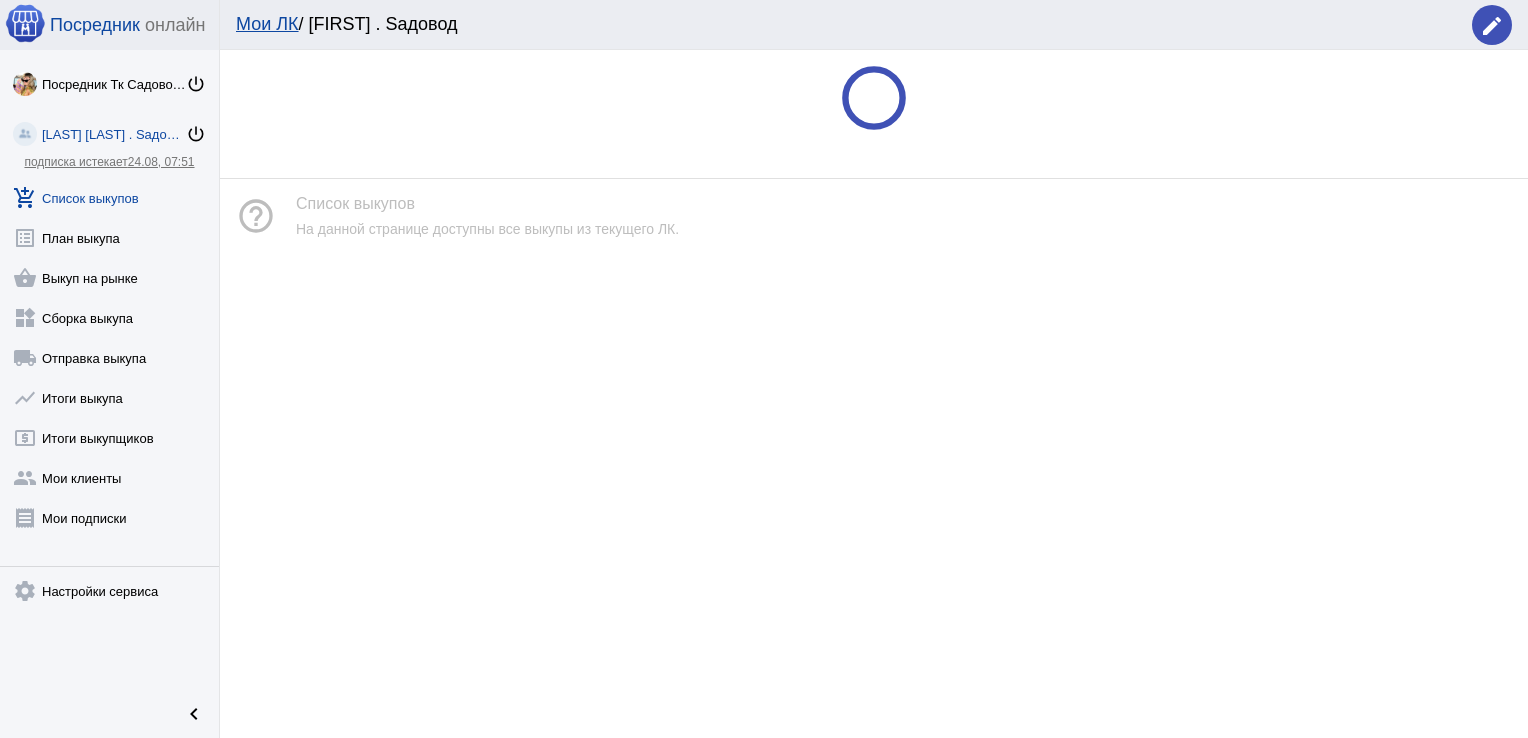 scroll, scrollTop: 0, scrollLeft: 0, axis: both 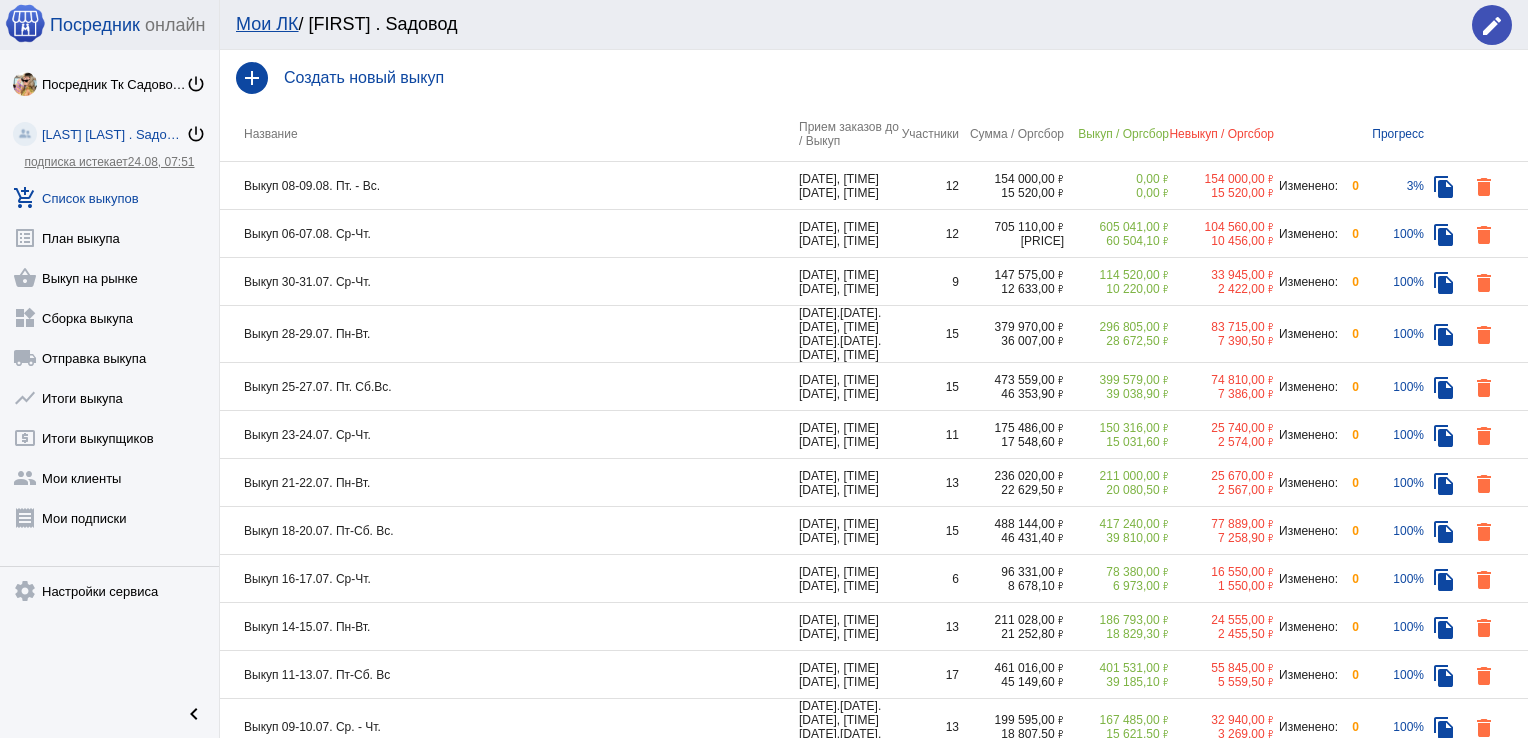 click on "Выкуп 06-07.08. Ср-Чт." 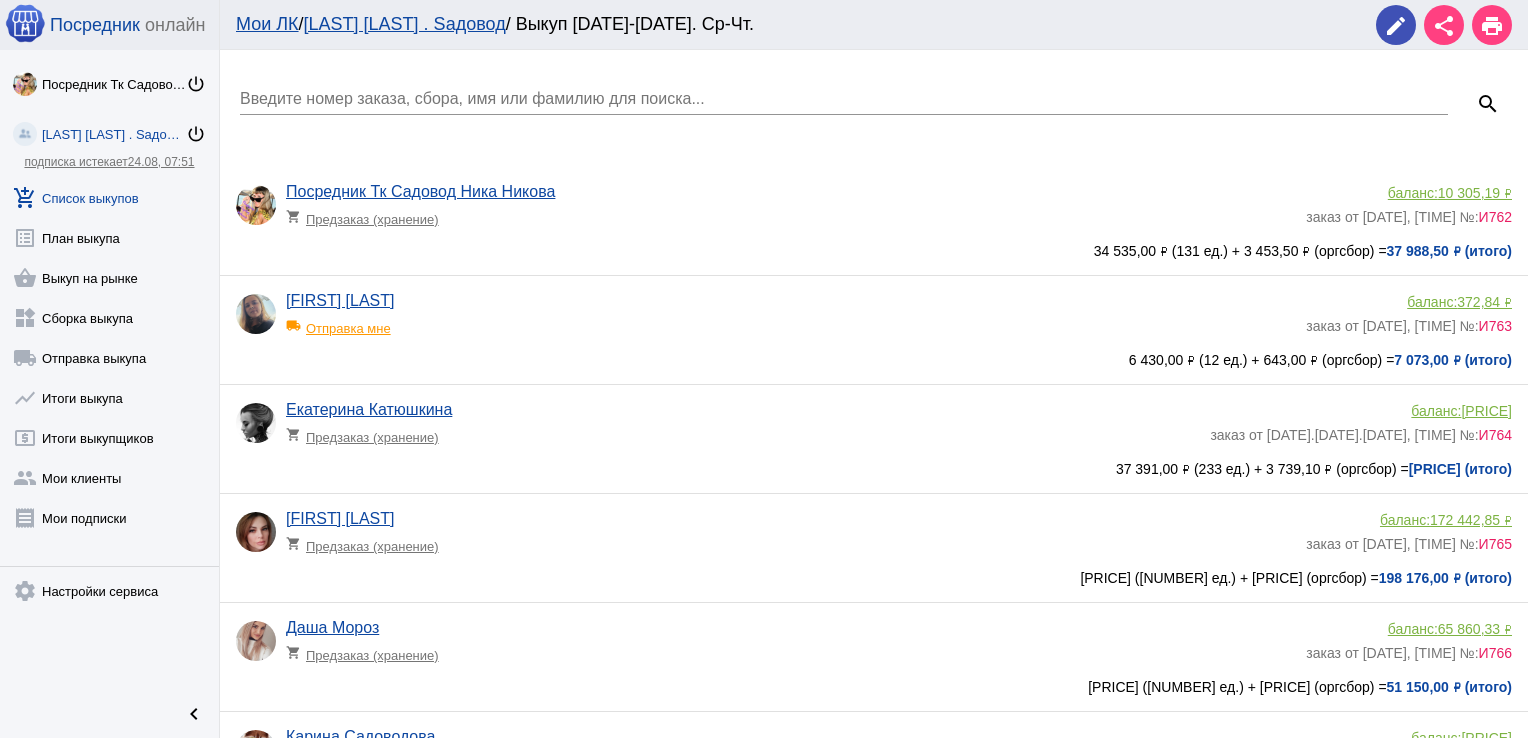 click on "shopping_cart  Предзаказ (хранение)" 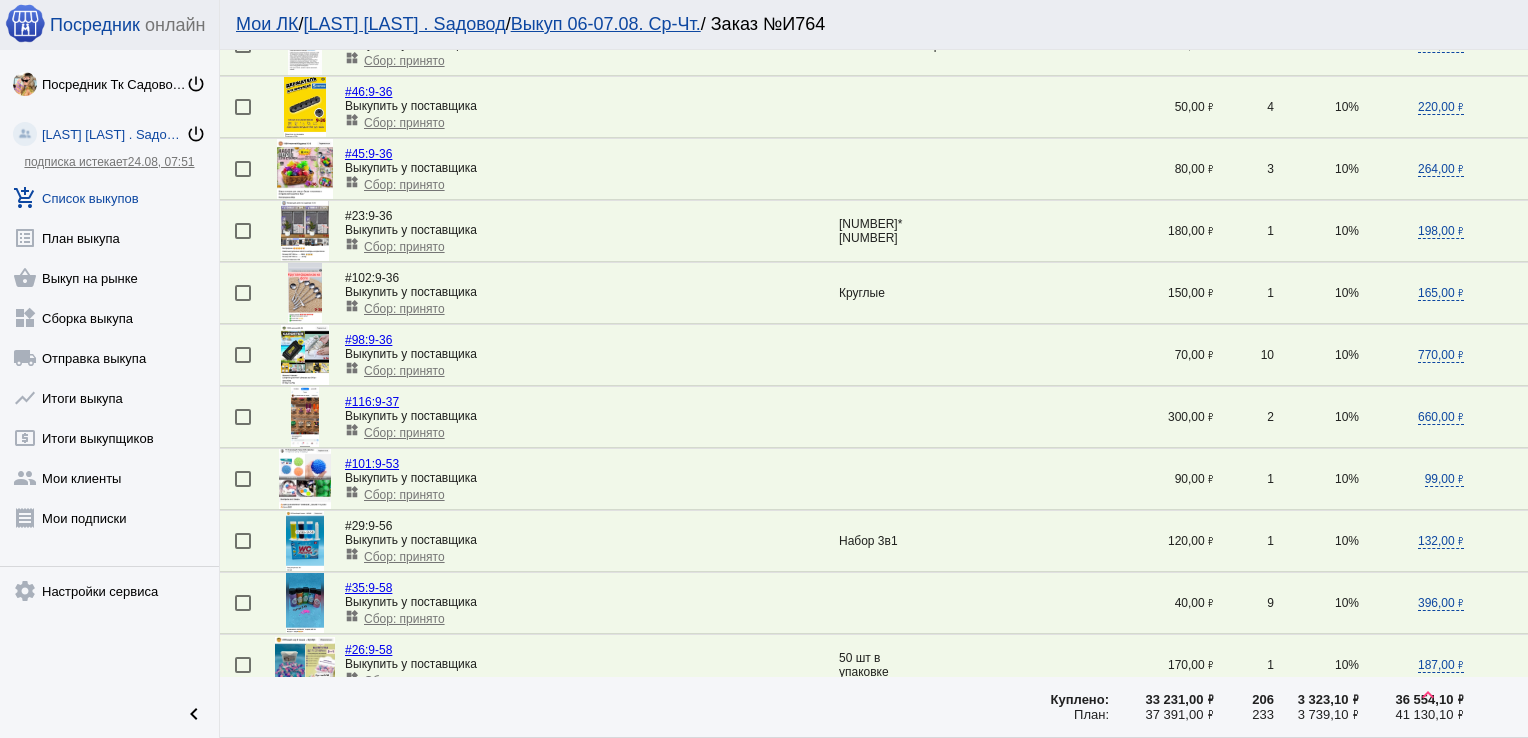 scroll, scrollTop: 2658, scrollLeft: 0, axis: vertical 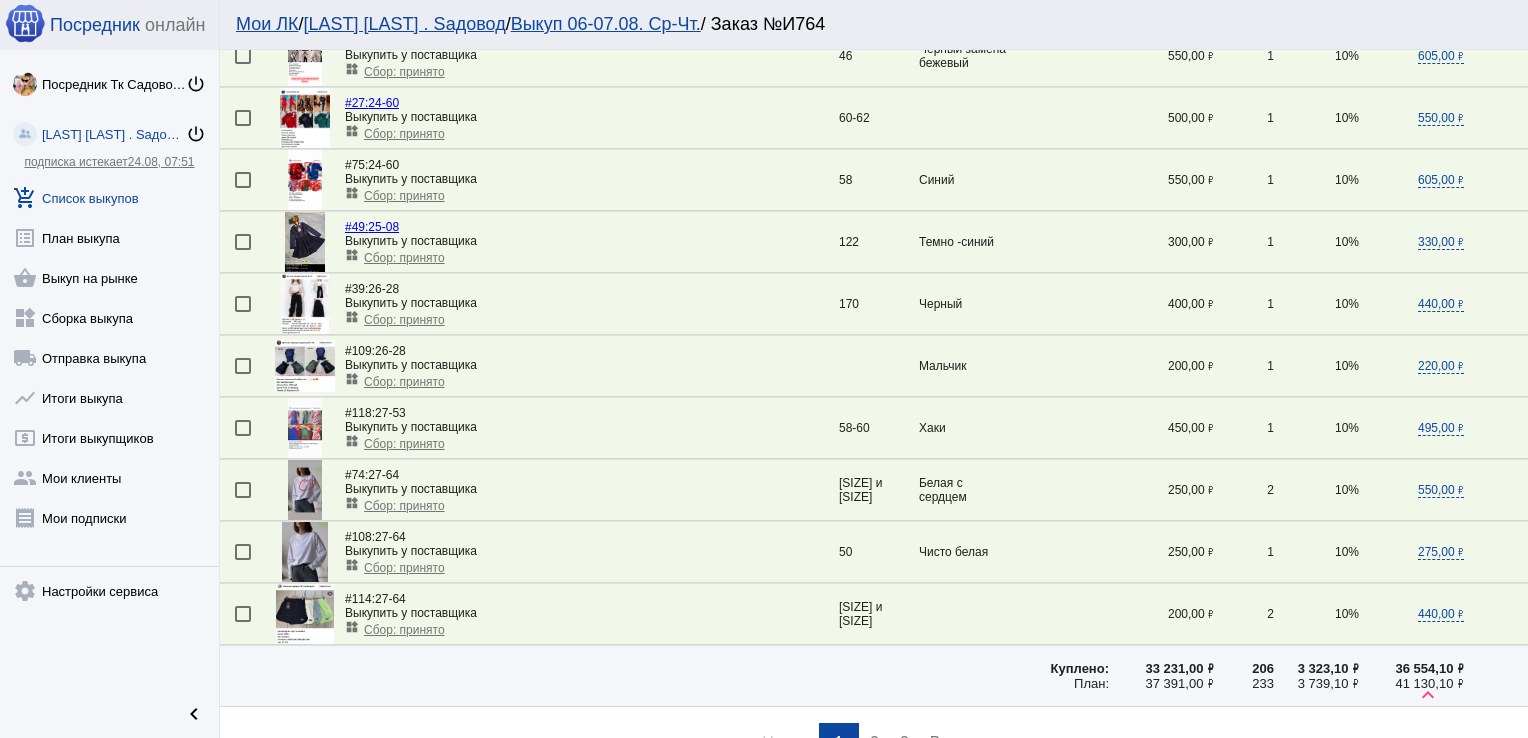 click on "2" at bounding box center (874, 742) 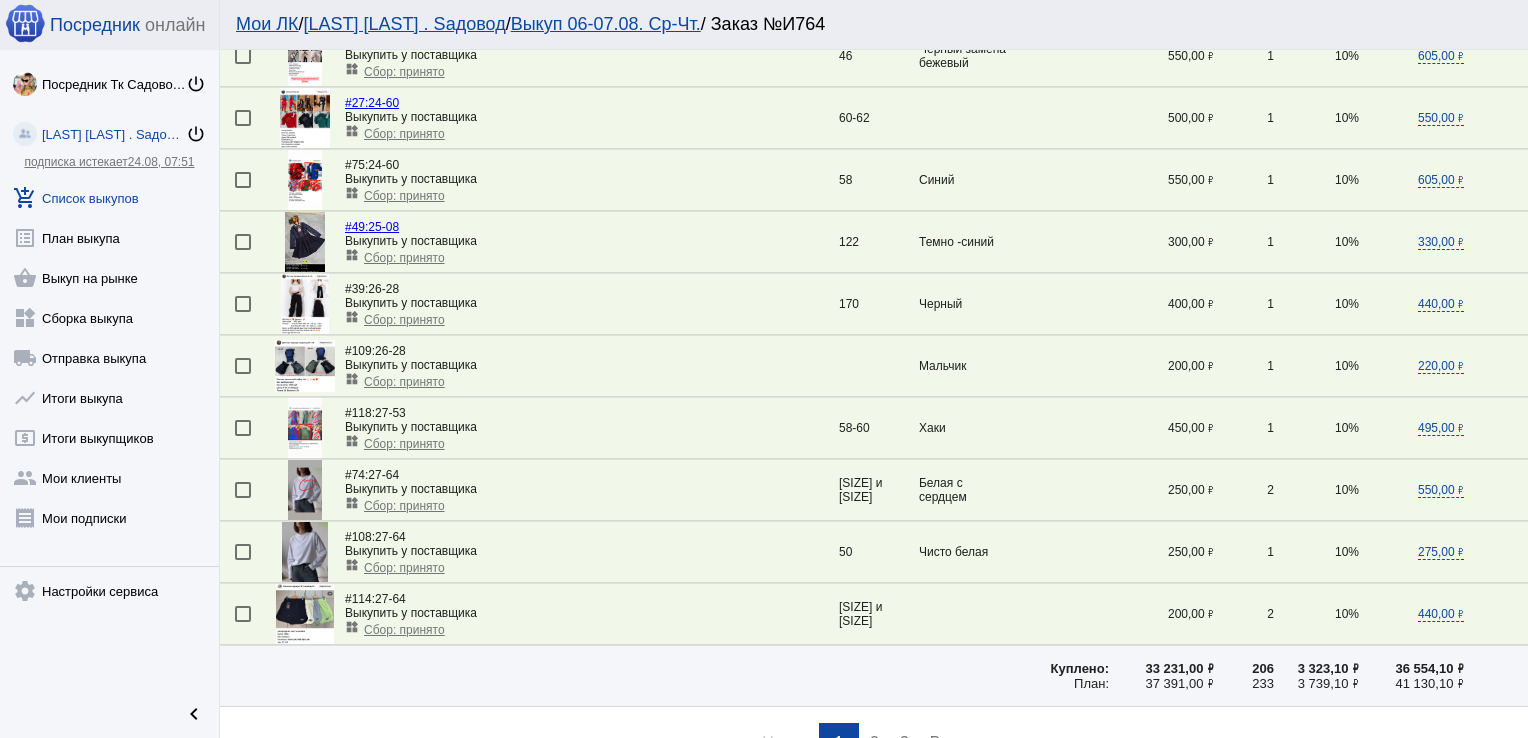 scroll, scrollTop: 0, scrollLeft: 0, axis: both 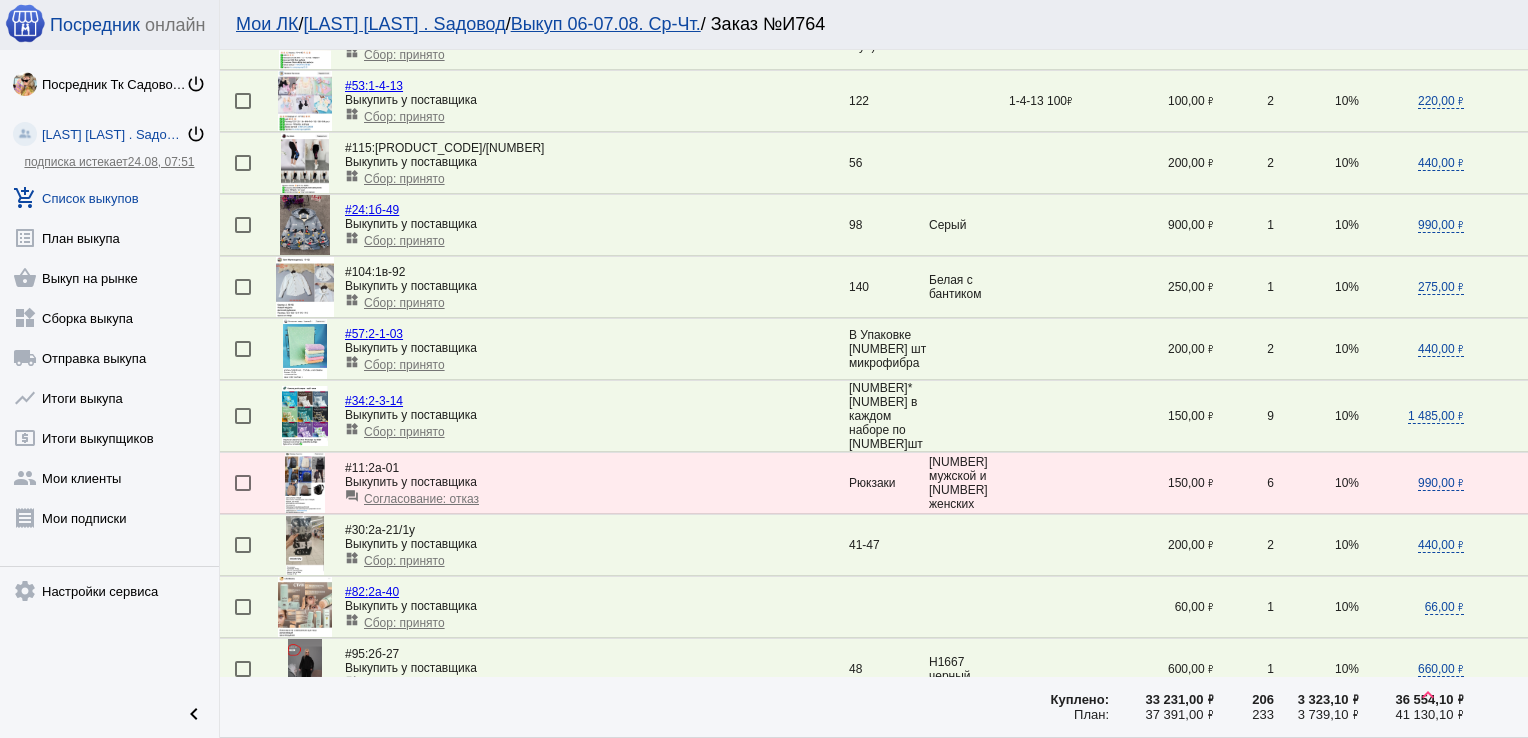 click 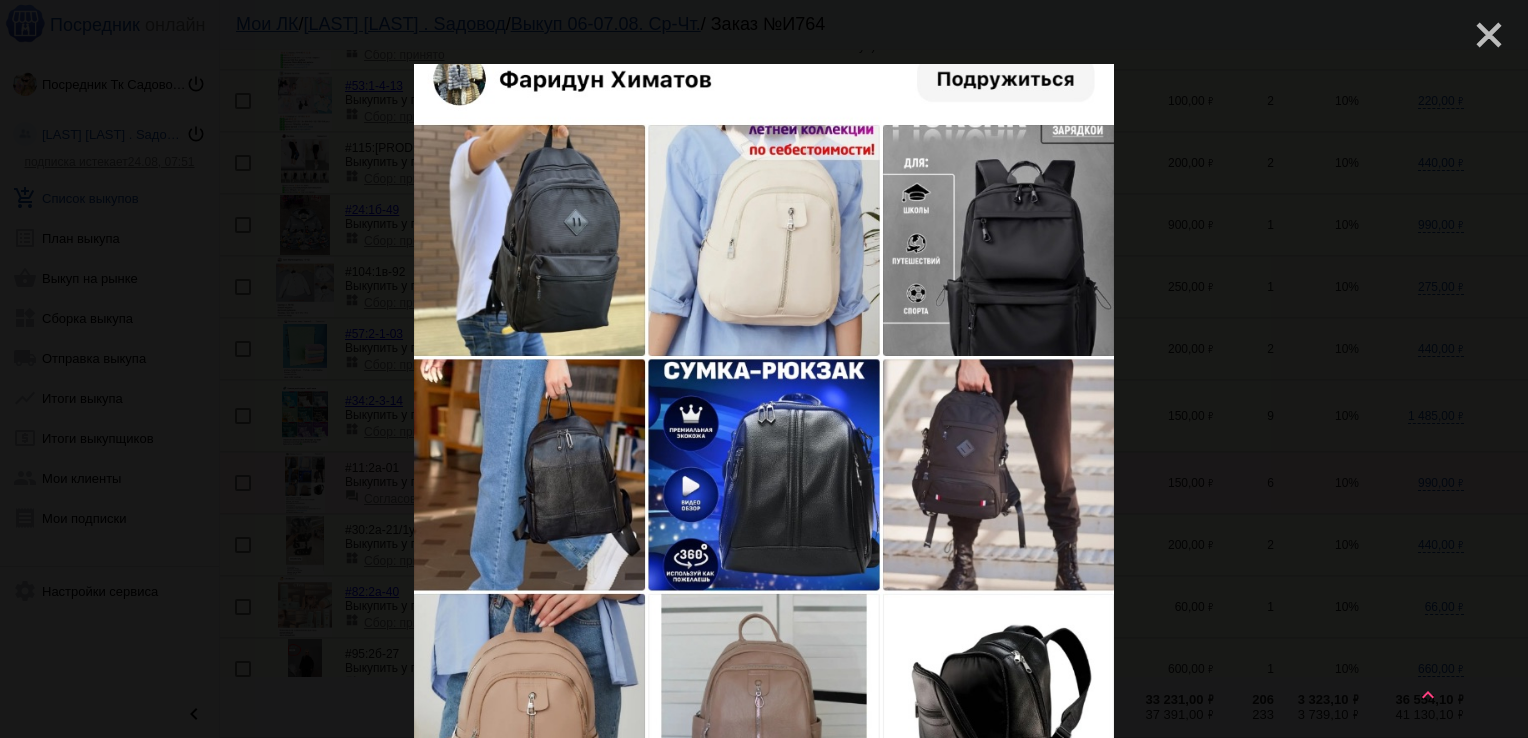 click on "close" 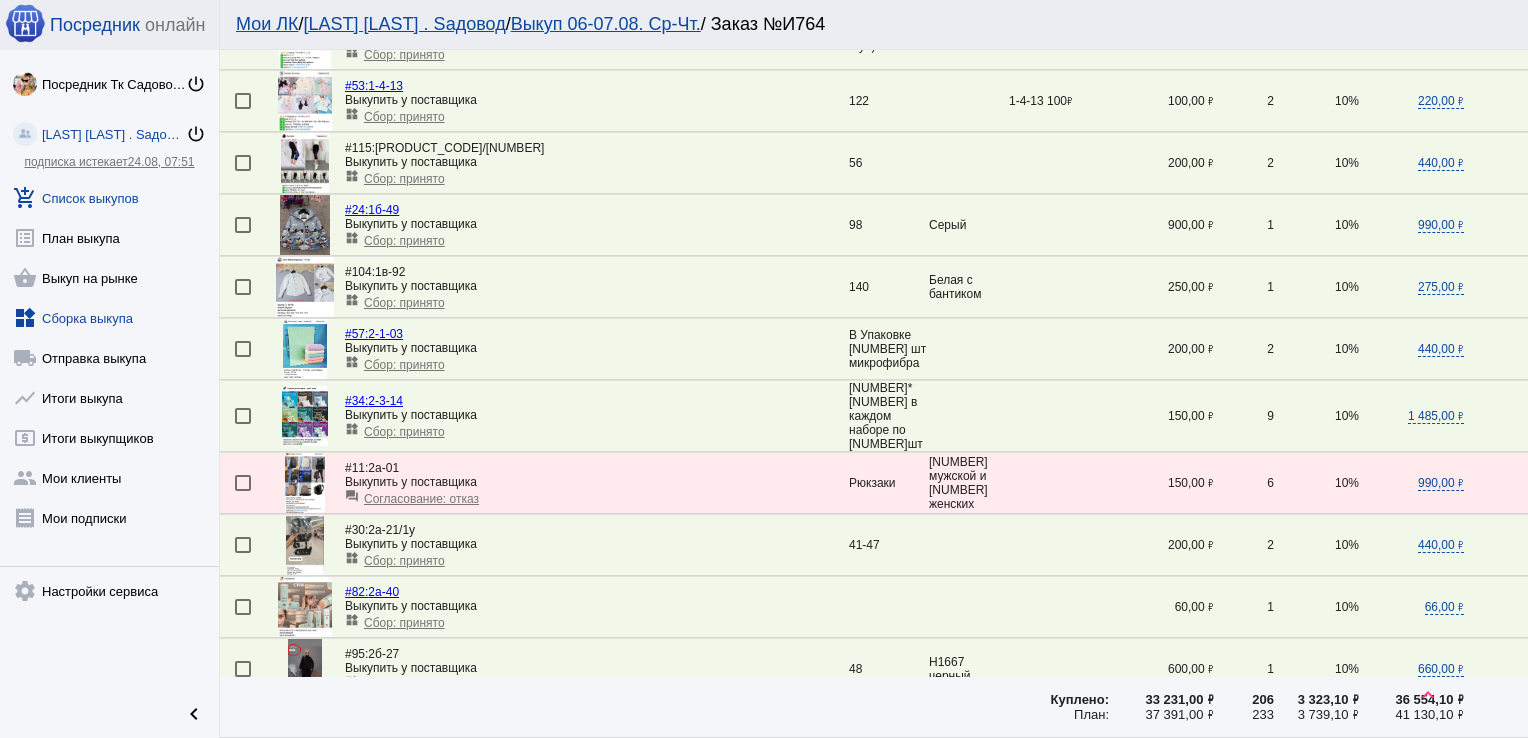 click on "widgets  Сборка выкупа" 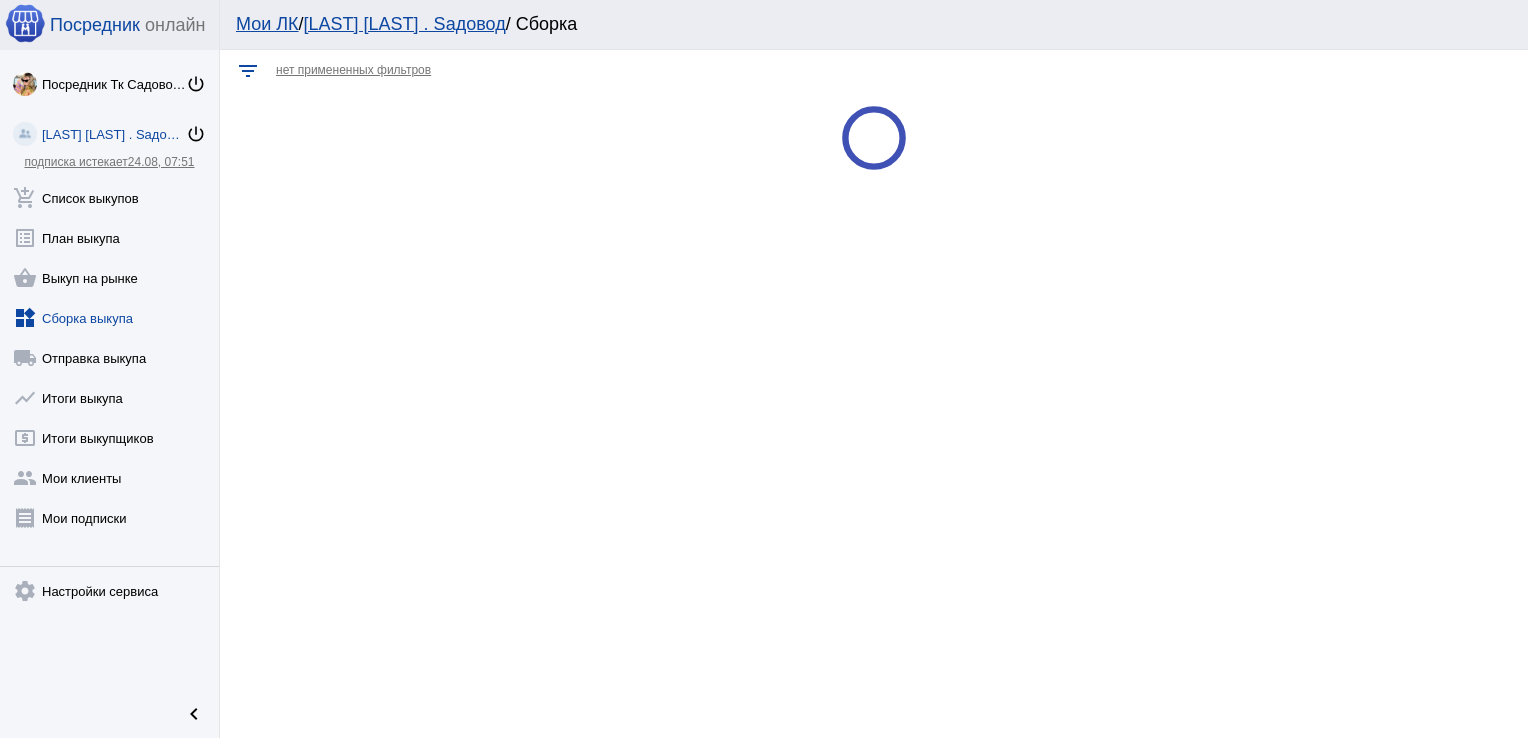 scroll, scrollTop: 0, scrollLeft: 0, axis: both 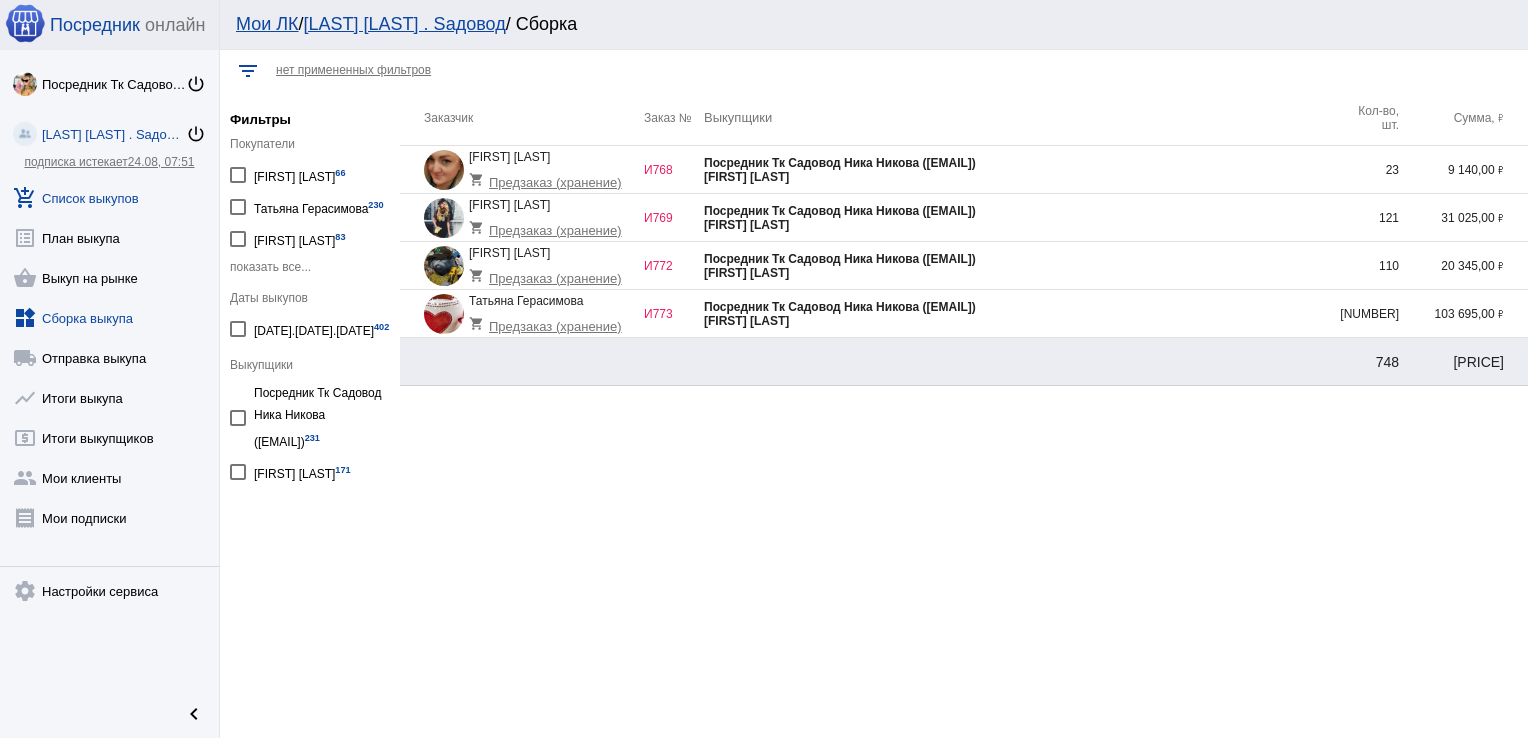click on "add_shopping_cart  Список выкупов" 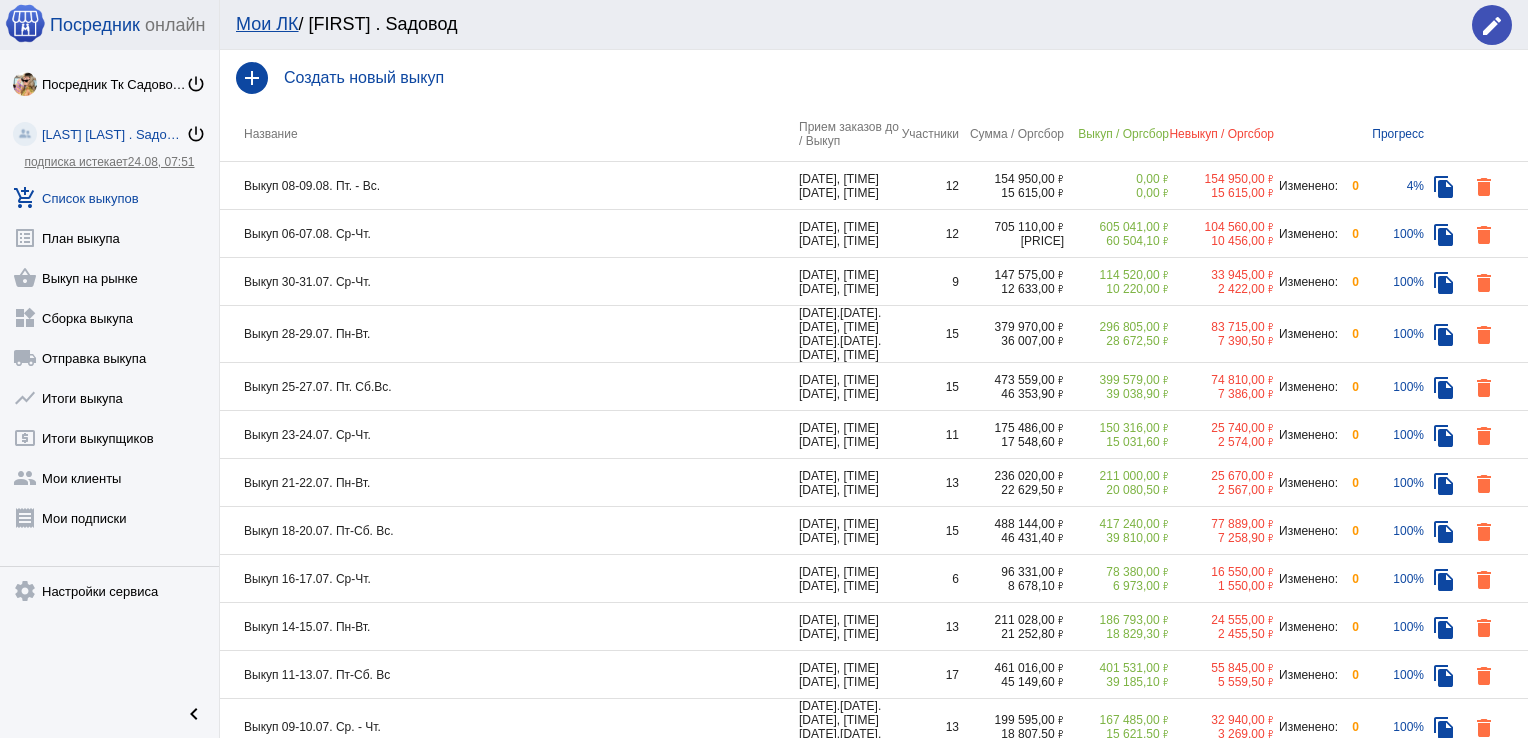 click on "Выкуп 06-07.08. Ср-Чт." 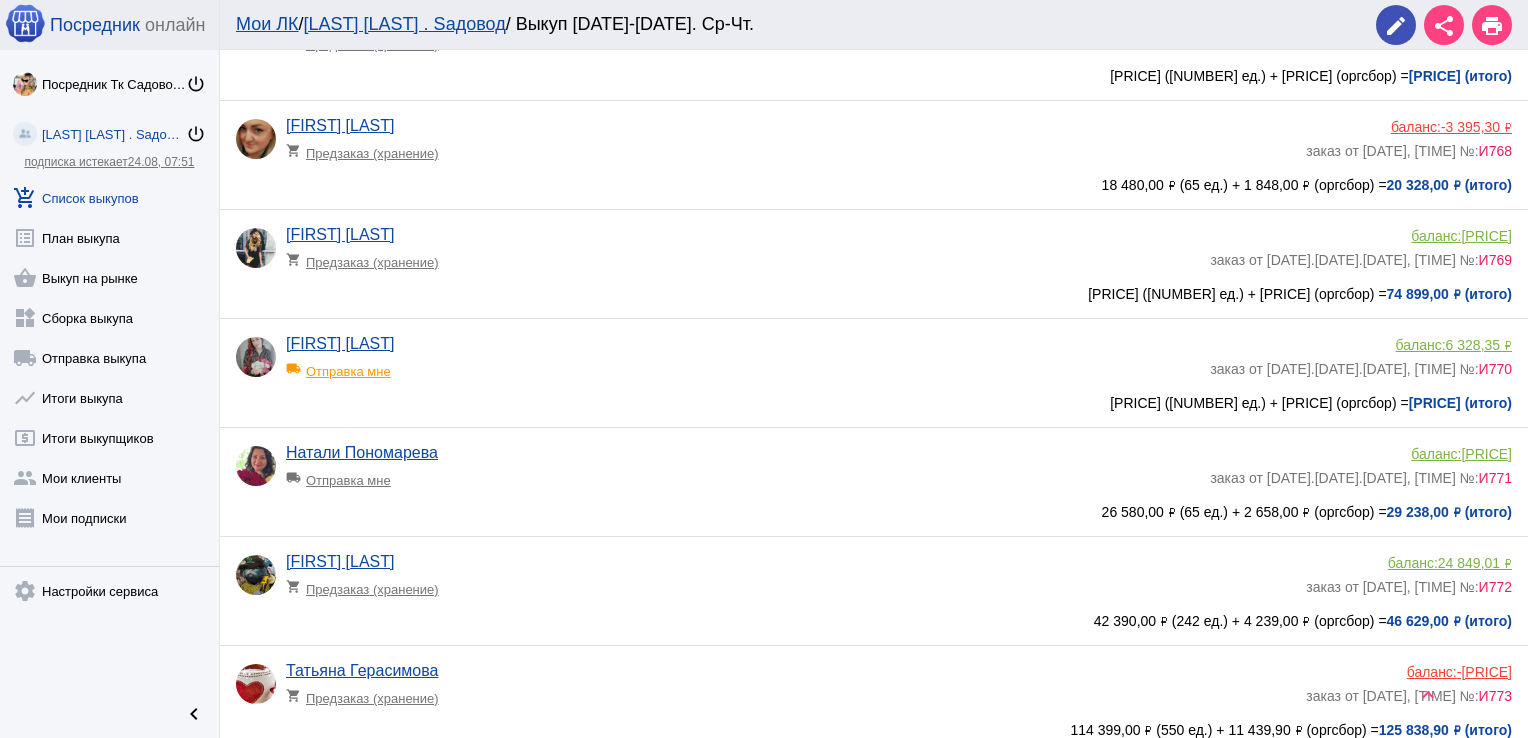 scroll, scrollTop: 760, scrollLeft: 0, axis: vertical 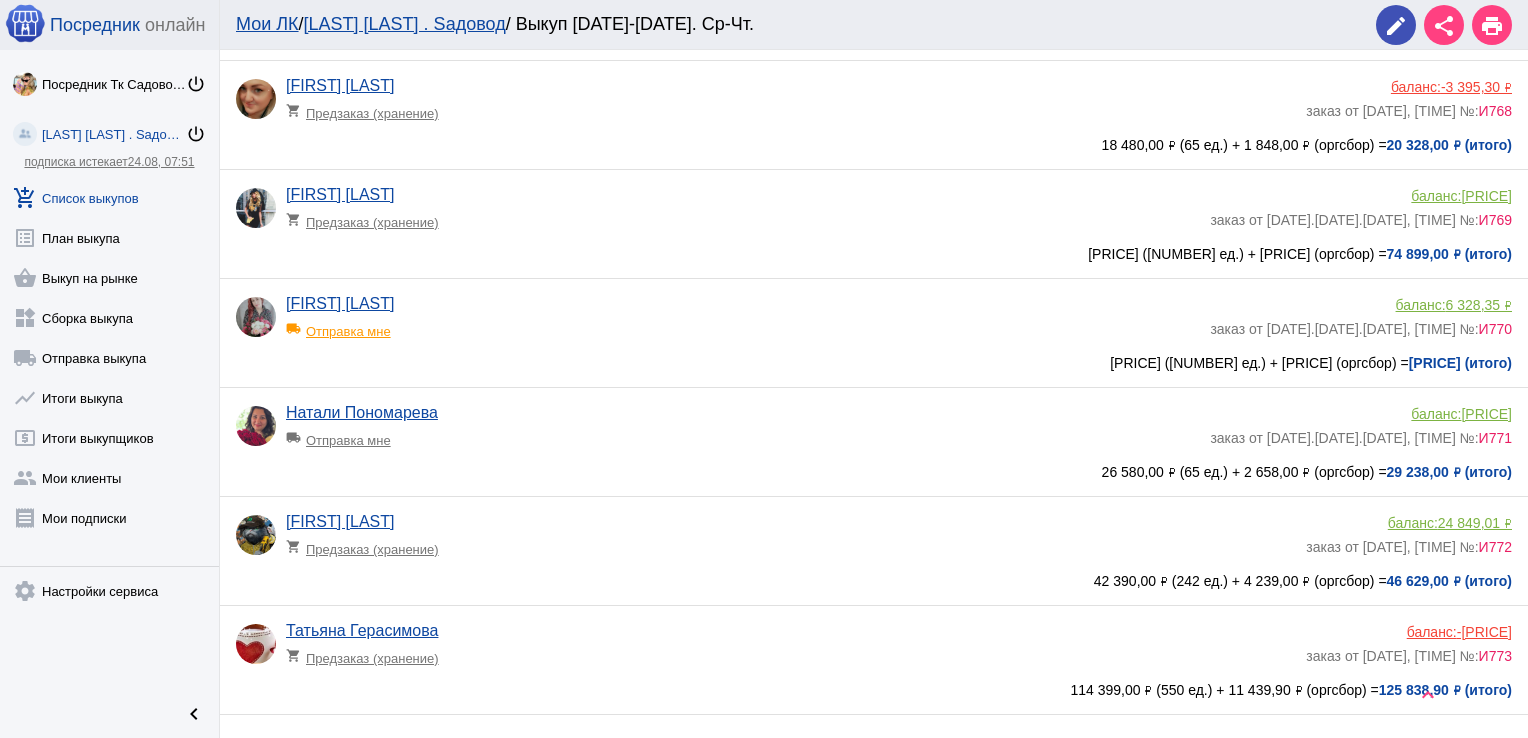 click on "shopping_cart  Предзаказ (хранение)" 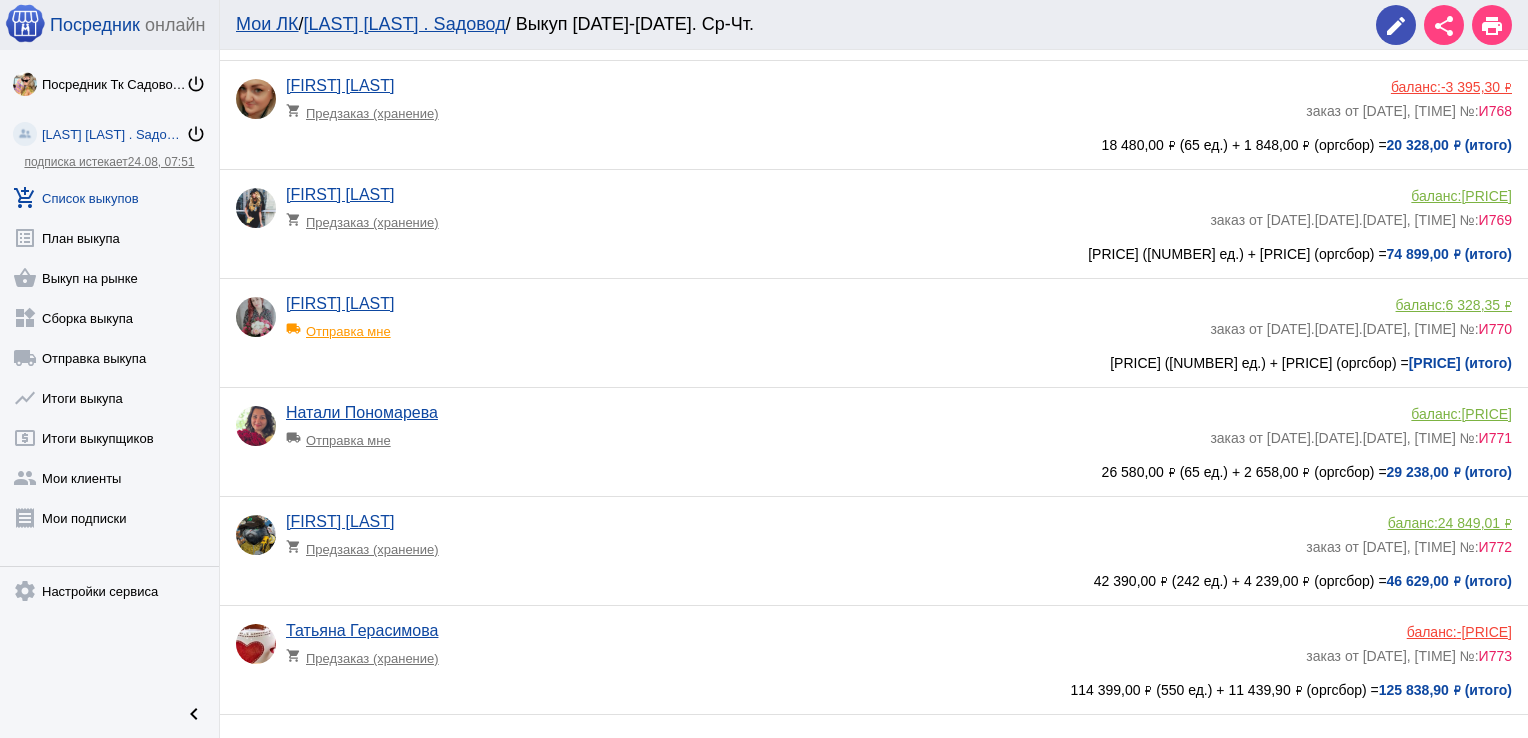 scroll, scrollTop: 0, scrollLeft: 0, axis: both 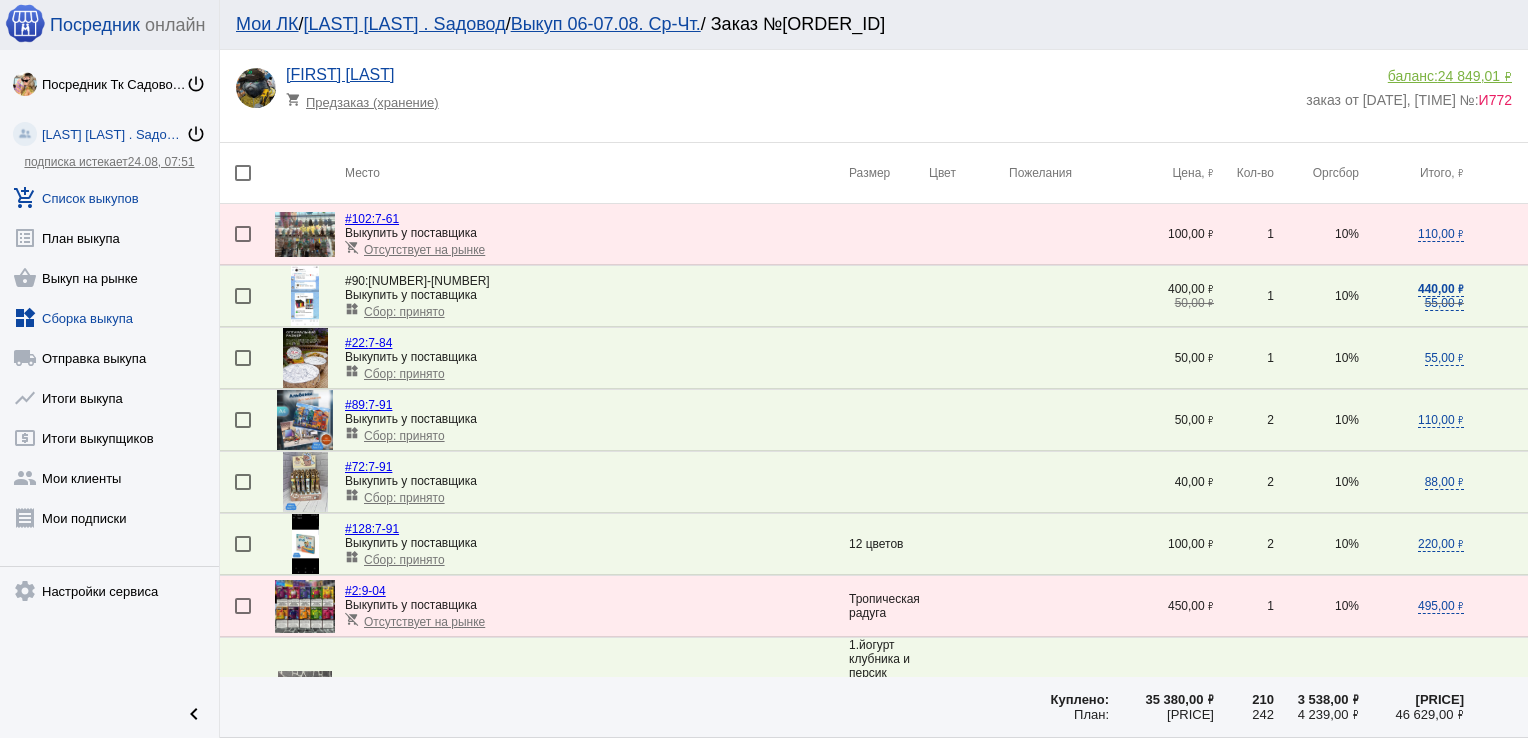 click on "widgets  Сборка выкупа" 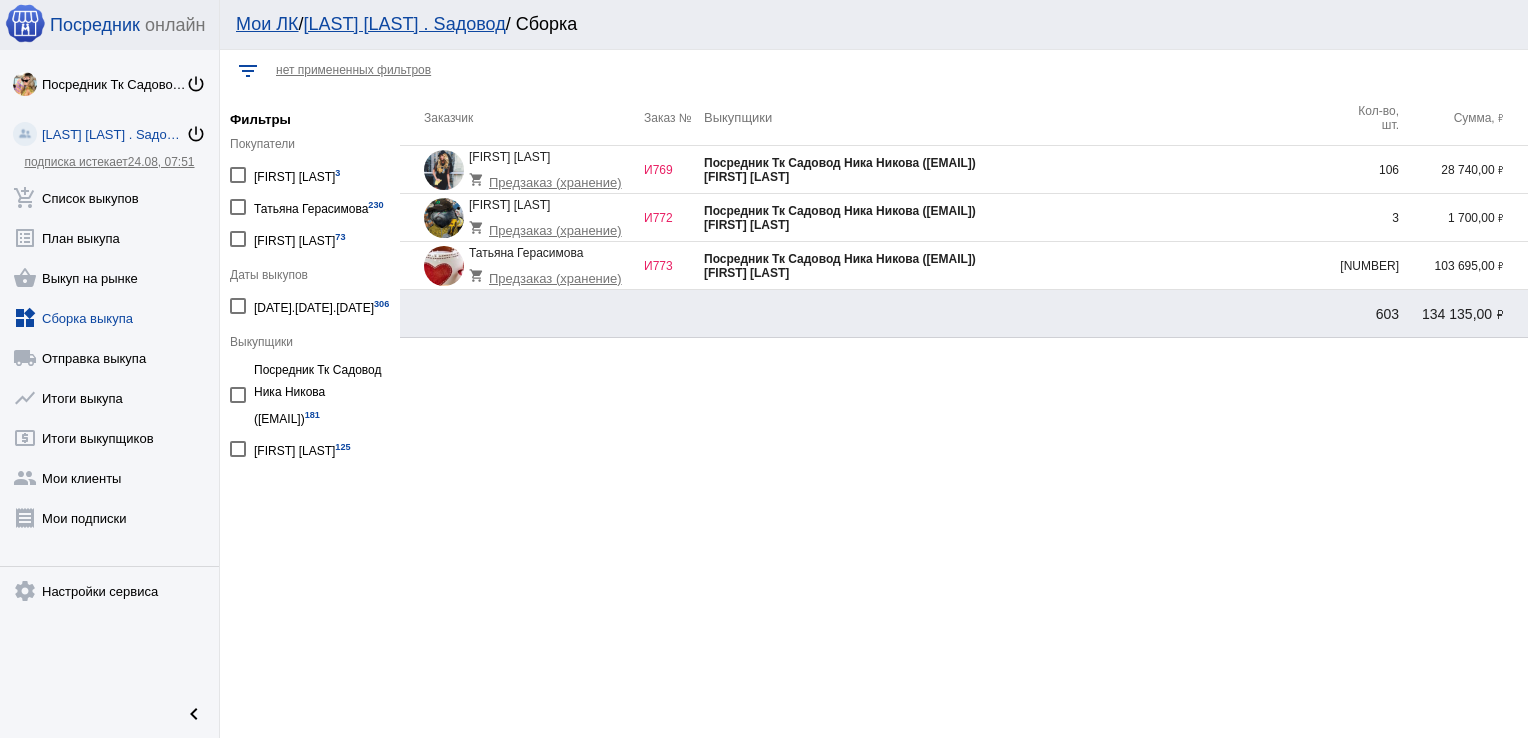 click on "widgets  Сборка выкупа" 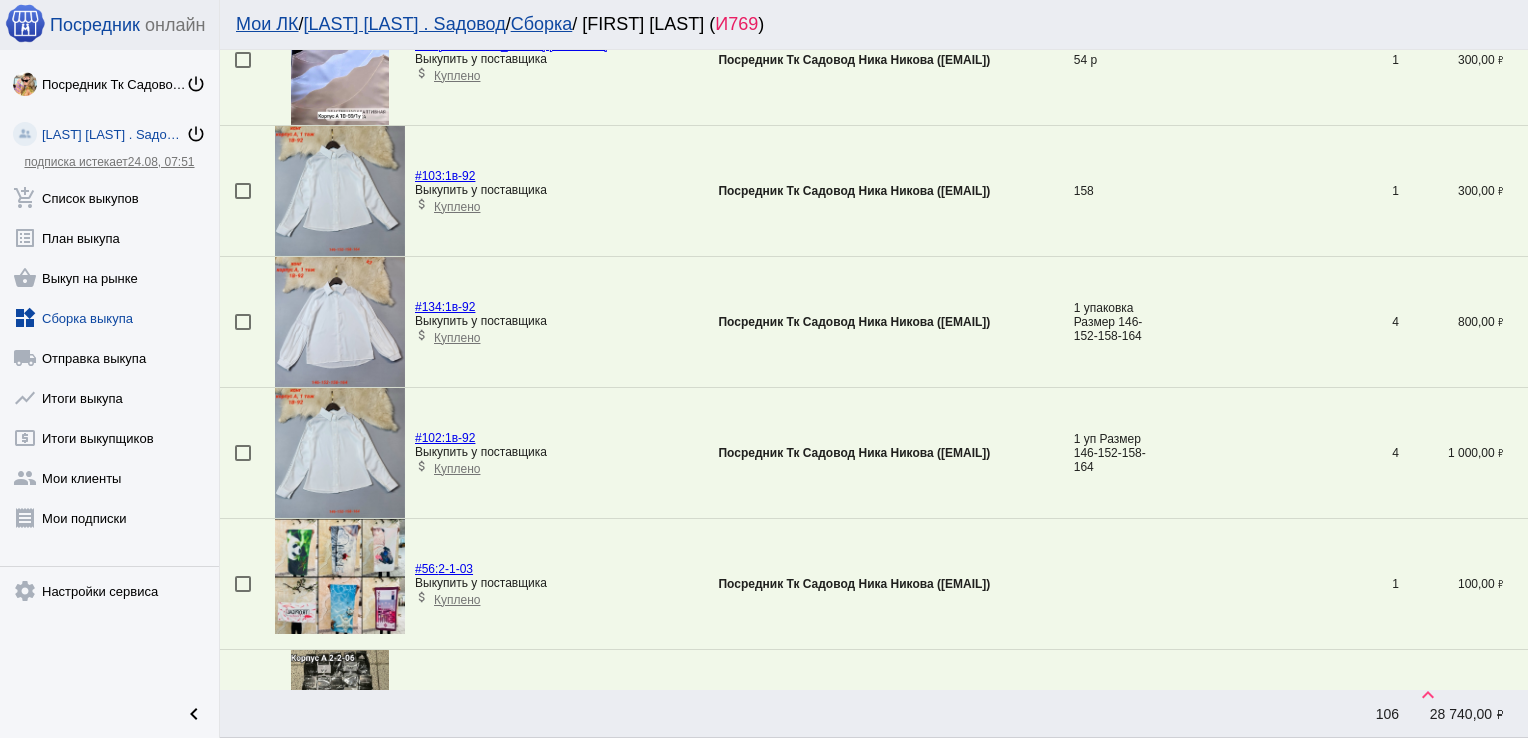 scroll, scrollTop: 6155, scrollLeft: 0, axis: vertical 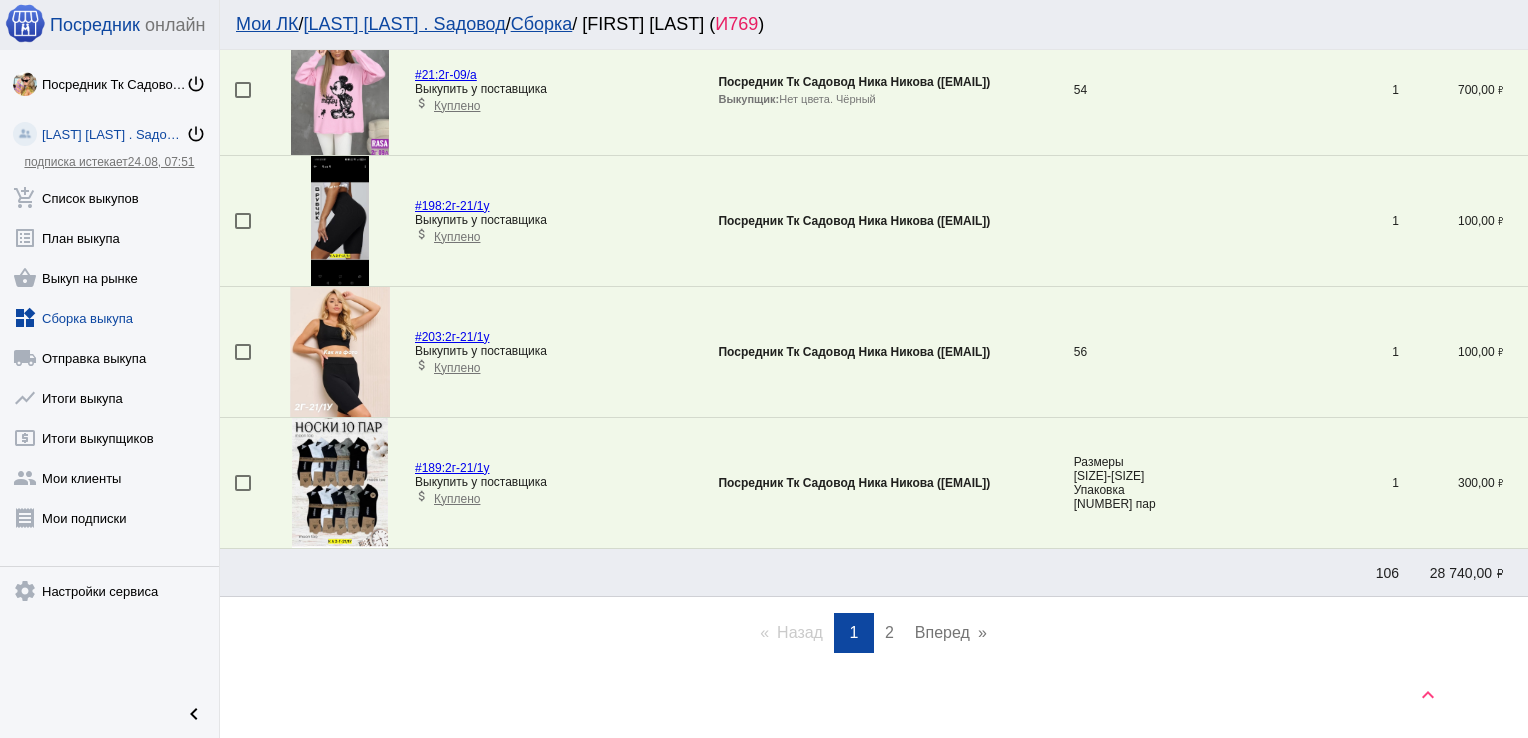 click on "2" at bounding box center [889, 632] 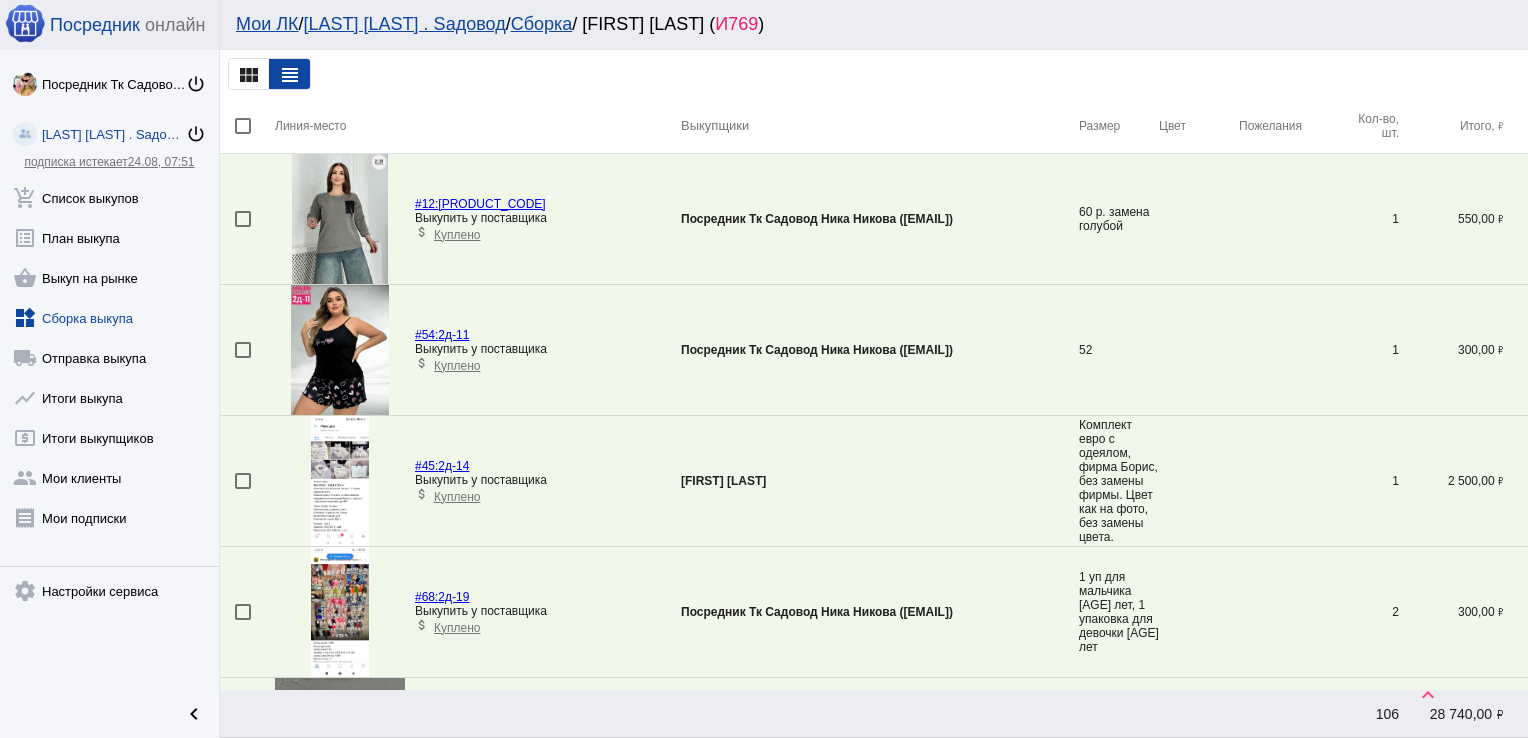scroll, scrollTop: 2424, scrollLeft: 0, axis: vertical 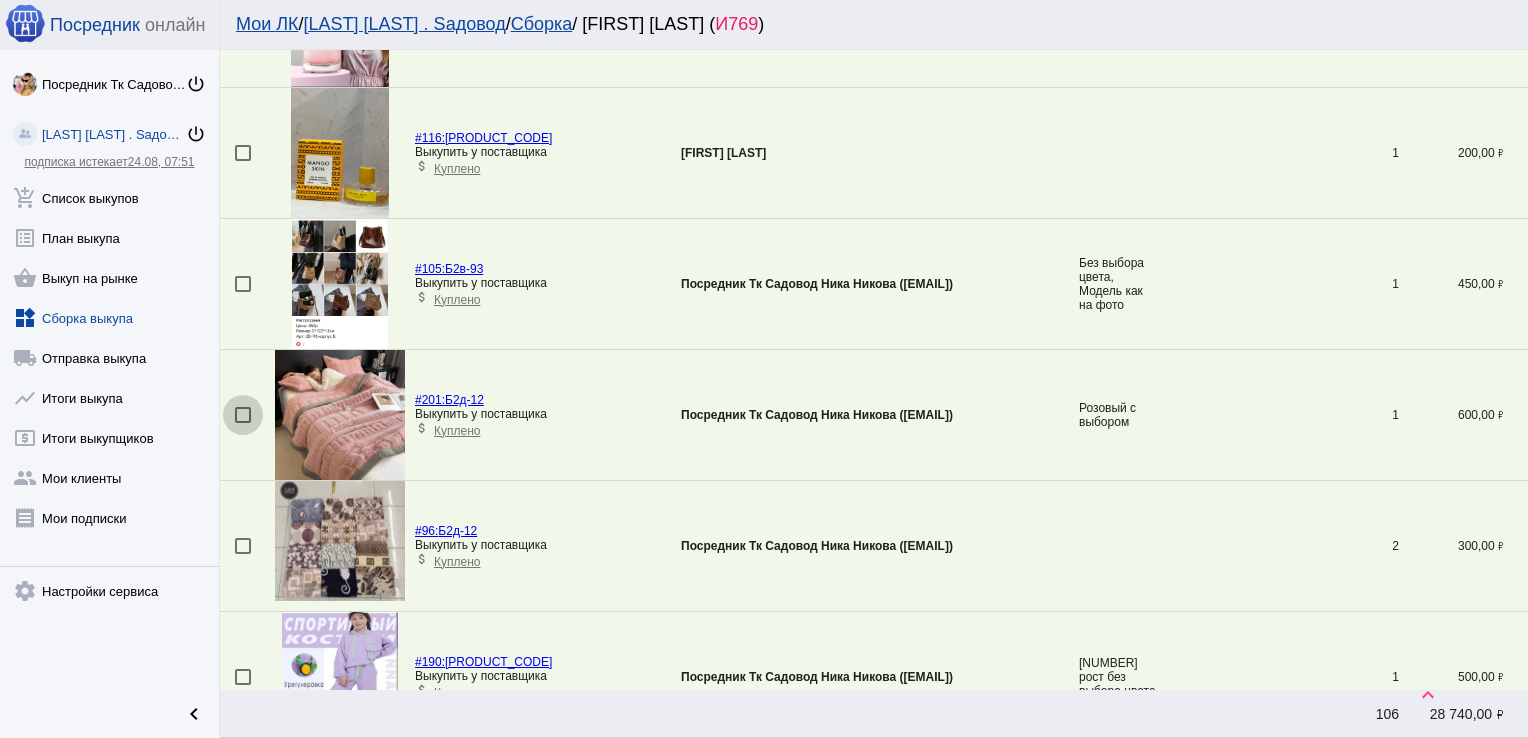 click at bounding box center [243, 415] 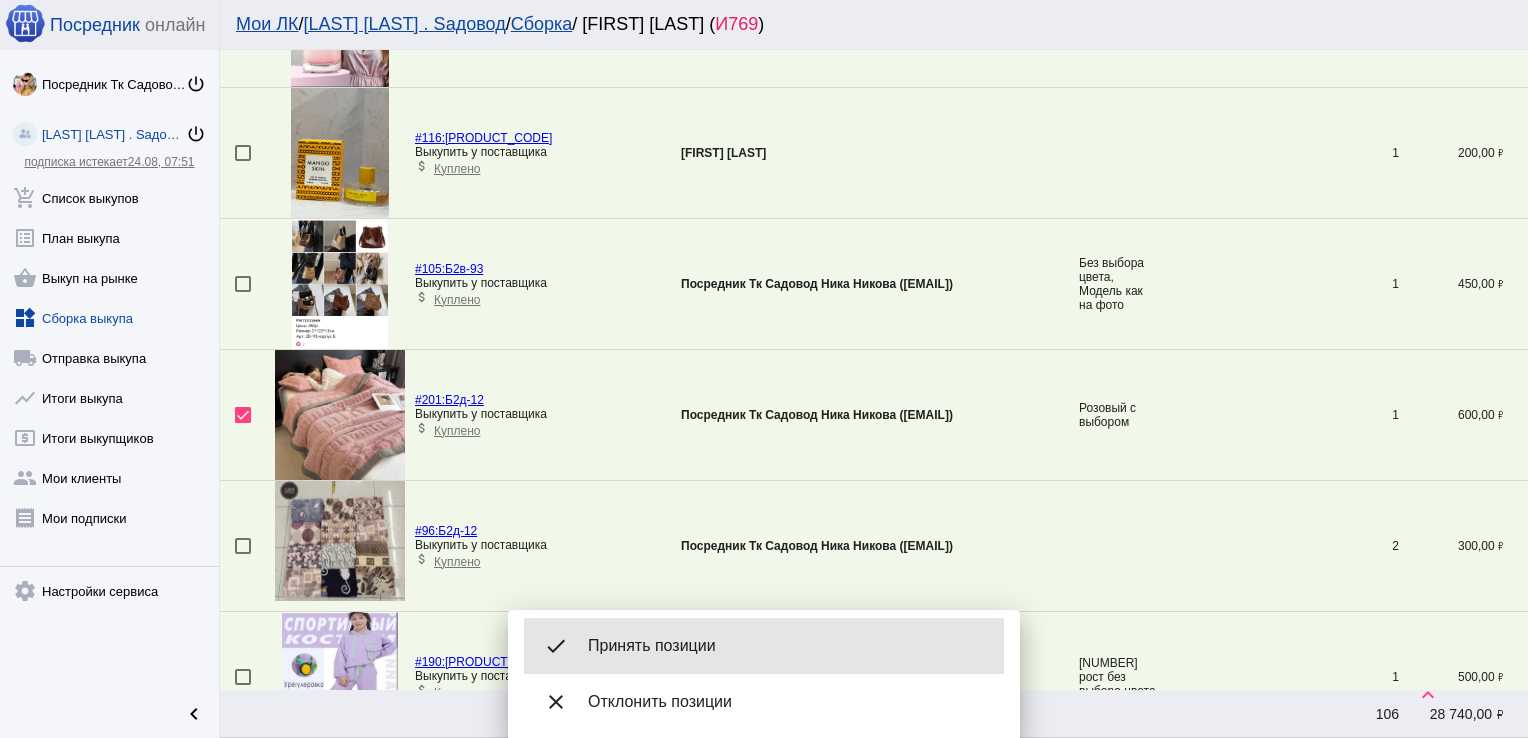 click on "done Принять позиции" at bounding box center [764, 646] 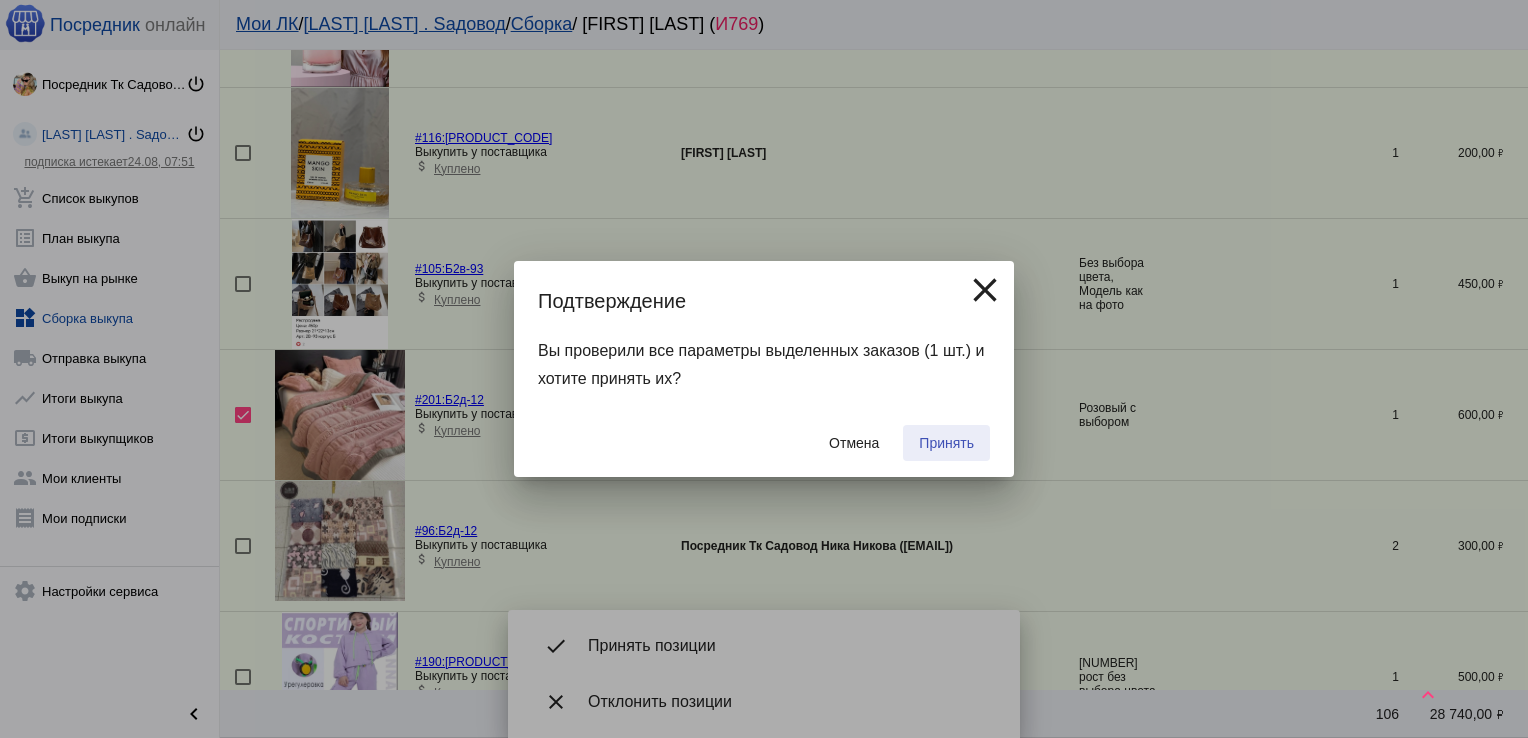 click on "Принять" at bounding box center (946, 443) 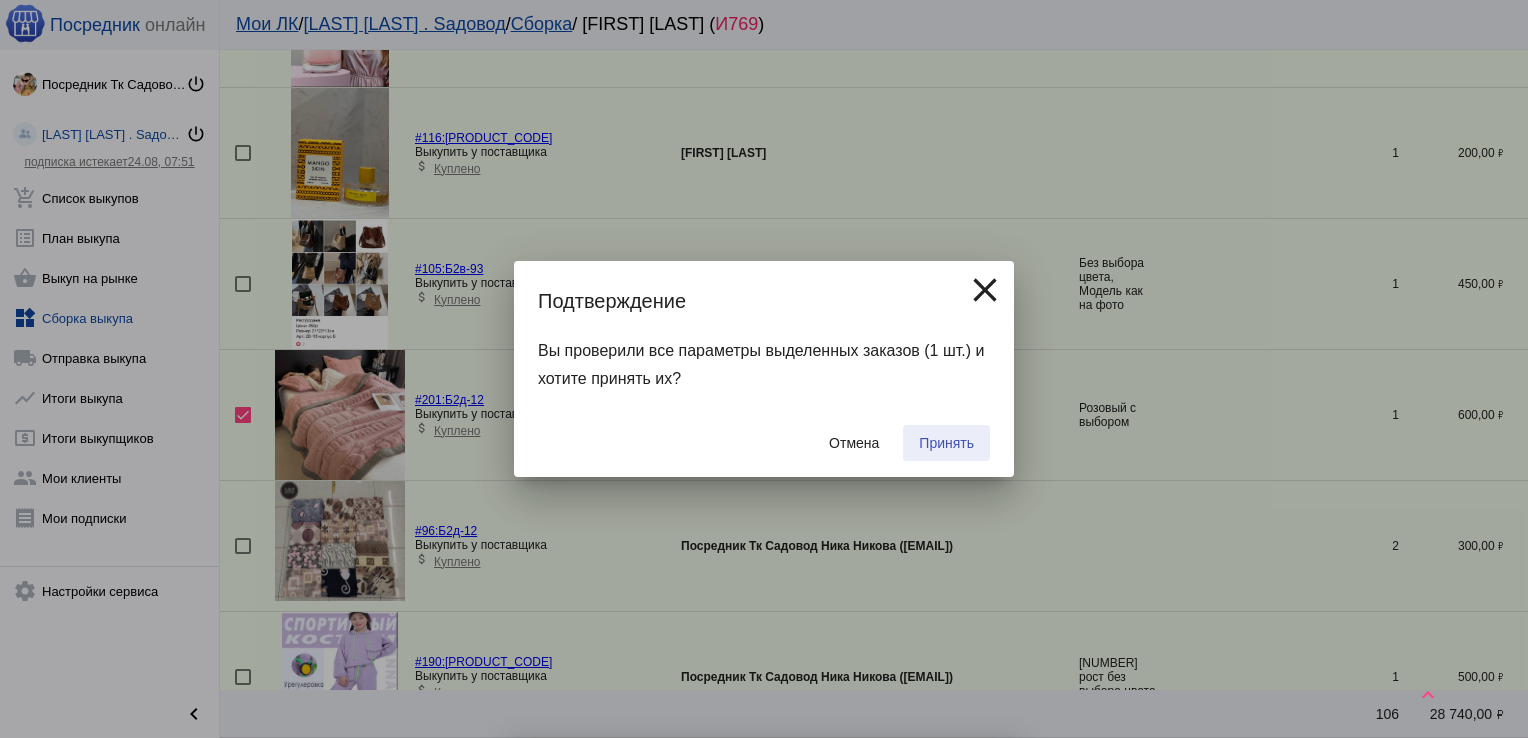 checkbox on "false" 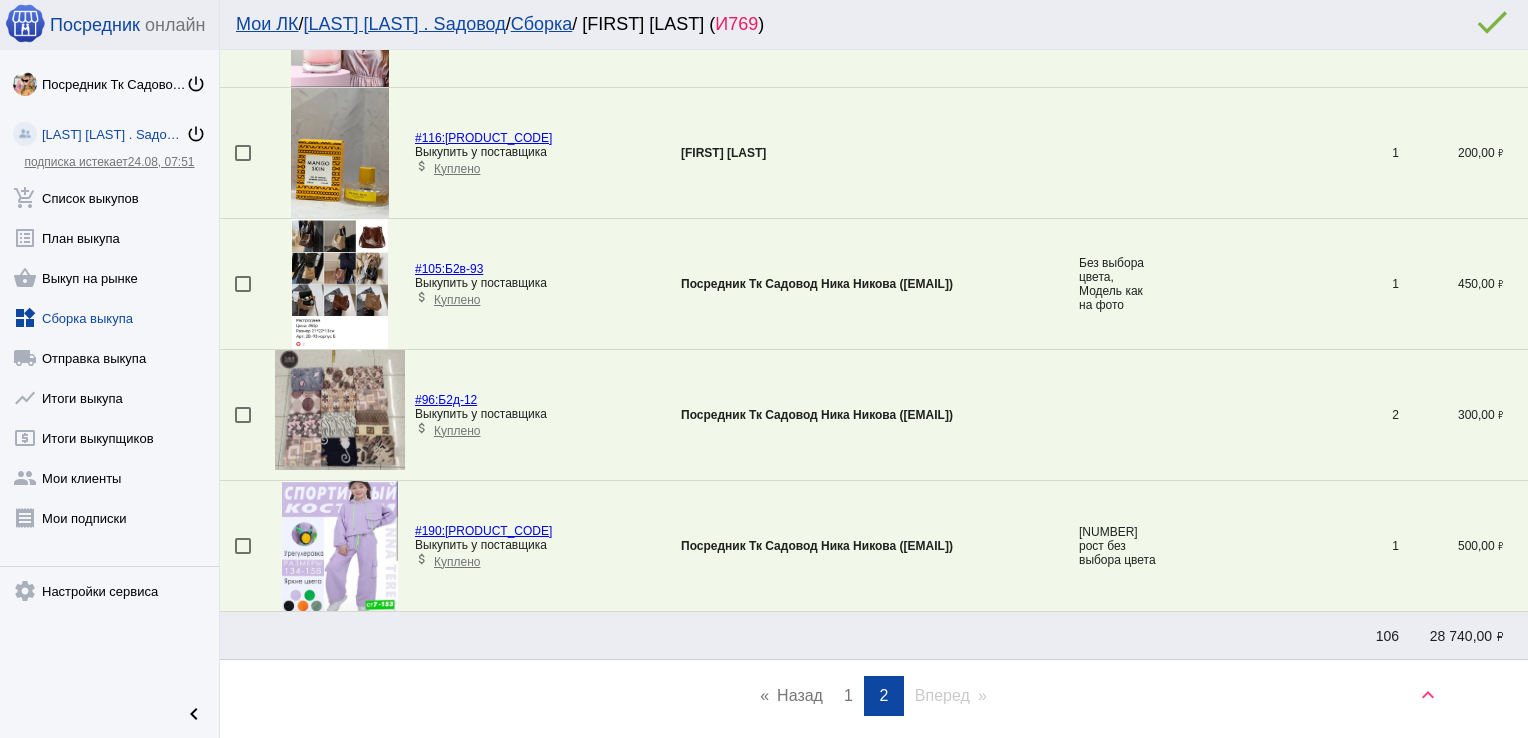 click at bounding box center (243, 415) 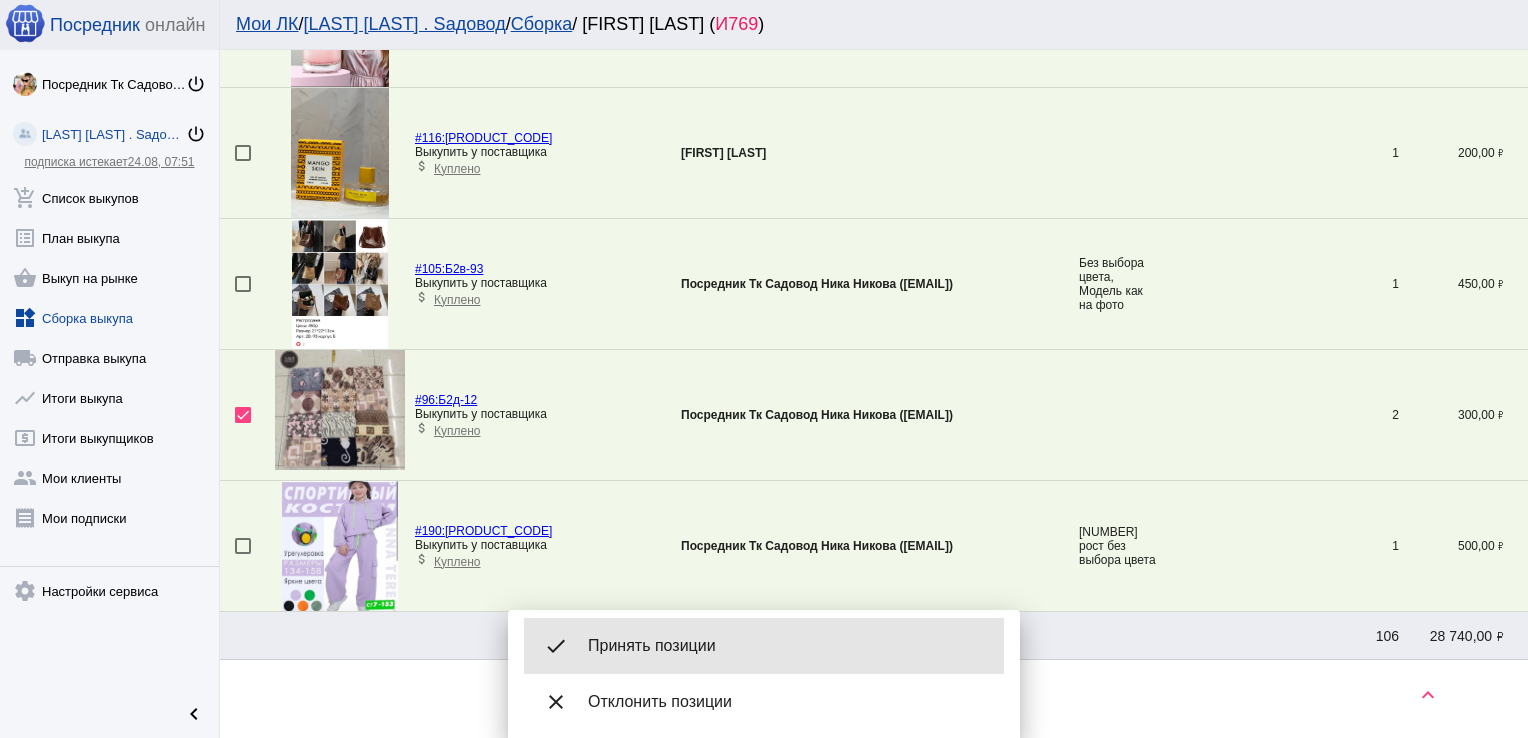 click on "done Принять позиции" at bounding box center [764, 646] 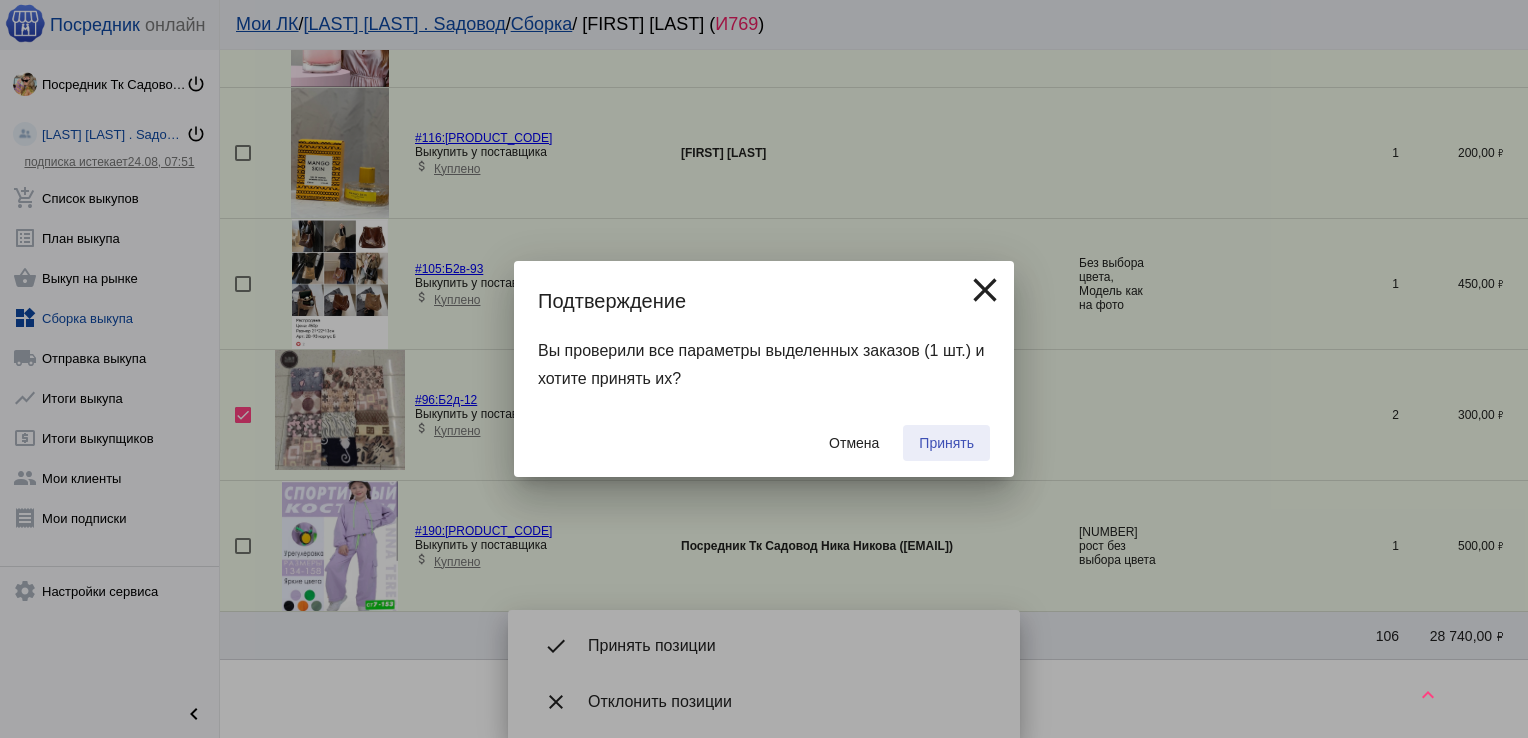 click on "Принять" at bounding box center (946, 443) 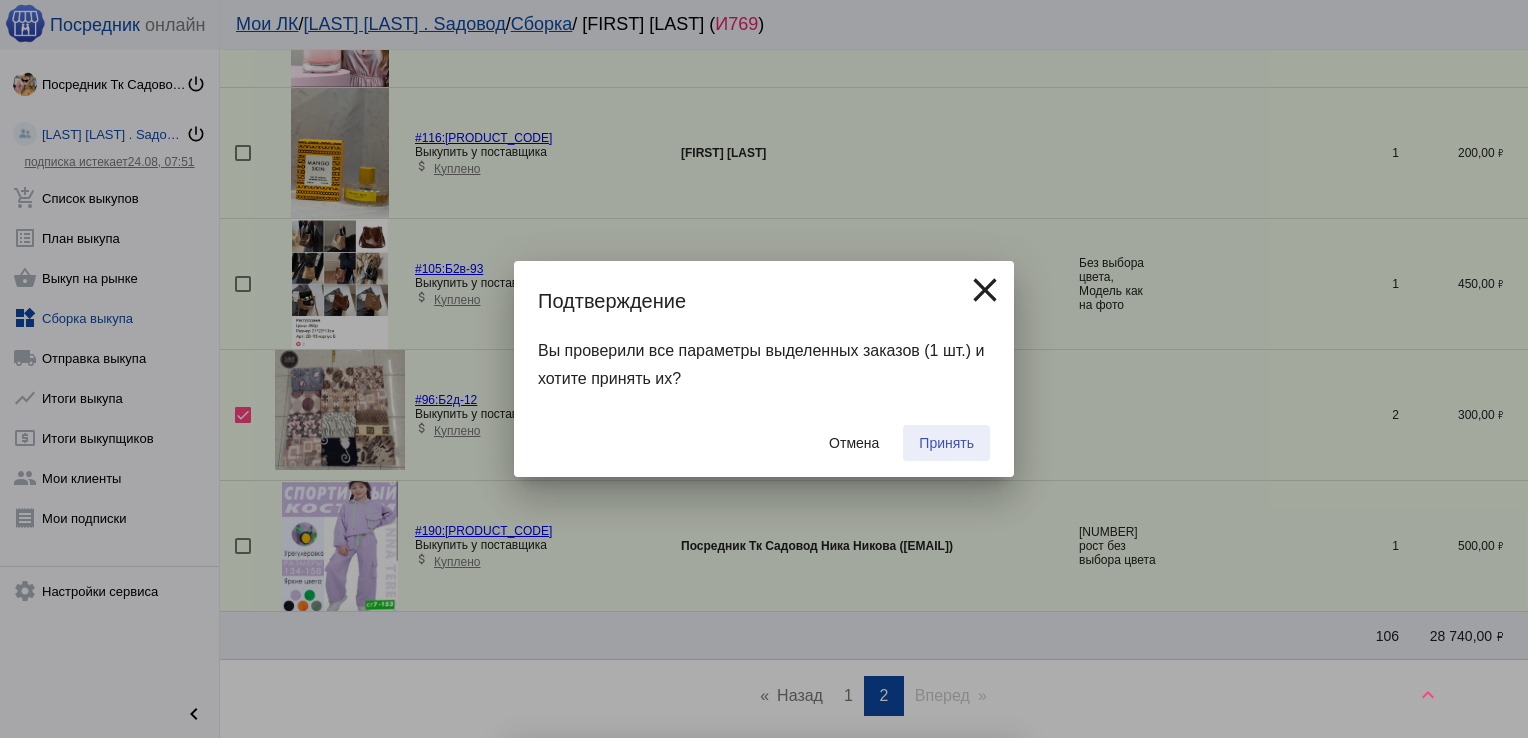 checkbox on "false" 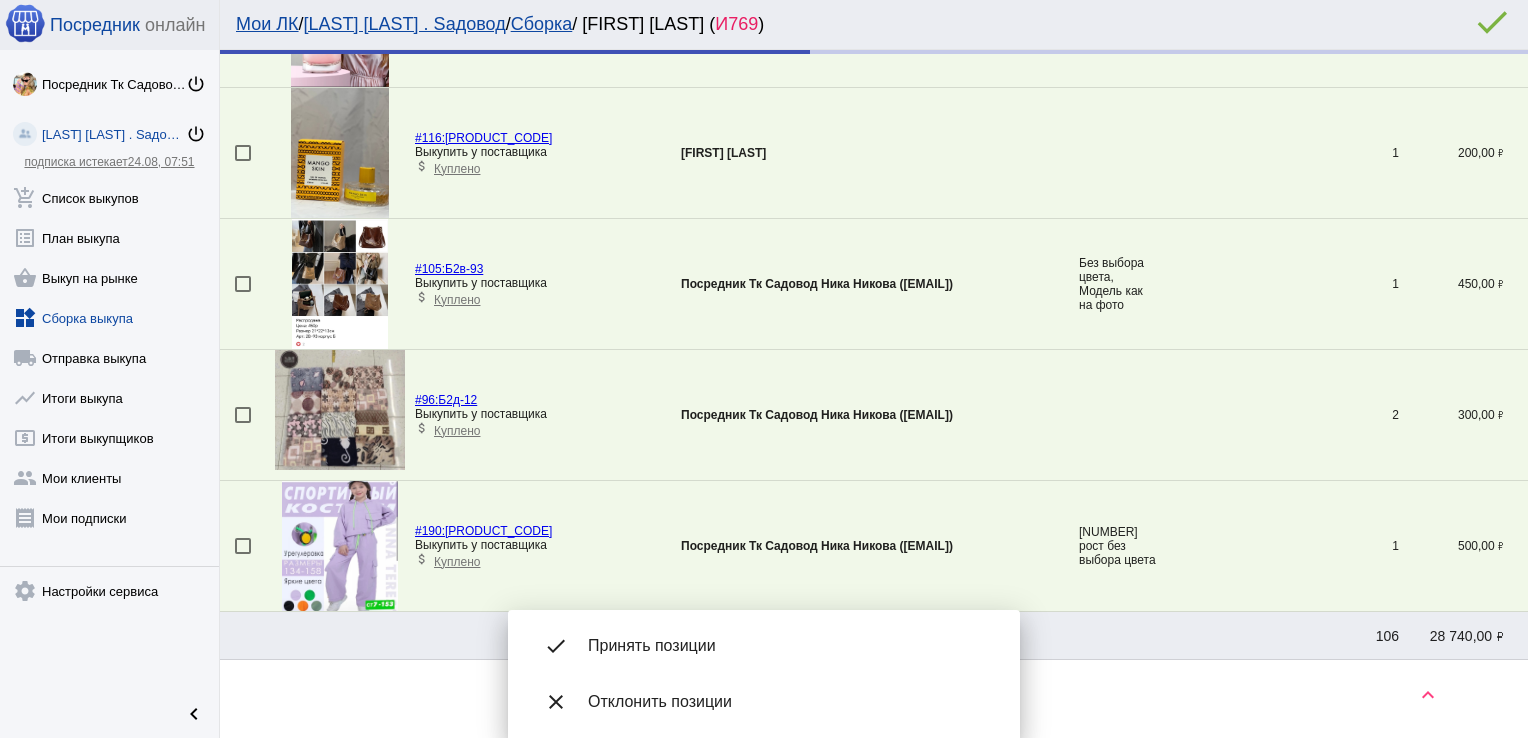 scroll, scrollTop: 2361, scrollLeft: 0, axis: vertical 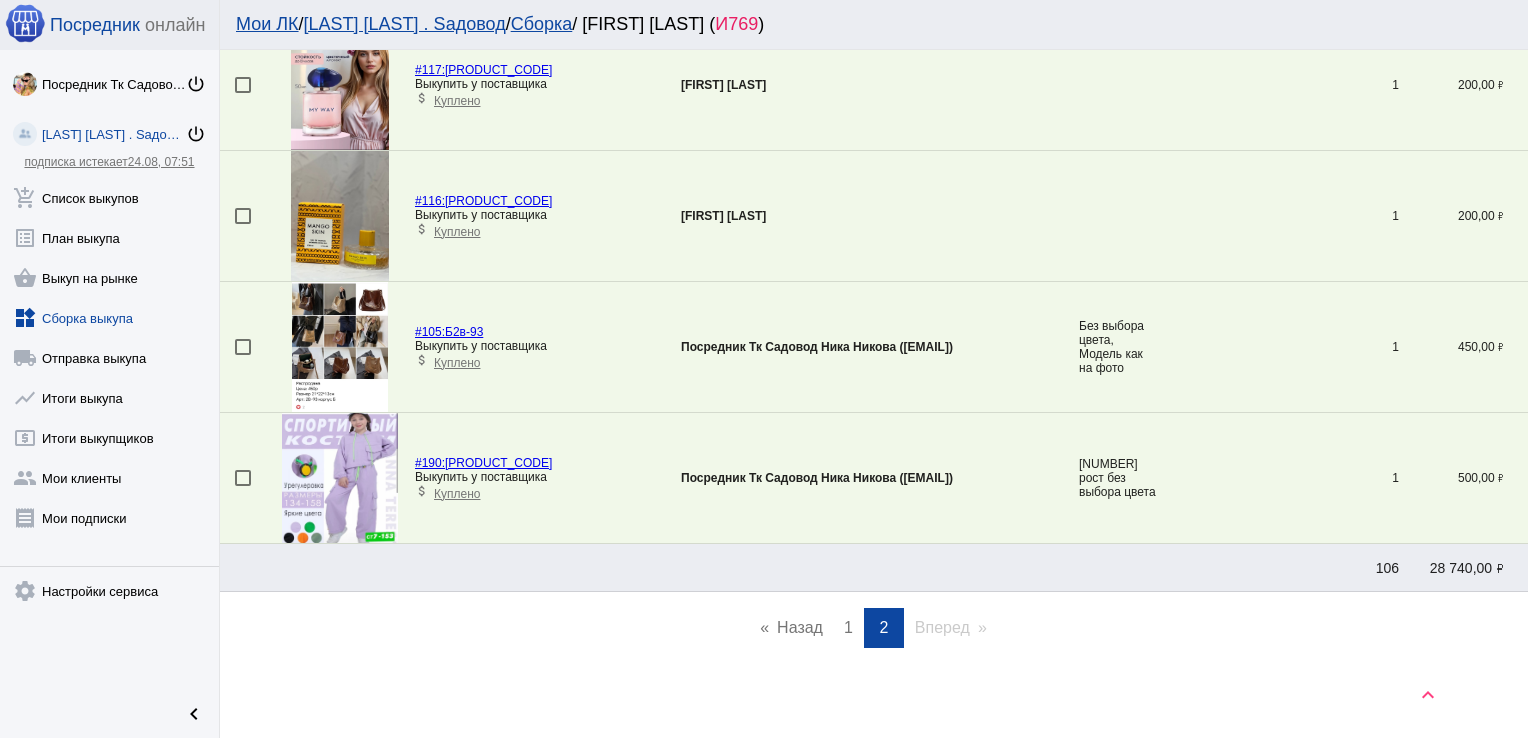click on "1" at bounding box center (848, 627) 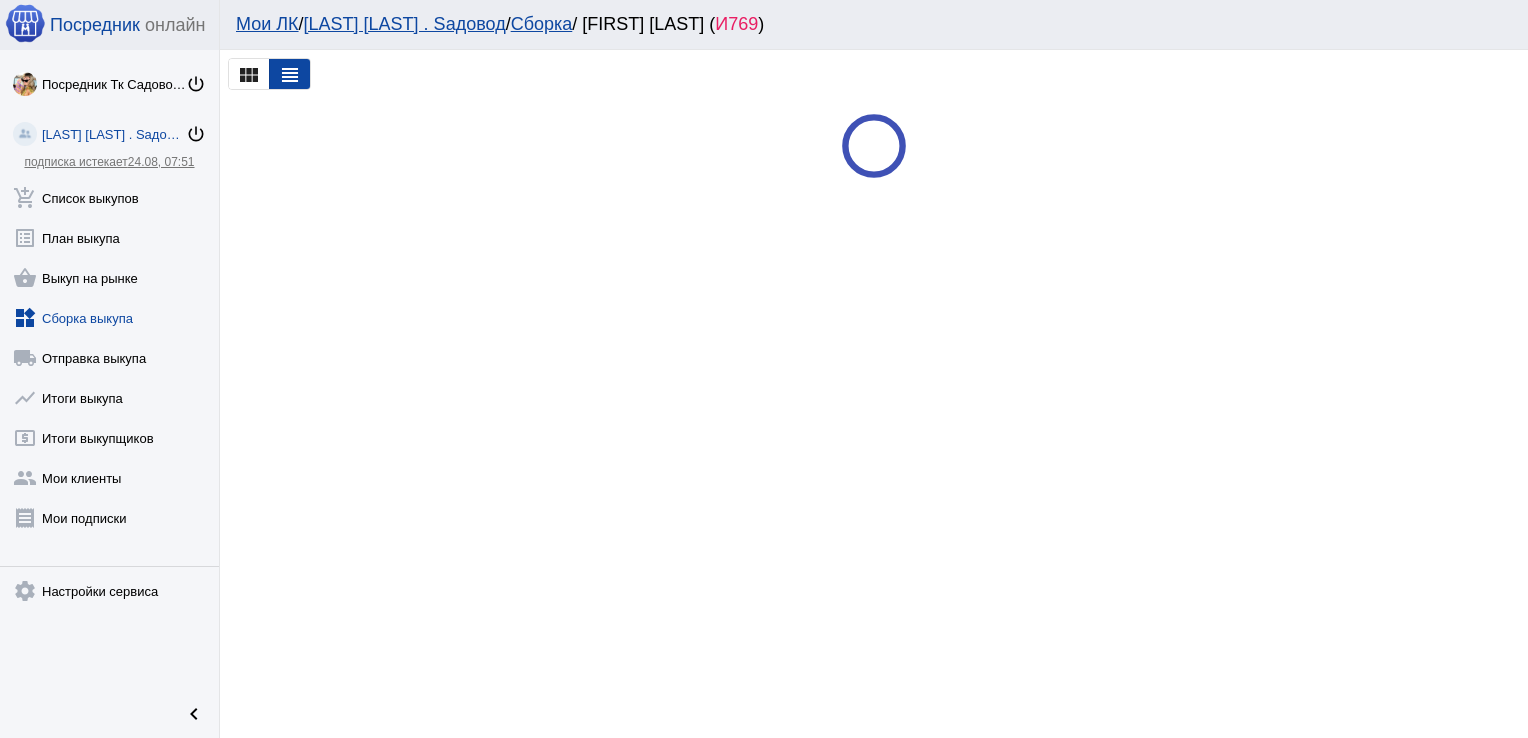 scroll, scrollTop: 0, scrollLeft: 0, axis: both 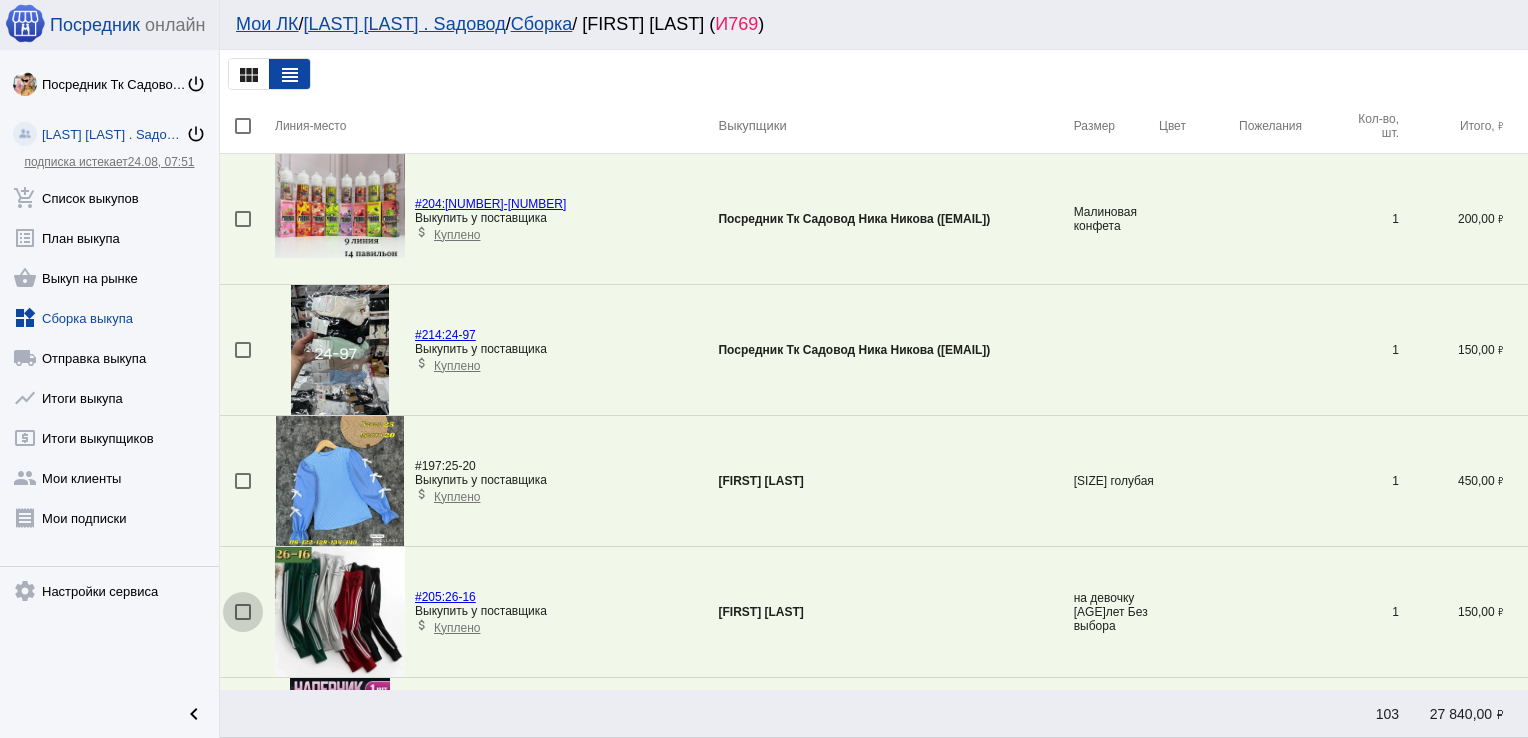 click at bounding box center [243, 612] 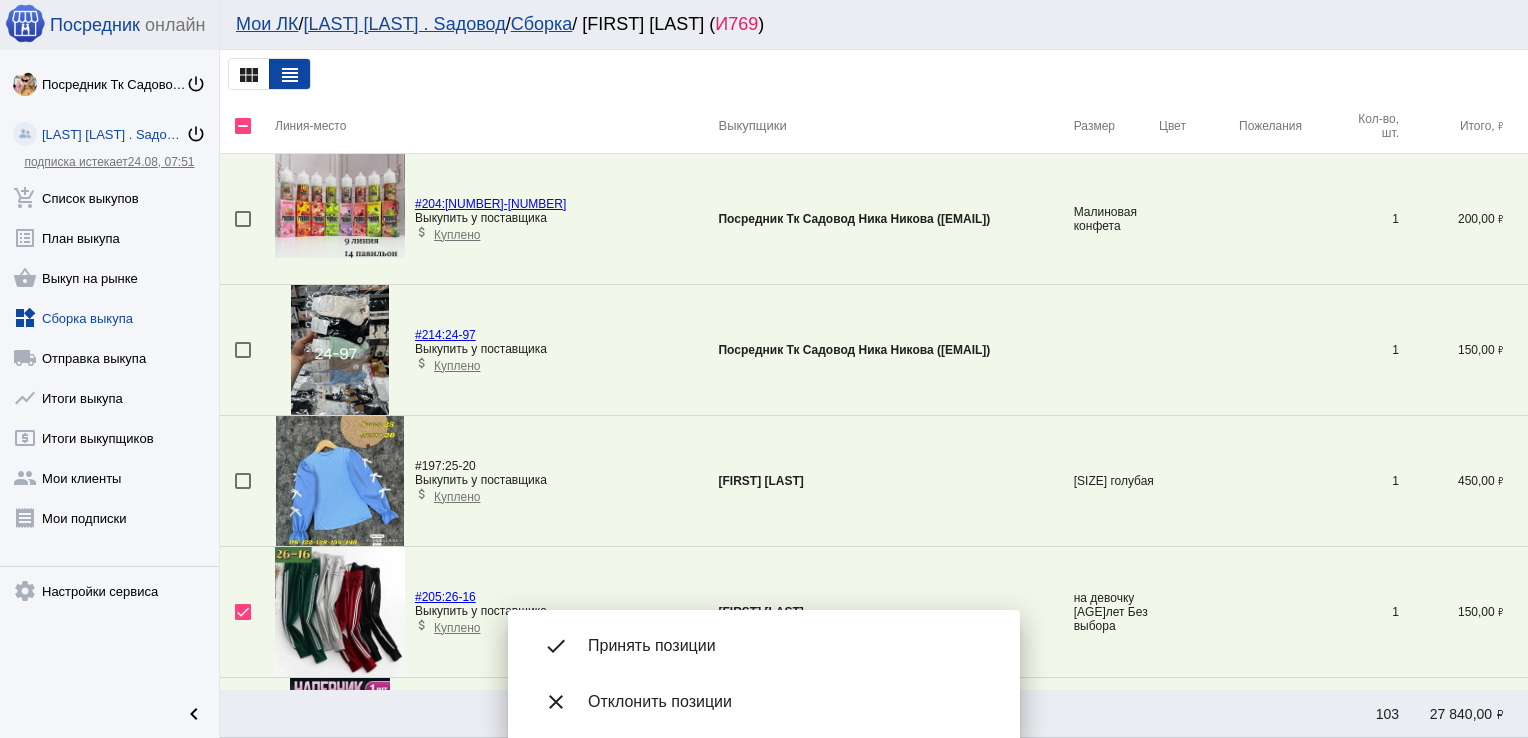 click on "Принять позиции" at bounding box center (788, 646) 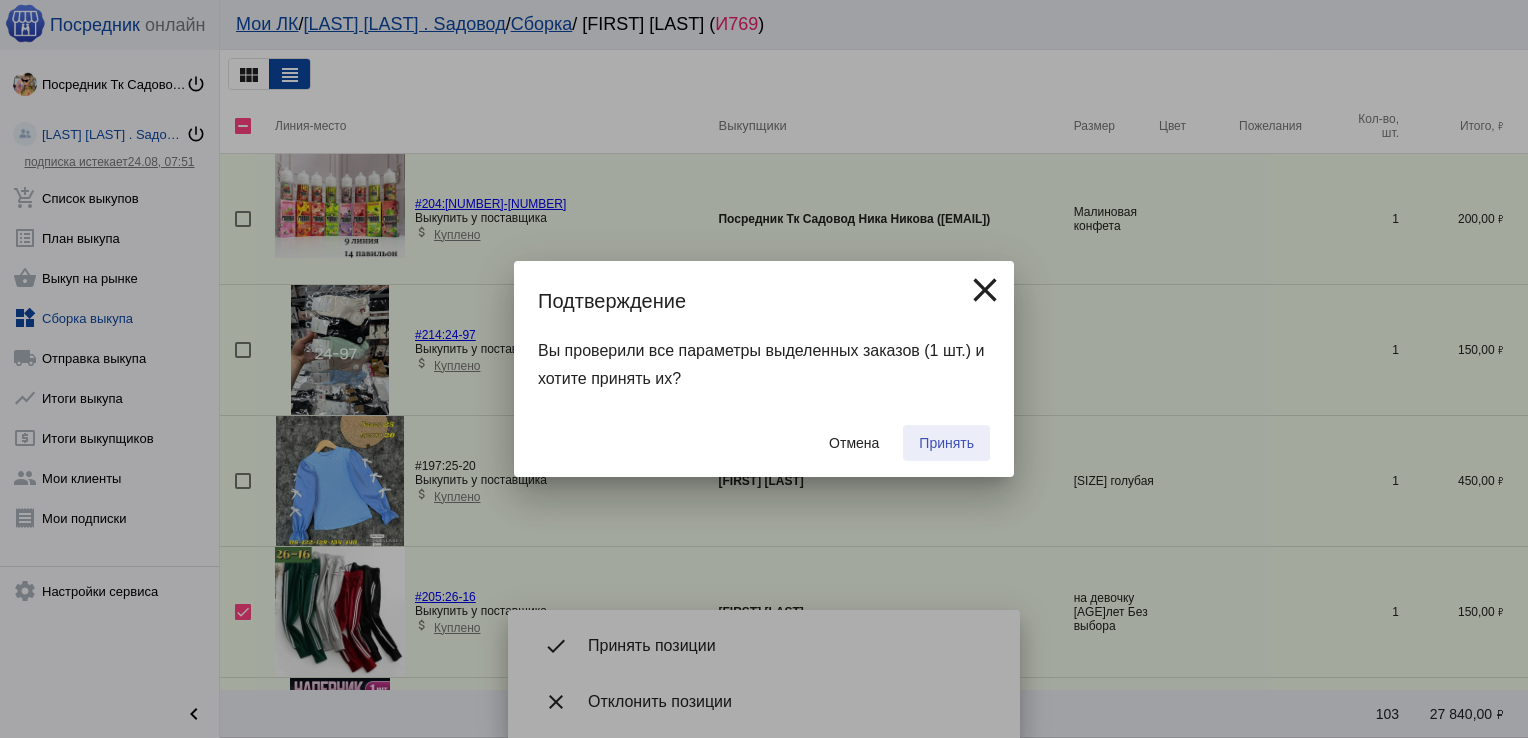 click on "Принять" at bounding box center [946, 443] 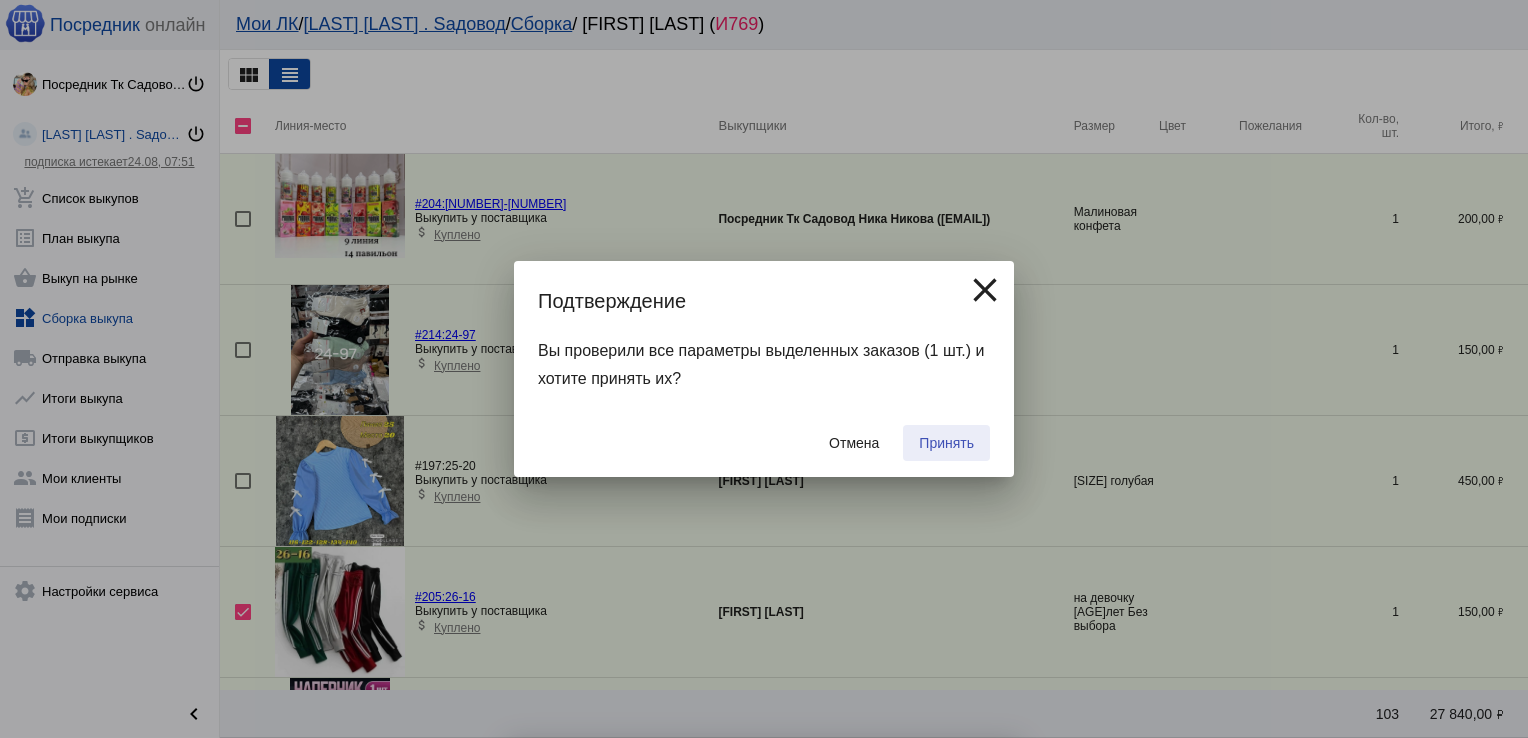 checkbox on "false" 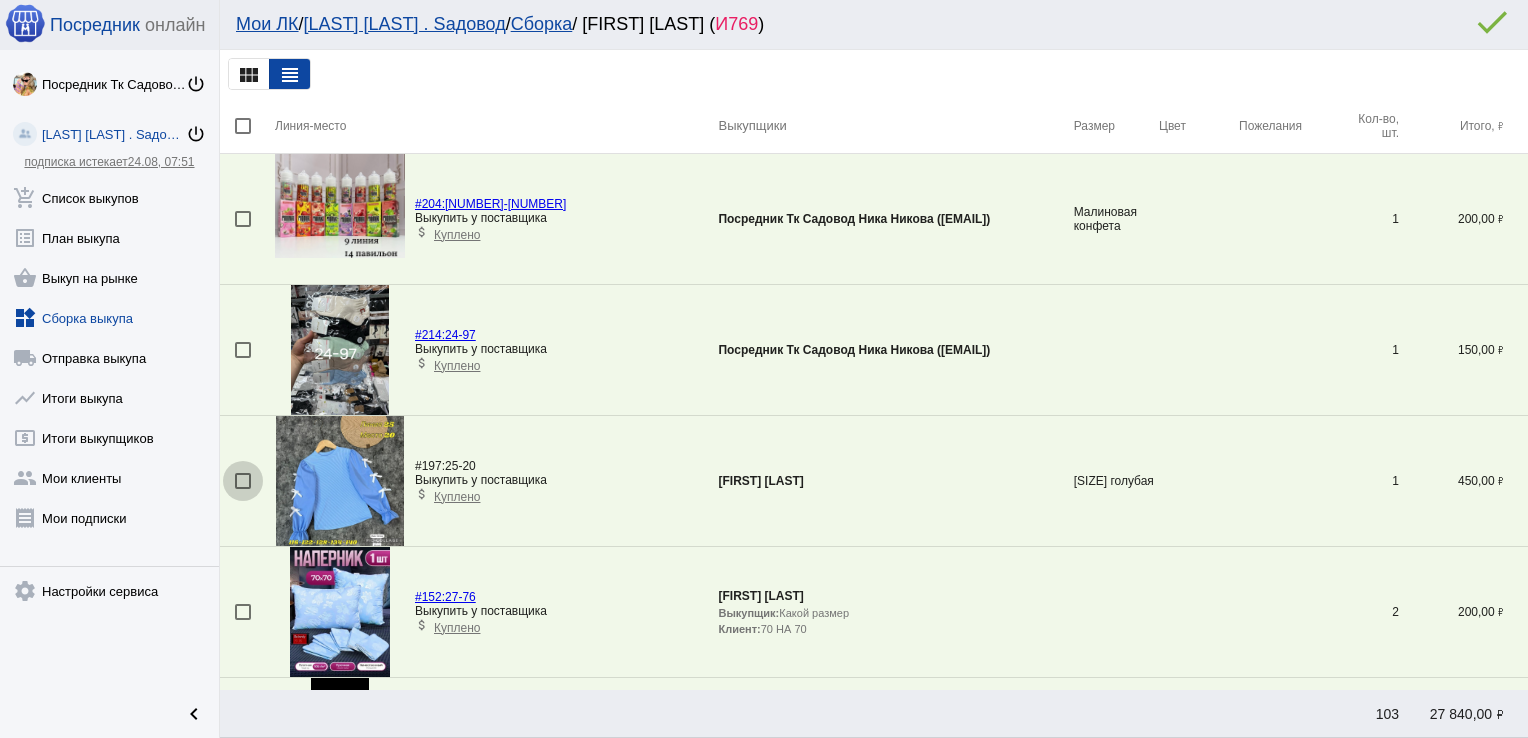 click at bounding box center (243, 481) 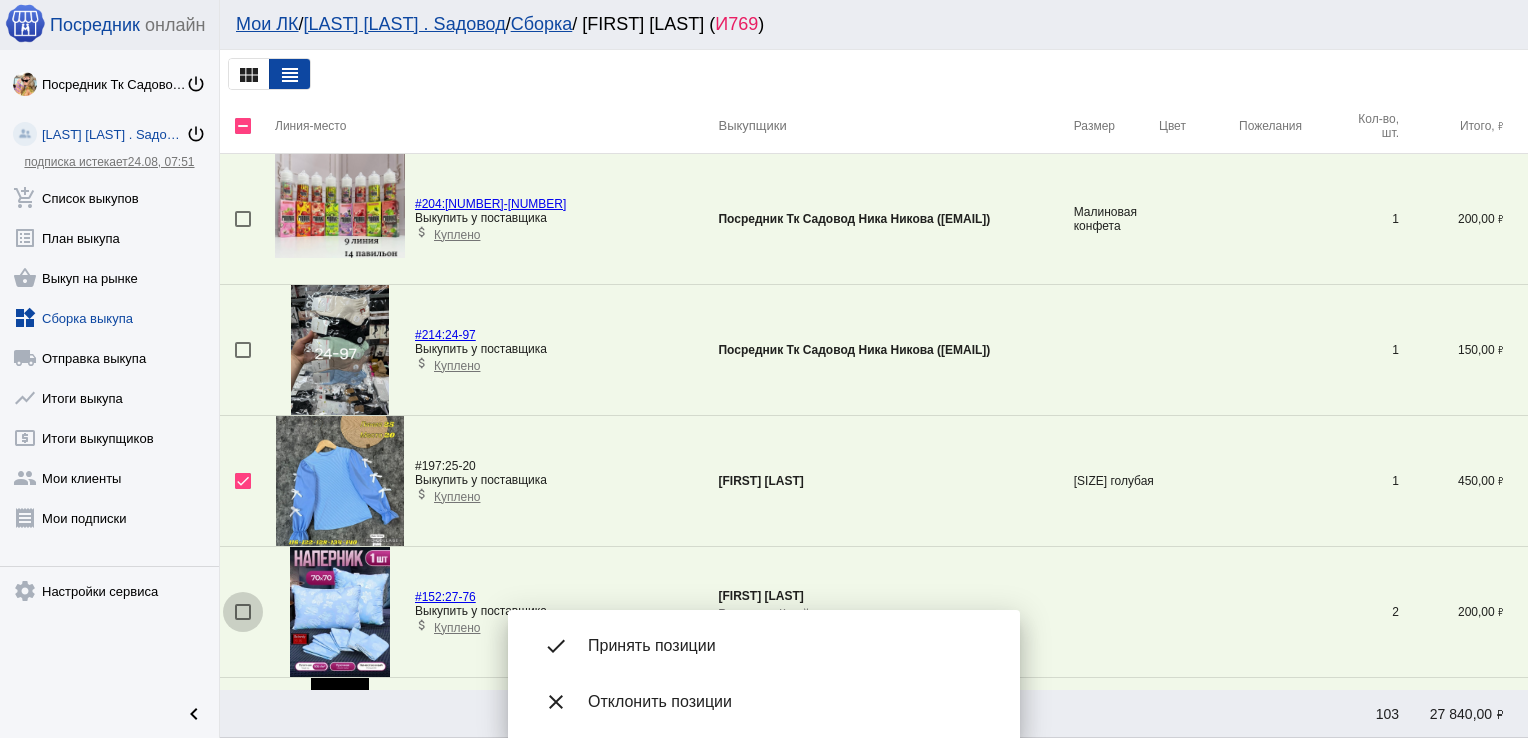 click at bounding box center (243, 612) 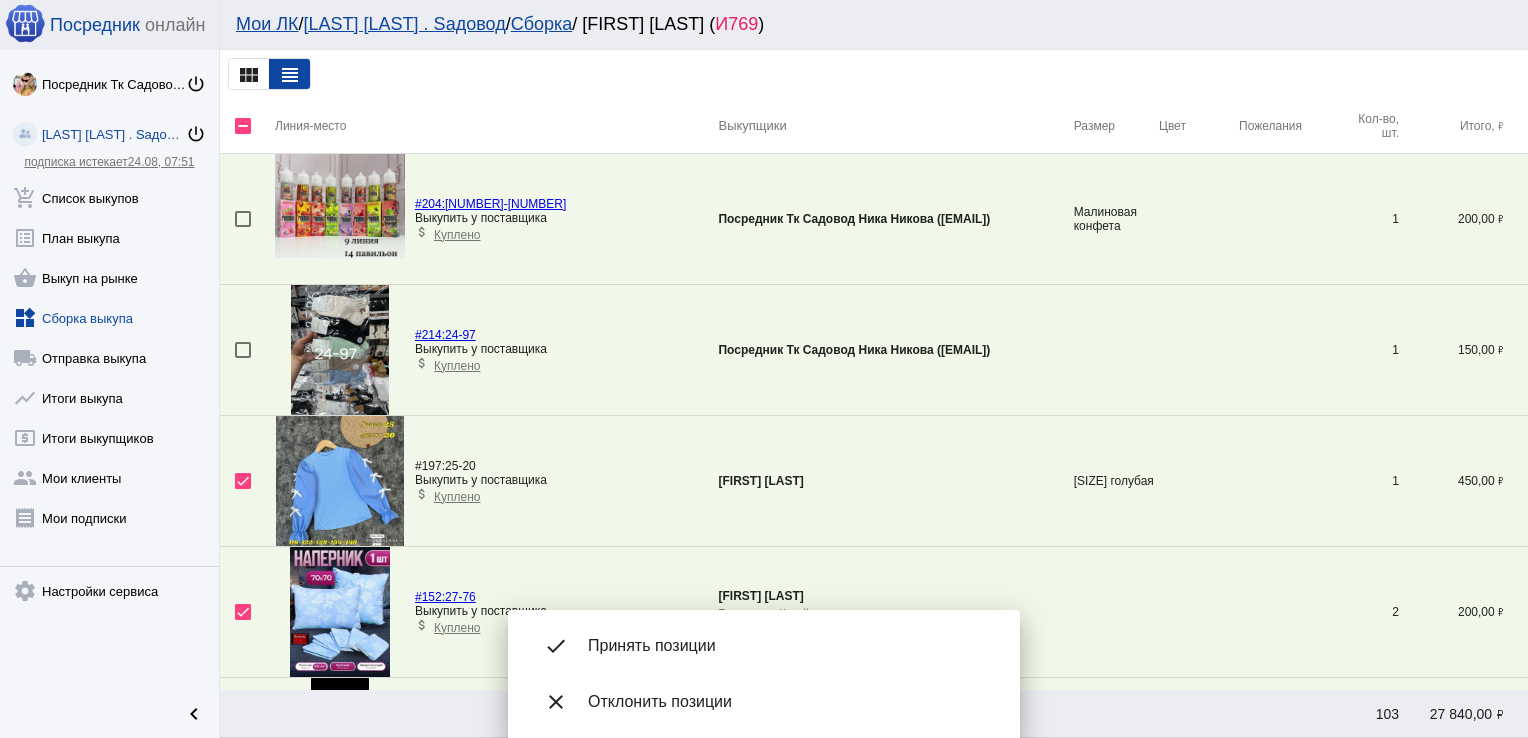 click on "Принять позиции" at bounding box center [788, 646] 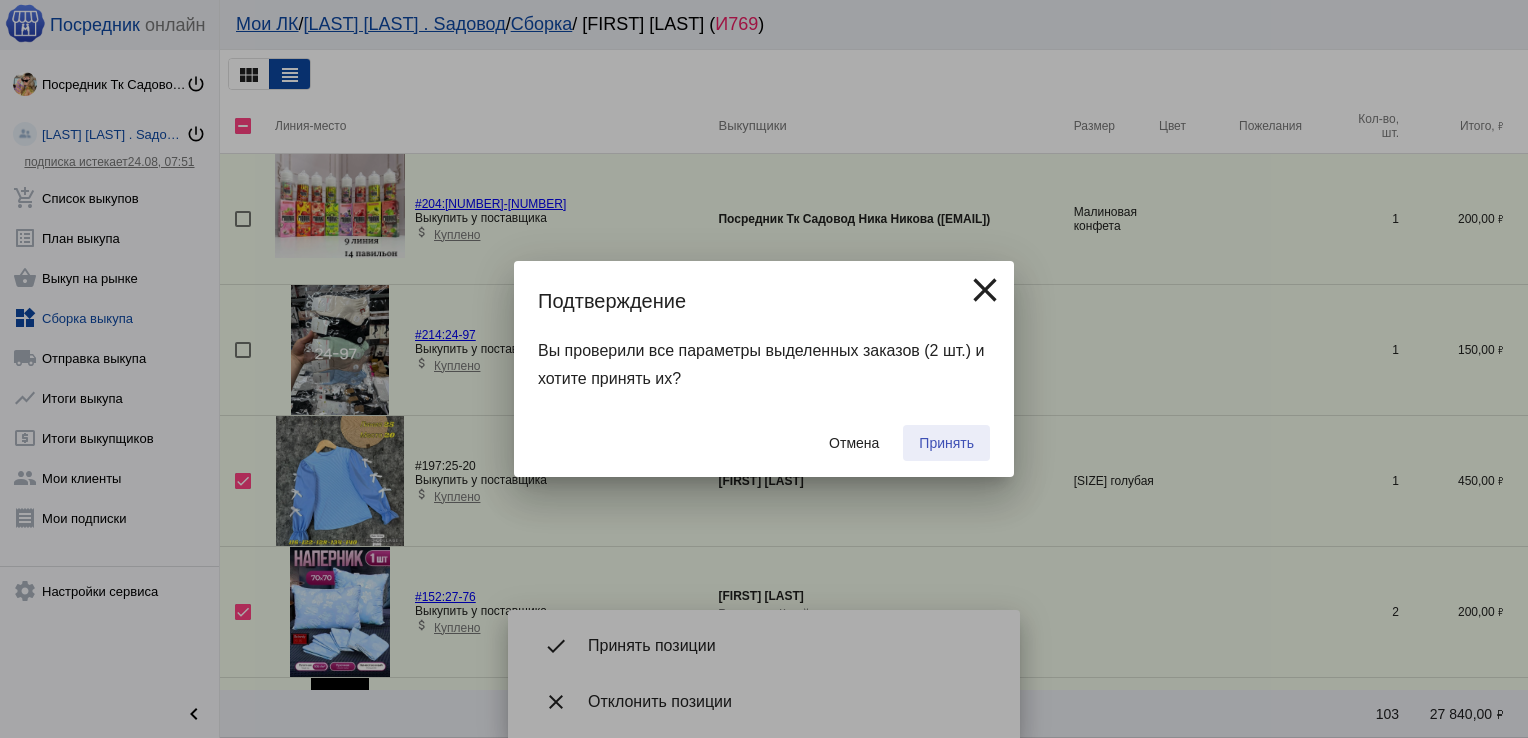 click on "Принять" at bounding box center [946, 443] 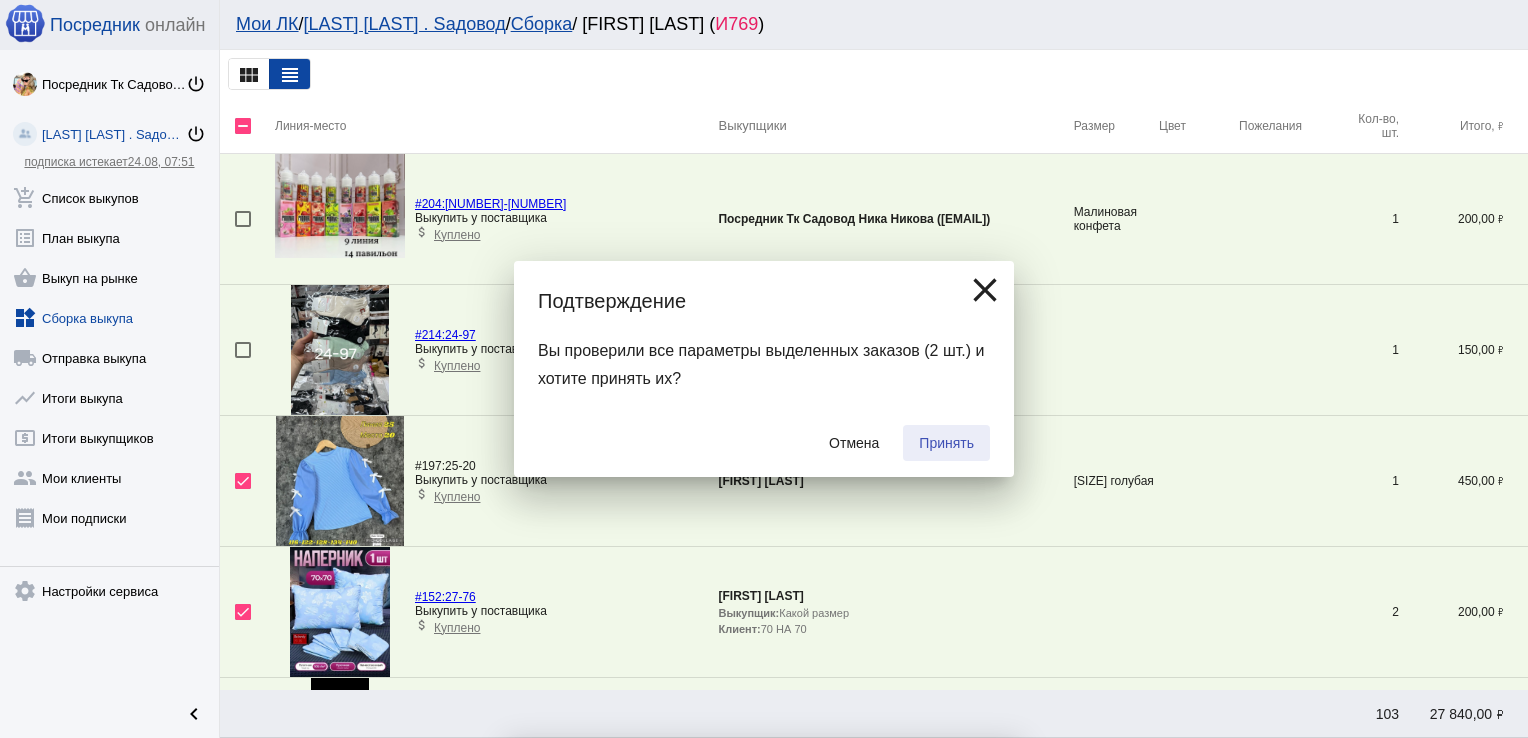 checkbox on "false" 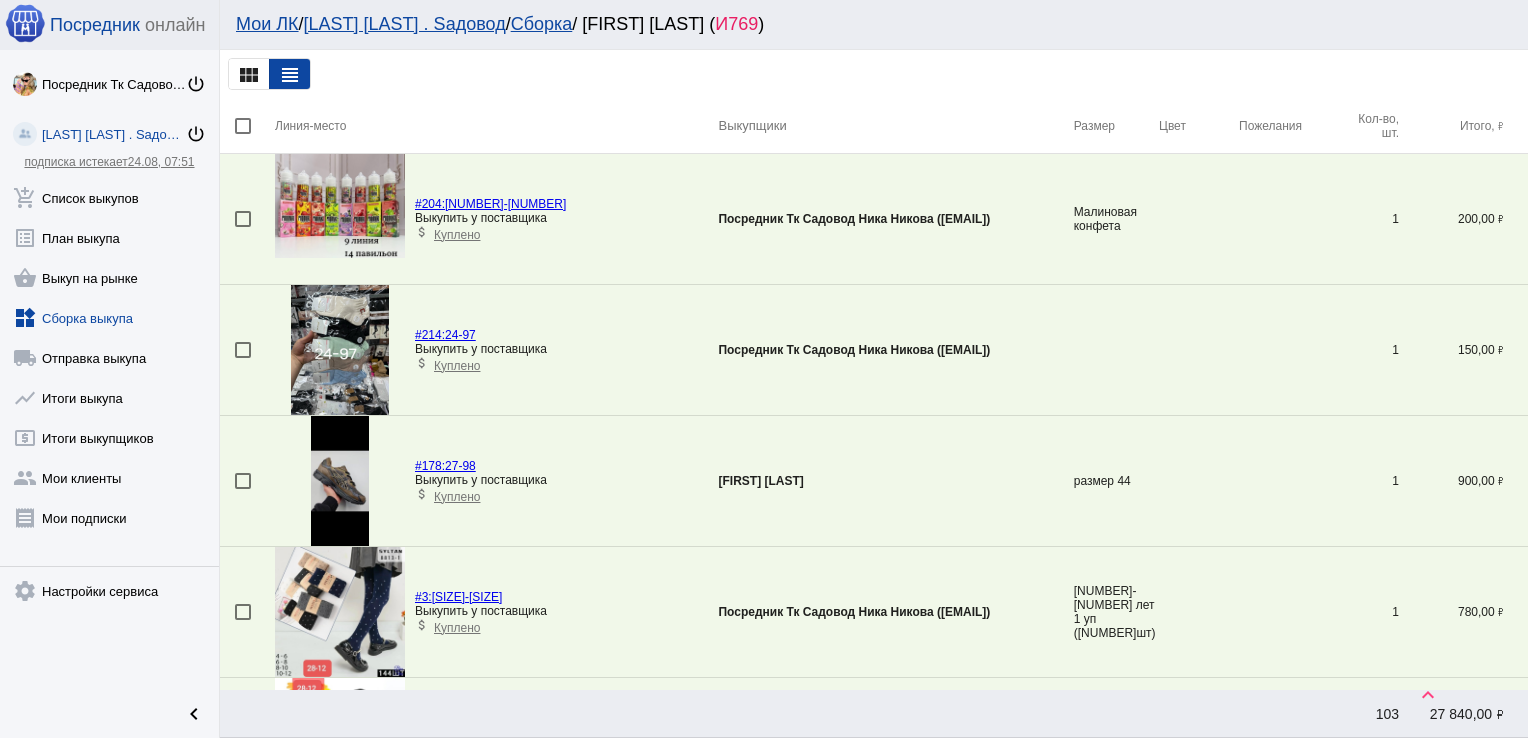 scroll, scrollTop: 6155, scrollLeft: 0, axis: vertical 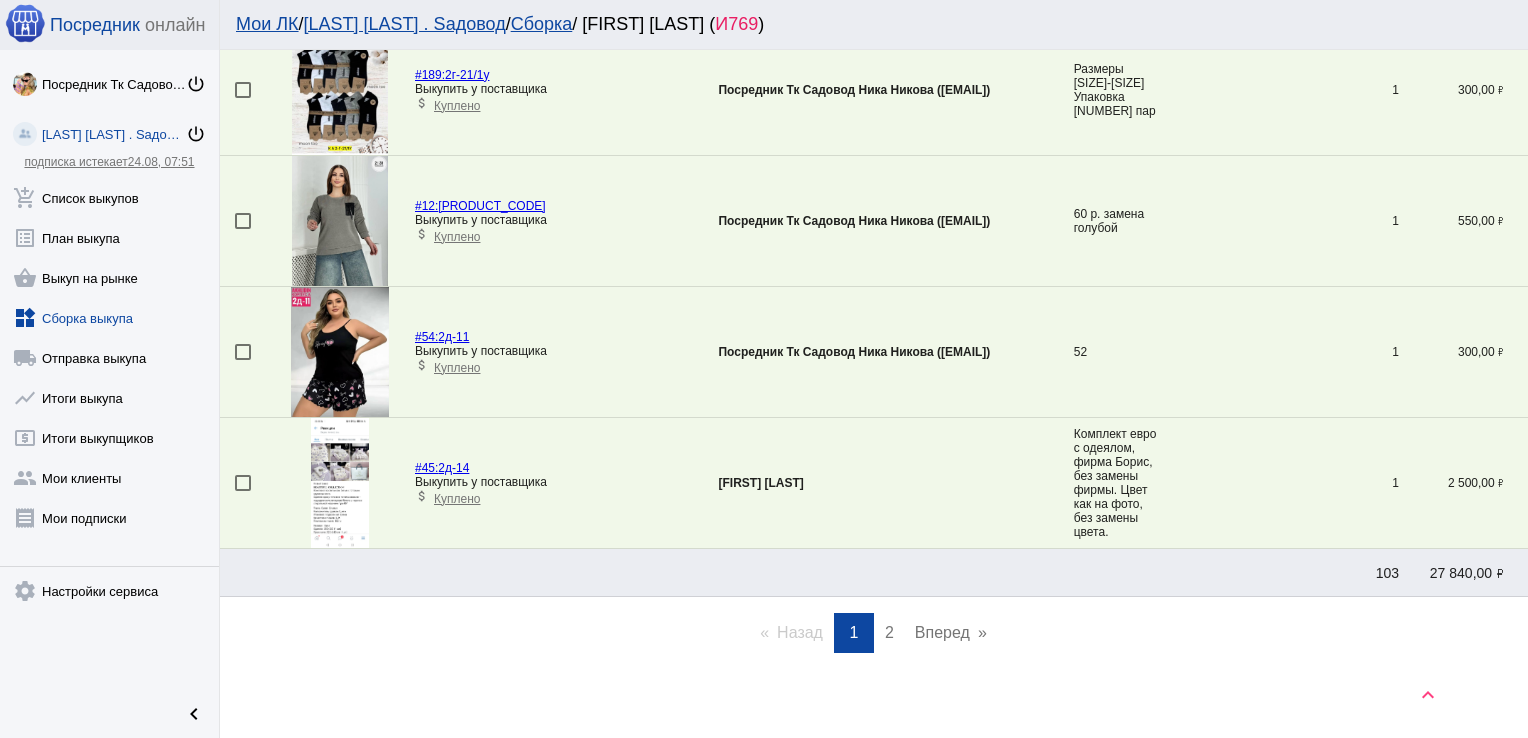 click on "page  2" at bounding box center (889, 633) 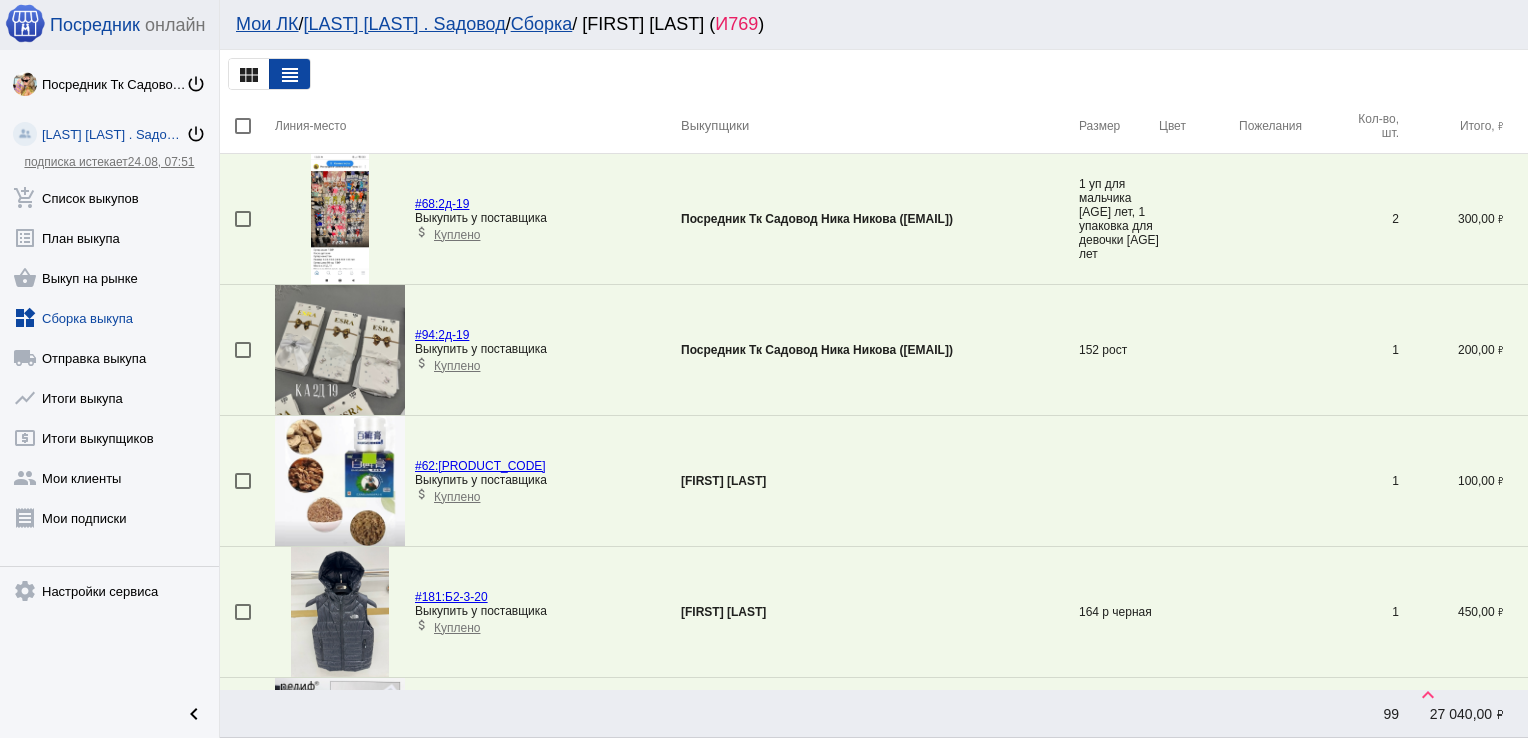 scroll, scrollTop: 1116, scrollLeft: 0, axis: vertical 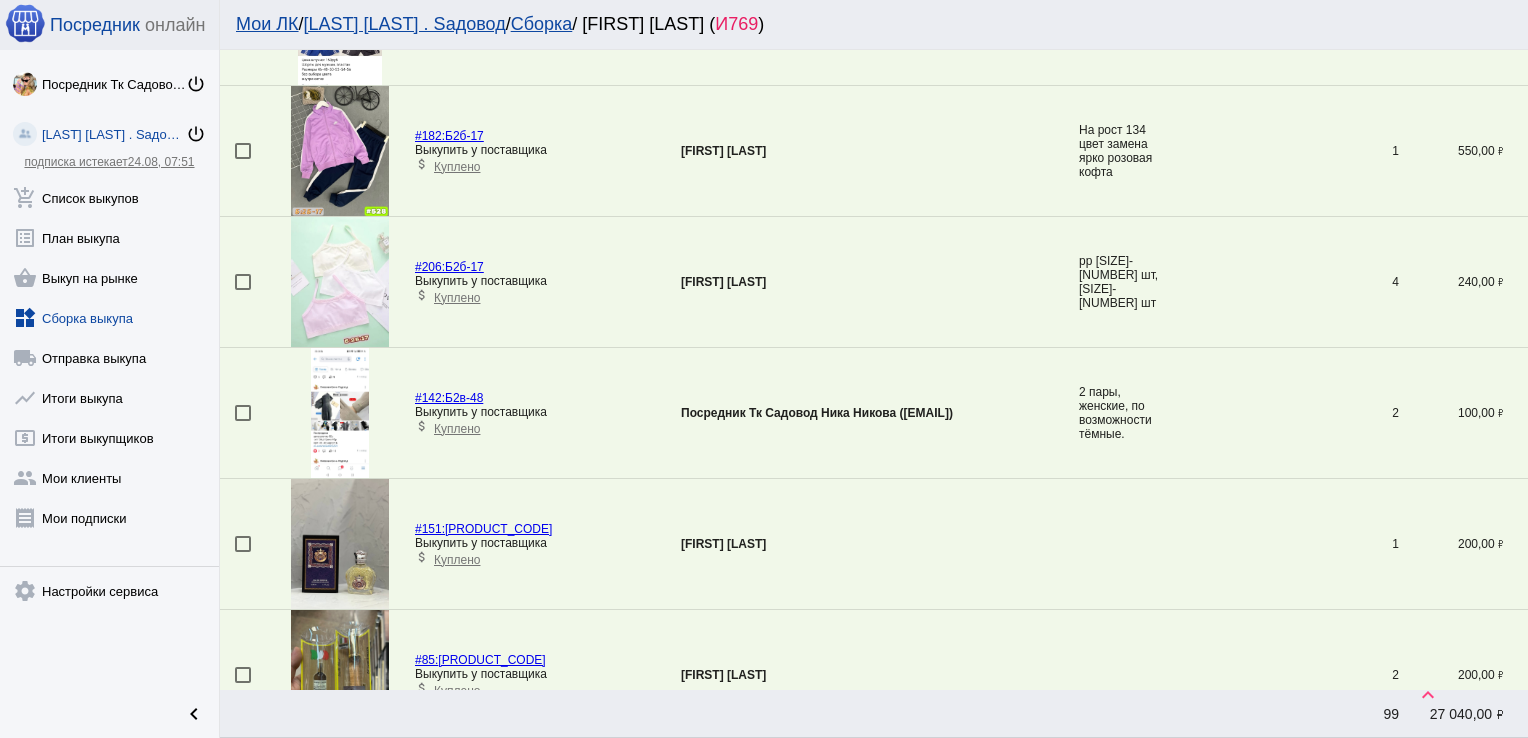 click at bounding box center [243, 413] 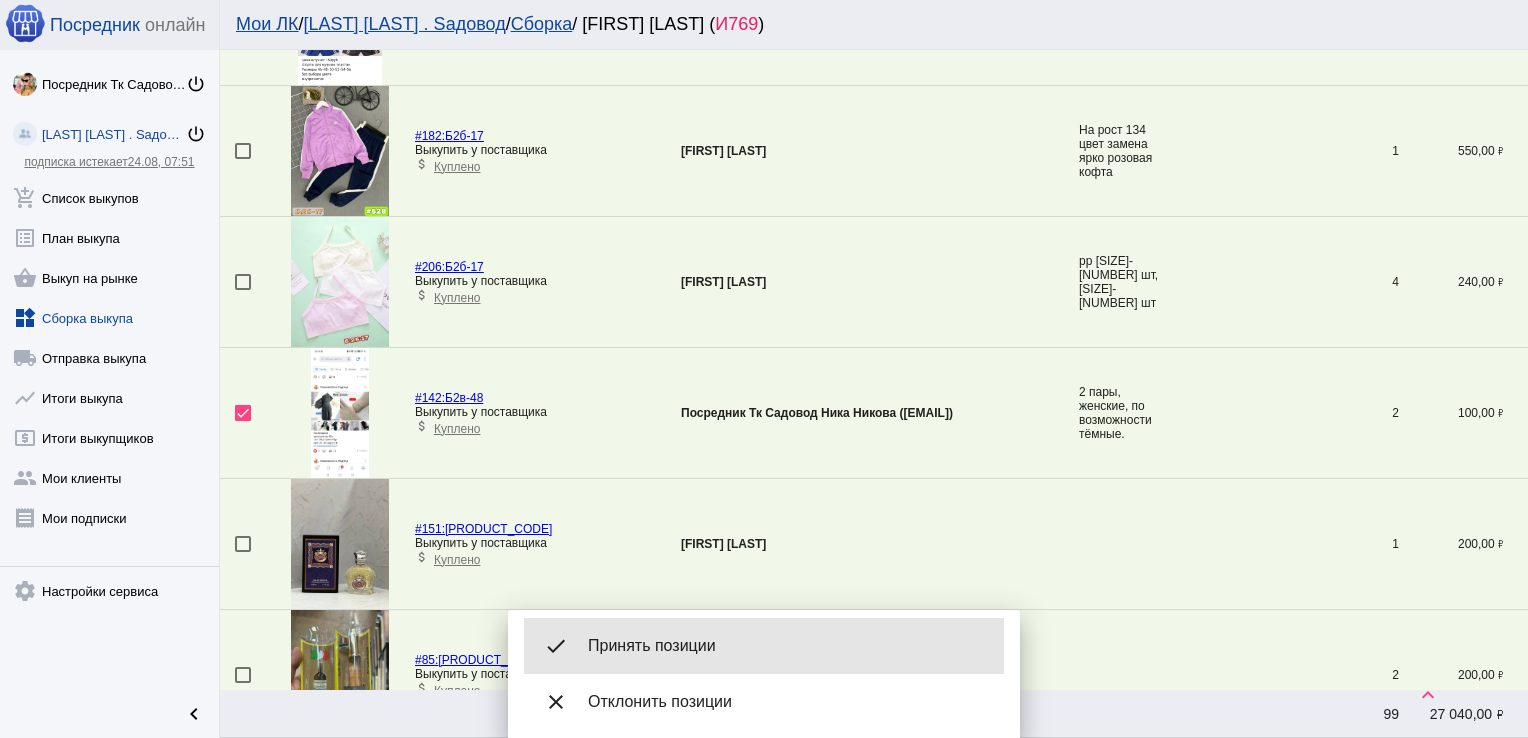 click on "done Принять позиции" at bounding box center [764, 646] 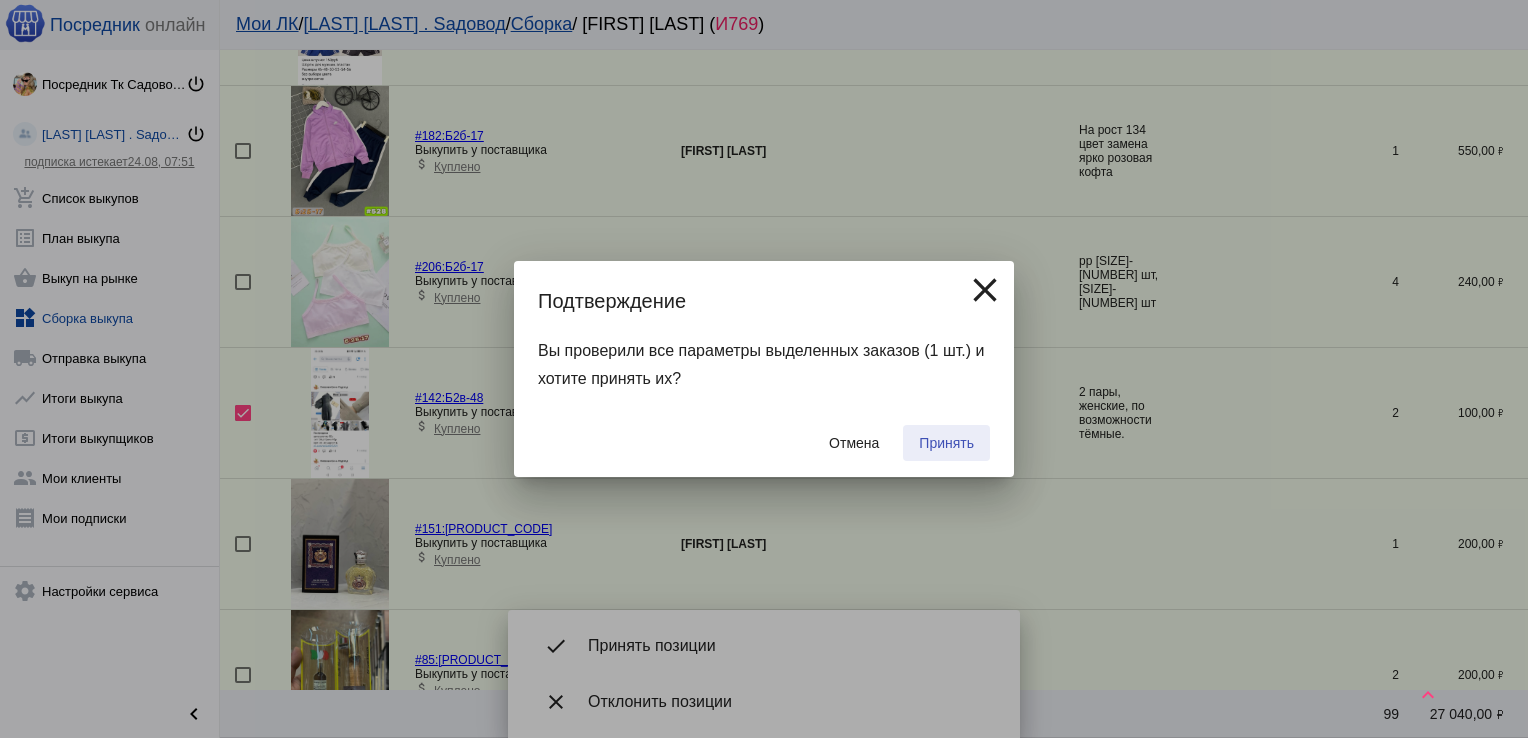 click on "Принять" at bounding box center [946, 443] 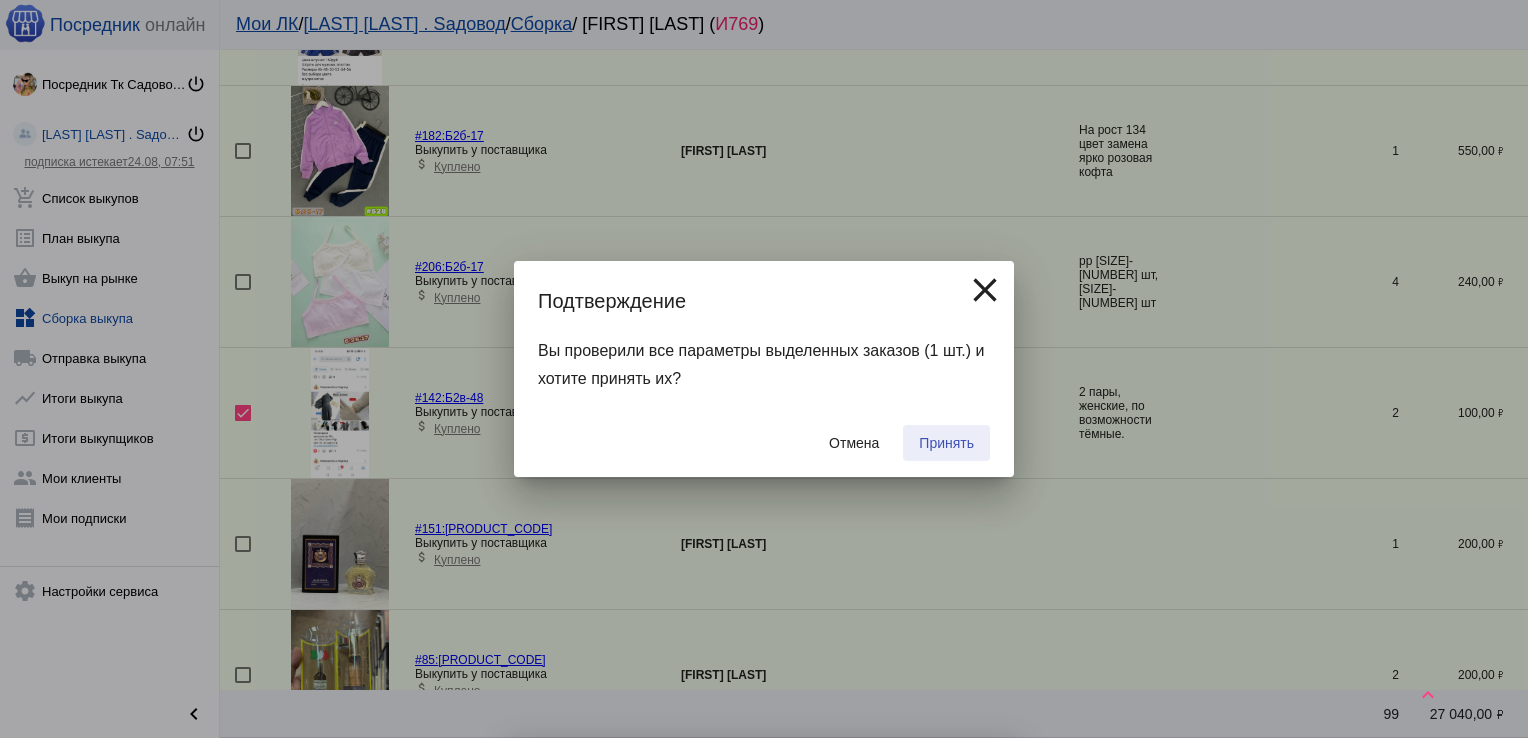 checkbox on "false" 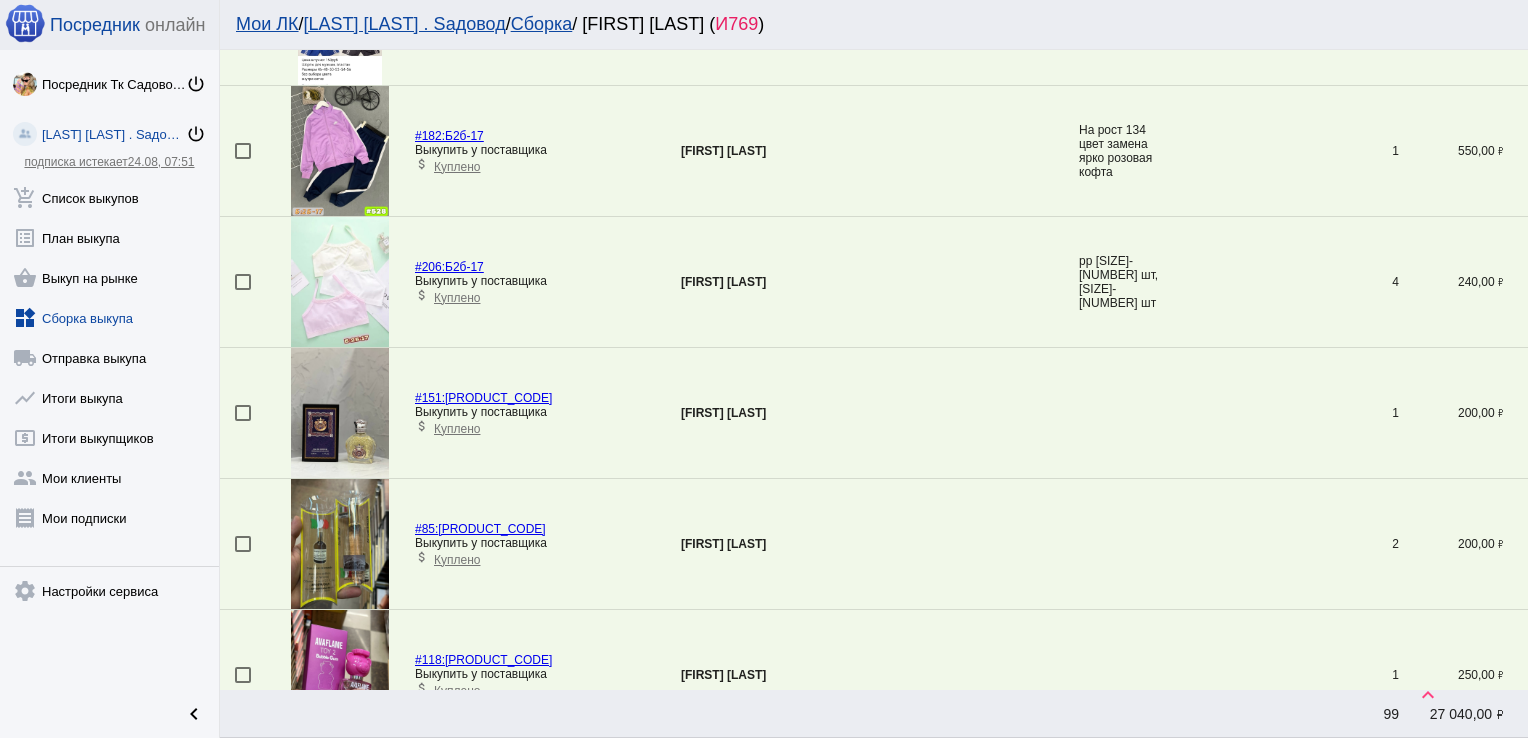 scroll, scrollTop: 1838, scrollLeft: 0, axis: vertical 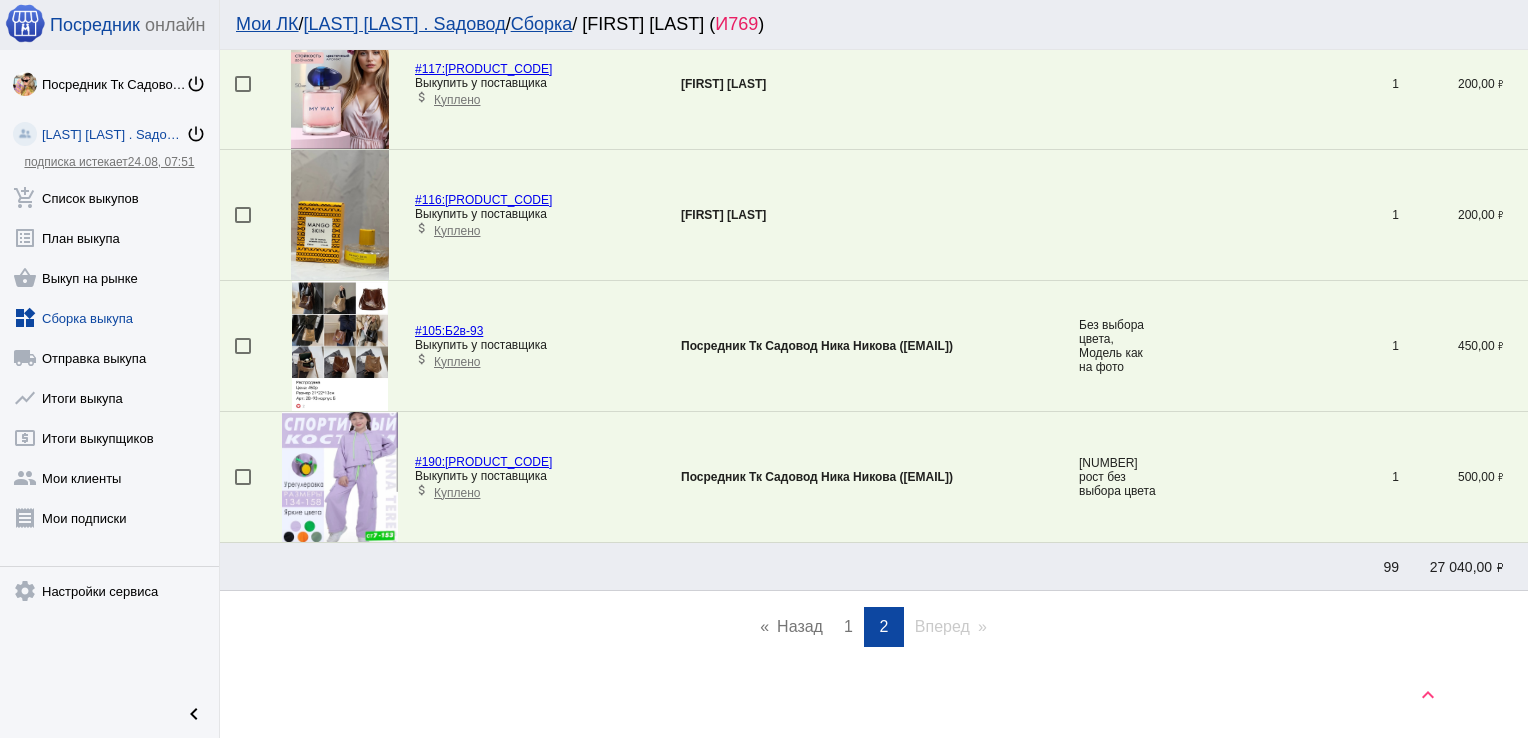 click on "1" at bounding box center (848, 626) 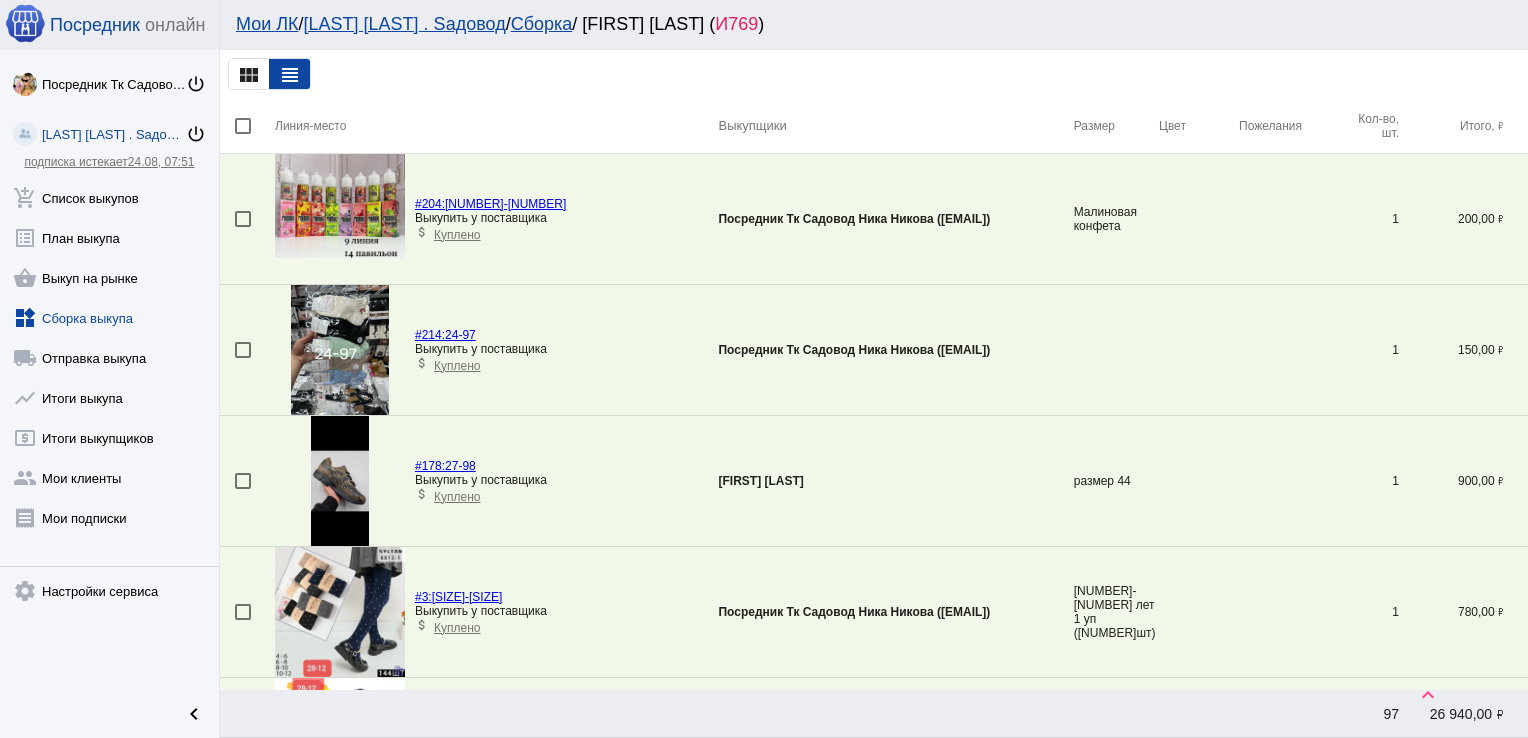 scroll, scrollTop: 6087, scrollLeft: 0, axis: vertical 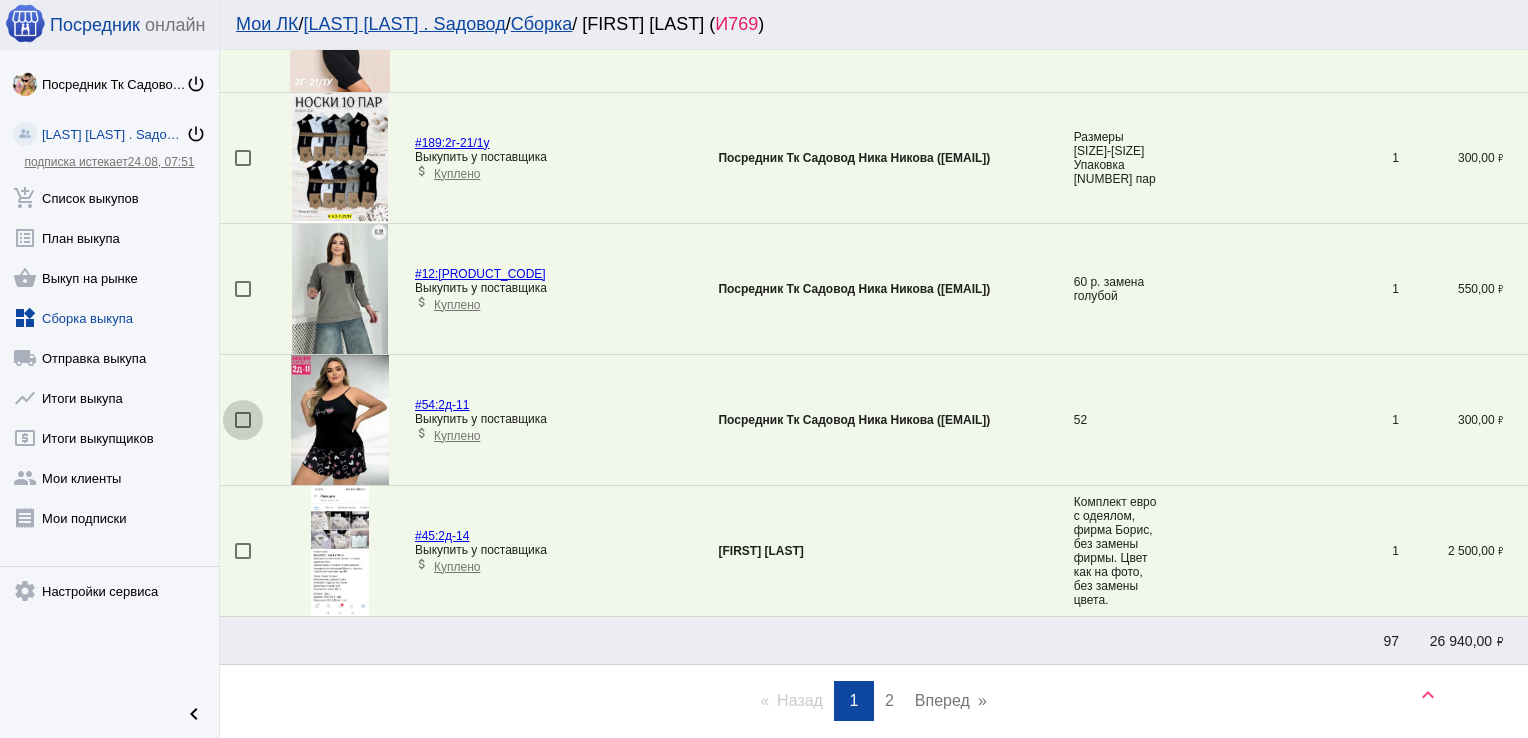 click at bounding box center (243, 420) 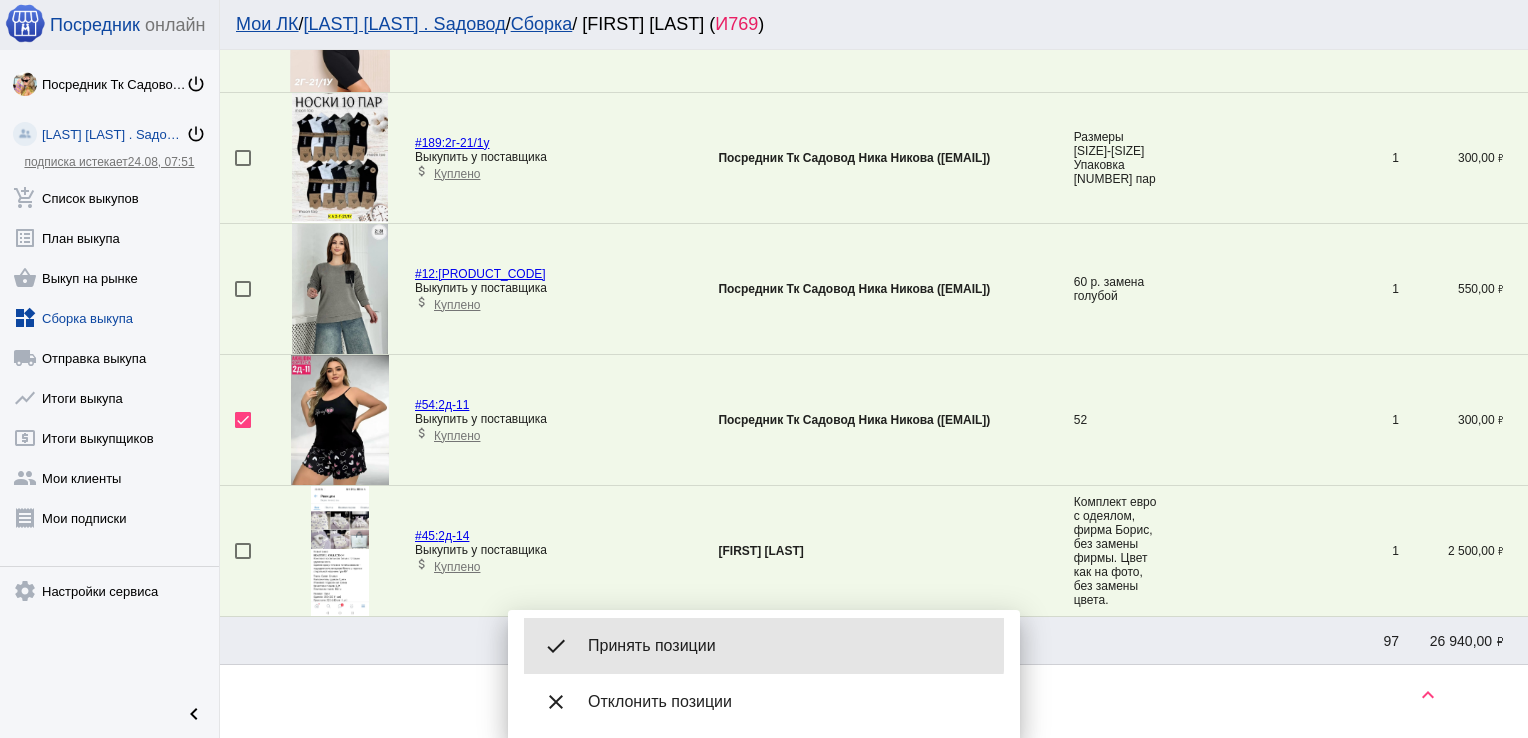 click on "done Принять позиции" at bounding box center [764, 646] 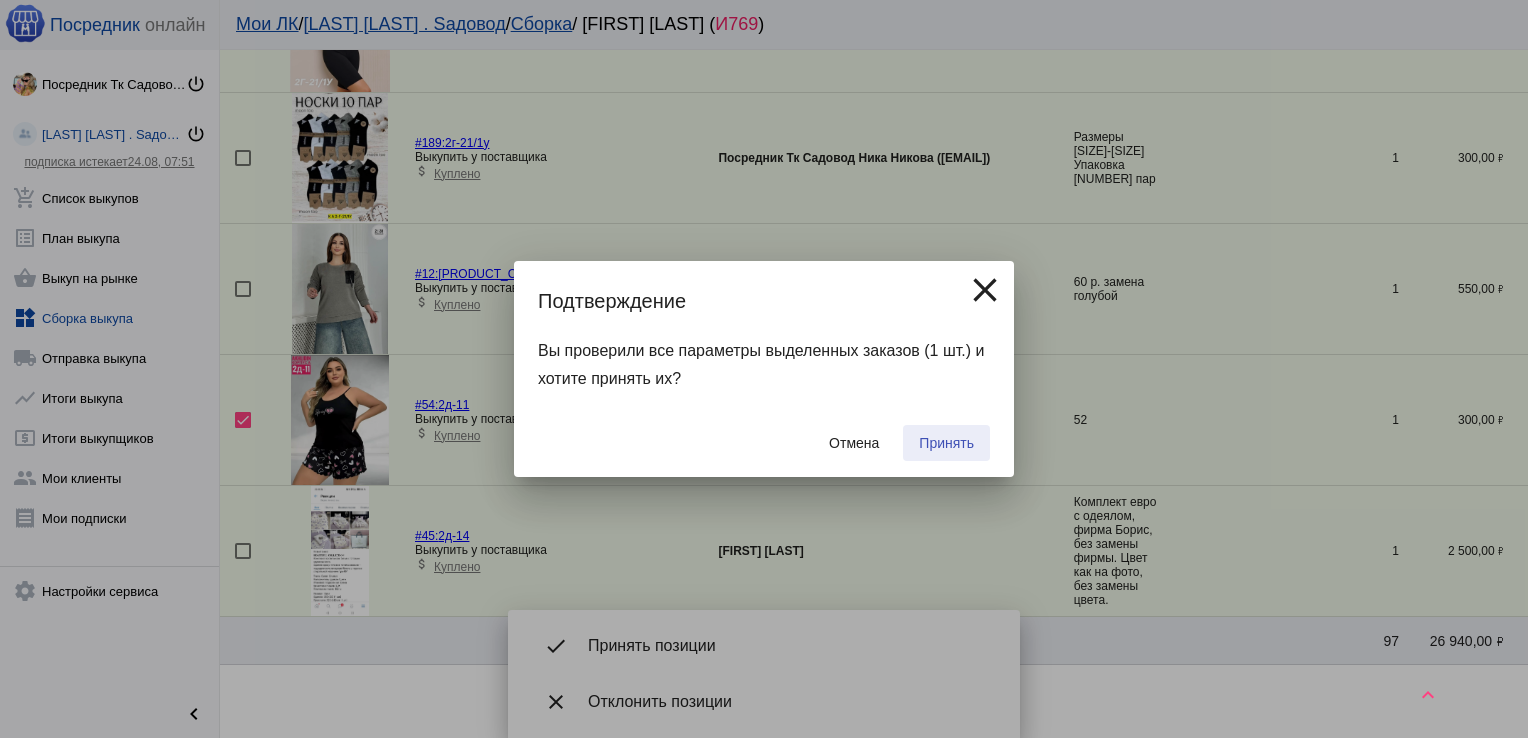 click on "Принять" at bounding box center [946, 443] 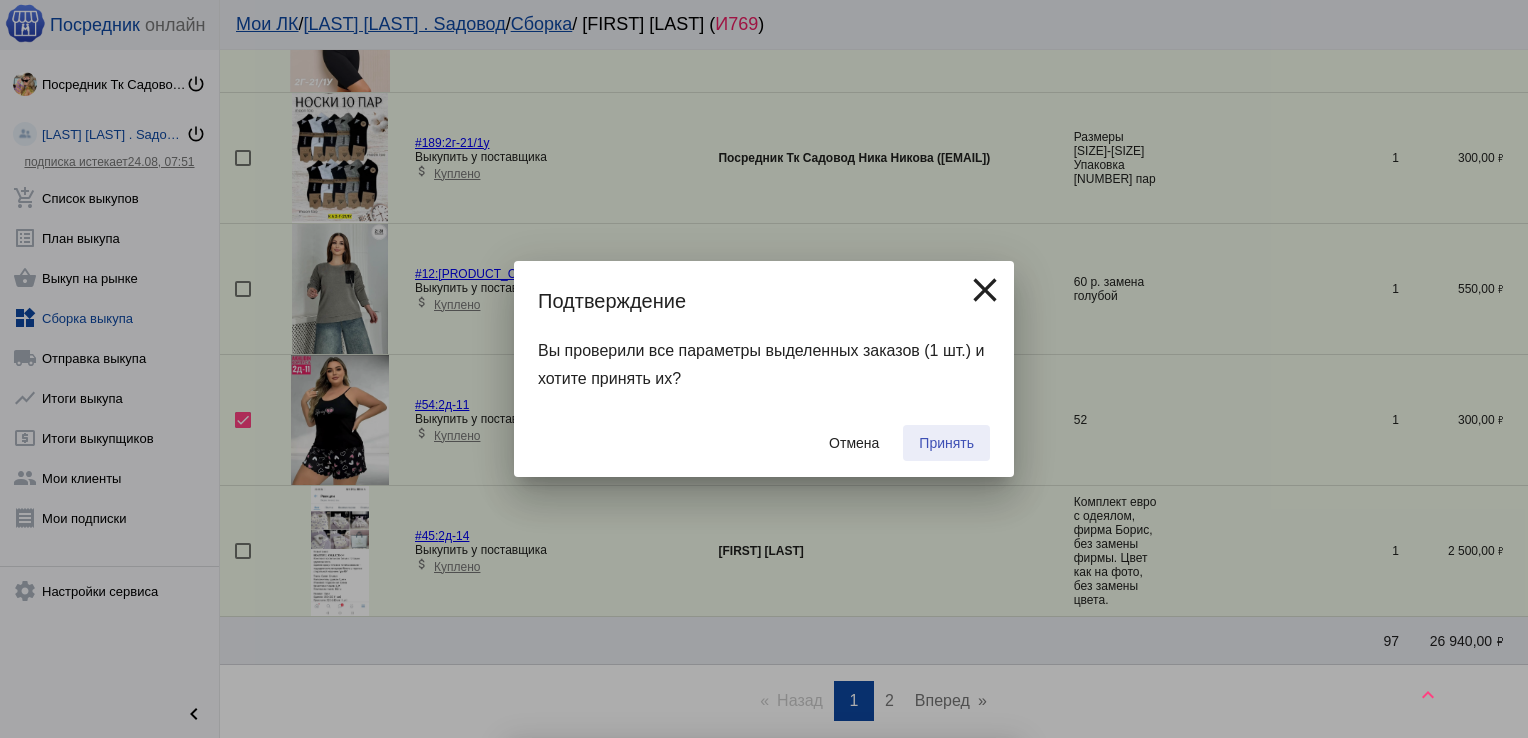checkbox on "false" 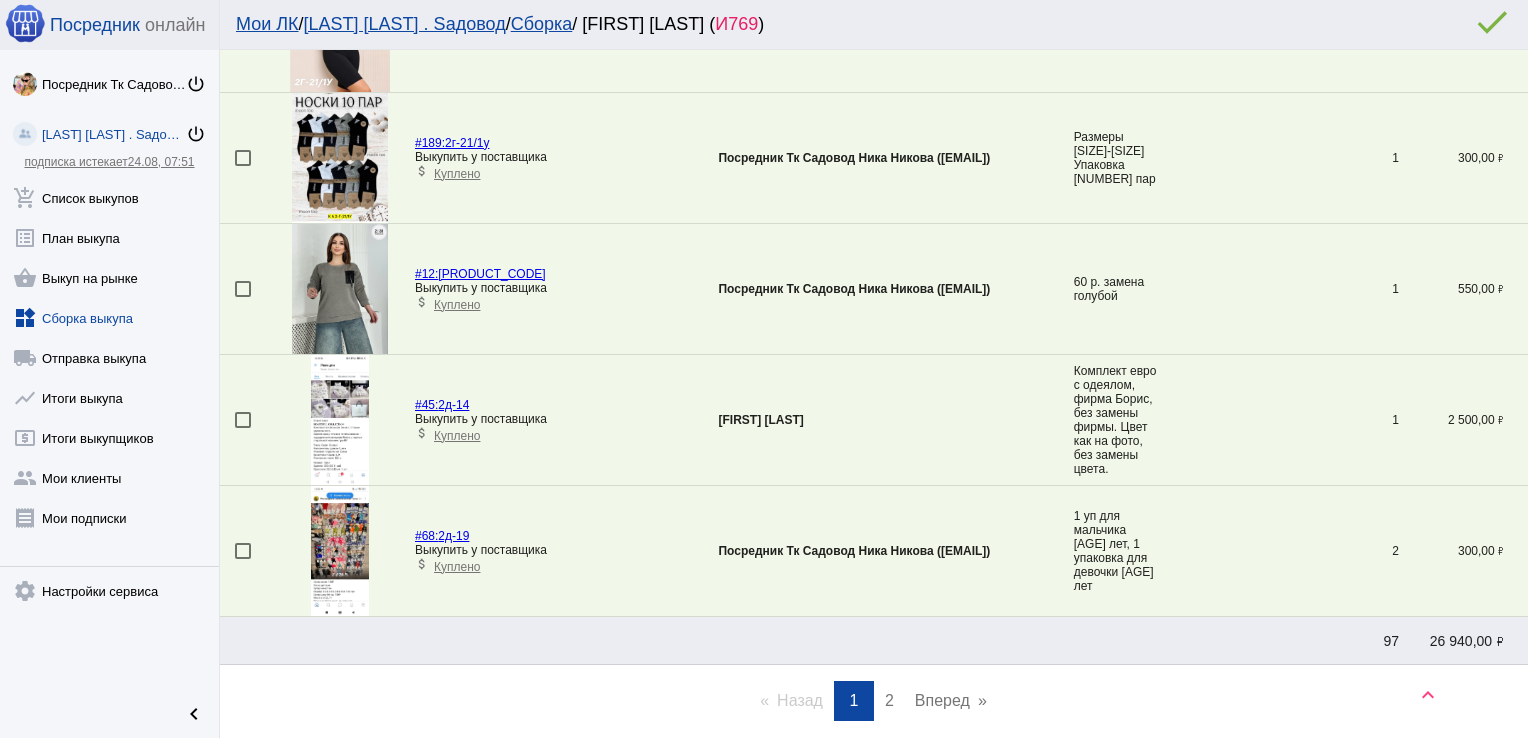scroll, scrollTop: 463, scrollLeft: 0, axis: vertical 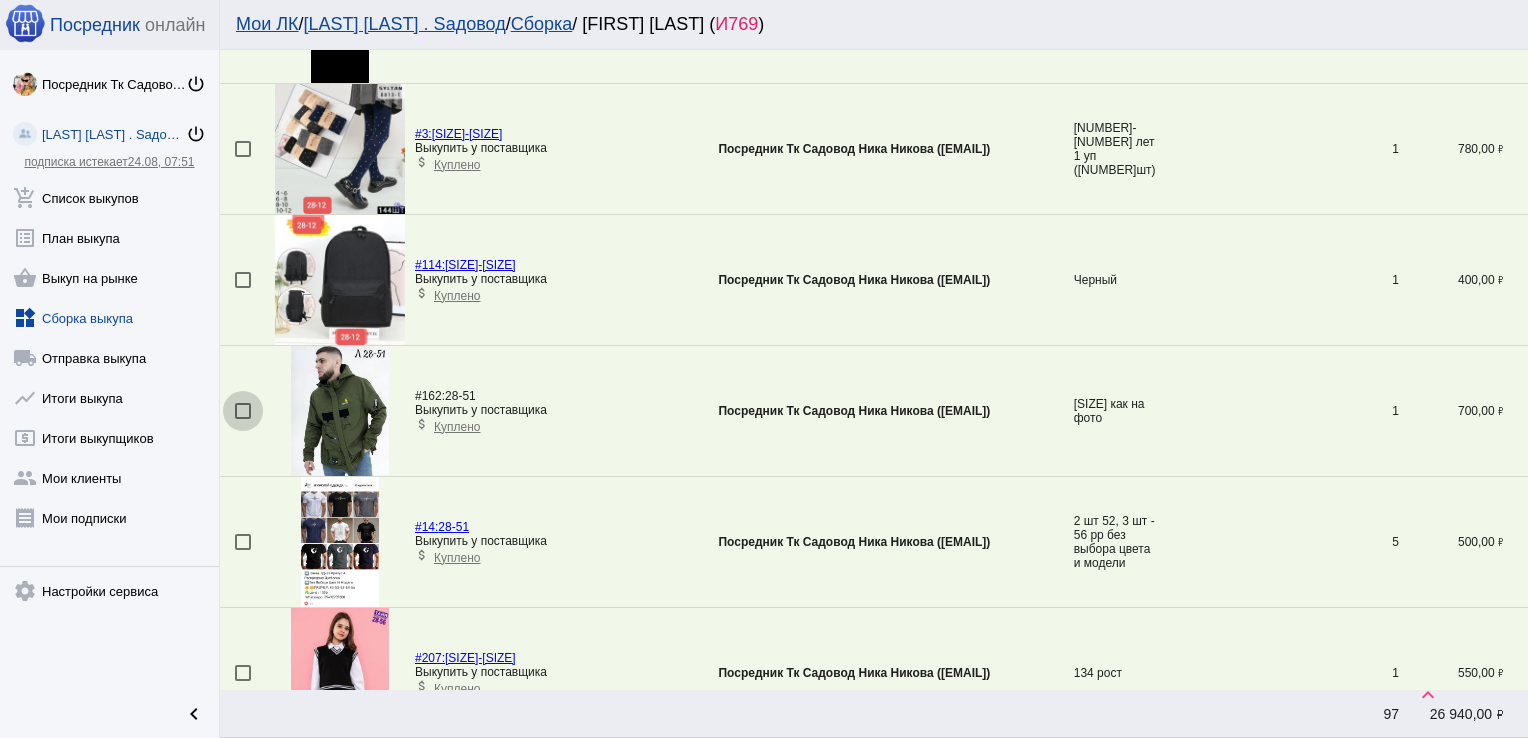 click at bounding box center [243, 411] 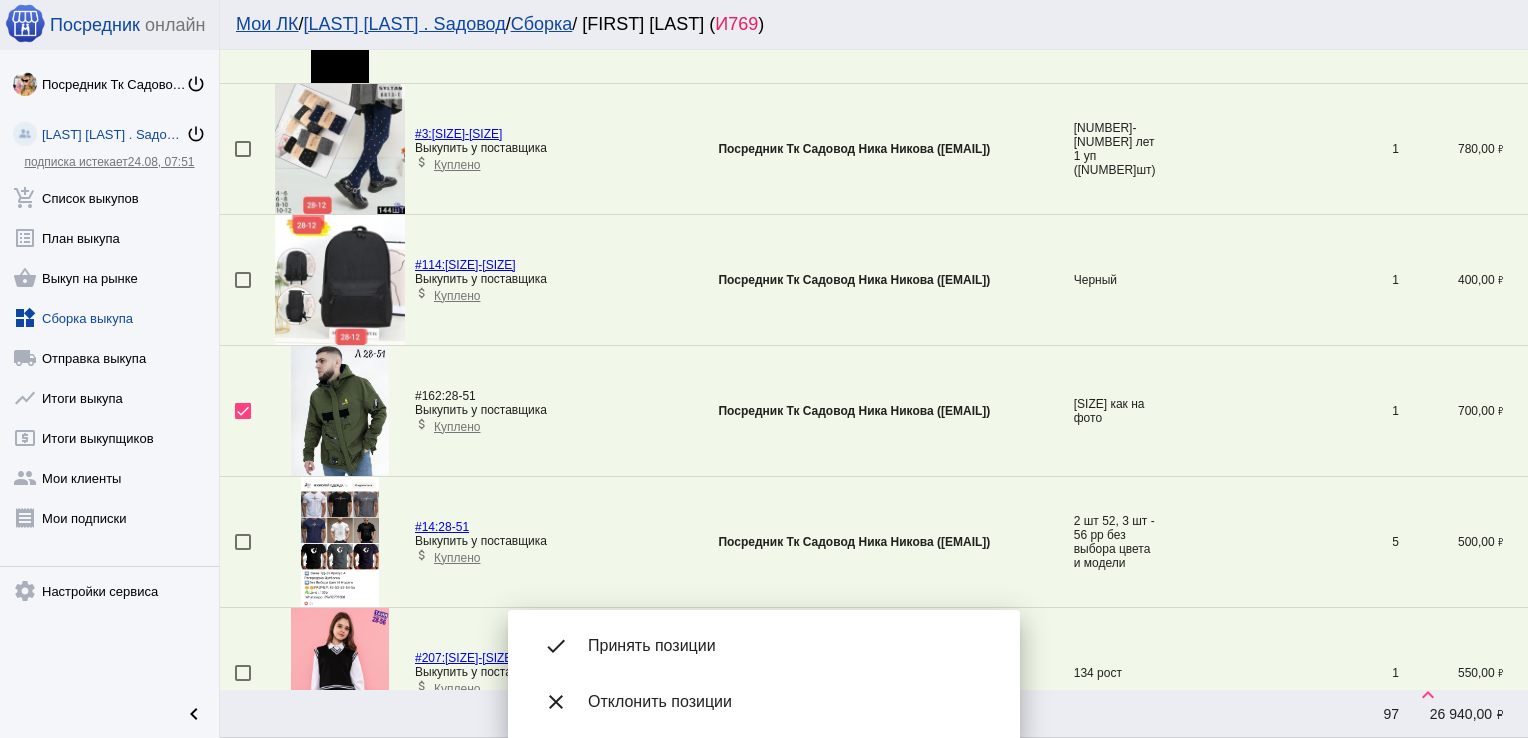 click on "Принять позиции" at bounding box center [788, 646] 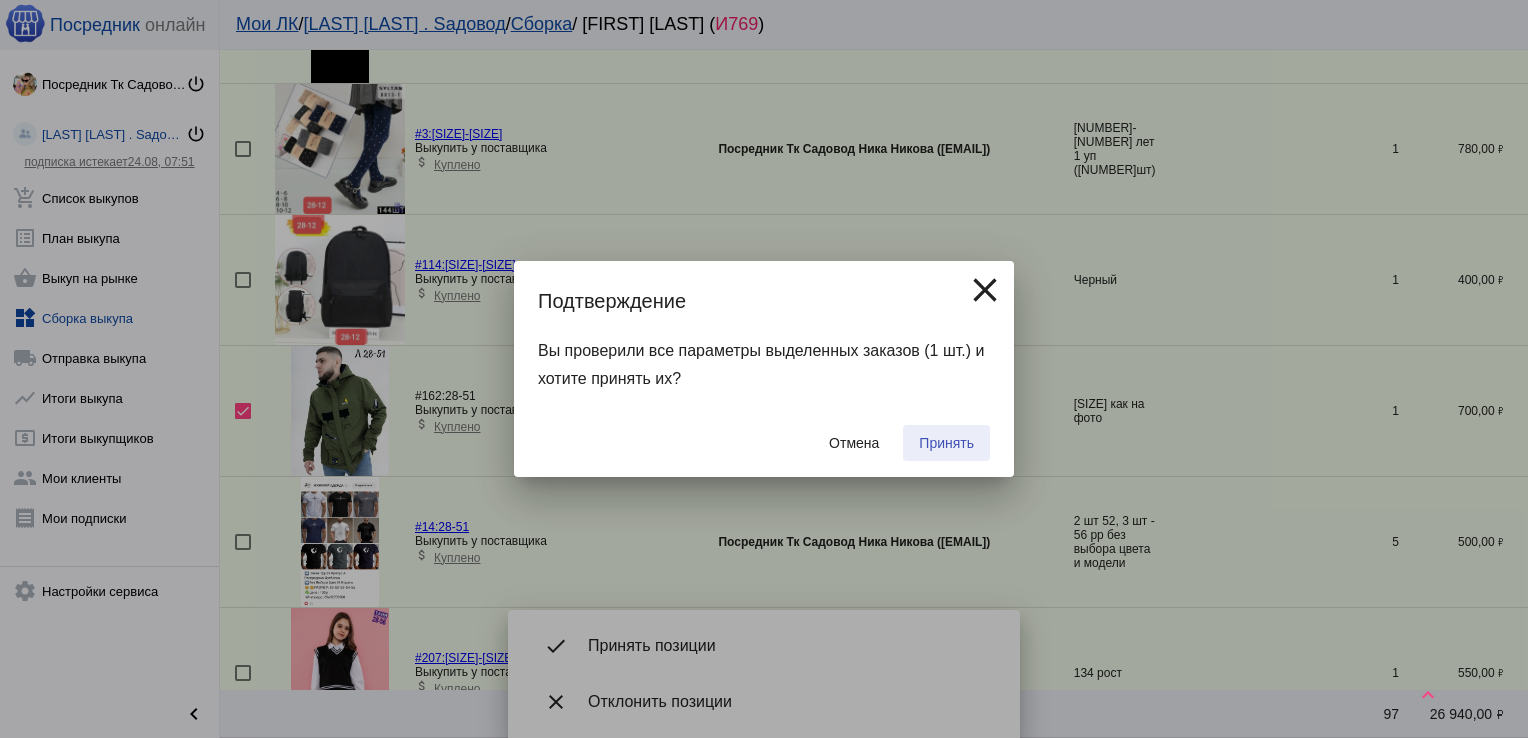 click on "Принять" at bounding box center (946, 443) 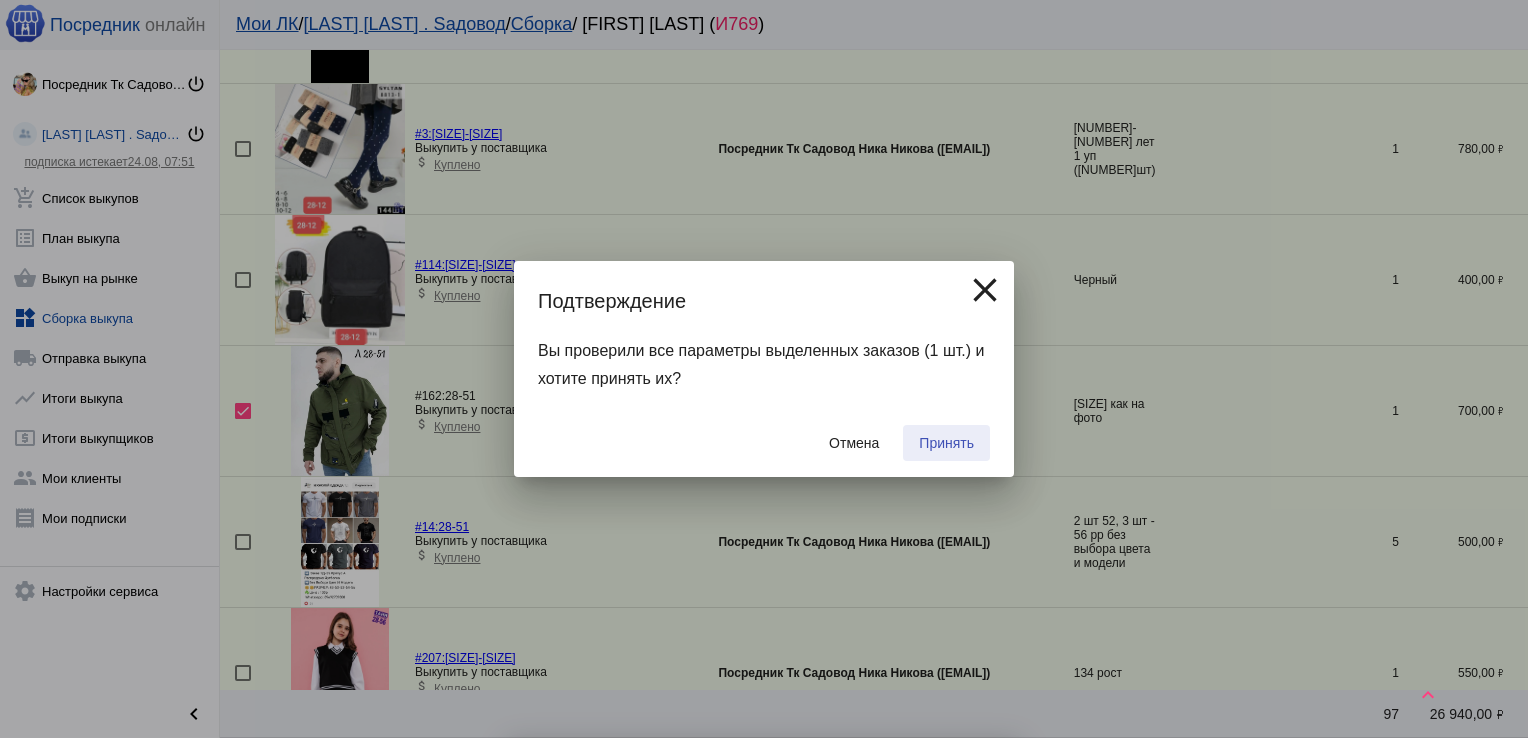 checkbox on "false" 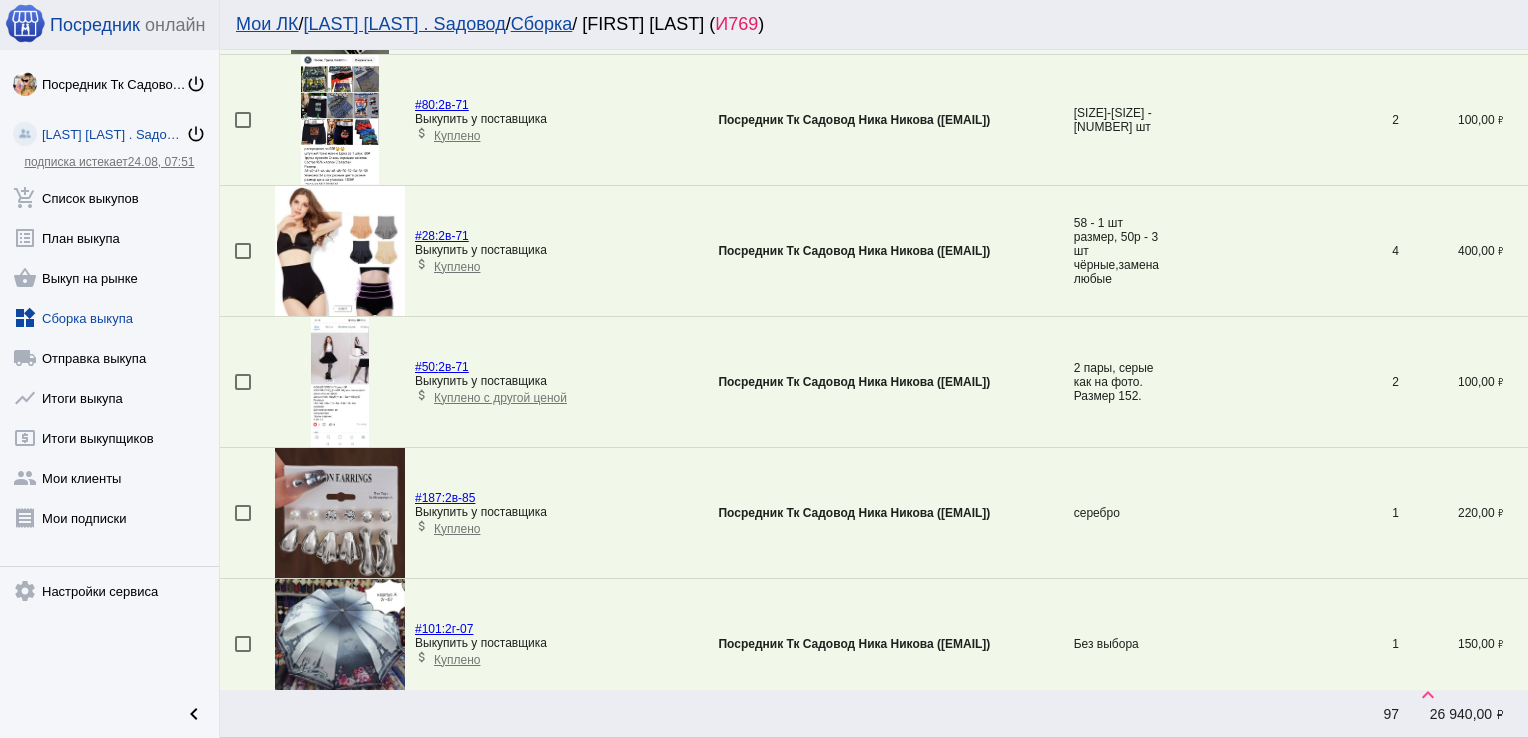 scroll, scrollTop: 6155, scrollLeft: 0, axis: vertical 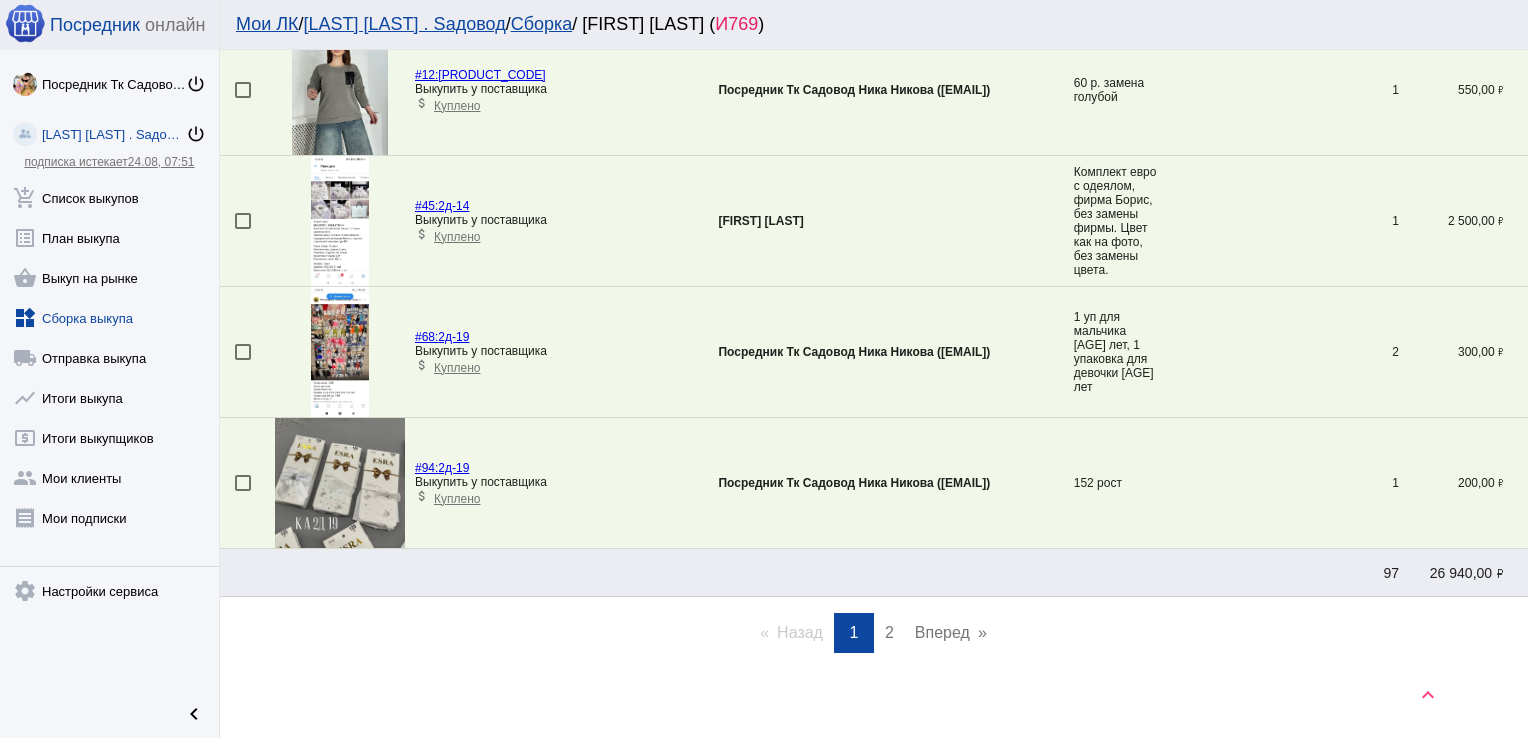 click on "2" at bounding box center (889, 632) 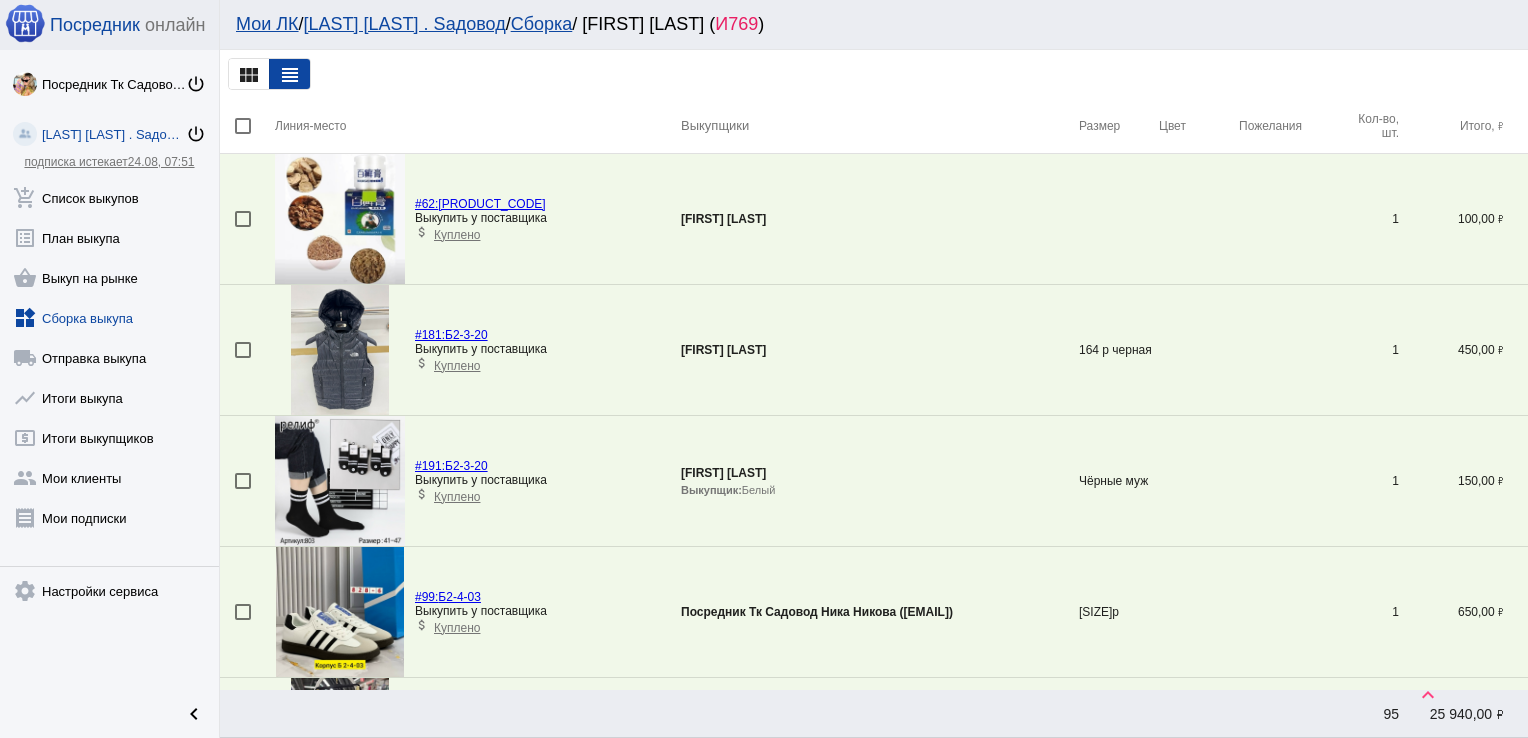 scroll, scrollTop: 1576, scrollLeft: 0, axis: vertical 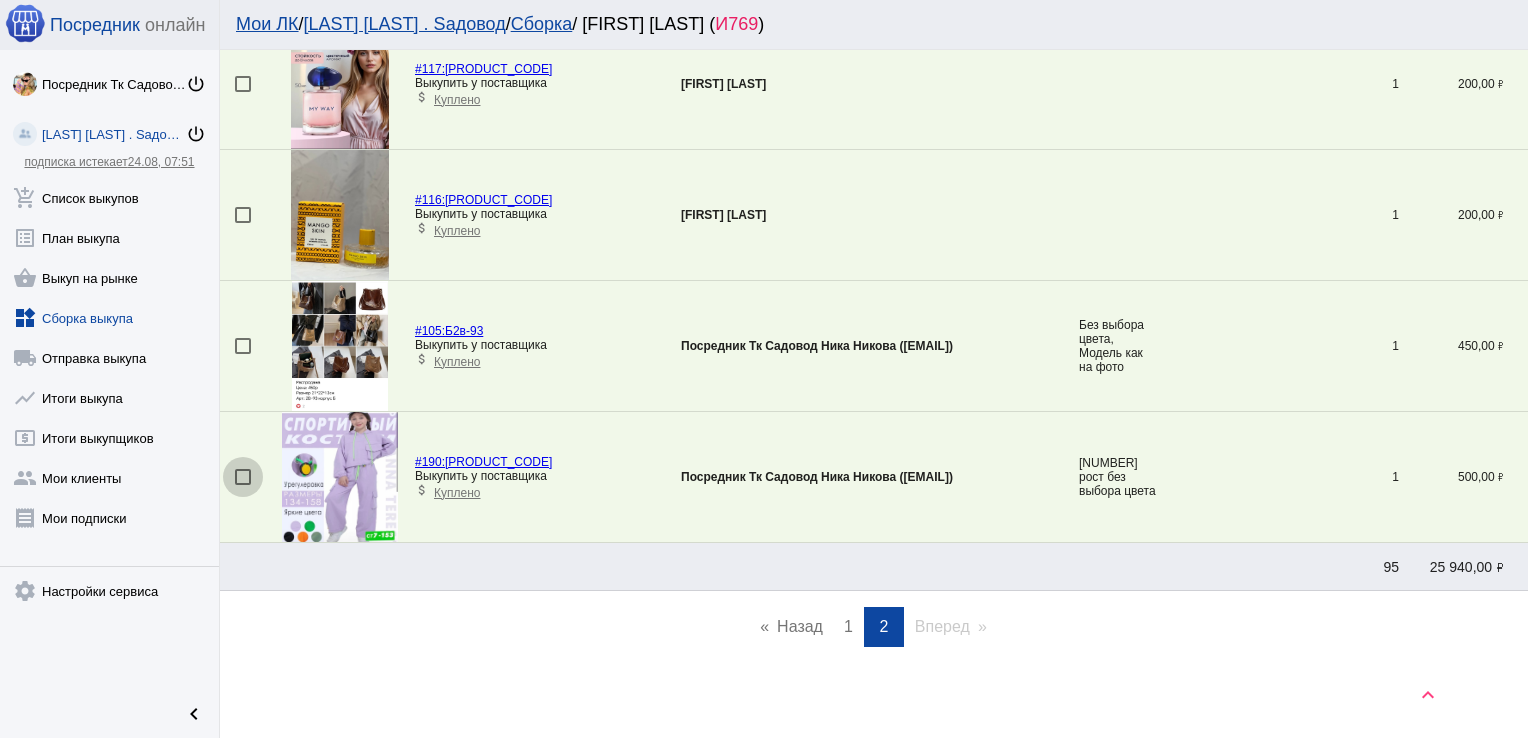 click at bounding box center (243, 477) 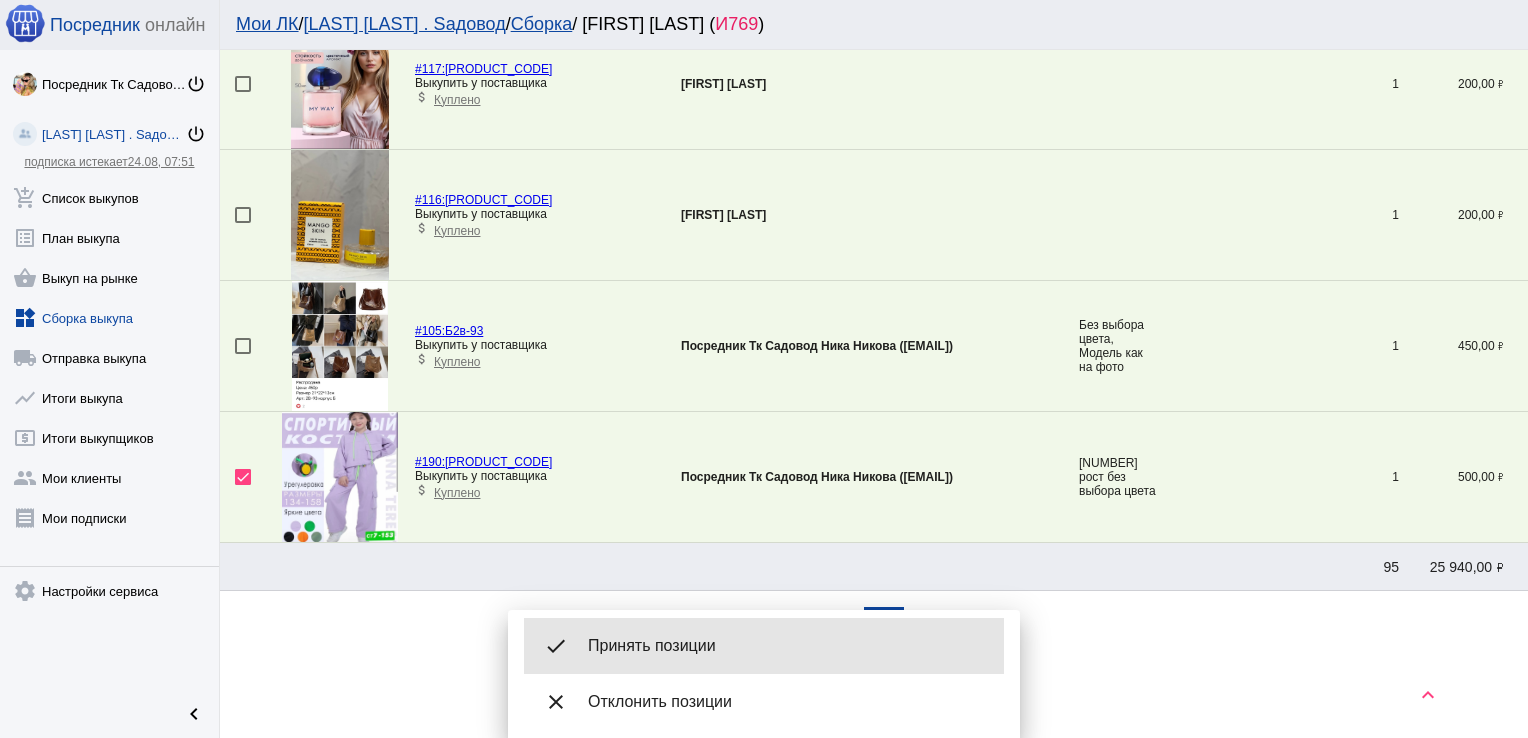 click on "Принять позиции" at bounding box center (788, 646) 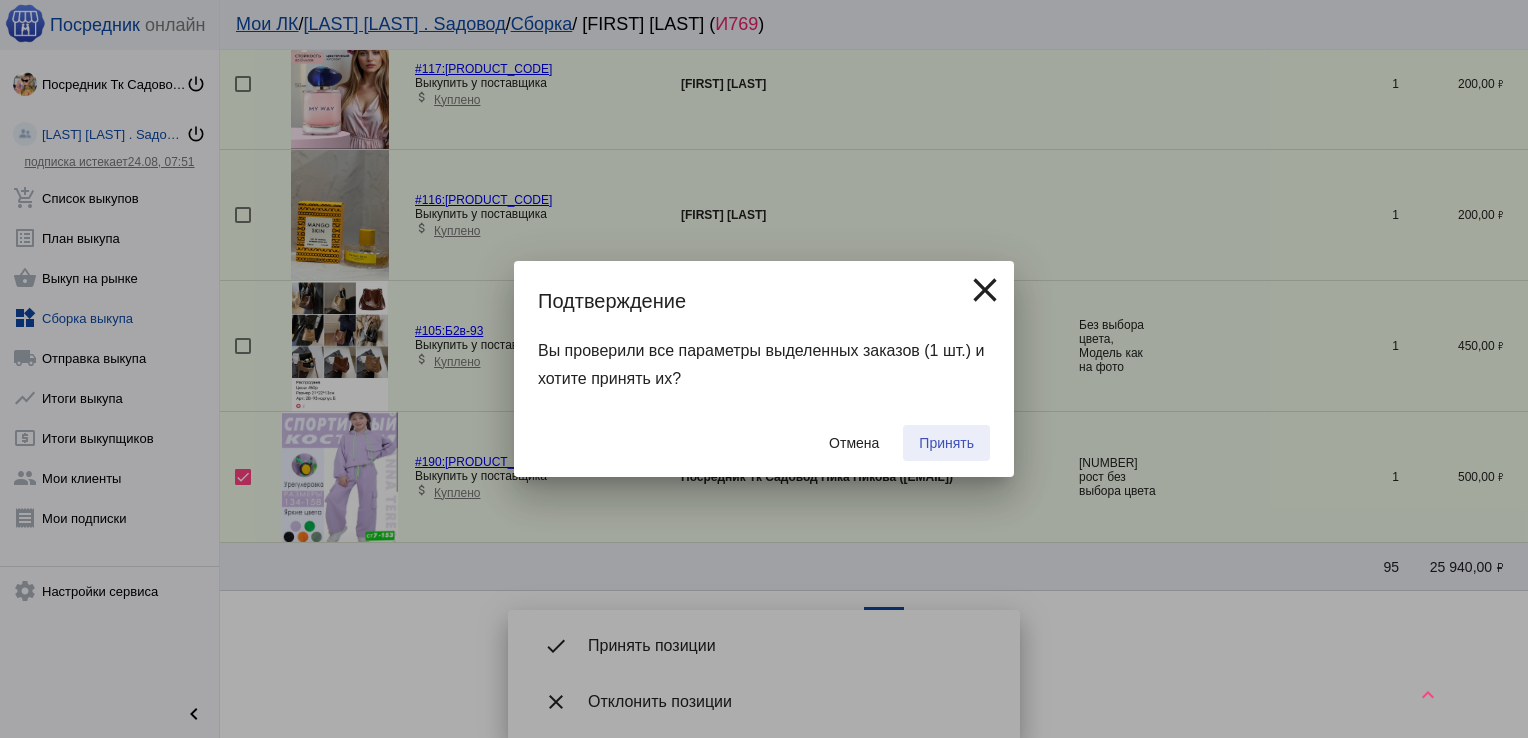 click on "Принять" at bounding box center (946, 443) 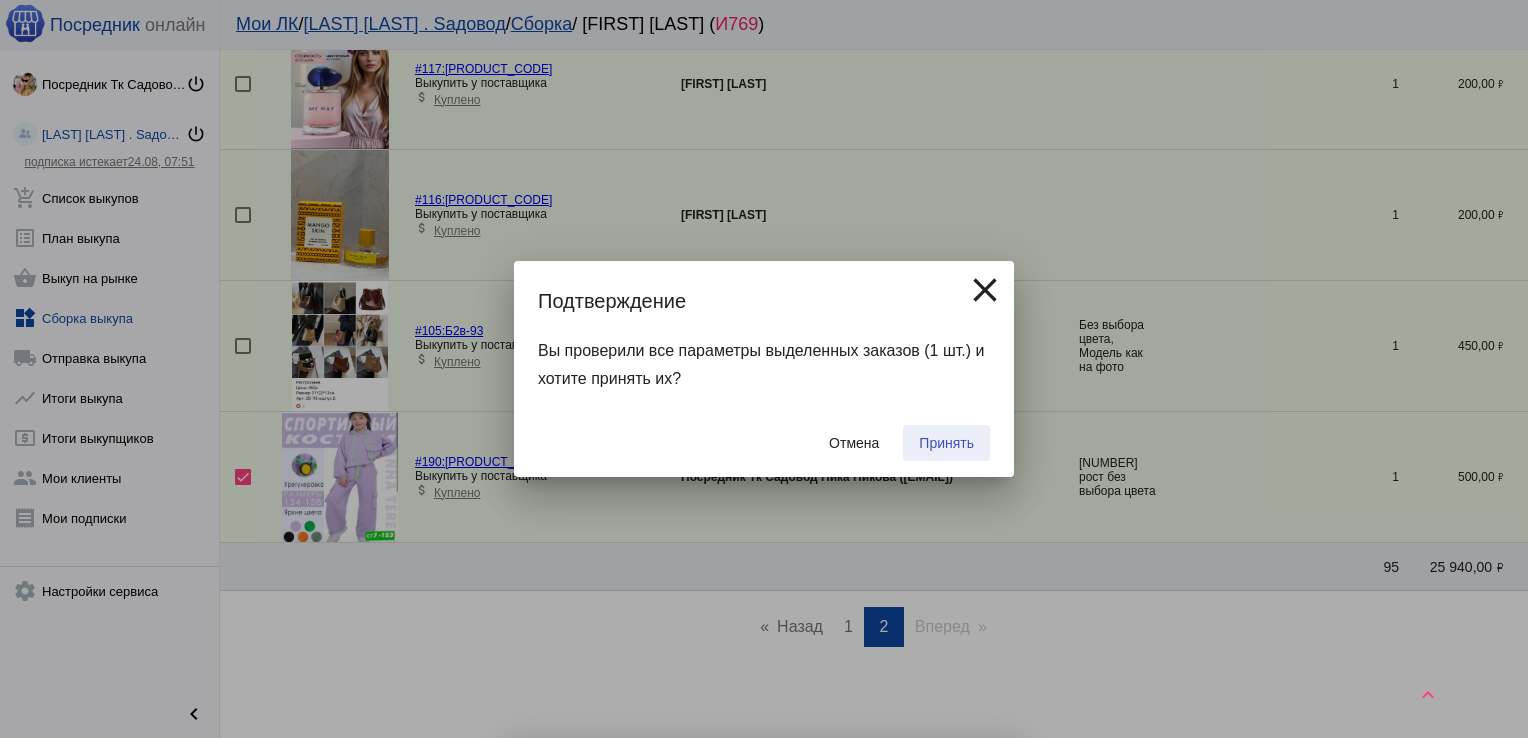 checkbox on "false" 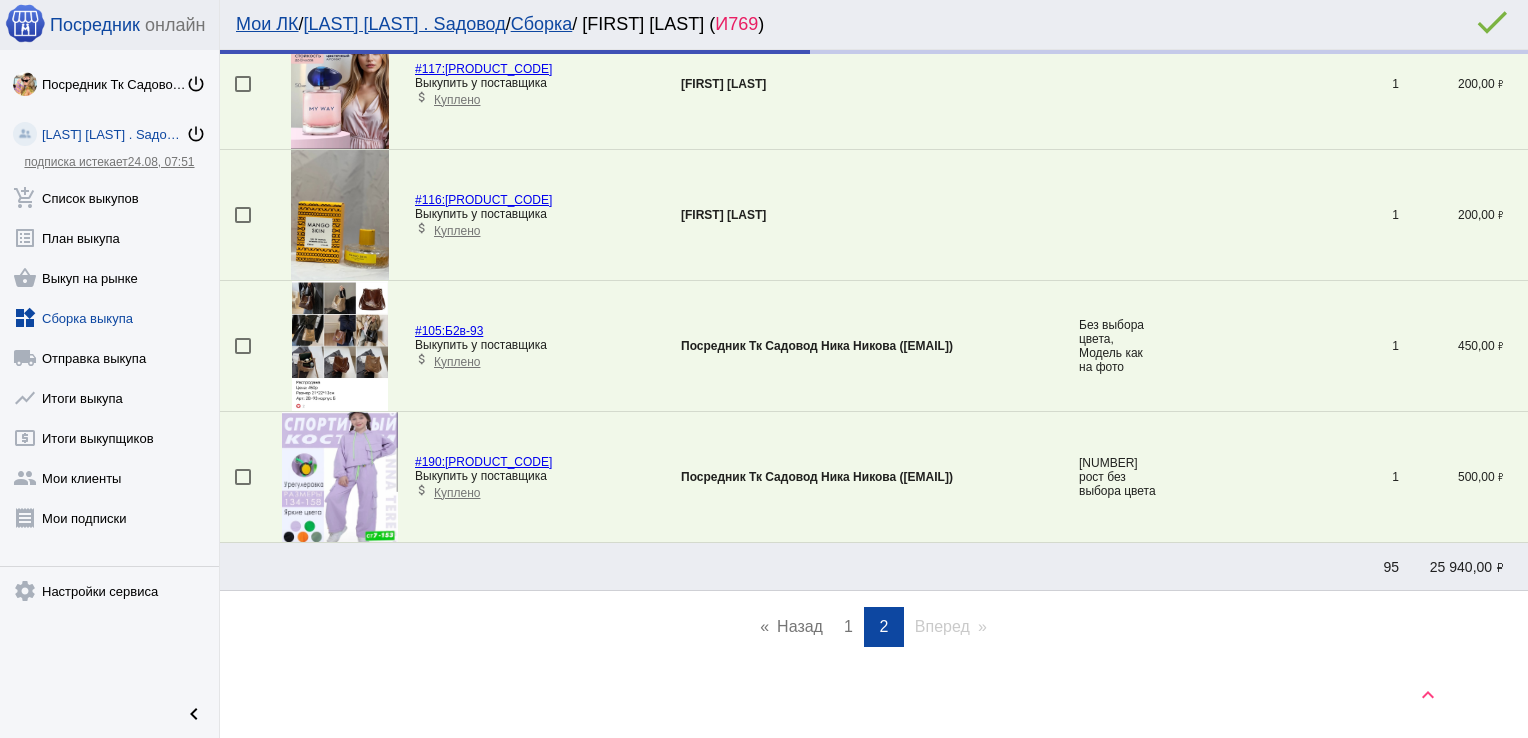 scroll, scrollTop: 1446, scrollLeft: 0, axis: vertical 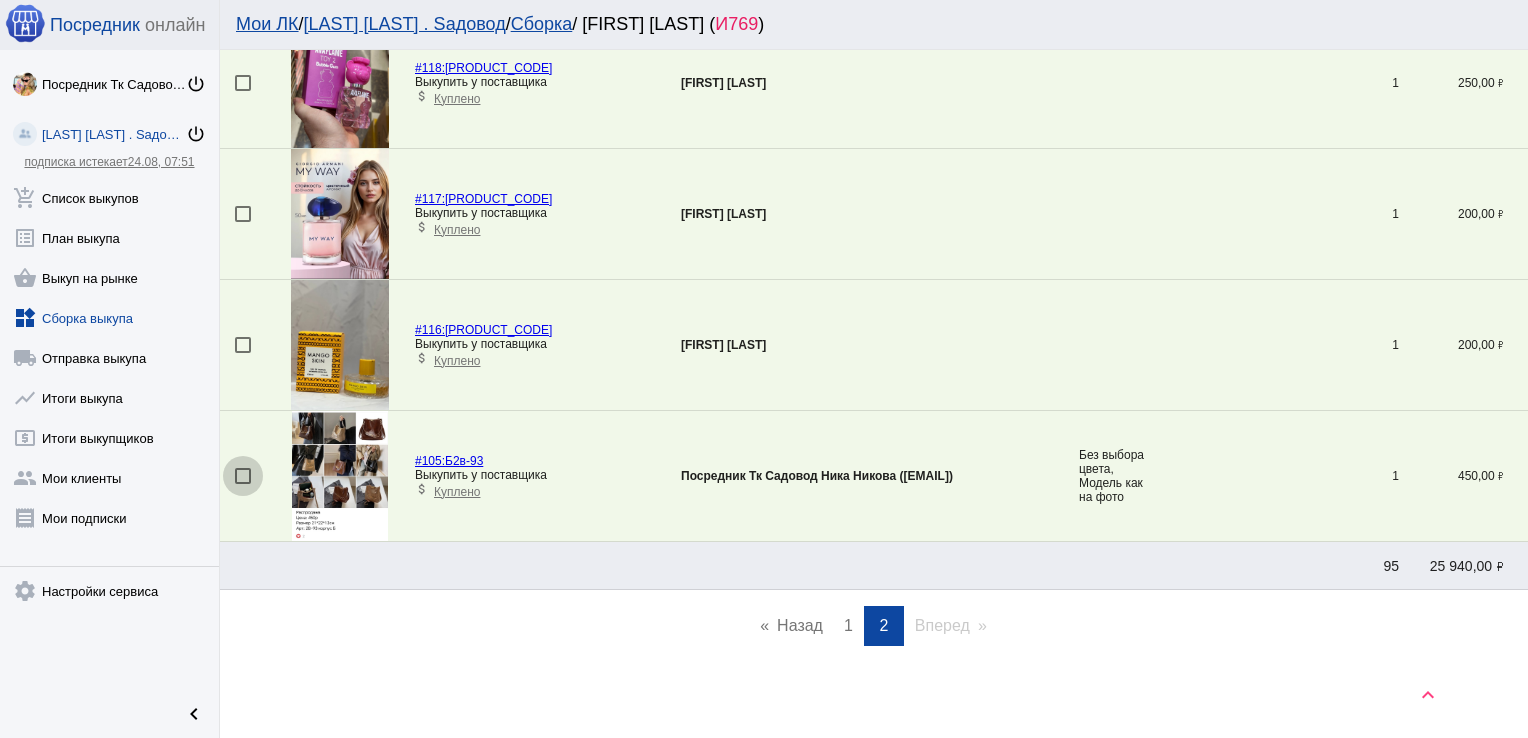 click at bounding box center [243, 476] 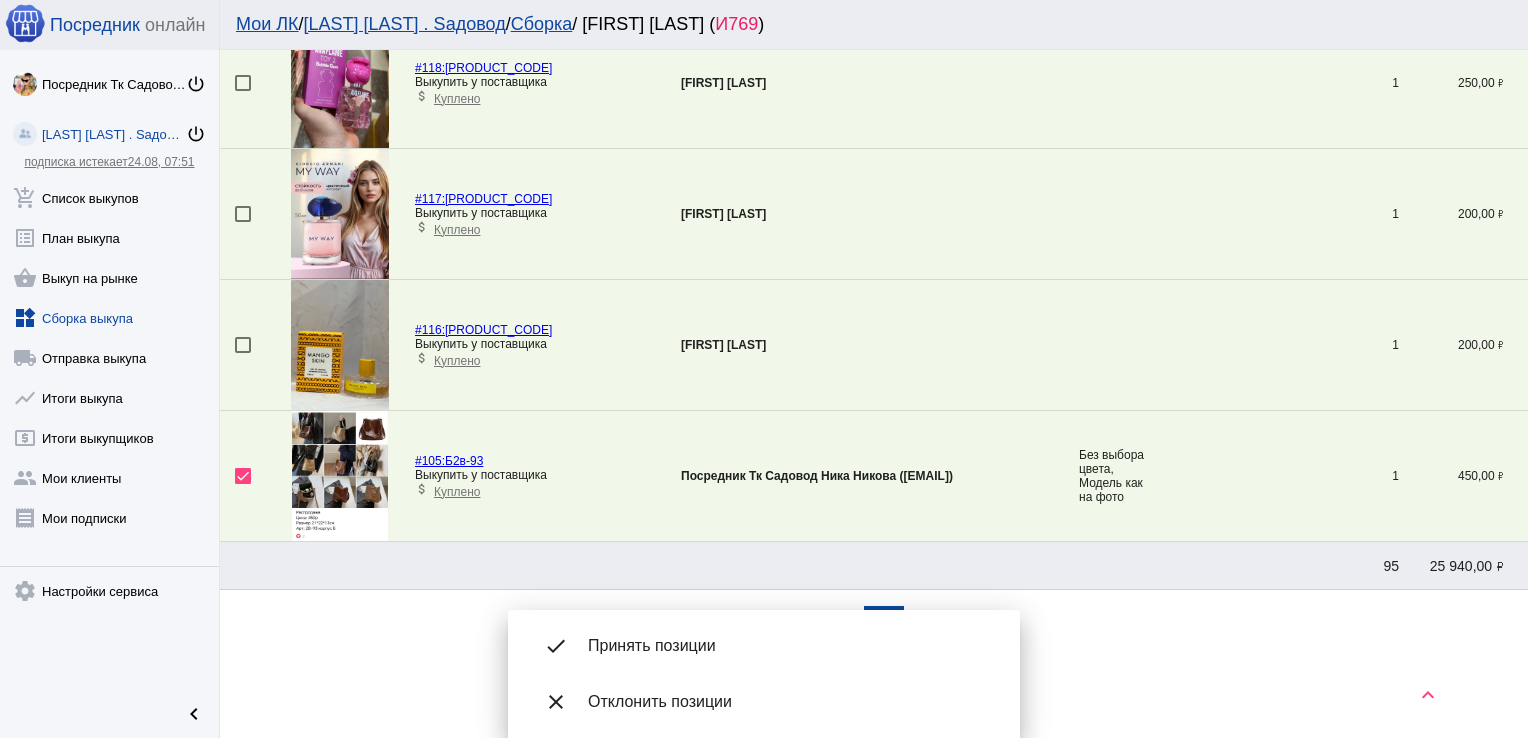 click on "done Принять позиции" at bounding box center [764, 646] 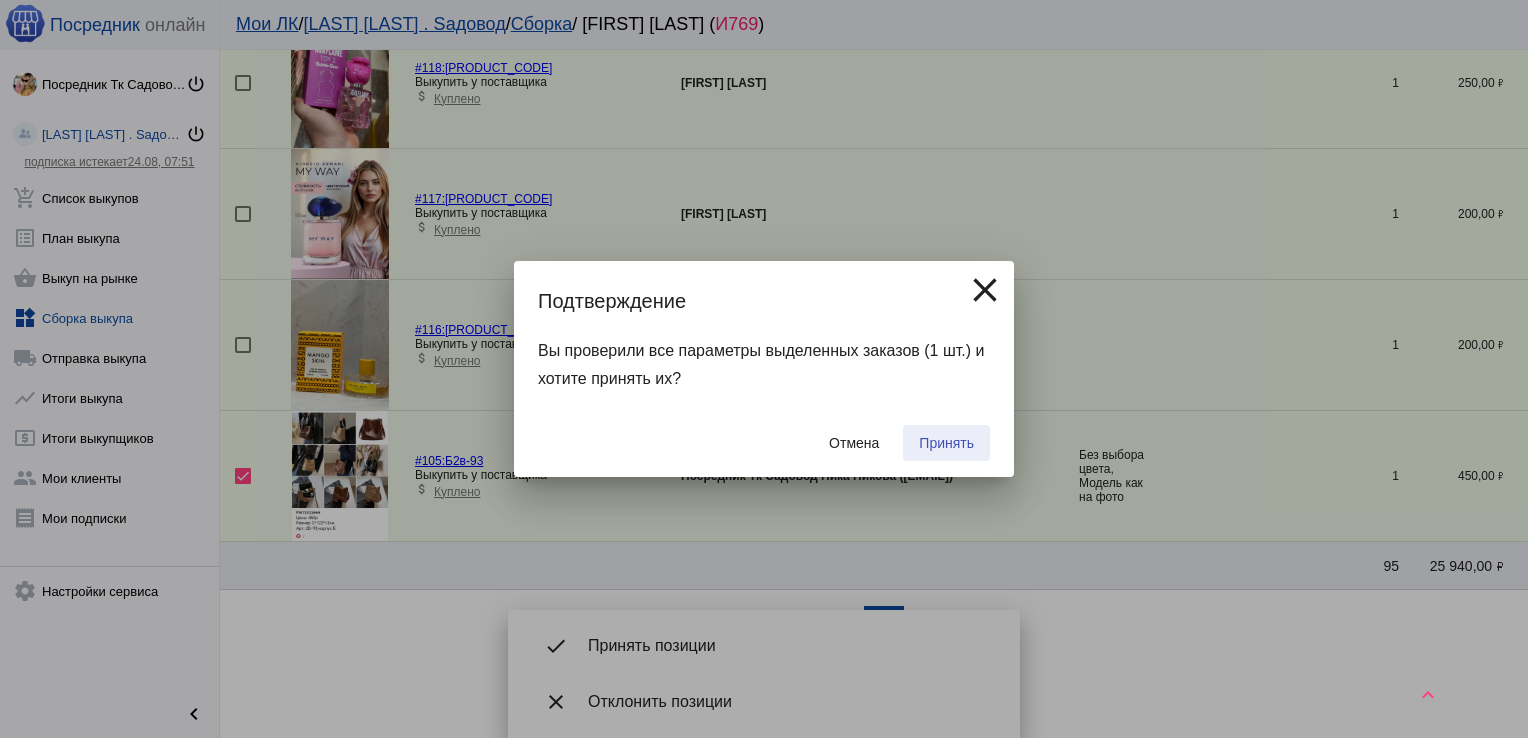 click on "Принять" at bounding box center [946, 443] 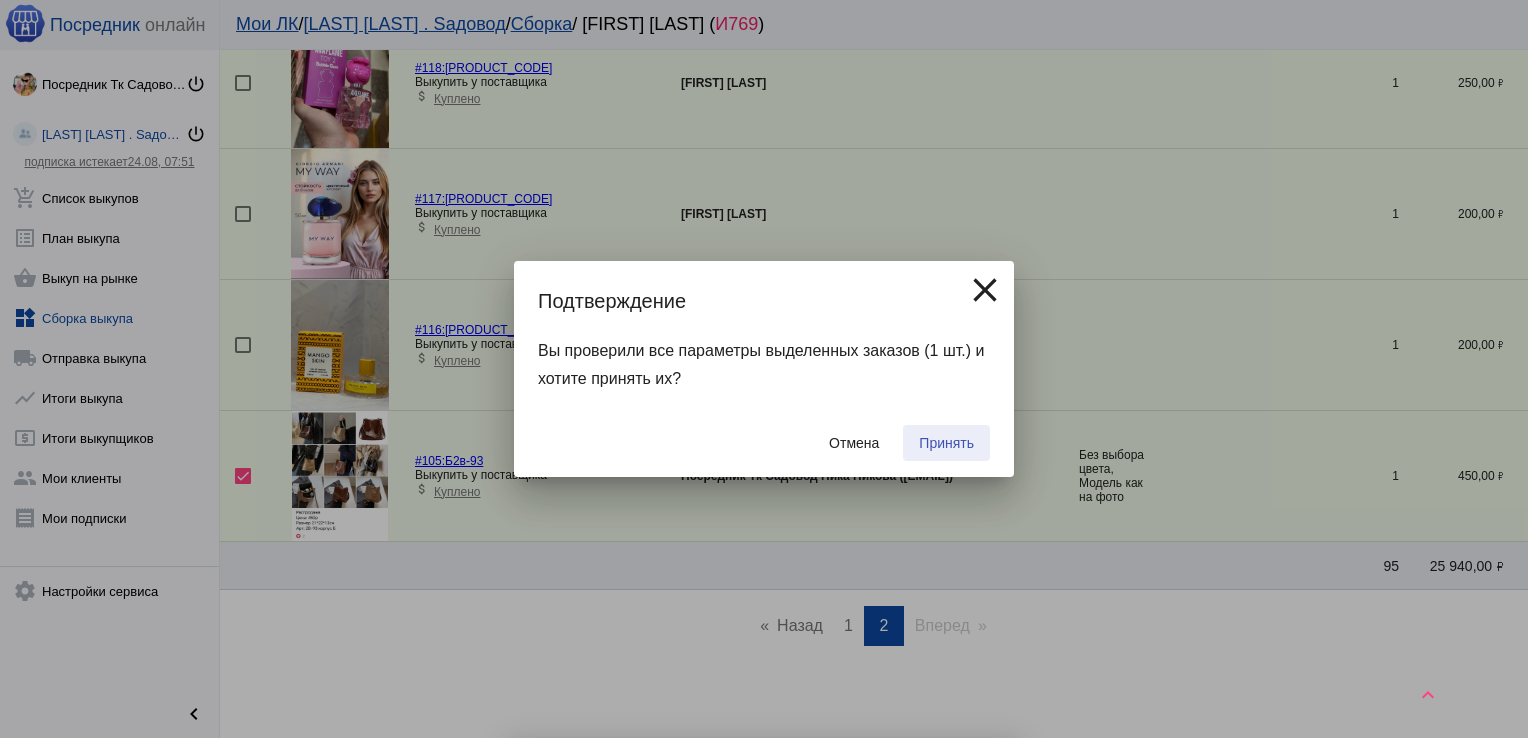 checkbox on "false" 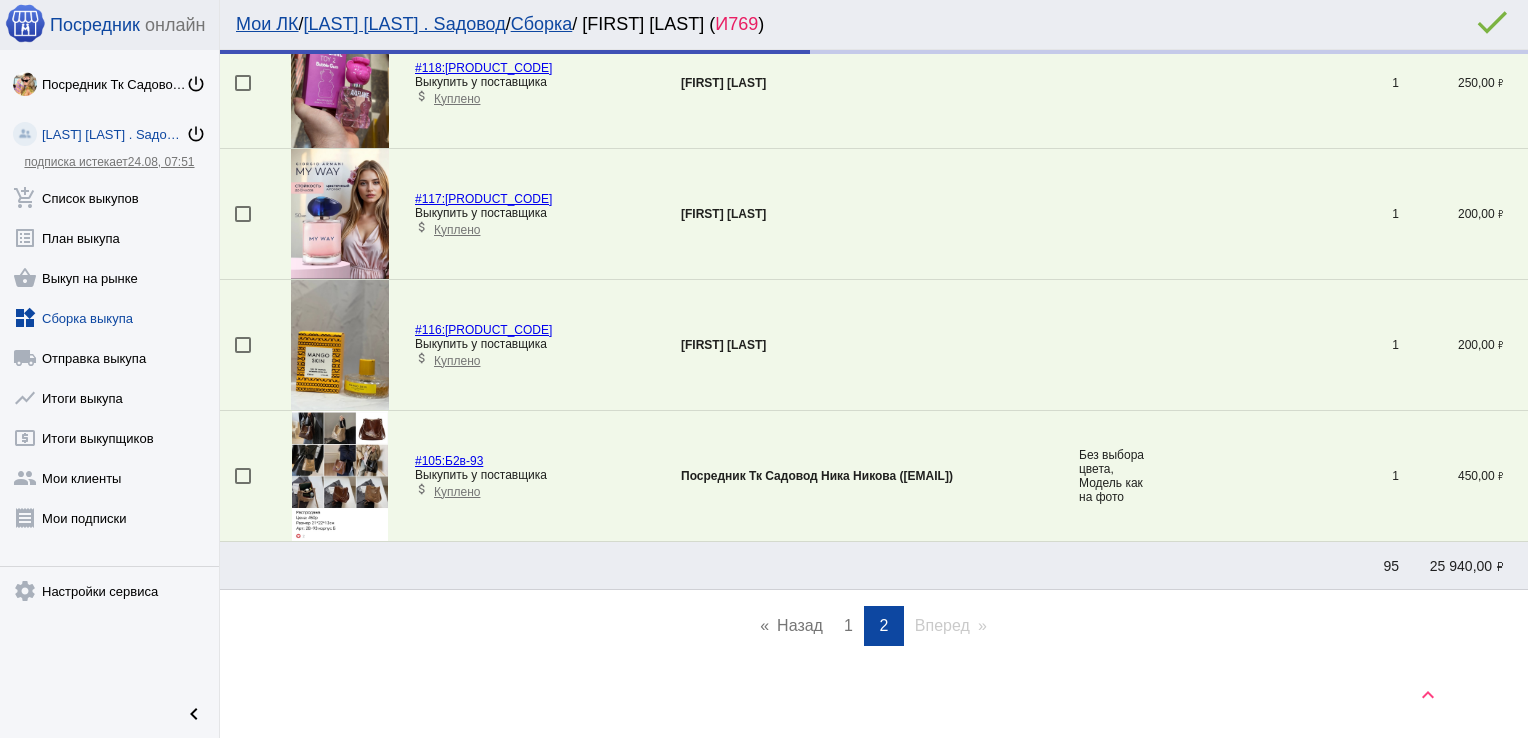 scroll, scrollTop: 1315, scrollLeft: 0, axis: vertical 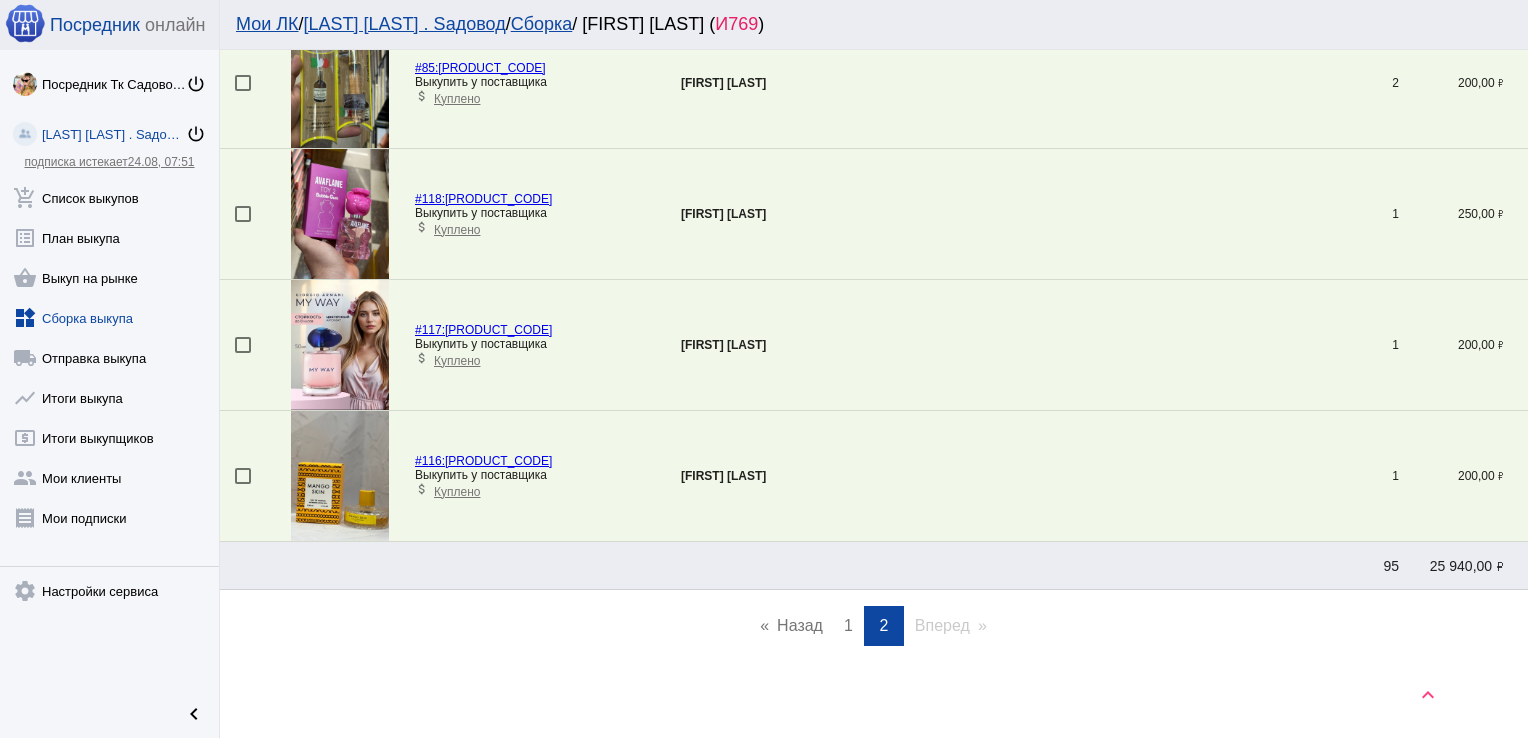 click on "page  1" at bounding box center [848, 626] 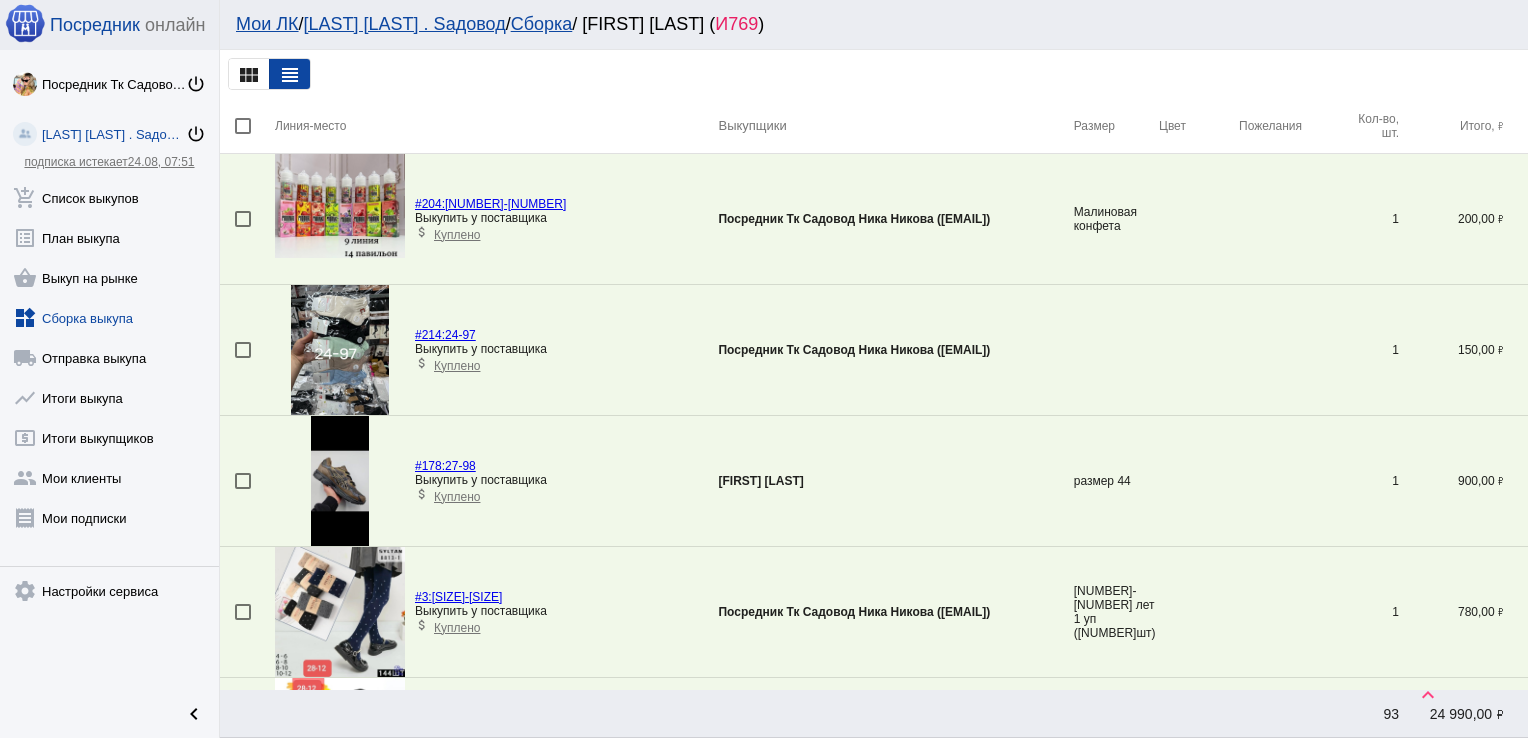 scroll, scrollTop: 724, scrollLeft: 0, axis: vertical 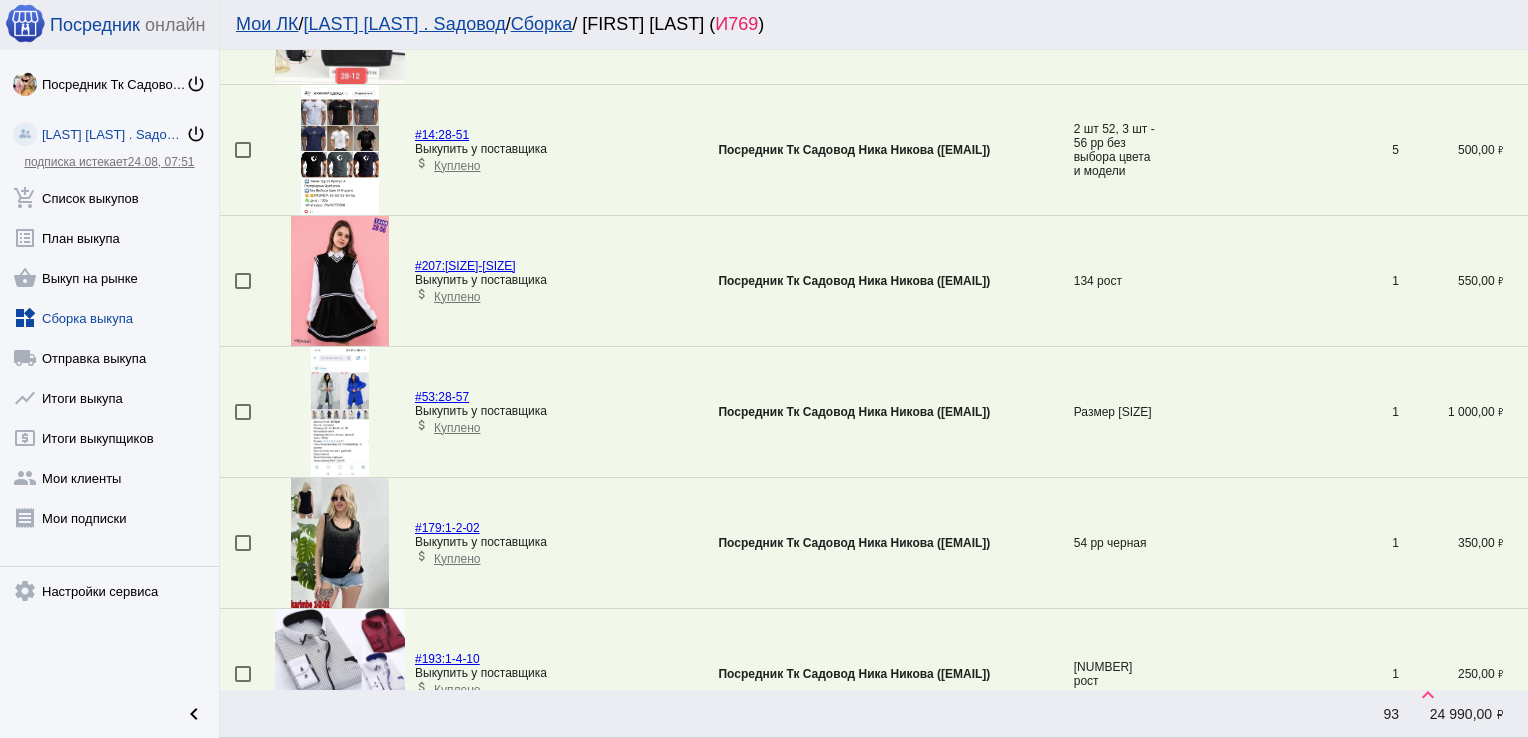 click at bounding box center (243, 412) 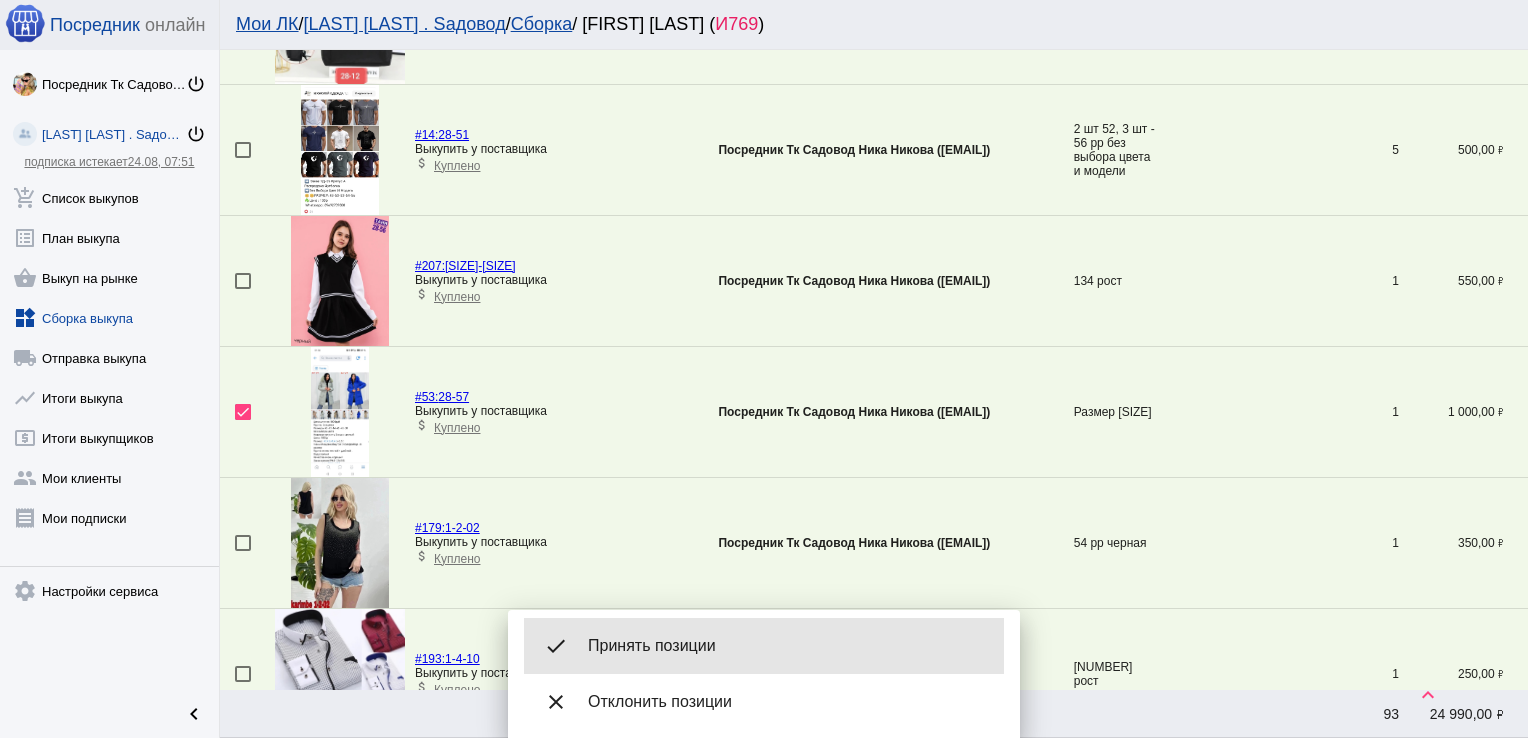 click on "Принять позиции" at bounding box center (788, 646) 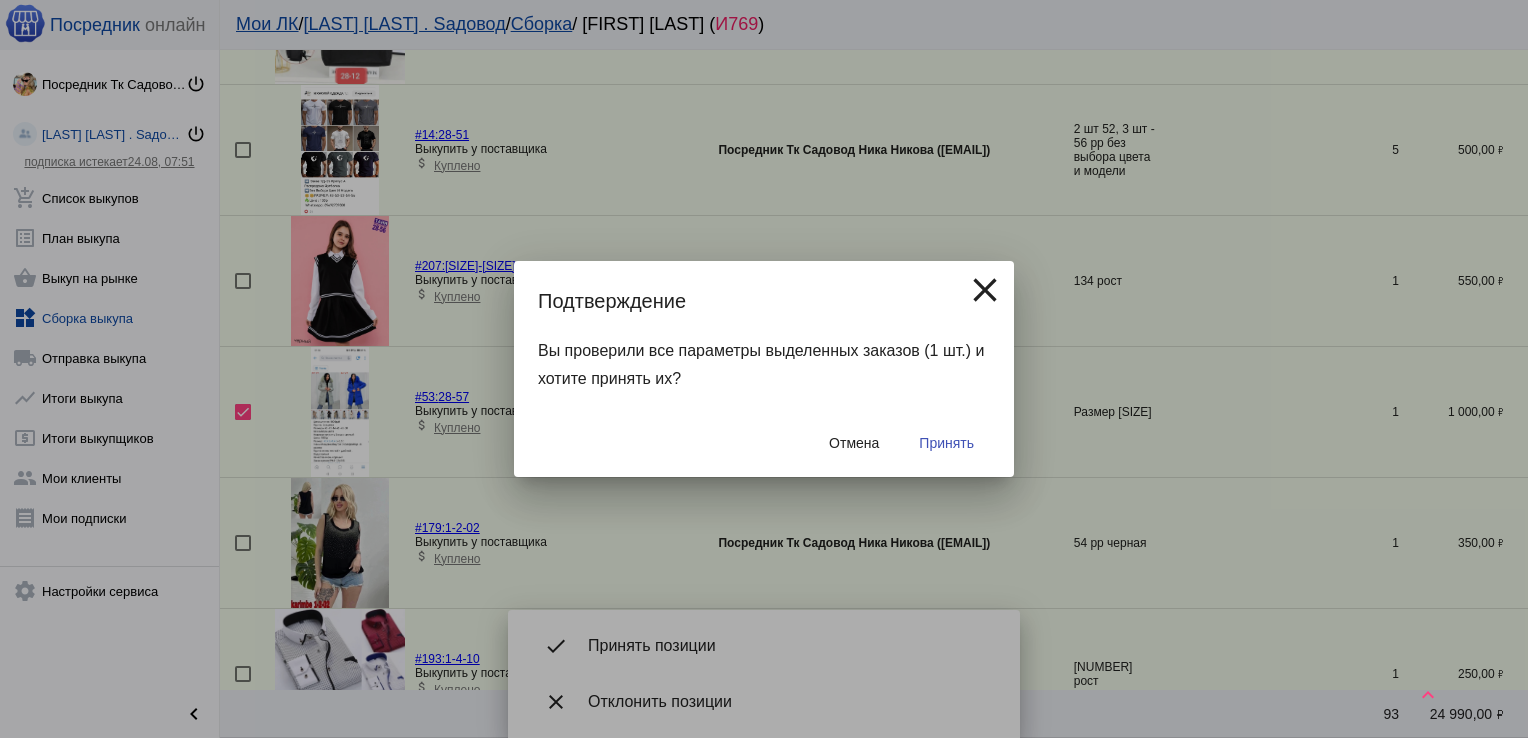 click on "Принять" at bounding box center (946, 443) 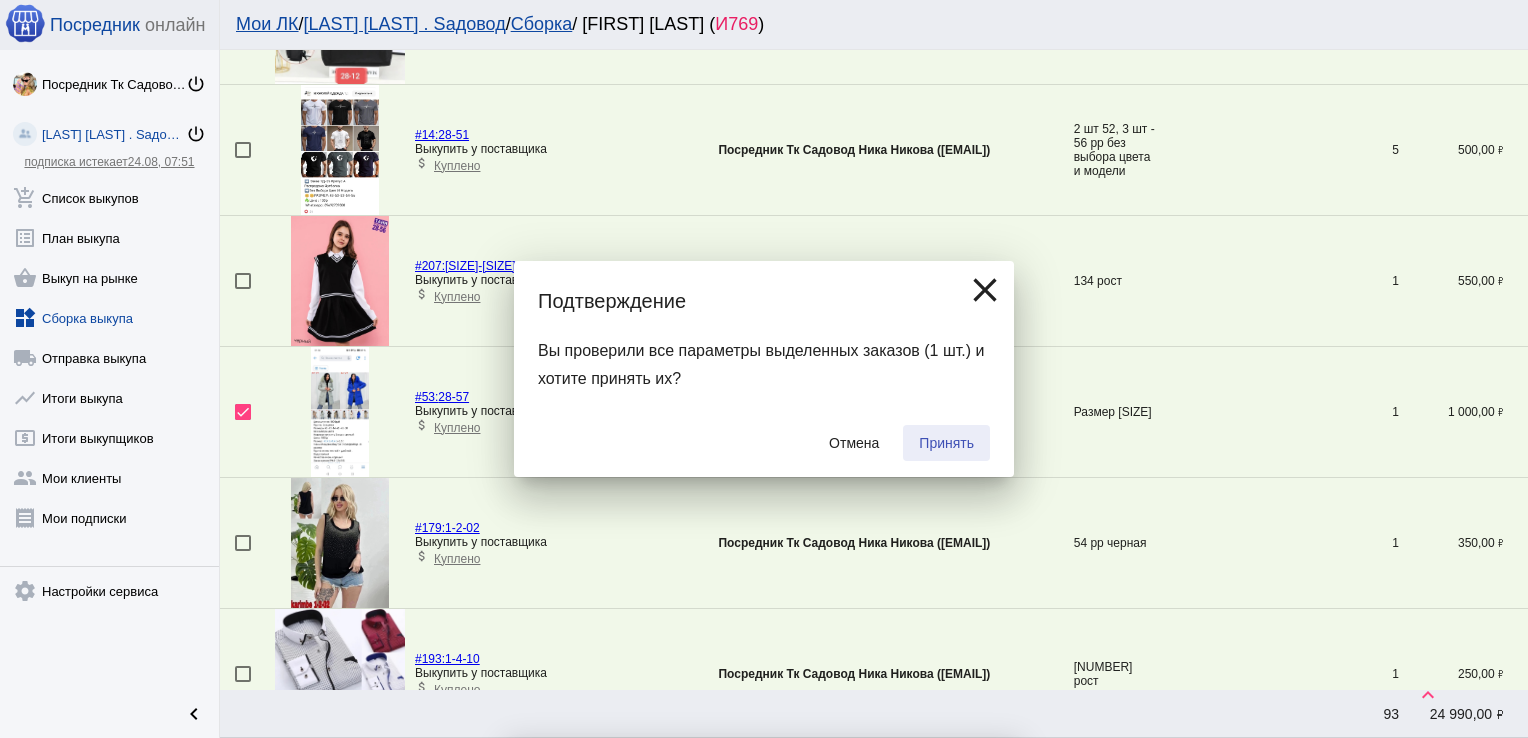 checkbox on "false" 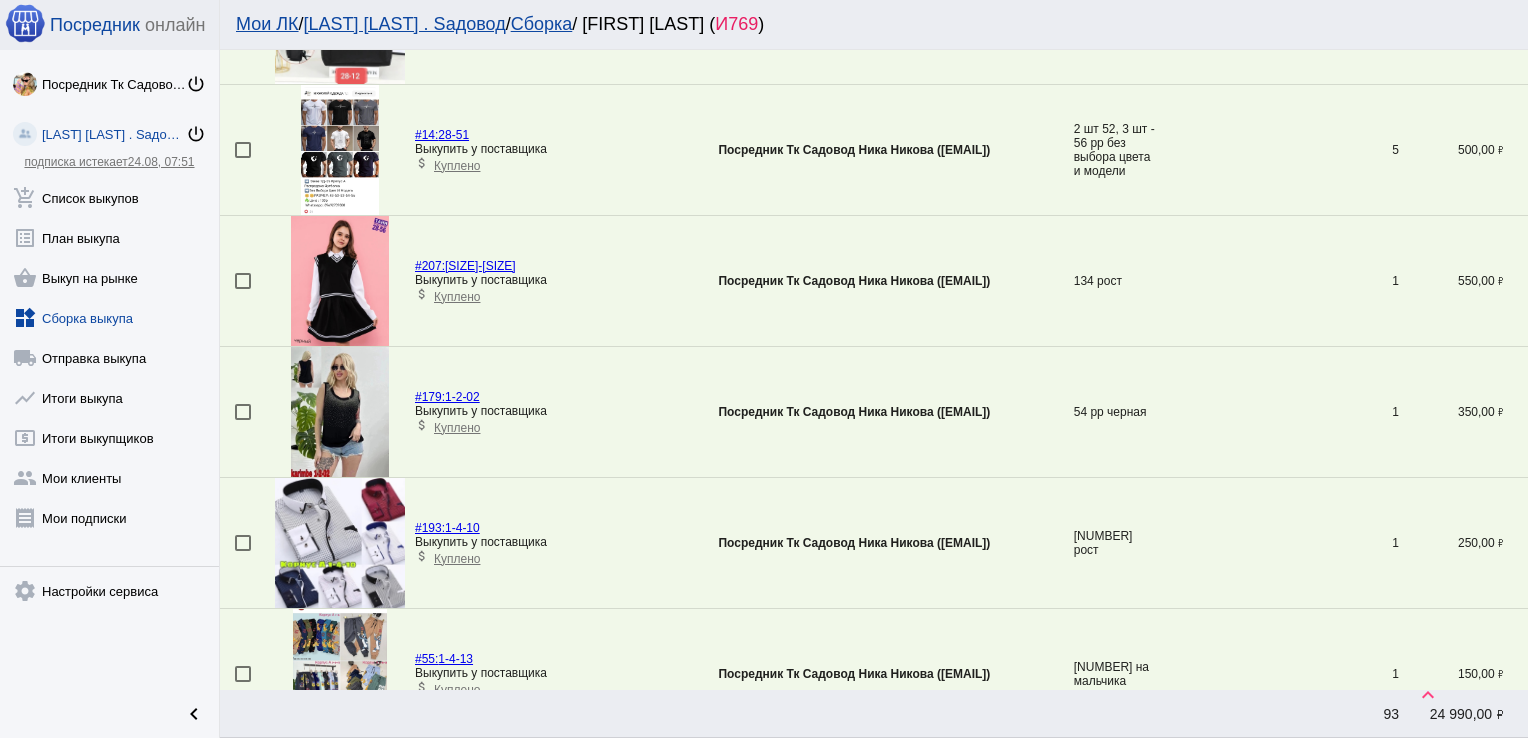 click at bounding box center (243, 150) 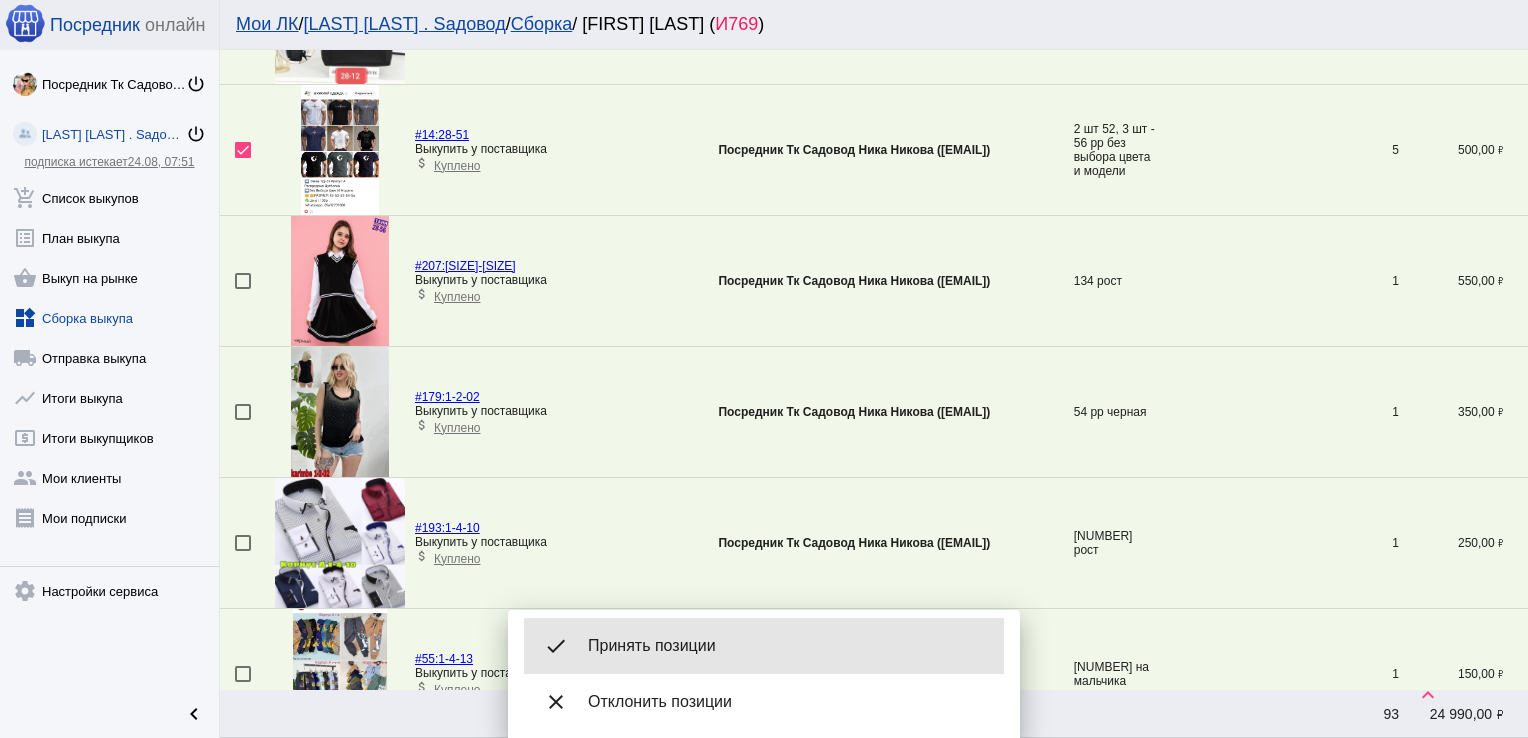 click on "Принять позиции" at bounding box center [788, 646] 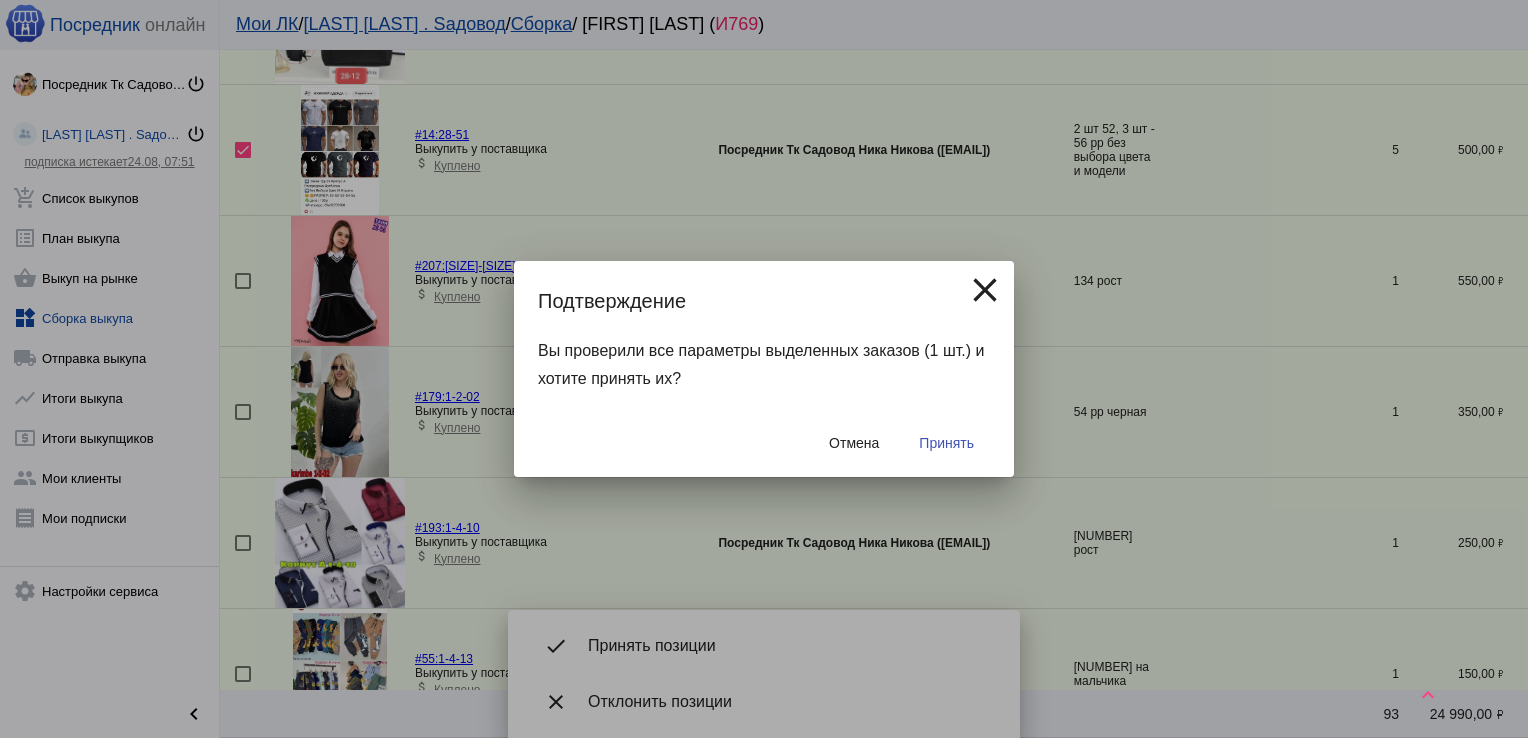 click on "Принять" at bounding box center [946, 443] 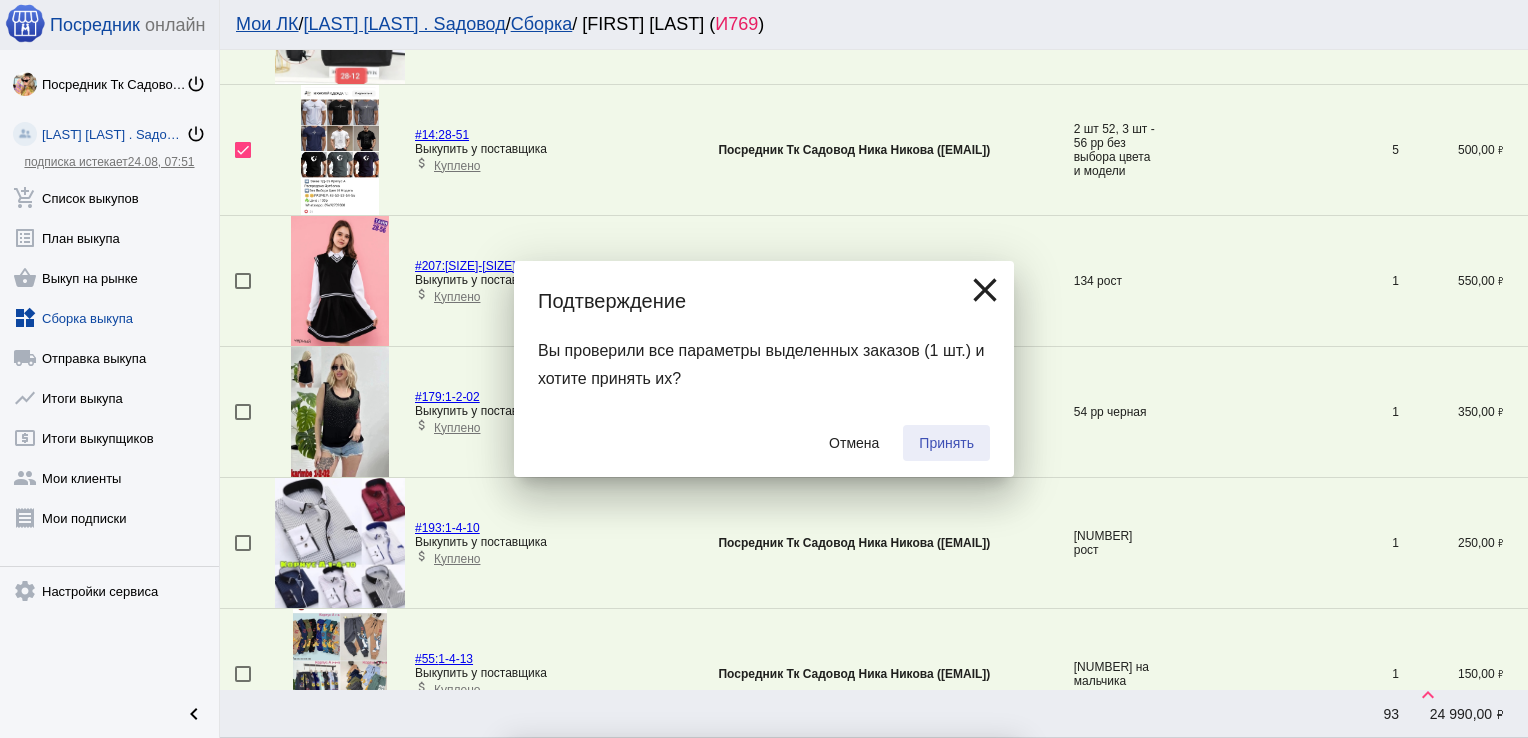 checkbox on "false" 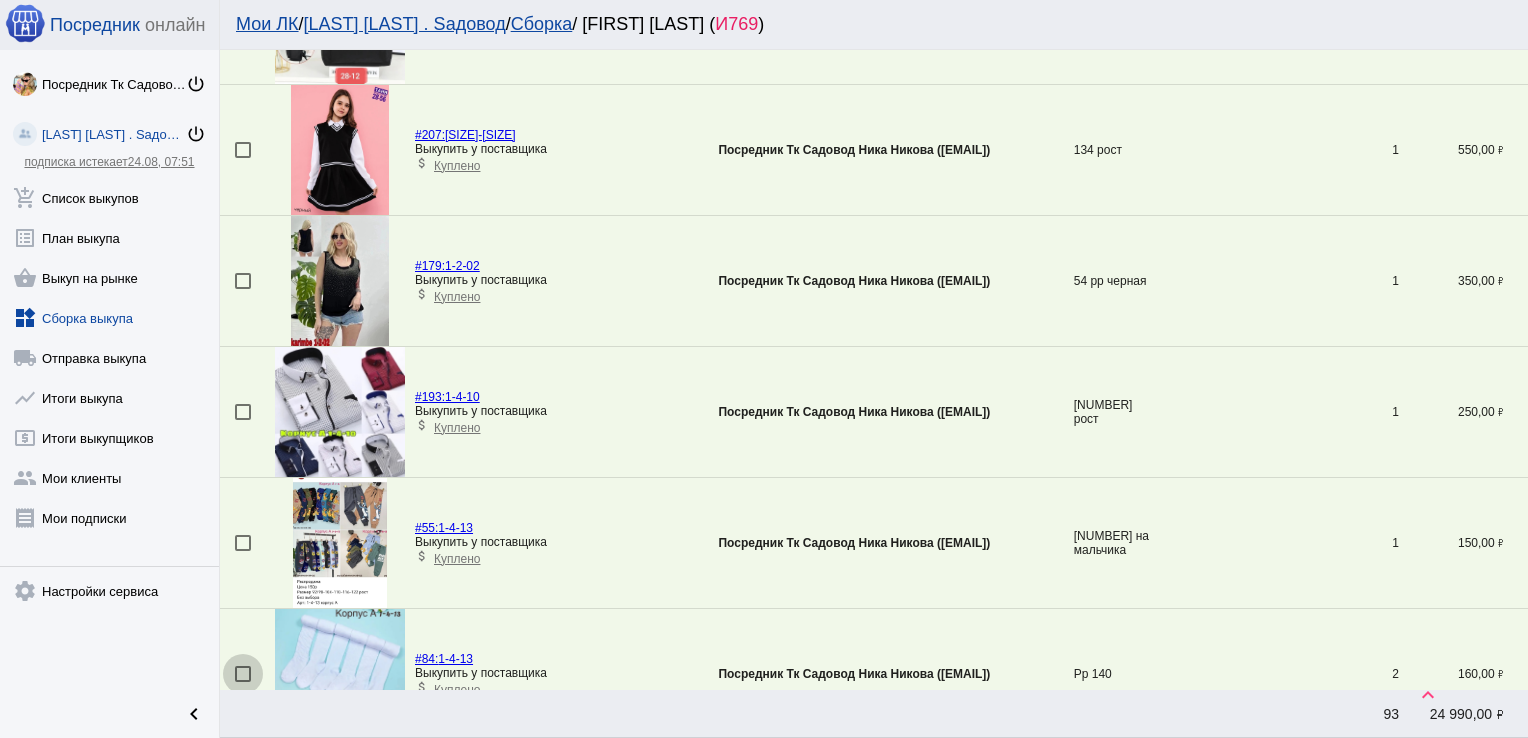 click at bounding box center [243, 674] 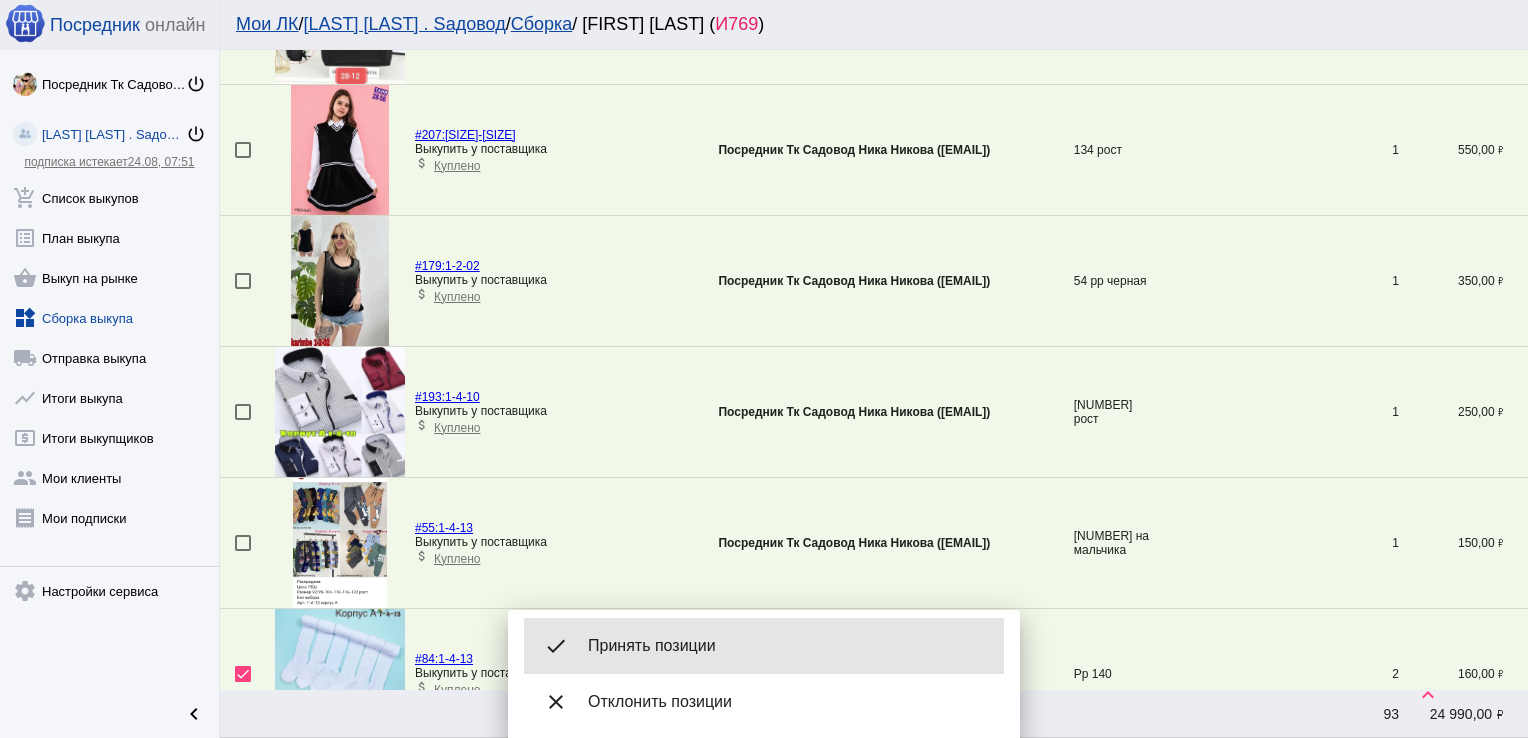 click on "Принять позиции" at bounding box center [788, 646] 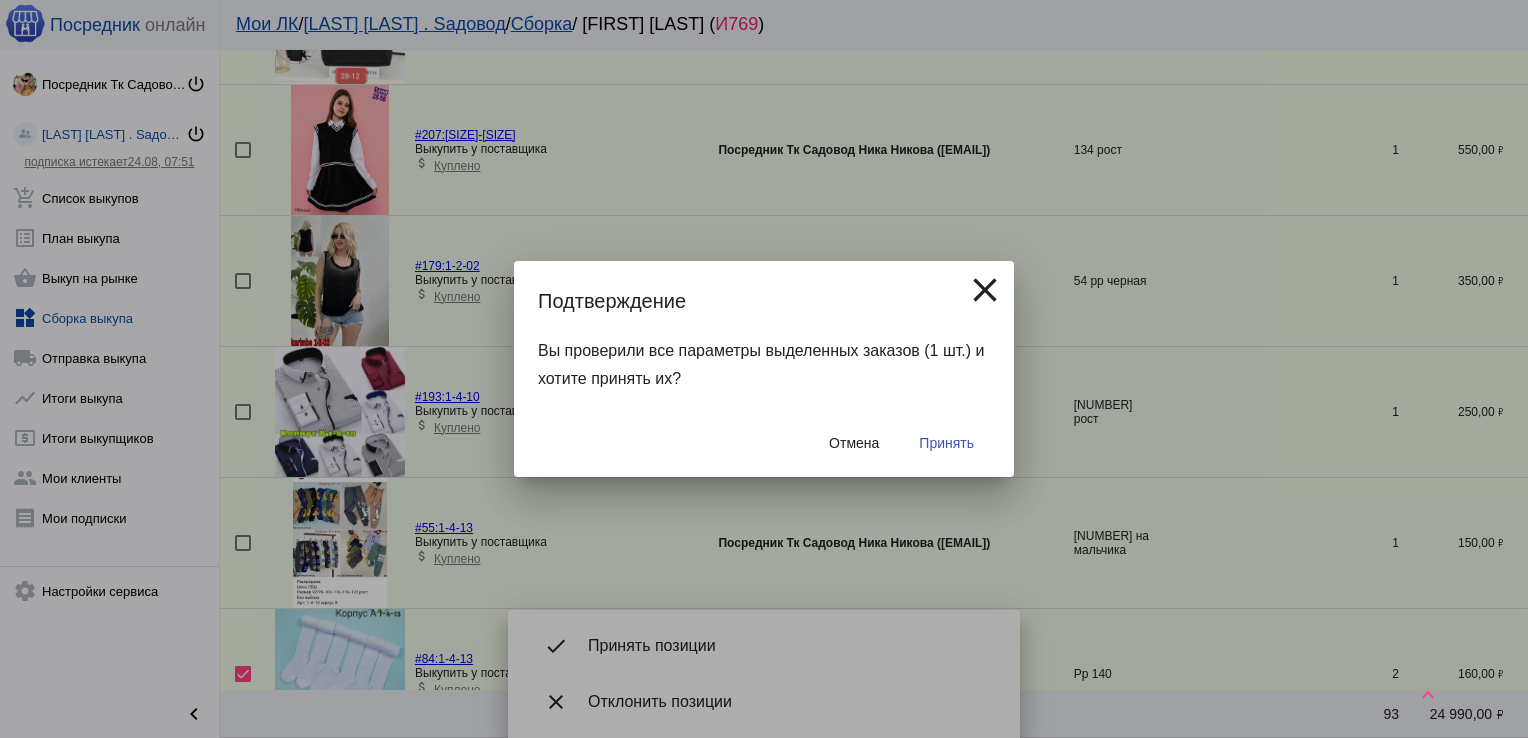 click on "Принять" at bounding box center [946, 443] 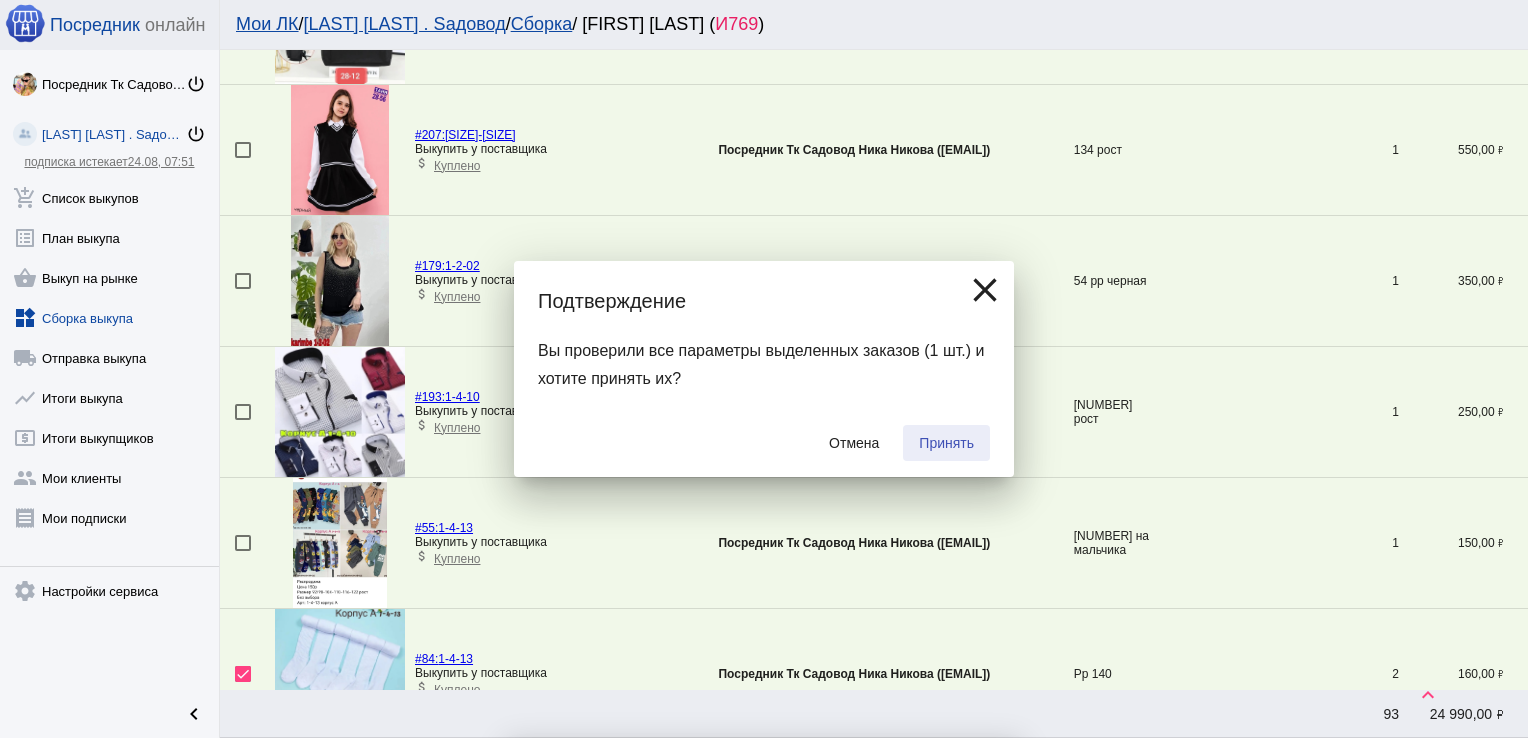 checkbox on "false" 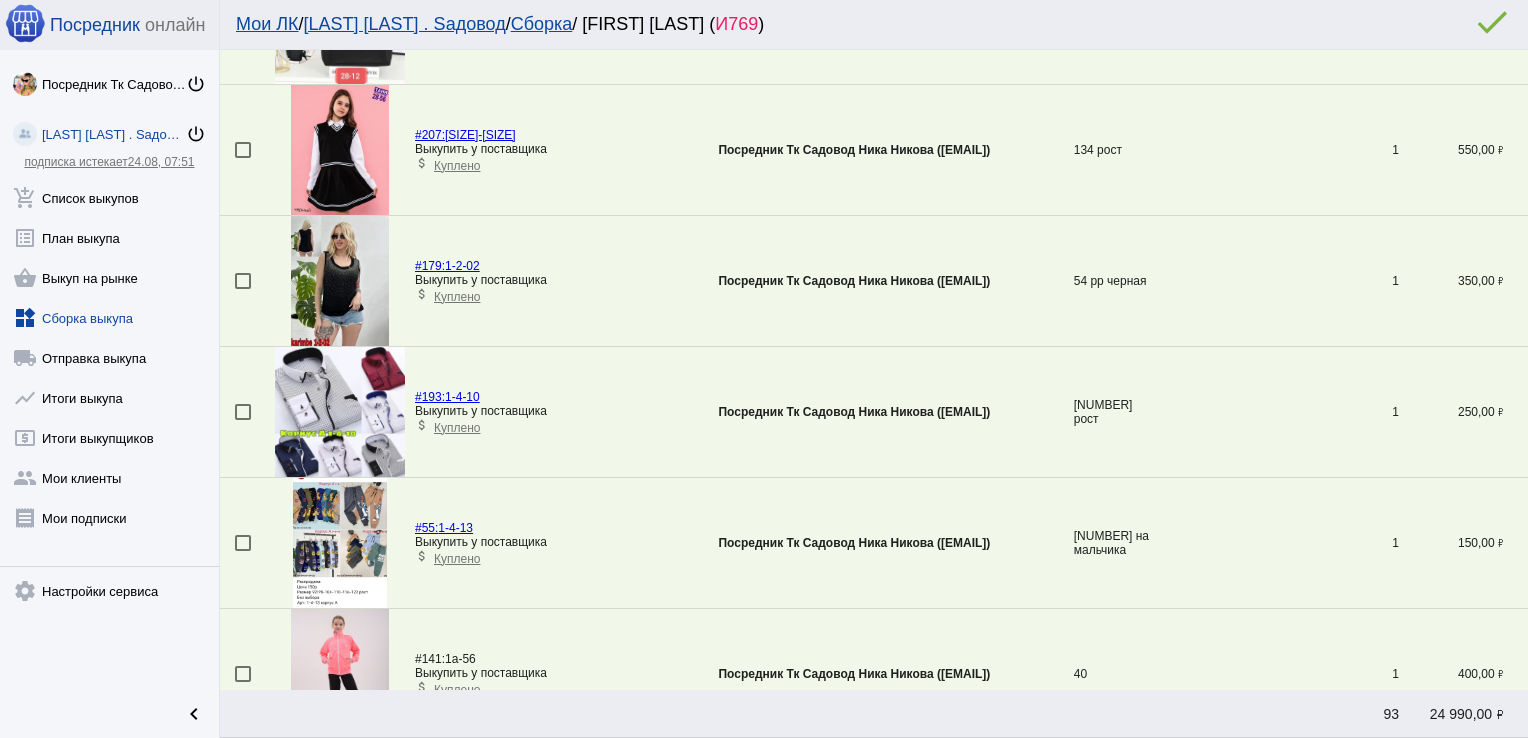 scroll, scrollTop: 0, scrollLeft: 0, axis: both 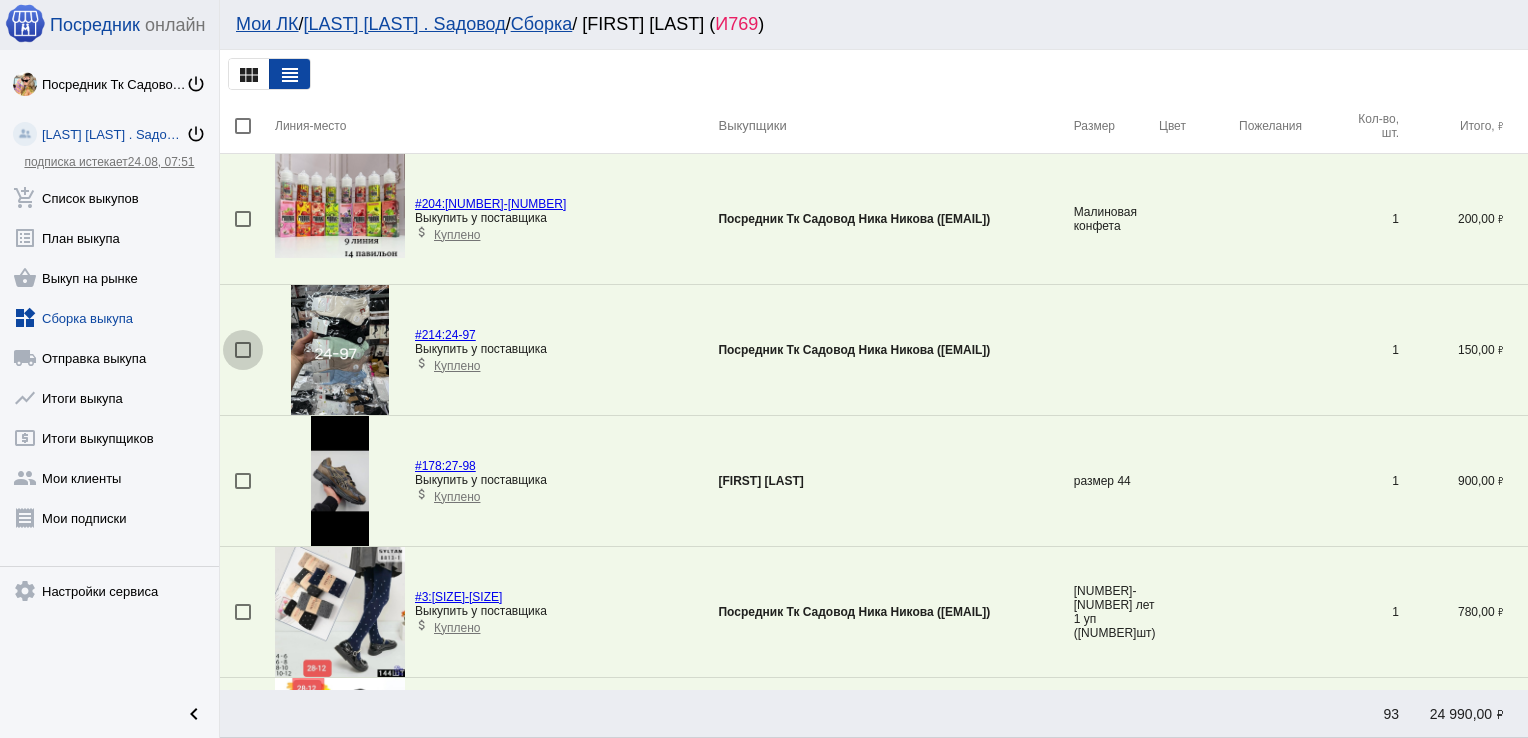 click at bounding box center [243, 350] 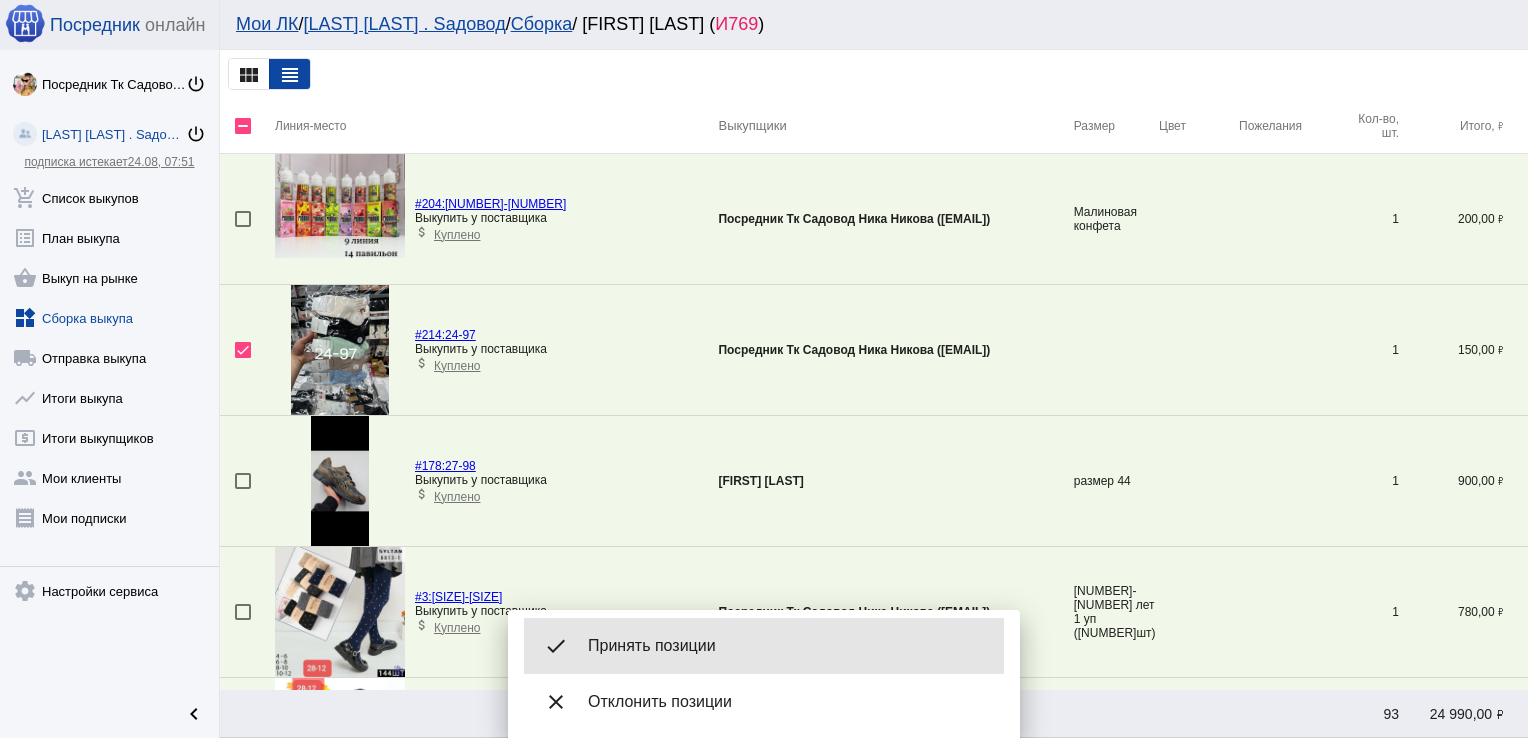 click on "done Принять позиции" at bounding box center [764, 646] 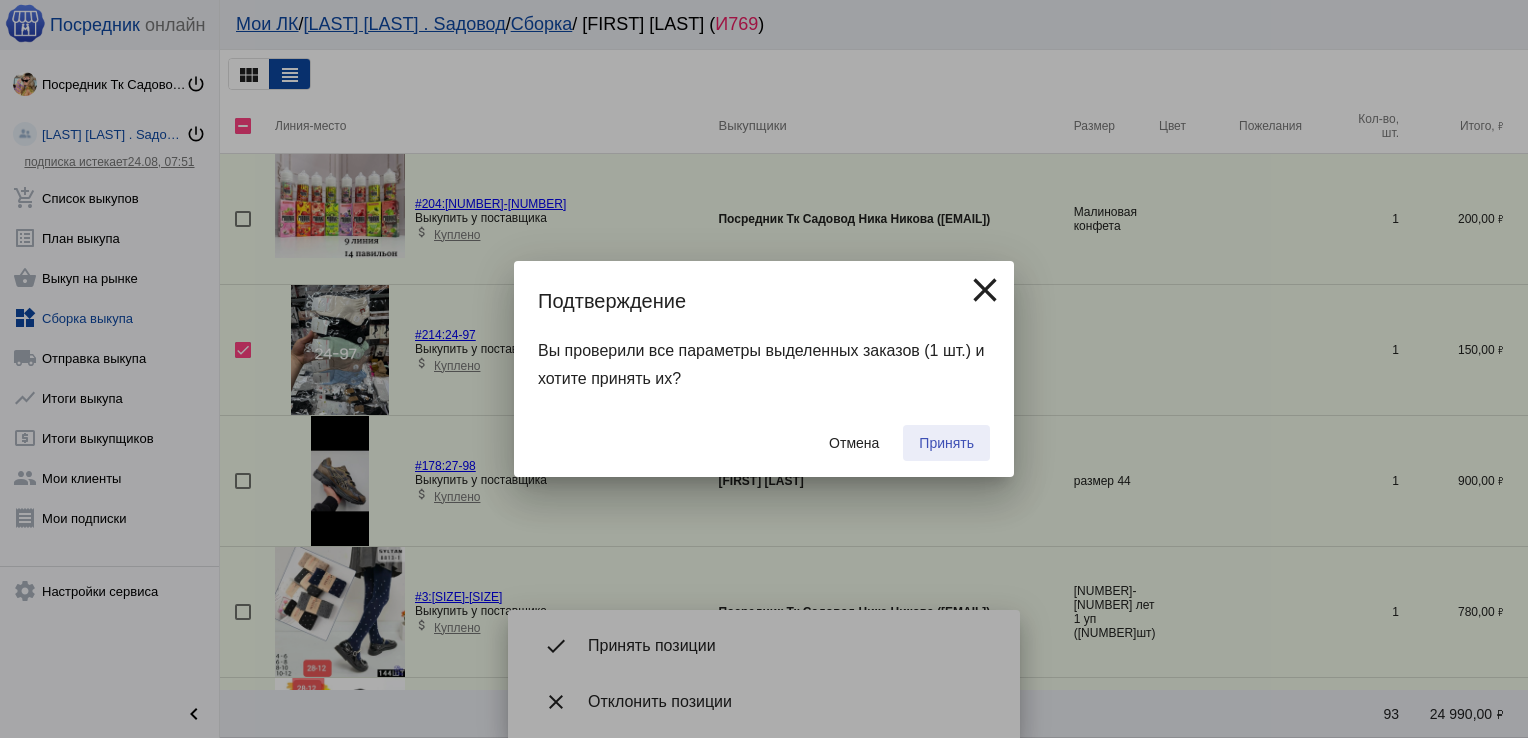 click on "Принять" at bounding box center (946, 443) 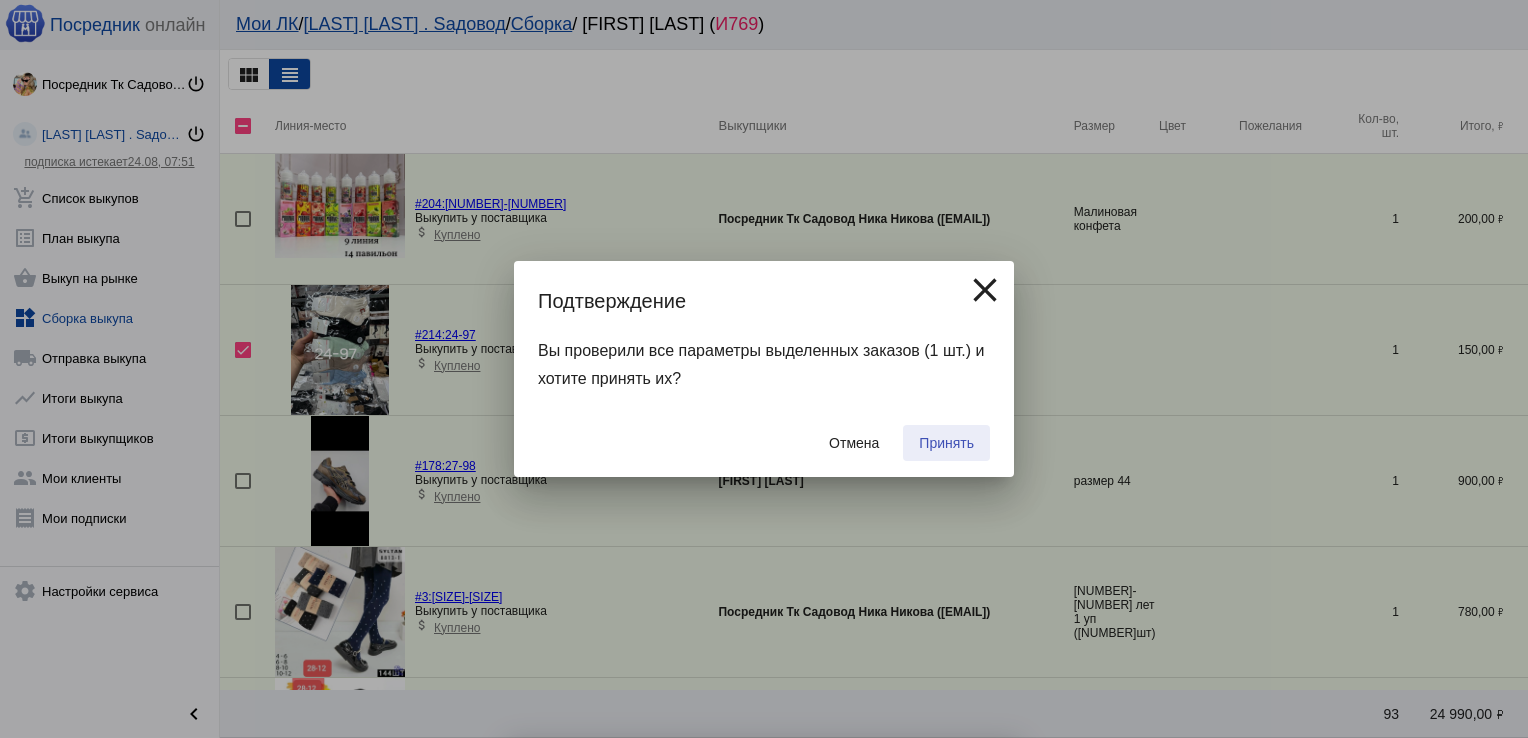 checkbox on "false" 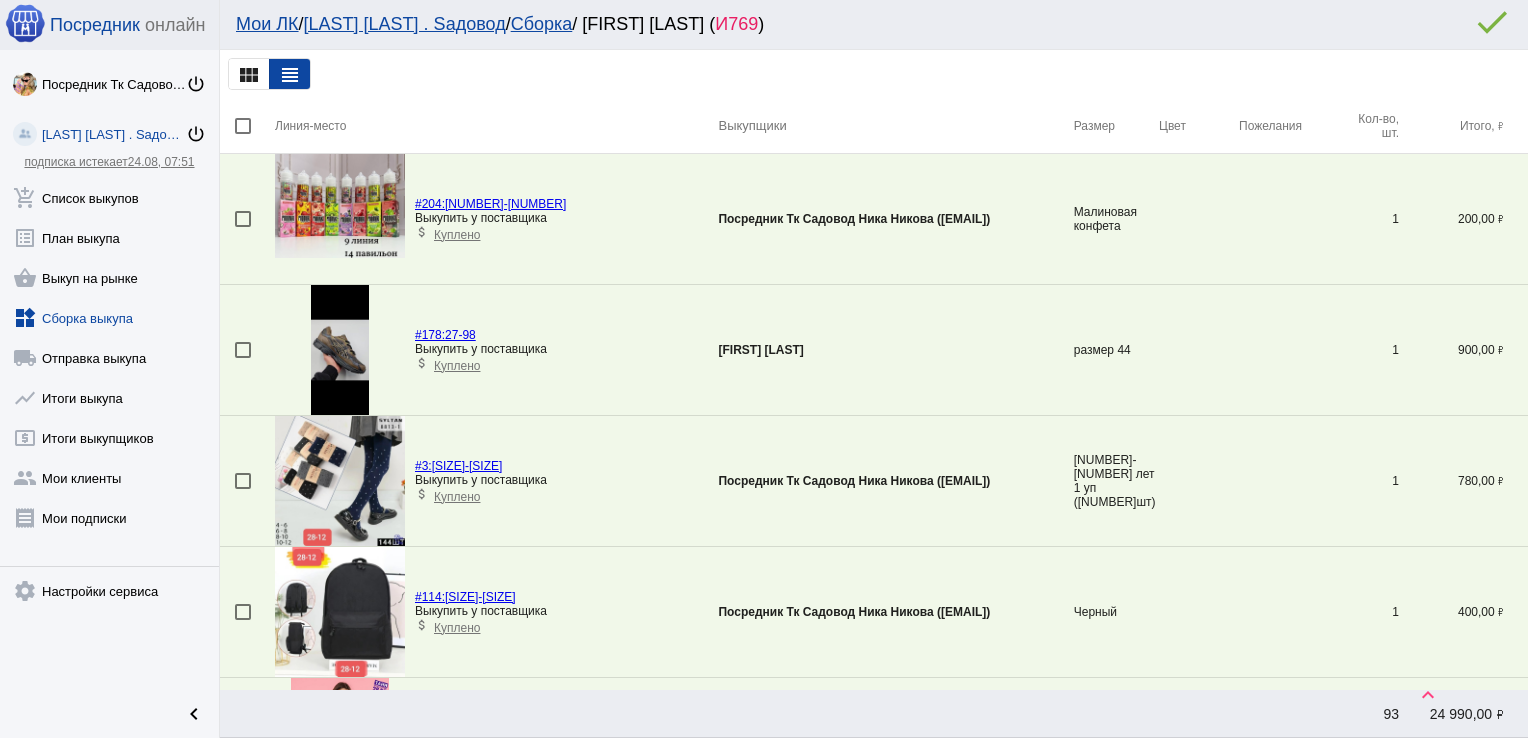 scroll, scrollTop: 5695, scrollLeft: 0, axis: vertical 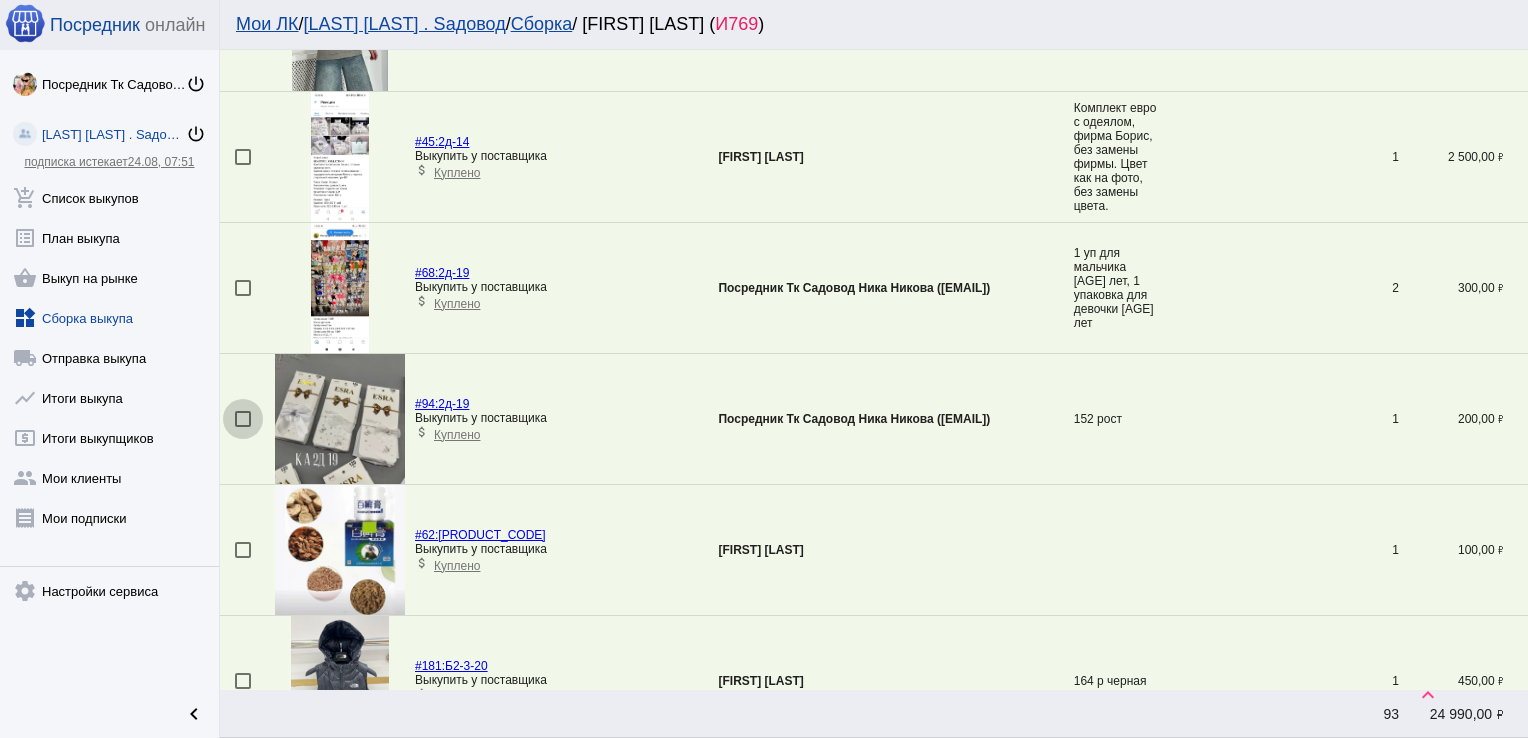 click at bounding box center [243, 419] 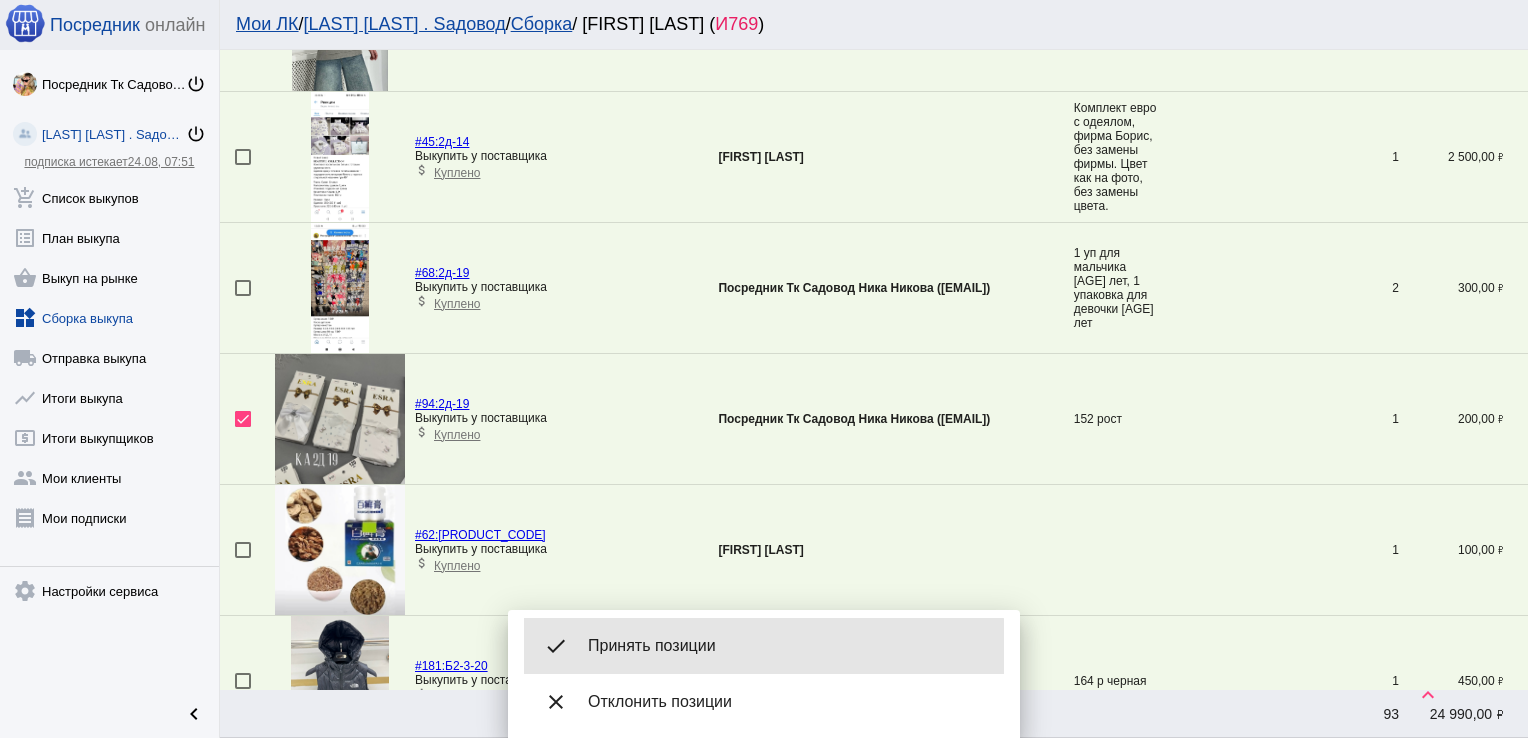 click on "Принять позиции" at bounding box center [788, 646] 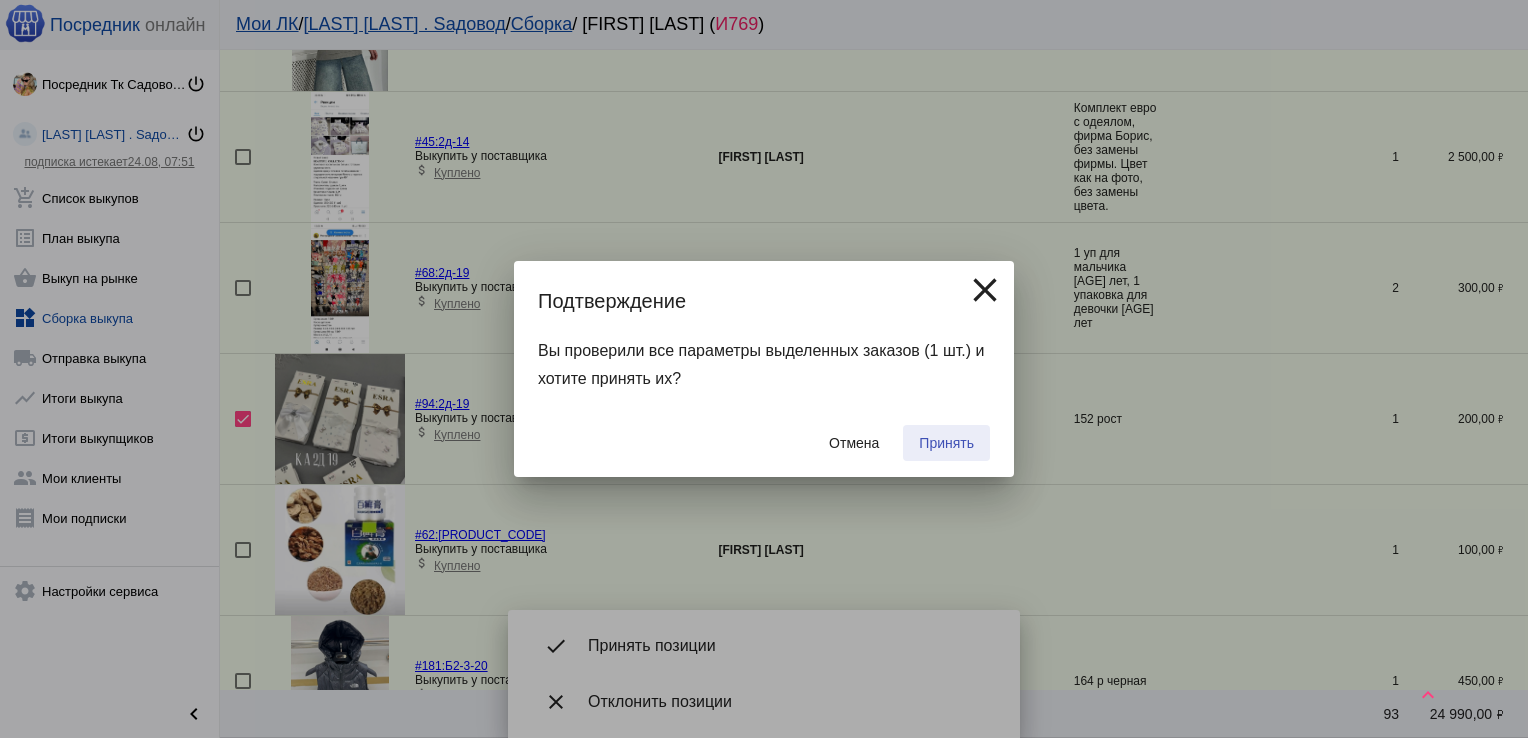 click on "Принять" at bounding box center [946, 443] 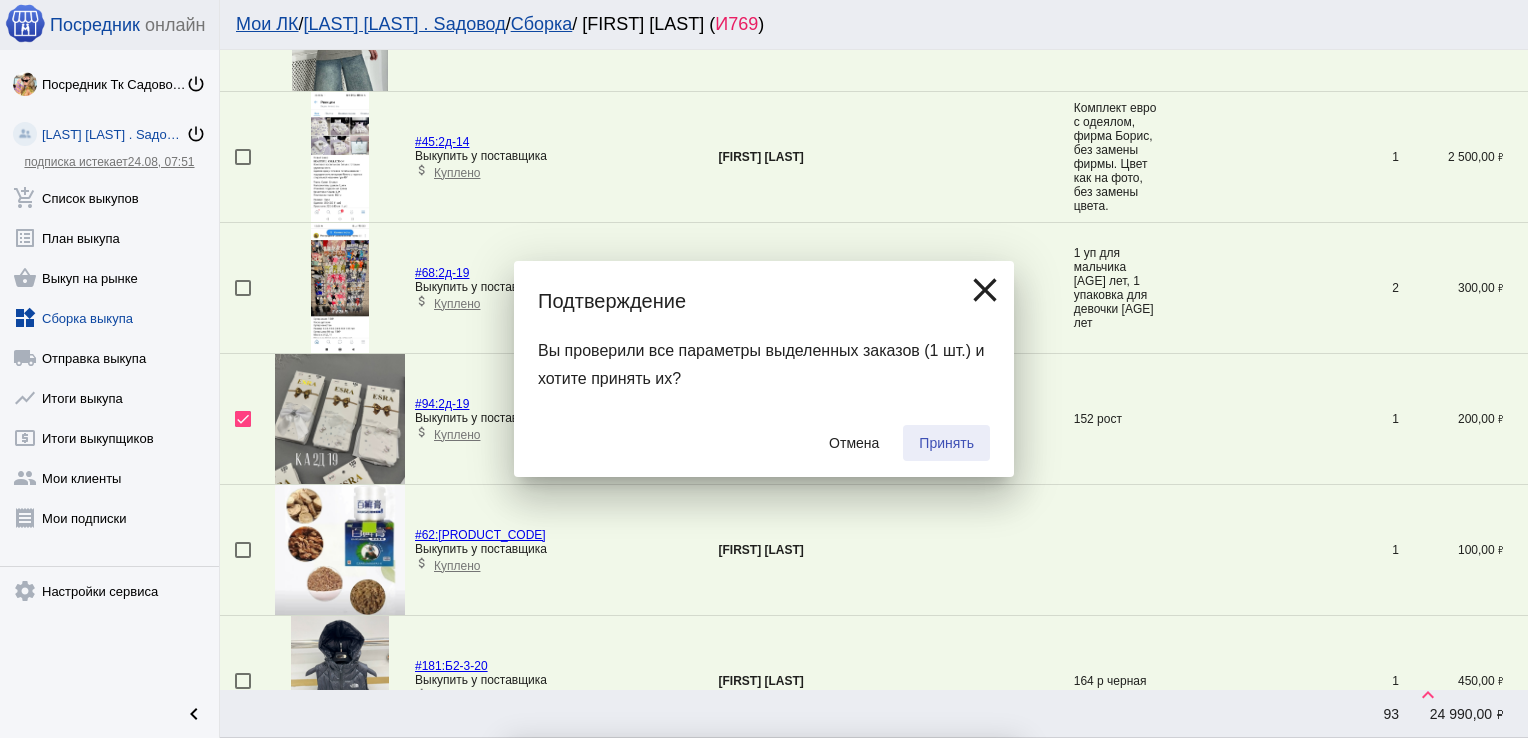 checkbox on "false" 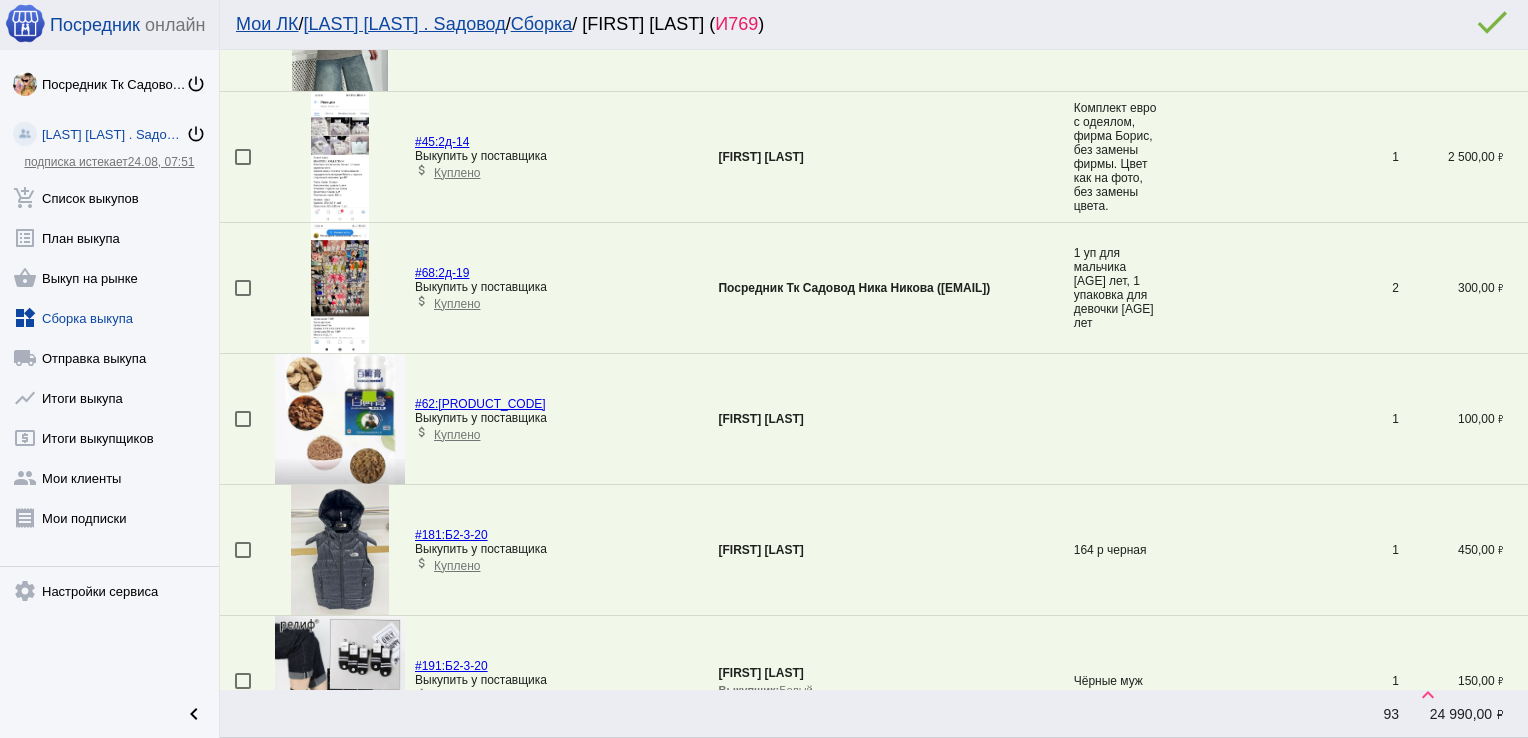 scroll, scrollTop: 2294, scrollLeft: 0, axis: vertical 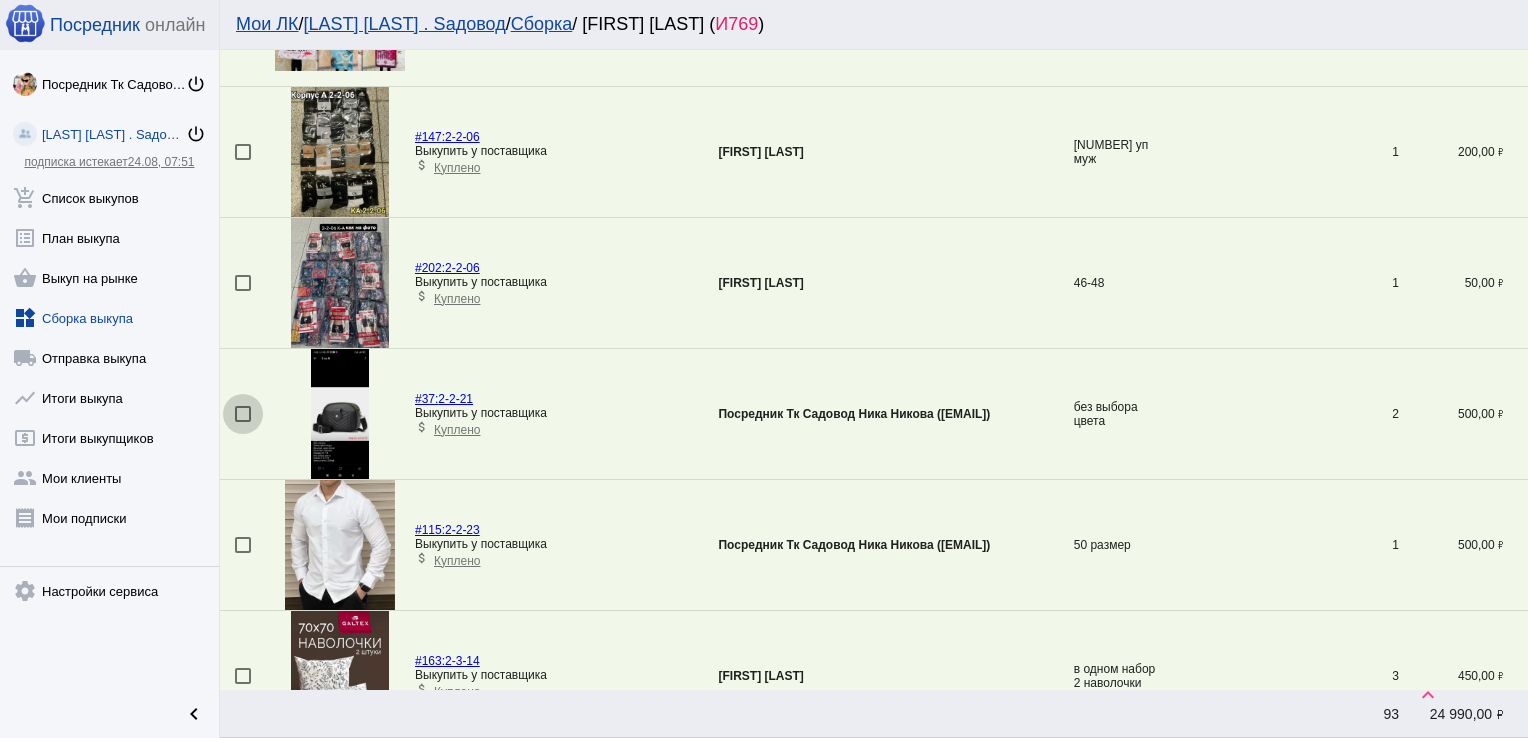 click at bounding box center (243, 414) 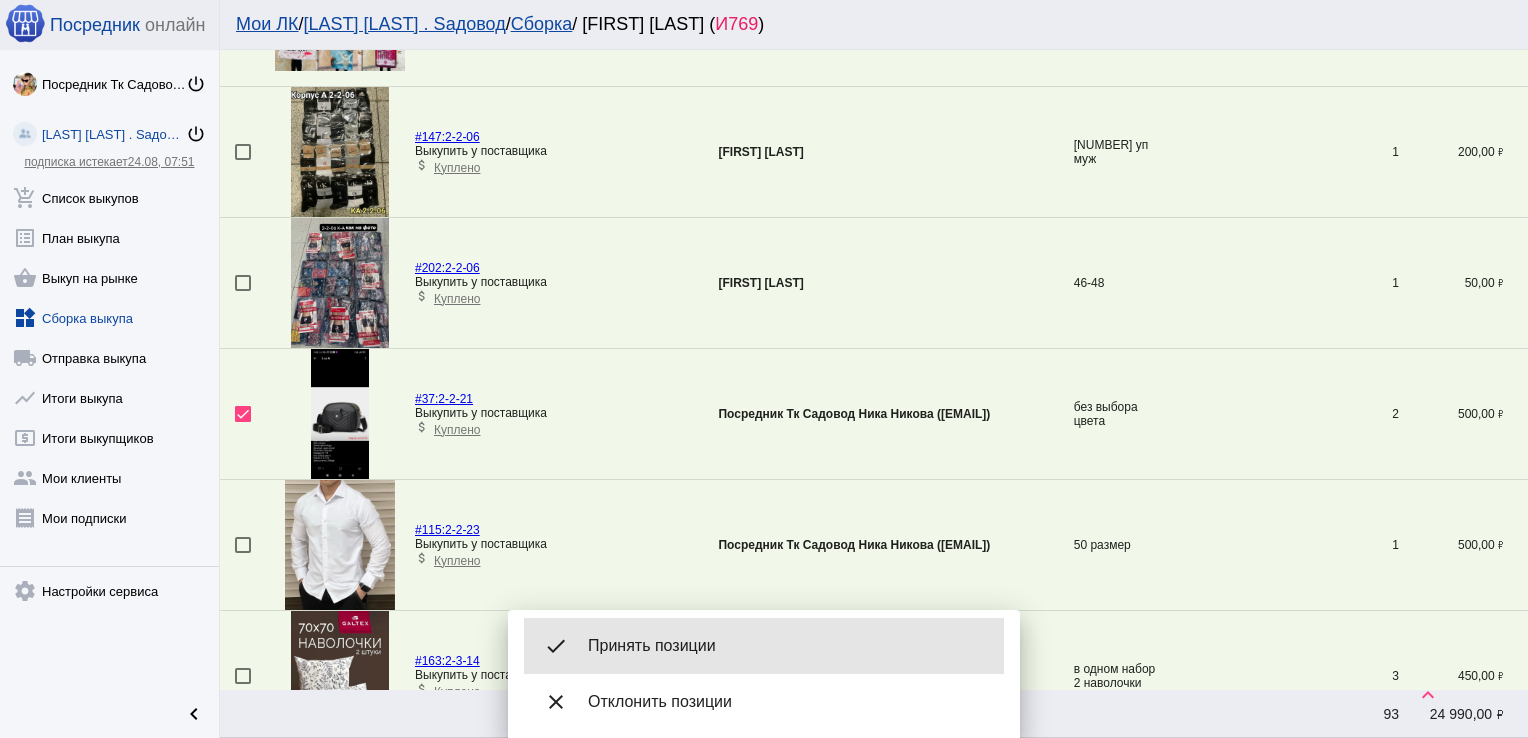 click on "Принять позиции" at bounding box center [788, 646] 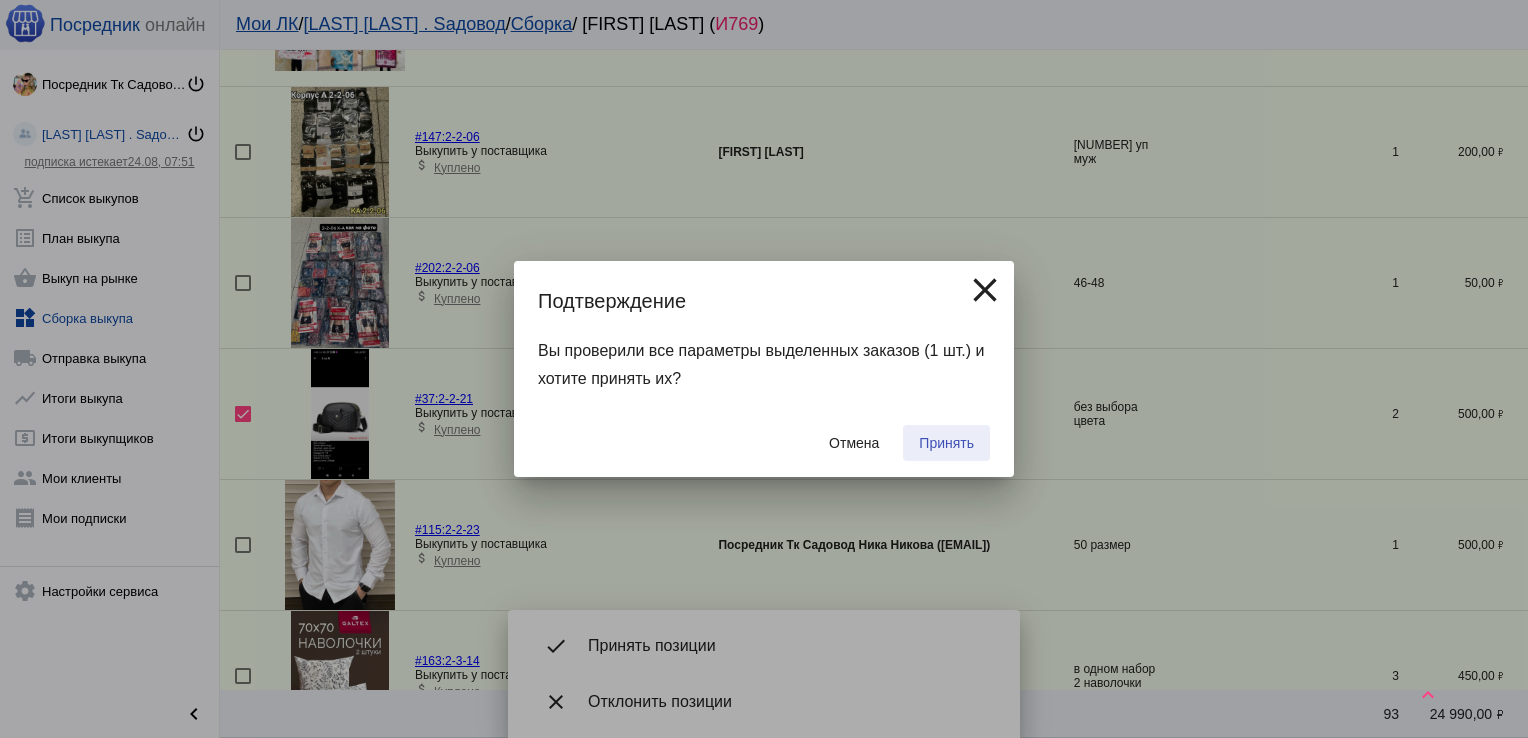 click on "Принять" at bounding box center [946, 443] 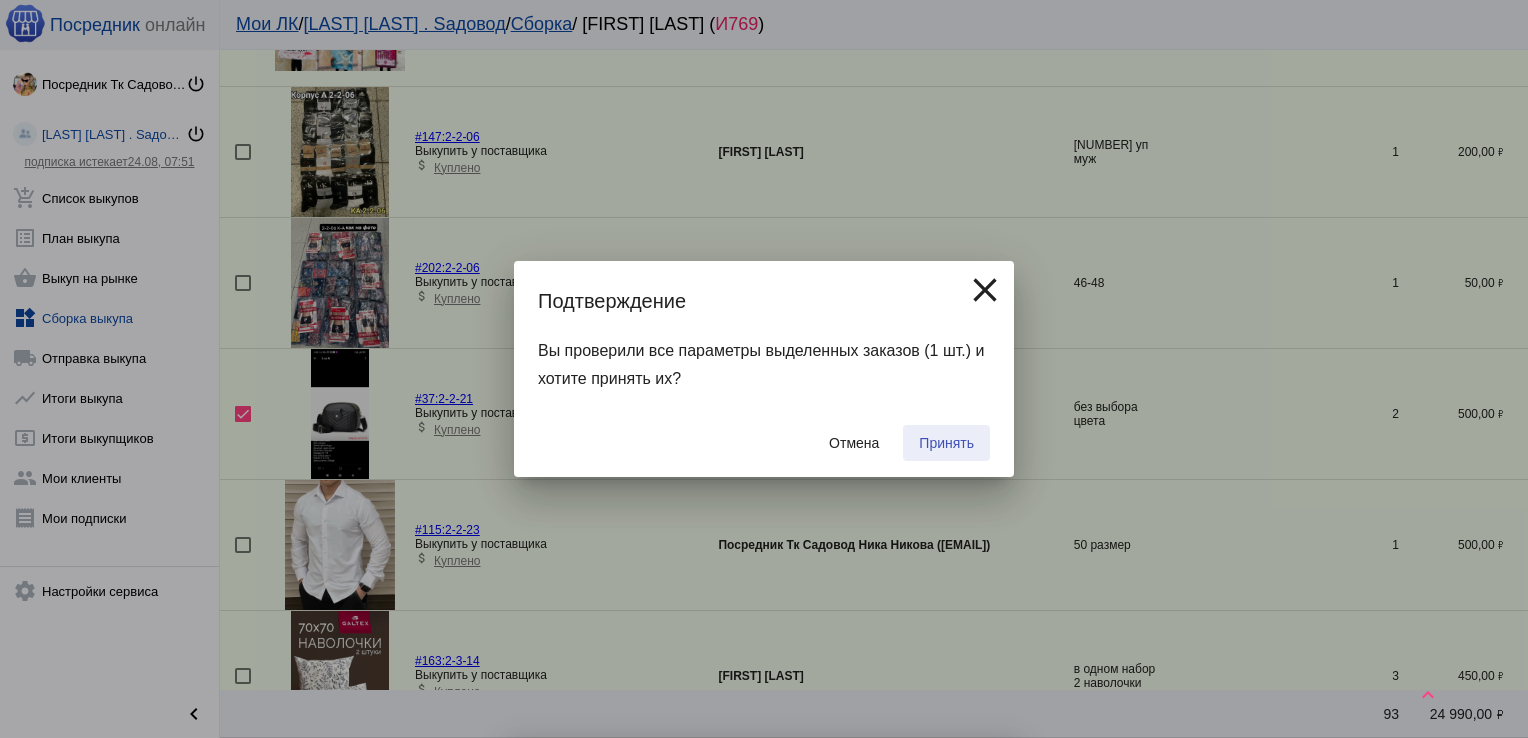 checkbox on "false" 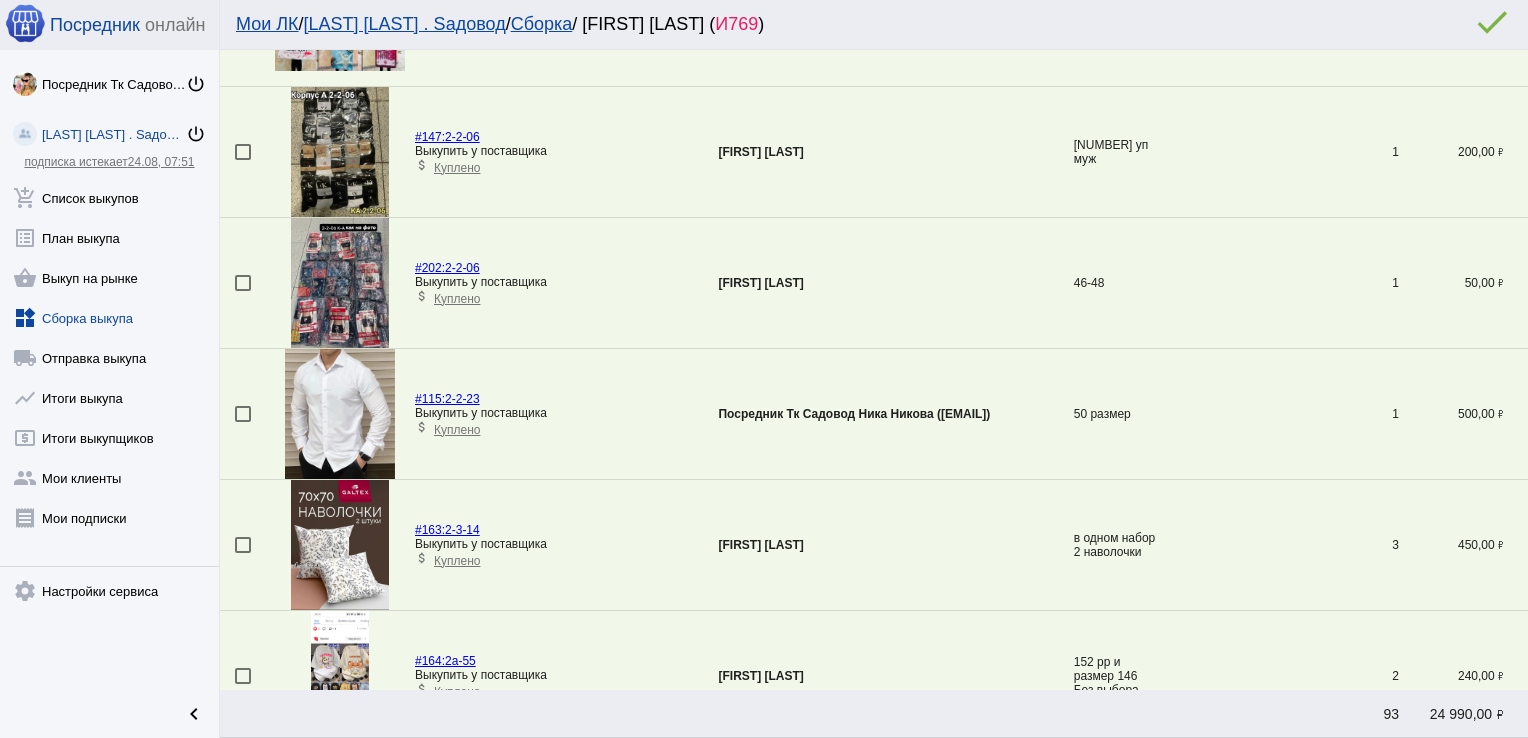 scroll, scrollTop: 70, scrollLeft: 0, axis: vertical 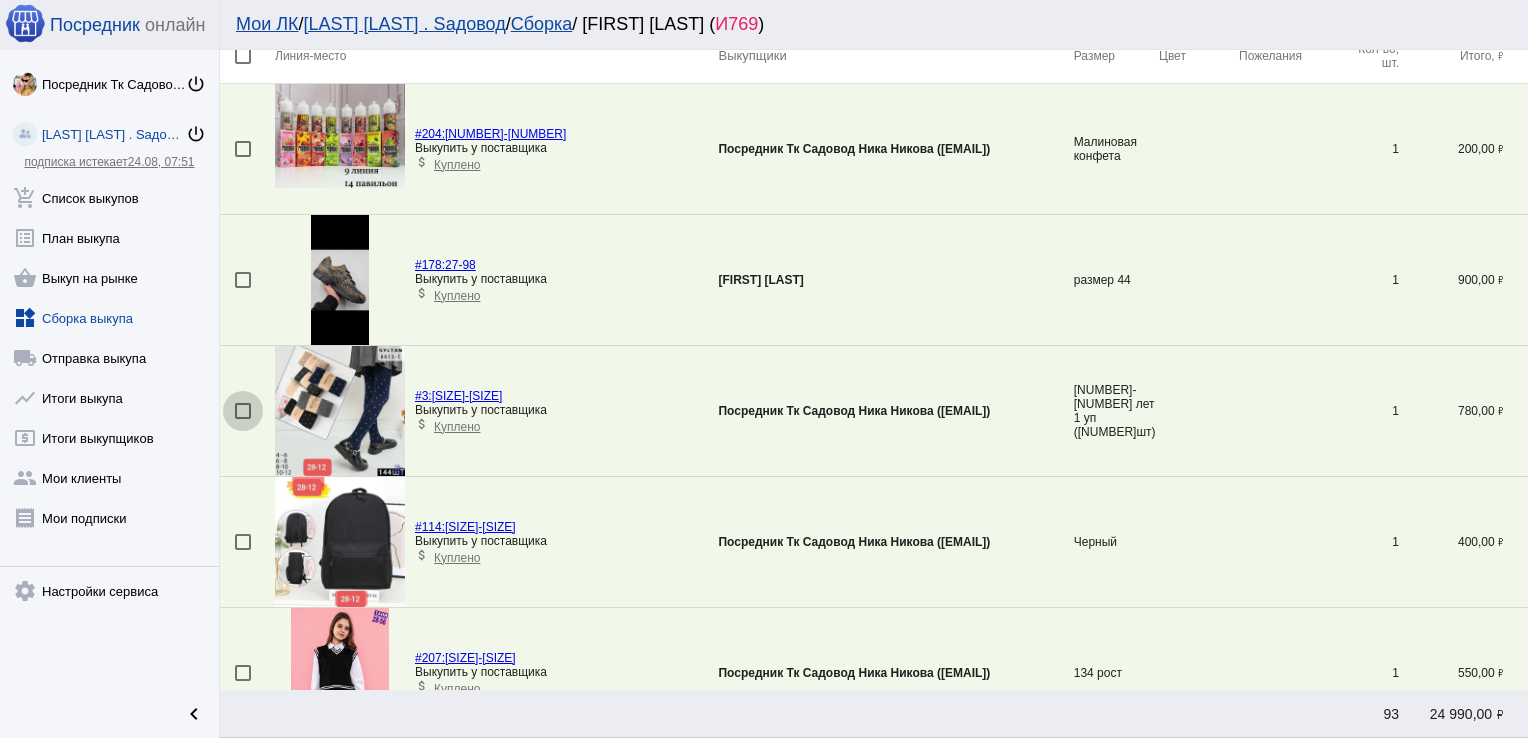 click at bounding box center (243, 411) 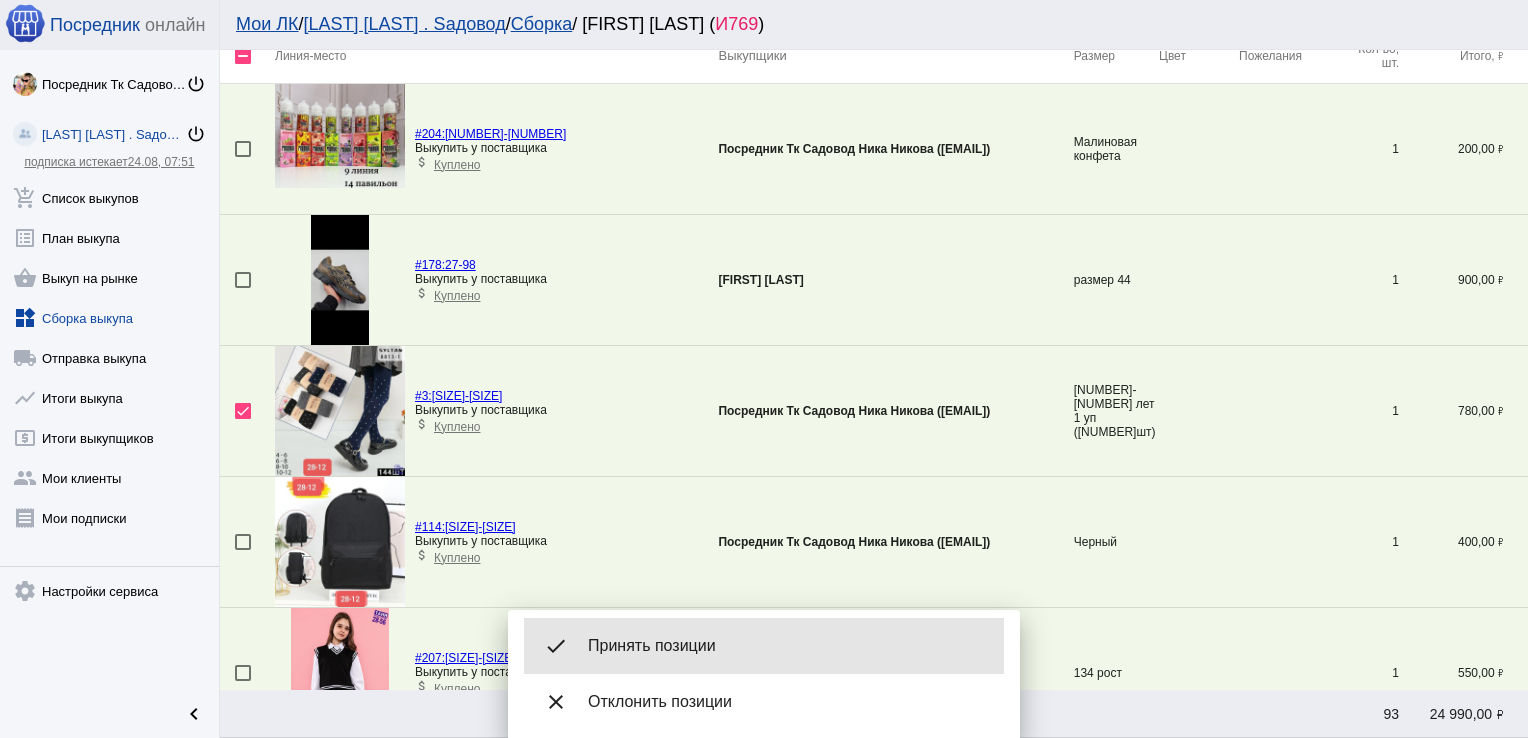 click on "Принять позиции" at bounding box center [788, 646] 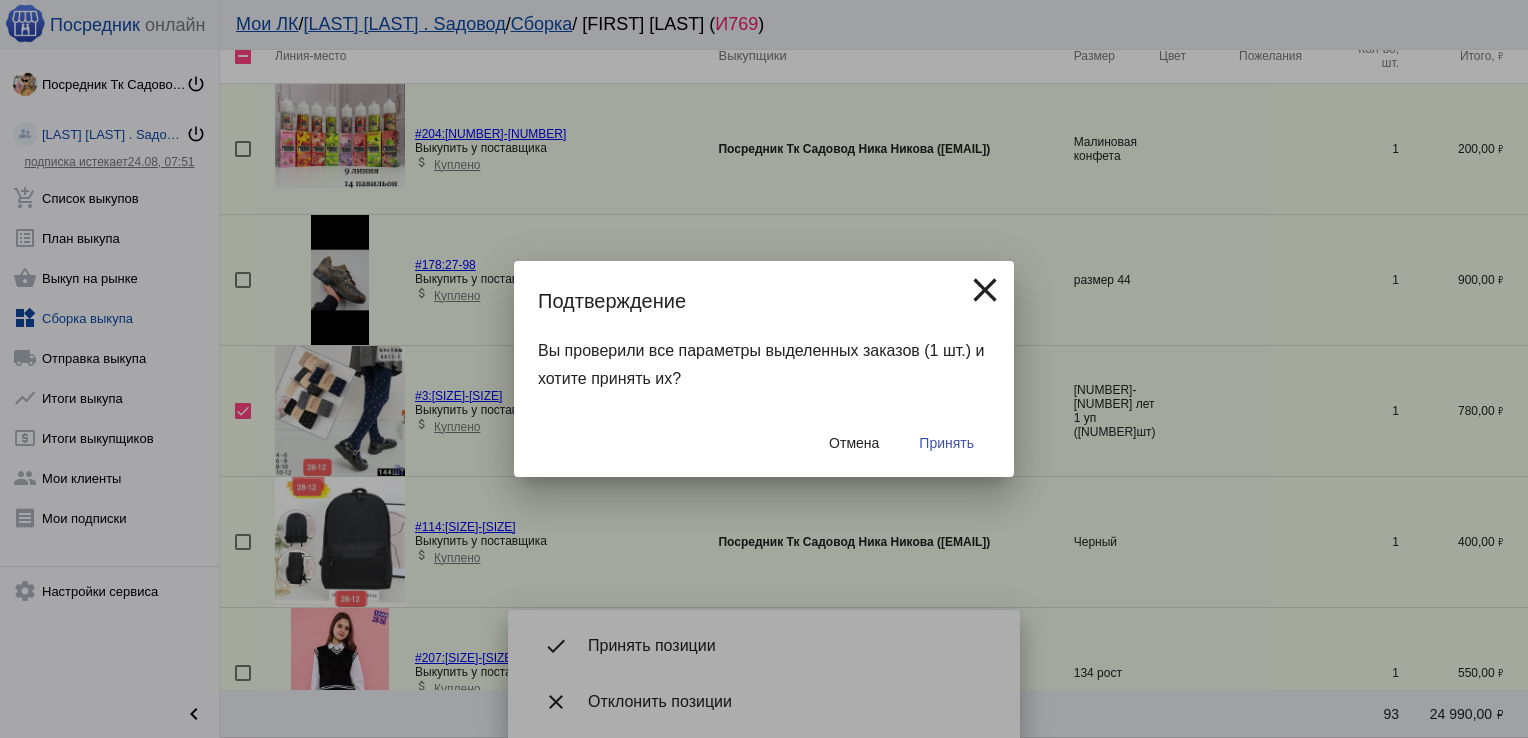 click on "Принять" at bounding box center (946, 443) 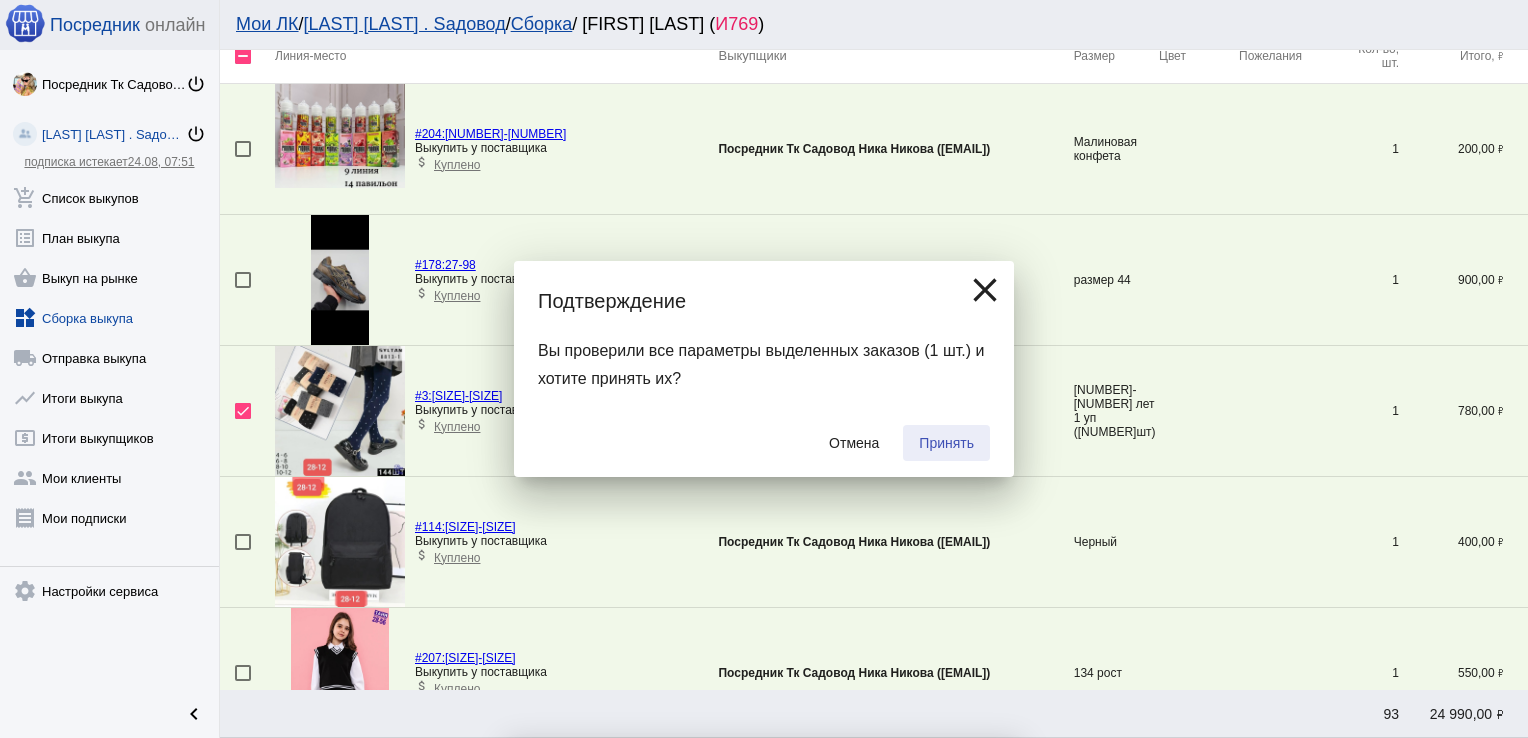 checkbox on "false" 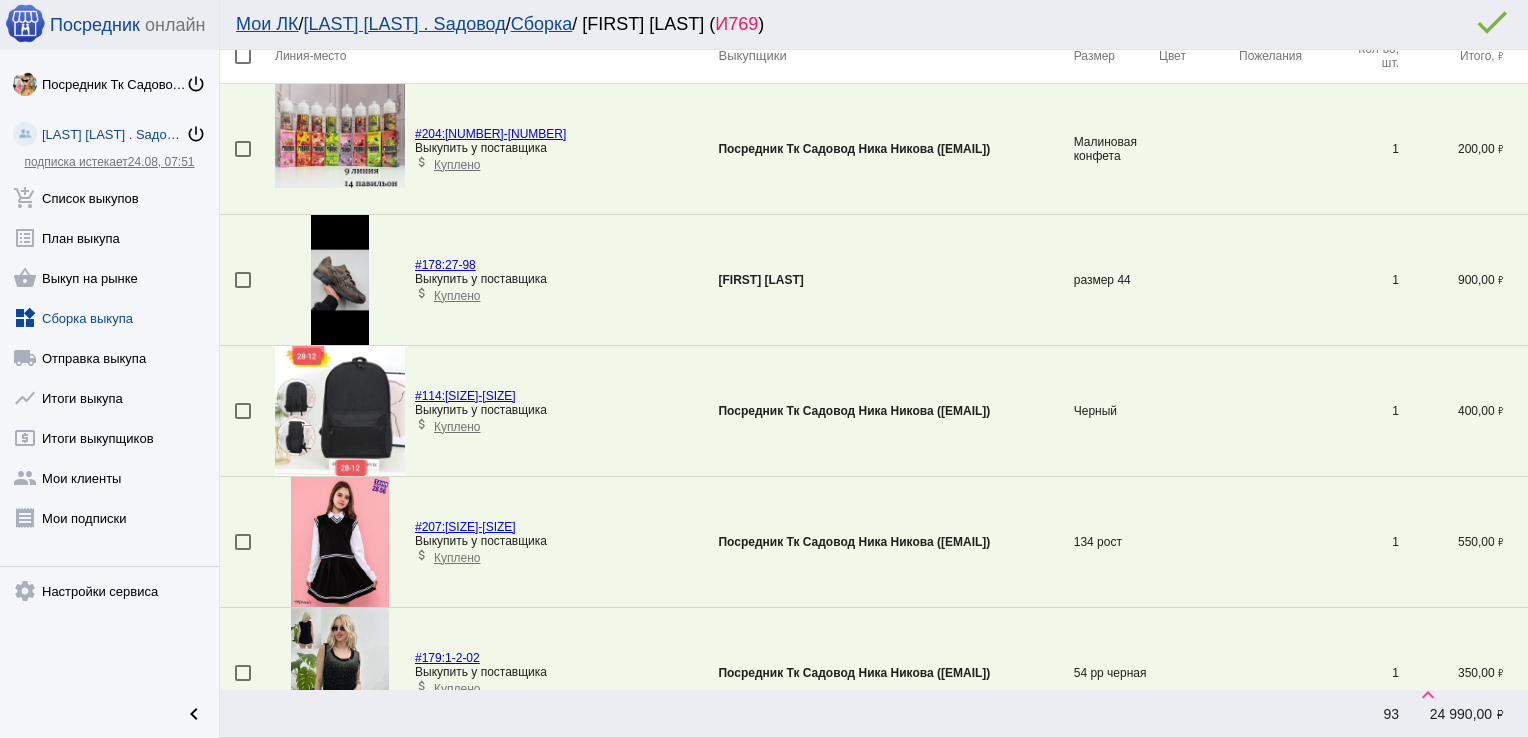 scroll, scrollTop: 463, scrollLeft: 0, axis: vertical 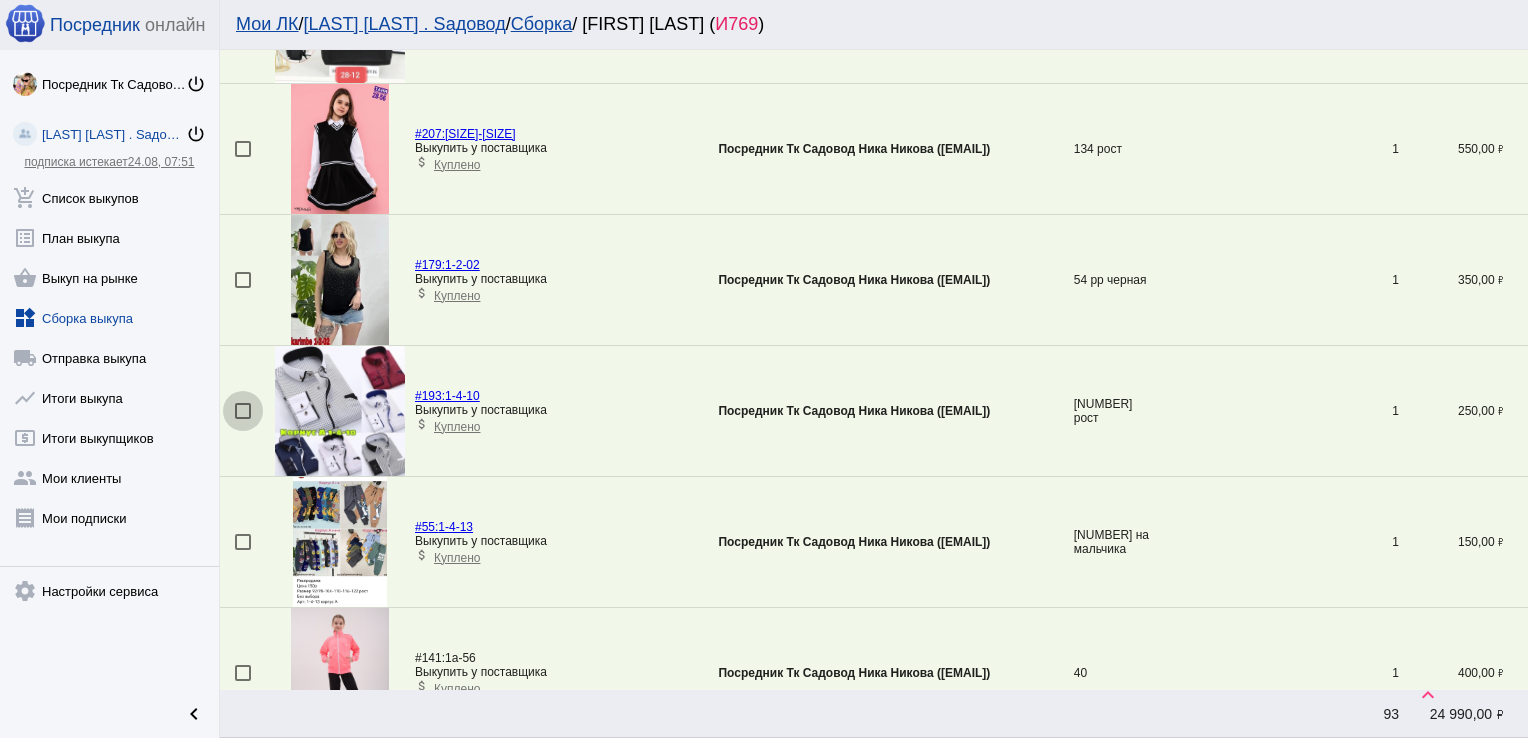 click at bounding box center (243, 411) 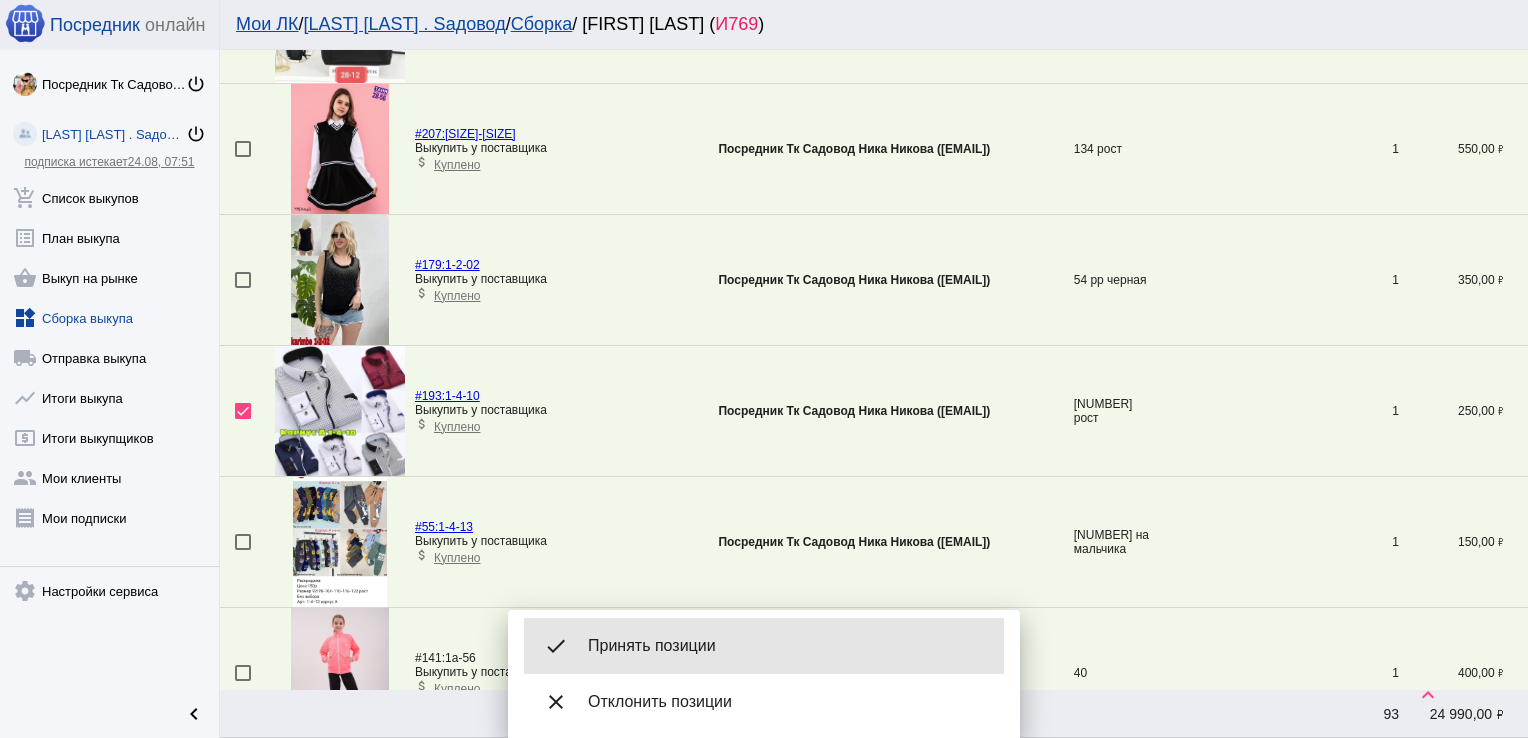 click on "Принять позиции" at bounding box center [788, 646] 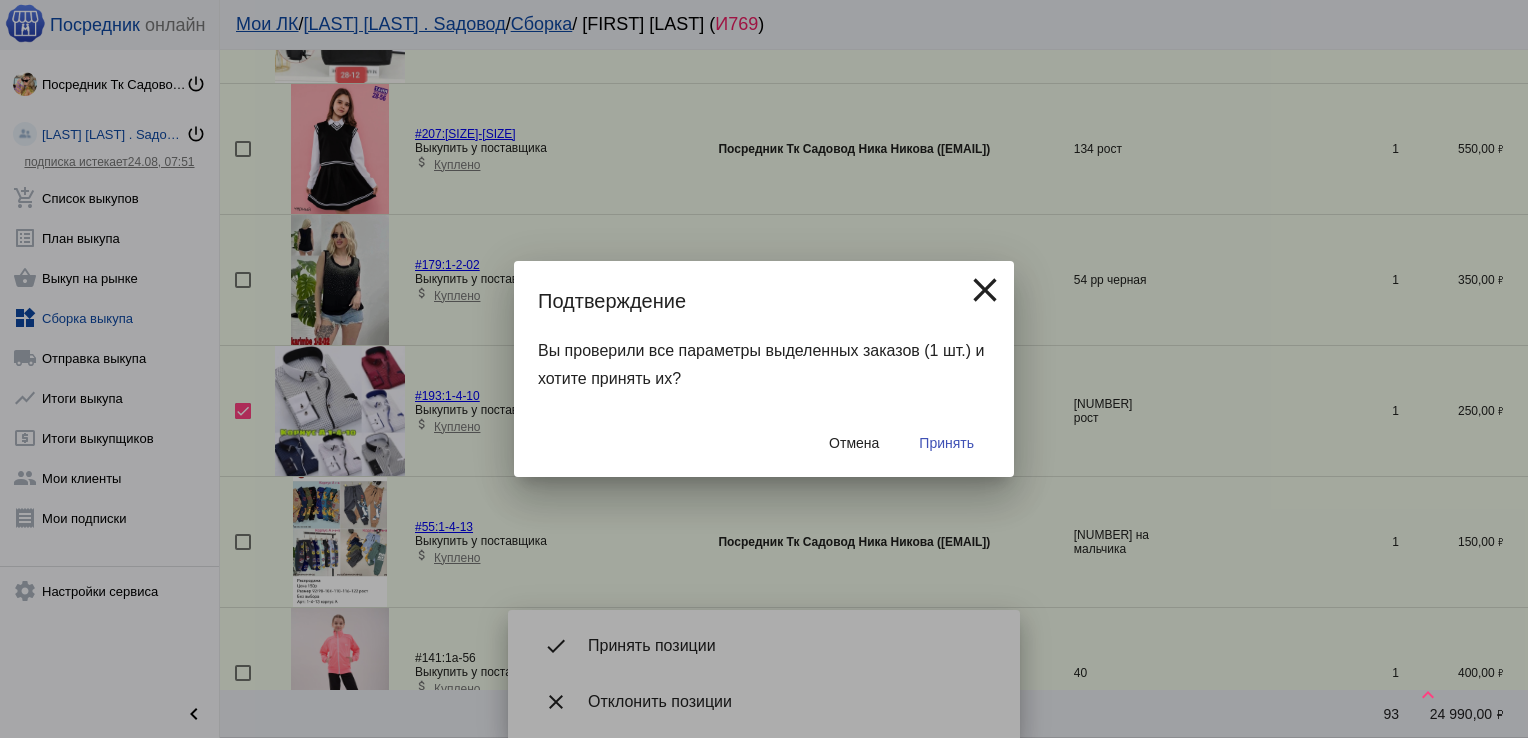 click on "Принять" at bounding box center (946, 443) 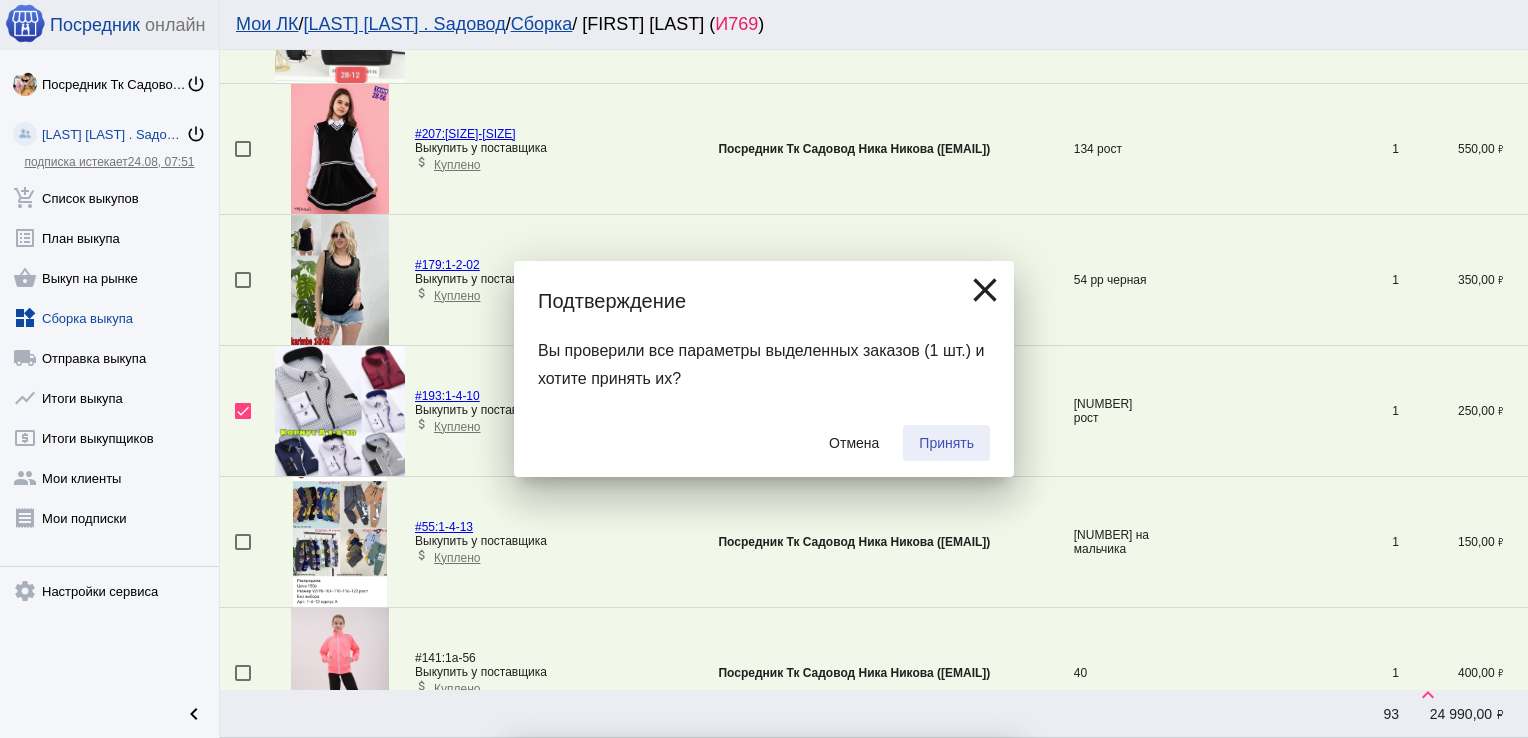 checkbox on "false" 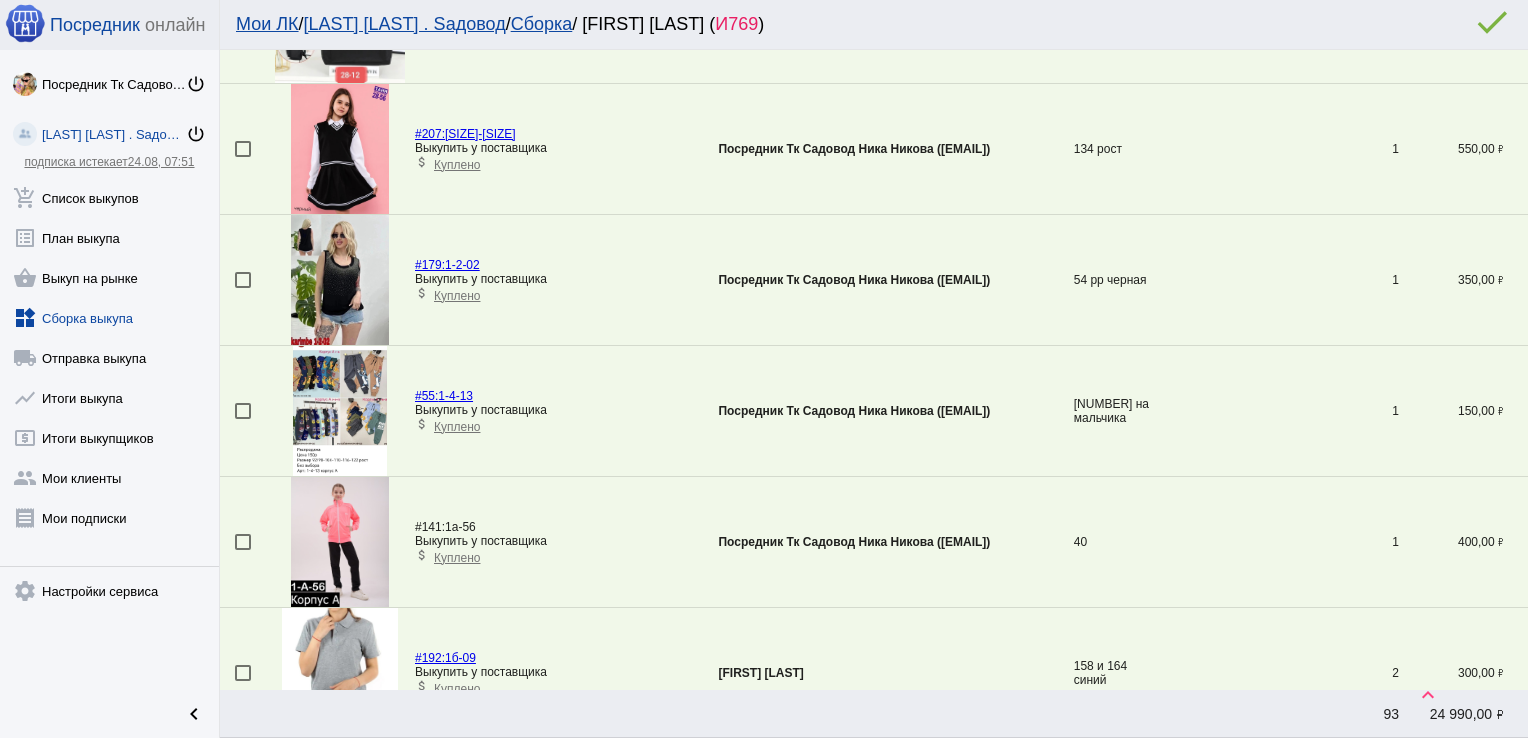 scroll, scrollTop: 1901, scrollLeft: 0, axis: vertical 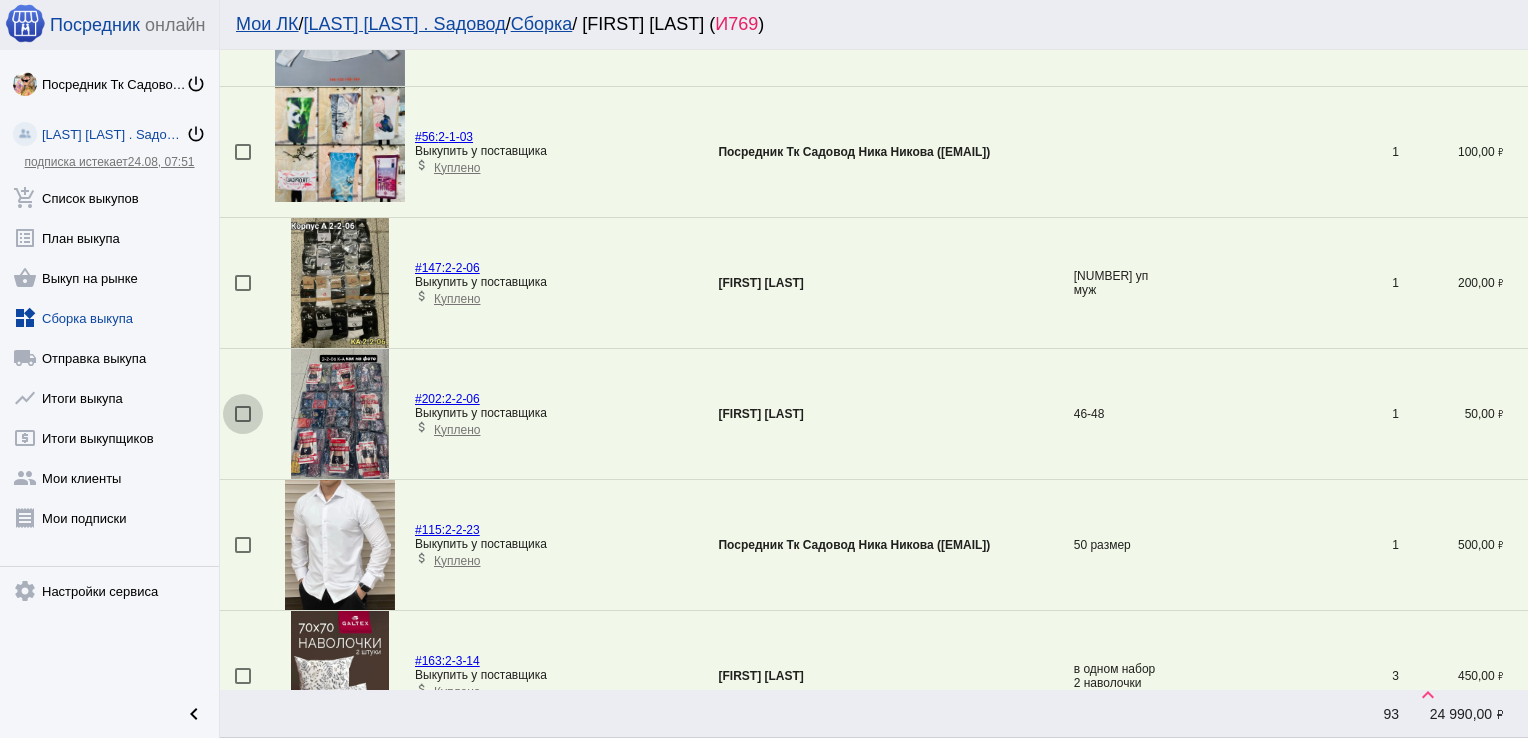 click at bounding box center [243, 414] 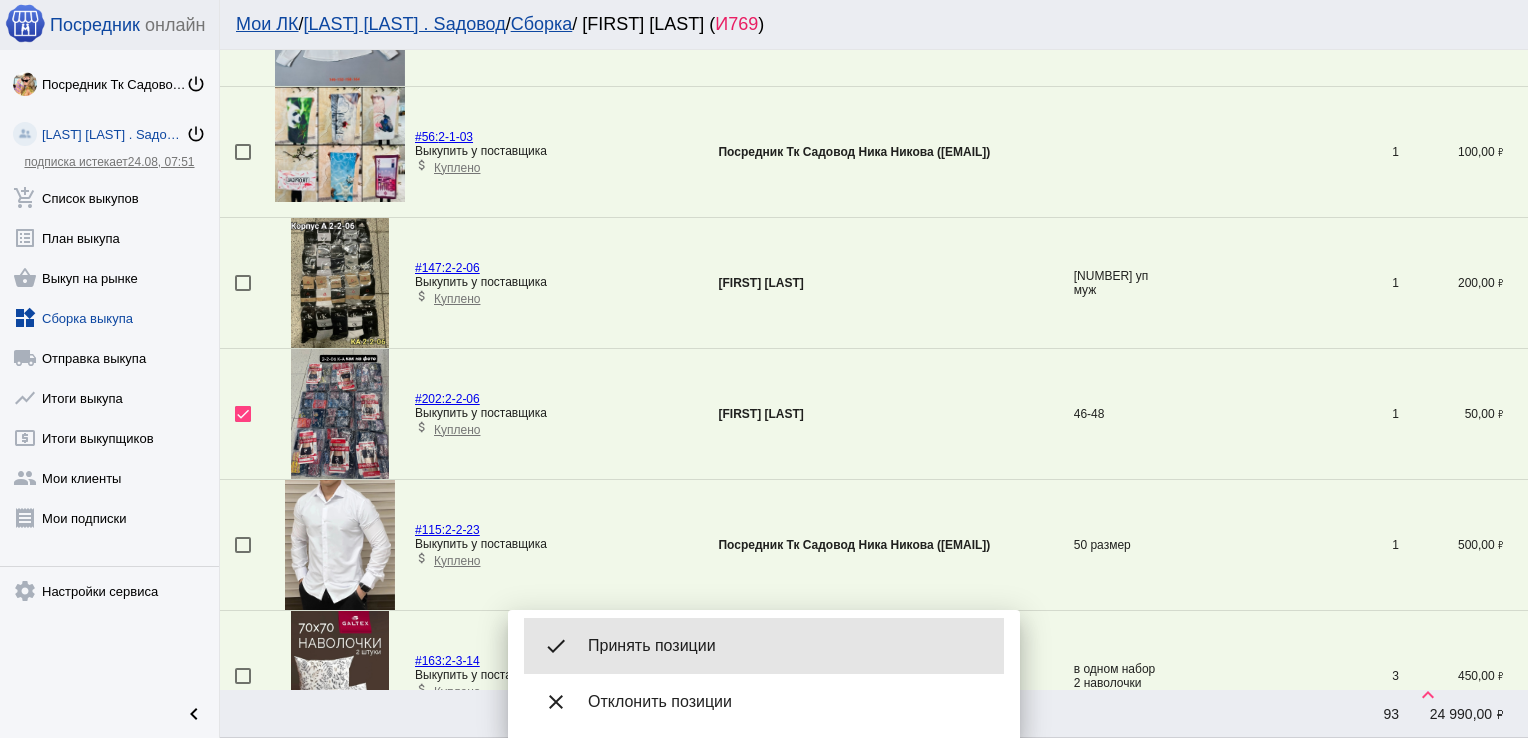 click on "done Принять позиции" at bounding box center [764, 646] 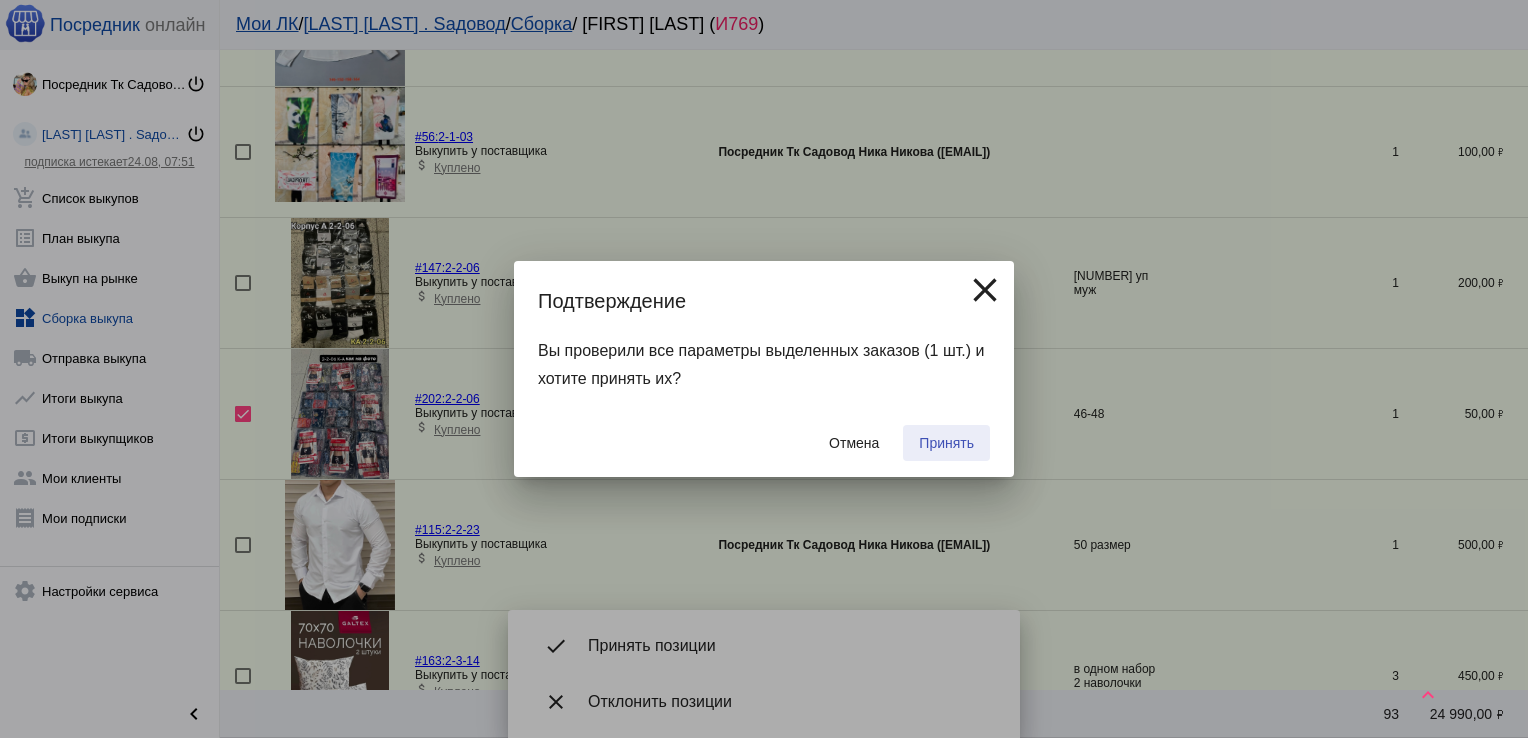 click on "Принять" at bounding box center [946, 443] 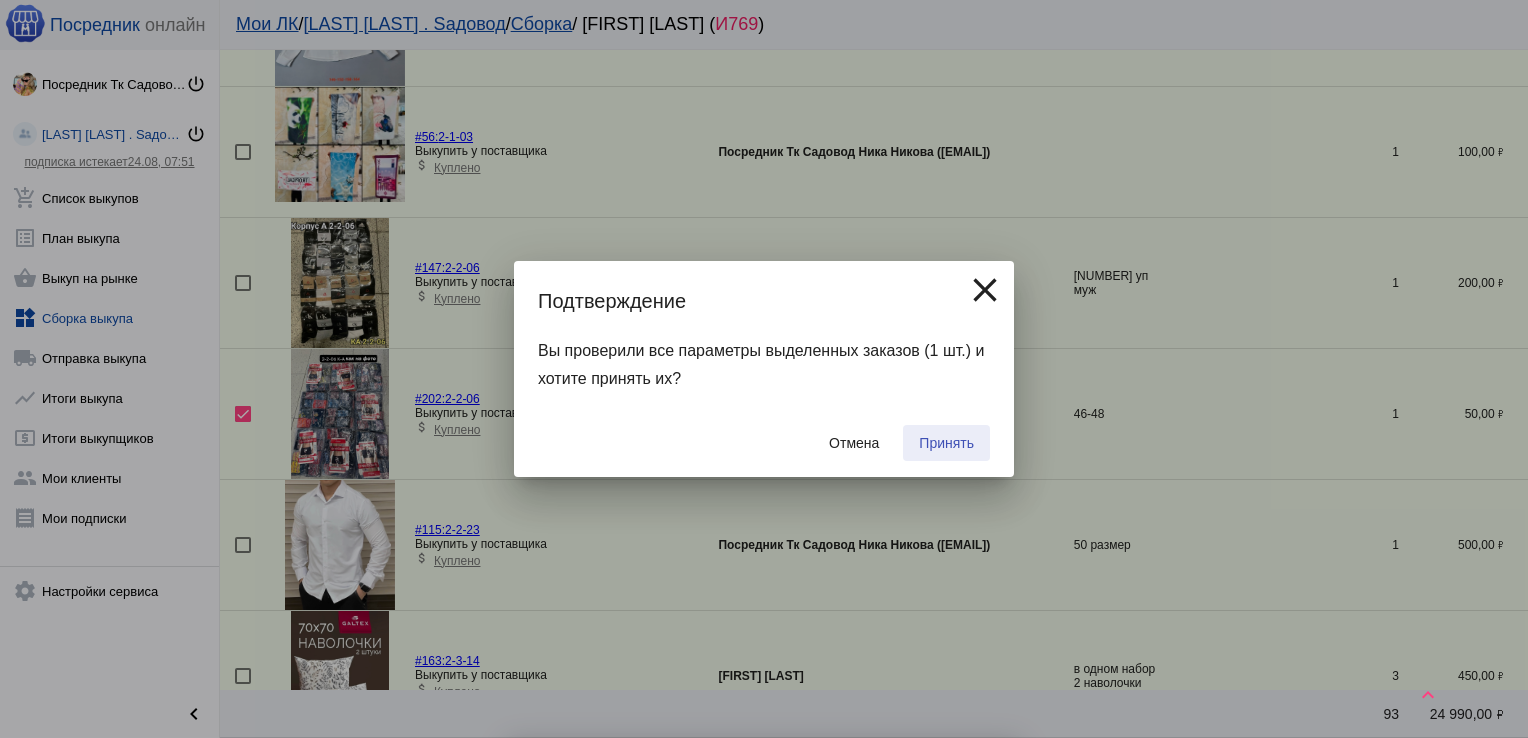 checkbox on "false" 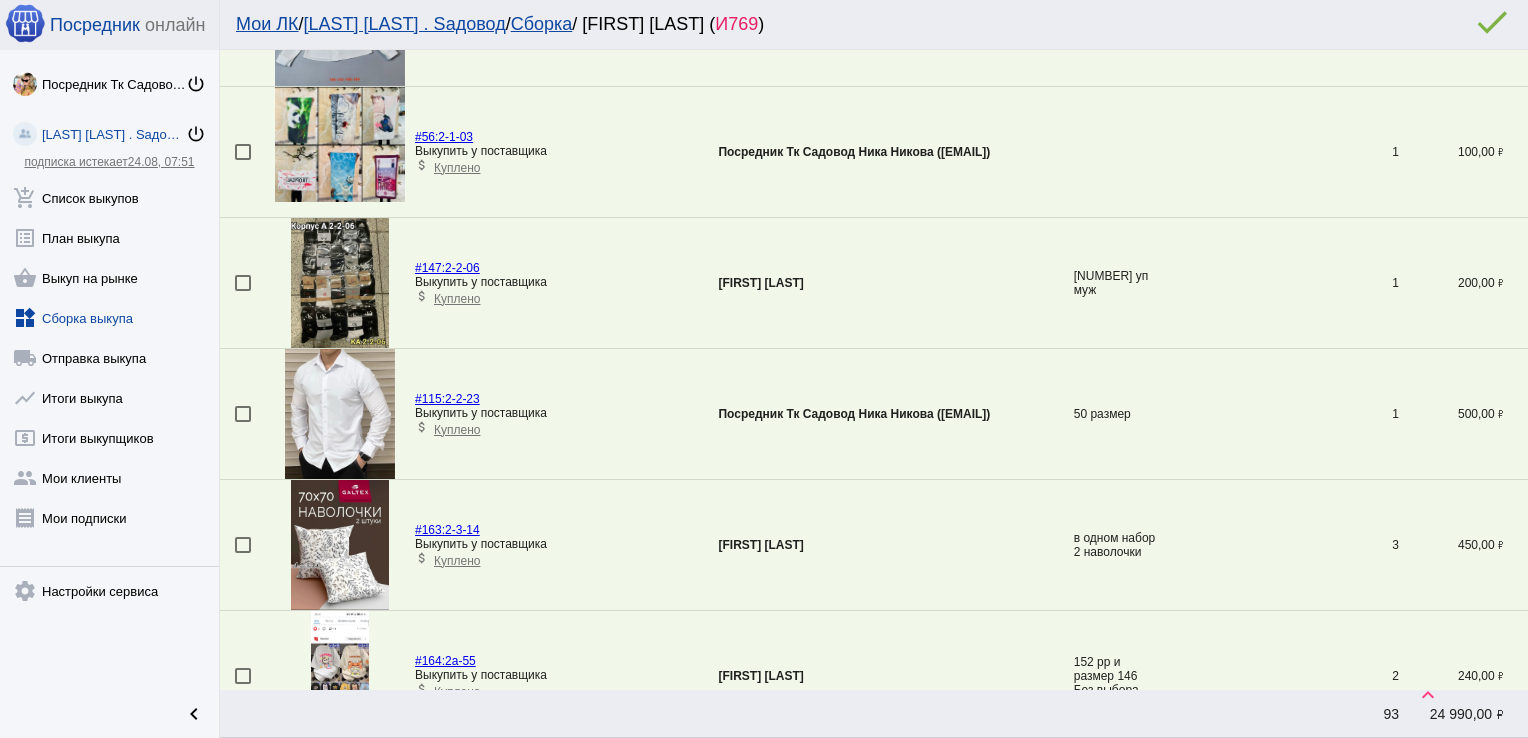 scroll, scrollTop: 2556, scrollLeft: 0, axis: vertical 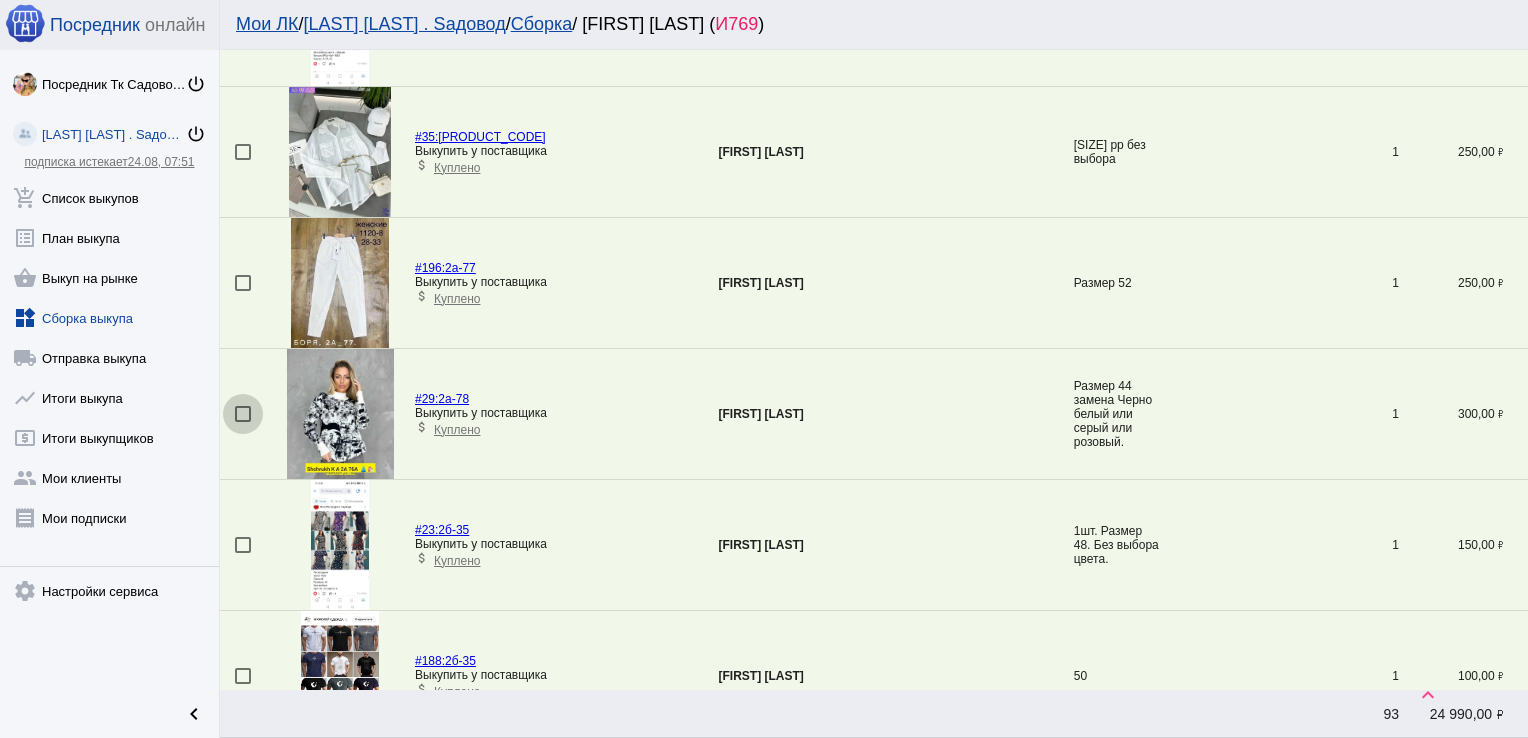 click at bounding box center (243, 414) 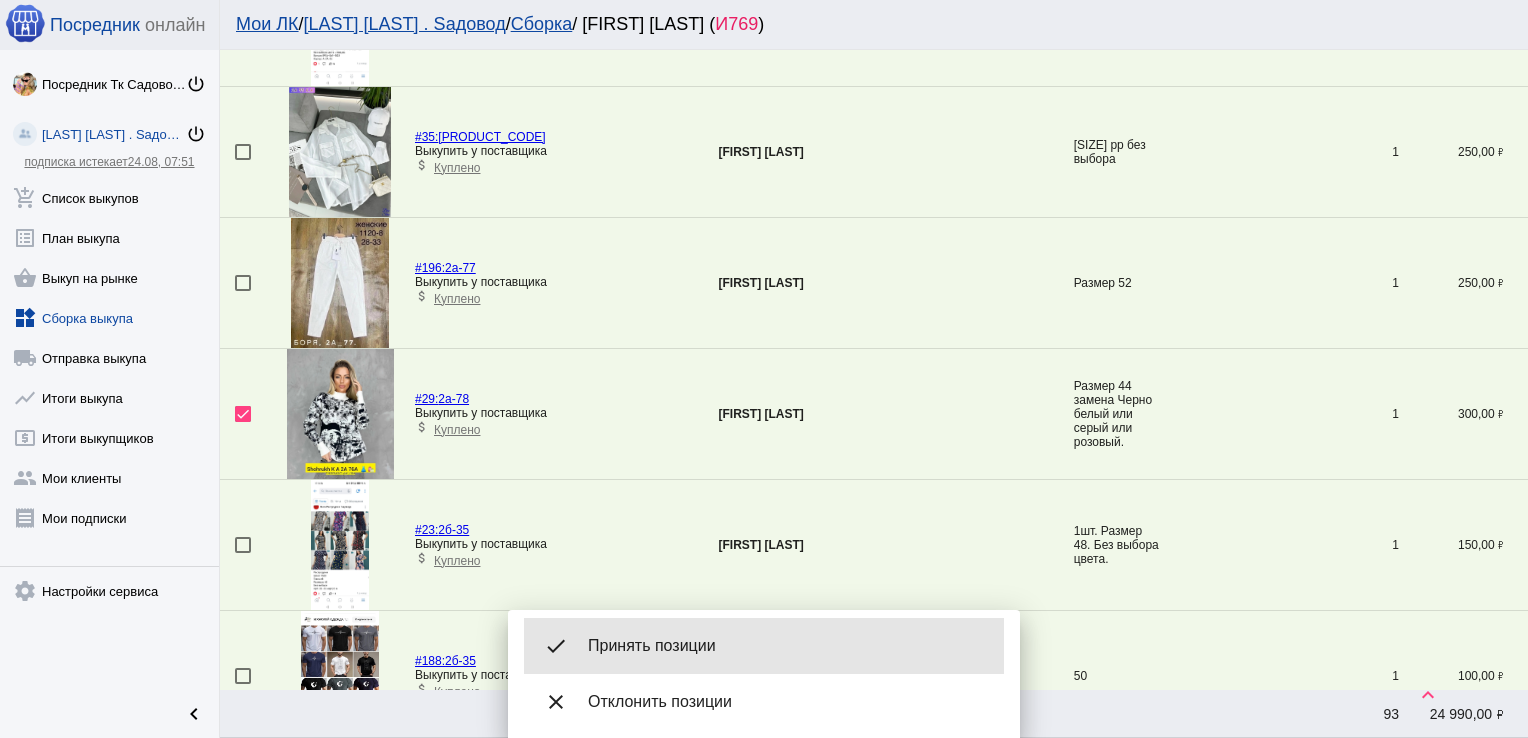 click on "Принять позиции" at bounding box center [788, 646] 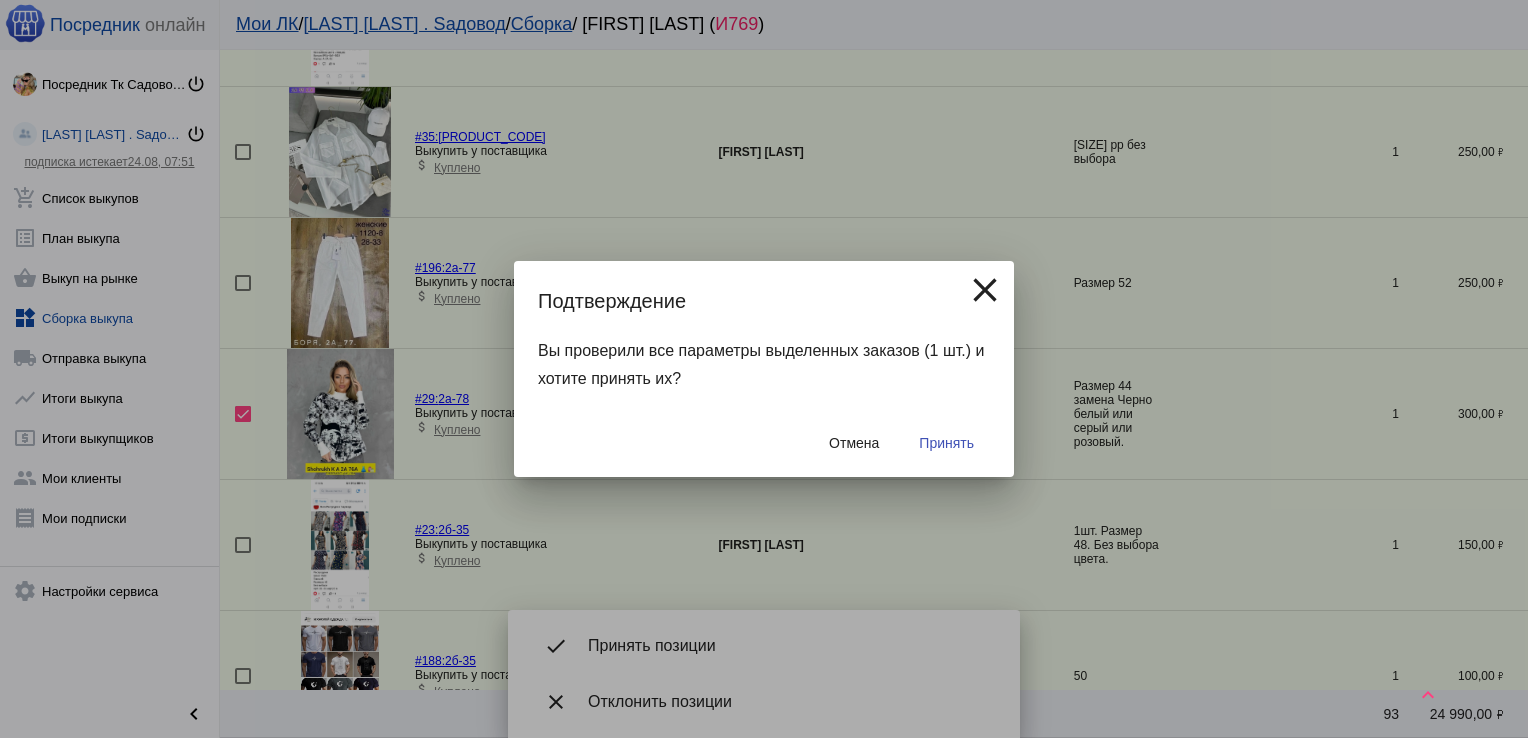 click on "Принять" at bounding box center (946, 443) 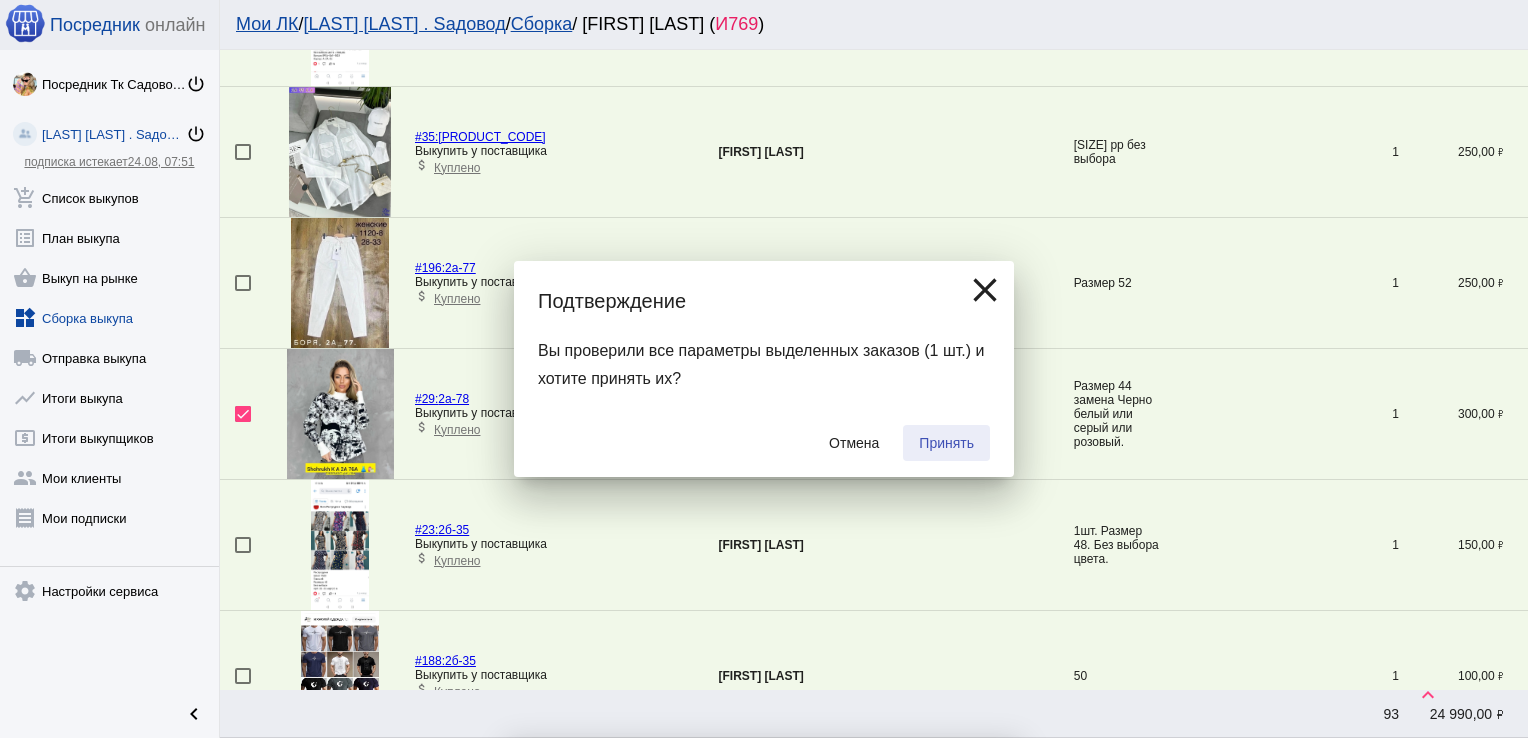 checkbox on "false" 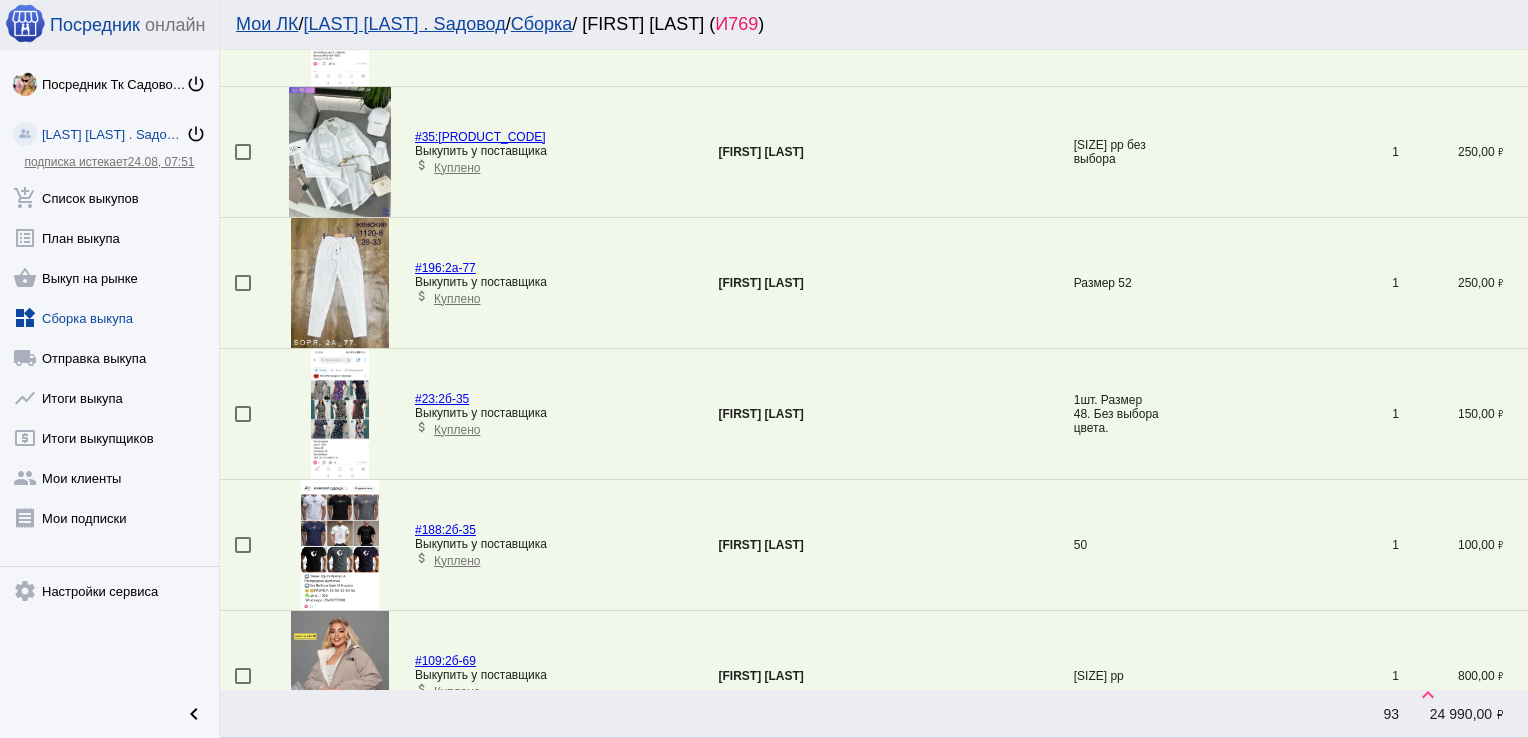 click at bounding box center [247, 152] 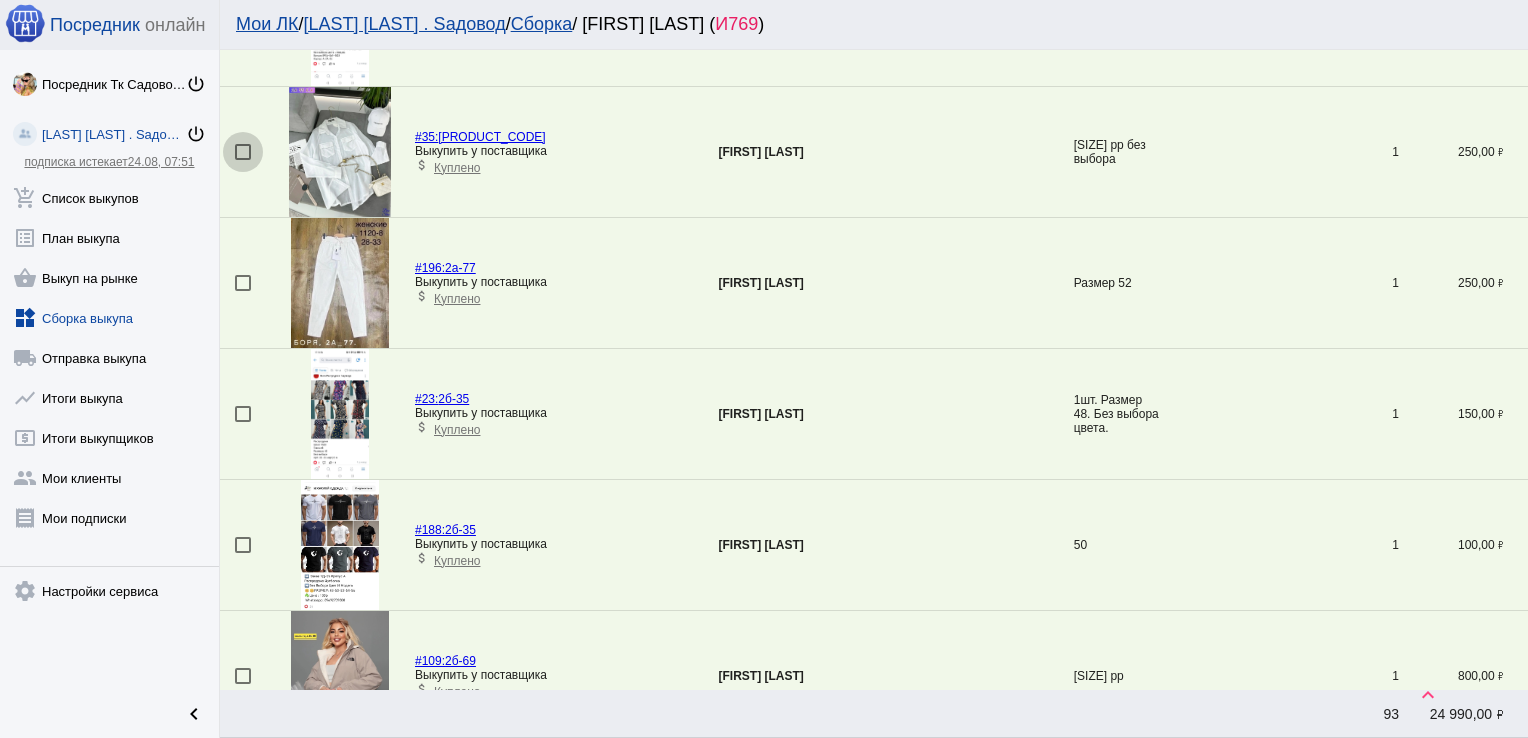 click at bounding box center (243, 152) 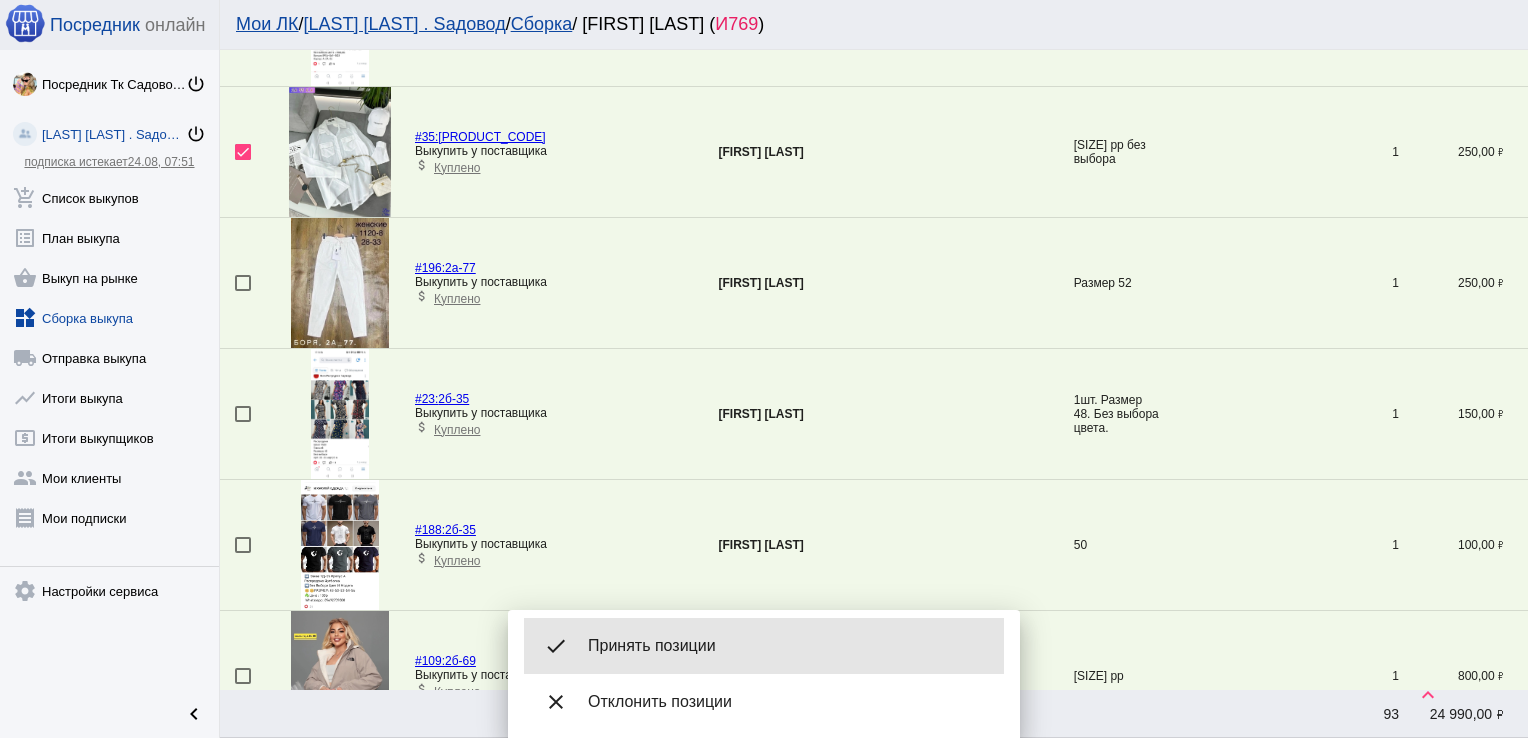 click on "done Принять позиции" at bounding box center (764, 646) 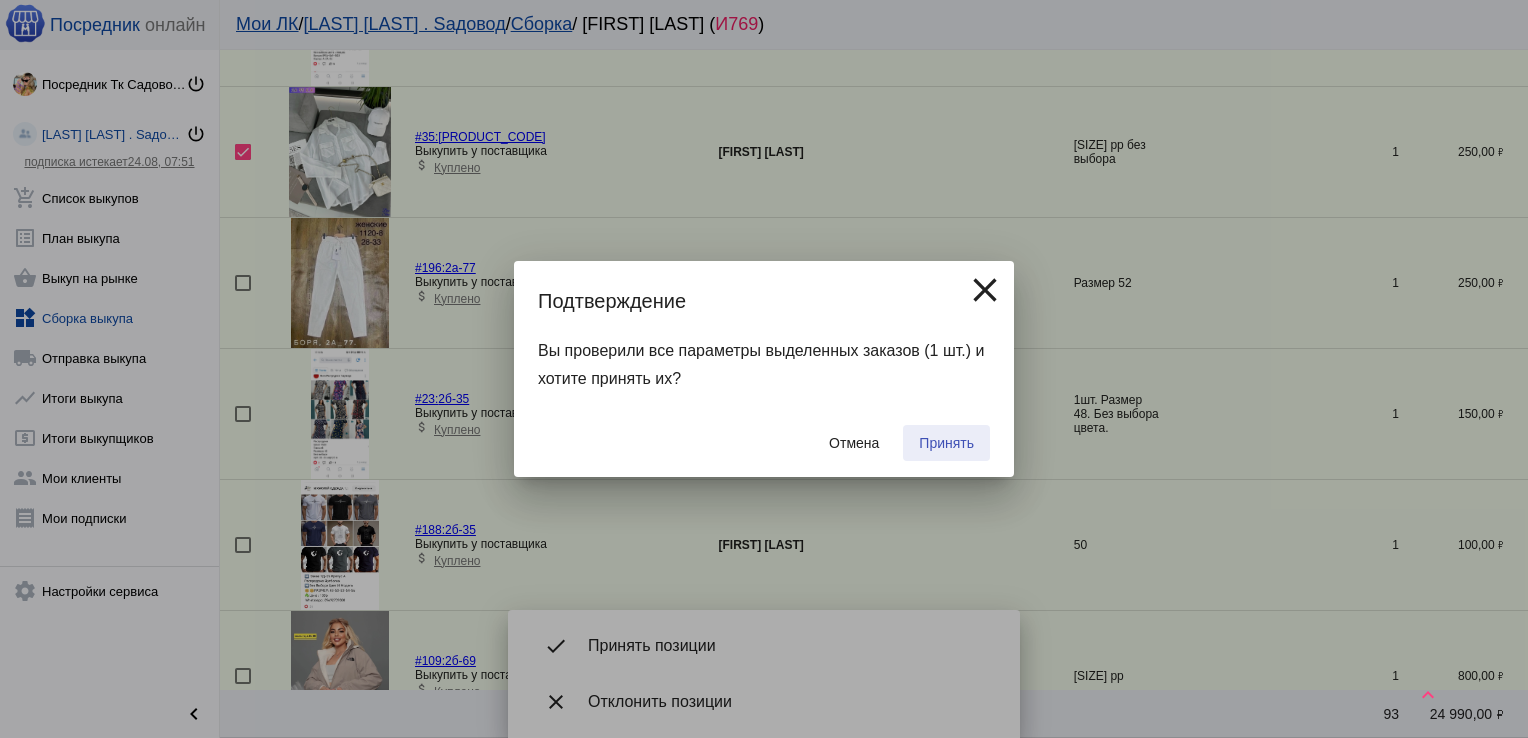 click on "Принять" at bounding box center (946, 443) 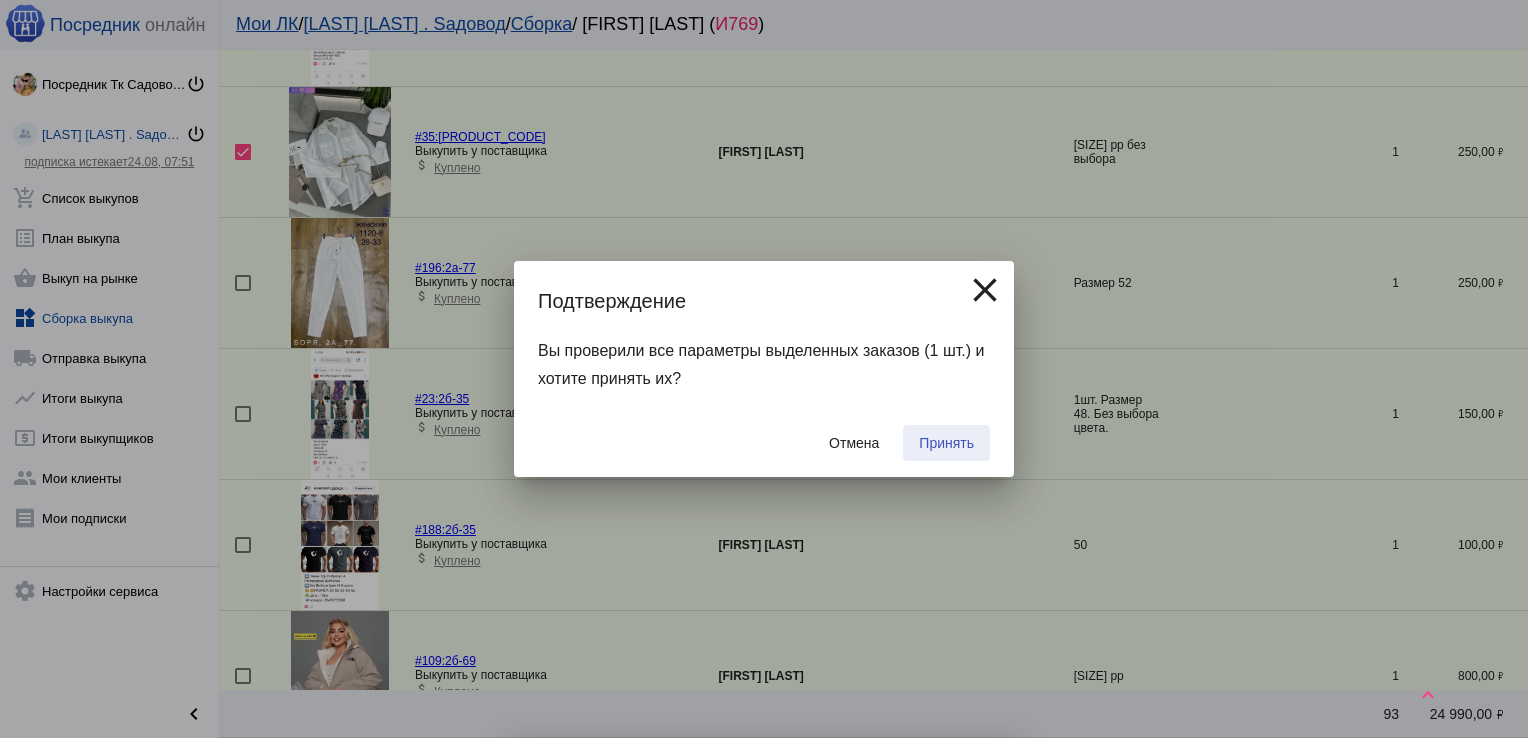 checkbox on "false" 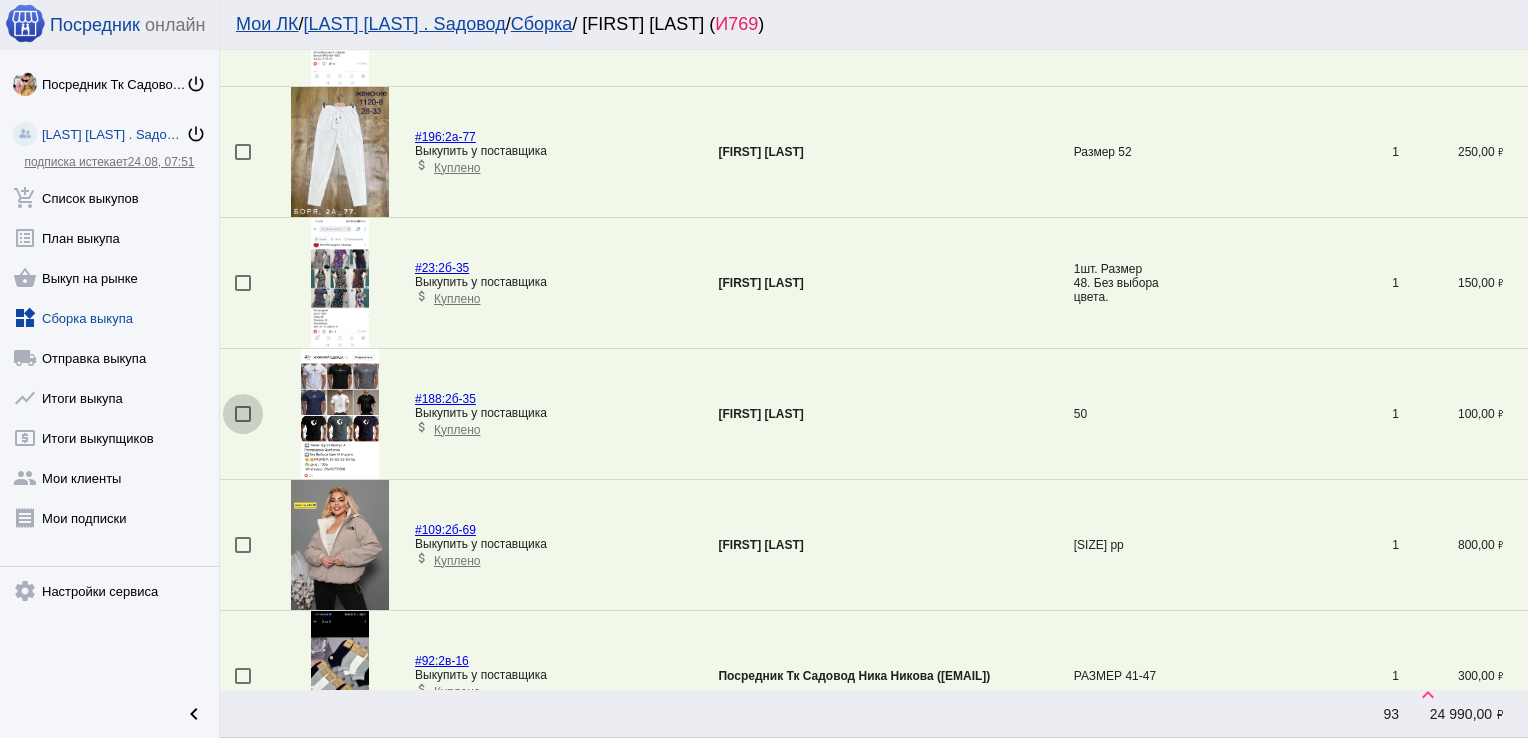 click at bounding box center (243, 414) 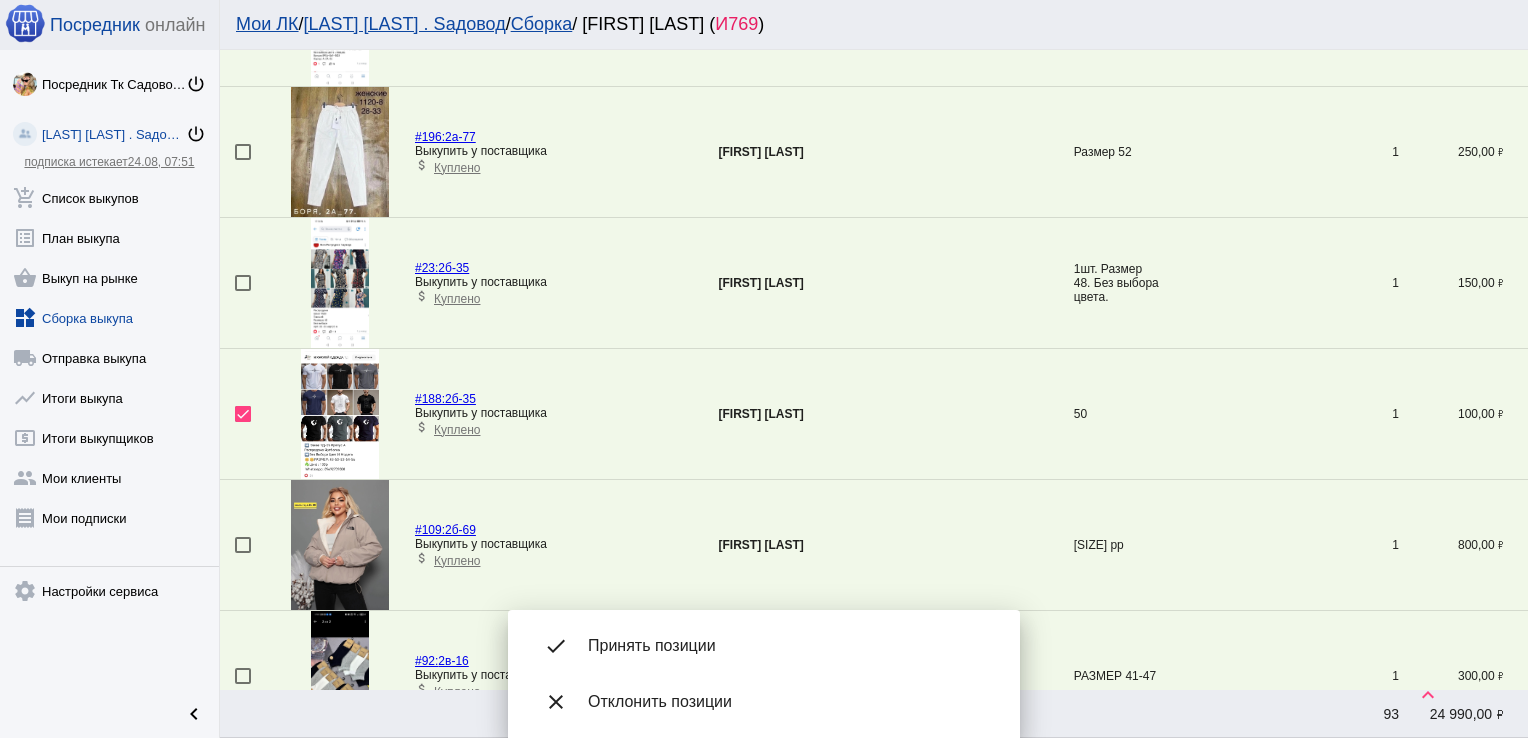 click on "done Принять позиции close Отклонить позиции" at bounding box center [764, 674] 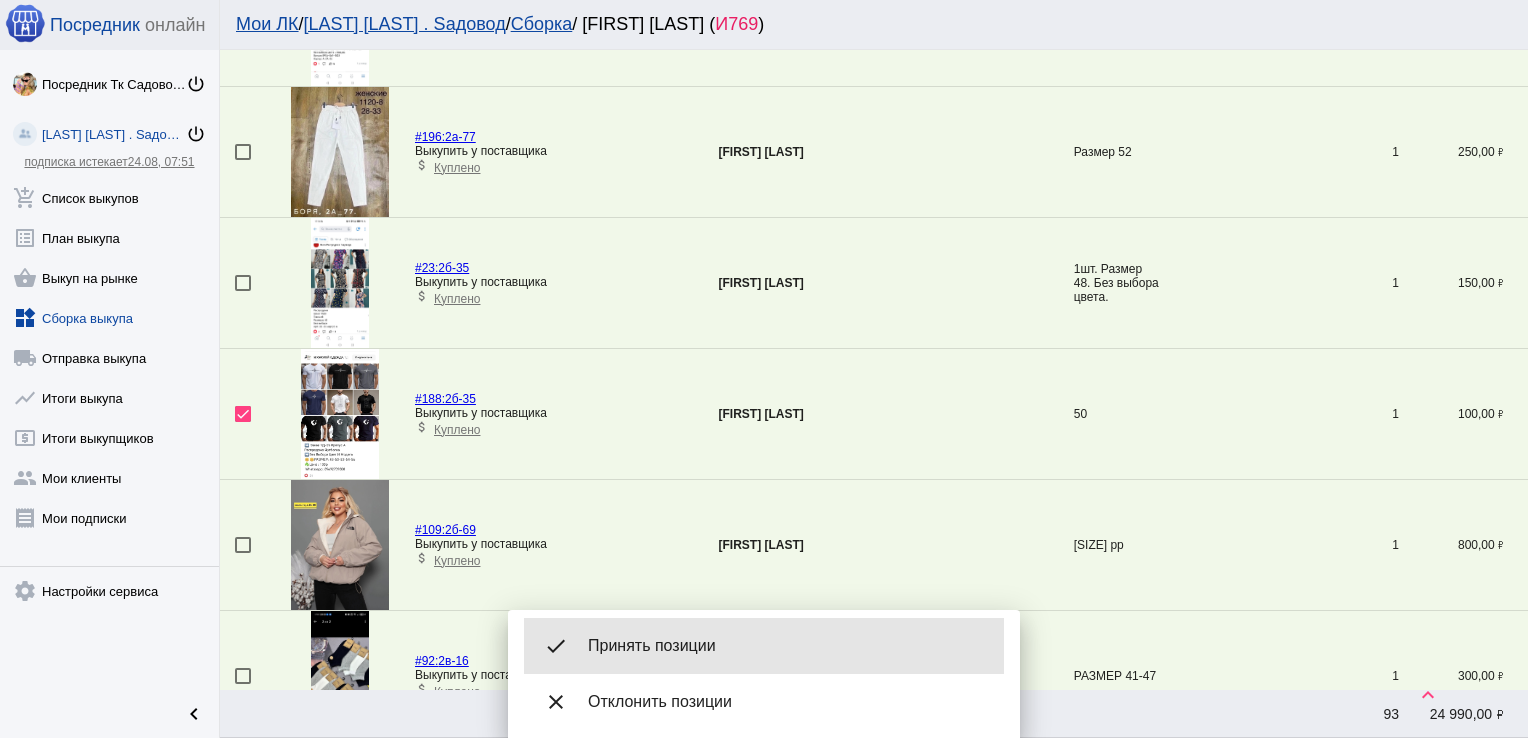 click on "done Принять позиции" at bounding box center [764, 646] 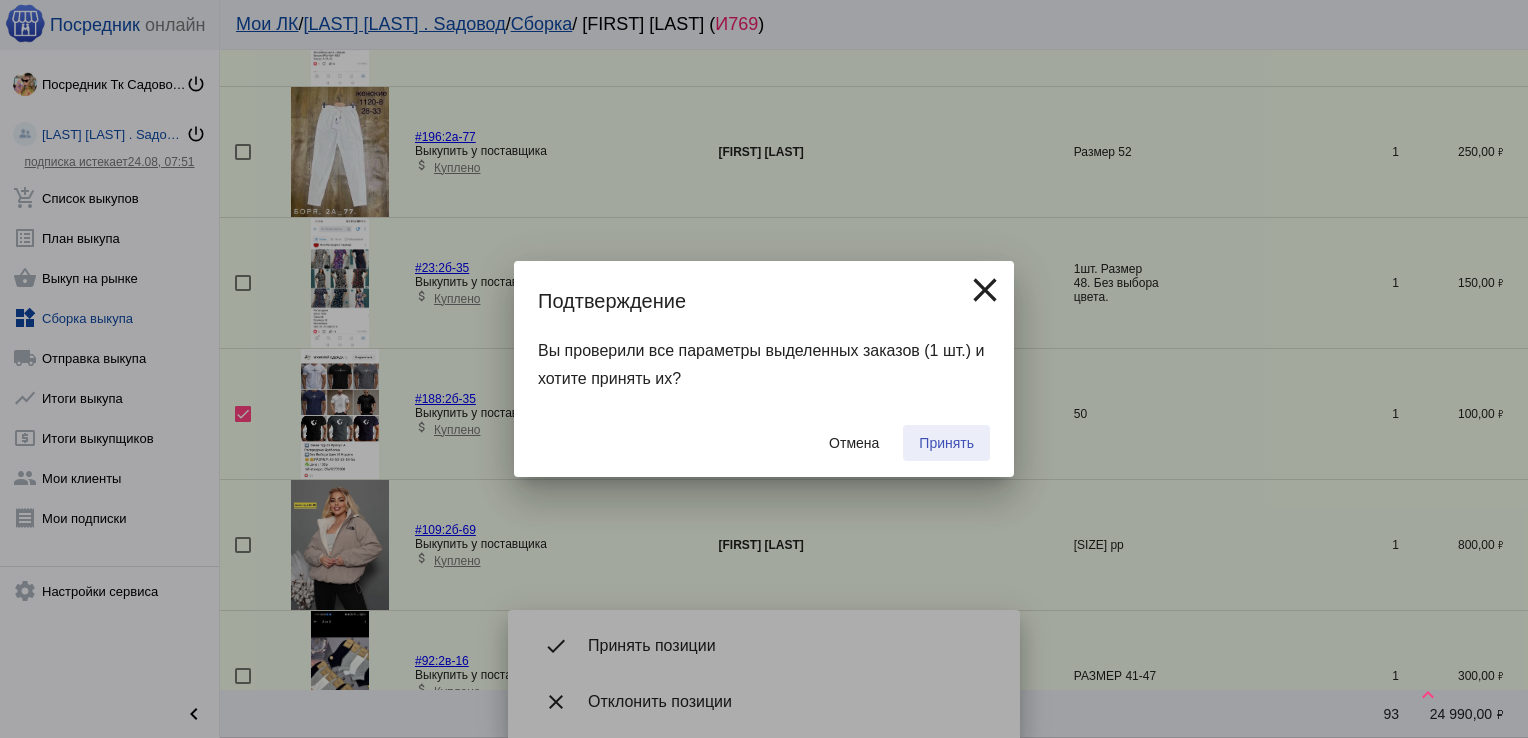 click on "Принять" at bounding box center (946, 443) 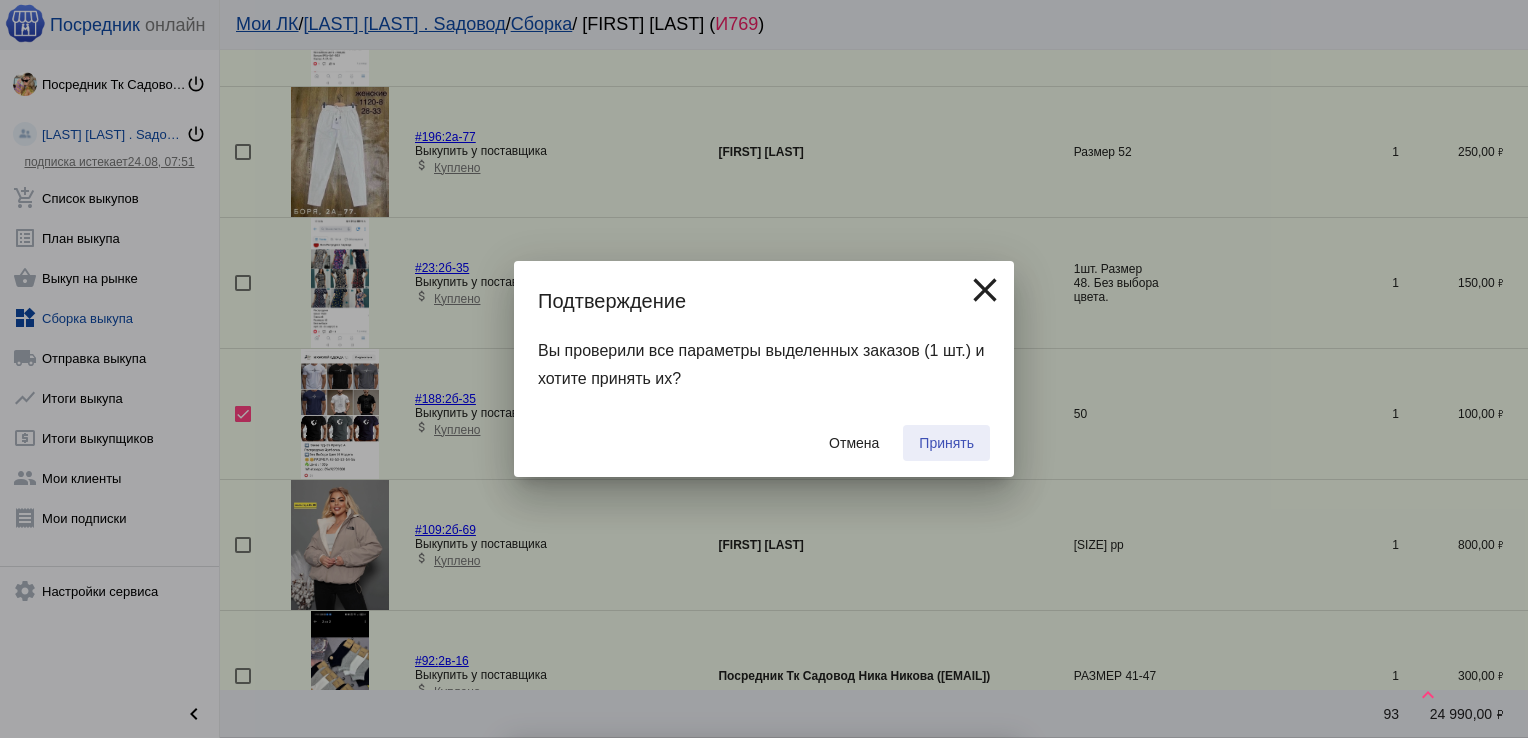 checkbox on "false" 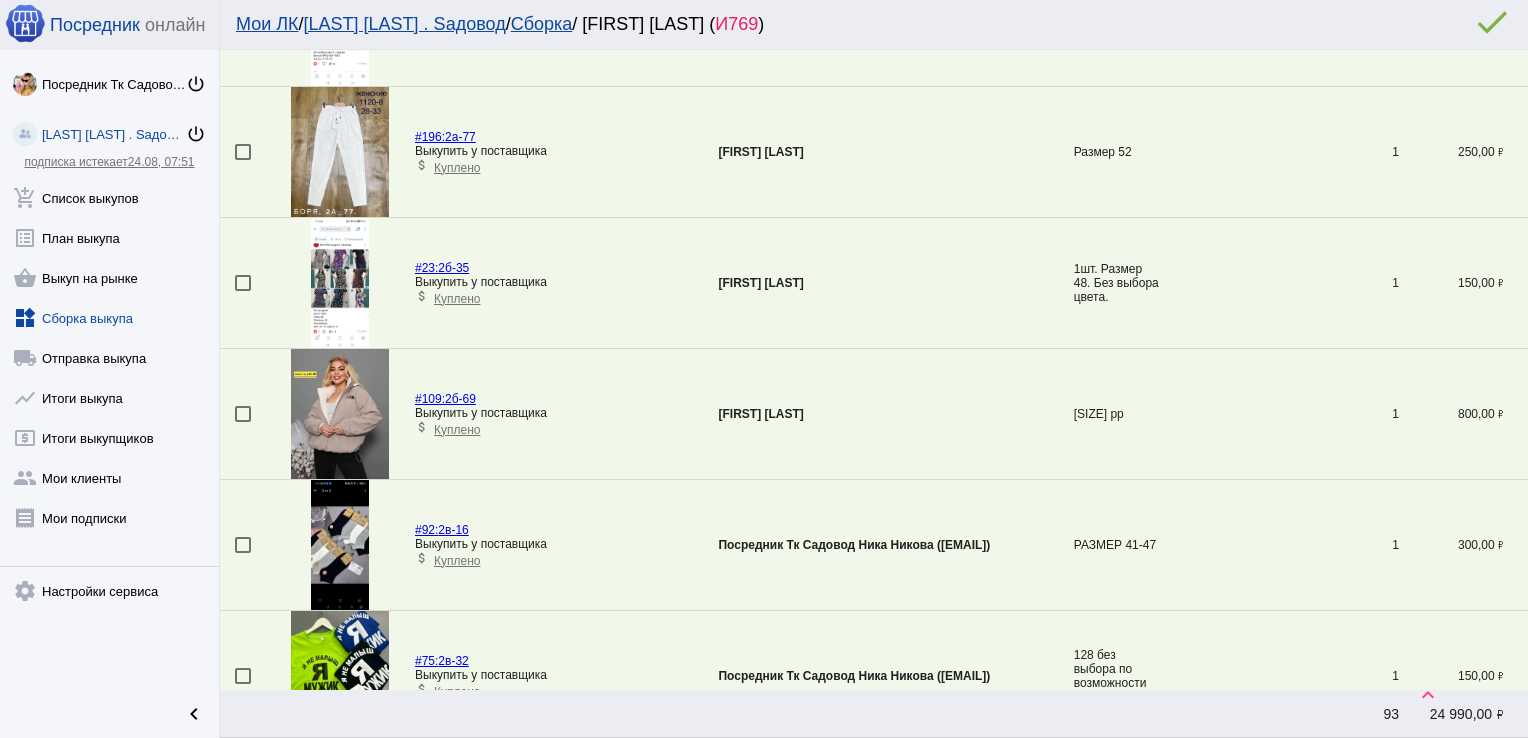 scroll, scrollTop: 2163, scrollLeft: 0, axis: vertical 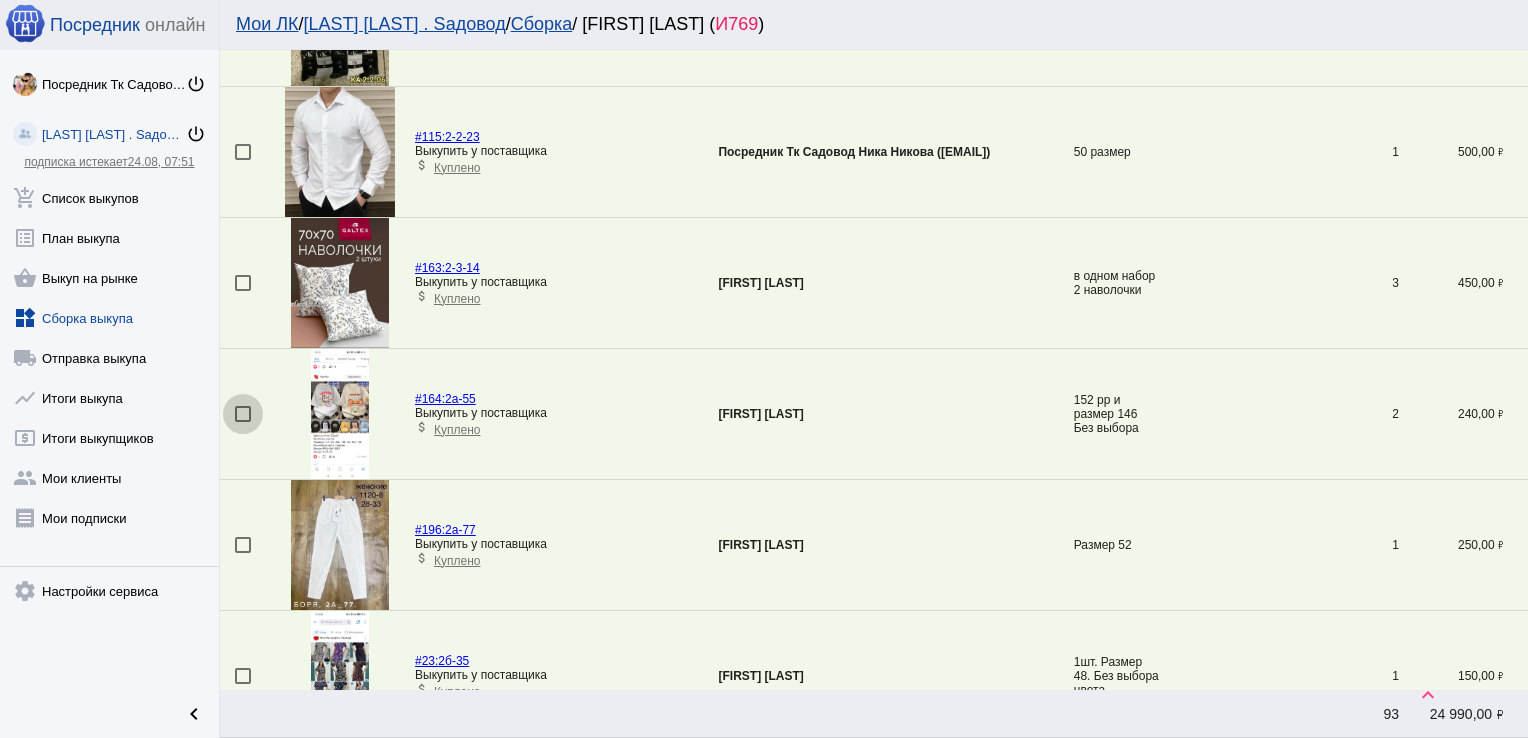 click at bounding box center [243, 414] 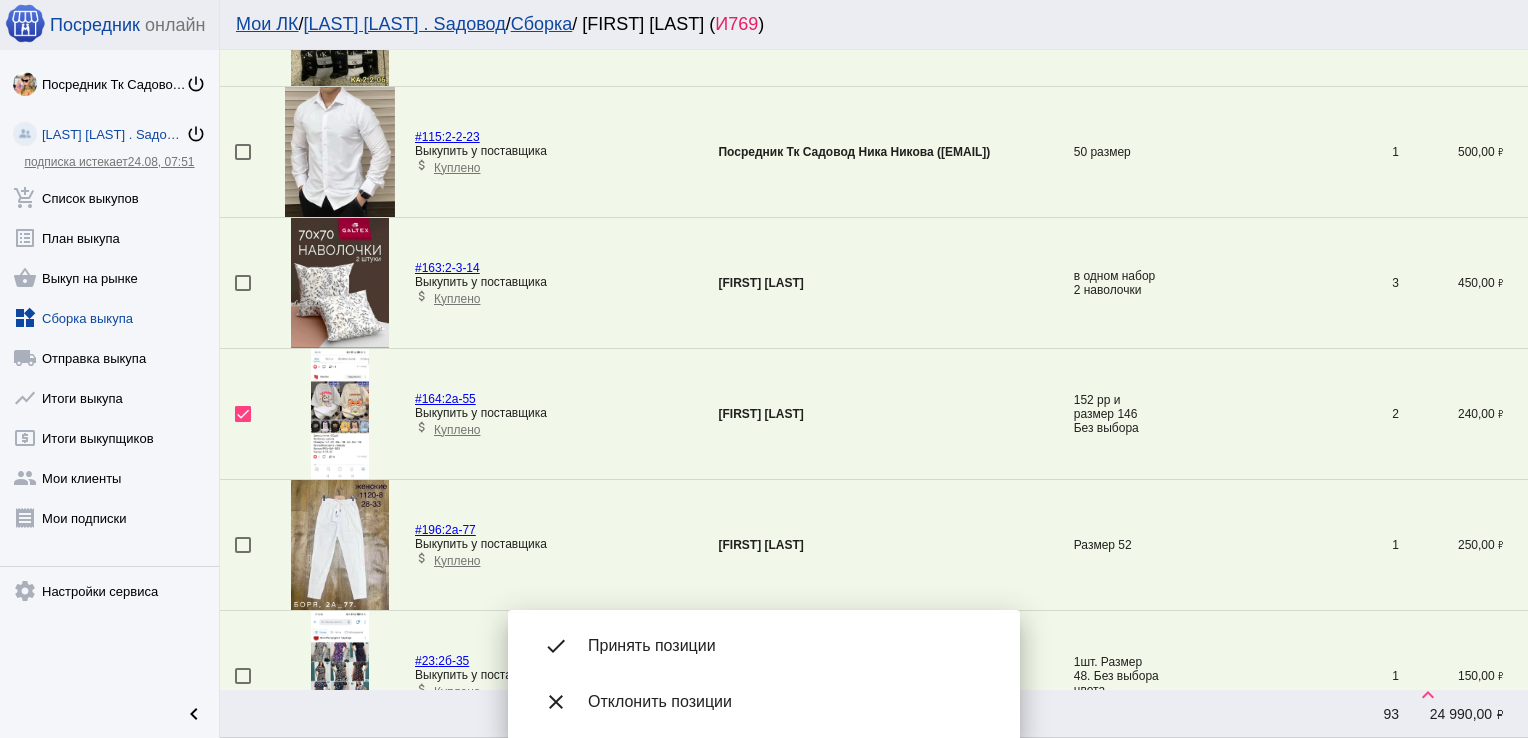 click on "done Принять позиции" at bounding box center (764, 646) 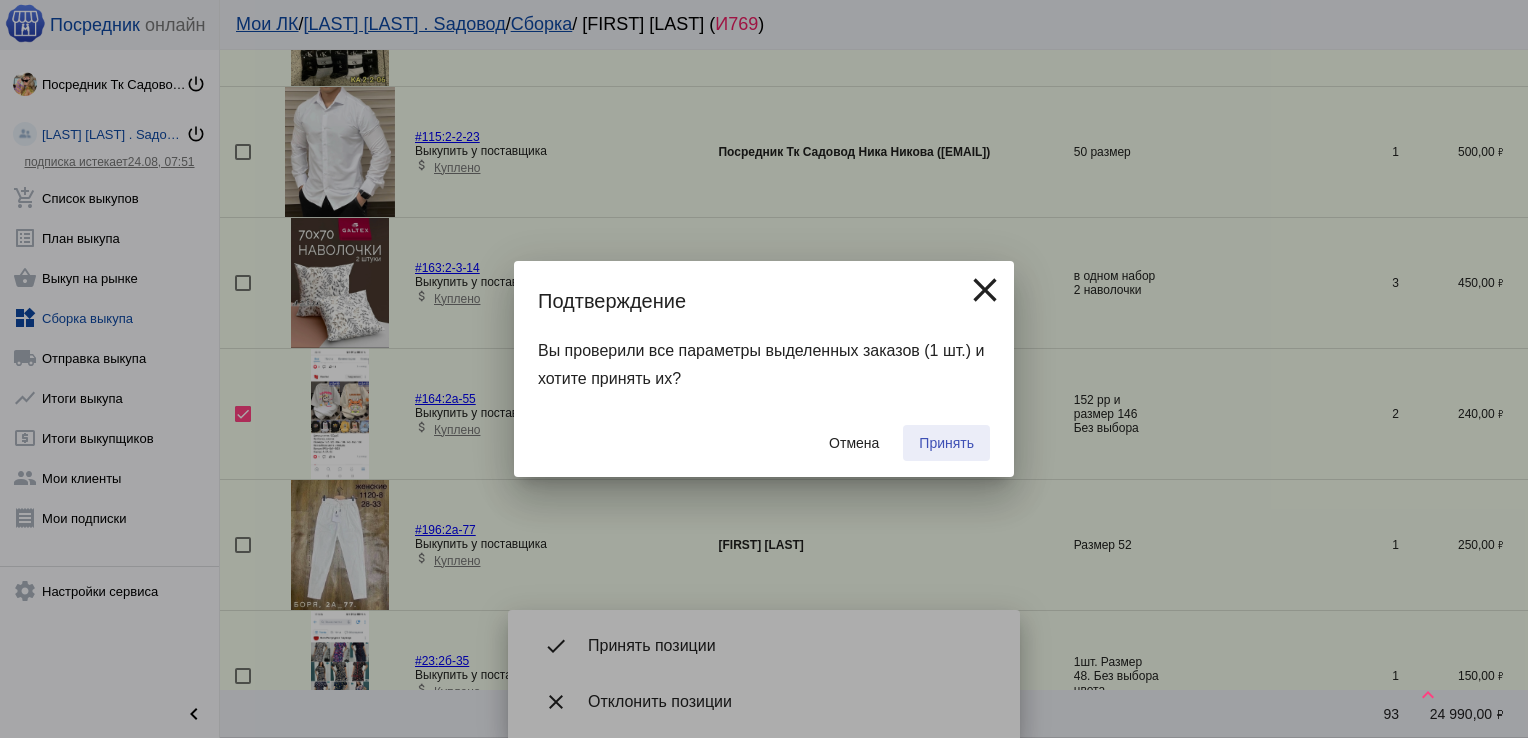click on "Принять" at bounding box center [946, 443] 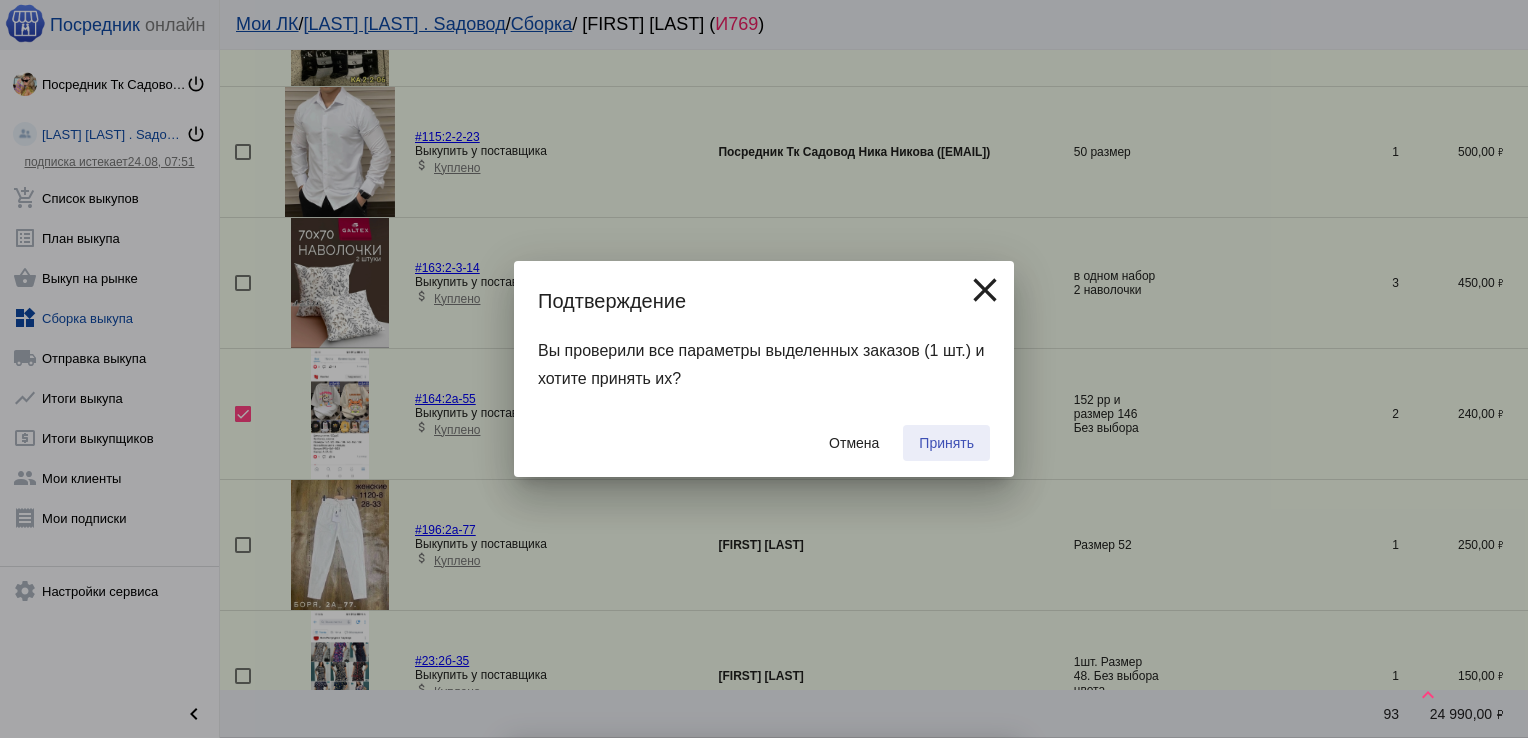 checkbox on "false" 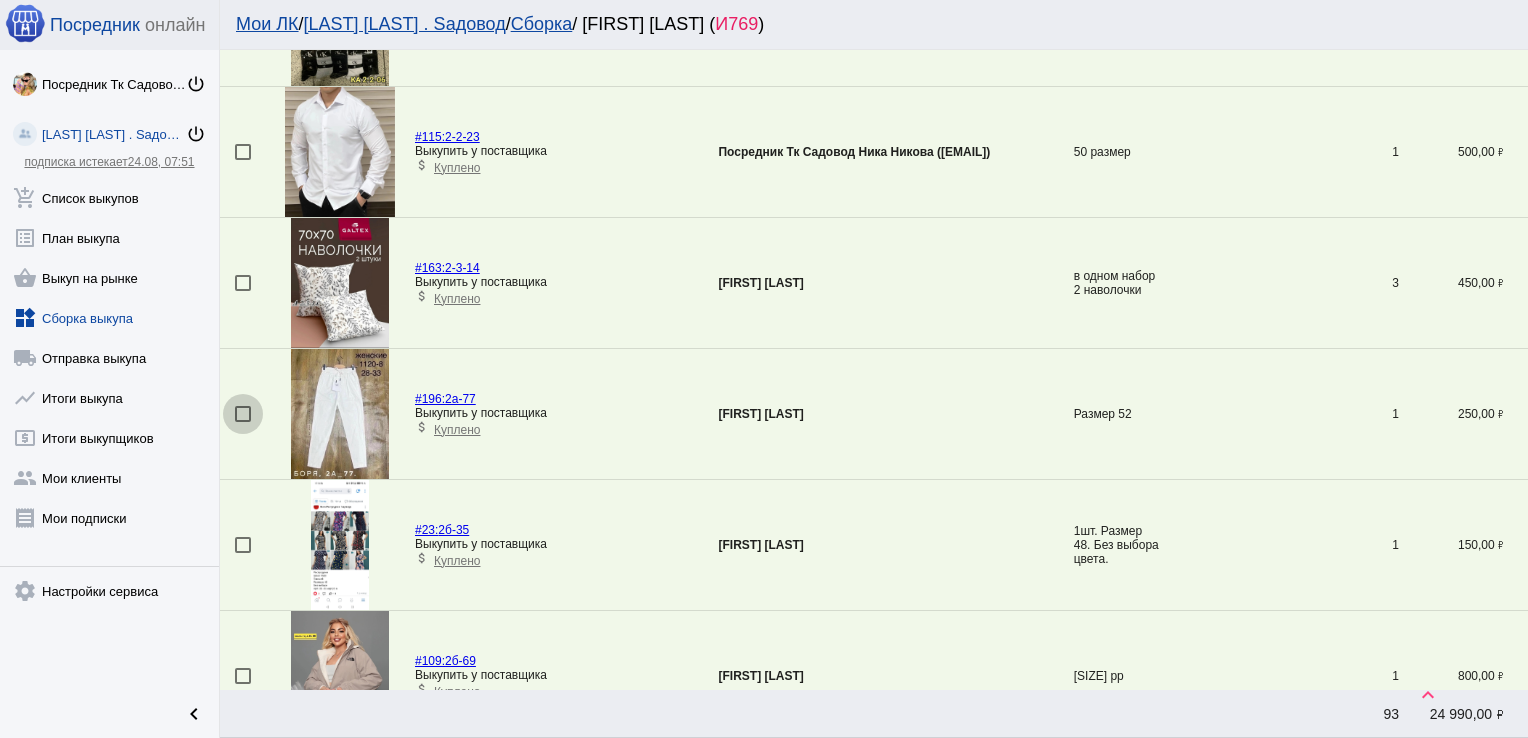 click at bounding box center [243, 414] 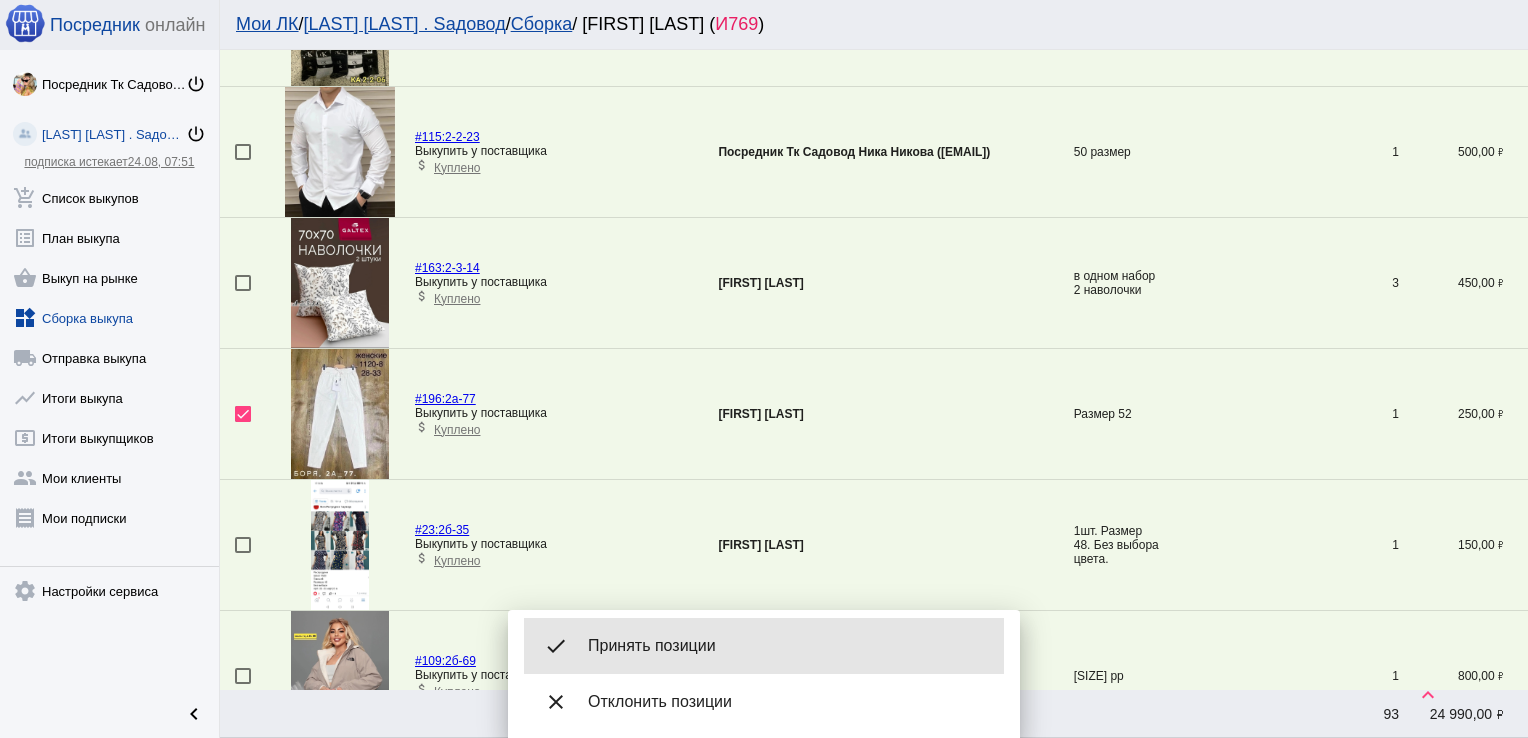 click on "done Принять позиции" at bounding box center (764, 646) 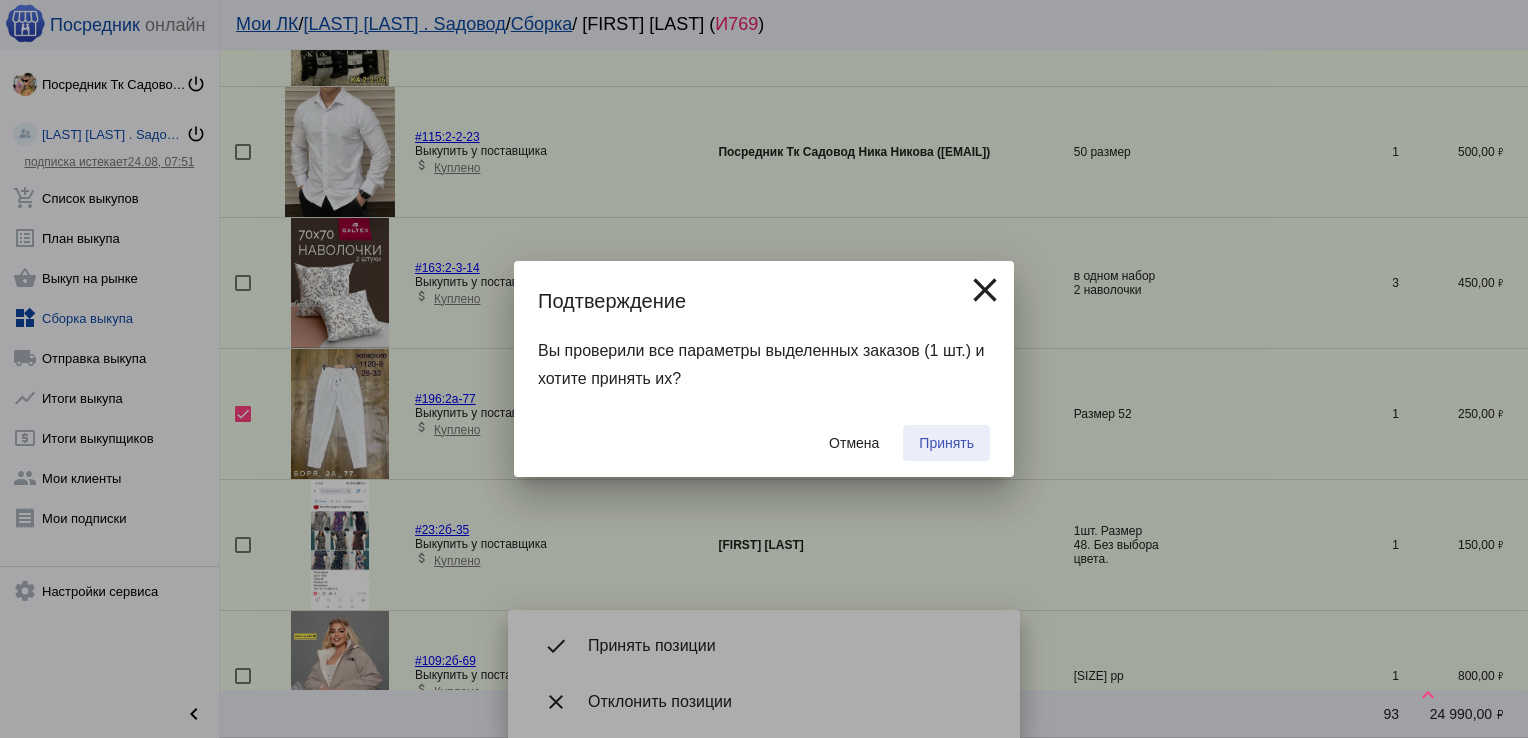click on "Принять" at bounding box center (946, 443) 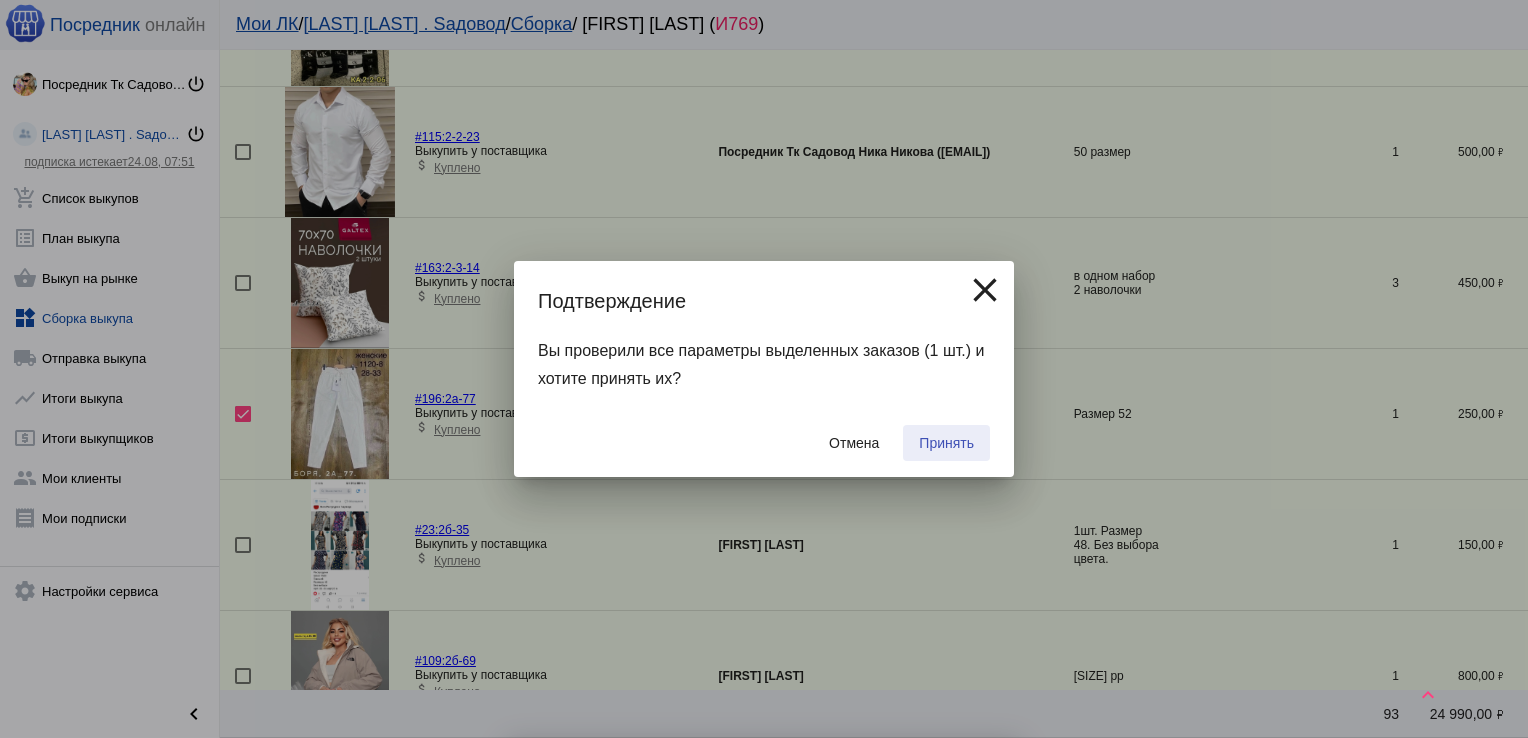 checkbox on "false" 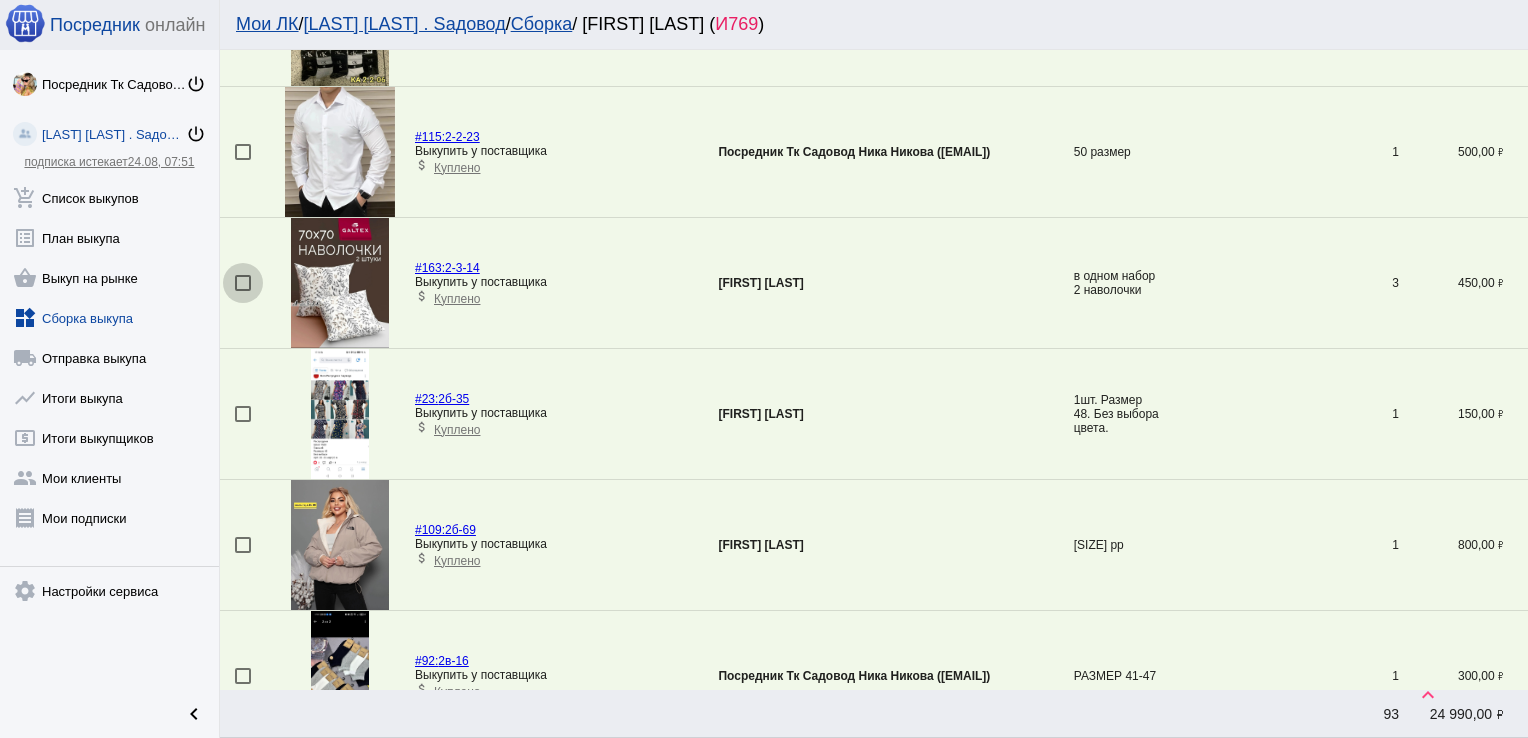 click at bounding box center [243, 283] 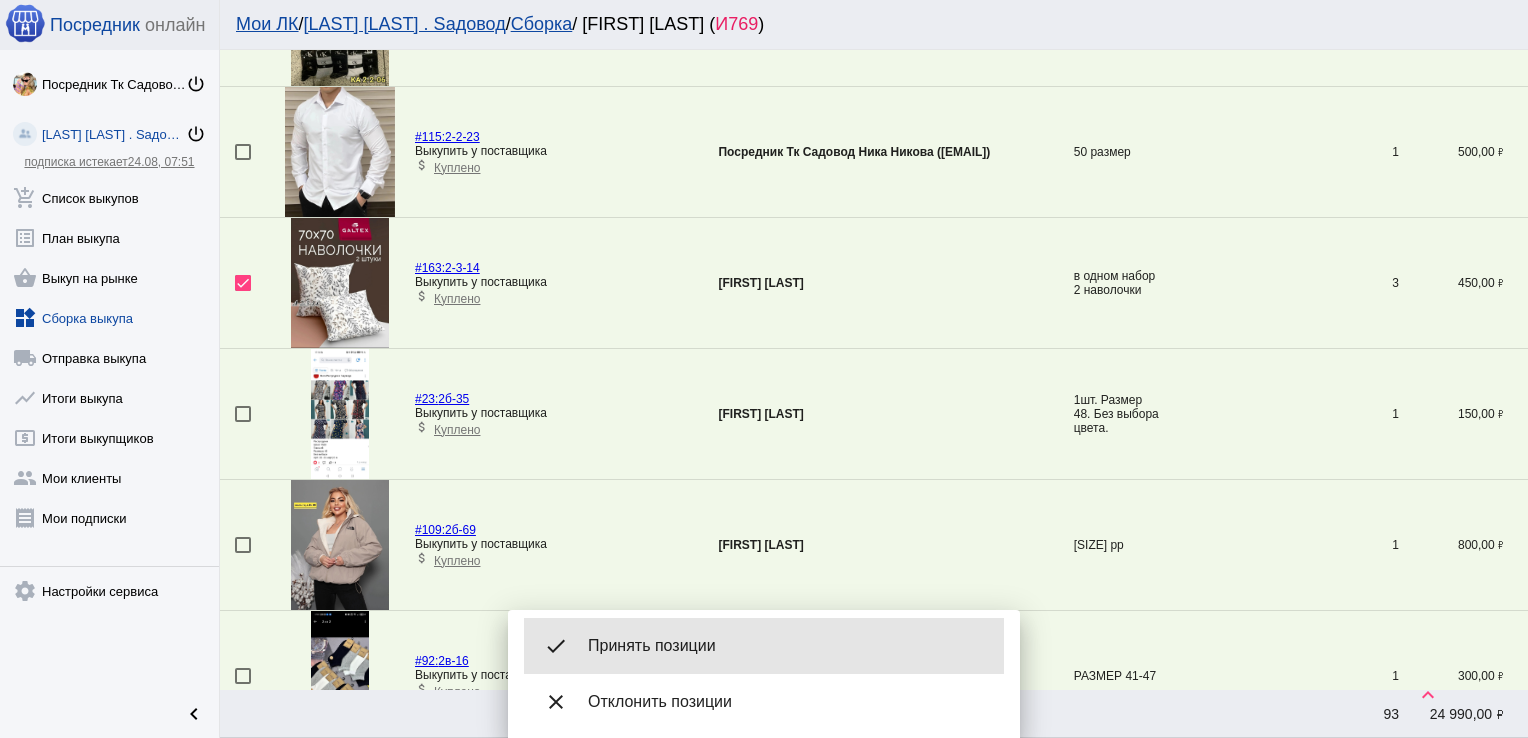 click on "done Принять позиции" at bounding box center [764, 646] 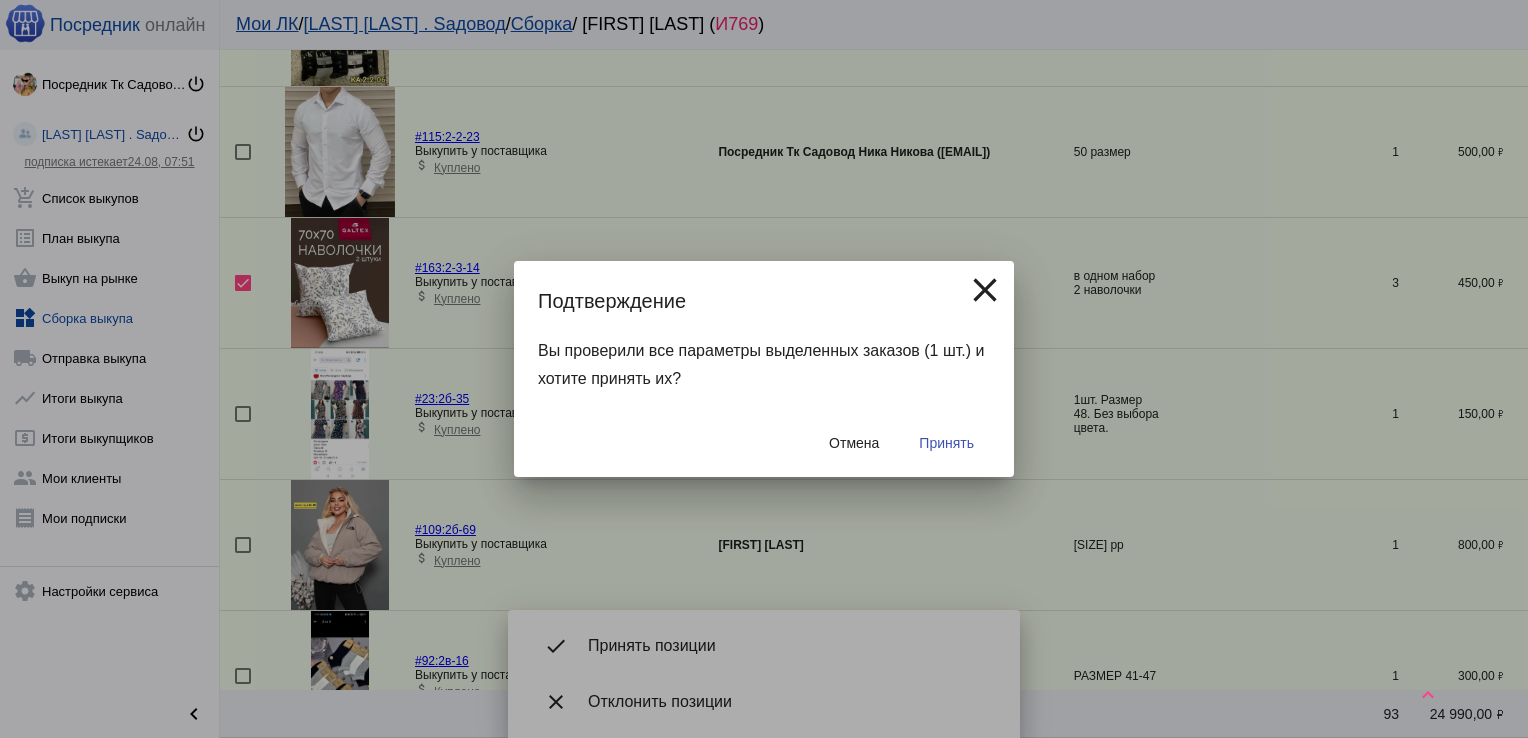 click on "Принять" at bounding box center (946, 443) 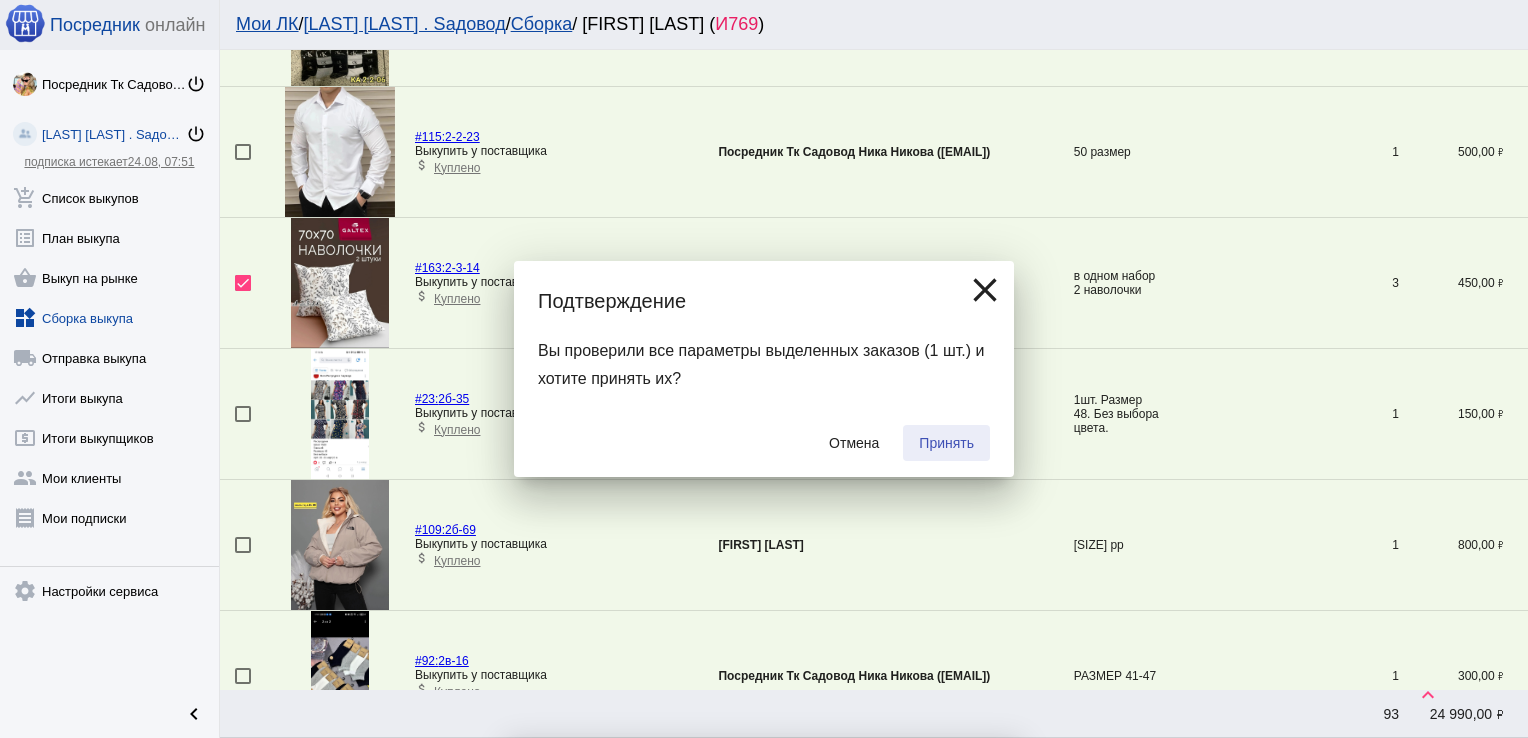 checkbox on "false" 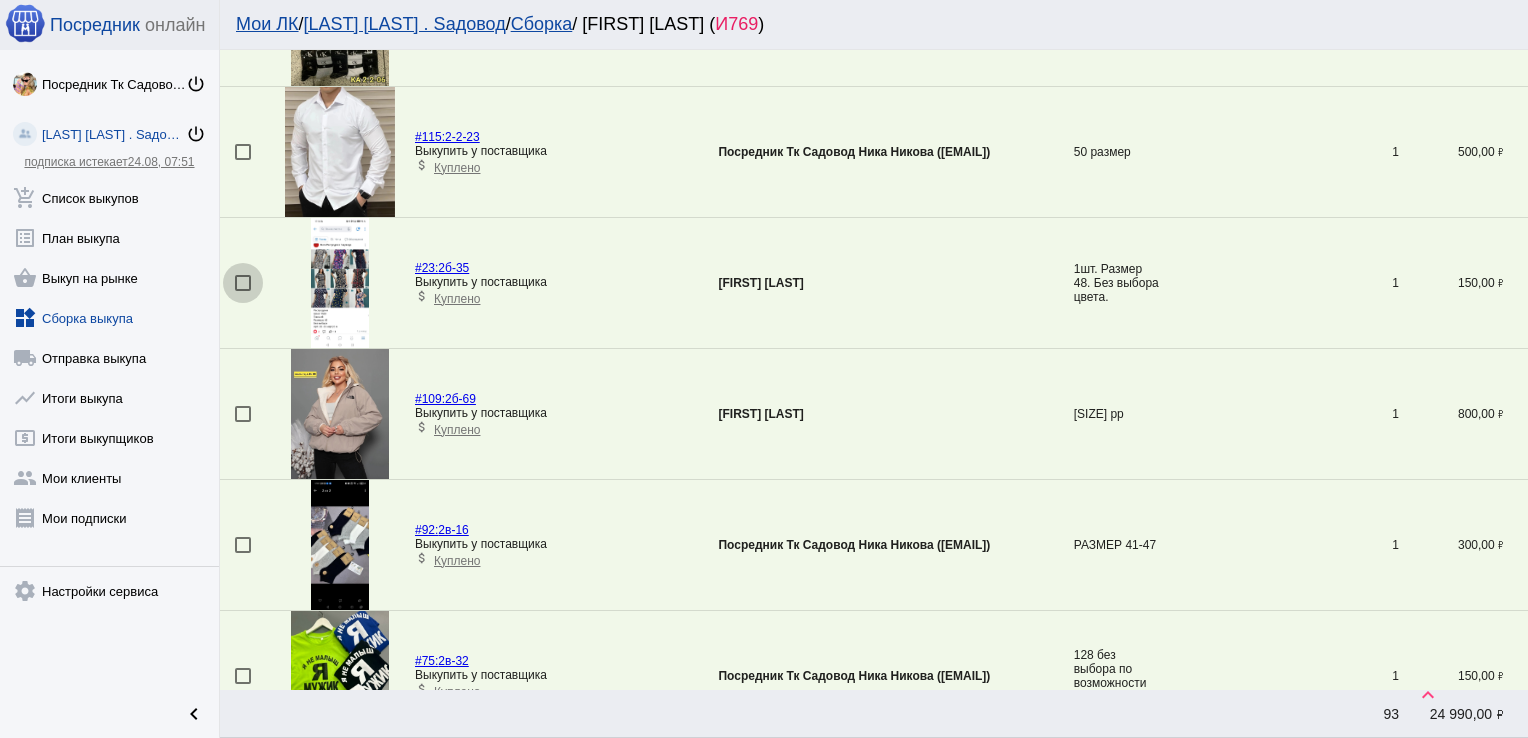 click at bounding box center [243, 283] 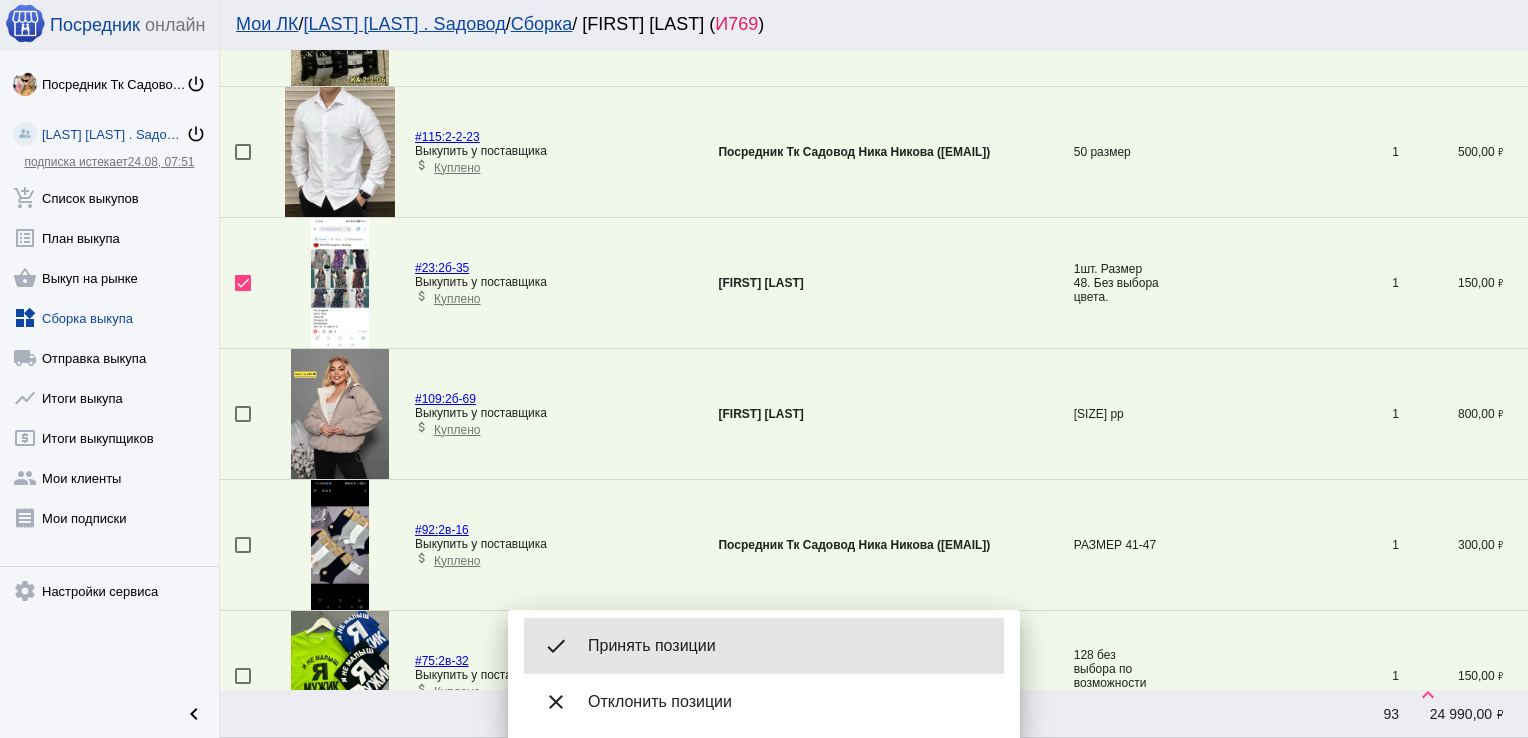 click on "done Принять позиции" at bounding box center (764, 646) 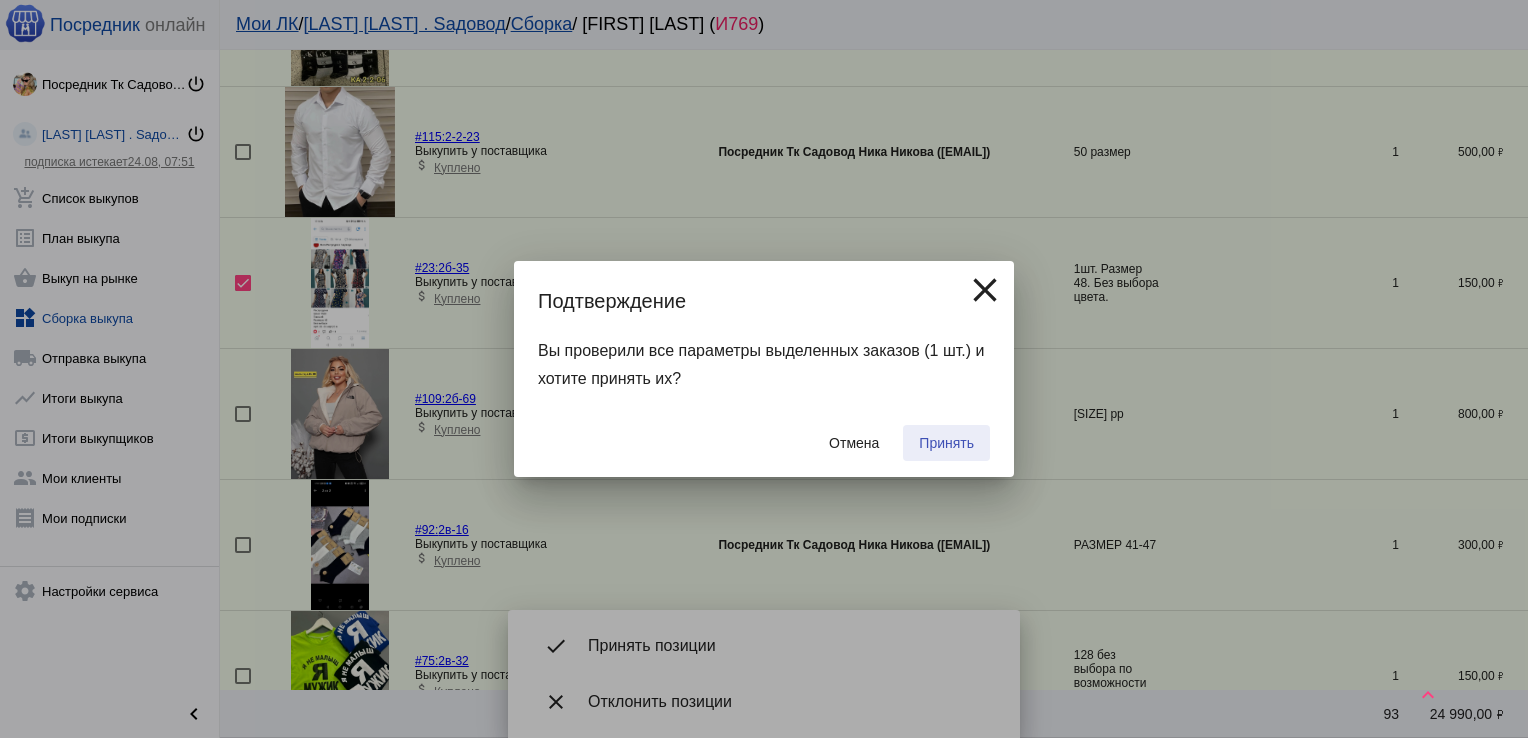 click on "Принять" at bounding box center [946, 443] 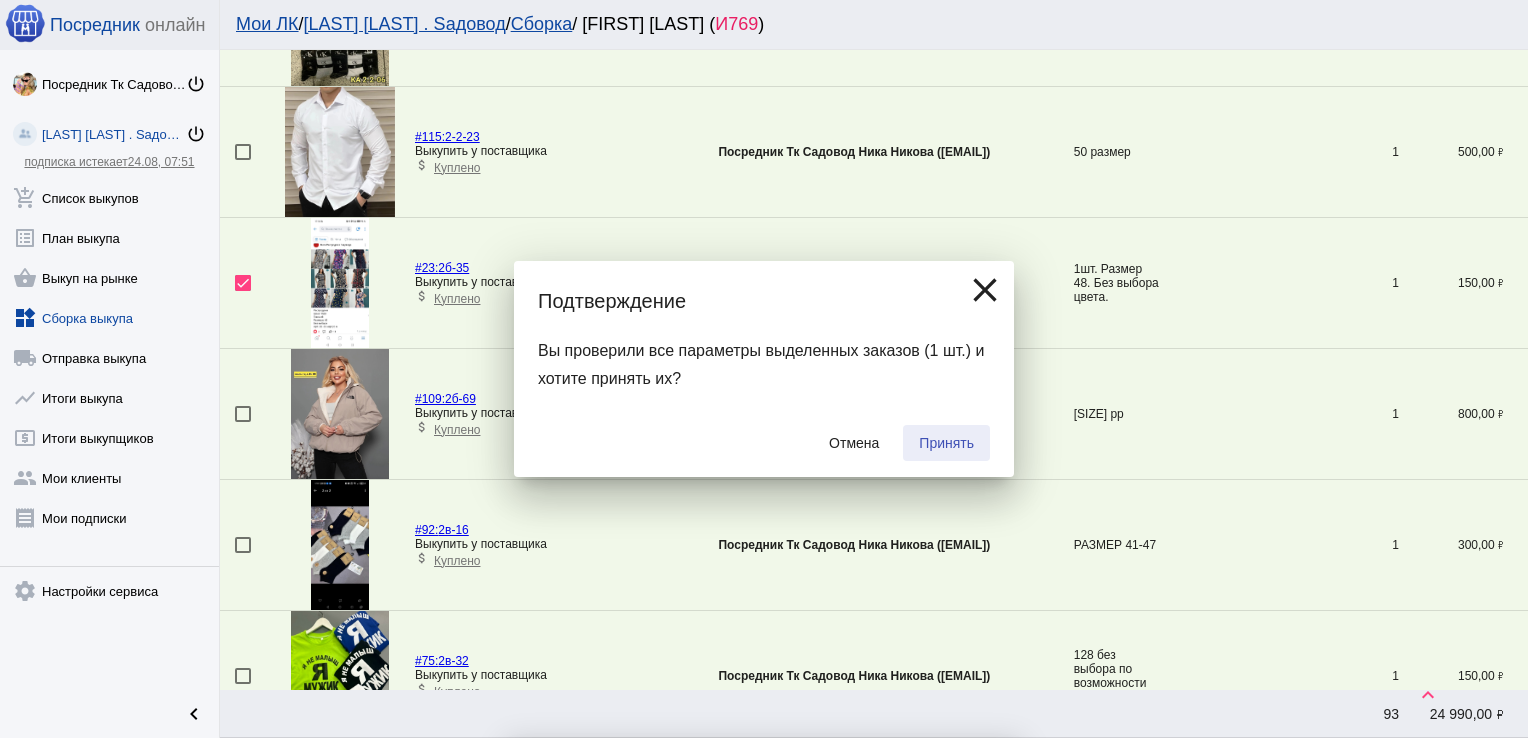checkbox on "false" 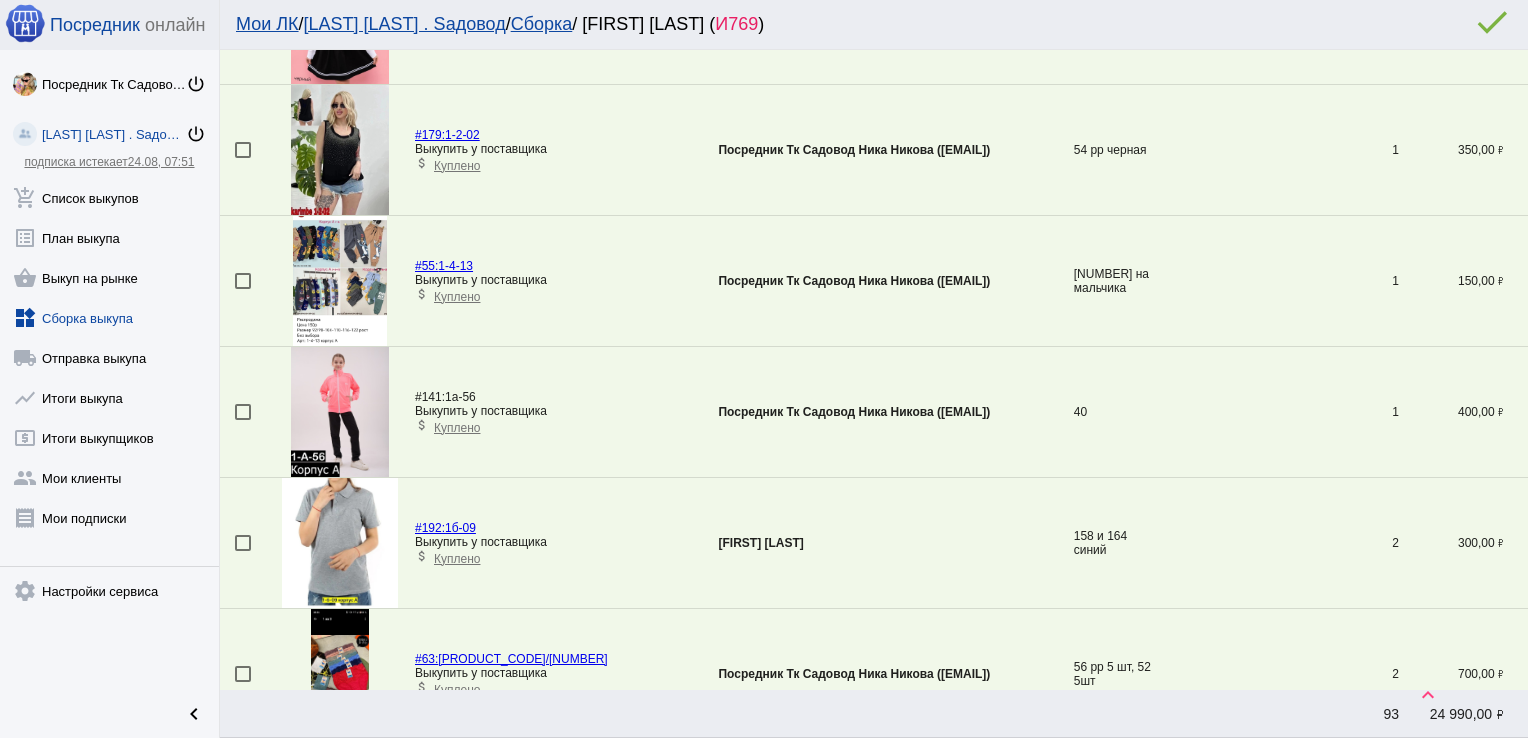 scroll, scrollTop: 1771, scrollLeft: 0, axis: vertical 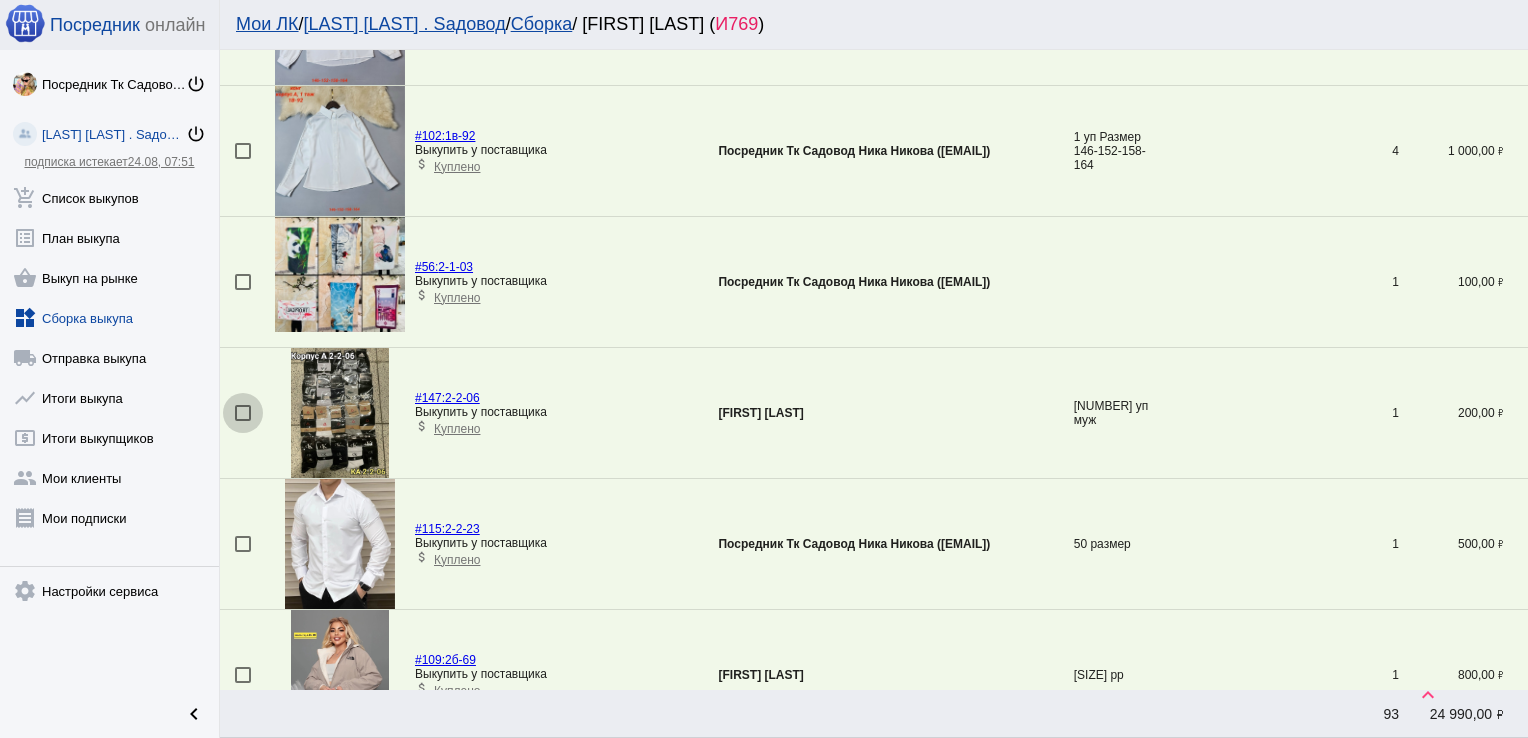 click at bounding box center [243, 413] 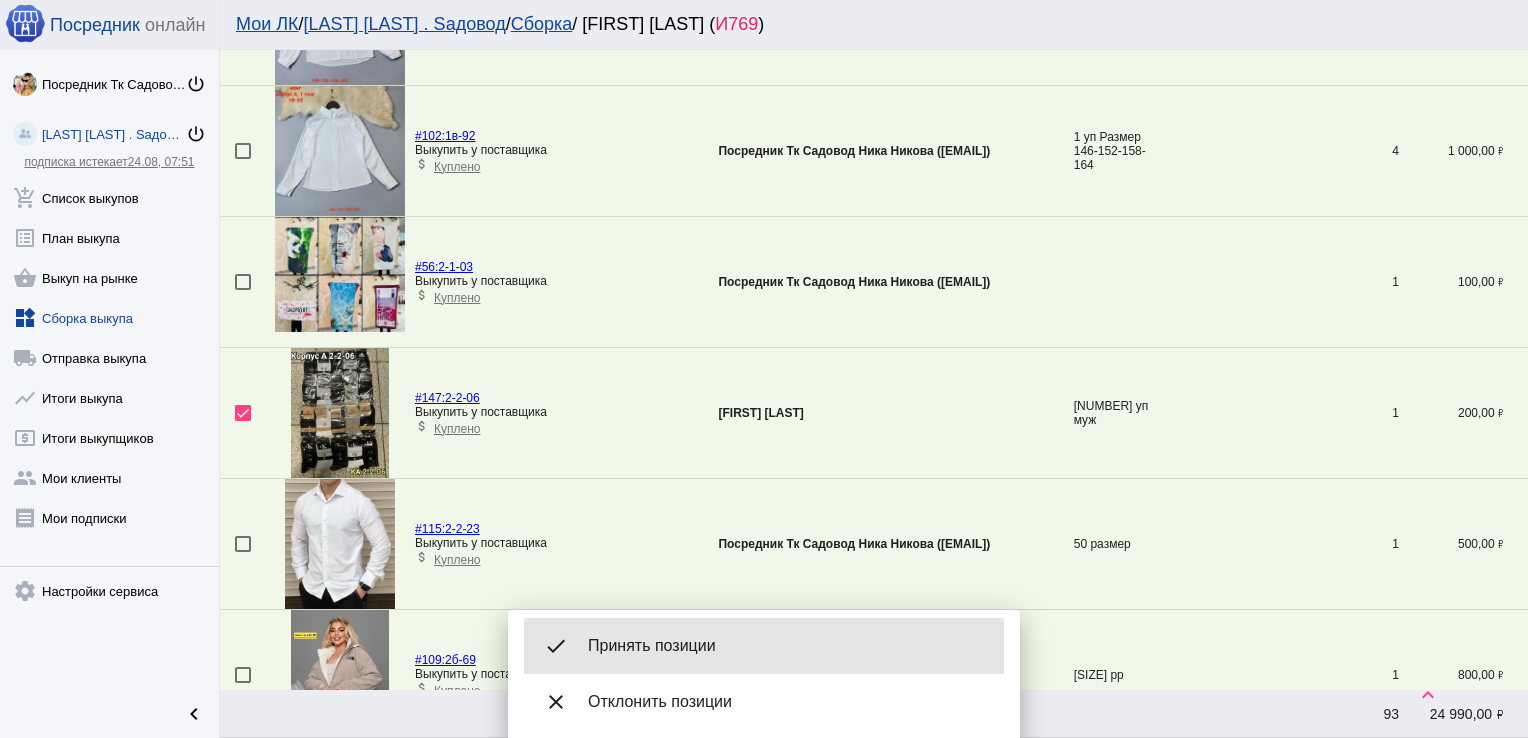 click on "Принять позиции" at bounding box center [788, 646] 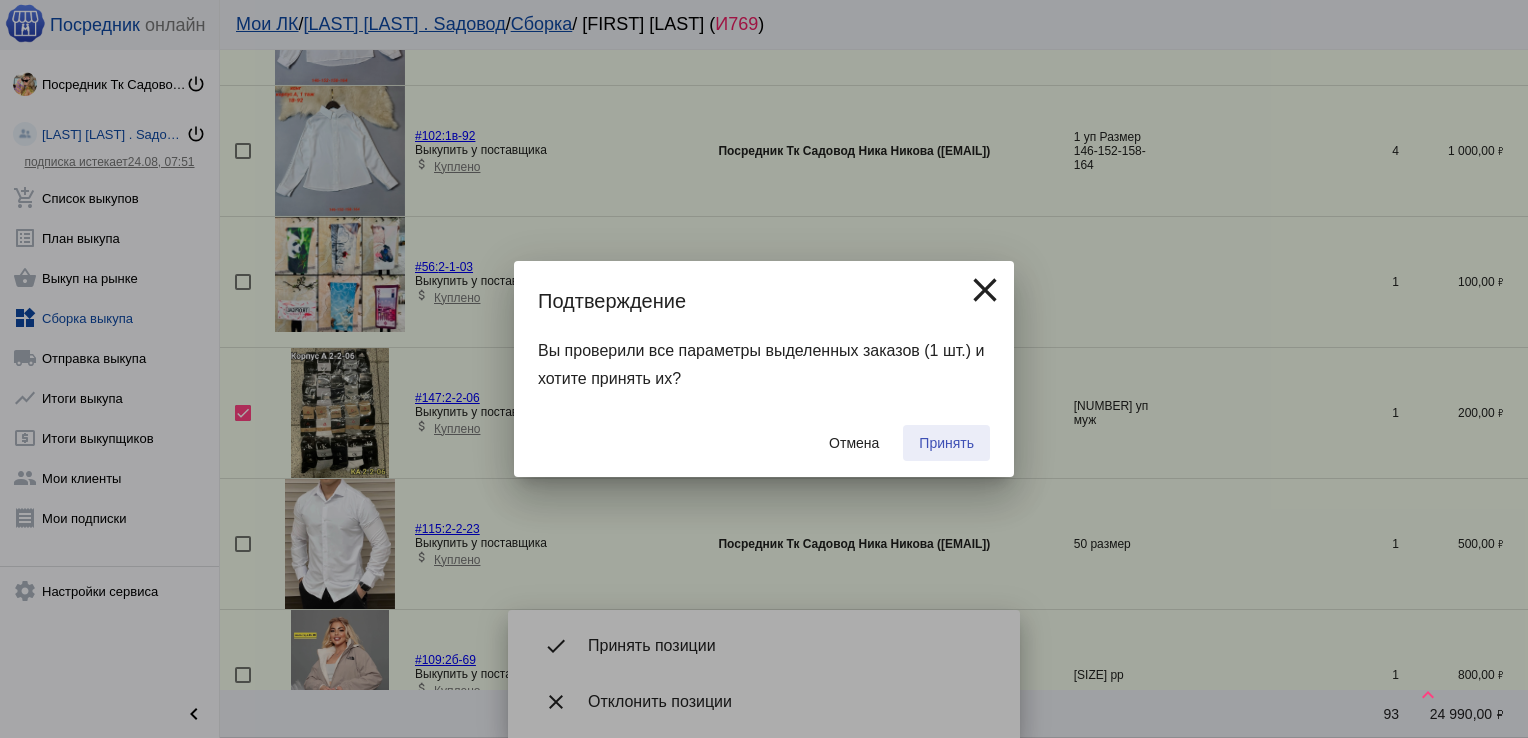 click on "Принять" at bounding box center (946, 443) 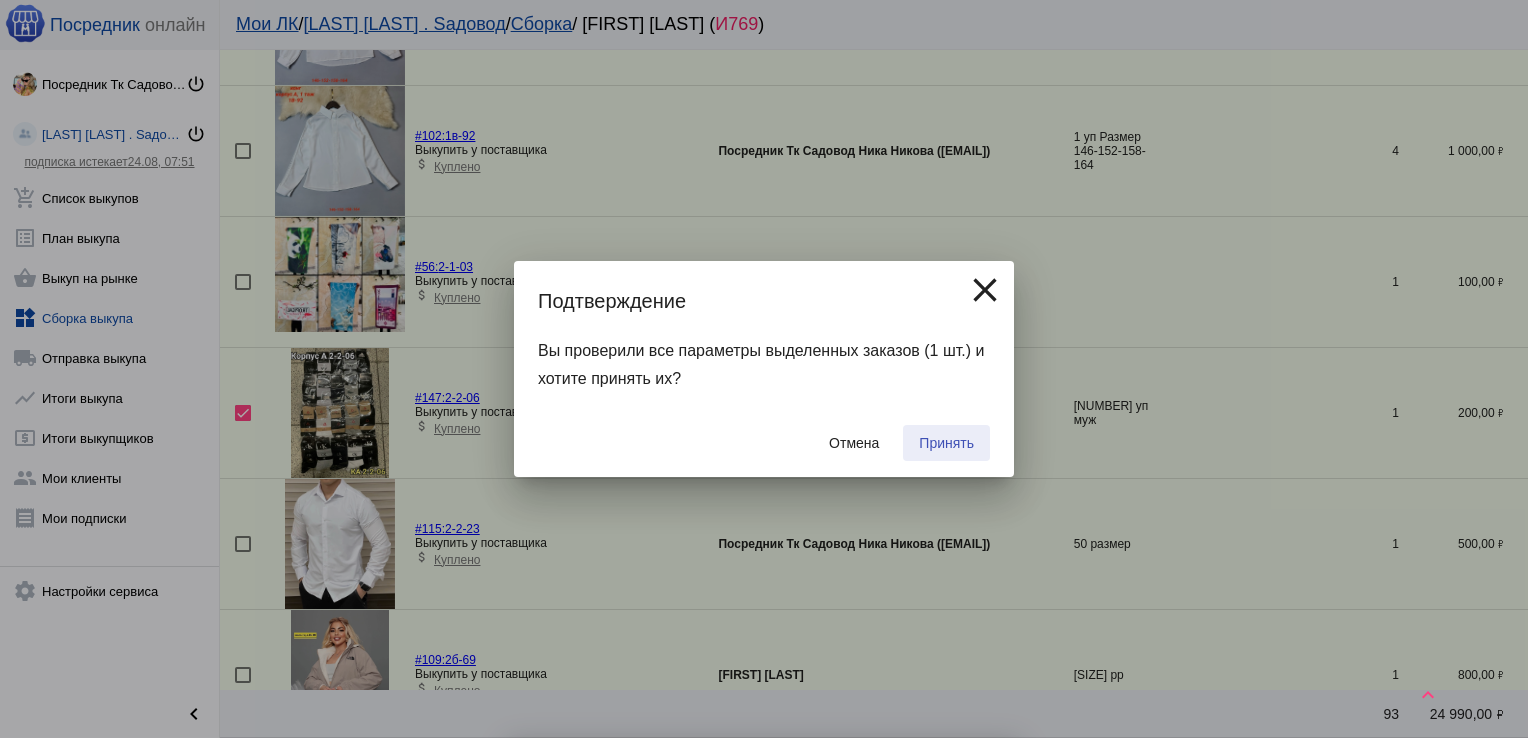 checkbox on "false" 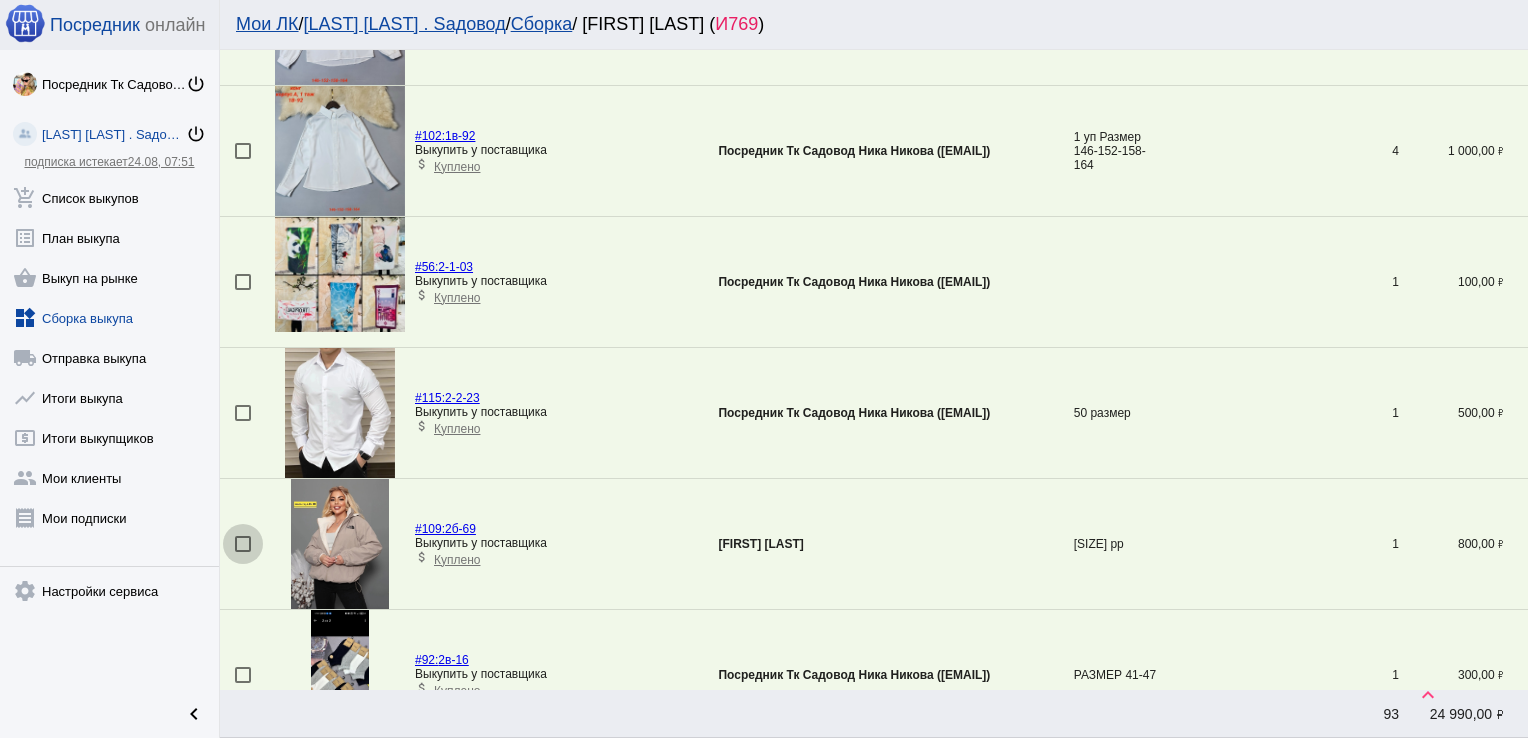 click at bounding box center [243, 544] 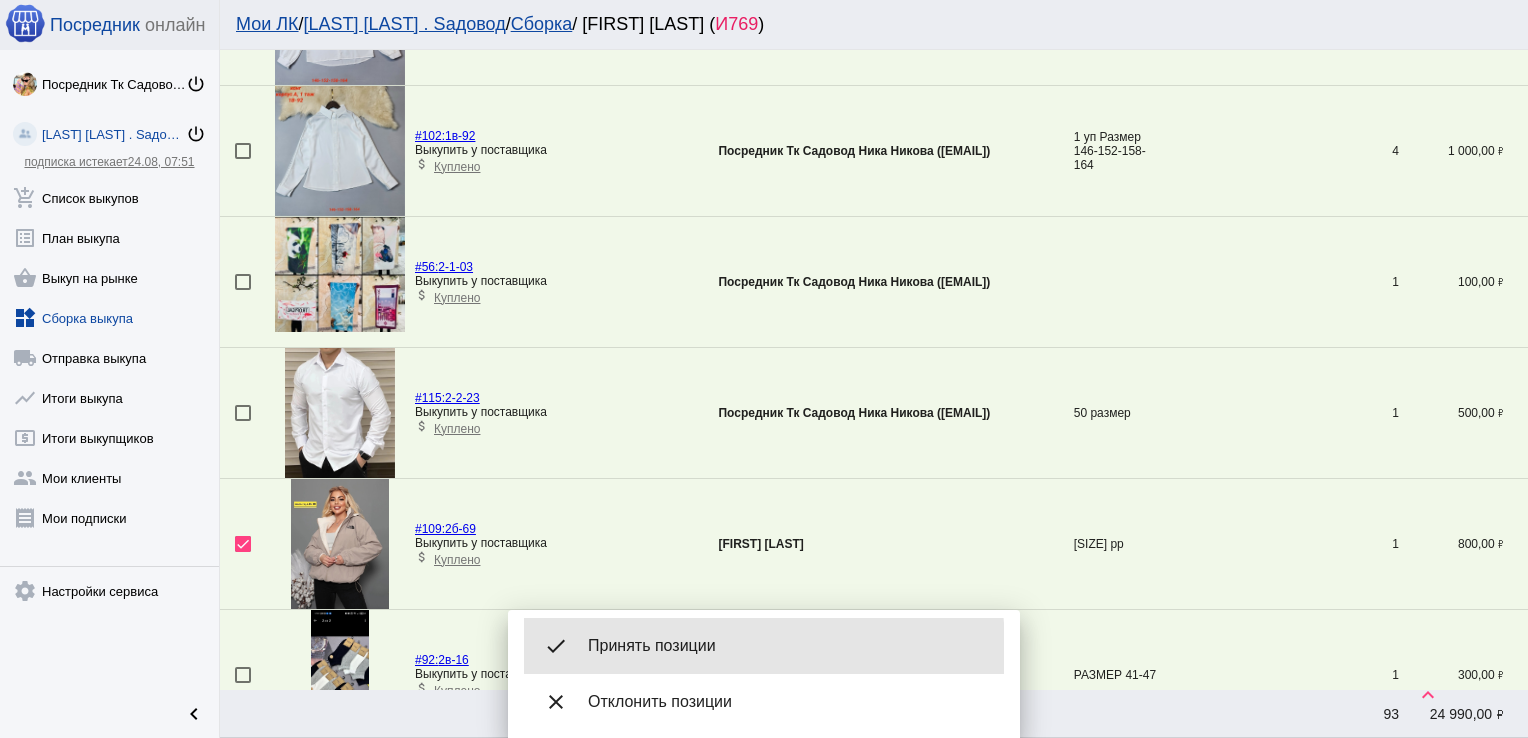click on "Принять позиции" at bounding box center (788, 646) 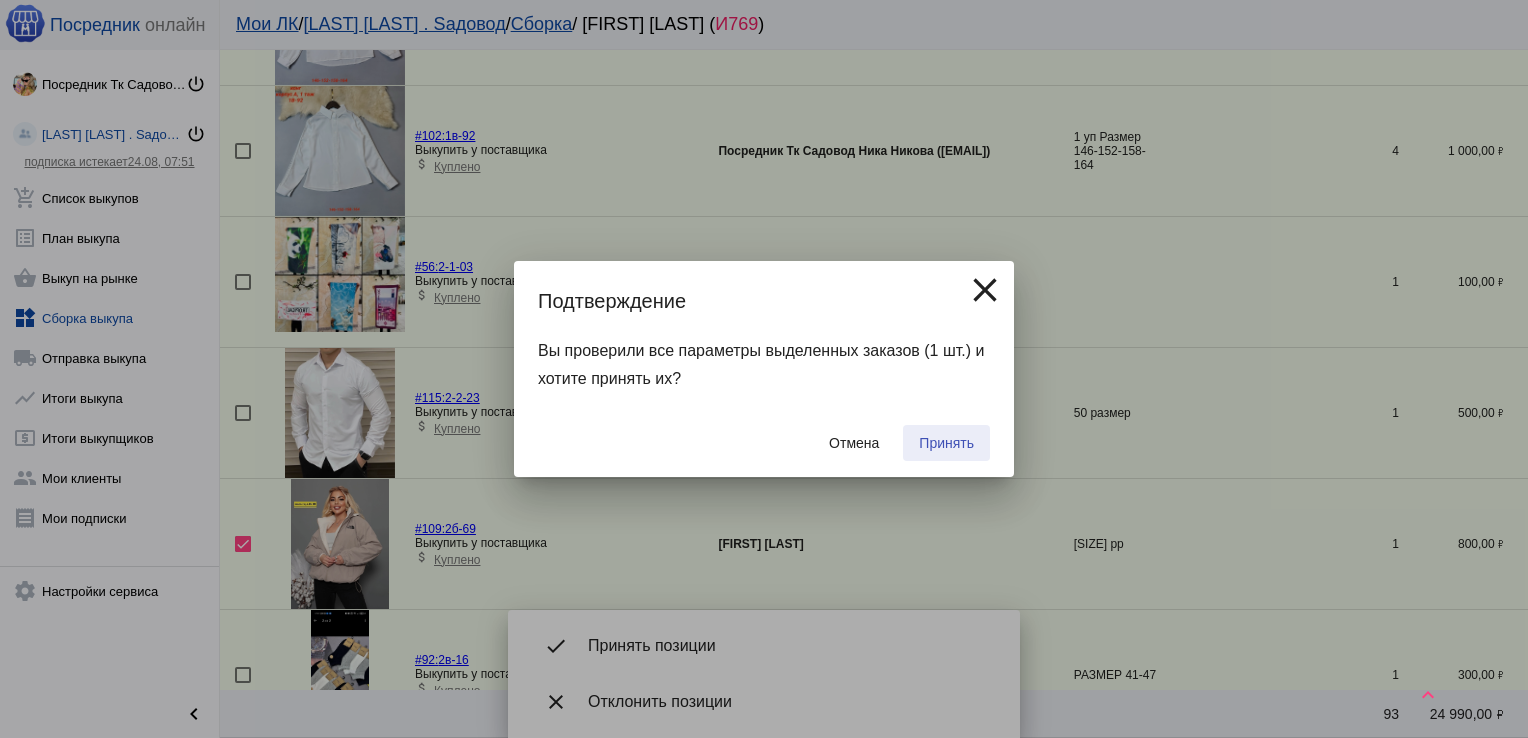 click on "Принять" at bounding box center (946, 443) 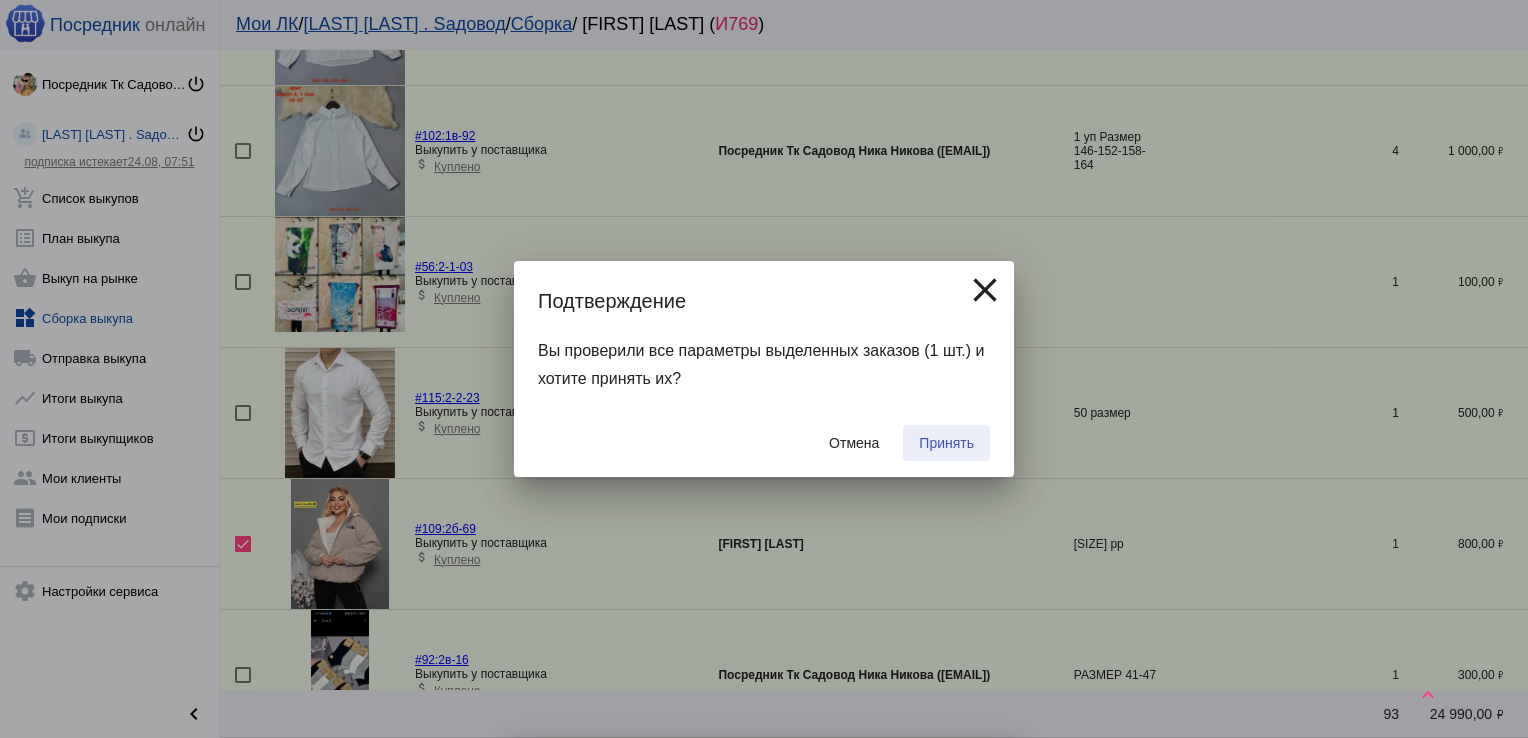 checkbox on "false" 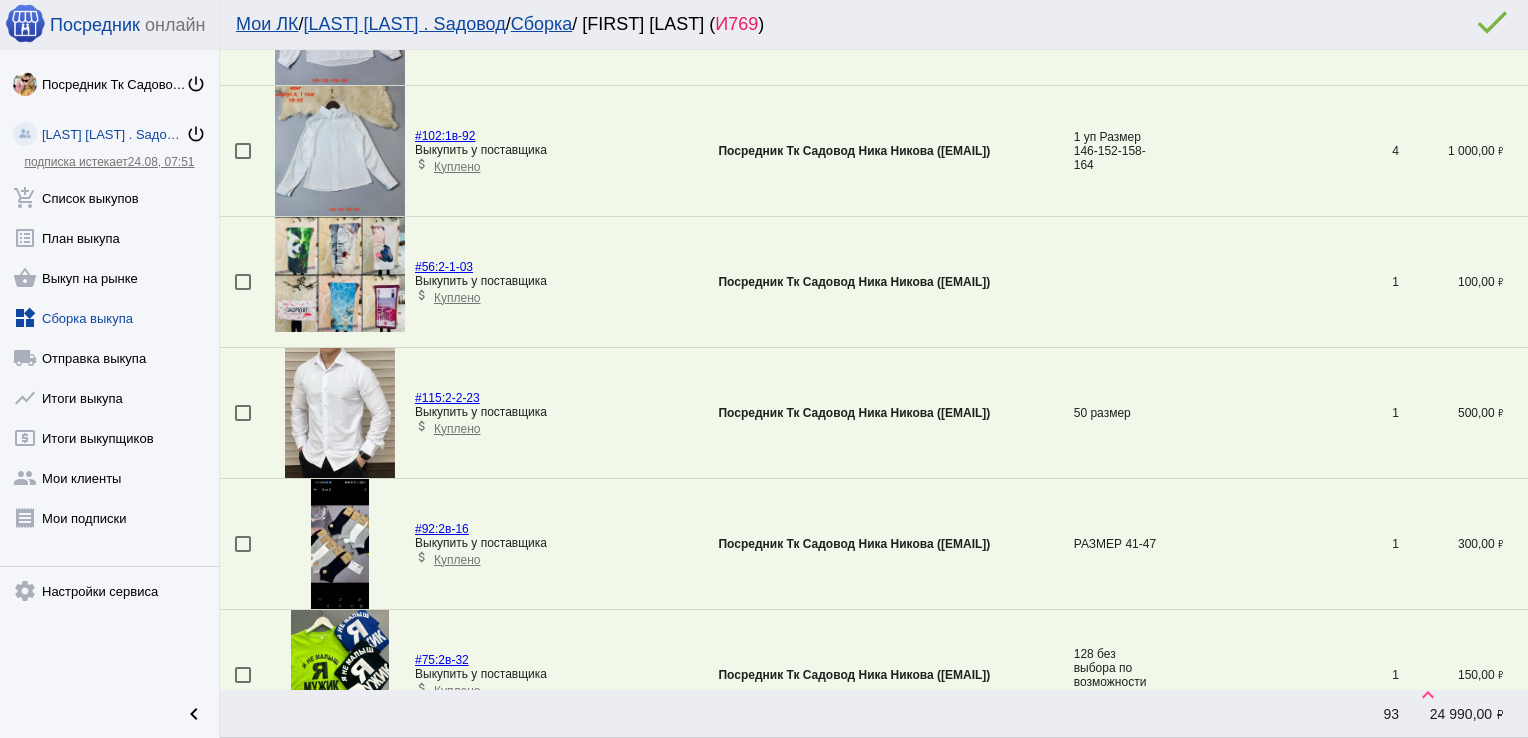 scroll, scrollTop: 332, scrollLeft: 0, axis: vertical 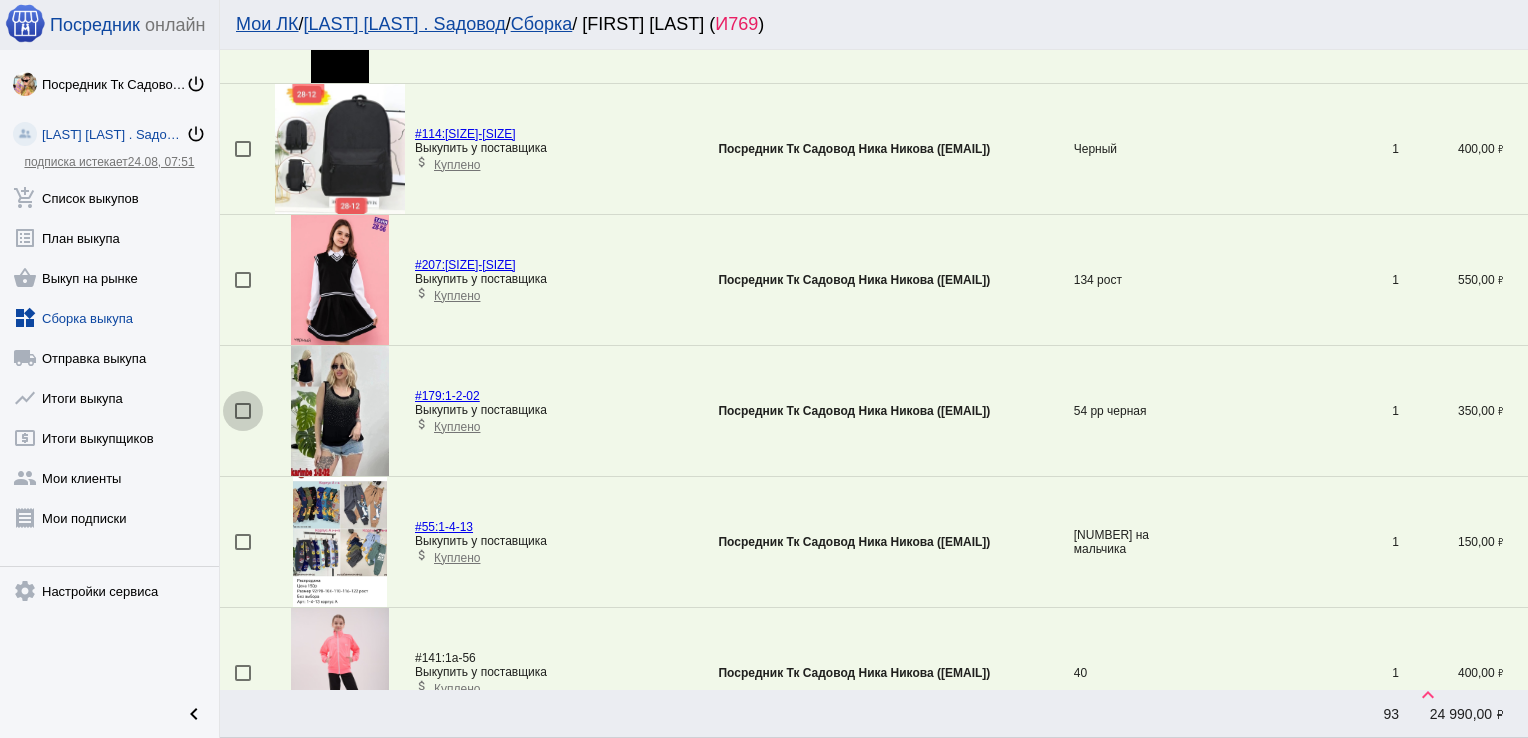 click at bounding box center (243, 411) 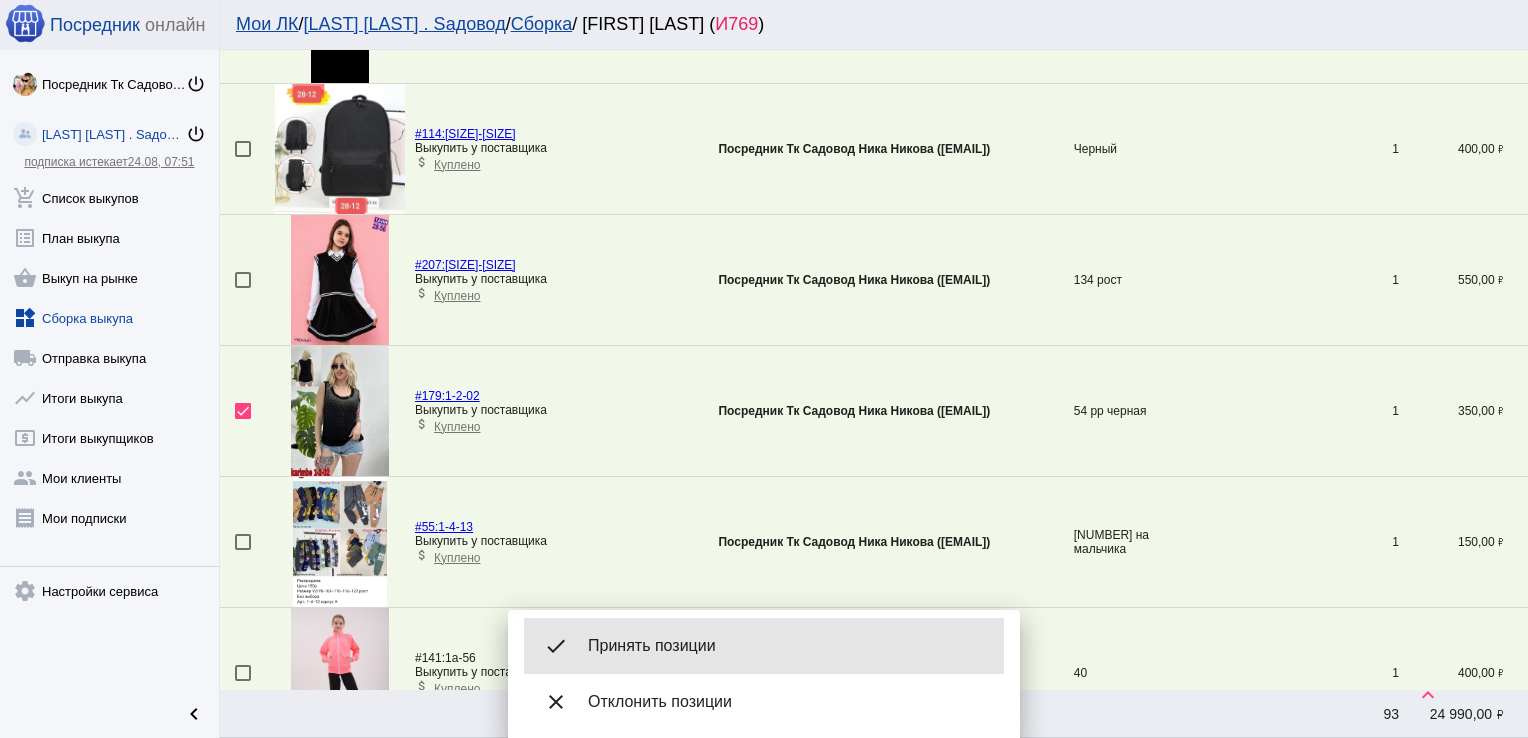 click on "done Принять позиции" at bounding box center (764, 646) 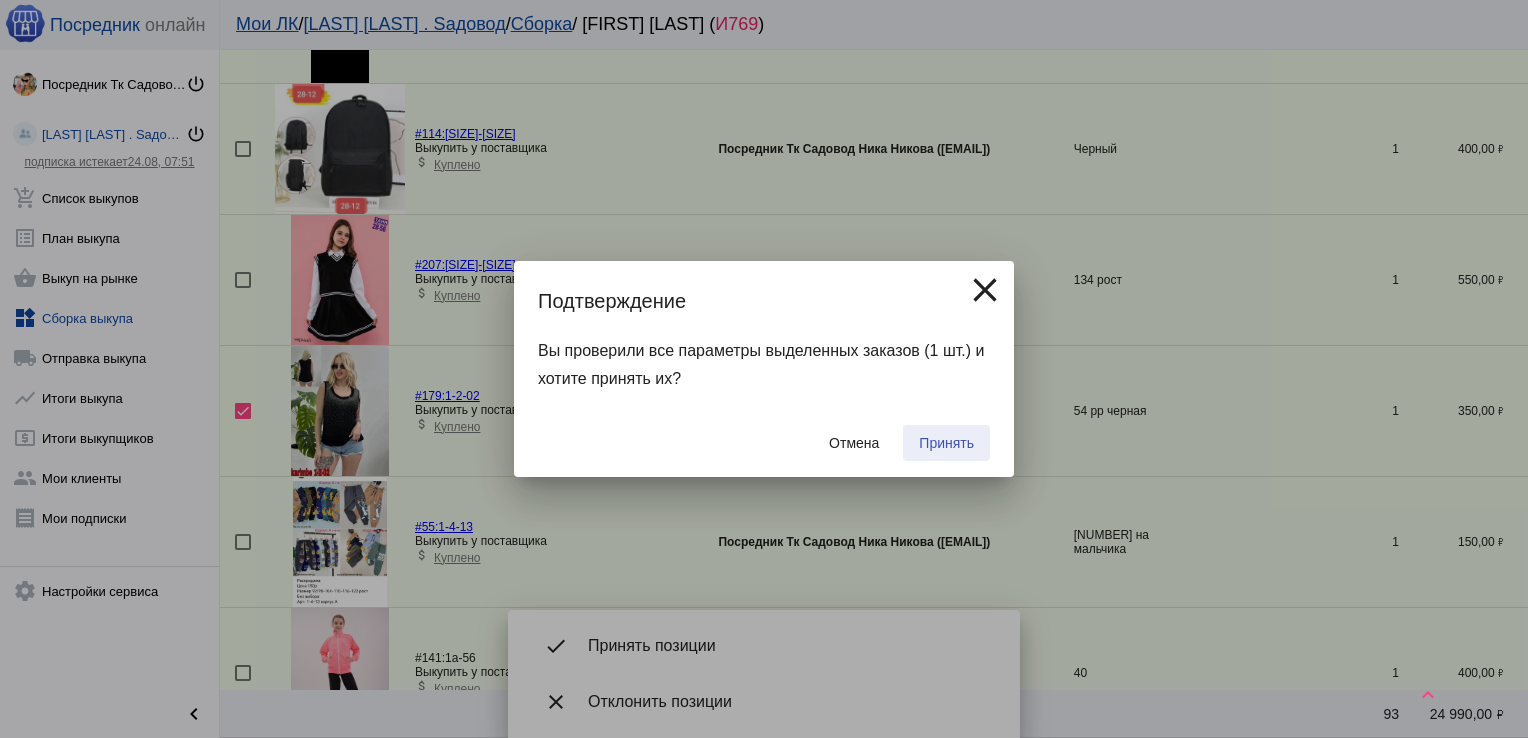 click on "Принять" at bounding box center [946, 443] 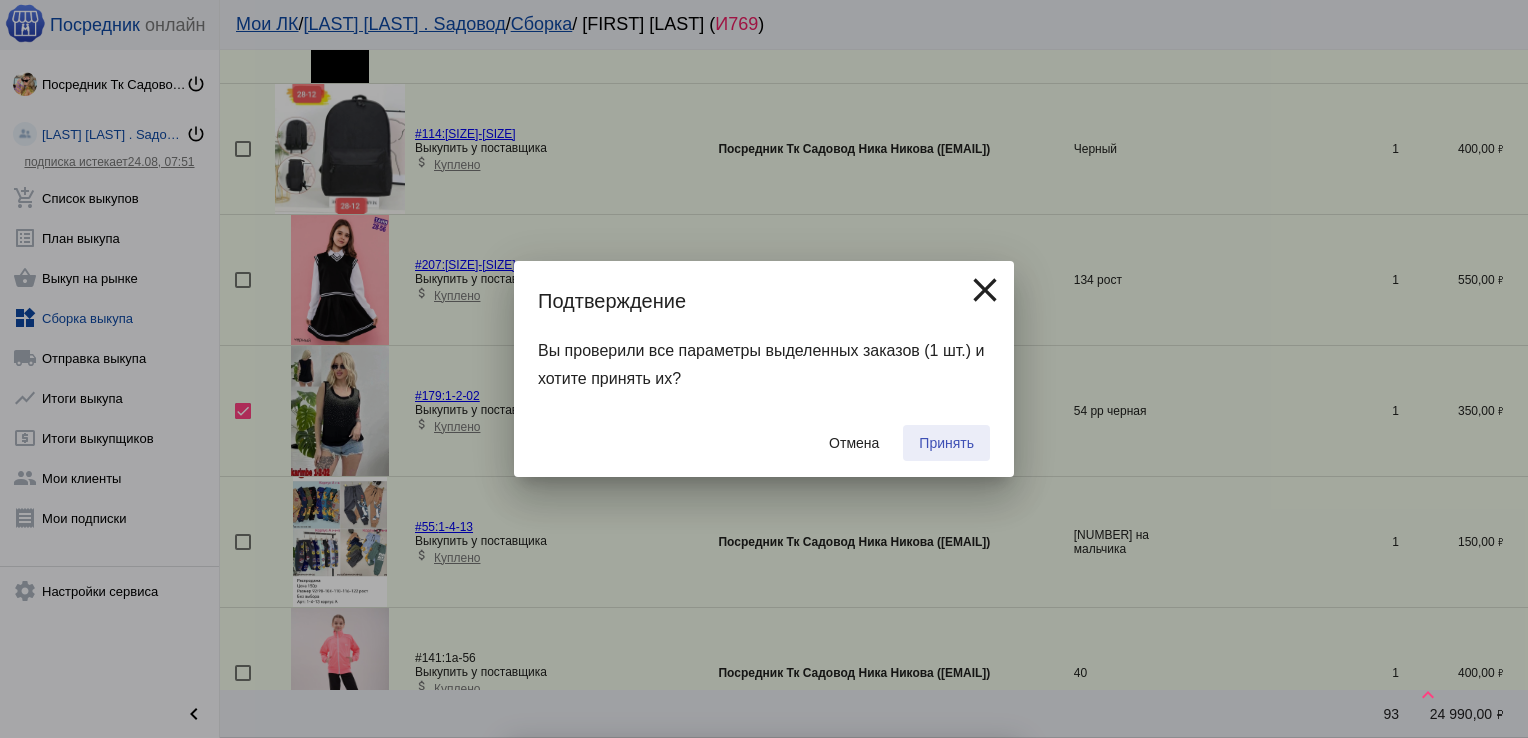 checkbox on "false" 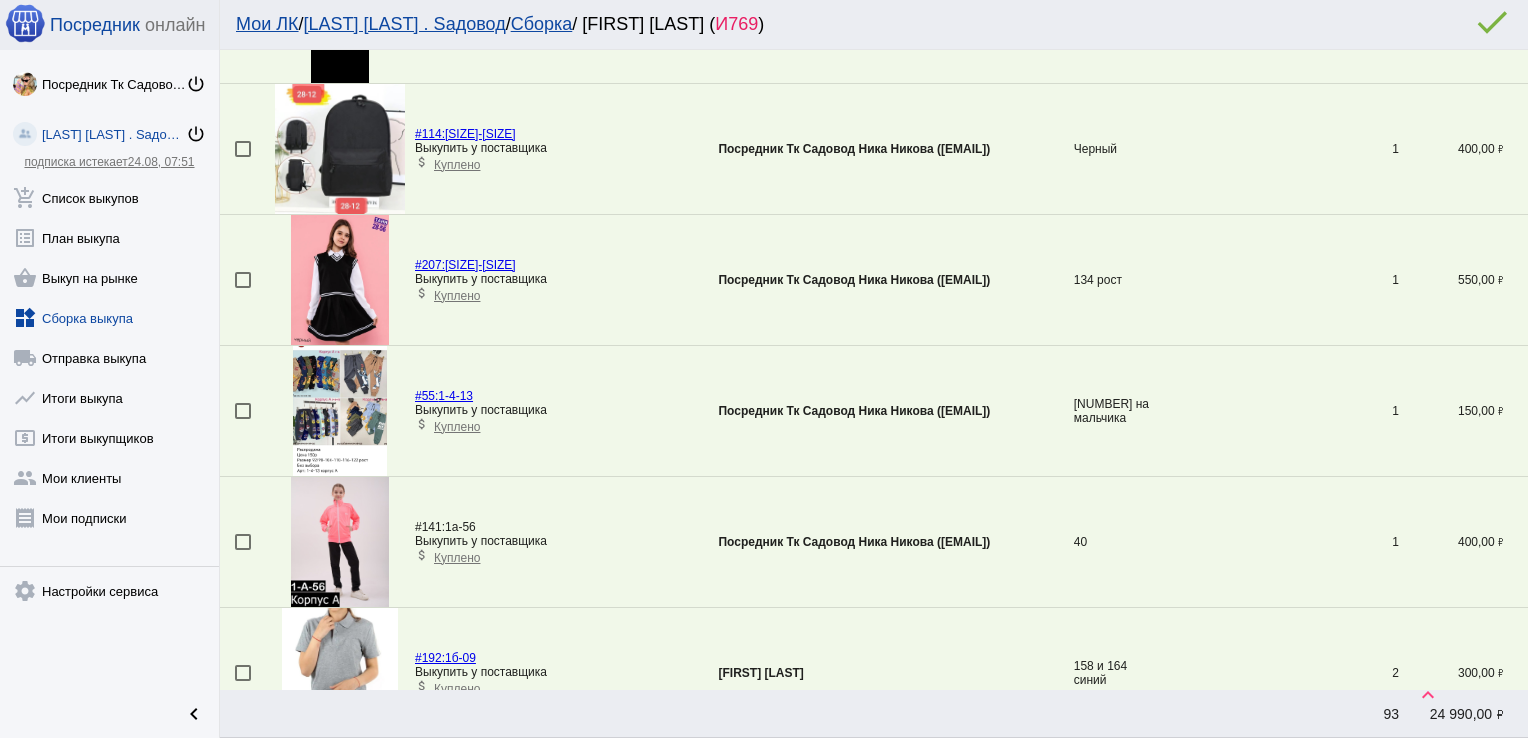 scroll, scrollTop: 724, scrollLeft: 0, axis: vertical 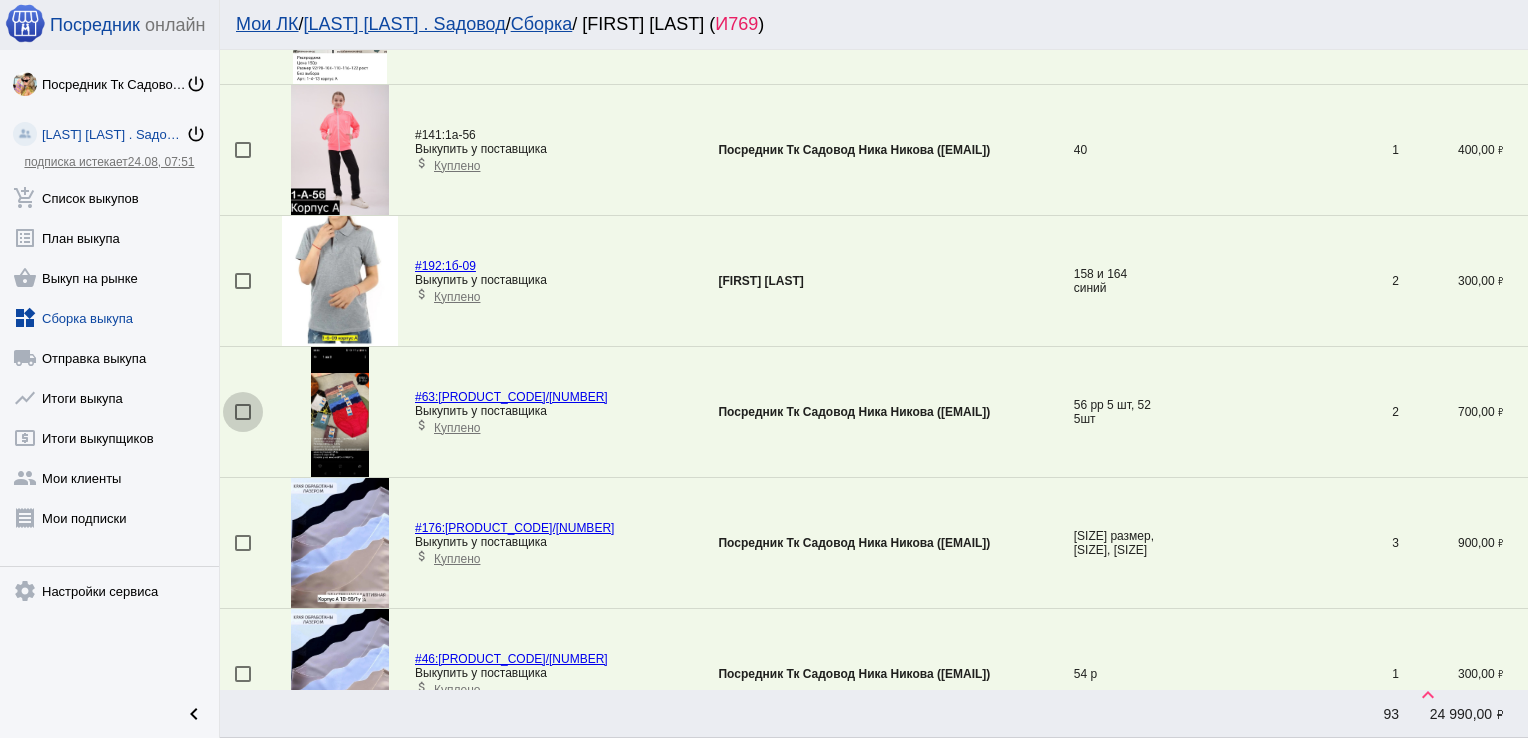 click at bounding box center (243, 412) 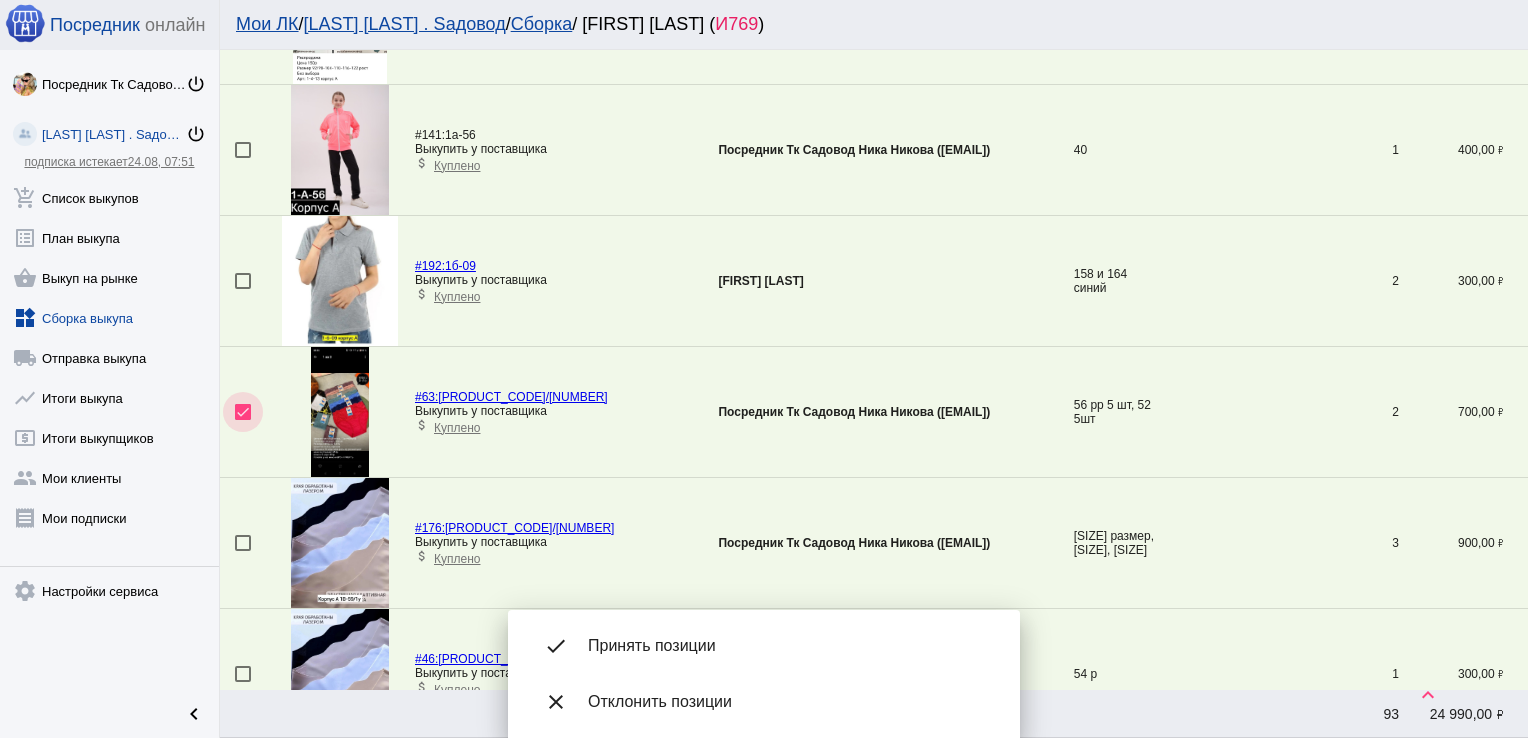 click at bounding box center [243, 412] 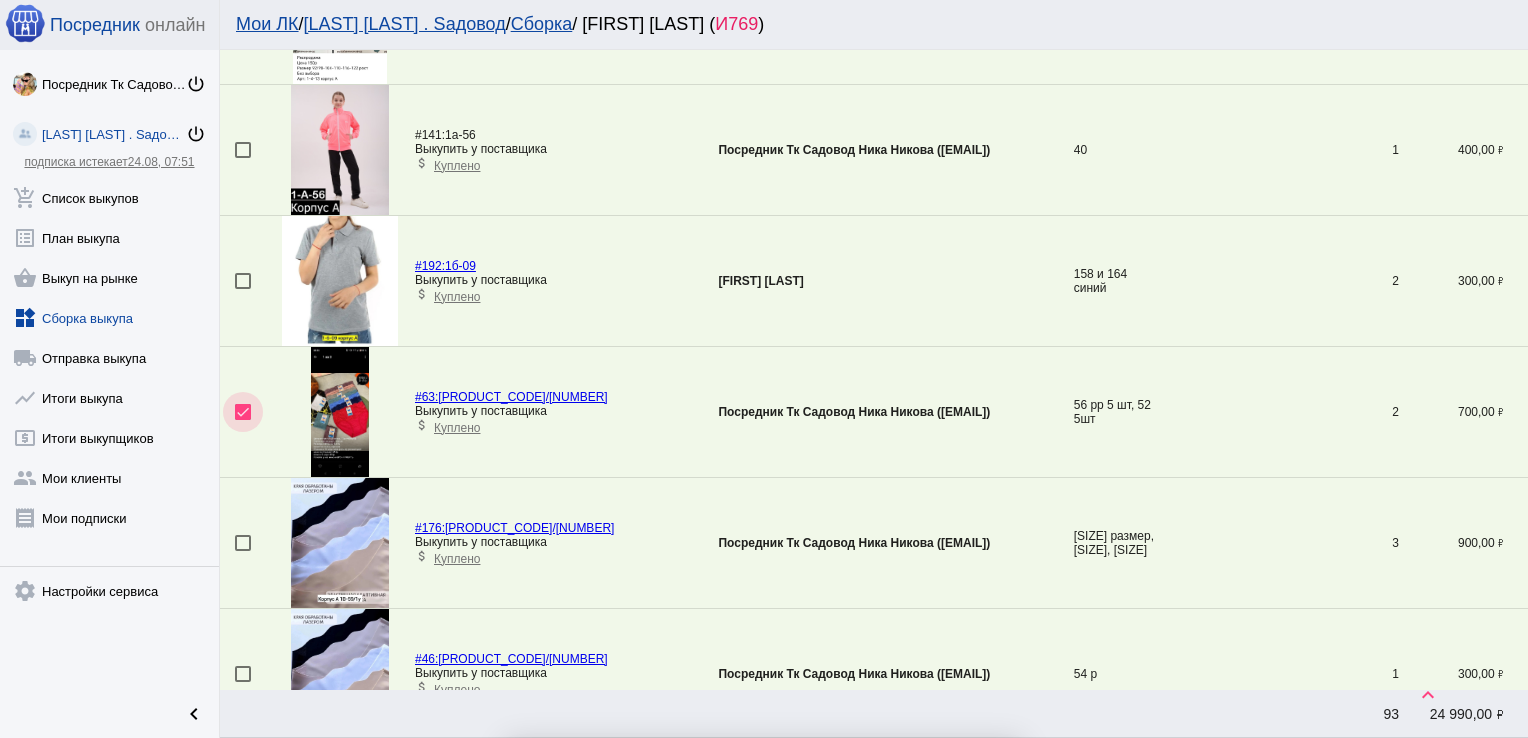 checkbox on "false" 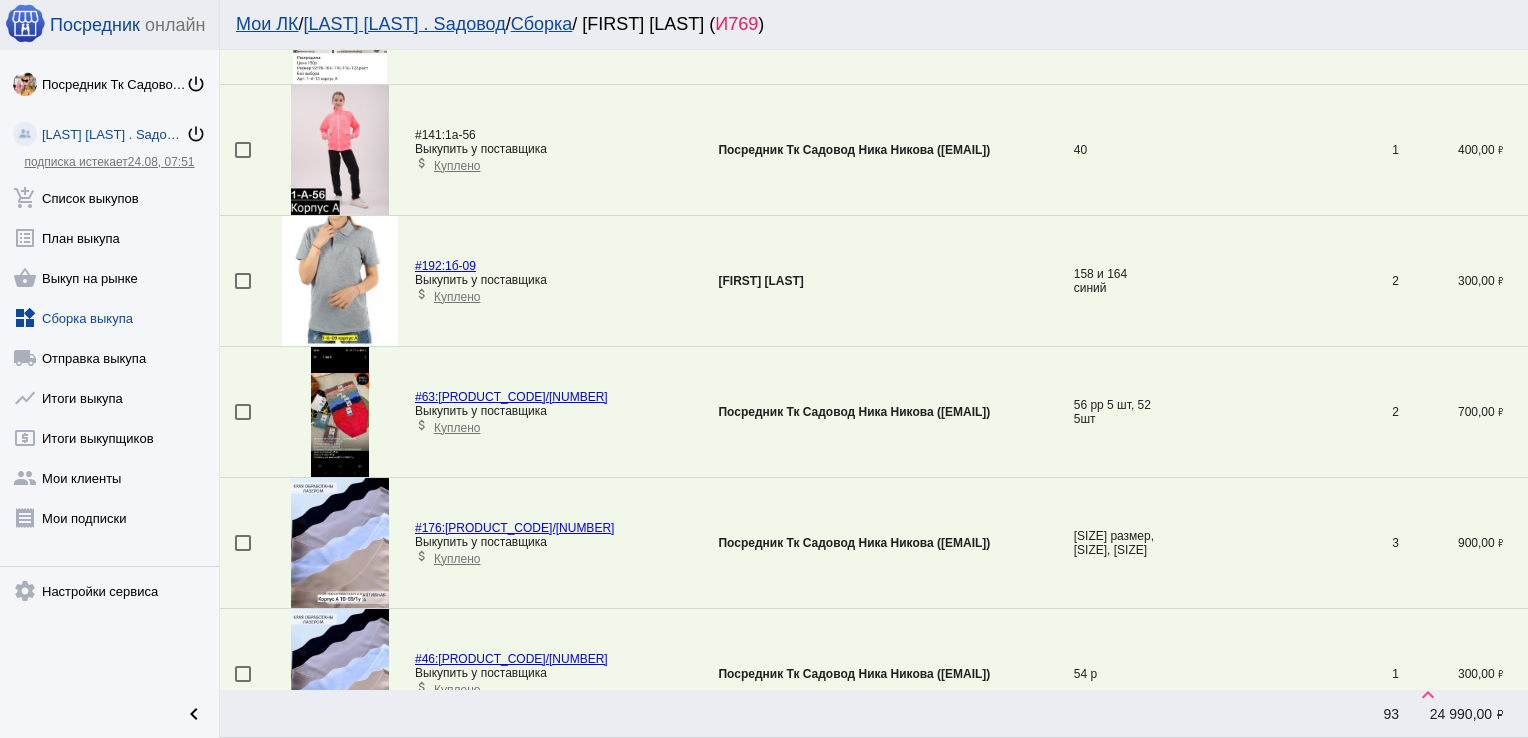 scroll, scrollTop: 332, scrollLeft: 0, axis: vertical 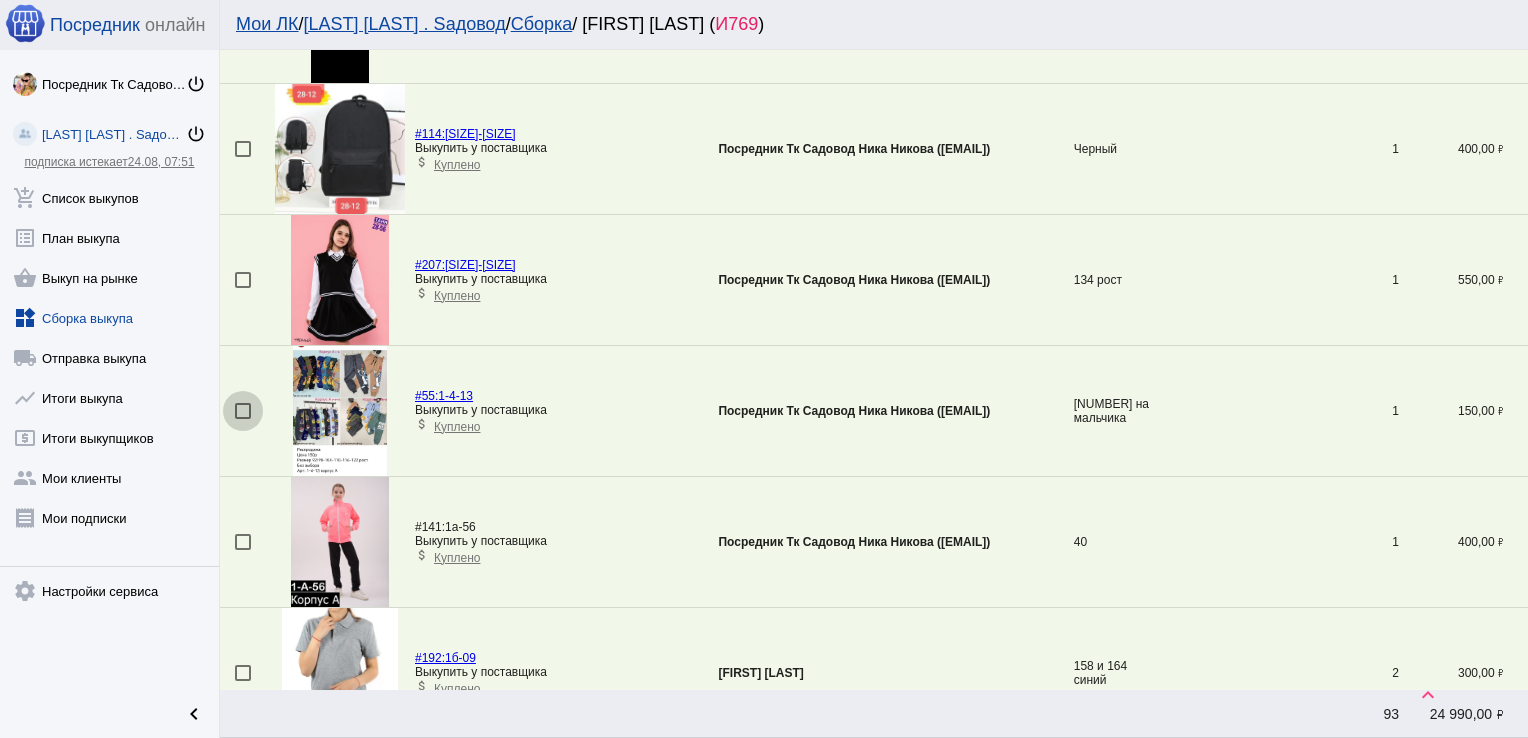 click at bounding box center (243, 411) 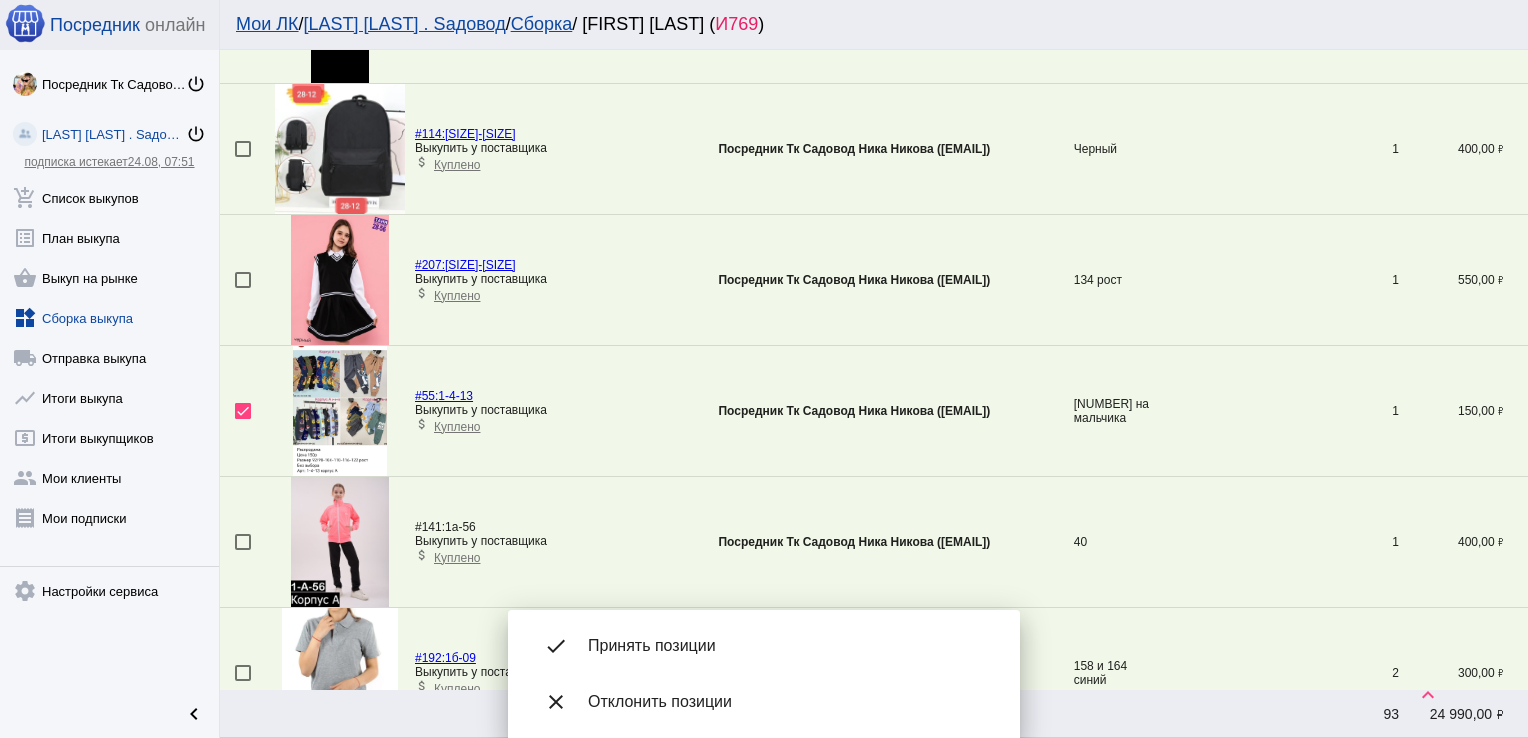 click on "done Принять позиции" at bounding box center [764, 646] 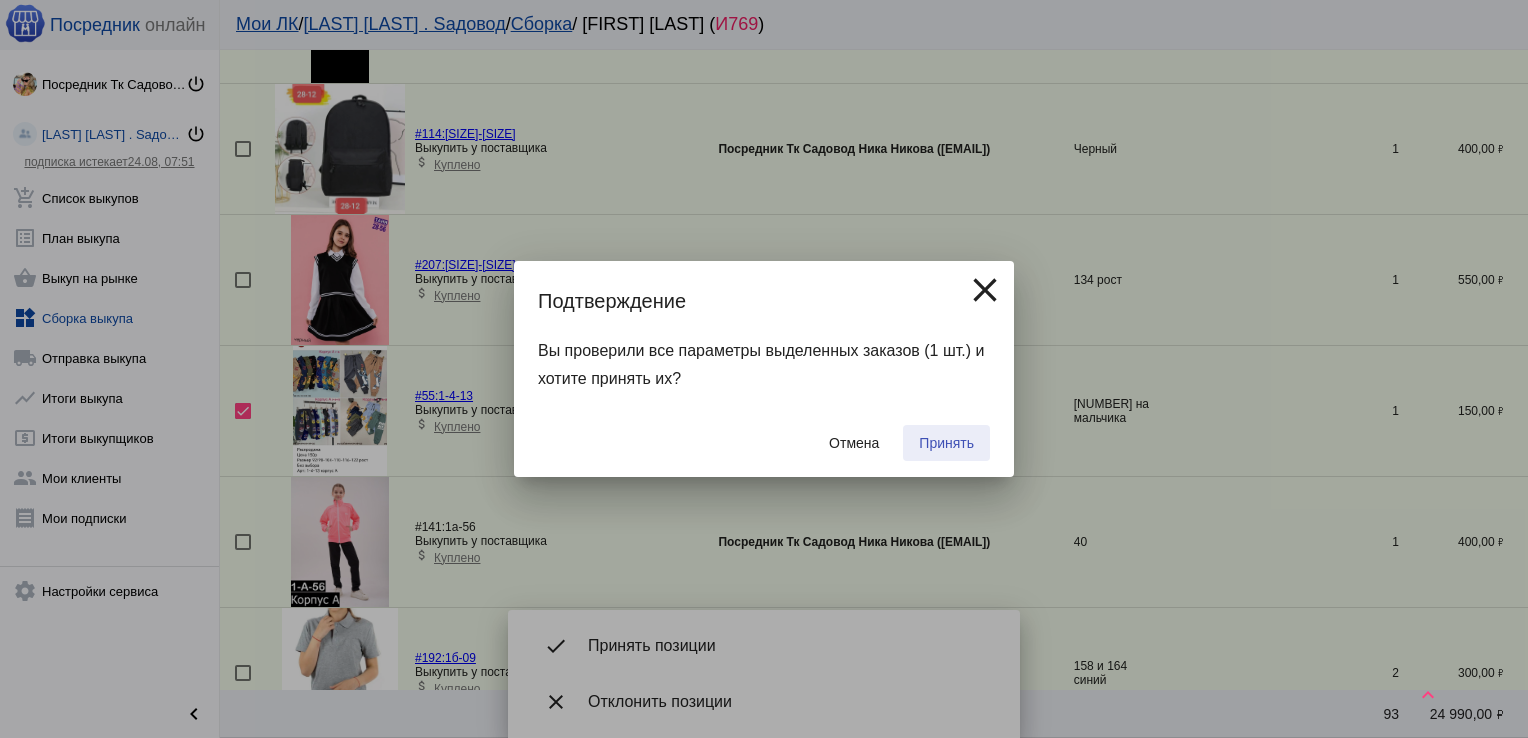 click on "Принять" at bounding box center (946, 443) 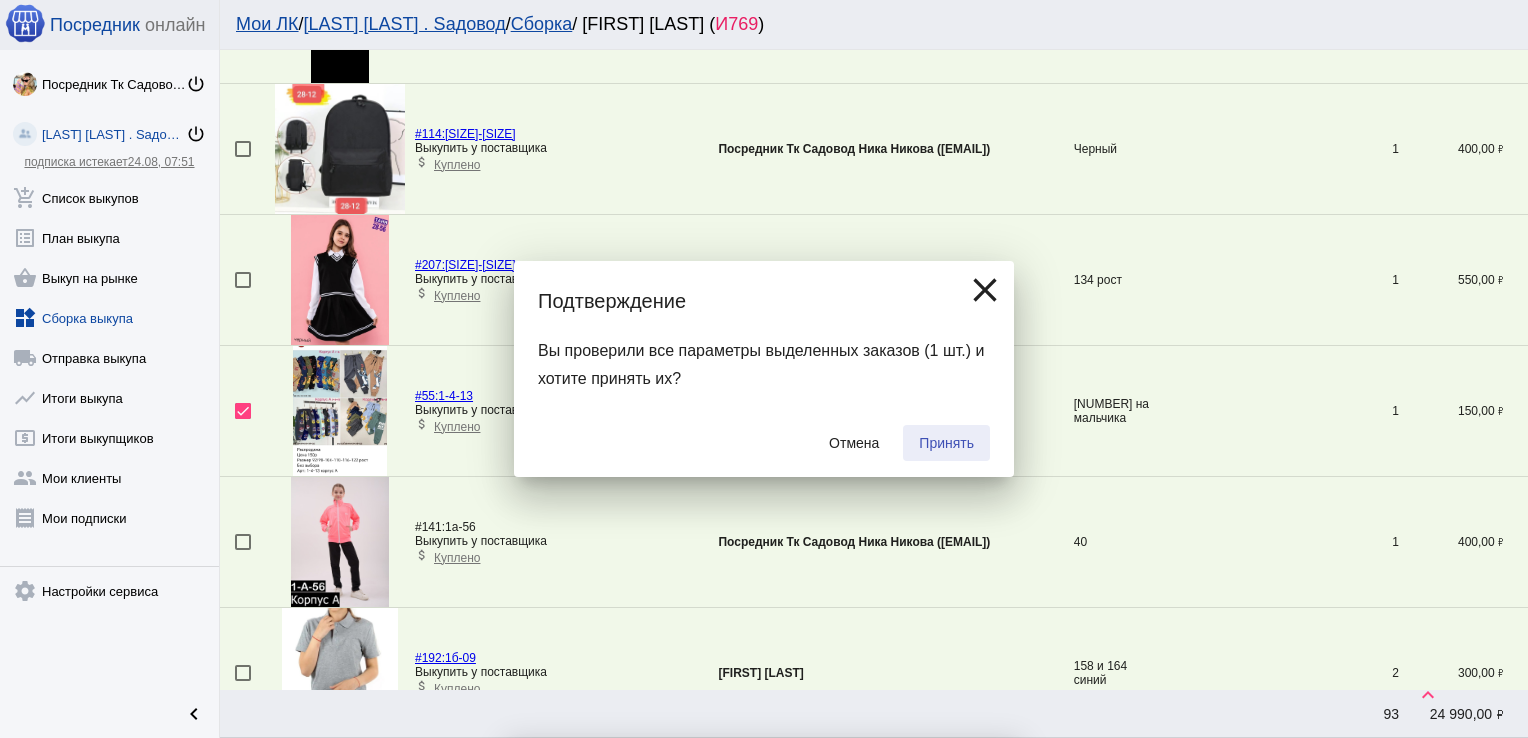 checkbox on "false" 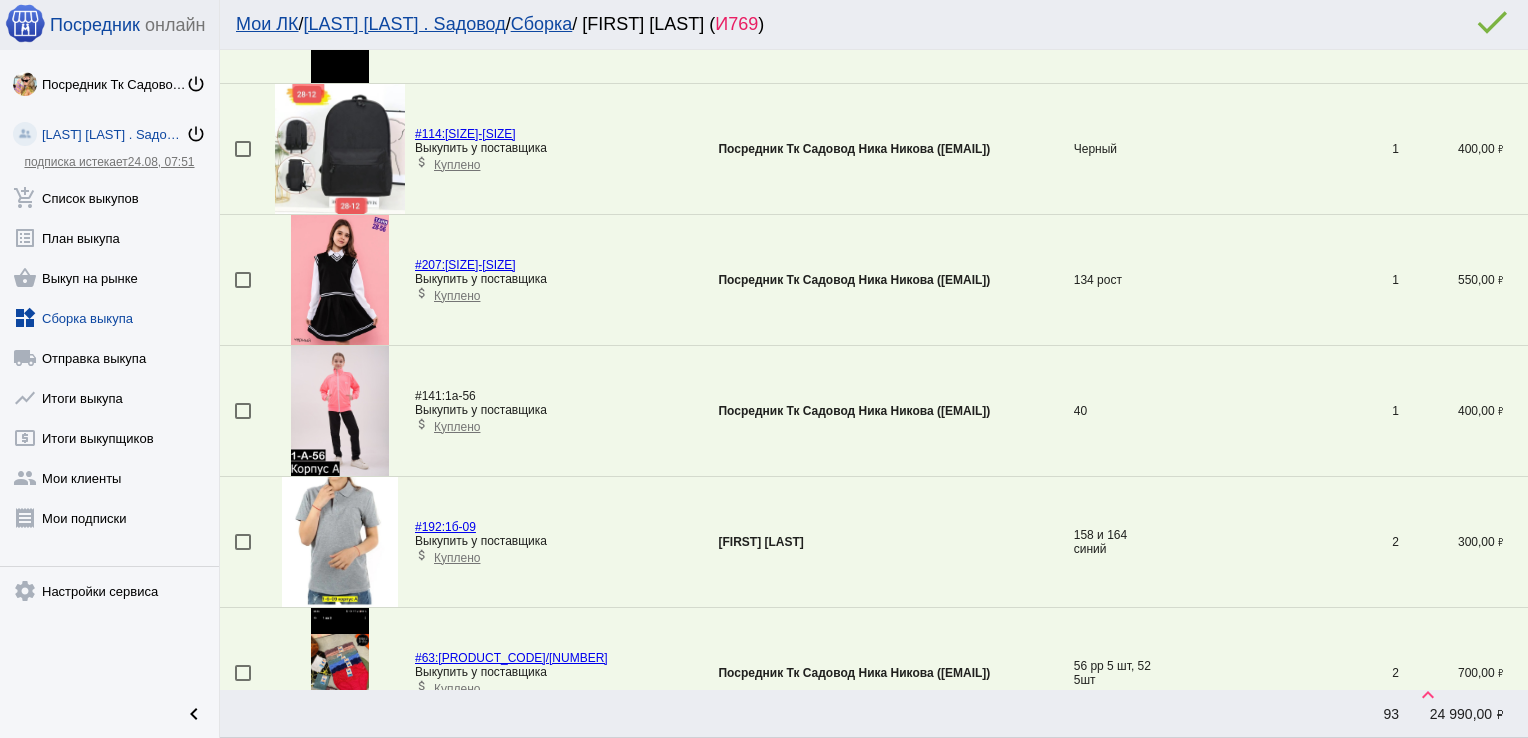 scroll, scrollTop: 1378, scrollLeft: 0, axis: vertical 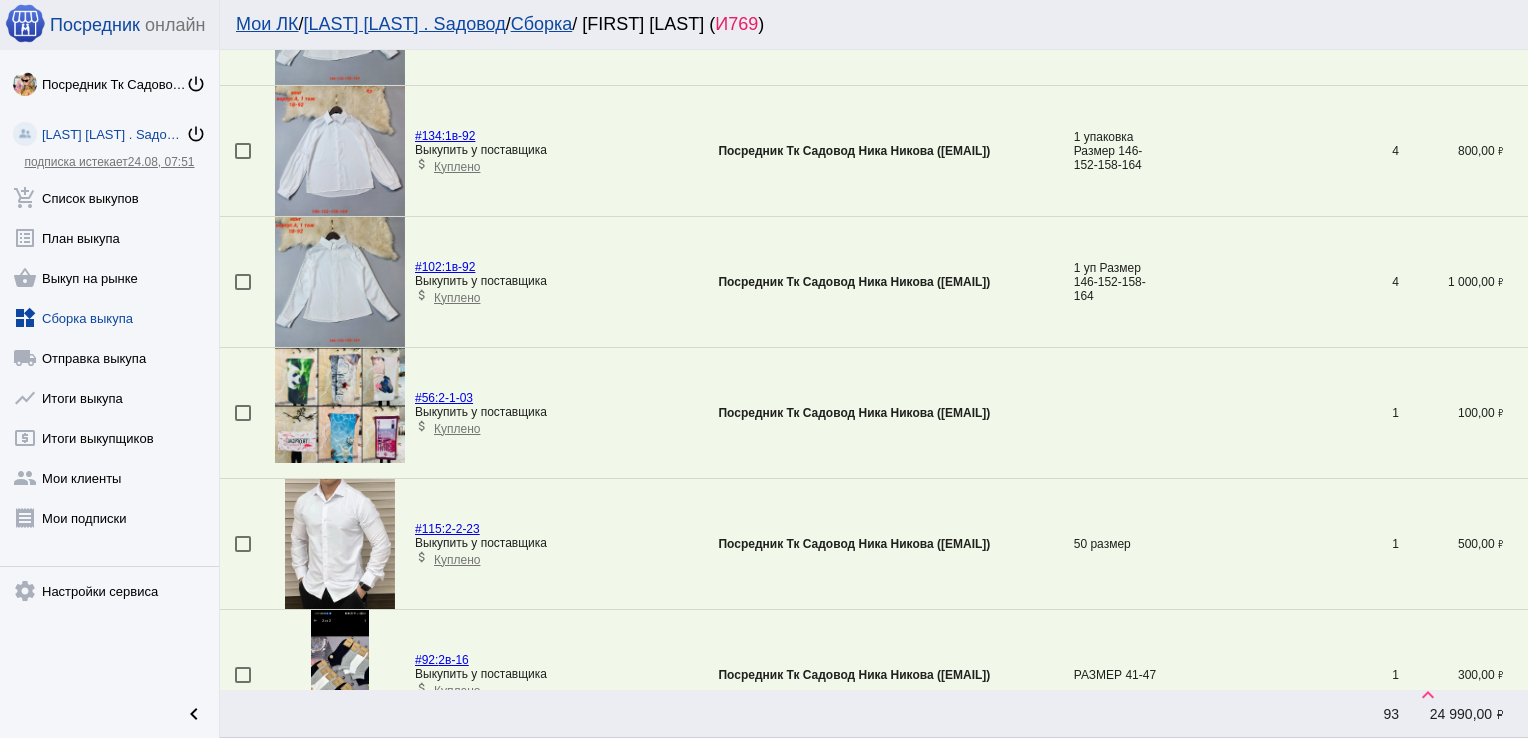 click at bounding box center (243, 413) 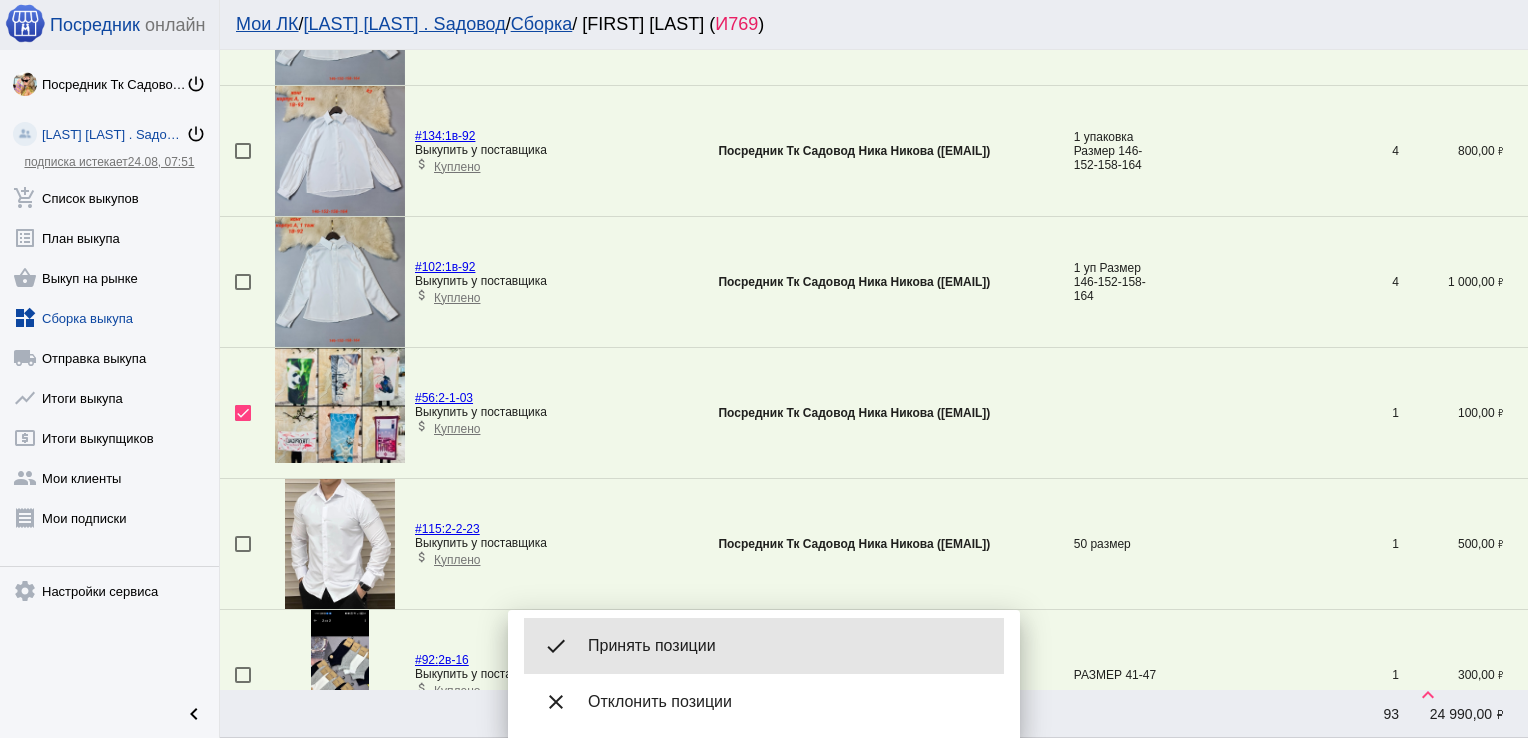 click on "done Принять позиции" at bounding box center (764, 646) 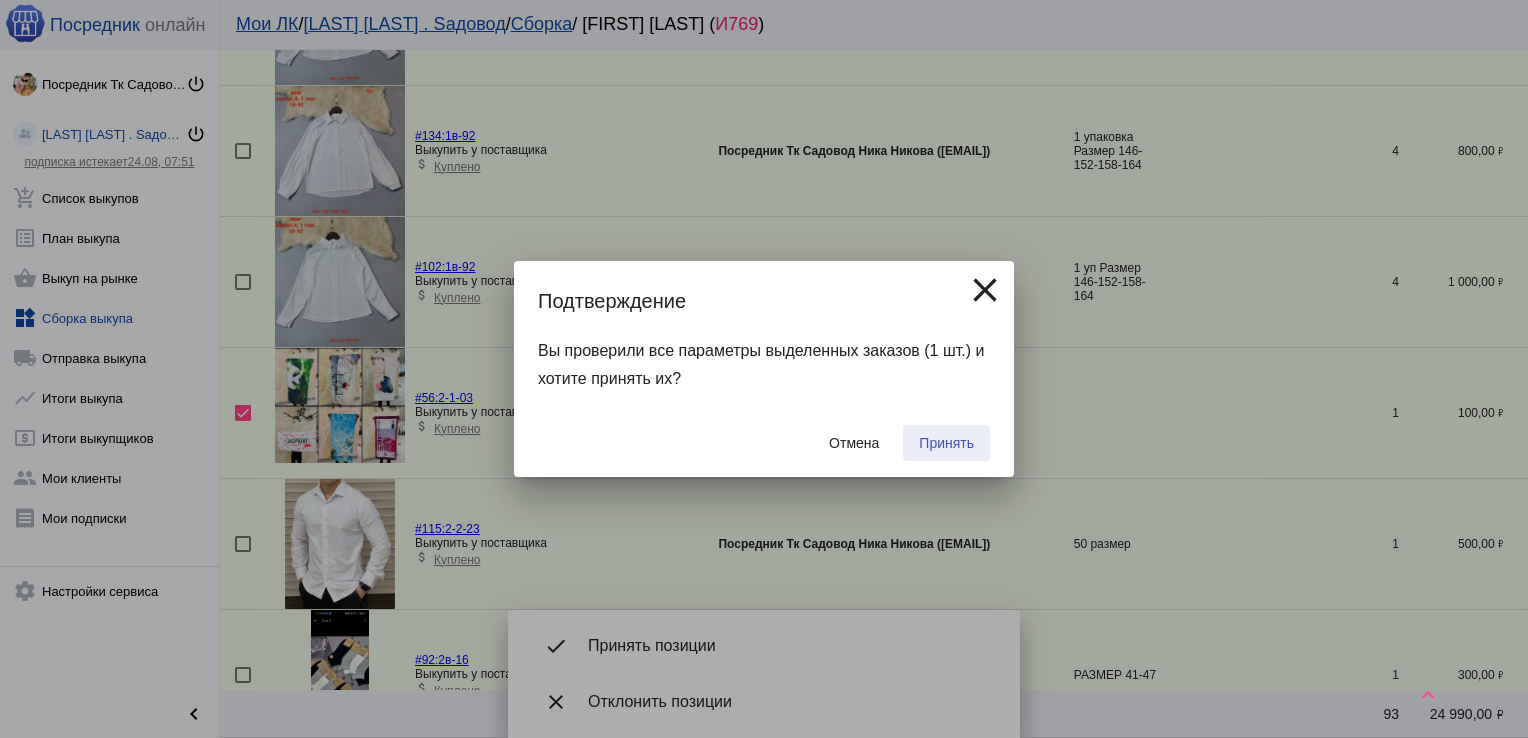 click on "Принять" at bounding box center [946, 443] 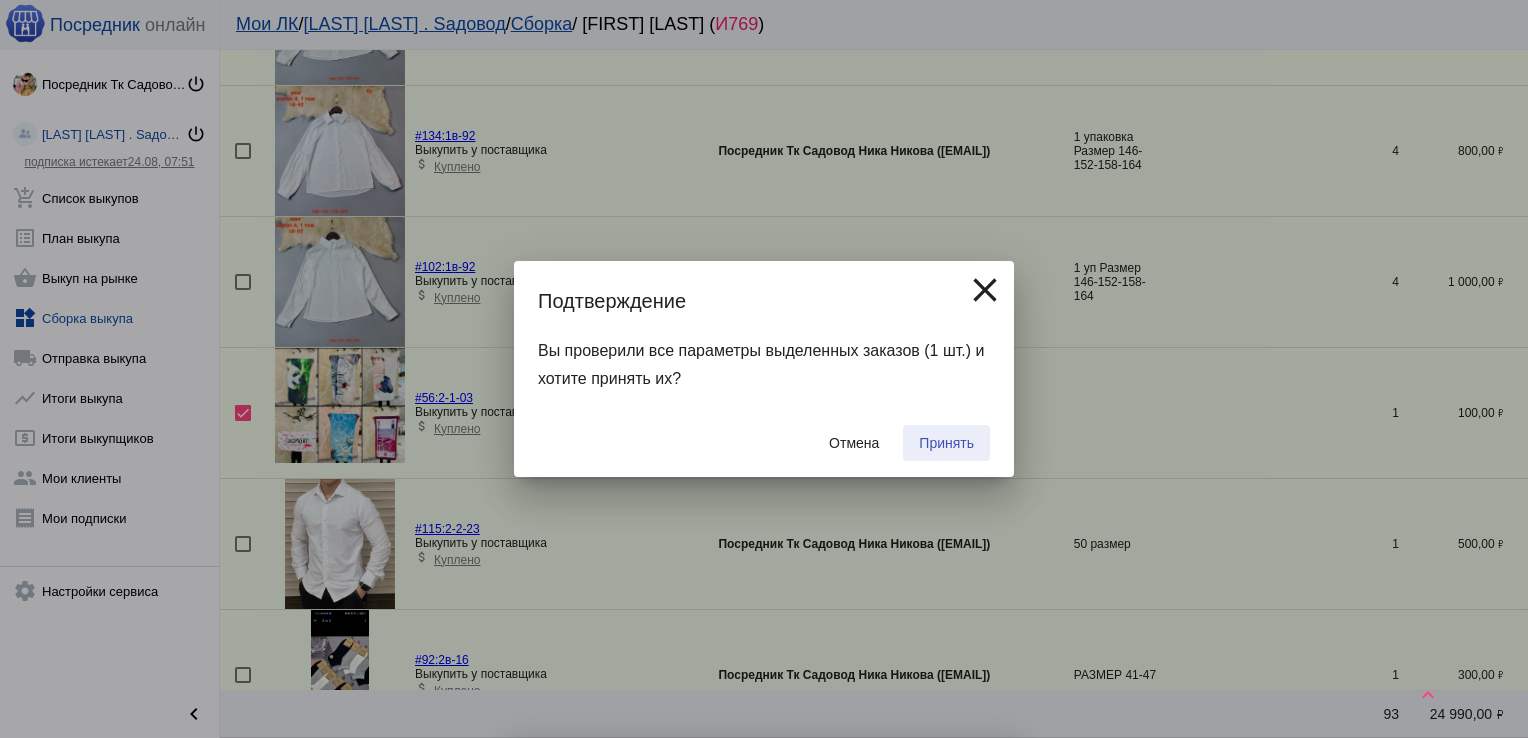checkbox on "false" 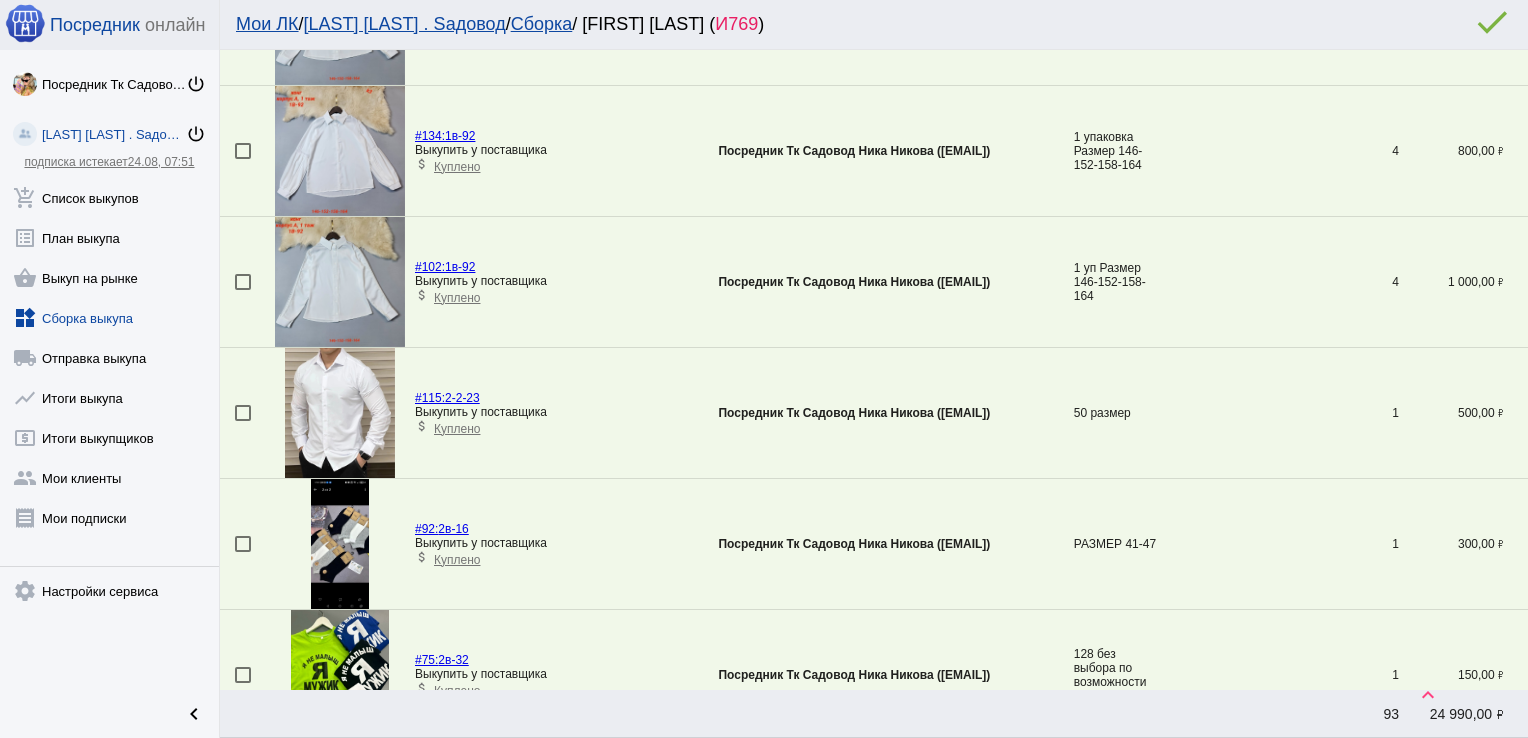 scroll, scrollTop: 2686, scrollLeft: 0, axis: vertical 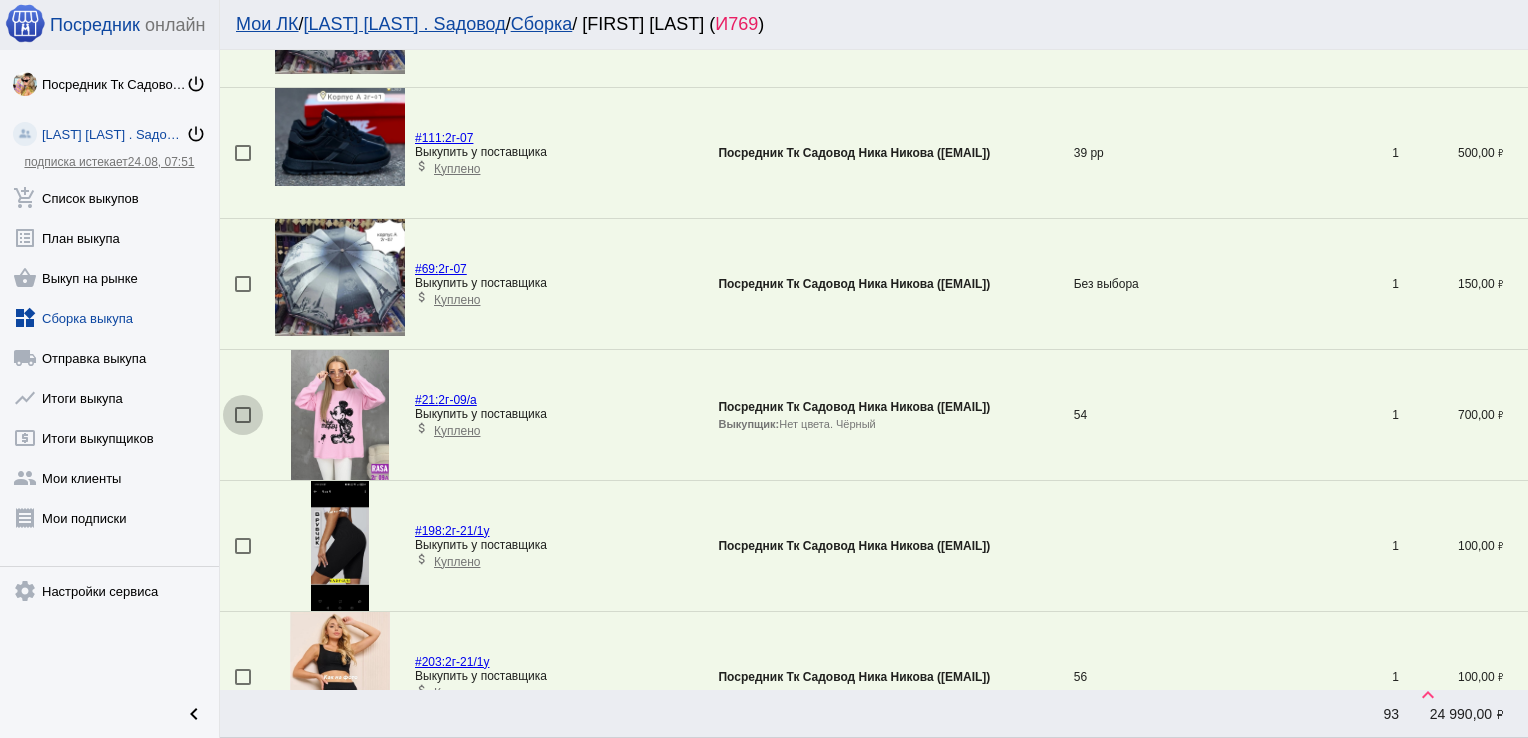click at bounding box center (243, 415) 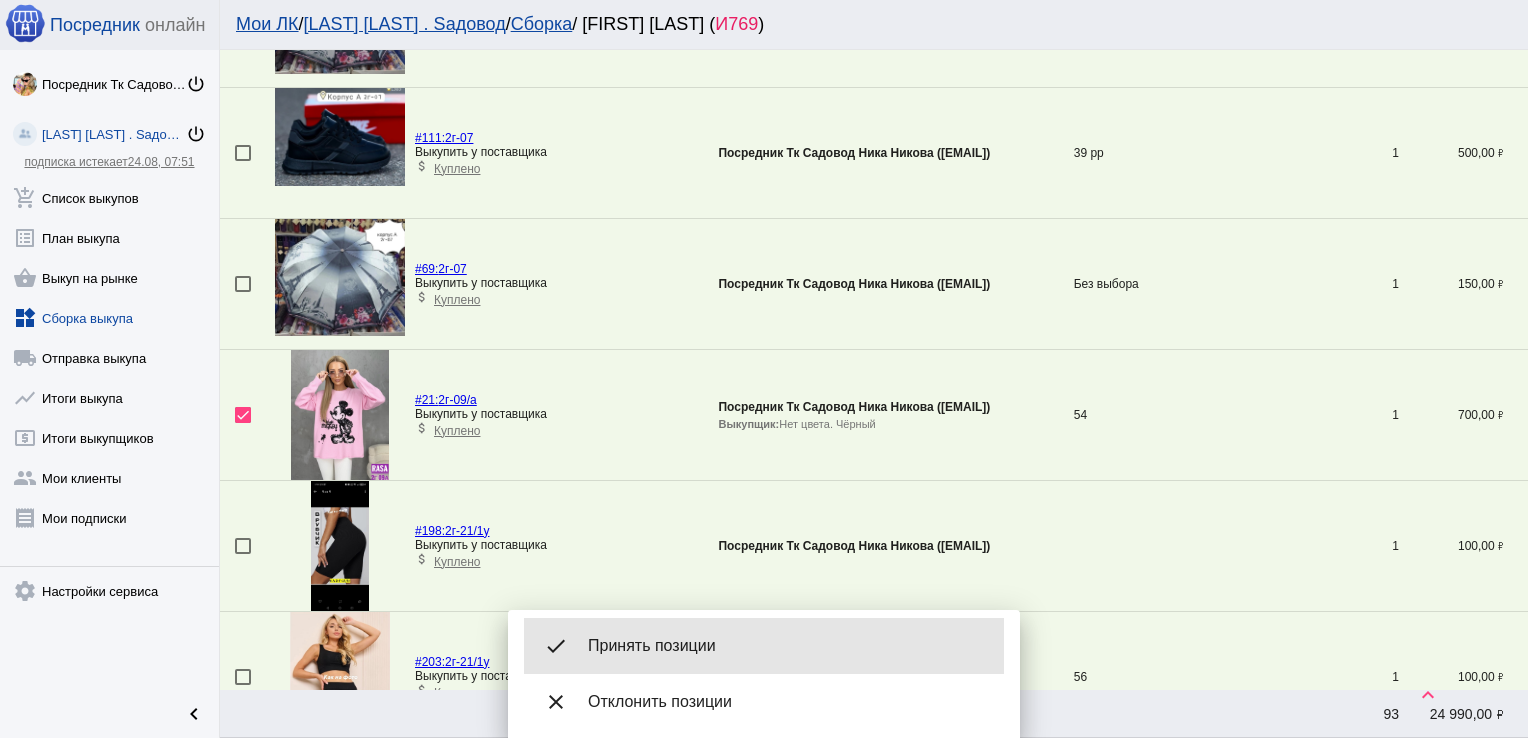click on "done Принять позиции" at bounding box center [764, 646] 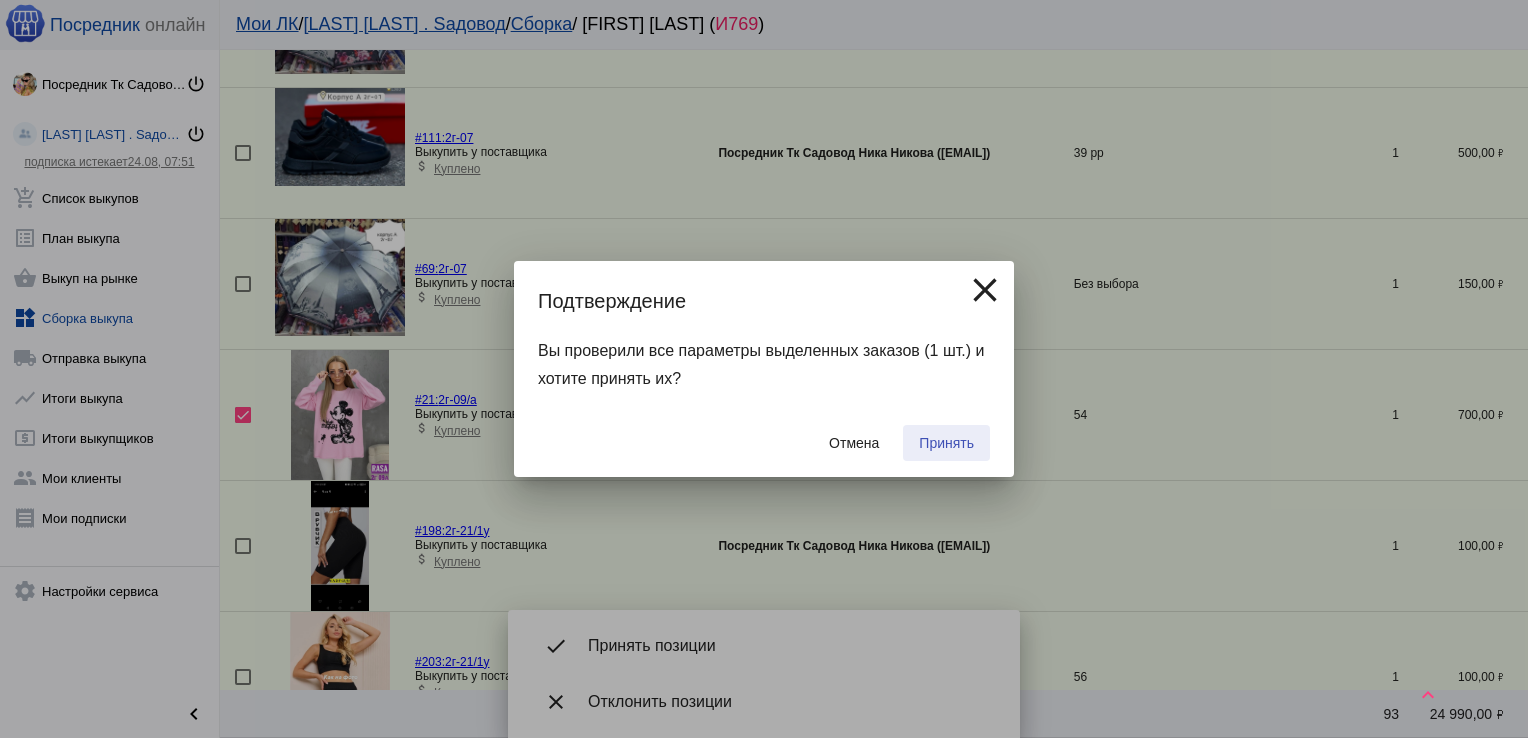 click on "Принять" at bounding box center [946, 443] 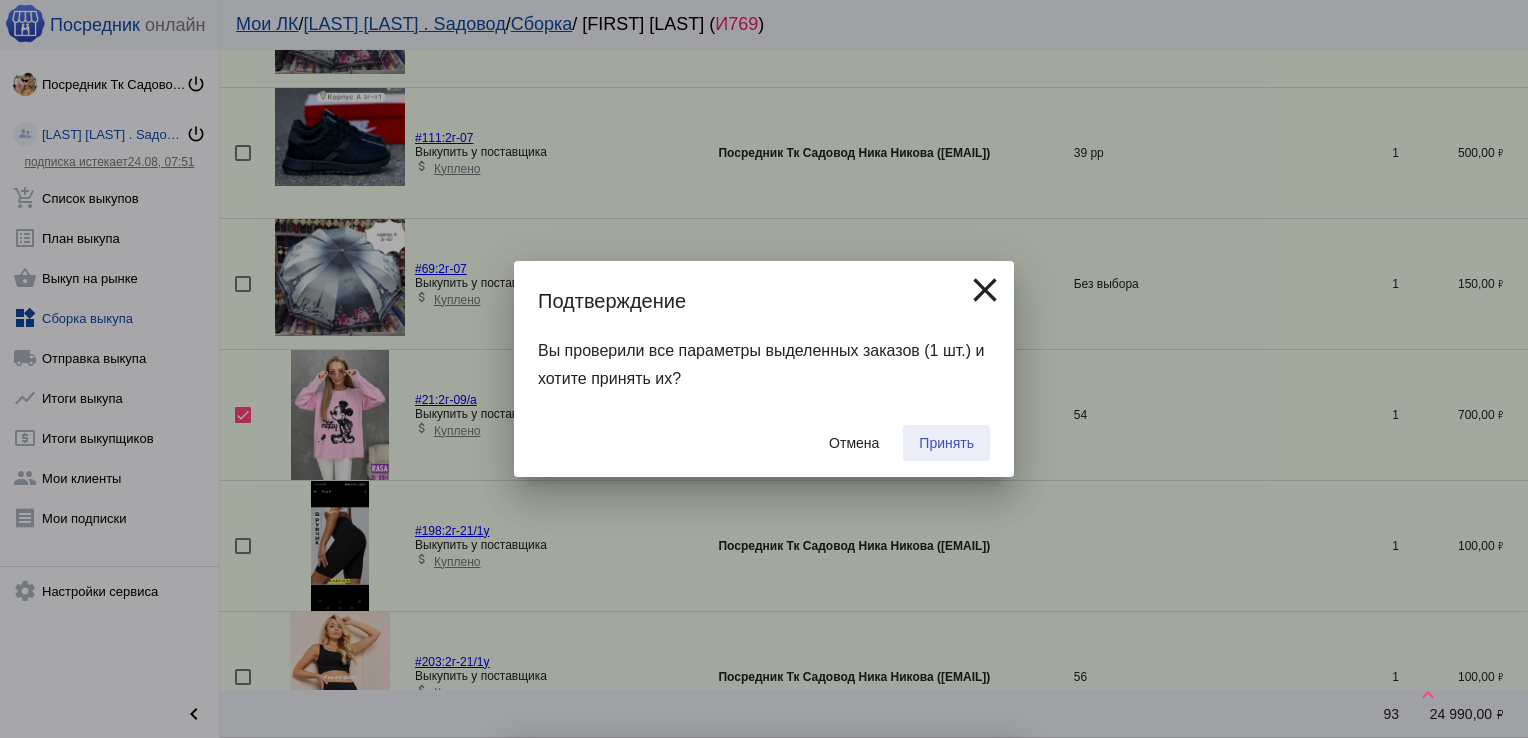 checkbox on "false" 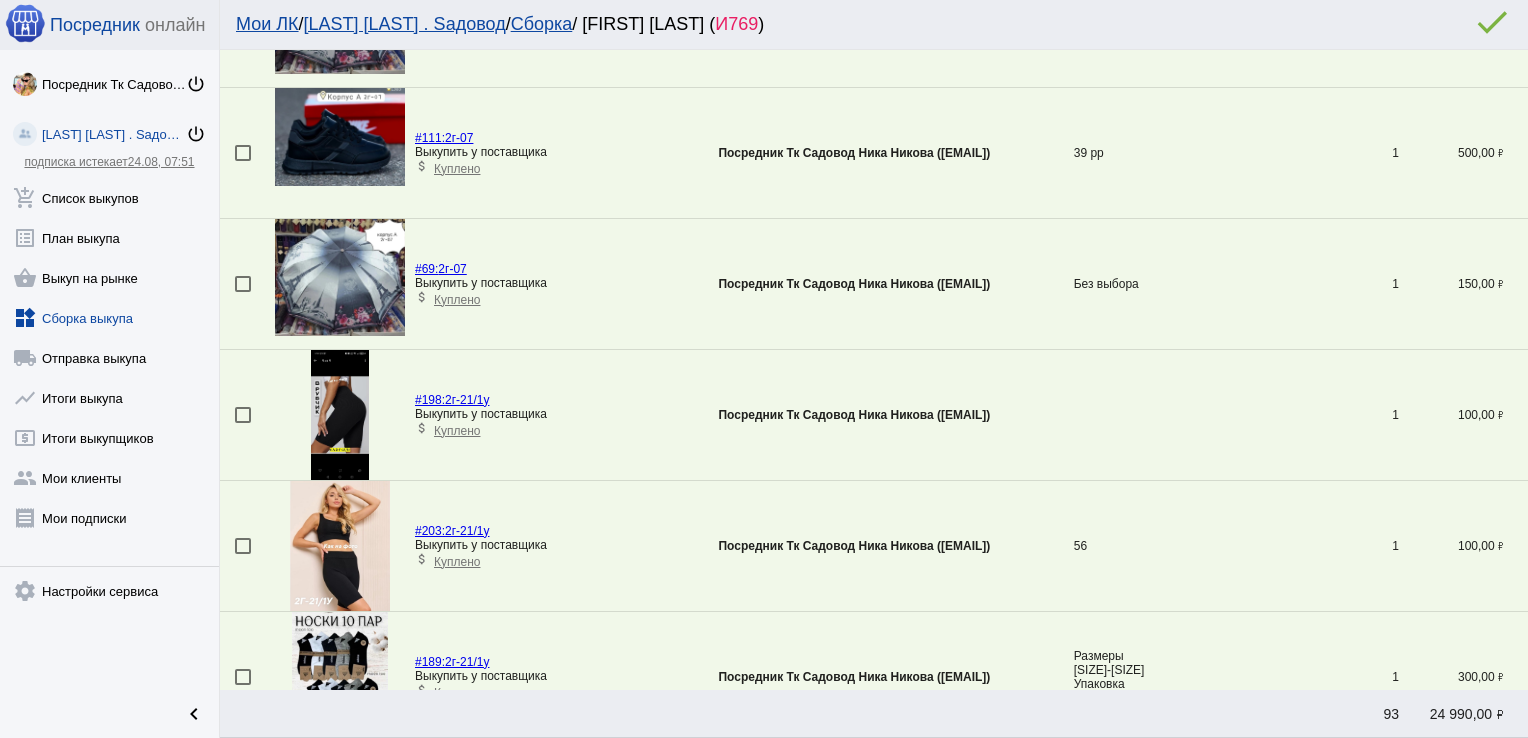 scroll, scrollTop: 0, scrollLeft: 0, axis: both 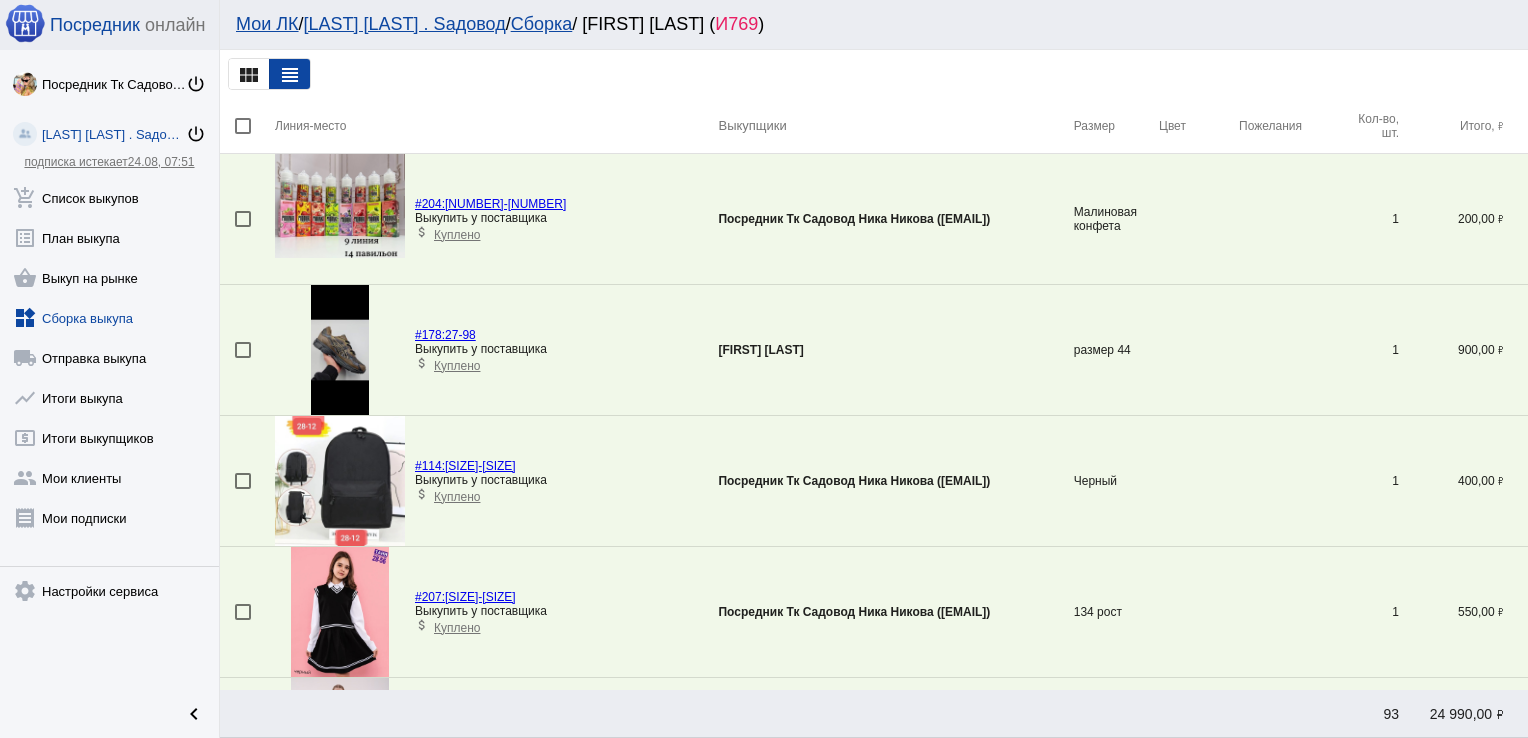 click at bounding box center (243, 350) 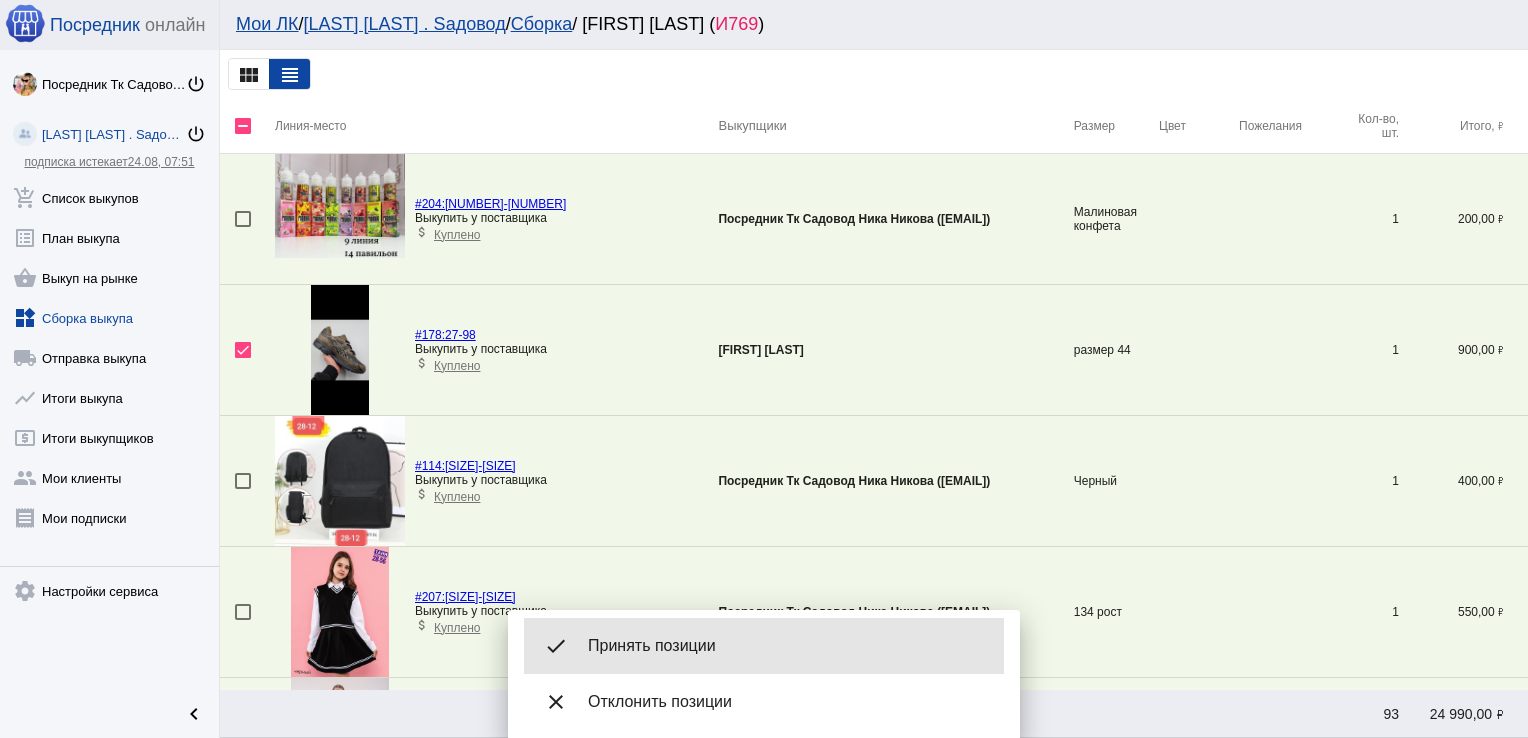click on "done Принять позиции" at bounding box center (764, 646) 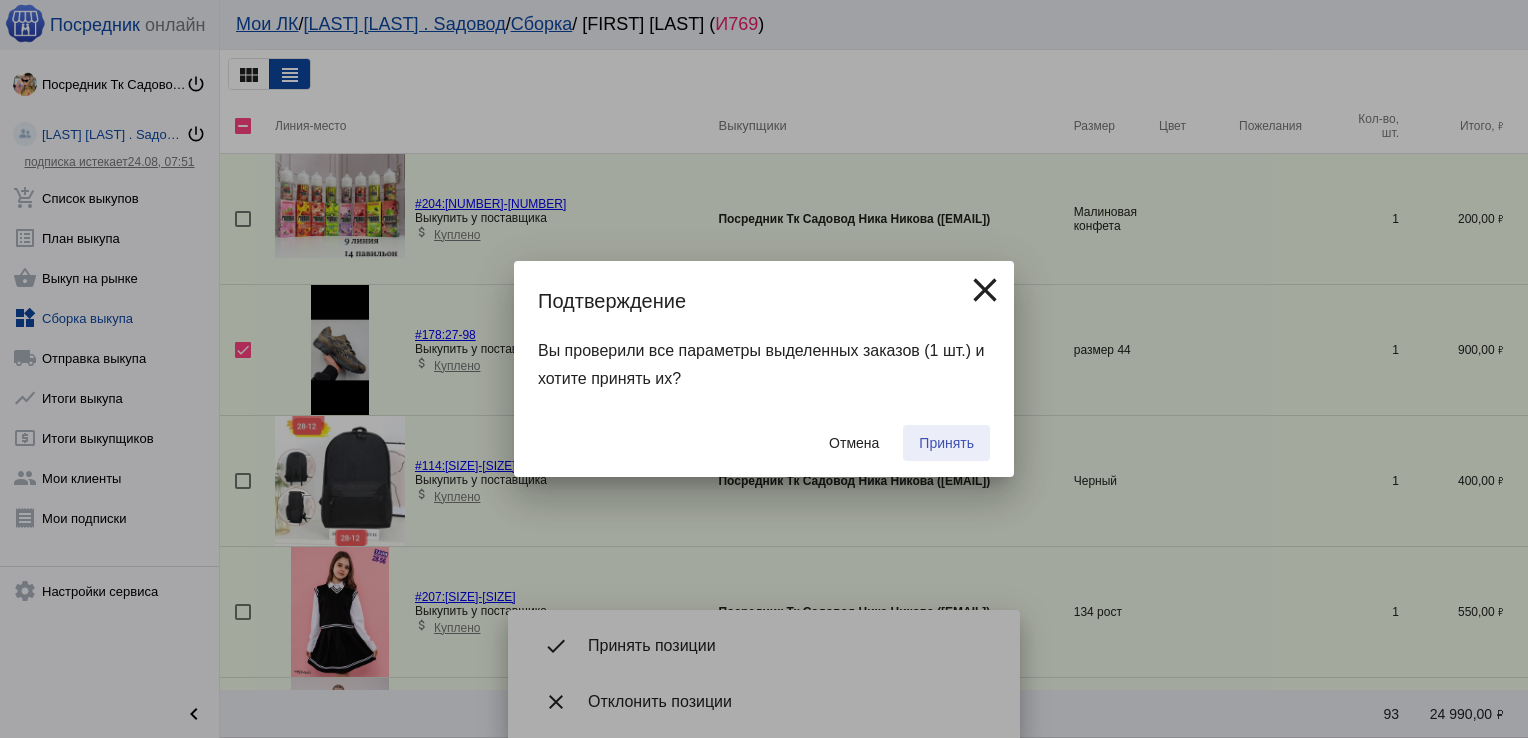 click on "Принять" at bounding box center (946, 443) 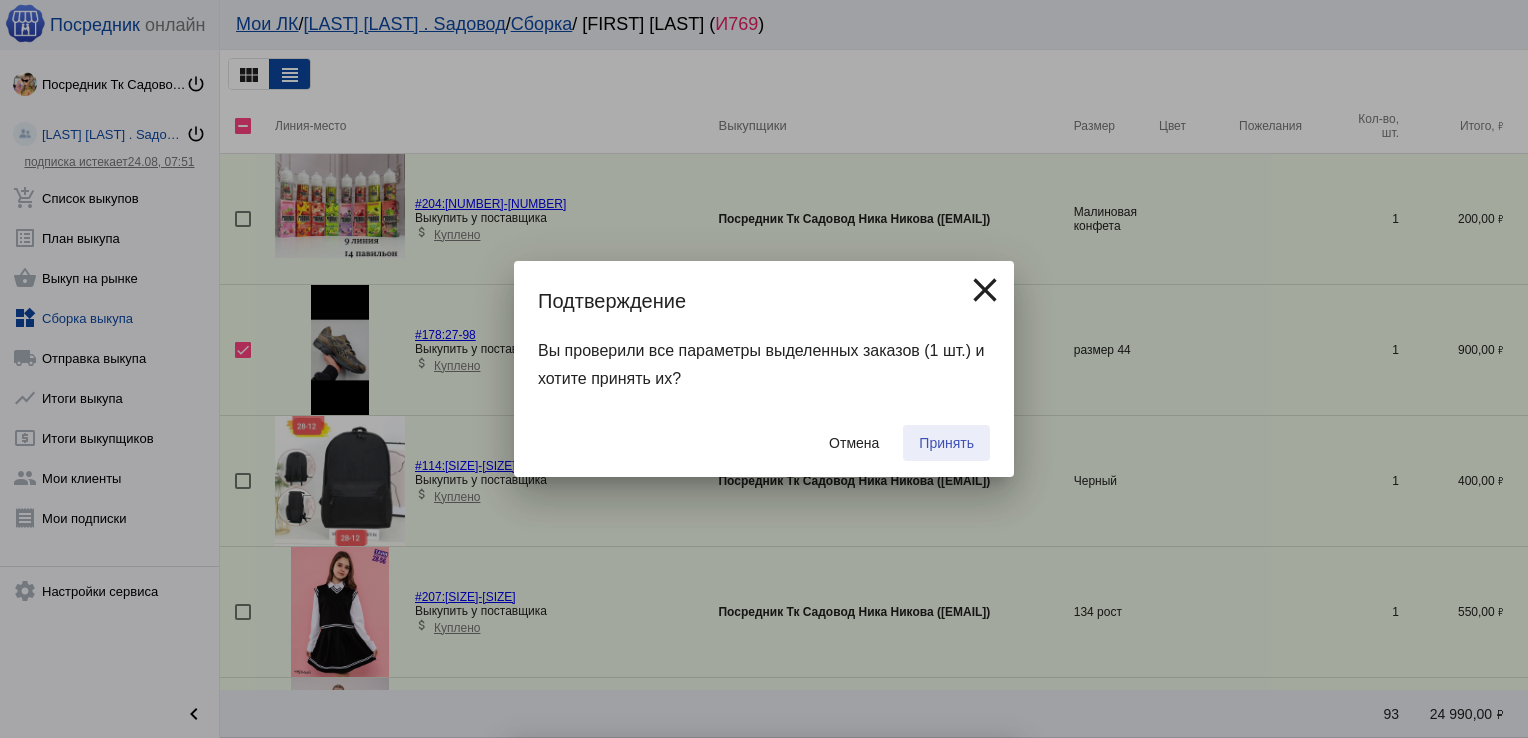 checkbox on "false" 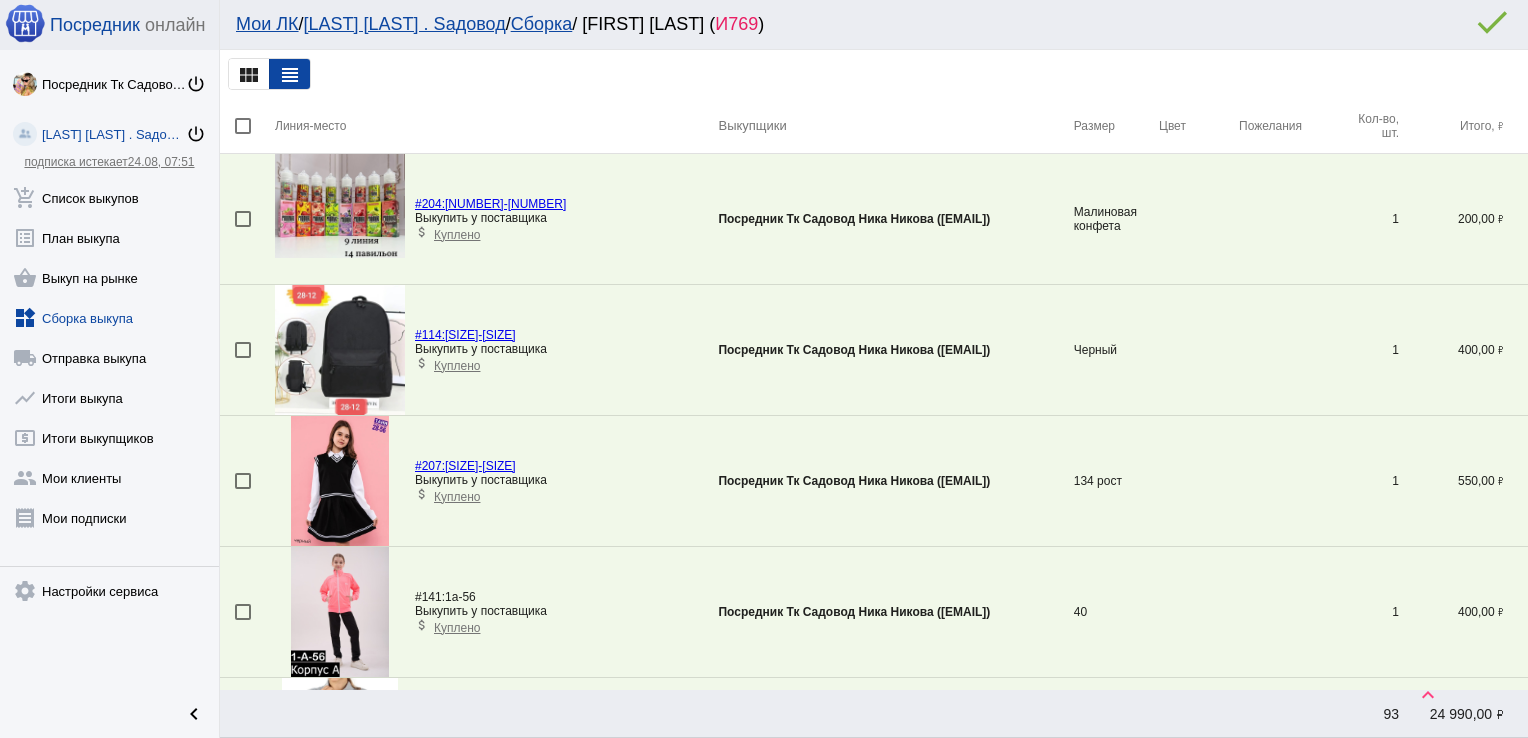 scroll, scrollTop: 3209, scrollLeft: 0, axis: vertical 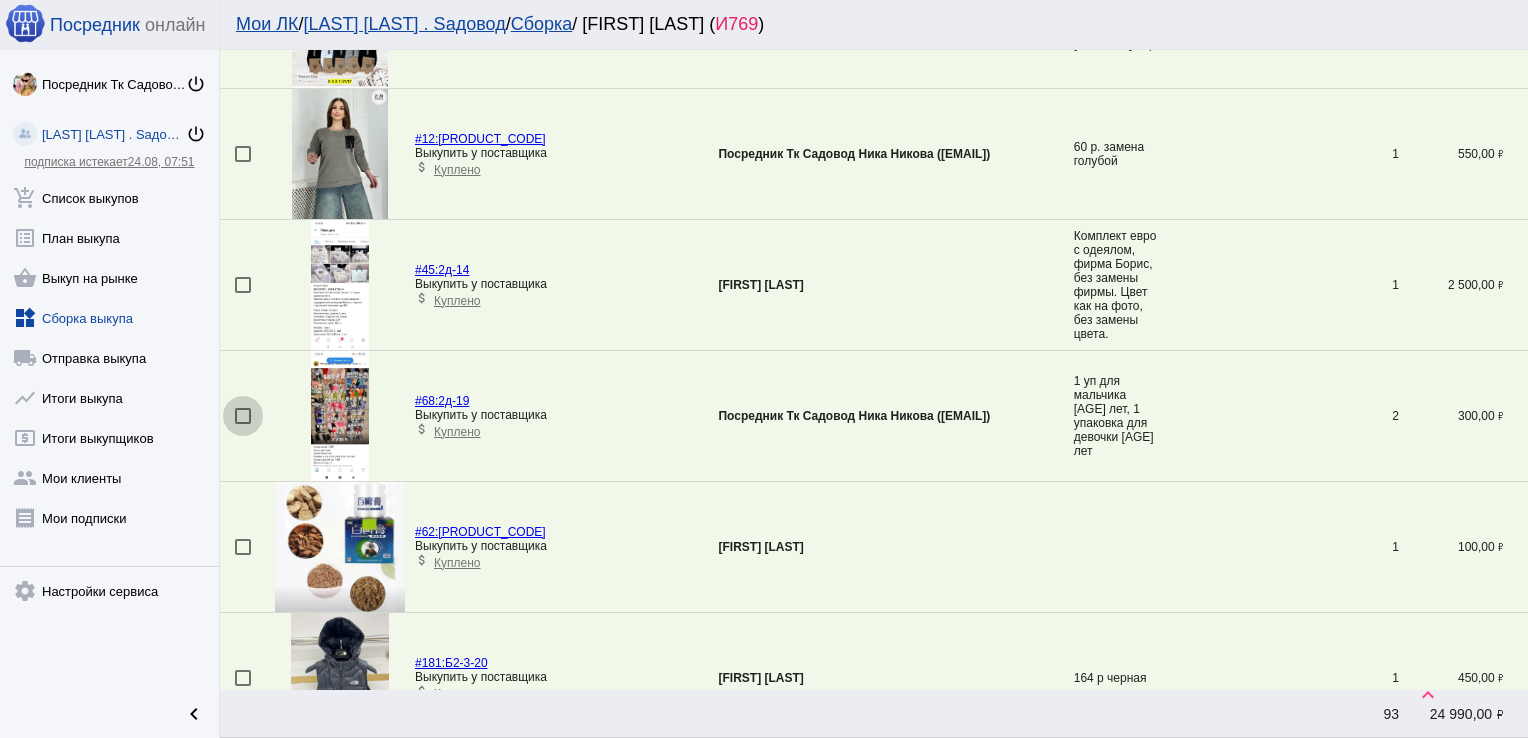 click at bounding box center (243, 416) 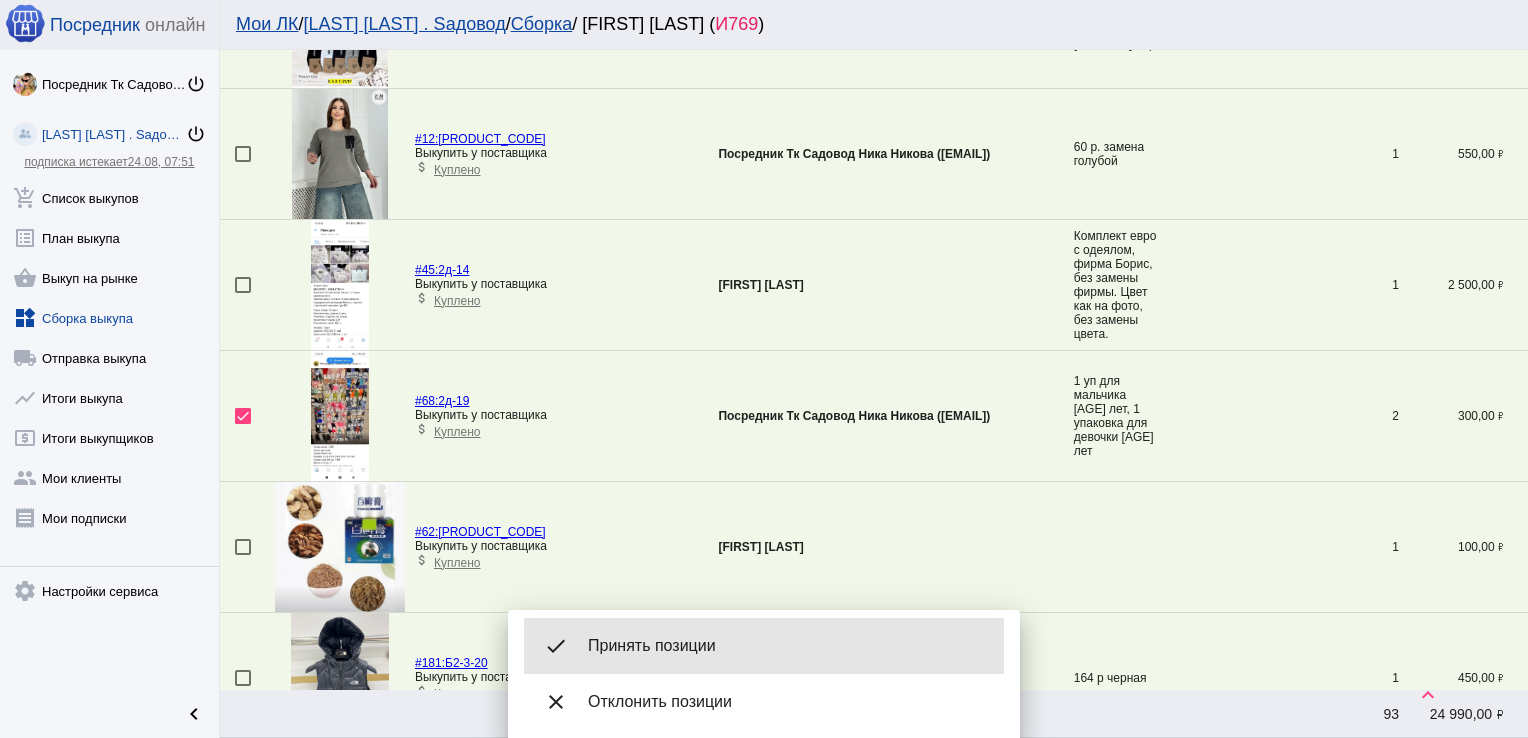 click on "Принять позиции" at bounding box center (788, 646) 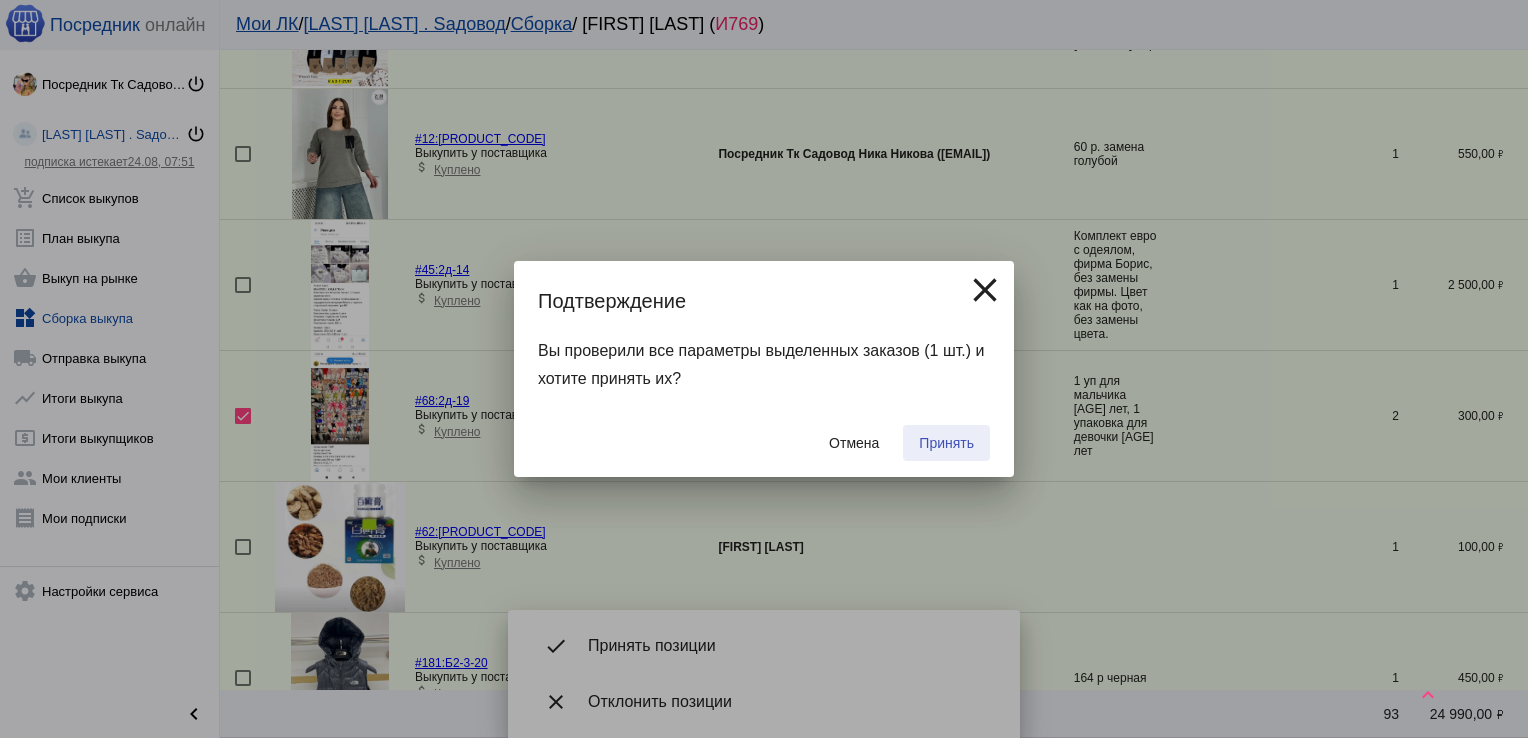 click on "Принять" at bounding box center [946, 443] 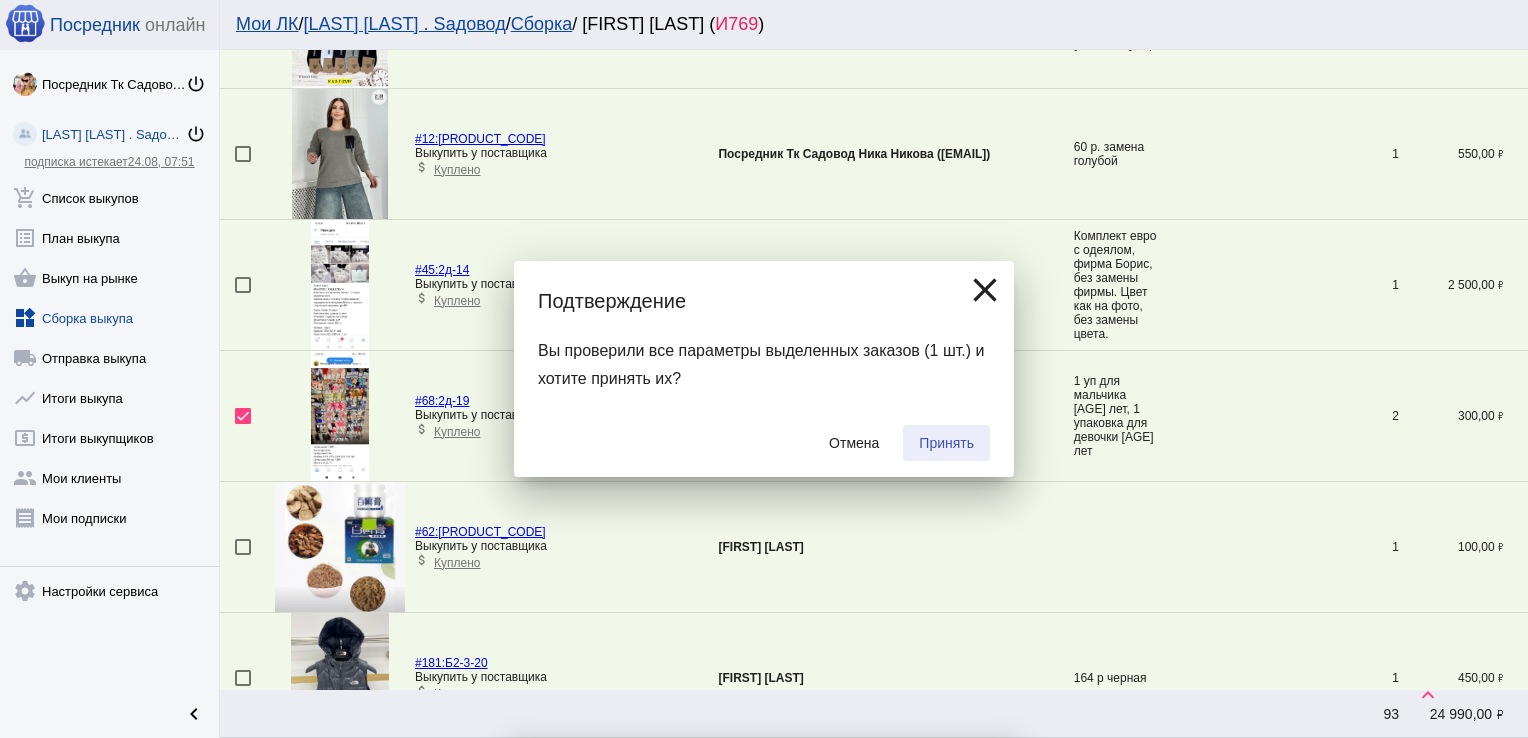 checkbox on "false" 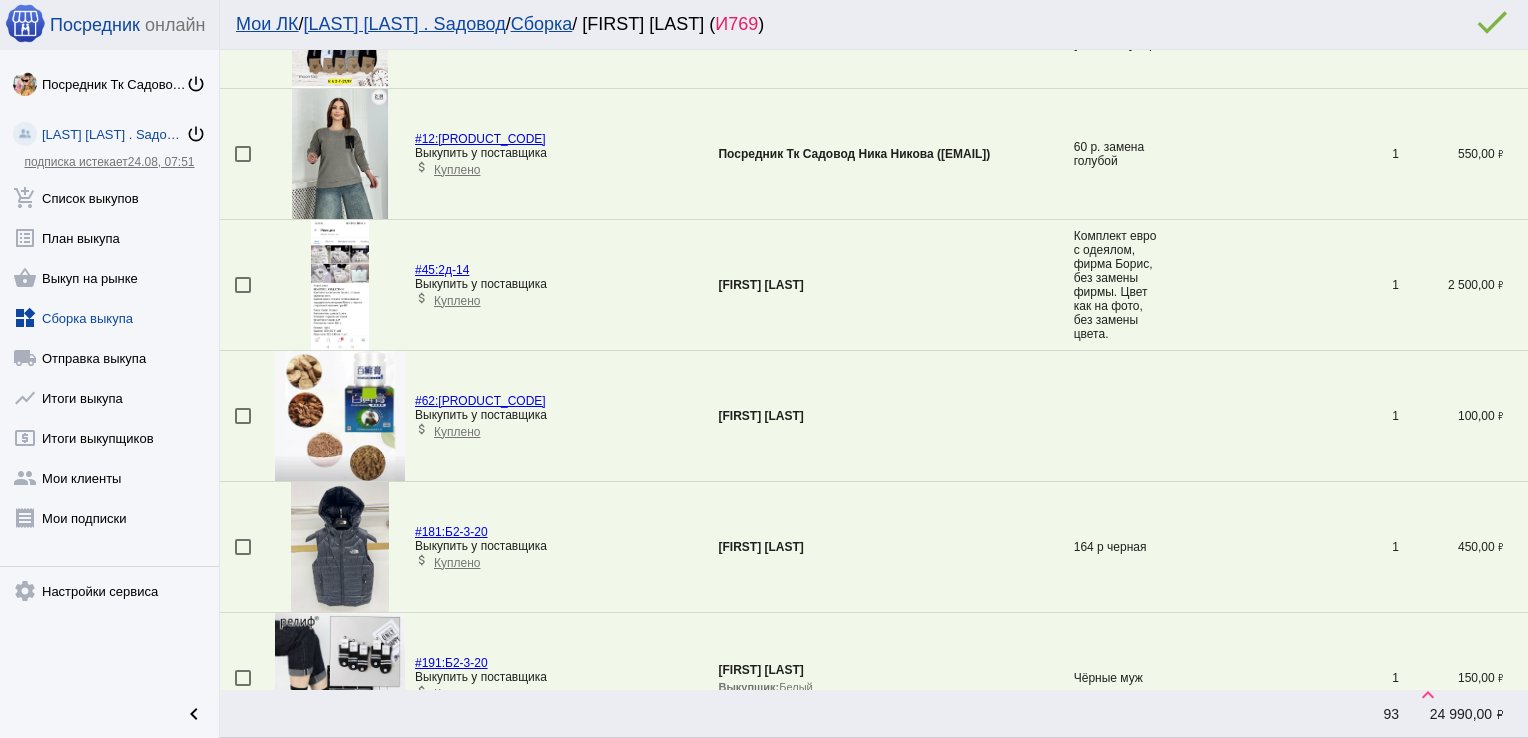 scroll, scrollTop: 2817, scrollLeft: 0, axis: vertical 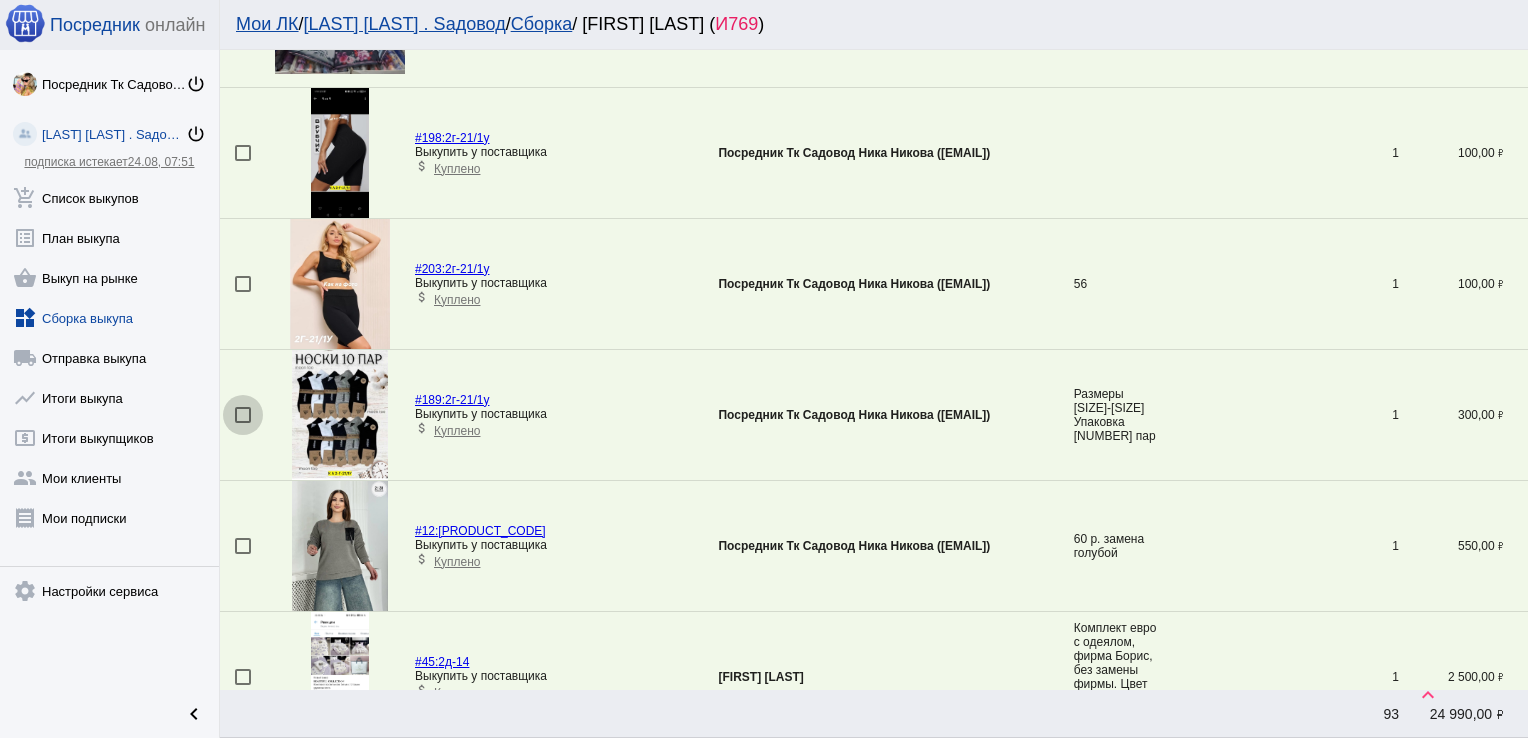click at bounding box center (243, 415) 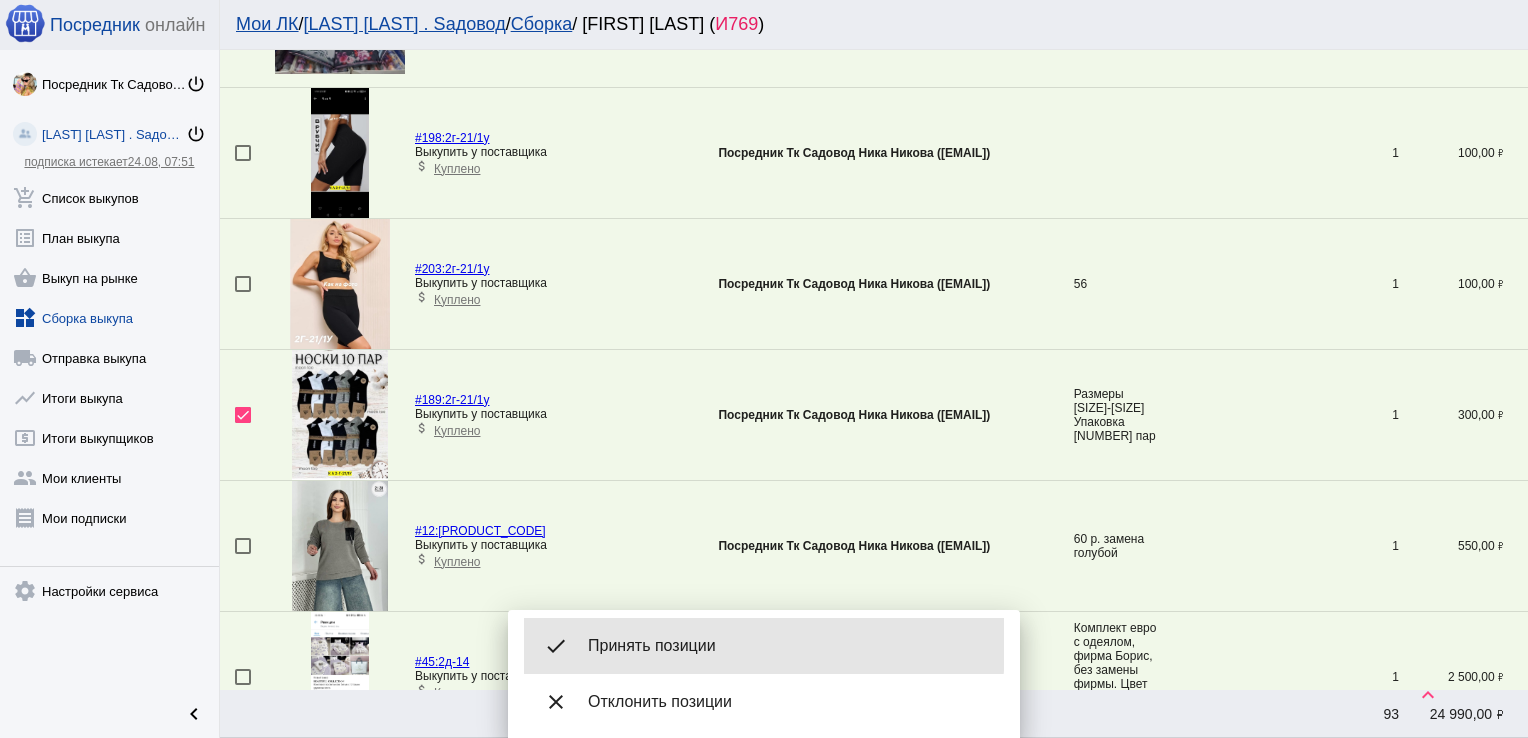 click on "Принять позиции" at bounding box center (788, 646) 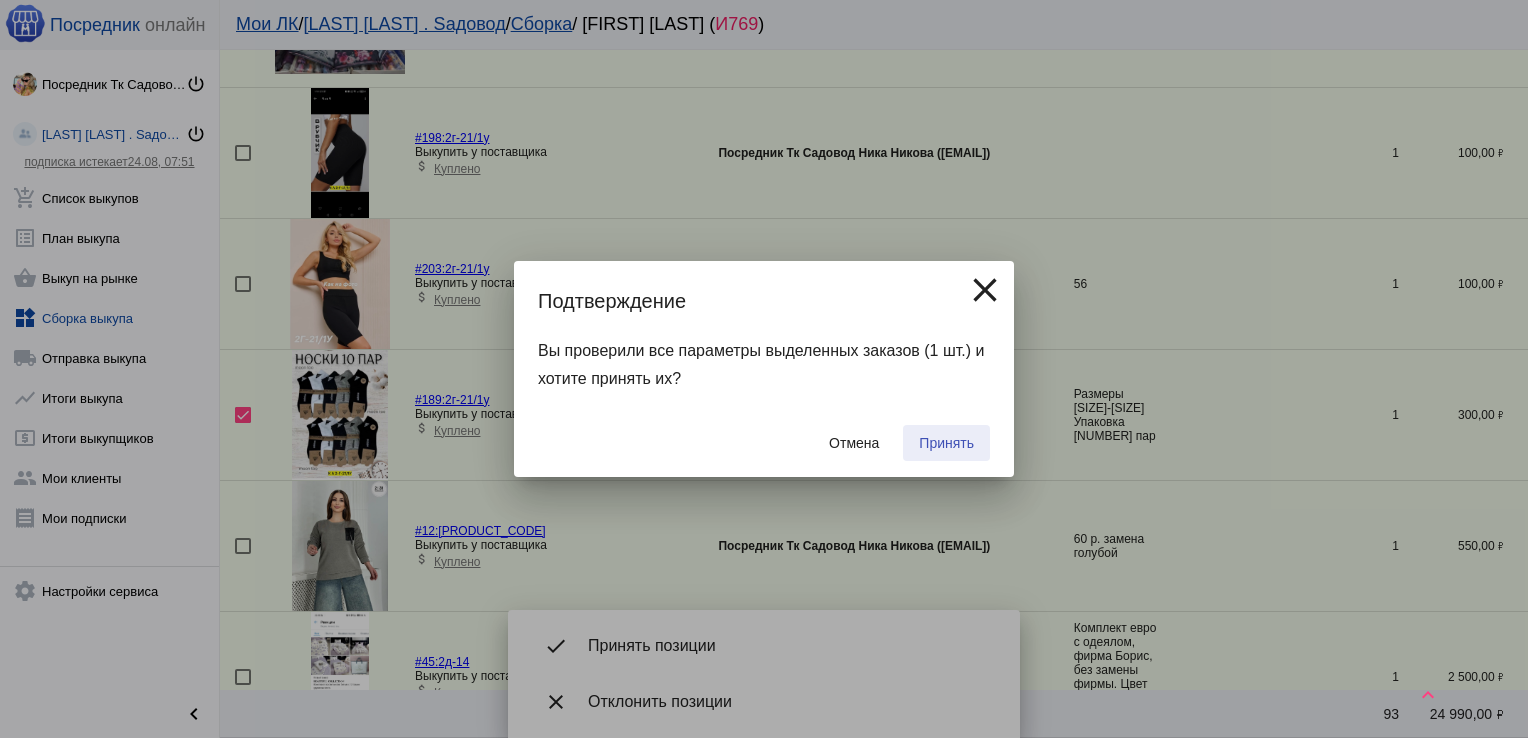 click on "Принять" at bounding box center (946, 443) 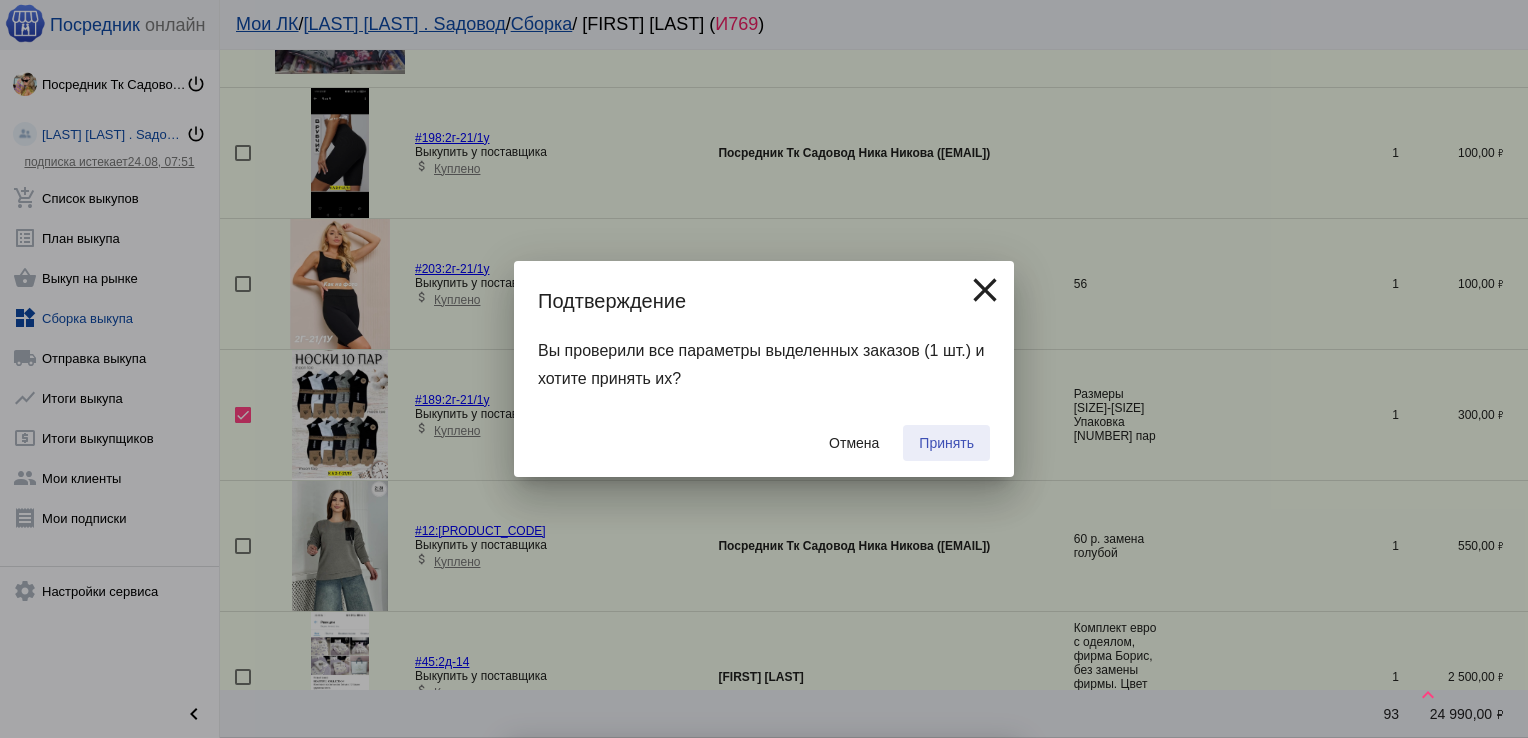 checkbox on "false" 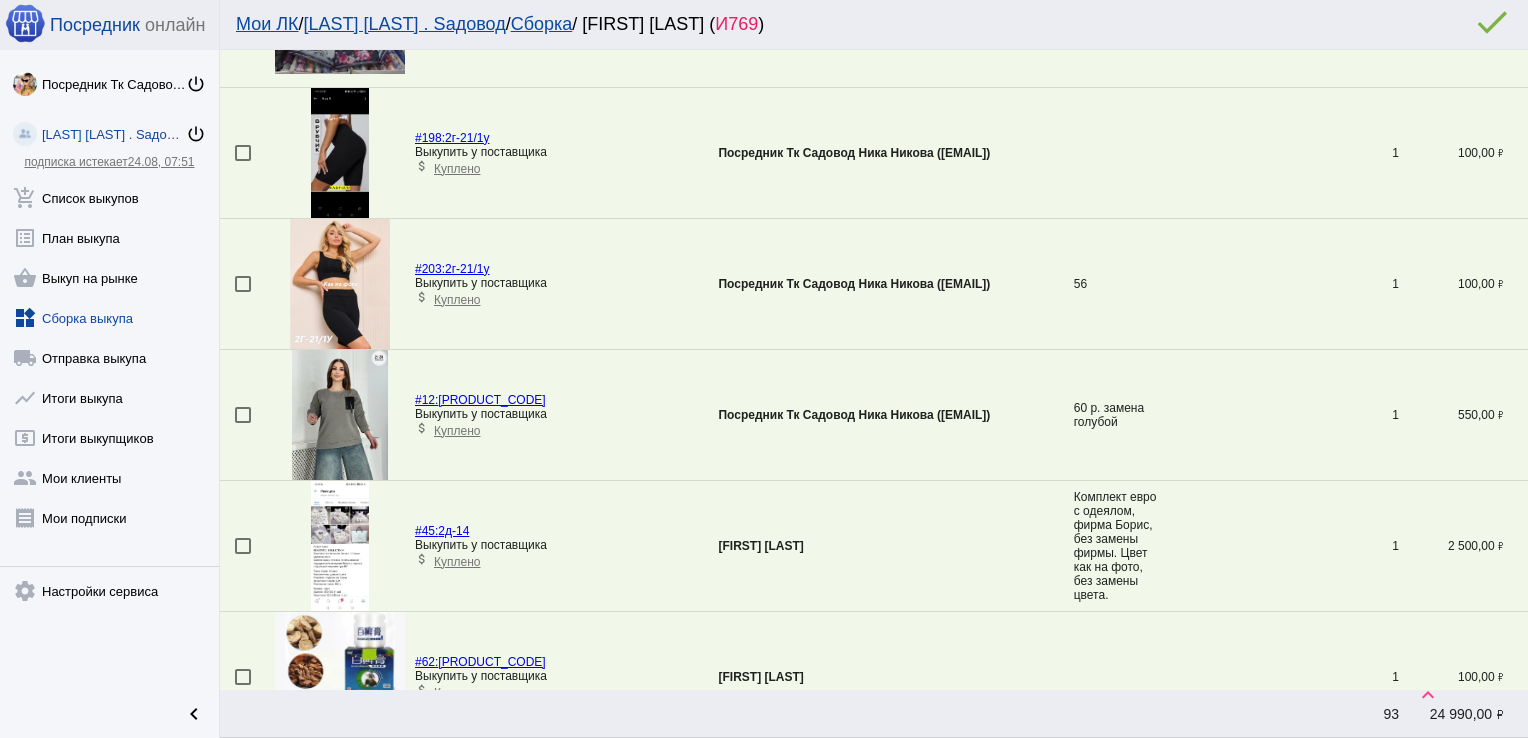 scroll, scrollTop: 1248, scrollLeft: 0, axis: vertical 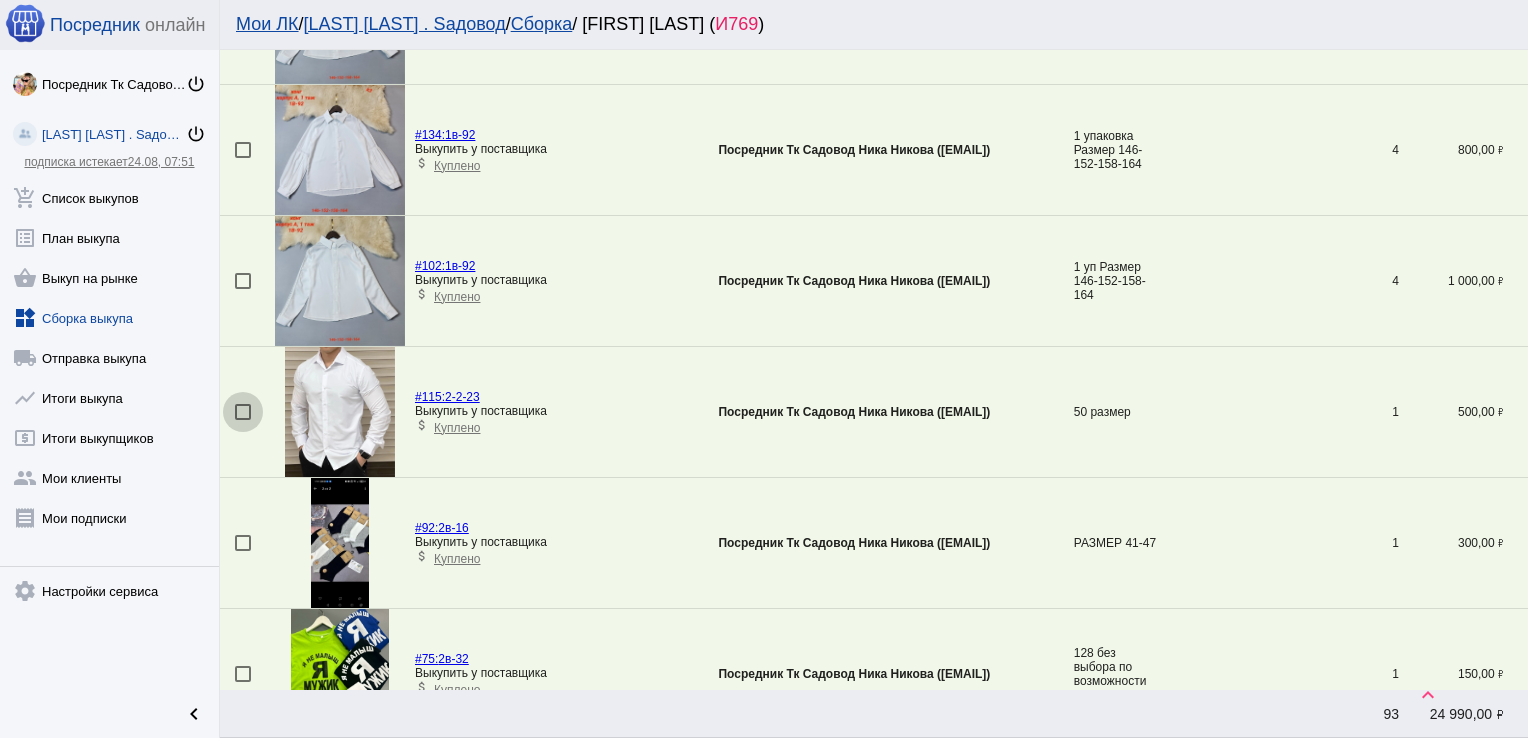 click at bounding box center (243, 412) 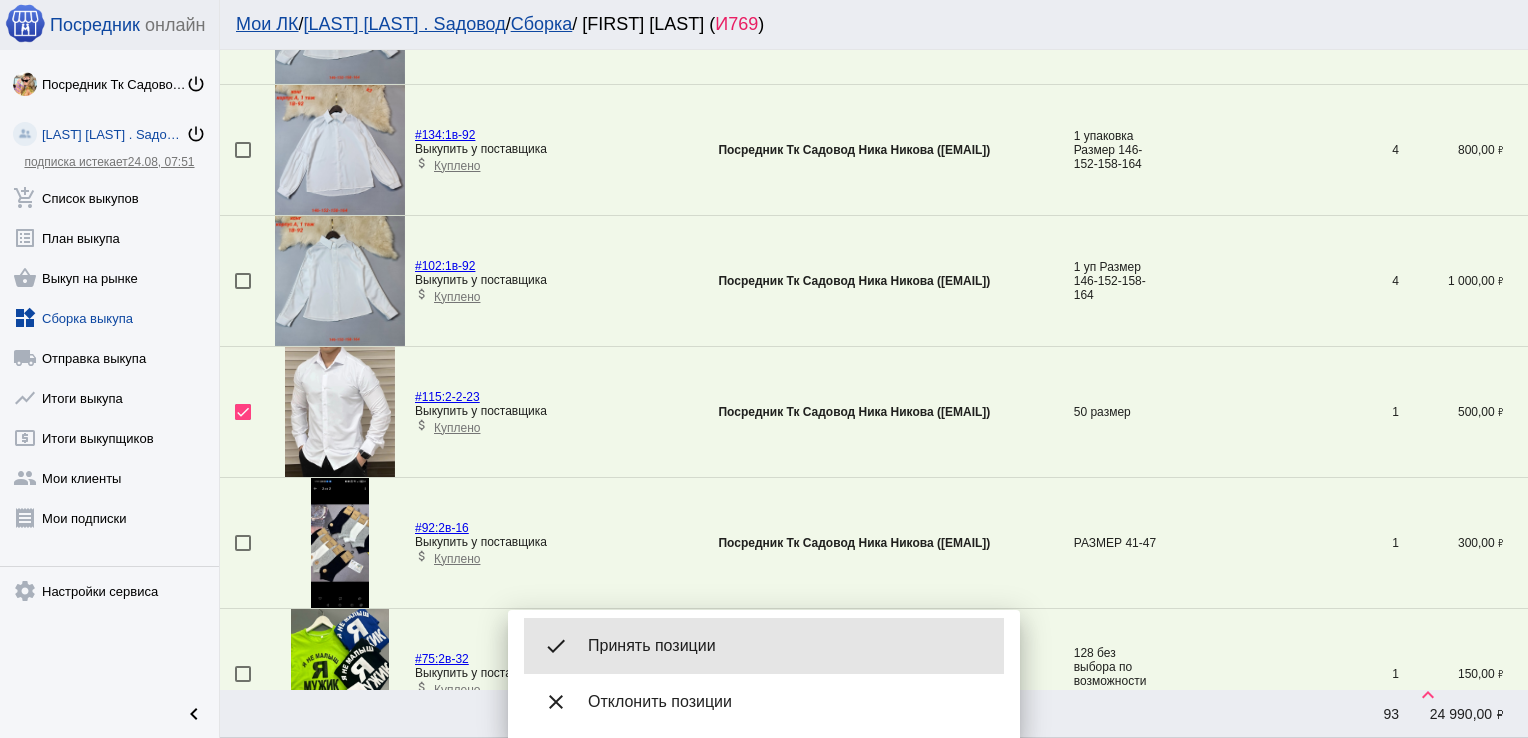 click on "done Принять позиции" at bounding box center [764, 646] 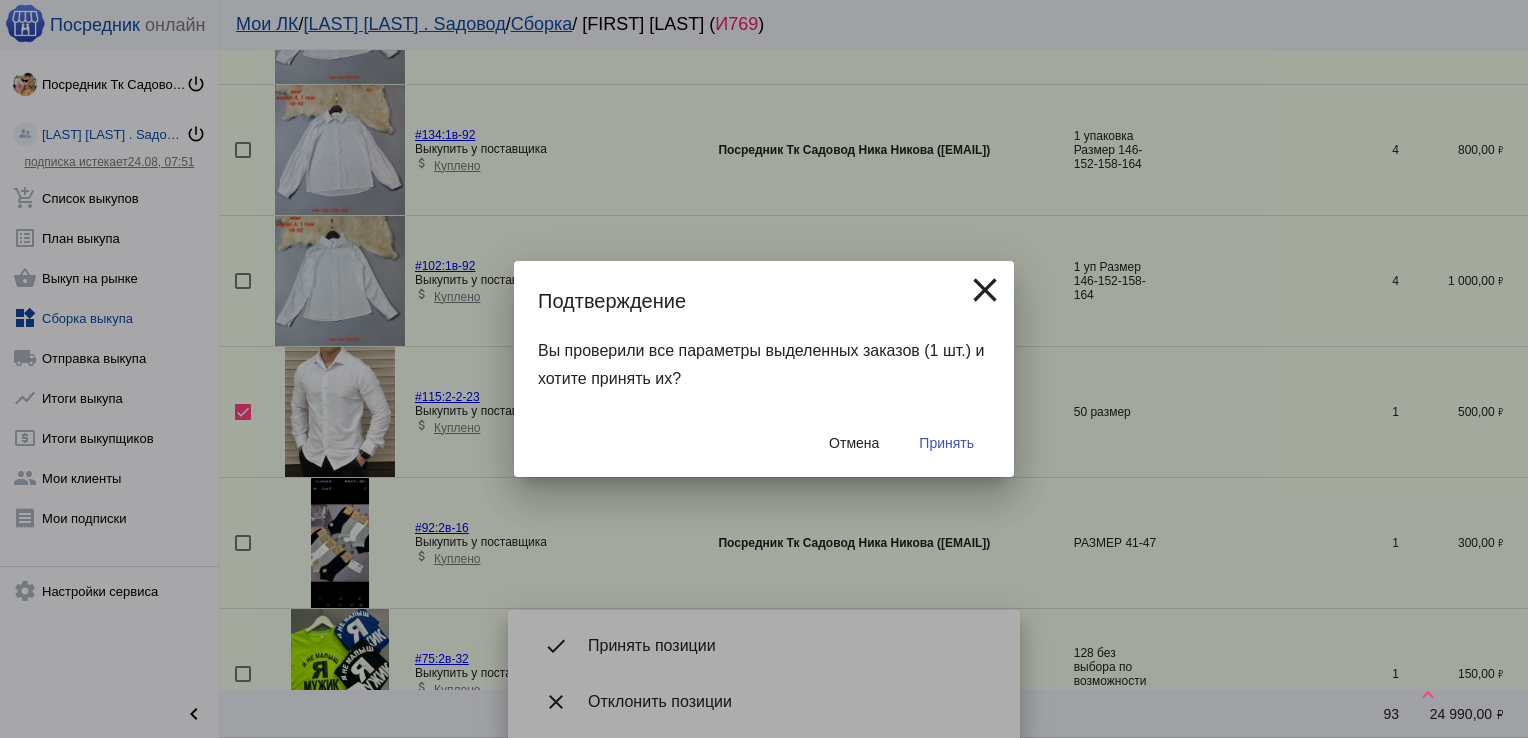 click on "Принять" at bounding box center [946, 443] 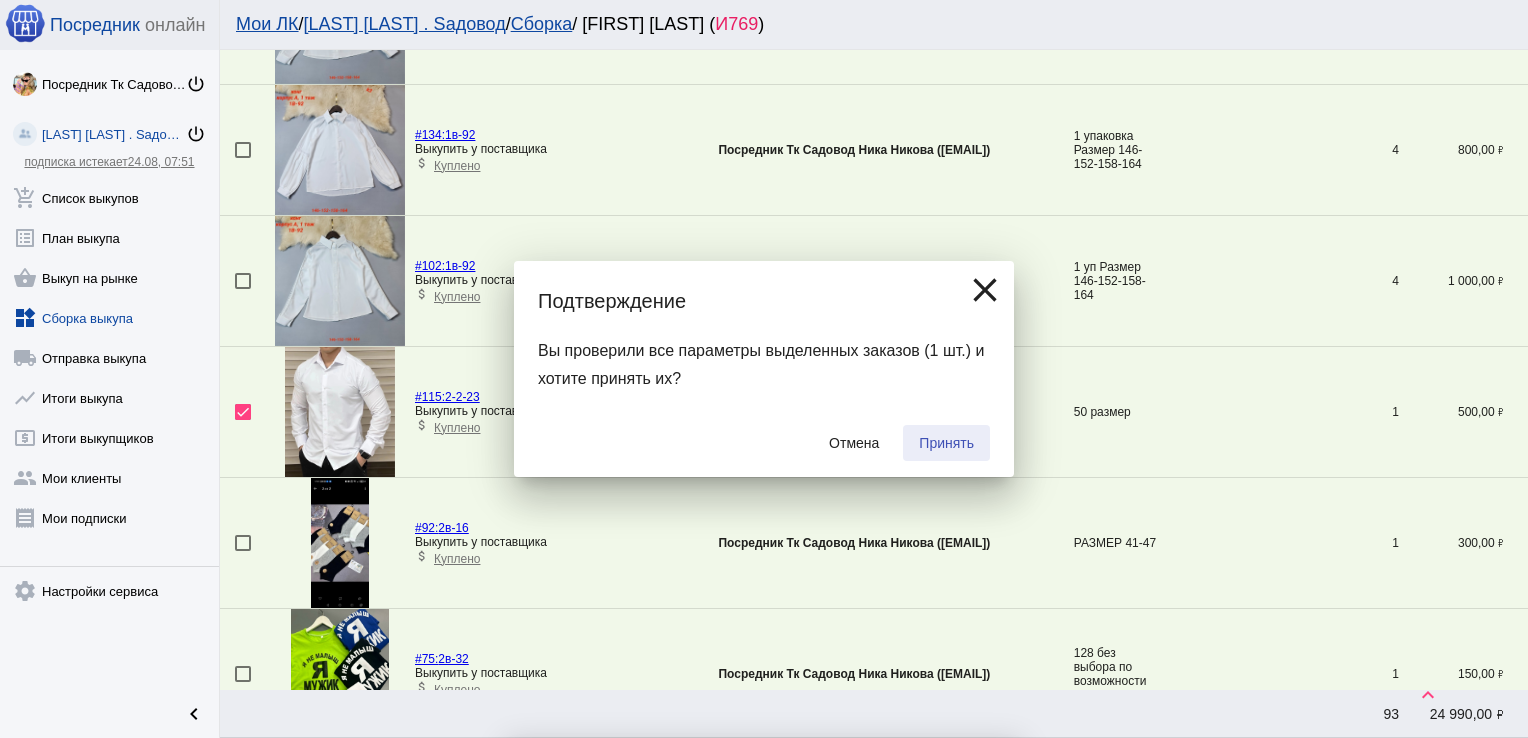 checkbox on "false" 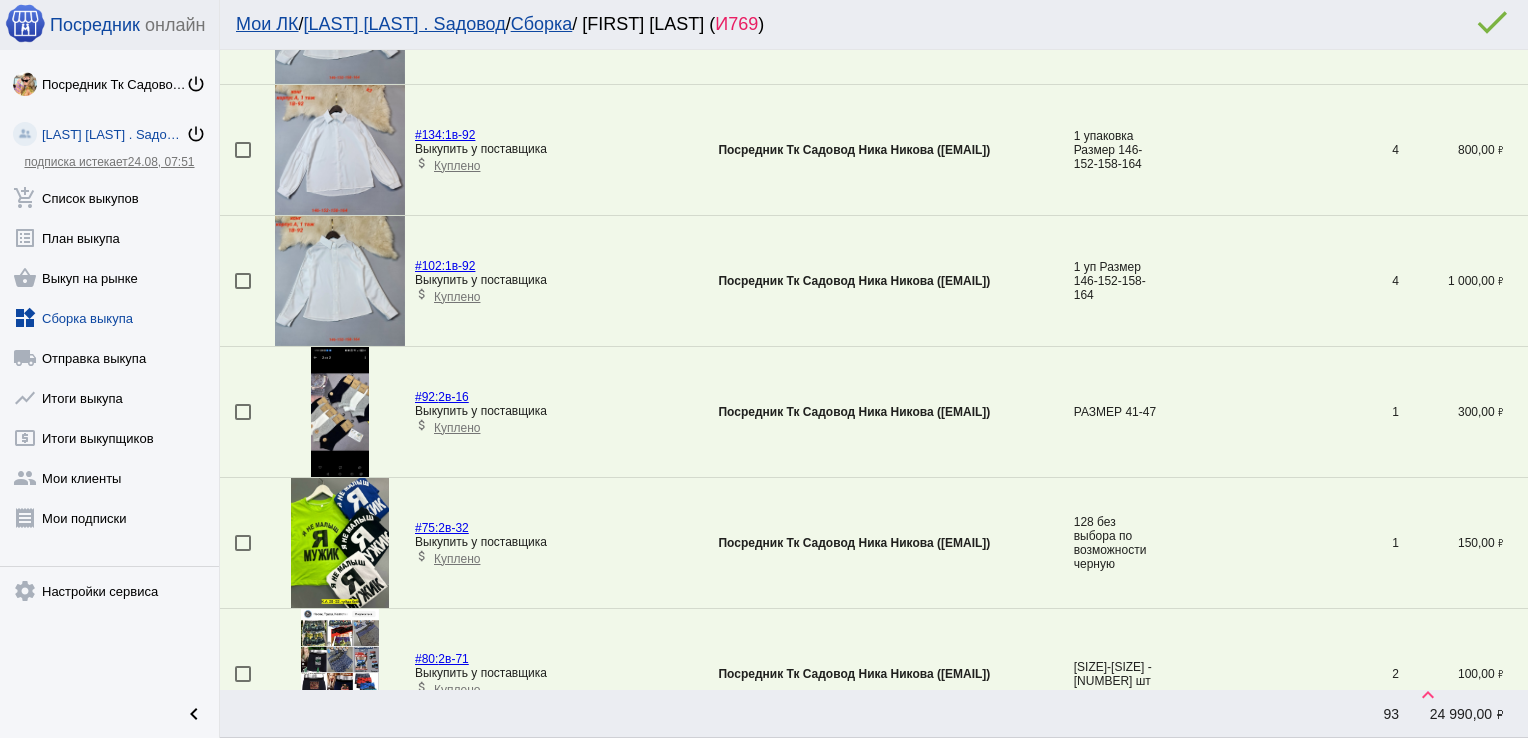 scroll, scrollTop: 2163, scrollLeft: 0, axis: vertical 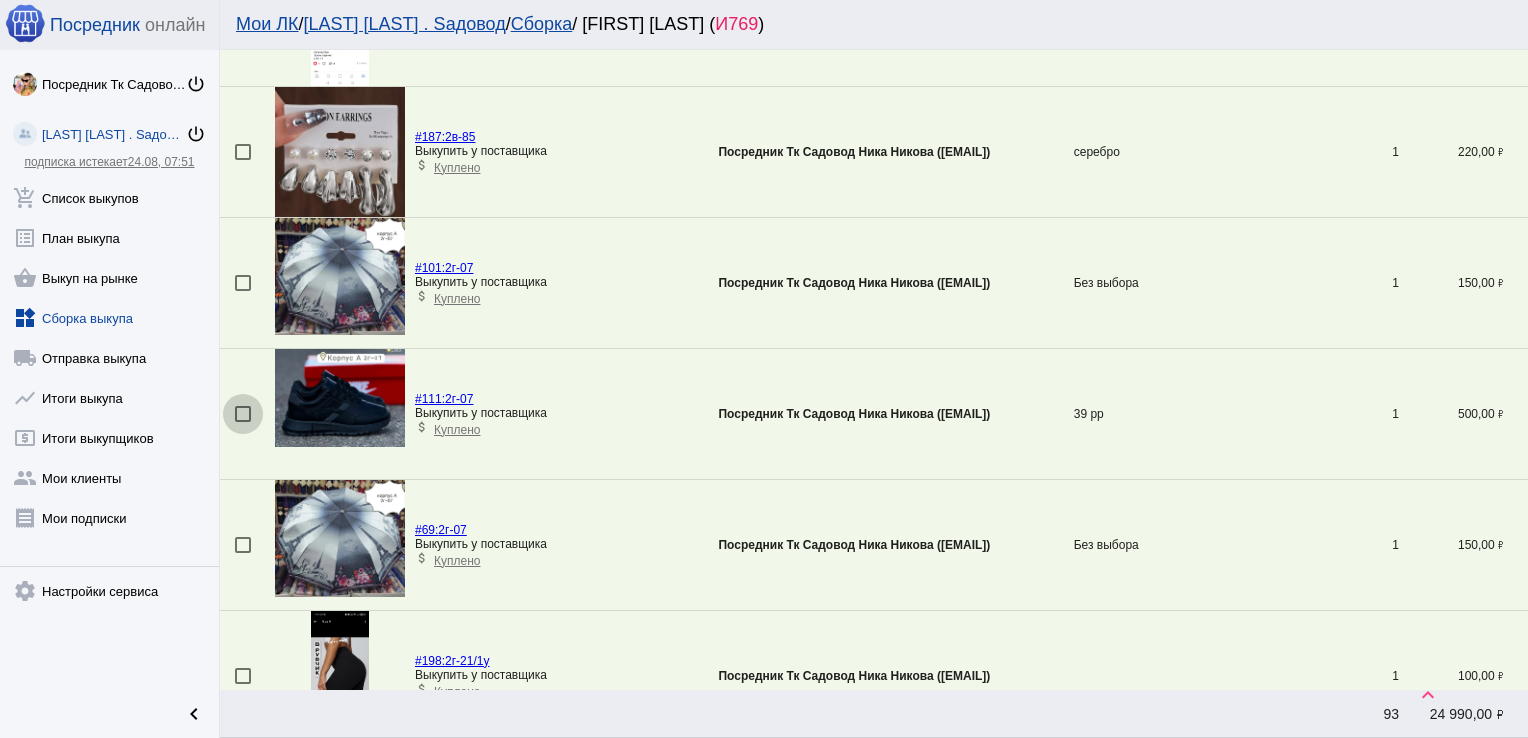click at bounding box center (243, 414) 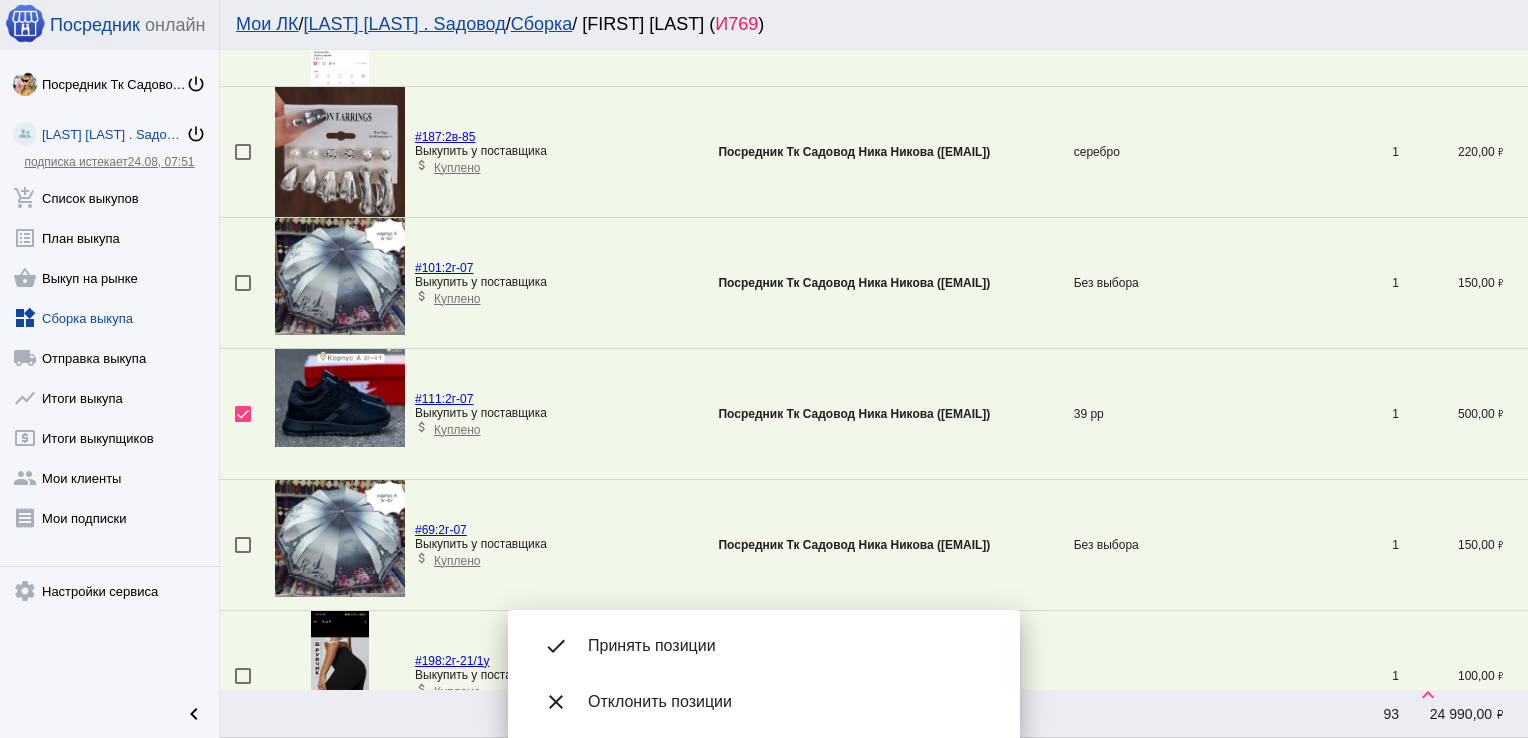 click on "done Принять позиции" at bounding box center (764, 646) 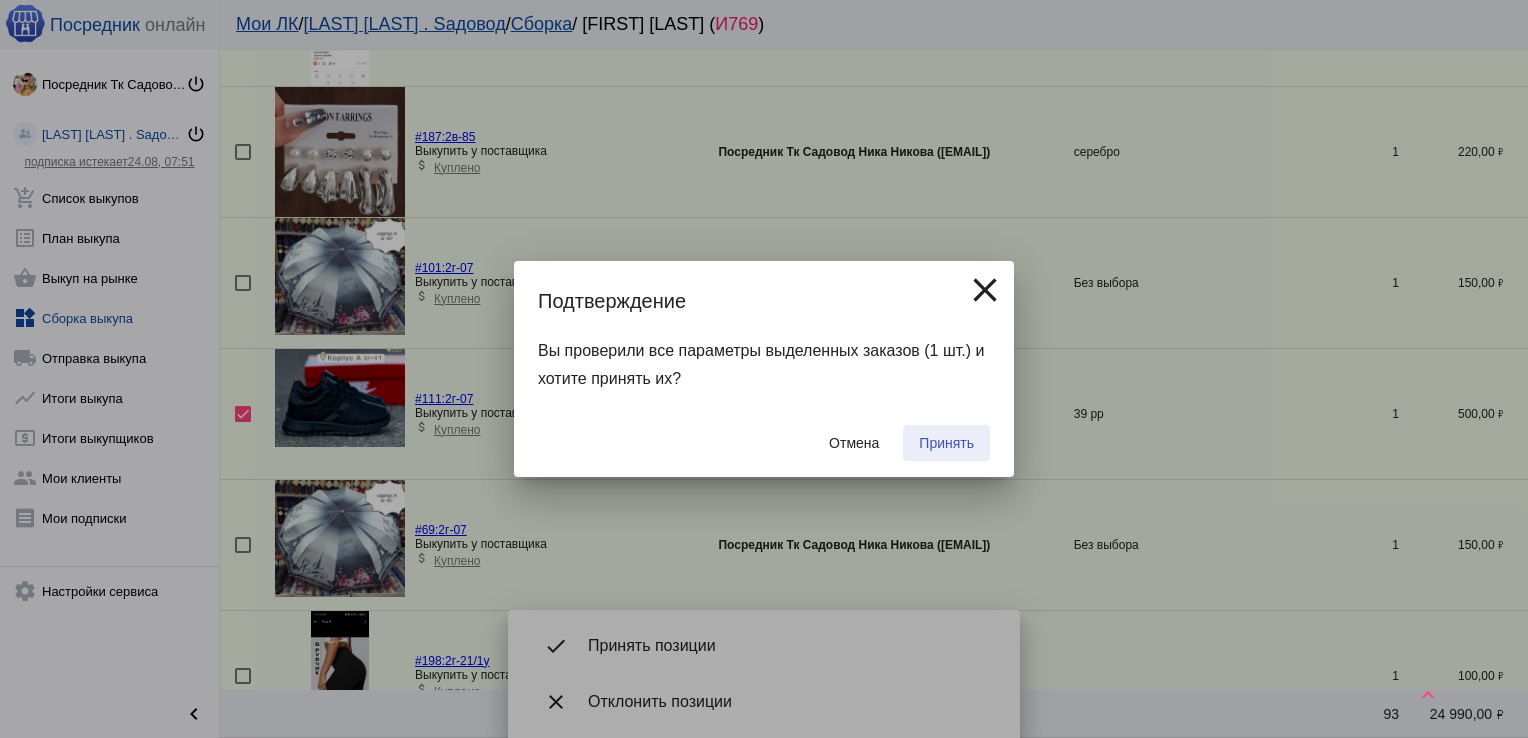 click on "Принять" at bounding box center (946, 443) 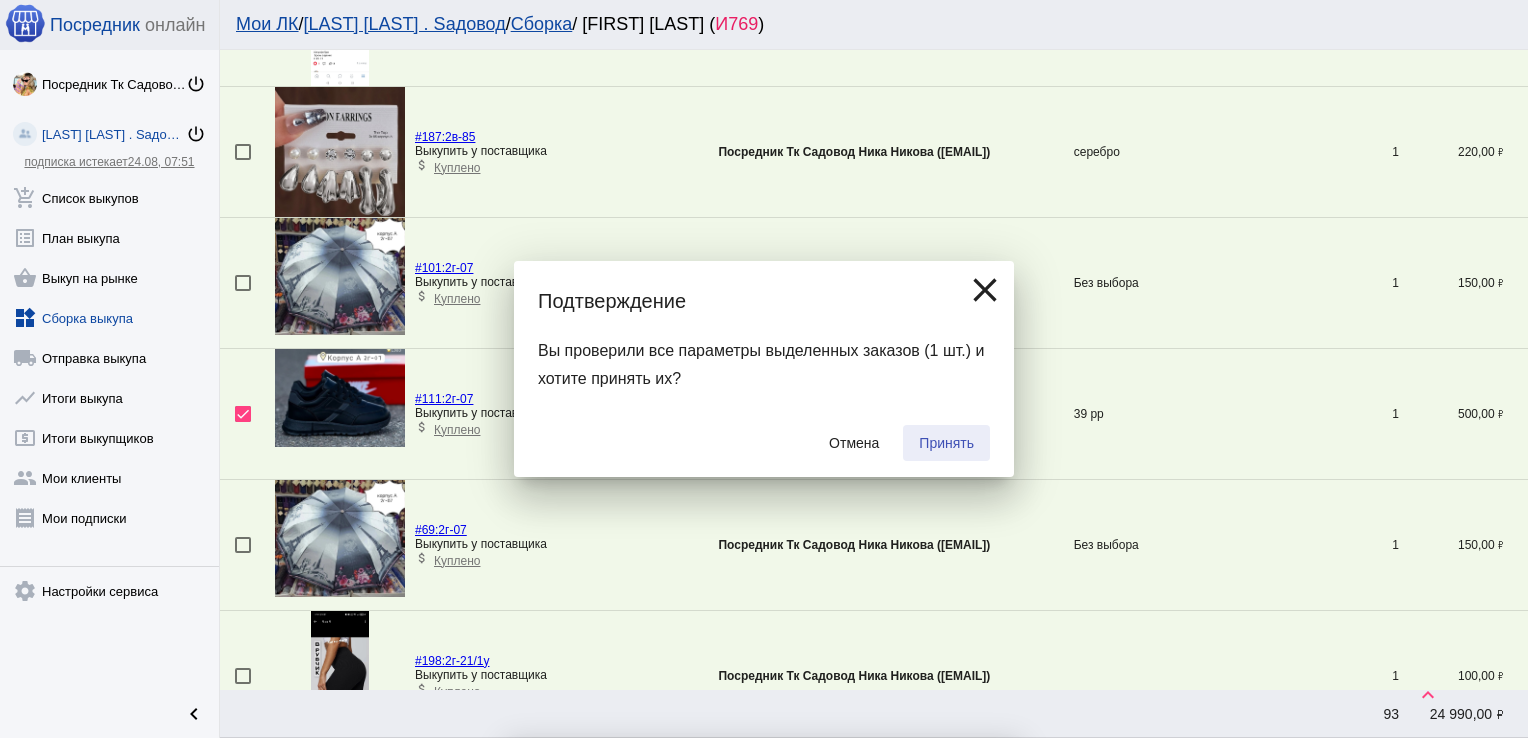 checkbox on "false" 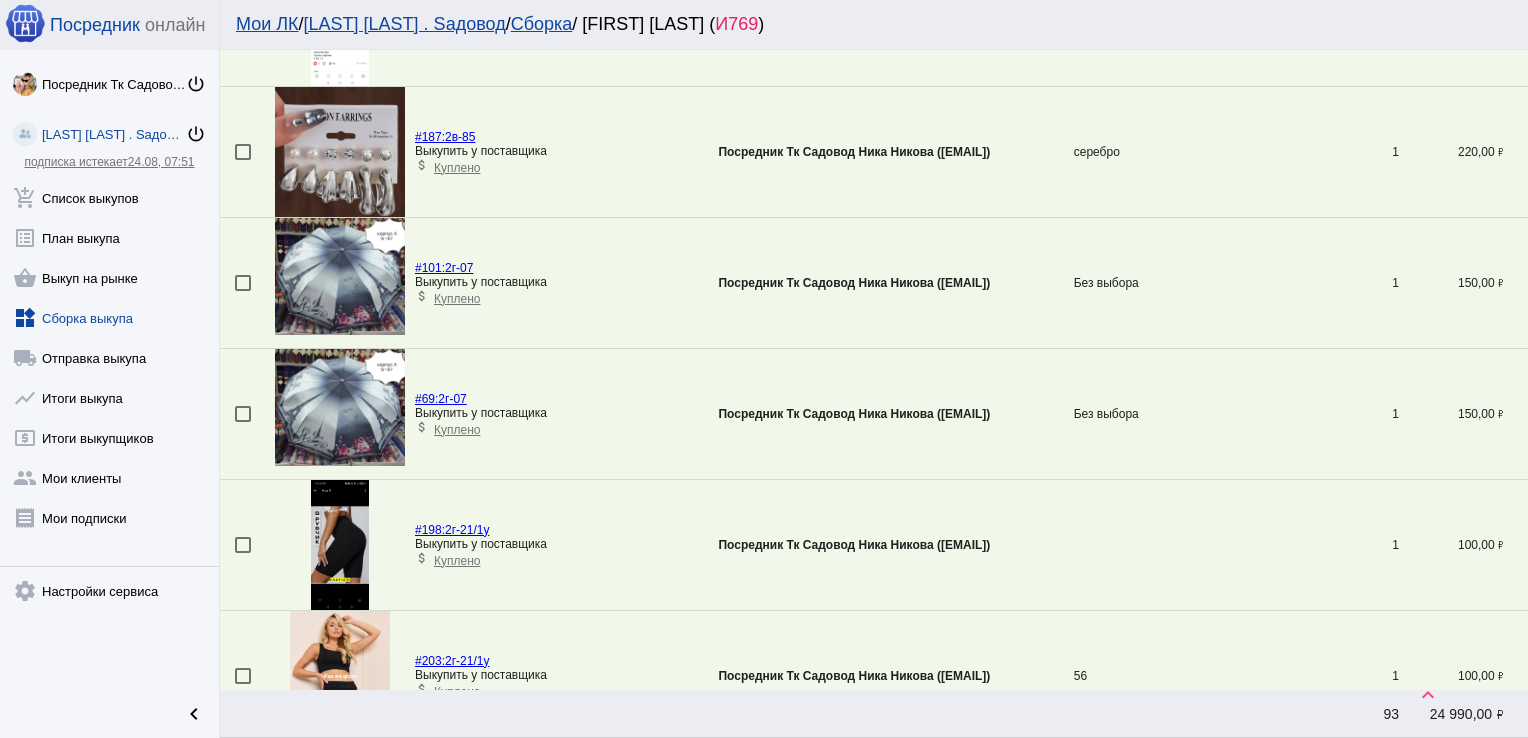 scroll, scrollTop: 2556, scrollLeft: 0, axis: vertical 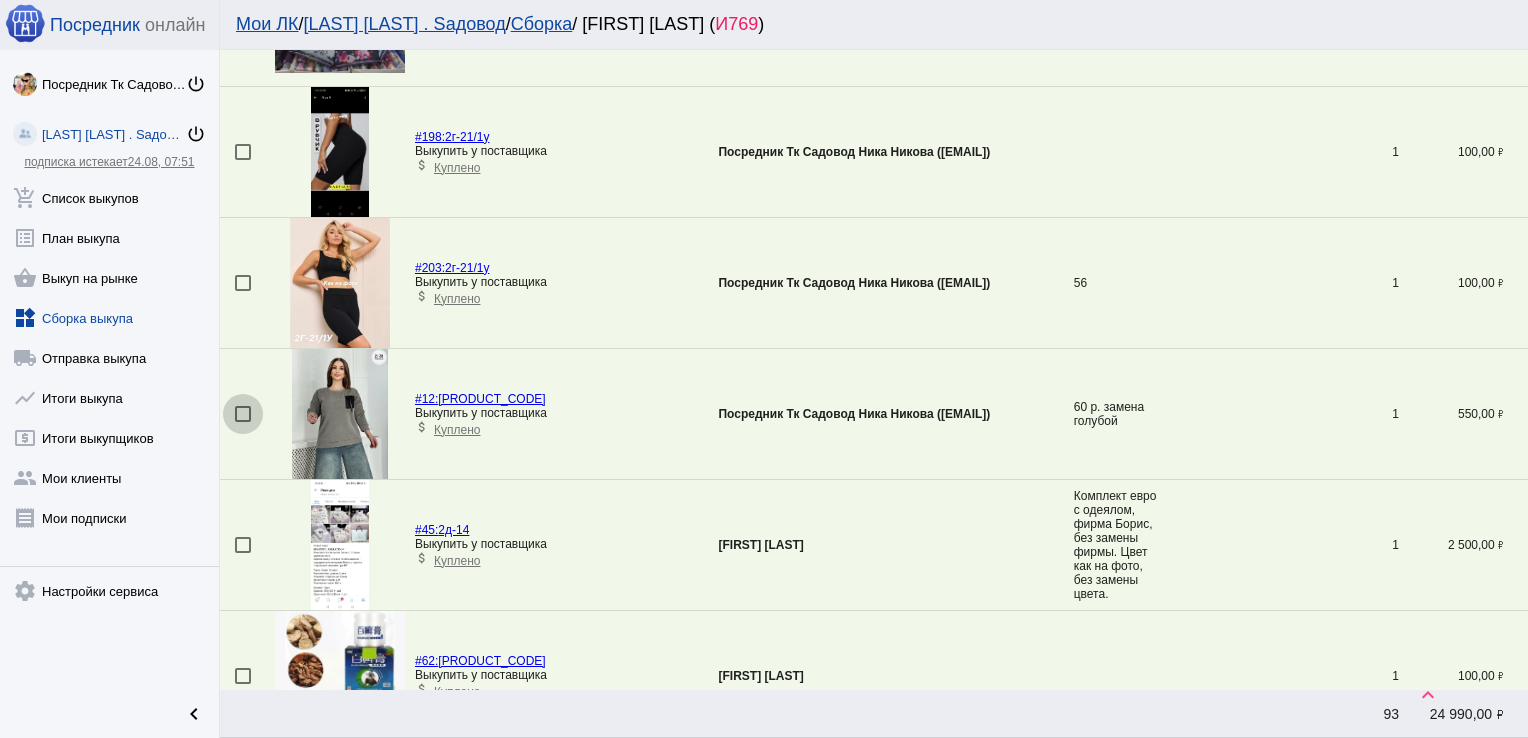 click at bounding box center (243, 414) 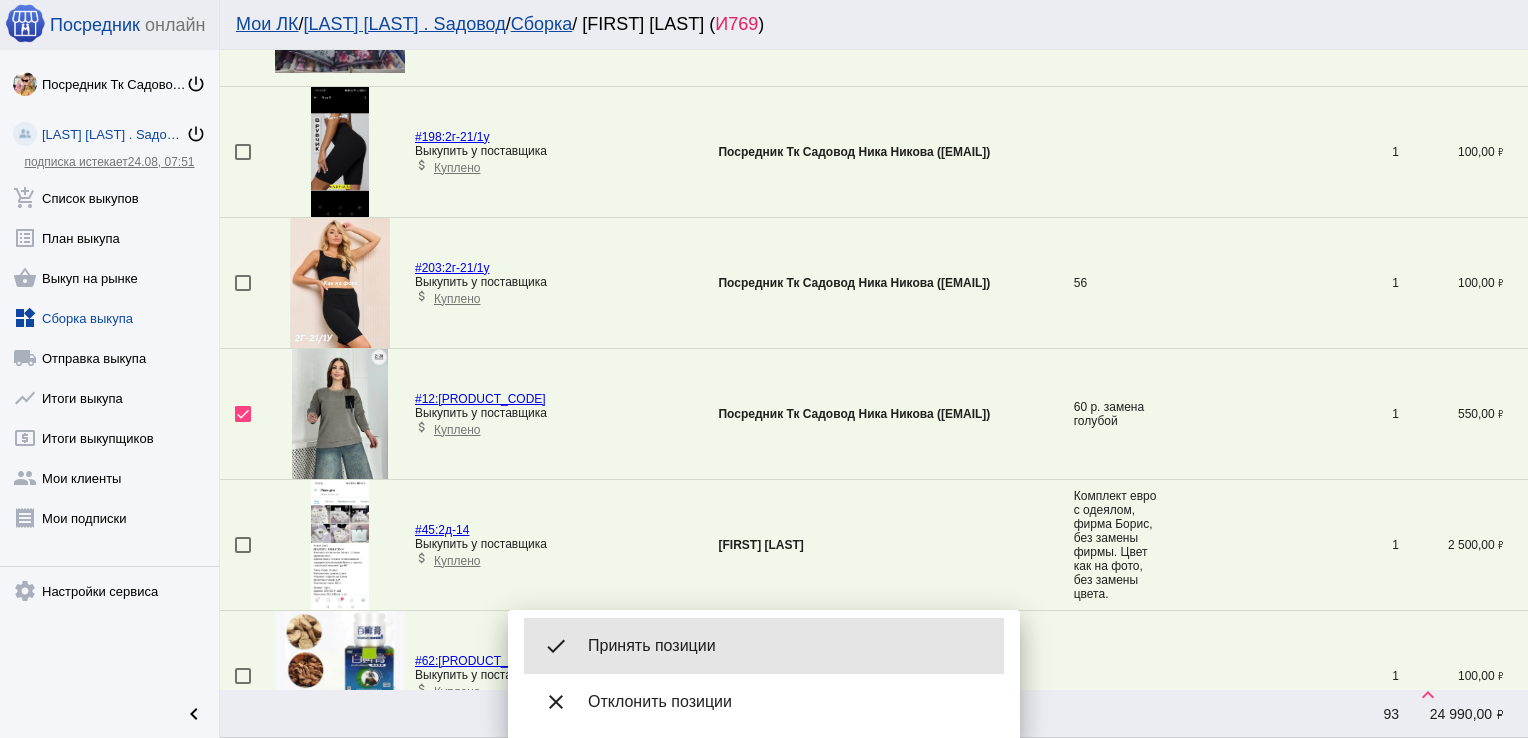 click on "done Принять позиции" at bounding box center [764, 646] 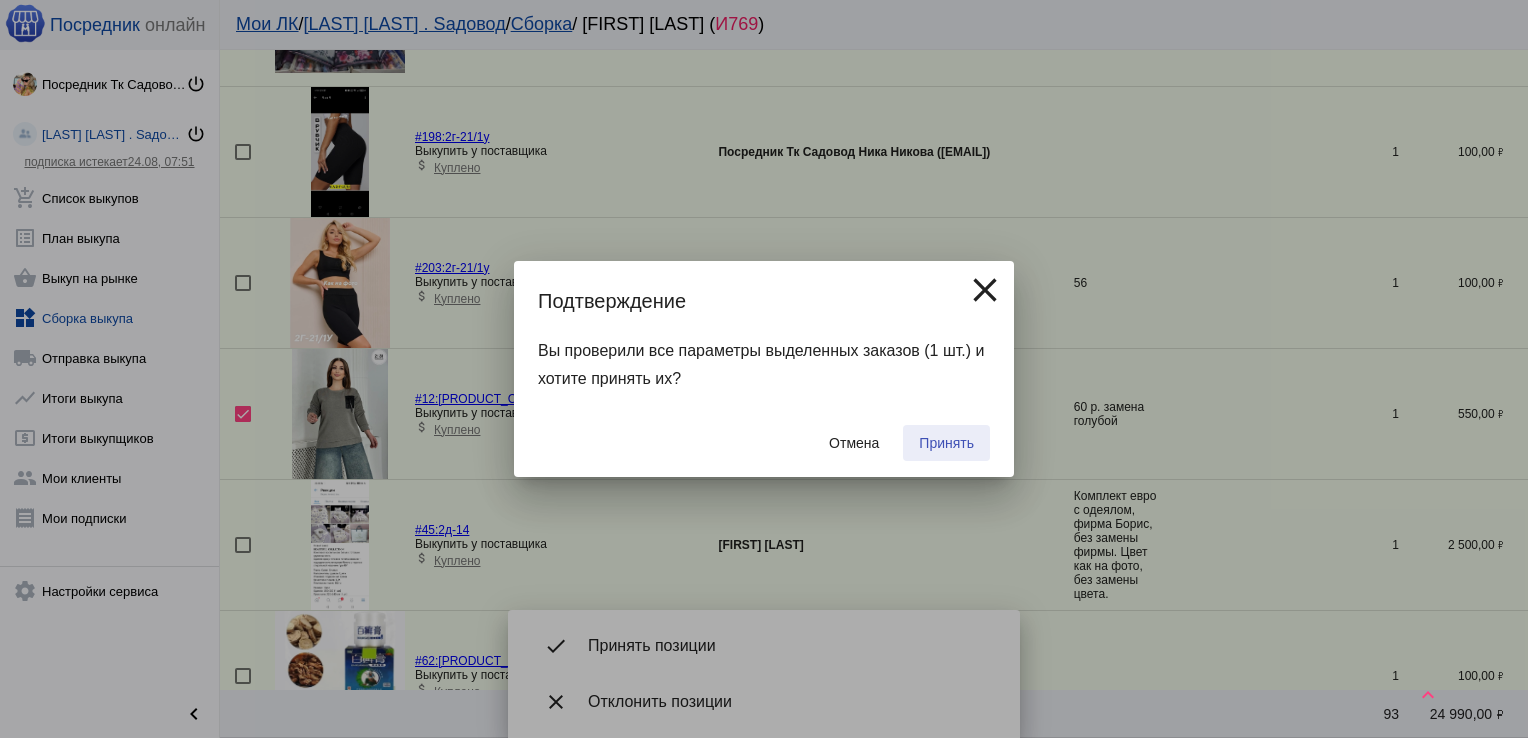 click on "Принять" at bounding box center (946, 443) 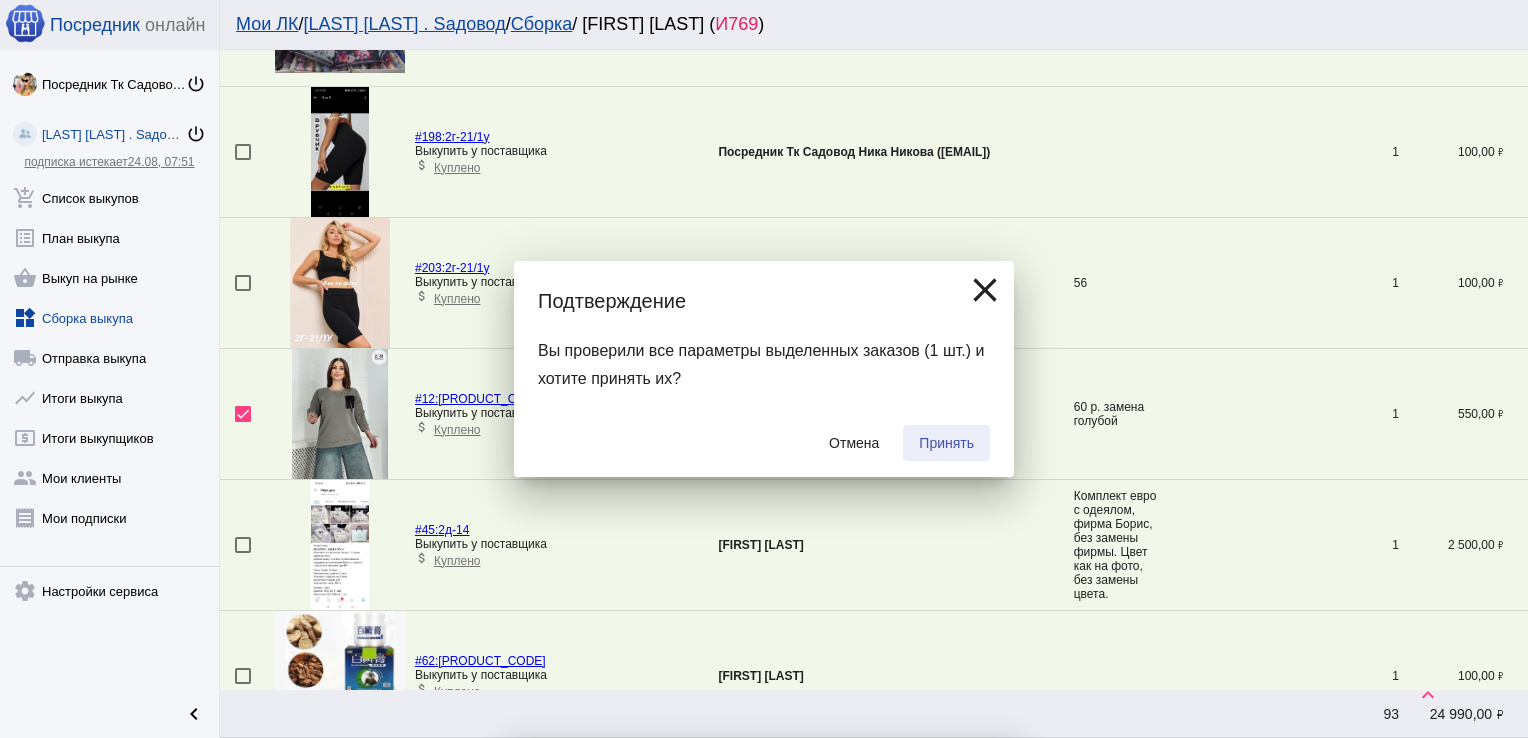 checkbox on "false" 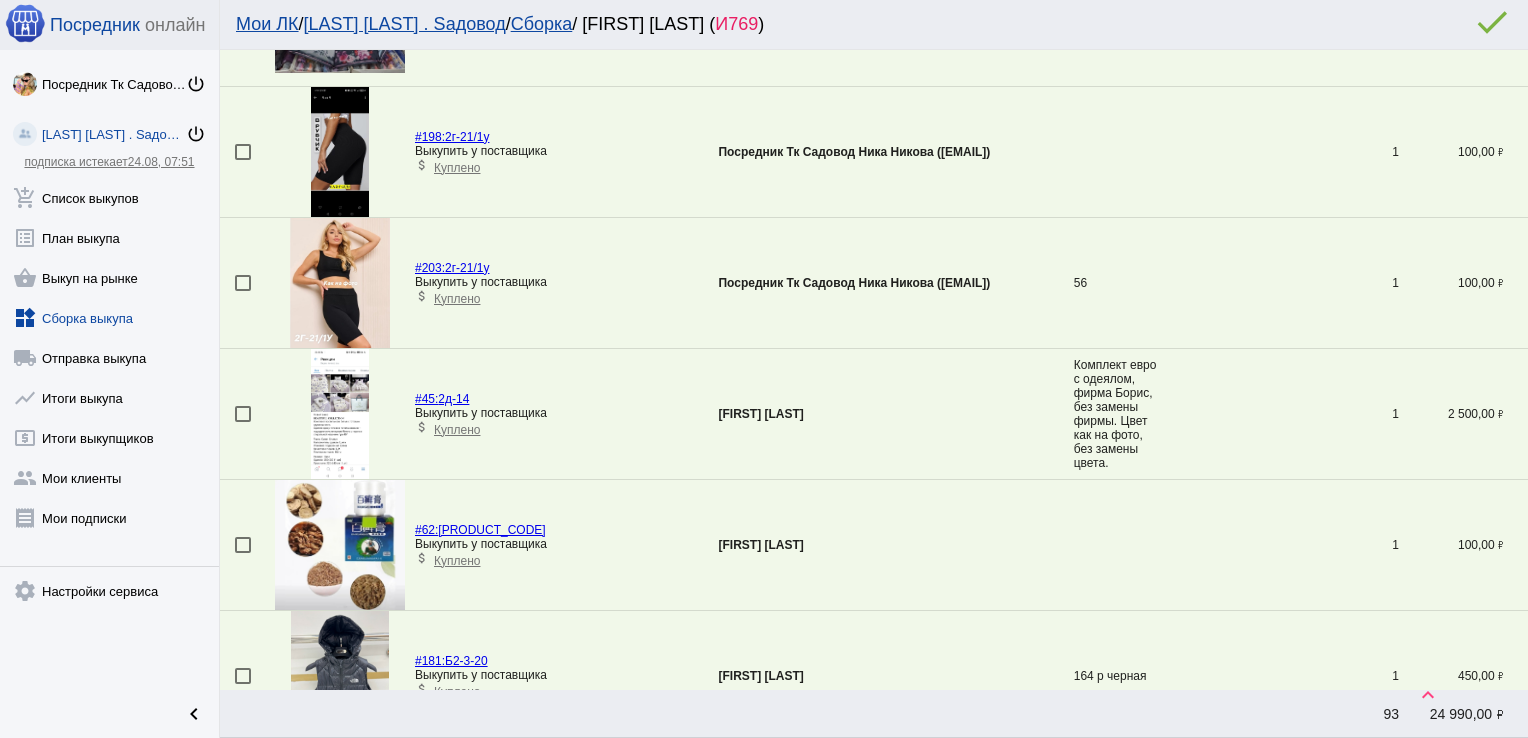 scroll, scrollTop: 3602, scrollLeft: 0, axis: vertical 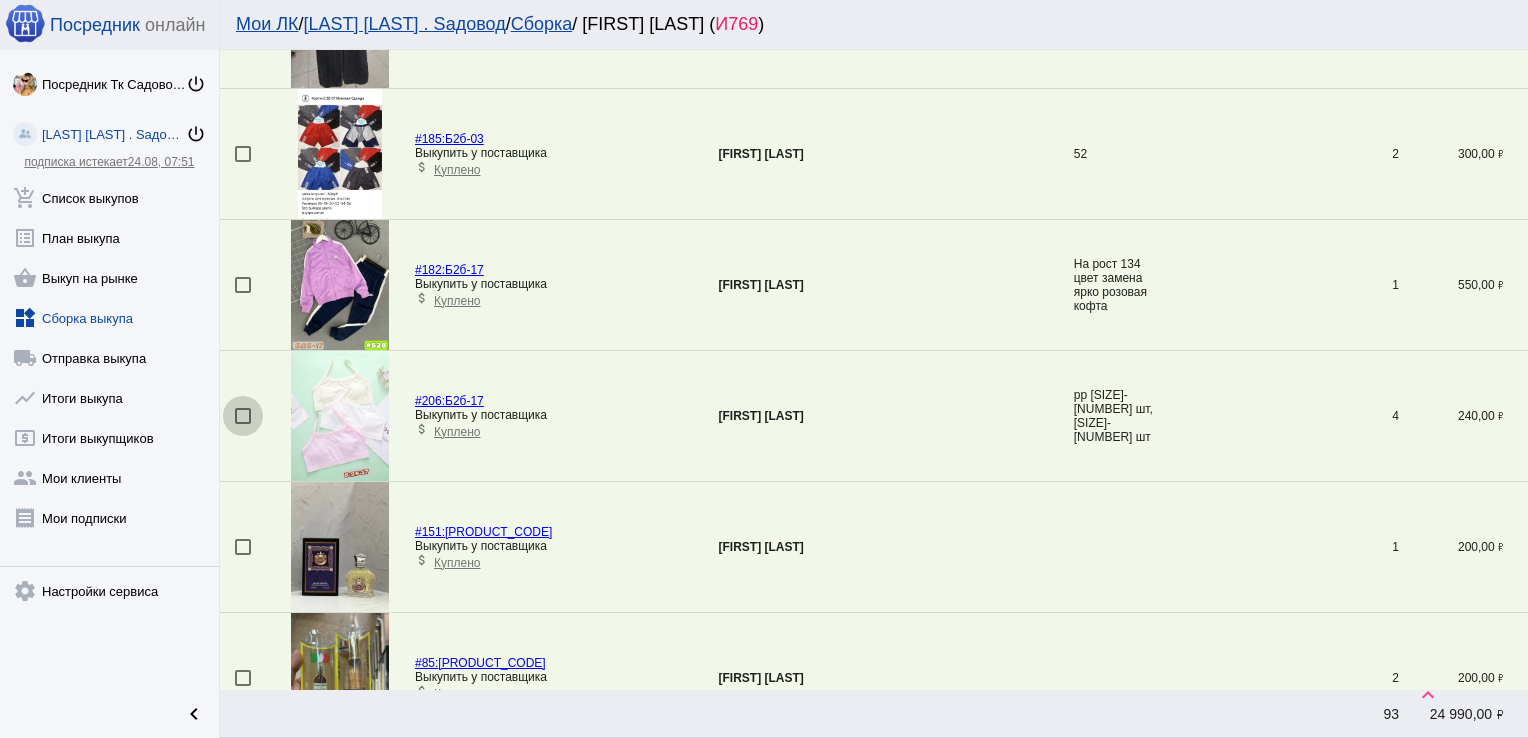 click at bounding box center (243, 416) 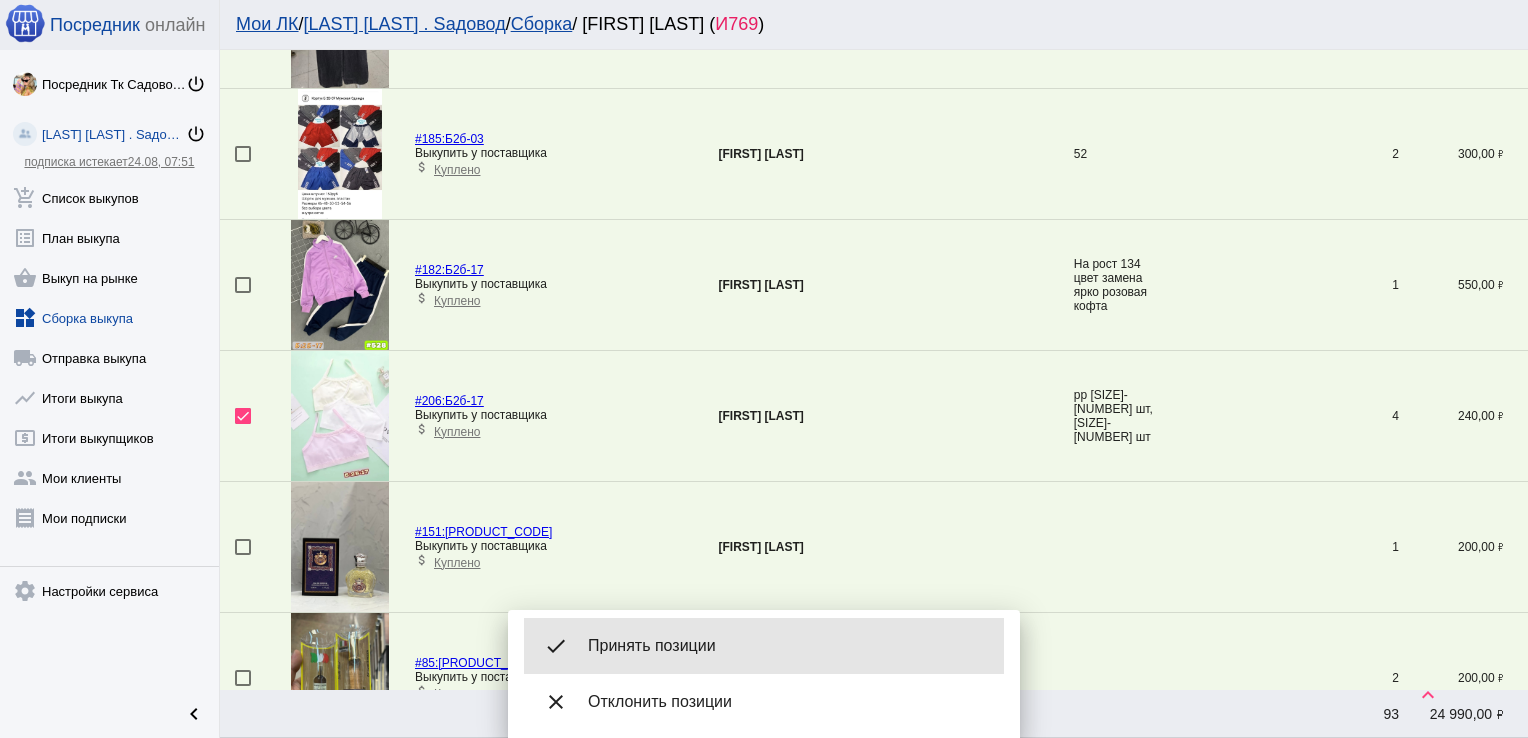 click on "Принять позиции" at bounding box center [788, 646] 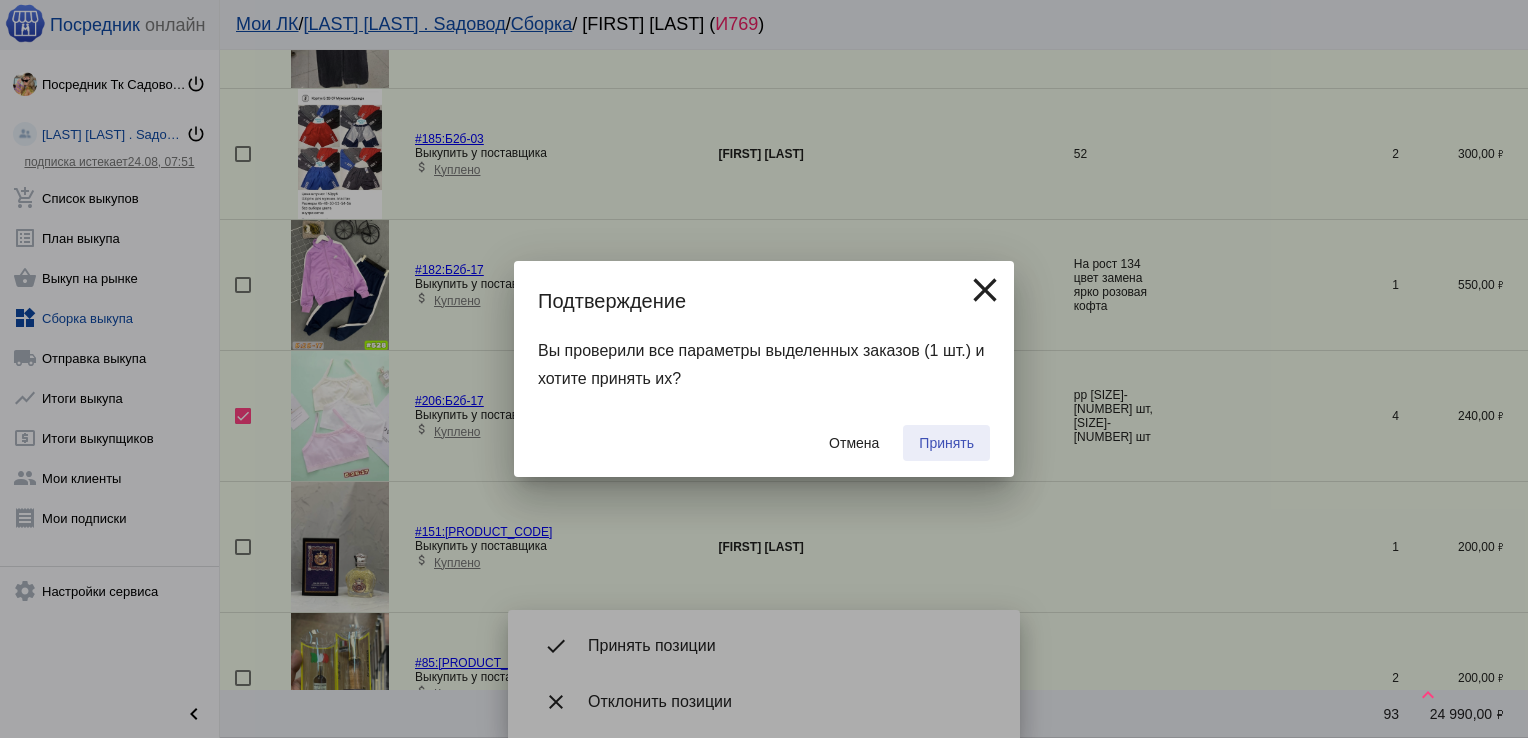 click on "Принять" at bounding box center [946, 443] 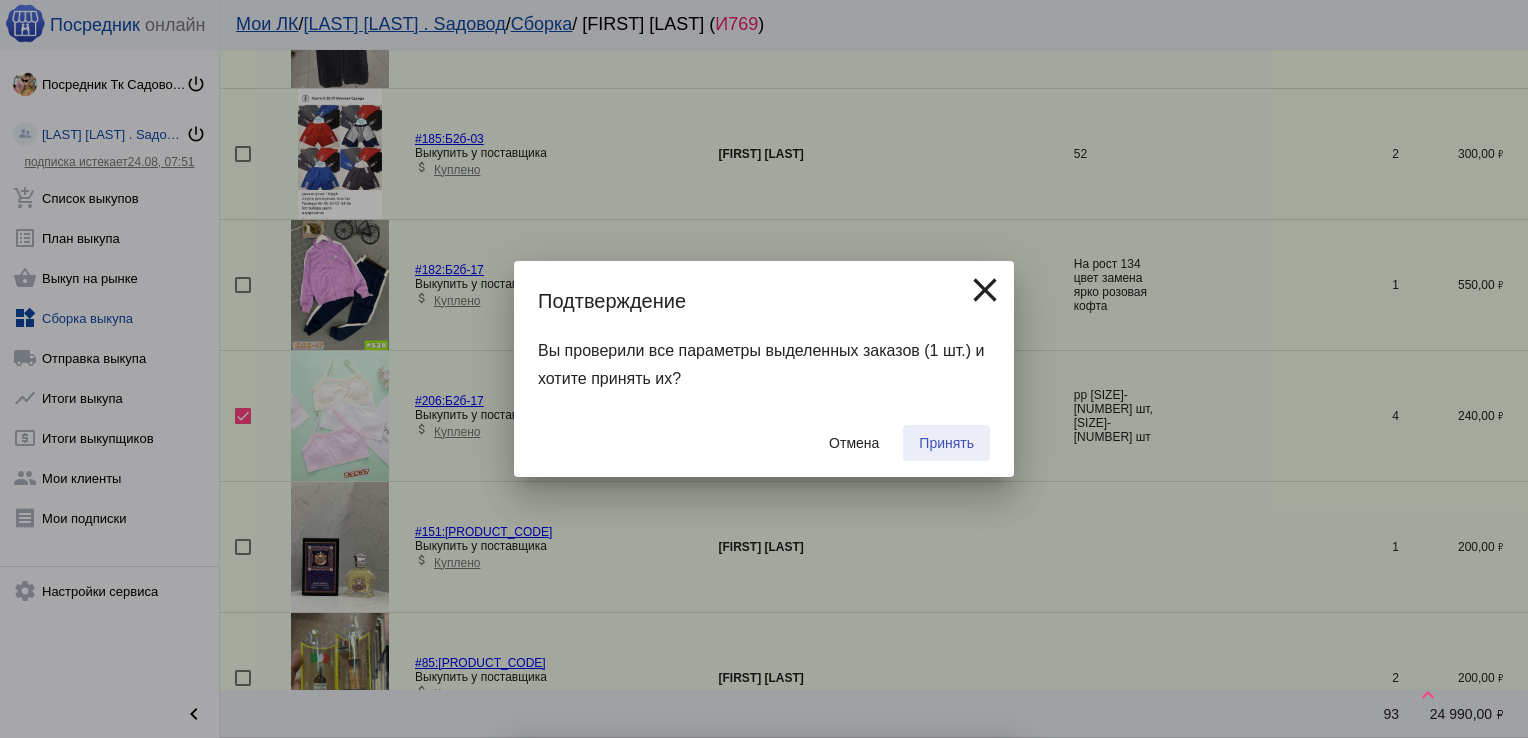 checkbox on "false" 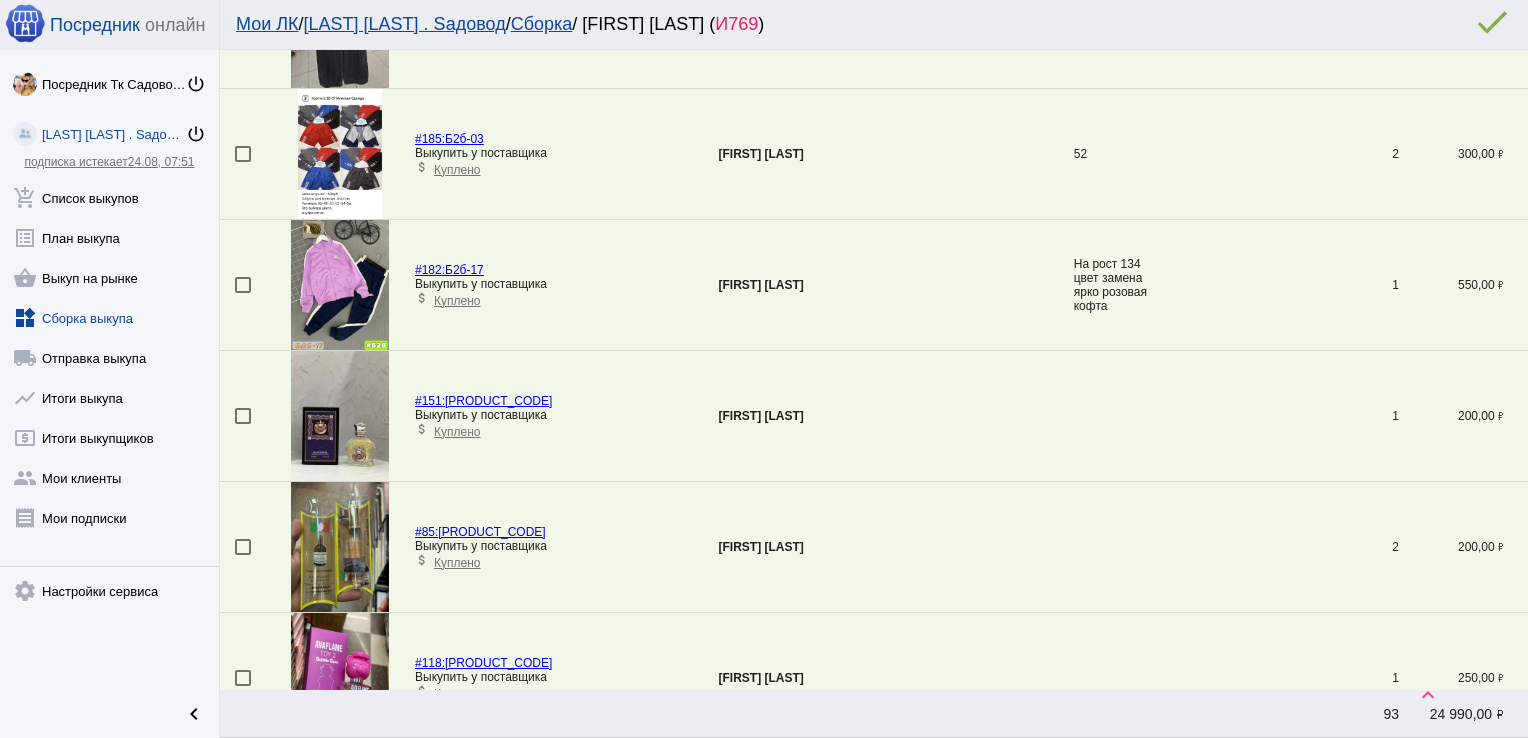 scroll, scrollTop: 2424, scrollLeft: 0, axis: vertical 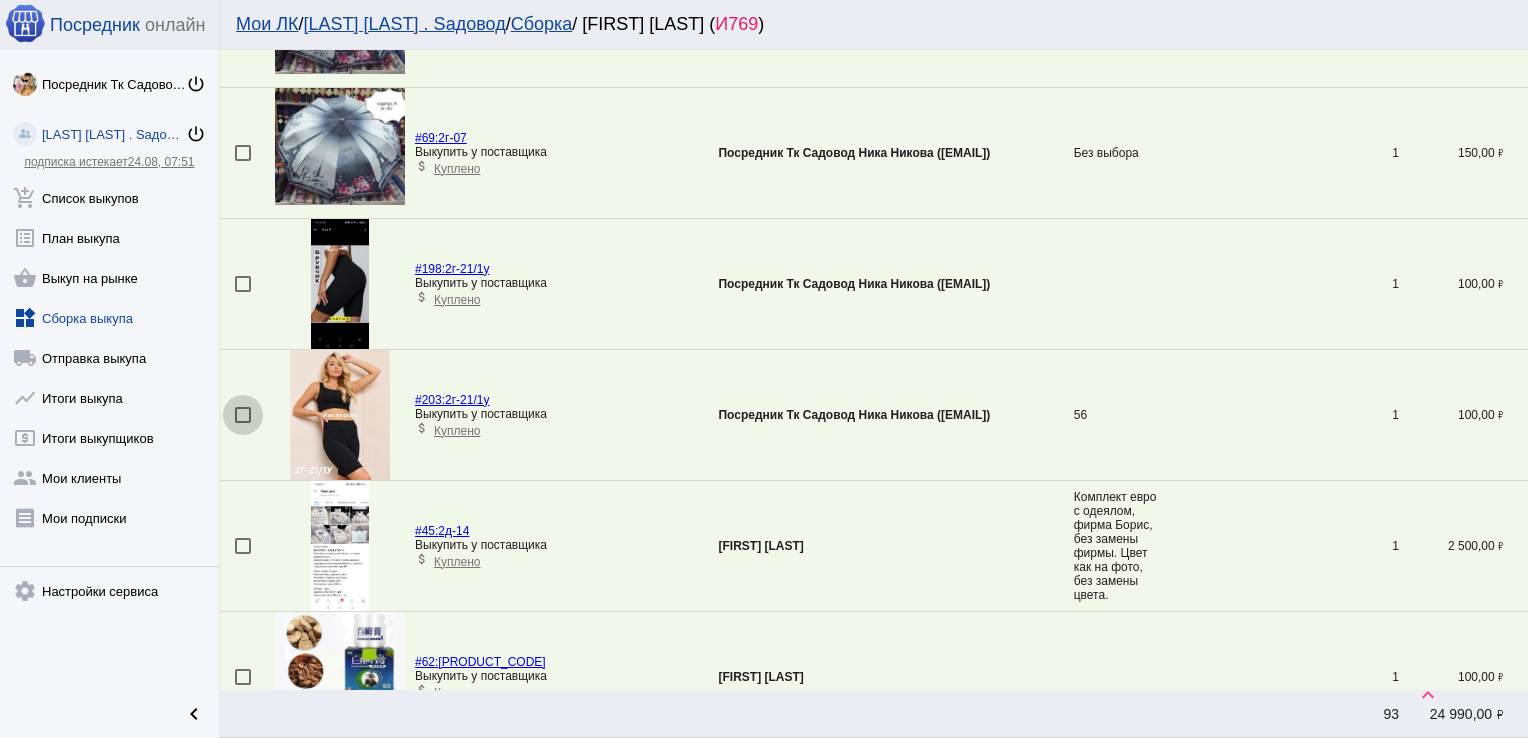 click at bounding box center [243, 415] 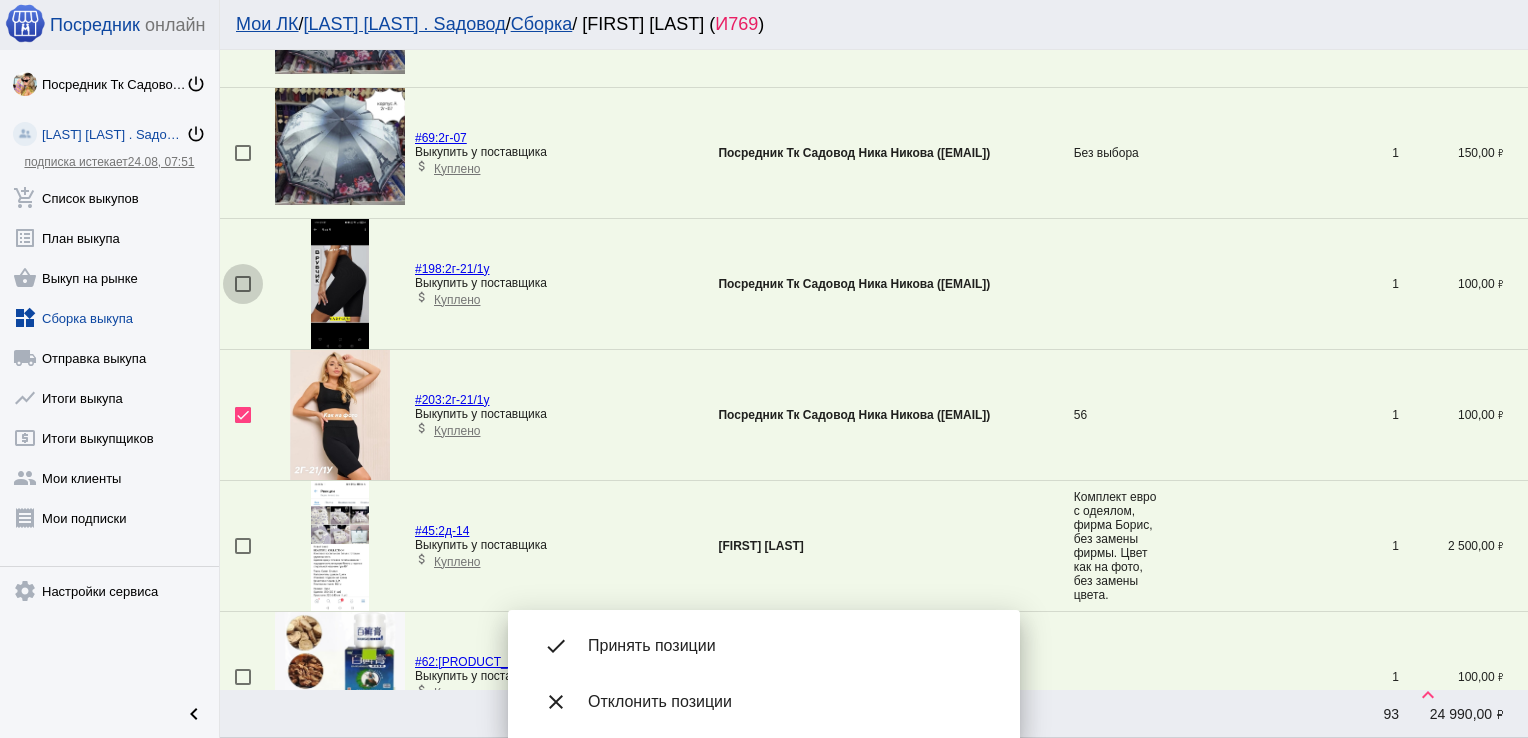click at bounding box center [243, 284] 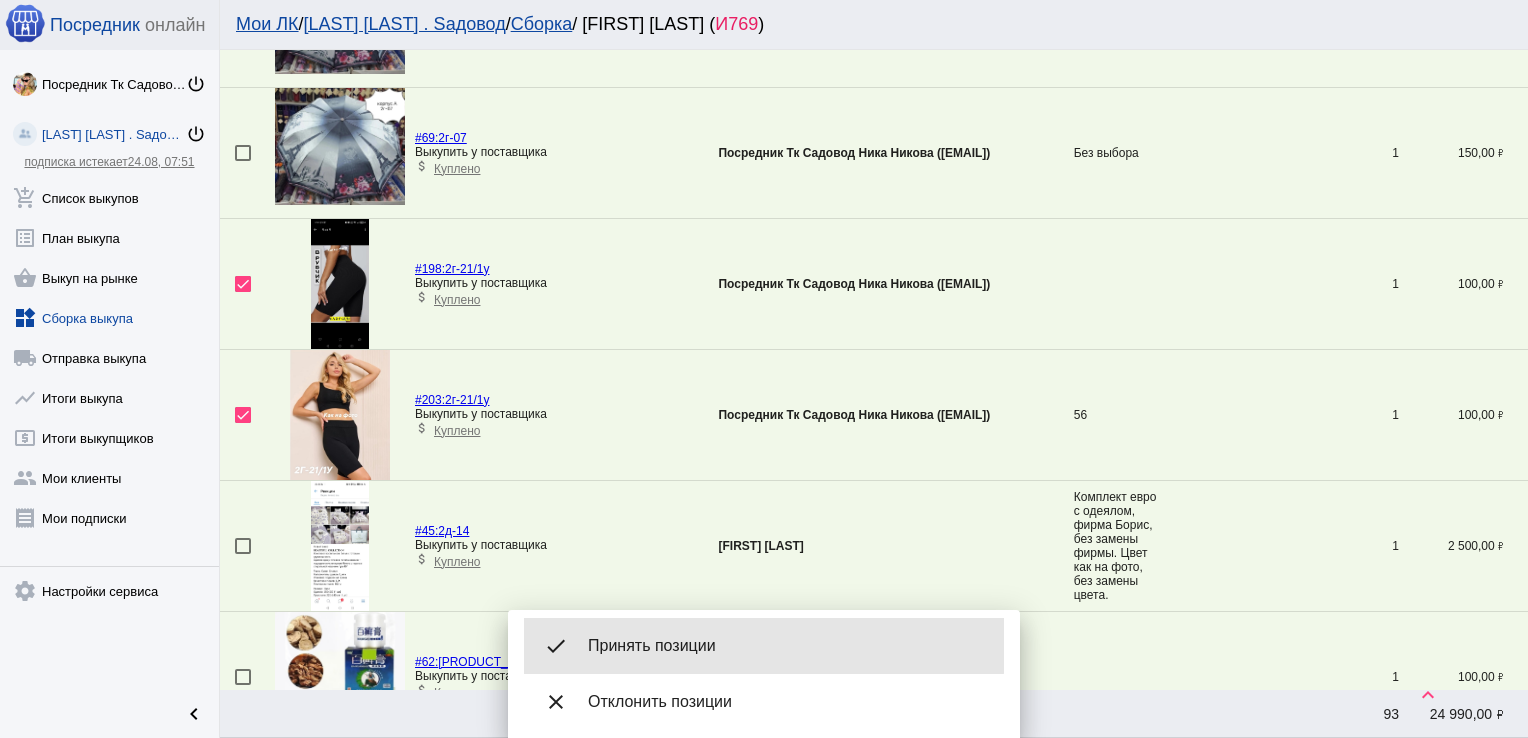 click on "done Принять позиции" at bounding box center (764, 646) 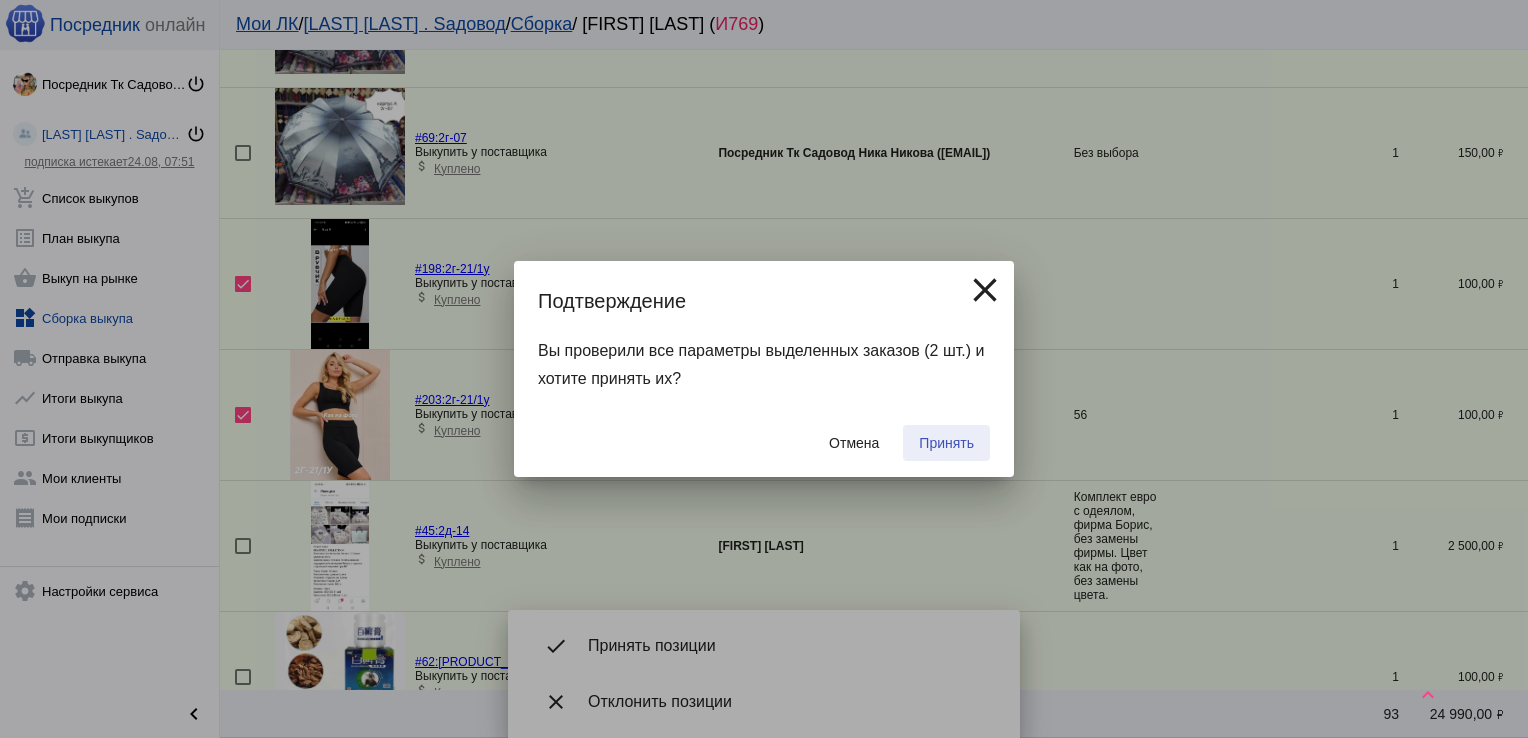 click on "Принять" at bounding box center (946, 443) 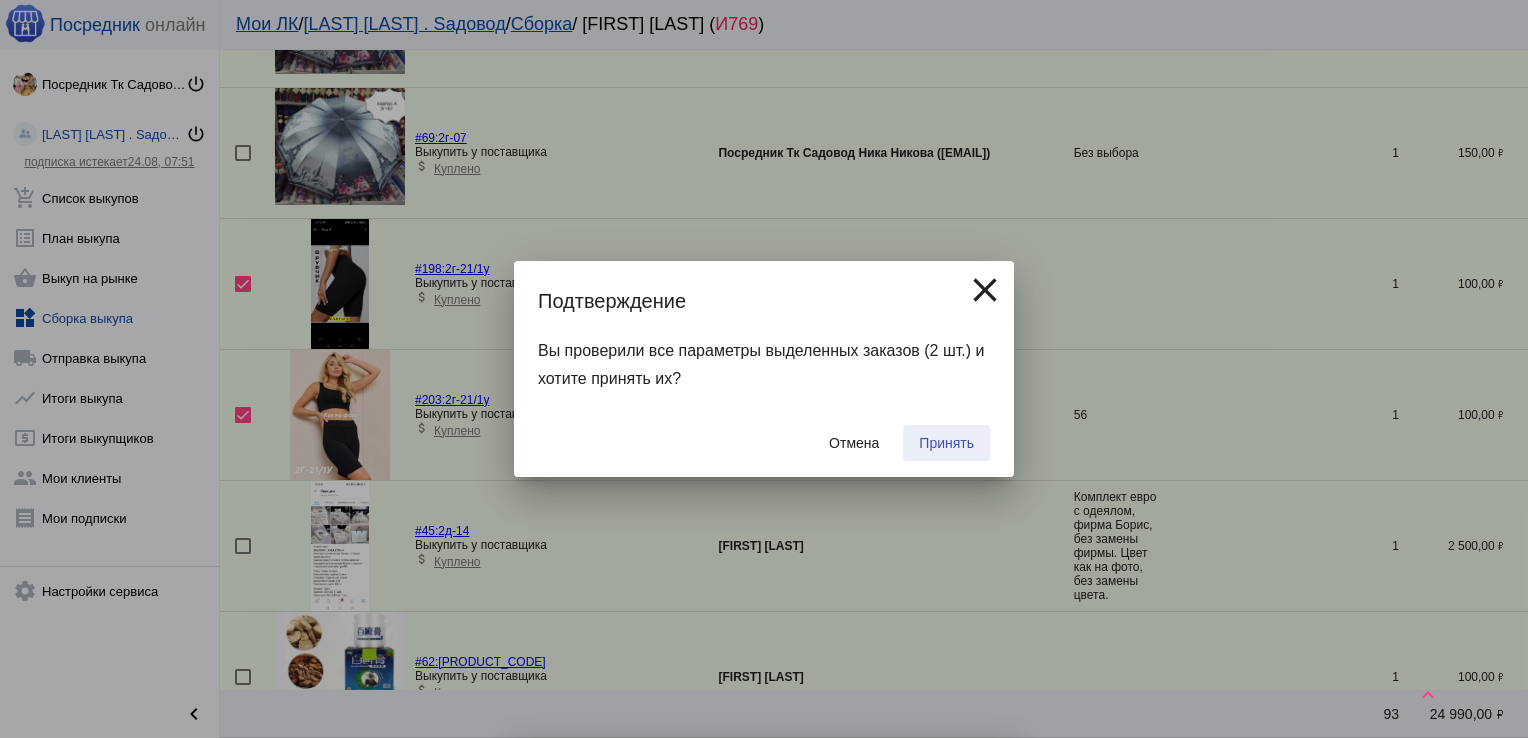 checkbox on "false" 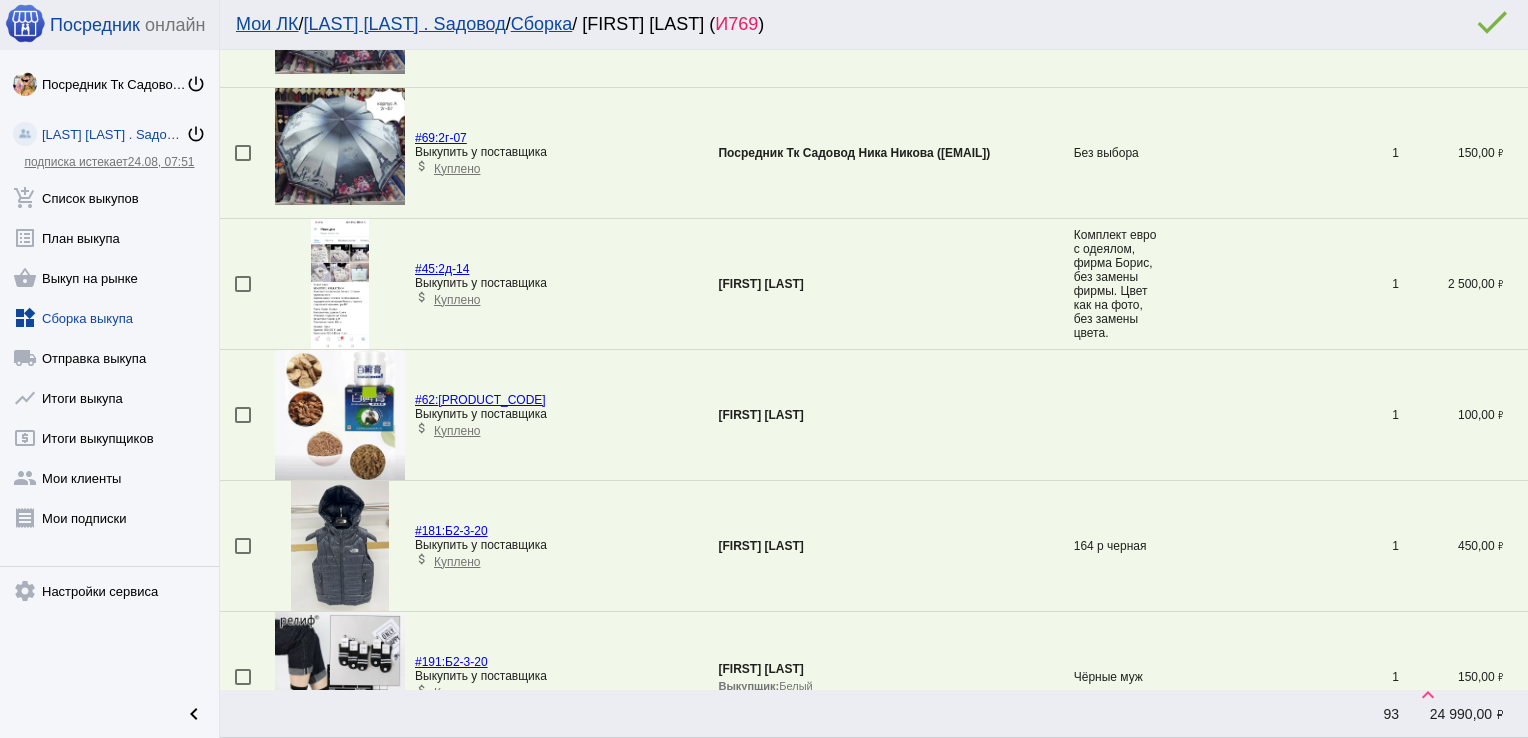 scroll, scrollTop: 1378, scrollLeft: 0, axis: vertical 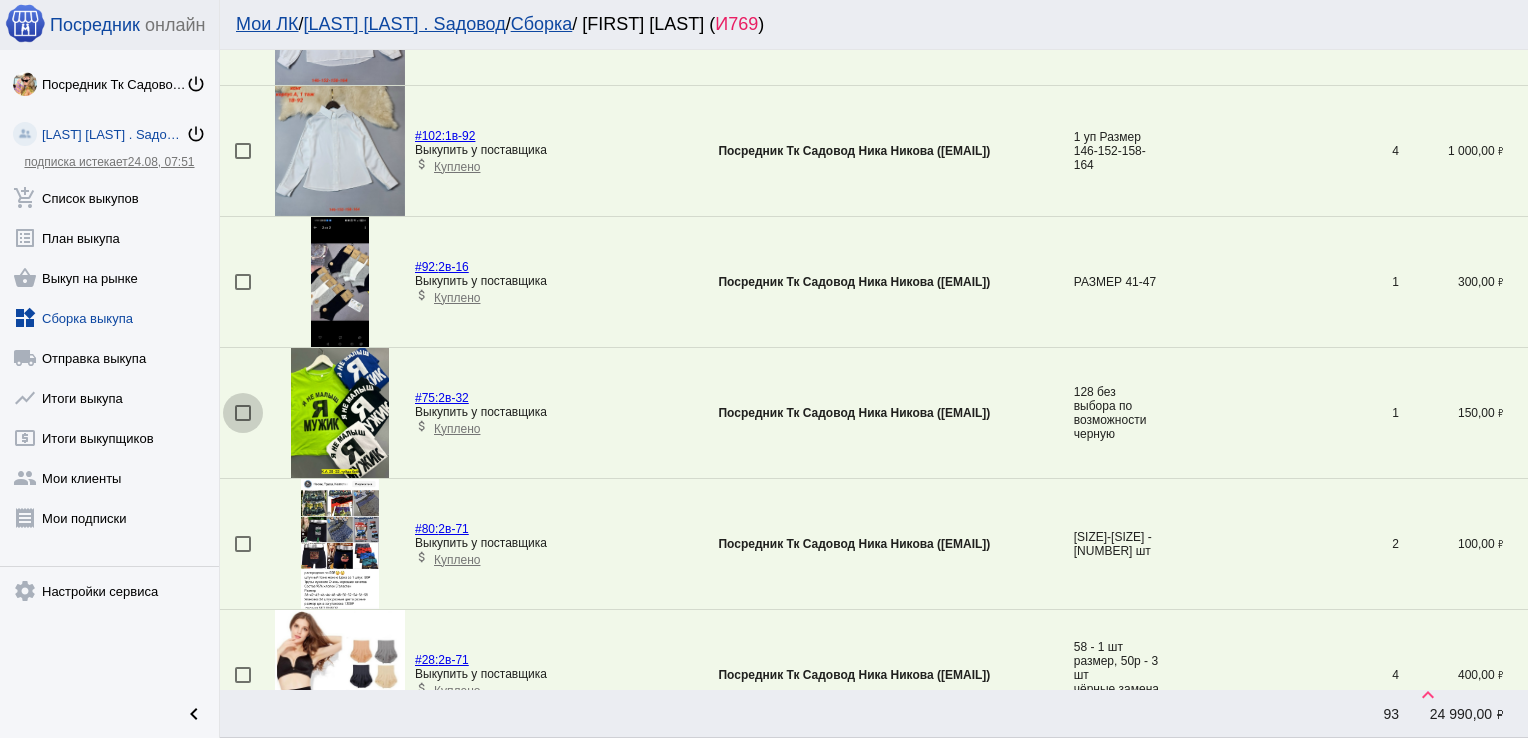click at bounding box center [243, 413] 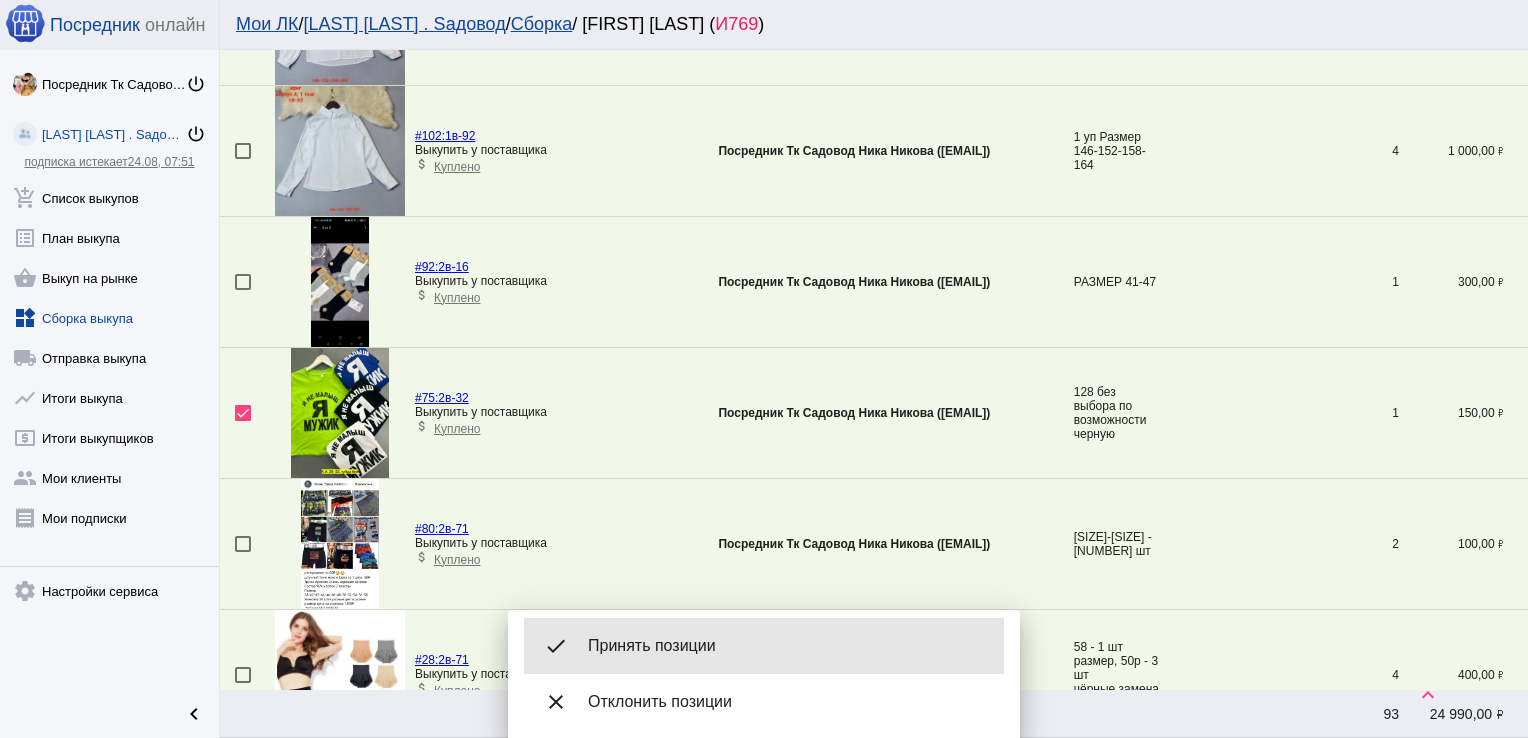 click on "Принять позиции" at bounding box center [788, 646] 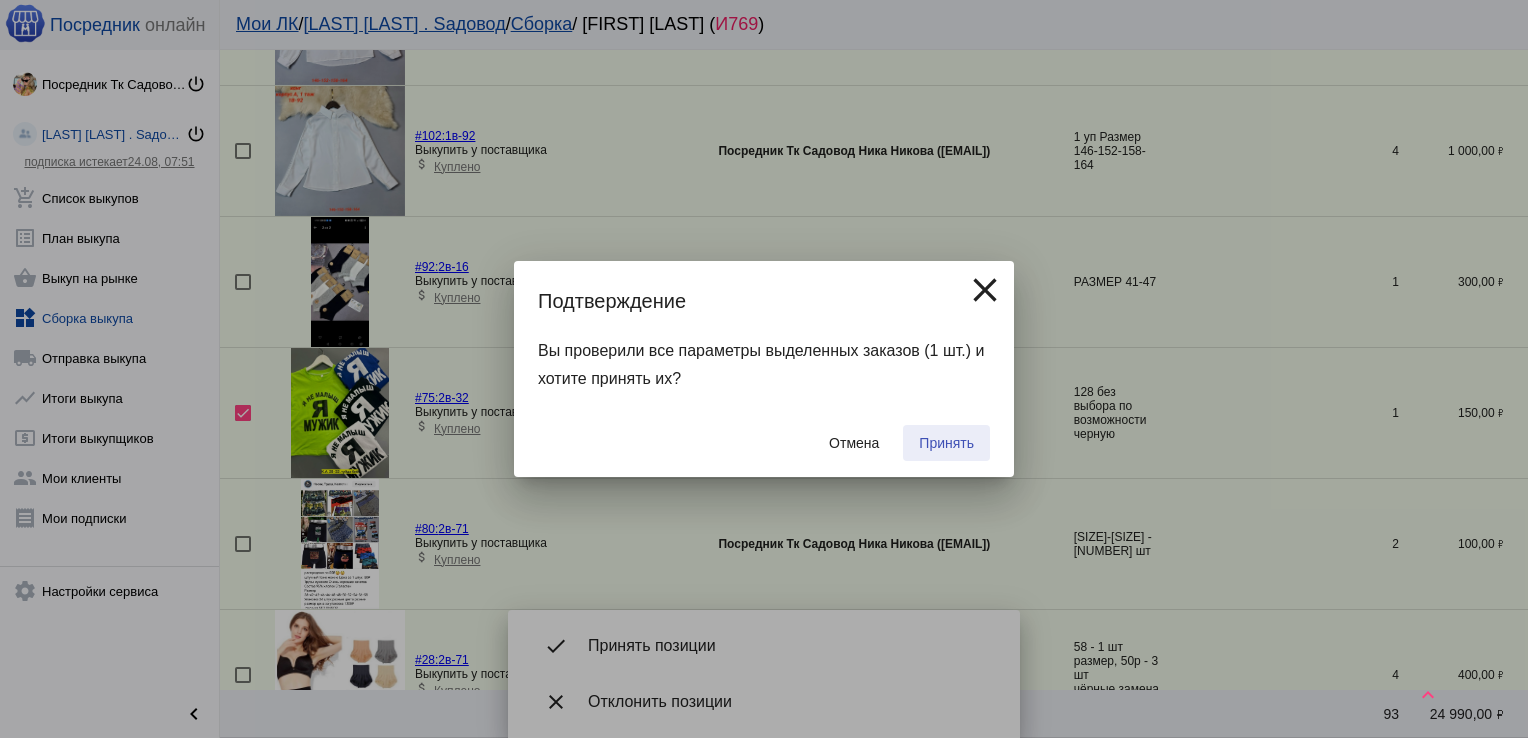 click on "Принять" at bounding box center [946, 443] 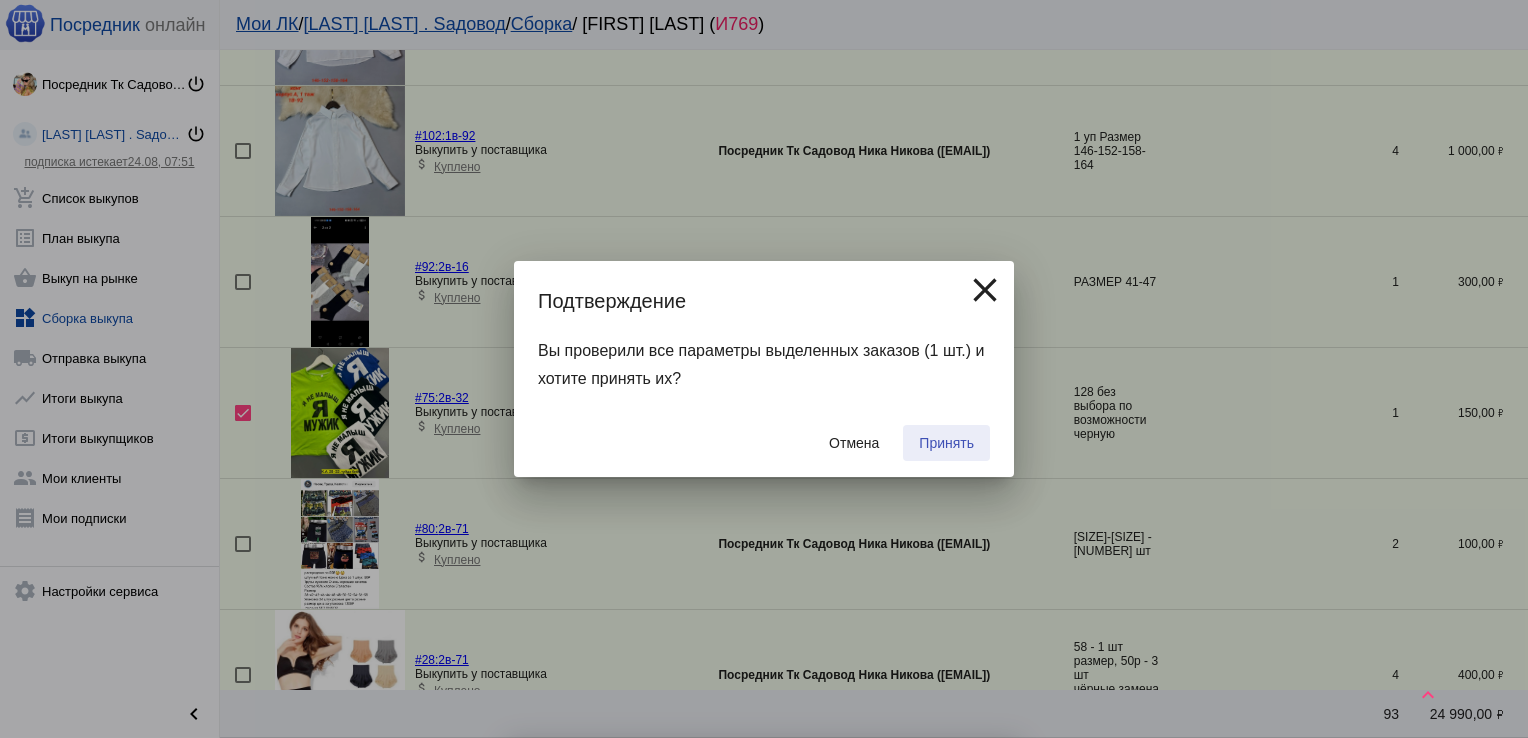 checkbox on "false" 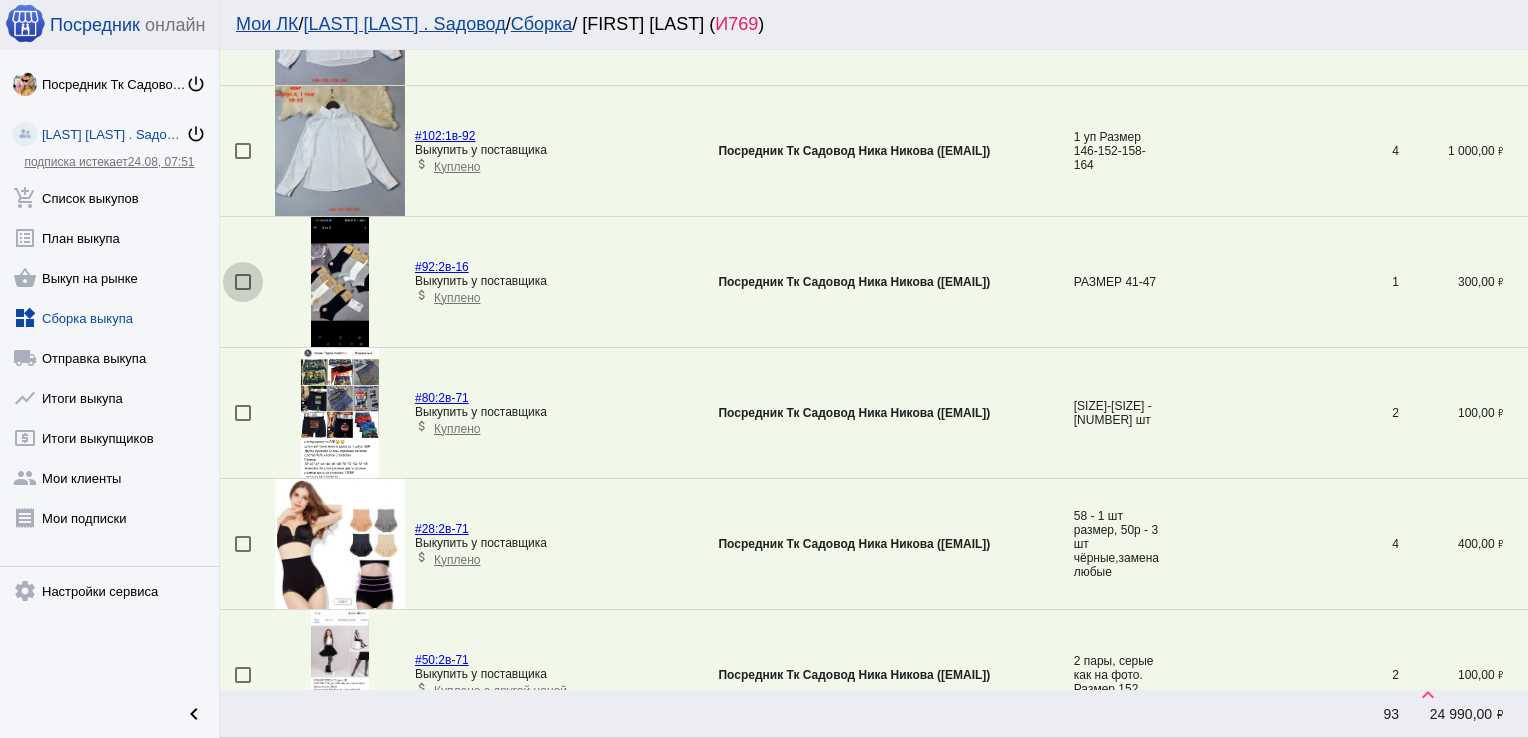 click at bounding box center [243, 282] 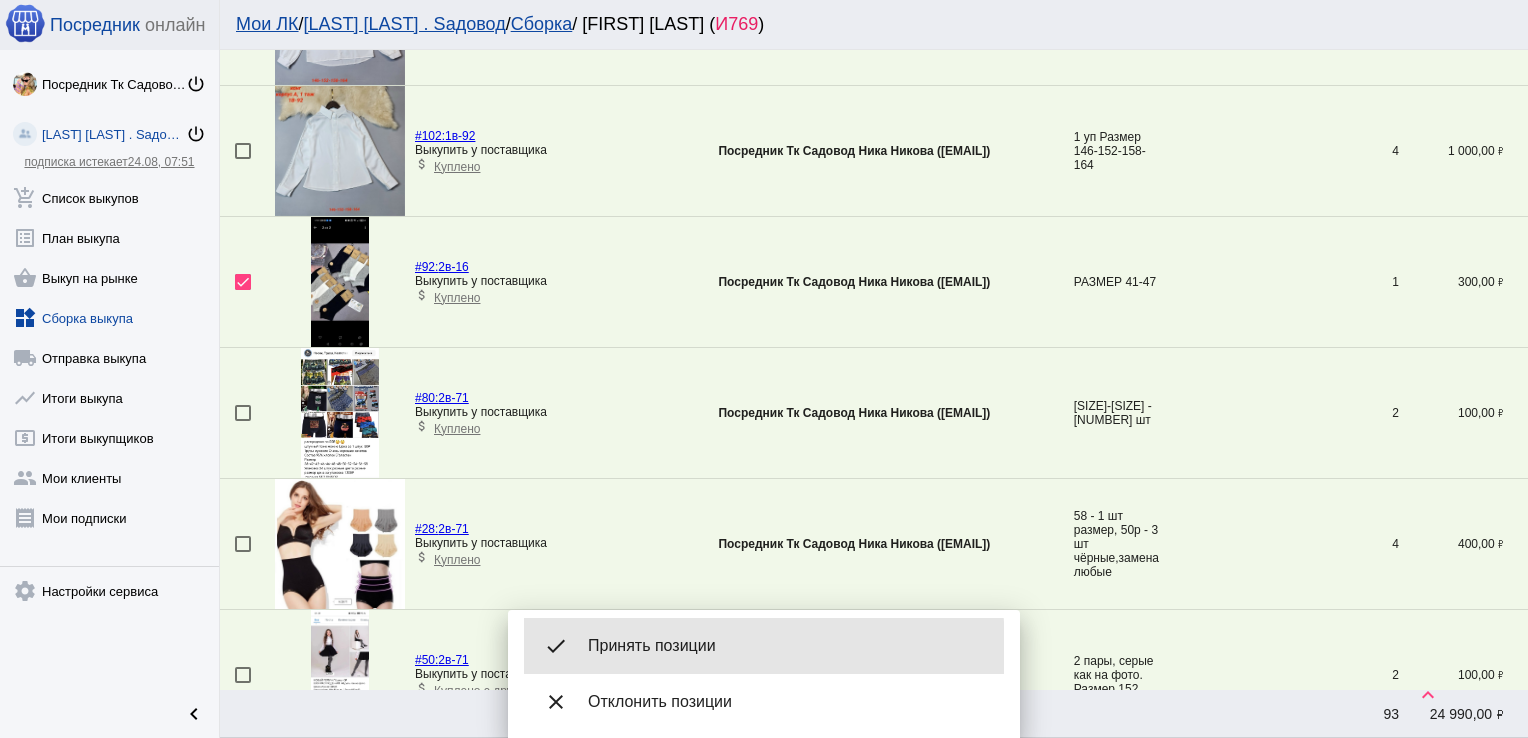 click on "Принять позиции" at bounding box center [788, 646] 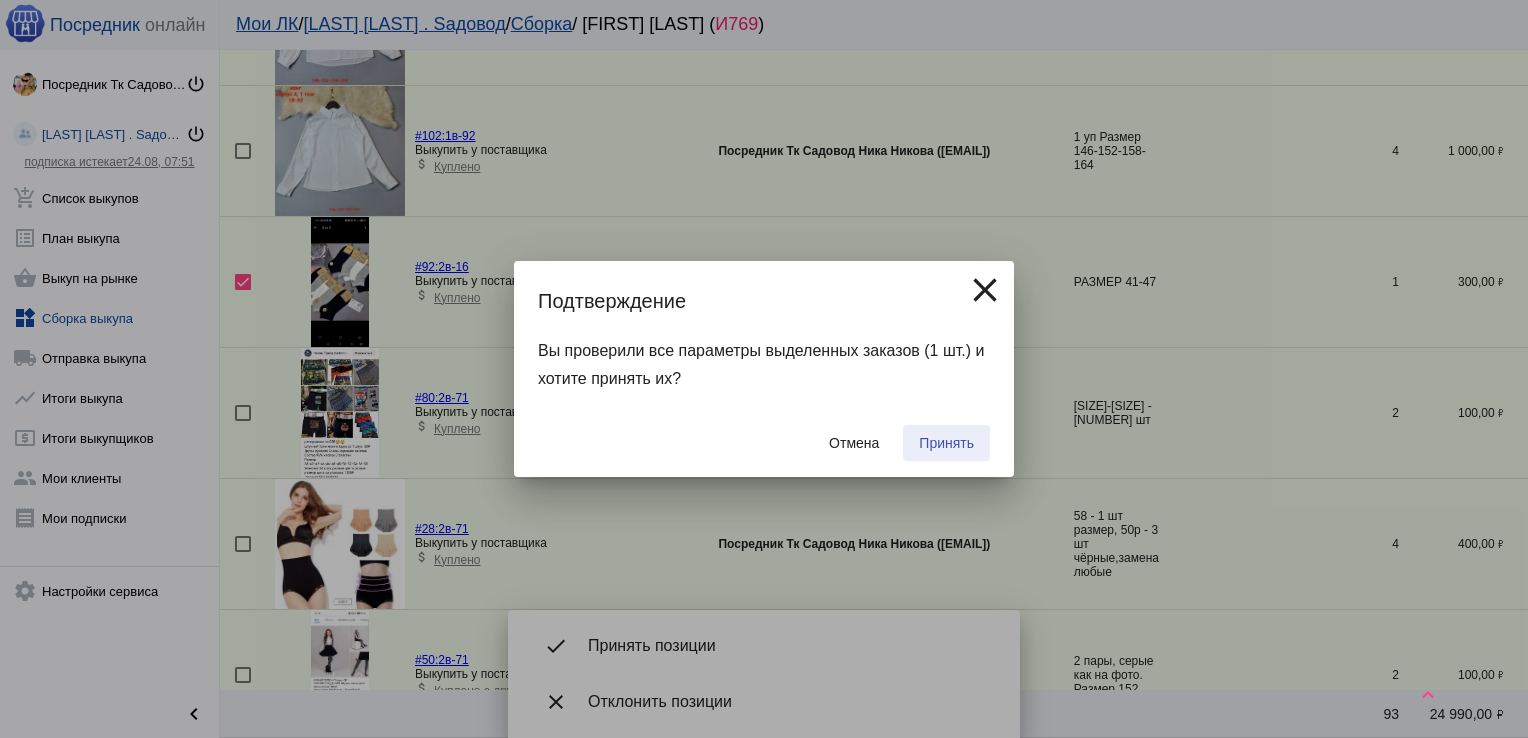 click on "Принять" at bounding box center [946, 443] 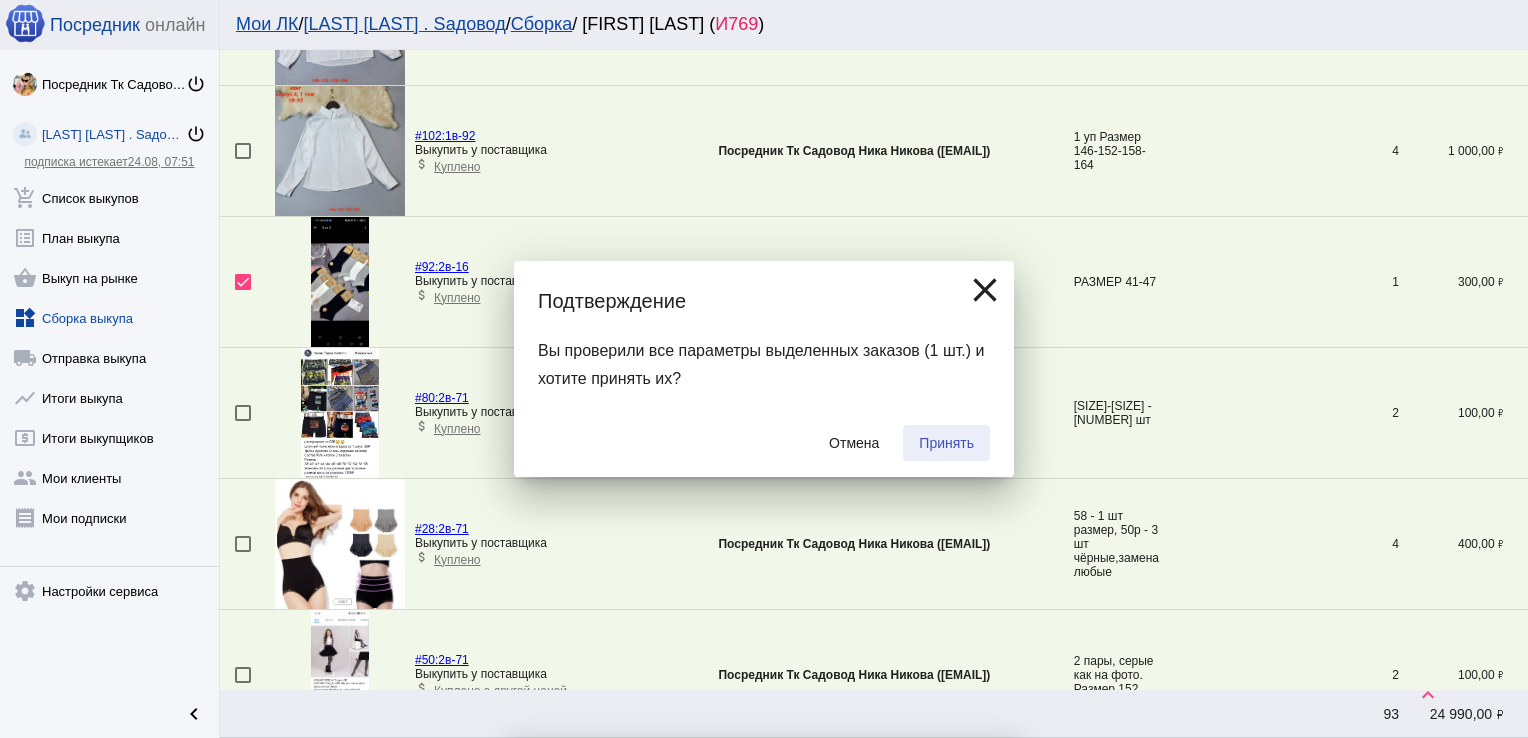 checkbox on "false" 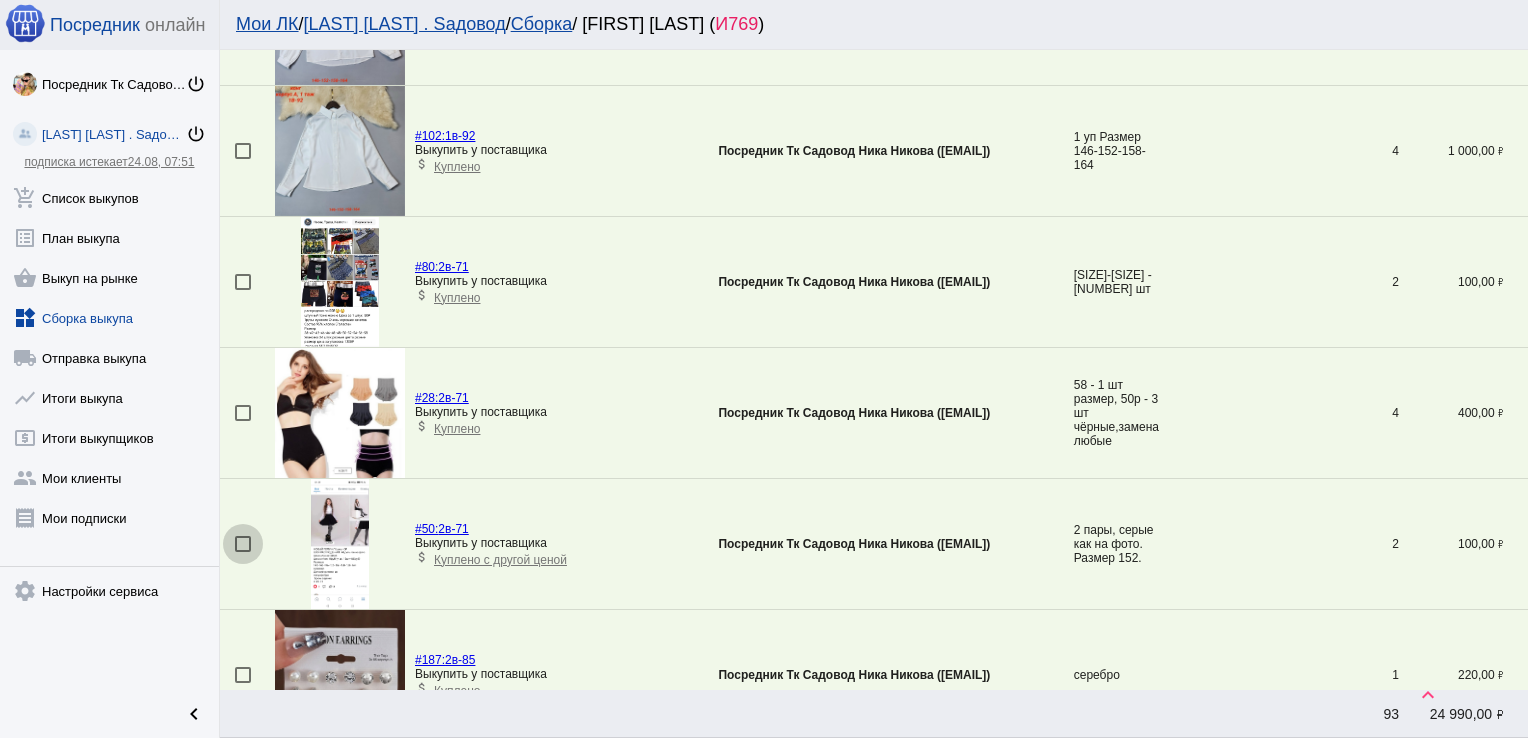 click at bounding box center (243, 544) 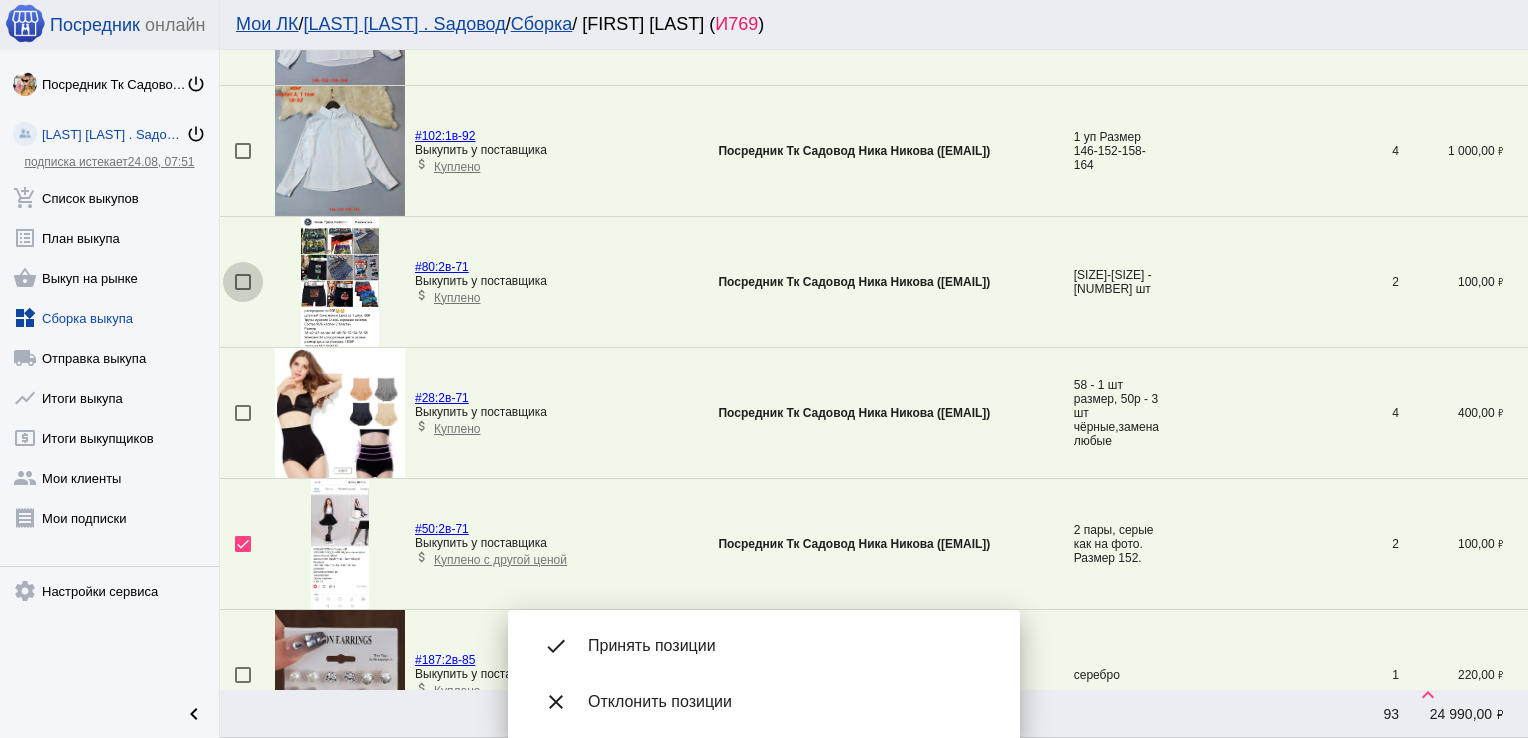 click at bounding box center [243, 282] 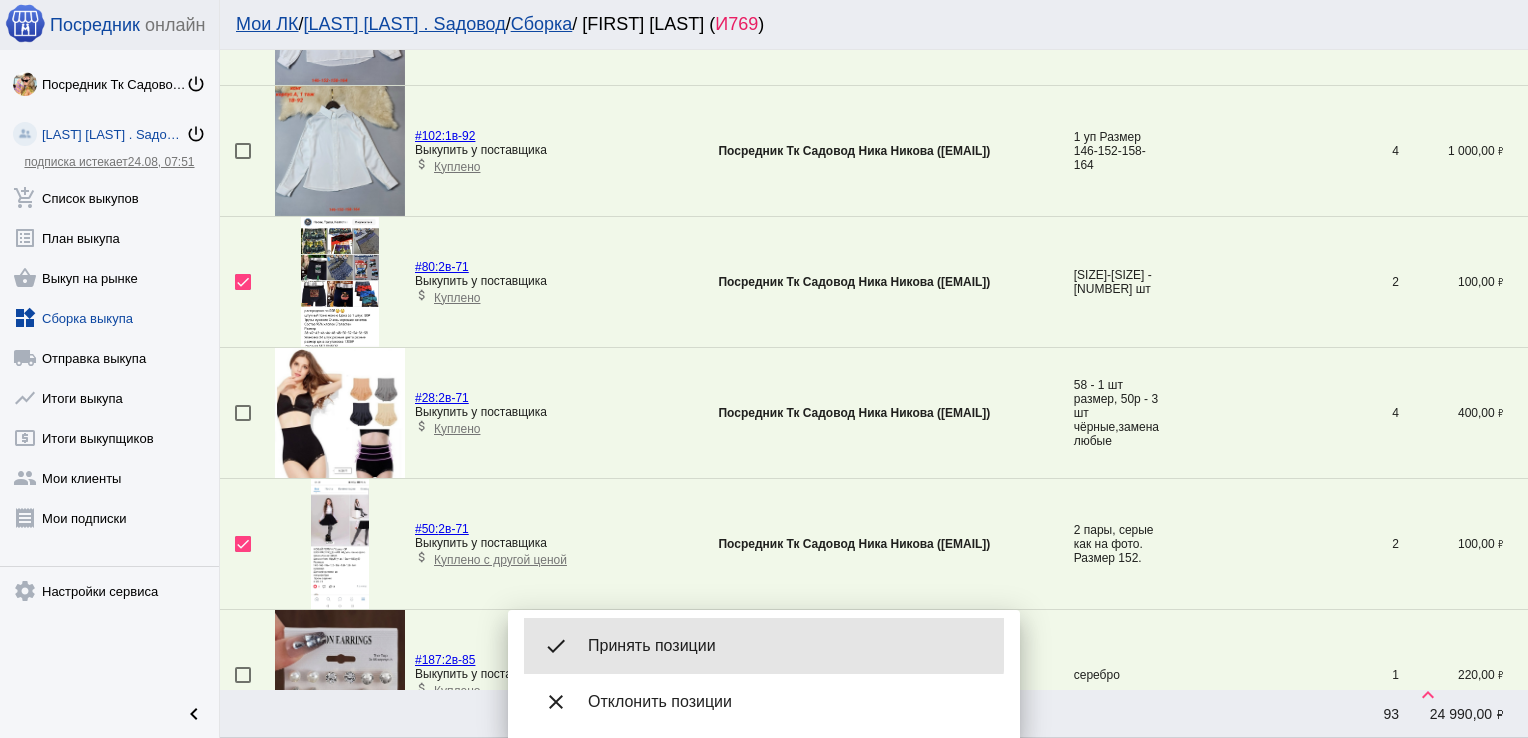 click on "done Принять позиции" at bounding box center [764, 646] 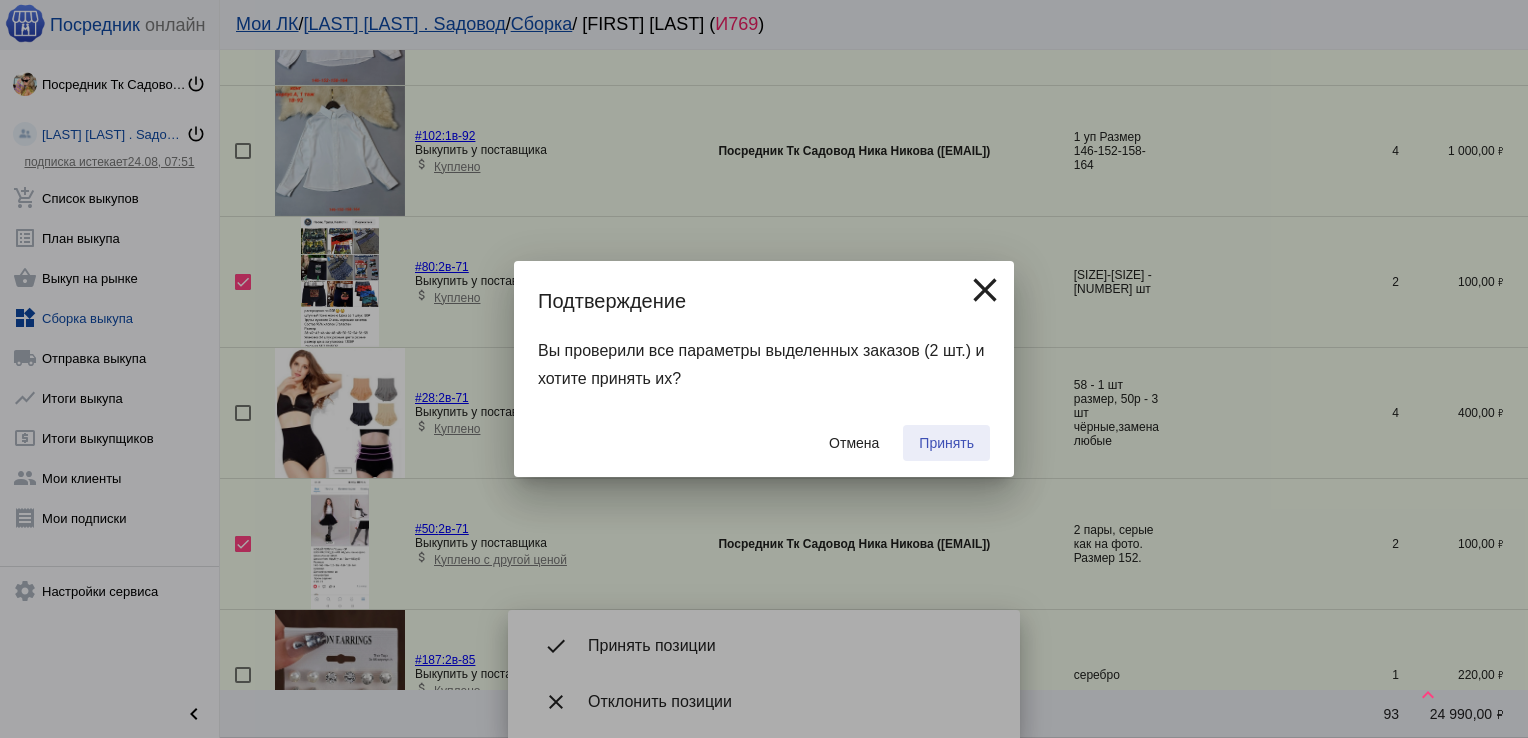 click on "Принять" at bounding box center [946, 443] 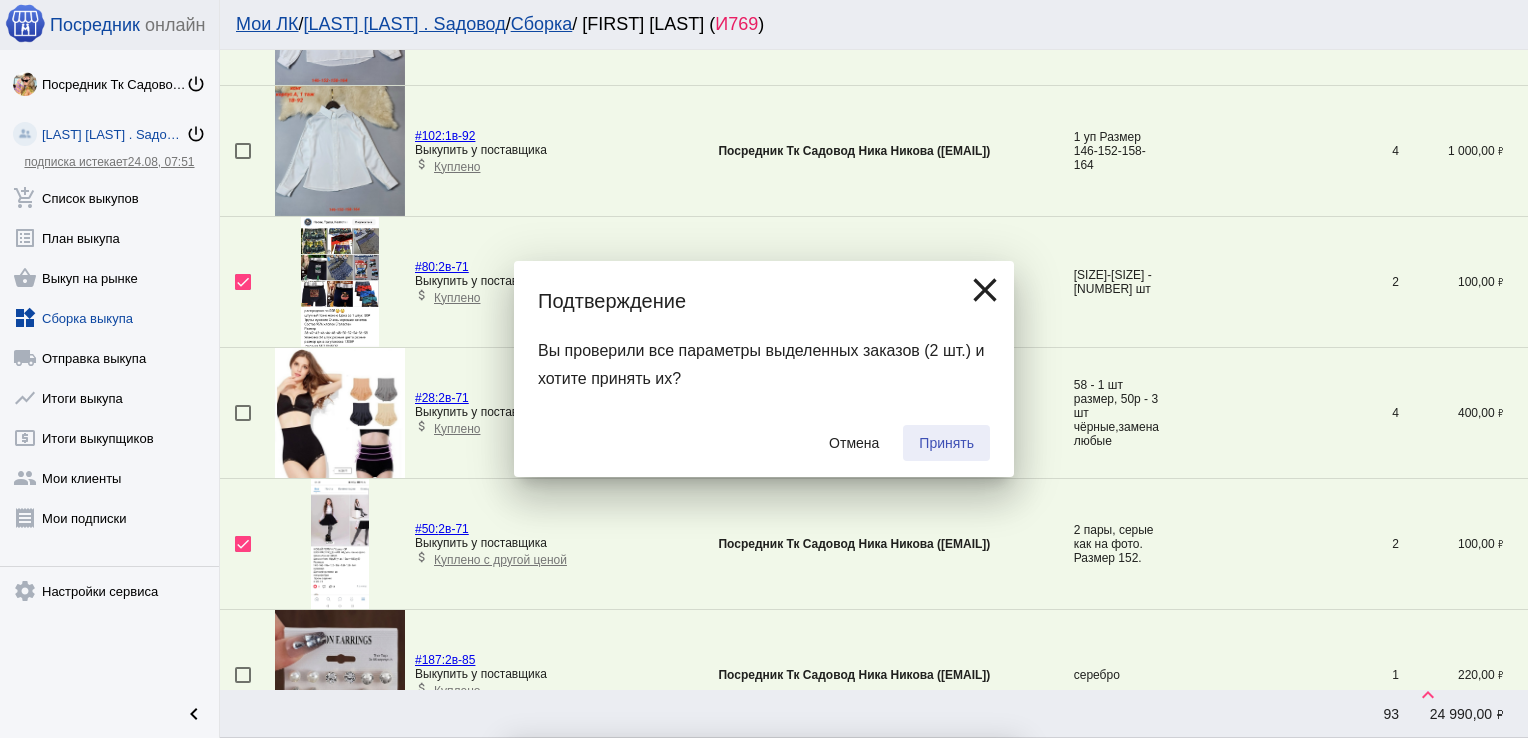 checkbox on "false" 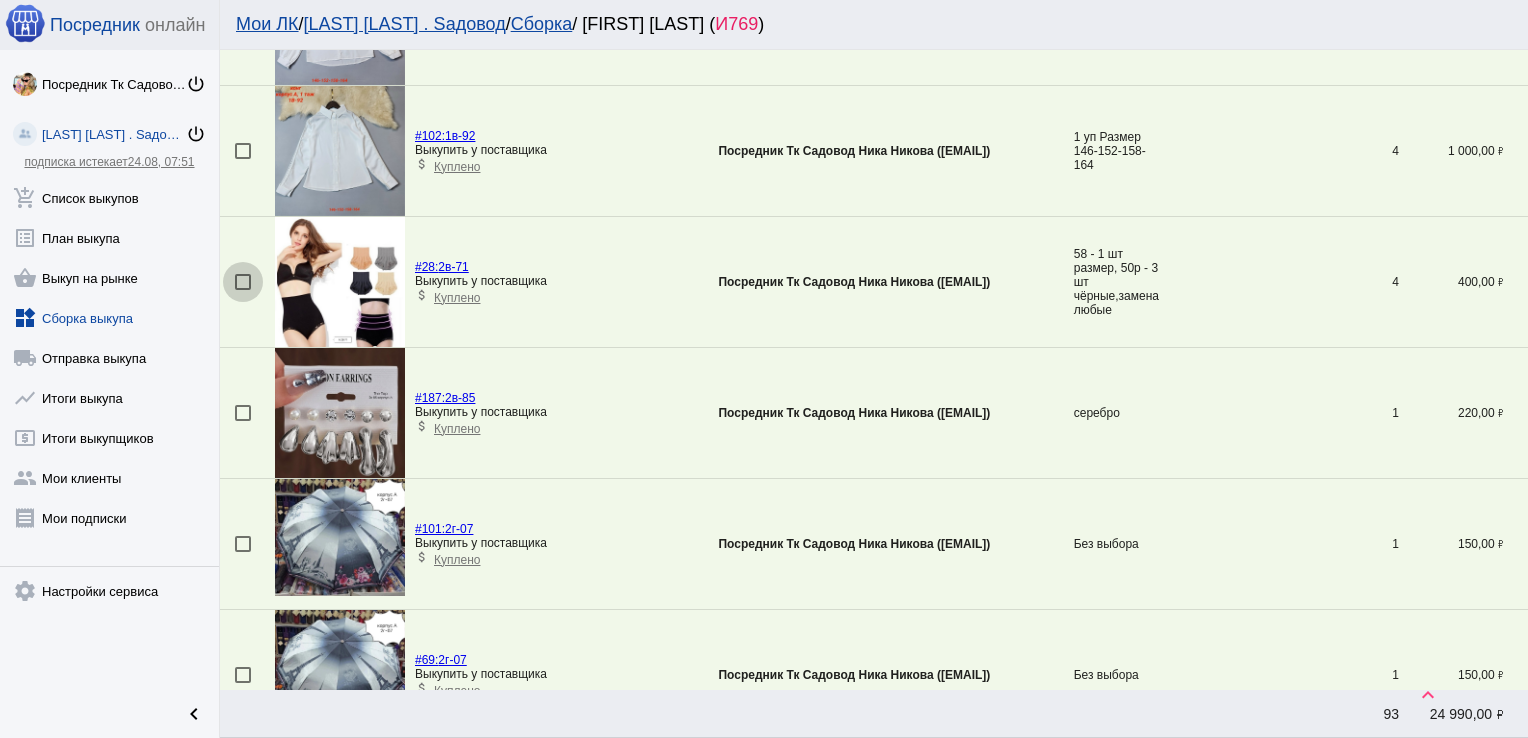 click at bounding box center (243, 282) 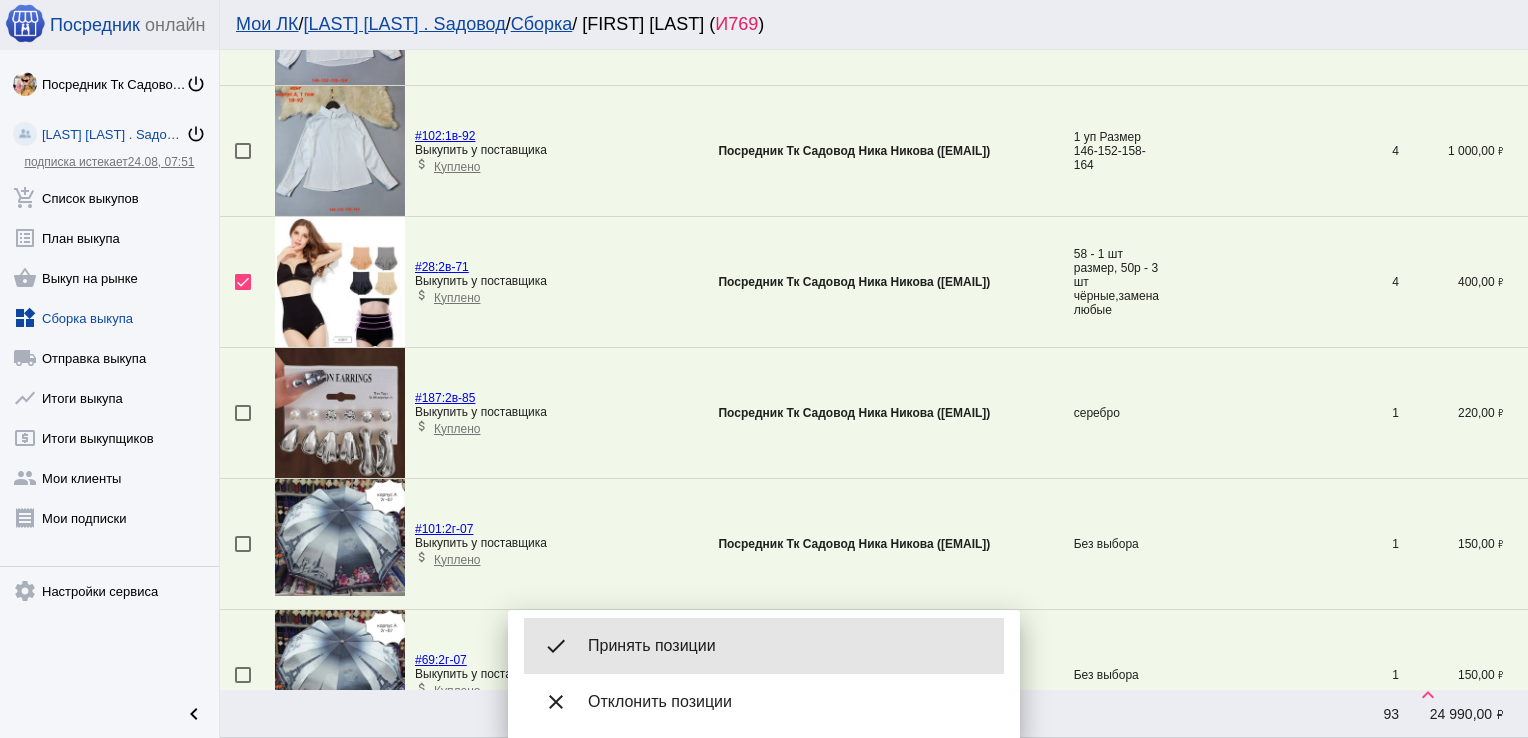click on "Принять позиции" at bounding box center [788, 646] 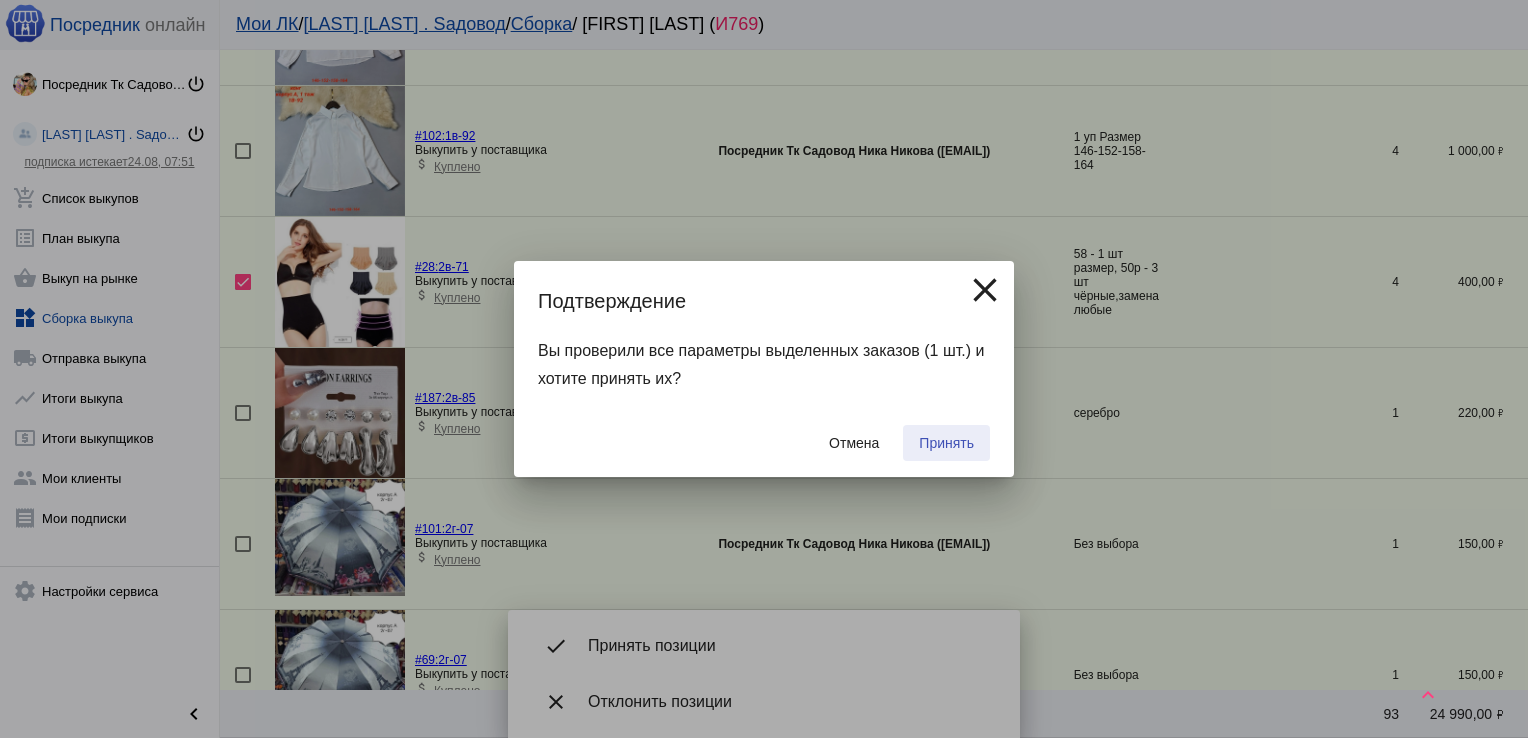 click on "Принять" at bounding box center [946, 443] 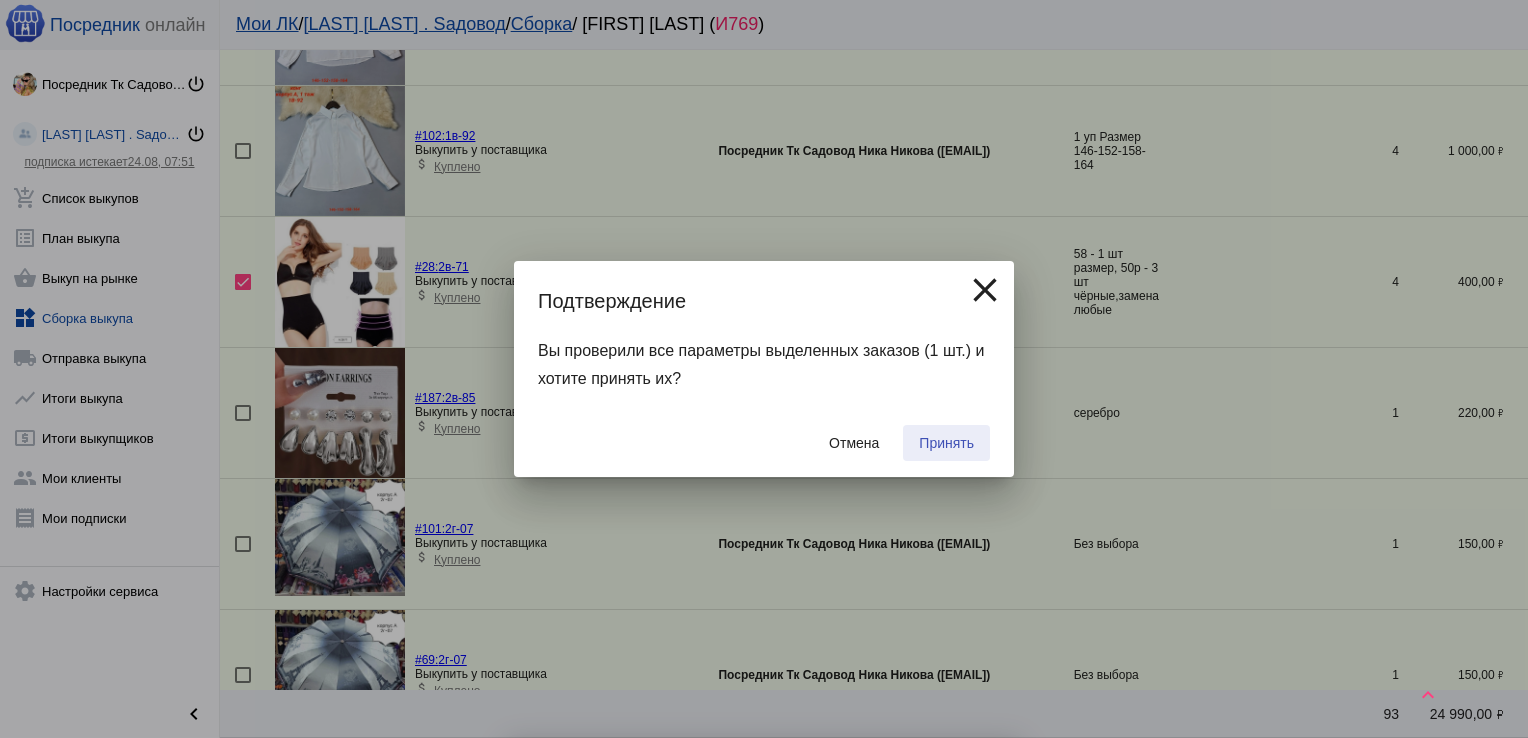 checkbox on "false" 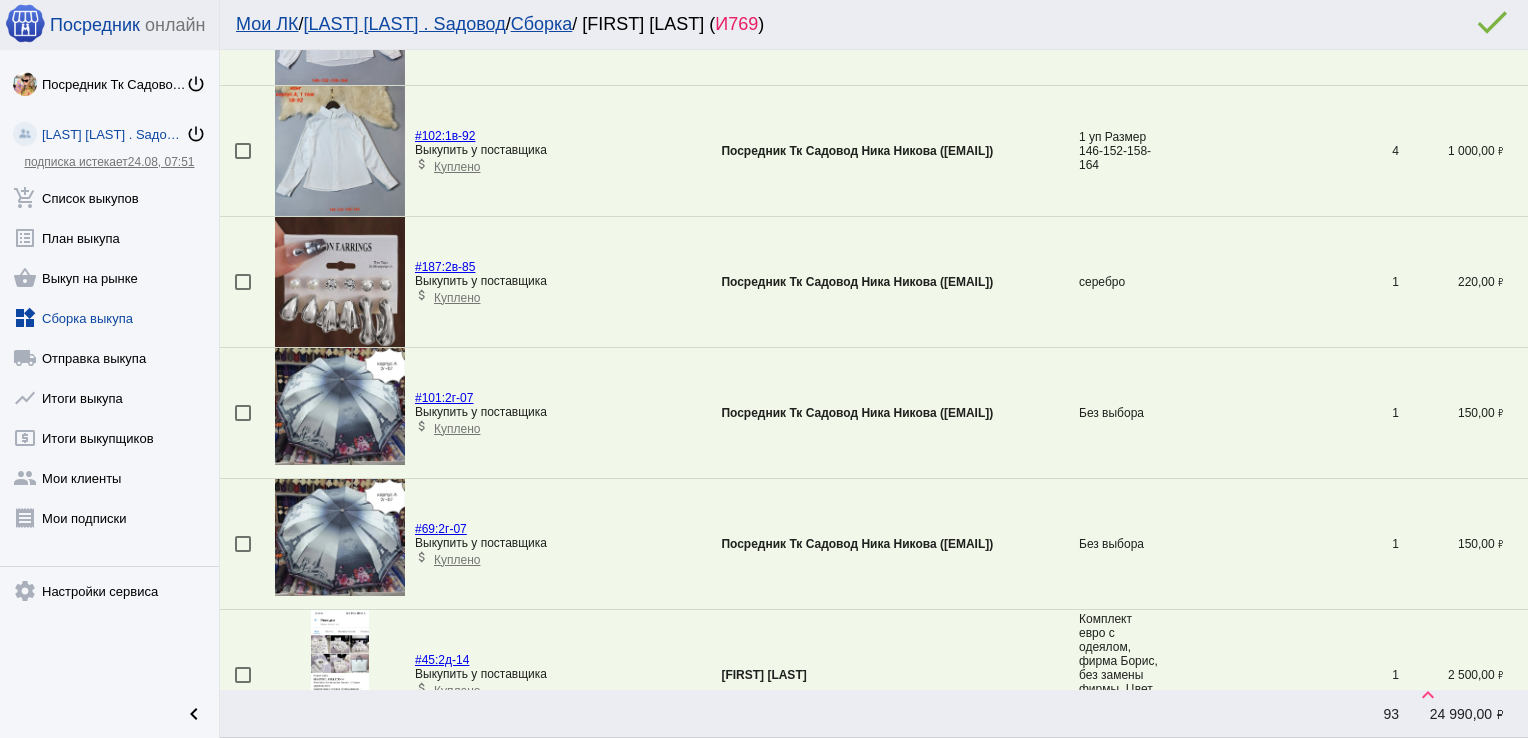 scroll, scrollTop: 332, scrollLeft: 0, axis: vertical 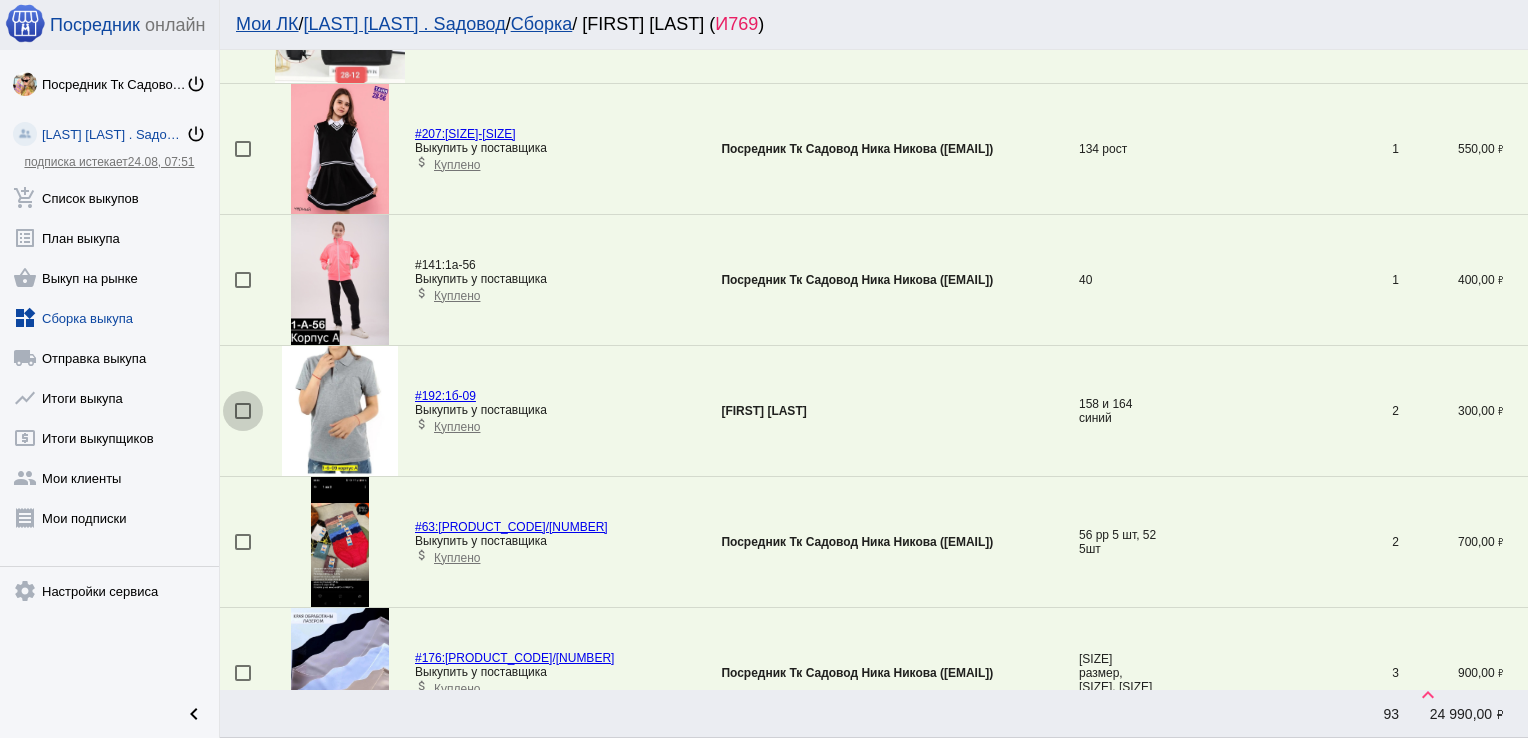 click at bounding box center [243, 411] 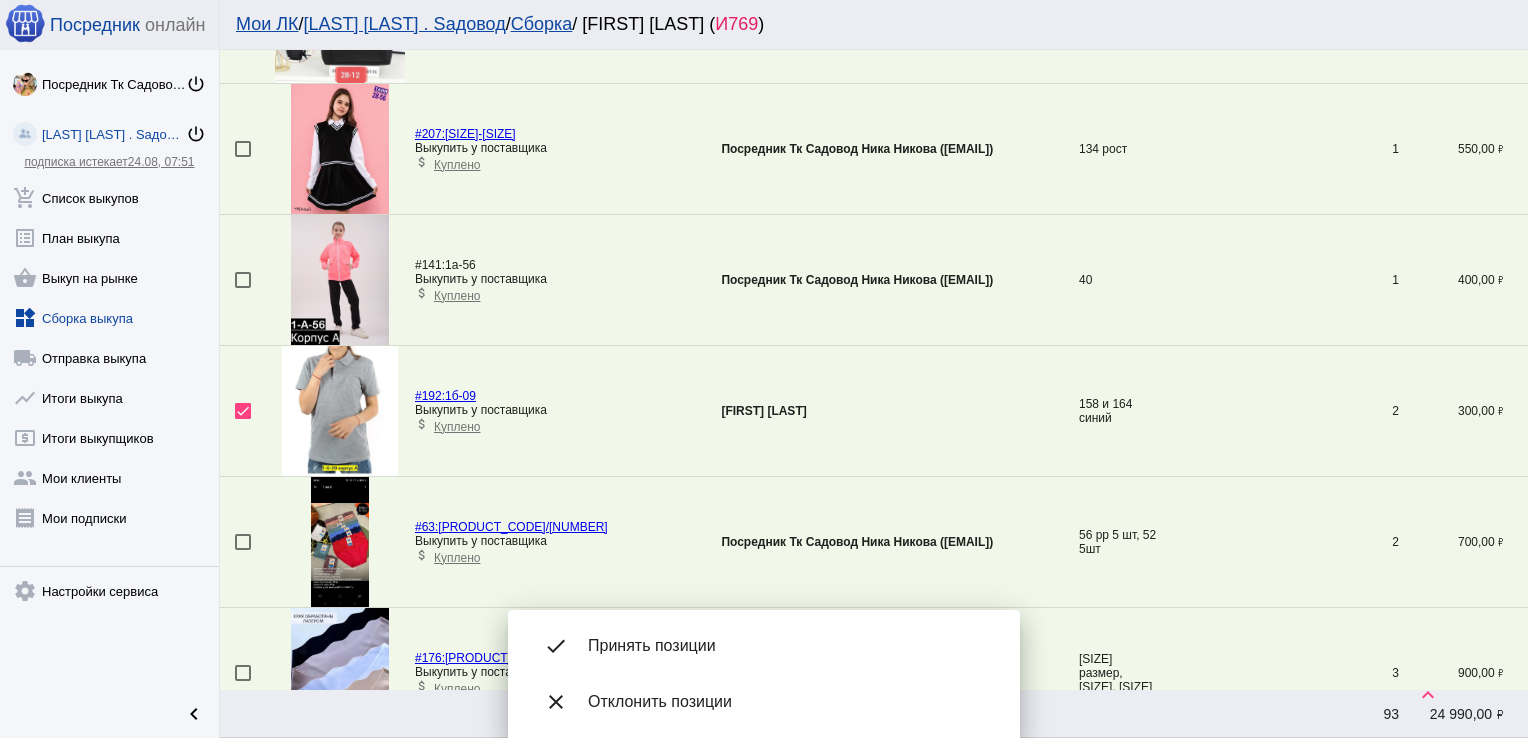 click on "Принять позиции" at bounding box center [788, 646] 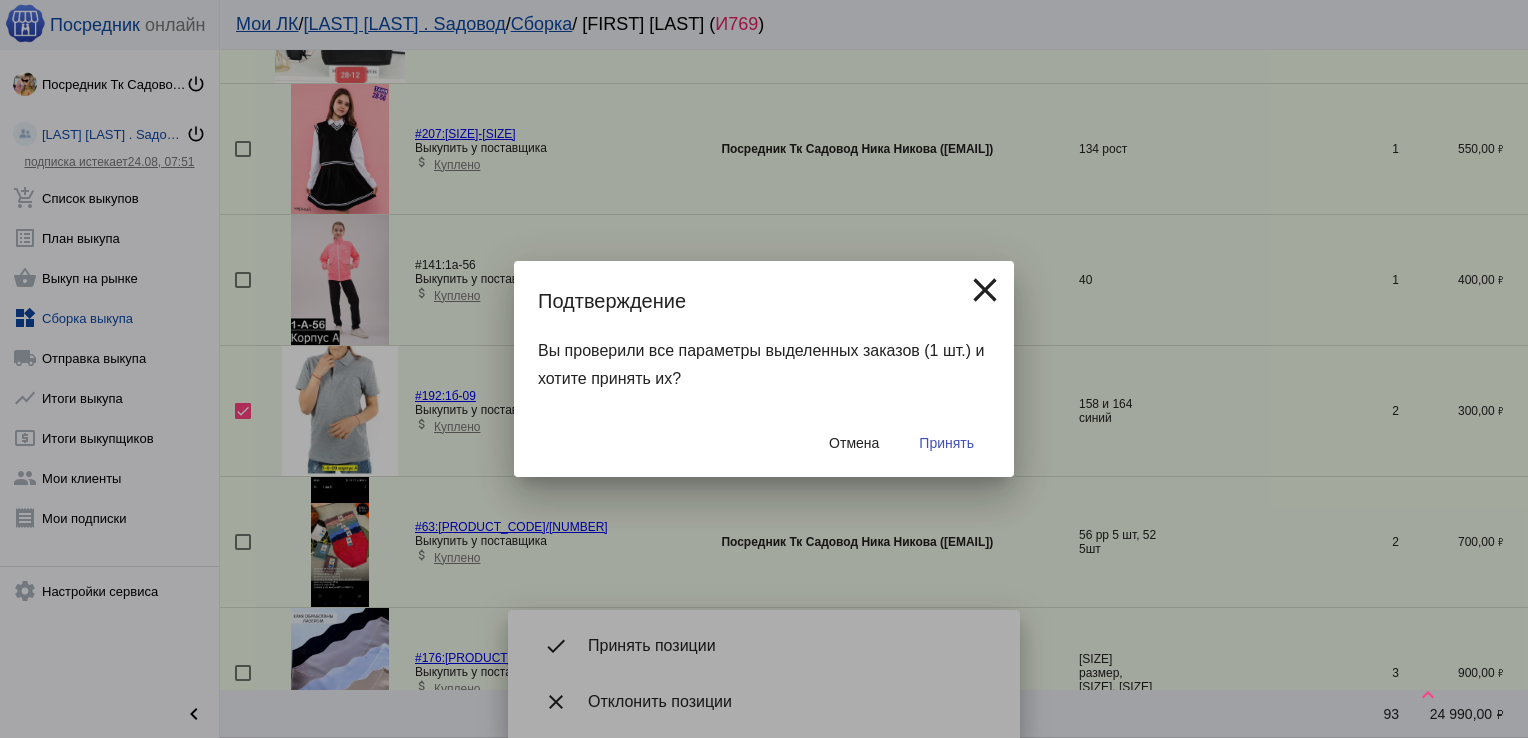 click on "Принять" at bounding box center [946, 443] 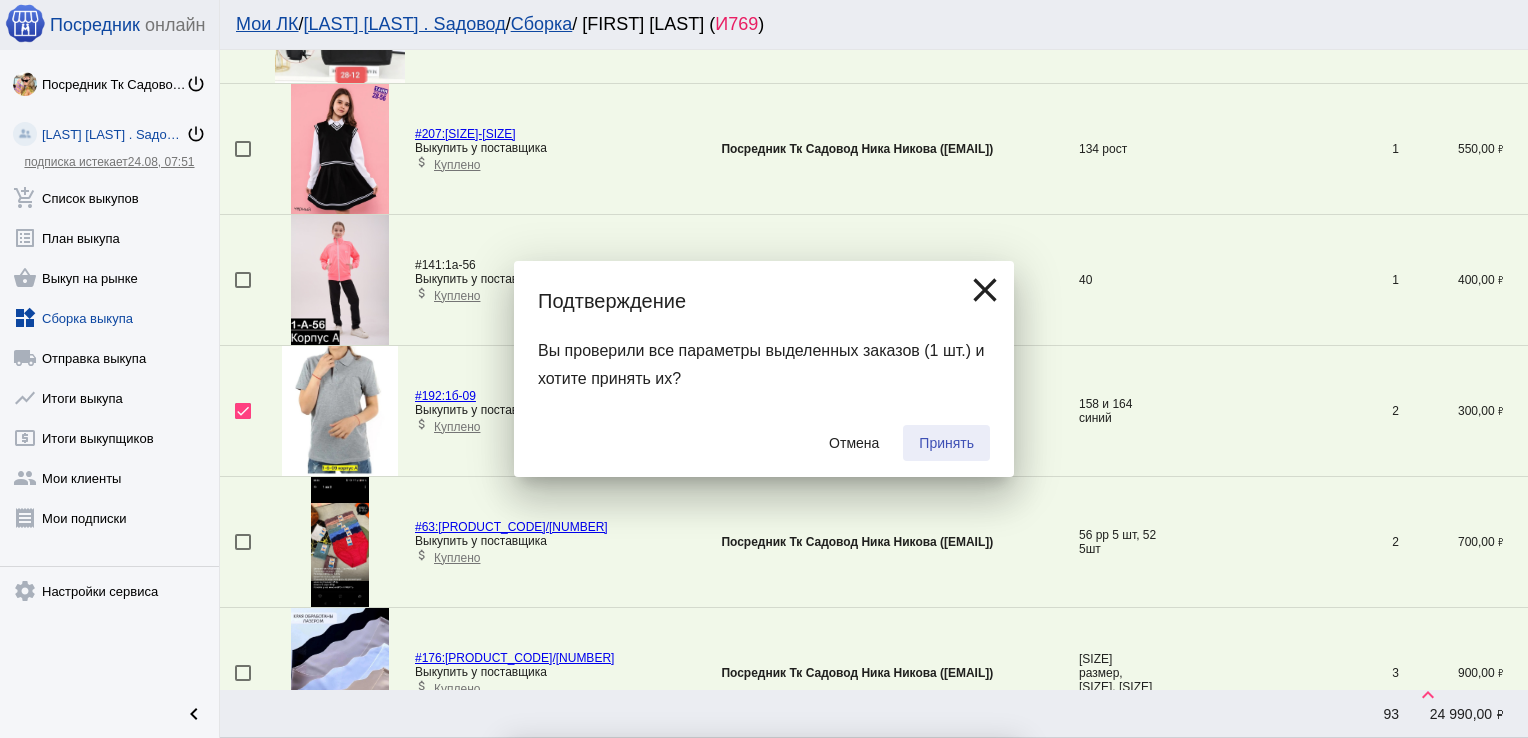 checkbox on "false" 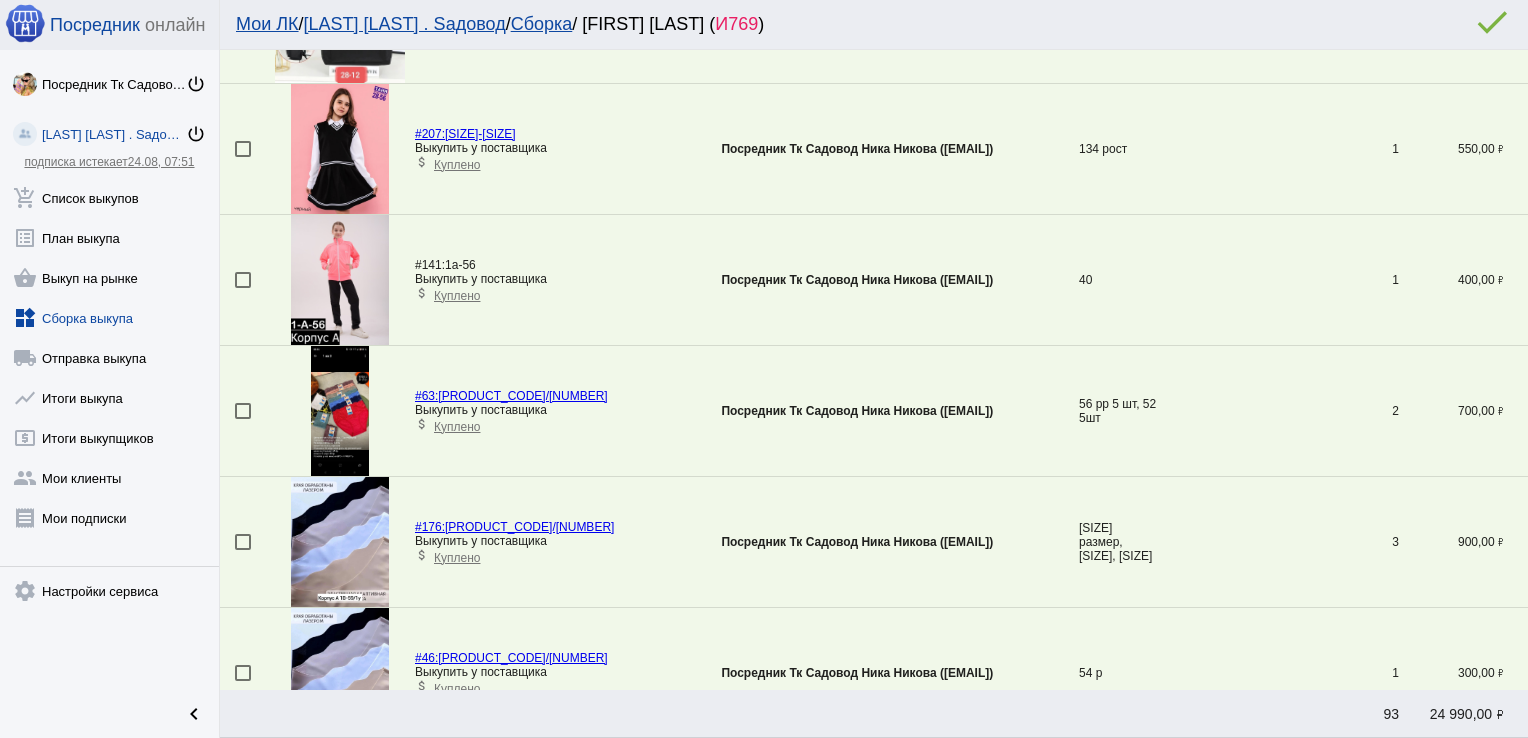 scroll, scrollTop: 0, scrollLeft: 0, axis: both 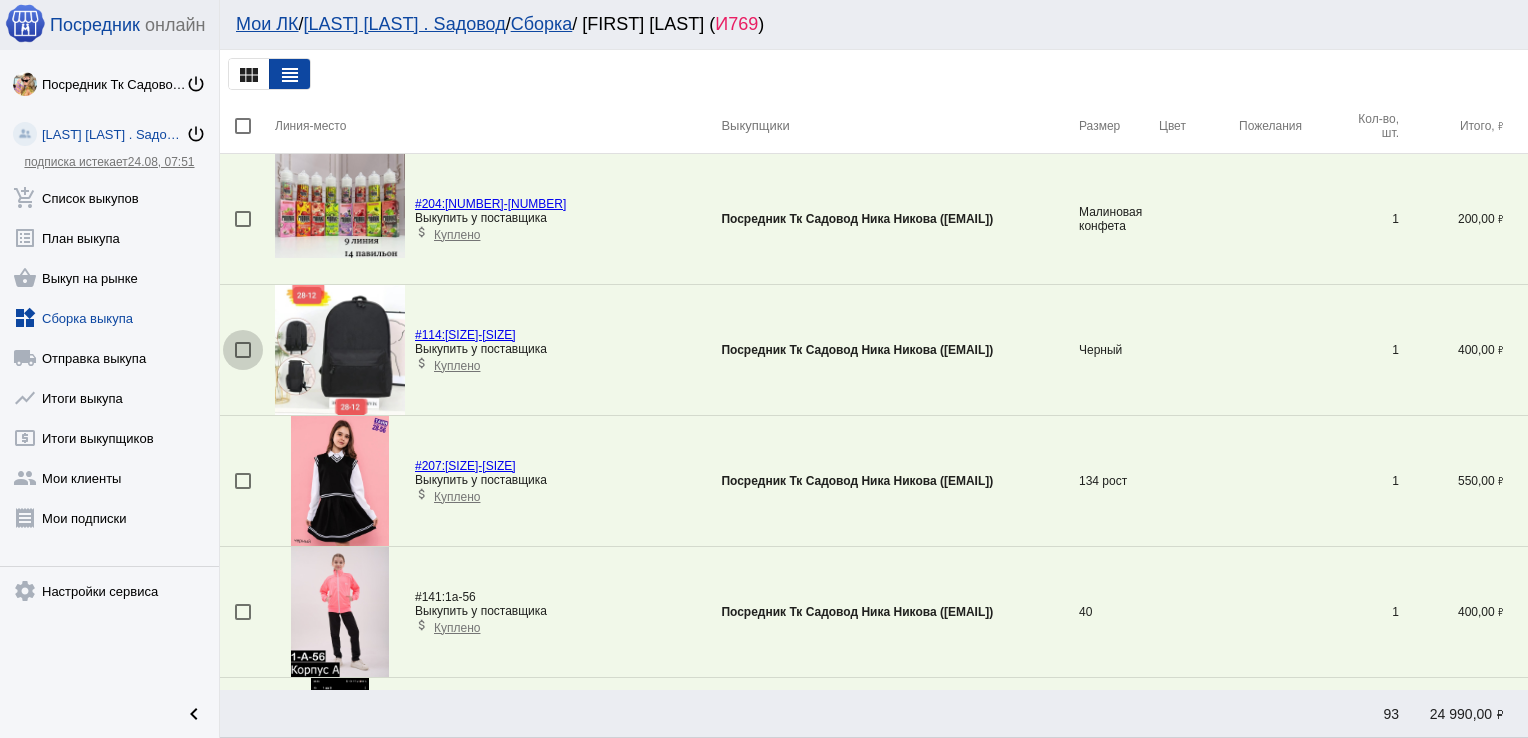 click at bounding box center [243, 350] 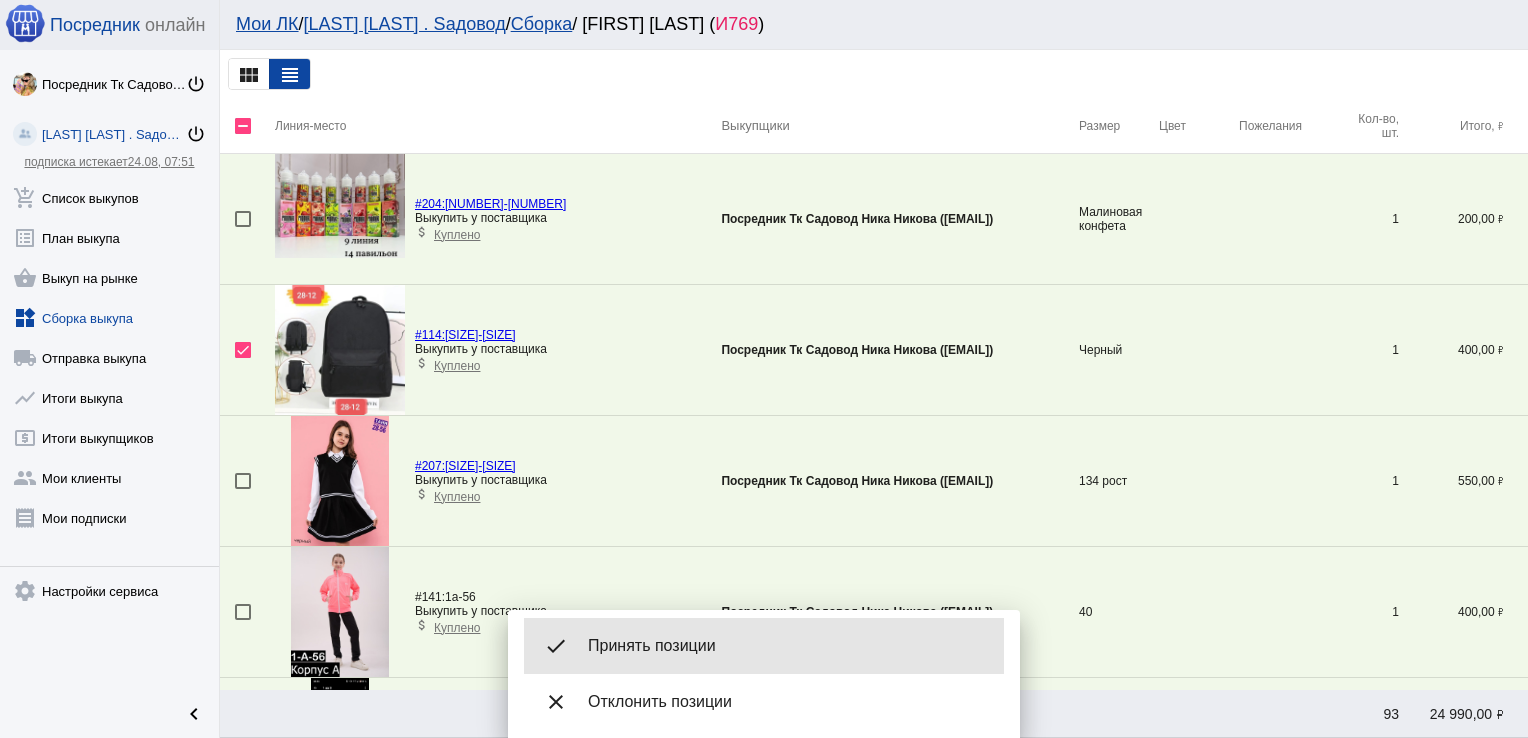 click on "Принять позиции" at bounding box center (788, 646) 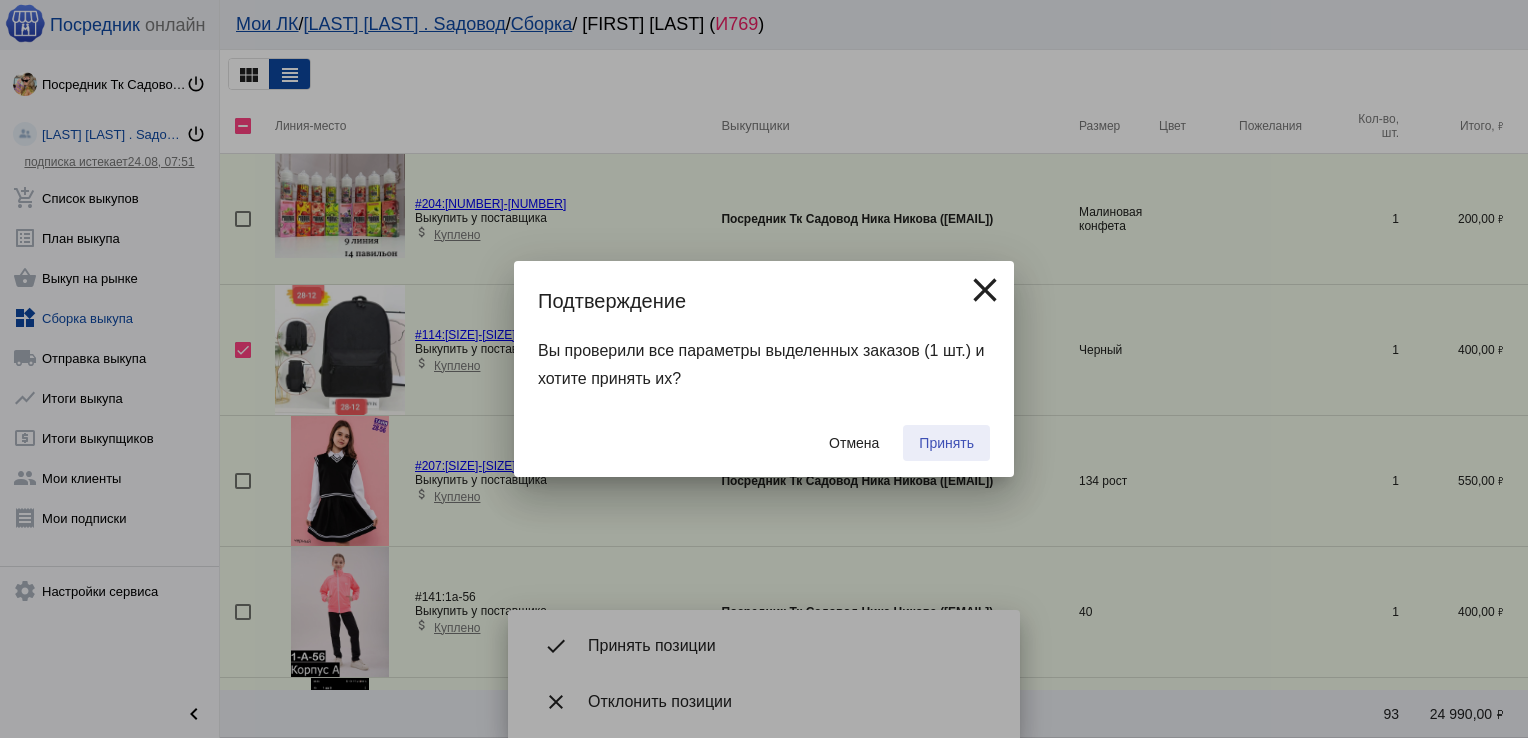 click on "Принять" at bounding box center [946, 443] 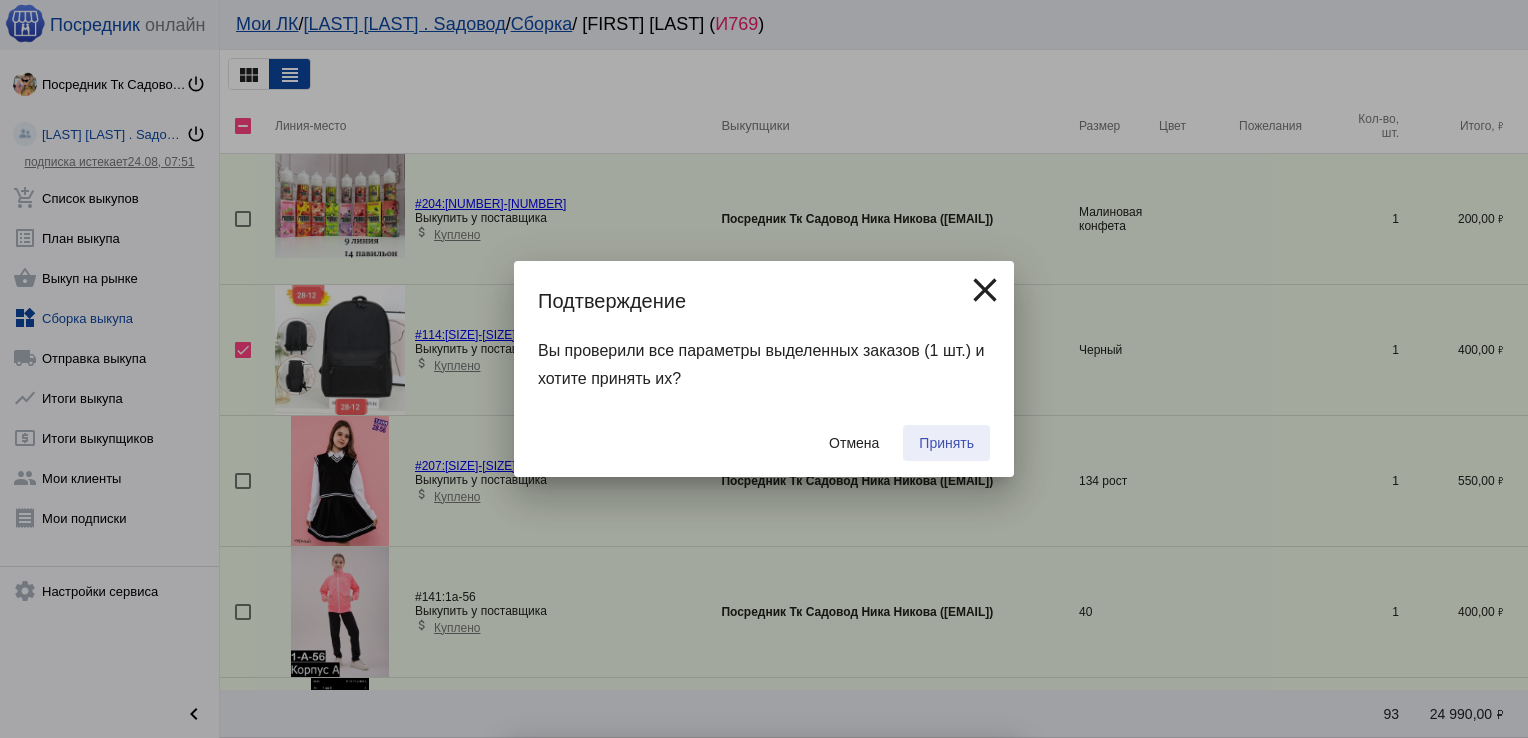 checkbox on "false" 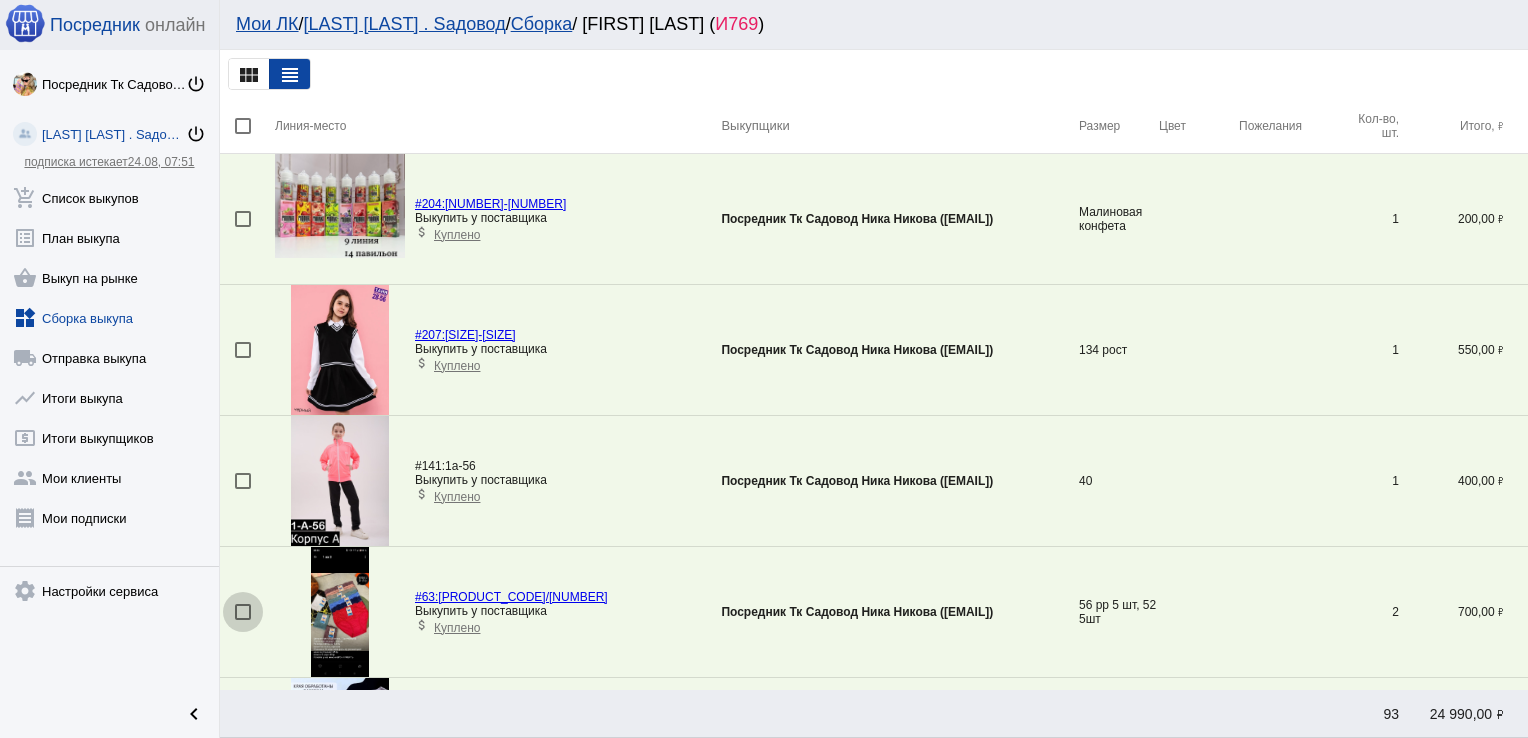 click at bounding box center (243, 612) 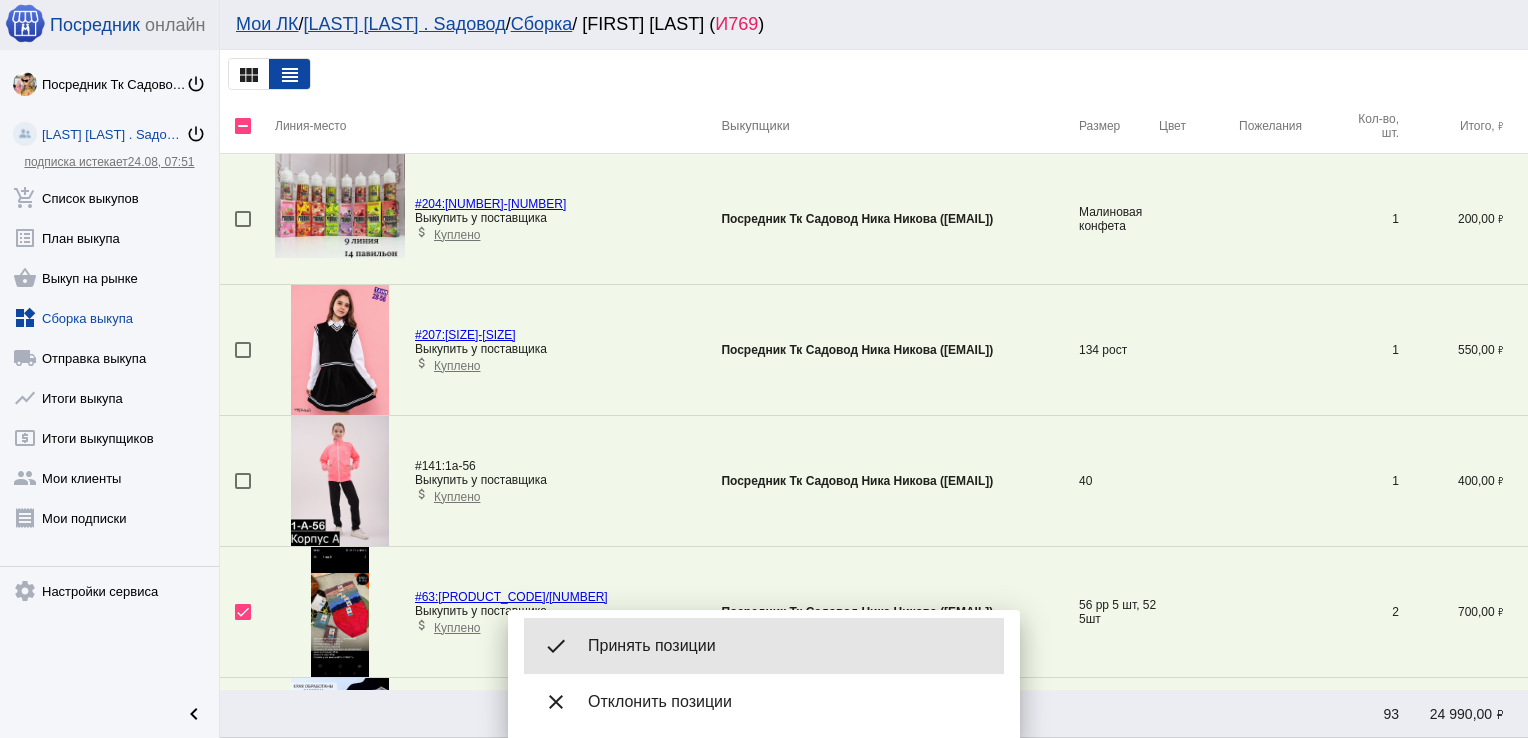 click on "done Принять позиции" at bounding box center [764, 646] 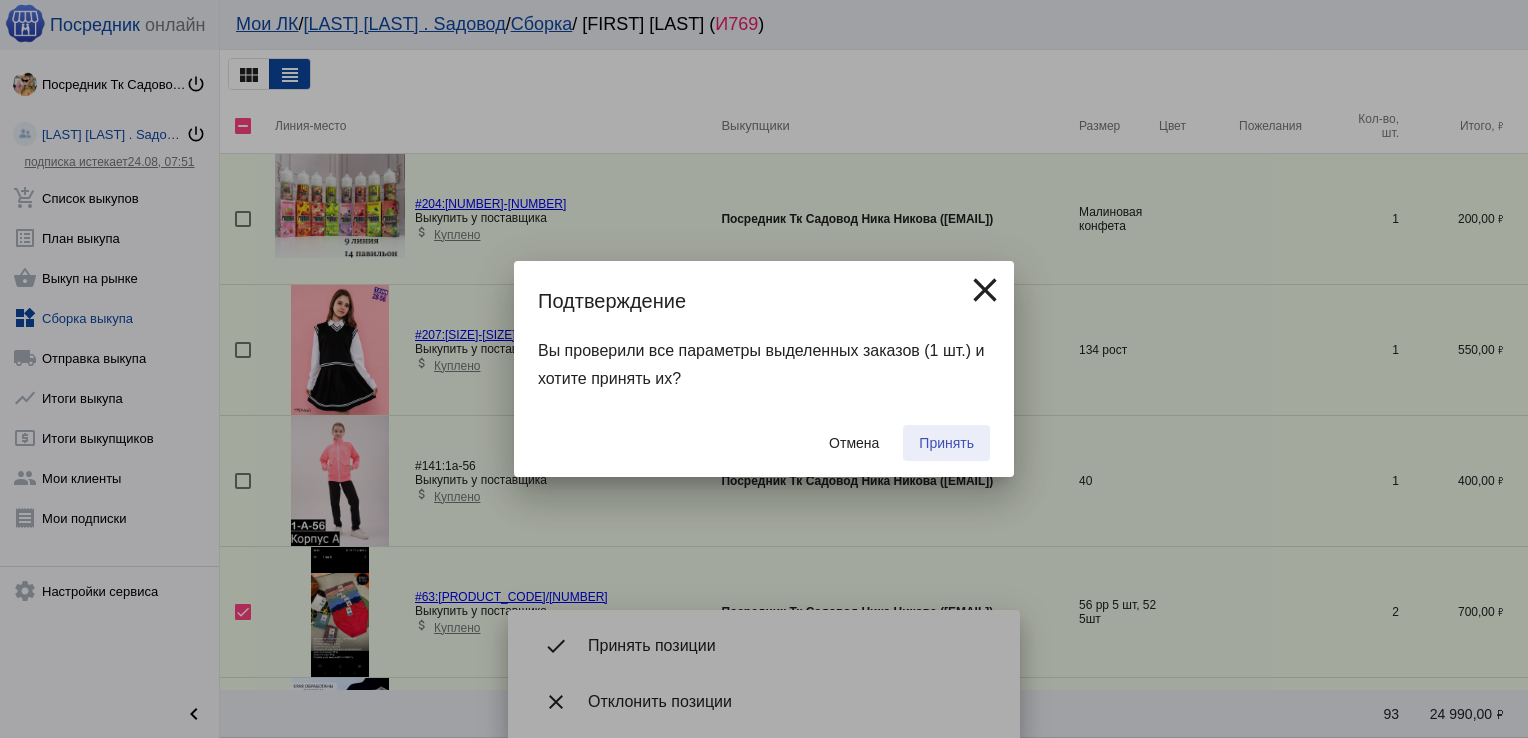 click on "Принять" at bounding box center (946, 443) 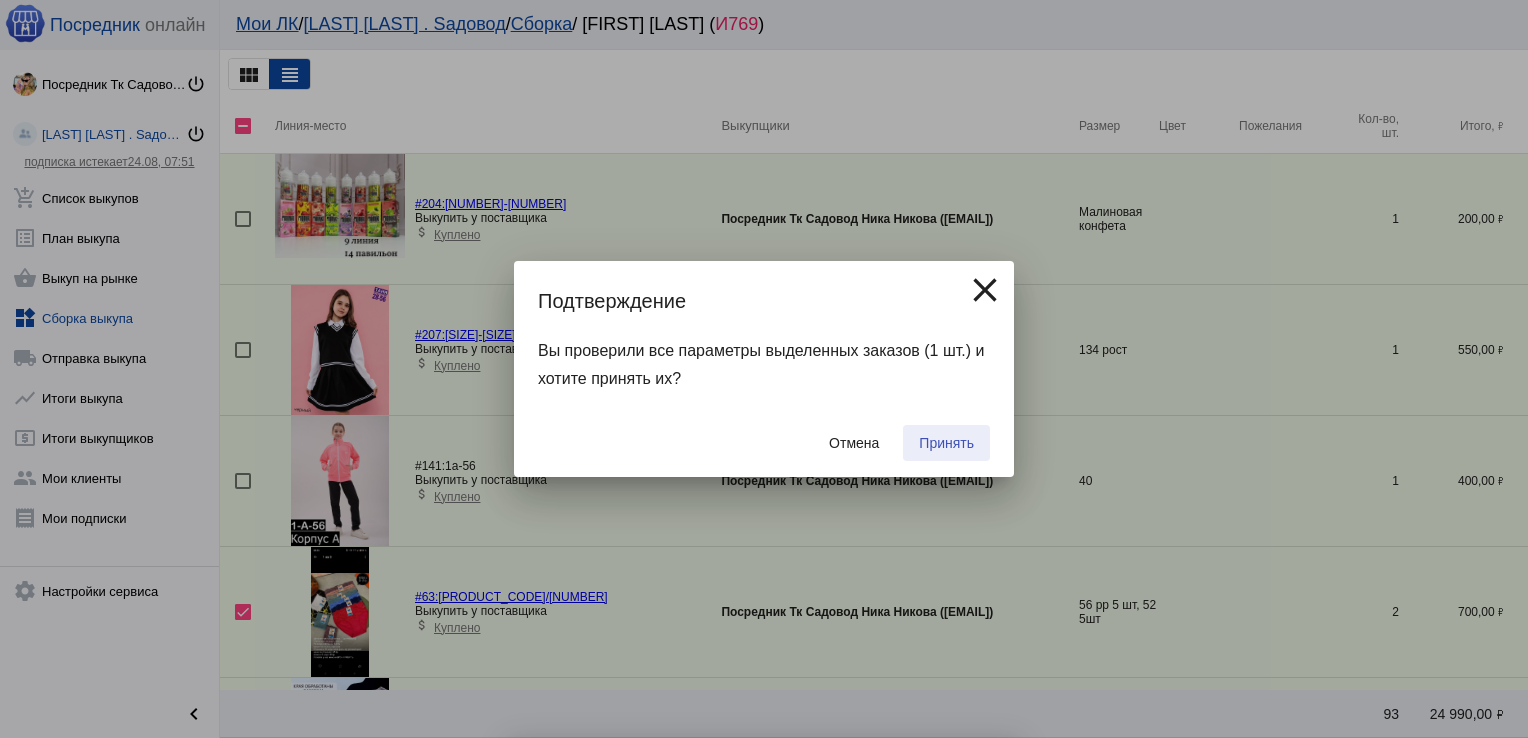 checkbox on "false" 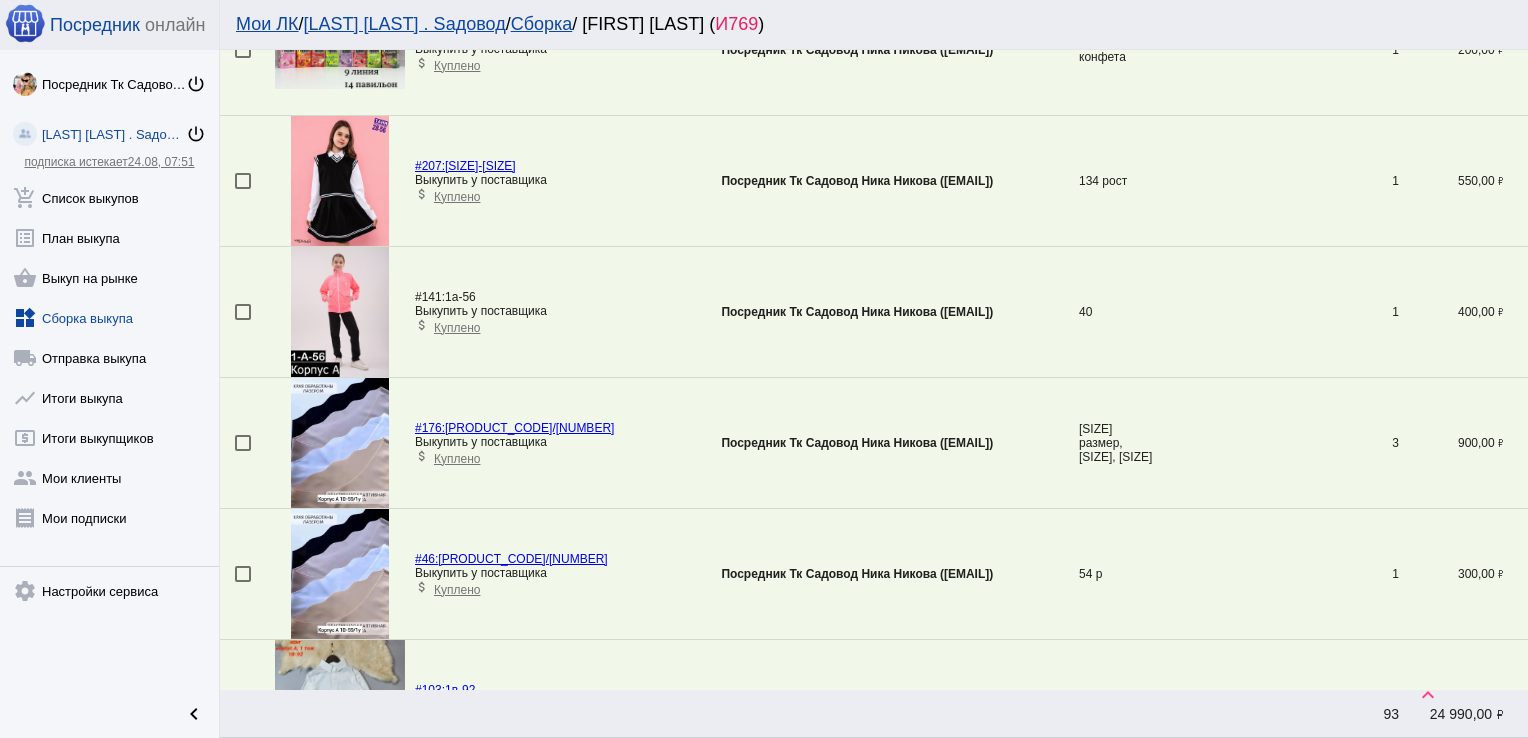 scroll, scrollTop: 173, scrollLeft: 0, axis: vertical 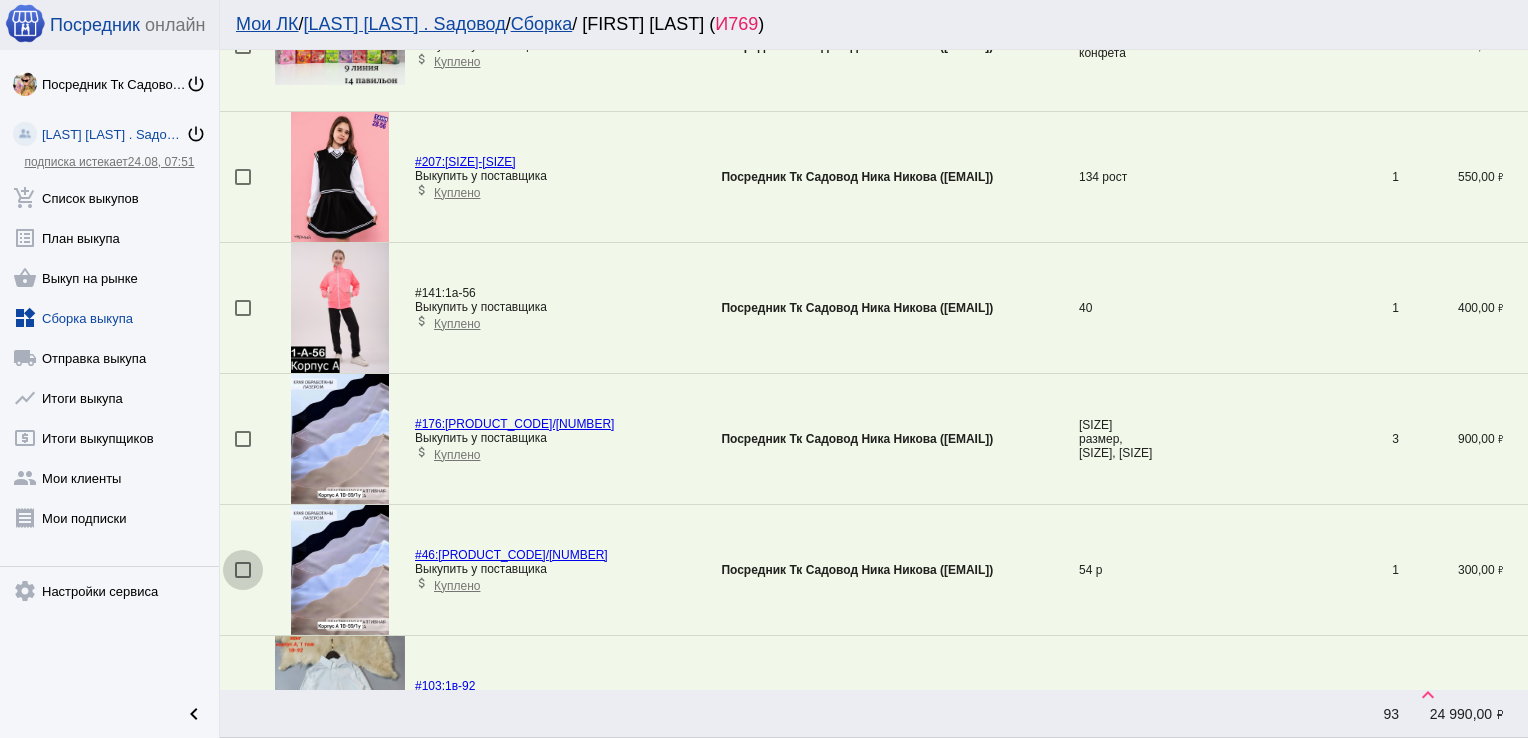 click at bounding box center (243, 570) 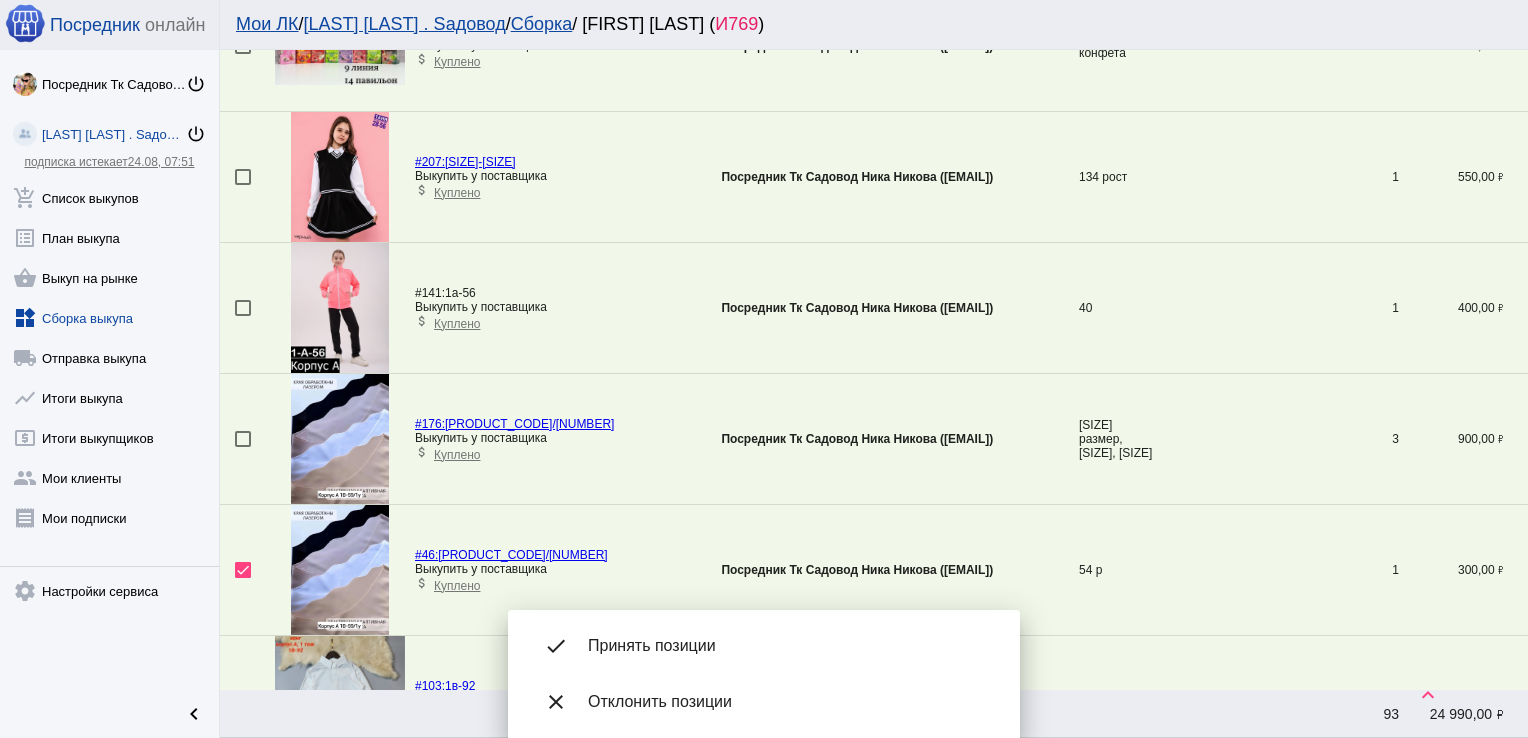 click at bounding box center [243, 439] 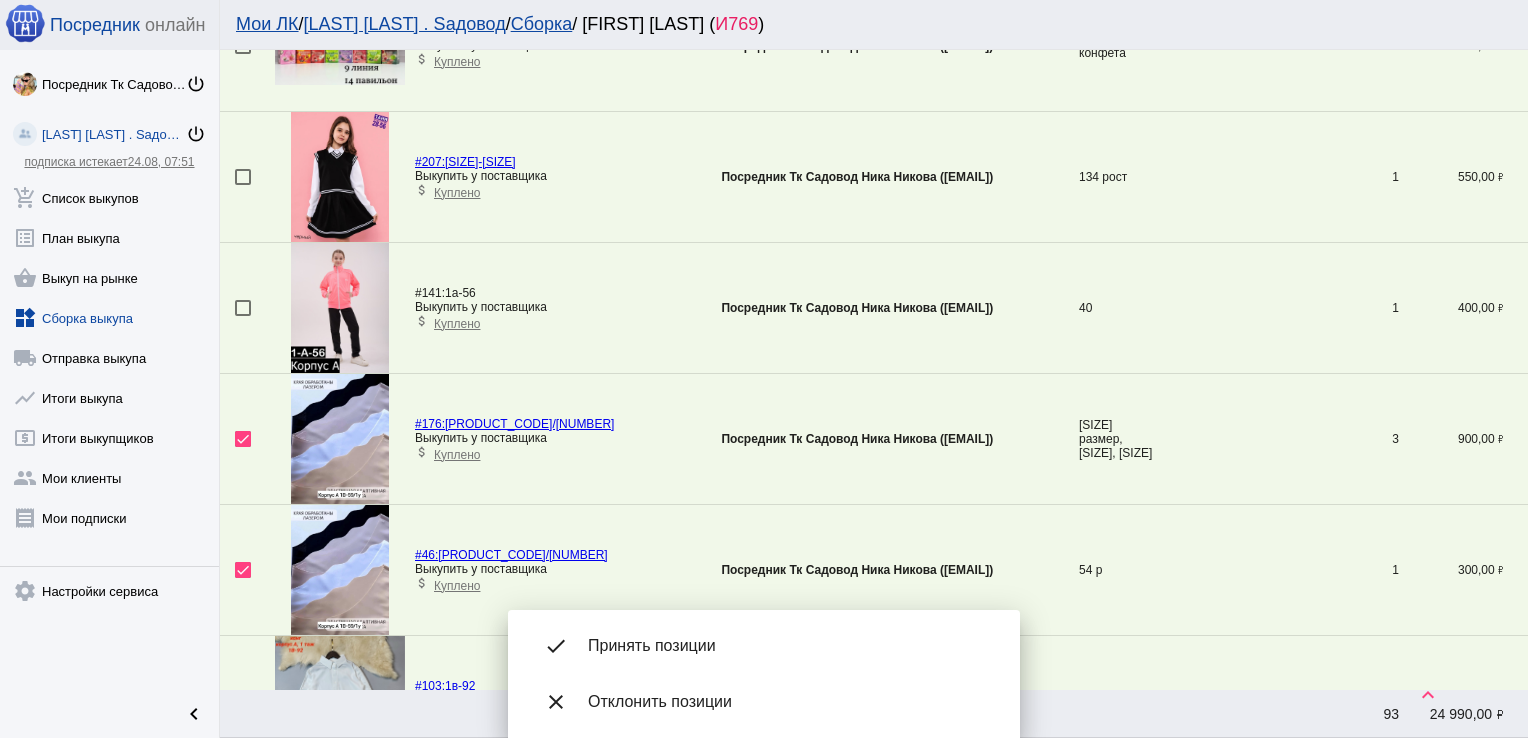 click on "done Принять позиции" at bounding box center (764, 646) 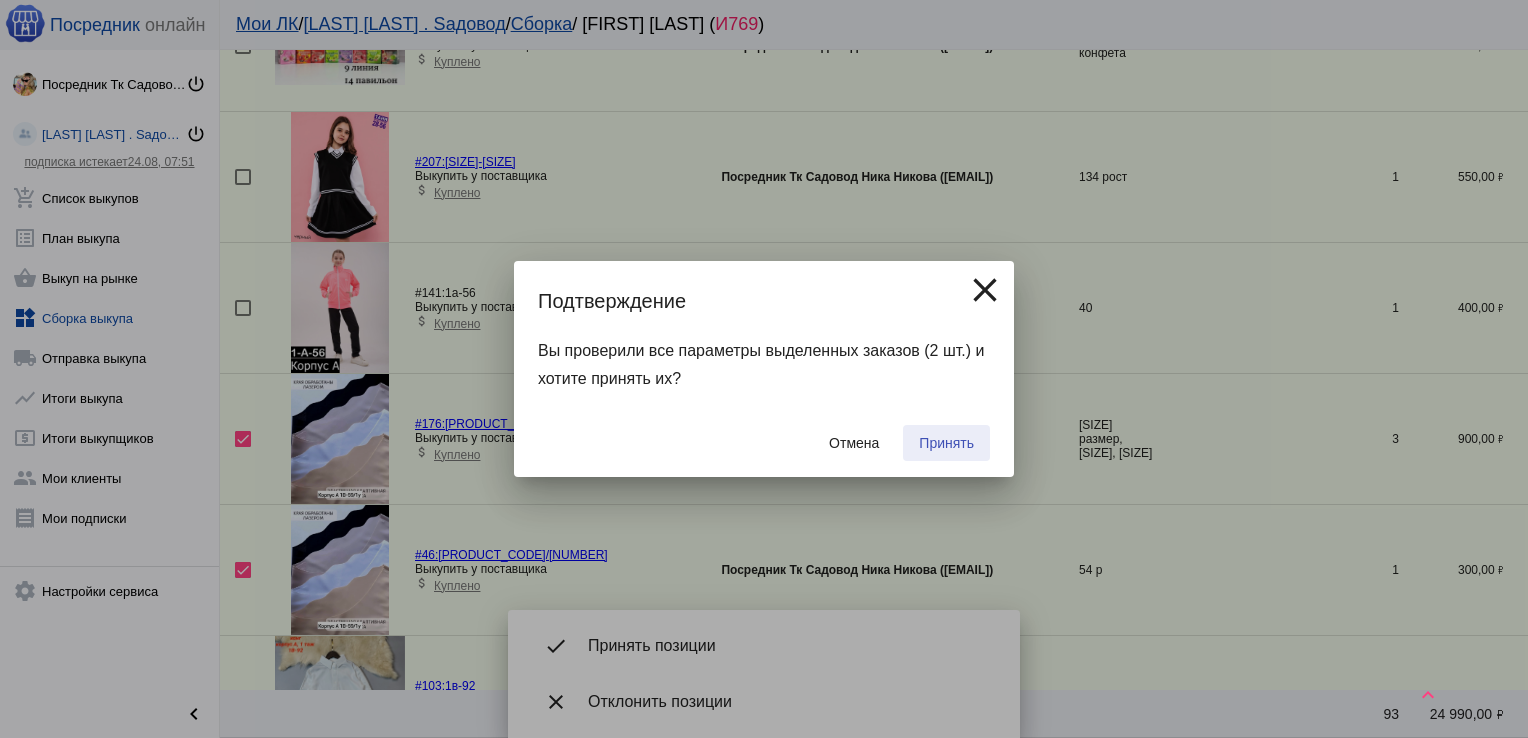 click on "Принять" at bounding box center (946, 443) 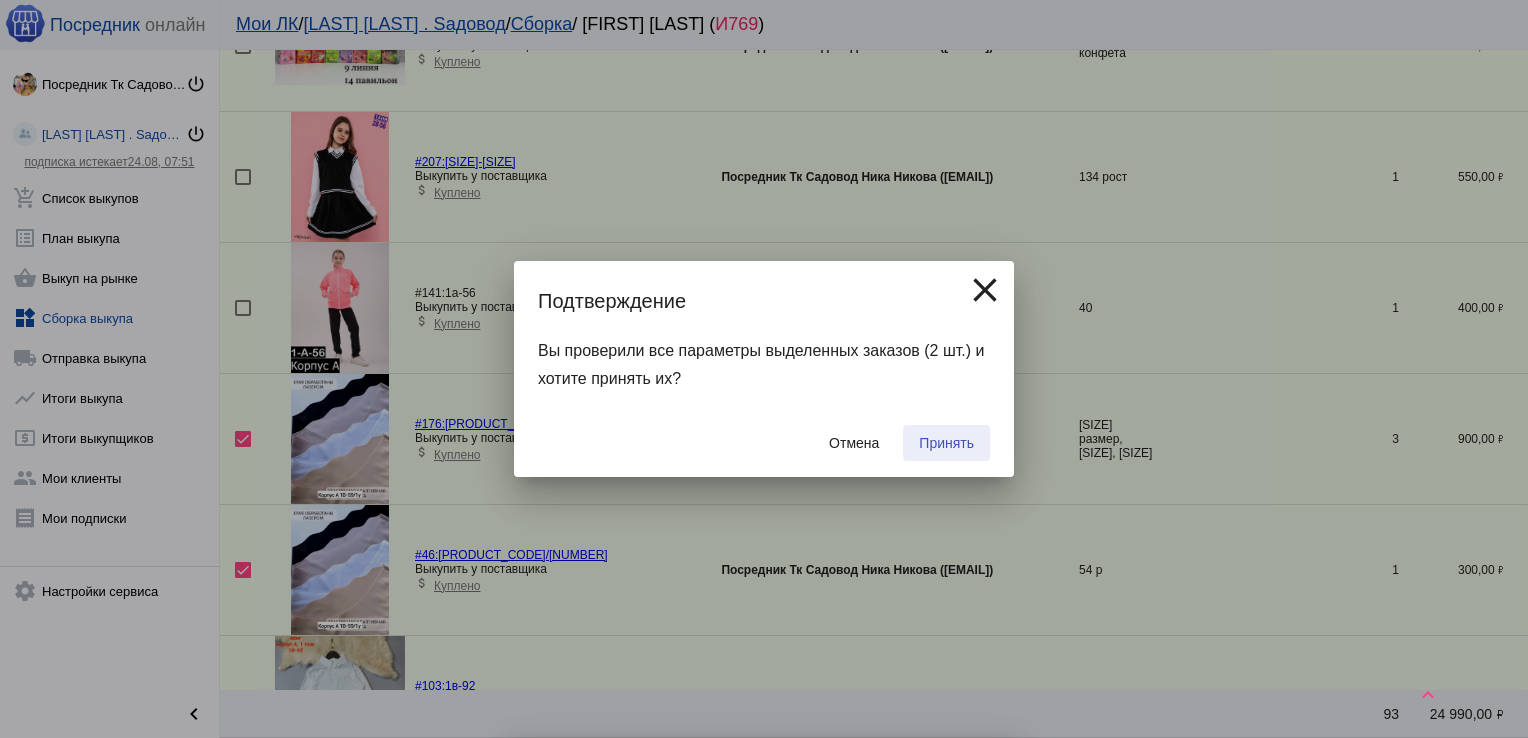 checkbox on "false" 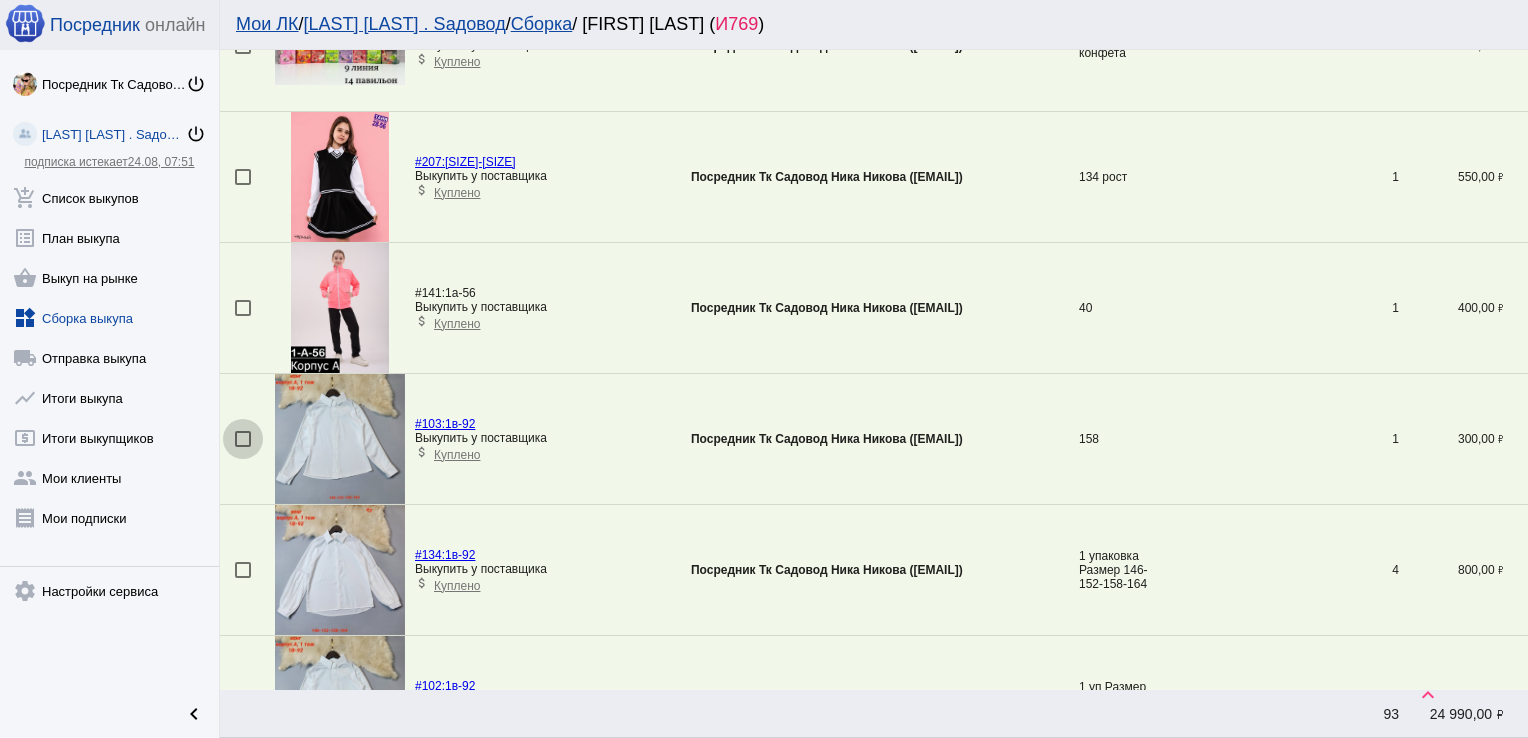 click at bounding box center (243, 439) 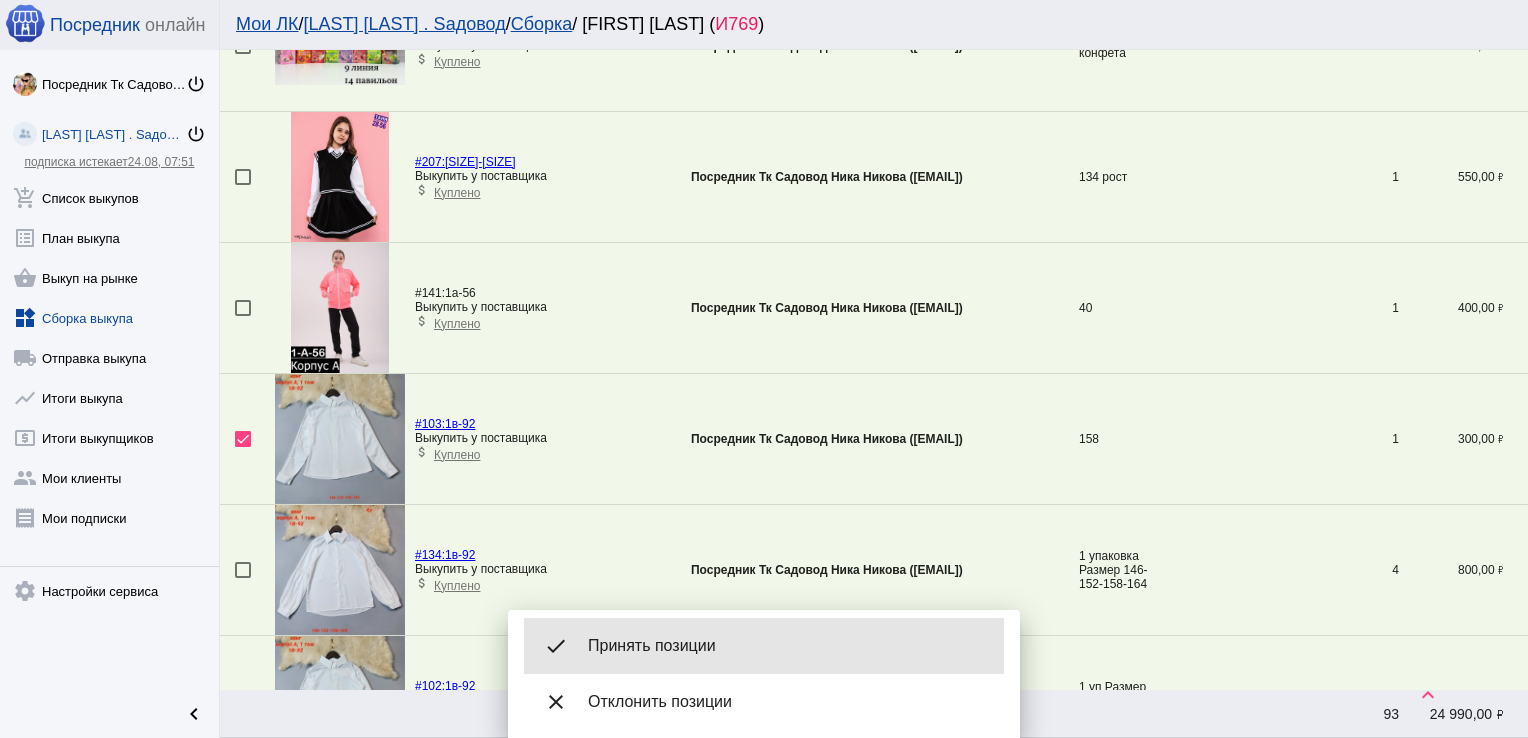 click on "Принять позиции" at bounding box center [788, 646] 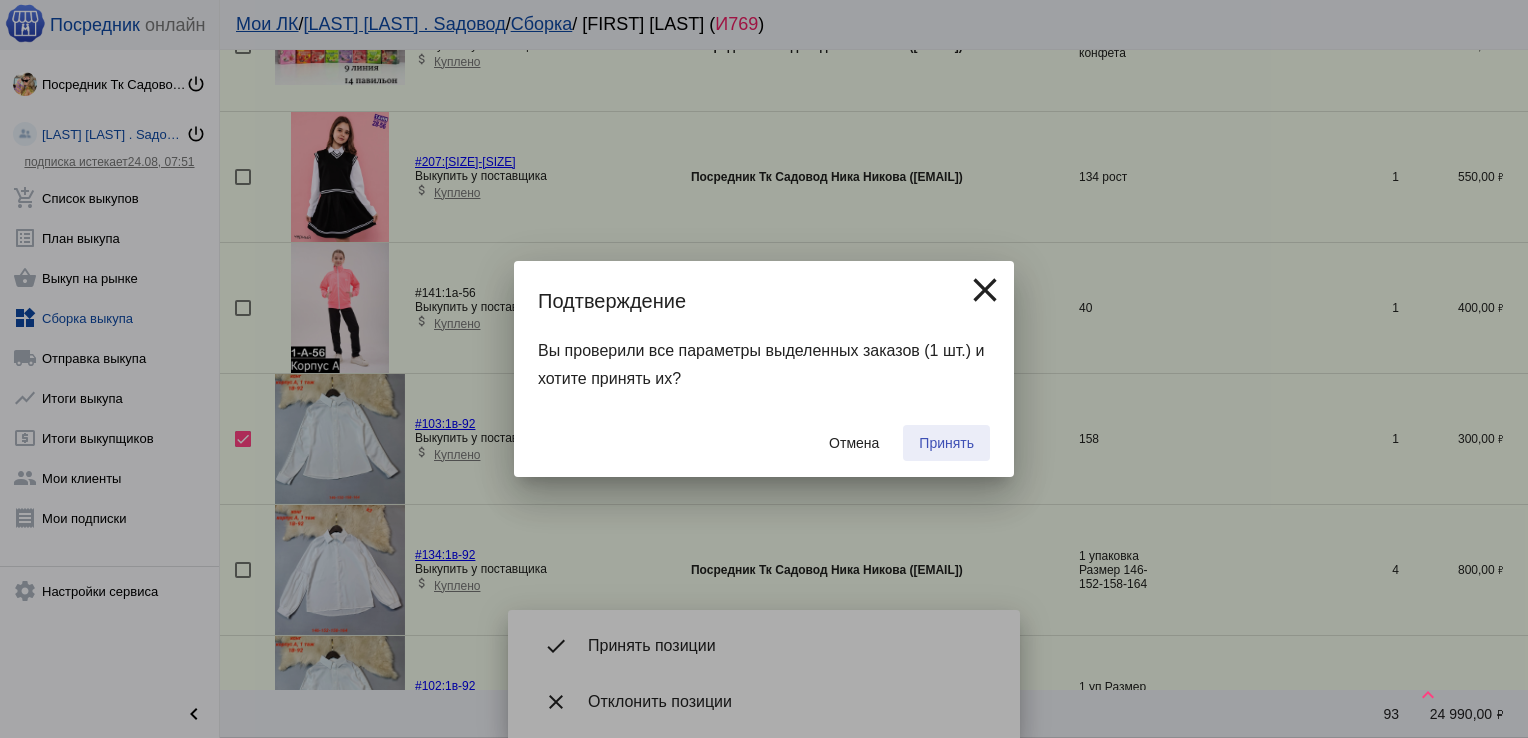 click on "Принять" at bounding box center (946, 443) 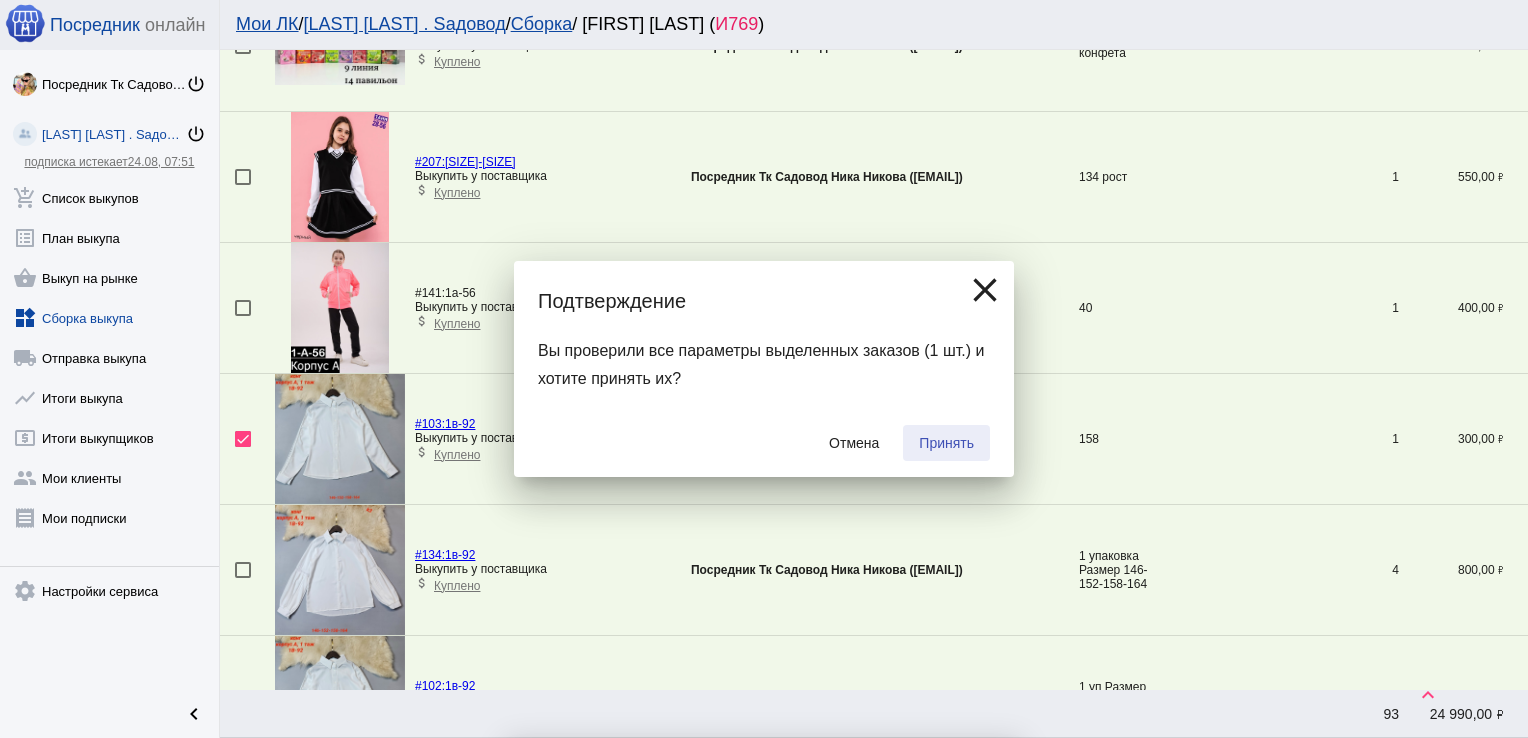 checkbox on "false" 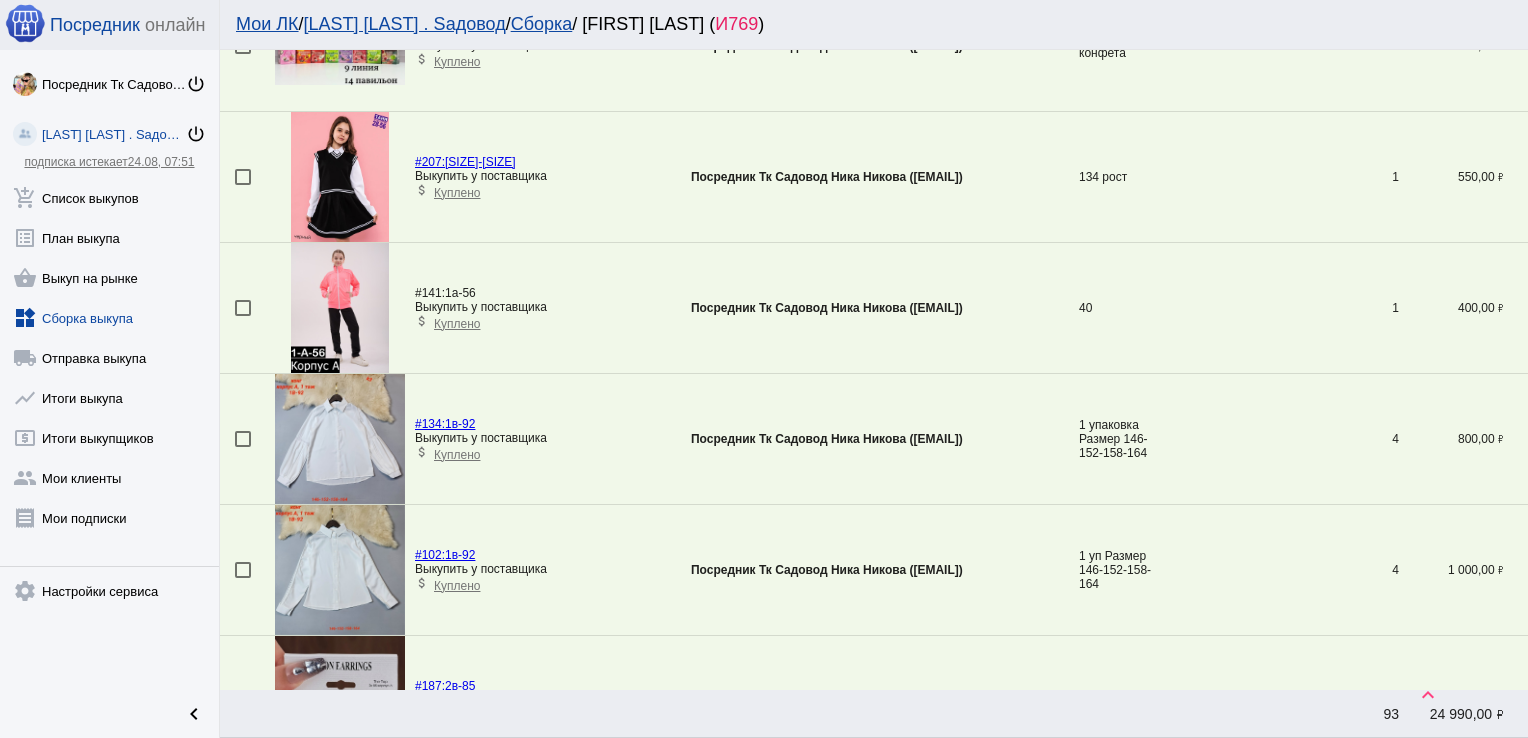 scroll, scrollTop: 1771, scrollLeft: 0, axis: vertical 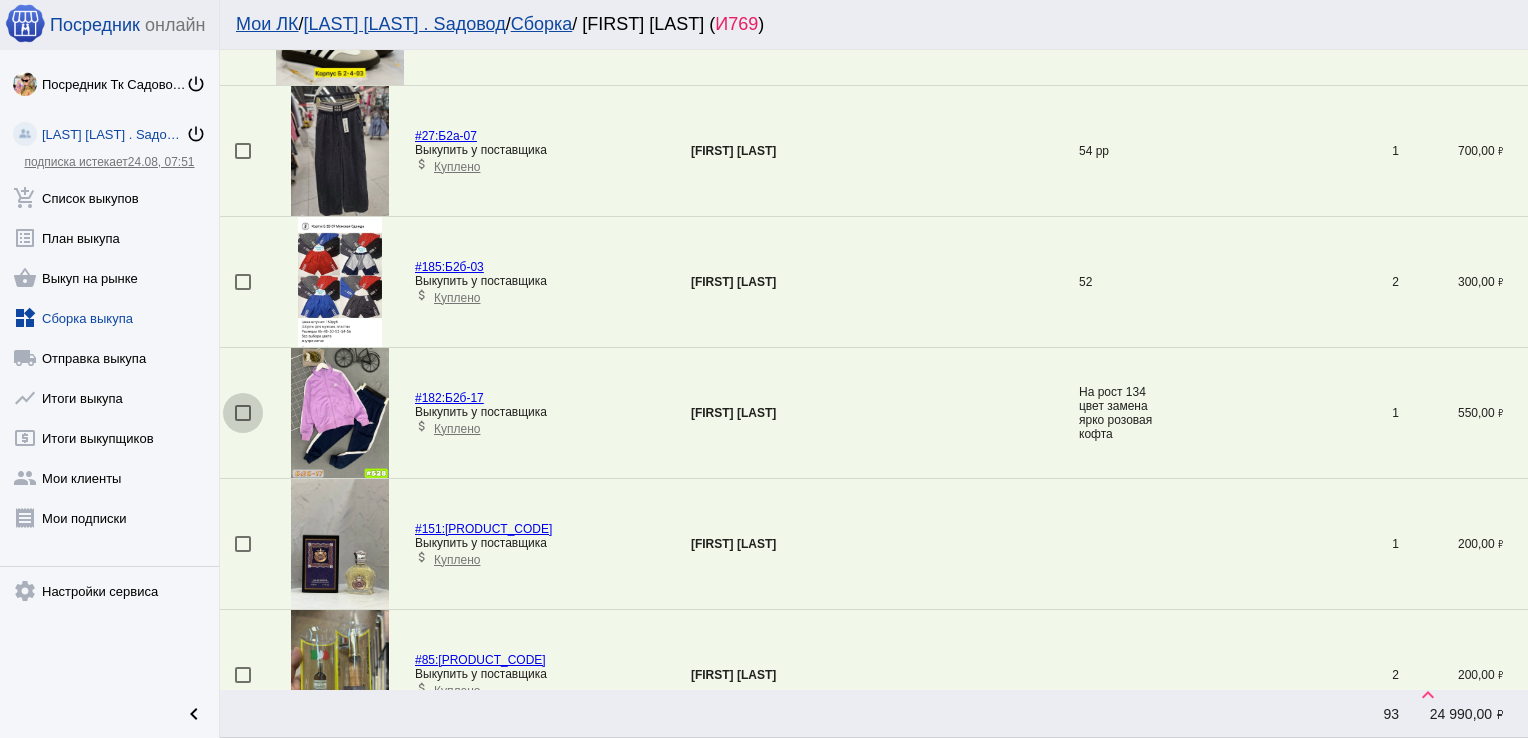 click at bounding box center (243, 413) 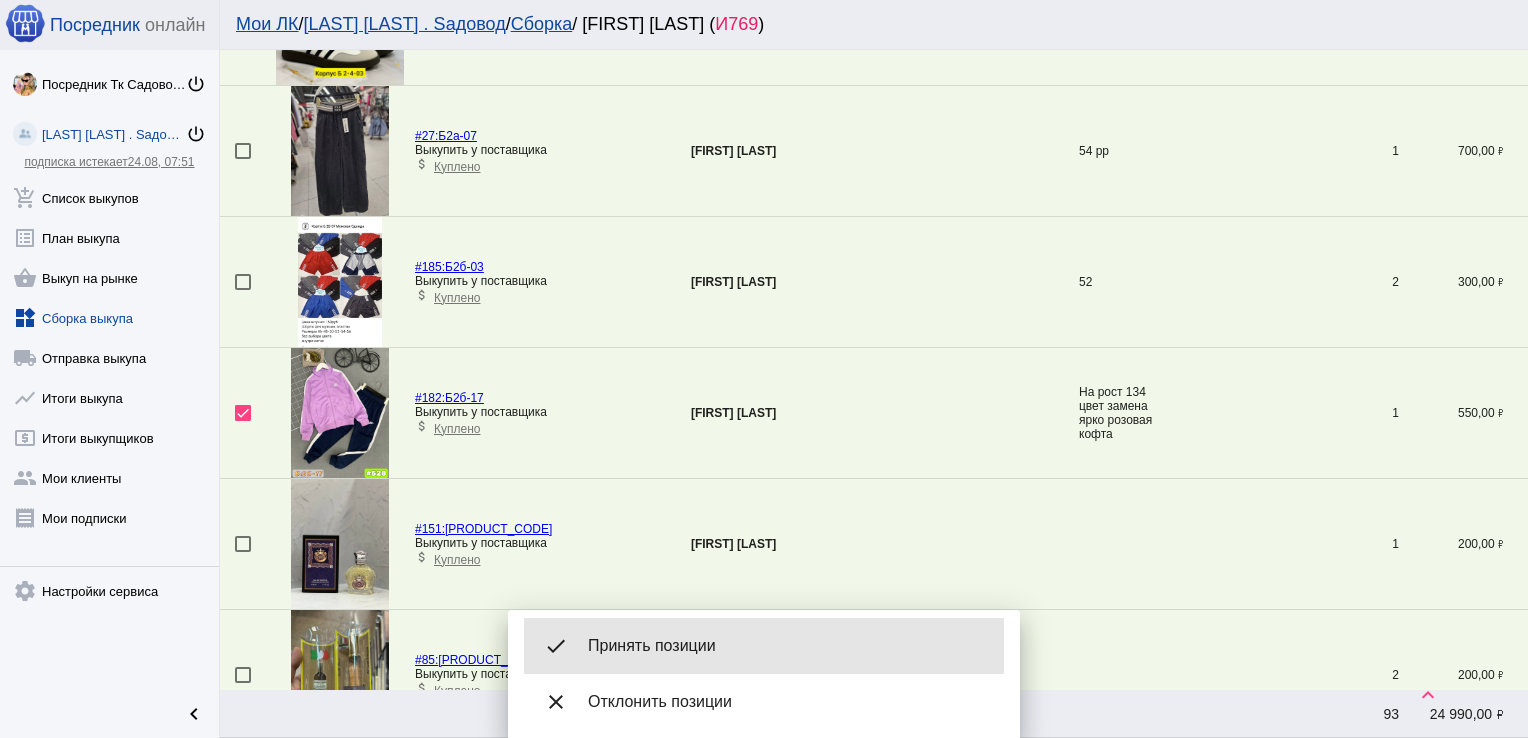 click on "Принять позиции" at bounding box center [788, 646] 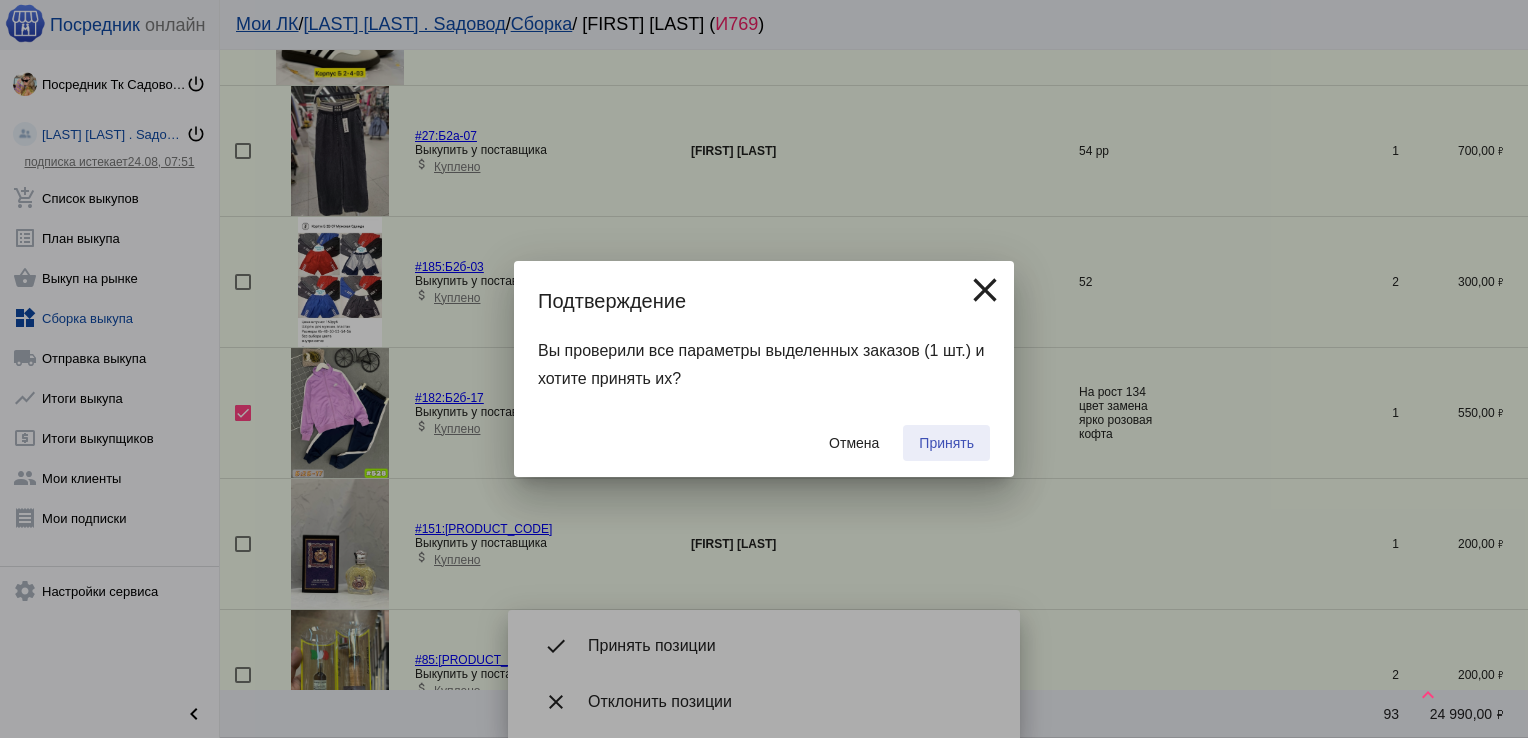 click on "Принять" at bounding box center (946, 443) 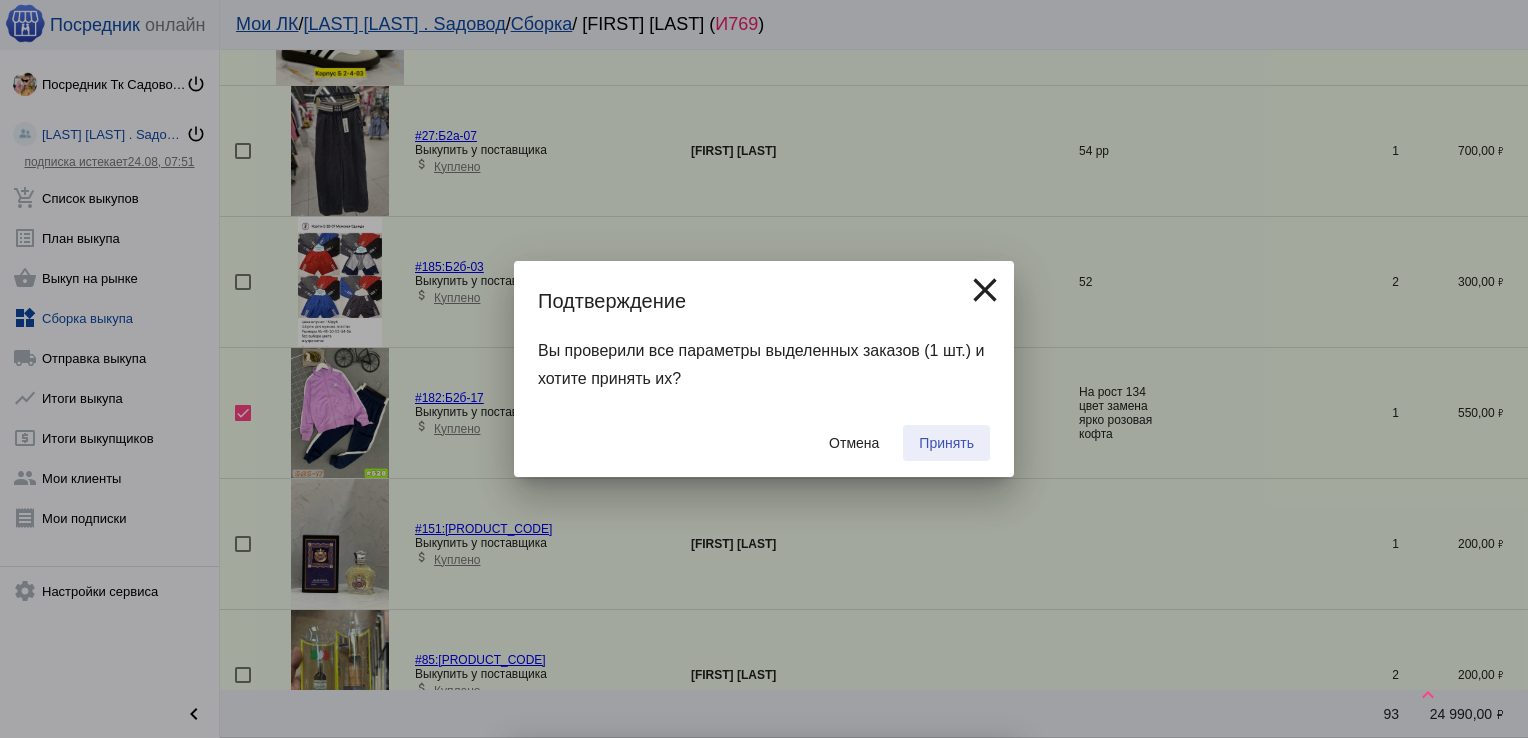checkbox on "false" 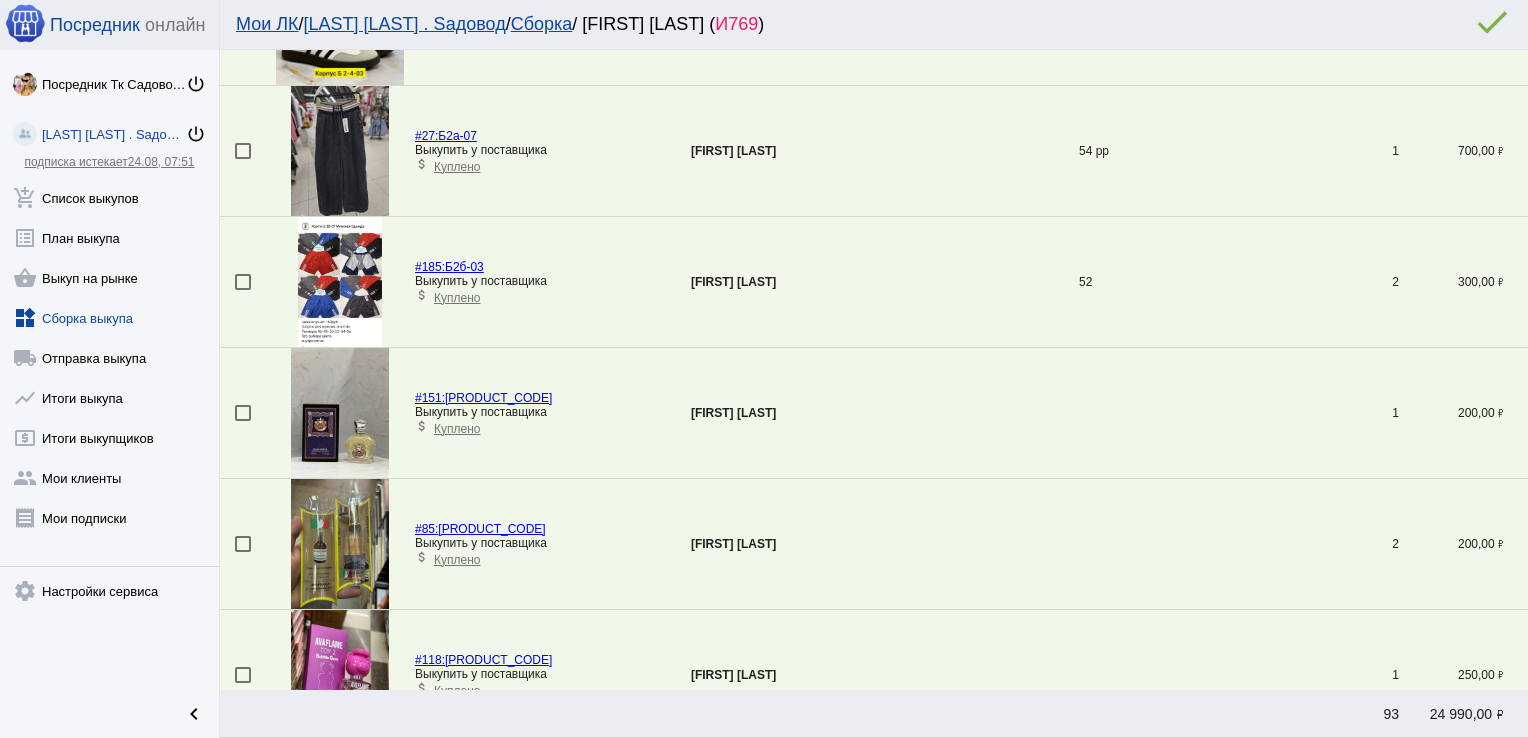 scroll, scrollTop: 70, scrollLeft: 0, axis: vertical 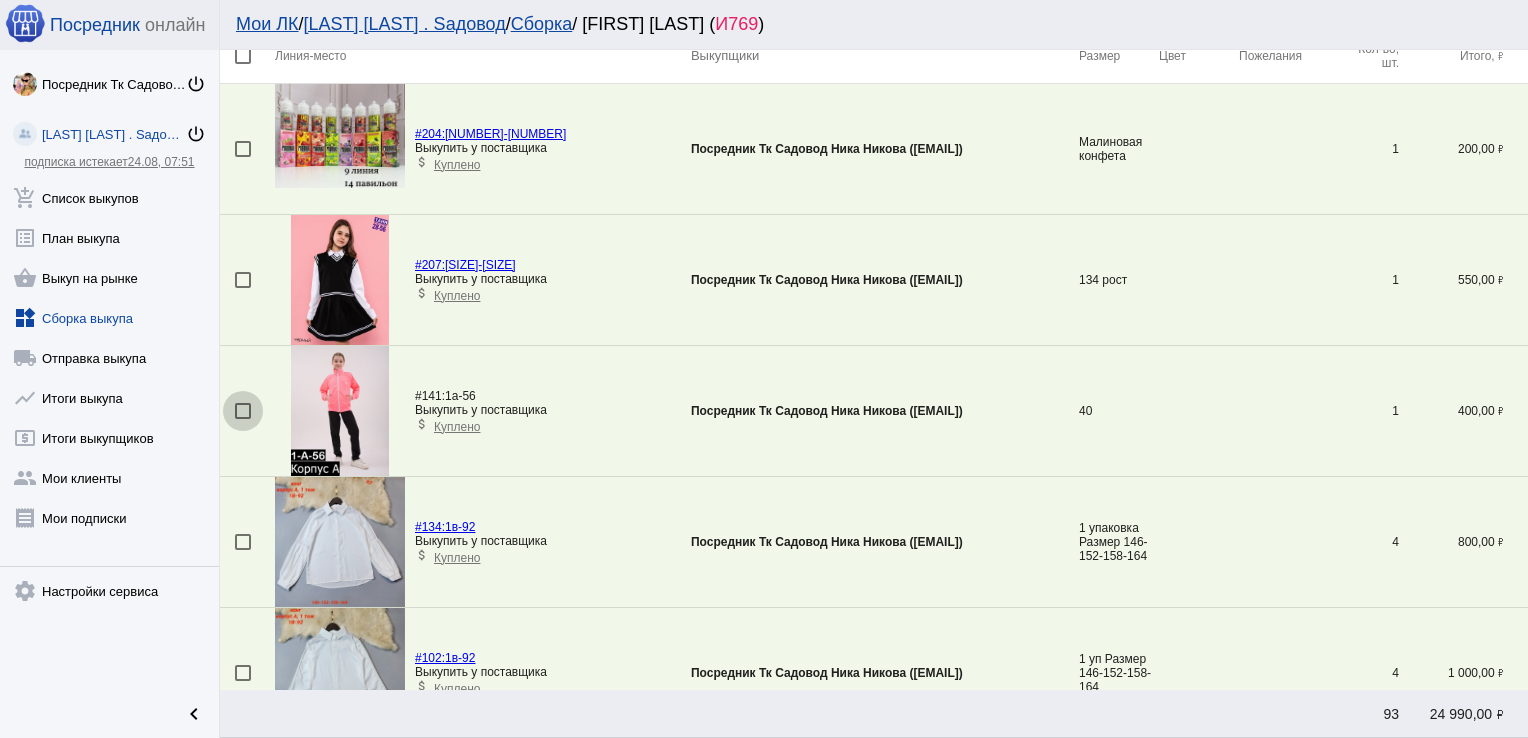 click at bounding box center (243, 411) 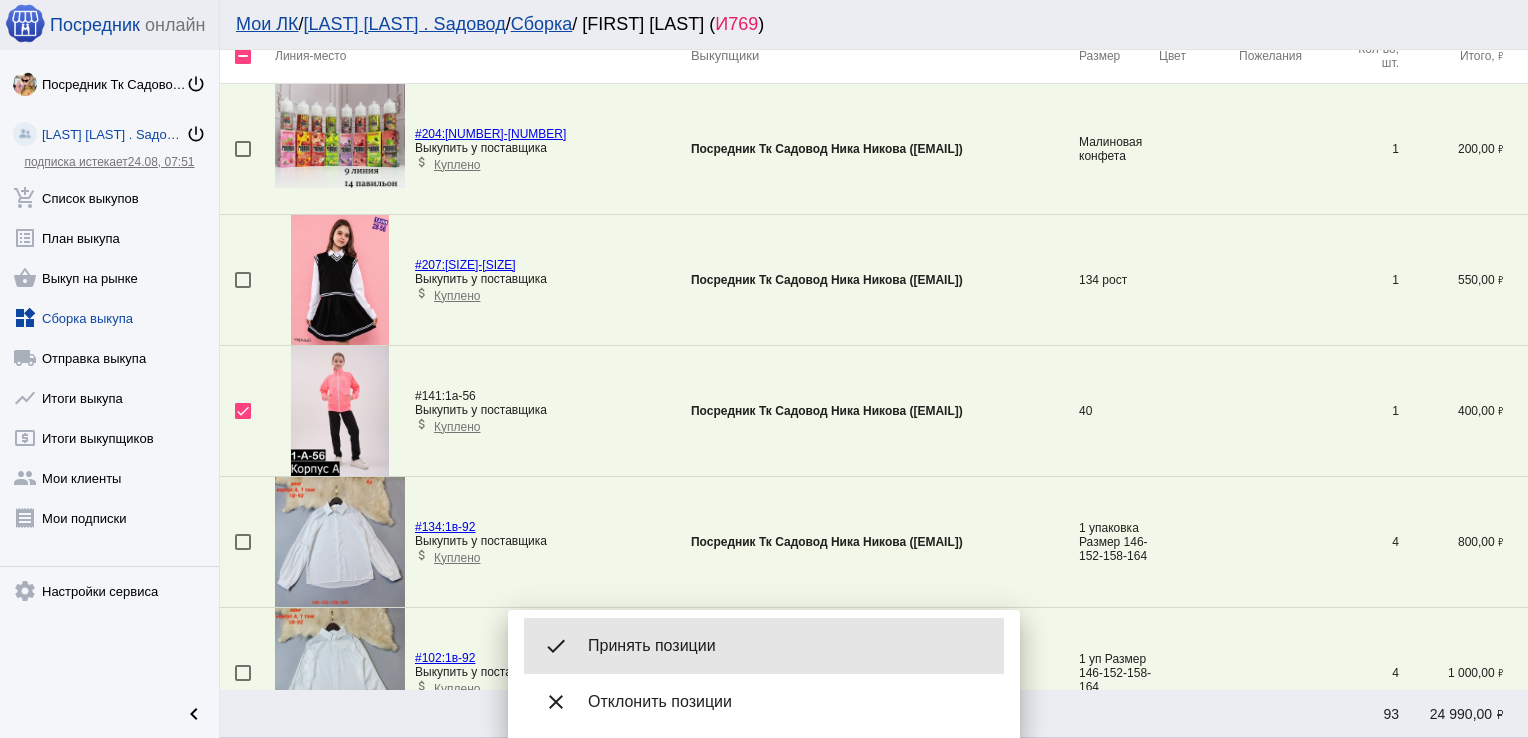 click on "Принять позиции" at bounding box center (788, 646) 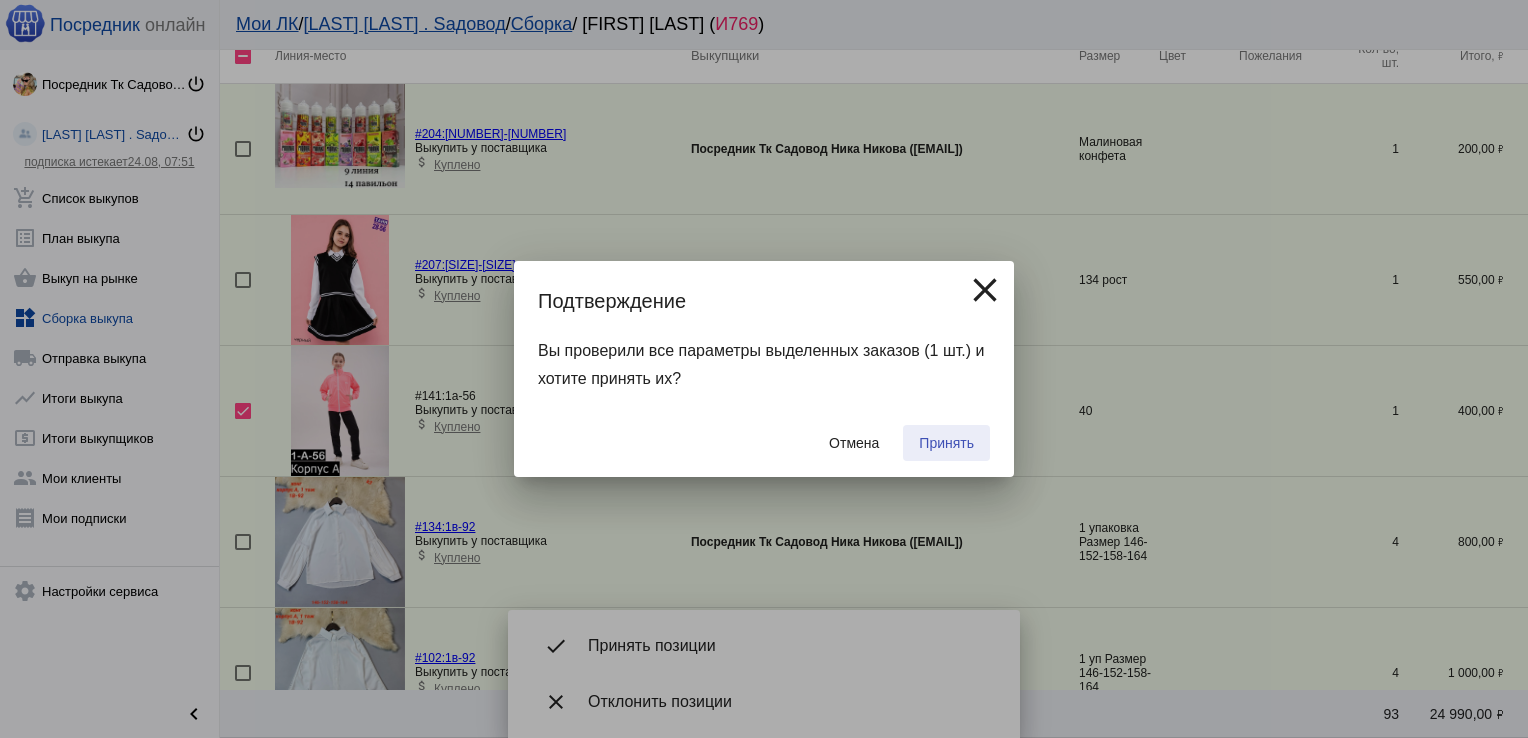 click on "Принять" at bounding box center (946, 443) 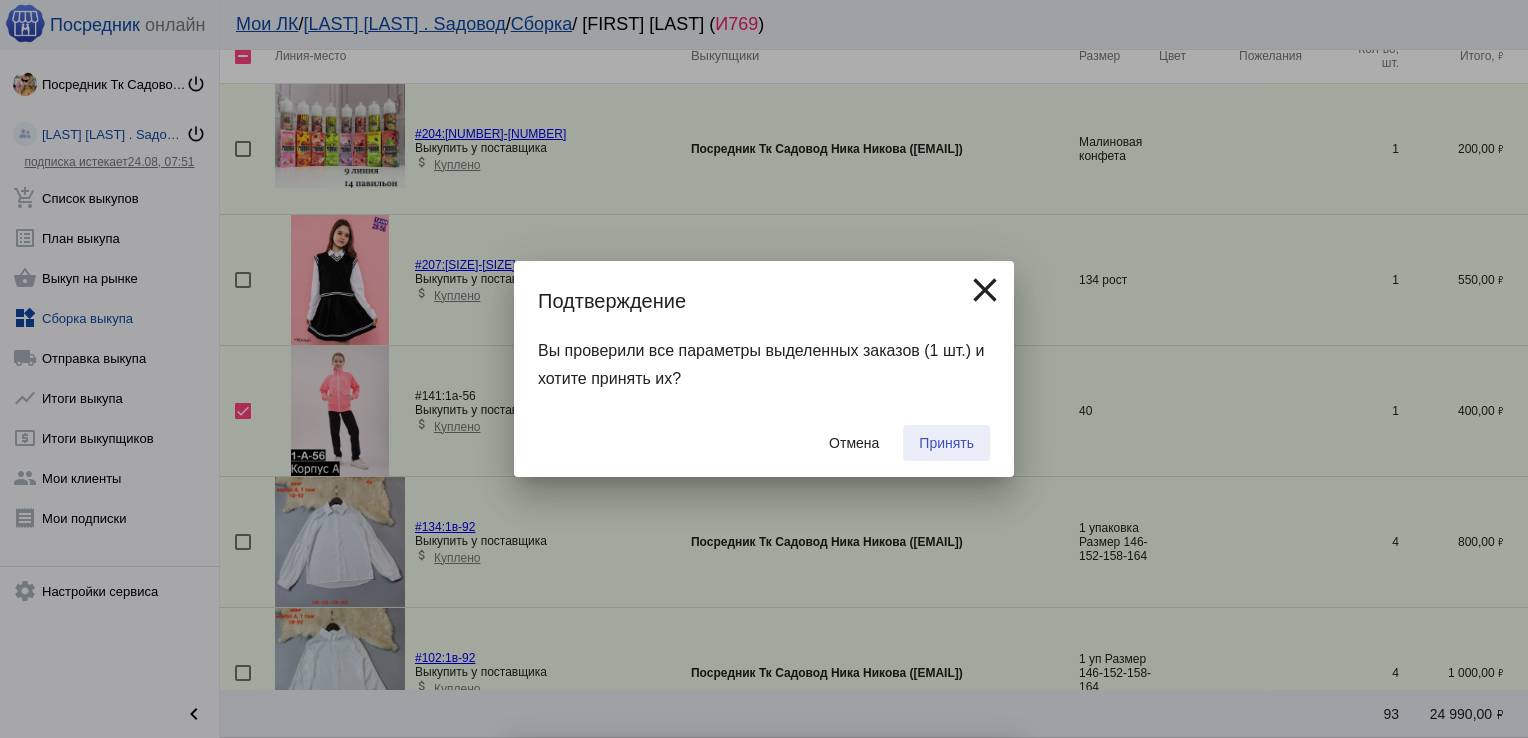 checkbox on "false" 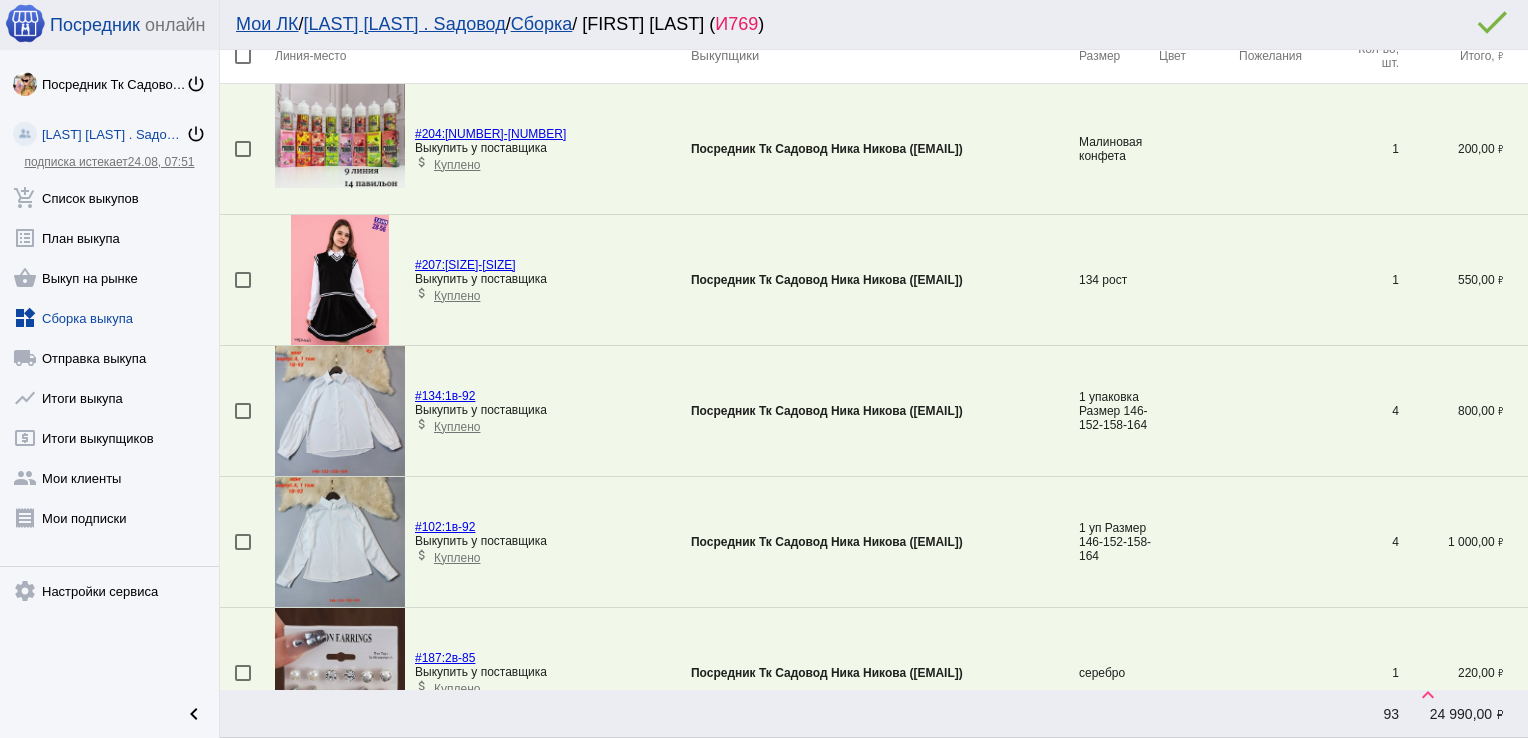 scroll, scrollTop: 1771, scrollLeft: 0, axis: vertical 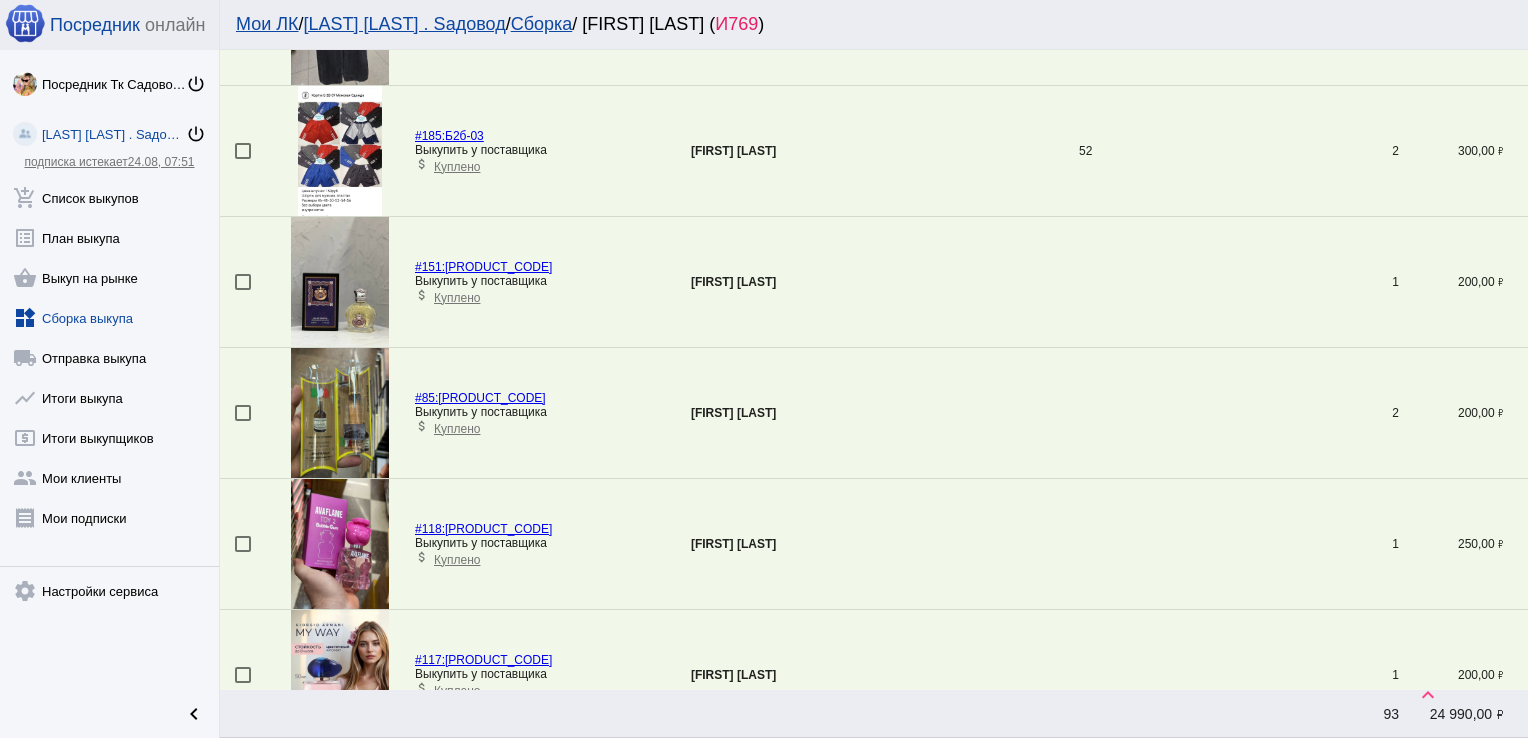 click at bounding box center [243, 413] 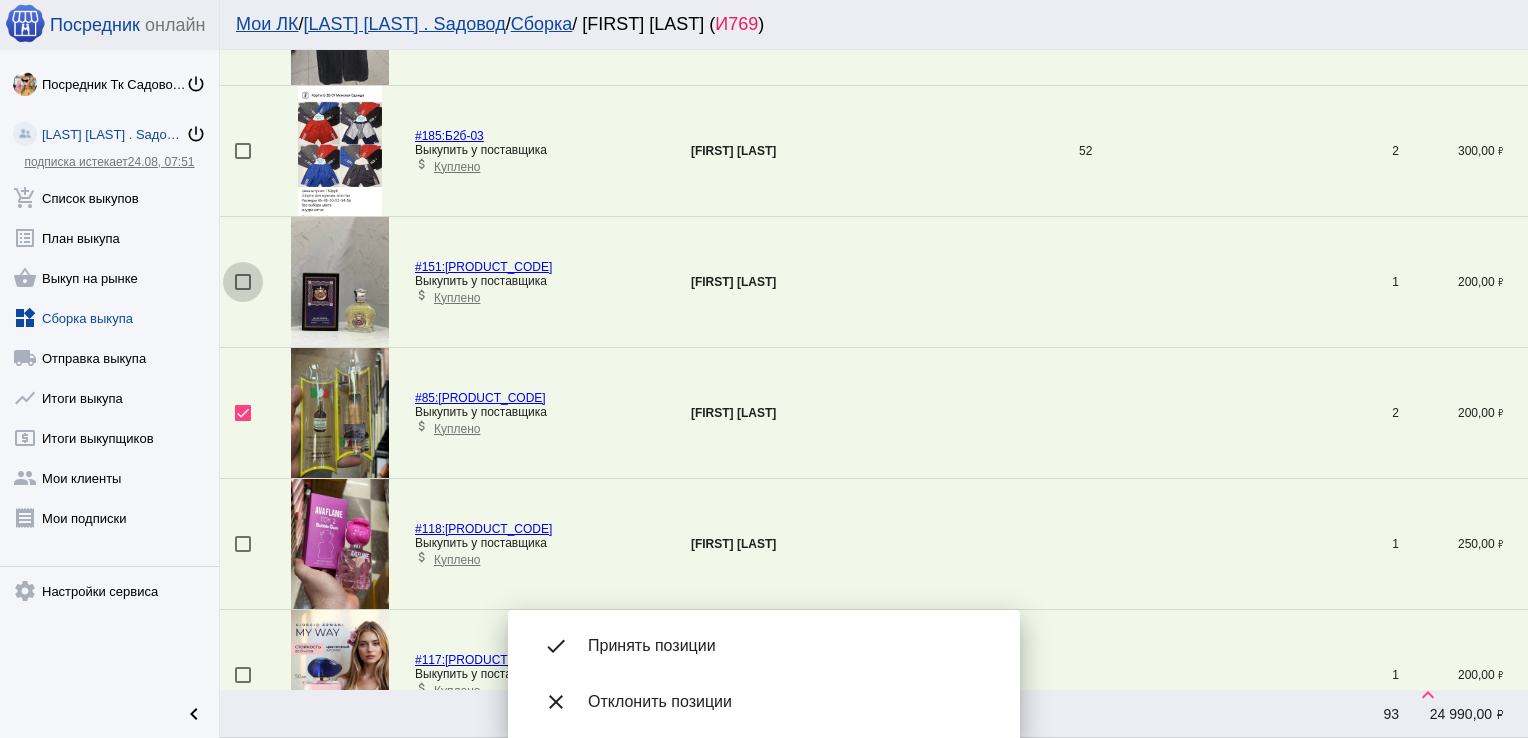 click at bounding box center [243, 282] 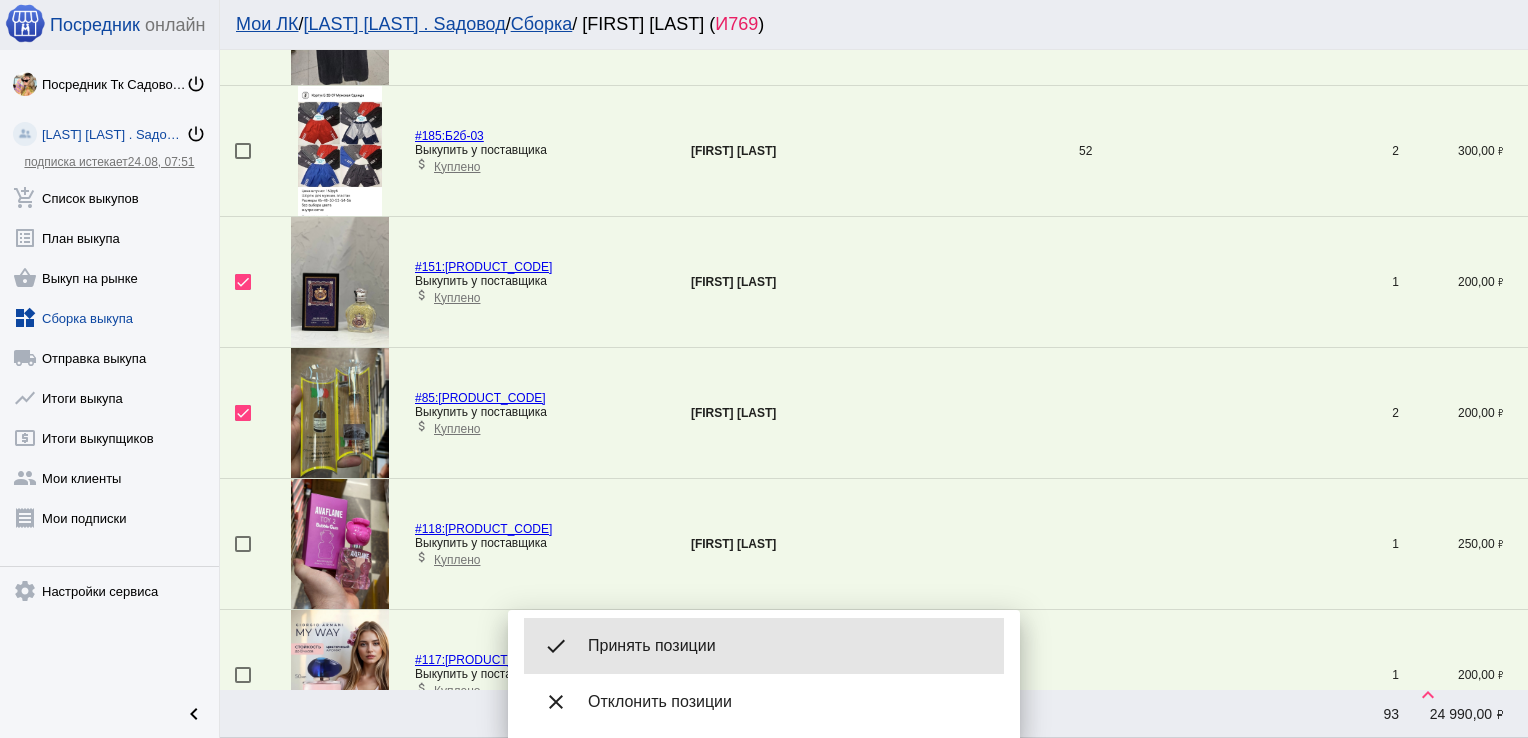 click on "done Принять позиции" at bounding box center (764, 646) 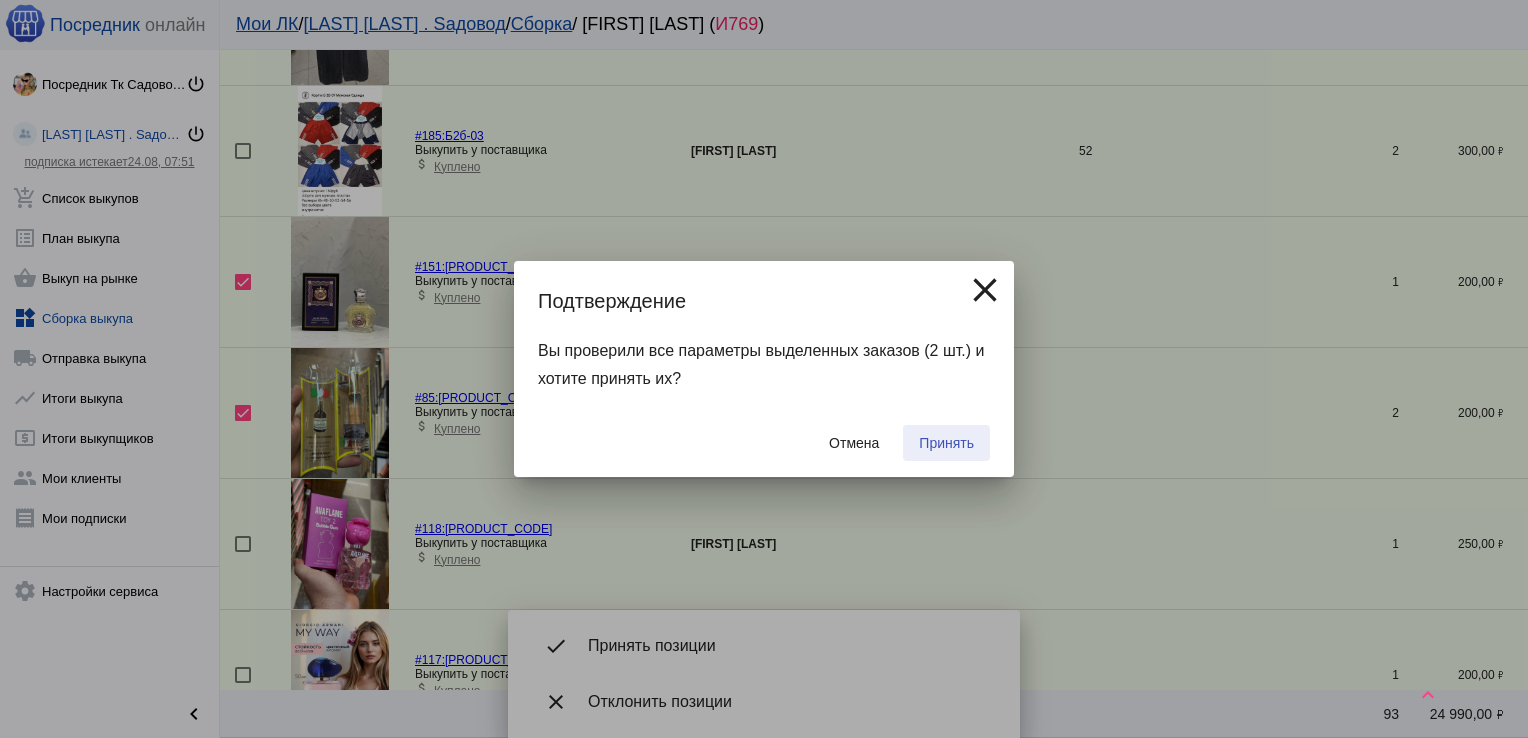 click on "Принять" at bounding box center (946, 443) 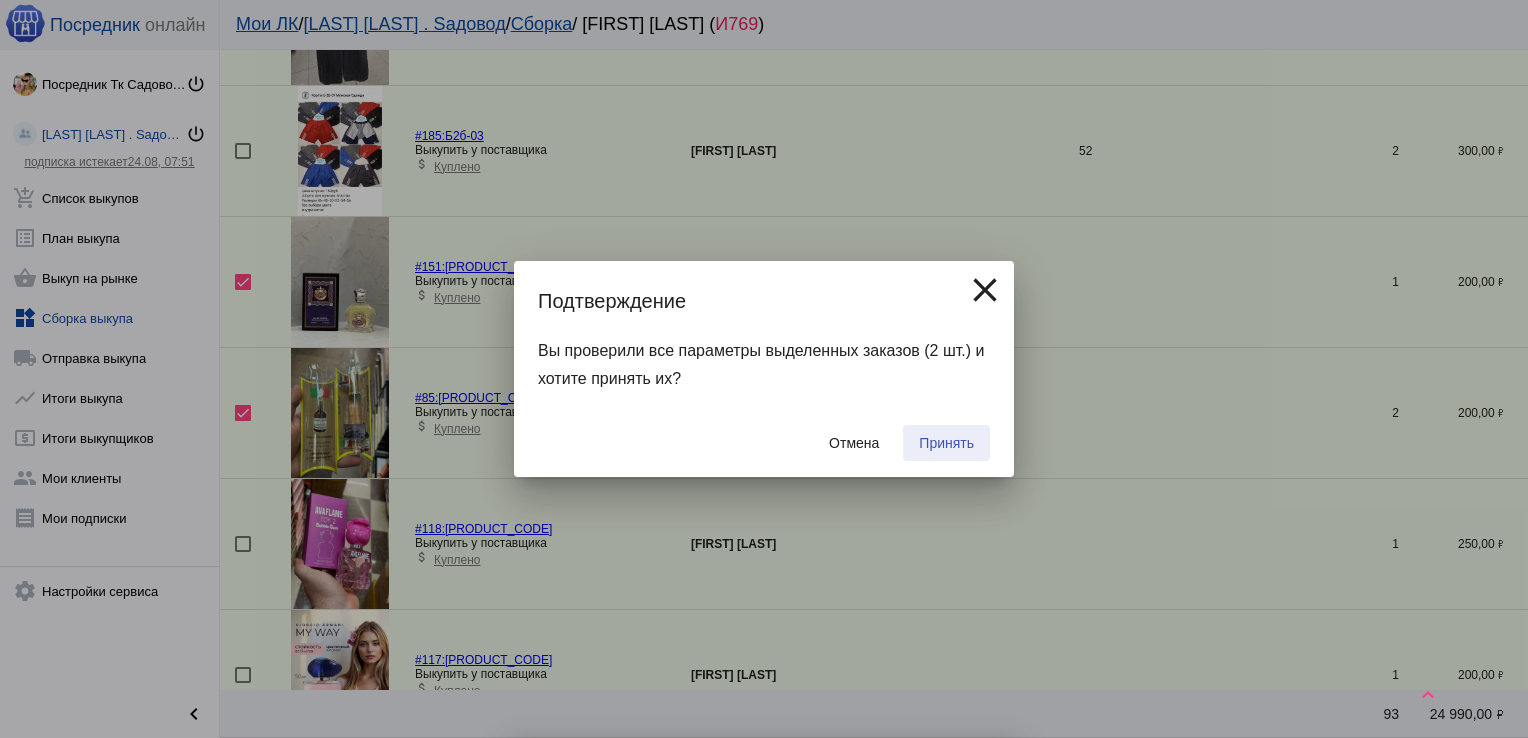 checkbox on "false" 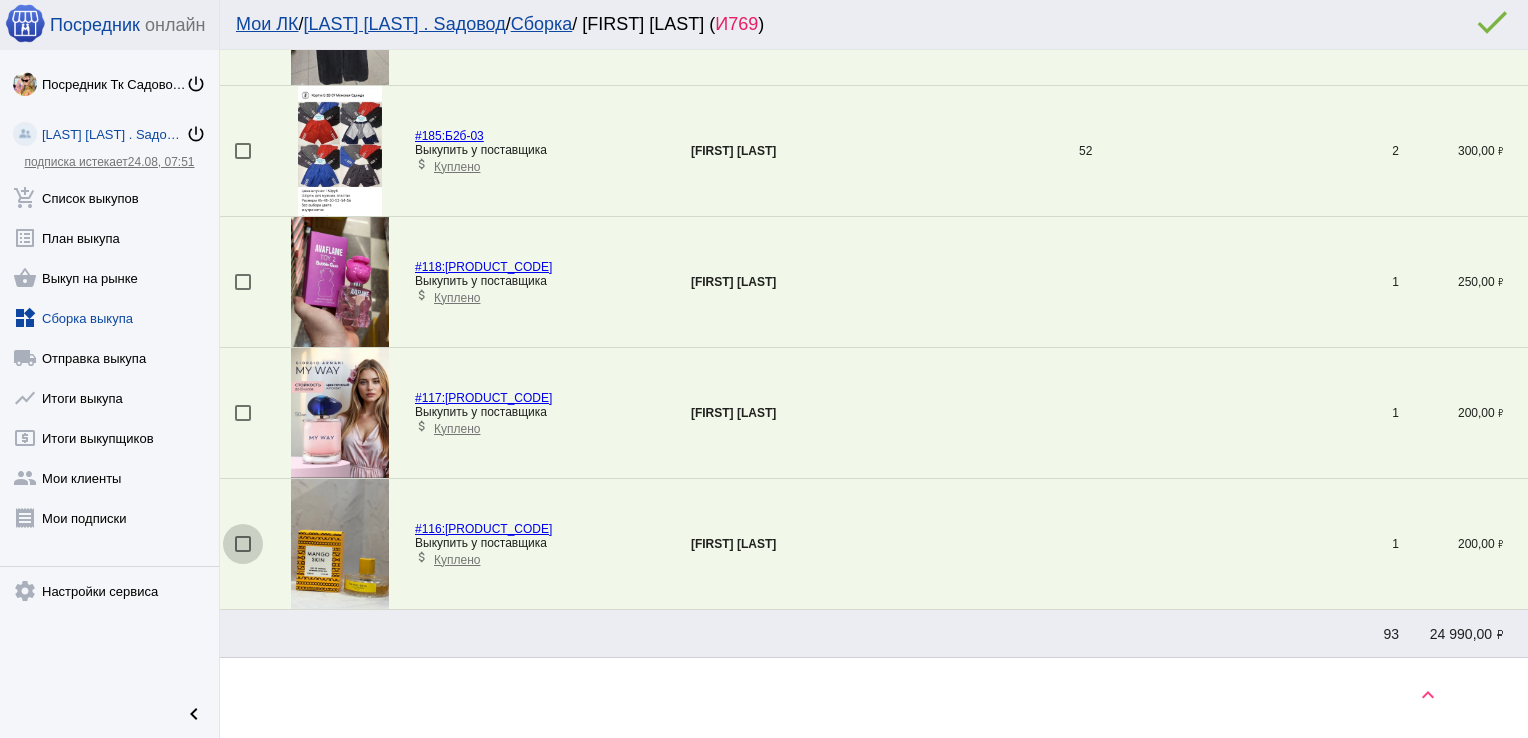click at bounding box center [243, 544] 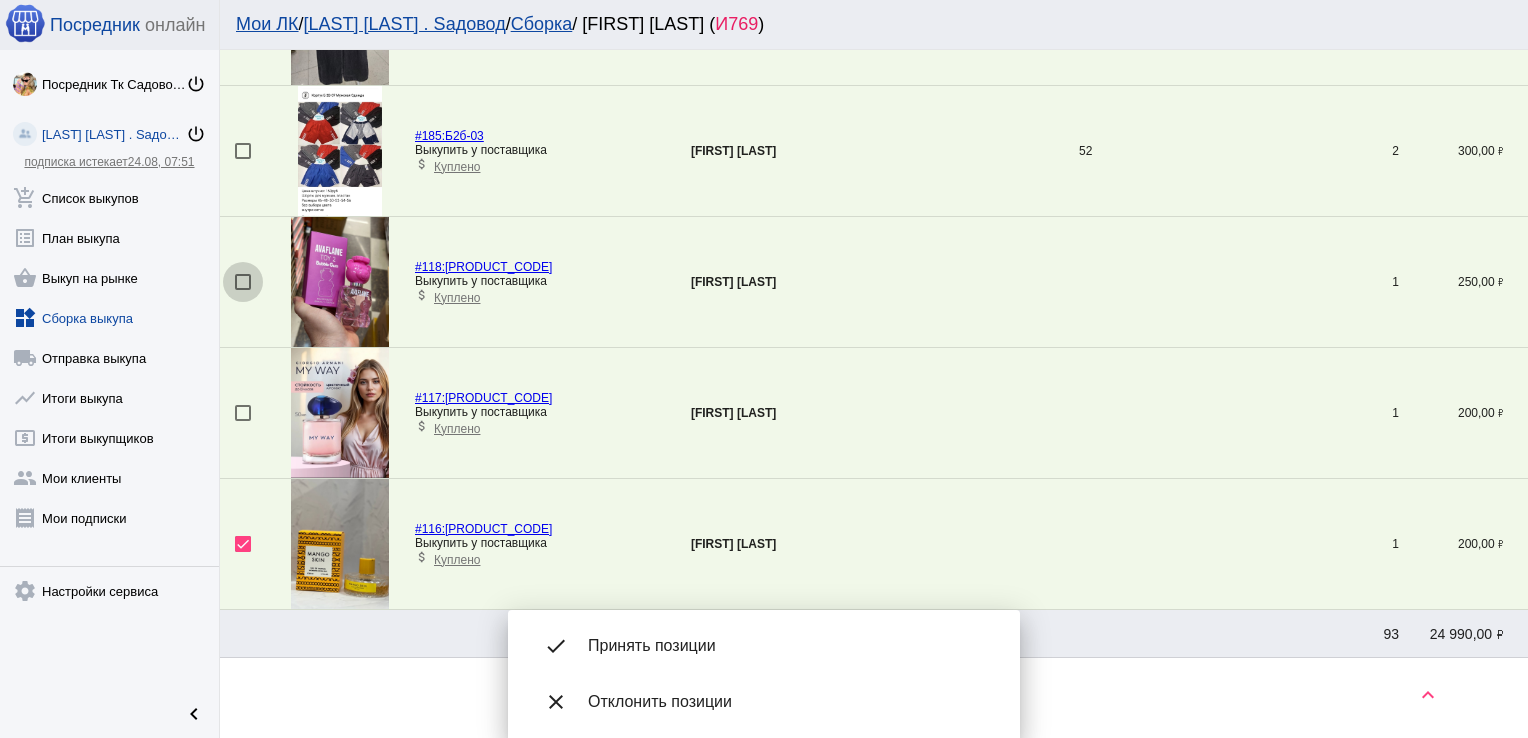 click at bounding box center (243, 282) 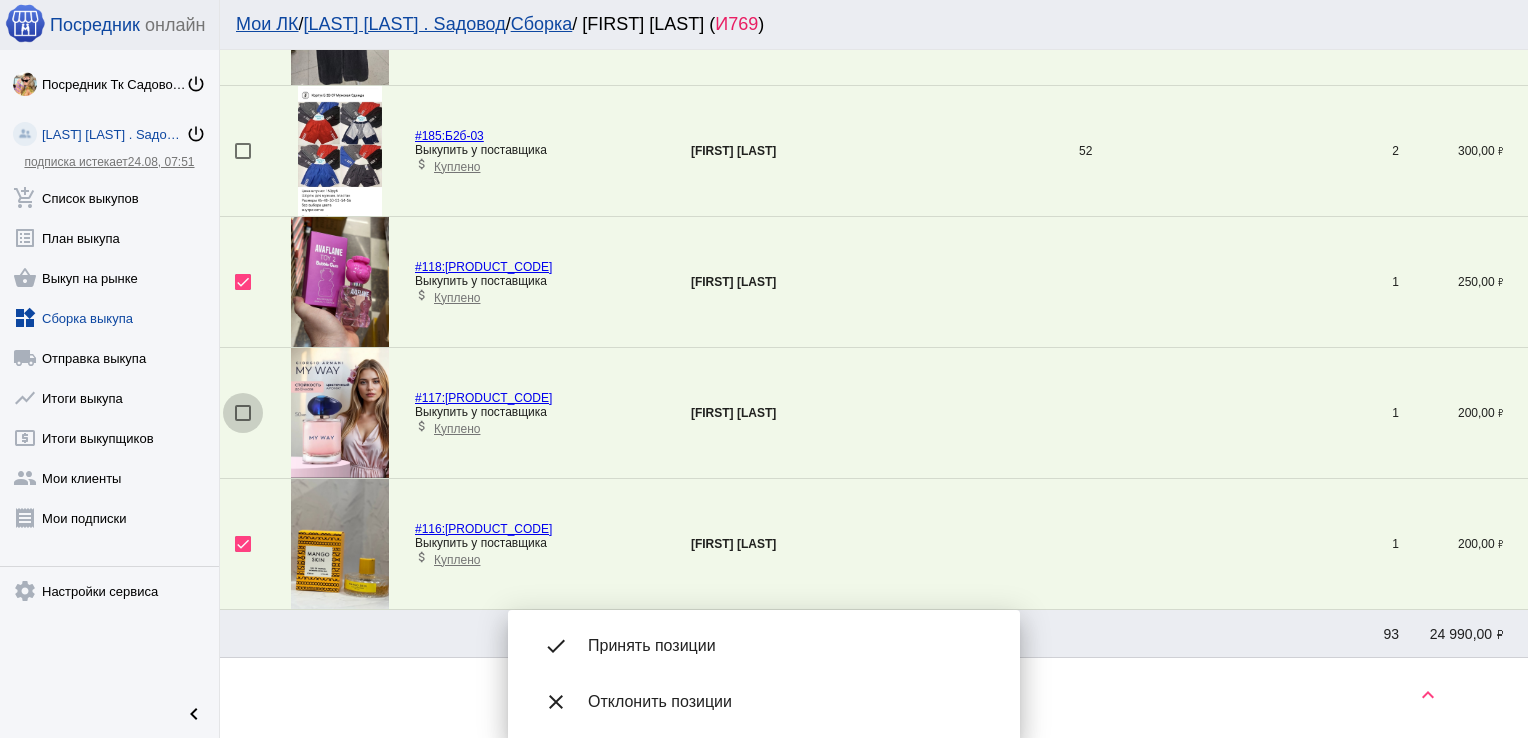 click at bounding box center [243, 413] 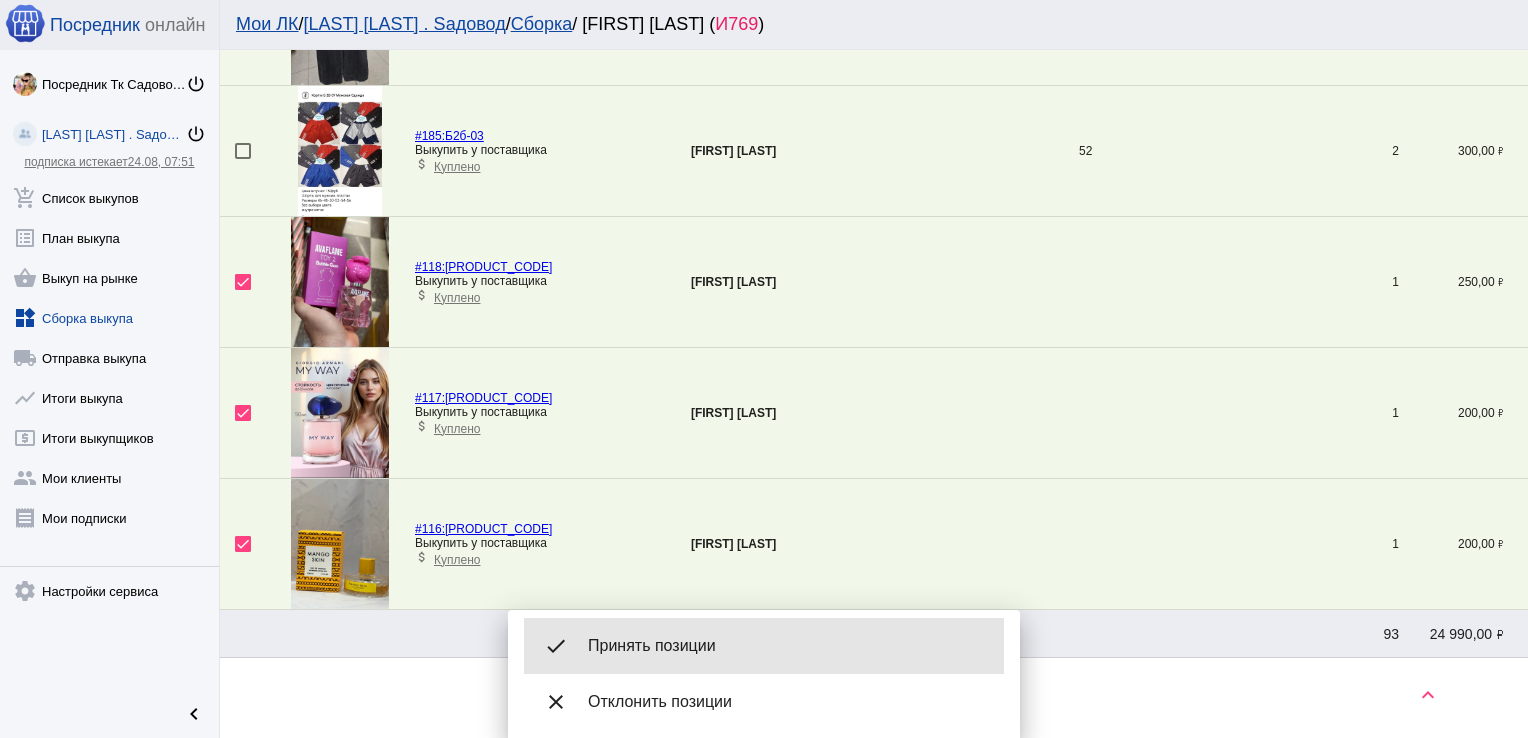click on "done Принять позиции" at bounding box center (764, 646) 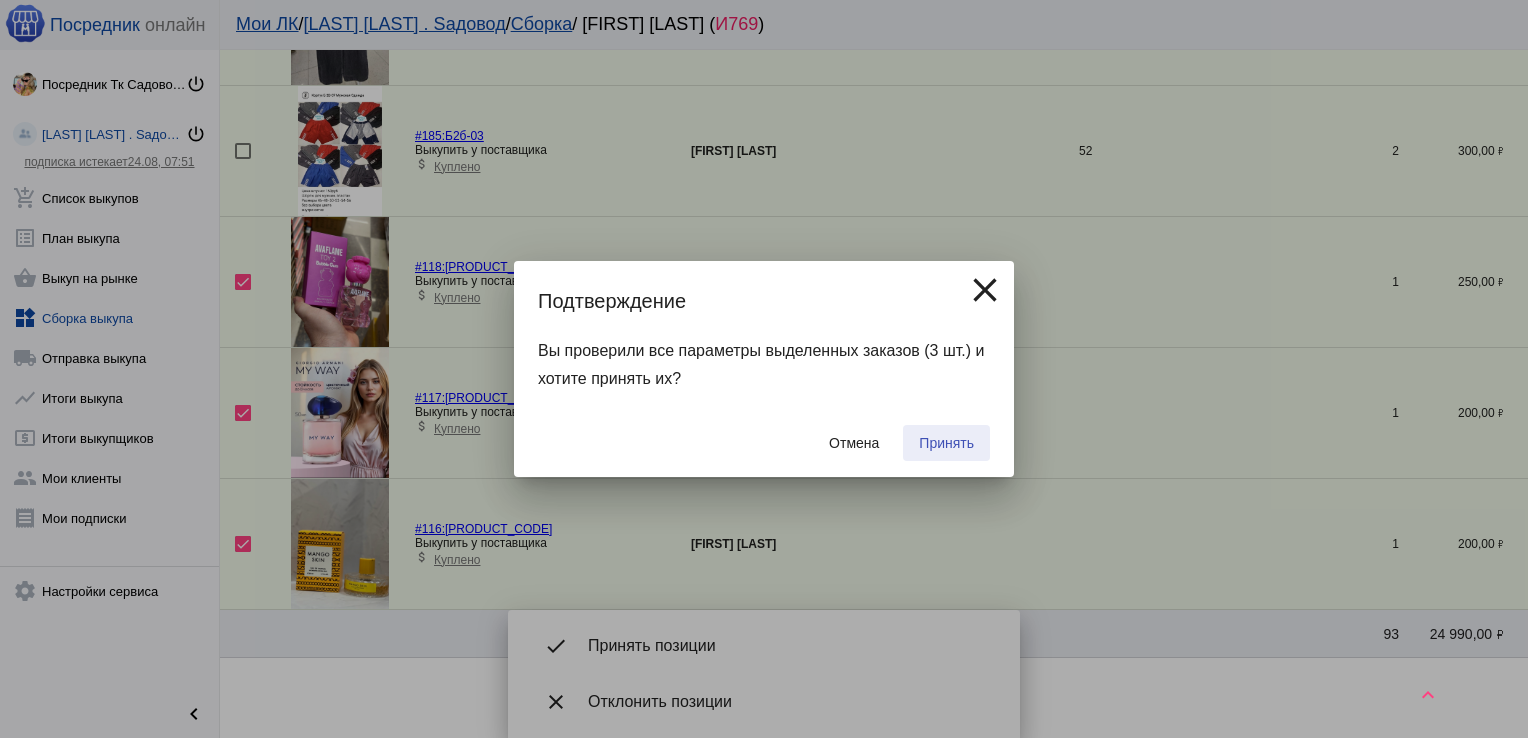 click on "Принять" at bounding box center (946, 443) 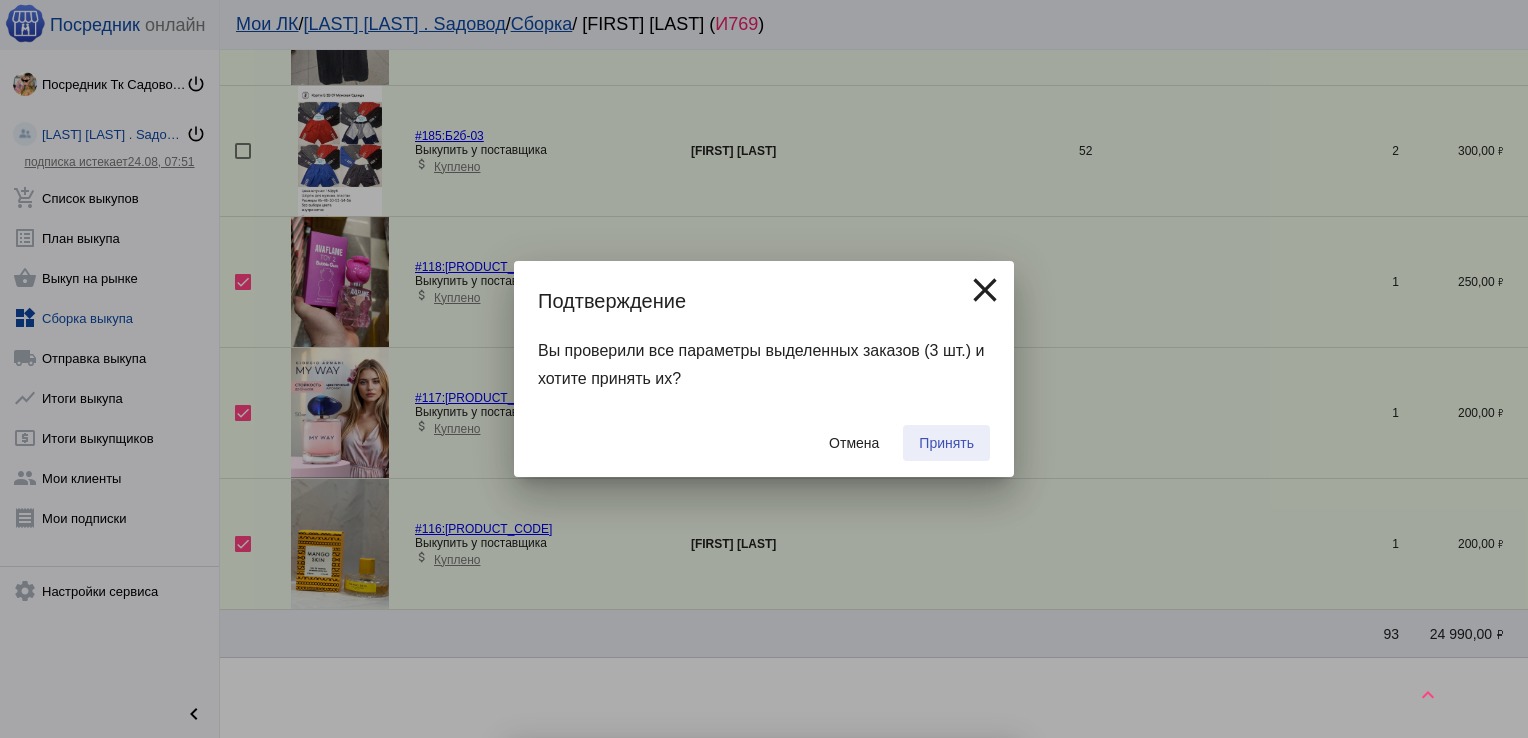 checkbox on "false" 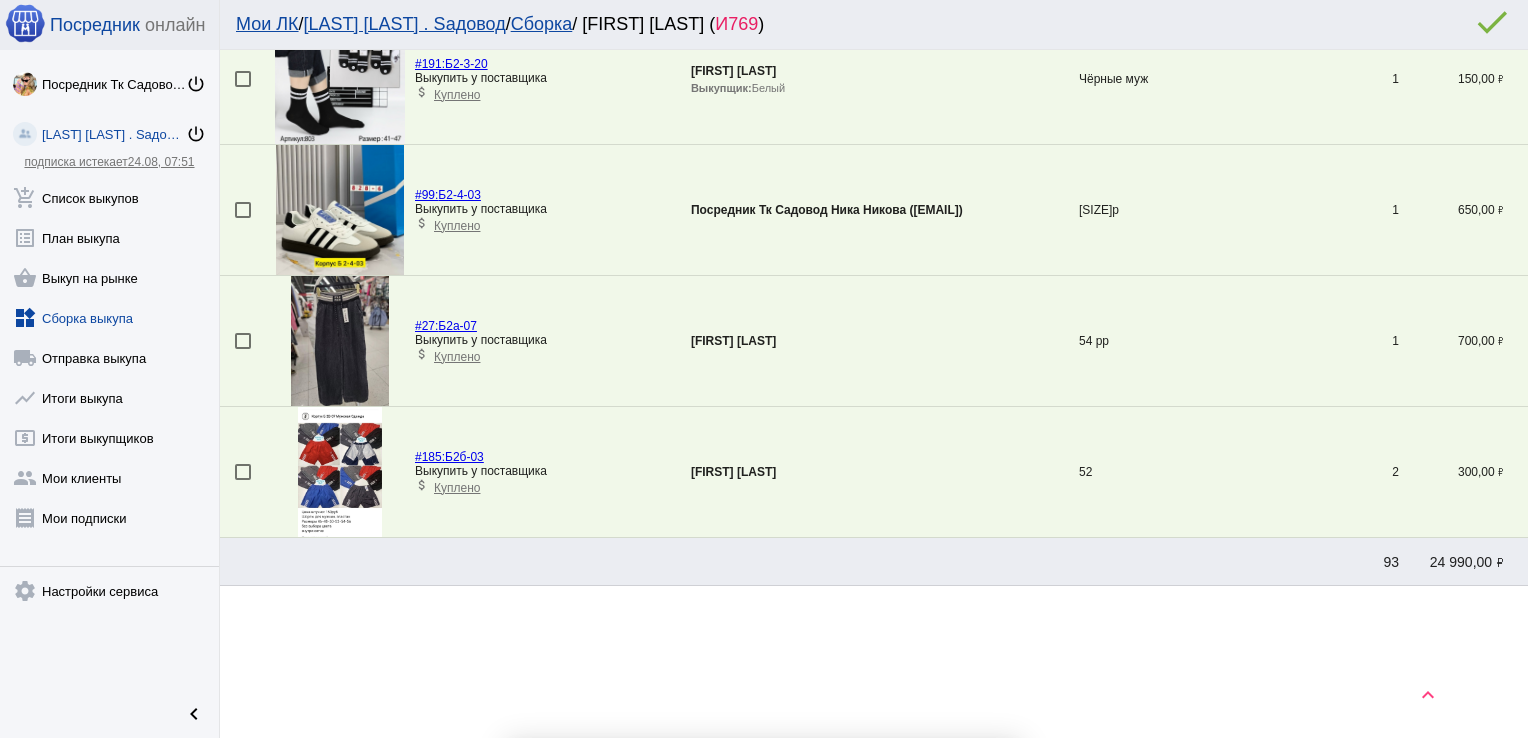 scroll, scrollTop: 1446, scrollLeft: 0, axis: vertical 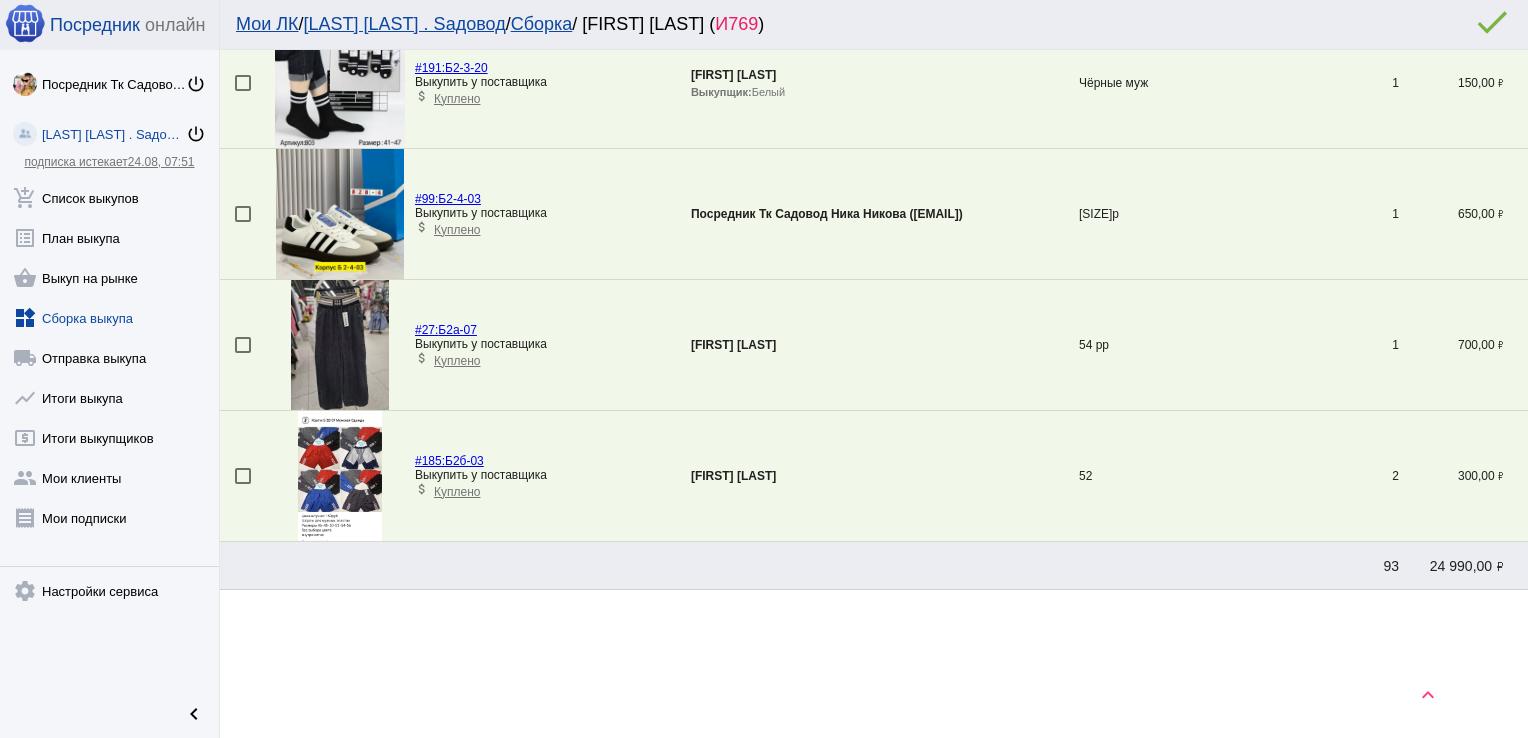 click on "widgets  Сборка выкупа" 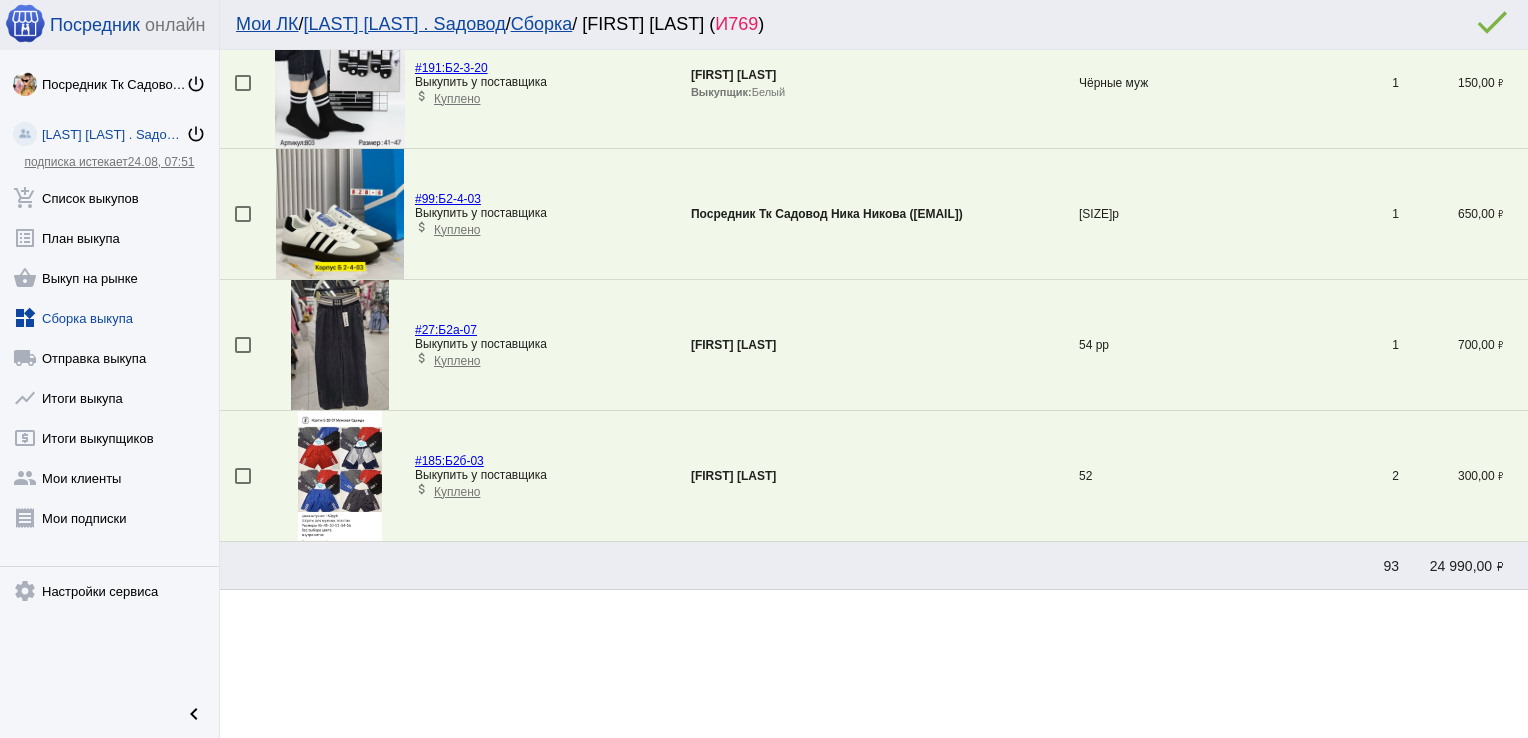 scroll, scrollTop: 0, scrollLeft: 0, axis: both 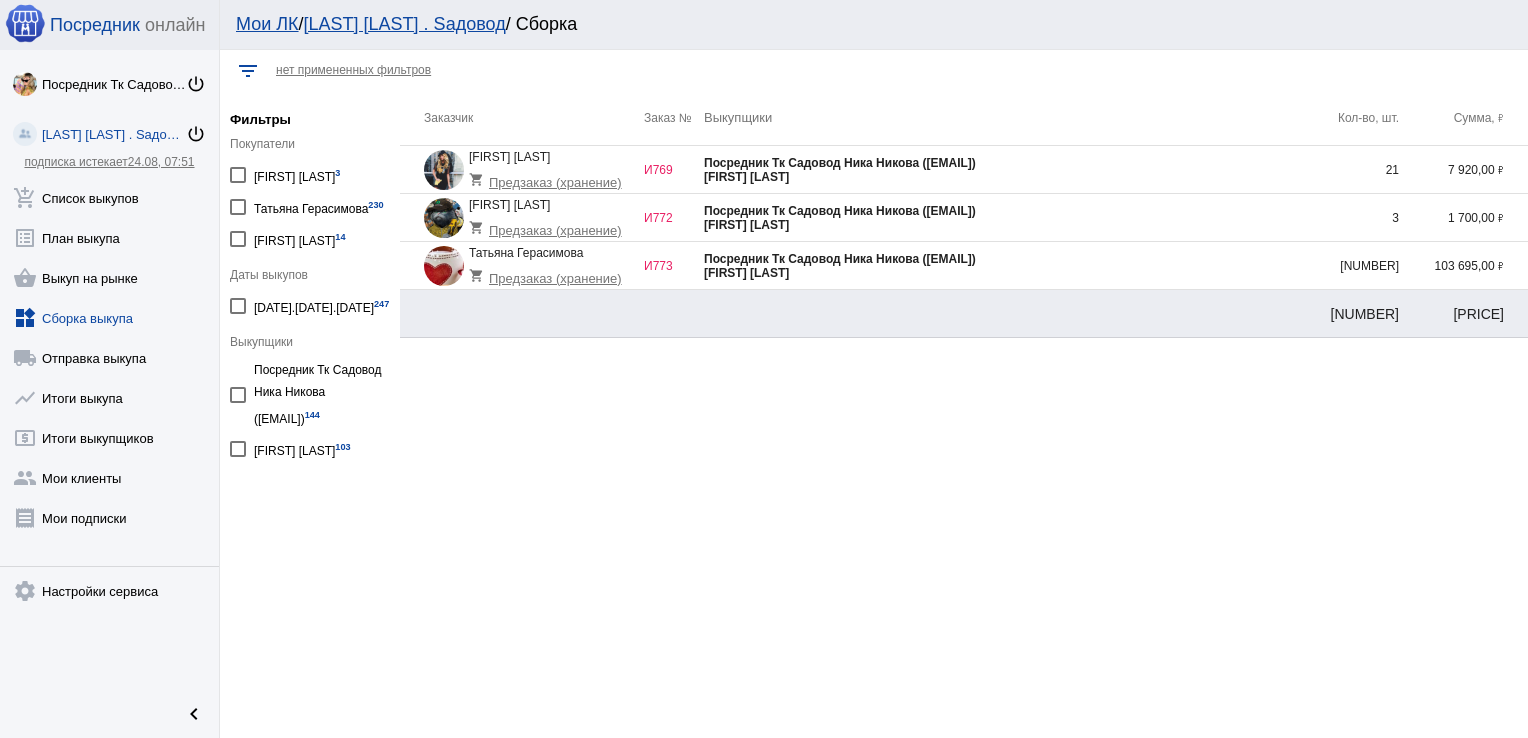 click on "Посредник Тк Садовод Ника Никова ([EMAIL])" 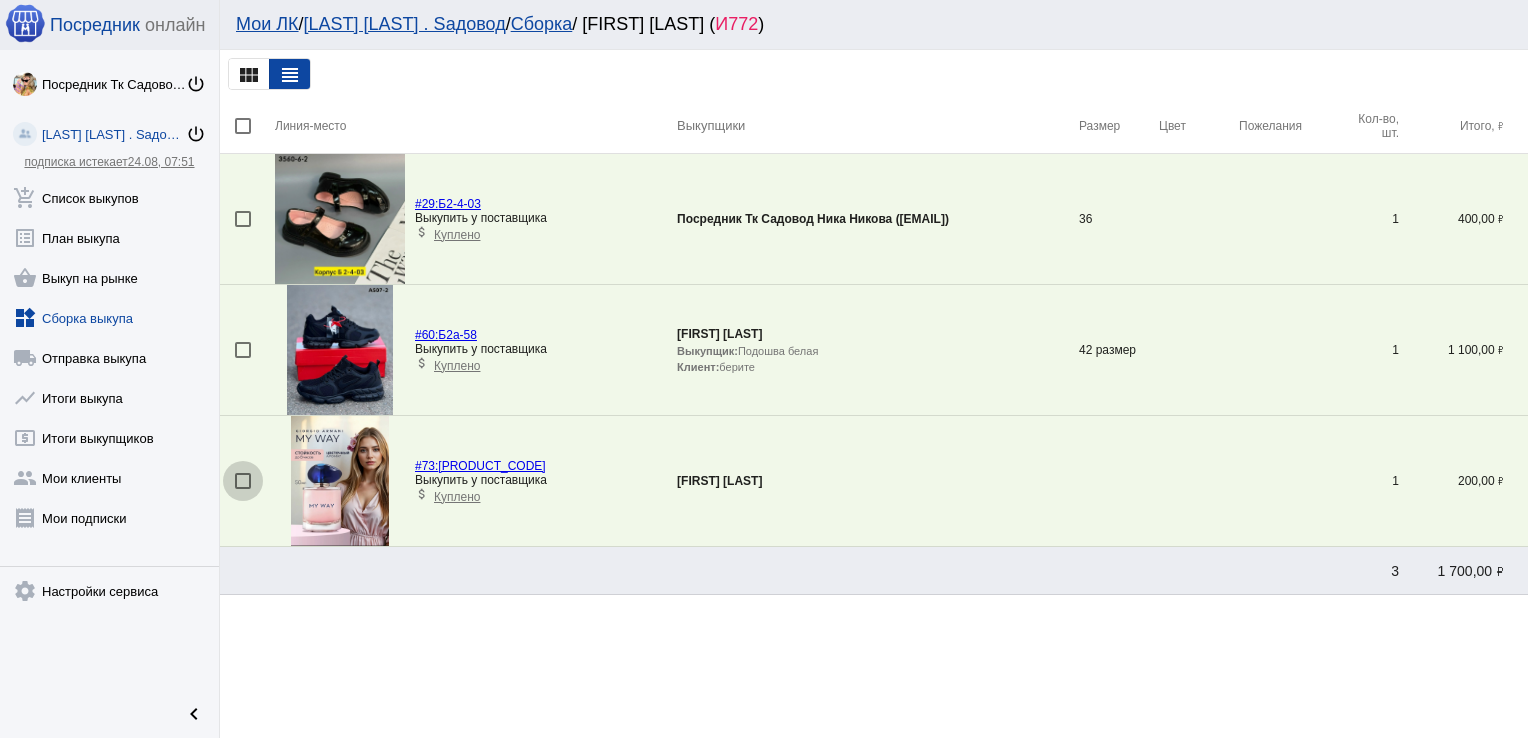 click at bounding box center (243, 481) 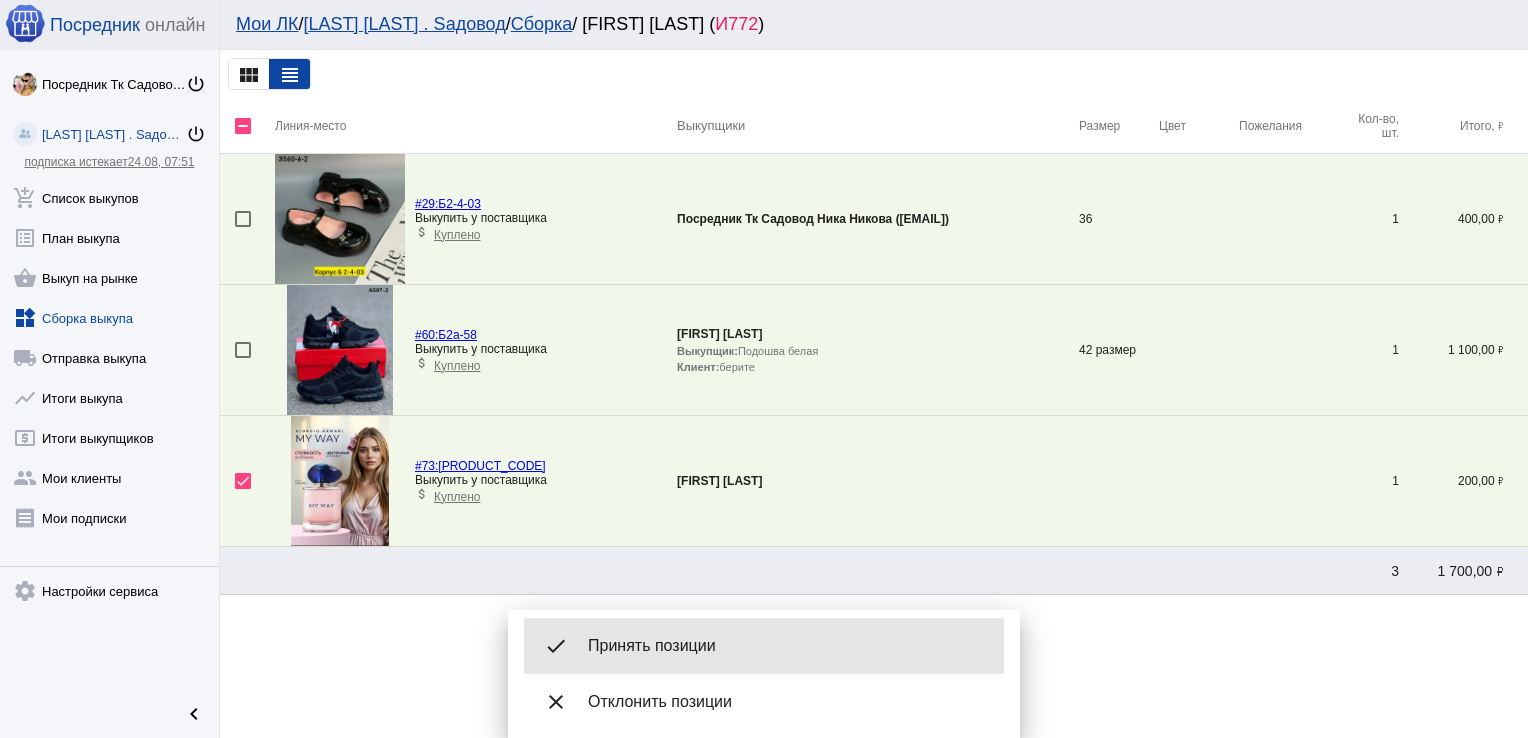 click on "done Принять позиции" at bounding box center [764, 646] 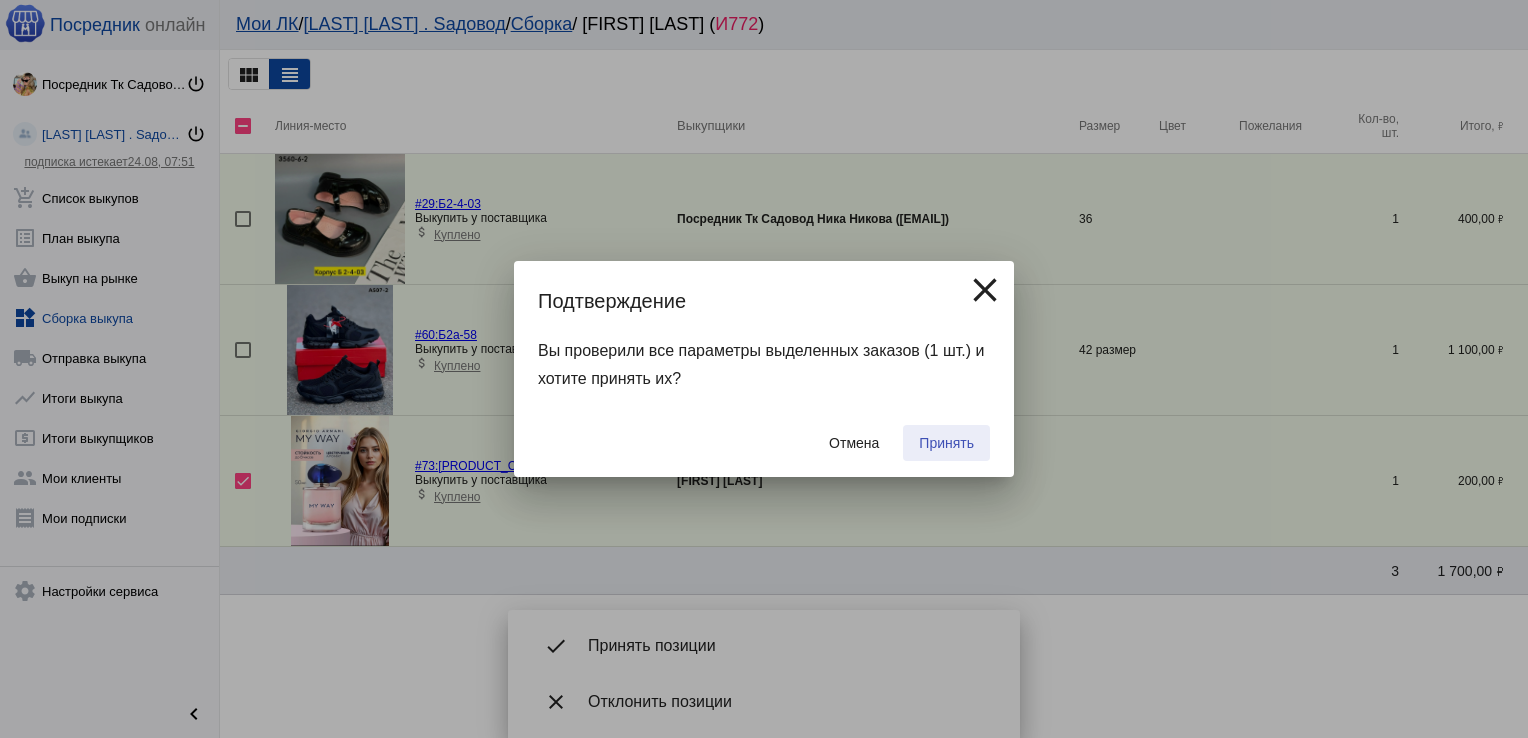 click on "Принять" at bounding box center (946, 443) 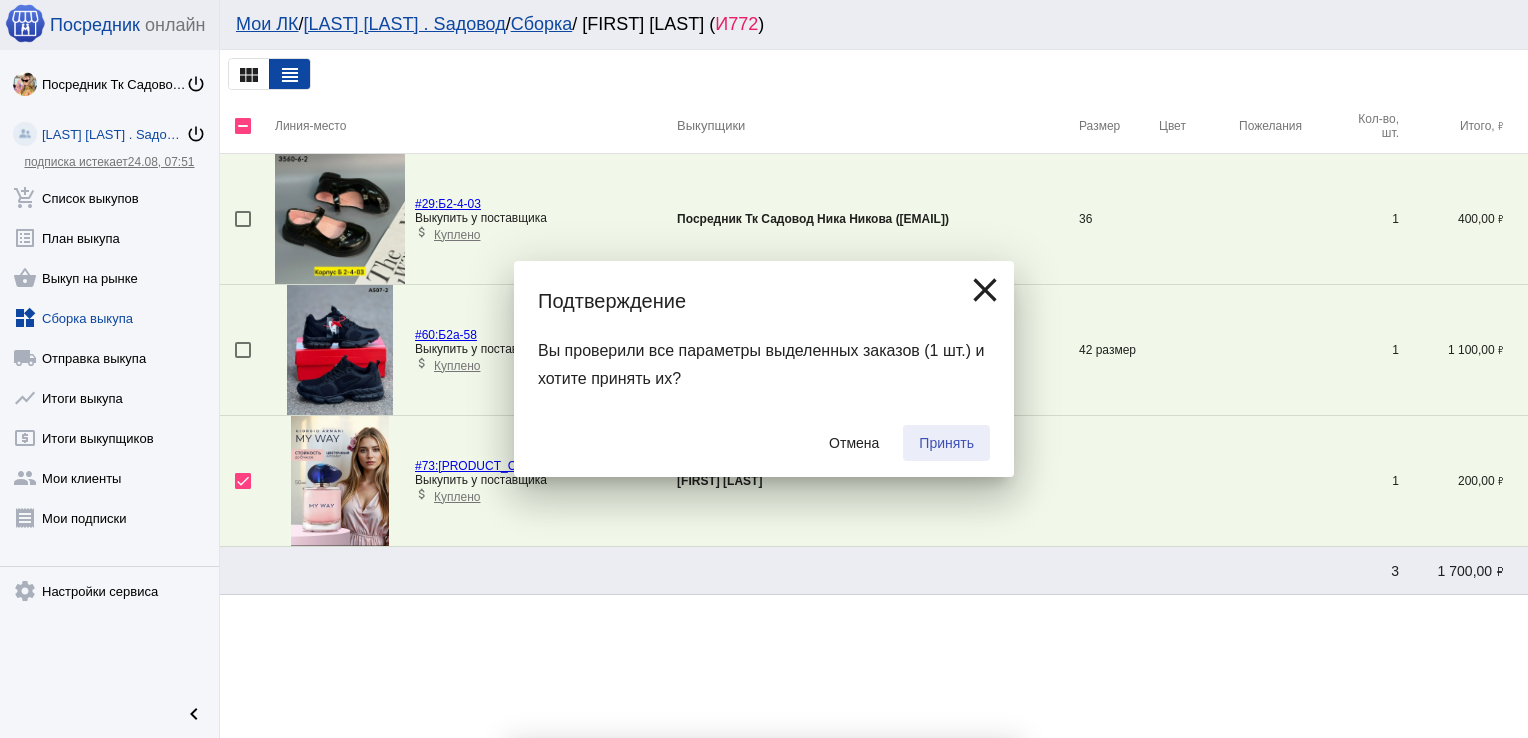 checkbox on "false" 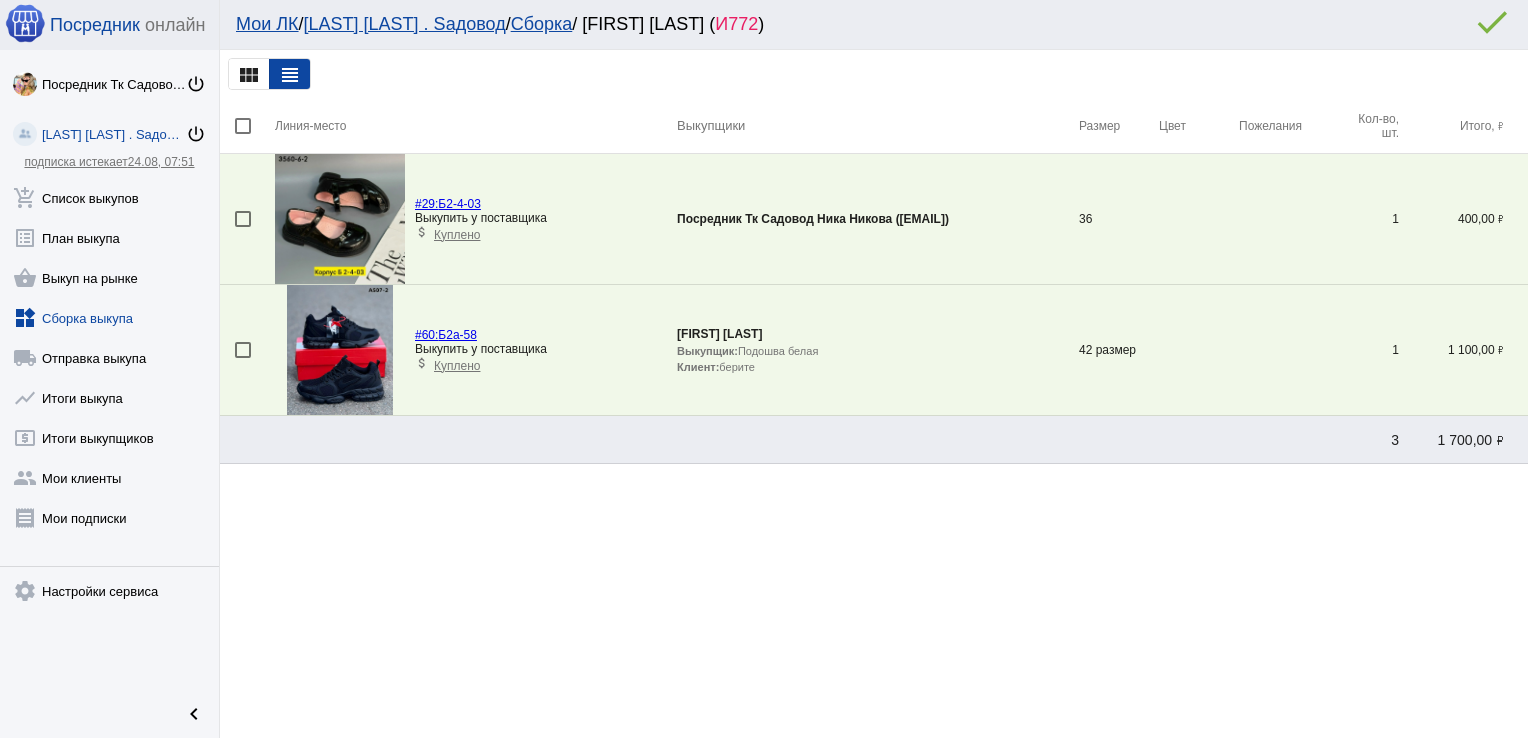click on "widgets  Сборка выкупа" 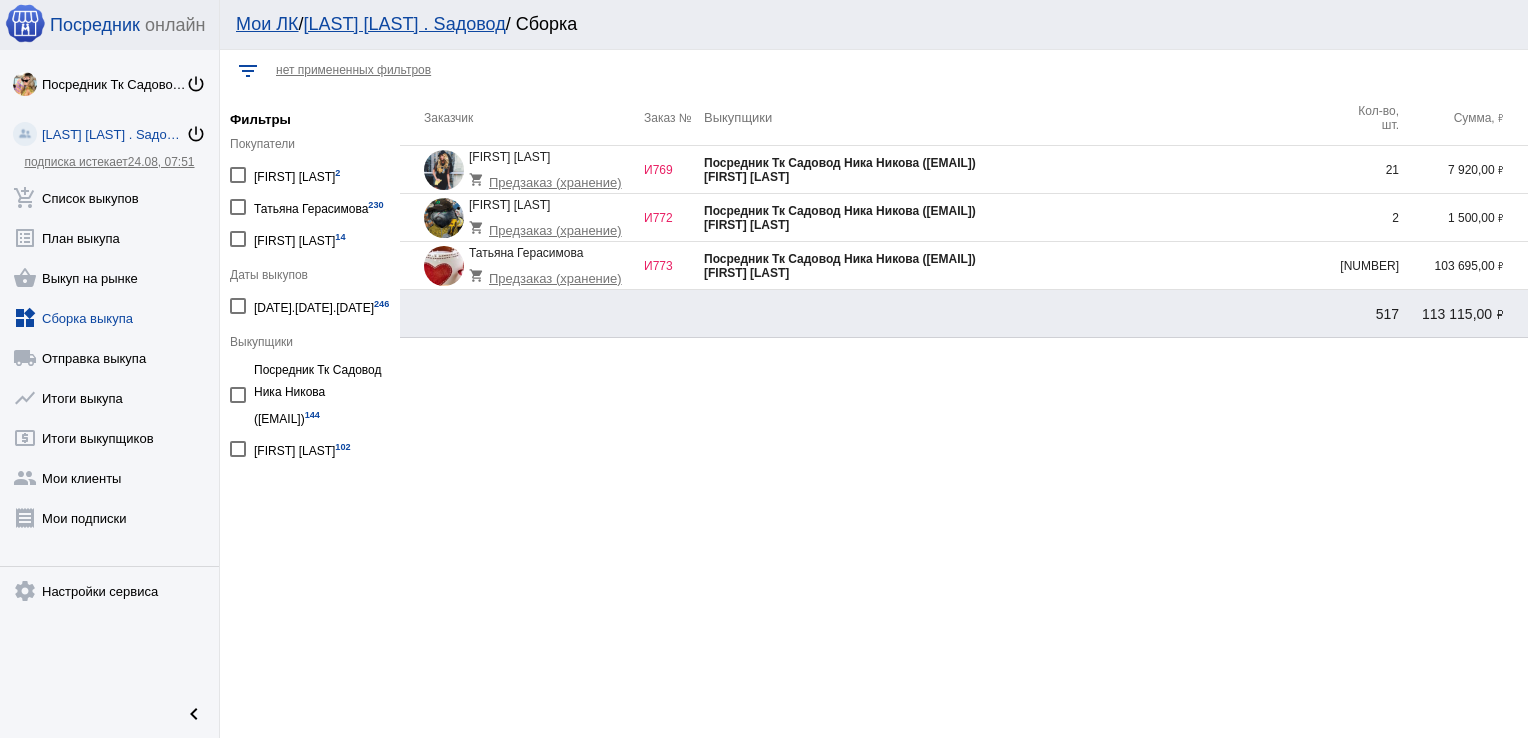 click on "[FIRST] [LAST]" 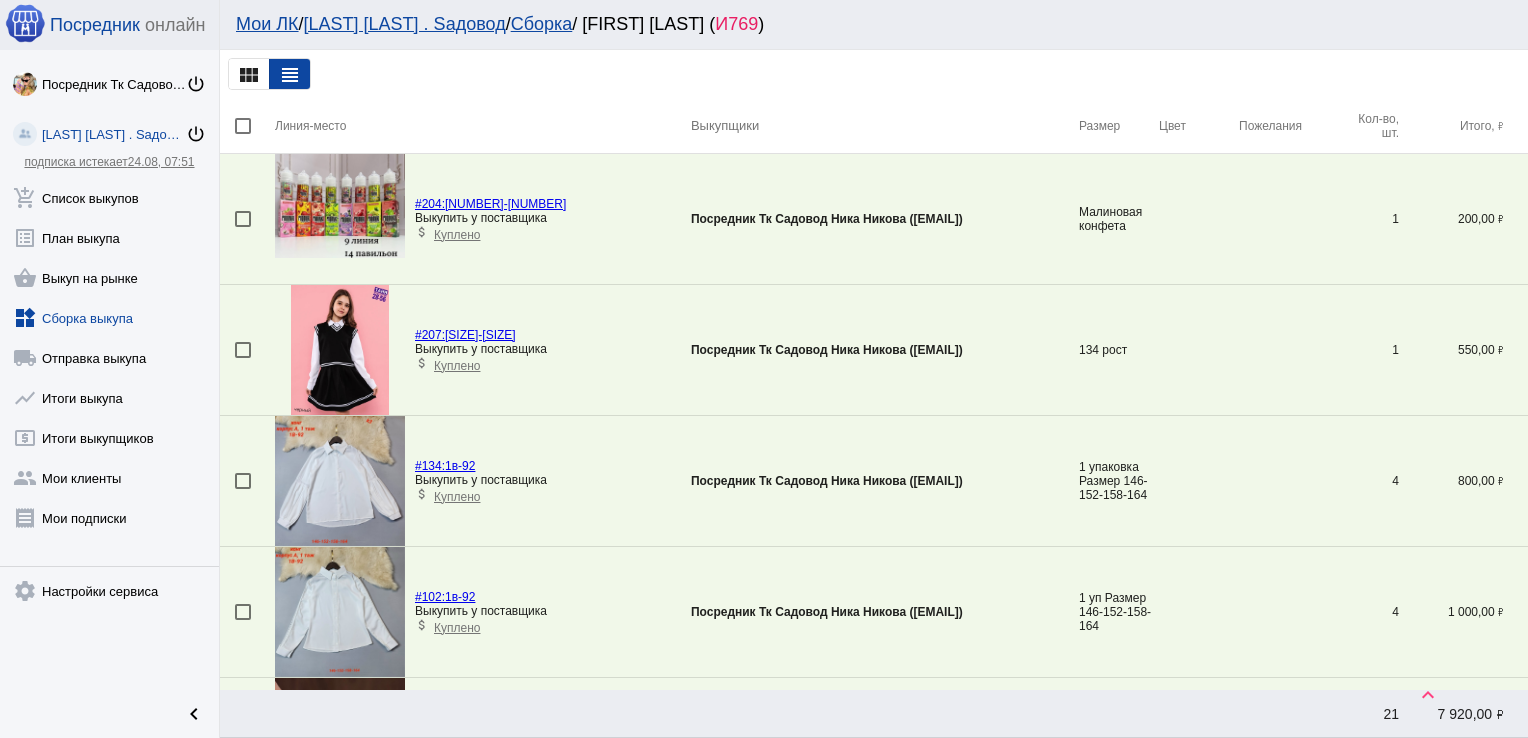 scroll, scrollTop: 855, scrollLeft: 0, axis: vertical 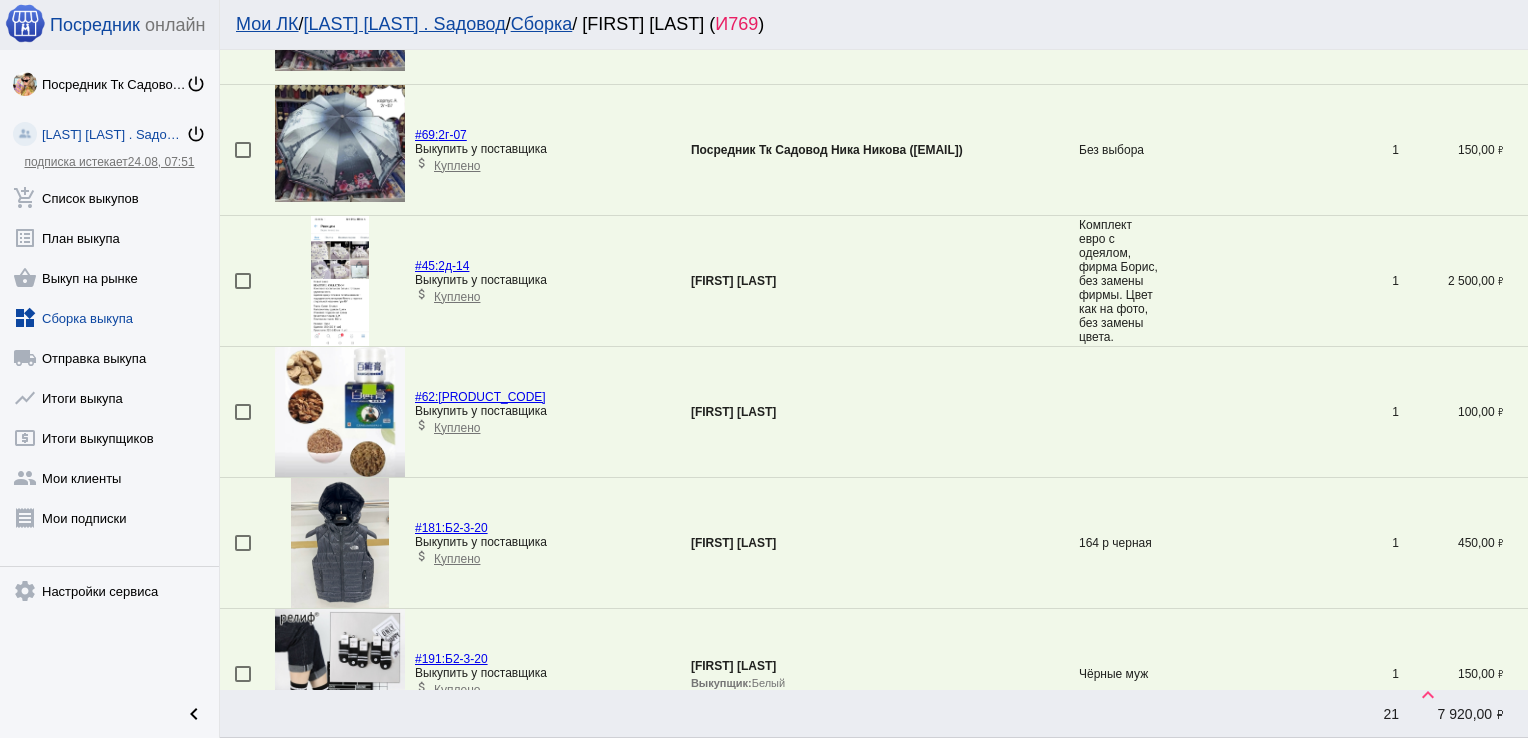 click at bounding box center [243, 412] 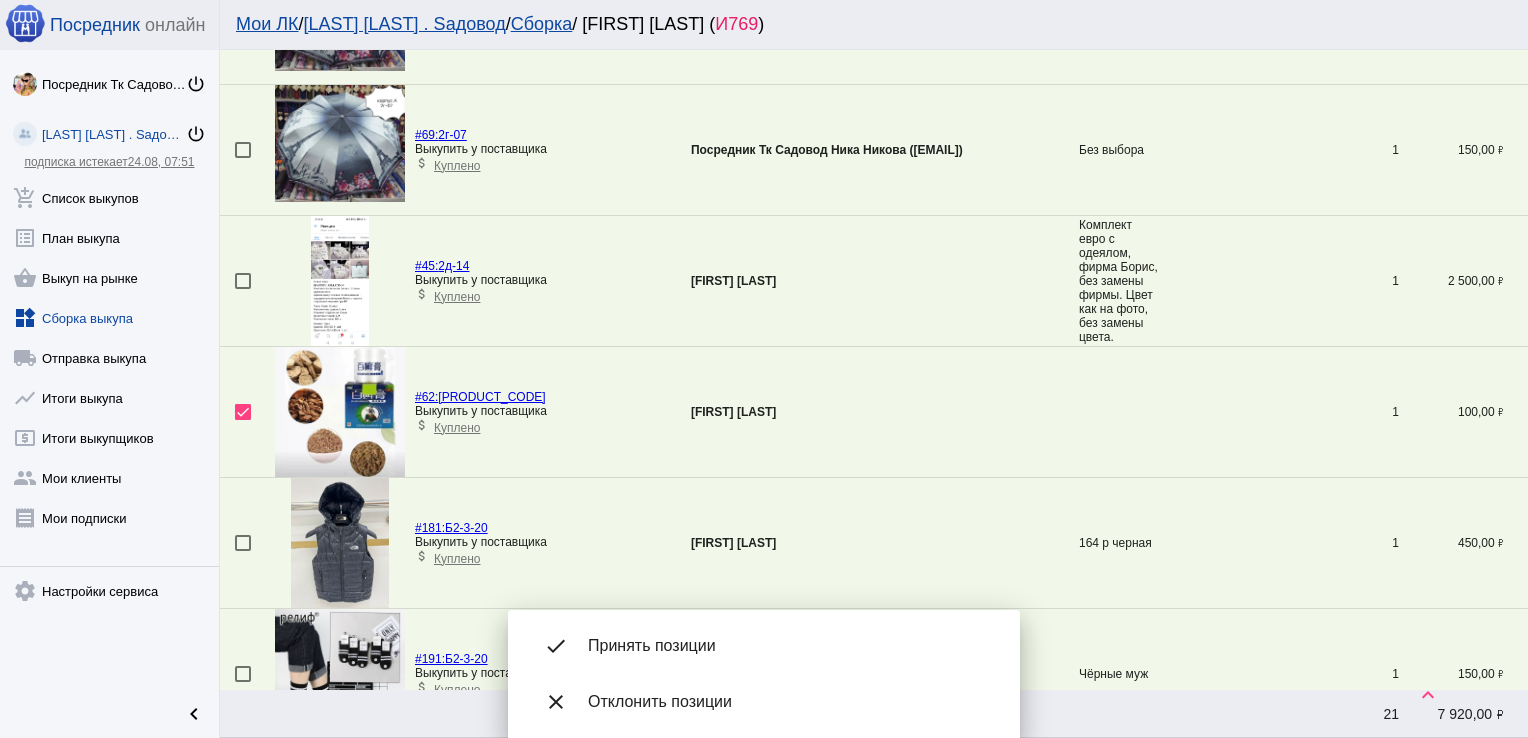 click on "done Принять позиции" at bounding box center (764, 646) 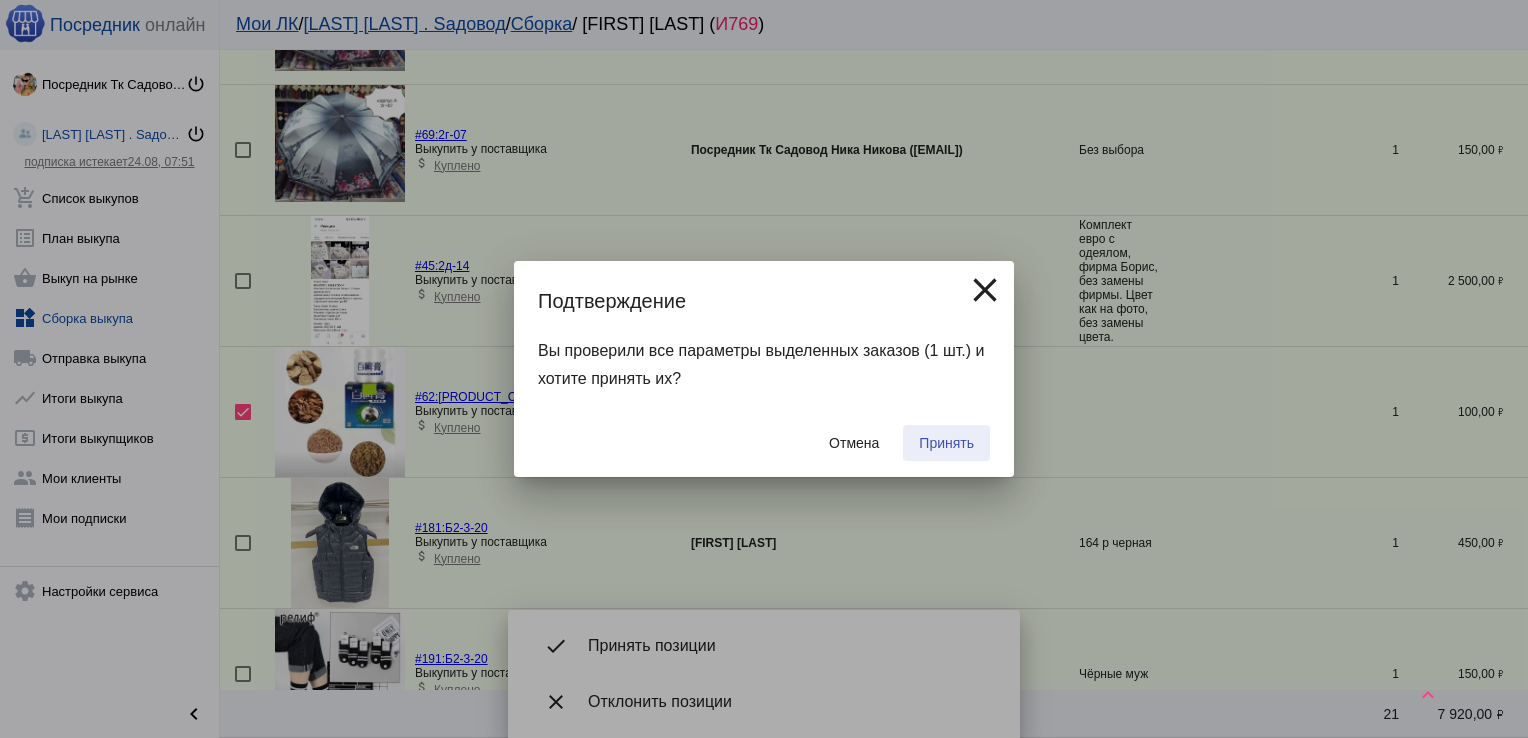 click on "Принять" at bounding box center [946, 443] 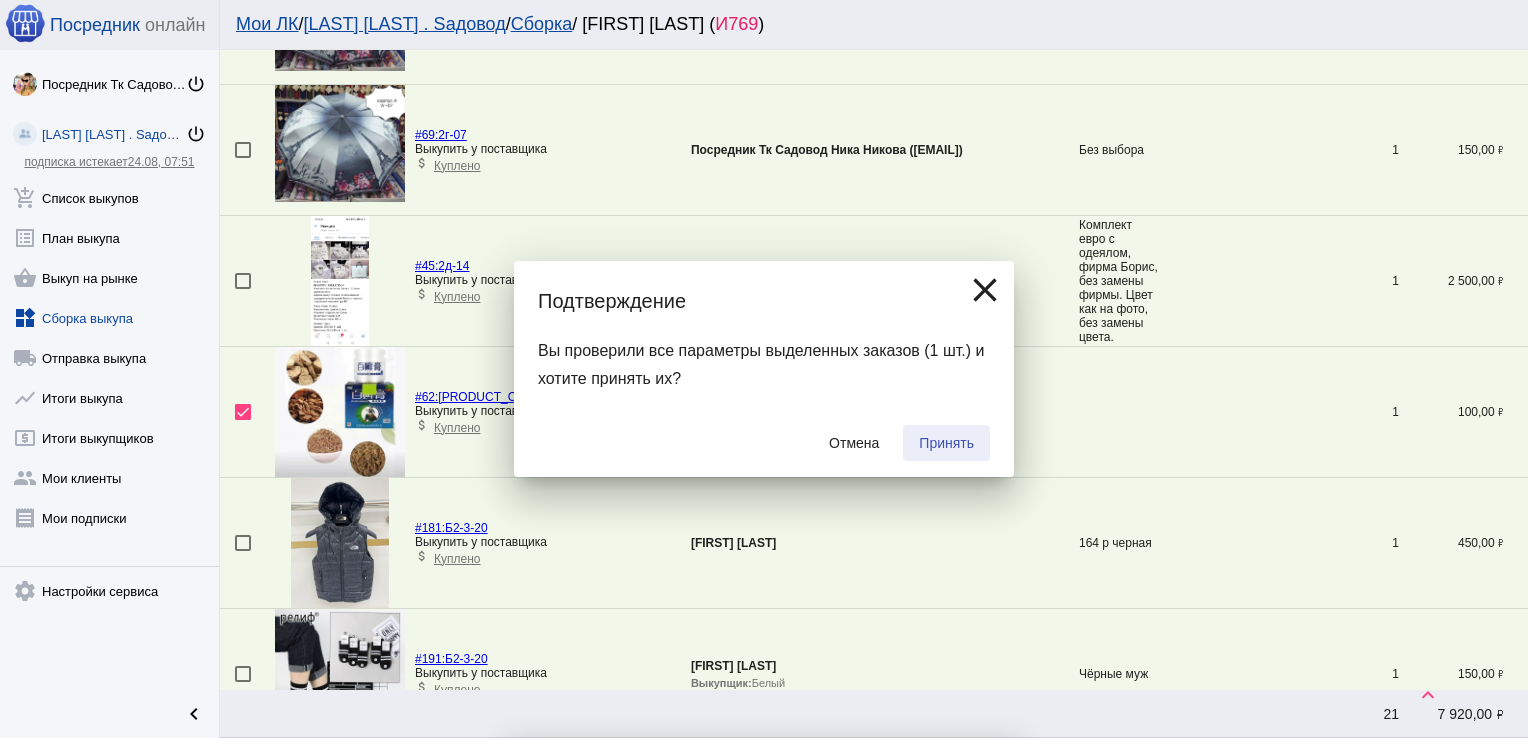 checkbox on "false" 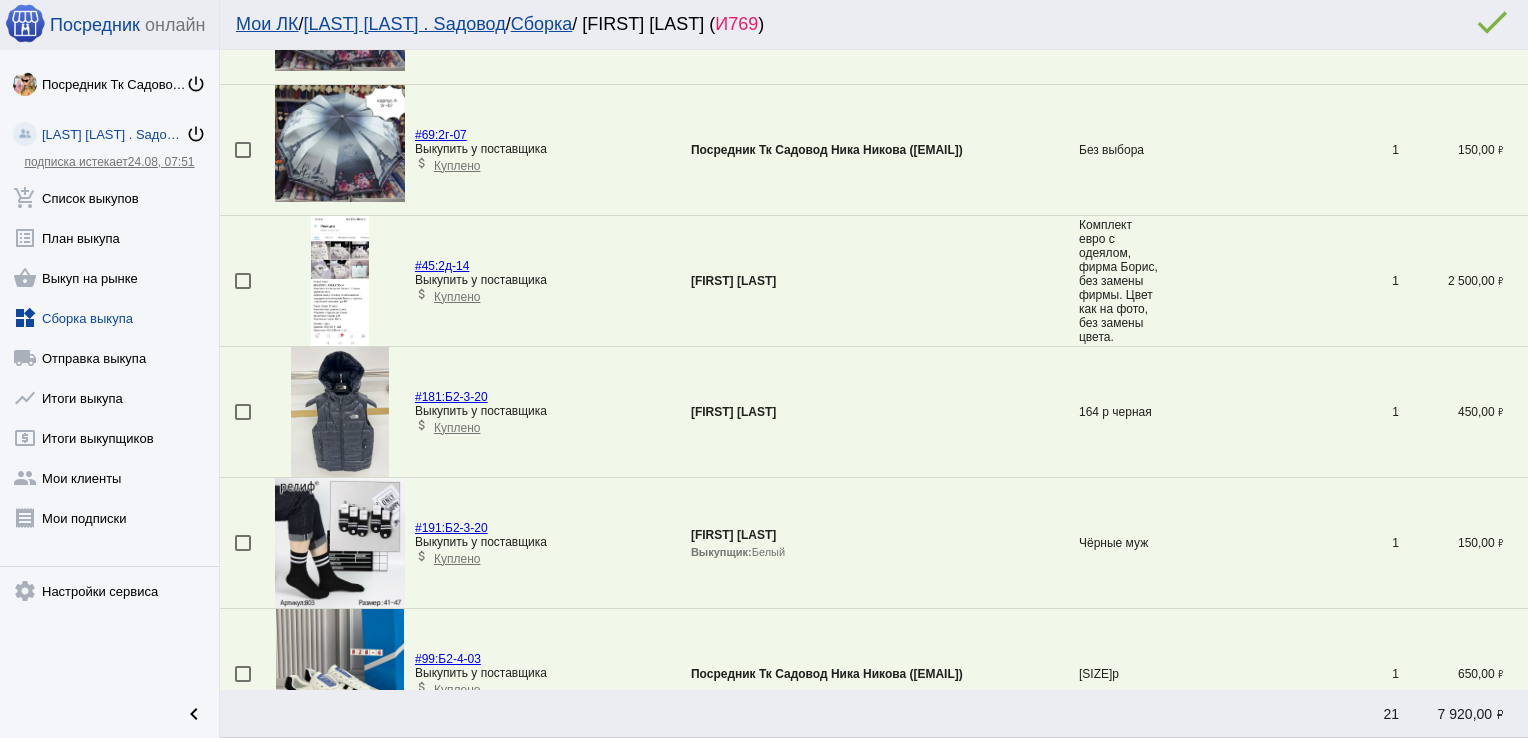 scroll, scrollTop: 70, scrollLeft: 0, axis: vertical 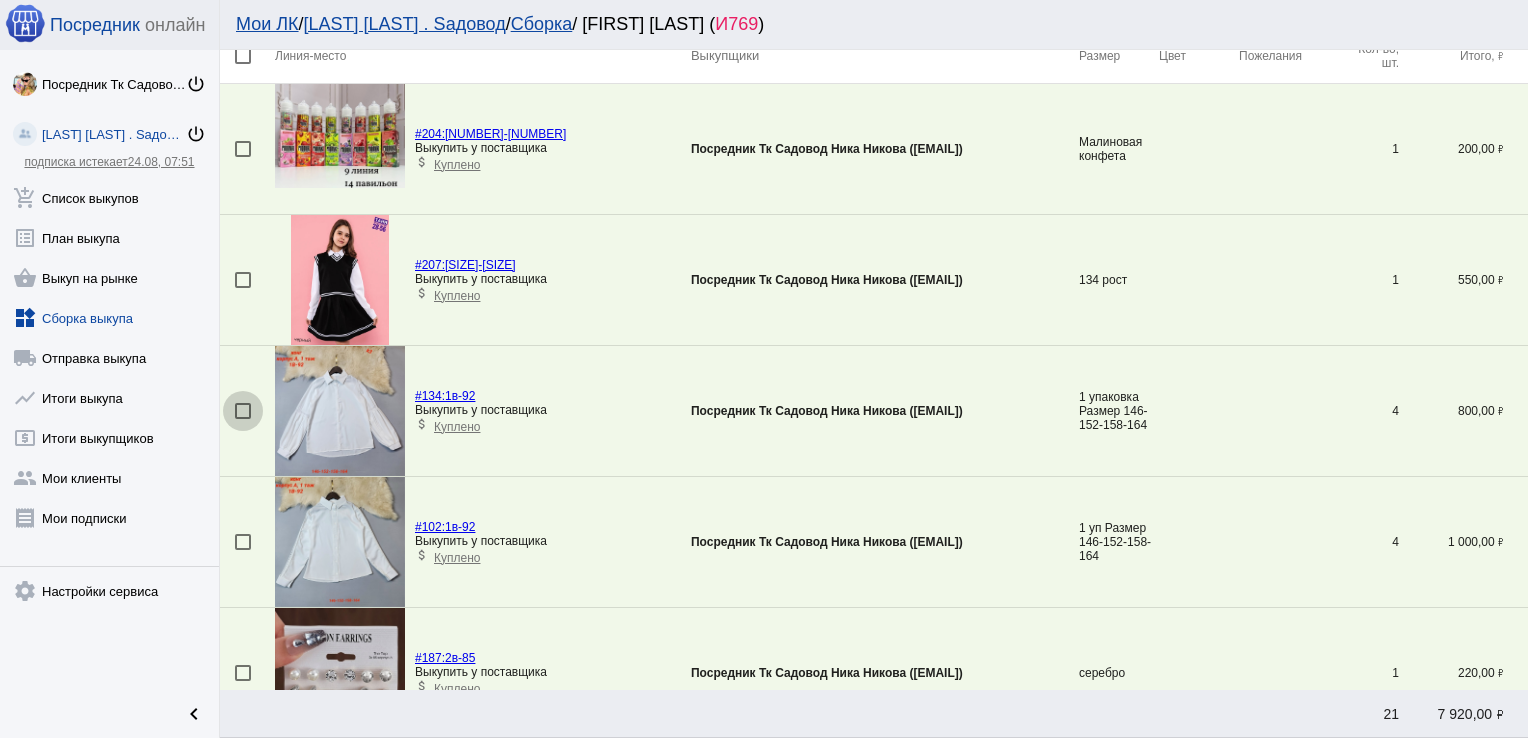 click at bounding box center (243, 411) 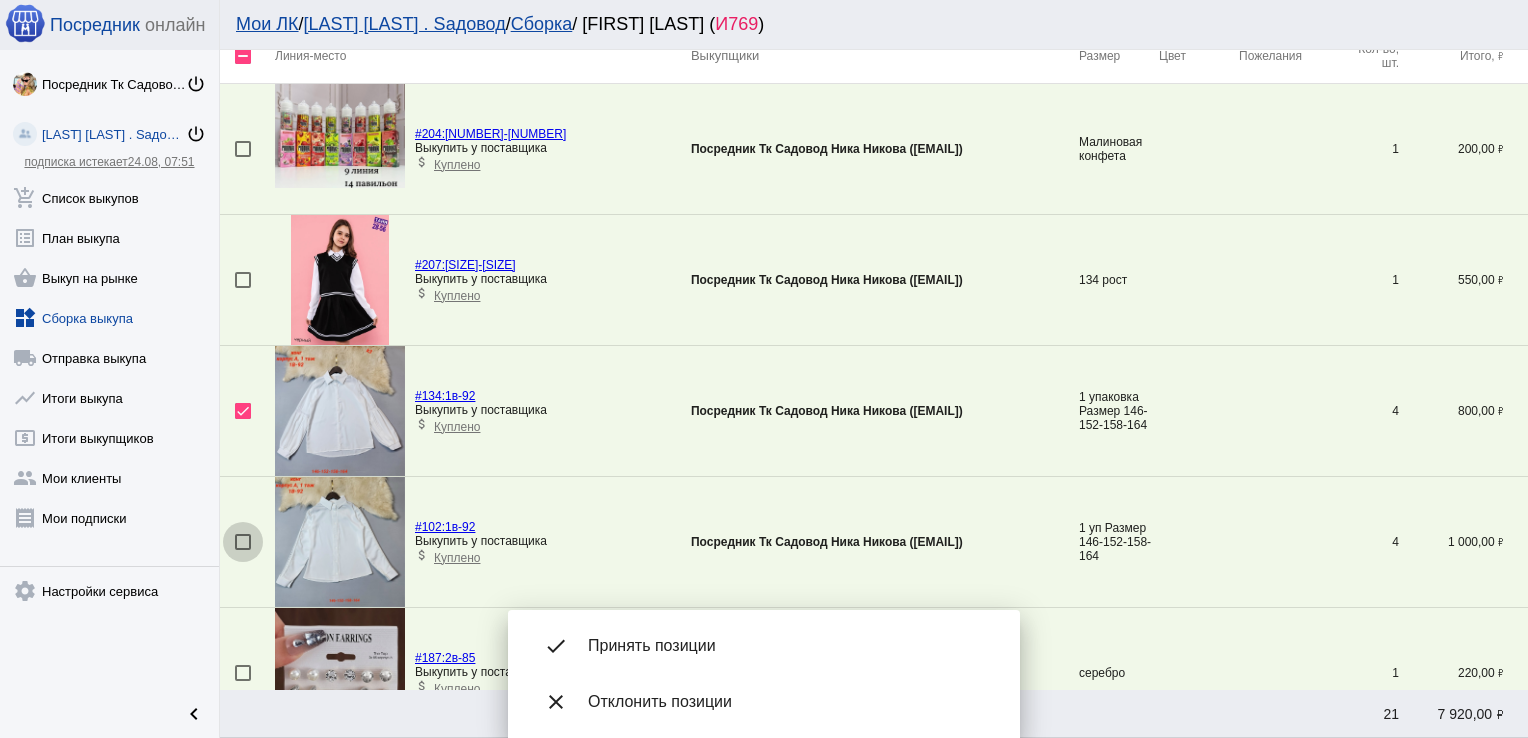 click at bounding box center [243, 542] 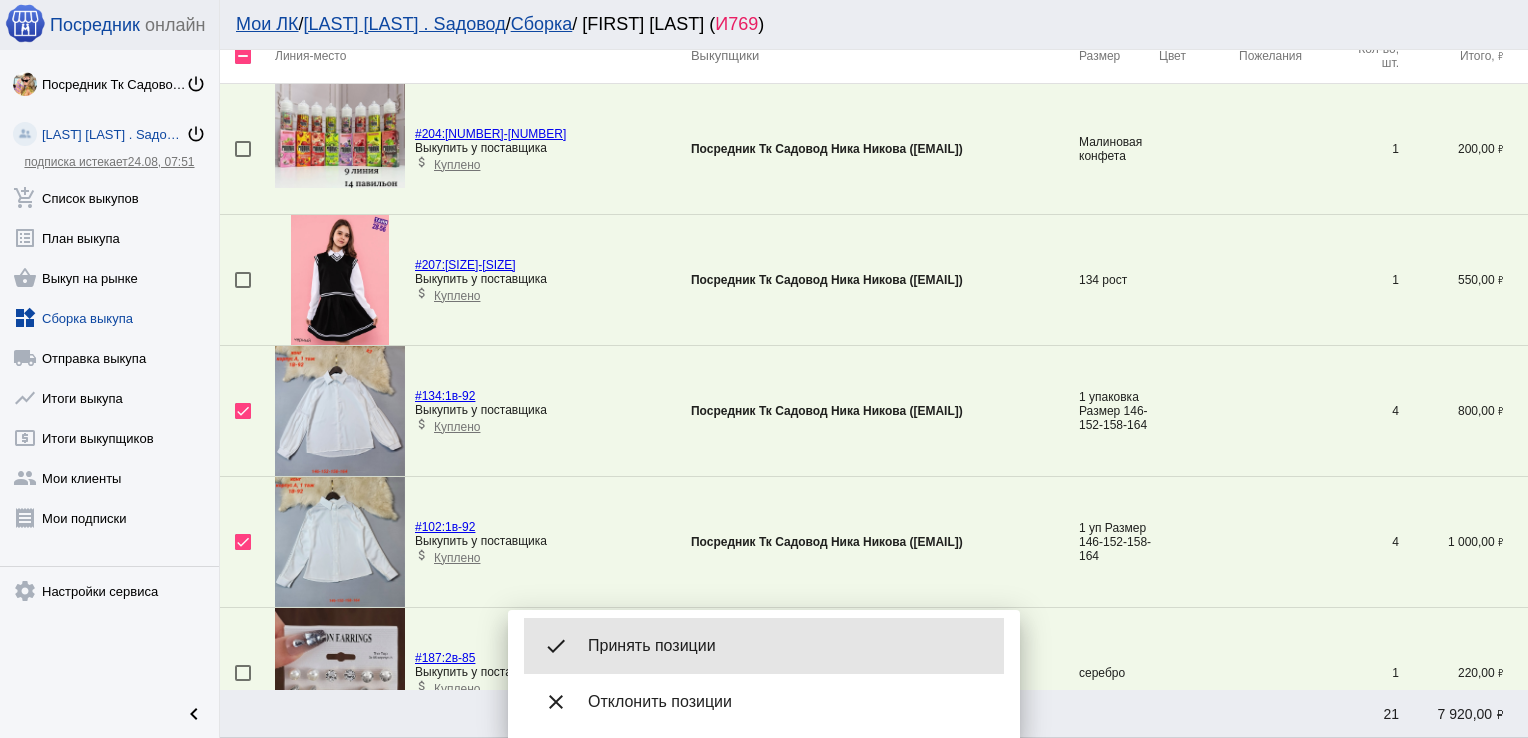 click on "done Принять позиции" at bounding box center (764, 646) 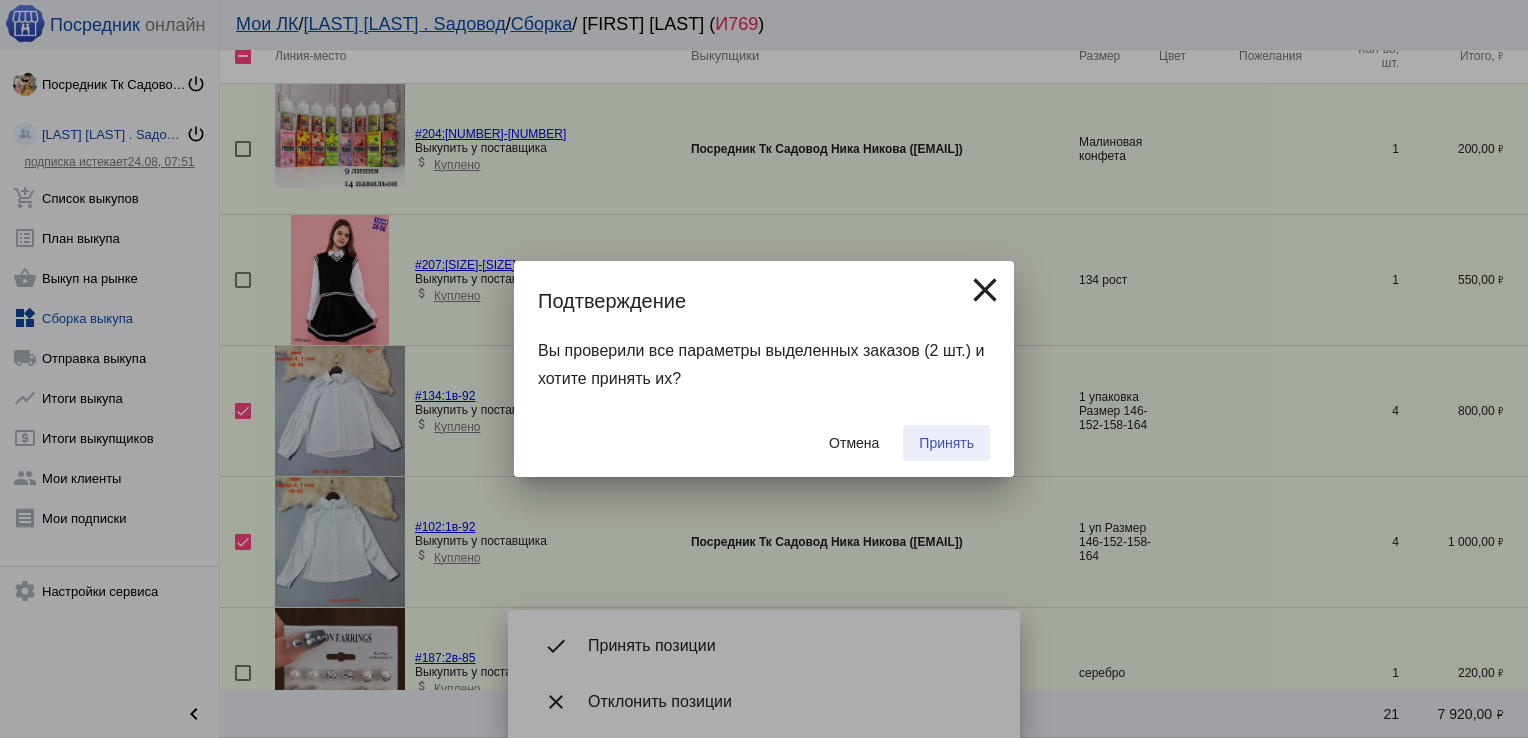 click on "Принять" at bounding box center (946, 443) 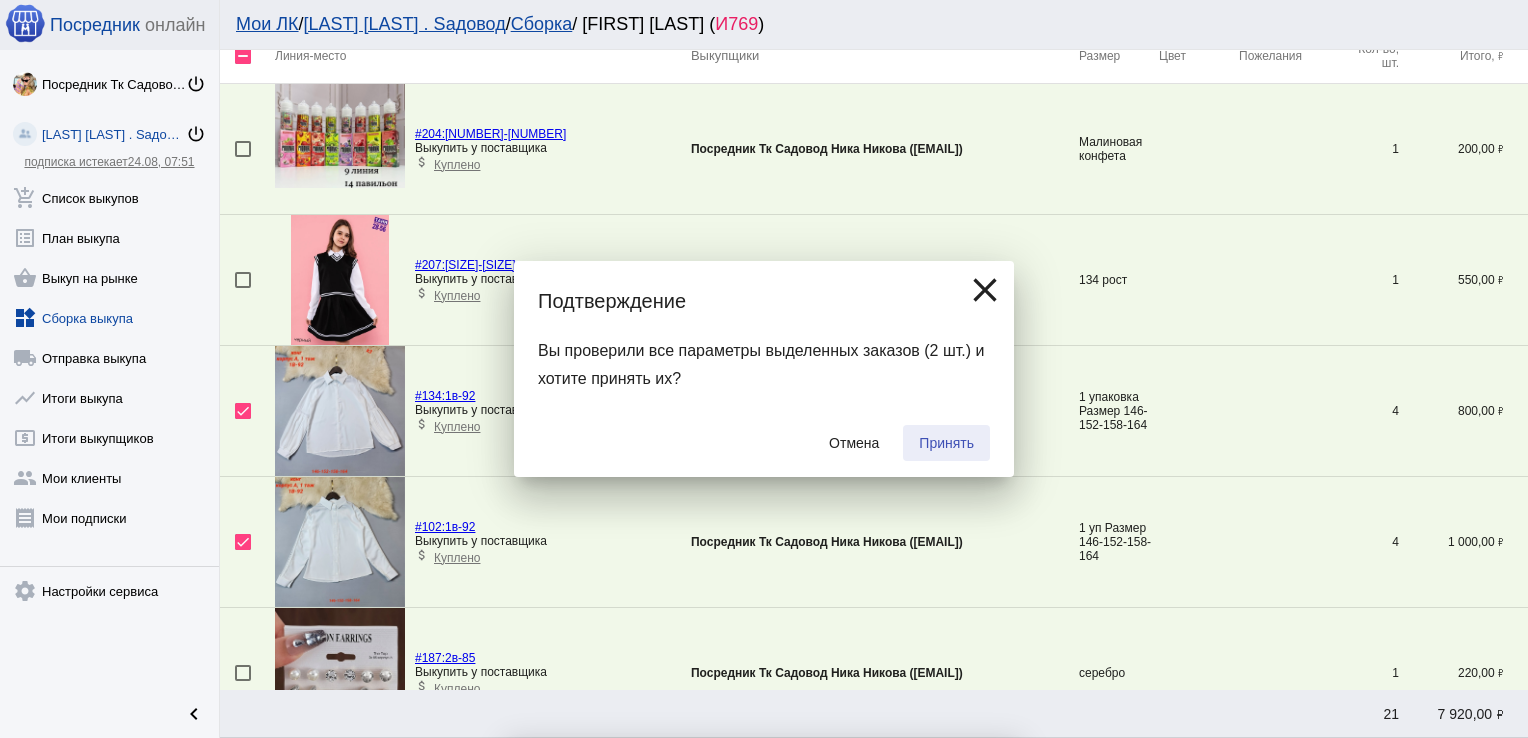 checkbox on "false" 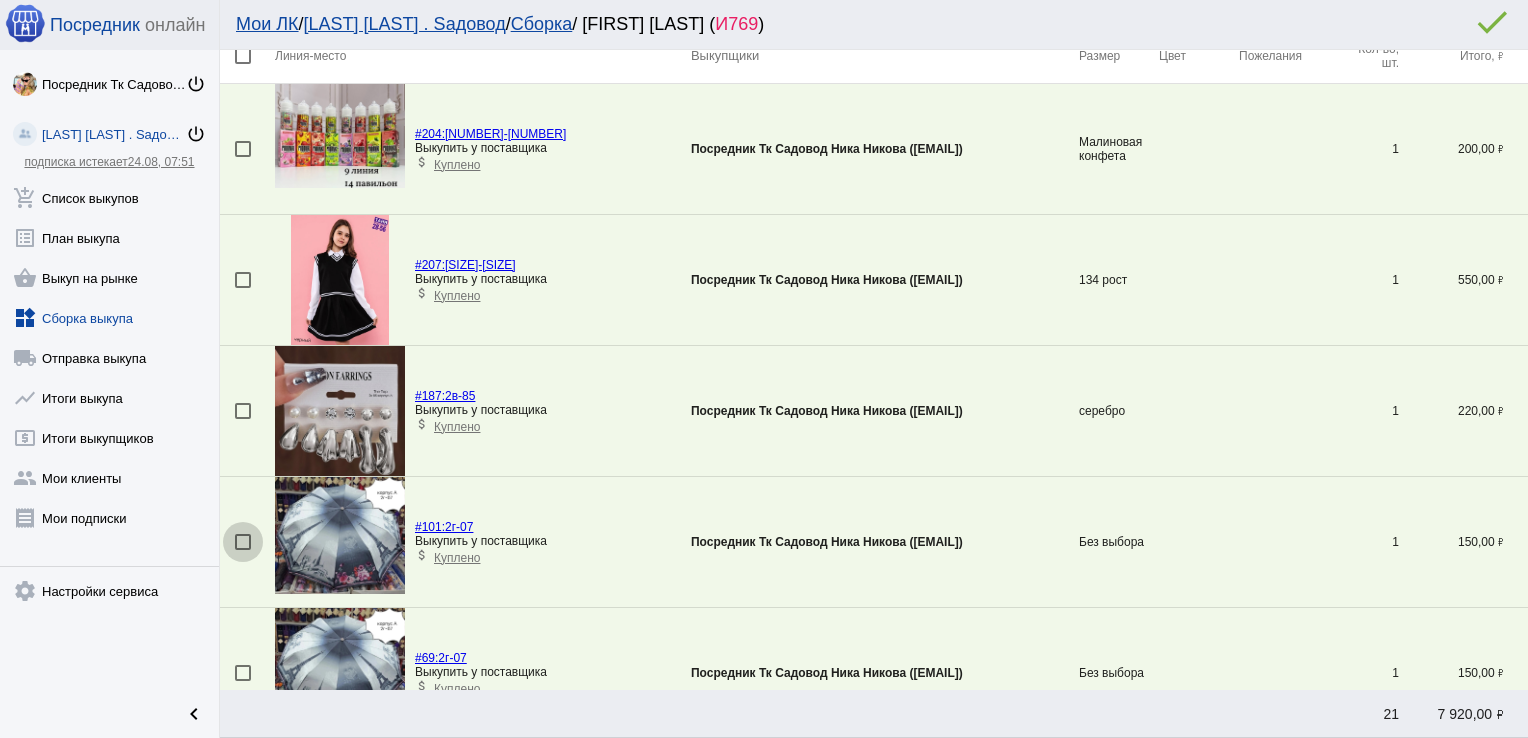 click at bounding box center [243, 542] 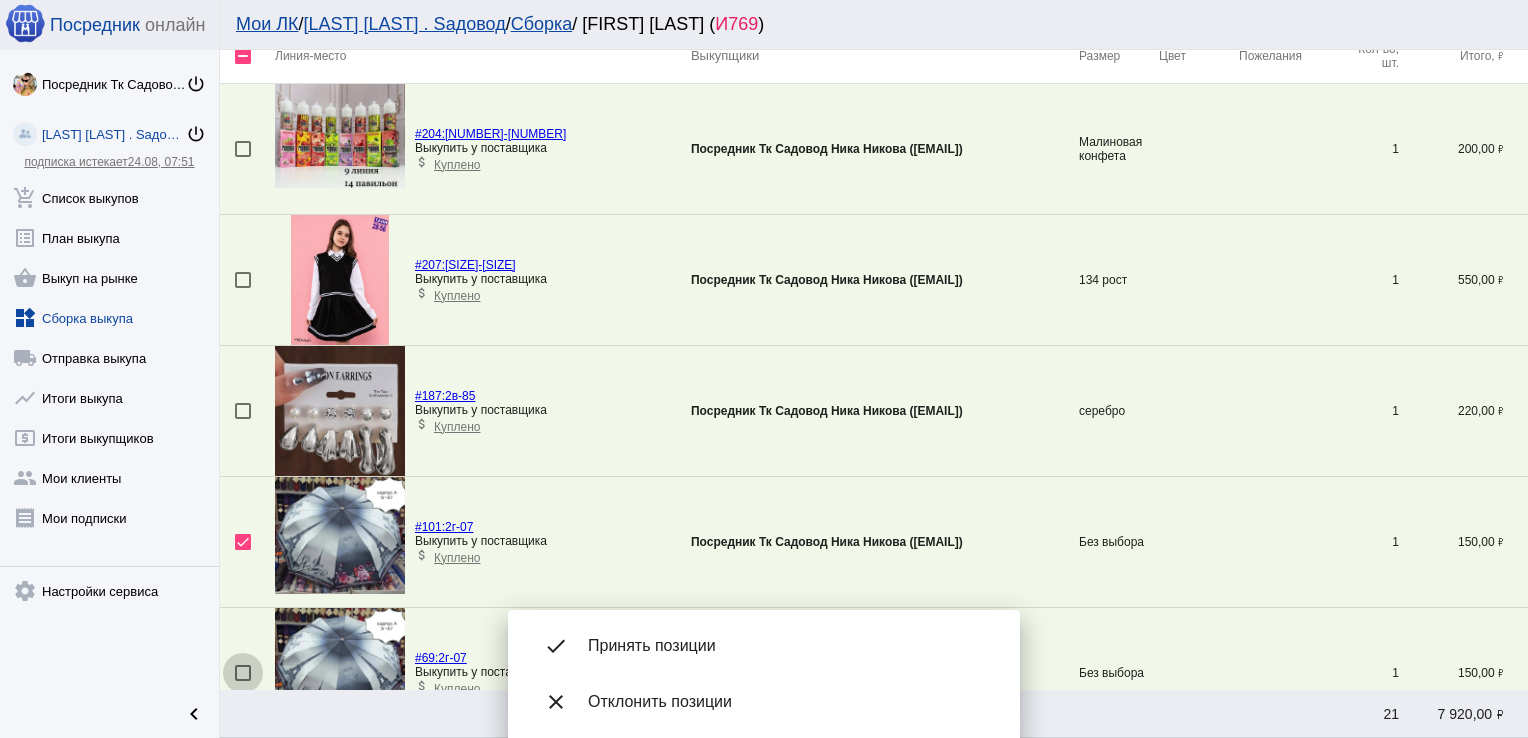 click at bounding box center [243, 673] 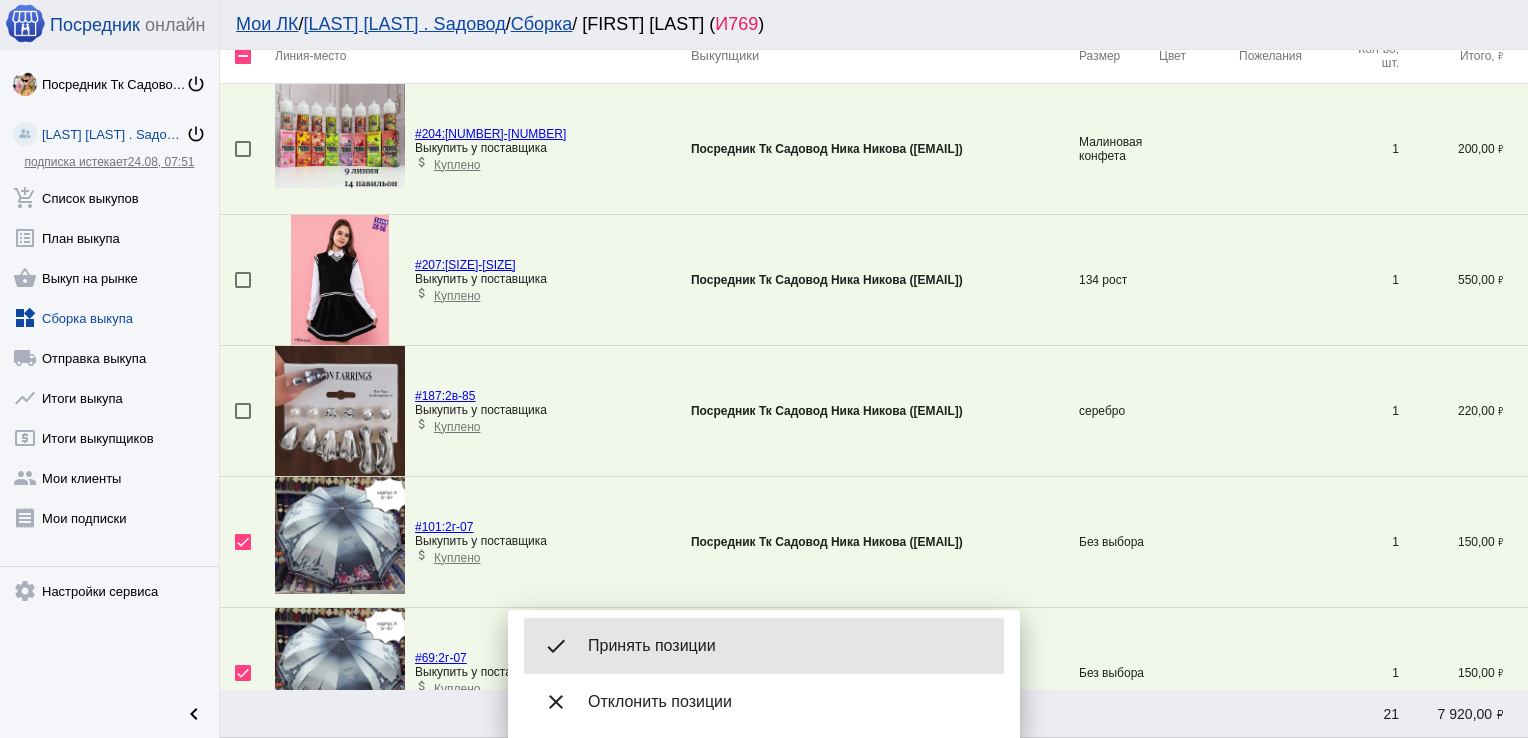 click on "done Принять позиции" at bounding box center [764, 646] 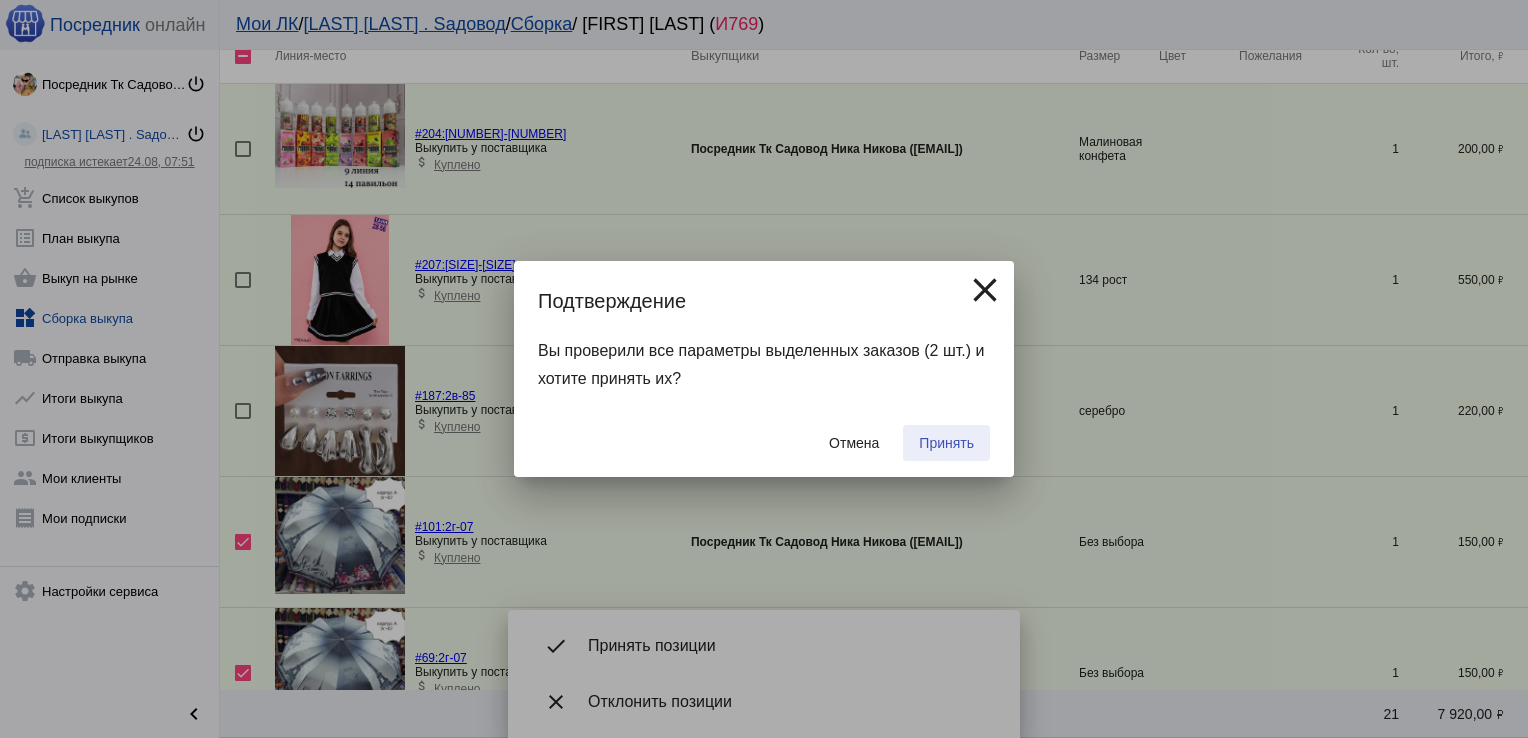 click on "Принять" at bounding box center (946, 443) 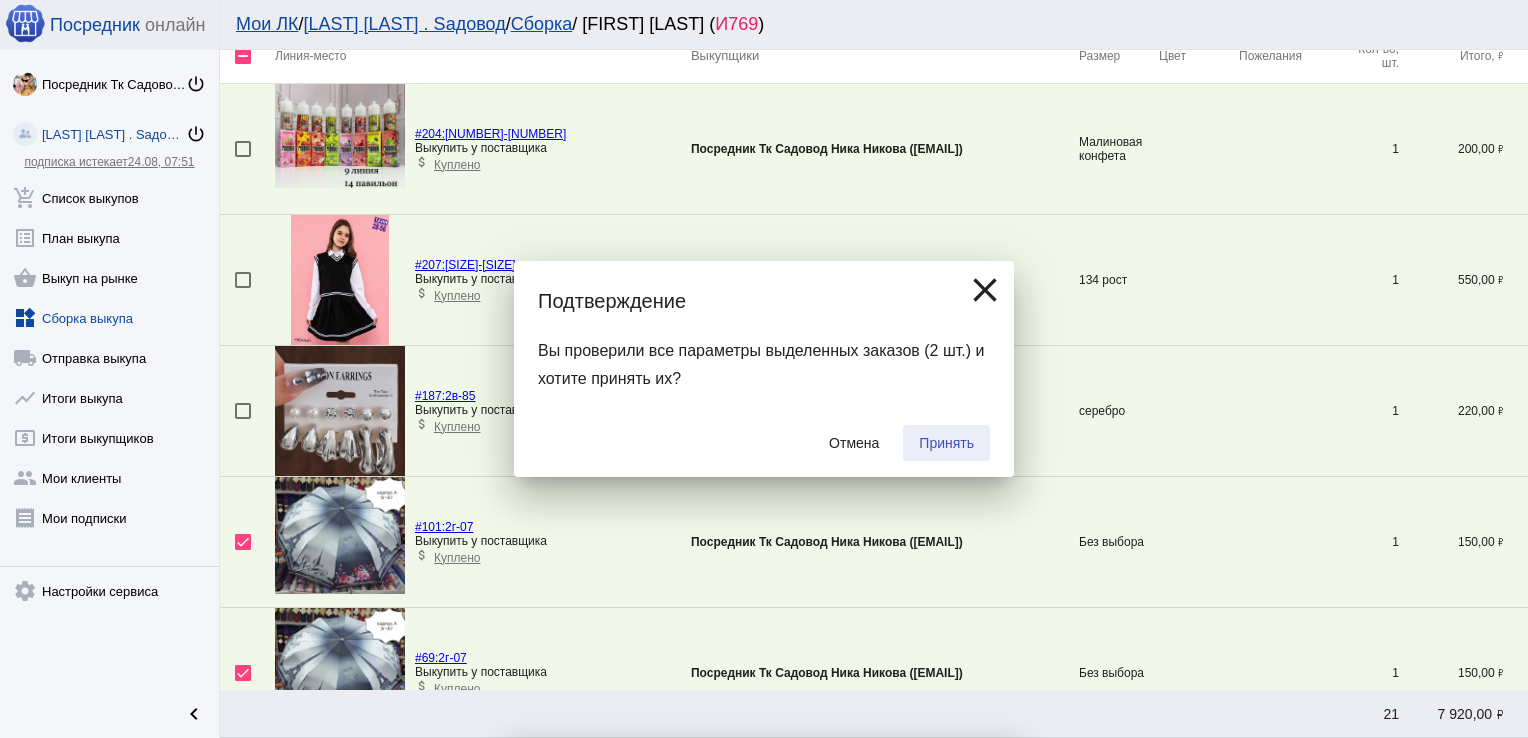 checkbox on "false" 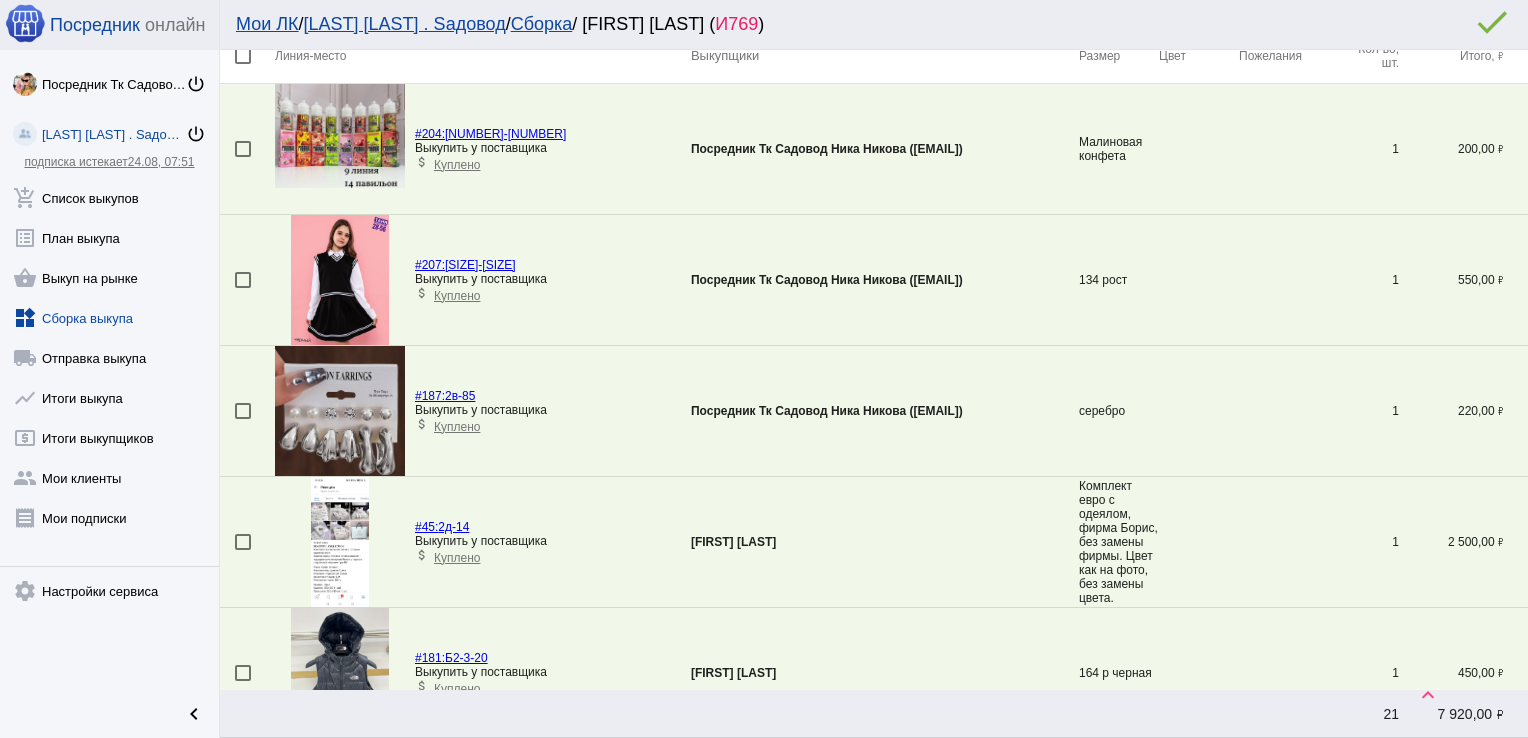scroll, scrollTop: 593, scrollLeft: 0, axis: vertical 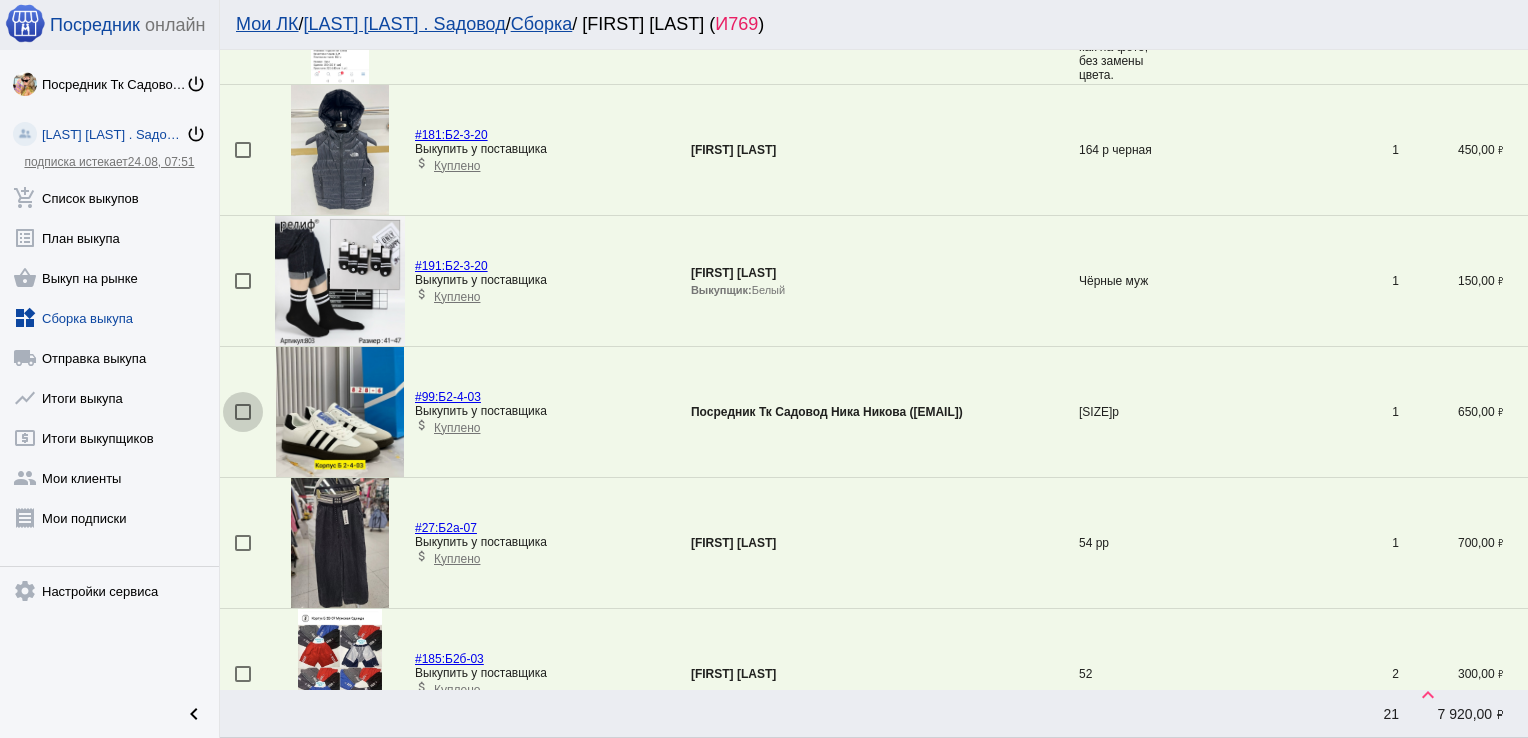 click at bounding box center (243, 412) 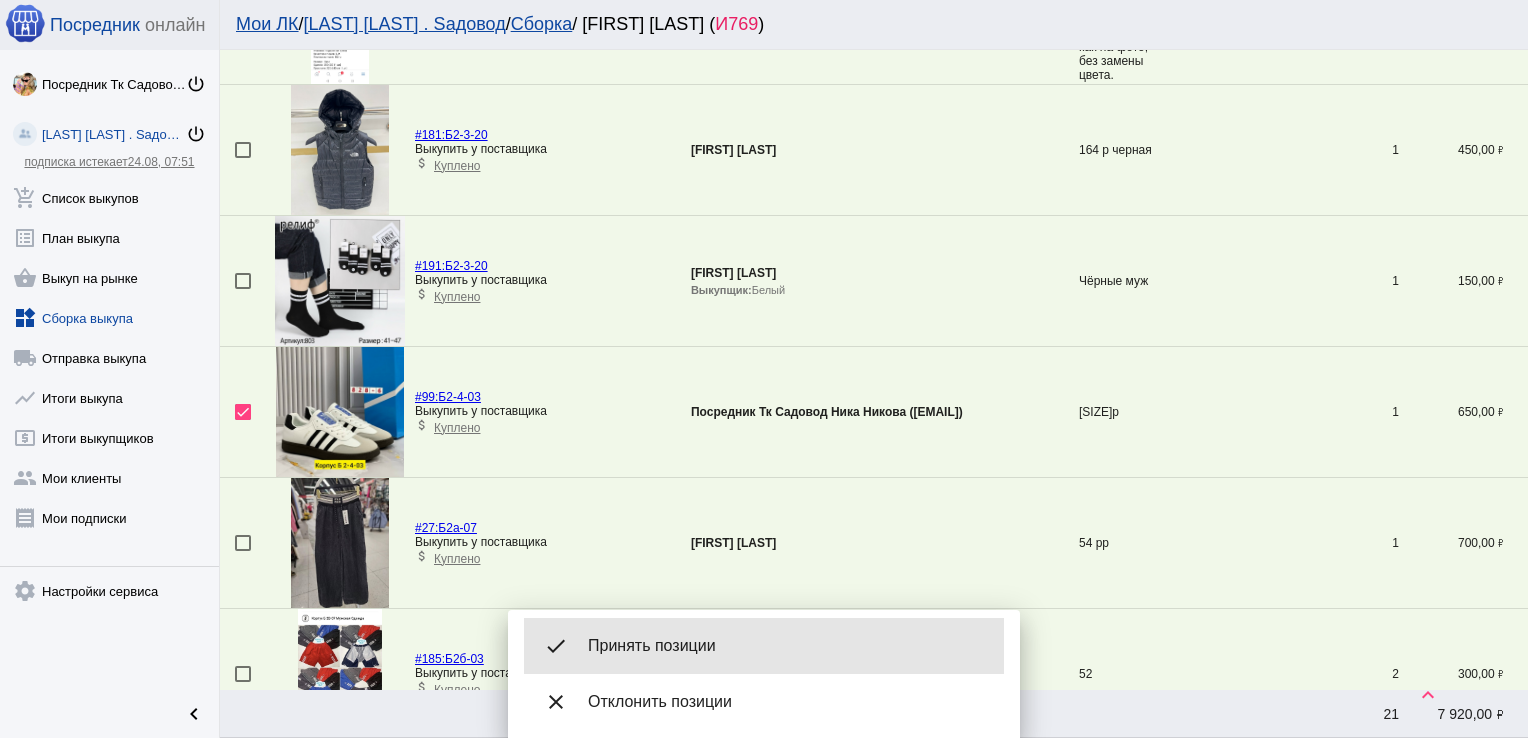 click on "Принять позиции" at bounding box center [788, 646] 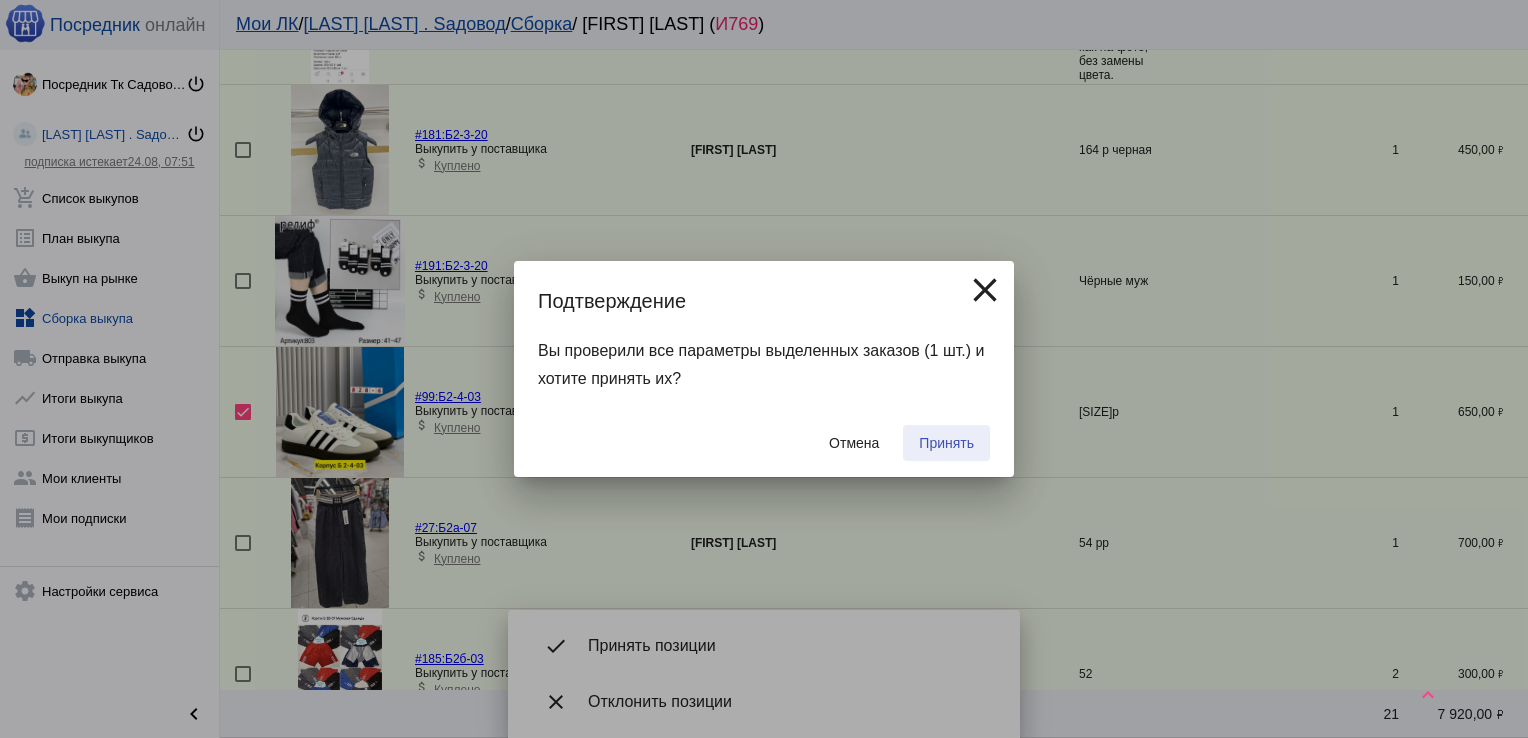 click on "Принять" at bounding box center (946, 443) 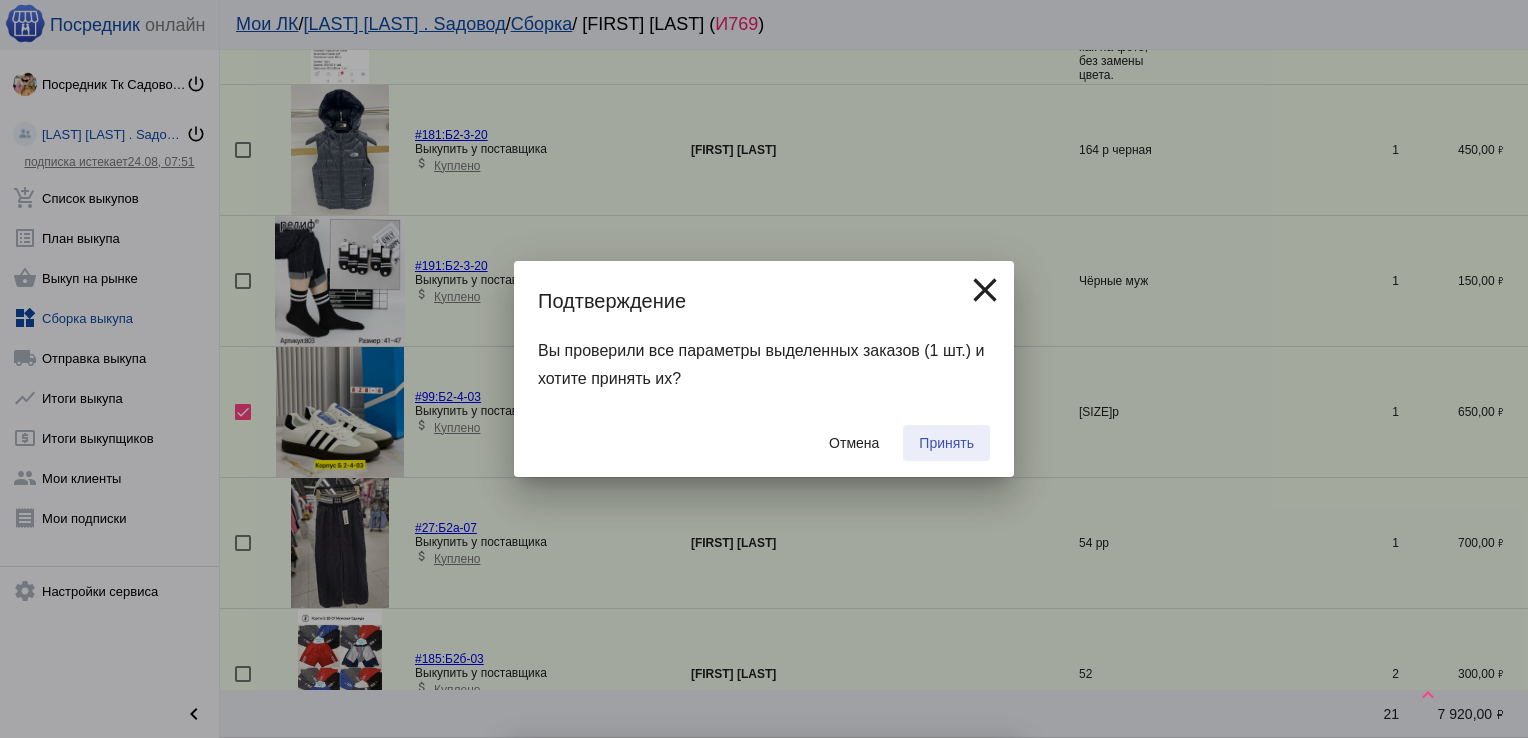 checkbox on "false" 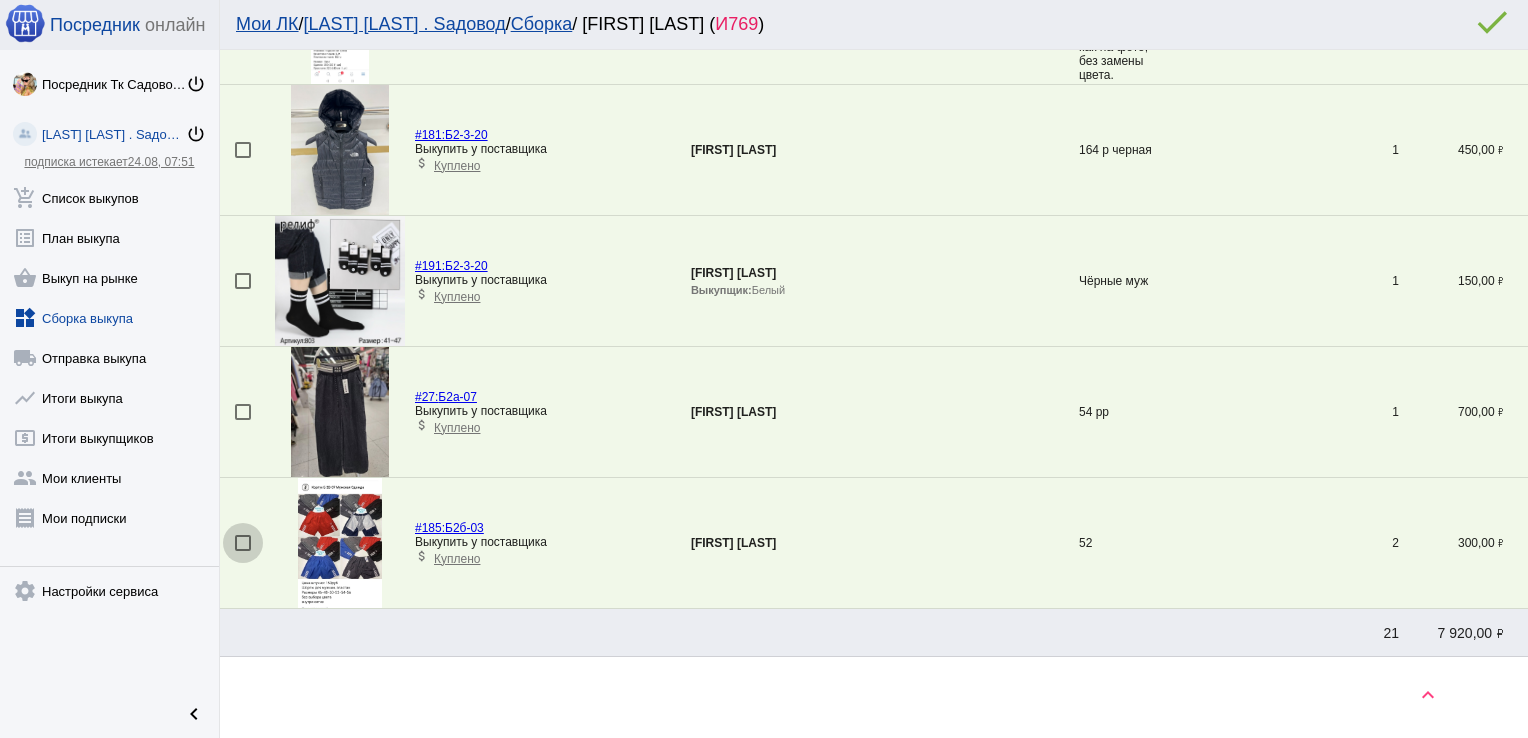 click at bounding box center [243, 543] 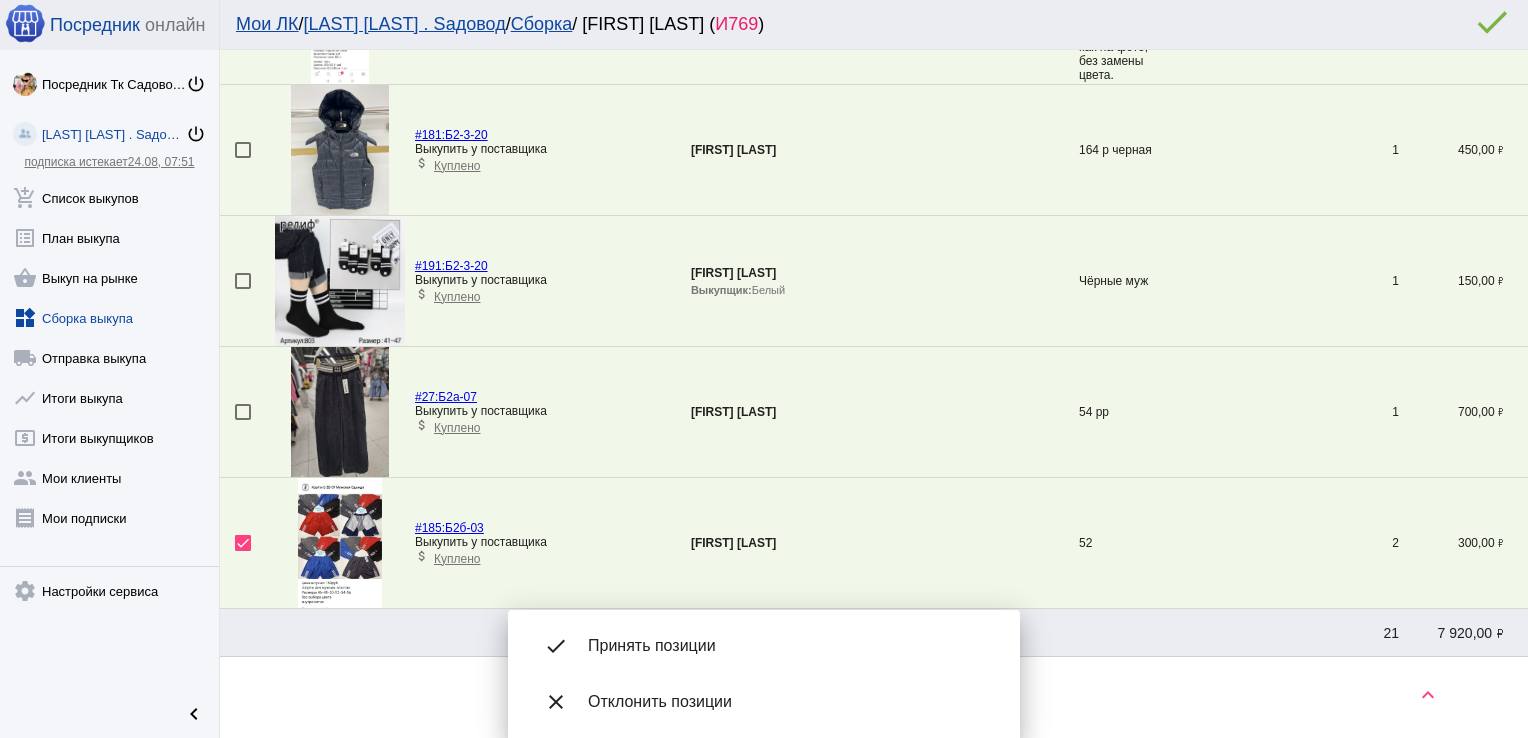 click on "Принять позиции" at bounding box center (788, 646) 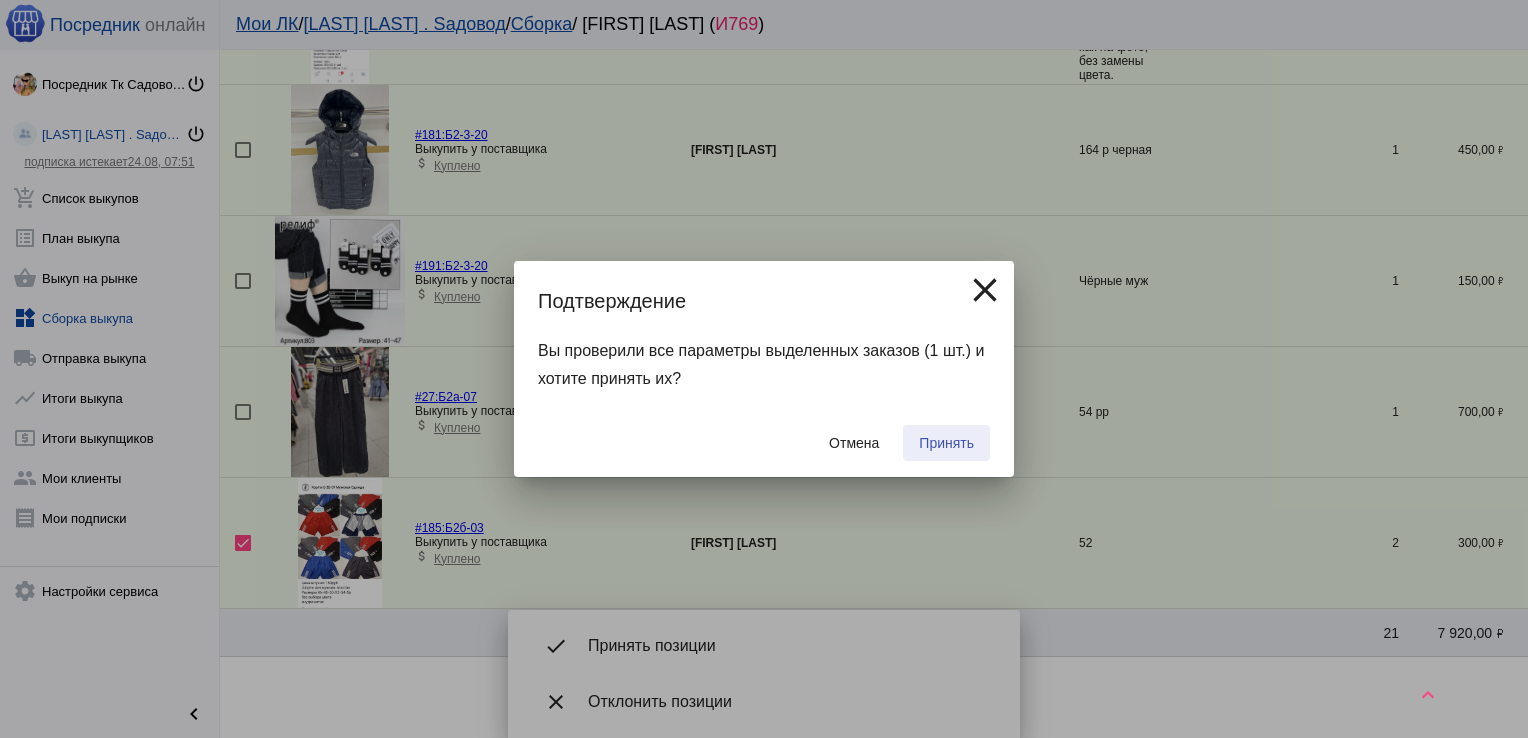 click on "Принять" at bounding box center (946, 443) 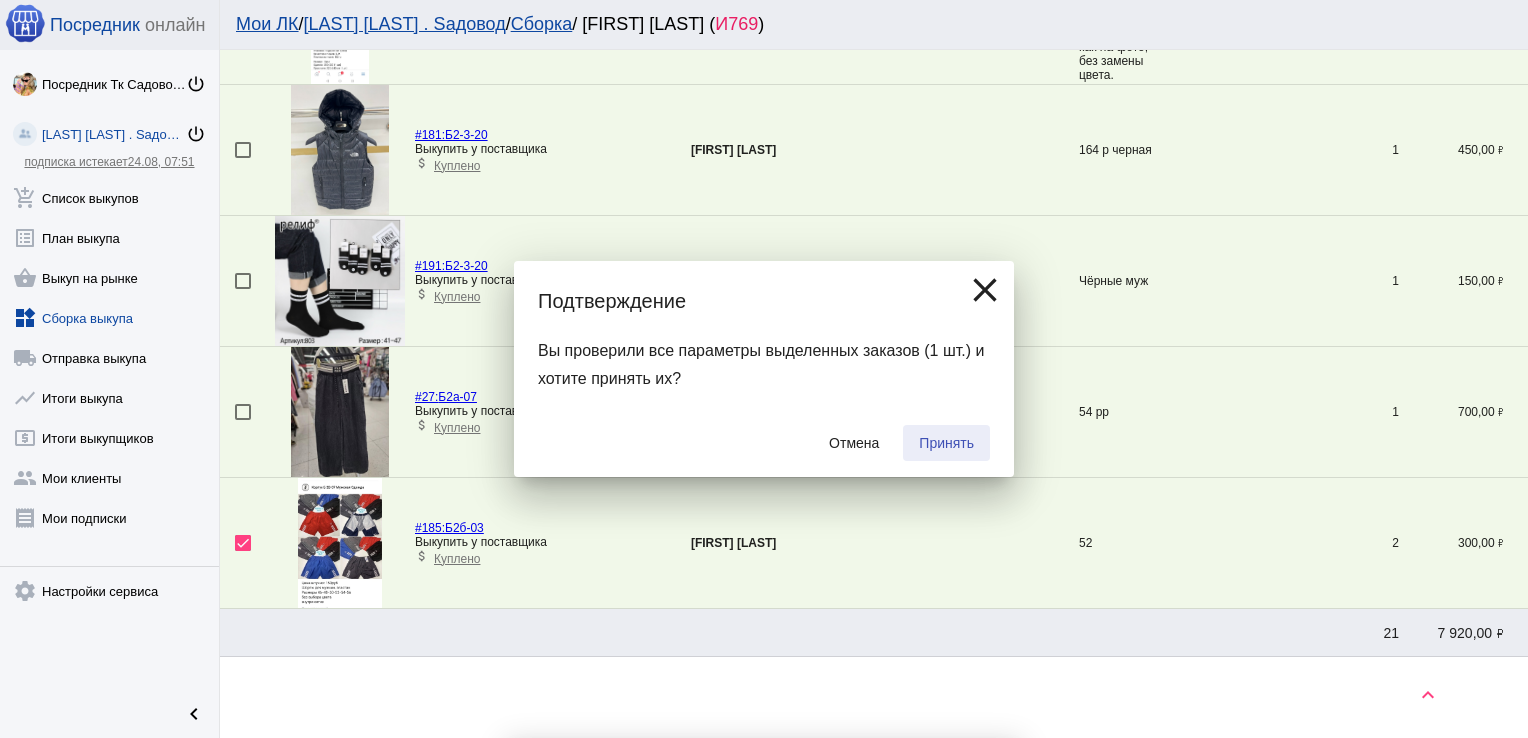 checkbox on "false" 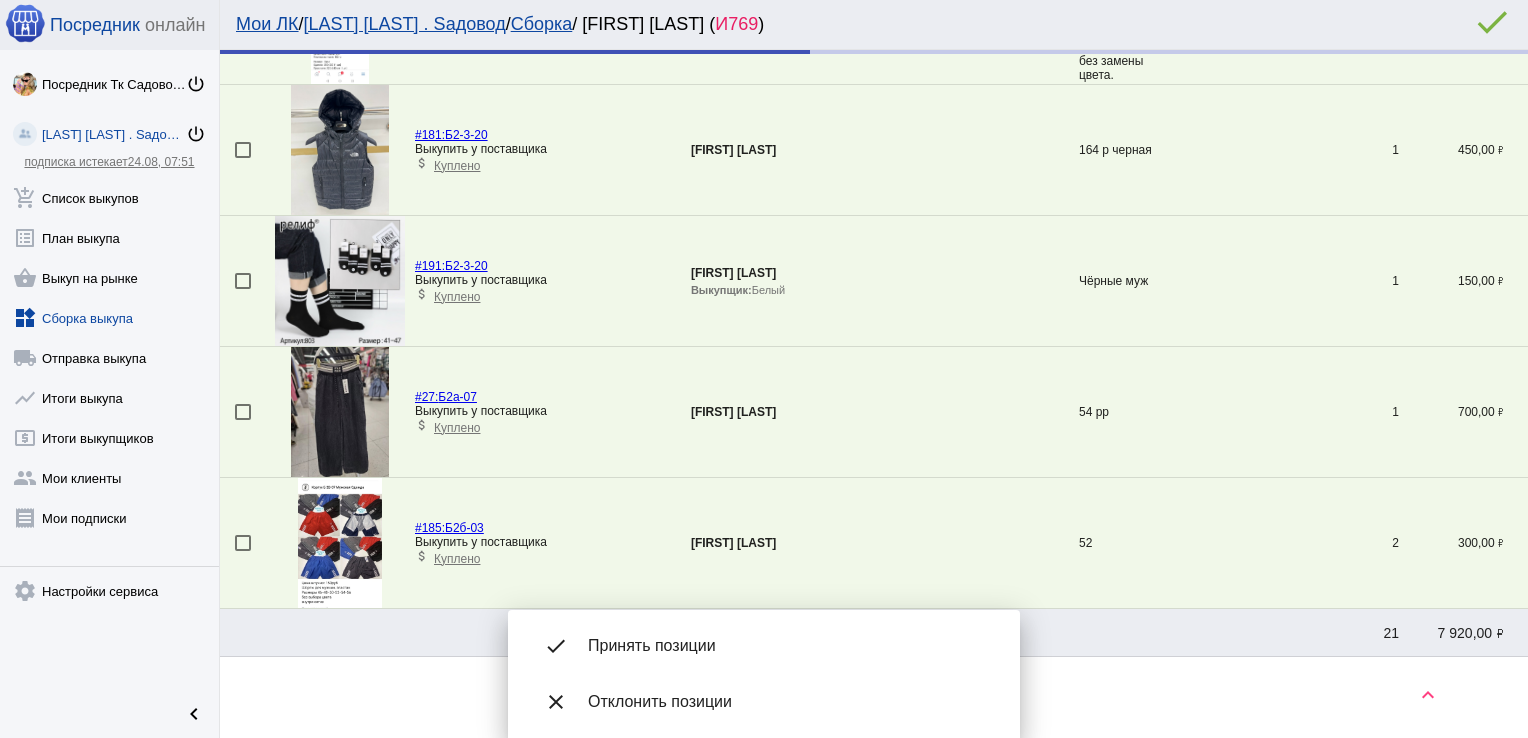scroll, scrollTop: 530, scrollLeft: 0, axis: vertical 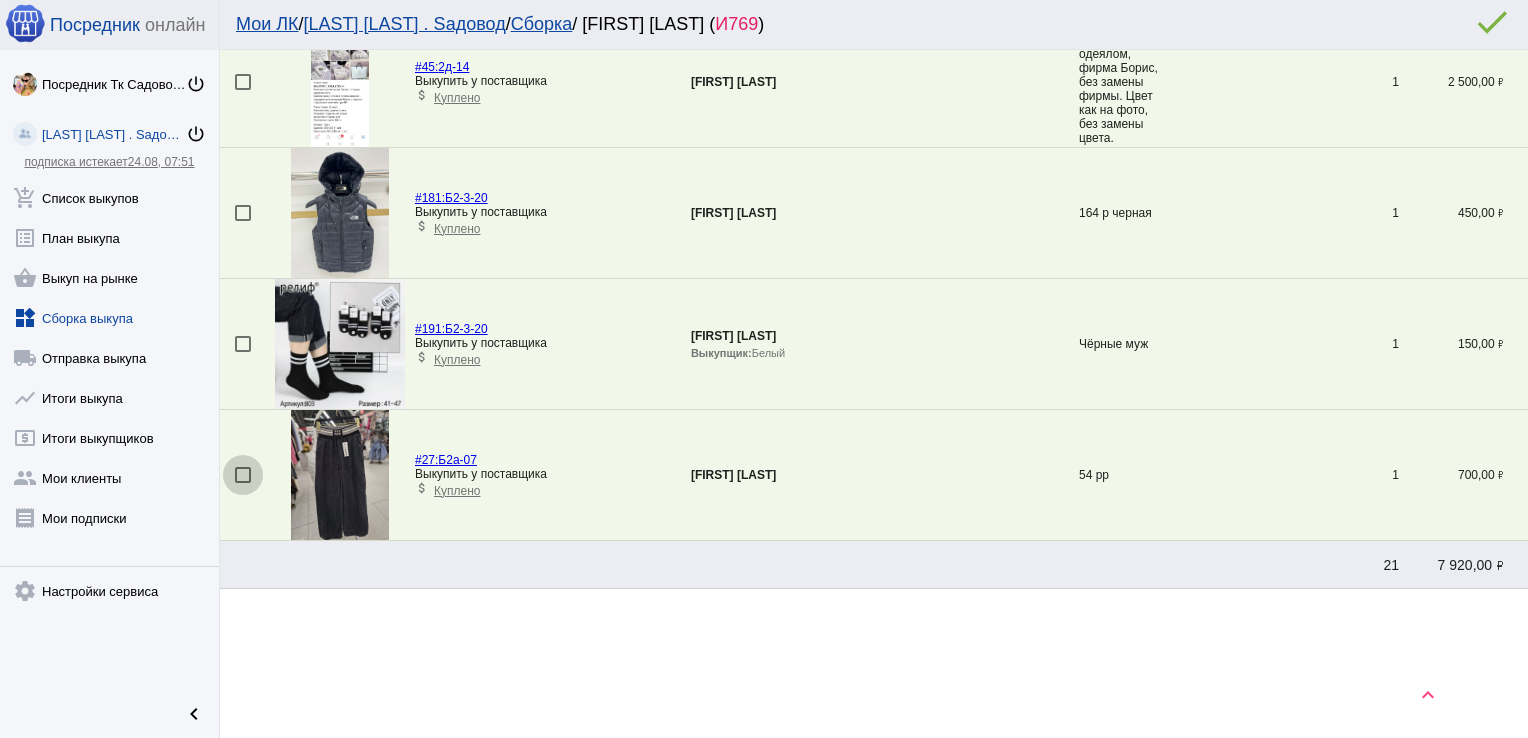 click at bounding box center [243, 475] 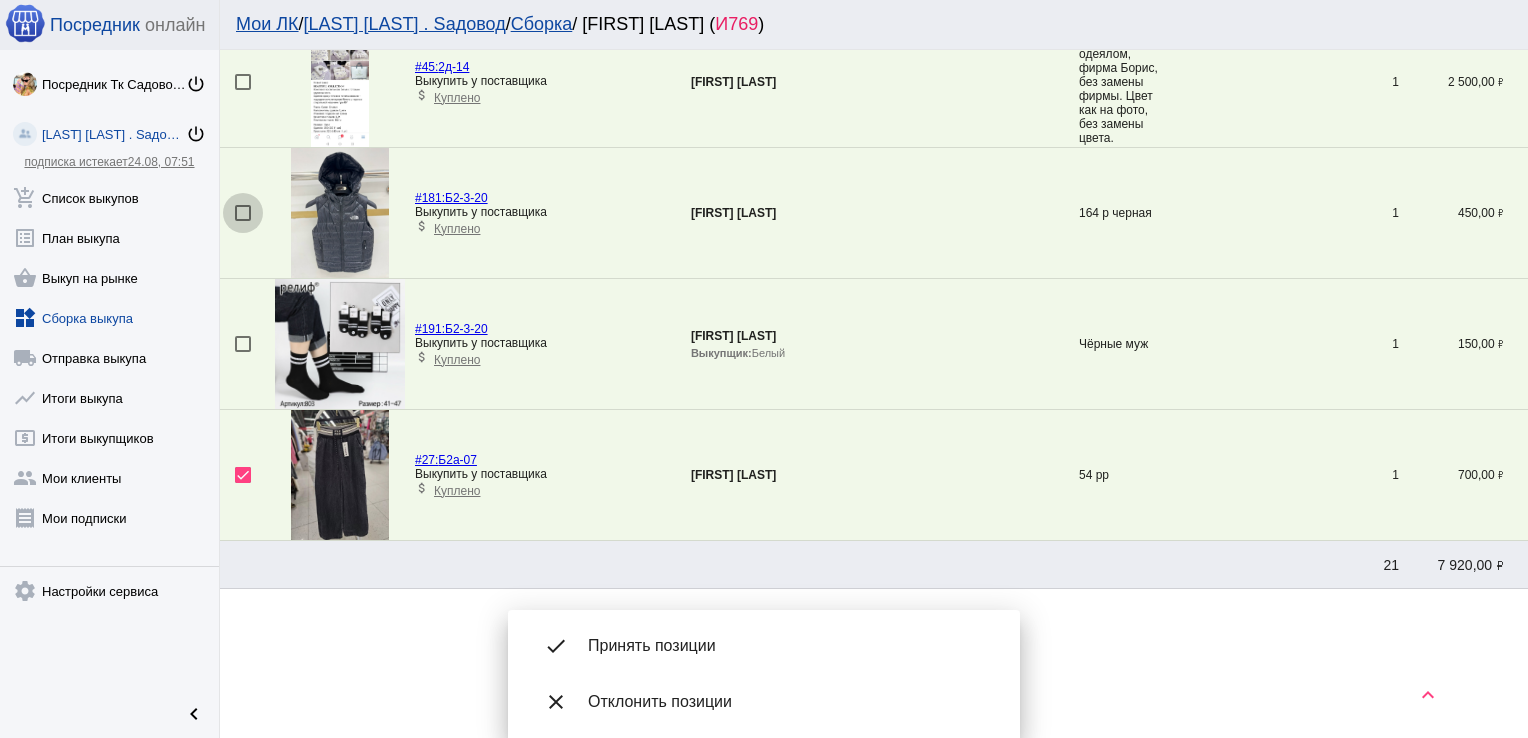 click at bounding box center (243, 213) 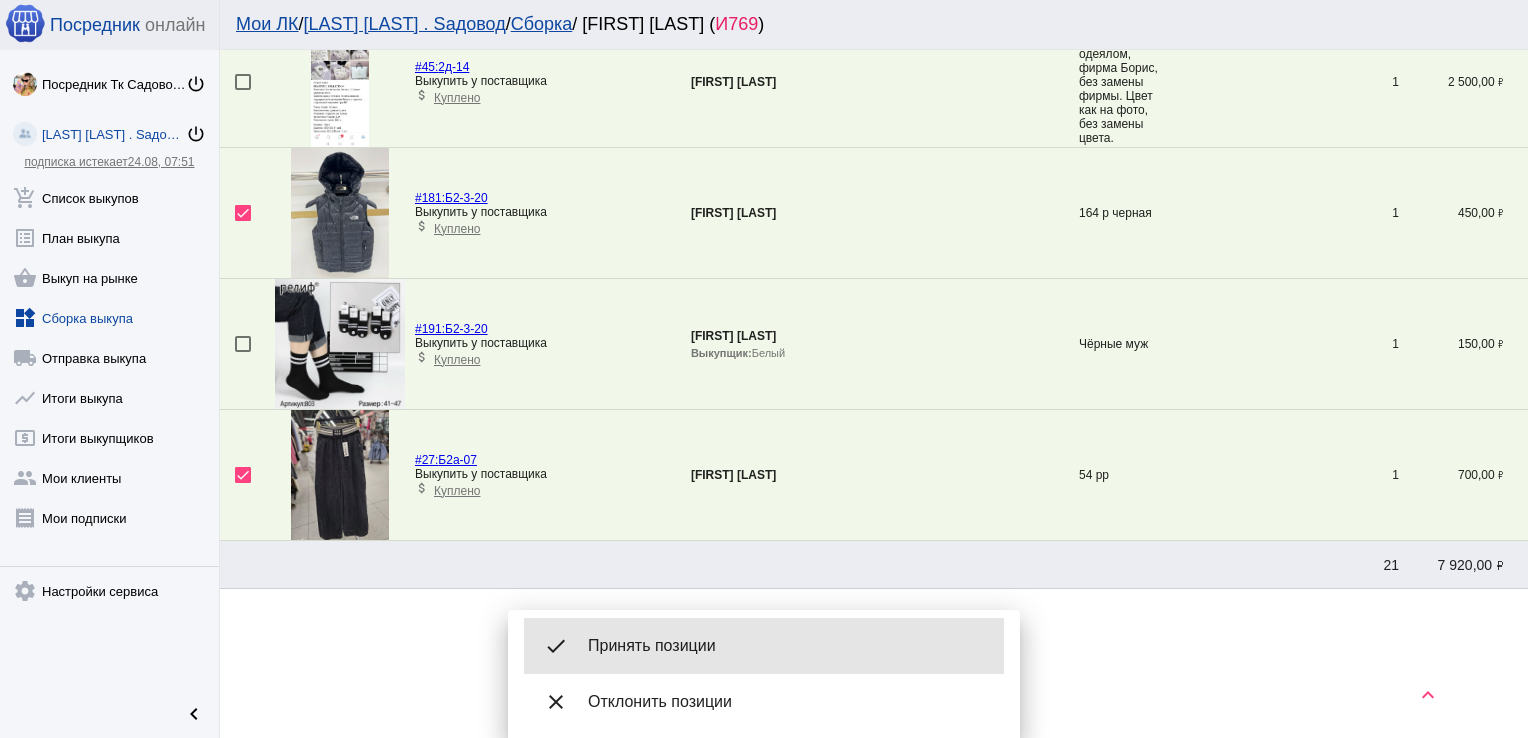click on "Принять позиции" at bounding box center [788, 646] 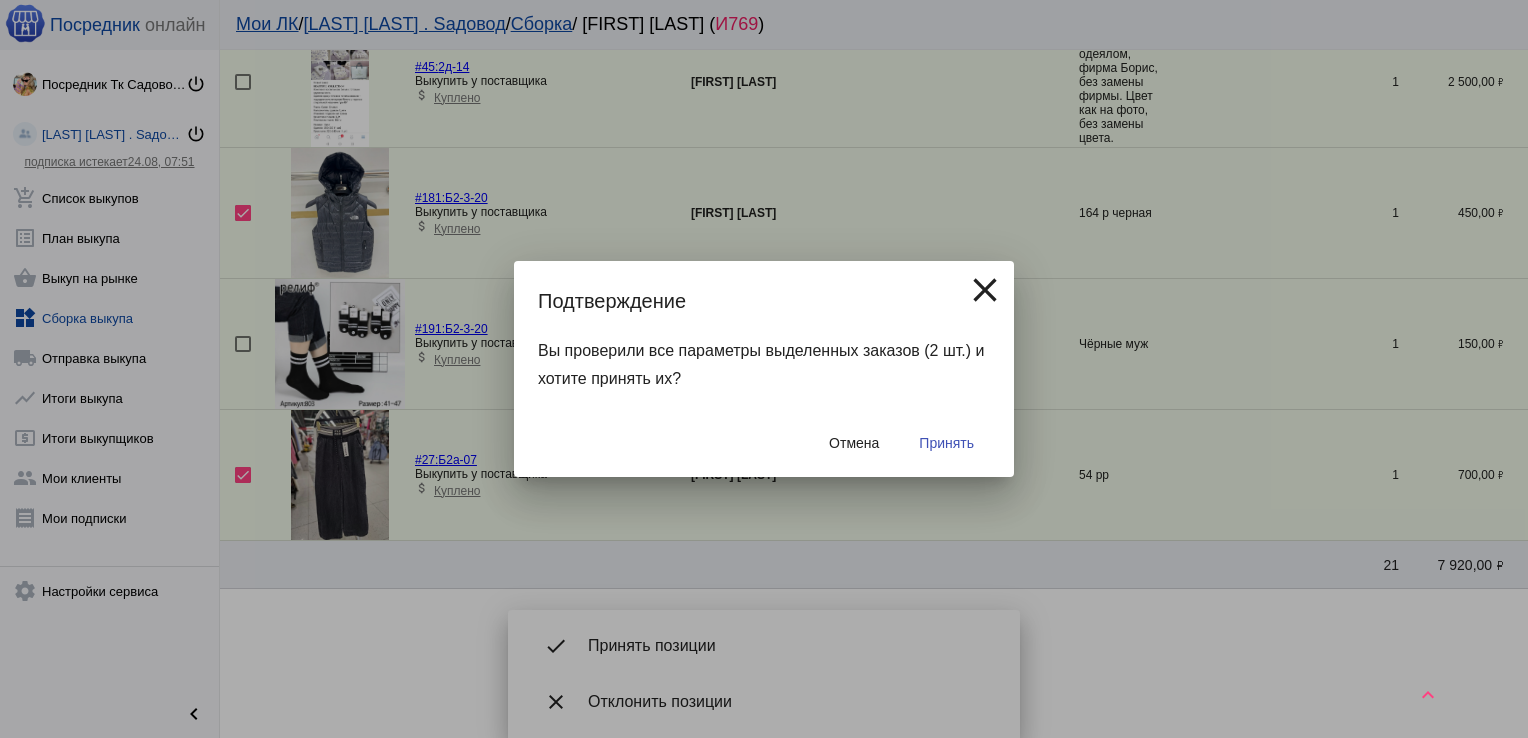 click on "Принять" at bounding box center (946, 443) 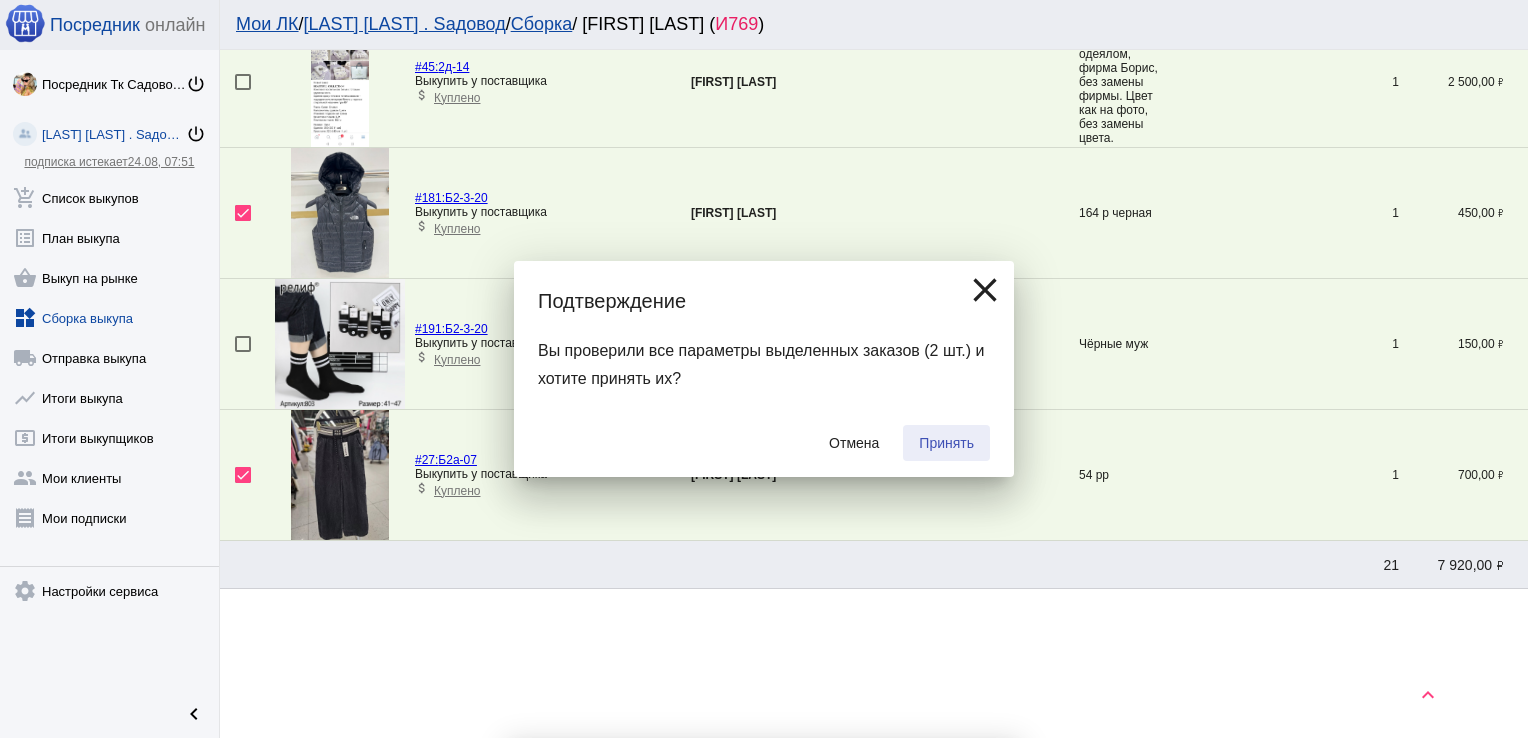 checkbox on "false" 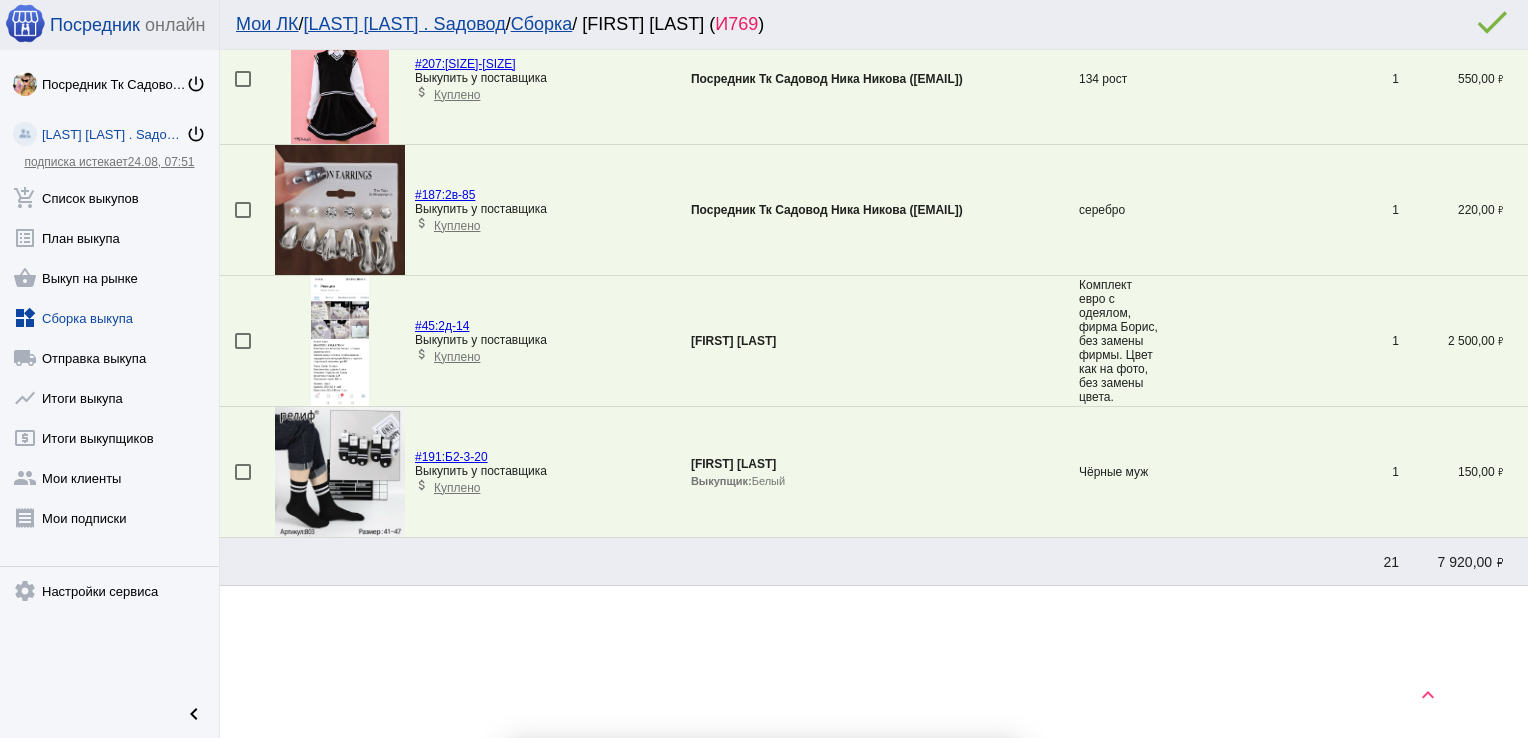 scroll, scrollTop: 268, scrollLeft: 0, axis: vertical 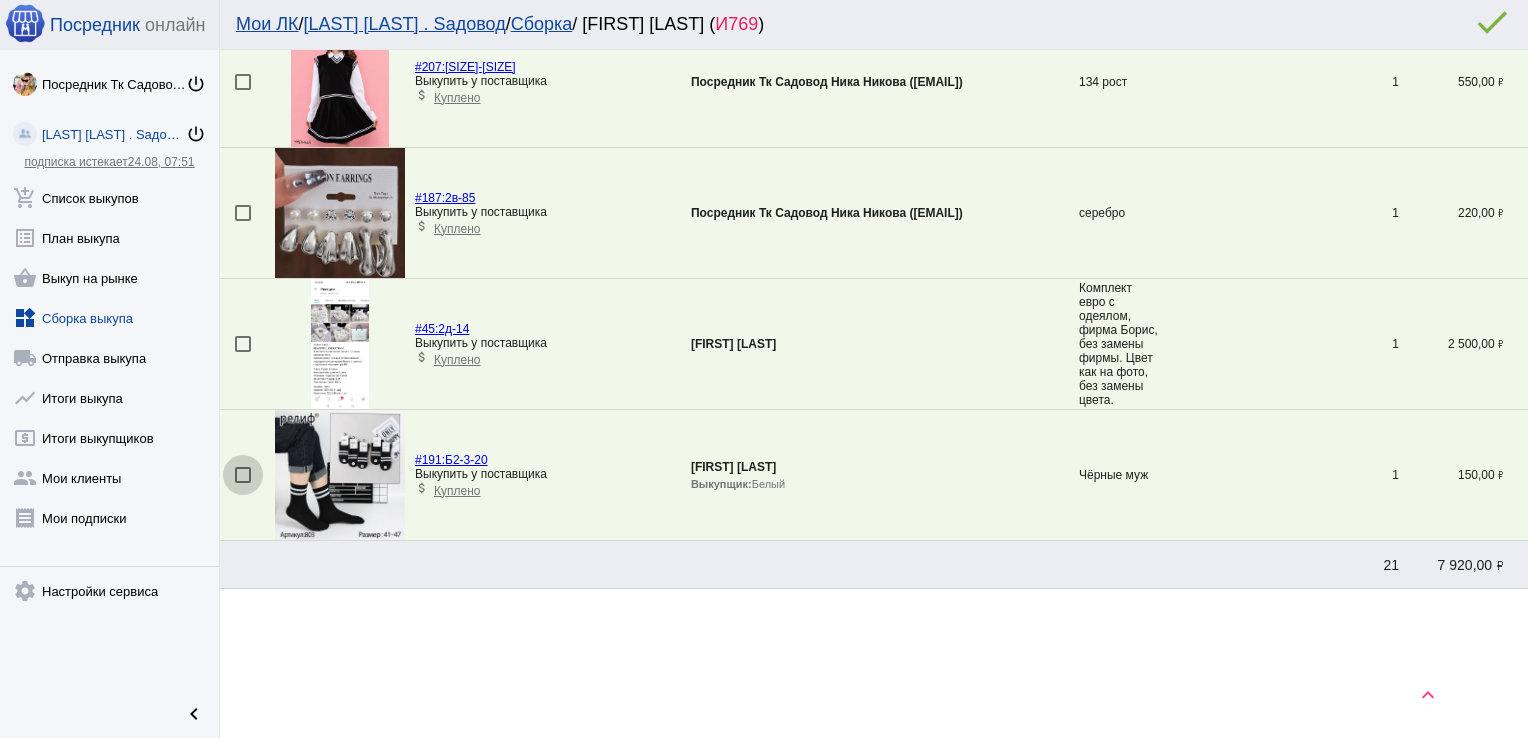 click at bounding box center [243, 475] 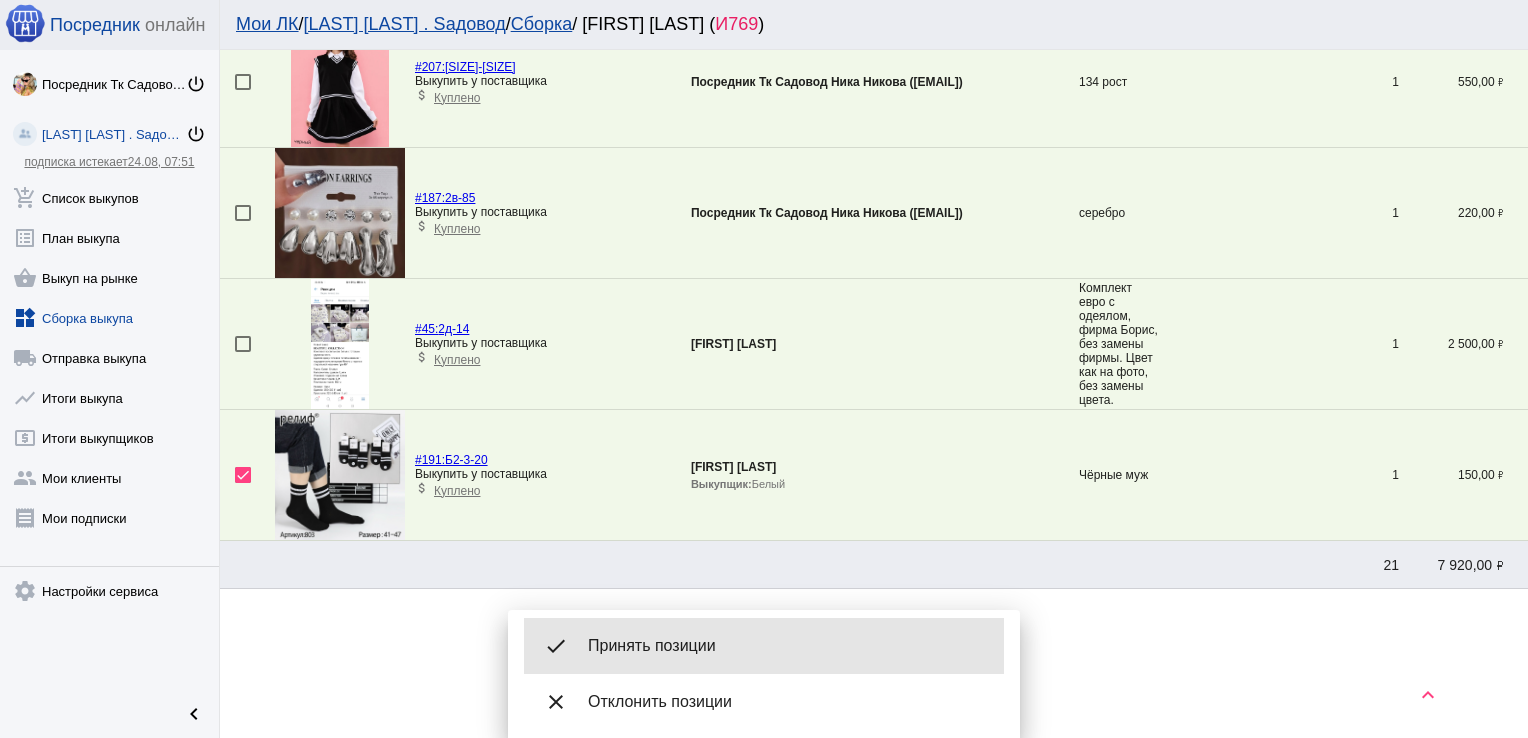 click on "Принять позиции" at bounding box center (788, 646) 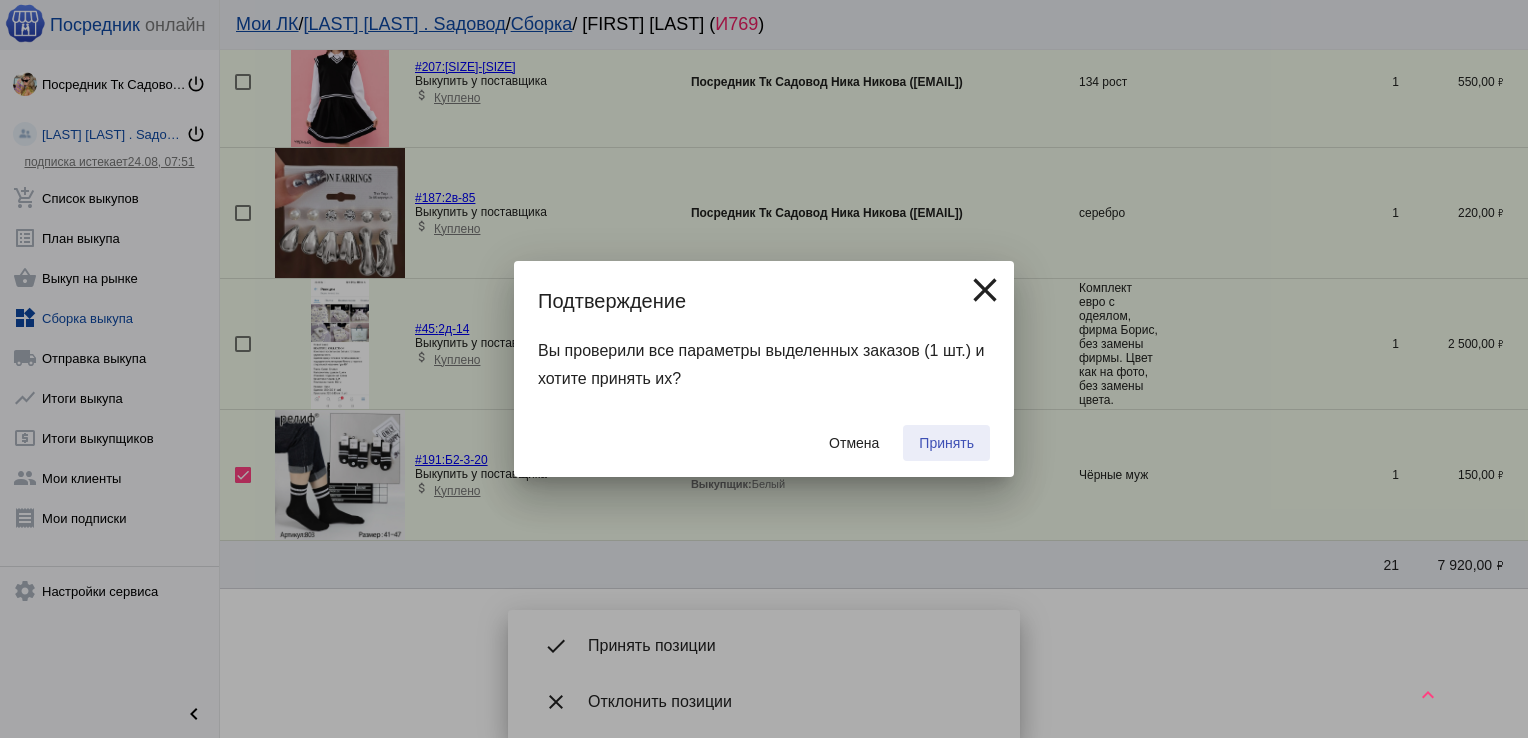 click on "Принять" at bounding box center (946, 443) 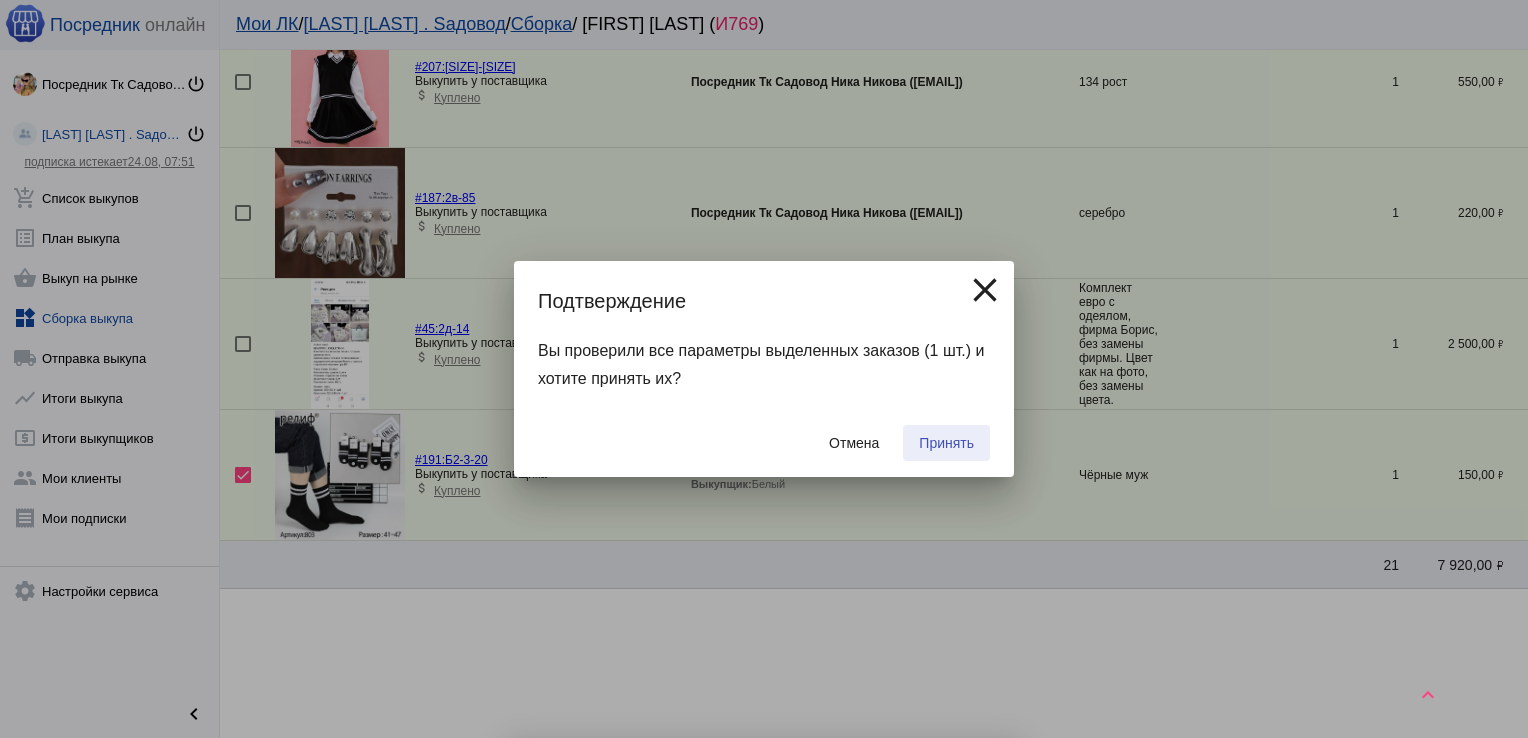 checkbox on "false" 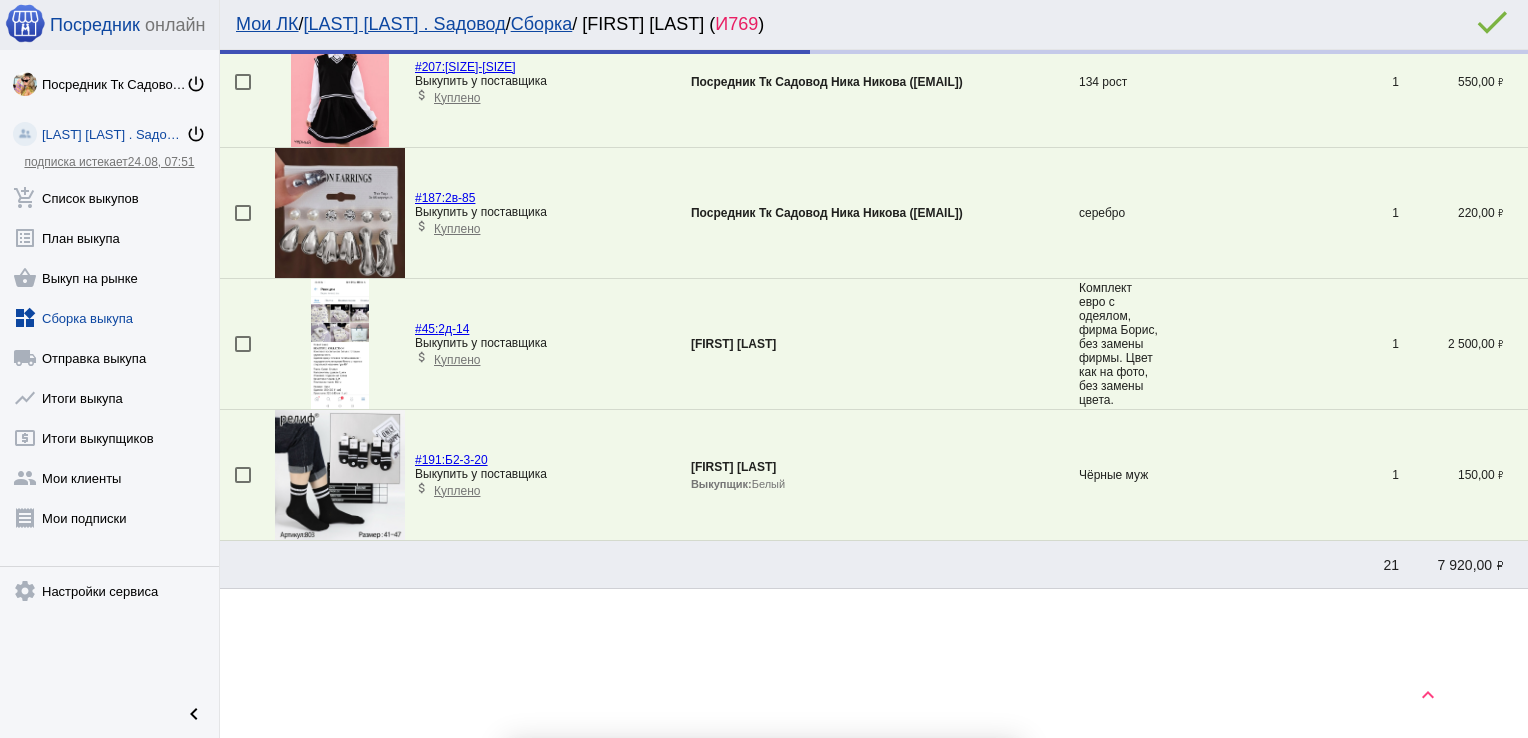 scroll, scrollTop: 138, scrollLeft: 0, axis: vertical 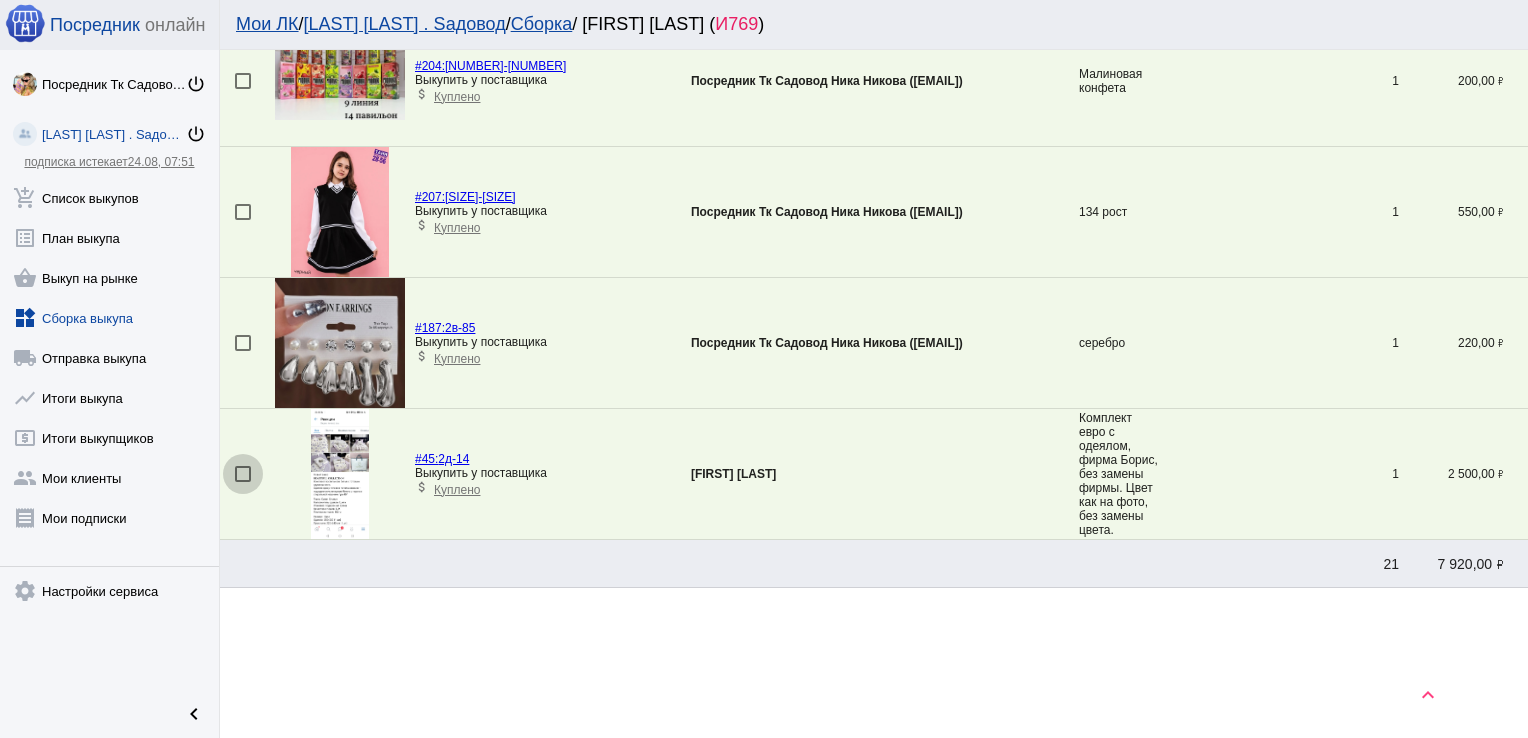 click at bounding box center (243, 474) 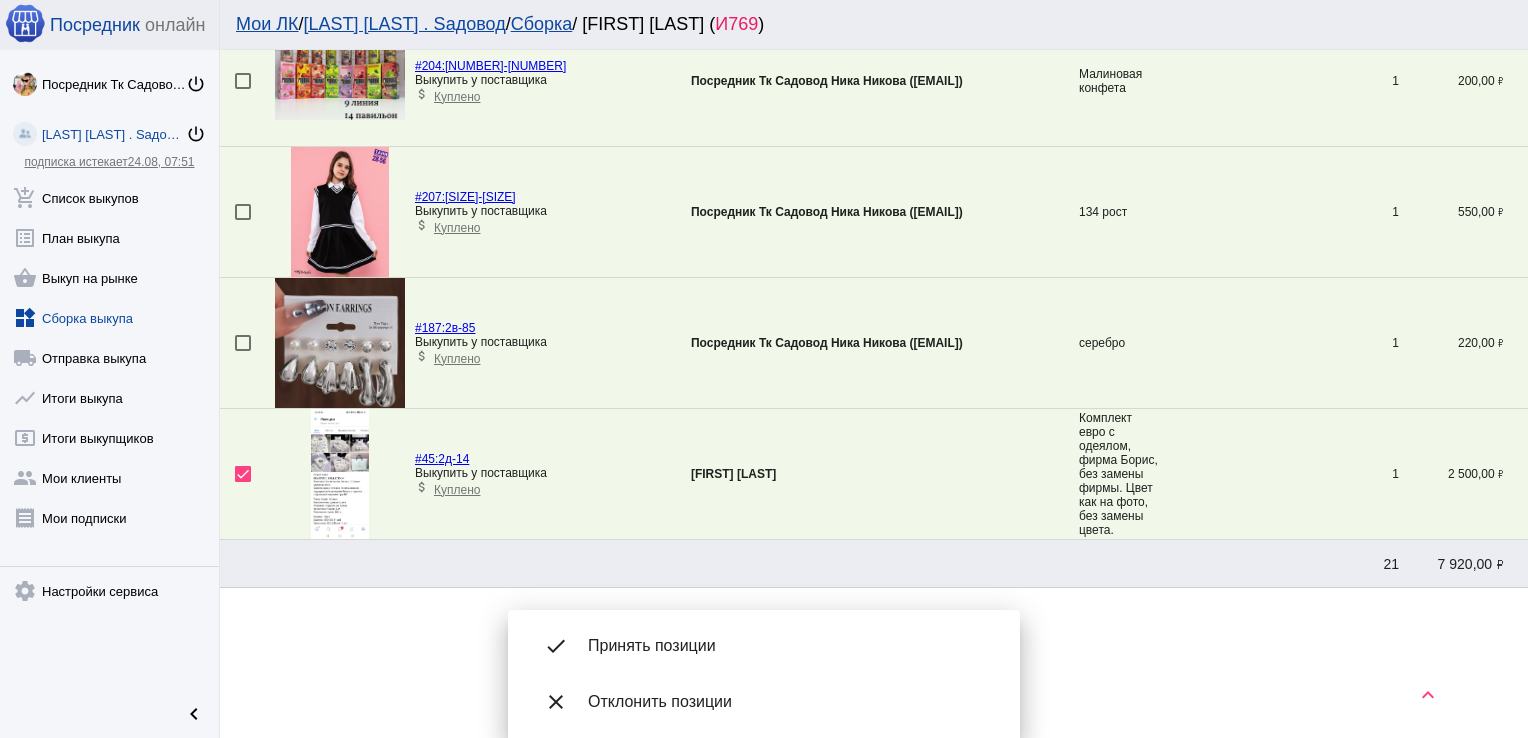 click on "done Принять позиции" at bounding box center (764, 646) 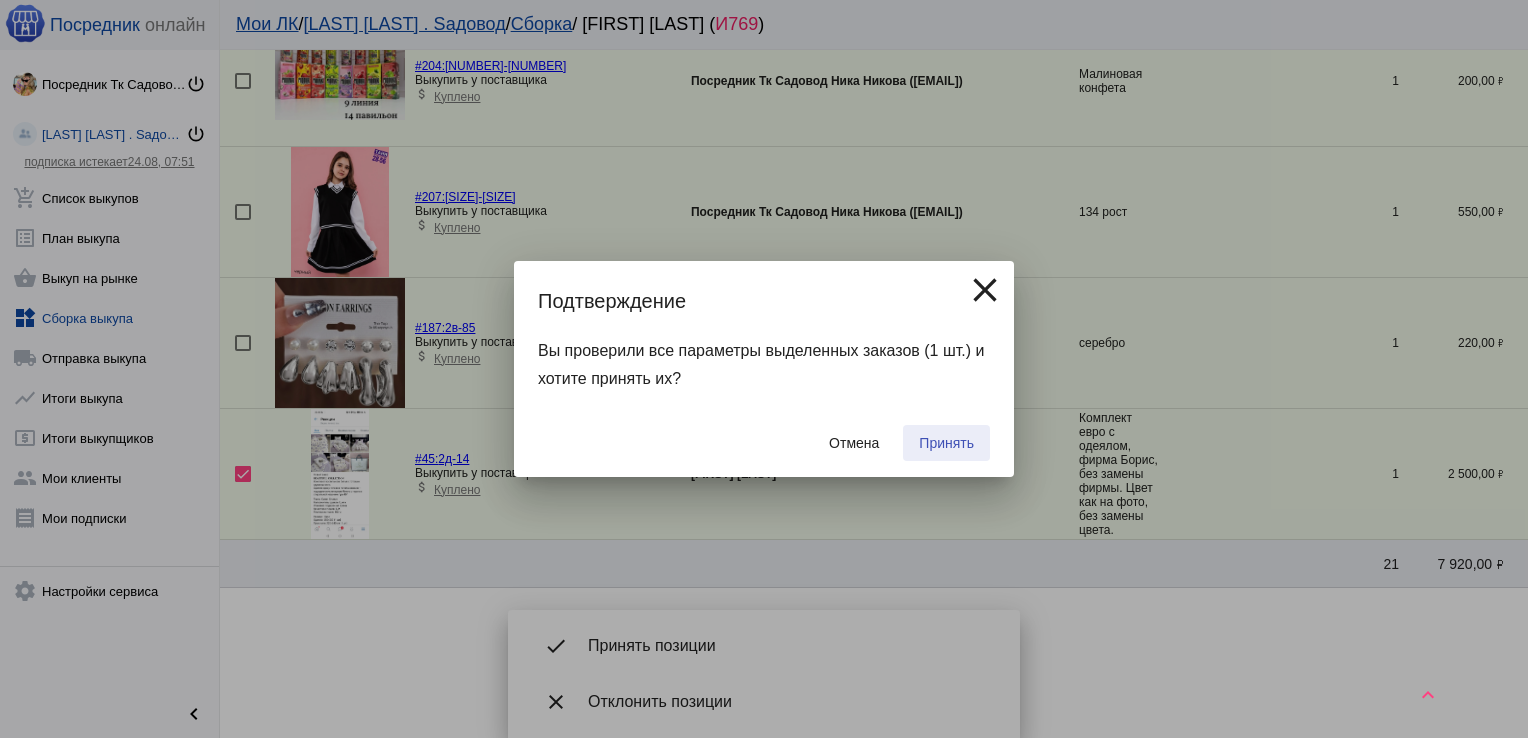click on "Принять" at bounding box center (946, 443) 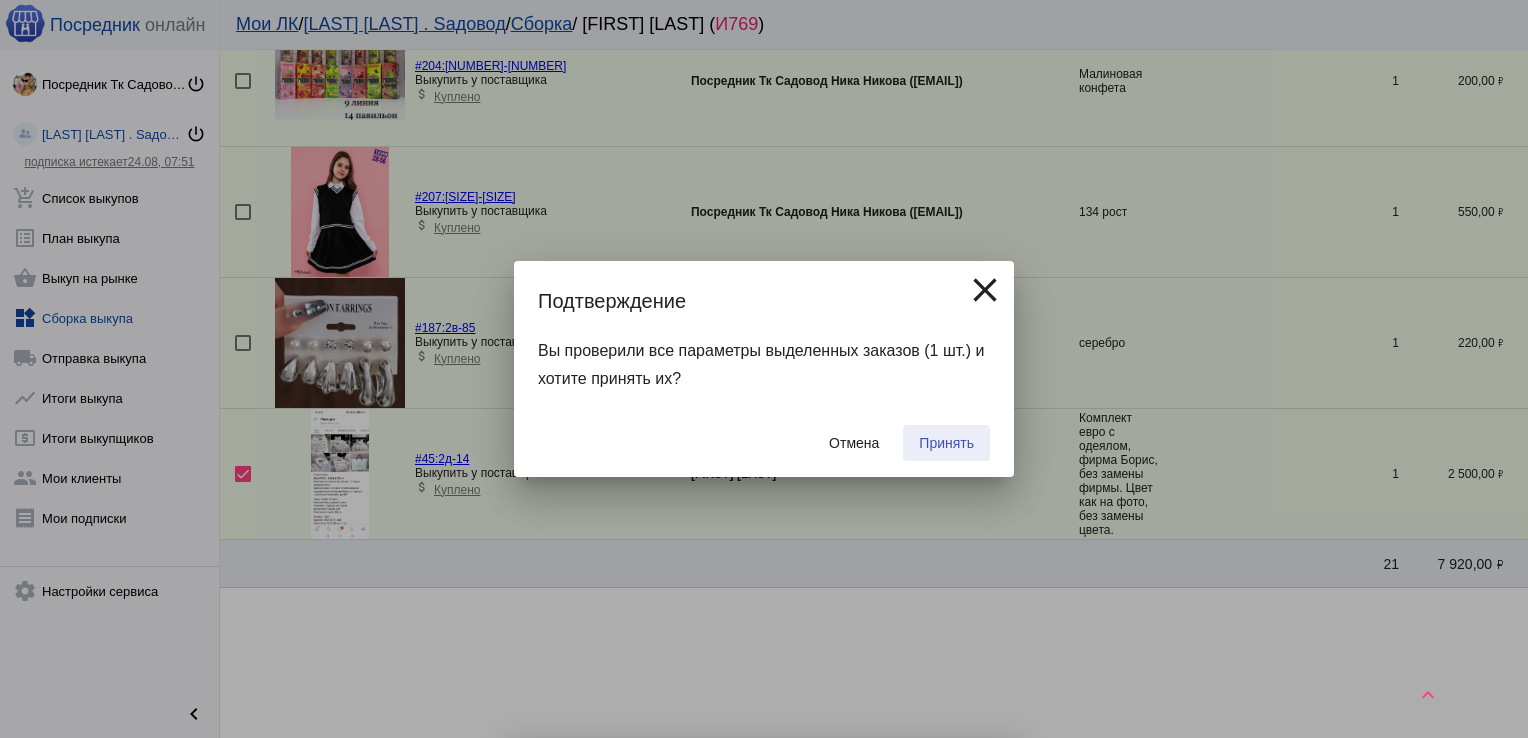 checkbox on "false" 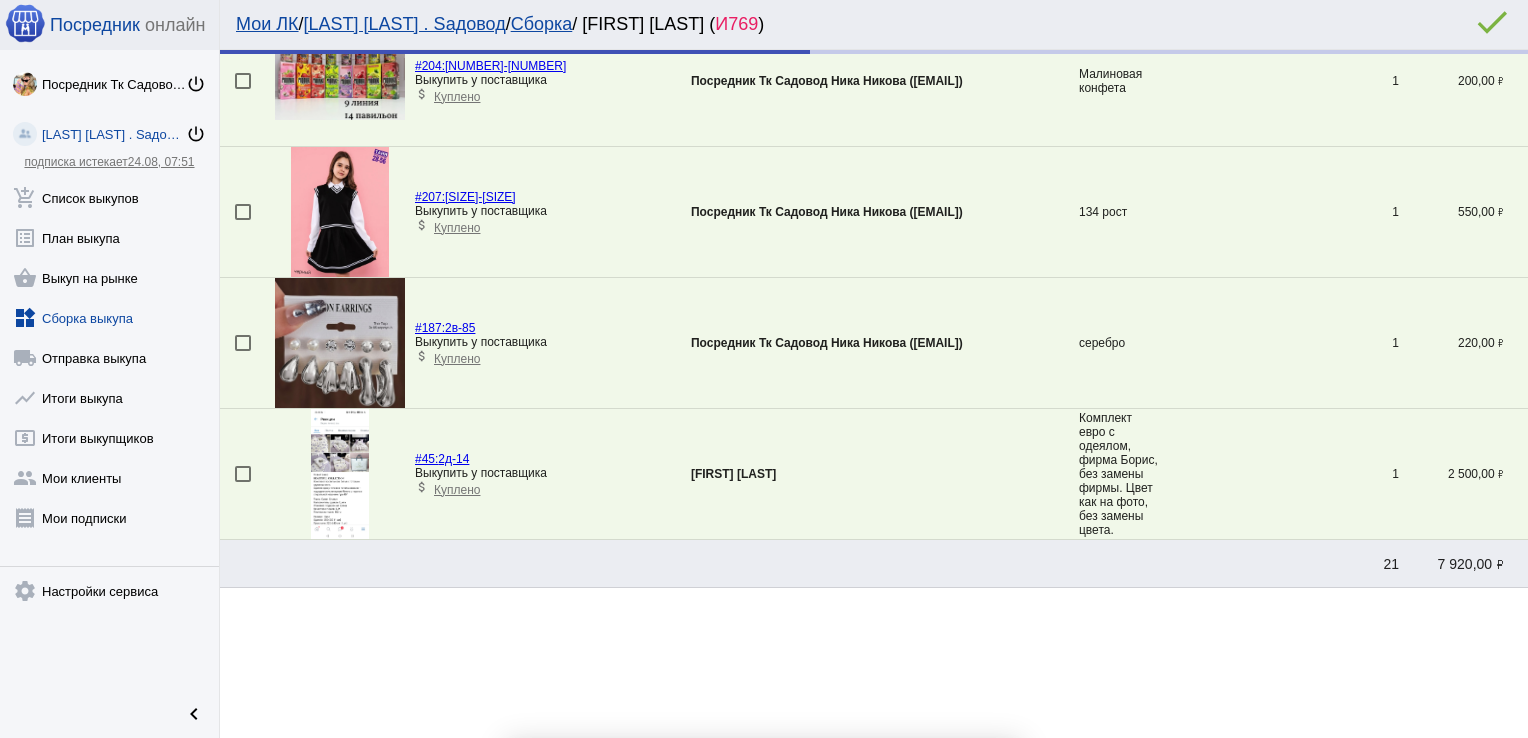 scroll, scrollTop: 7, scrollLeft: 0, axis: vertical 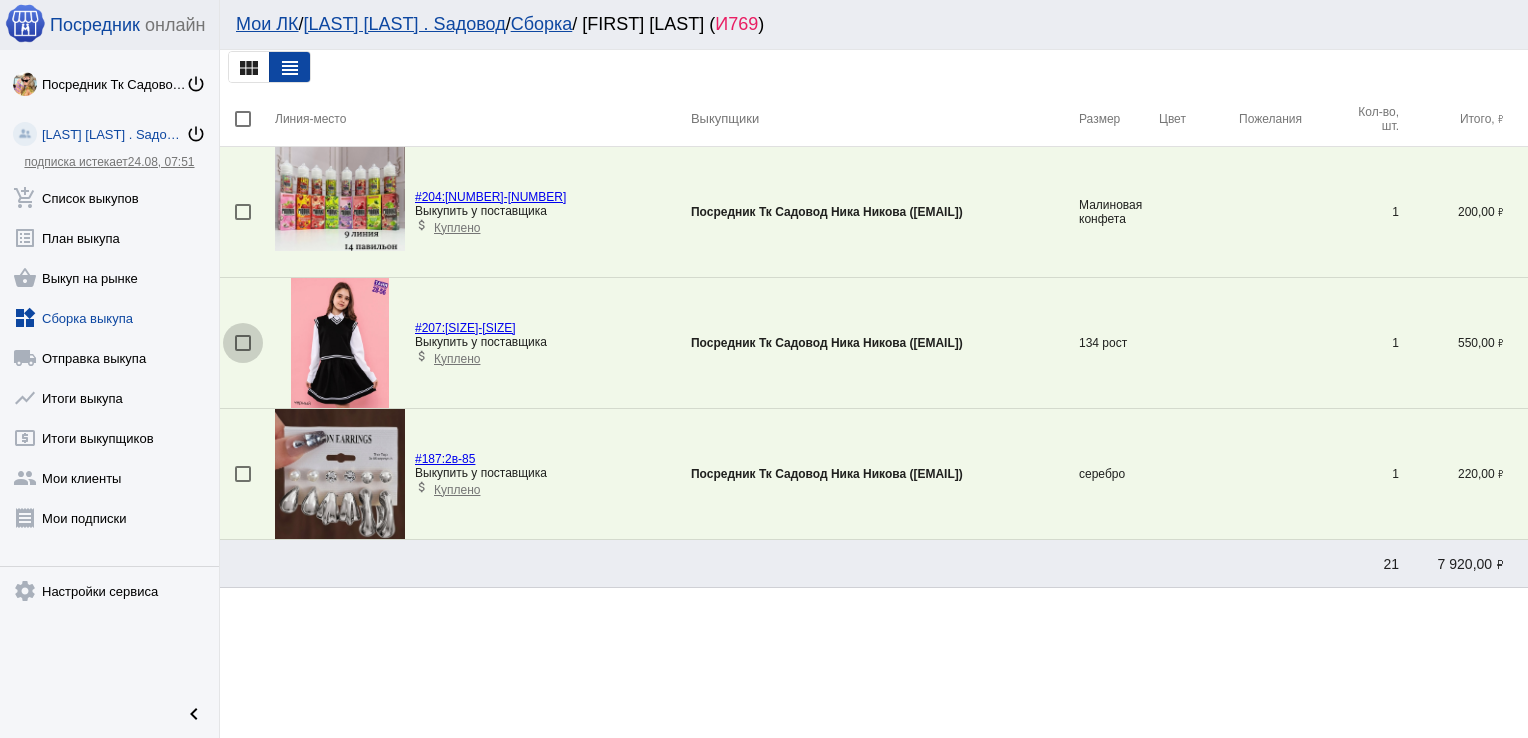 click at bounding box center (243, 343) 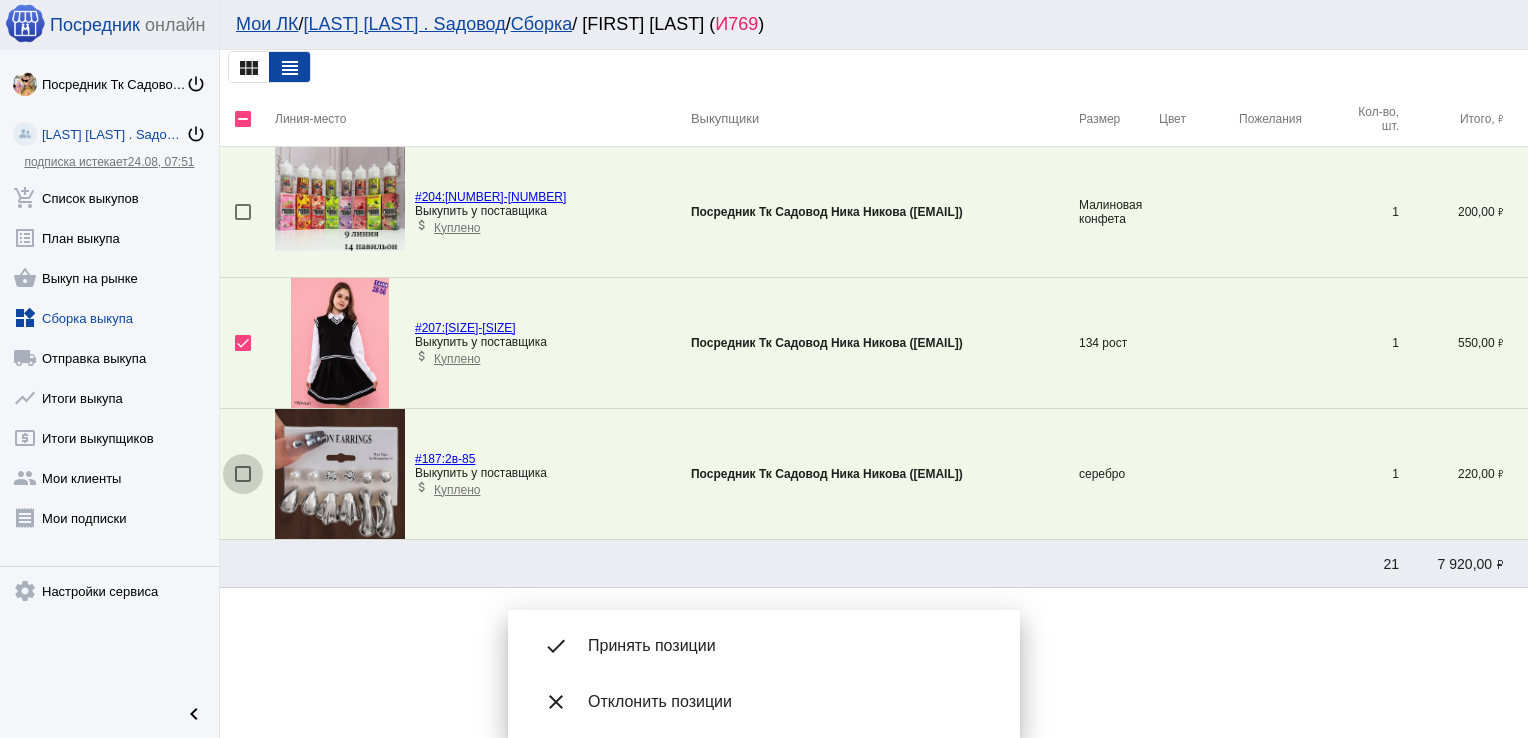 click at bounding box center [243, 474] 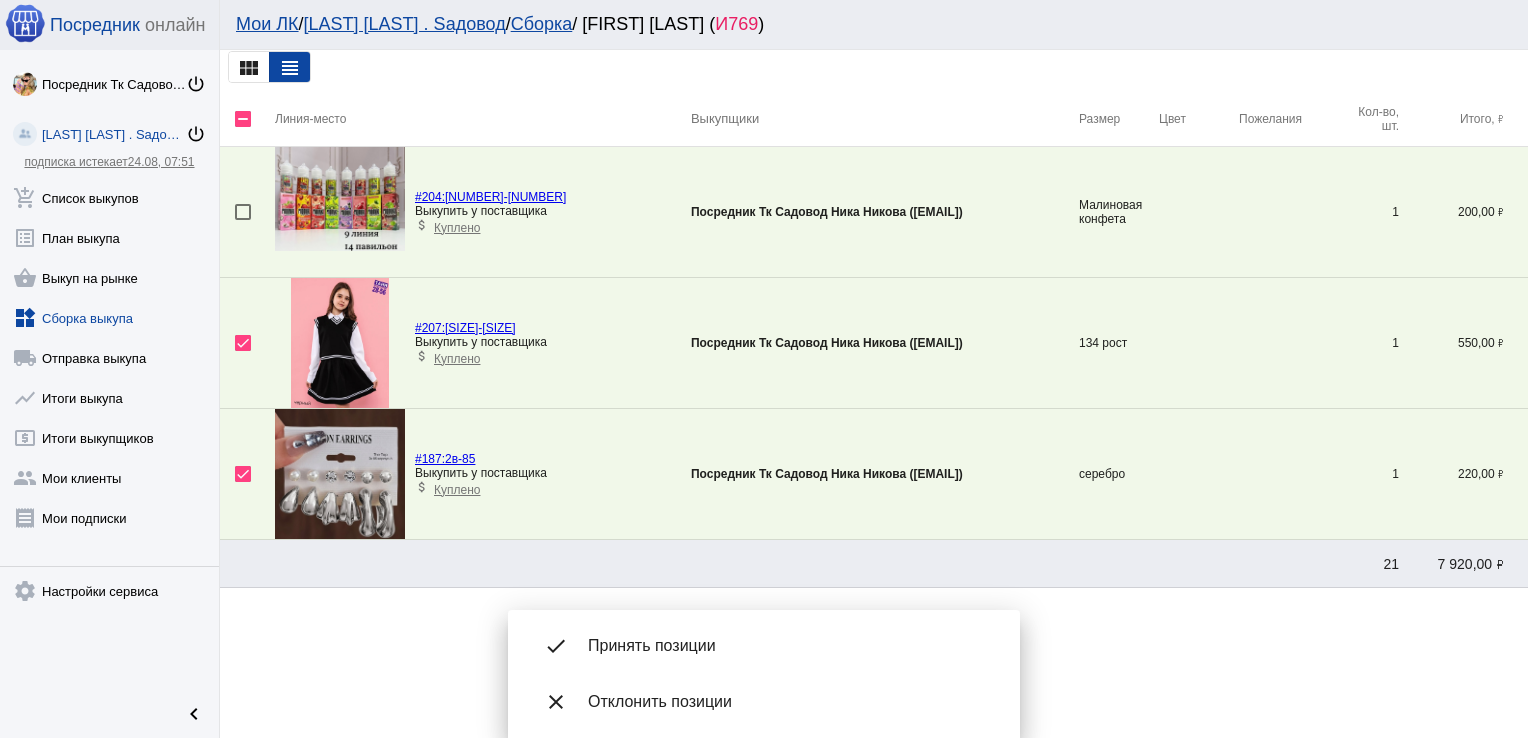 click at bounding box center [340, 474] 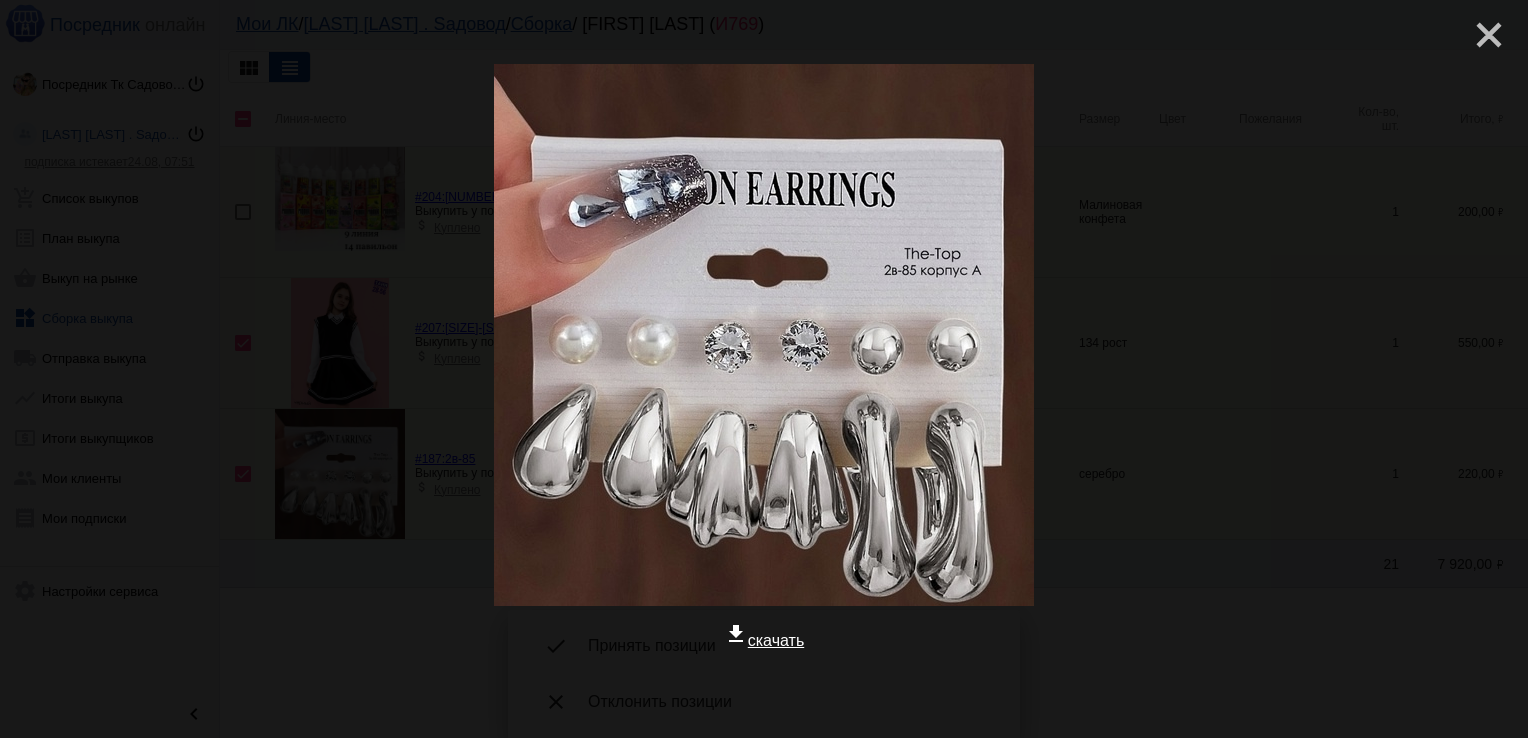 click on "close" 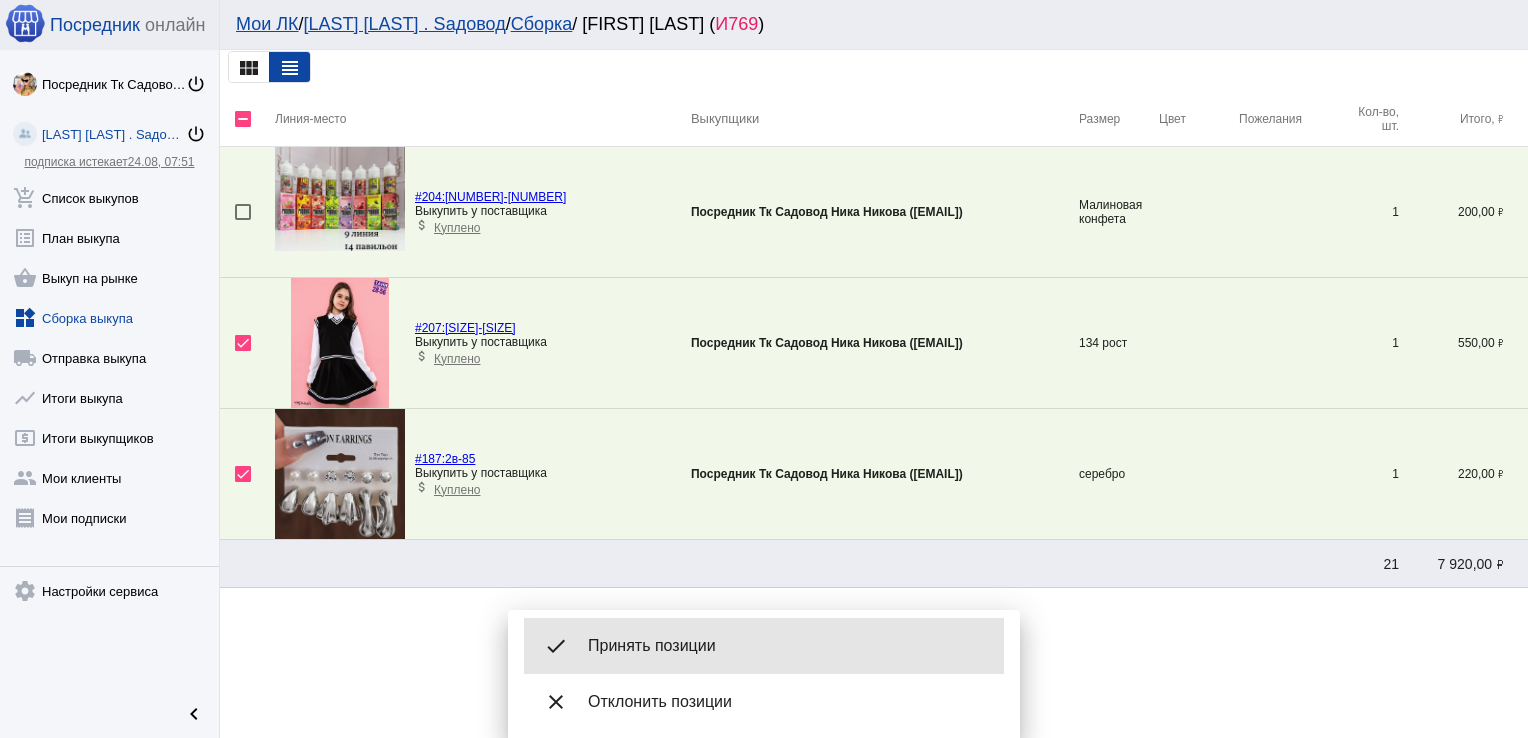 click on "done Принять позиции" at bounding box center [764, 646] 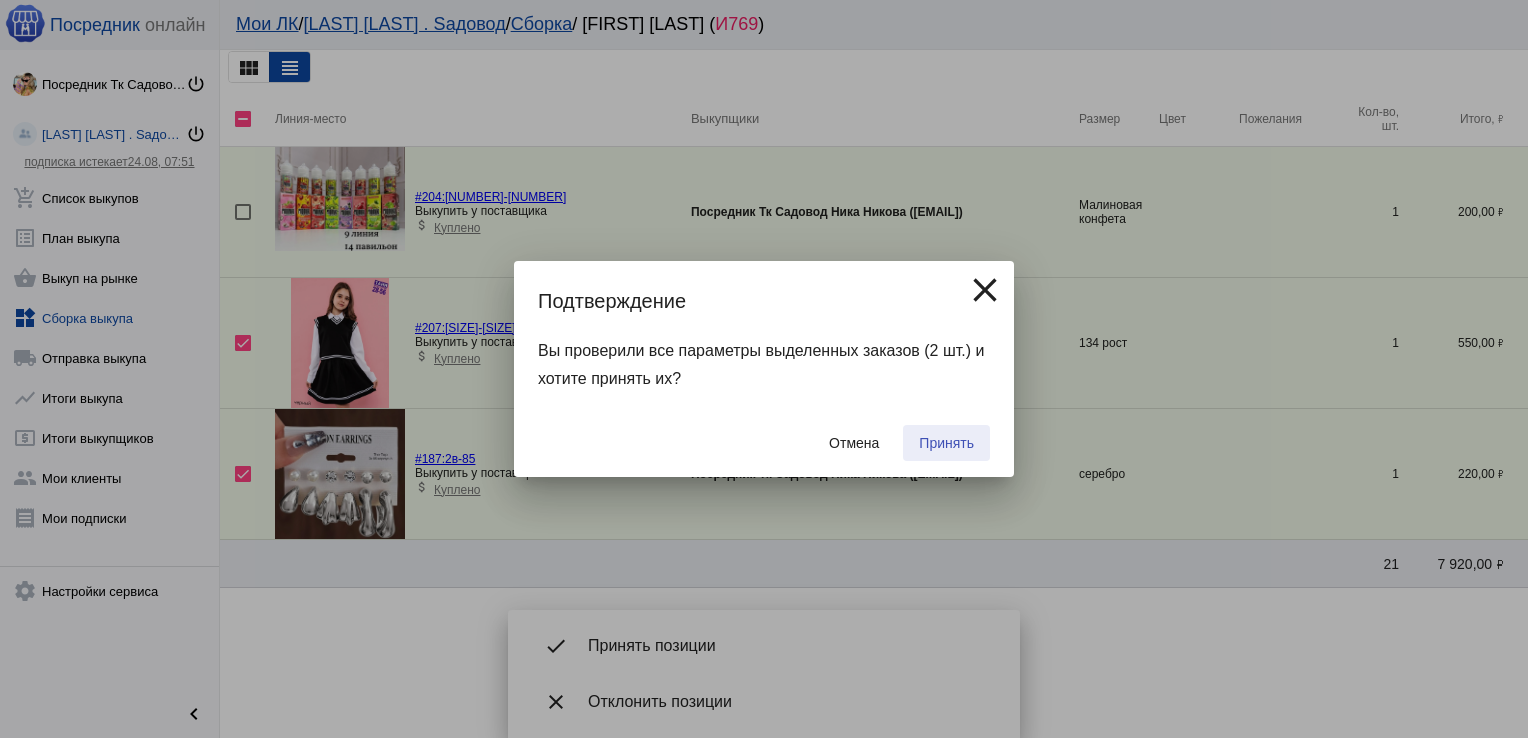 click on "Принять" at bounding box center [946, 443] 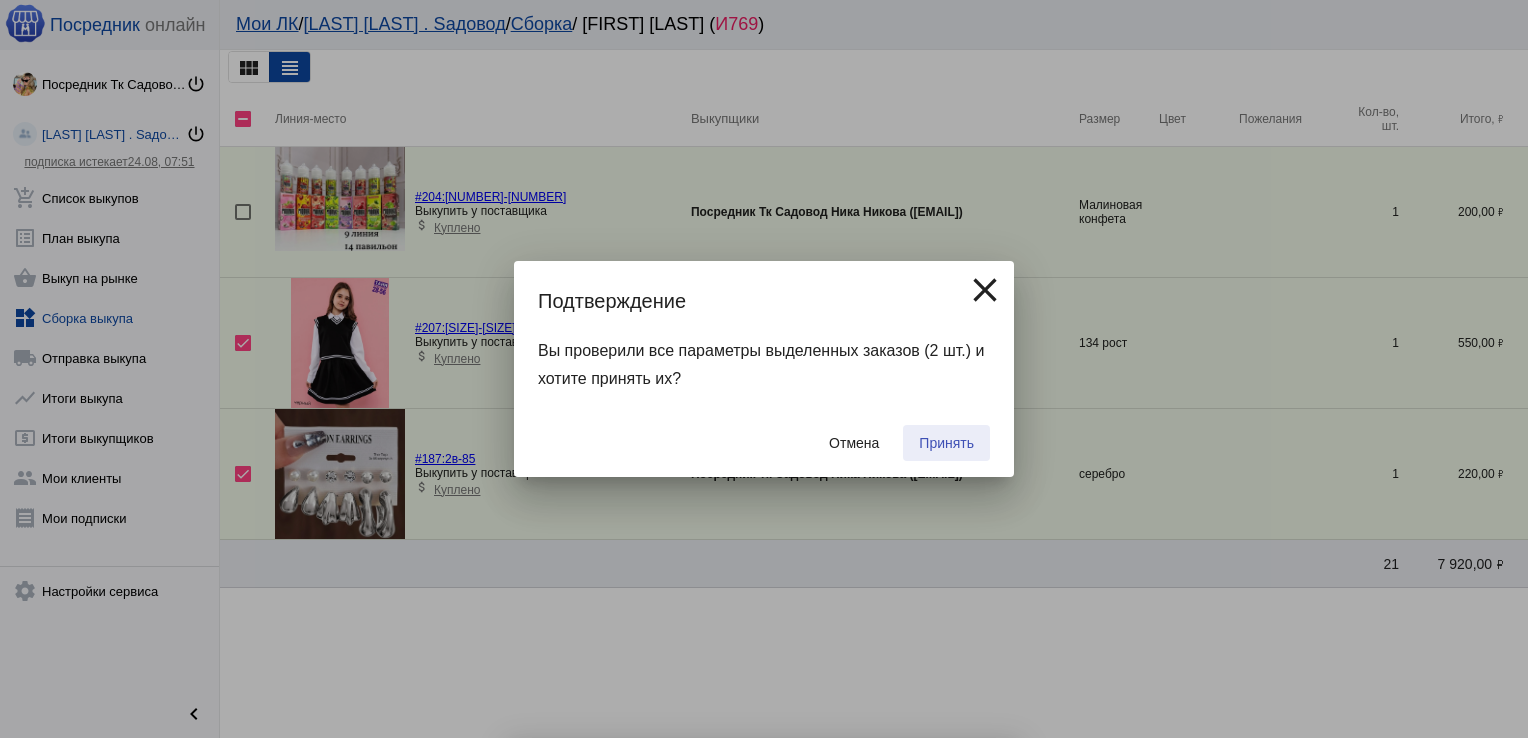checkbox on "false" 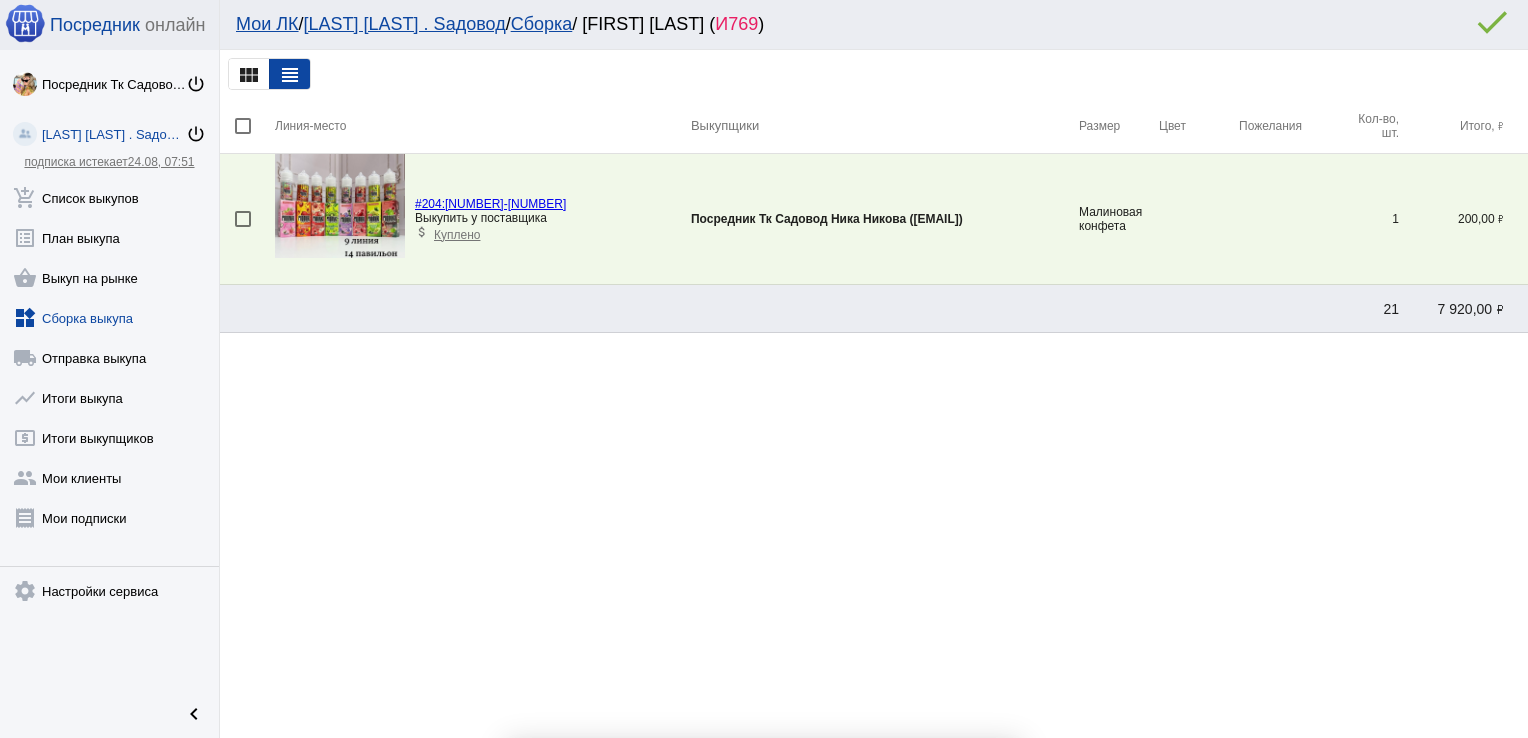 scroll, scrollTop: 0, scrollLeft: 0, axis: both 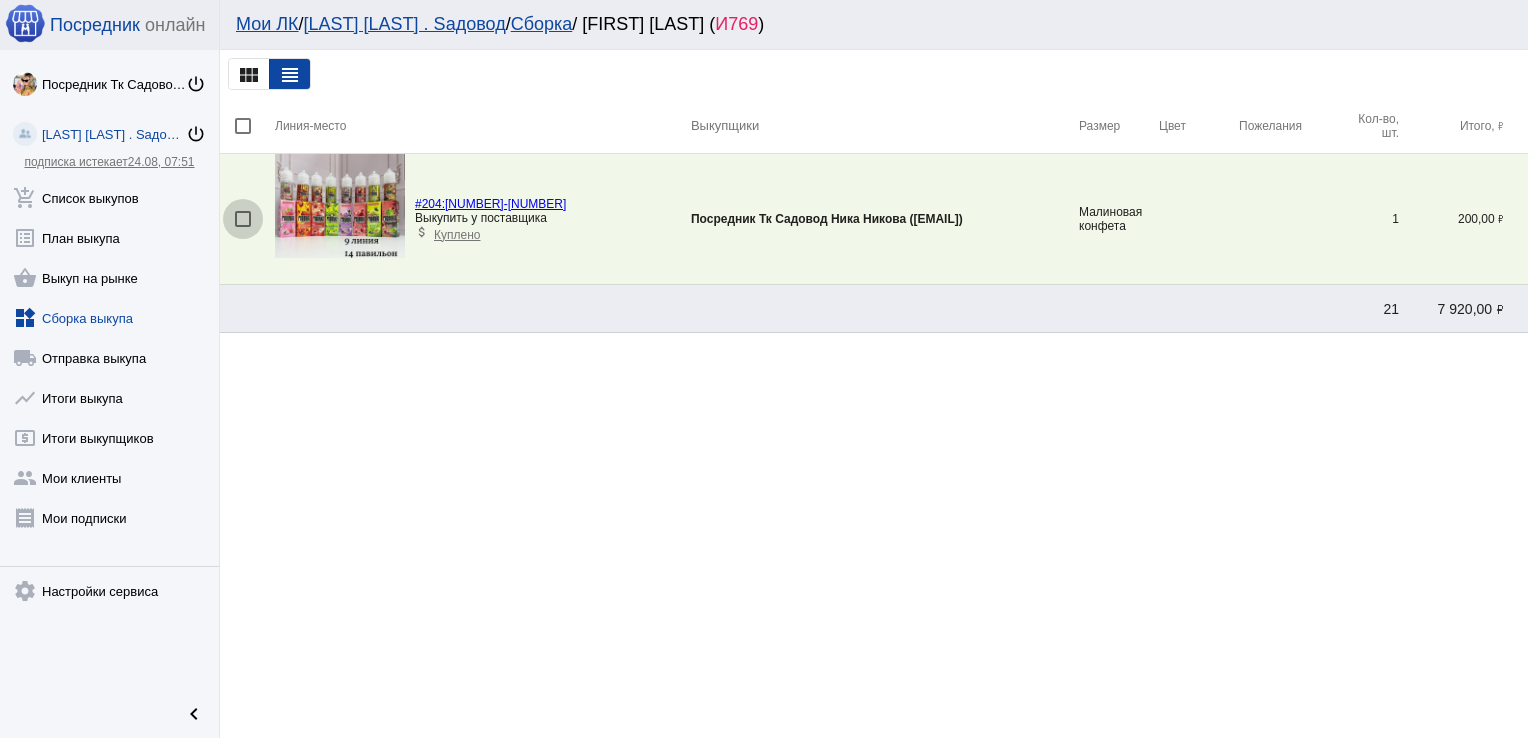 click at bounding box center (243, 219) 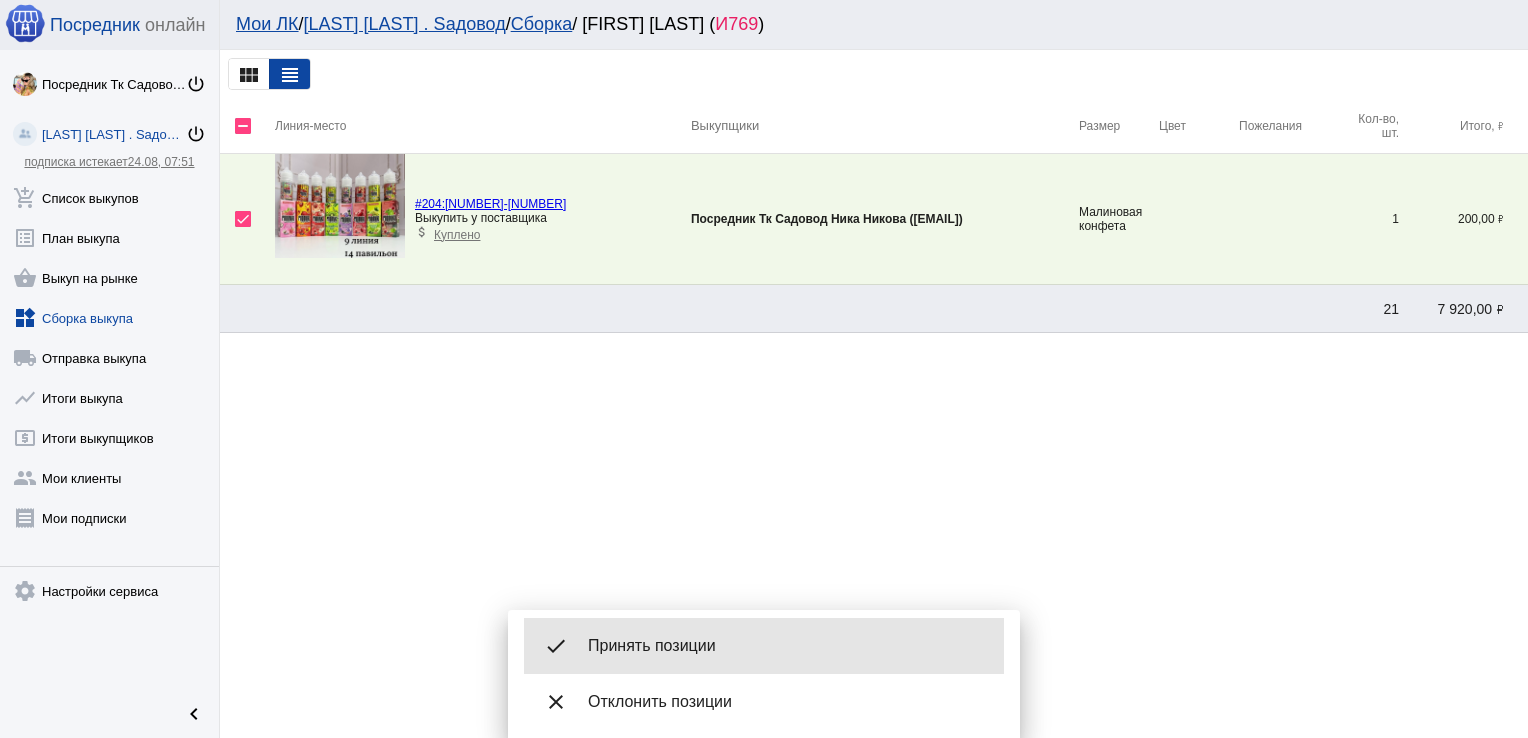 click on "Принять позиции" at bounding box center (788, 646) 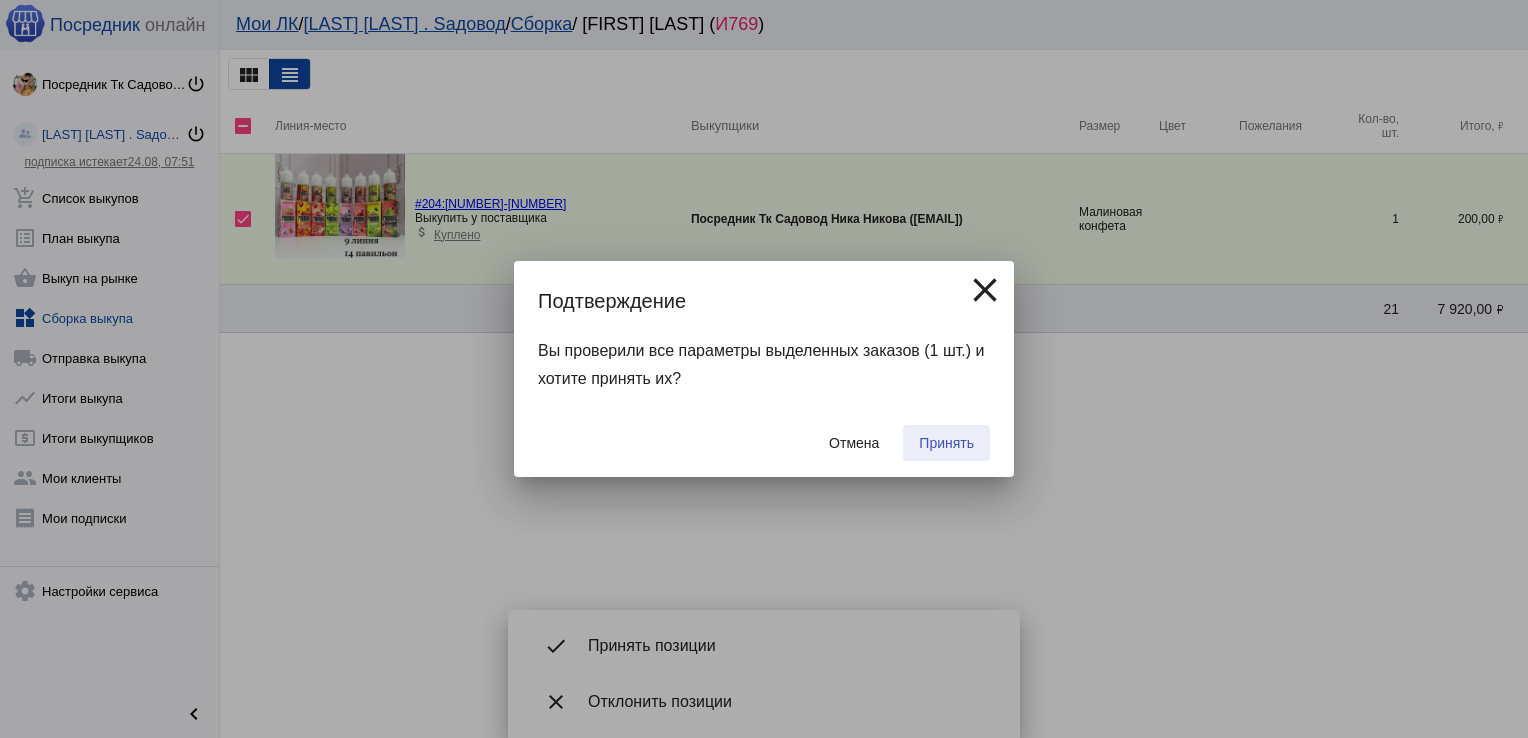 click on "Принять" at bounding box center [946, 443] 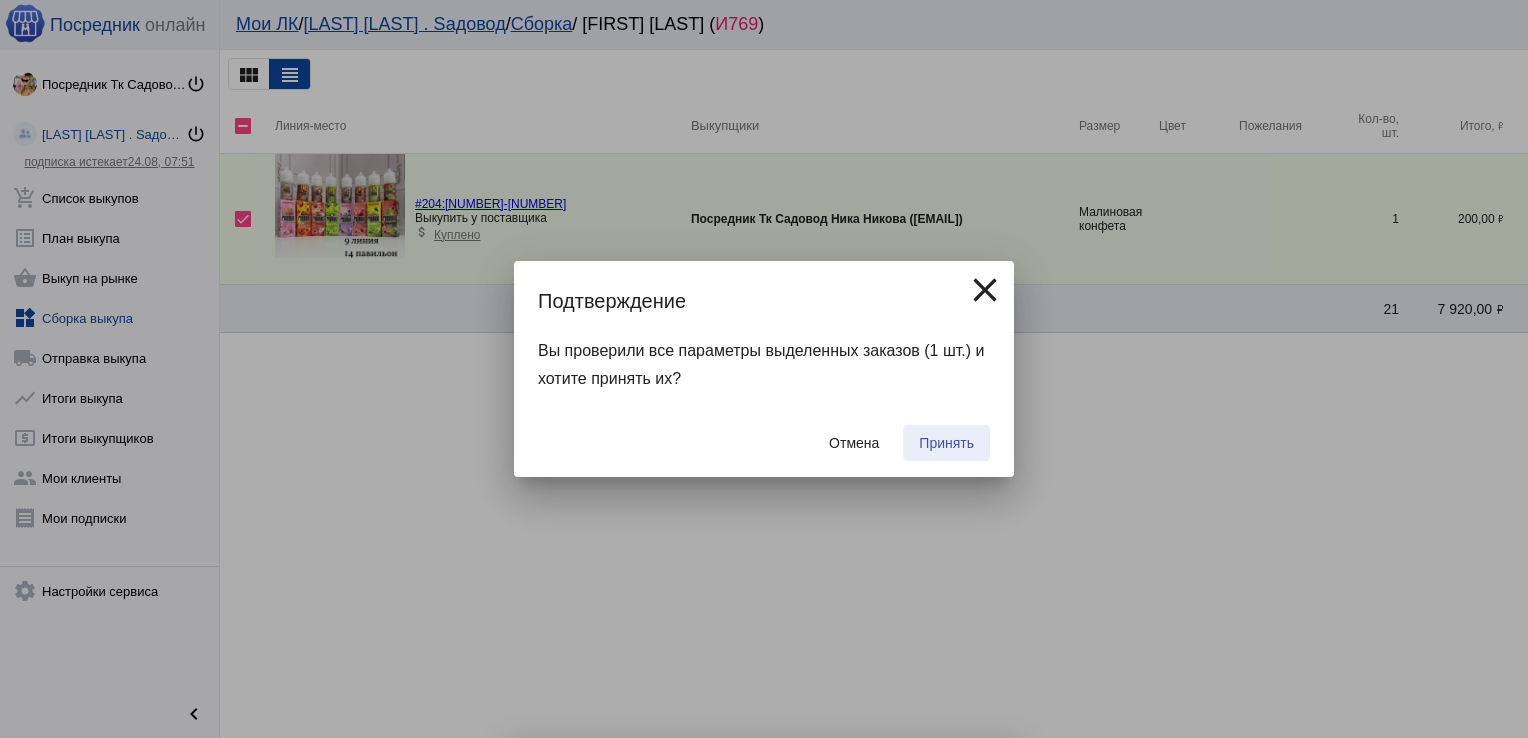 checkbox on "false" 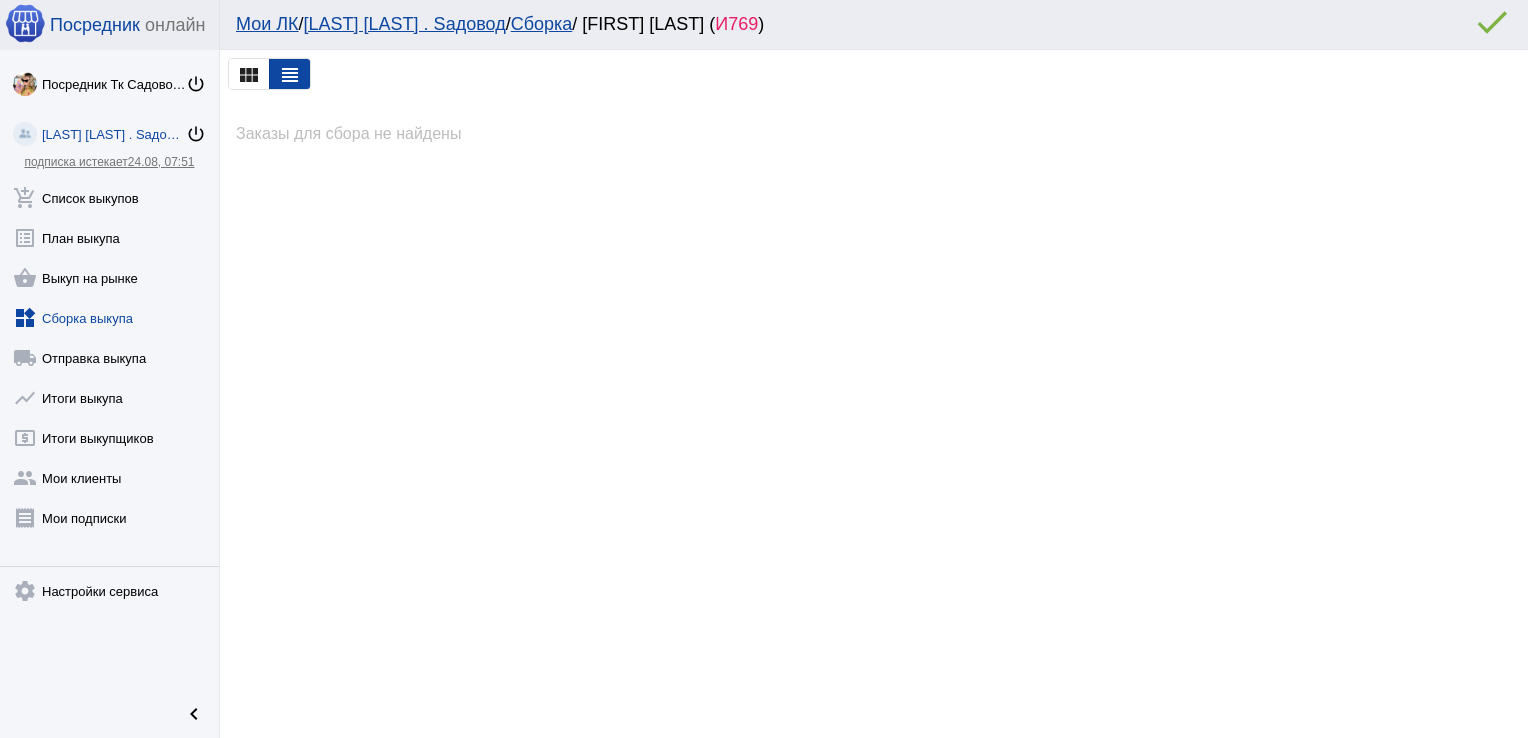 click on "widgets  Сборка выкупа" 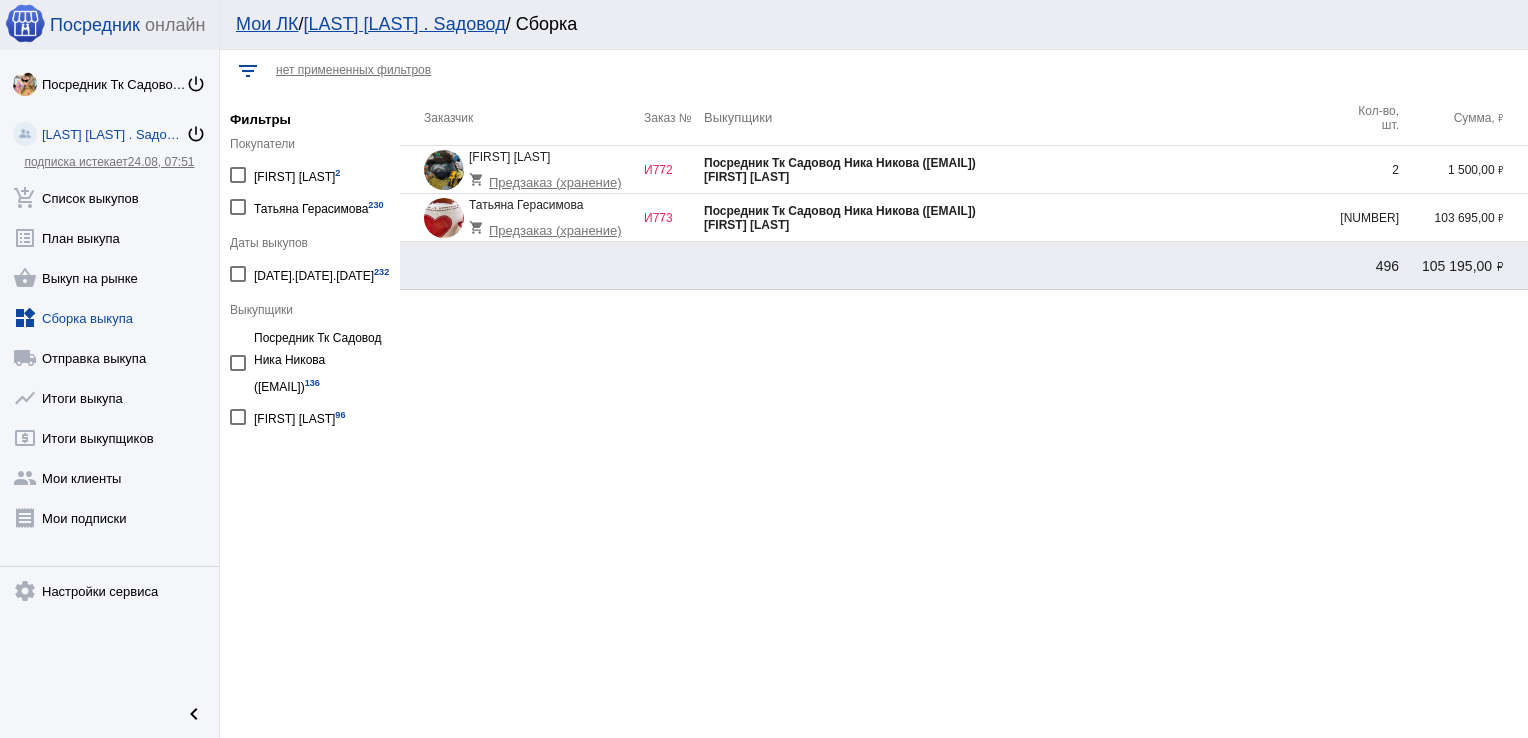click on "[FIRST] [LAST]" 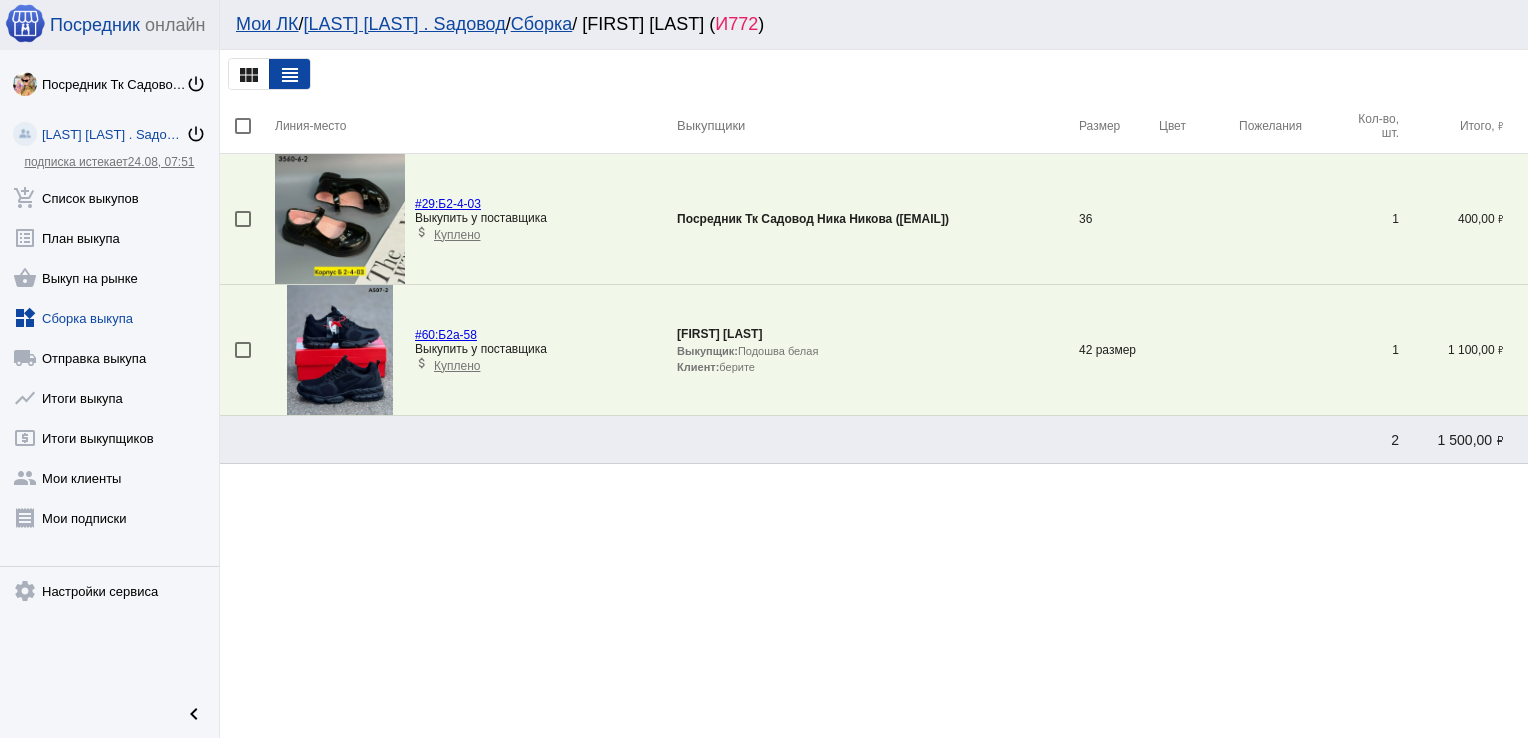 click on "widgets  Сборка выкупа" 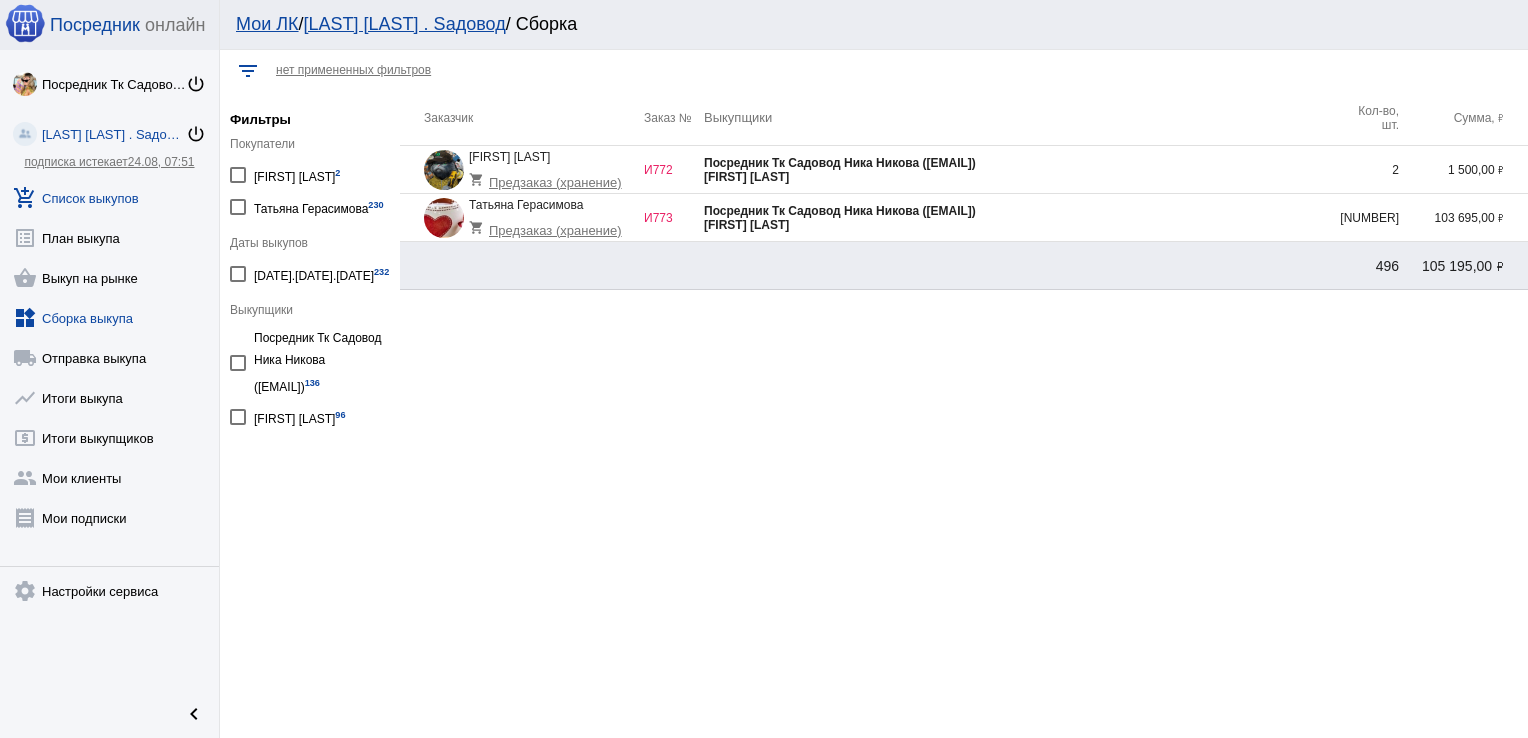 click on "add_shopping_cart  Список выкупов" 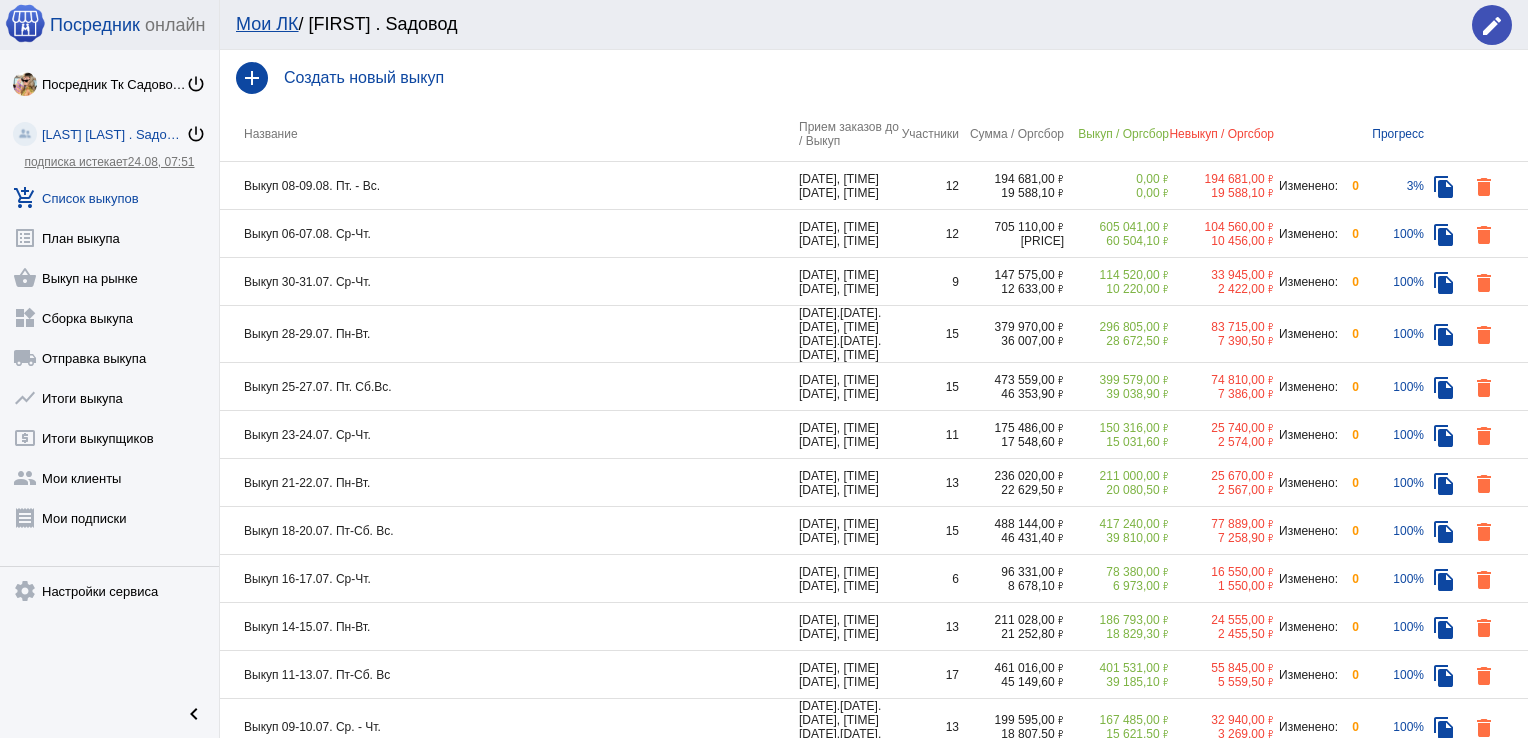 click on "Выкуп 06-07.08. Ср-Чт." 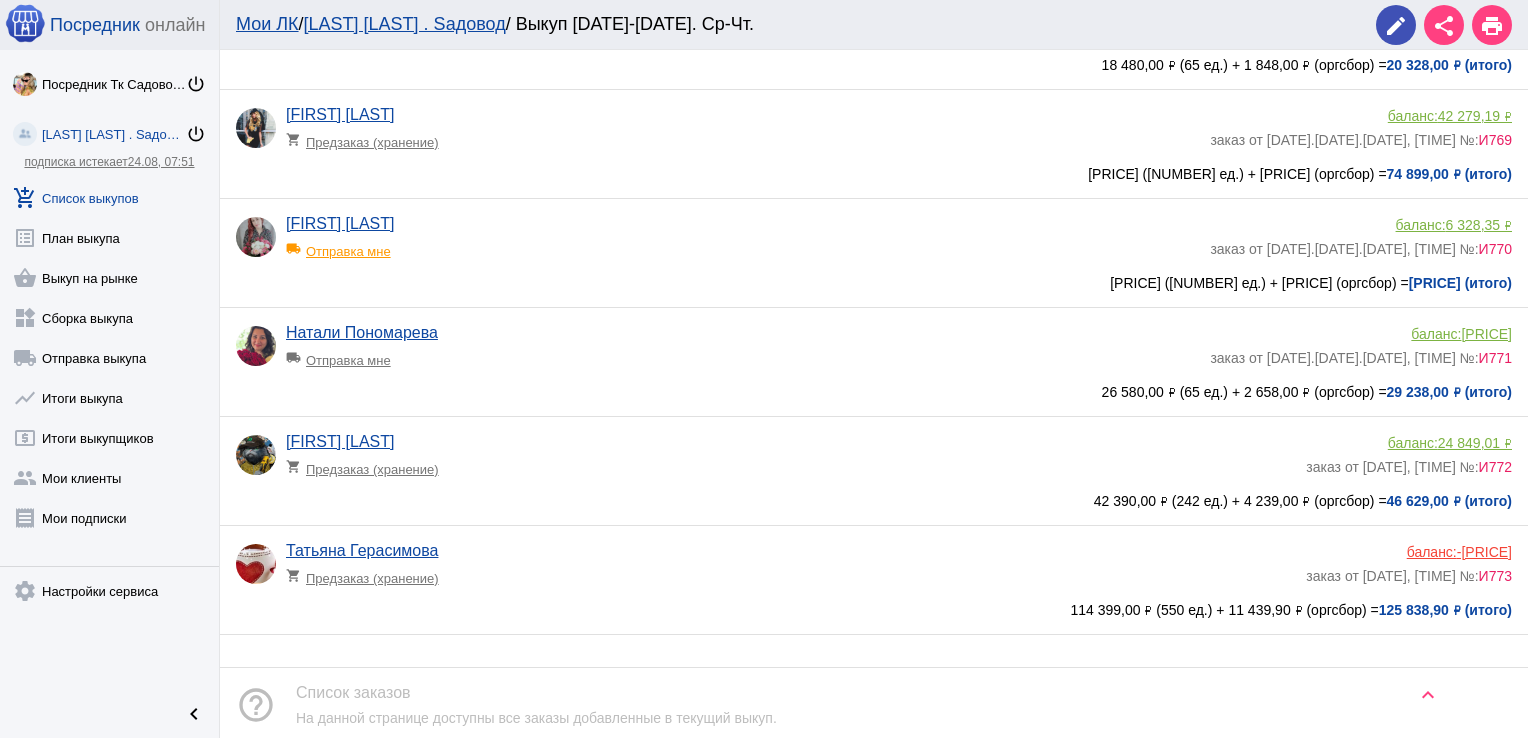 scroll, scrollTop: 800, scrollLeft: 0, axis: vertical 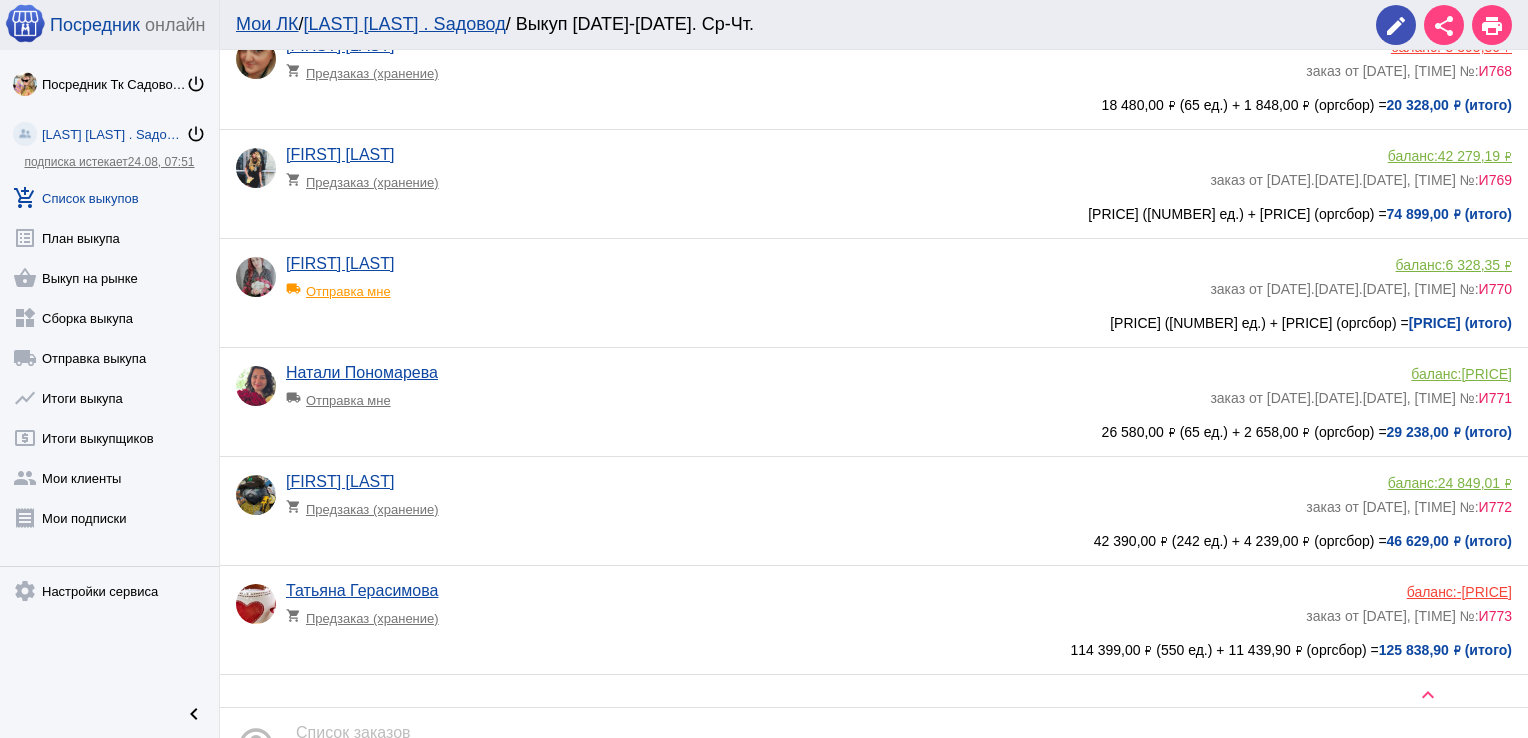 click on "[FIRST] [LAST] shopping_cart Предзаказ (хранение) баланс: [PRICE] заказ от [DATE], [TIME] №: И[NUMBER]" 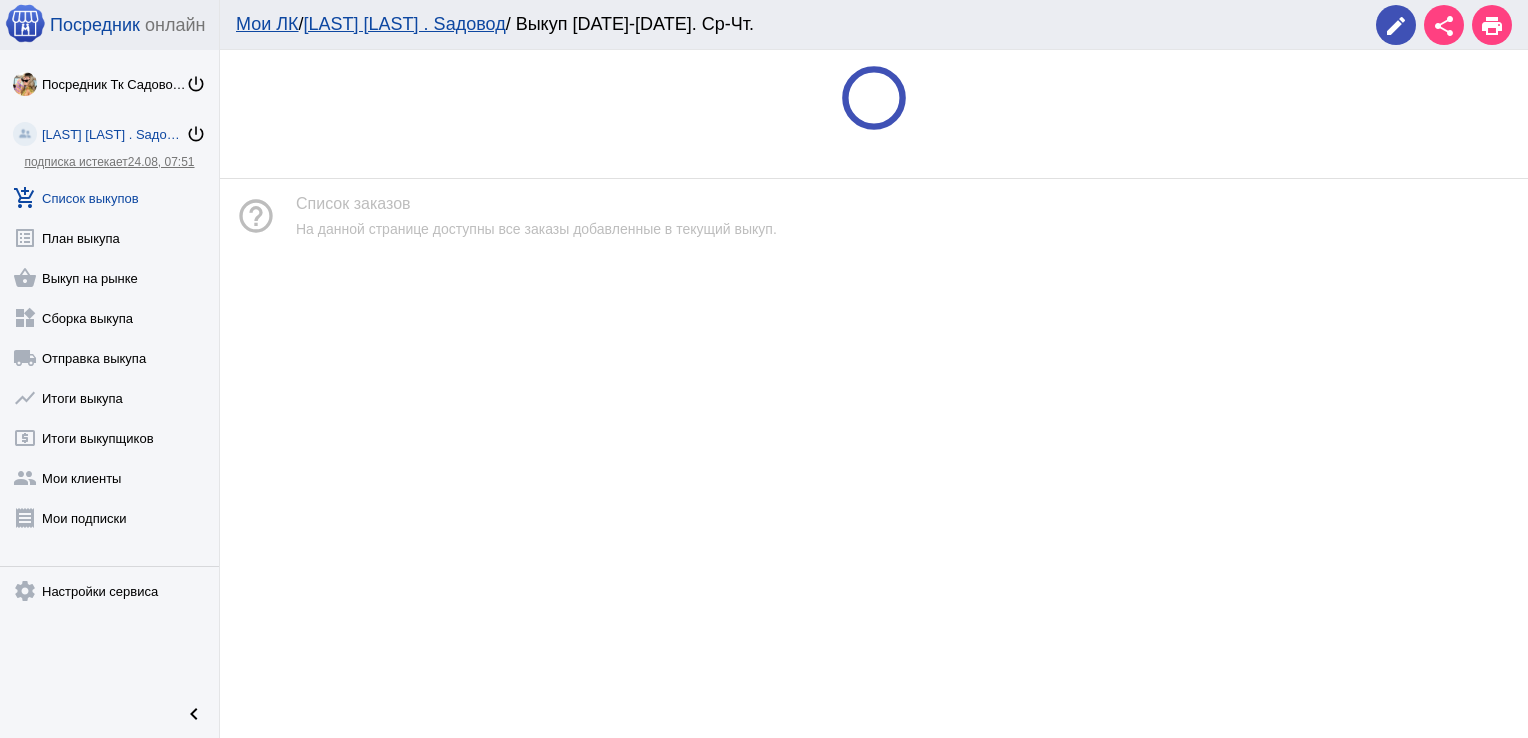 scroll, scrollTop: 0, scrollLeft: 0, axis: both 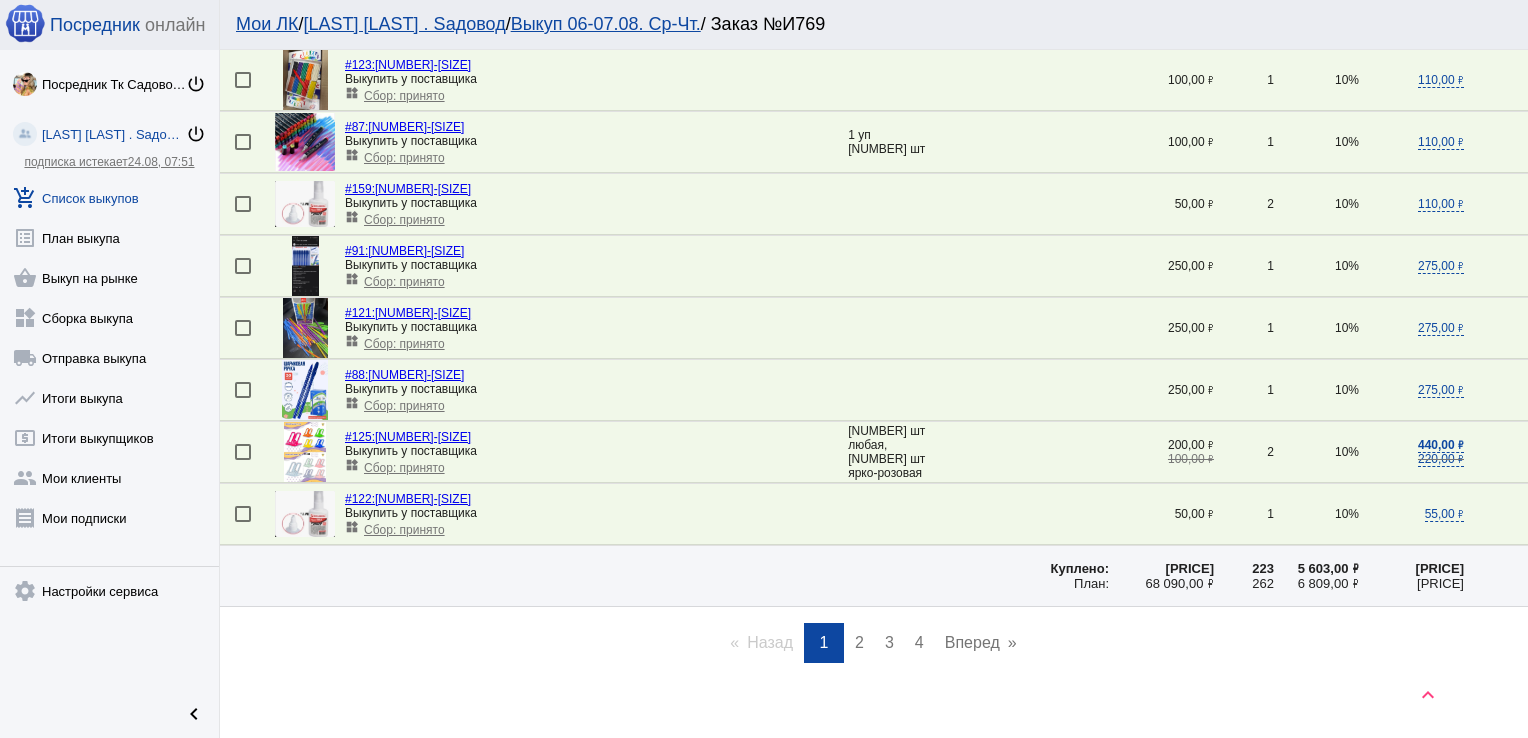 click on "2" at bounding box center (859, 642) 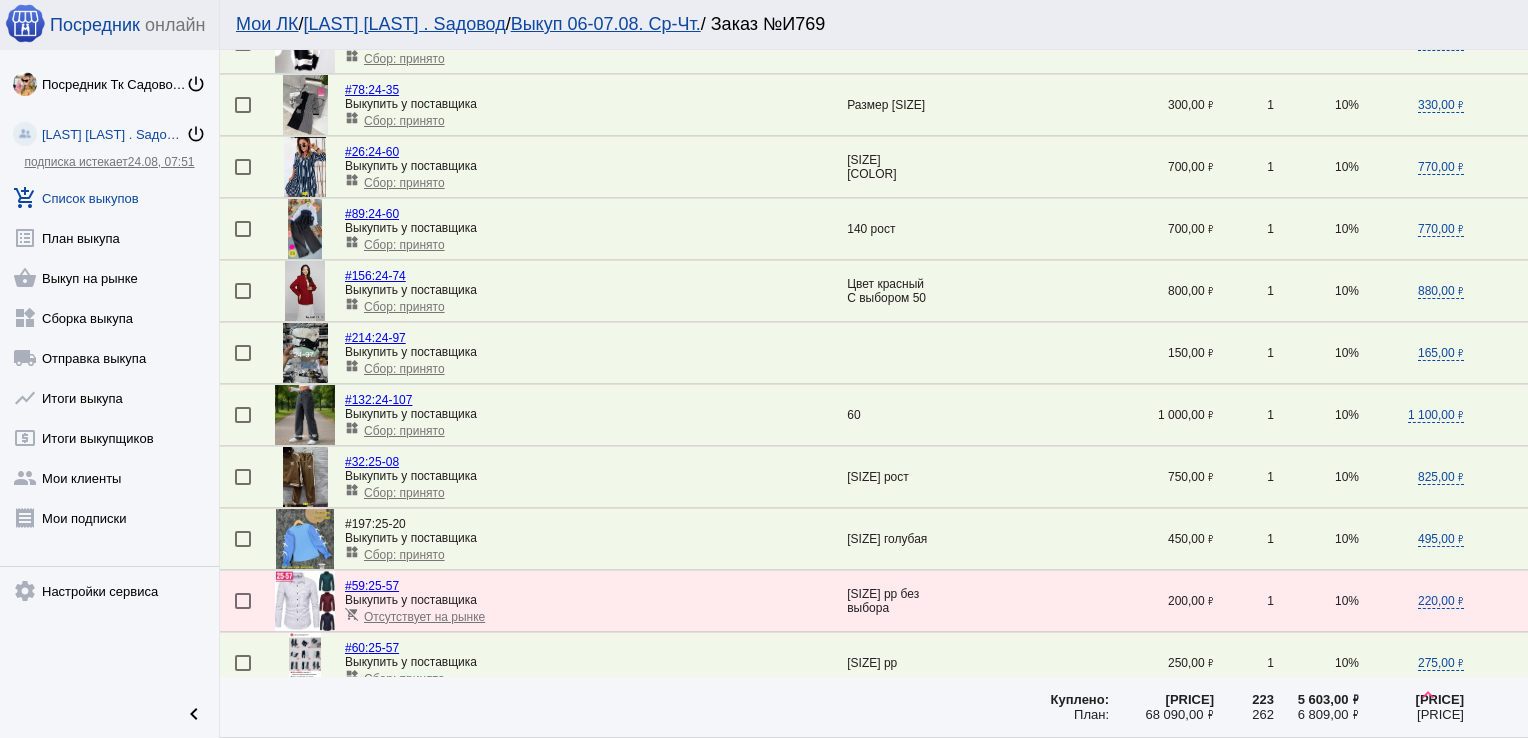 scroll, scrollTop: 1364, scrollLeft: 0, axis: vertical 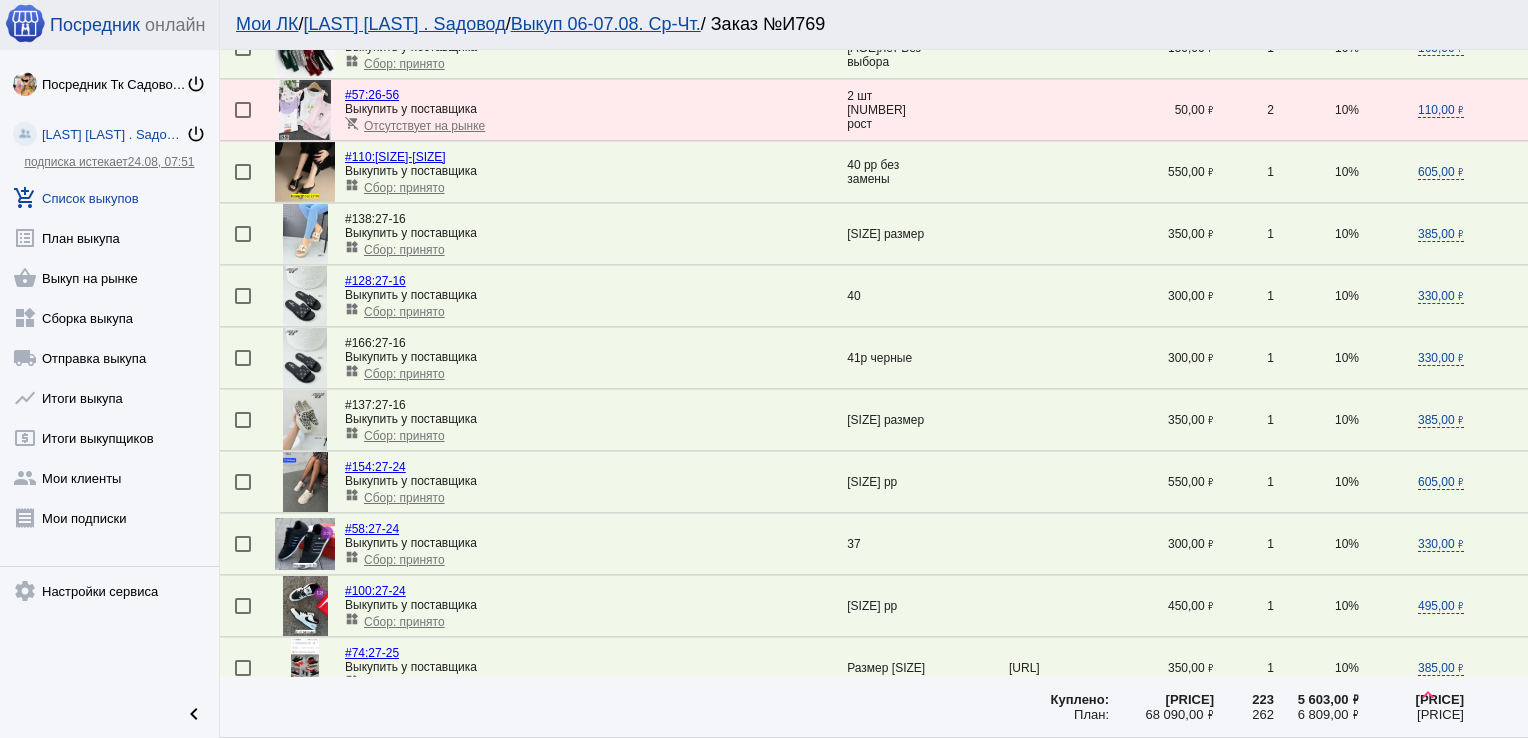 click on "Сбор: принято" 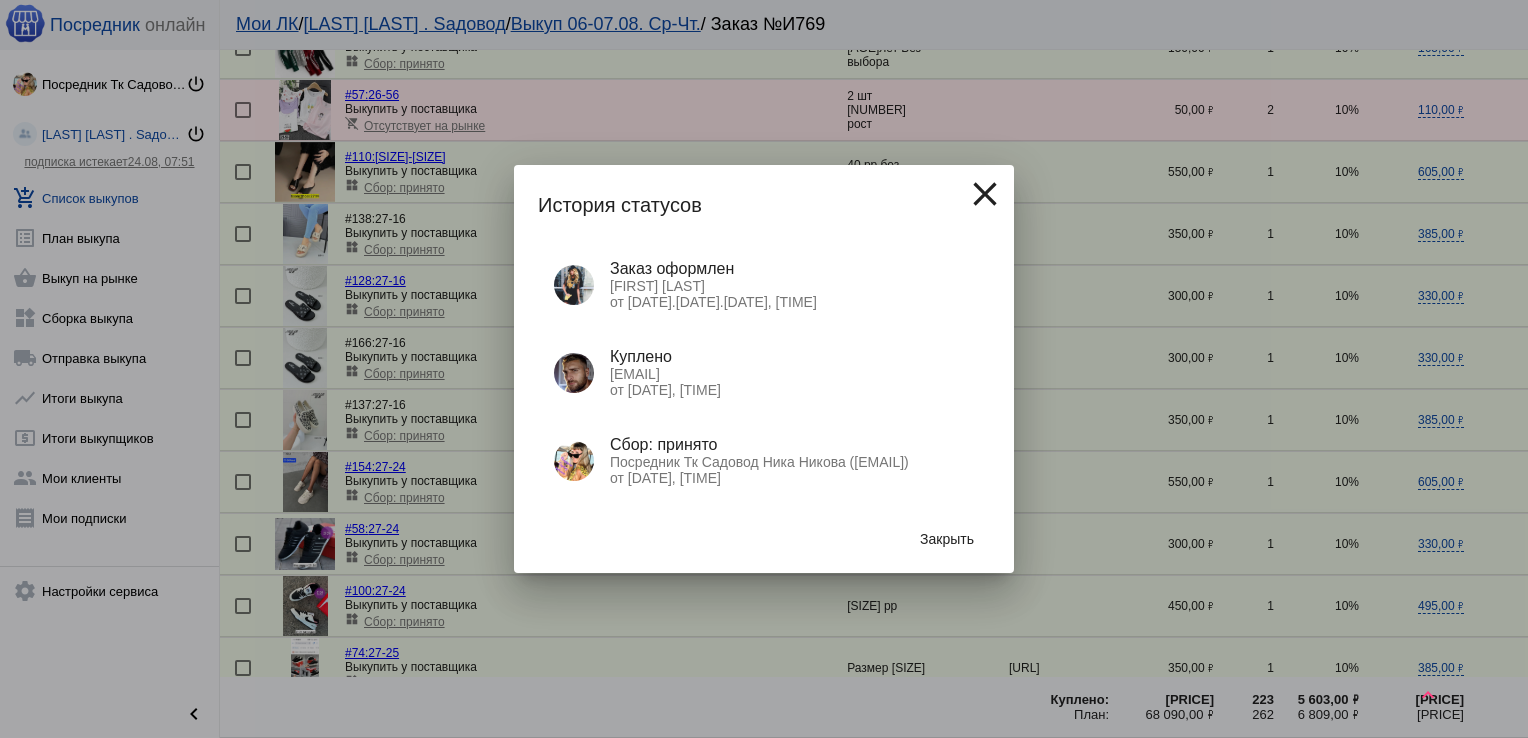 click on "close" at bounding box center (985, 194) 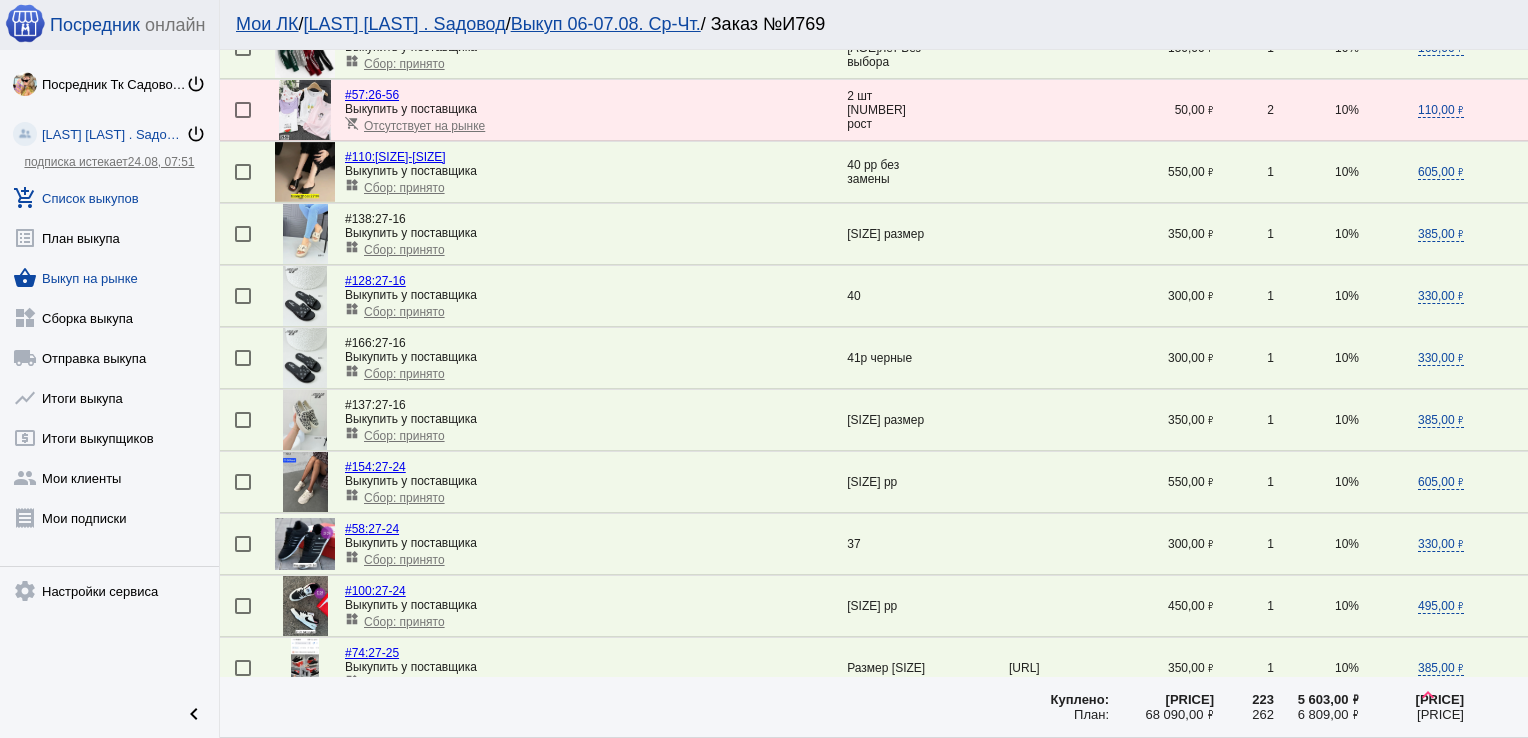 click on "shopping_basket  Выкуп на рынке" 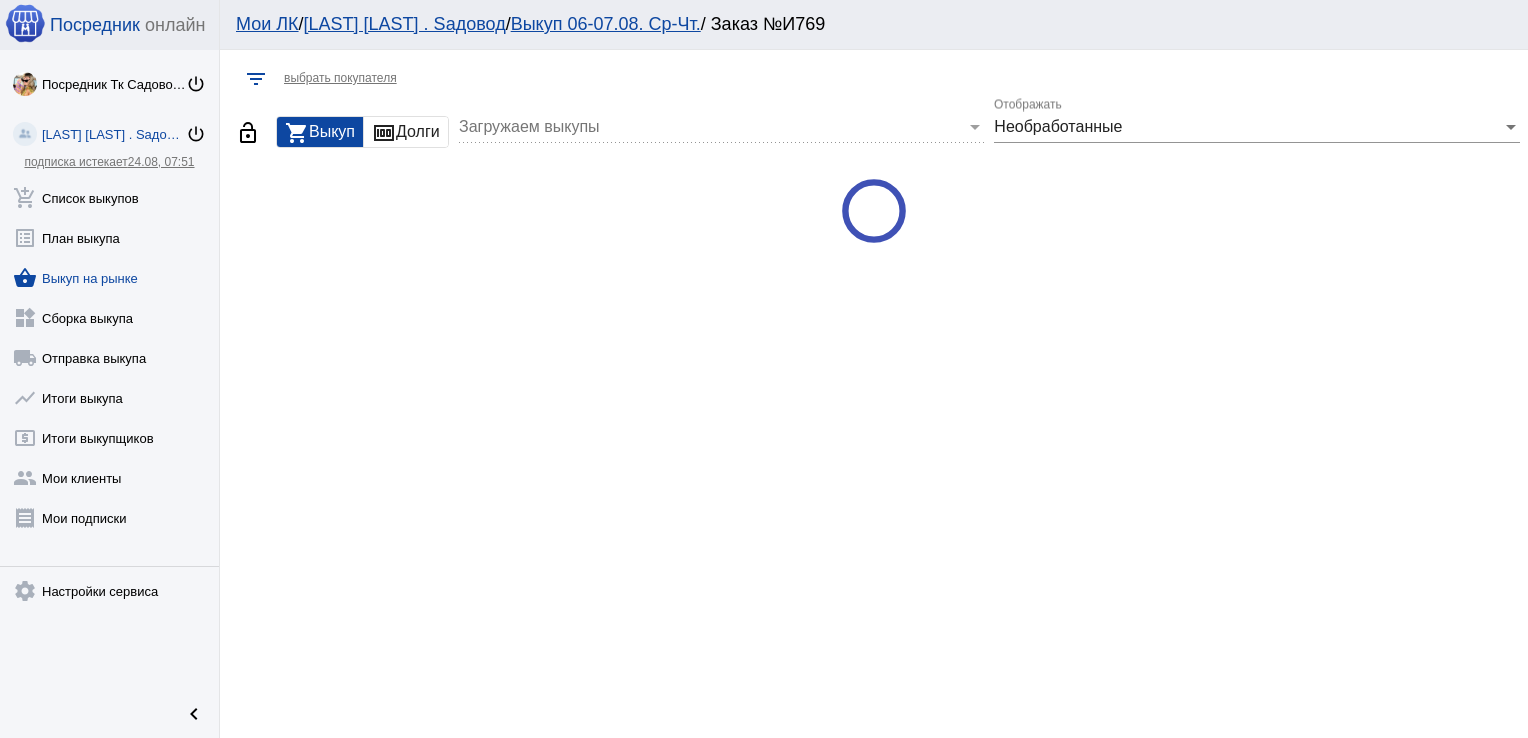 scroll, scrollTop: 0, scrollLeft: 0, axis: both 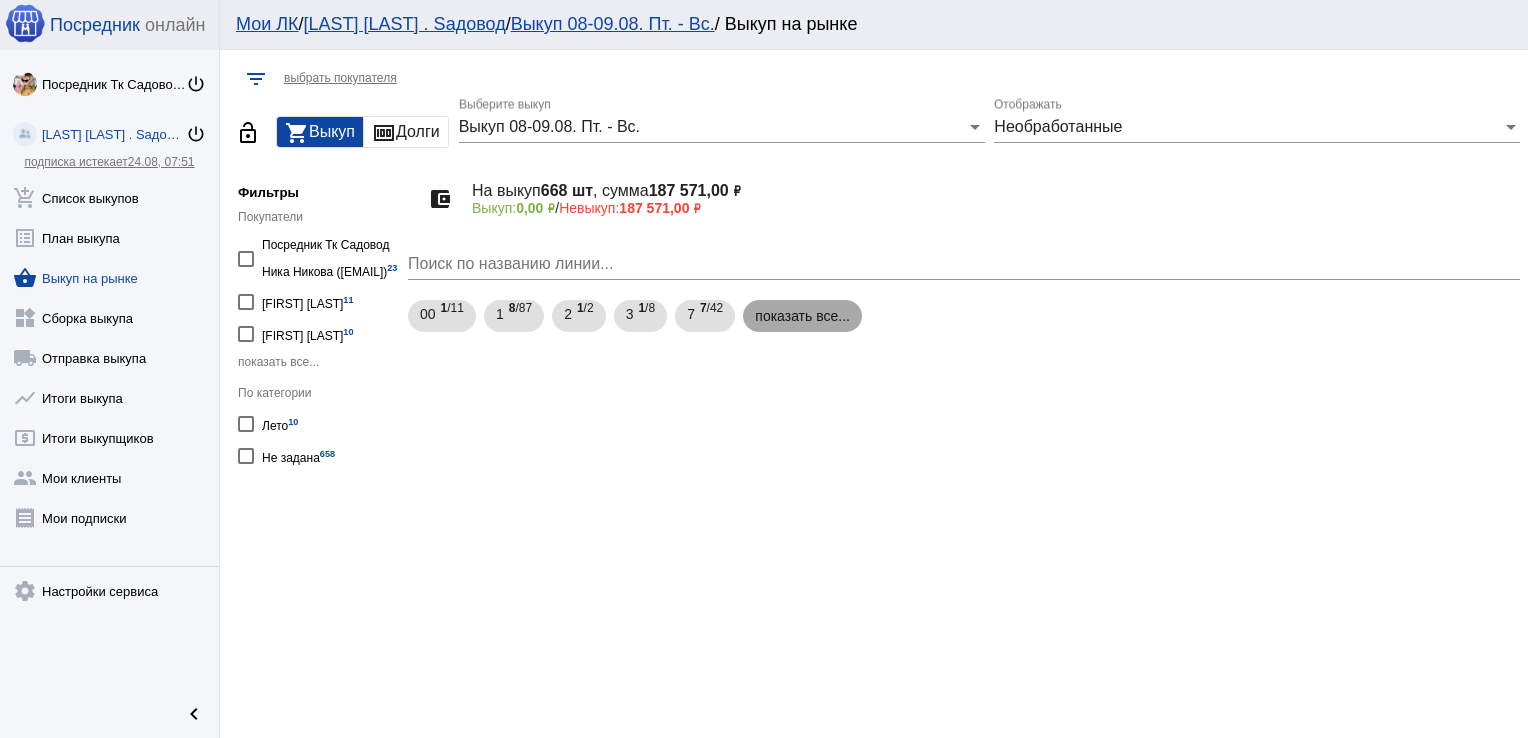 click on "показать все..." at bounding box center (802, 316) 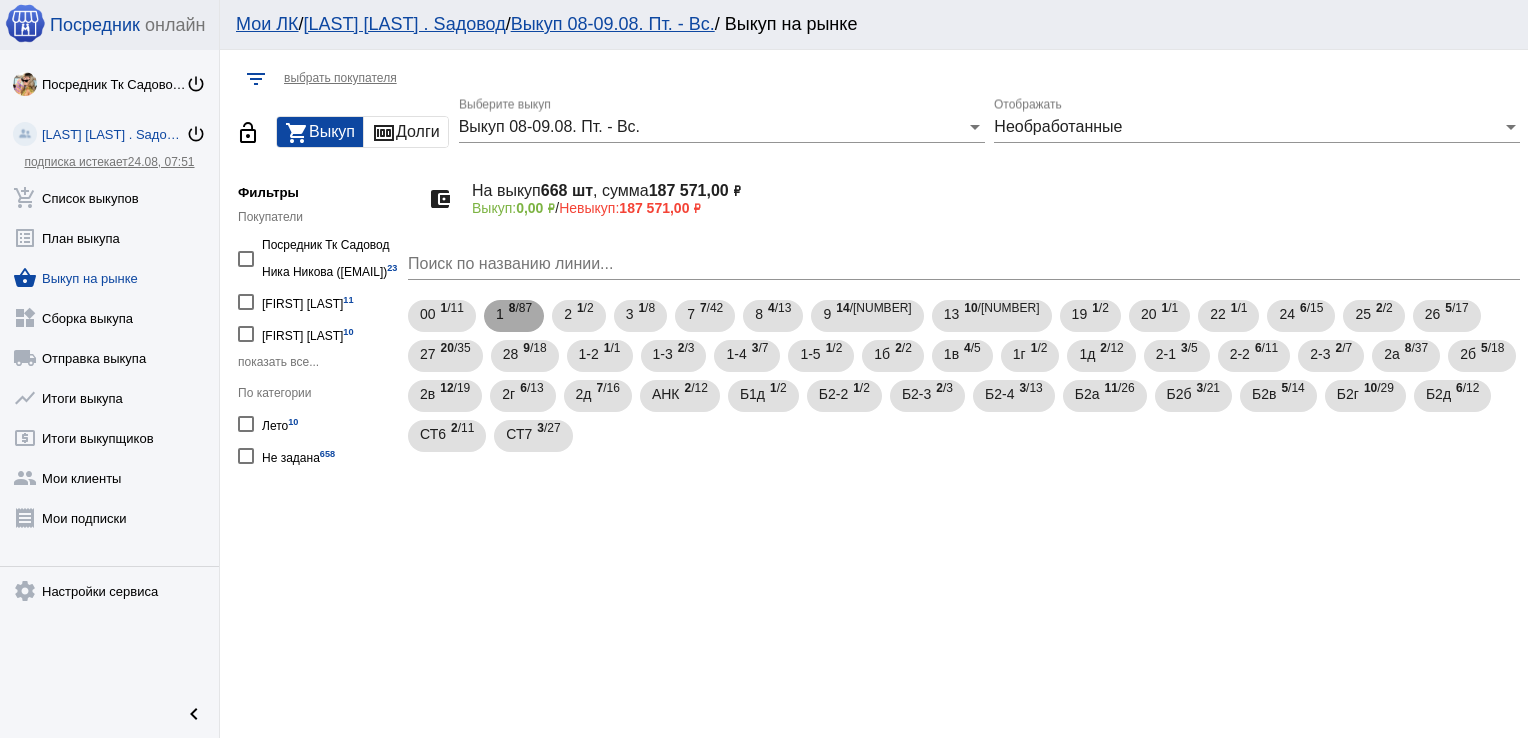 click on "[NUMBER] /[NUMBER]" at bounding box center (514, 316) 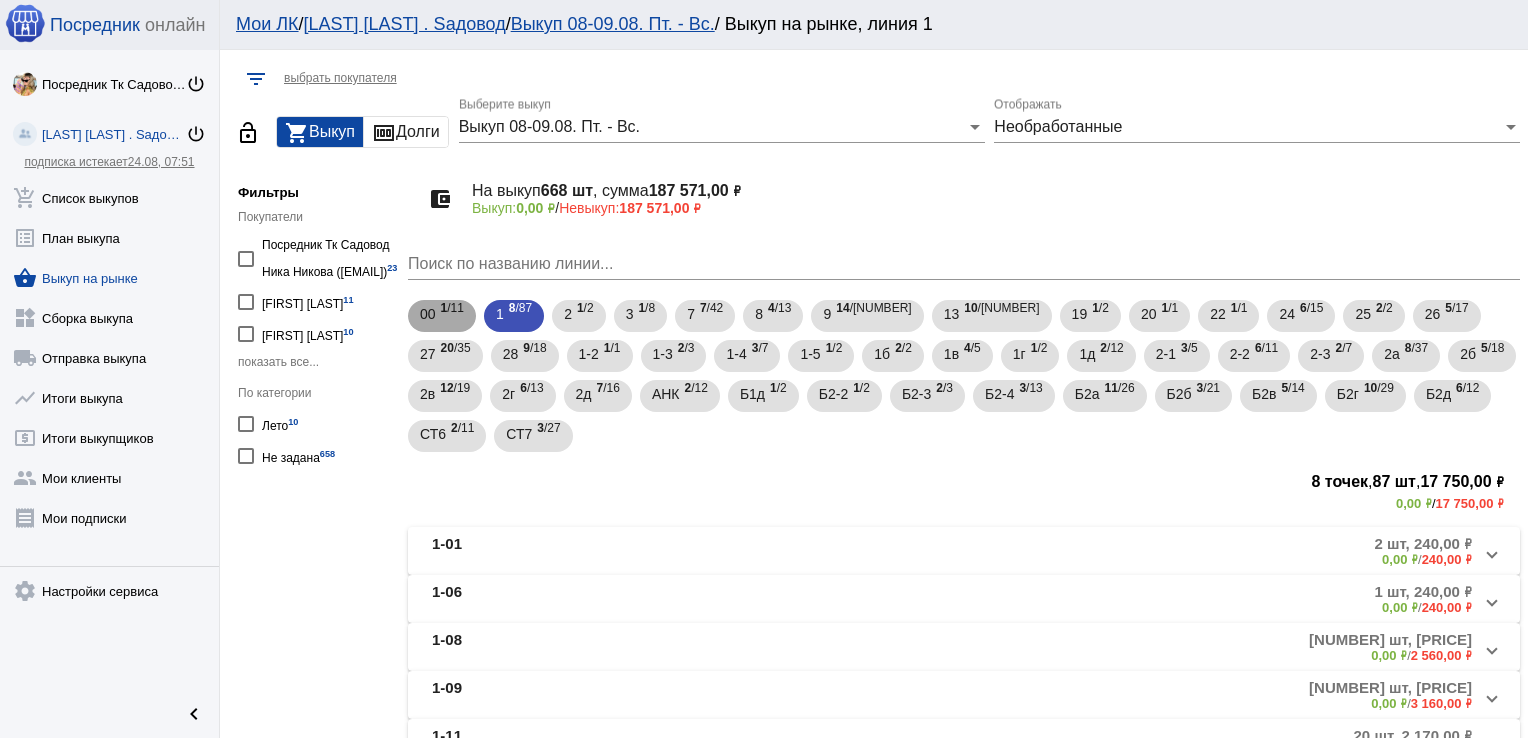 click on "00" at bounding box center [428, 314] 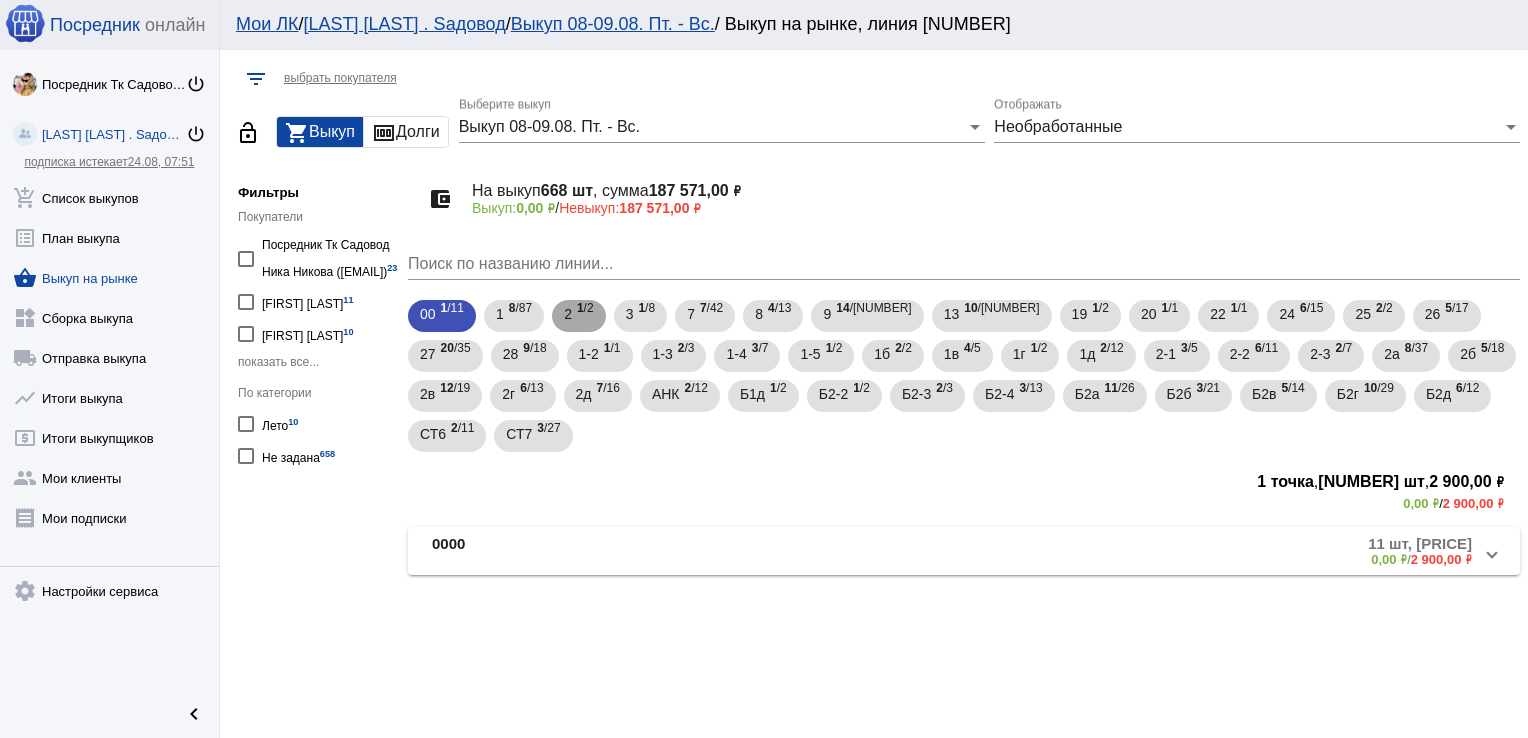 click on "2" at bounding box center (568, 314) 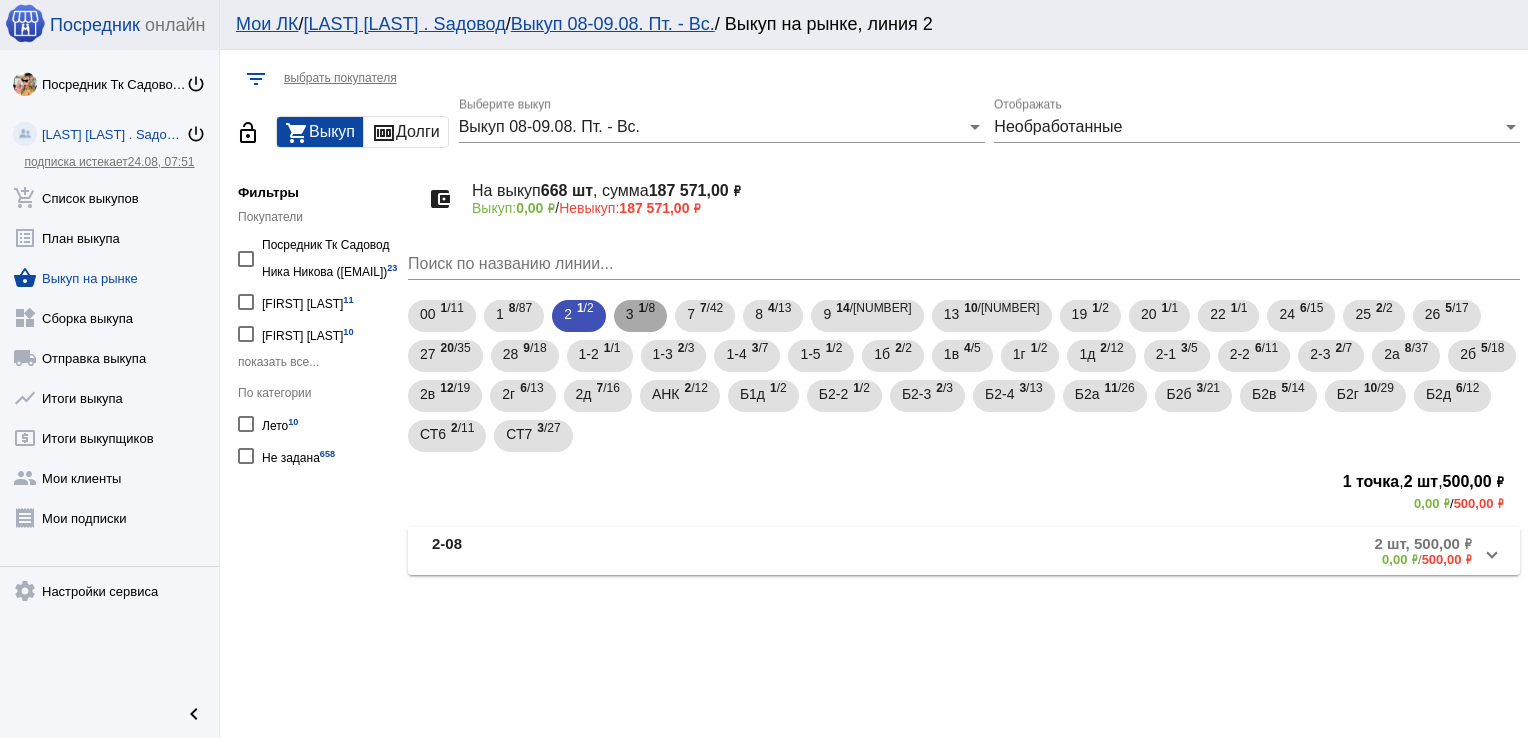 click on "1" at bounding box center (641, 308) 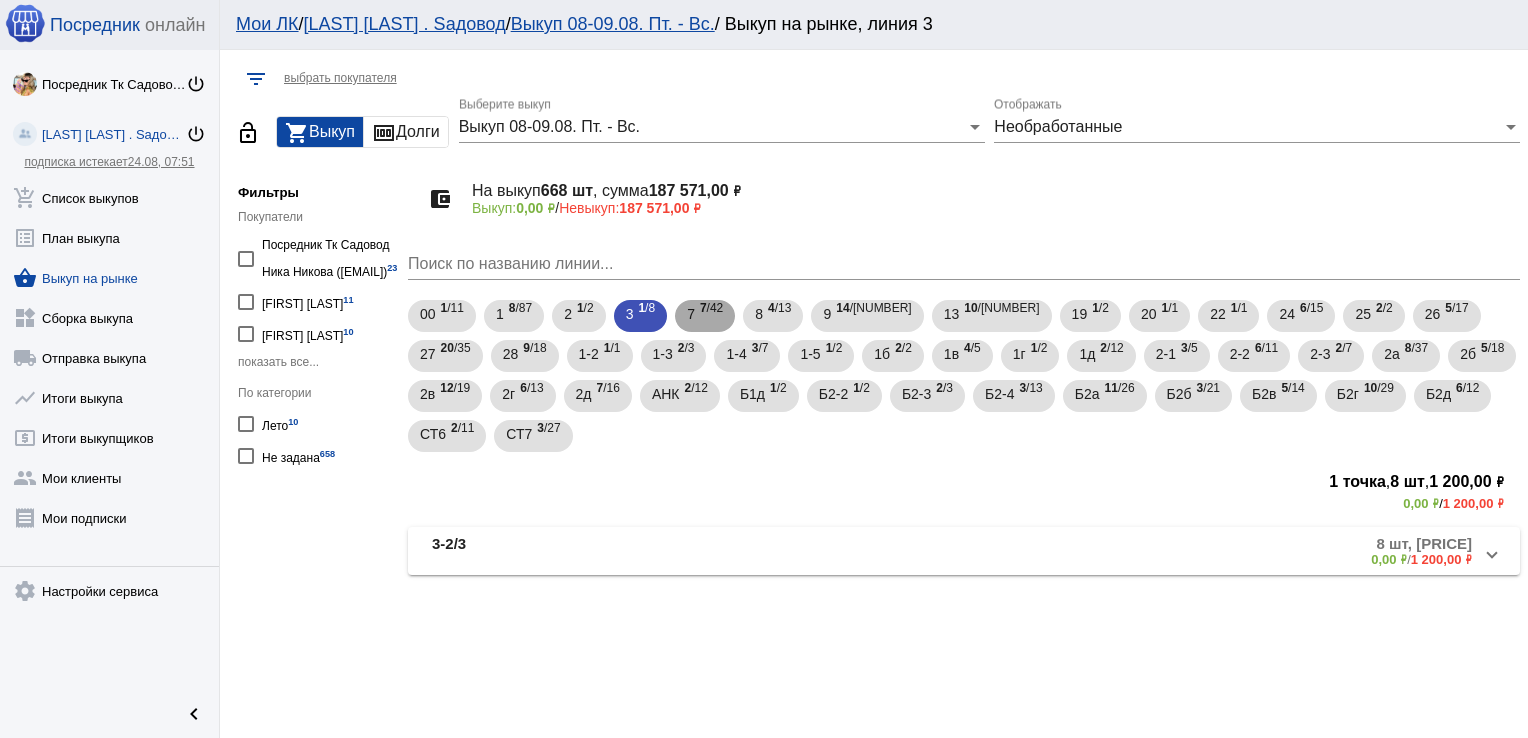 click on "[NUMBER] [NUMBER] /[NUMBER]" at bounding box center [705, 316] 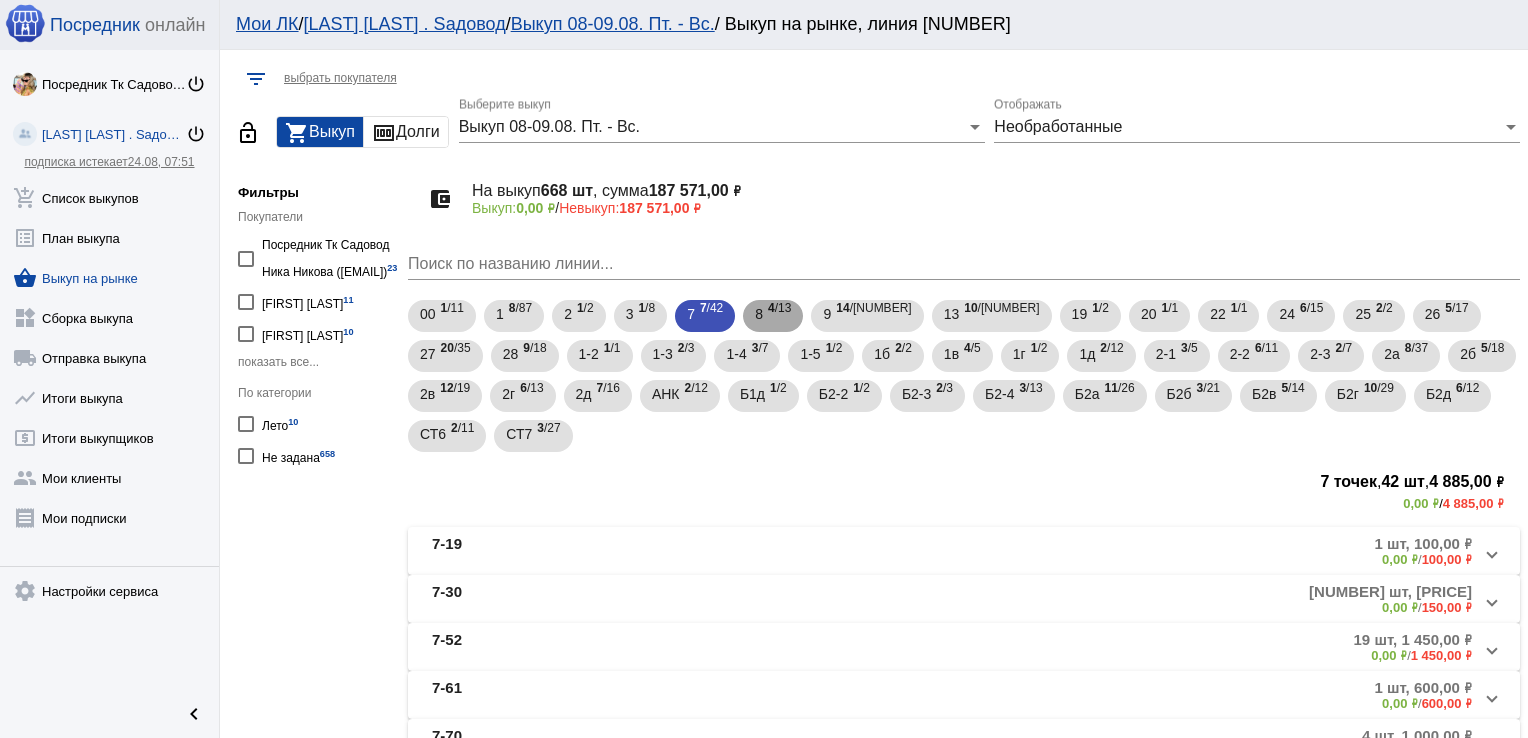 click on "4" at bounding box center [771, 308] 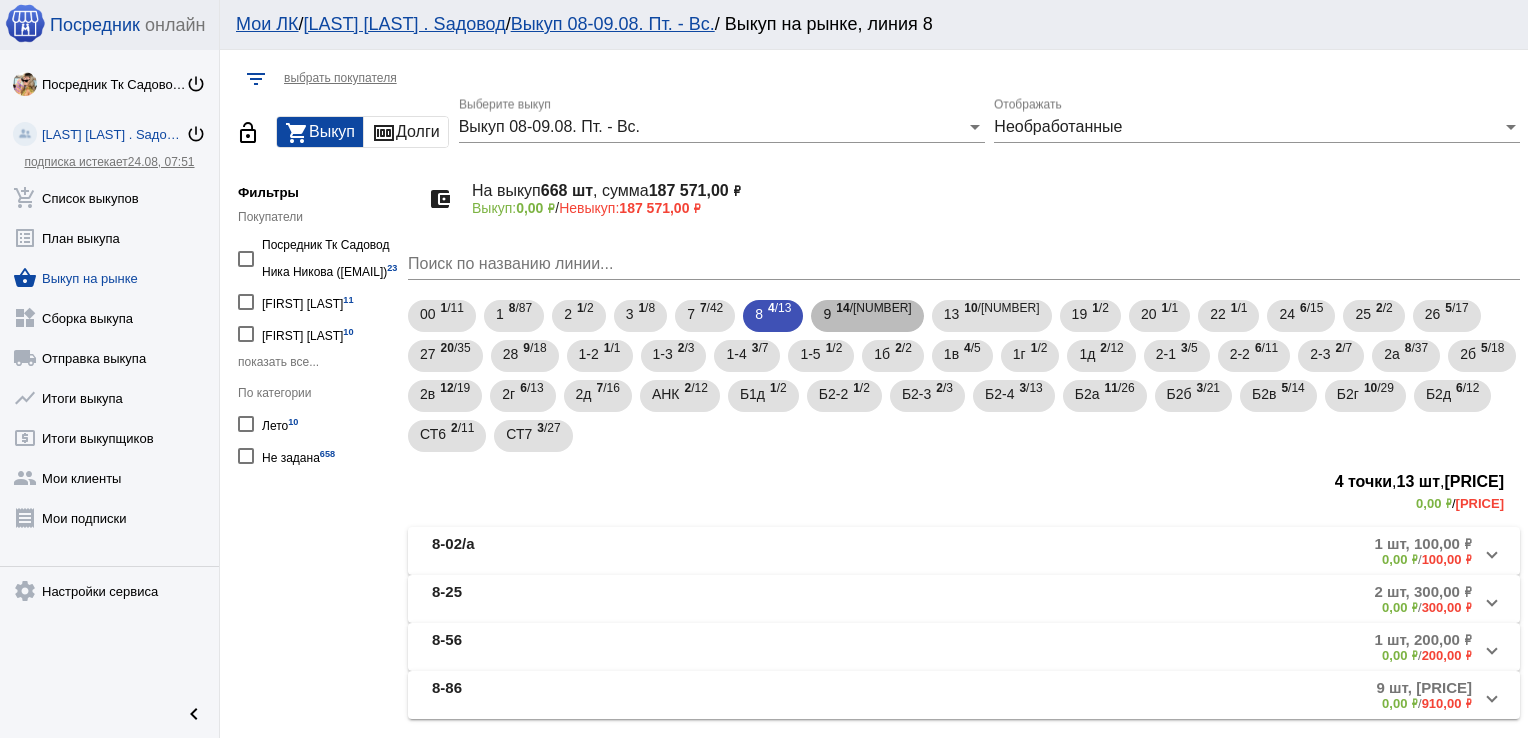 click on "[LINE] /[NUMBER]" at bounding box center (873, 316) 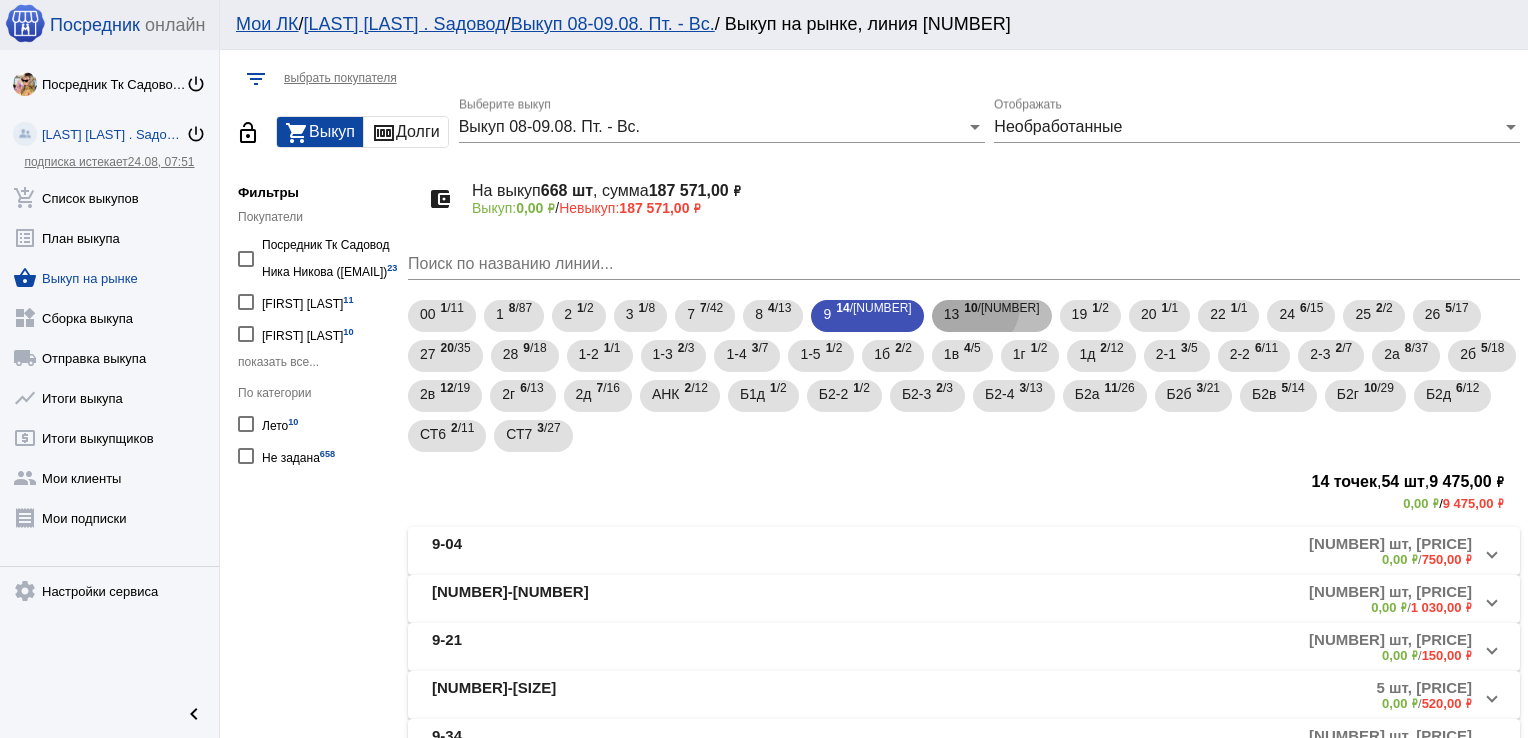 click on "10" at bounding box center [970, 308] 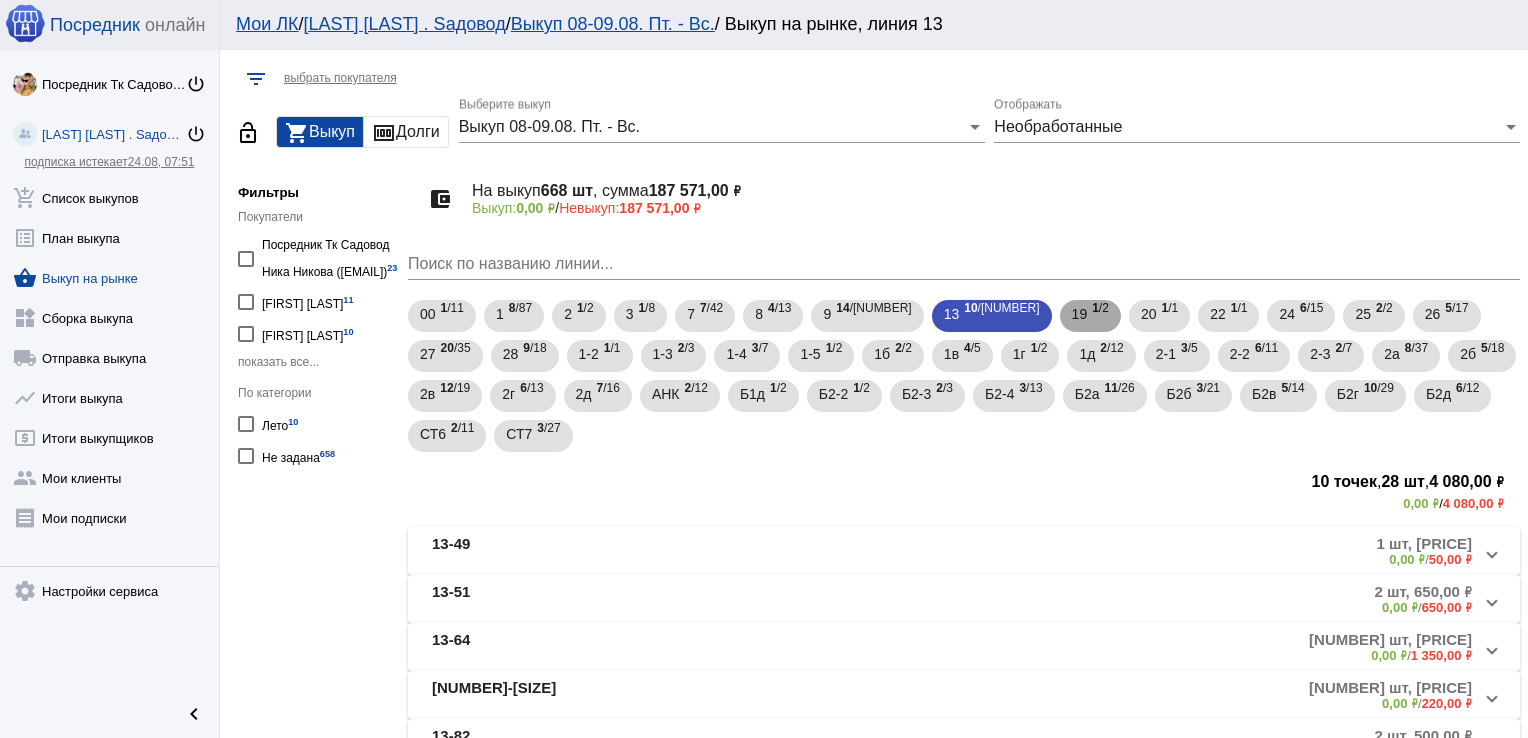 click on "[NUMBER] [NUMBER] /[NUMBER]" at bounding box center (1090, 316) 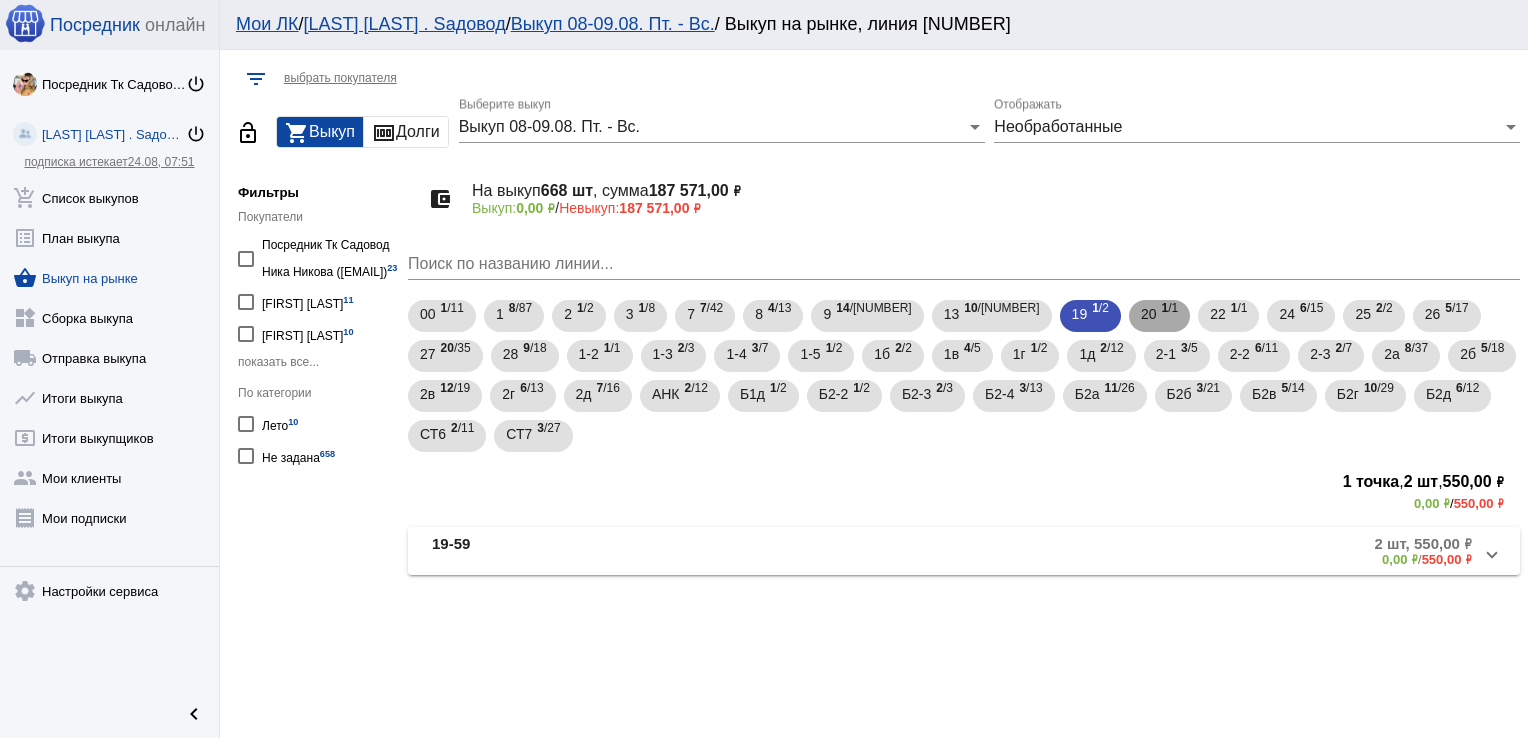 click on "1" at bounding box center (1164, 308) 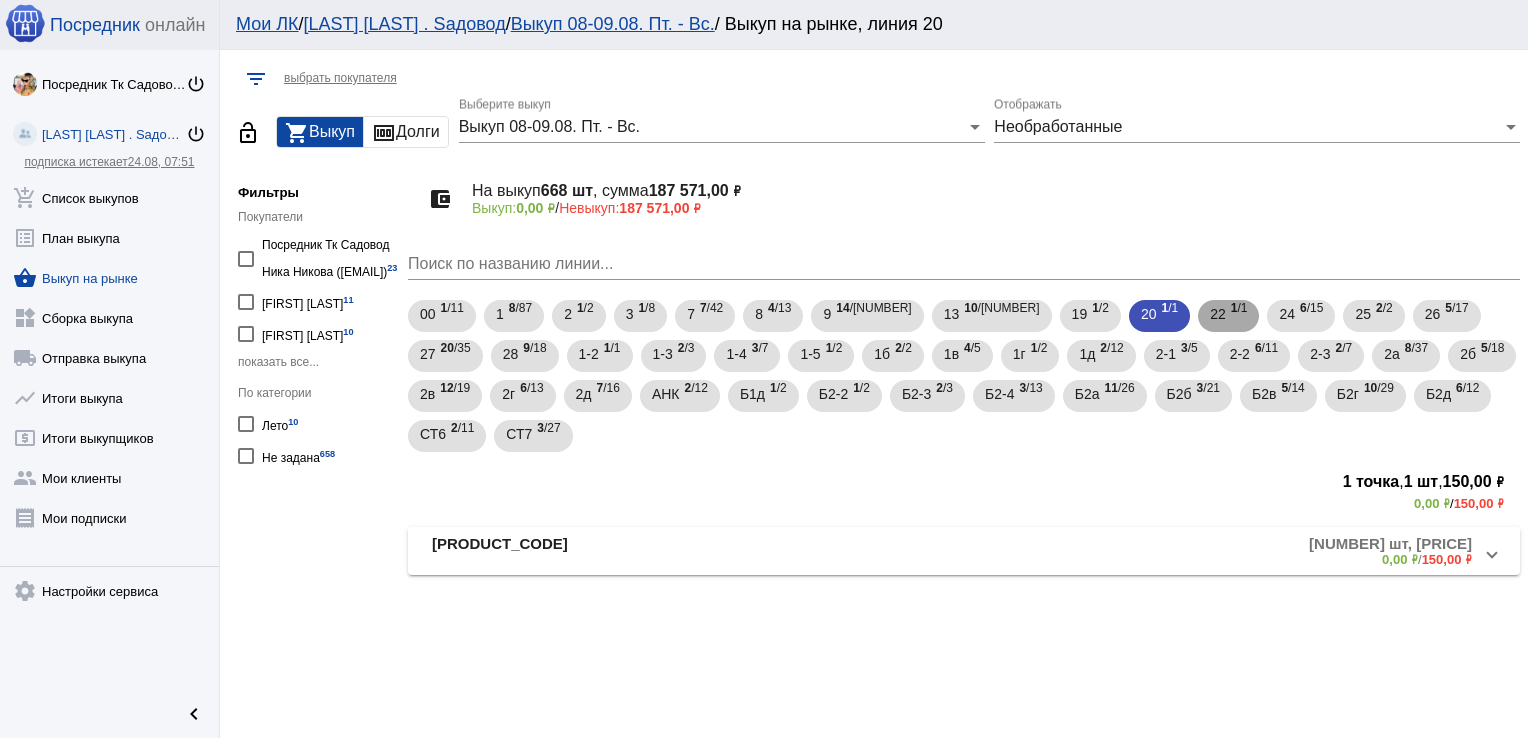 click on "22" at bounding box center (1218, 314) 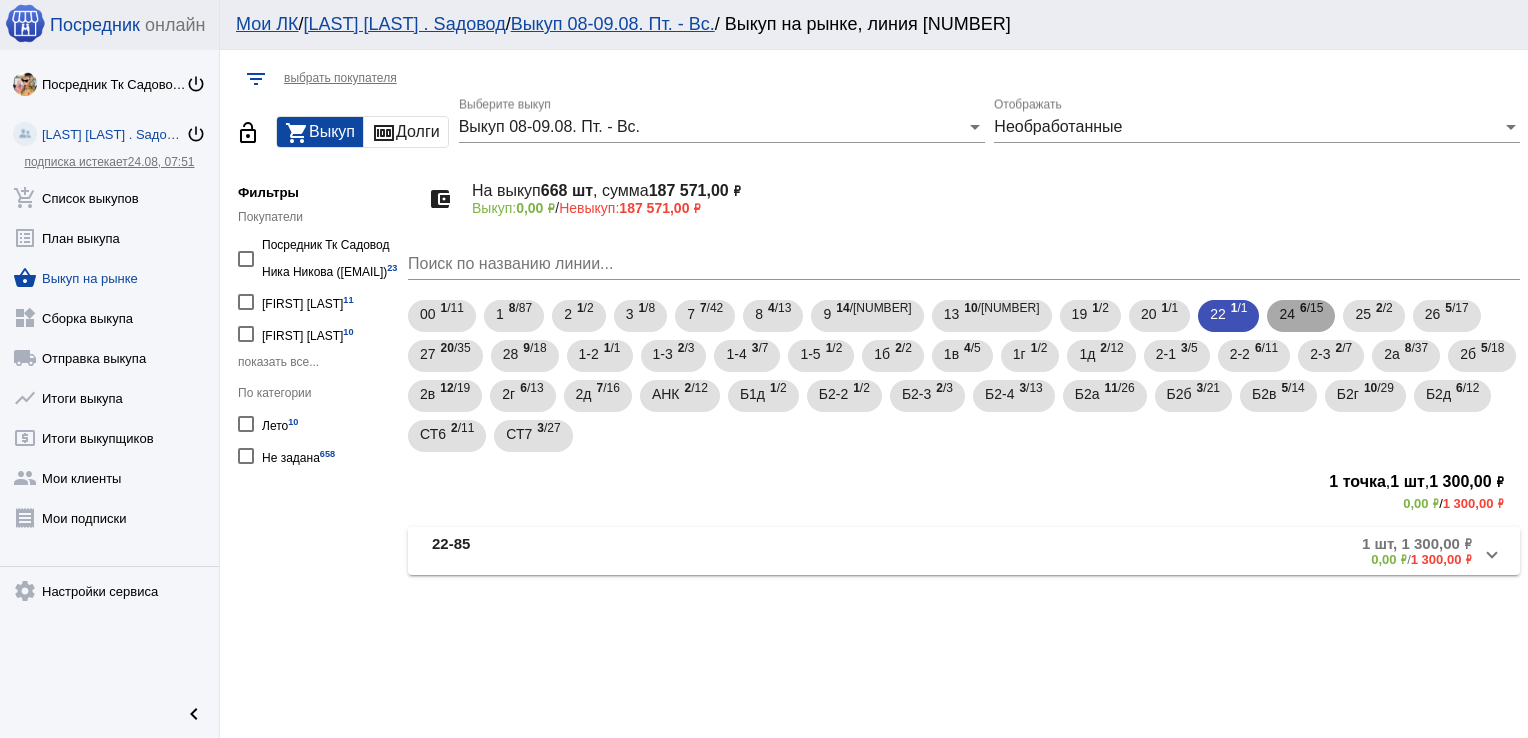click on "24" at bounding box center (1287, 314) 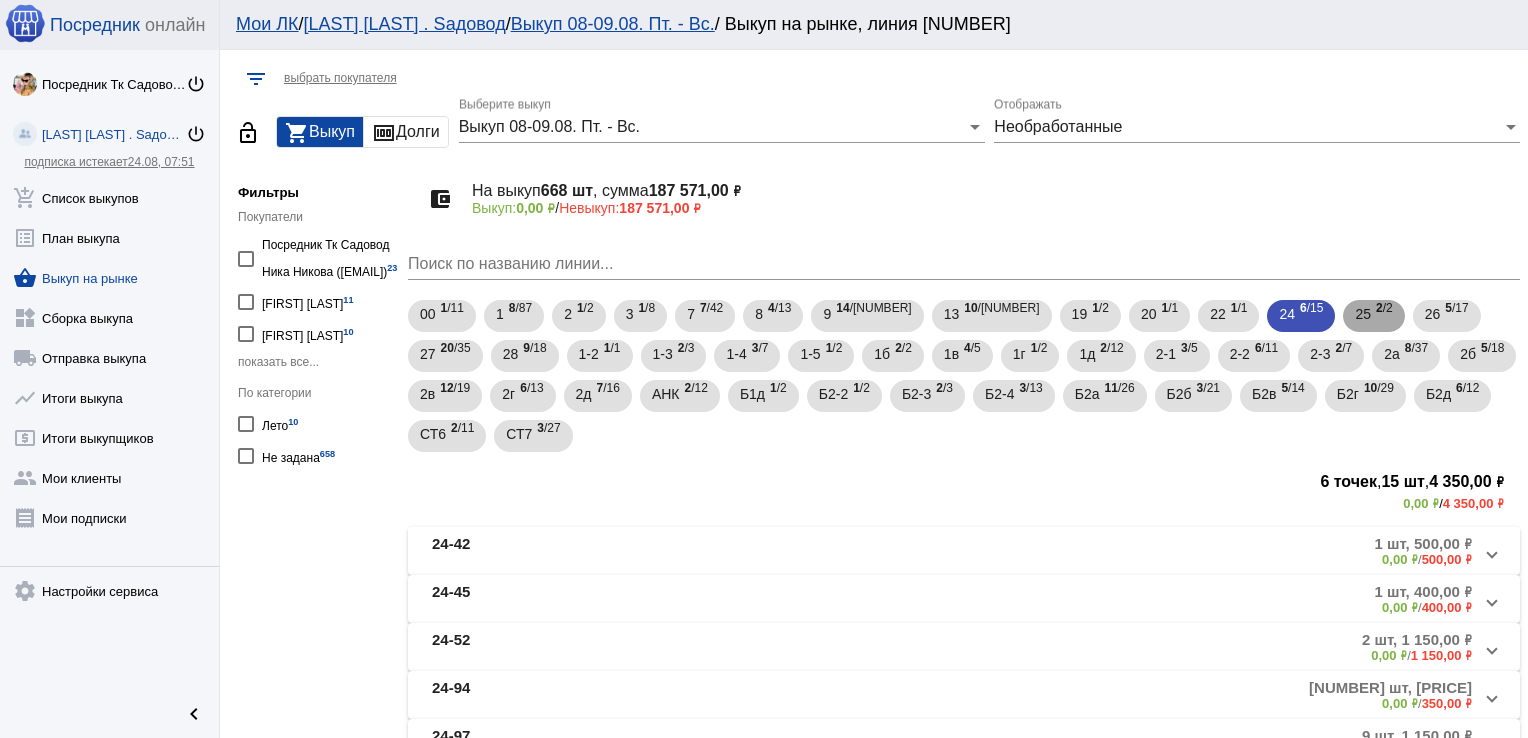 click on "25" at bounding box center (1363, 314) 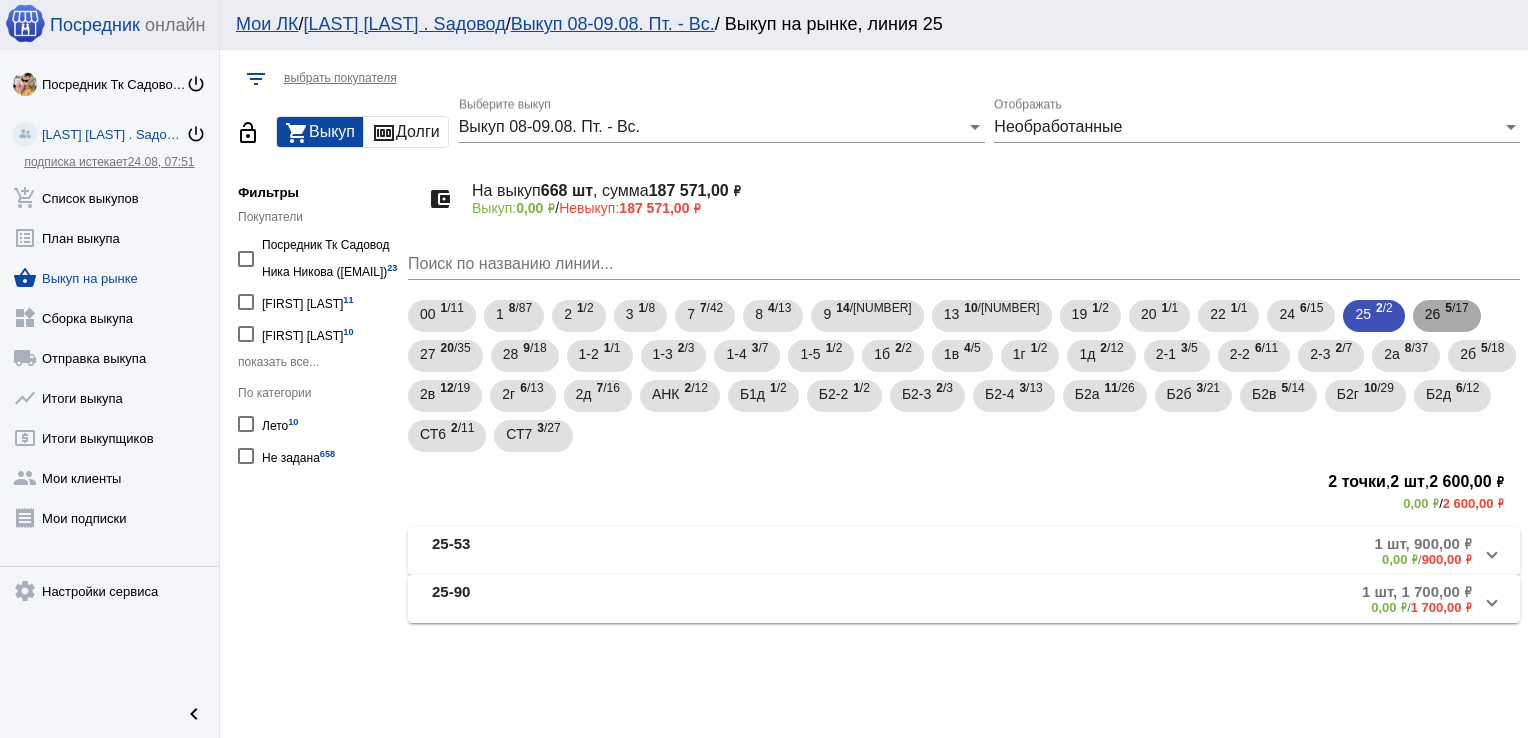 click on "26" at bounding box center [1433, 314] 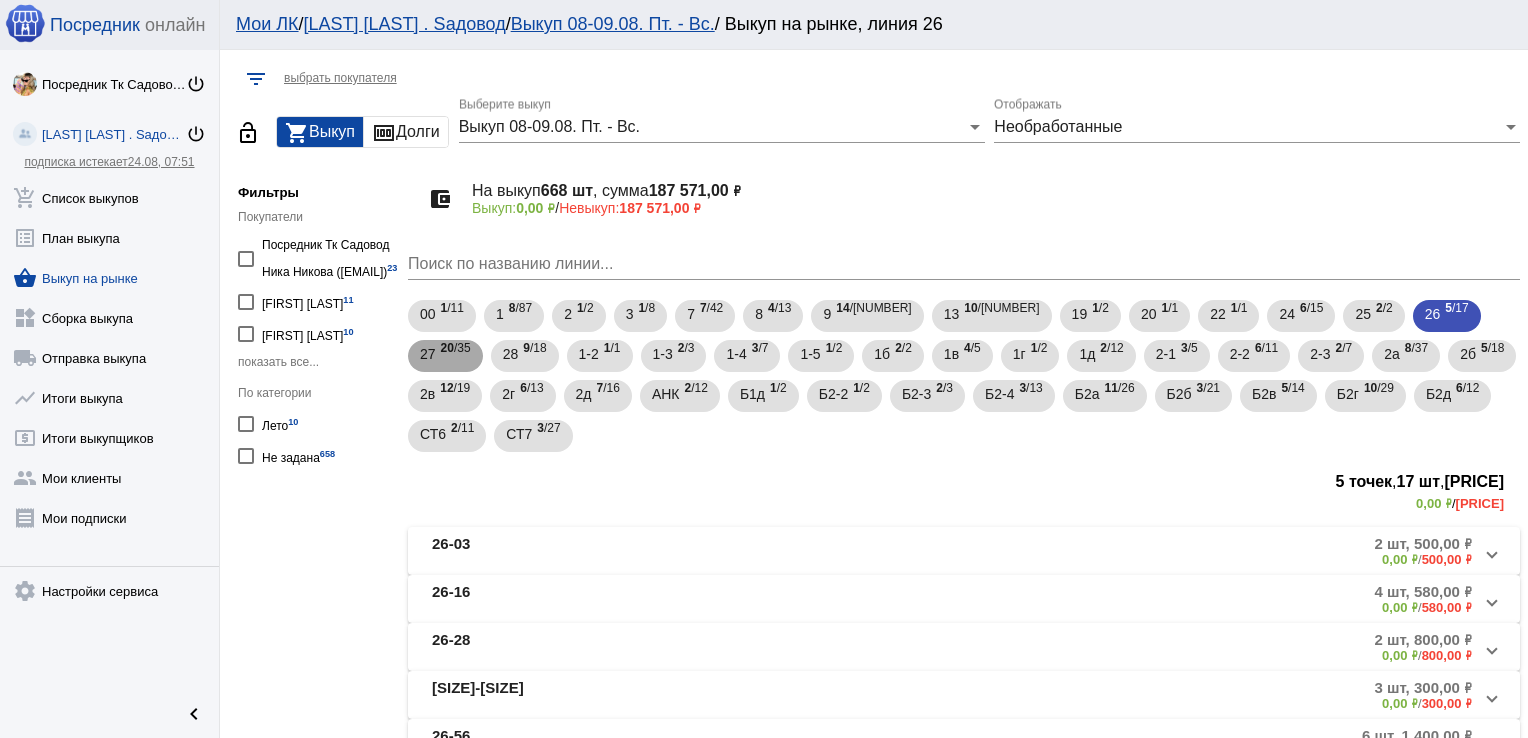 click on "20" at bounding box center (447, 348) 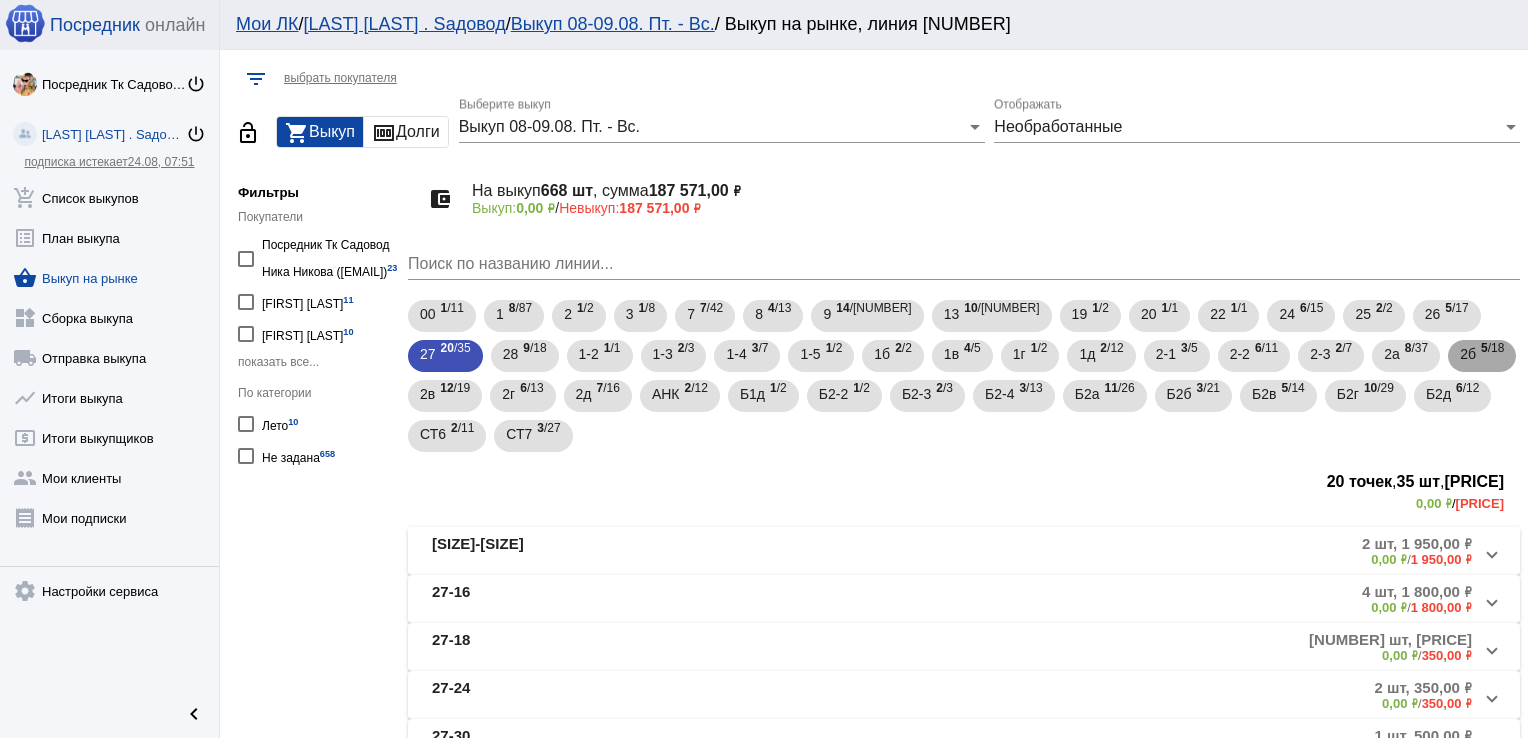 click on "5 /18" at bounding box center [1492, 356] 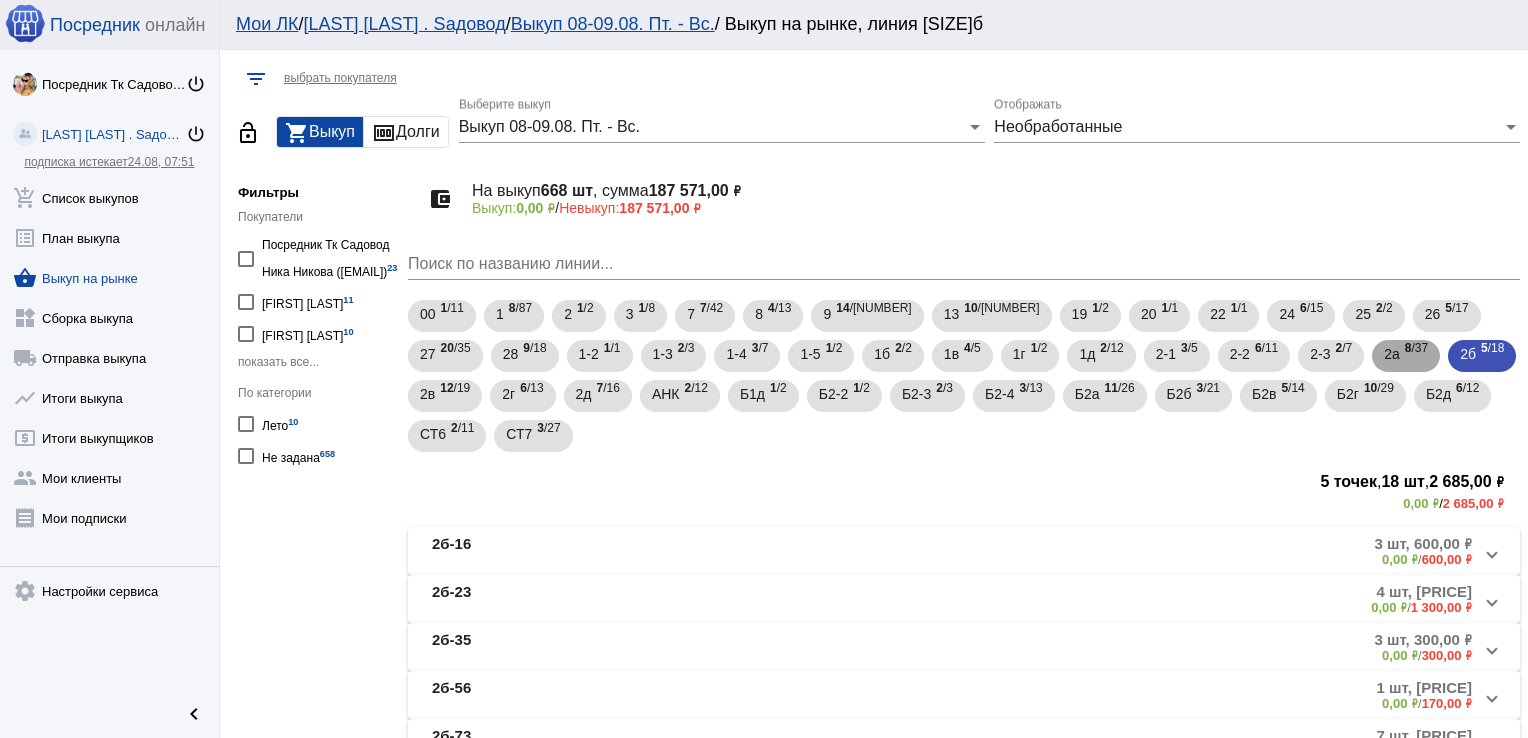 click on "2а" at bounding box center [1392, 354] 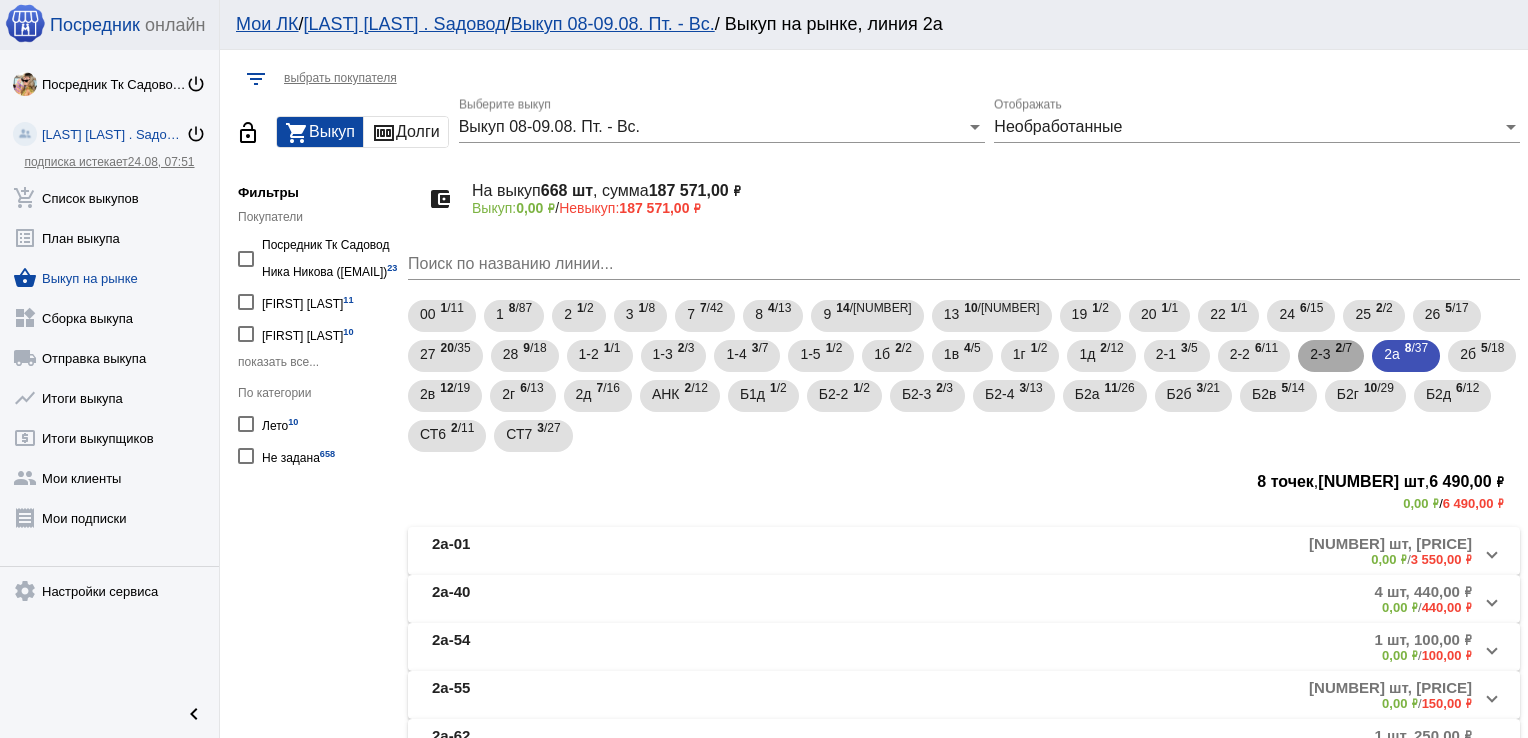 click on "2-3" at bounding box center [1320, 354] 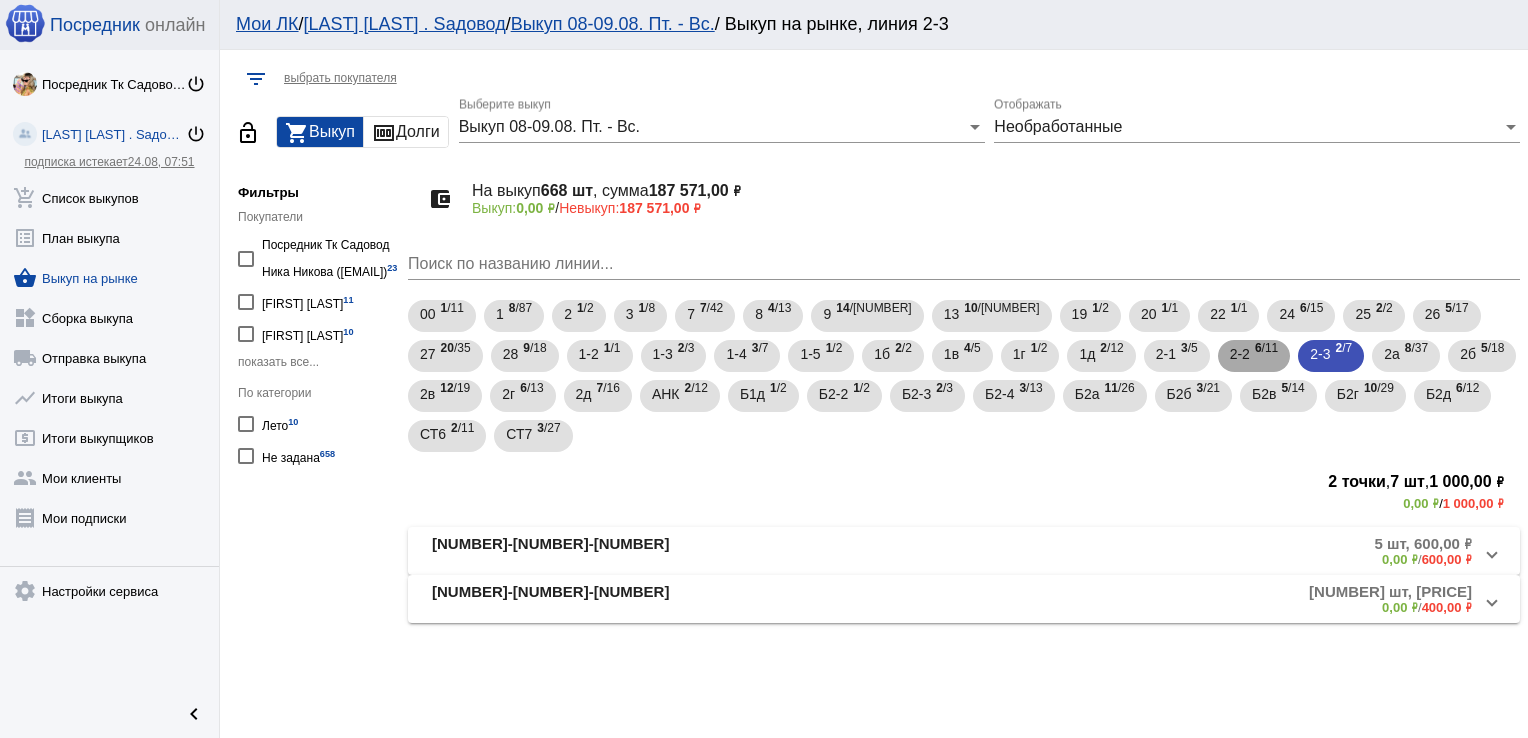 click on "2-2" at bounding box center [1240, 354] 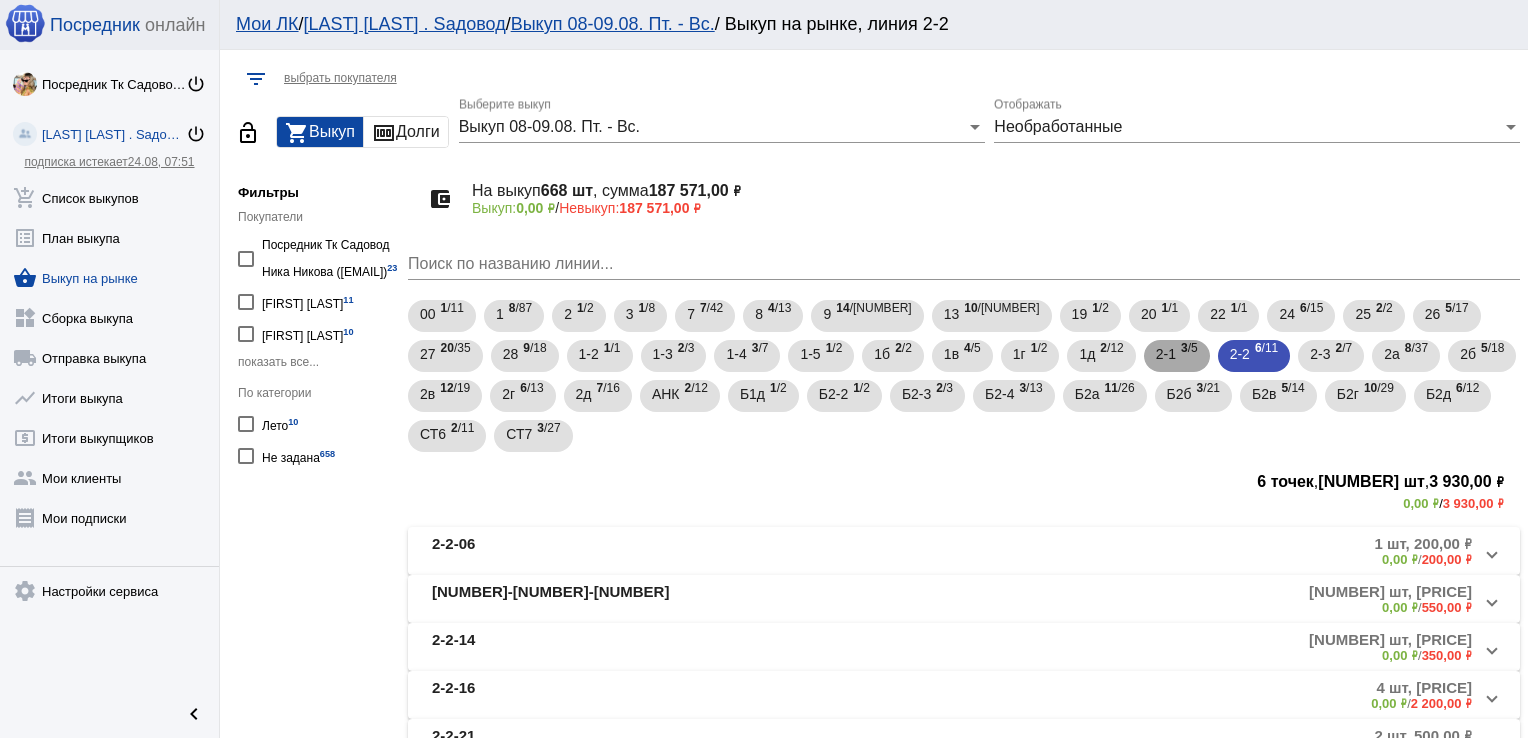 click on "2-1 3 /5" at bounding box center (1177, 356) 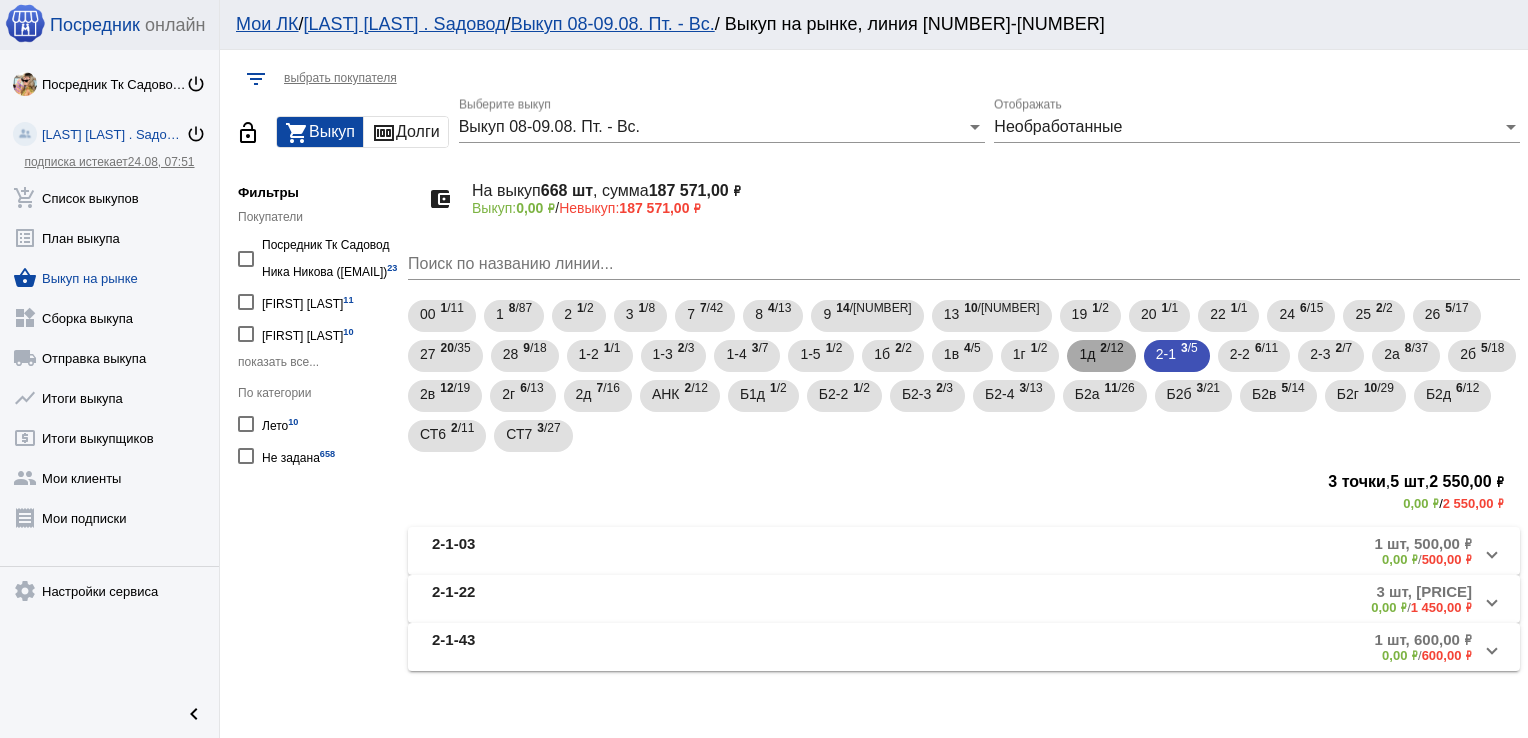 click on "2" at bounding box center [1103, 348] 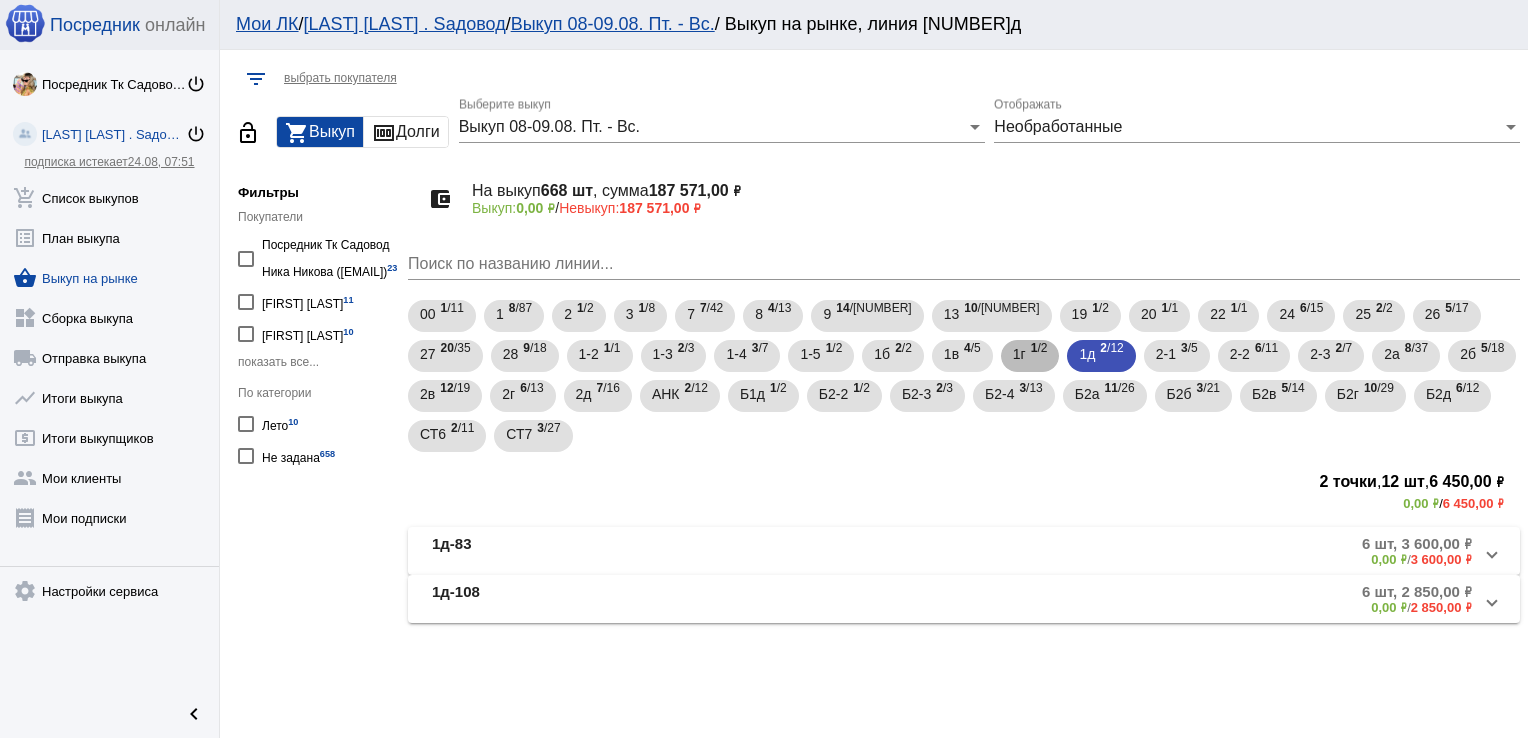 click on "1г 1 /2" at bounding box center [1030, 356] 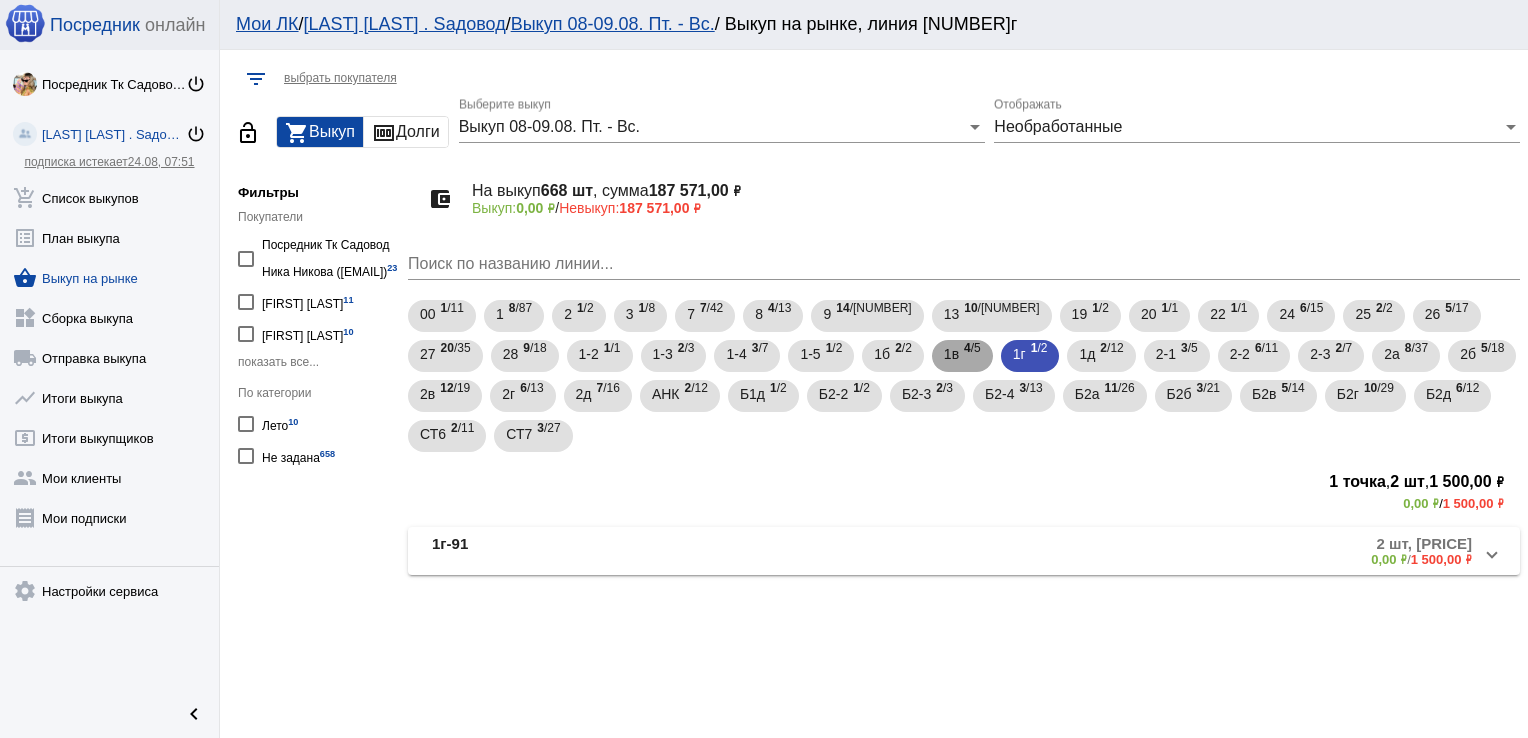 click on "1в" at bounding box center (951, 354) 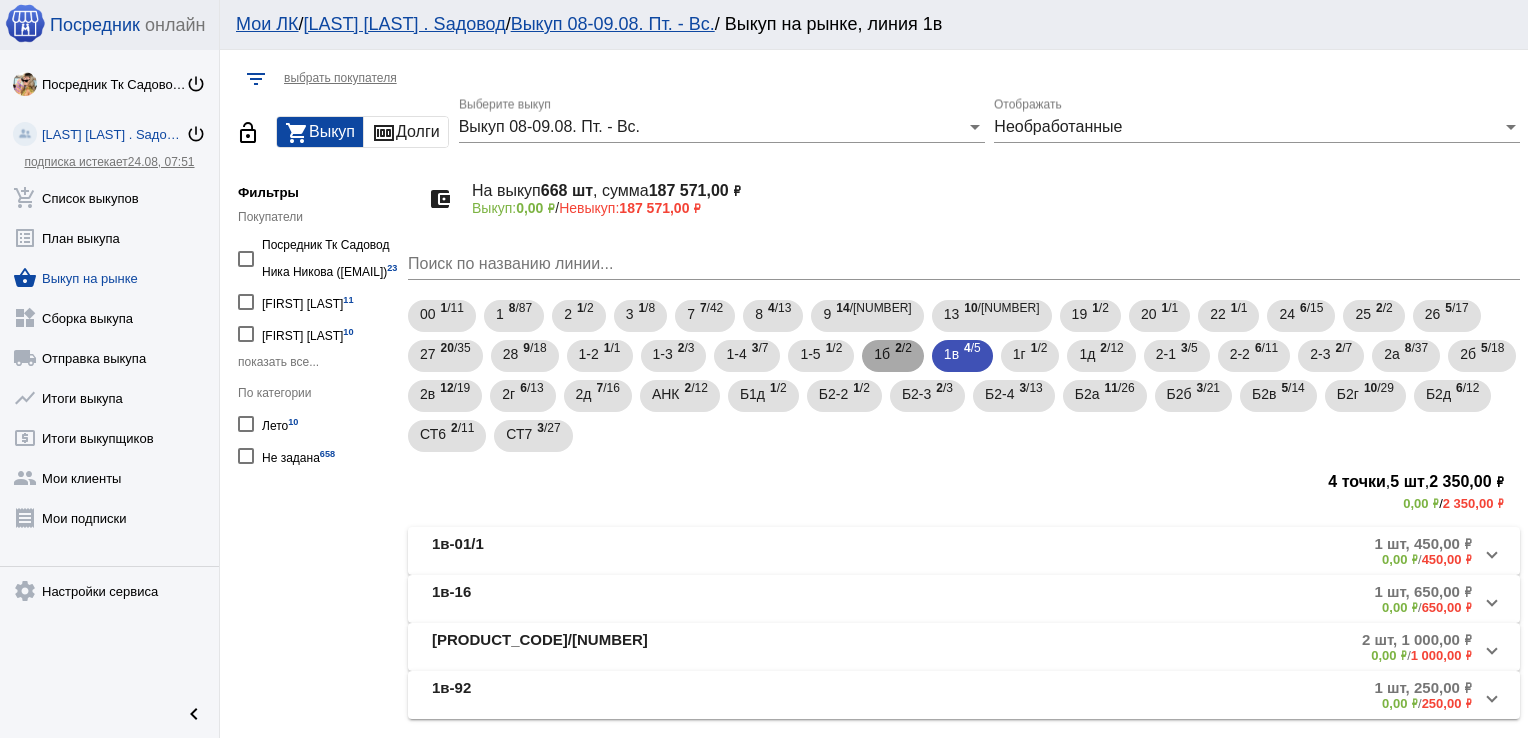 click on "1б 2 /2" at bounding box center [893, 356] 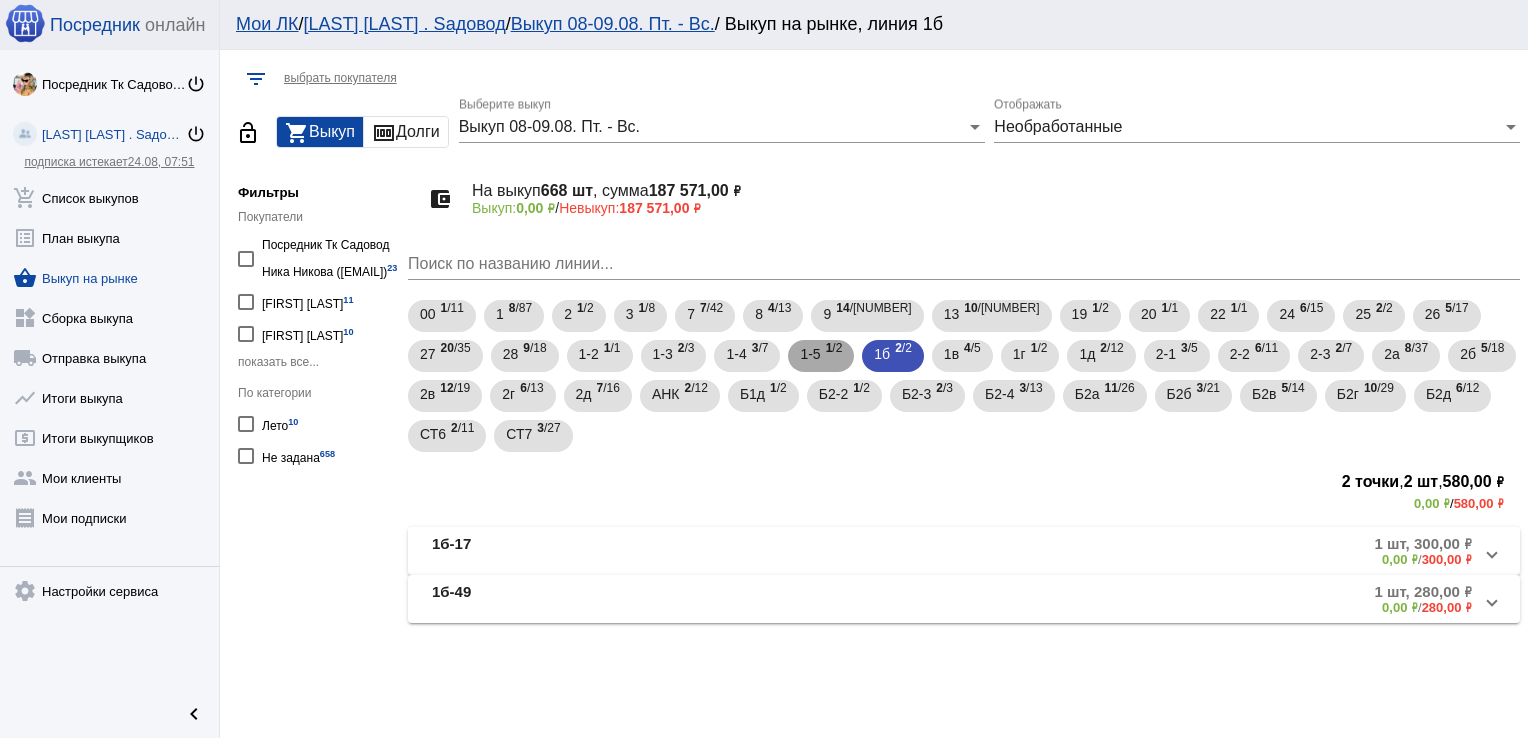 click on "1-5" at bounding box center (810, 354) 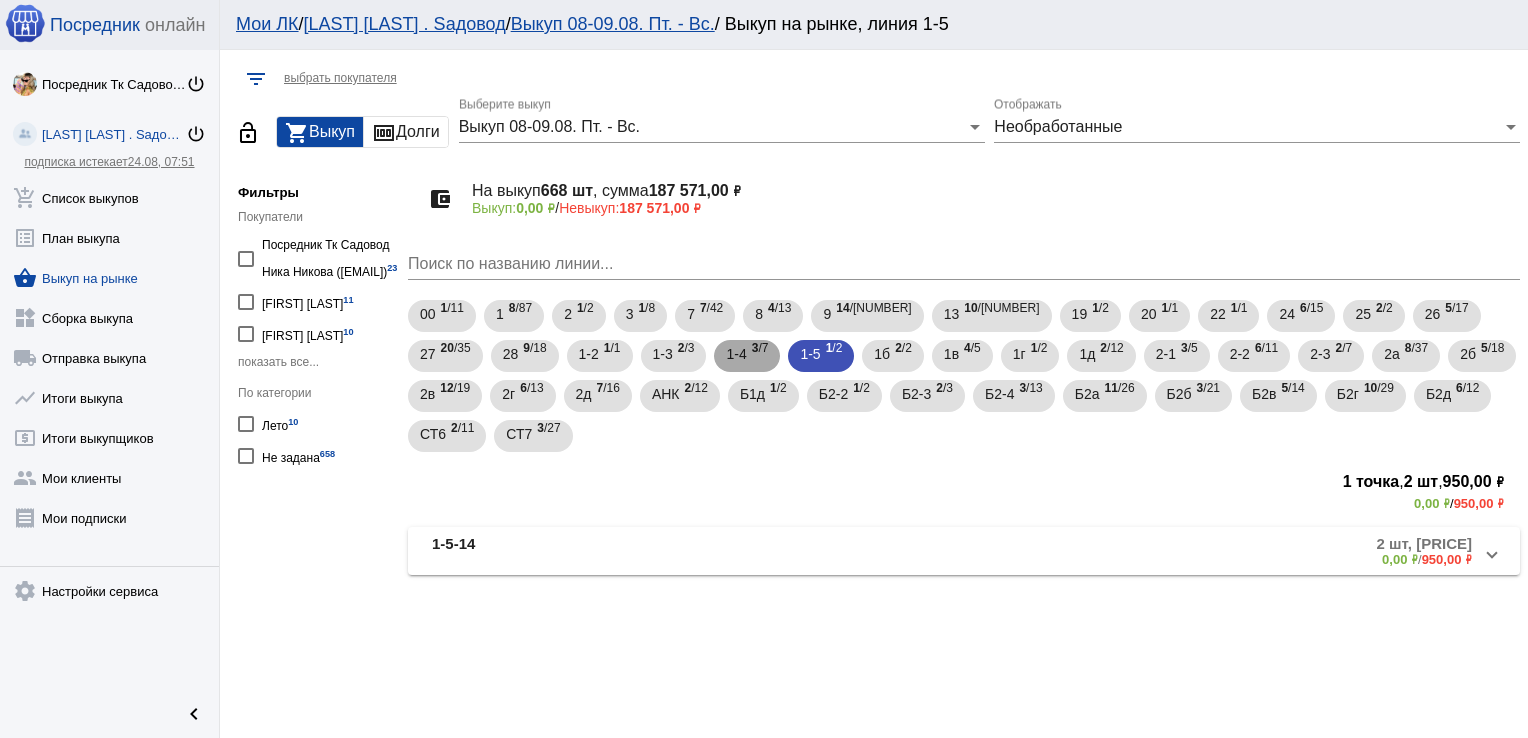 click on "3" at bounding box center [755, 348] 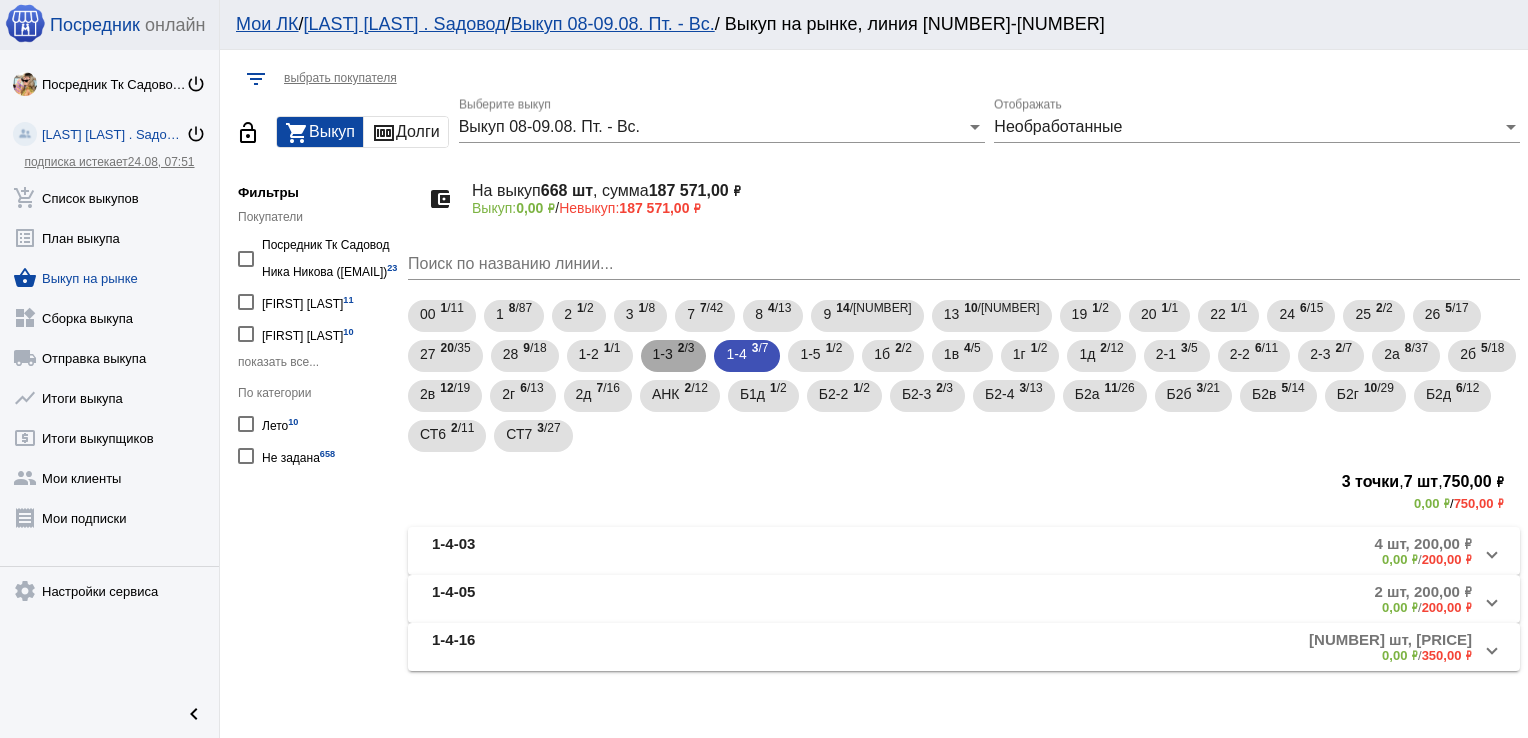 click on "1-3" at bounding box center (663, 354) 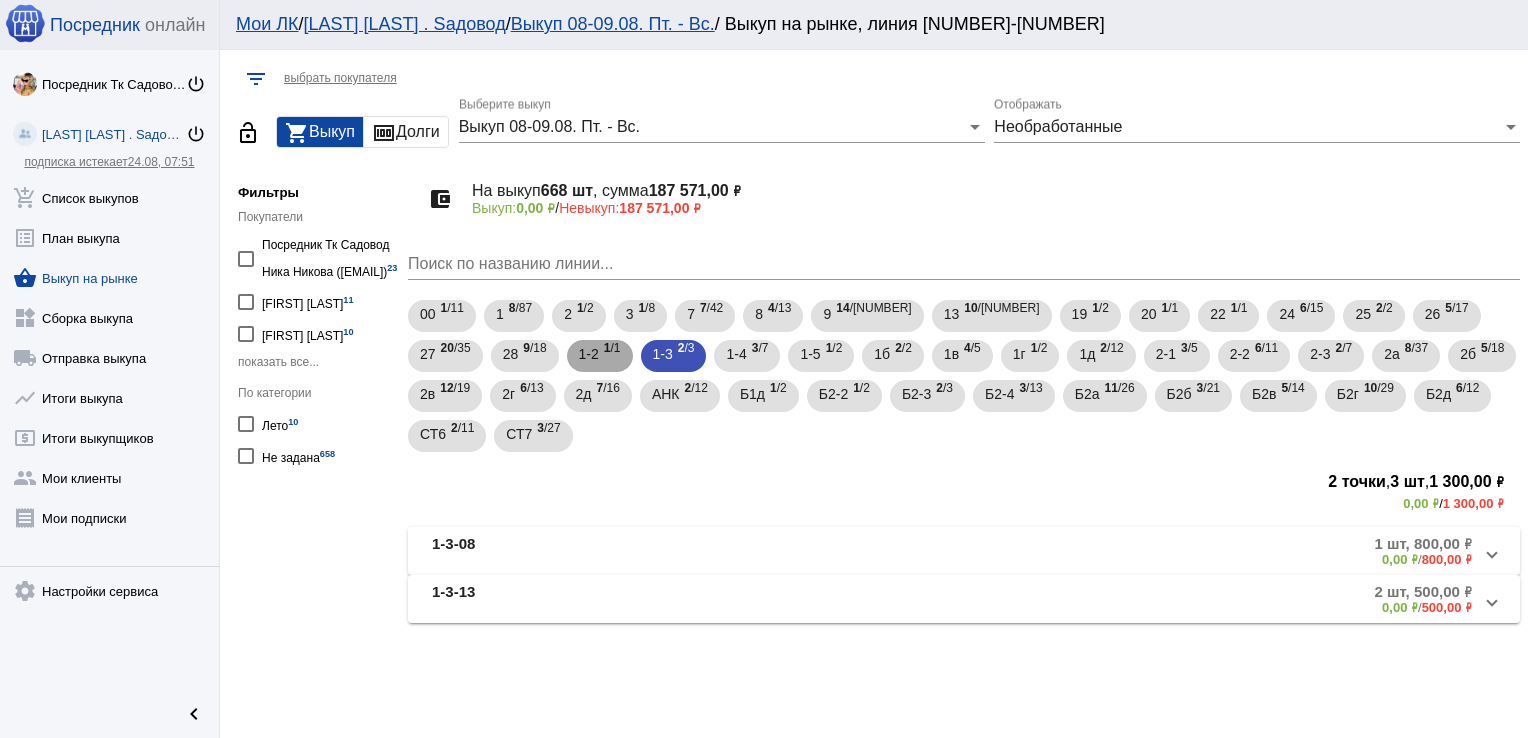 click on "1-2" at bounding box center (589, 354) 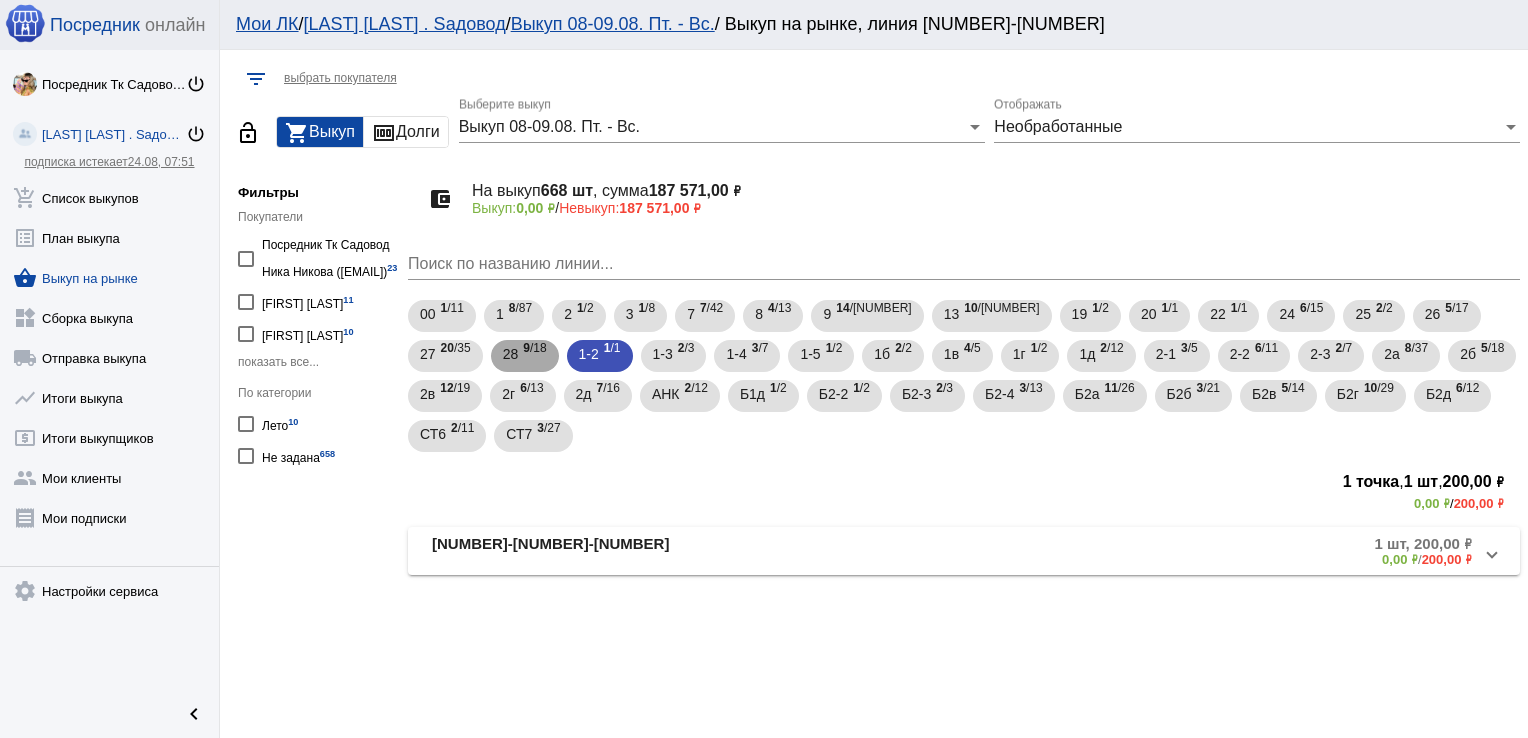 click on "[NUMBER] /[NUMBER]" at bounding box center (534, 356) 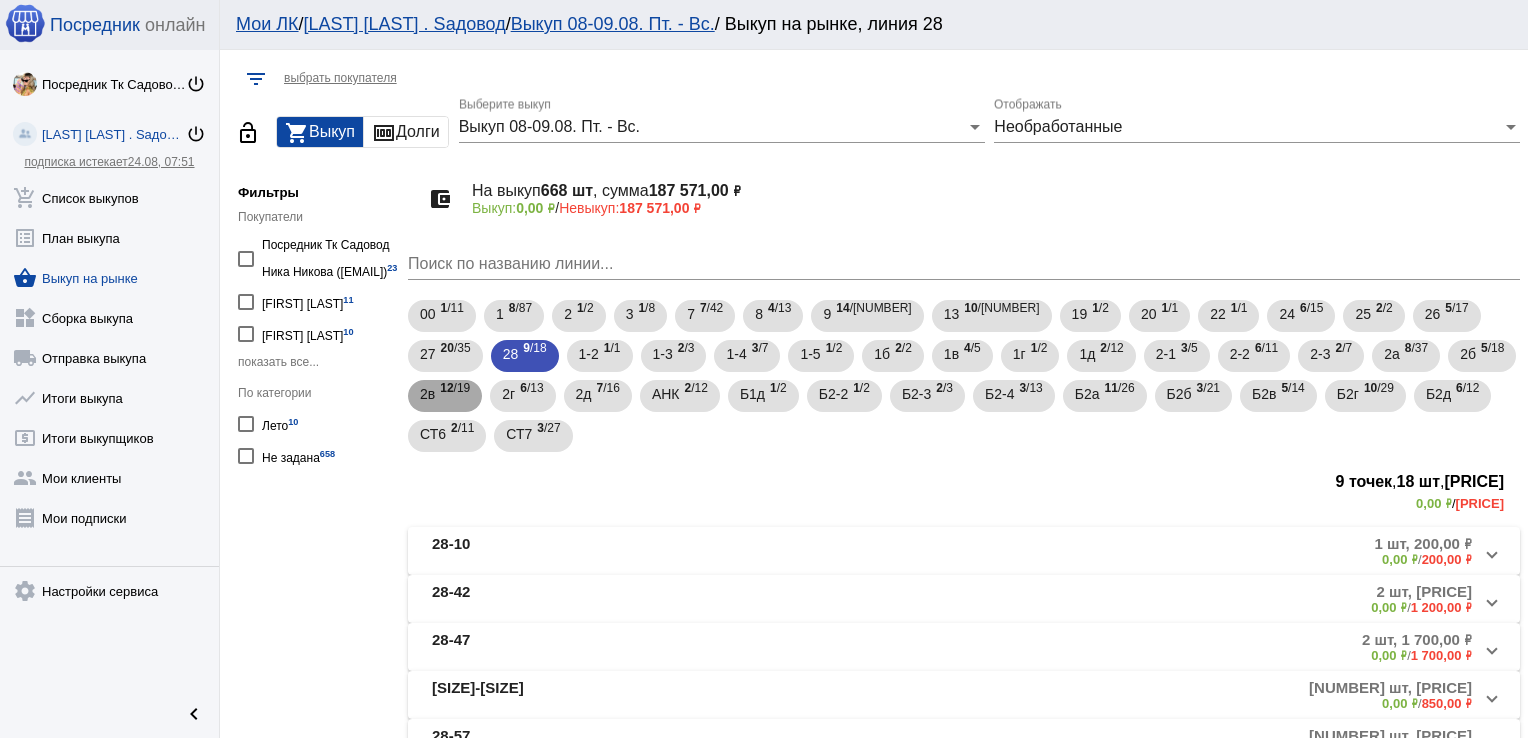 click on "2в 12 /19" at bounding box center [445, 396] 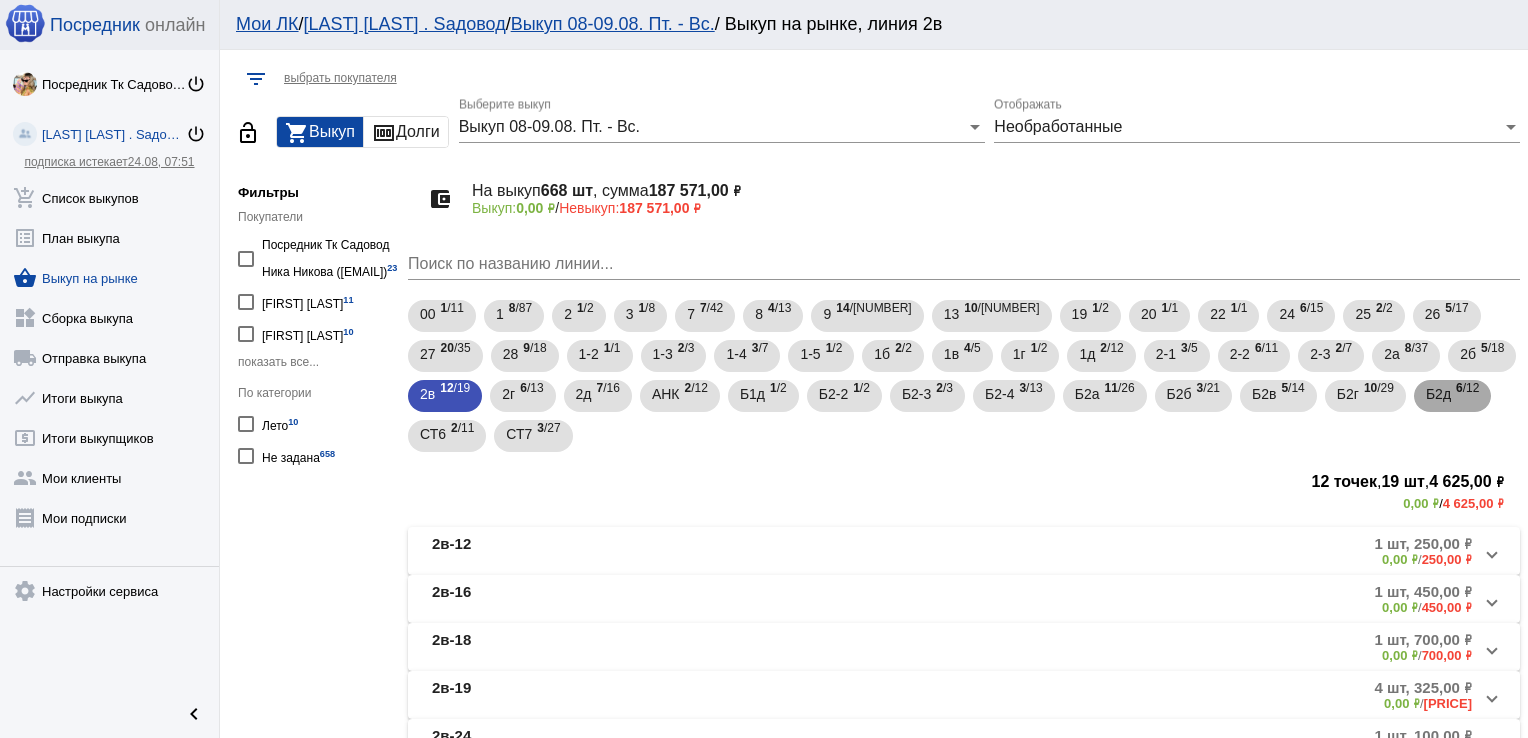 click on "Б2д" at bounding box center [1438, 394] 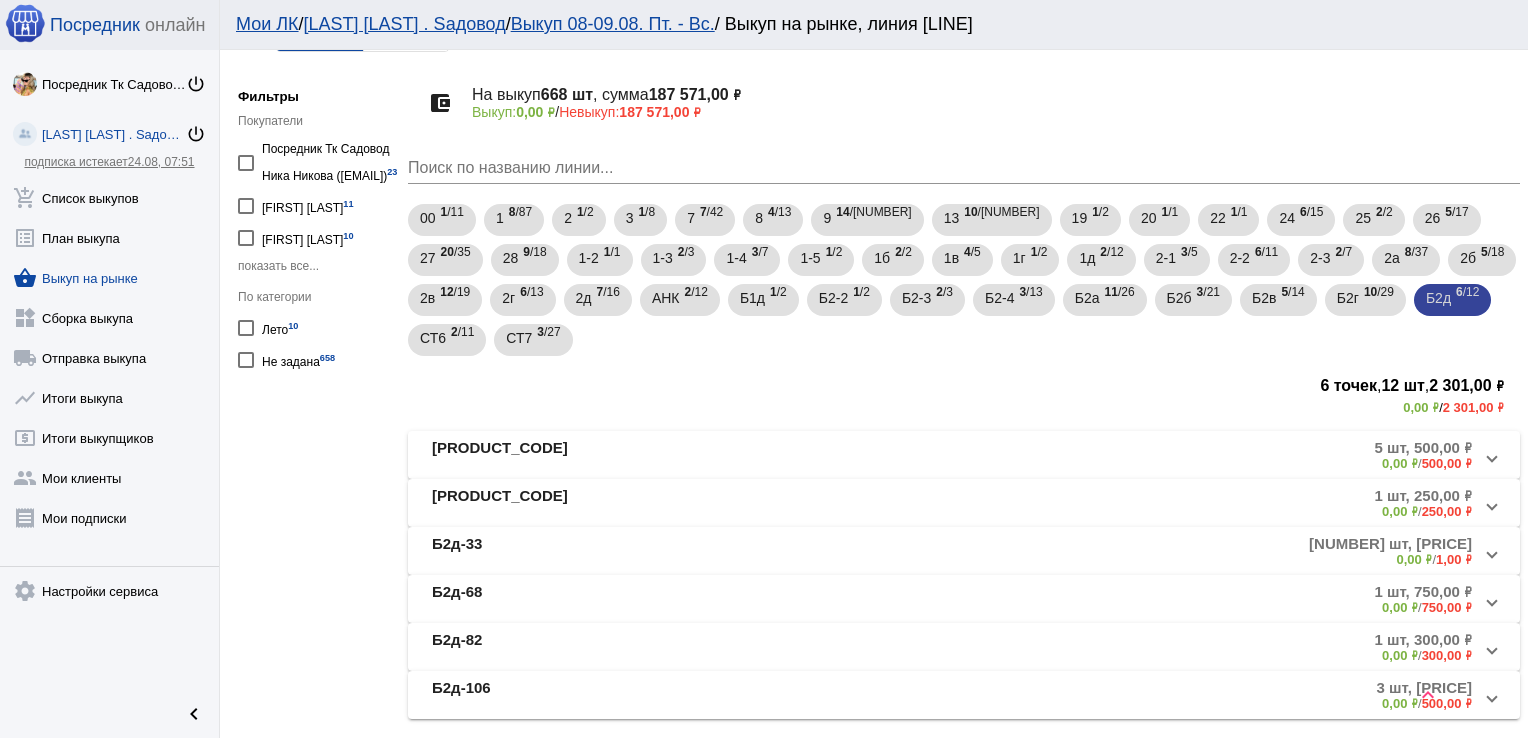 scroll, scrollTop: 112, scrollLeft: 0, axis: vertical 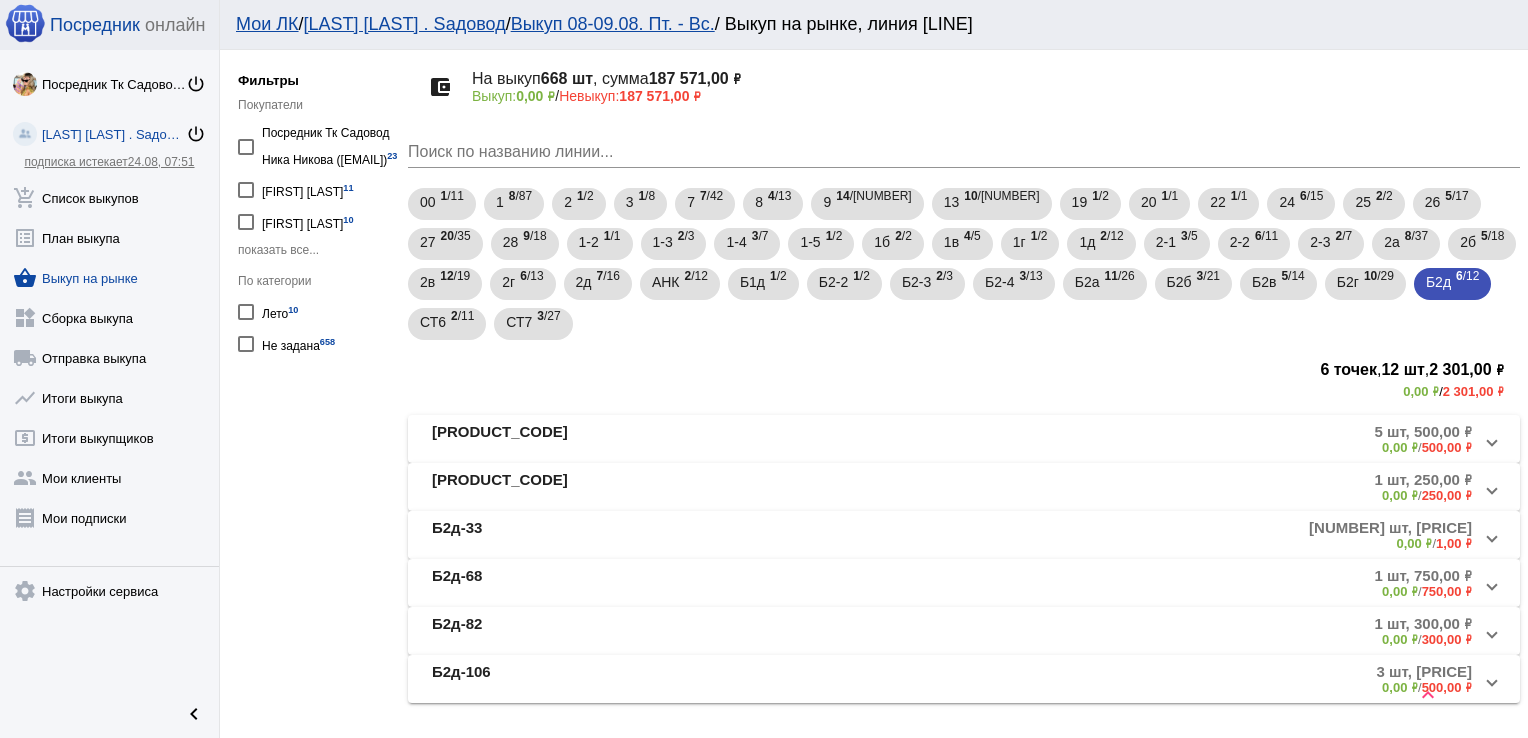 click on "[NUMBER] шт, [PRICE] [PRICE]  /  [PRICE]" 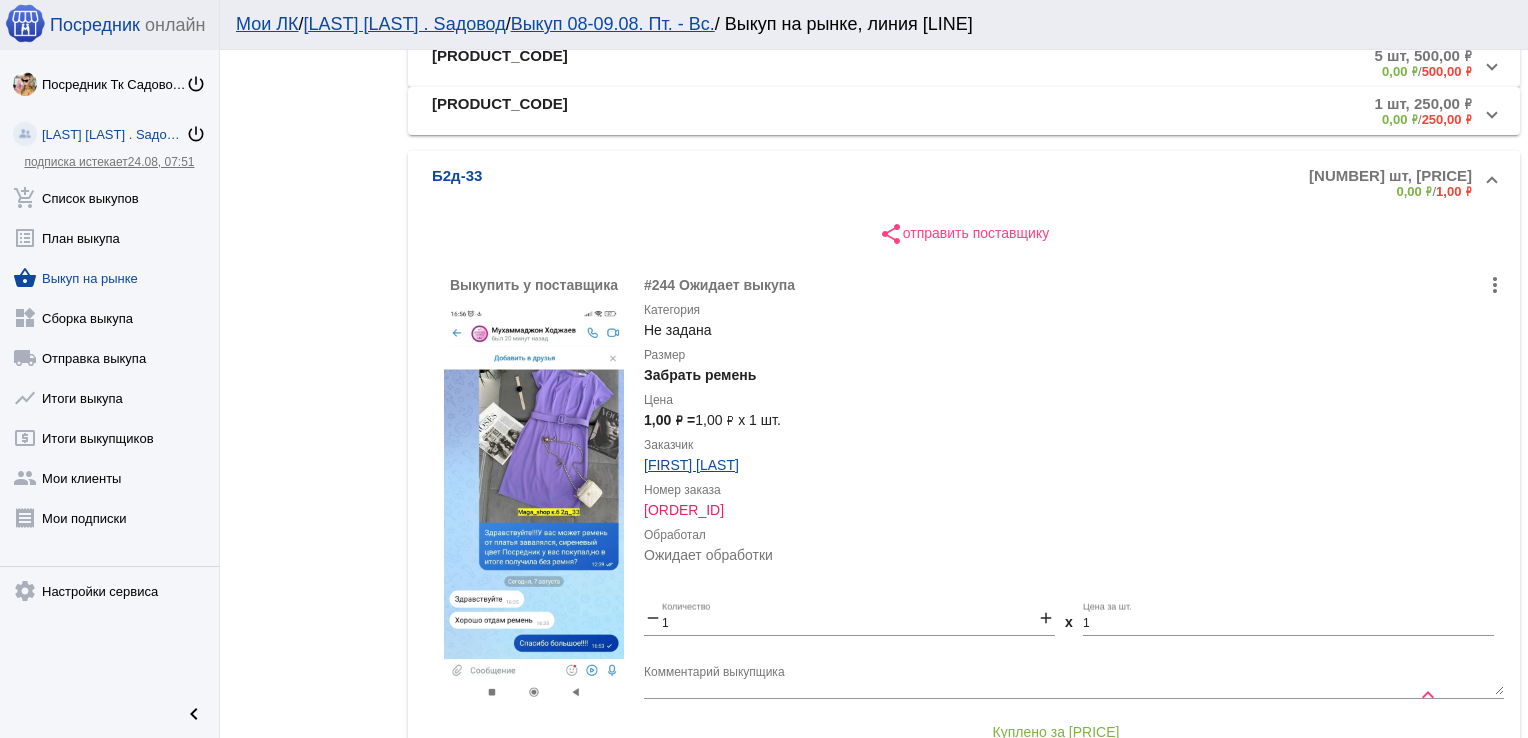 scroll, scrollTop: 496, scrollLeft: 0, axis: vertical 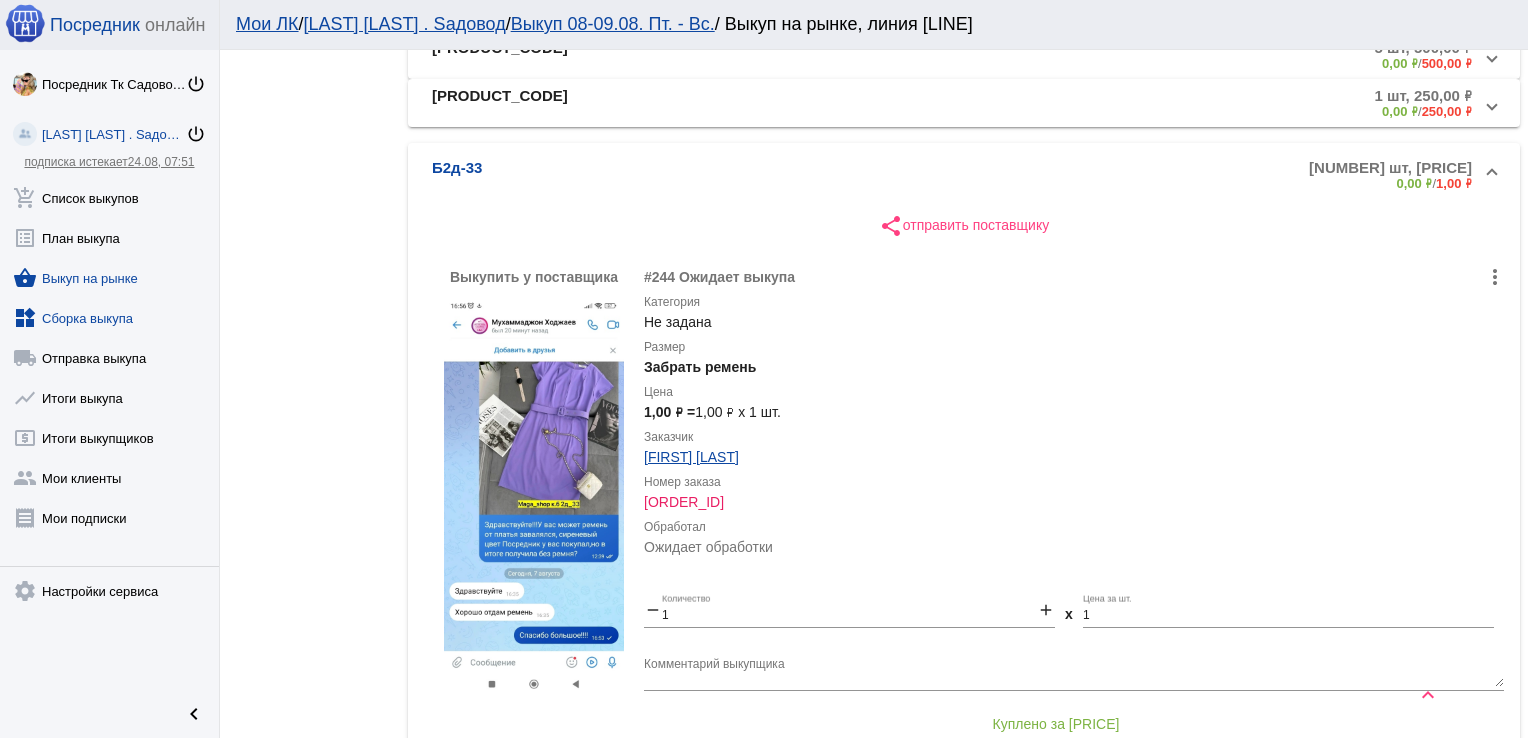 click on "widgets  Сборка выкупа" 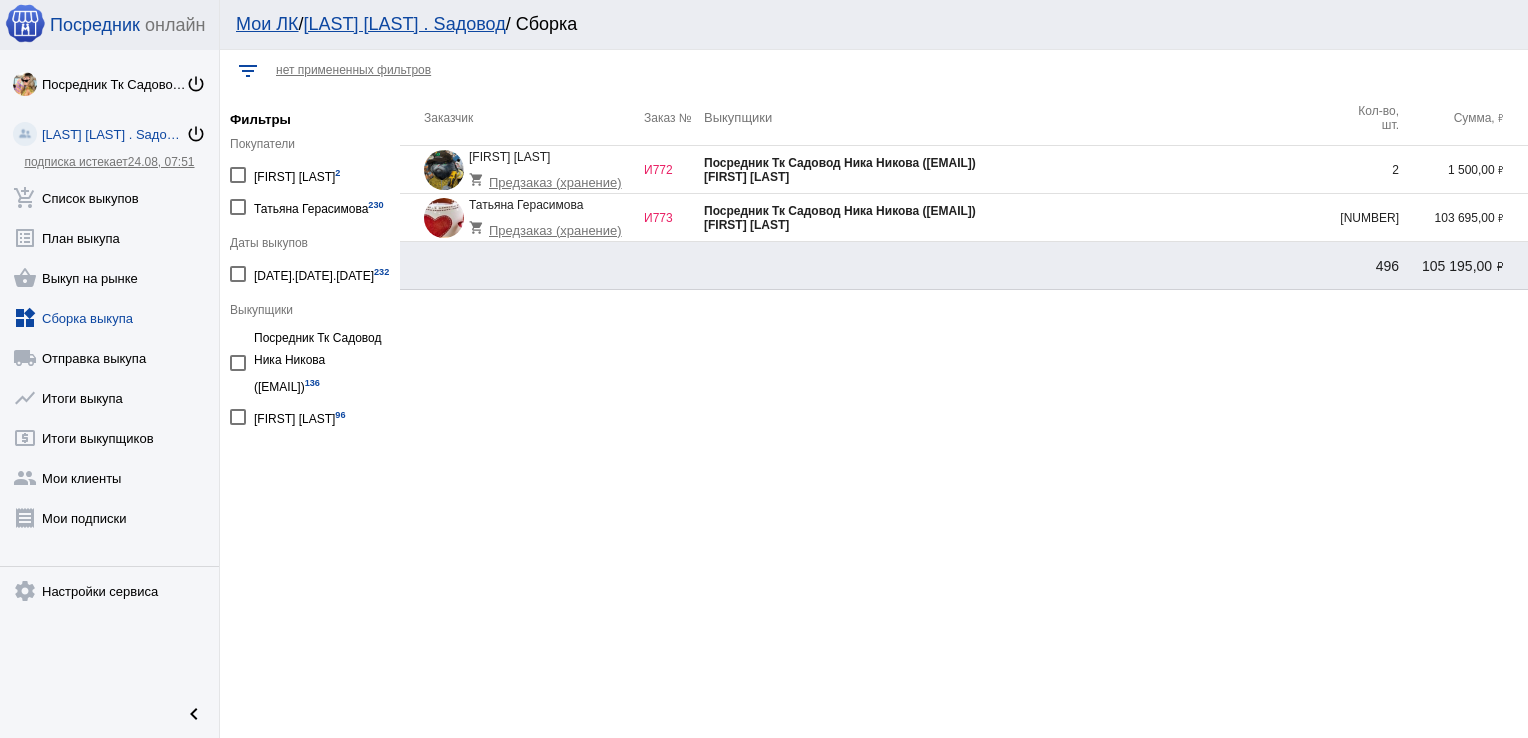 click on "[FIRST] [LAST]" 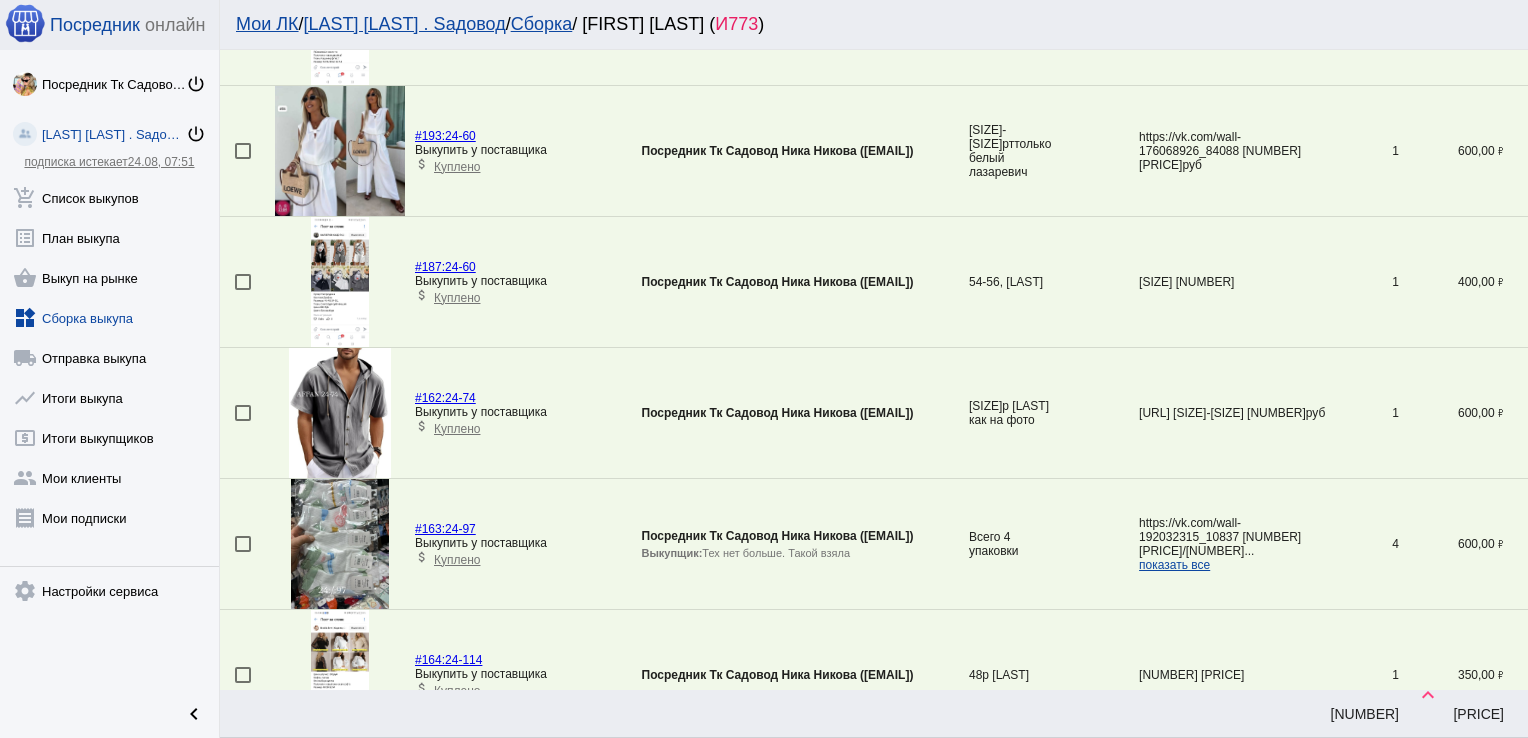 scroll, scrollTop: 1268, scrollLeft: 0, axis: vertical 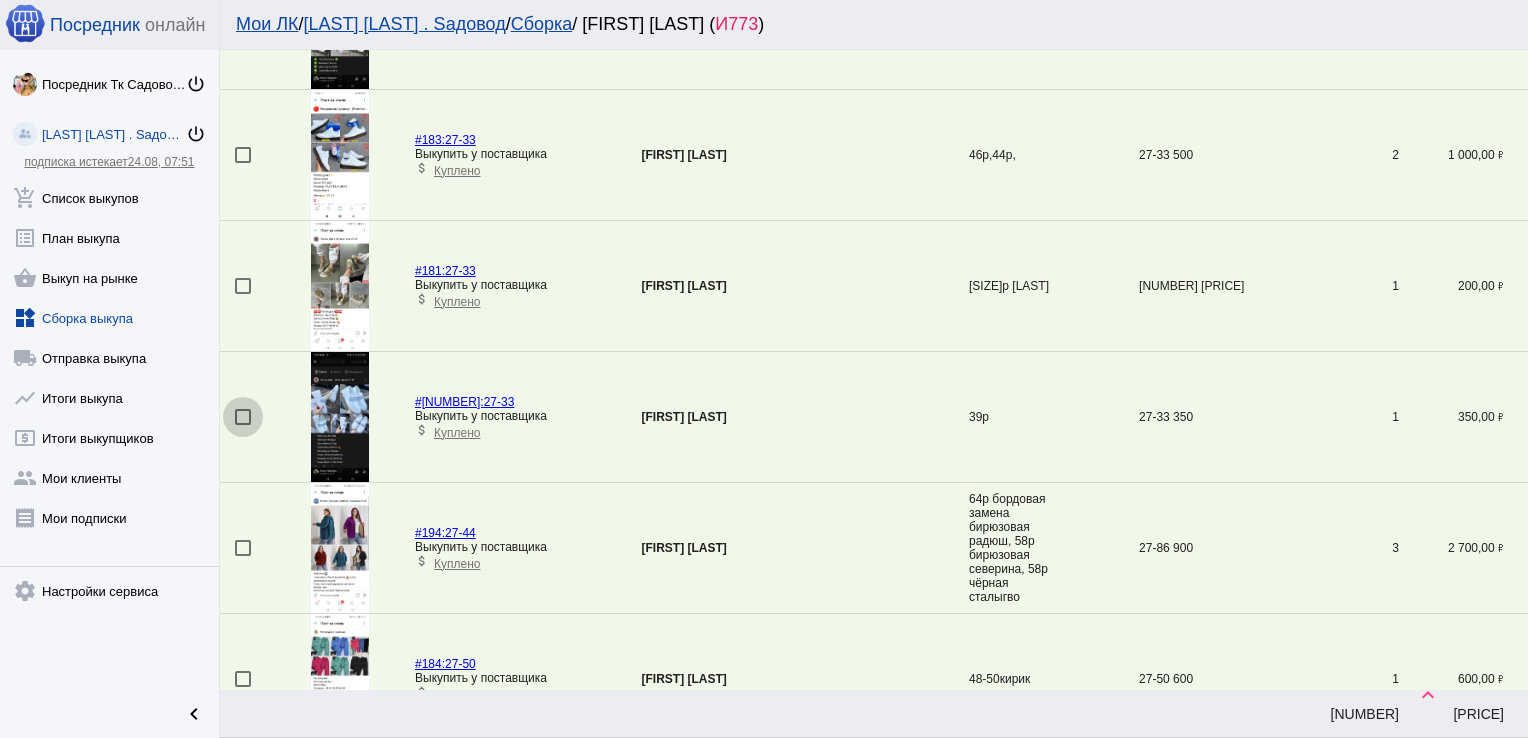 click at bounding box center (243, 417) 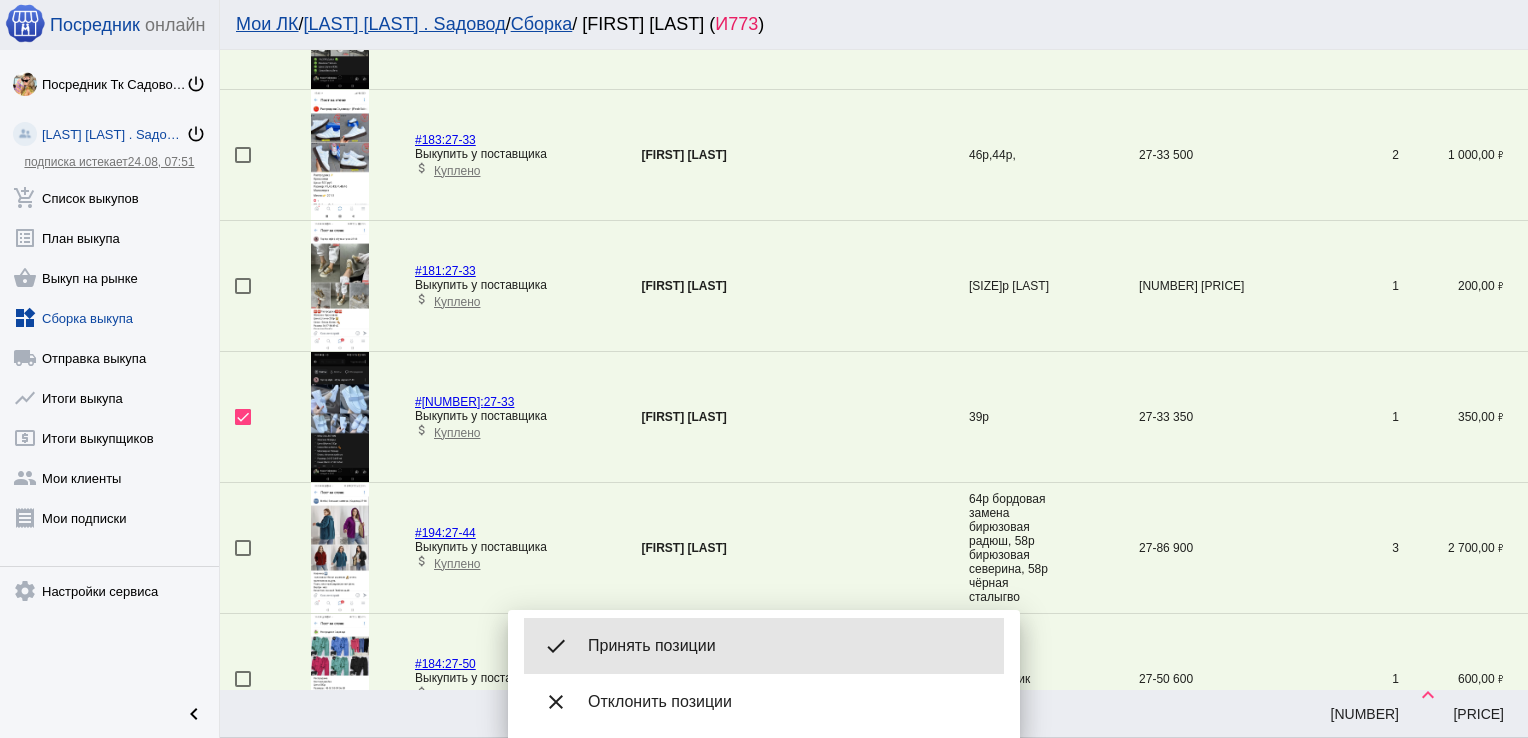 click on "Принять позиции" at bounding box center (788, 646) 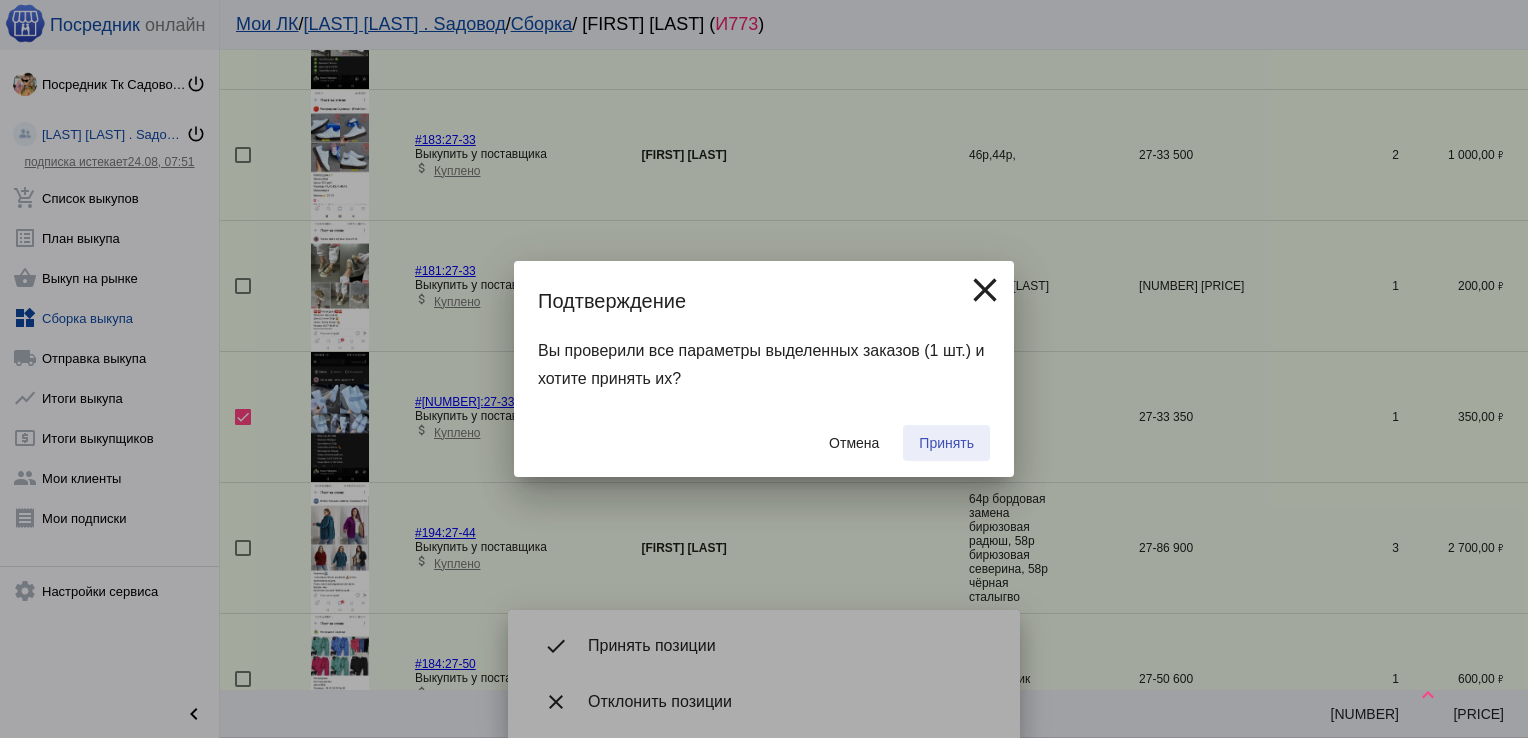 click on "Принять" at bounding box center [946, 443] 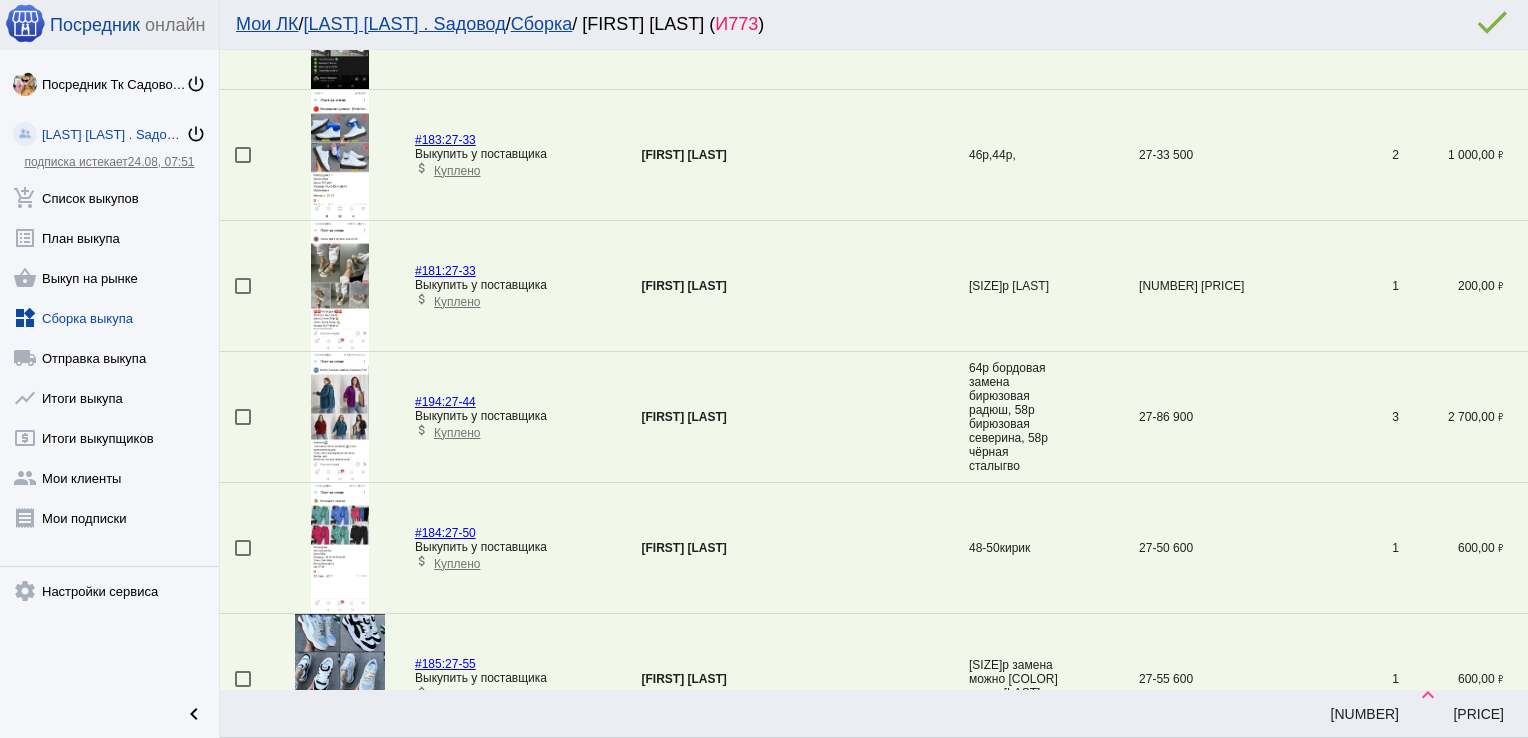 scroll, scrollTop: 3340, scrollLeft: 0, axis: vertical 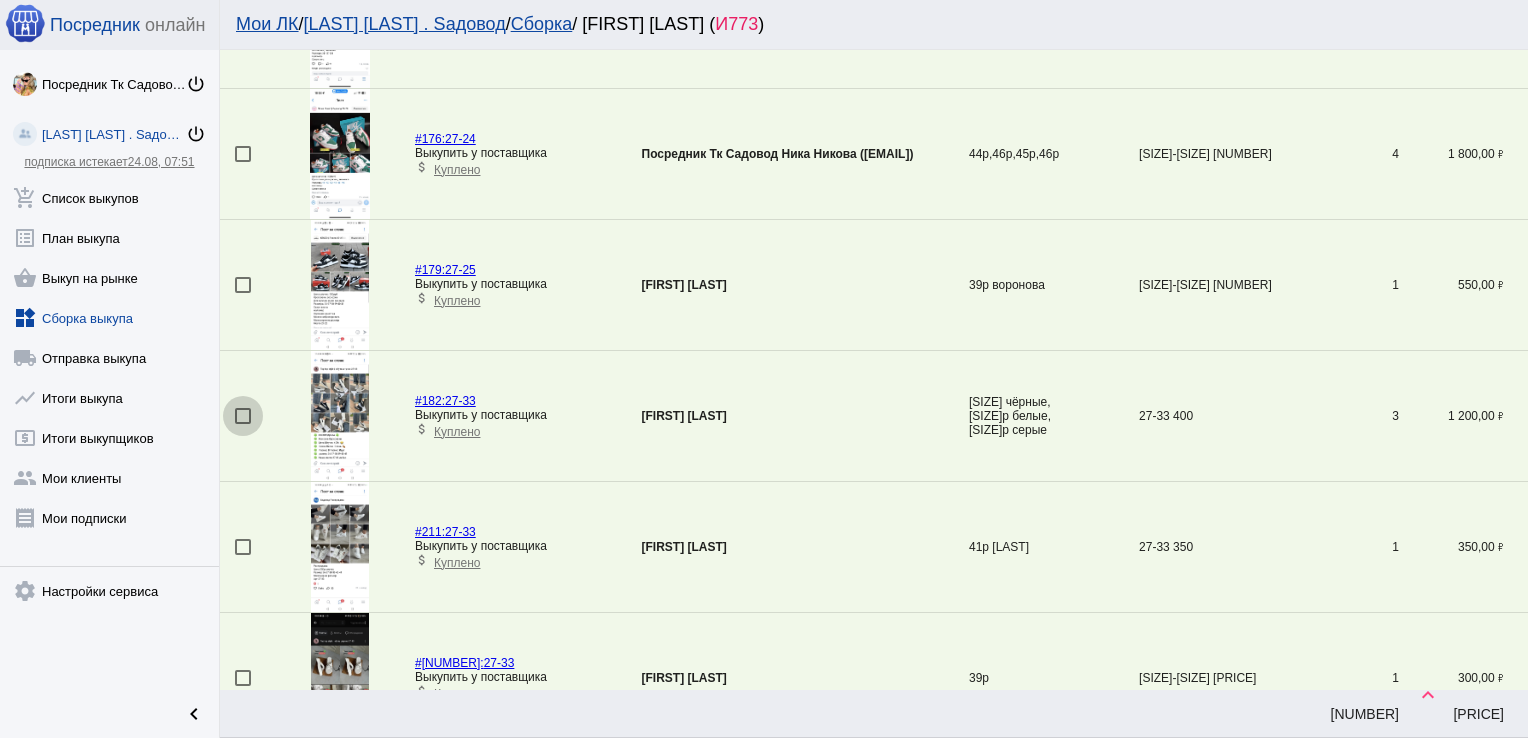 click at bounding box center [243, 416] 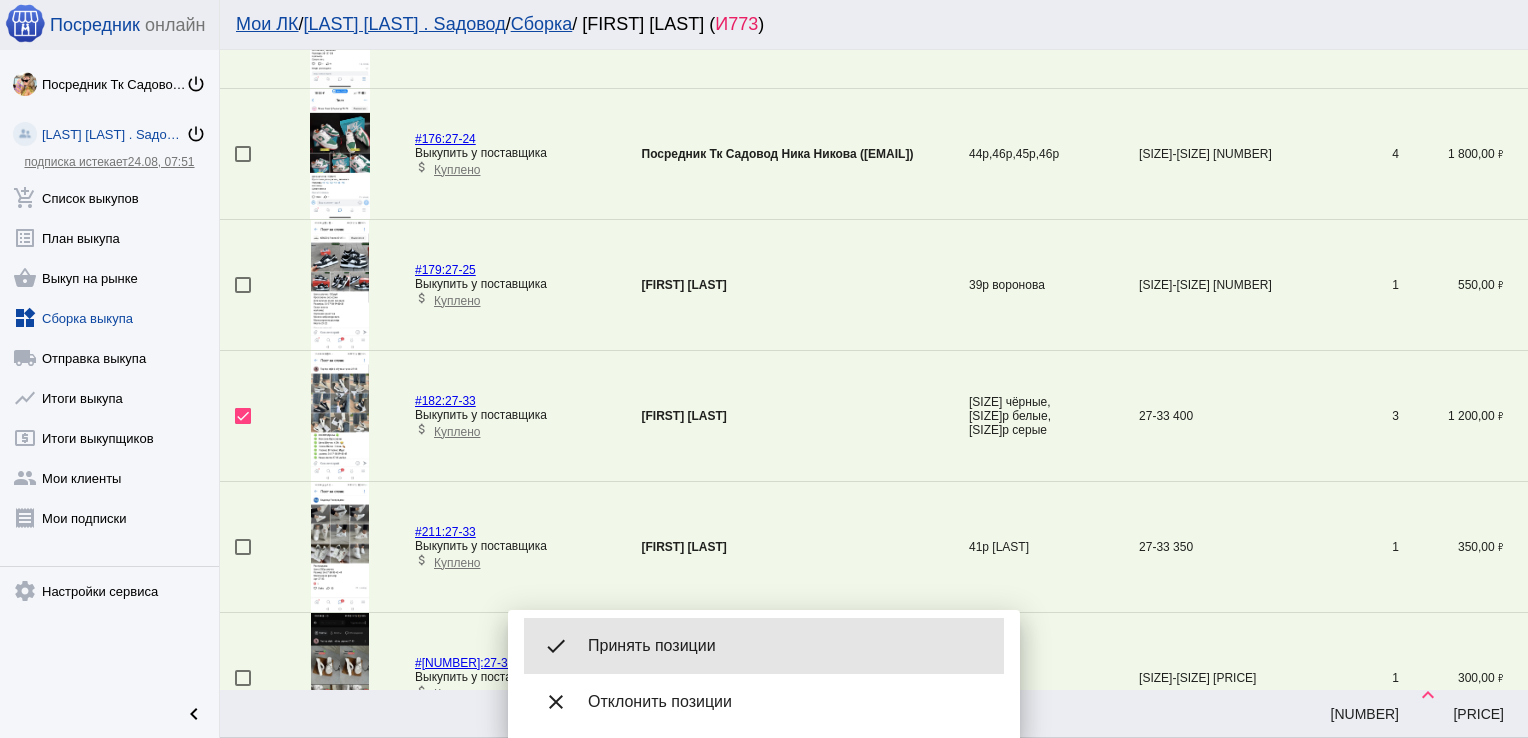 click on "Принять позиции" at bounding box center (788, 646) 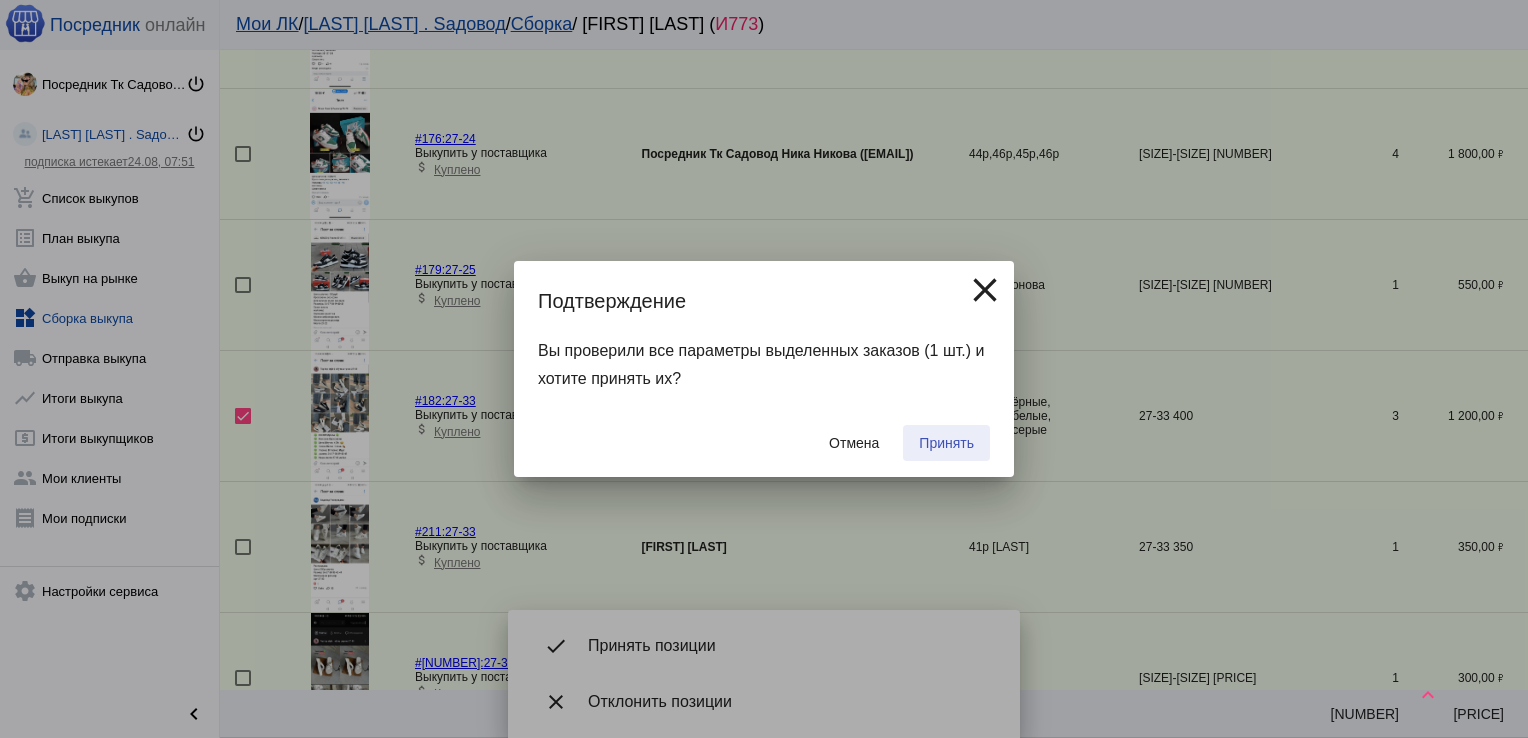 click on "Принять" at bounding box center [946, 443] 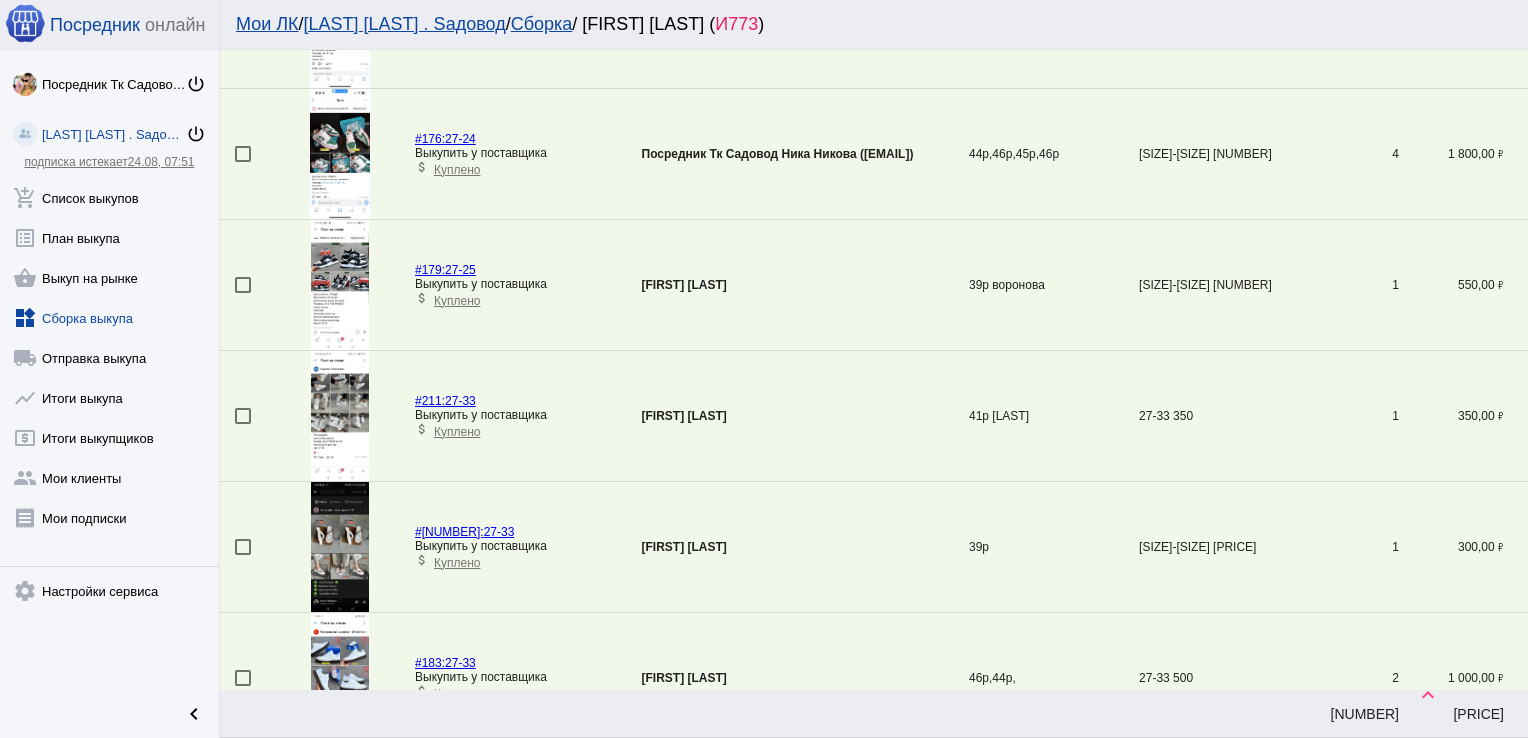 scroll, scrollTop: 3732, scrollLeft: 0, axis: vertical 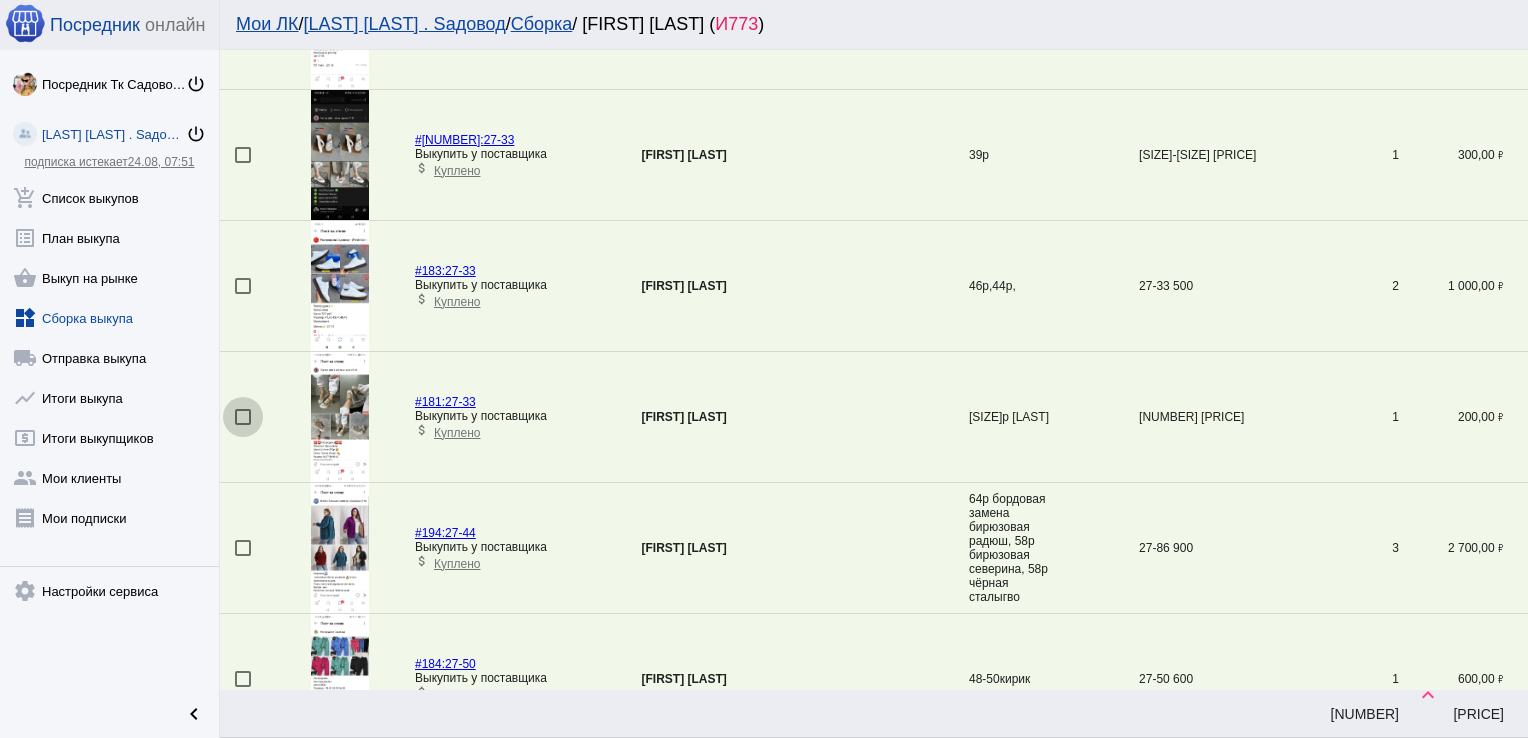 click at bounding box center [243, 417] 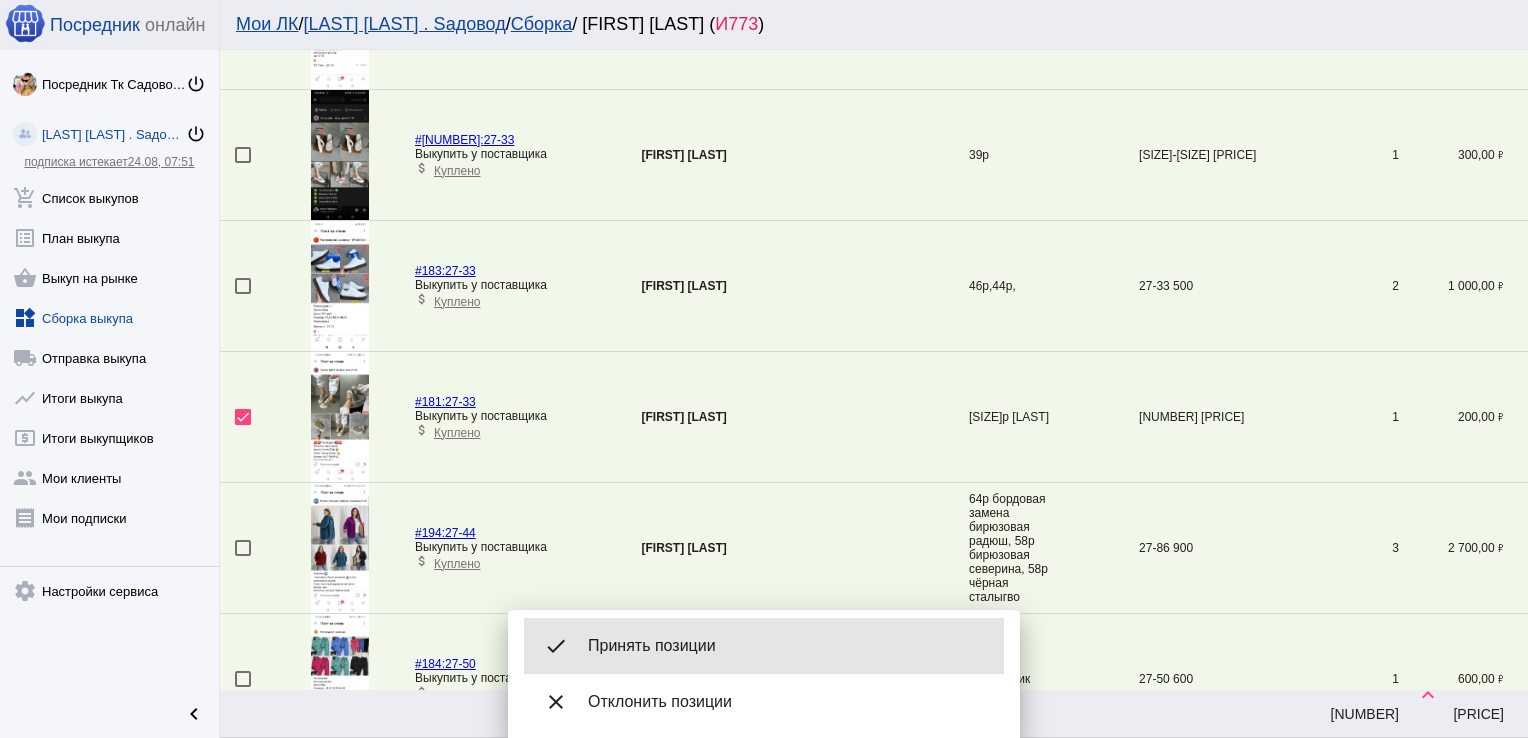 click on "done Принять позиции" at bounding box center (764, 646) 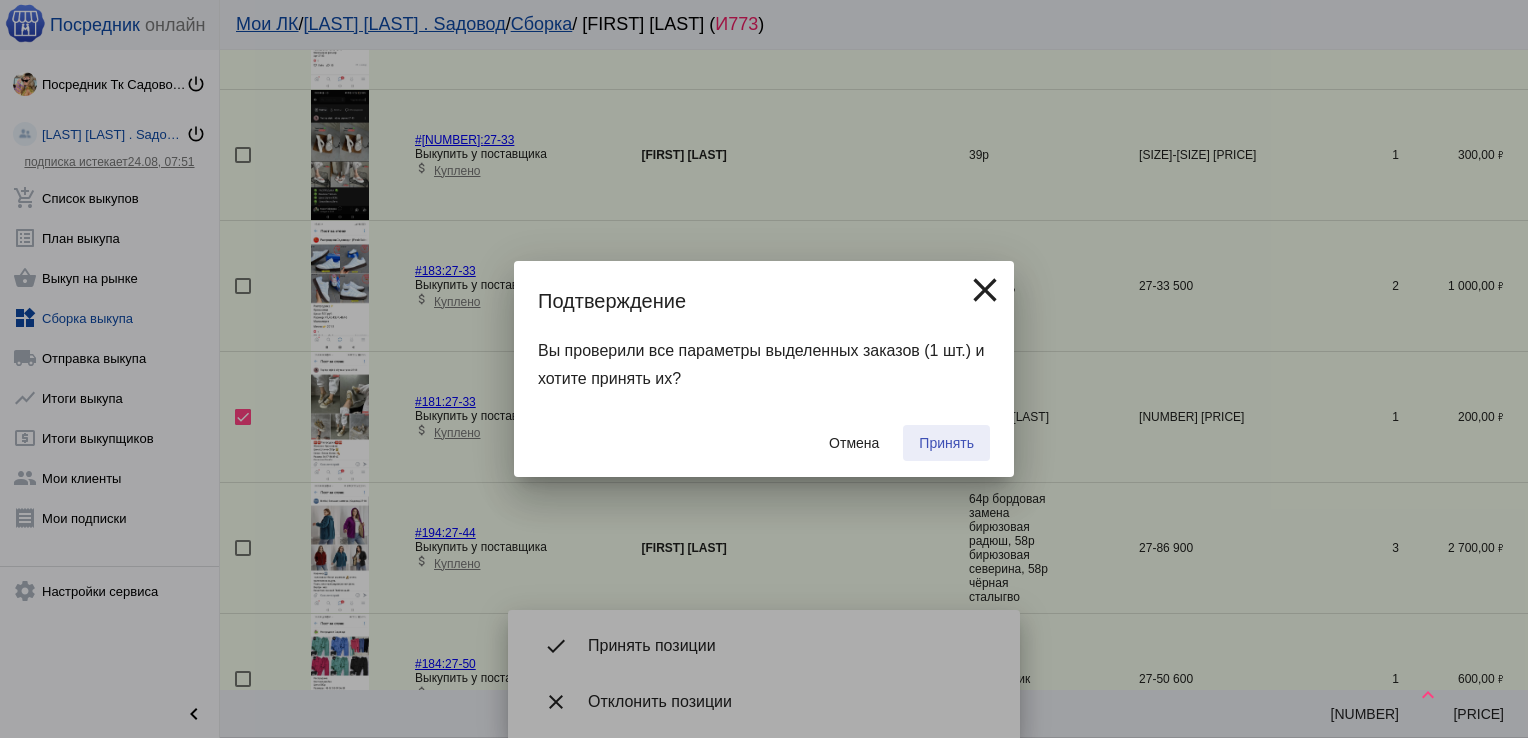 click on "Принять" at bounding box center [946, 443] 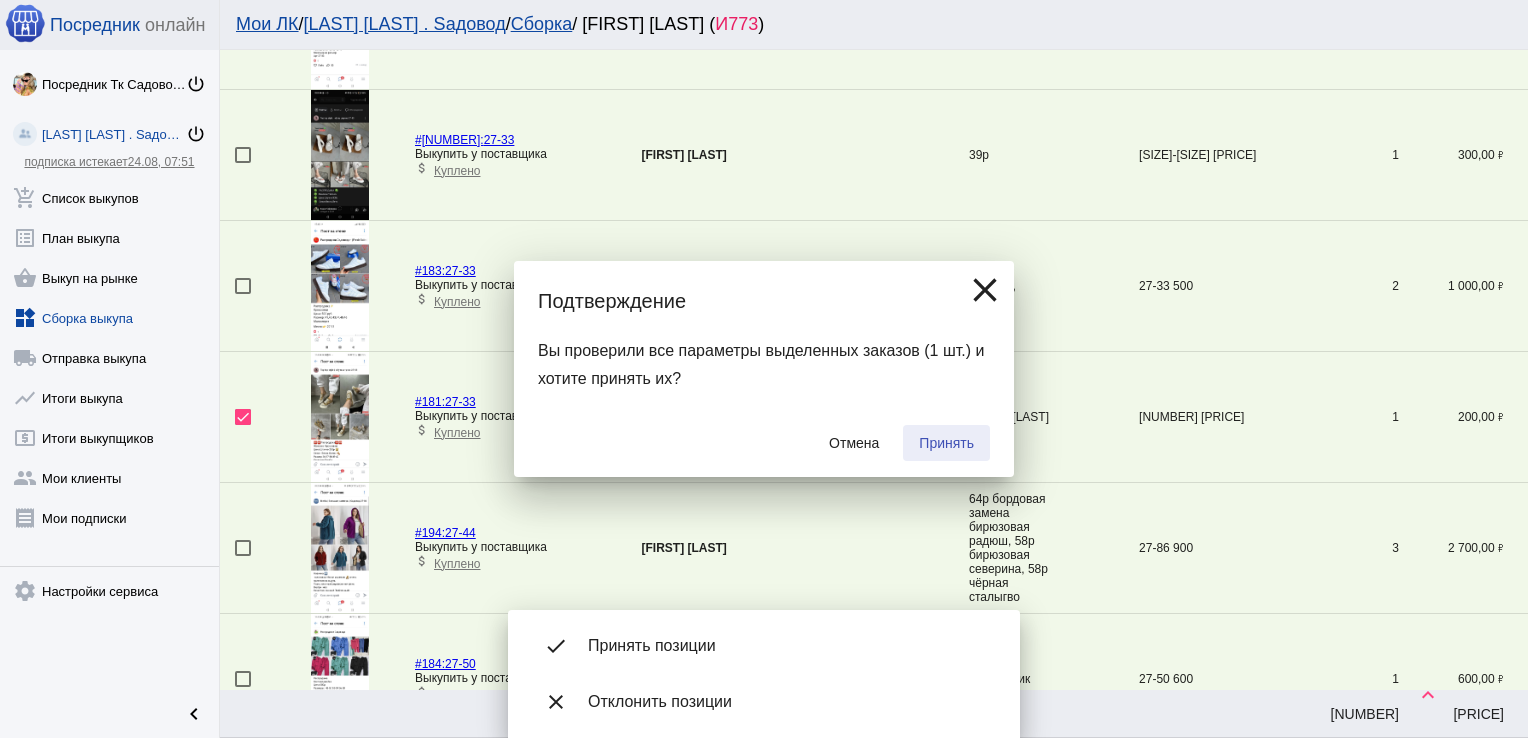 checkbox on "false" 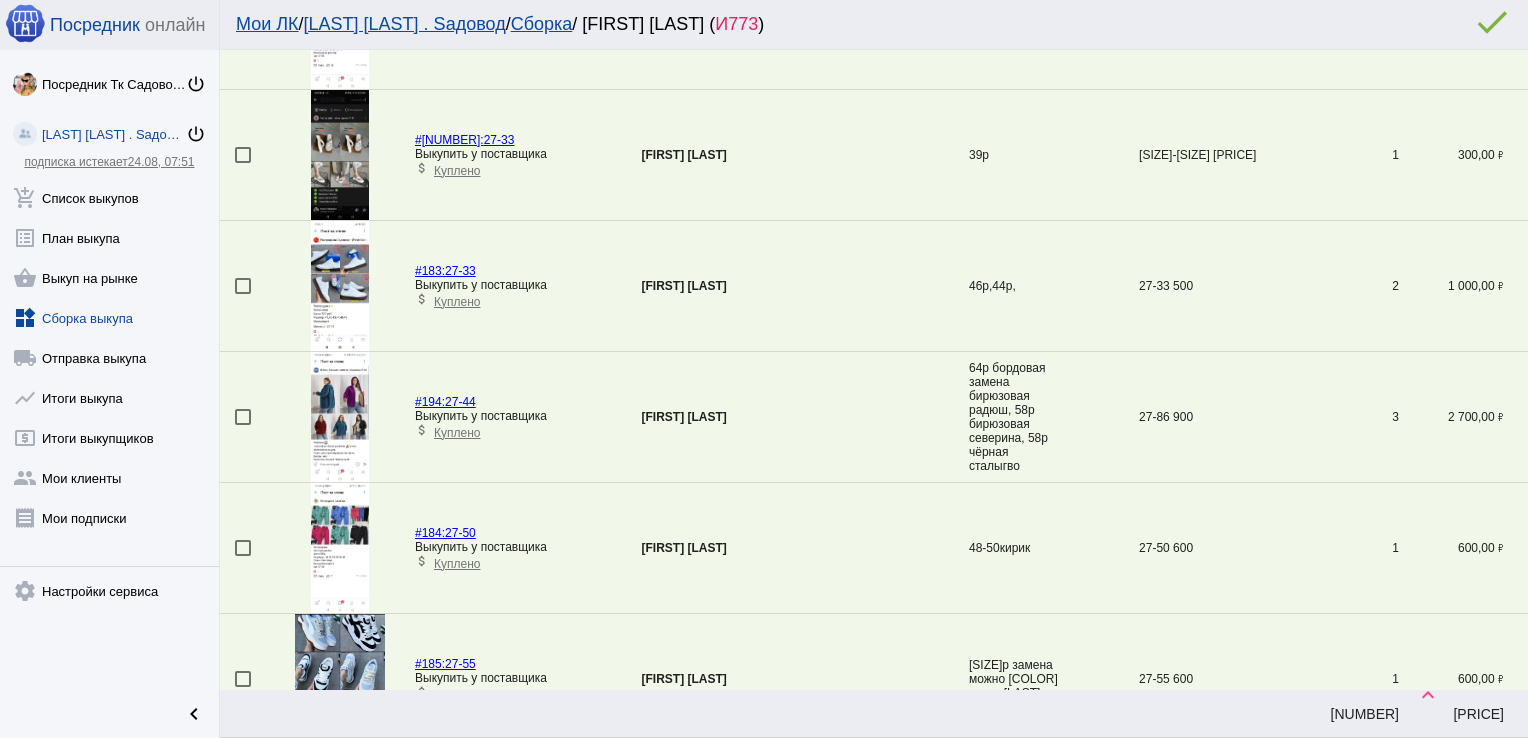scroll, scrollTop: 2817, scrollLeft: 0, axis: vertical 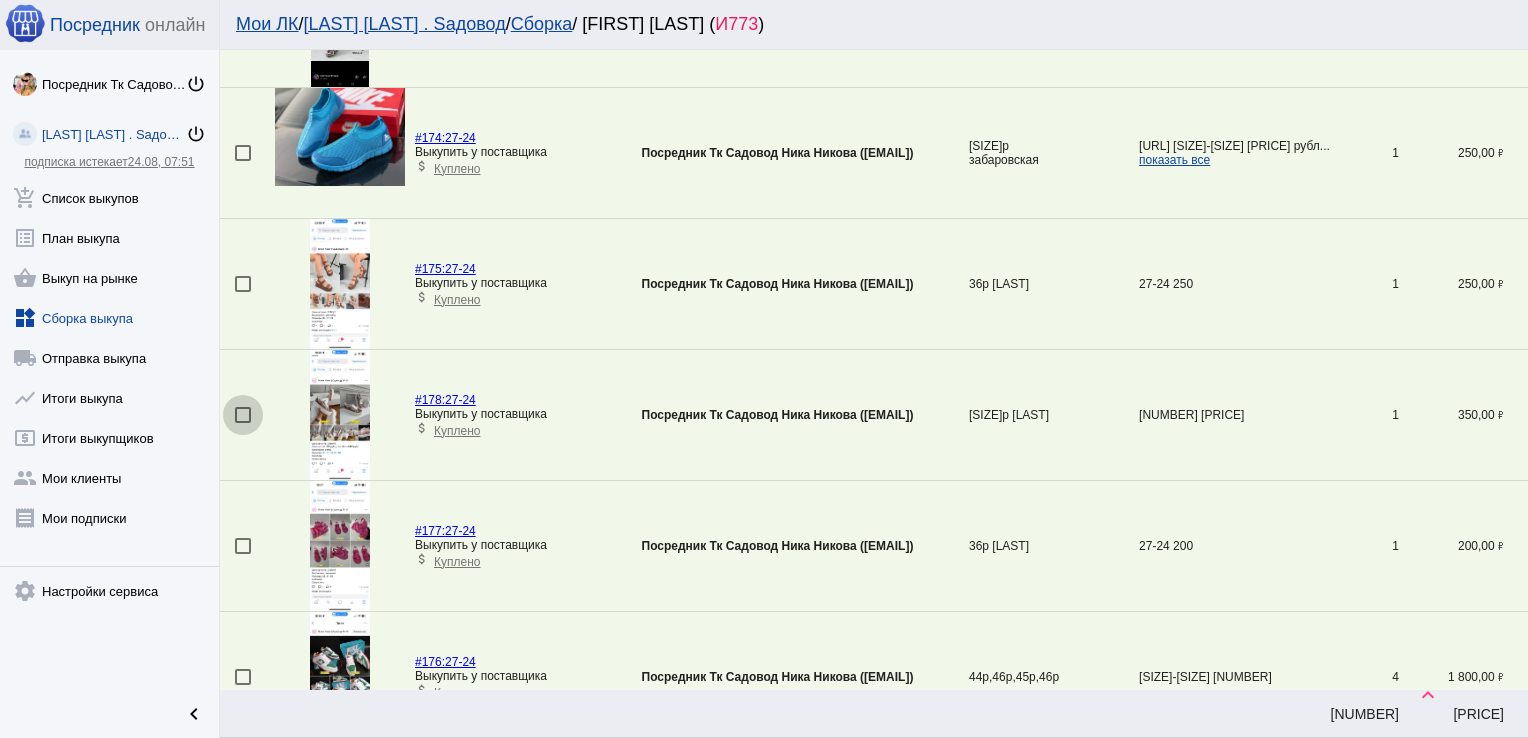 click at bounding box center [243, 415] 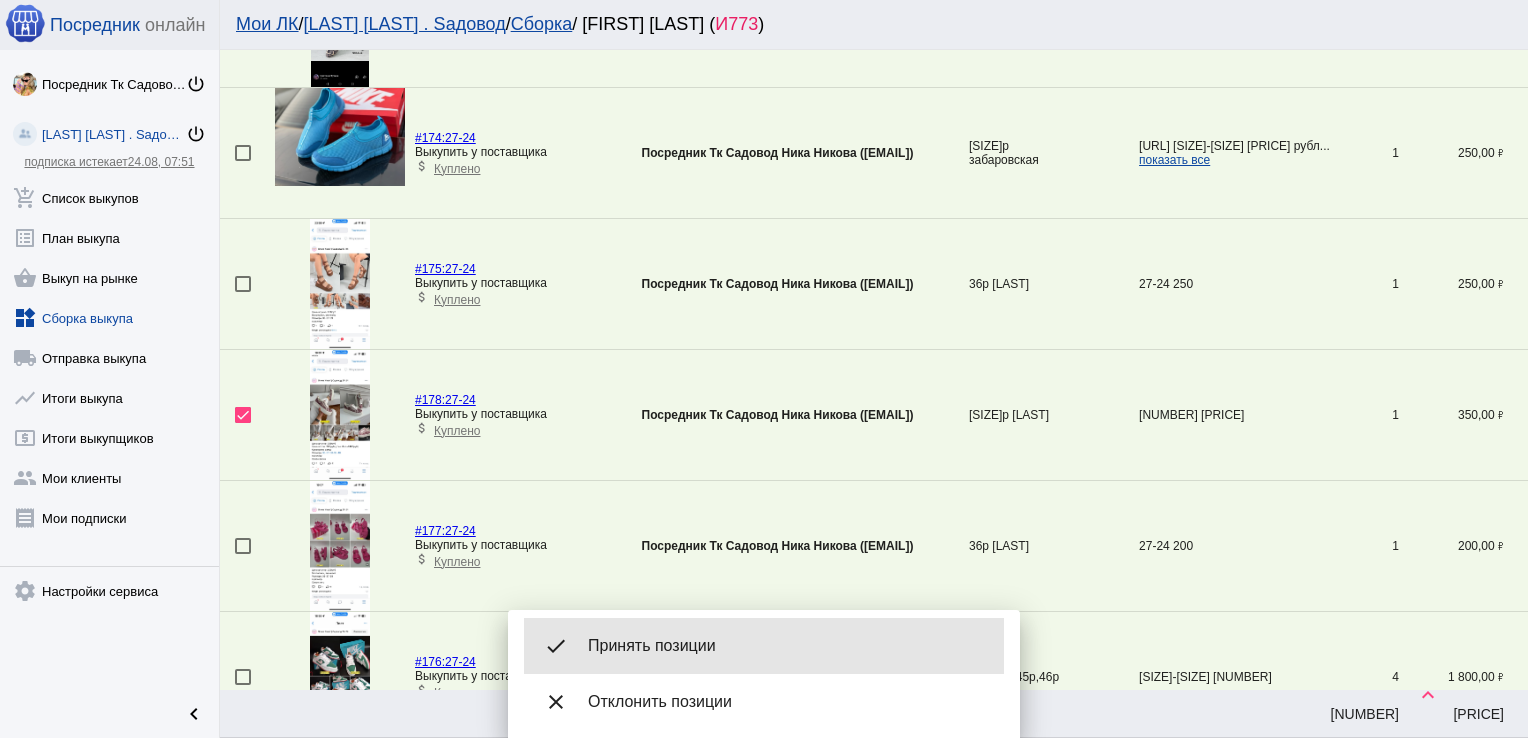 click on "Принять позиции" at bounding box center (788, 646) 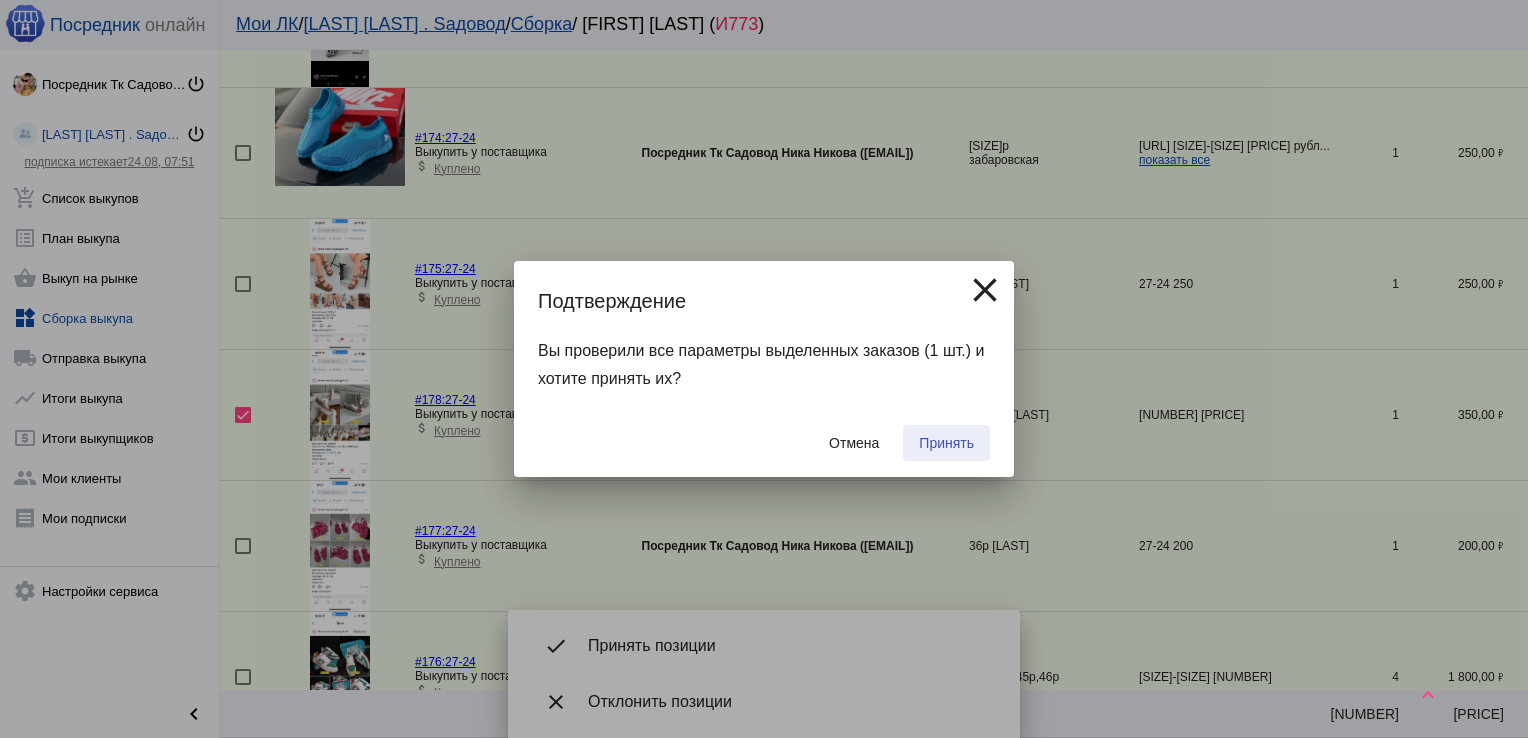 click on "Принять" at bounding box center [946, 443] 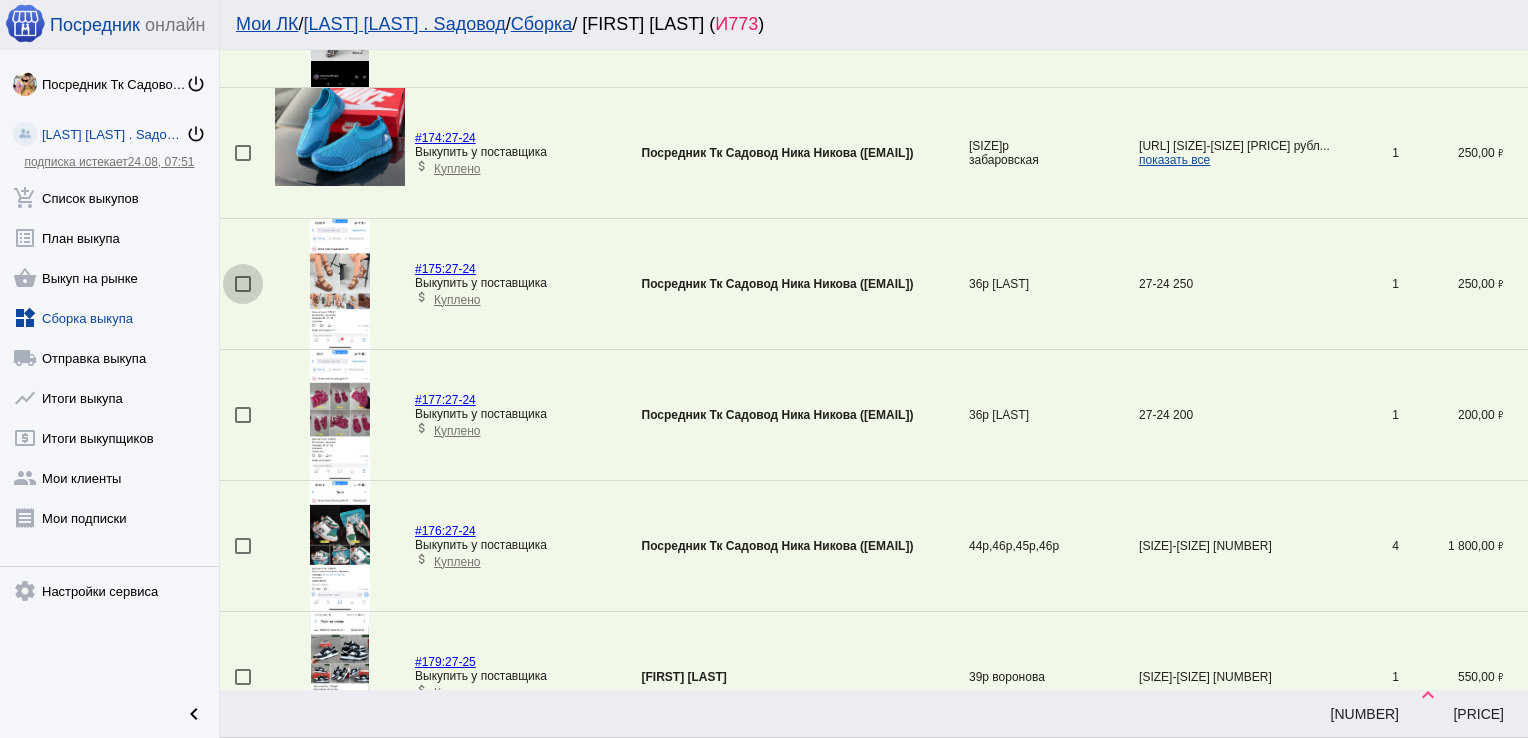click at bounding box center [243, 284] 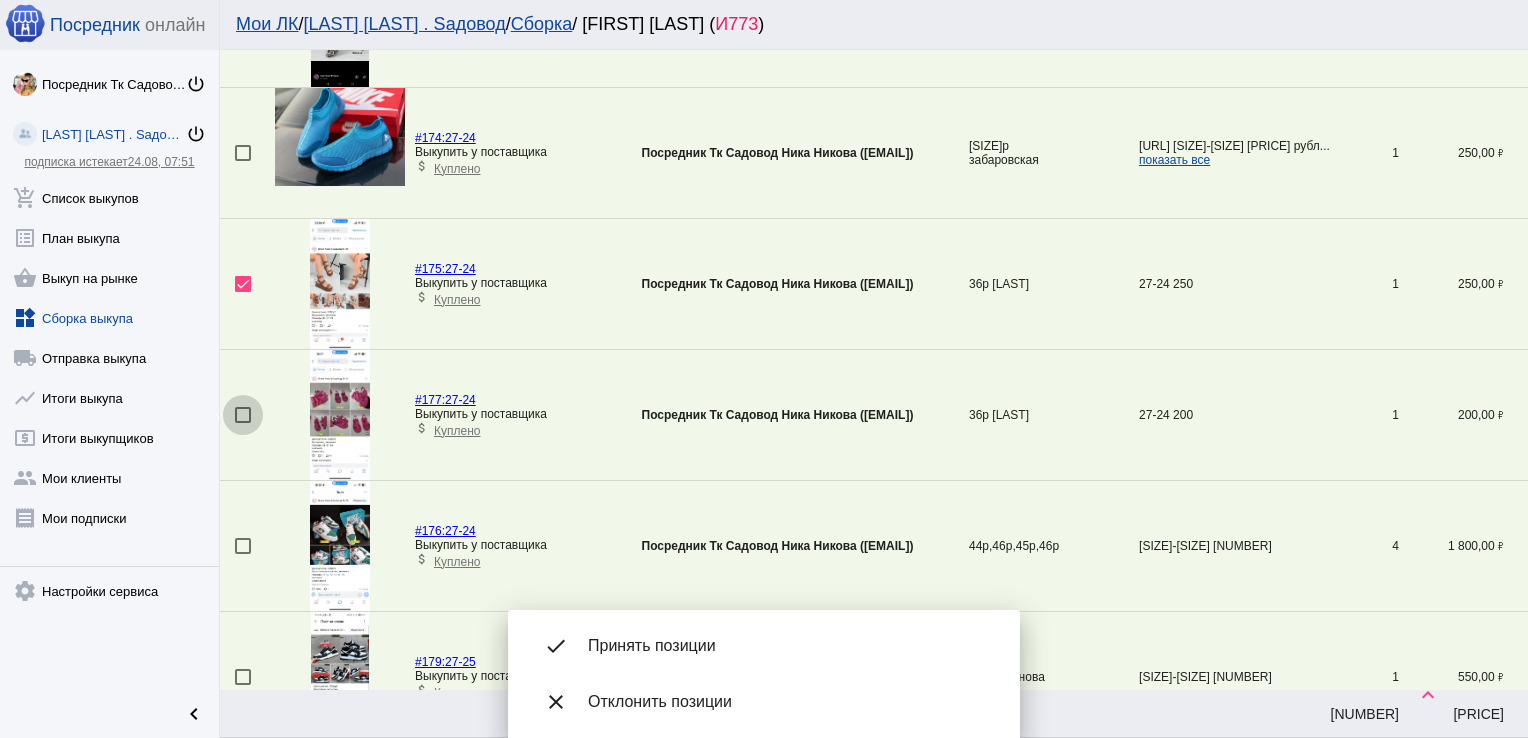 click at bounding box center (243, 415) 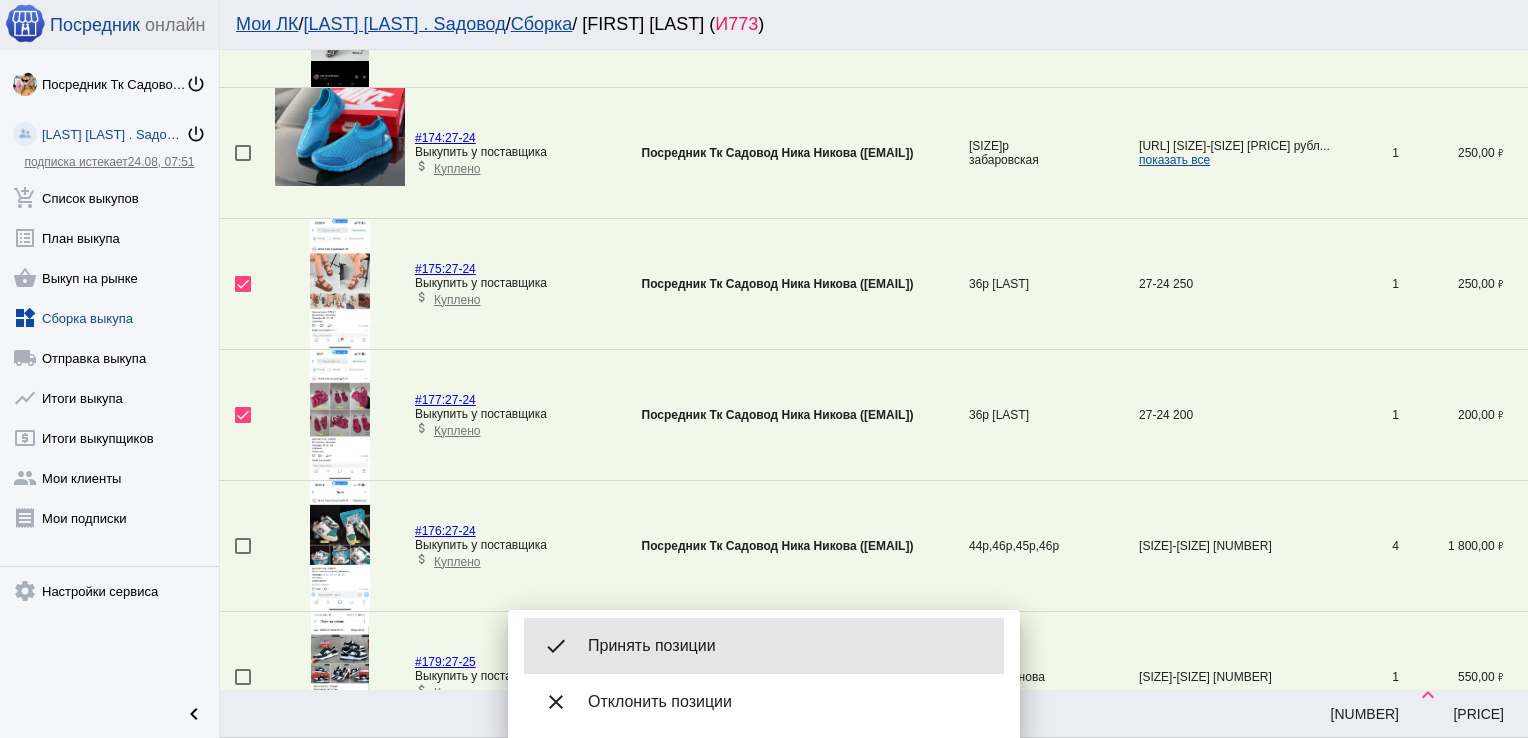 click on "Принять позиции" at bounding box center (788, 646) 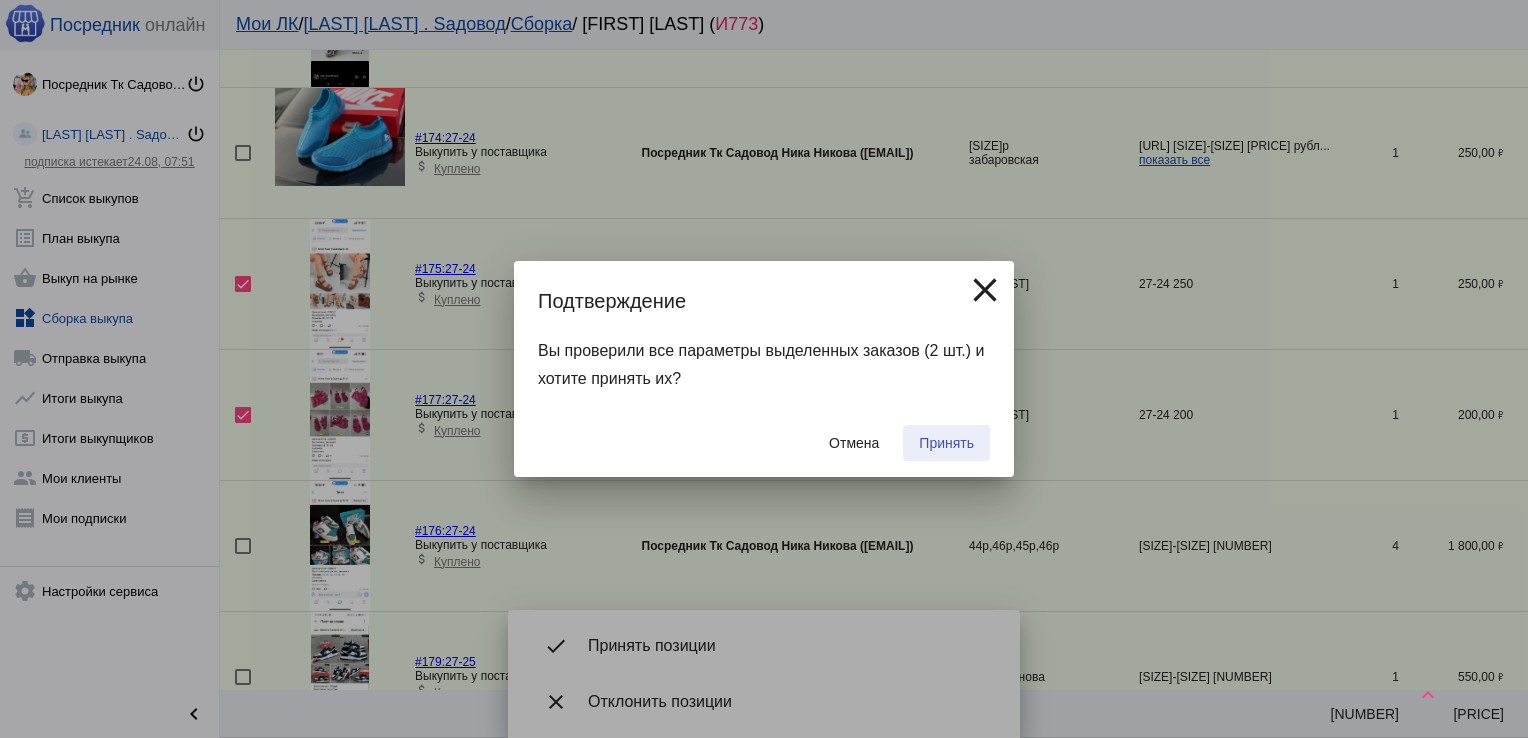 click on "Принять" at bounding box center (946, 443) 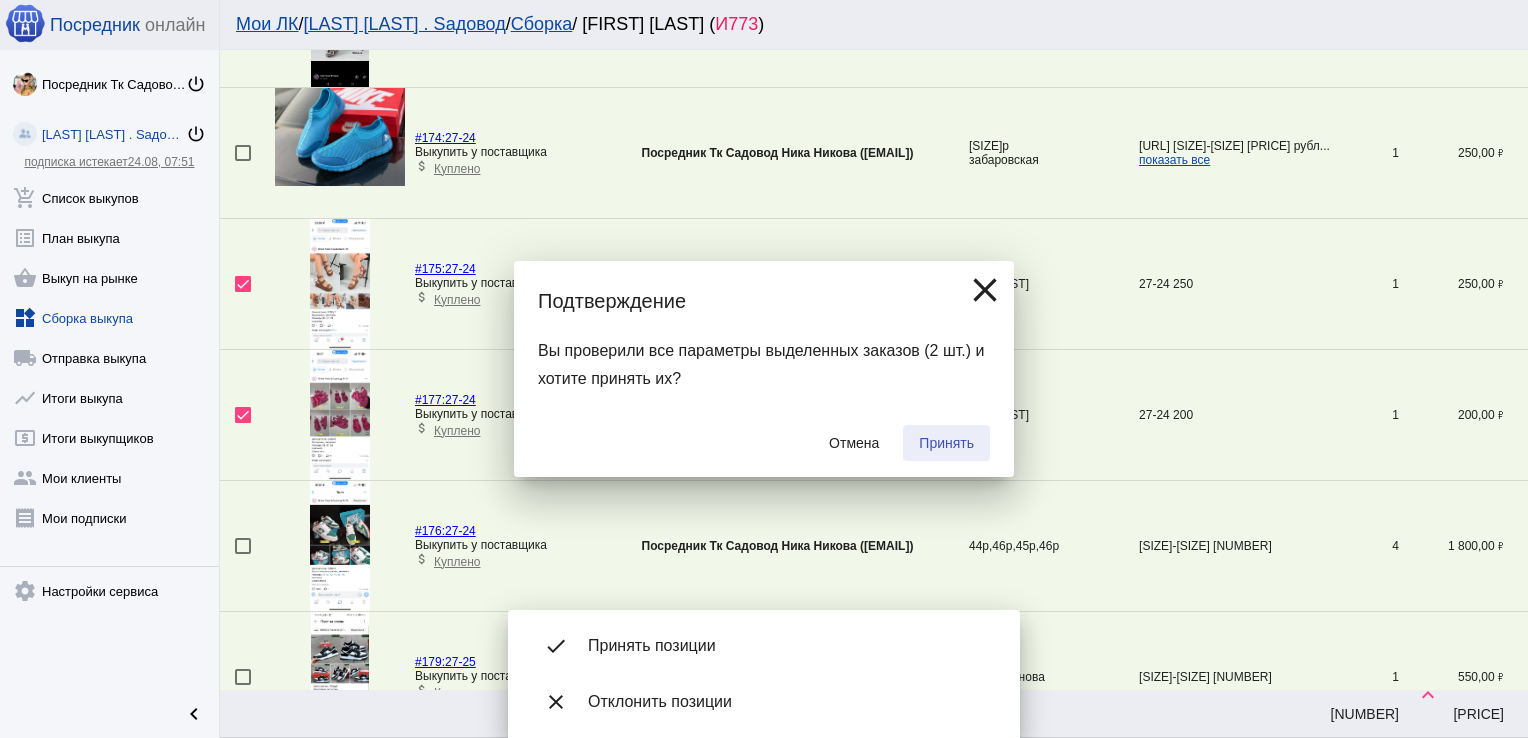 checkbox on "false" 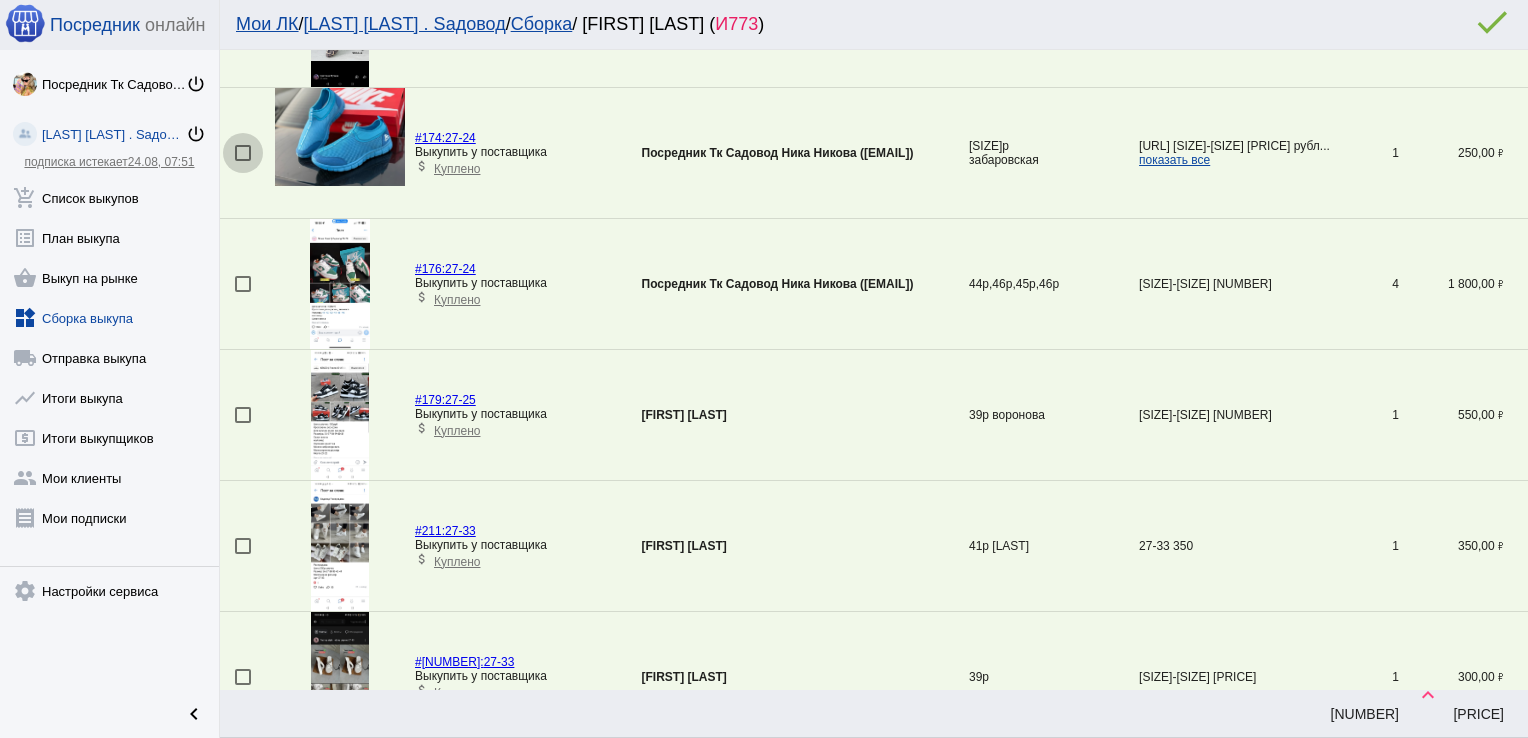 click at bounding box center [243, 153] 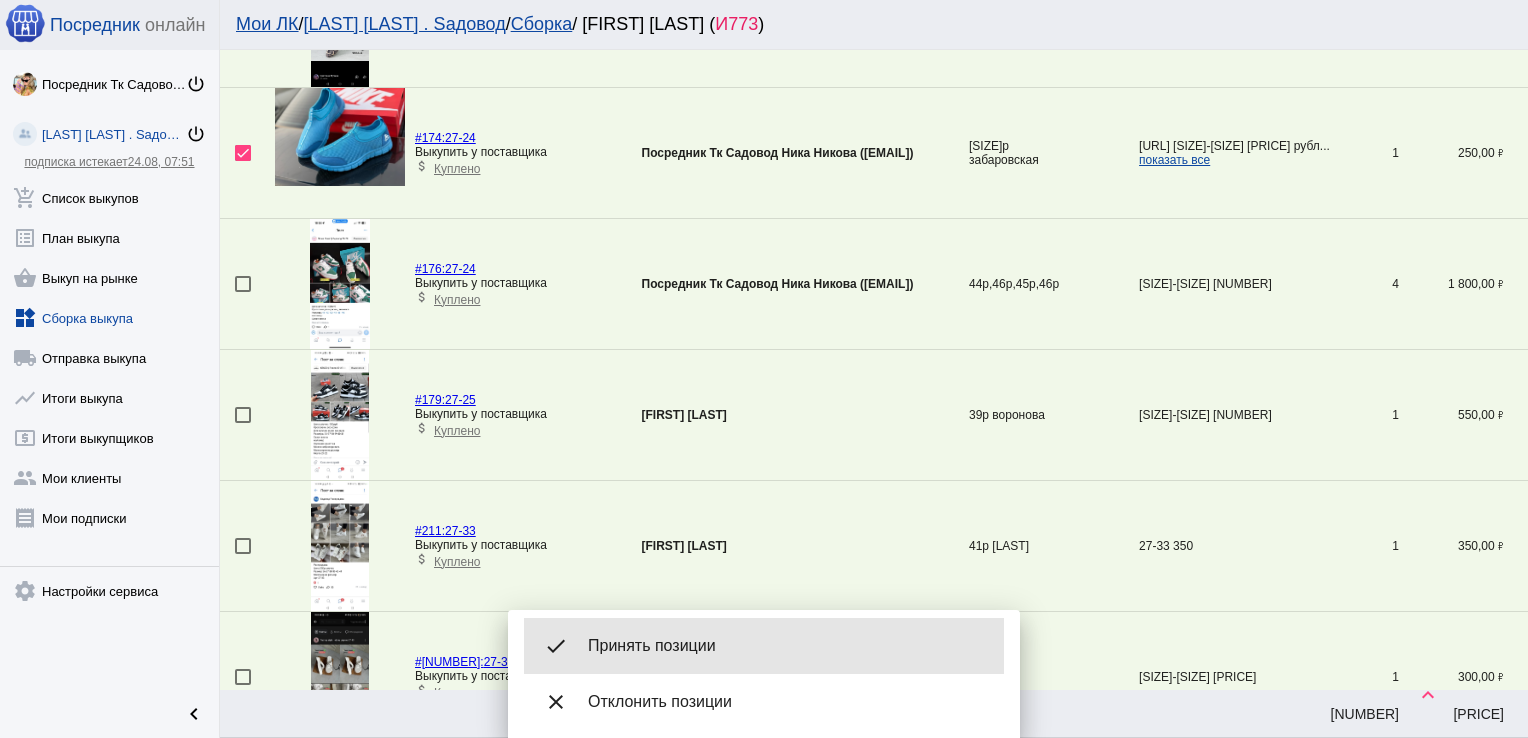 click on "done Принять позиции" at bounding box center (764, 646) 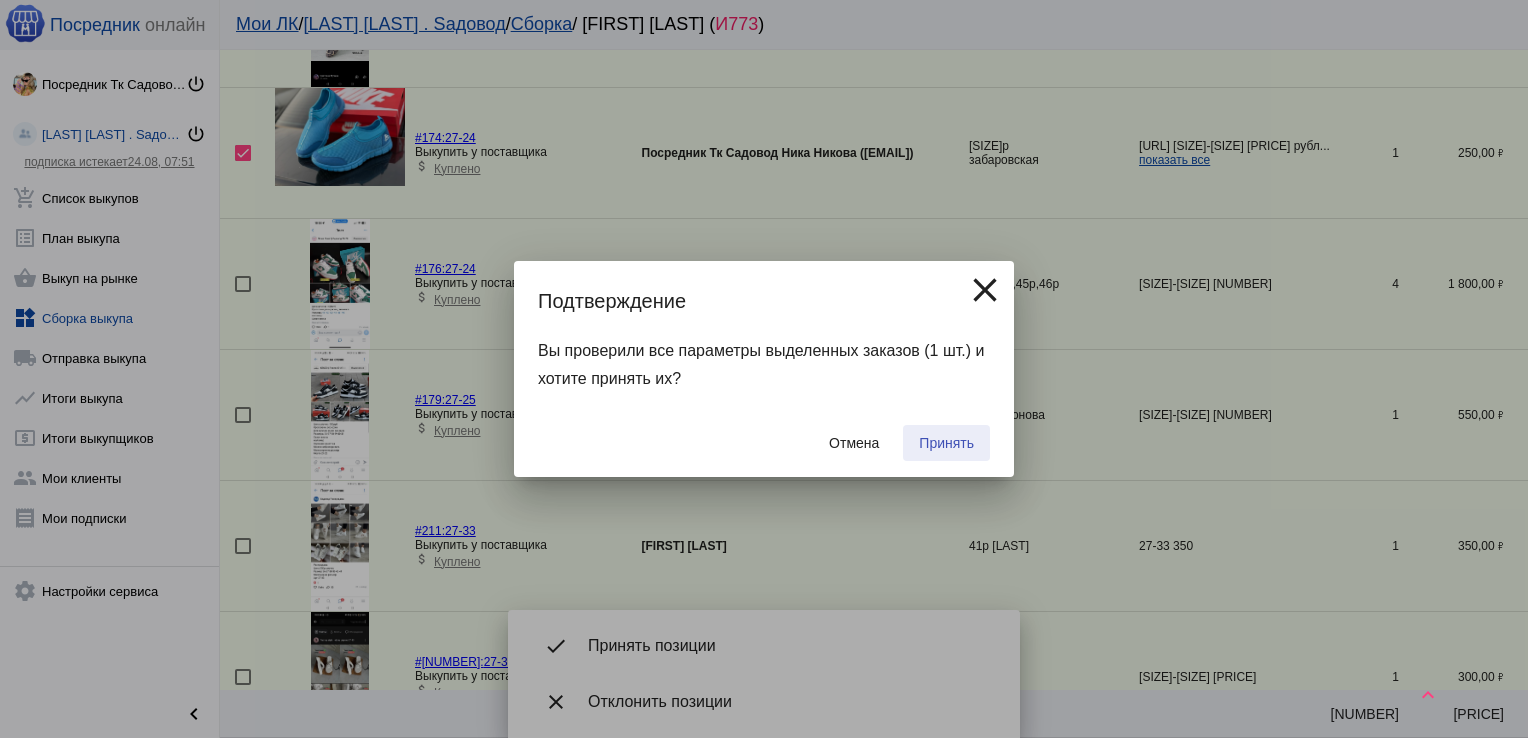 click on "Принять" at bounding box center [946, 443] 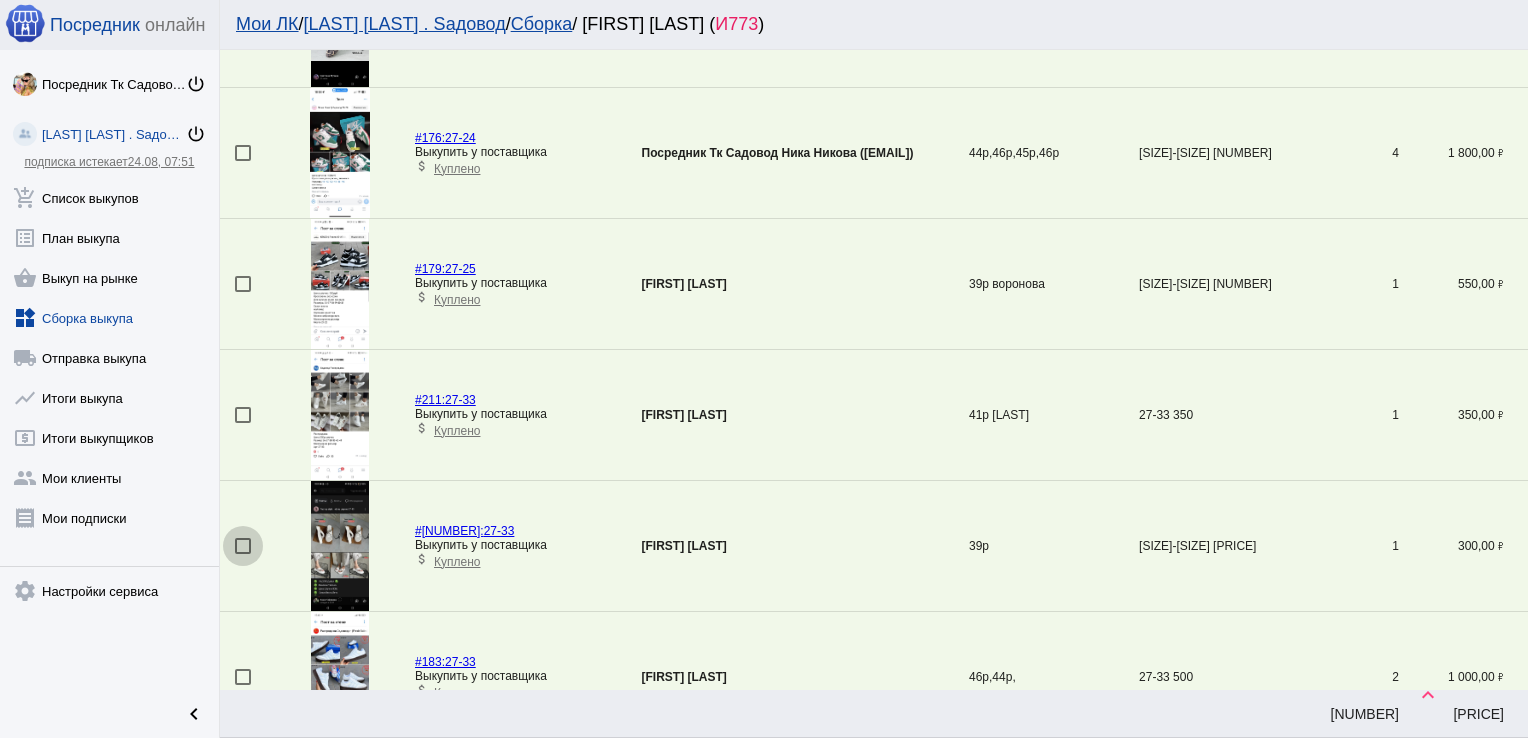 click at bounding box center (243, 546) 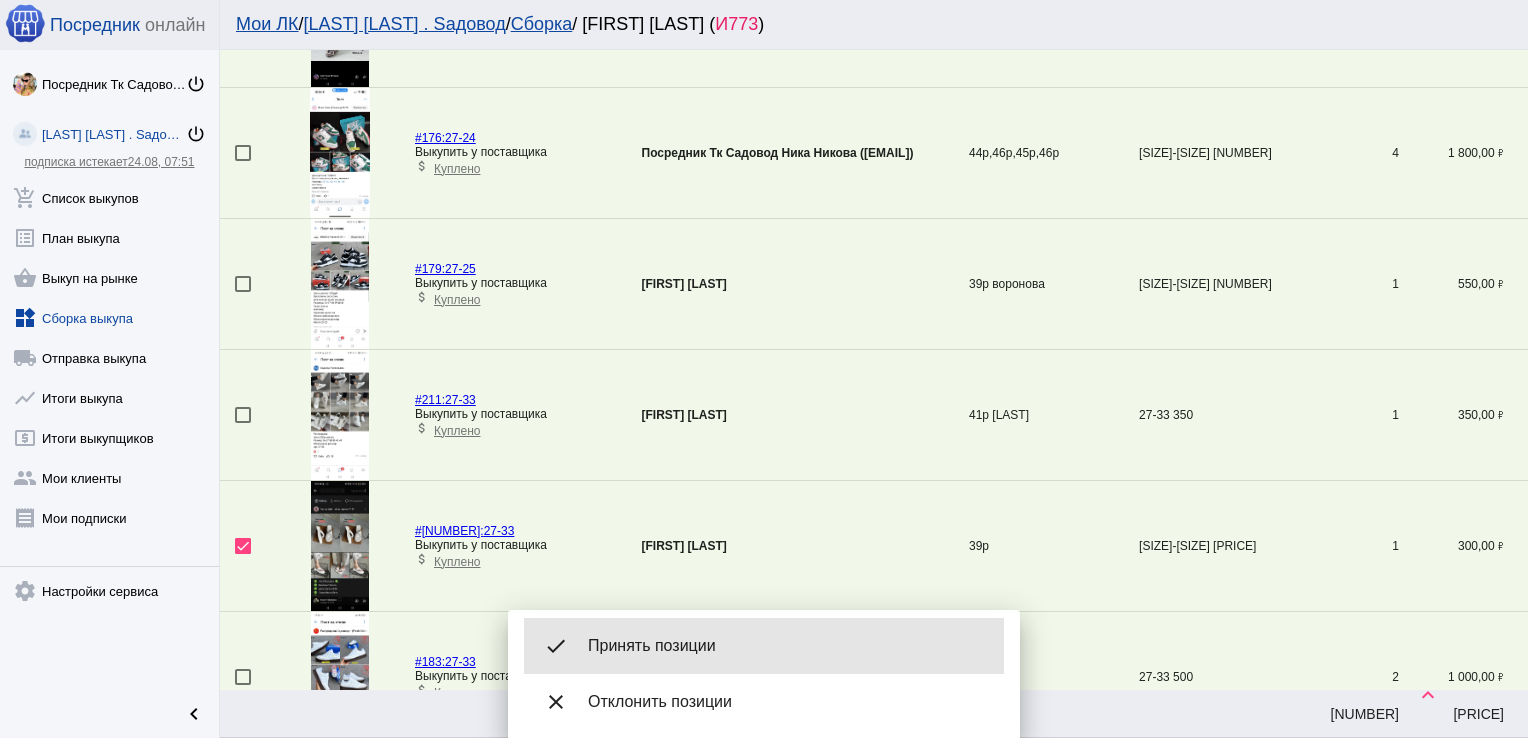 click on "Принять позиции" at bounding box center (788, 646) 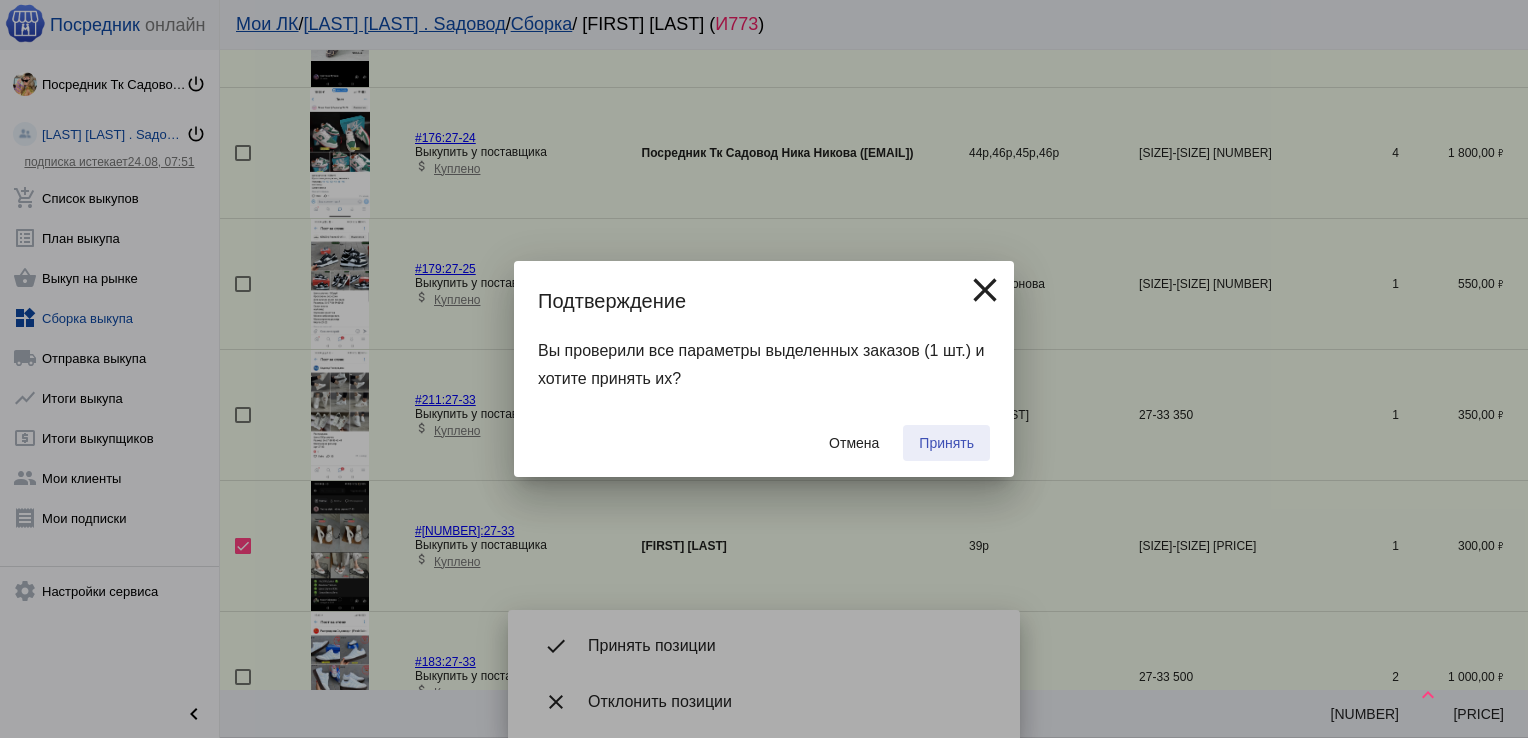 click on "Принять" at bounding box center [946, 443] 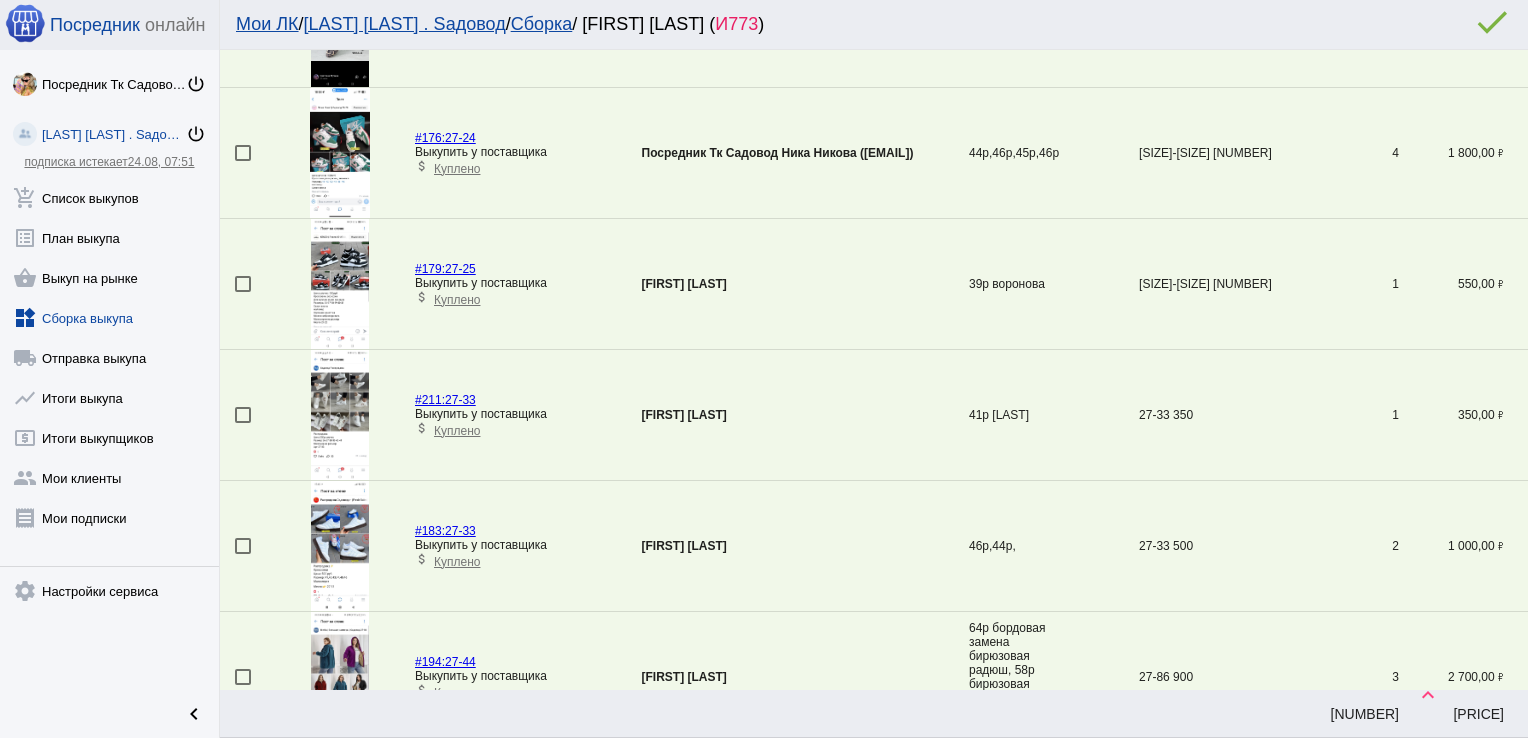 scroll, scrollTop: 2424, scrollLeft: 0, axis: vertical 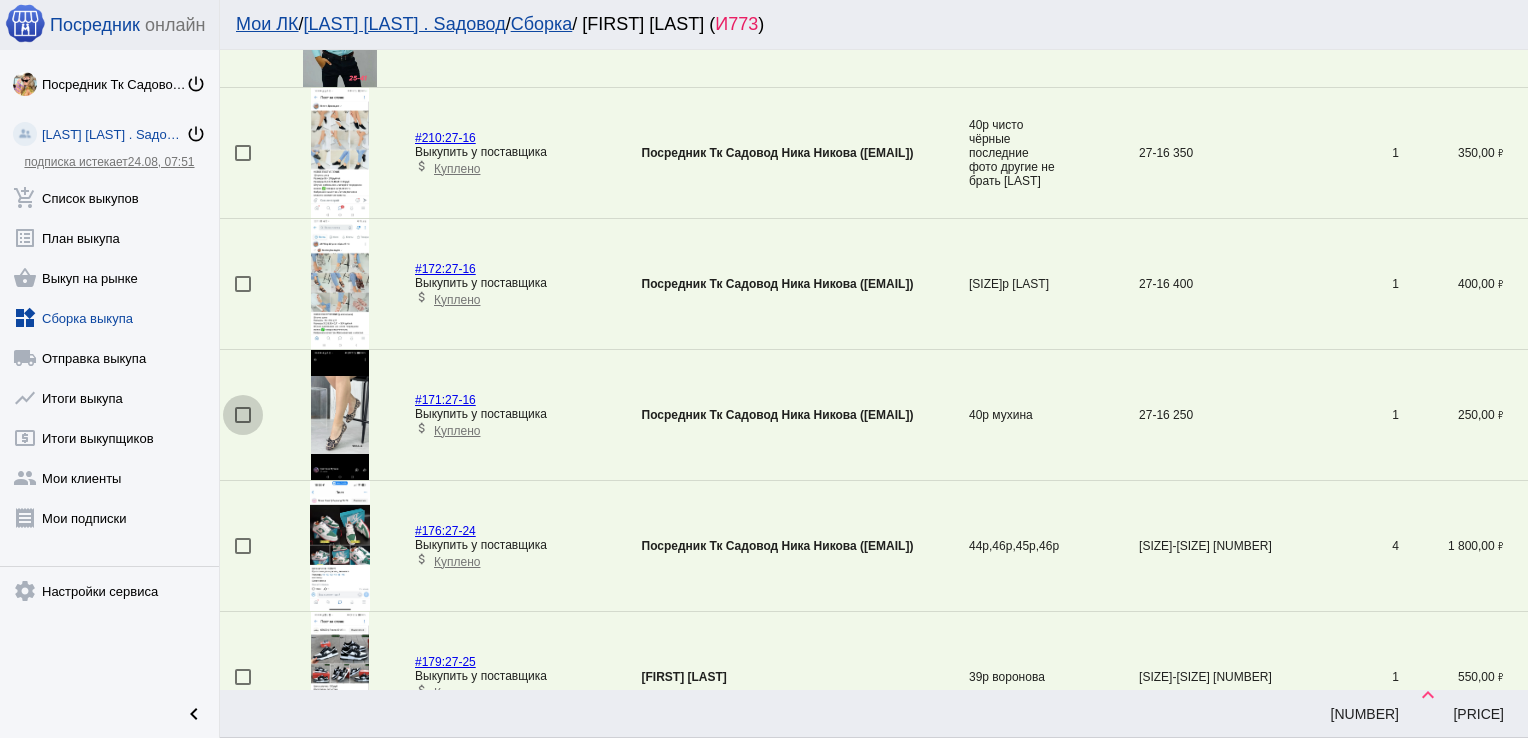 click at bounding box center [243, 415] 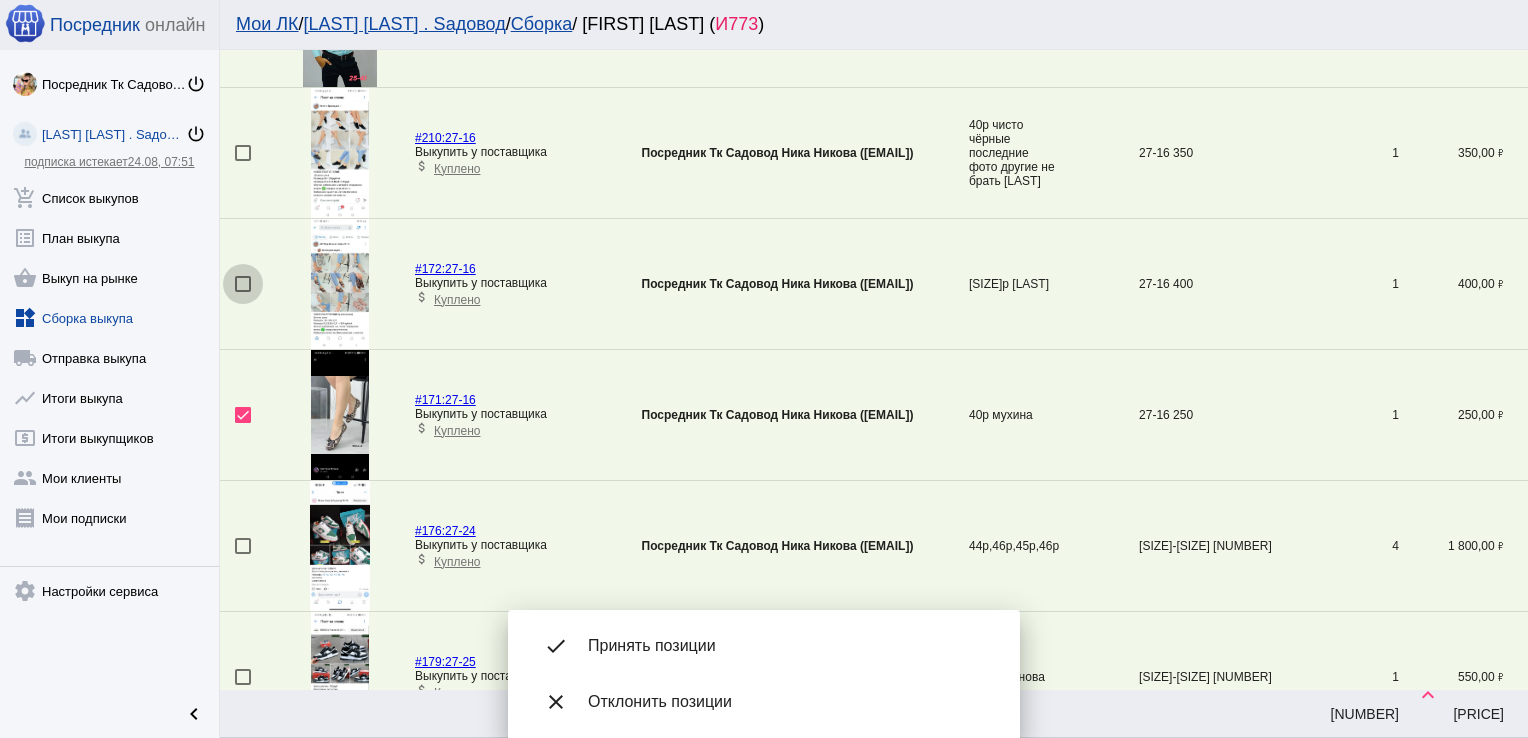 click at bounding box center [243, 284] 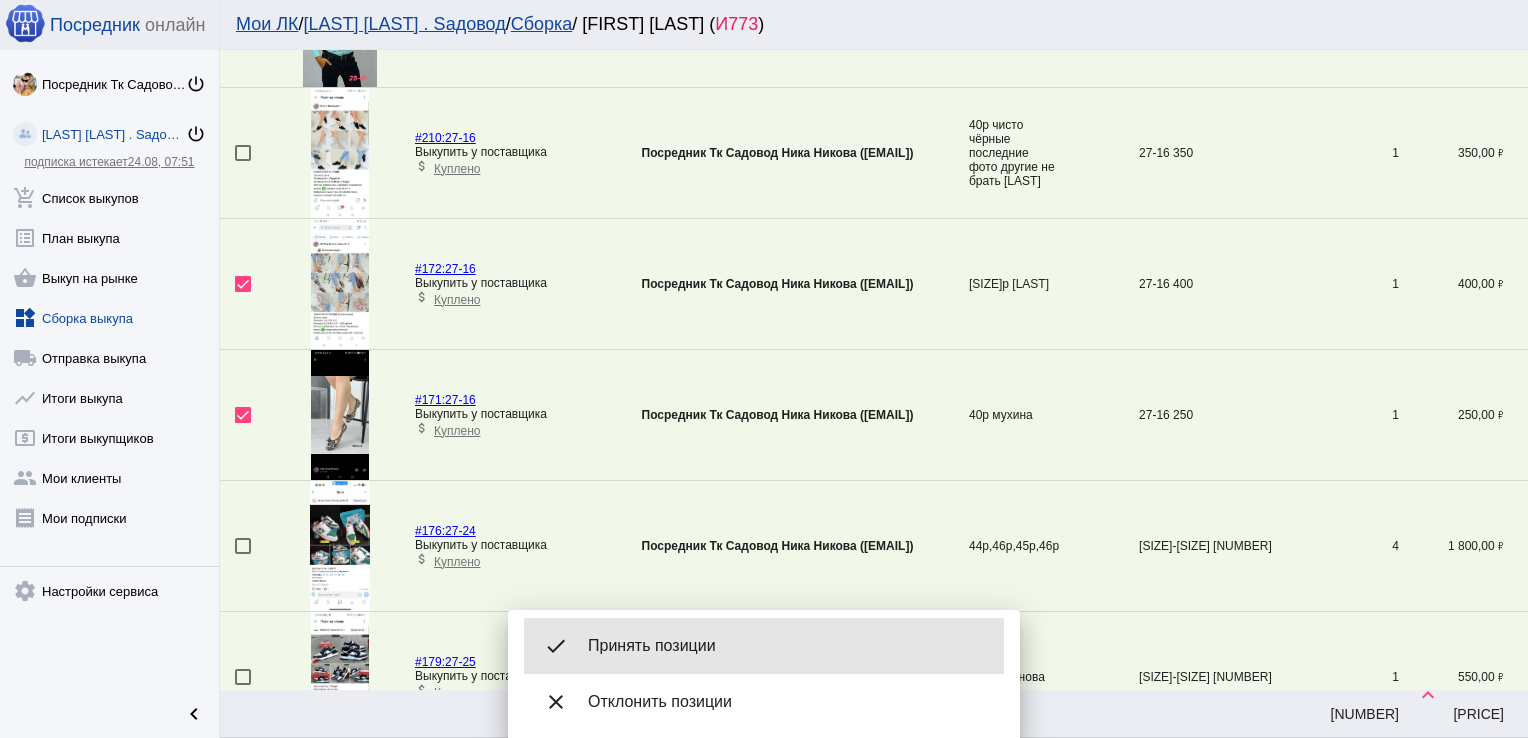 click on "Принять позиции" at bounding box center [788, 646] 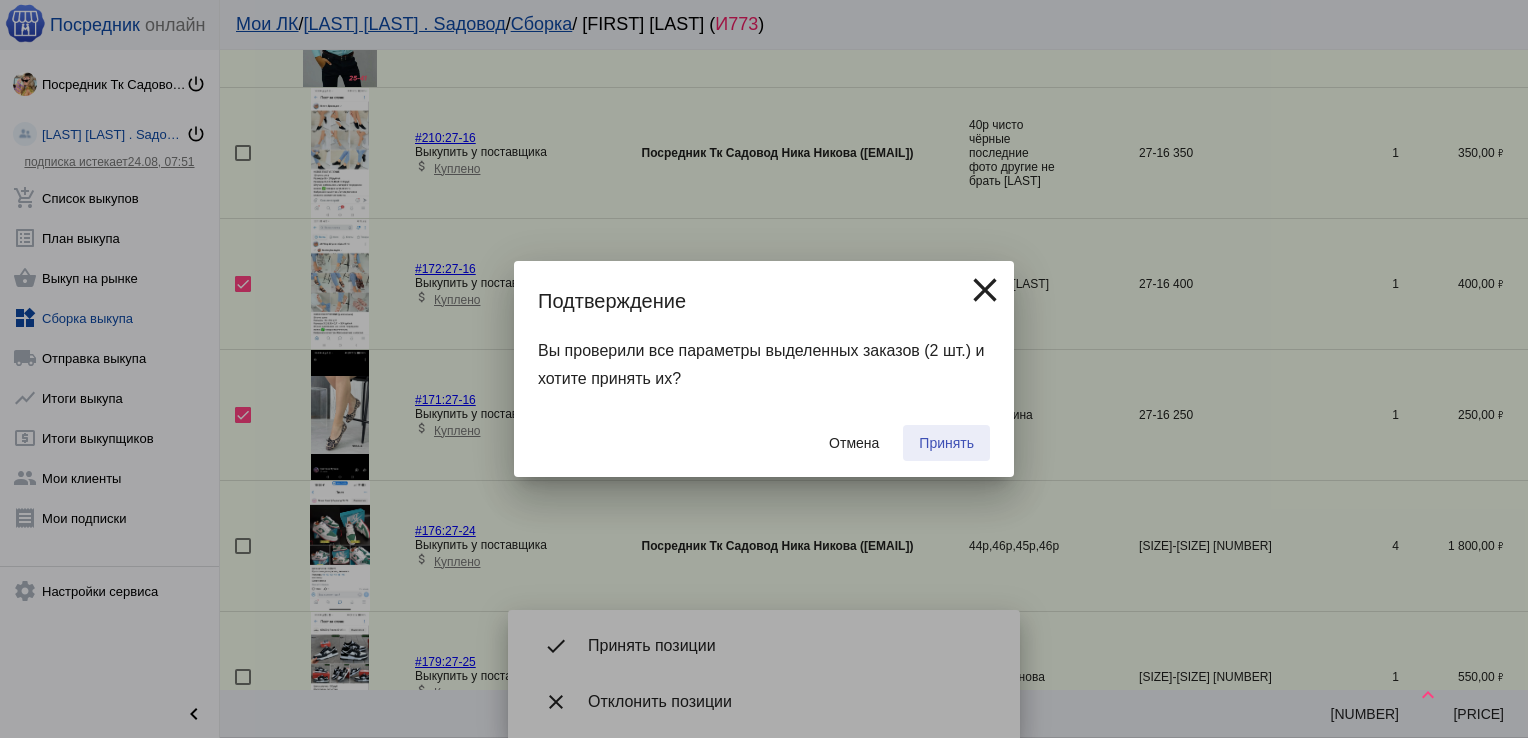click on "Принять" at bounding box center [946, 443] 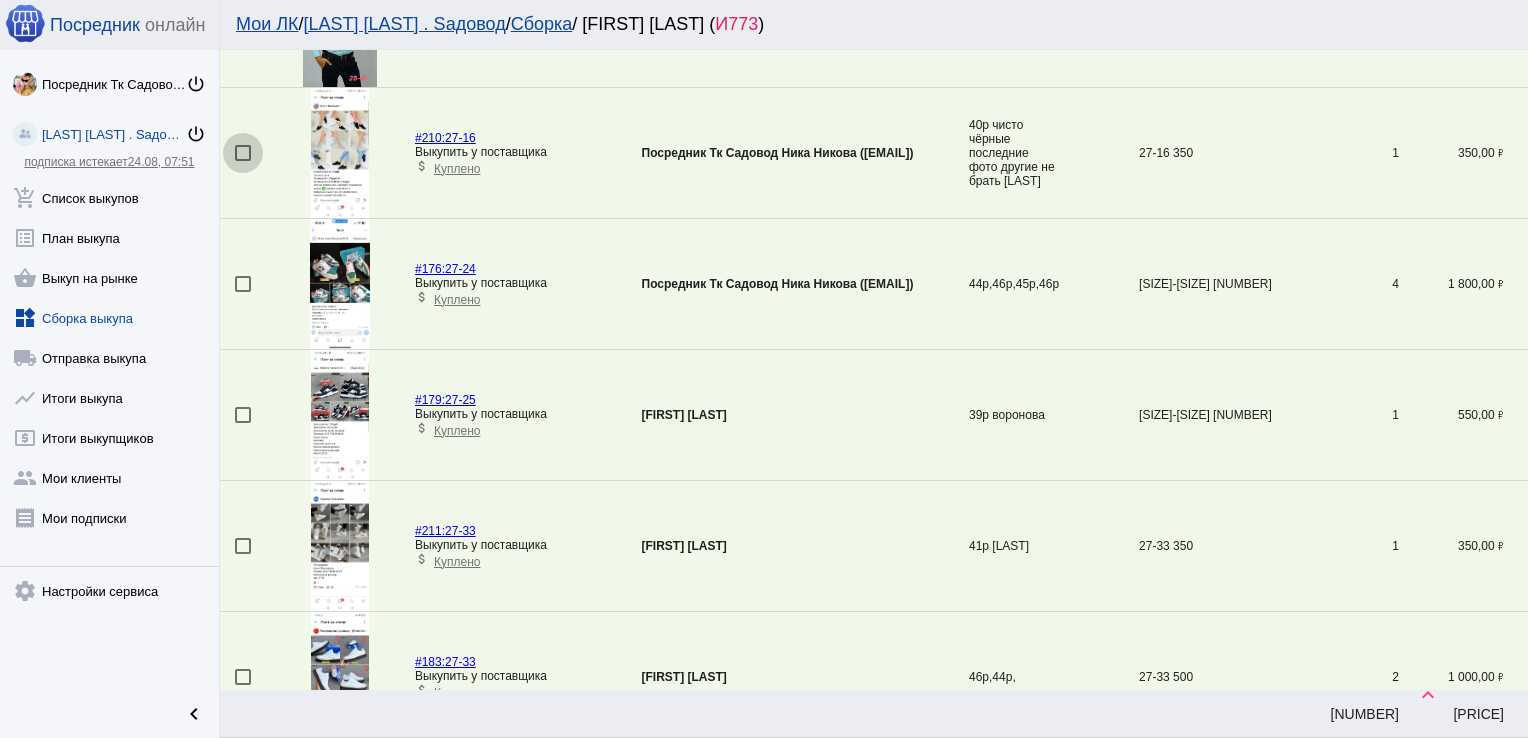 click at bounding box center [243, 153] 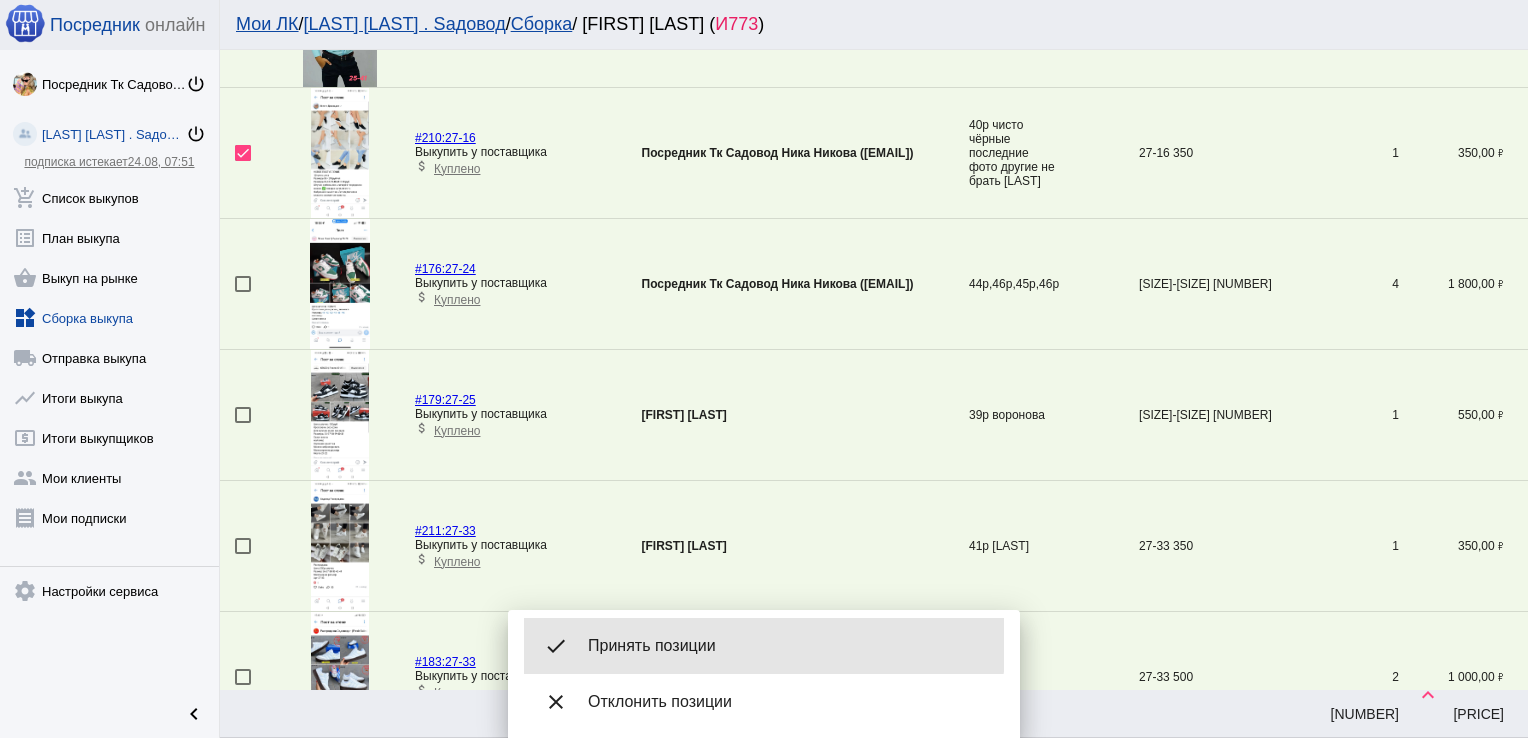 click on "done Принять позиции" at bounding box center [764, 646] 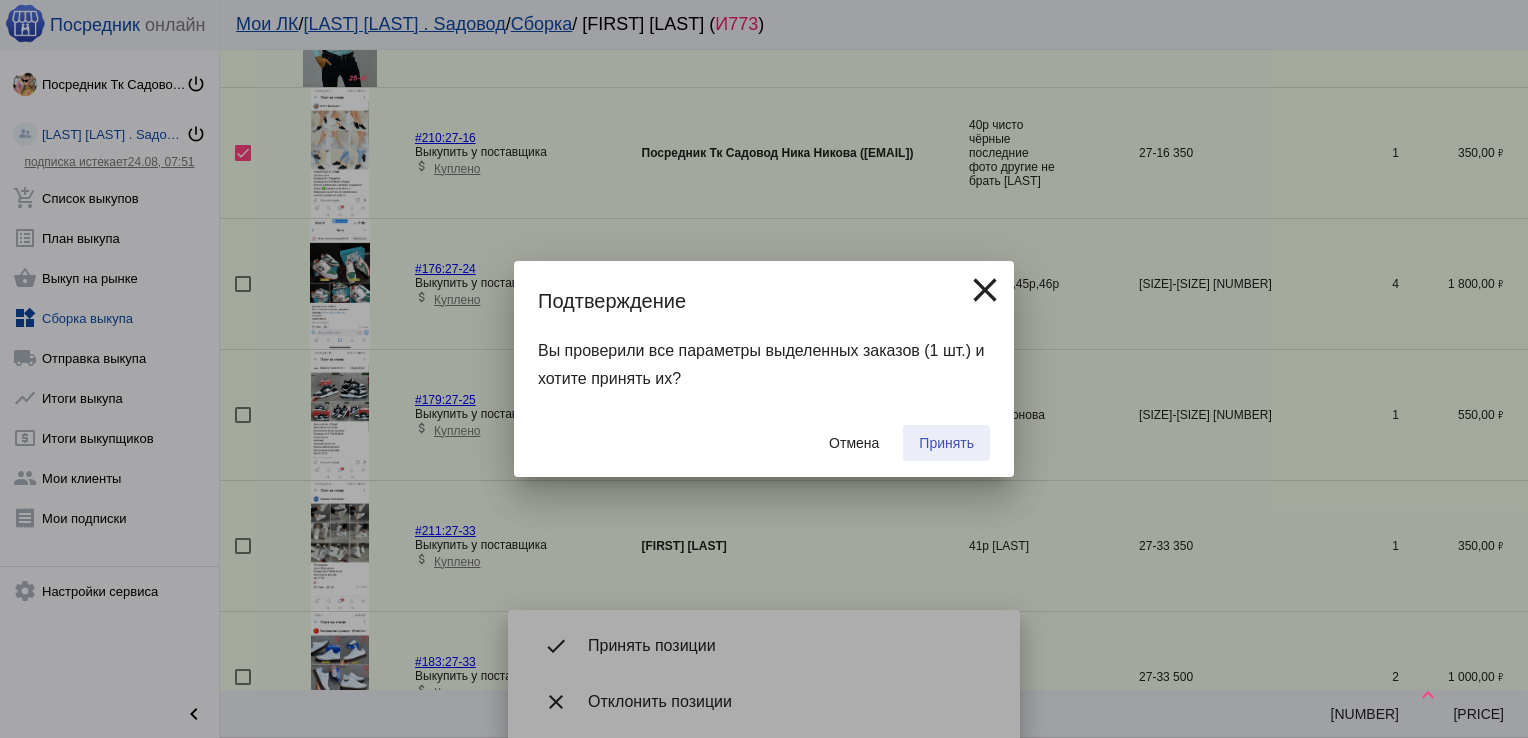 click on "Принять" at bounding box center [946, 443] 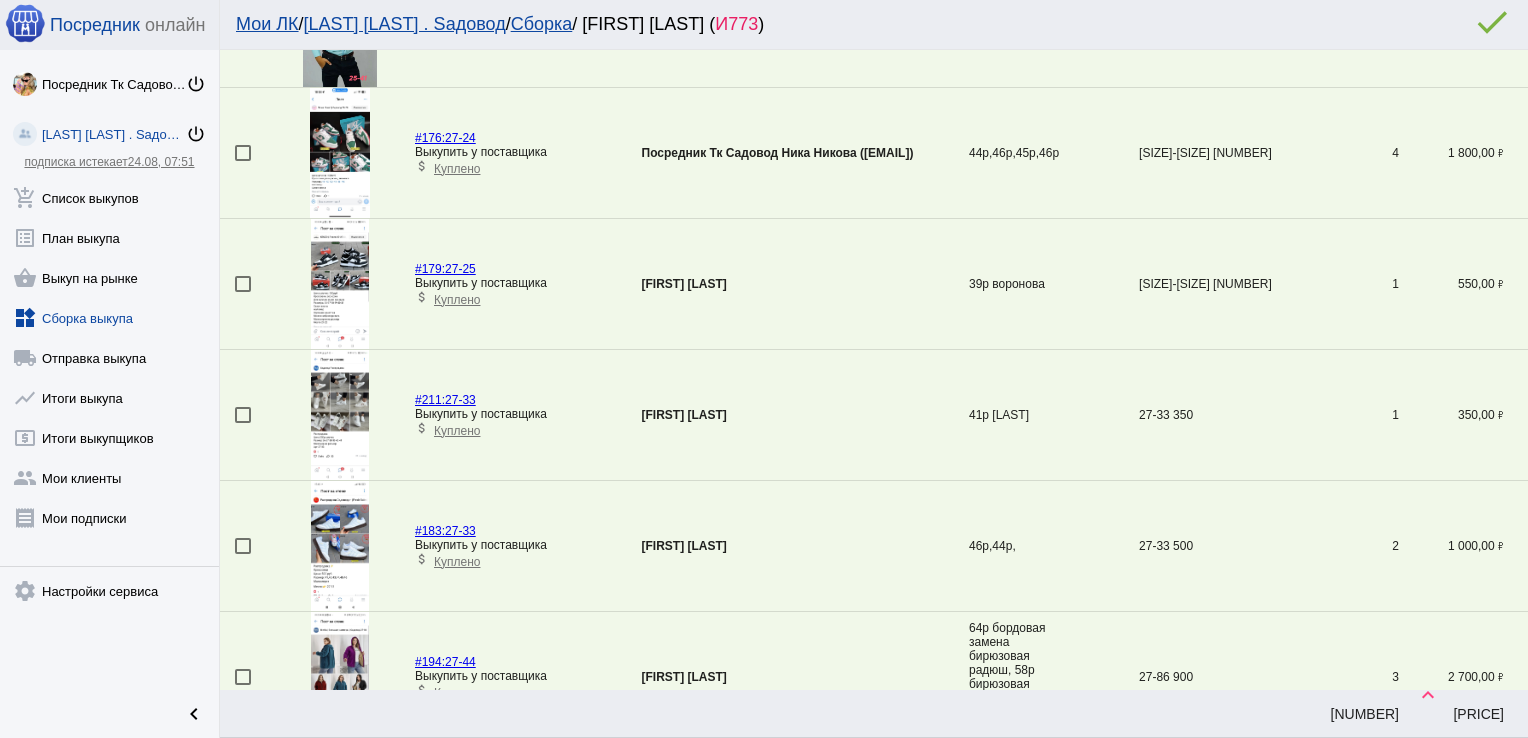 scroll, scrollTop: 2948, scrollLeft: 0, axis: vertical 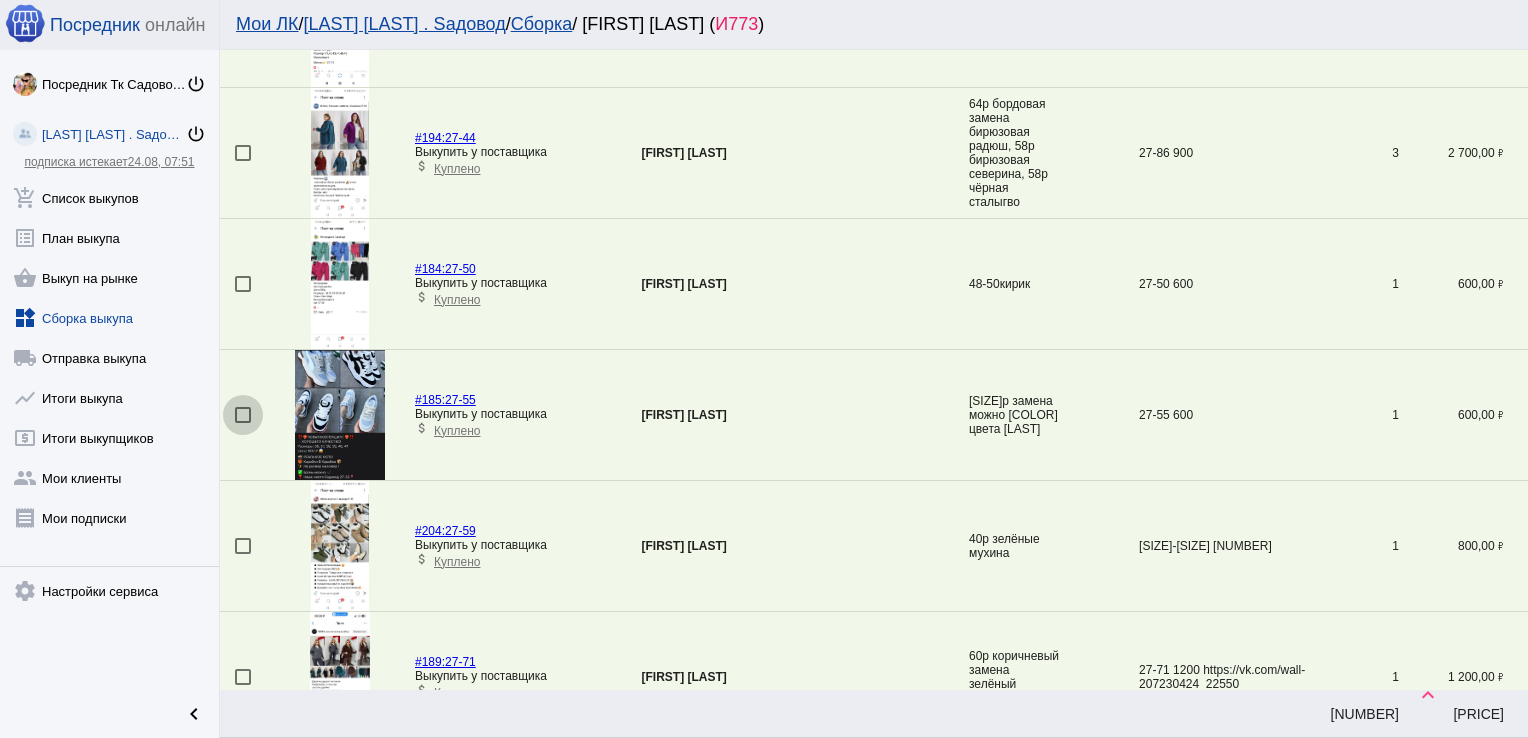 click at bounding box center (243, 415) 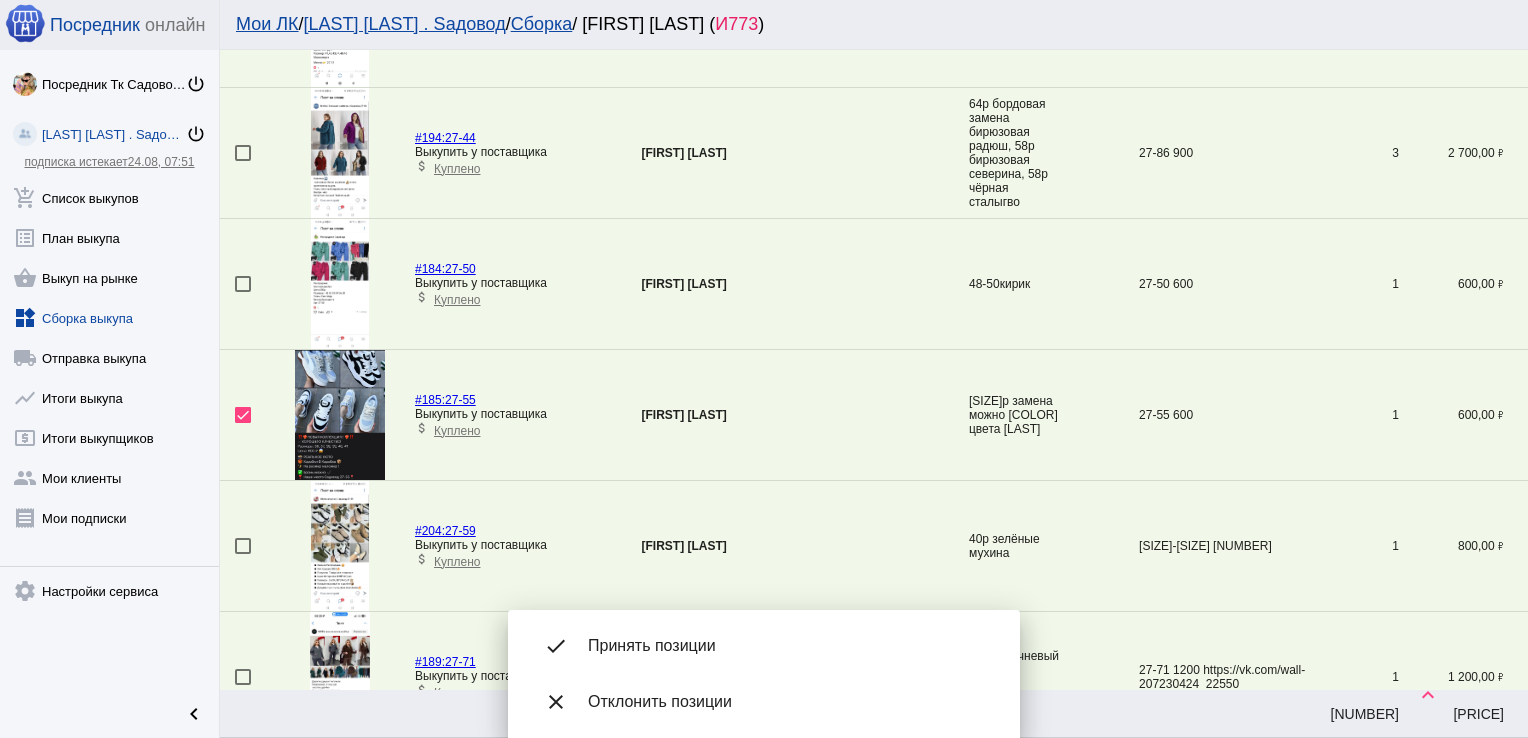 click on "Принять позиции" at bounding box center (788, 646) 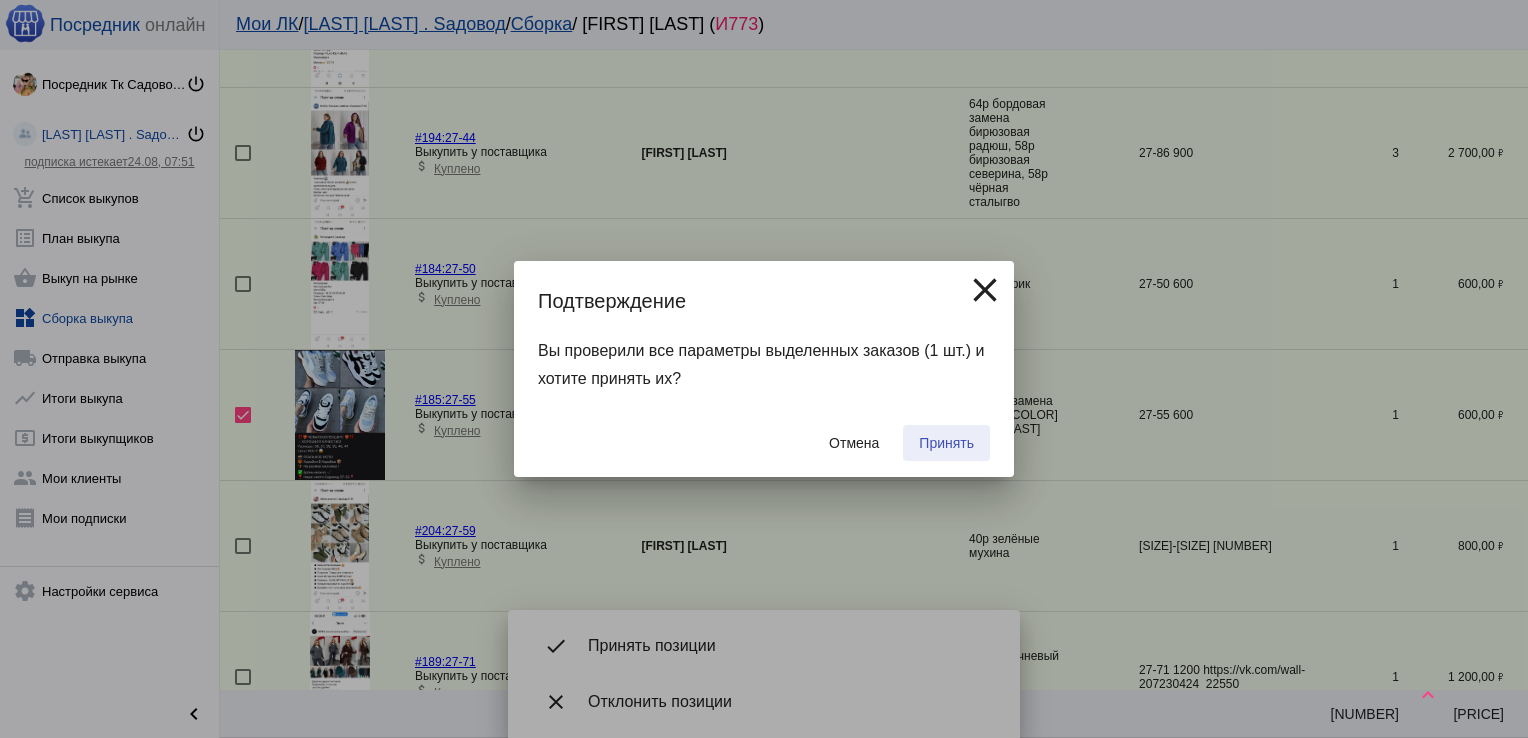 click on "Принять" at bounding box center [946, 443] 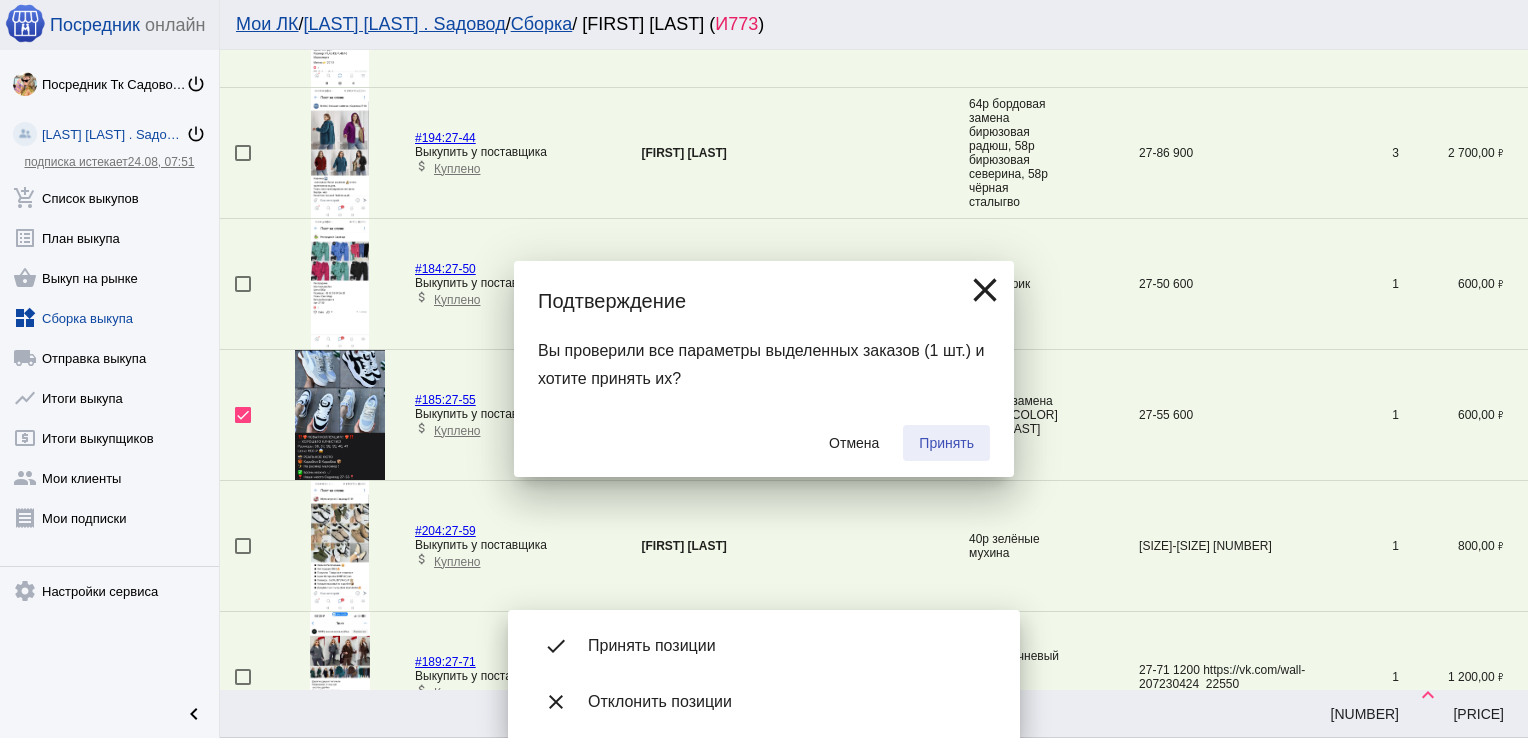 checkbox on "false" 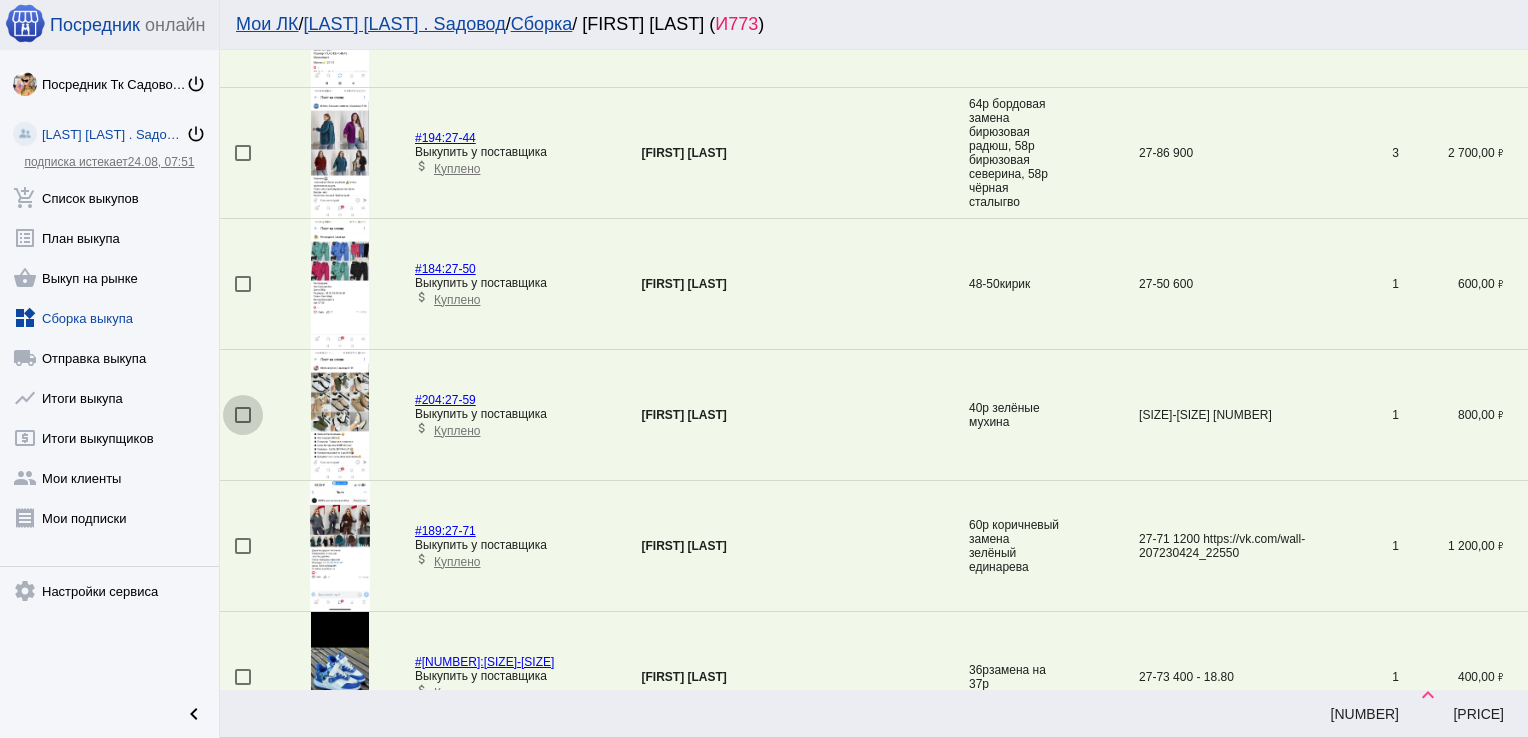 click at bounding box center [243, 415] 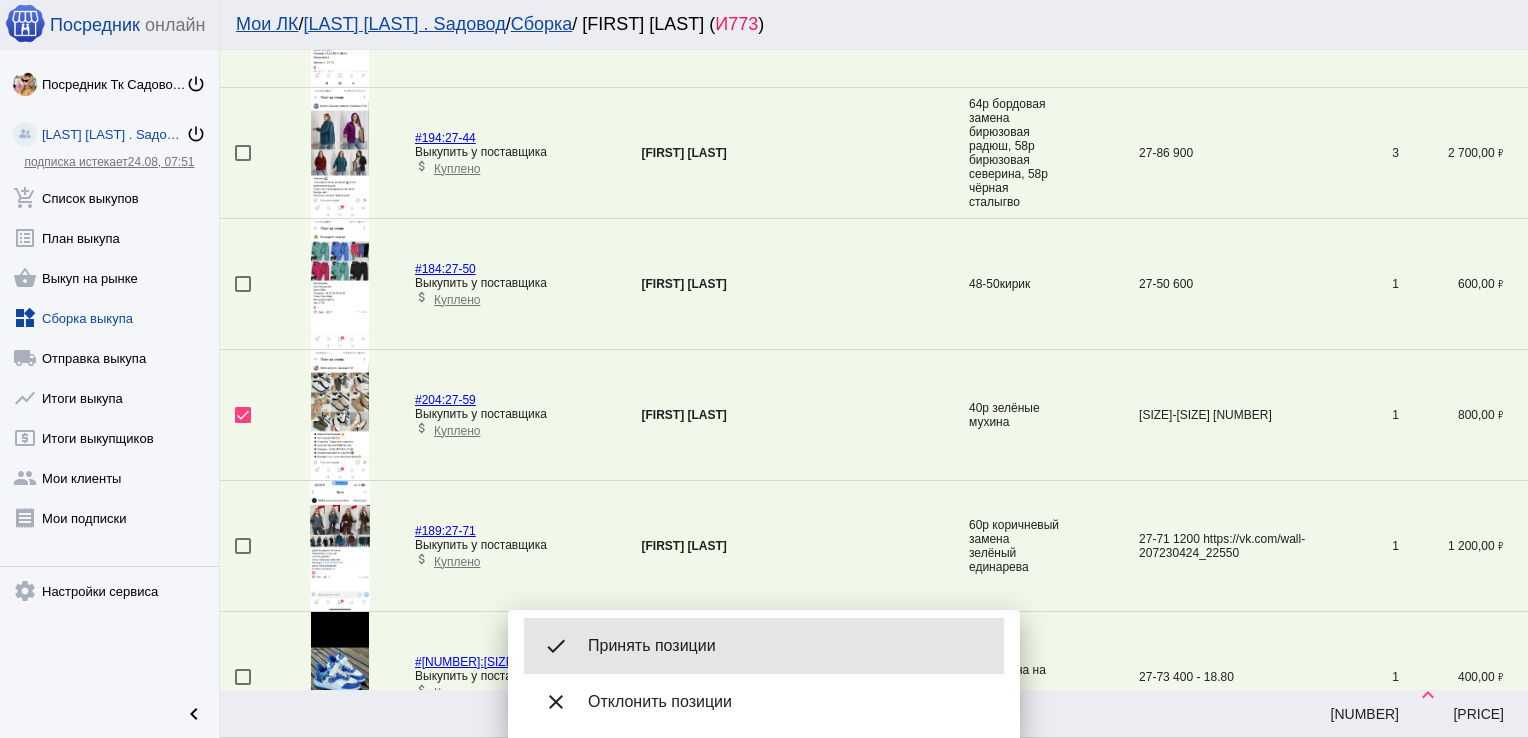 click on "Принять позиции" at bounding box center (788, 646) 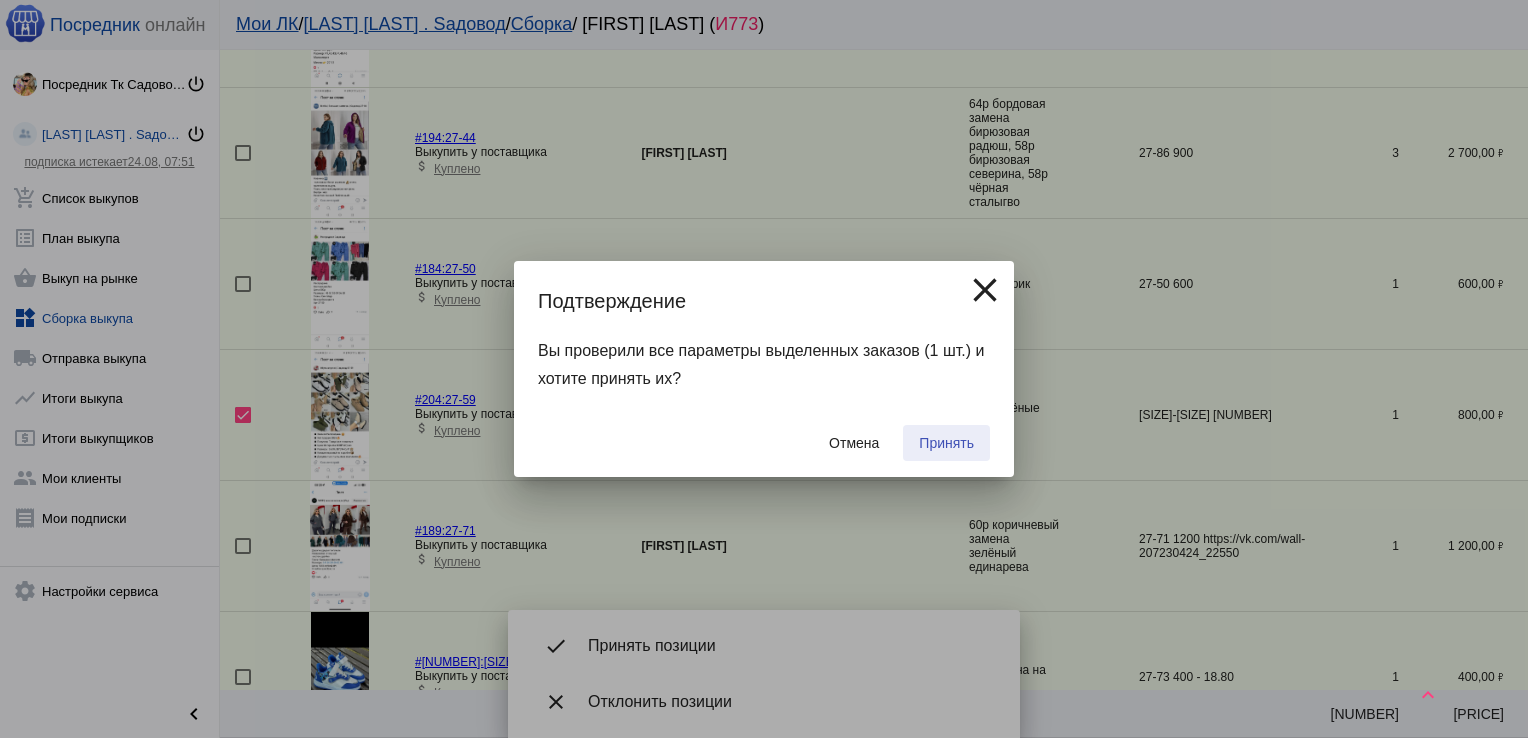 click on "Принять" at bounding box center (946, 443) 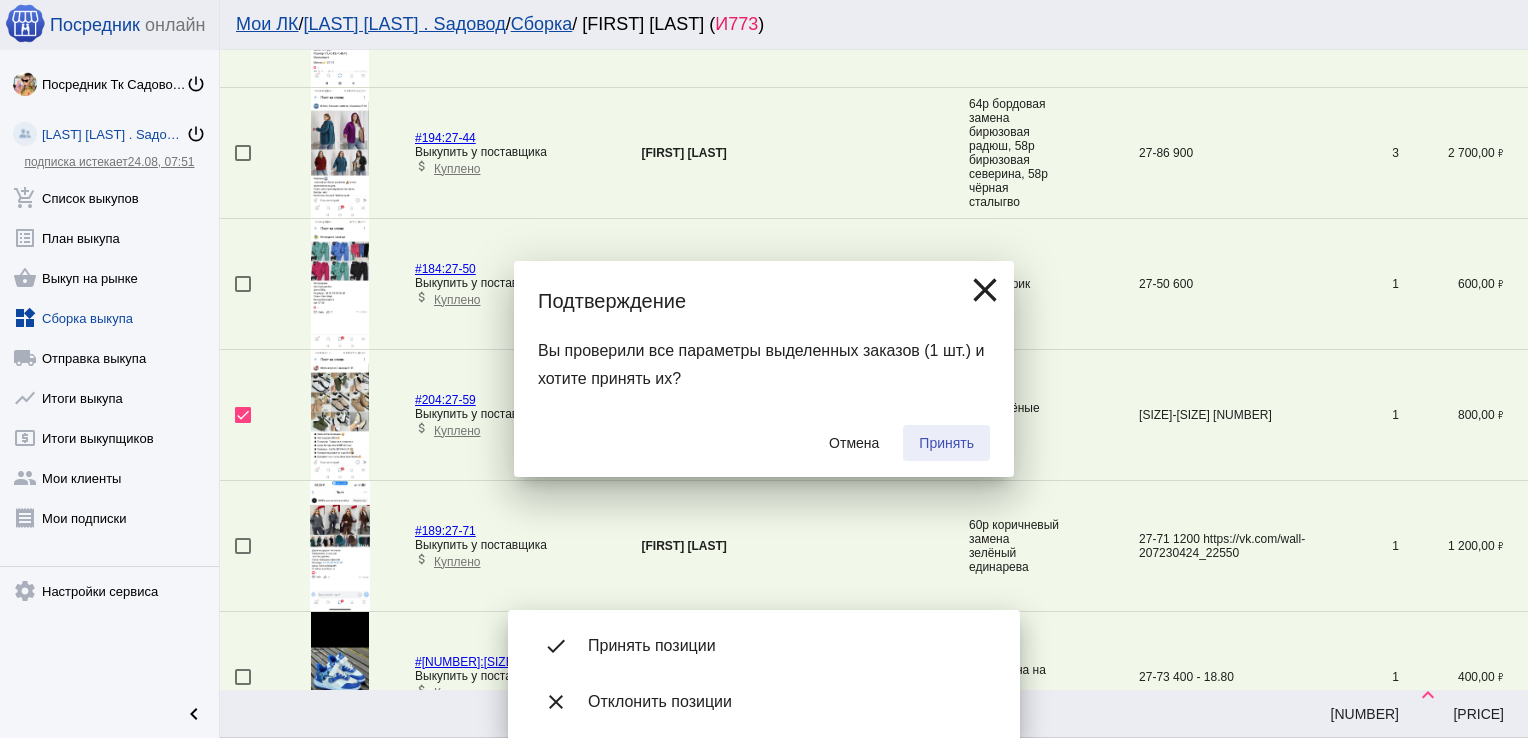 checkbox on "false" 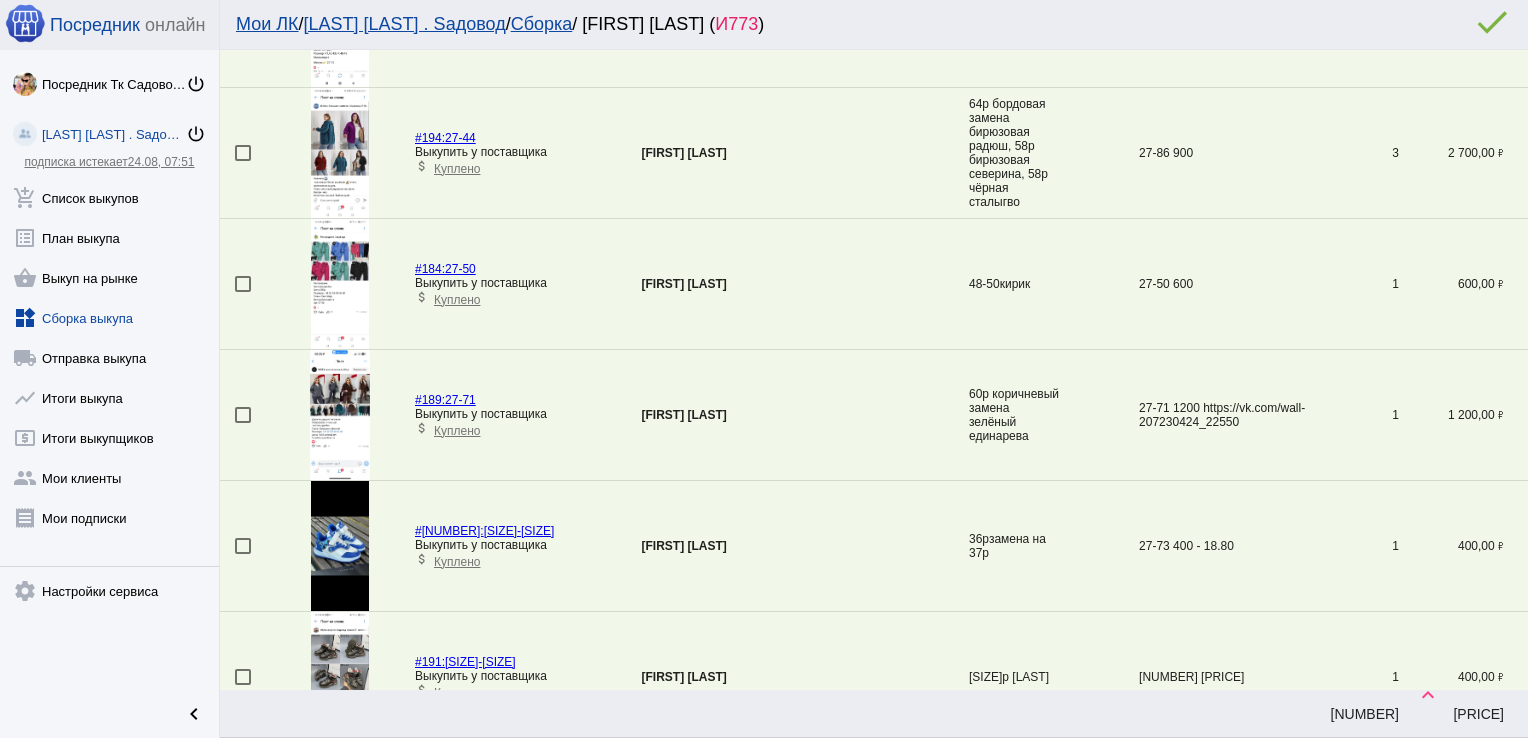 scroll, scrollTop: 3602, scrollLeft: 0, axis: vertical 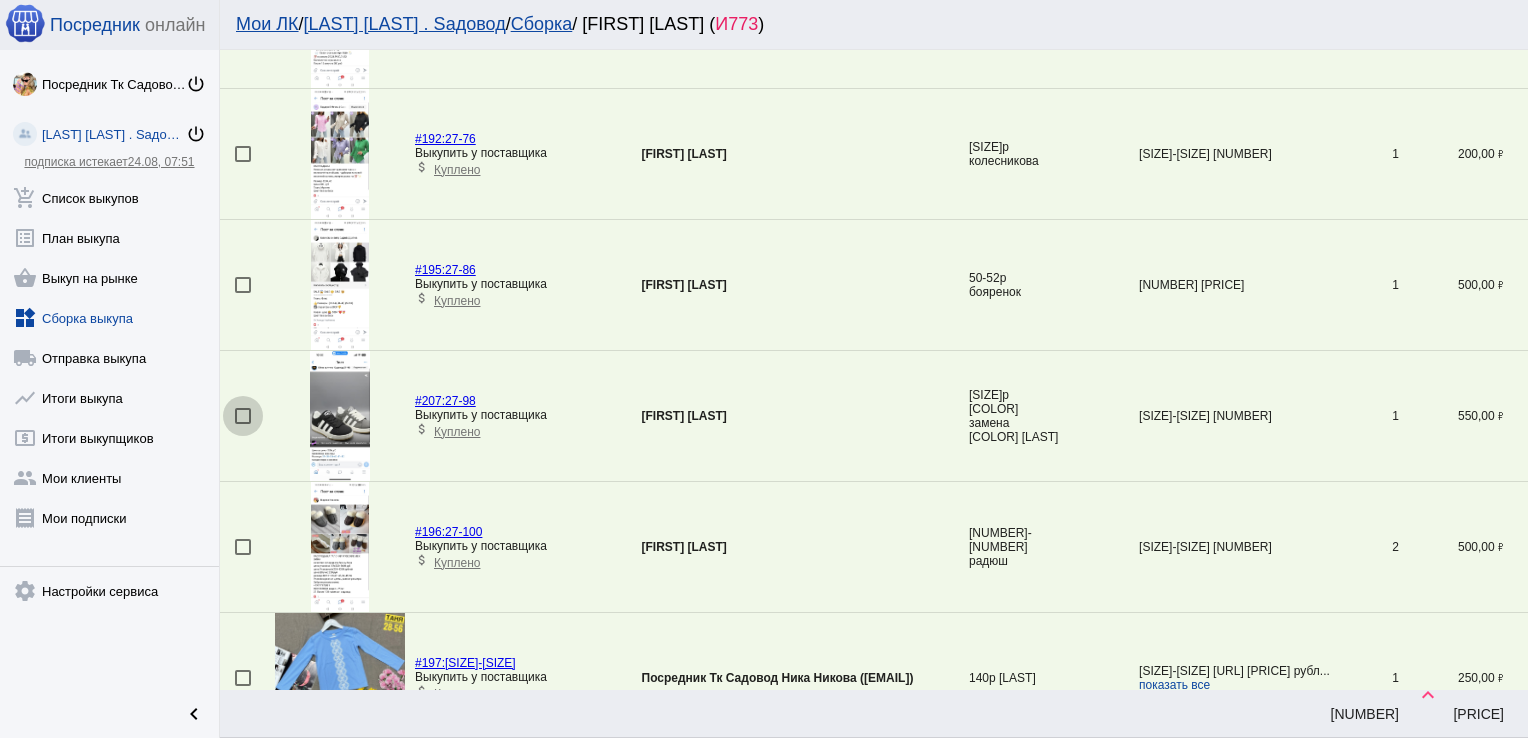 click at bounding box center [243, 416] 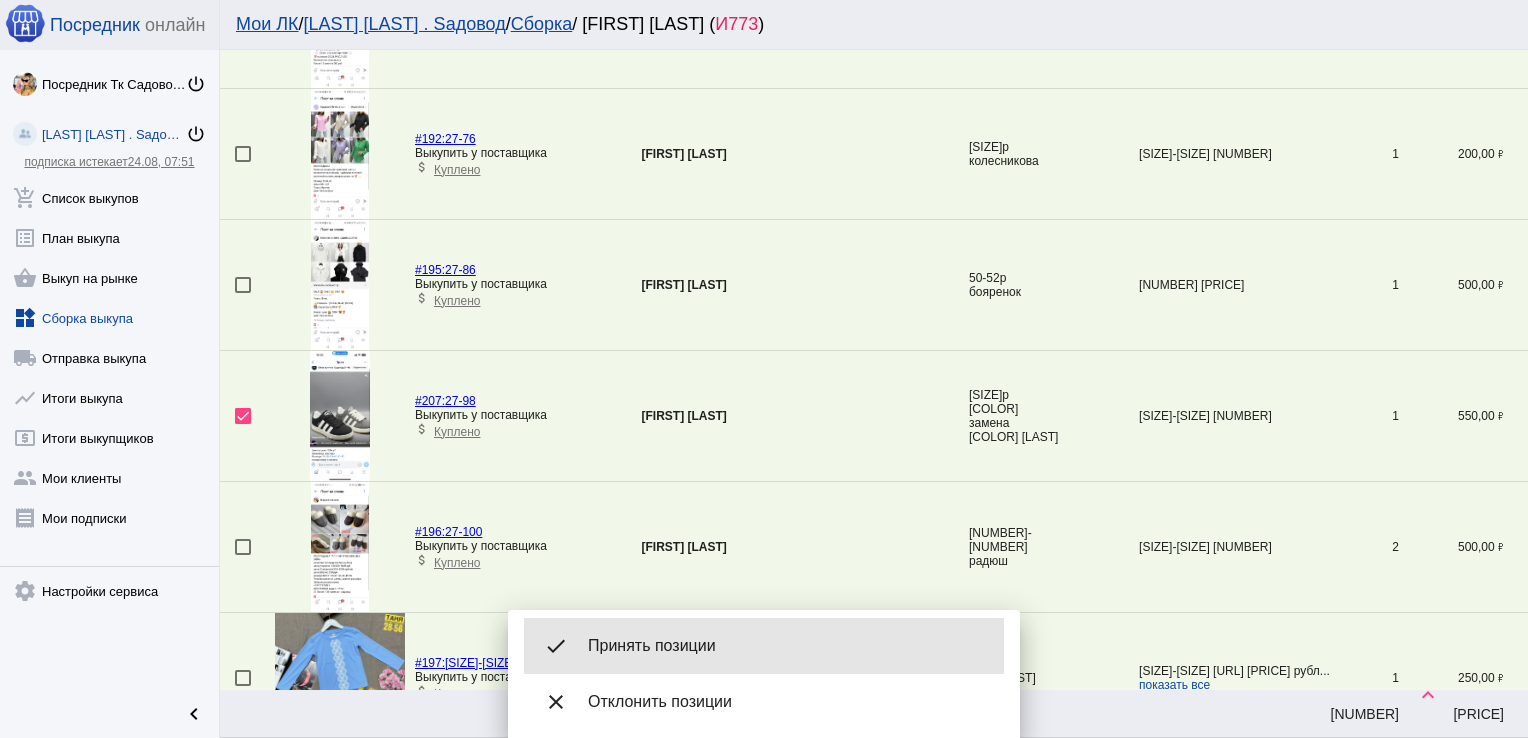 click on "Принять позиции" at bounding box center (788, 646) 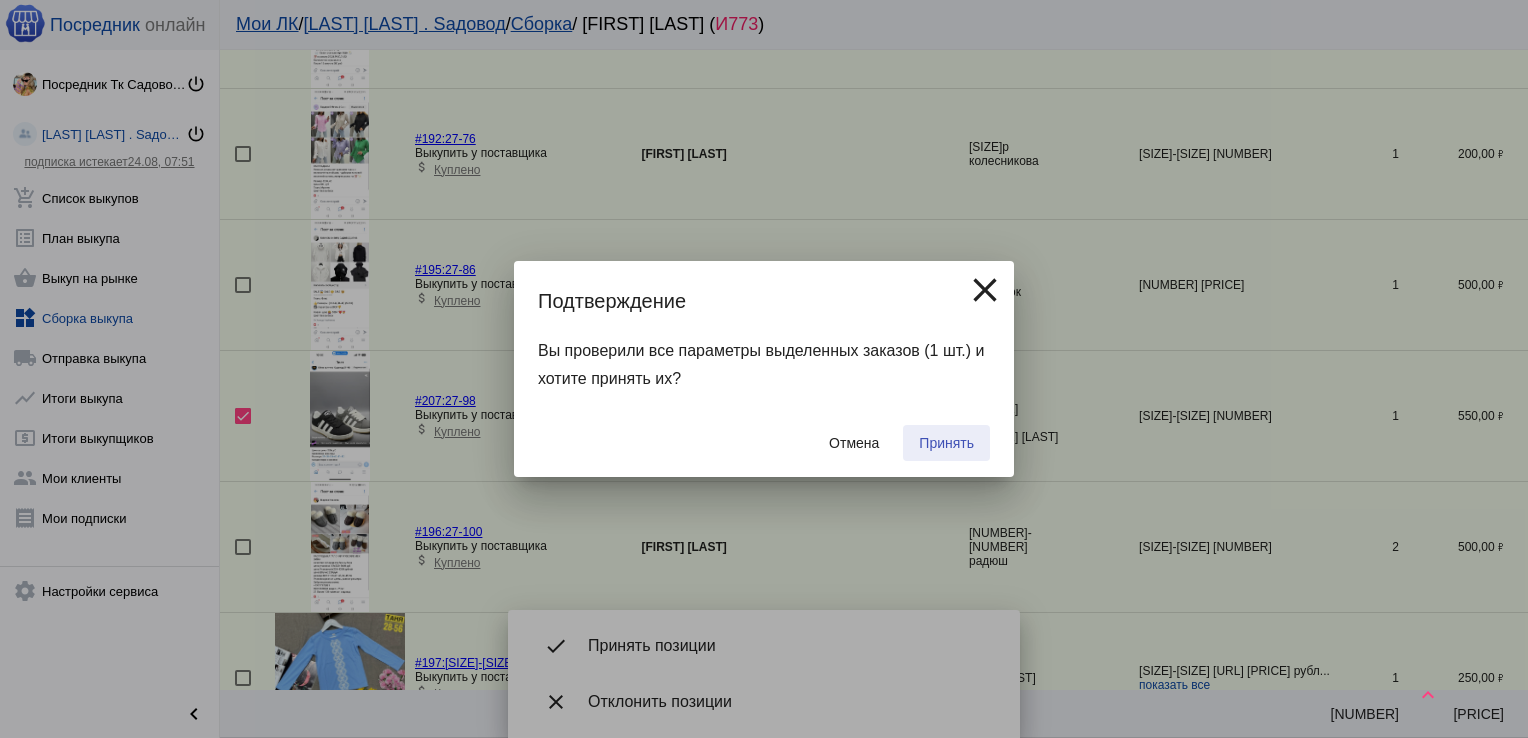 click on "Принять" at bounding box center [946, 443] 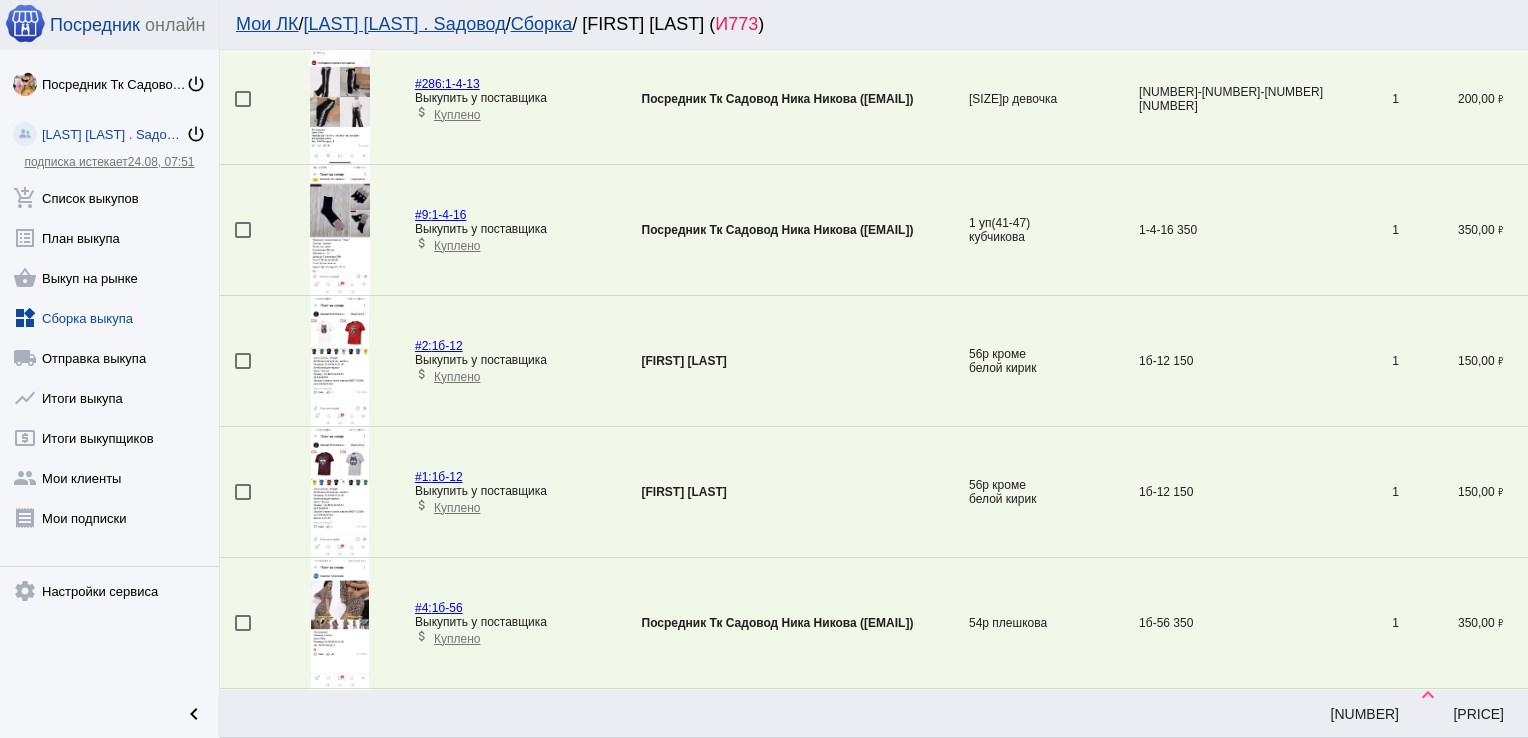 scroll, scrollTop: 4827, scrollLeft: 0, axis: vertical 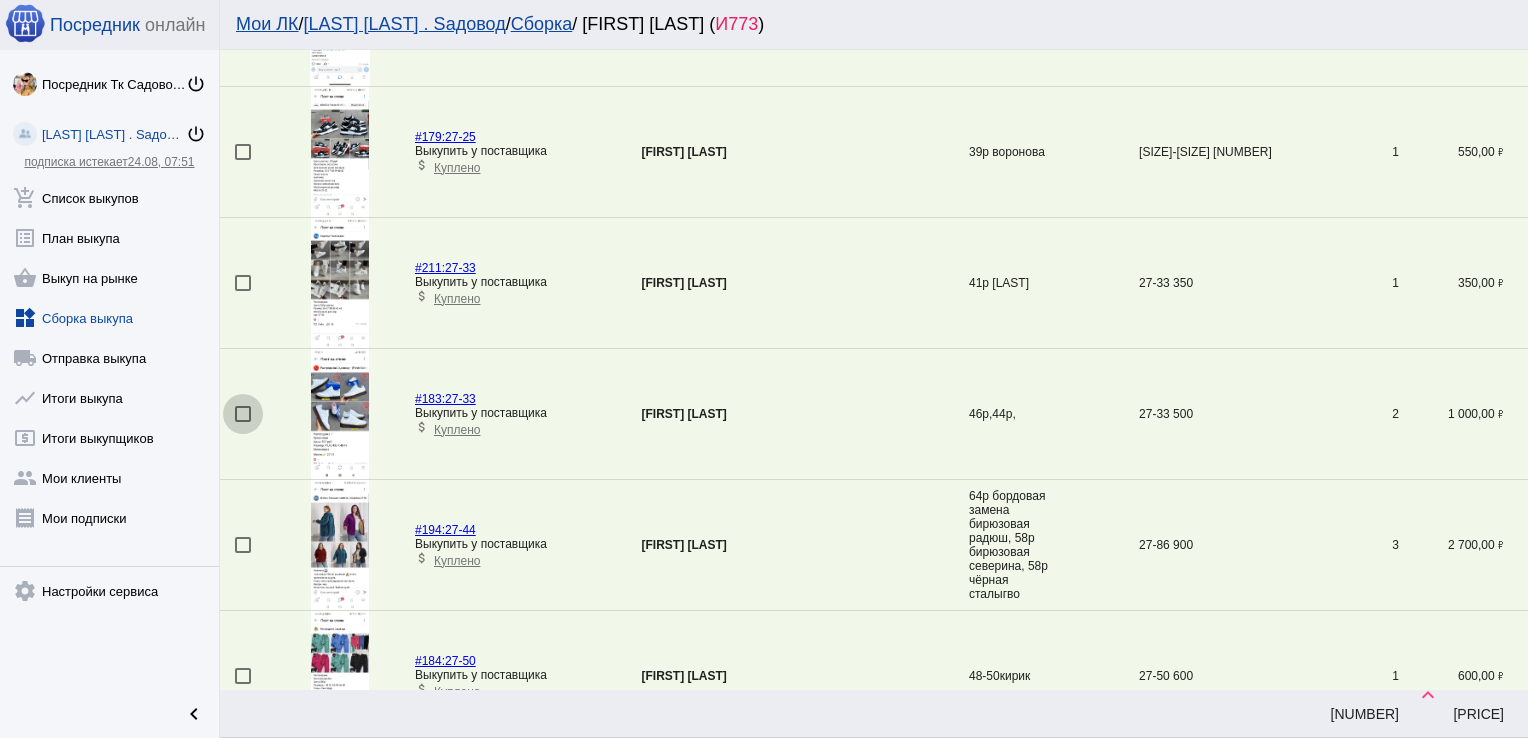 click at bounding box center (243, 414) 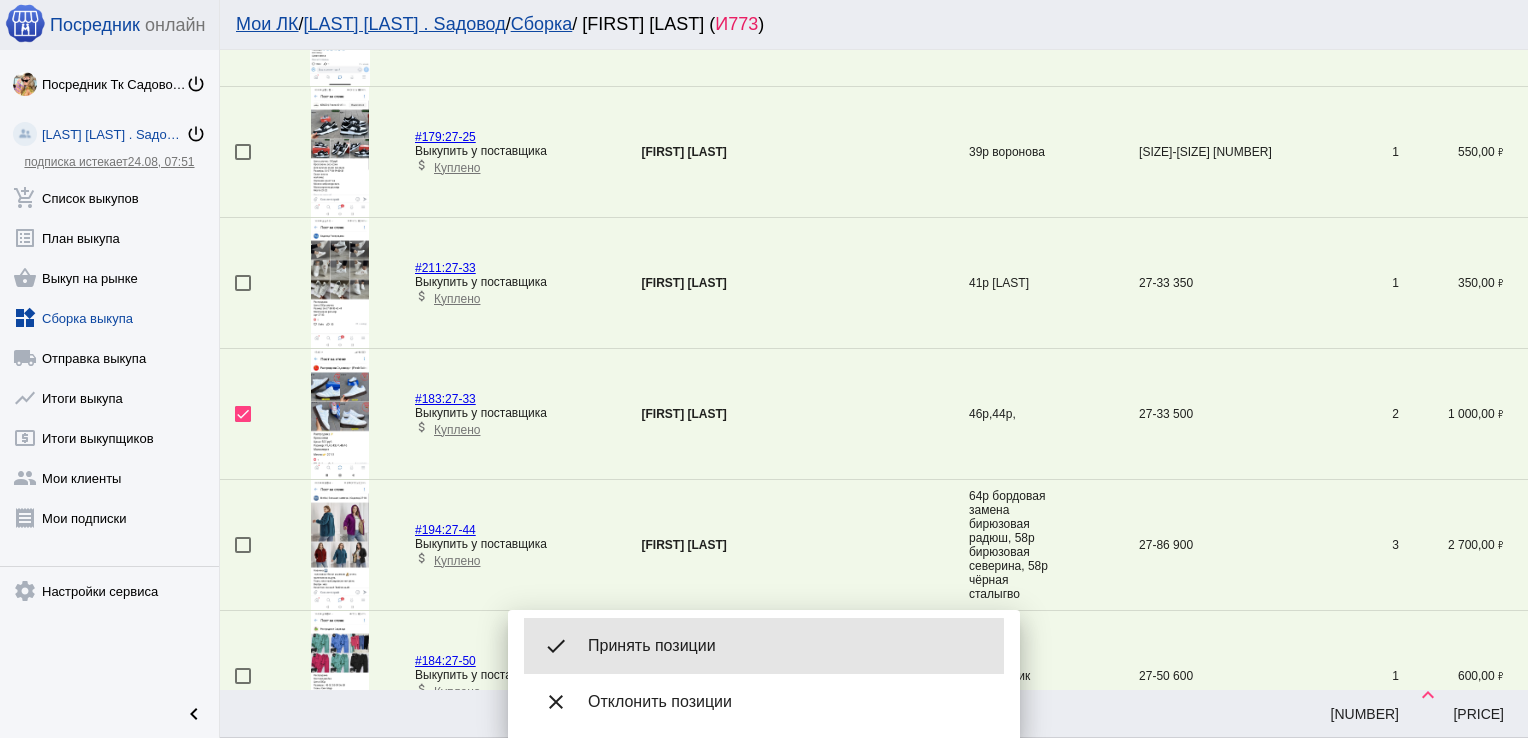 click on "Принять позиции" at bounding box center [788, 646] 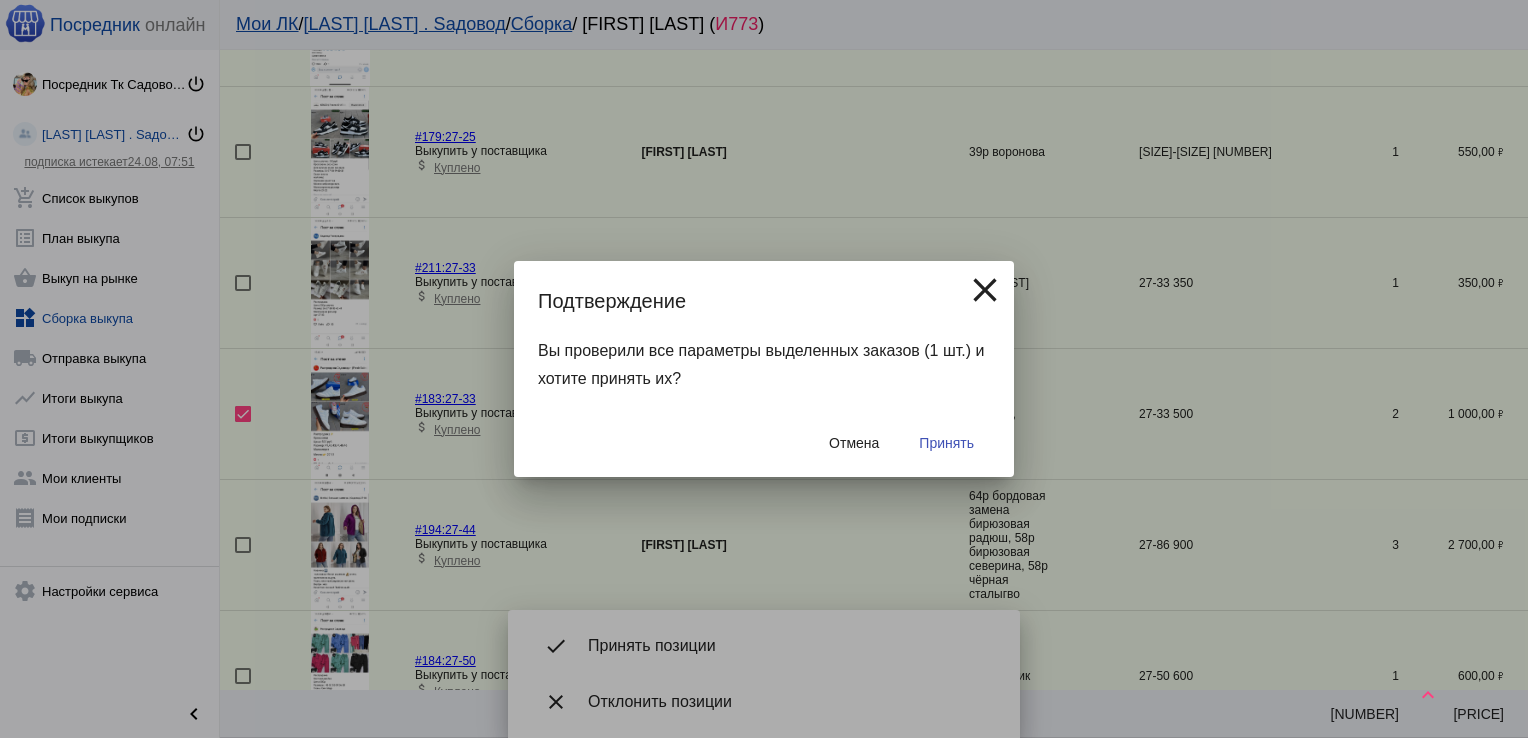 click on "Принять" at bounding box center (946, 443) 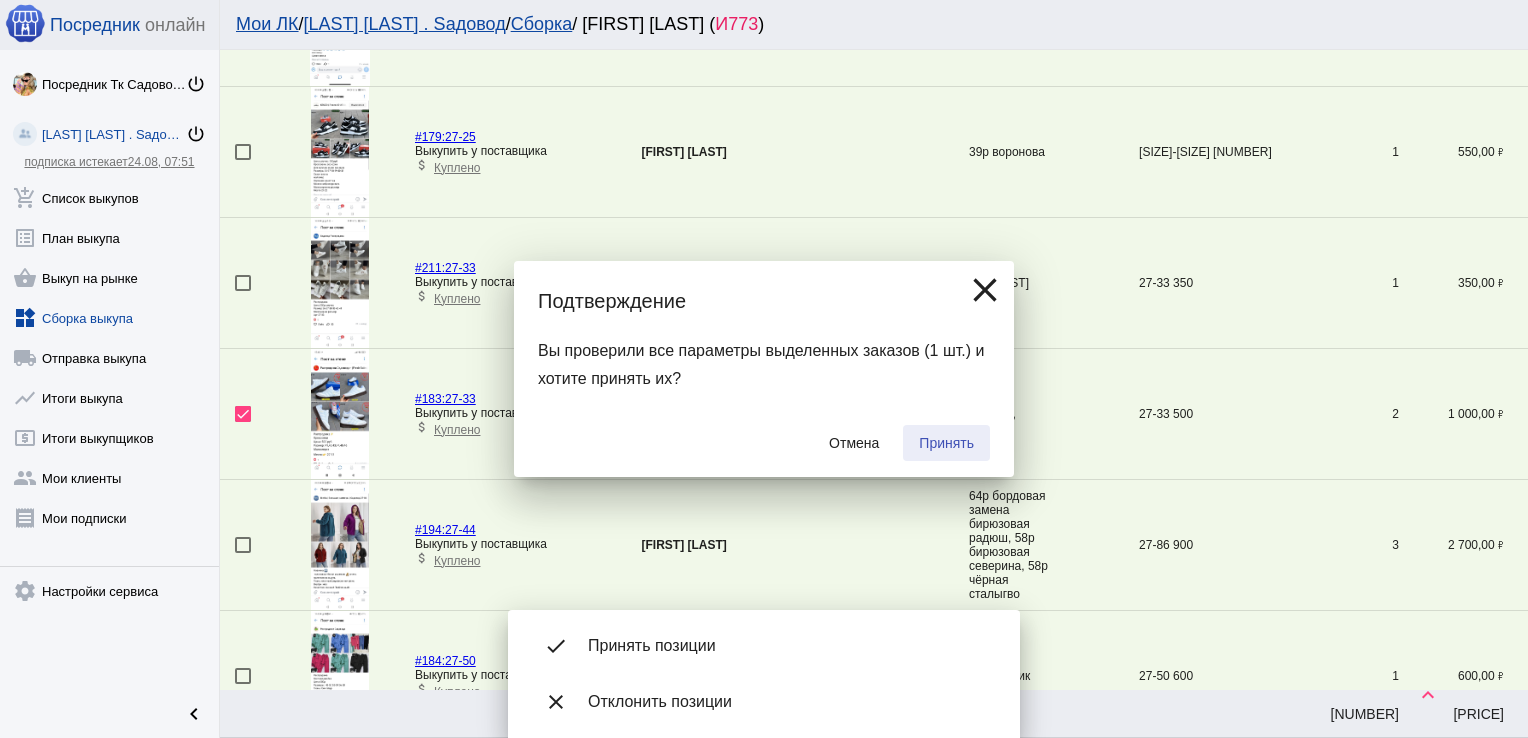 checkbox on "false" 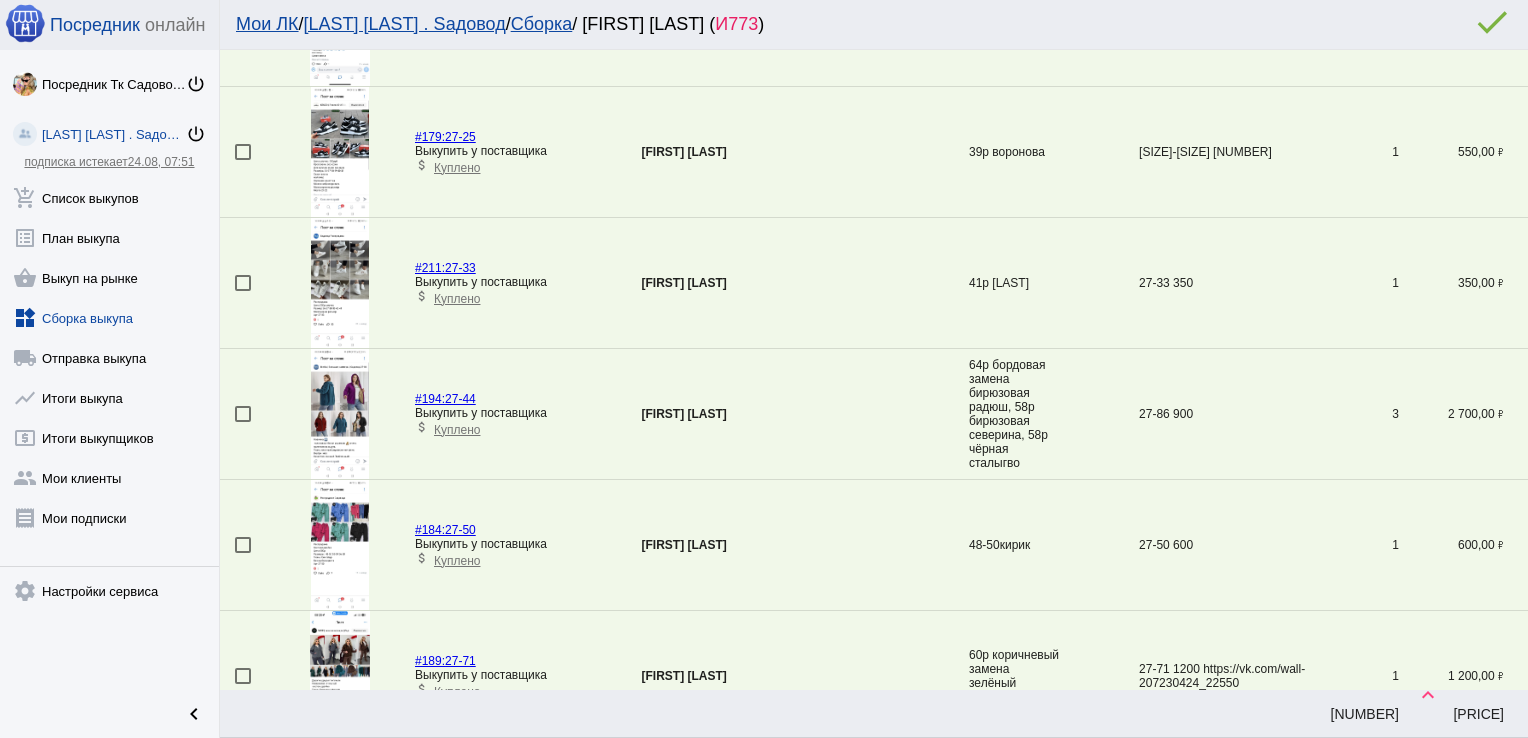 scroll, scrollTop: 2948, scrollLeft: 0, axis: vertical 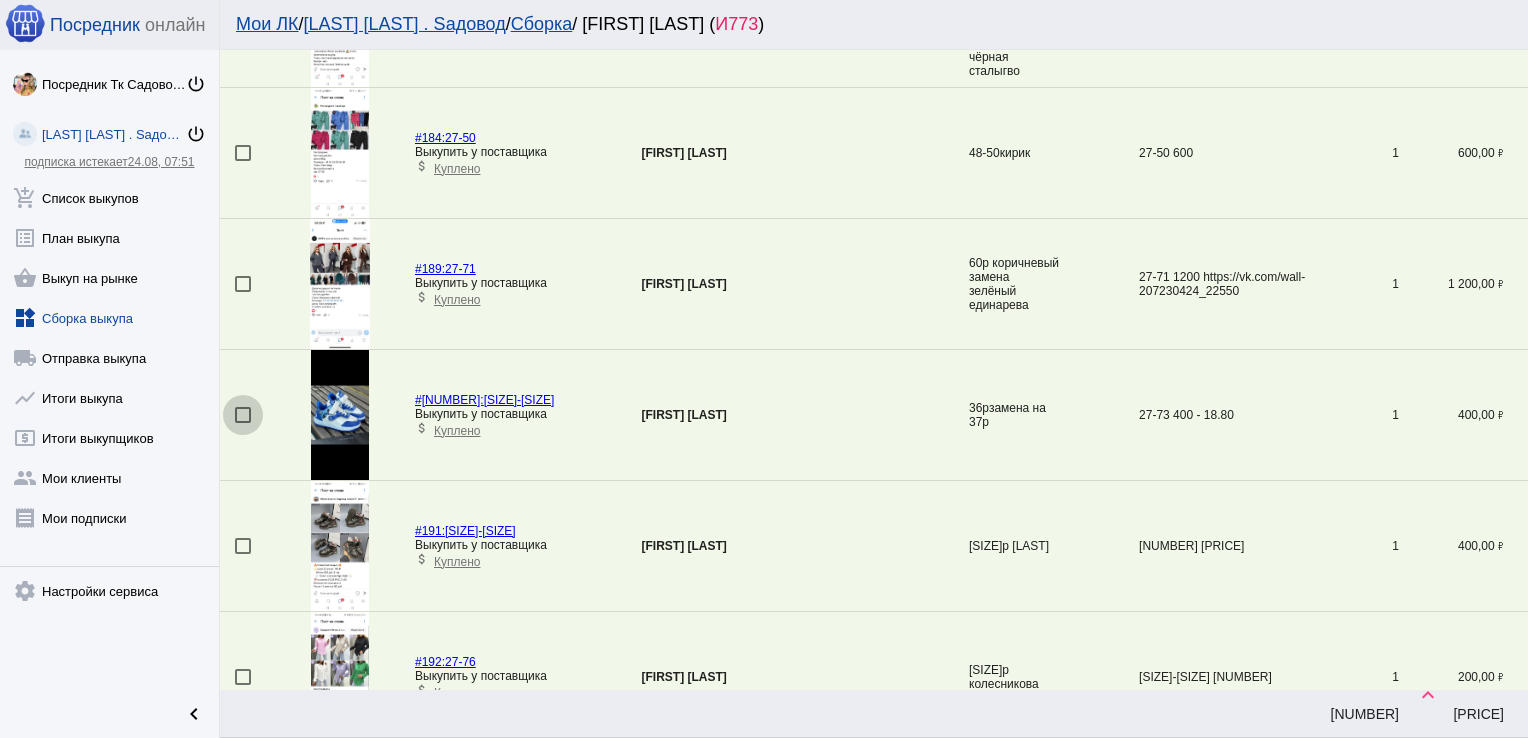 click at bounding box center [243, 415] 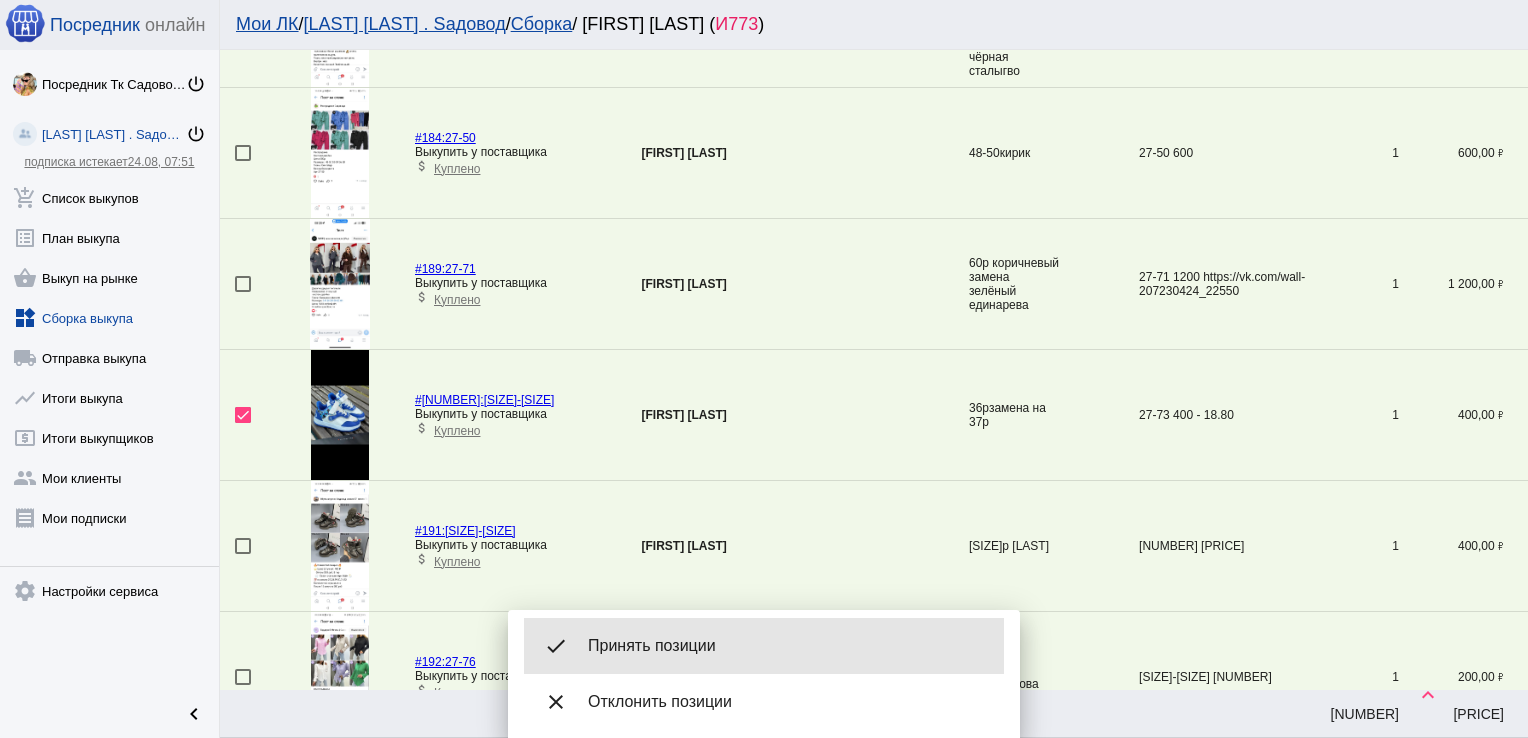 click on "Принять позиции" at bounding box center [788, 646] 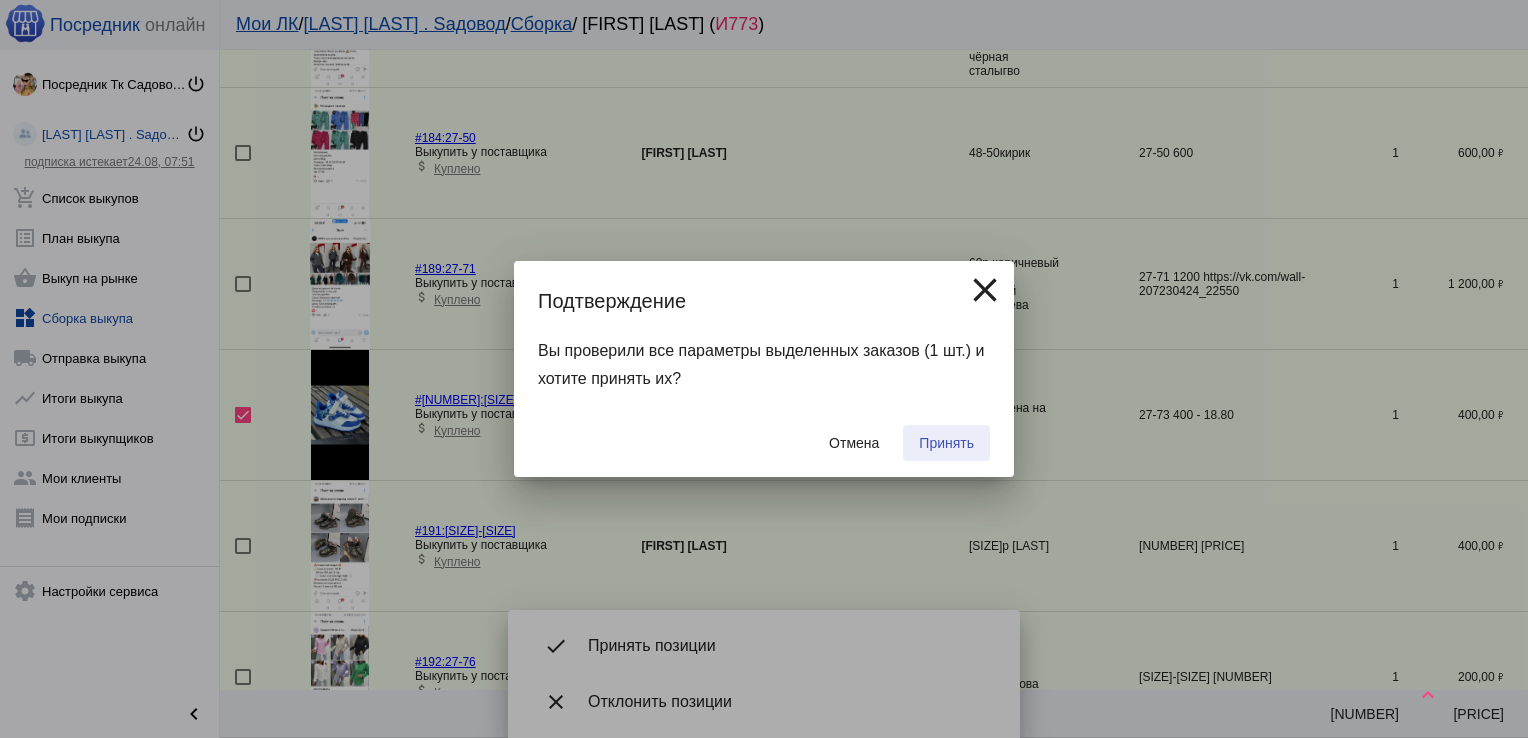click on "Принять" at bounding box center [946, 443] 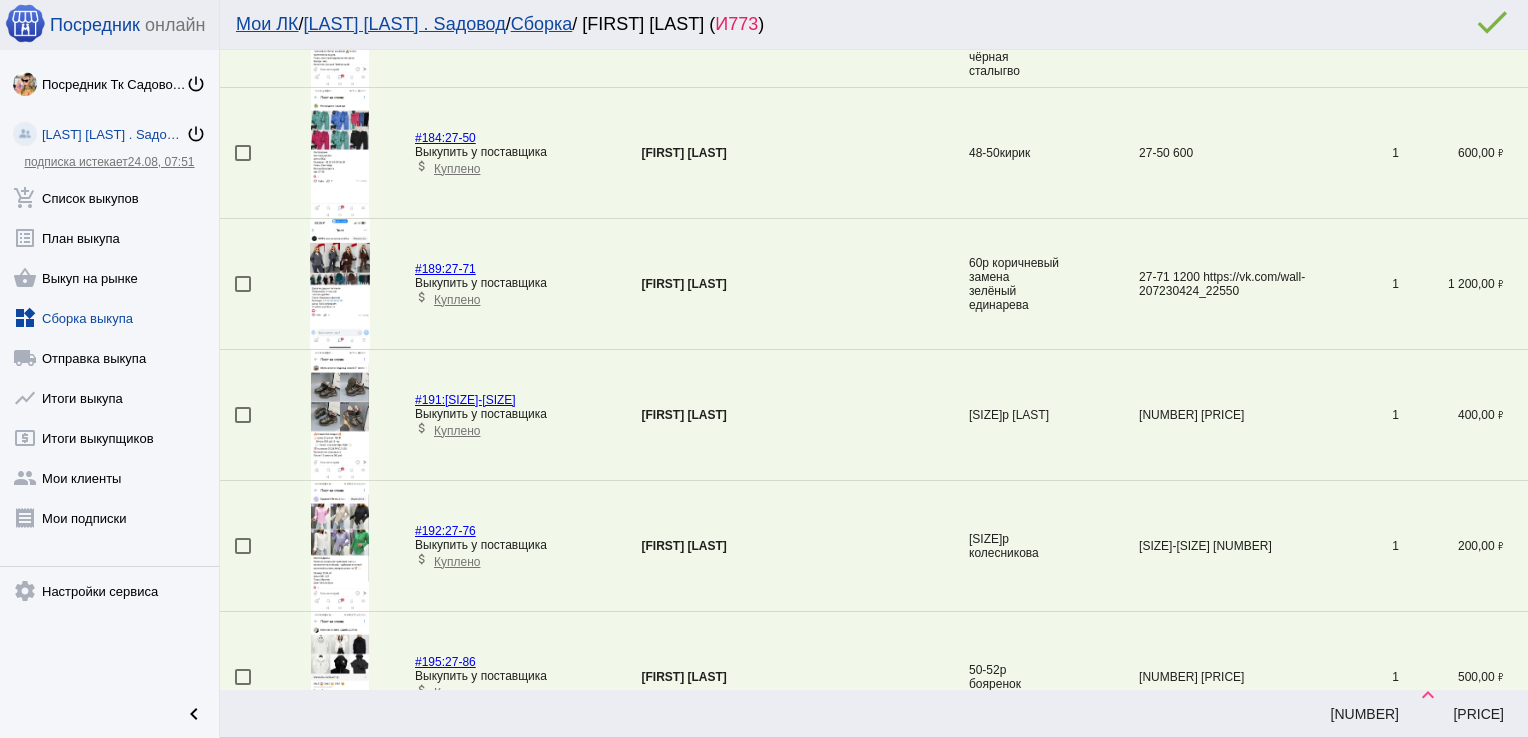 scroll, scrollTop: 2424, scrollLeft: 0, axis: vertical 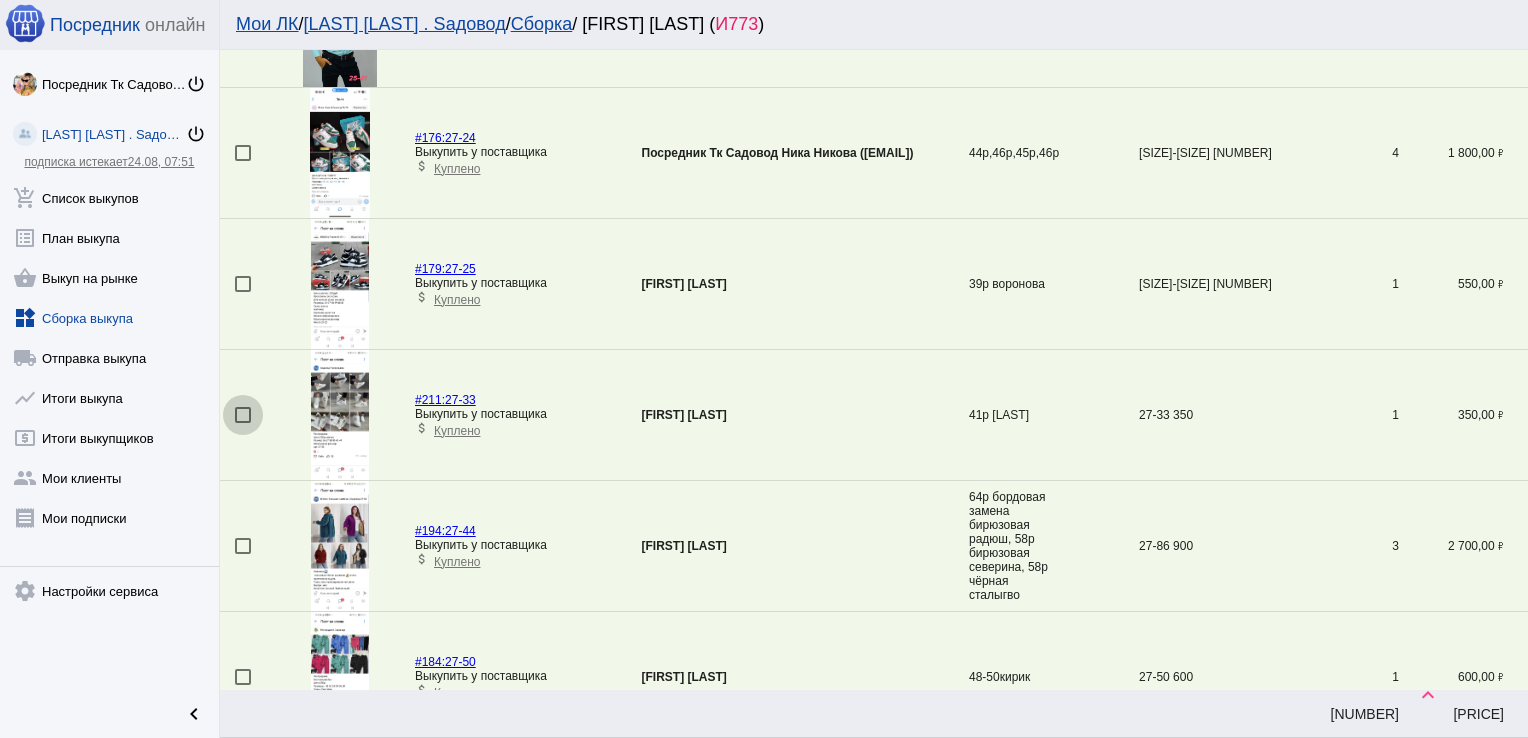 click at bounding box center [243, 415] 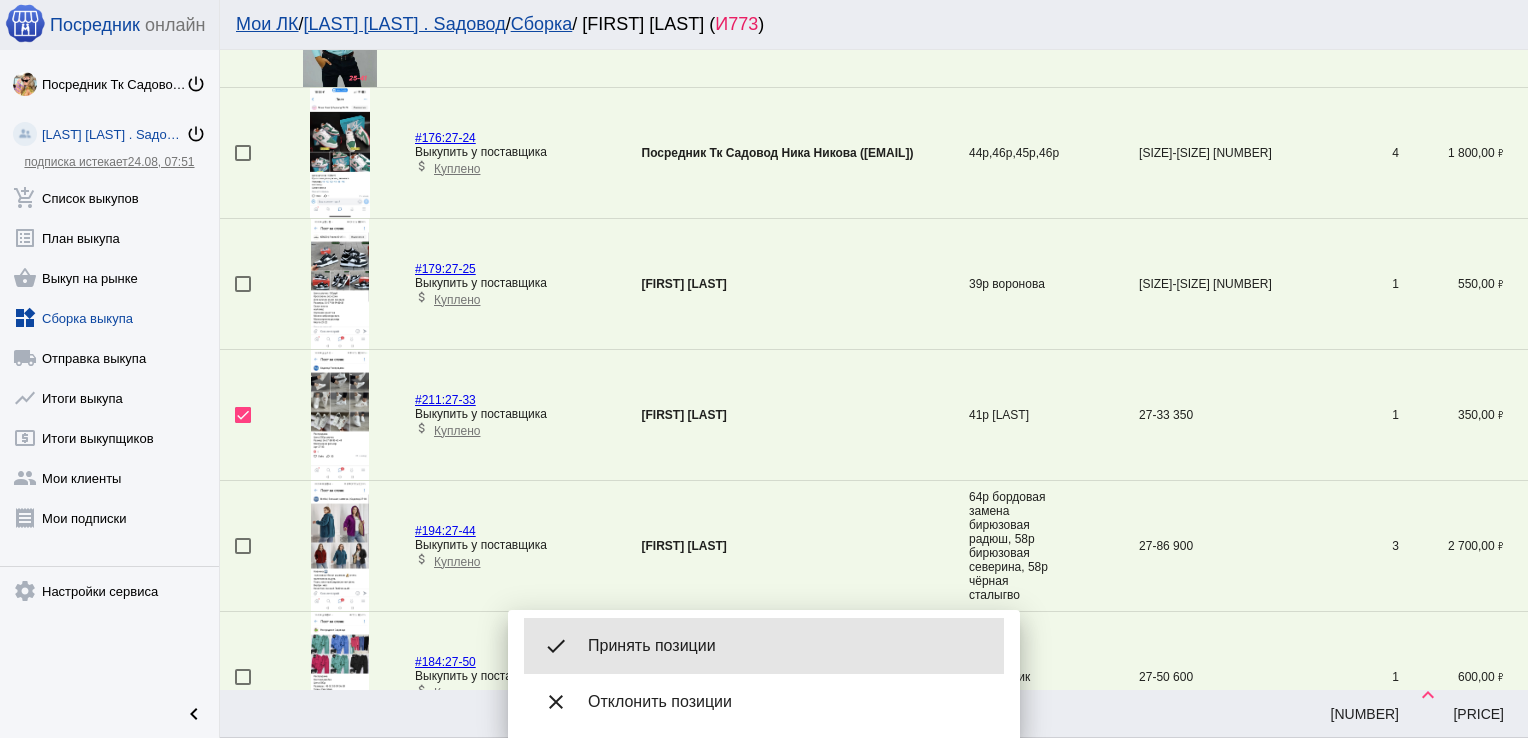 click on "Принять позиции" at bounding box center [788, 646] 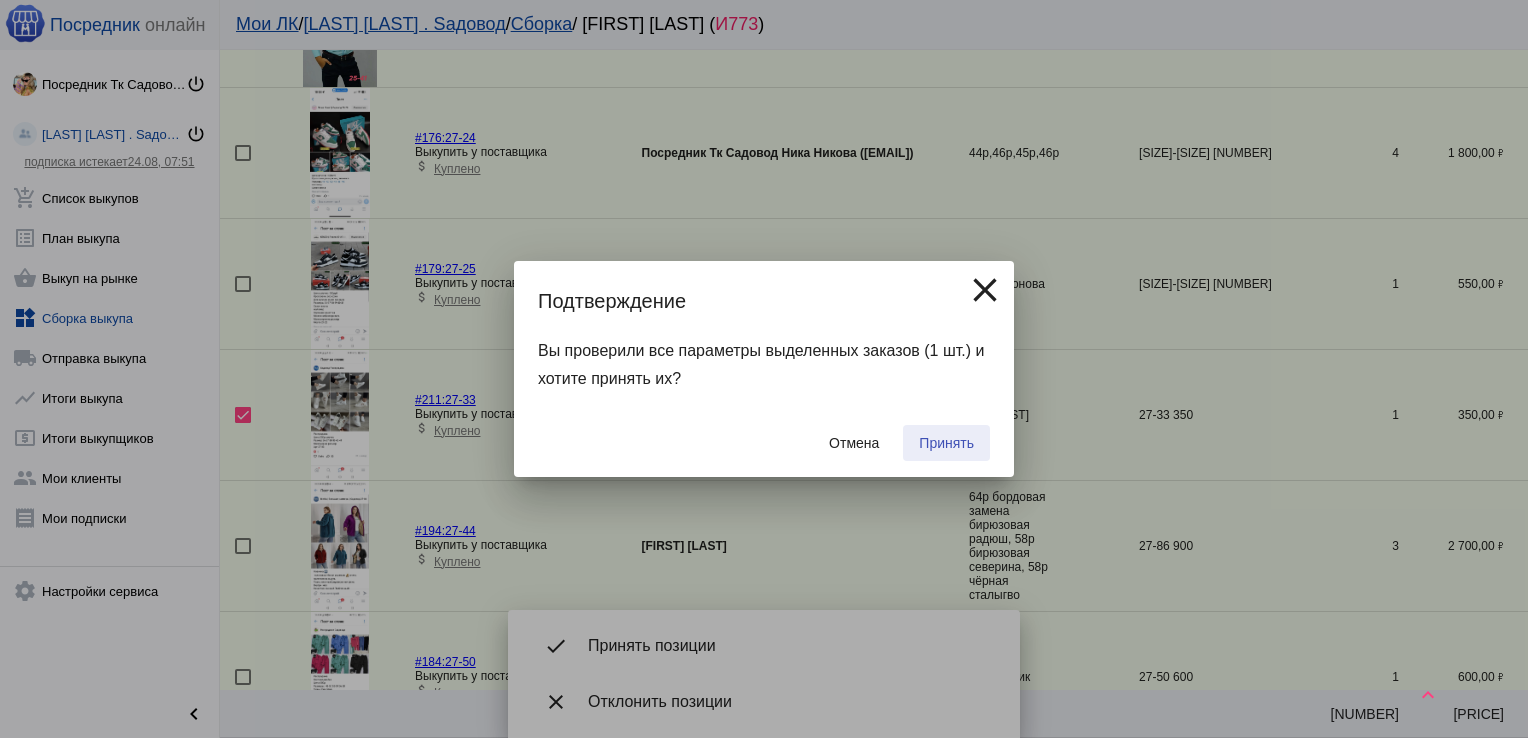 click on "Принять" at bounding box center (946, 443) 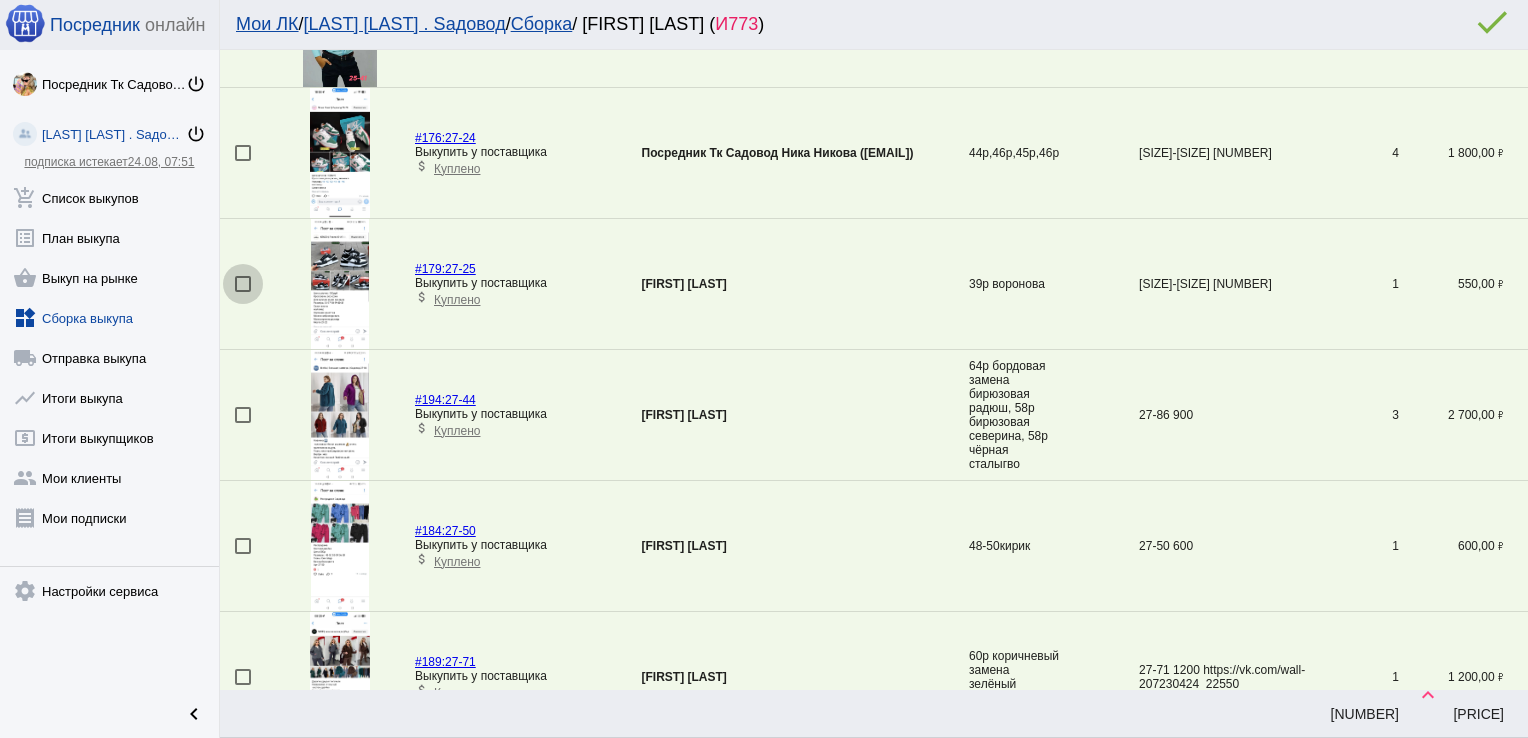 click at bounding box center (243, 284) 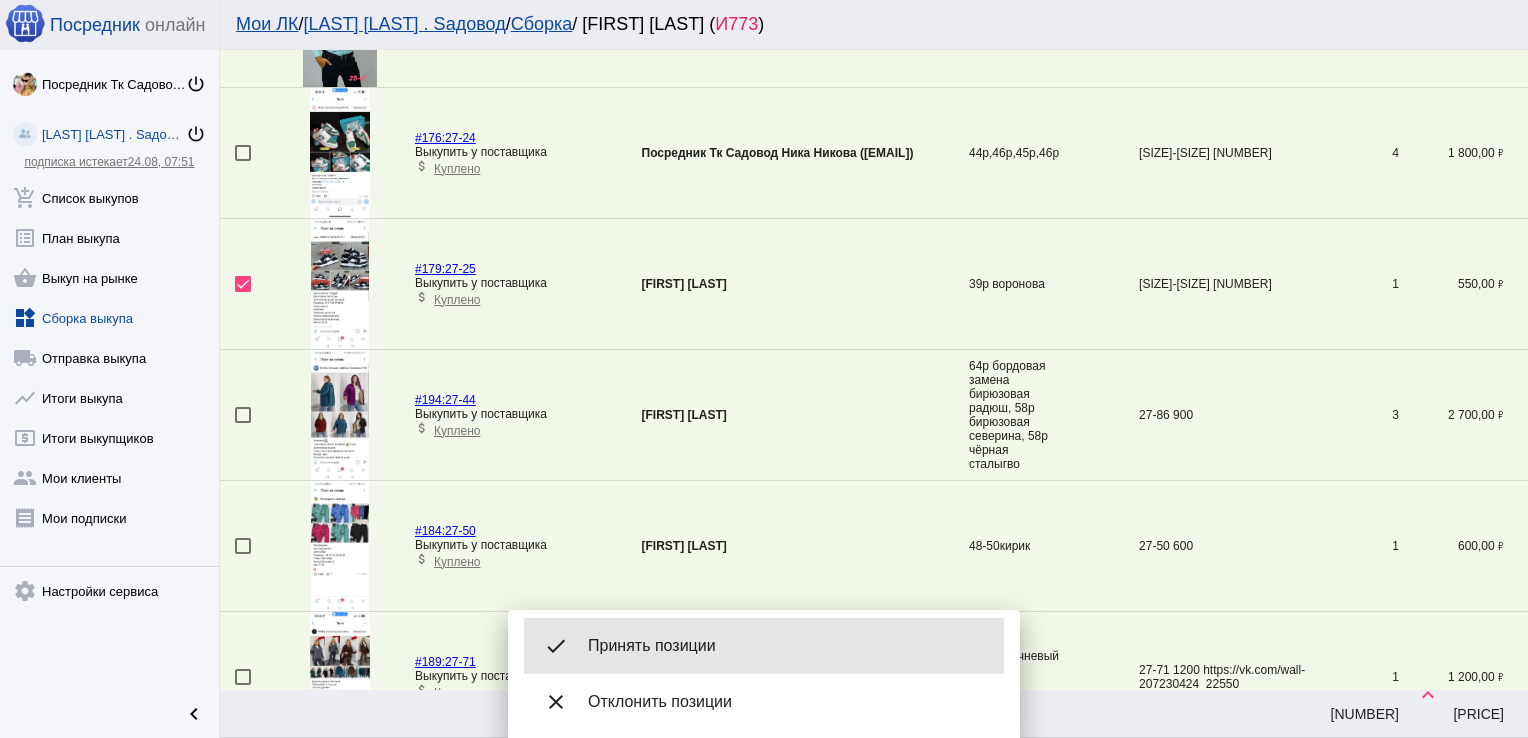 click on "done Принять позиции" at bounding box center (764, 646) 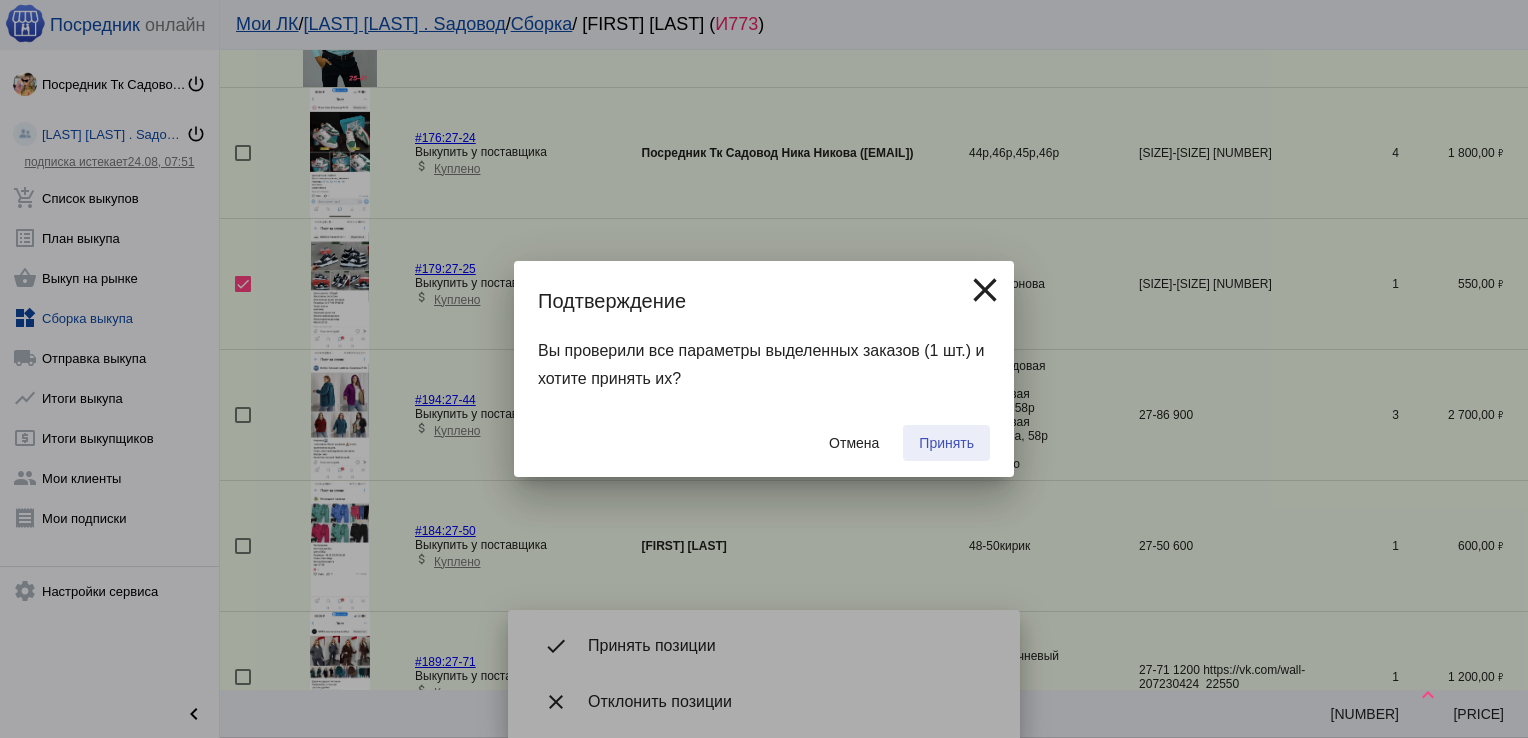 click on "Принять" at bounding box center (946, 443) 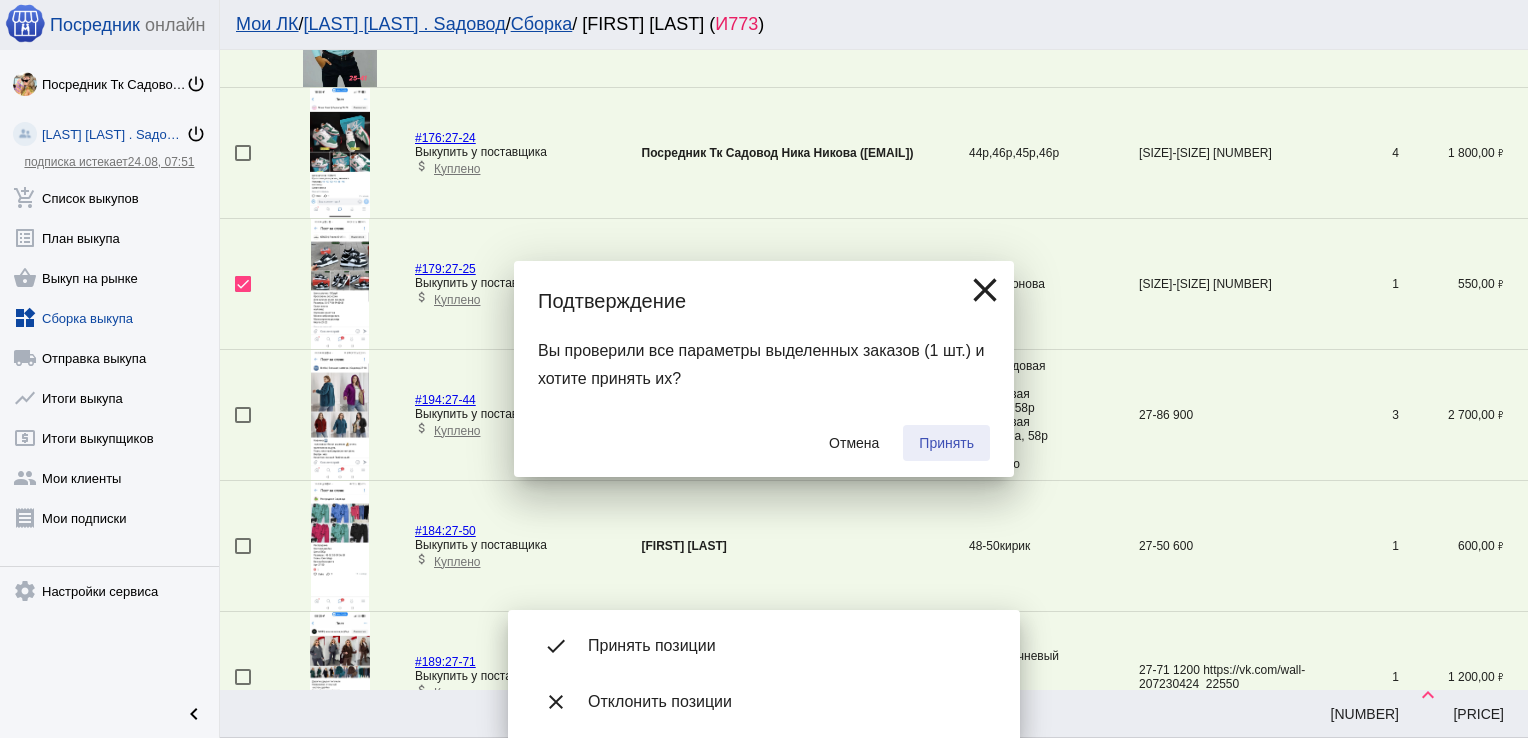 checkbox on "false" 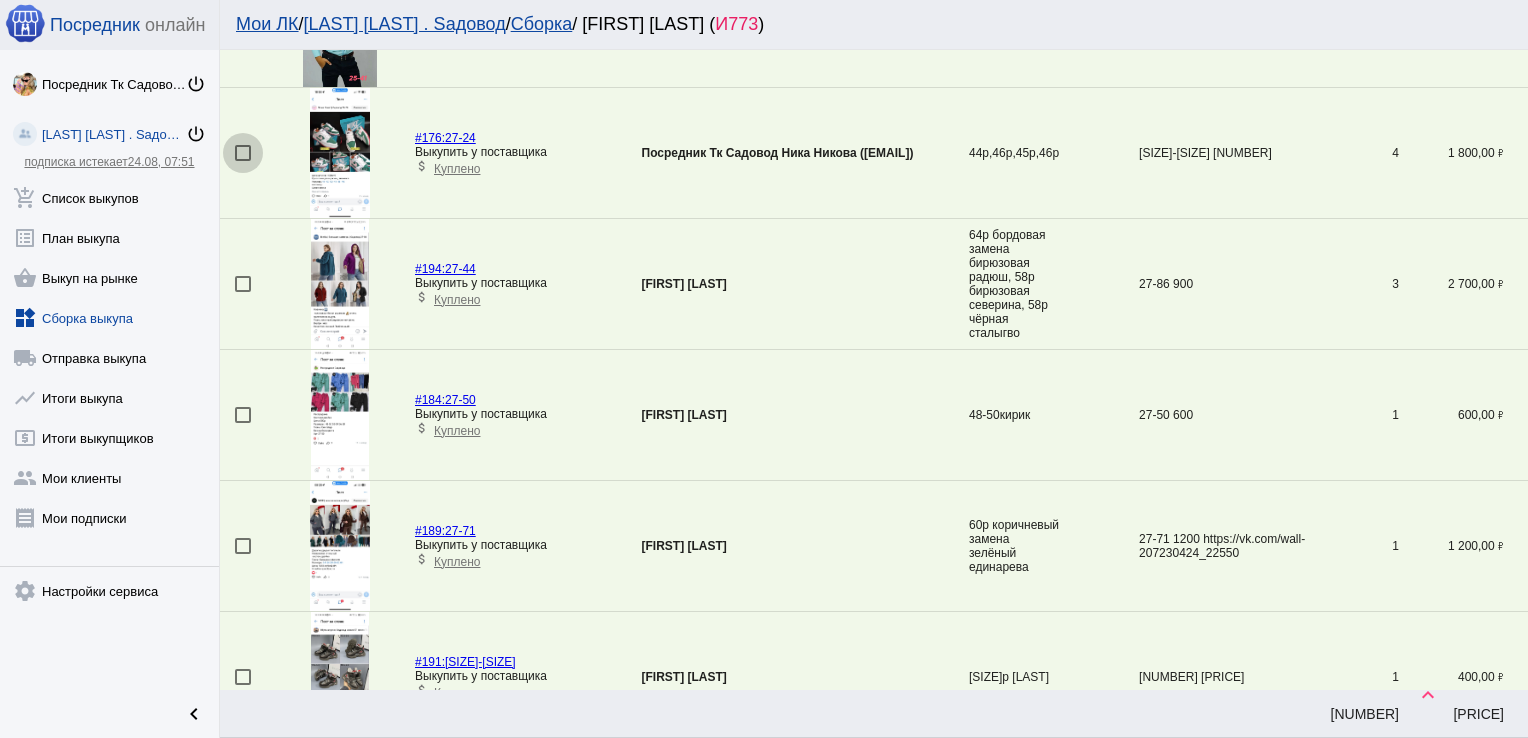 click at bounding box center (243, 153) 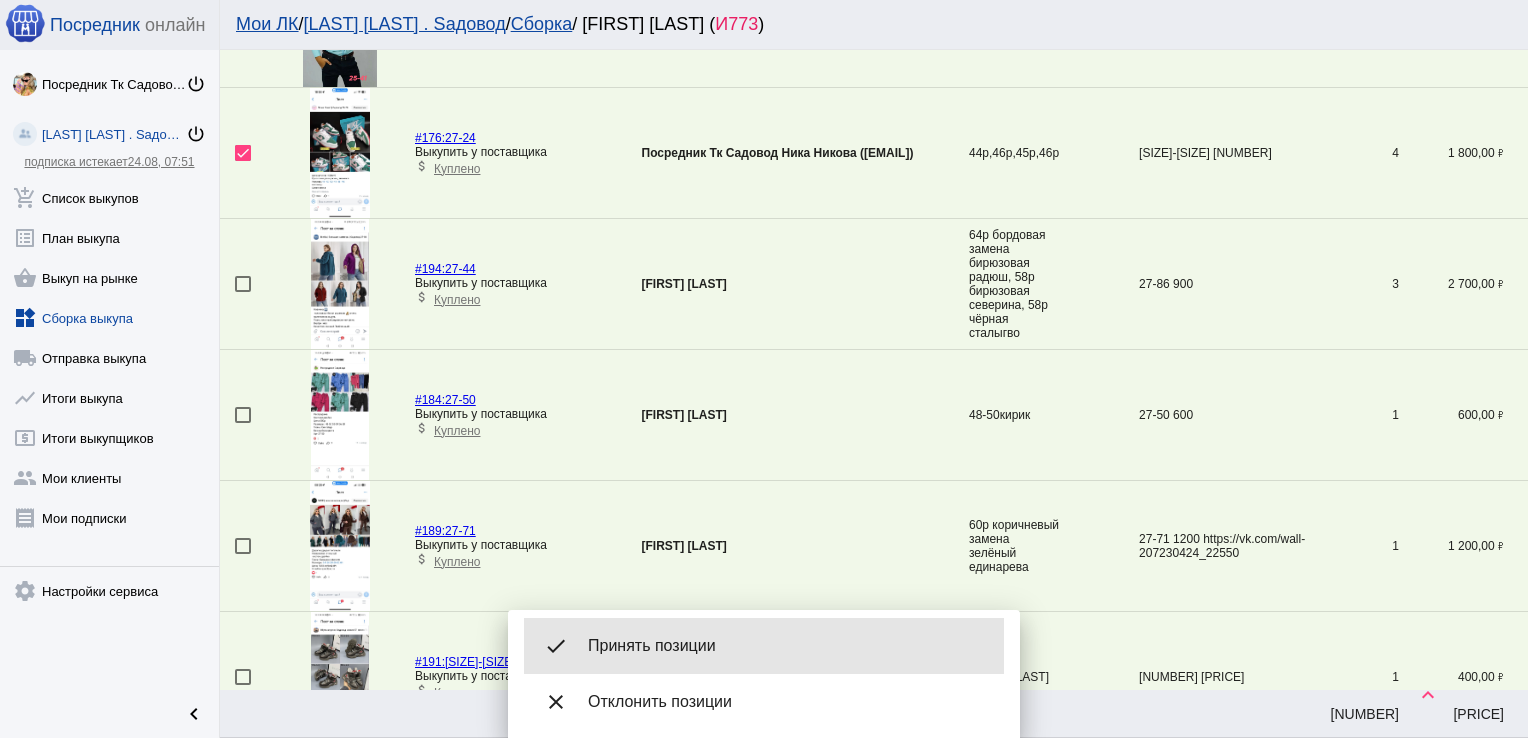 click on "done Принять позиции" at bounding box center (764, 646) 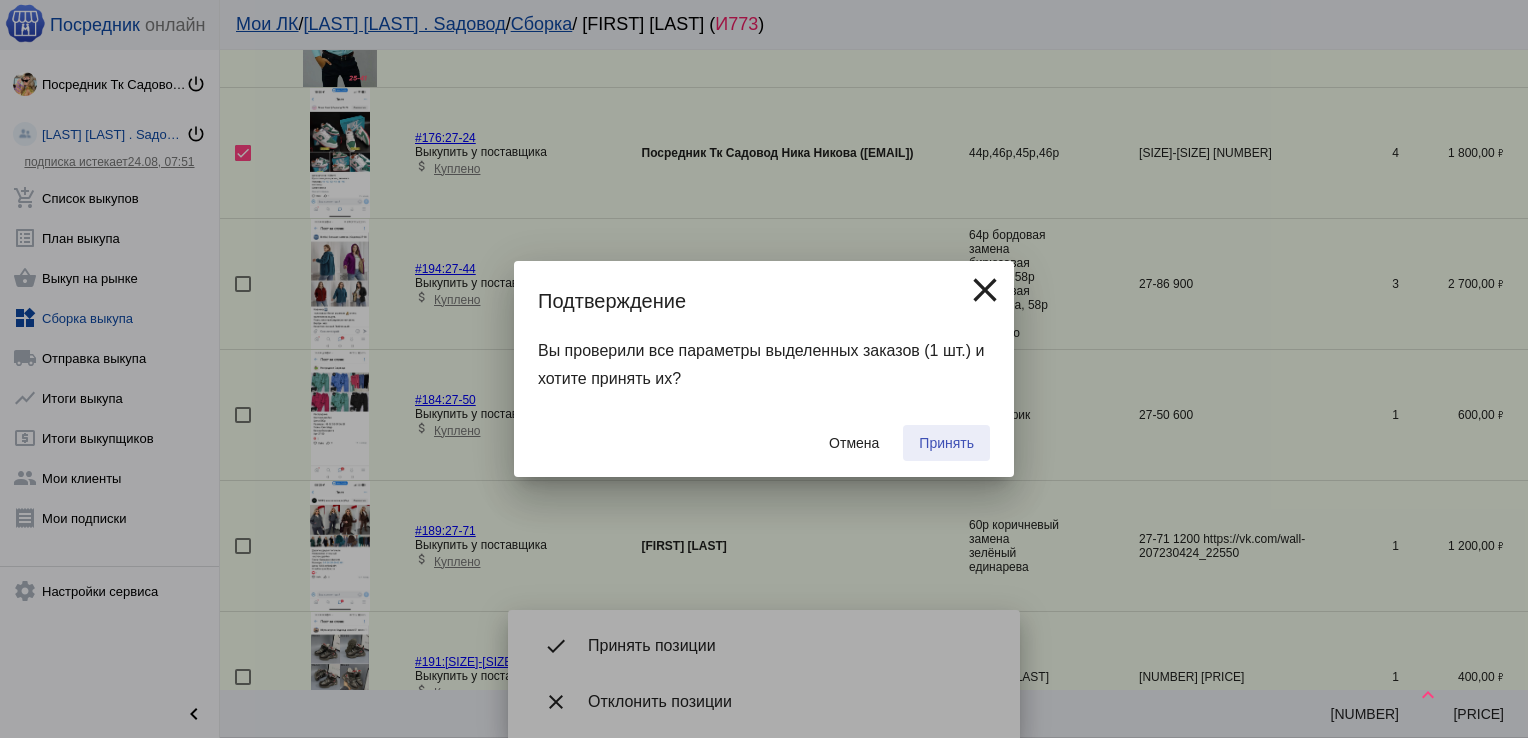 click on "Принять" at bounding box center (946, 443) 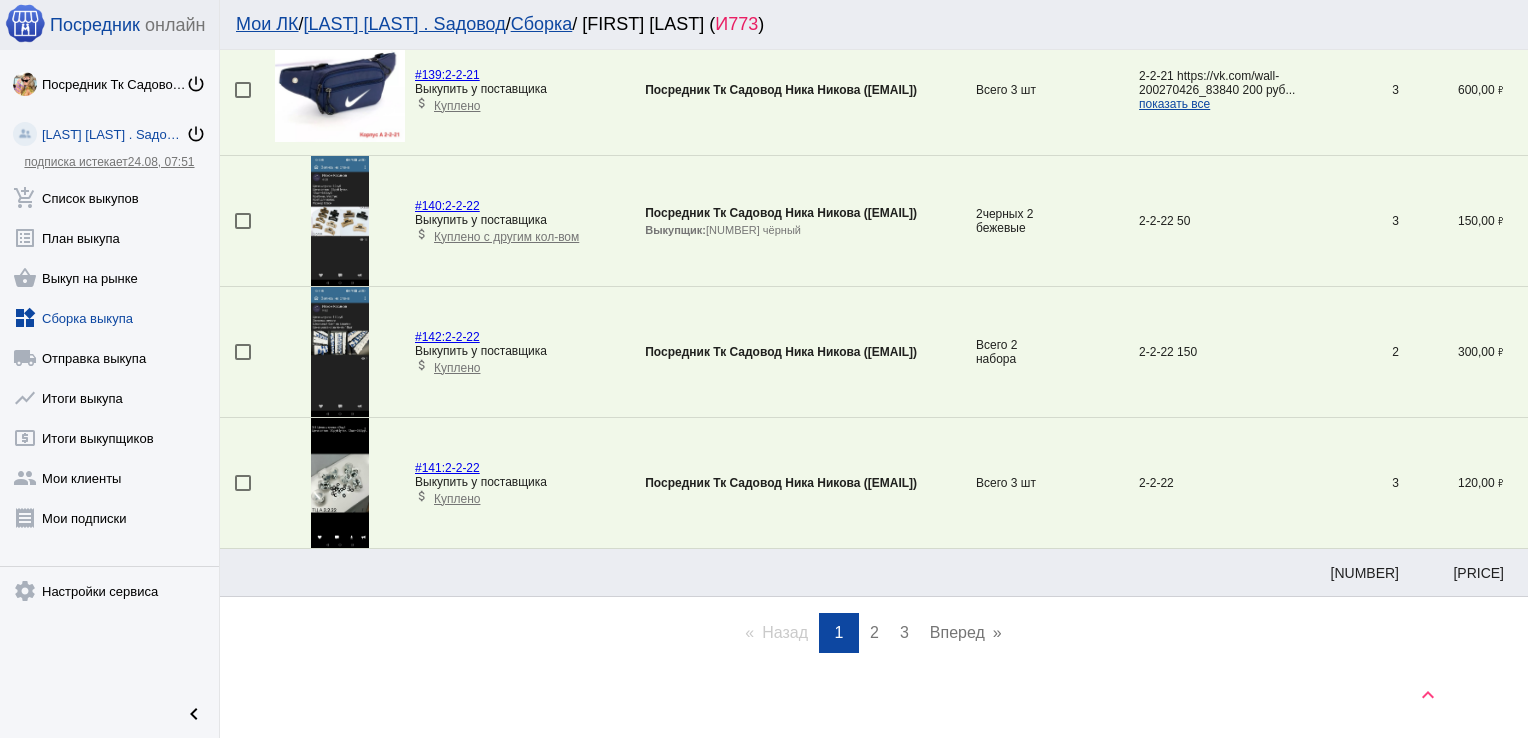 scroll, scrollTop: 3471, scrollLeft: 0, axis: vertical 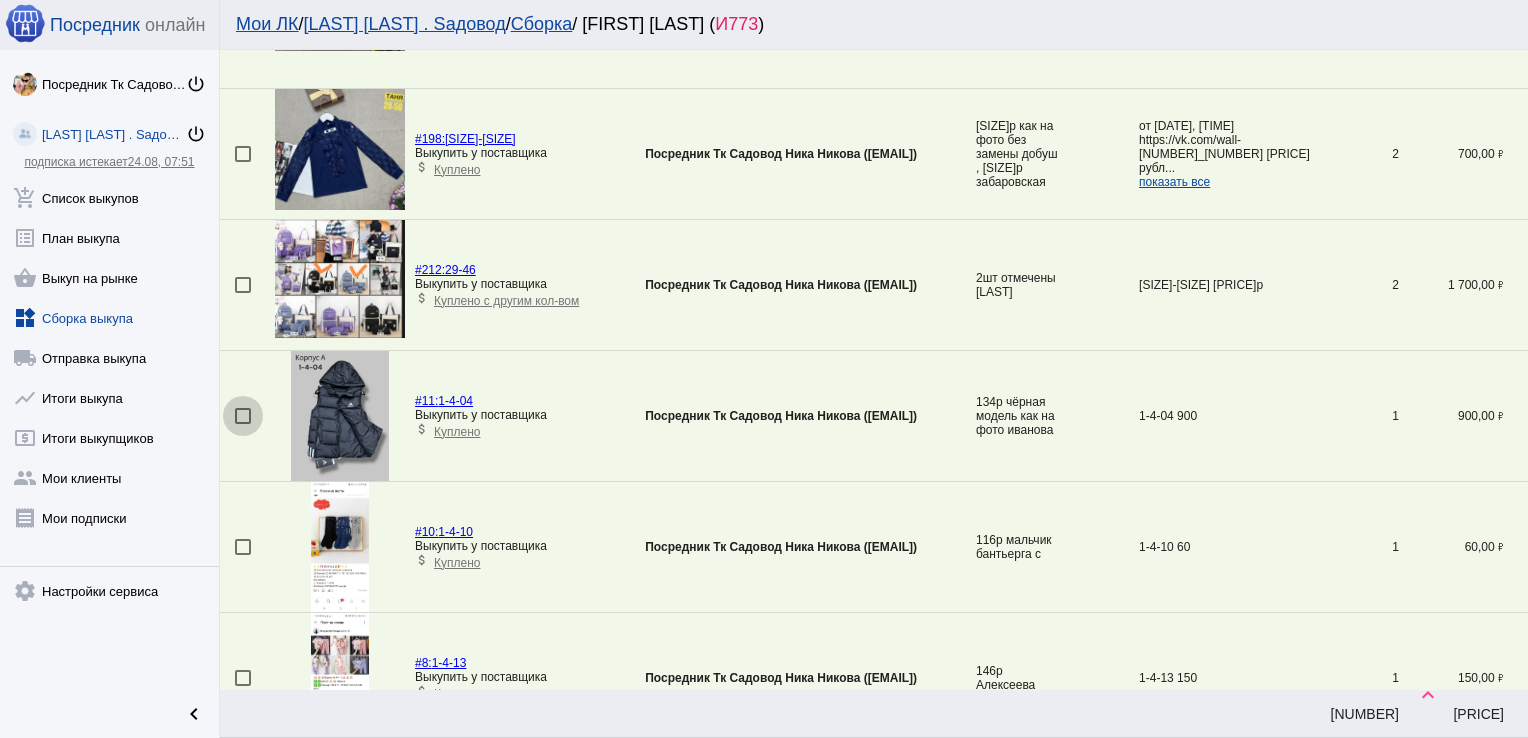 click at bounding box center [243, 416] 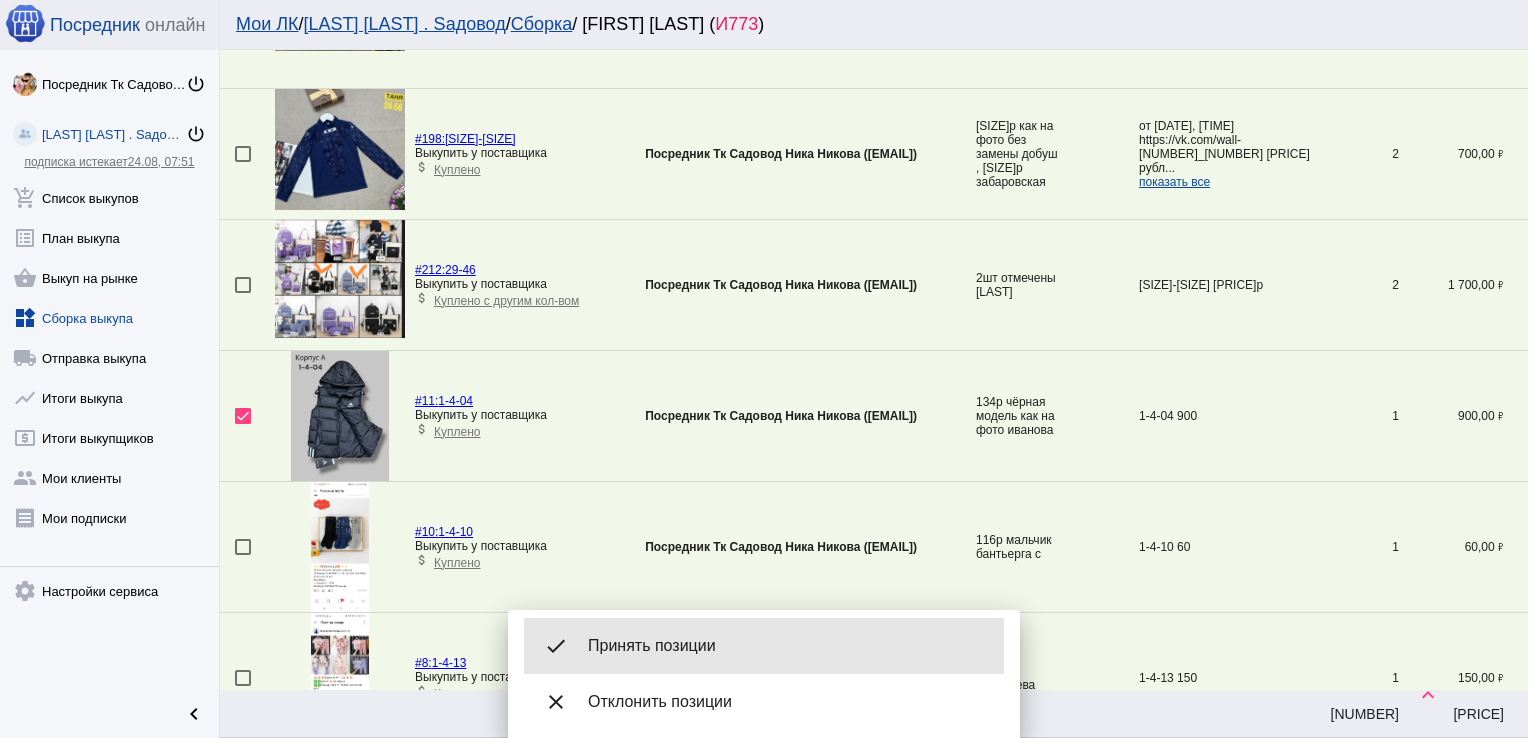 click on "done Принять позиции" at bounding box center (764, 646) 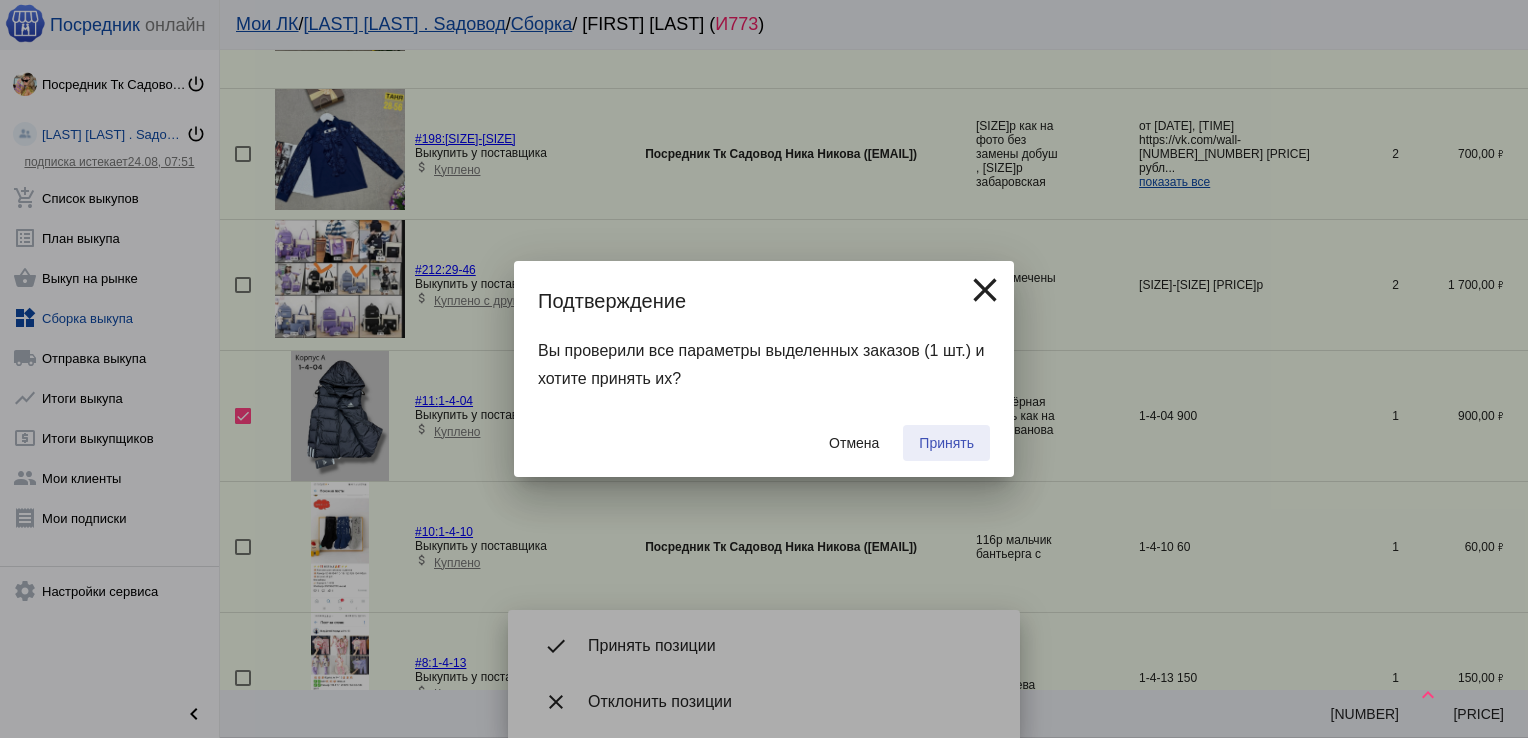 click on "Принять" at bounding box center (946, 443) 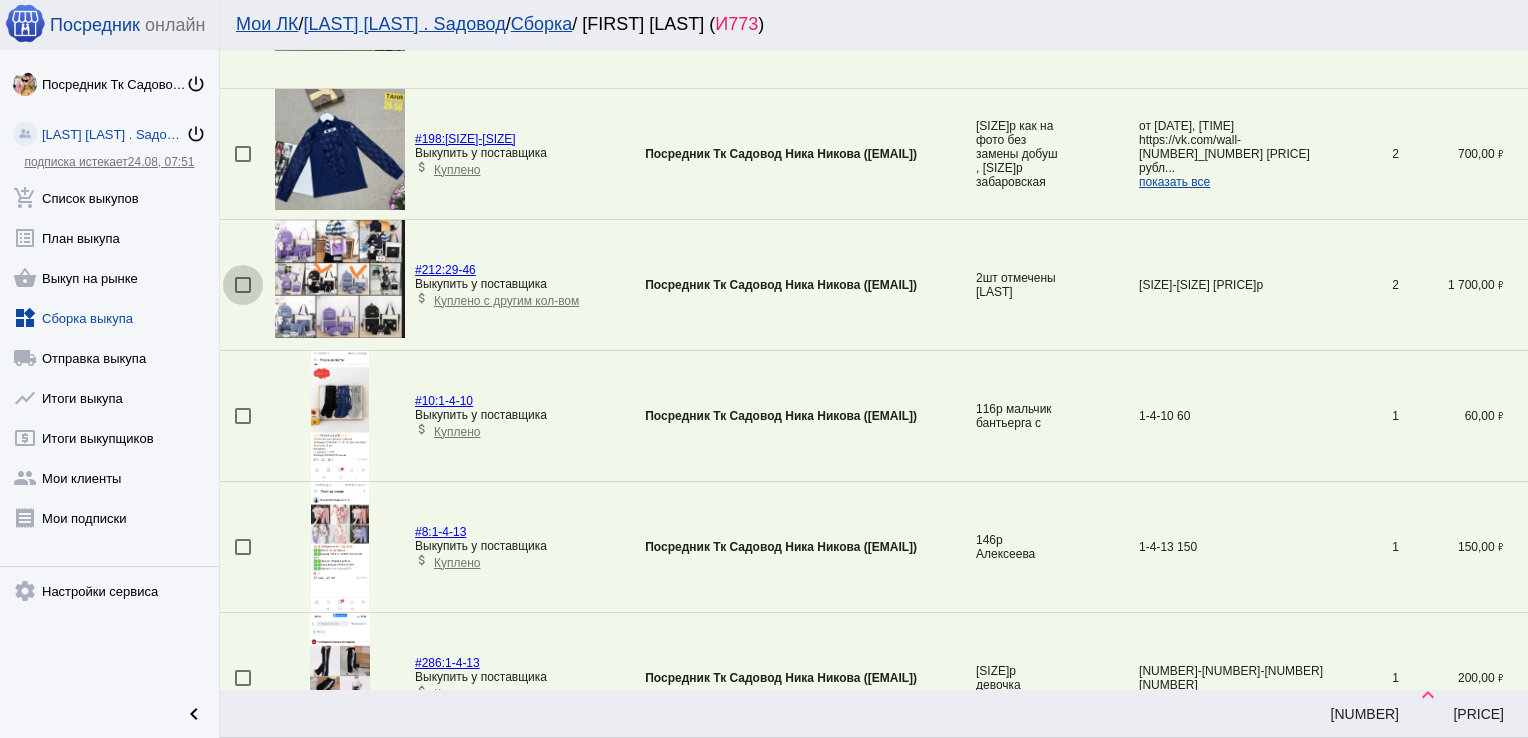 click at bounding box center [243, 285] 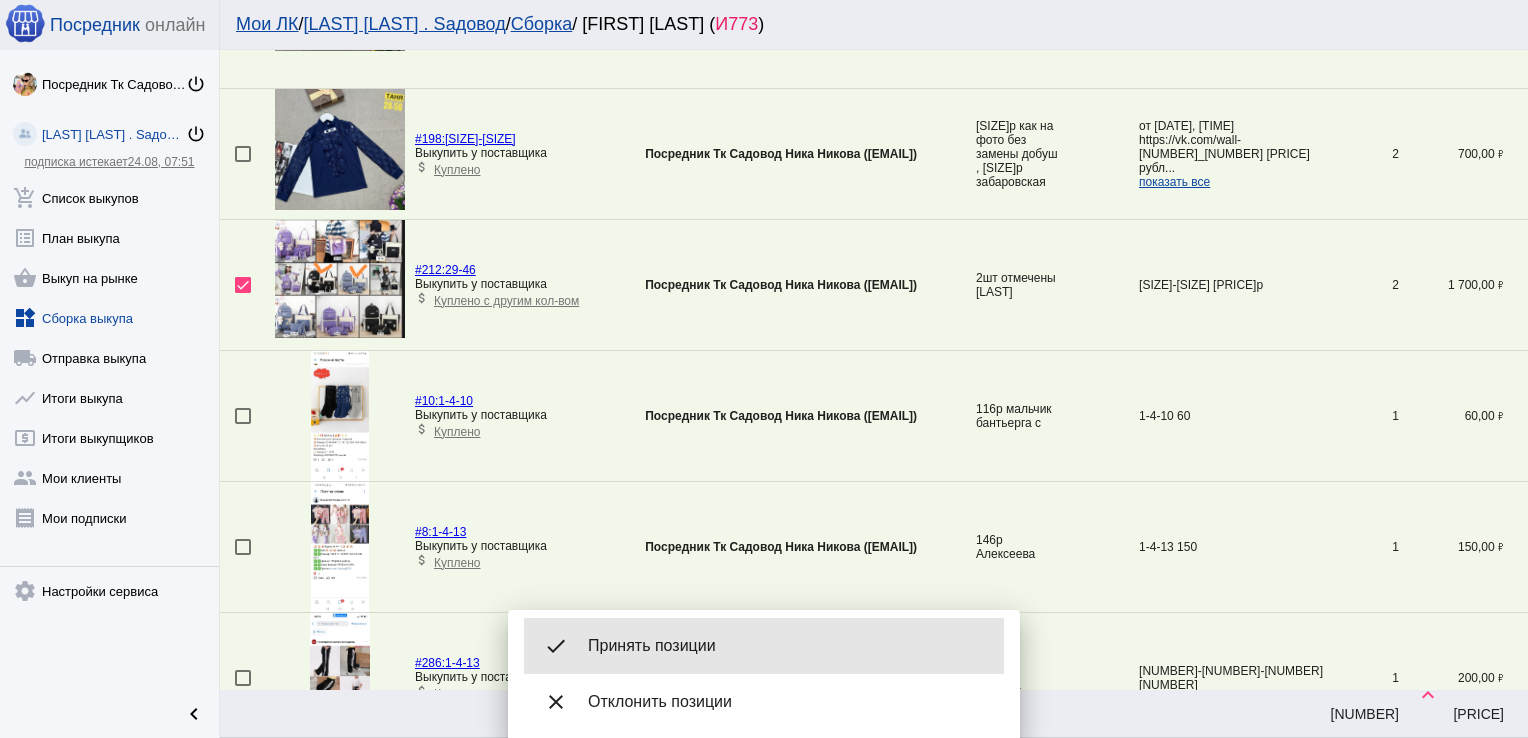 click on "Принять позиции" at bounding box center (788, 646) 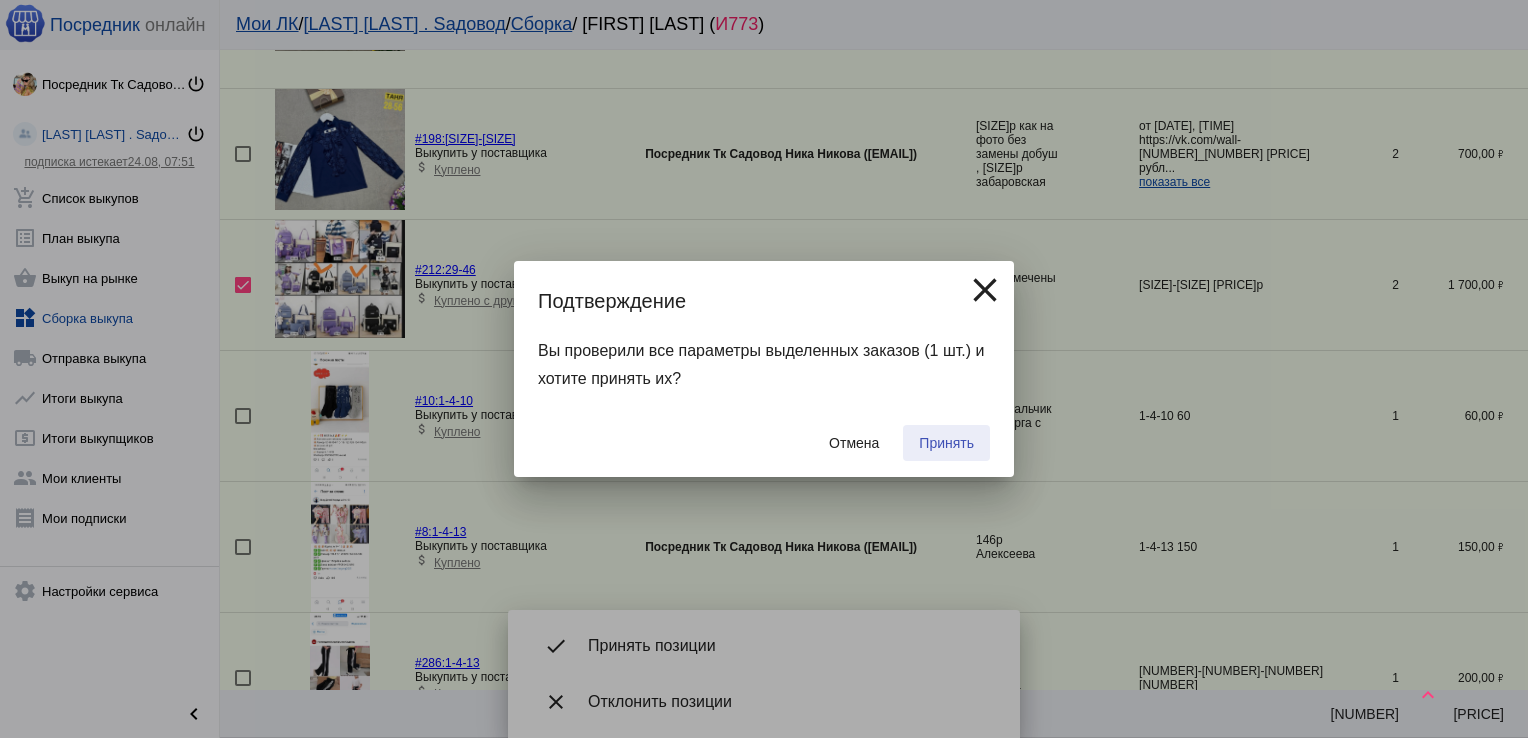 click on "Принять" at bounding box center (946, 443) 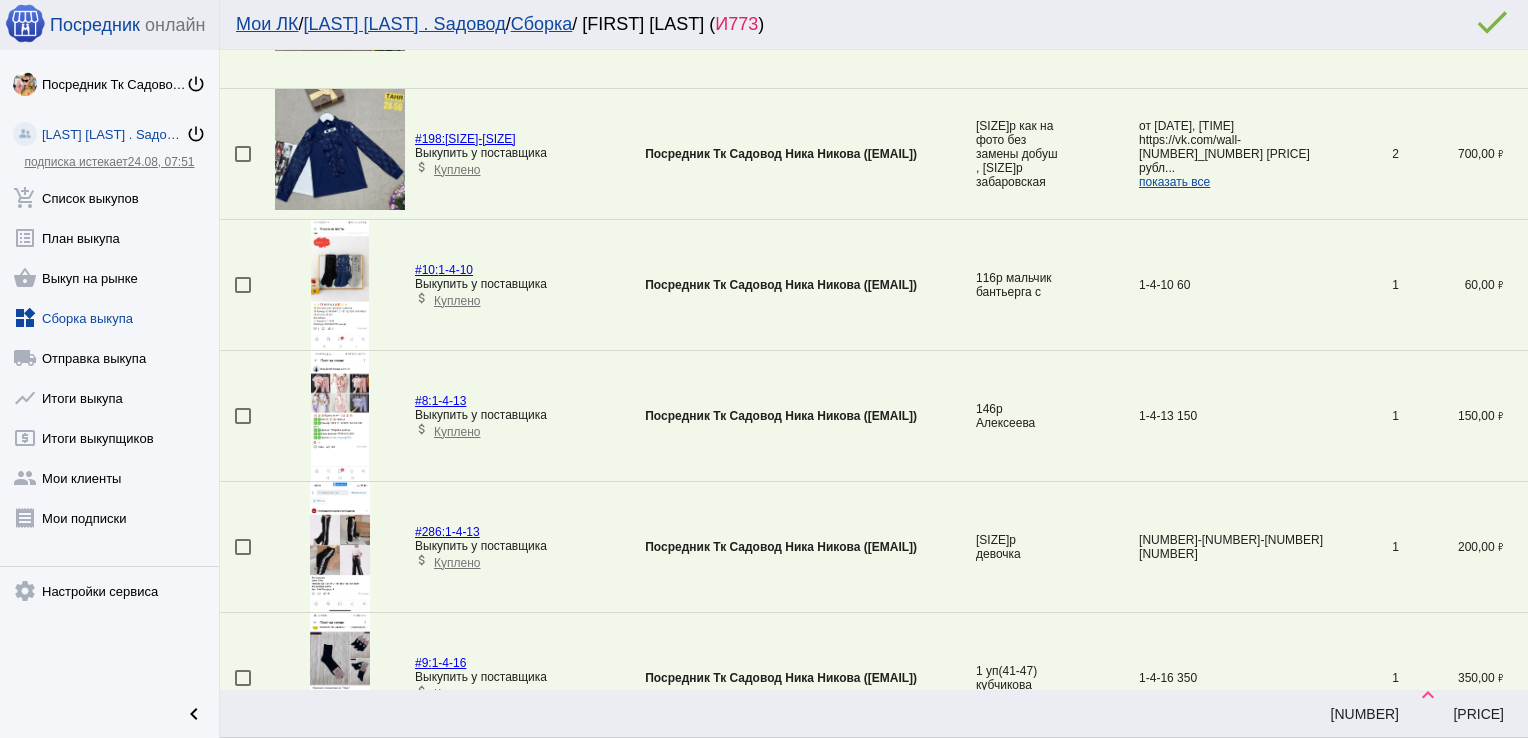 scroll, scrollTop: 4387, scrollLeft: 0, axis: vertical 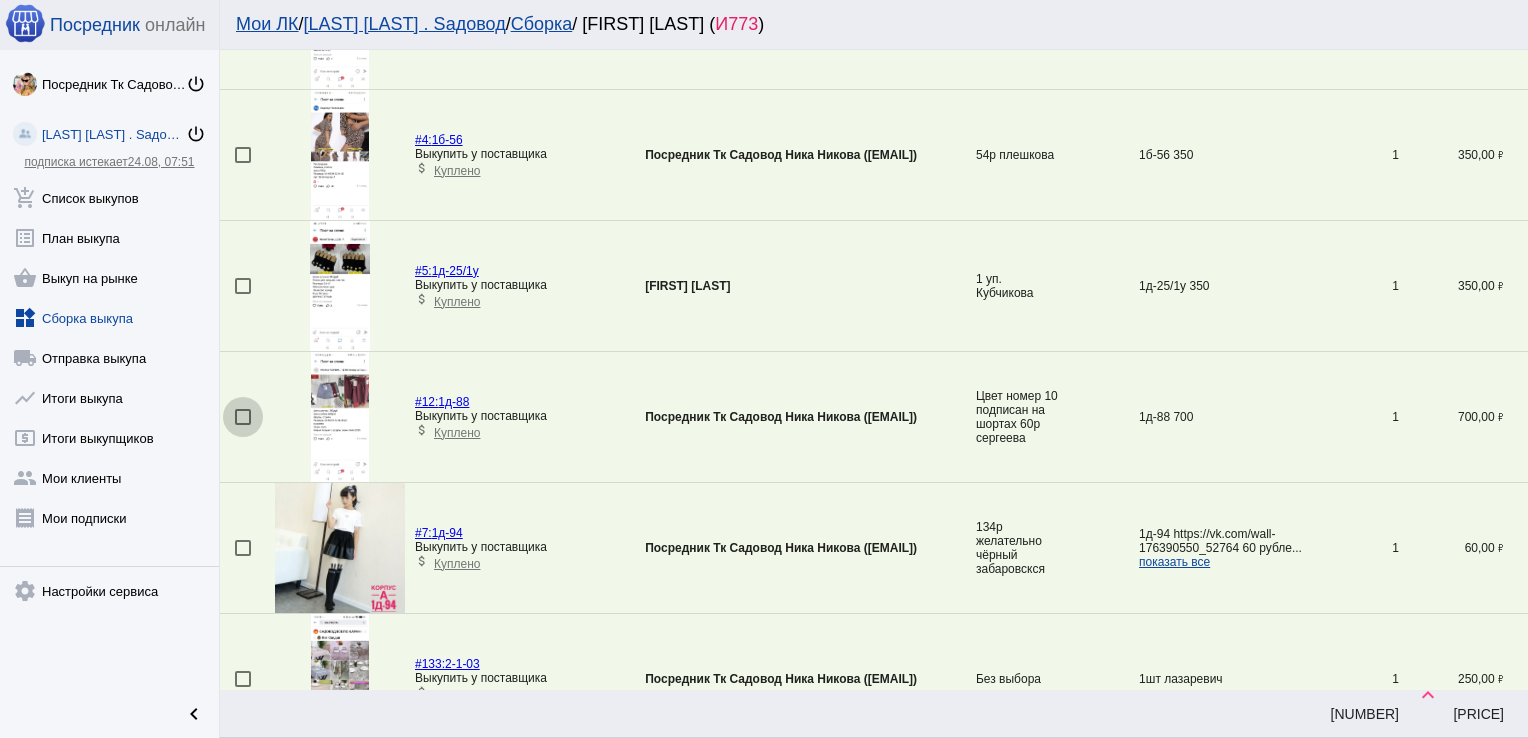 click at bounding box center [243, 417] 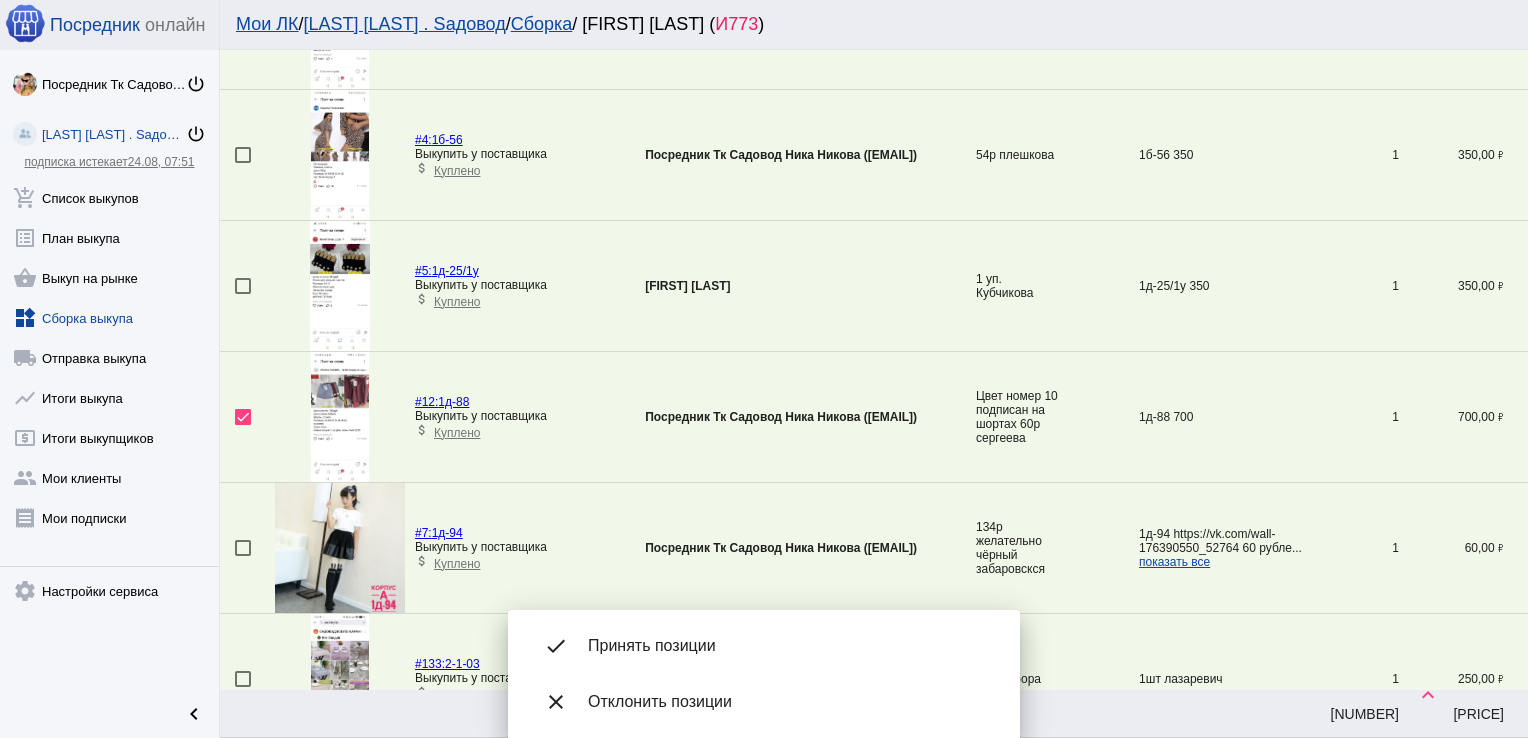 click on "Принять позиции" at bounding box center (788, 646) 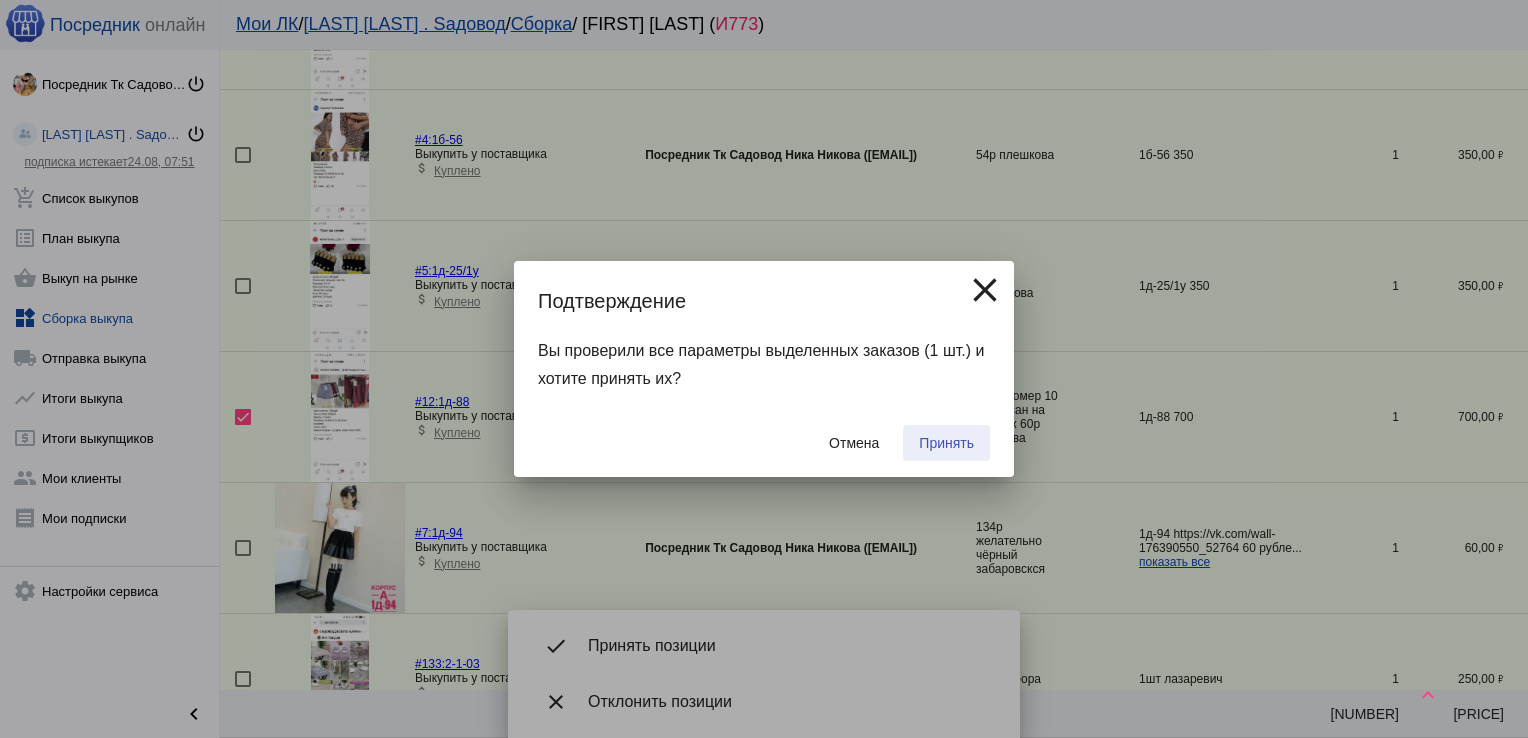 click on "Принять" at bounding box center [946, 443] 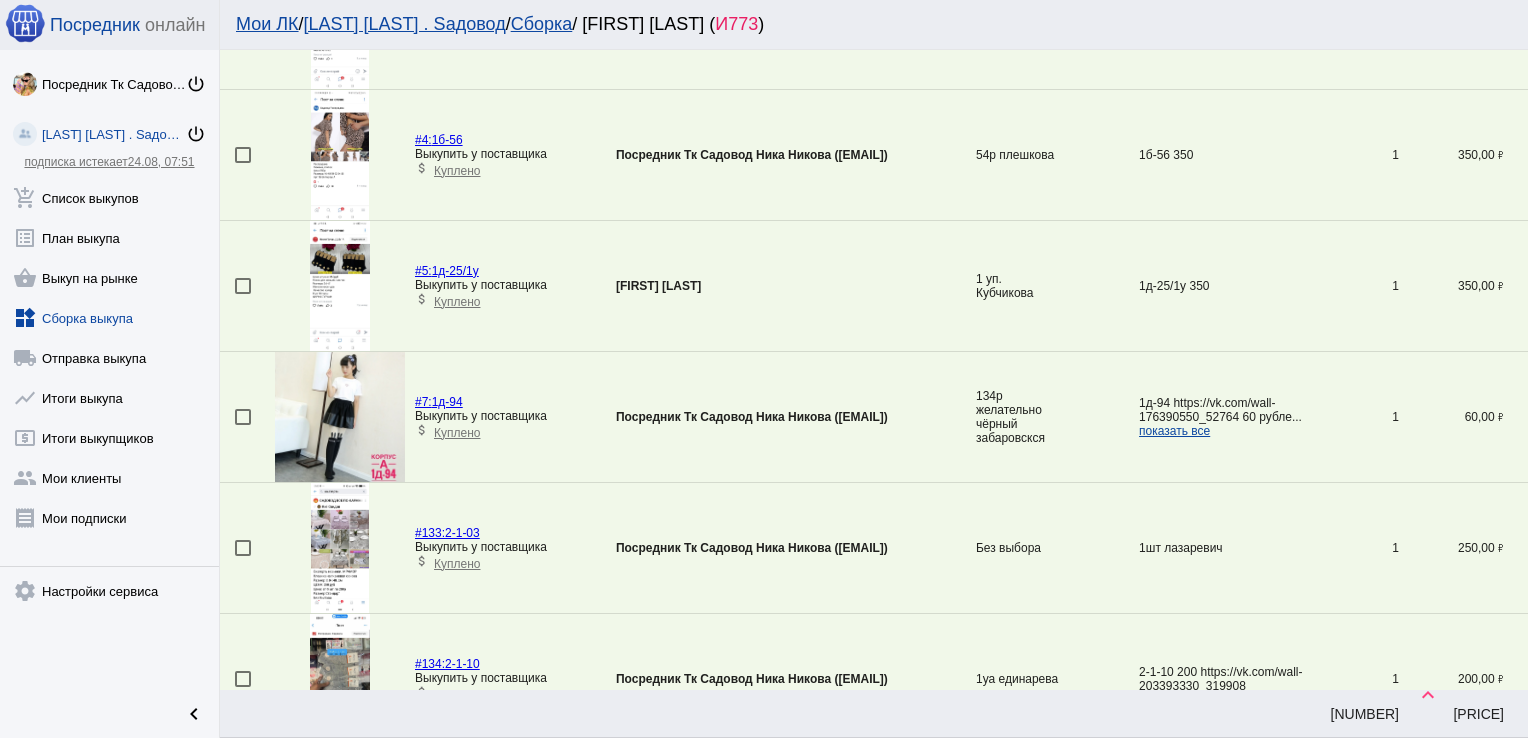 scroll, scrollTop: 6155, scrollLeft: 0, axis: vertical 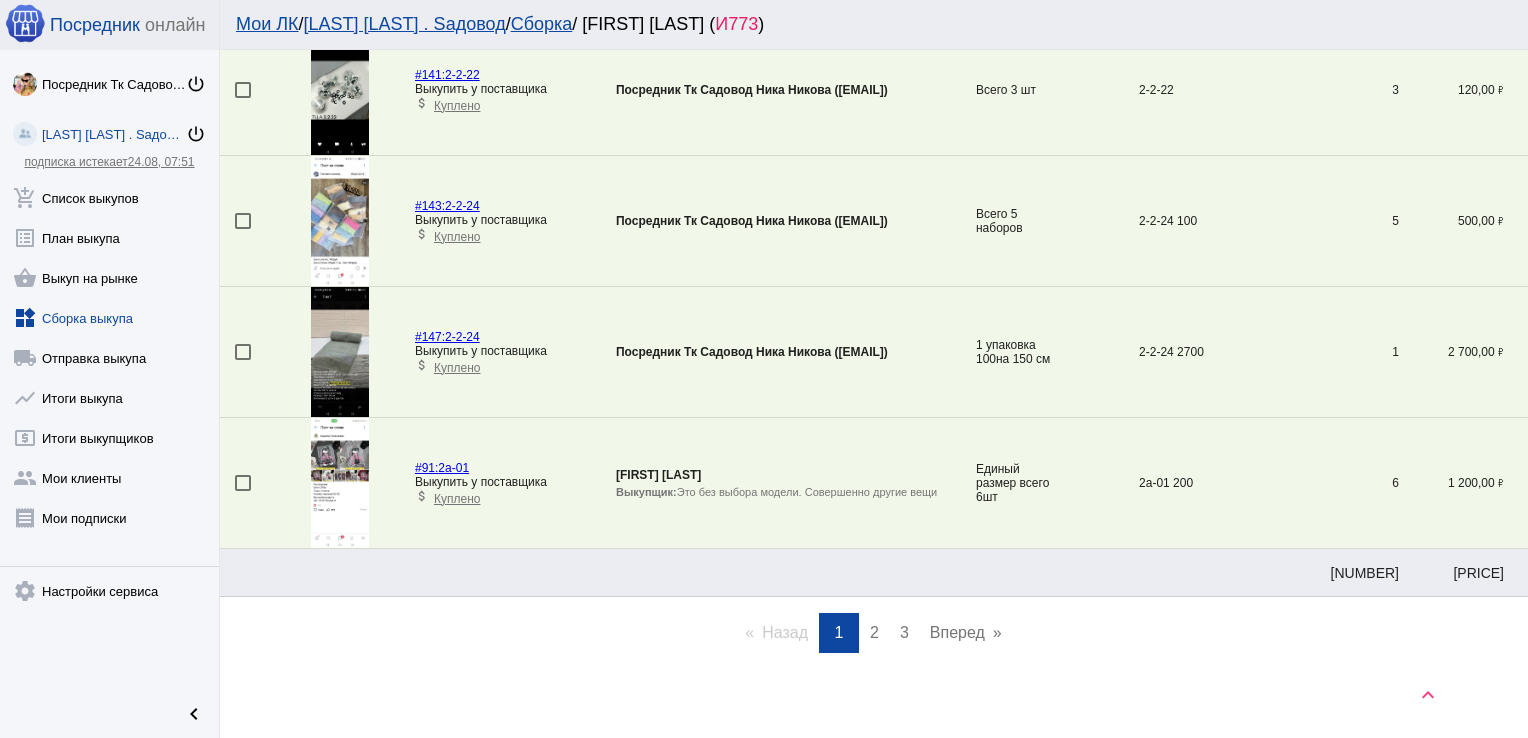 click on "2" at bounding box center [874, 632] 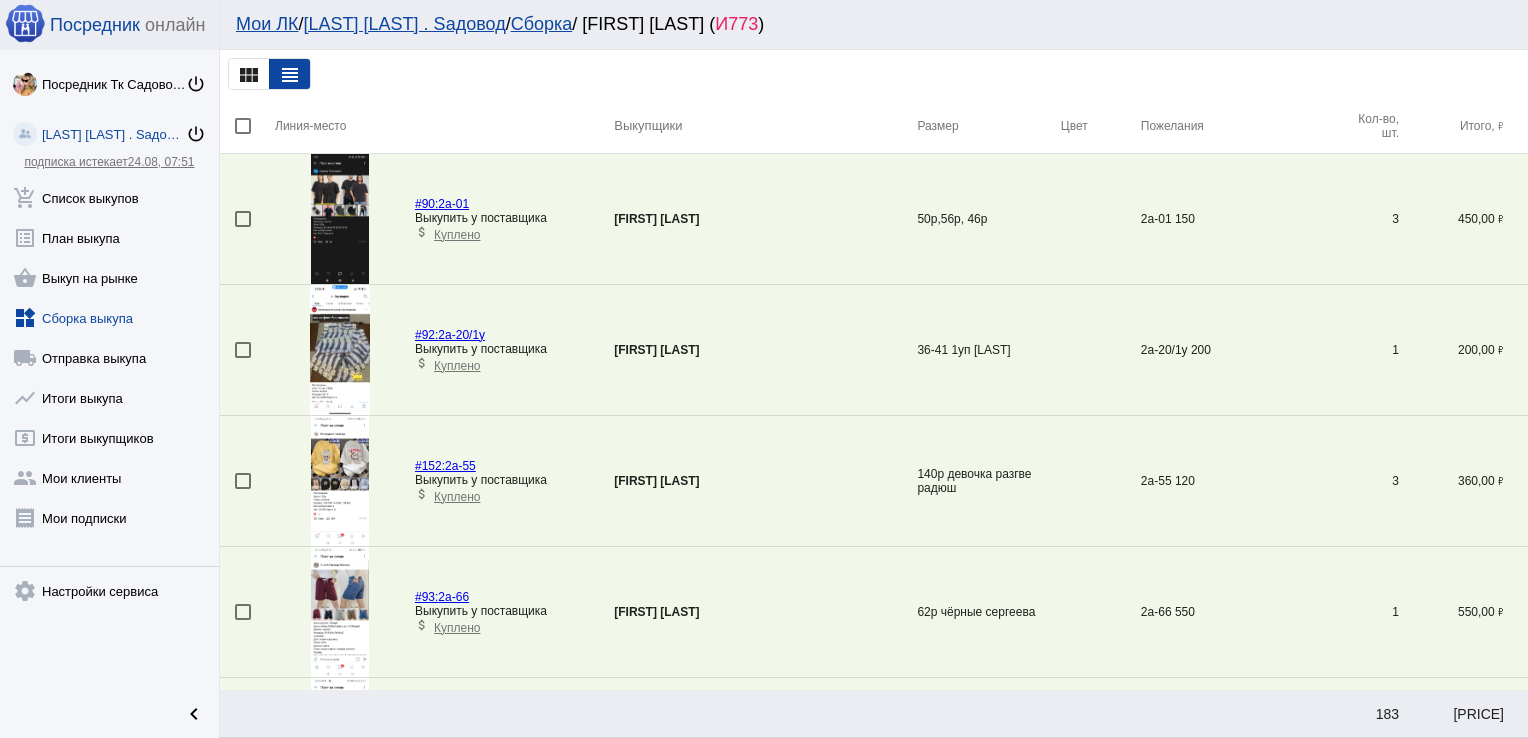 scroll, scrollTop: 1640, scrollLeft: 0, axis: vertical 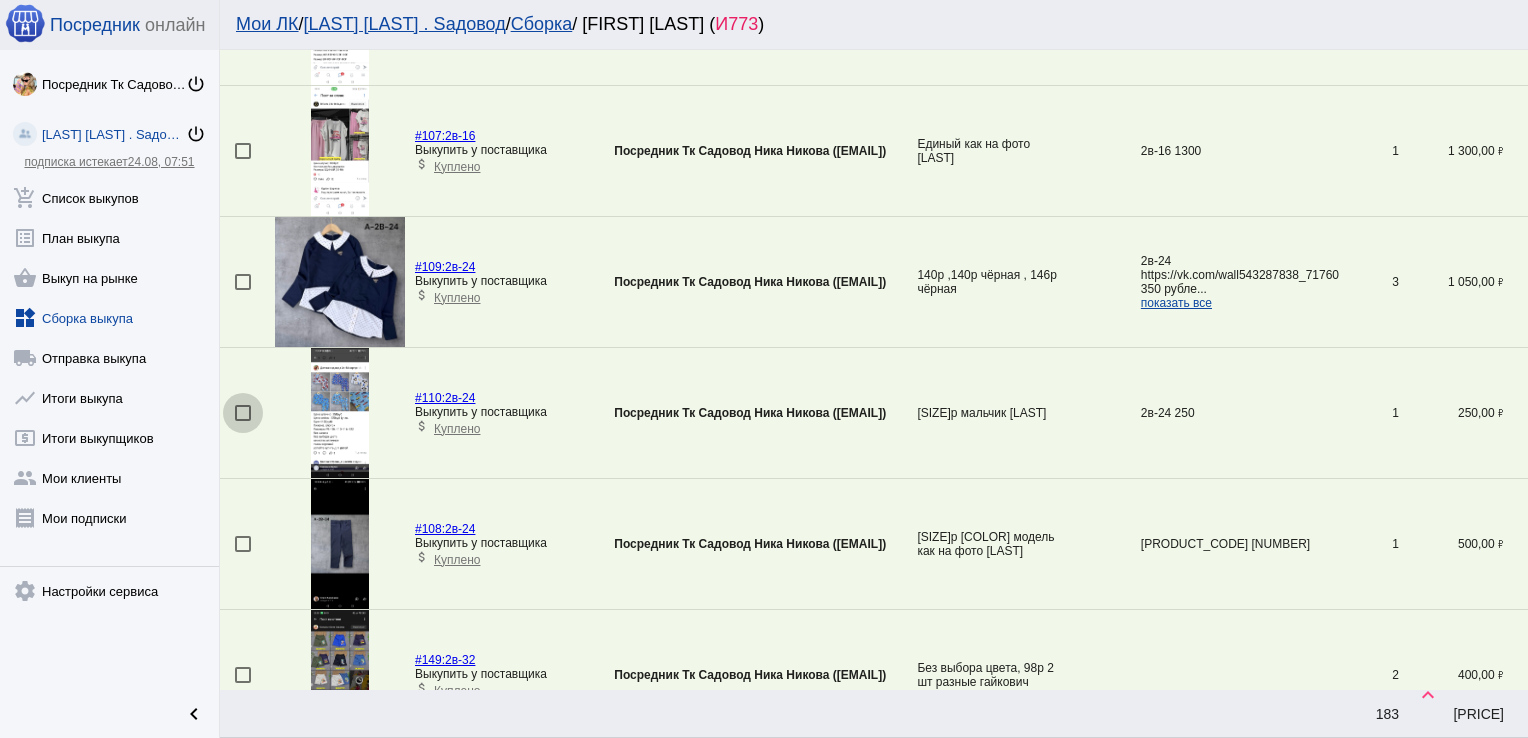 click at bounding box center (243, 413) 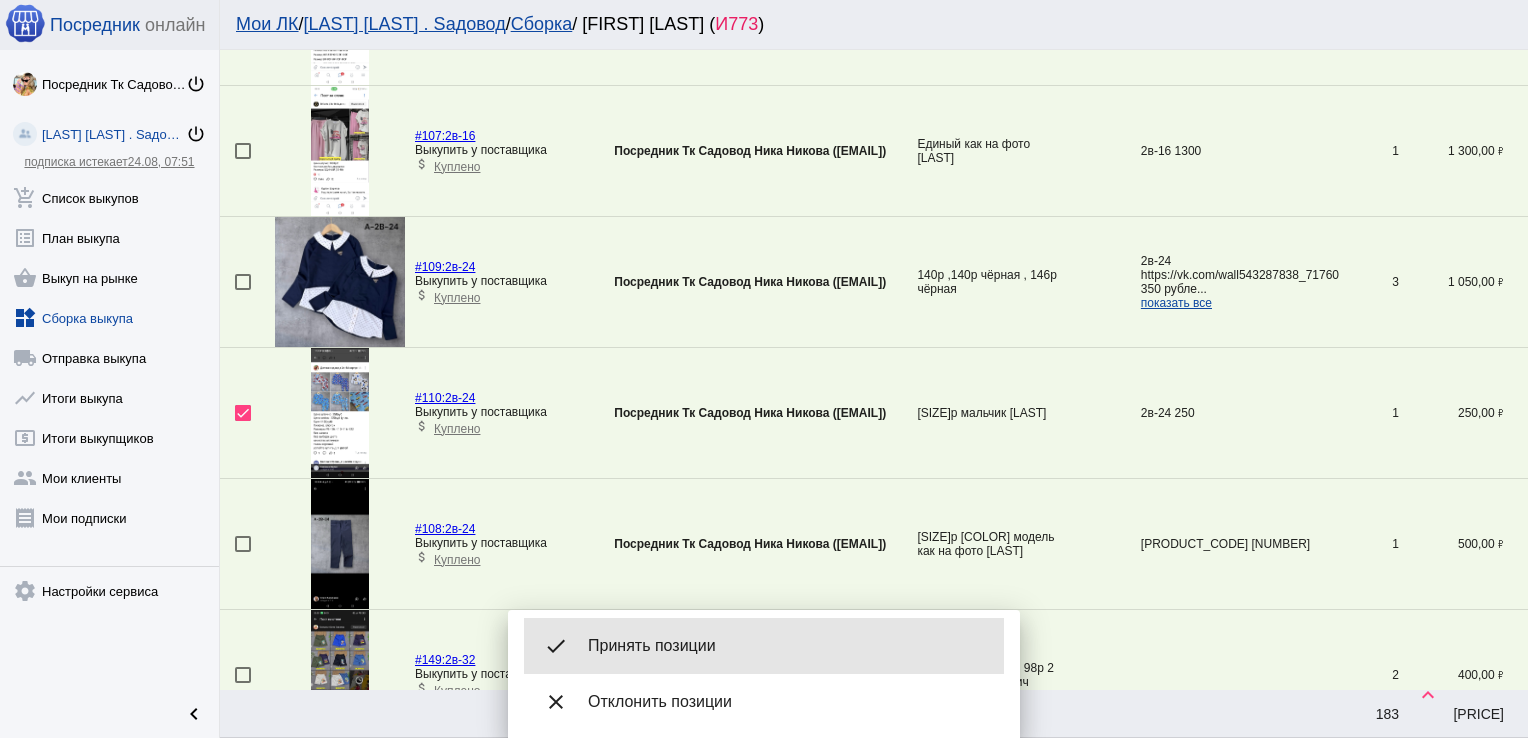 click on "done Принять позиции" at bounding box center (764, 646) 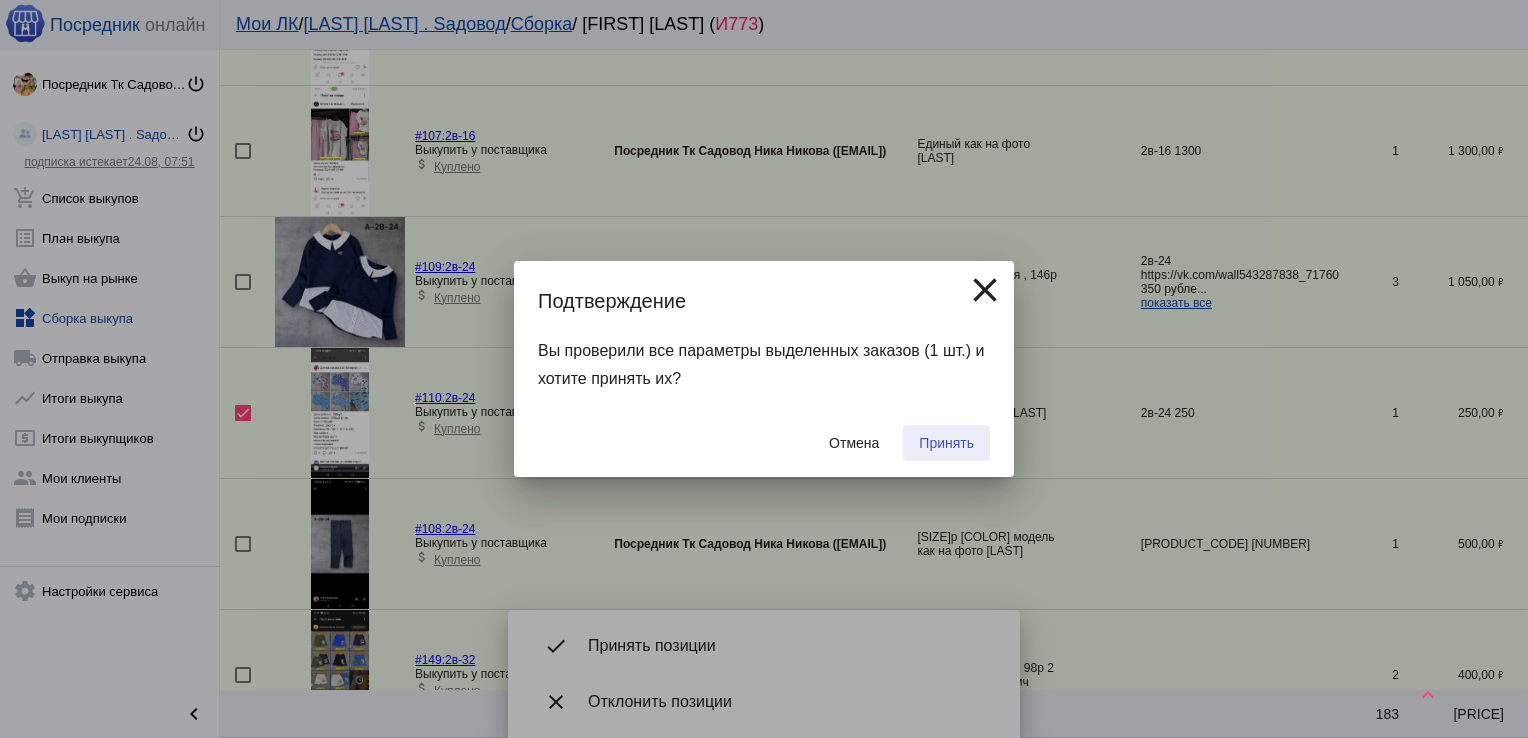 click on "Принять" at bounding box center (946, 443) 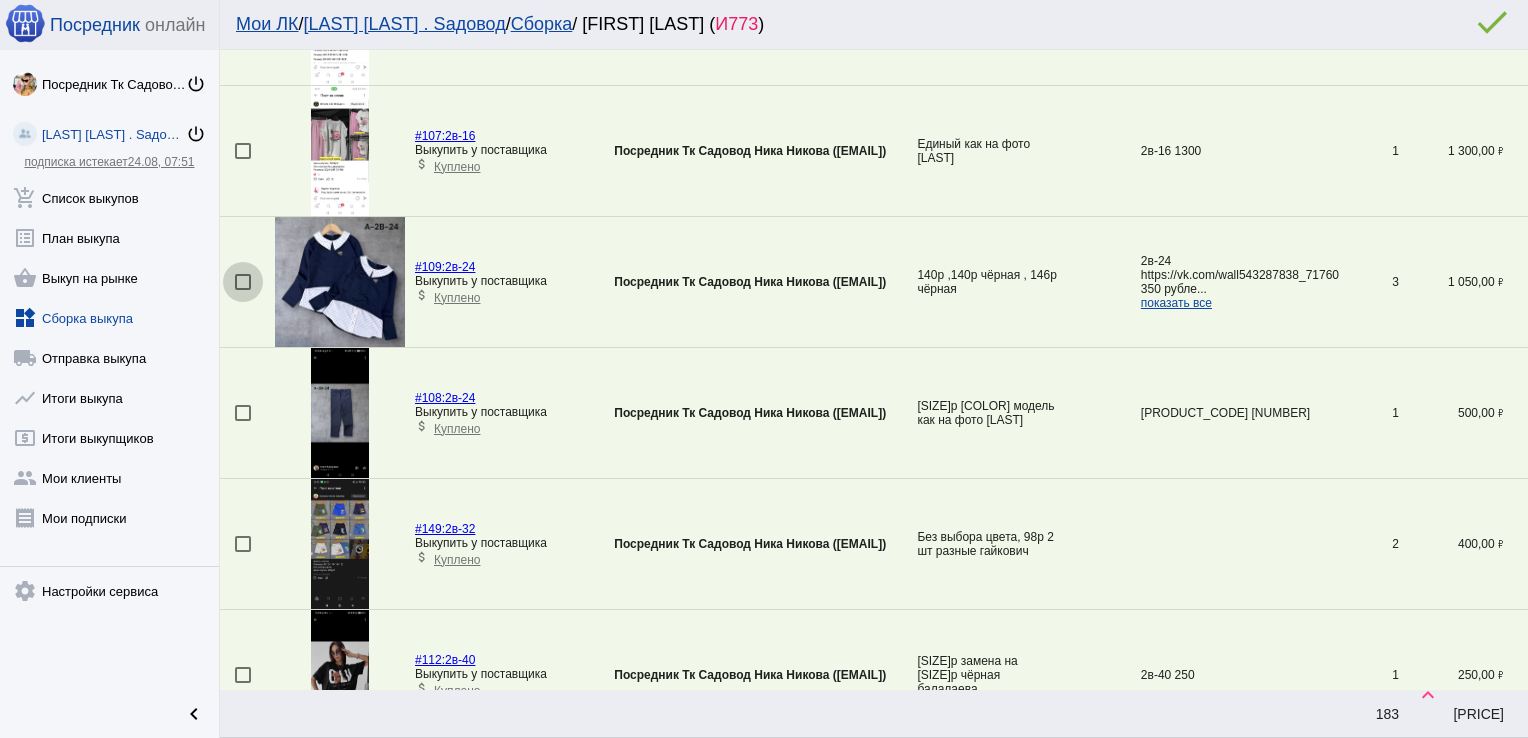 click at bounding box center (243, 282) 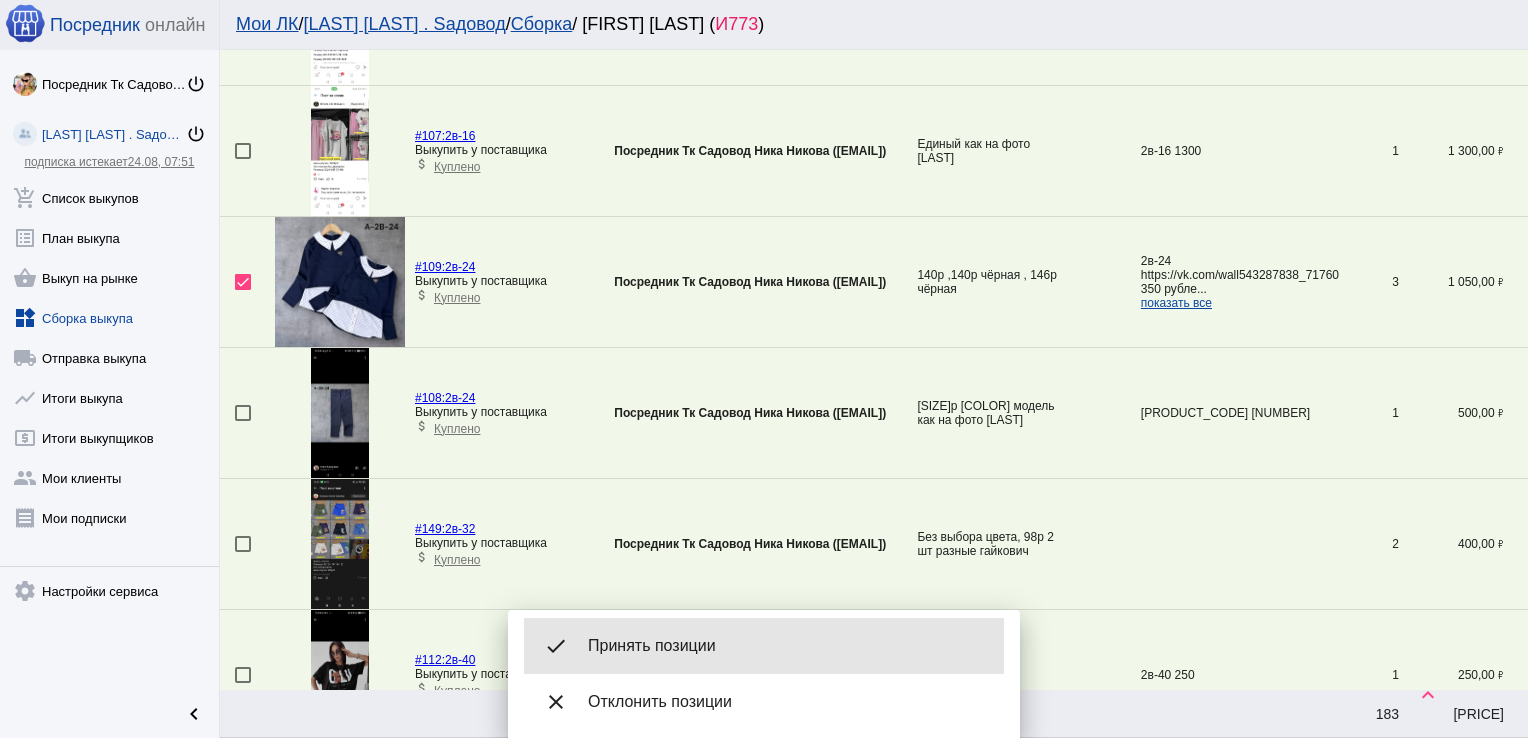 click on "Принять позиции" at bounding box center (788, 646) 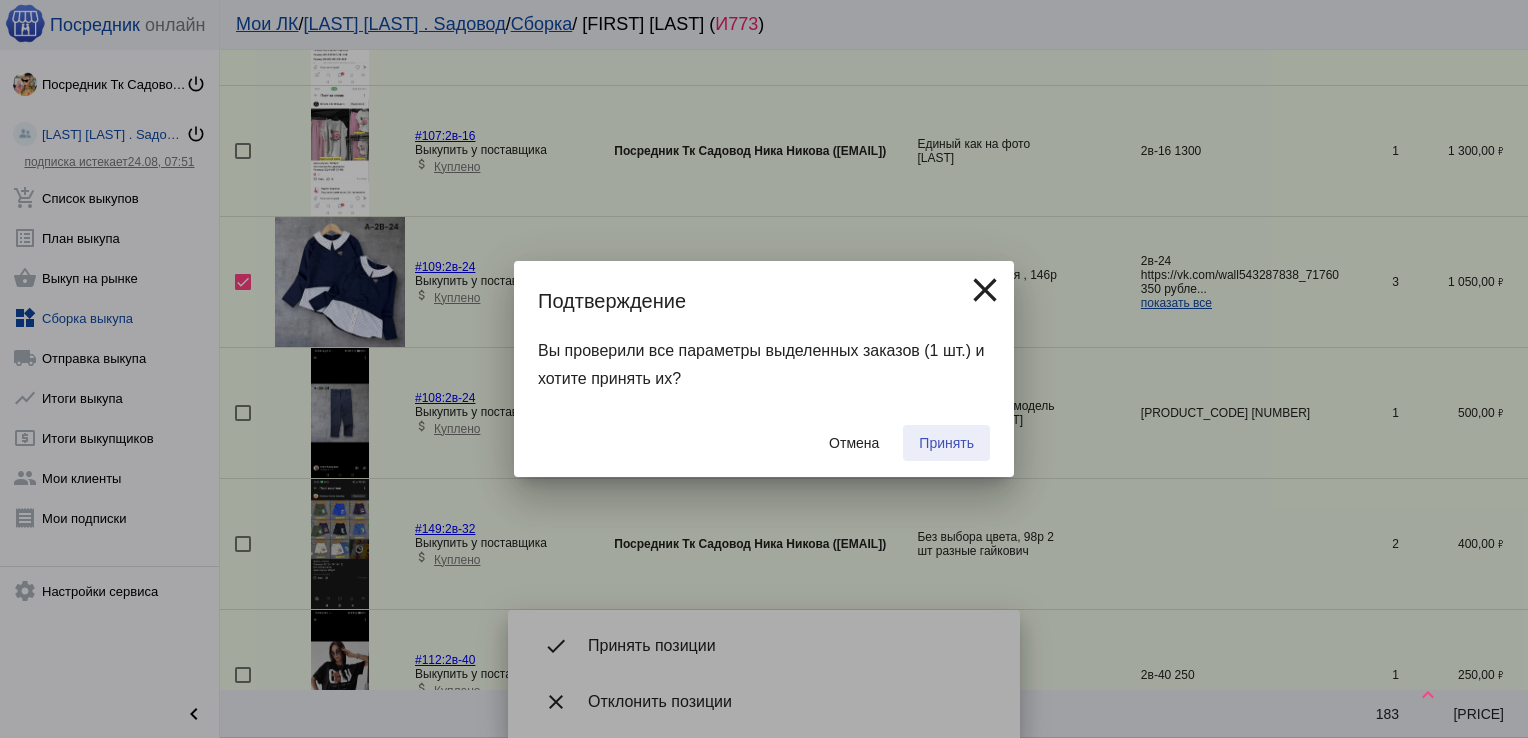 click on "Принять" at bounding box center (946, 443) 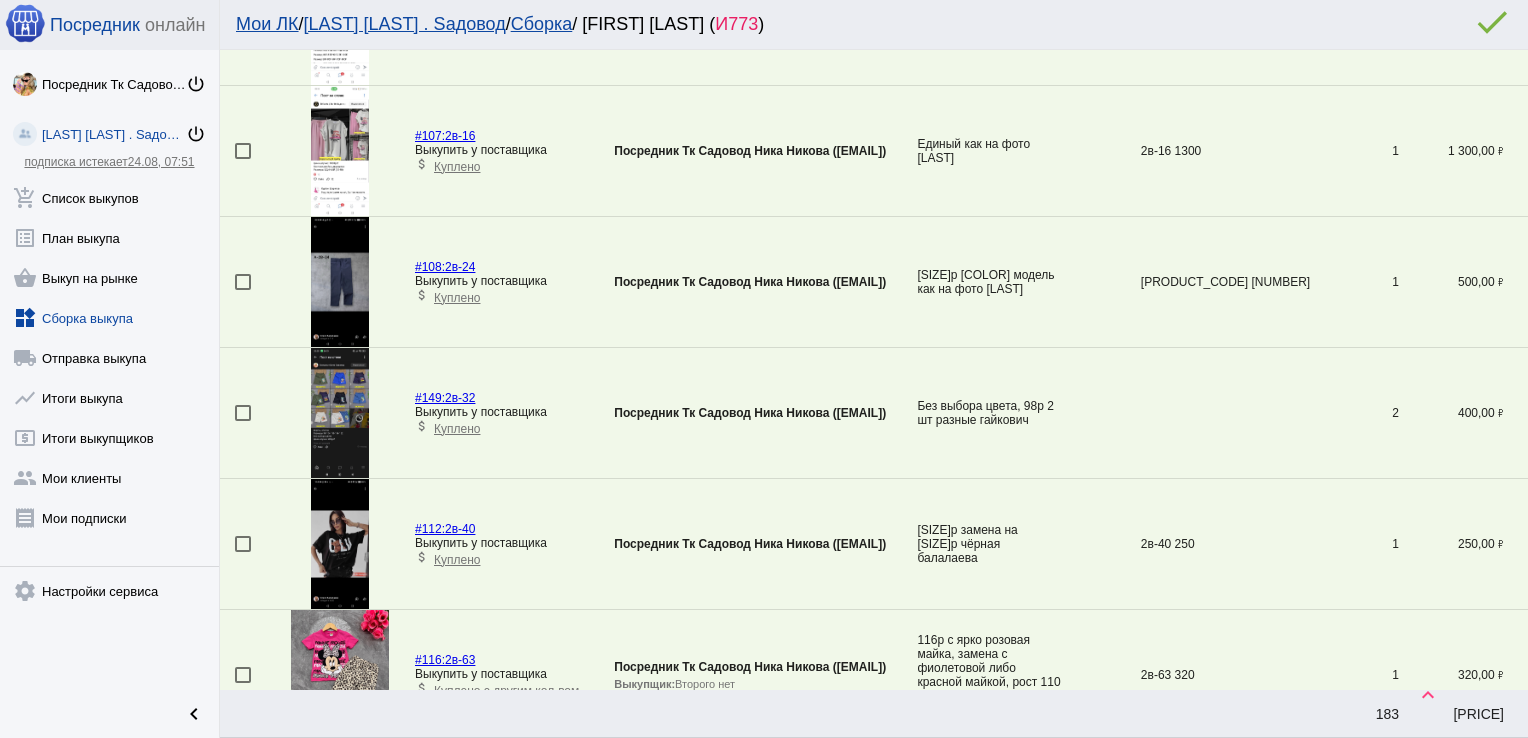 scroll, scrollTop: 5302, scrollLeft: 0, axis: vertical 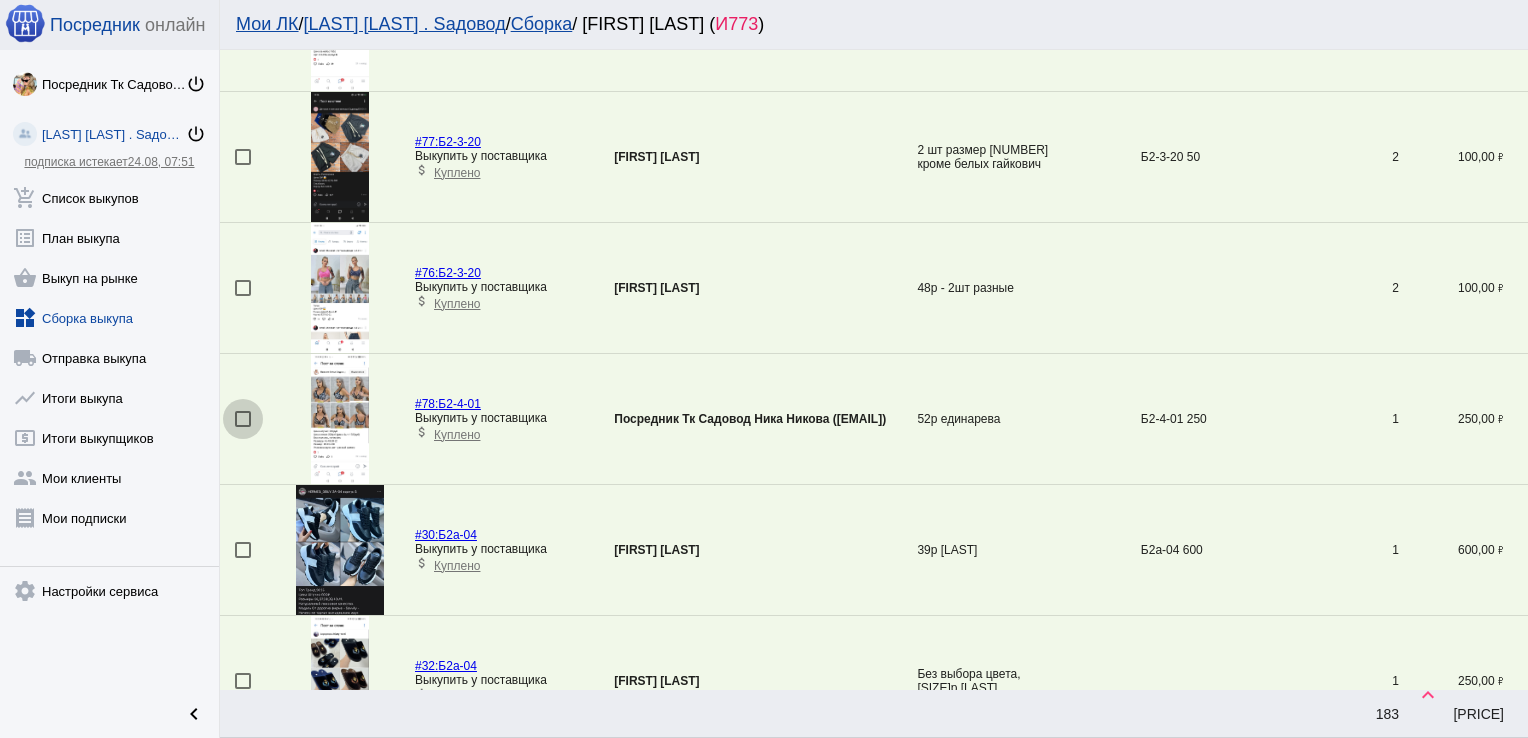 click at bounding box center (243, 419) 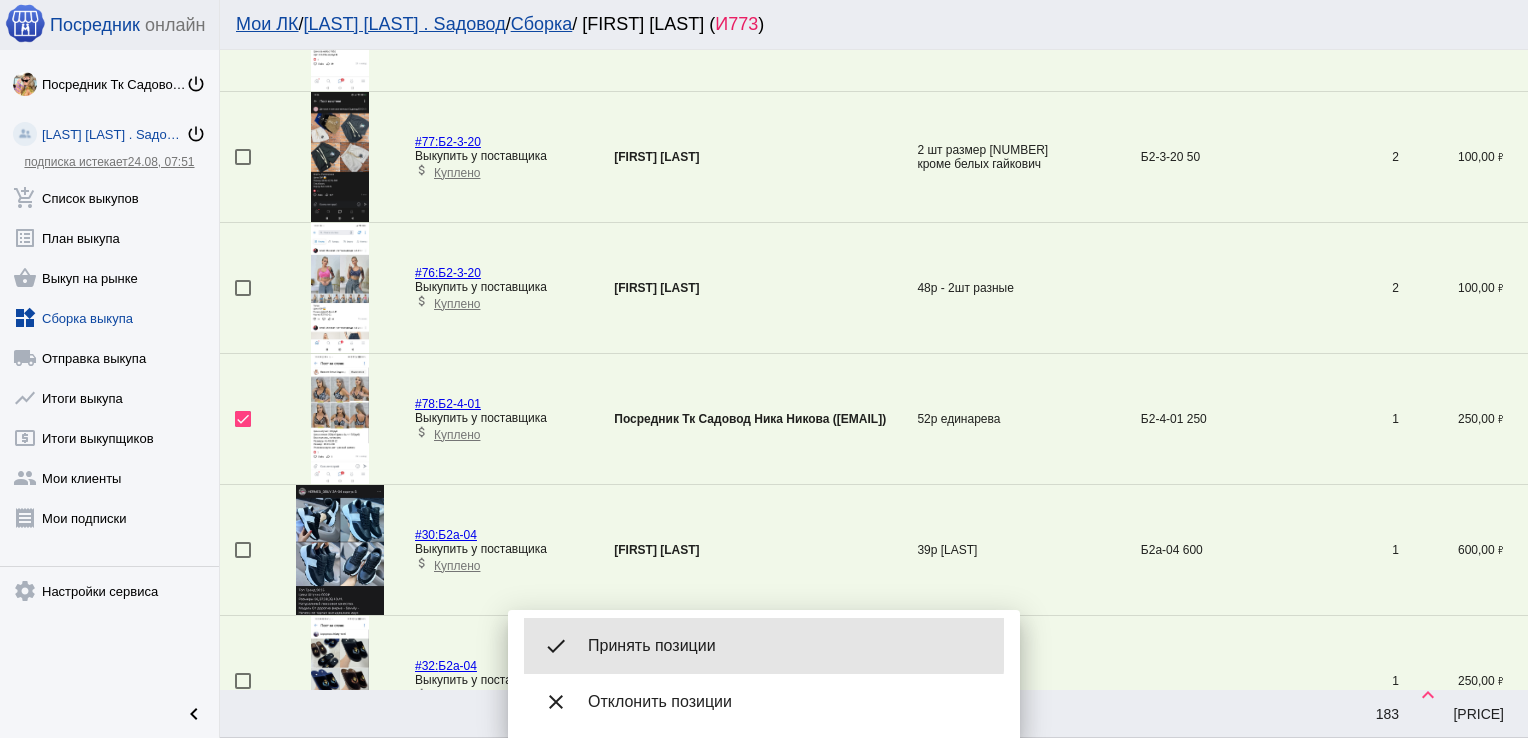 click on "done Принять позиции" at bounding box center (764, 646) 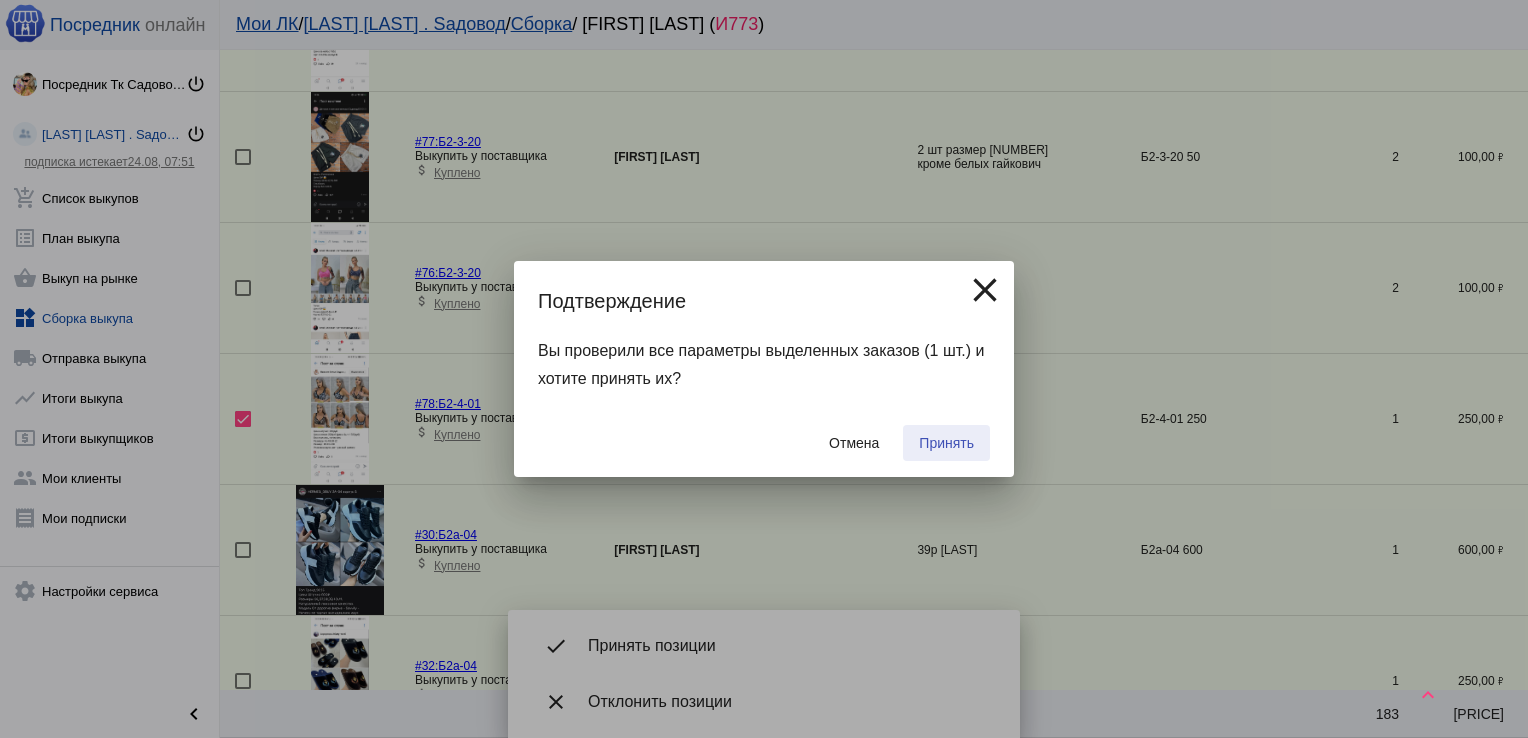 click on "Принять" at bounding box center [946, 443] 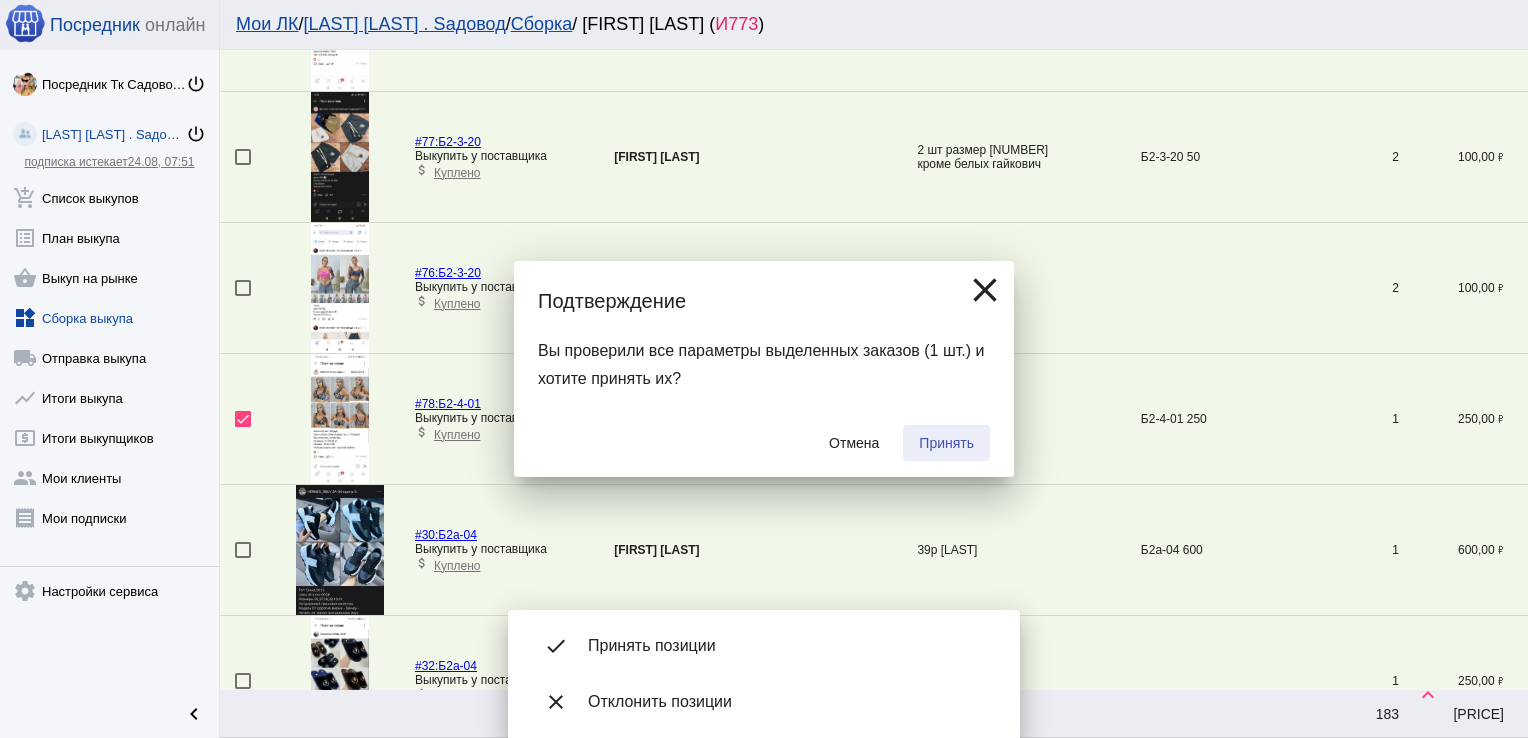 checkbox on "false" 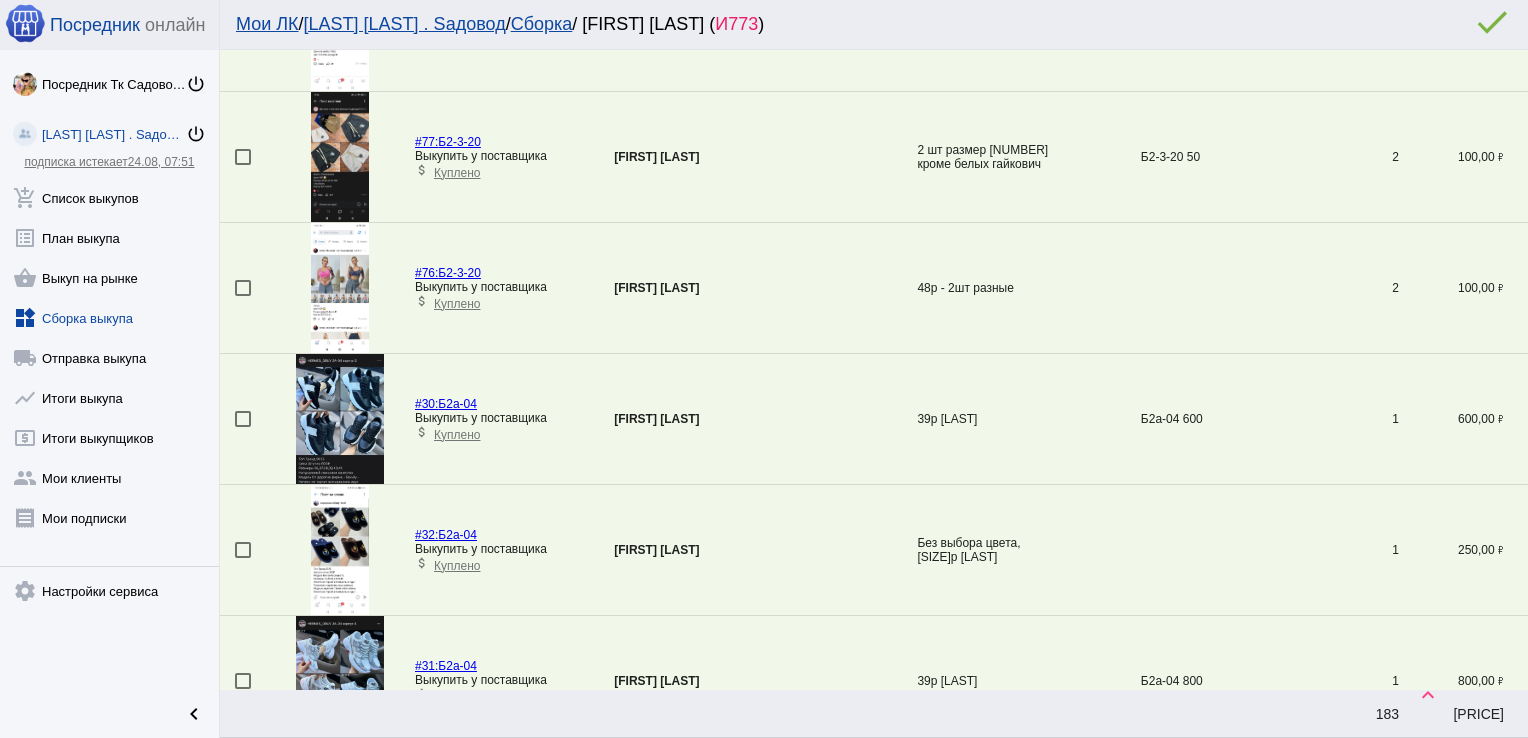 scroll, scrollTop: 1509, scrollLeft: 0, axis: vertical 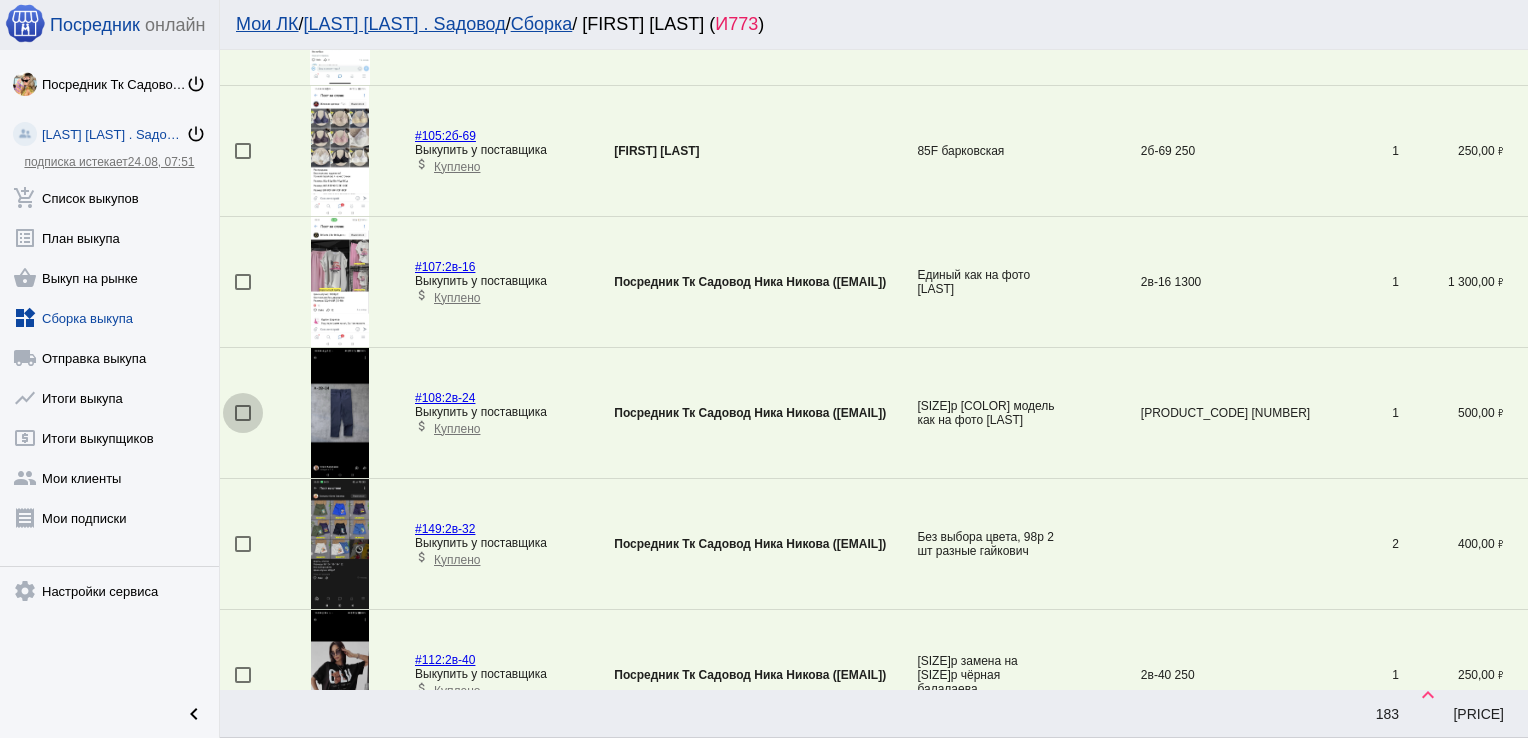 click at bounding box center (243, 413) 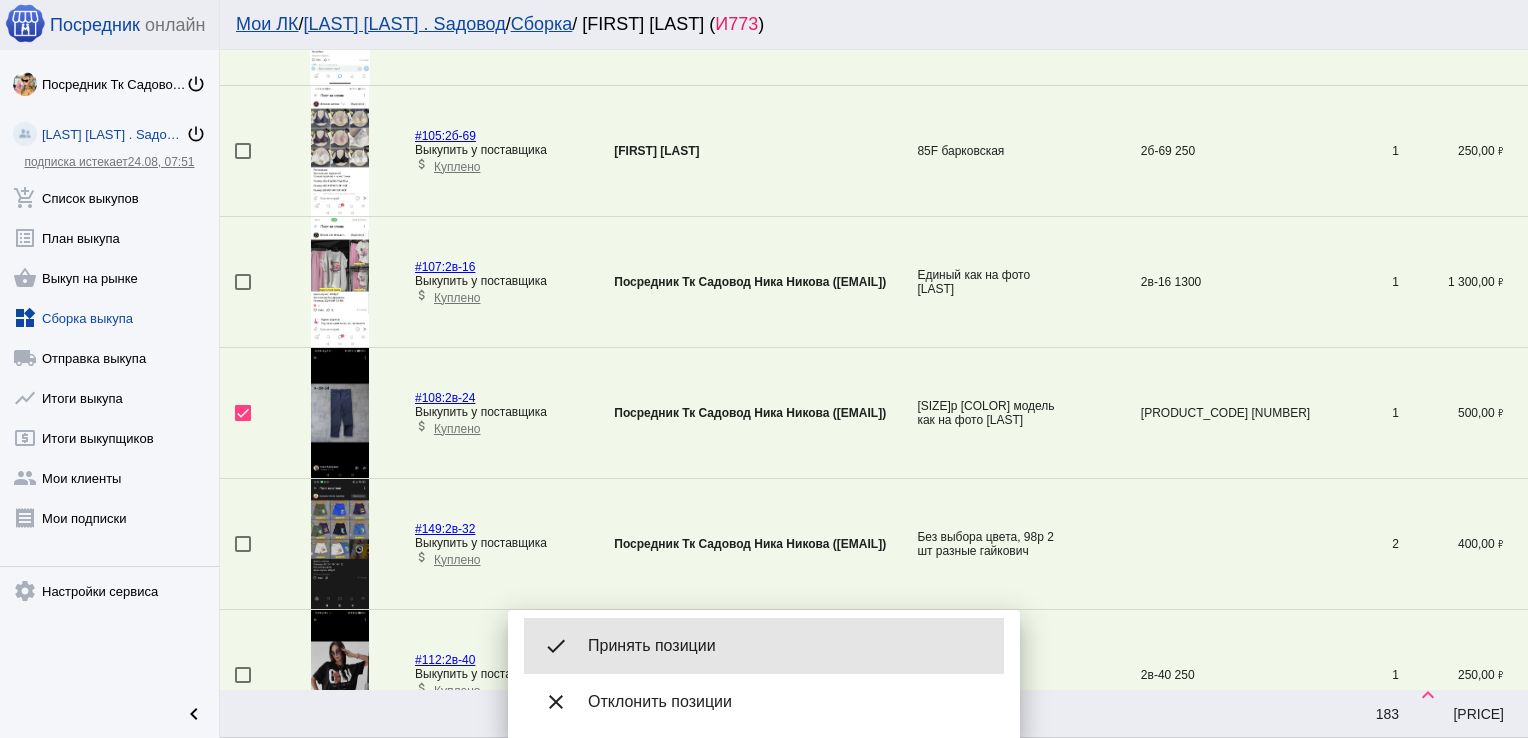 click on "Принять позиции" at bounding box center (788, 646) 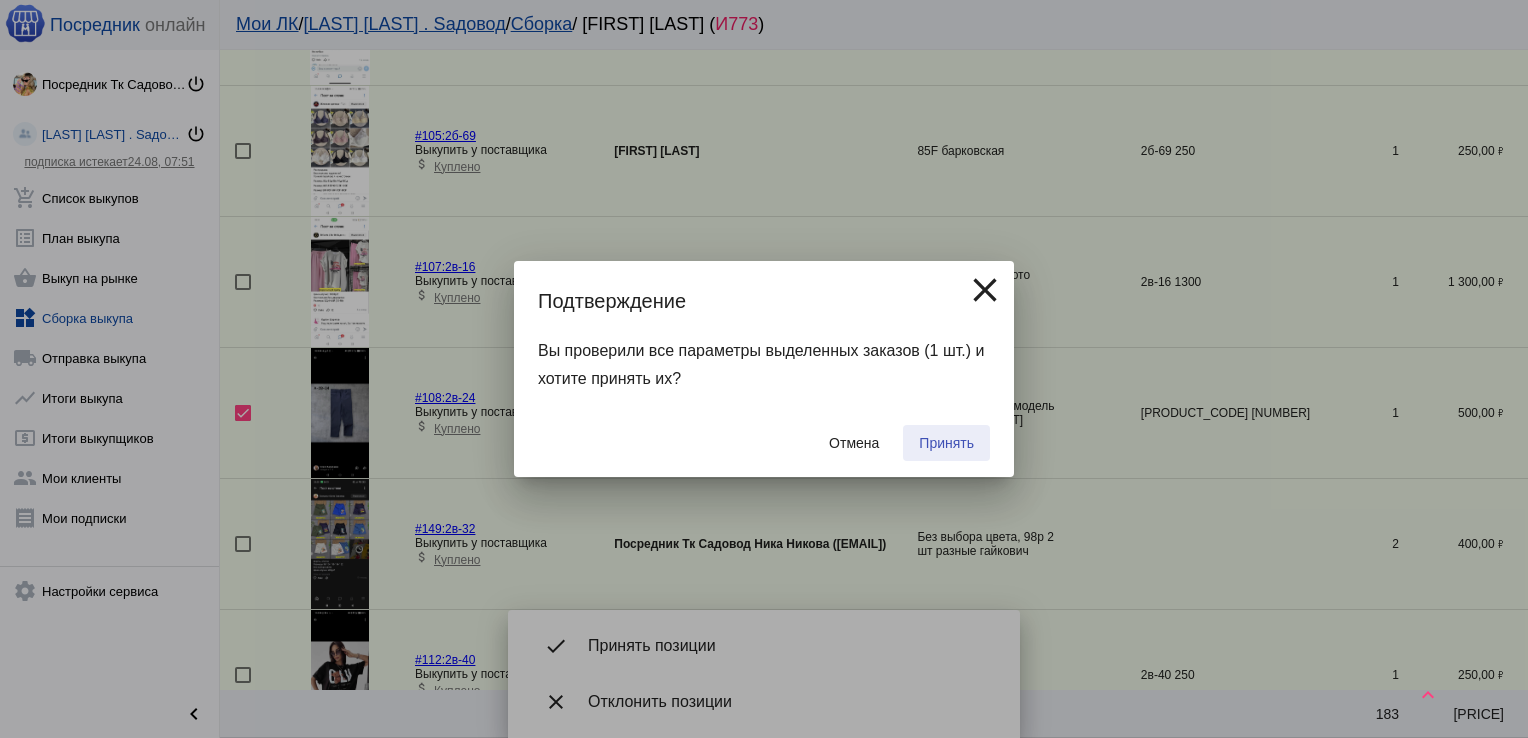 click on "Принять" at bounding box center [946, 443] 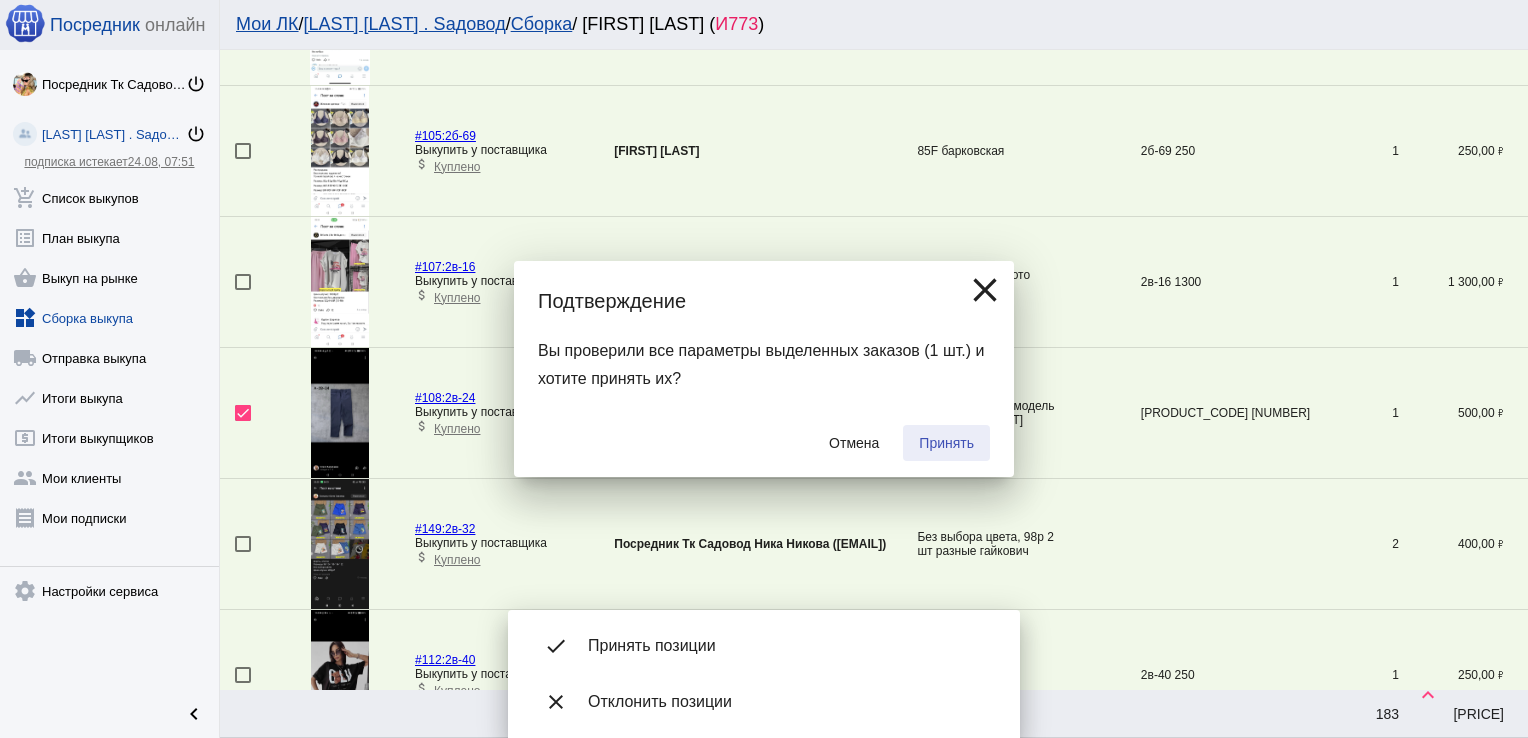 checkbox on "false" 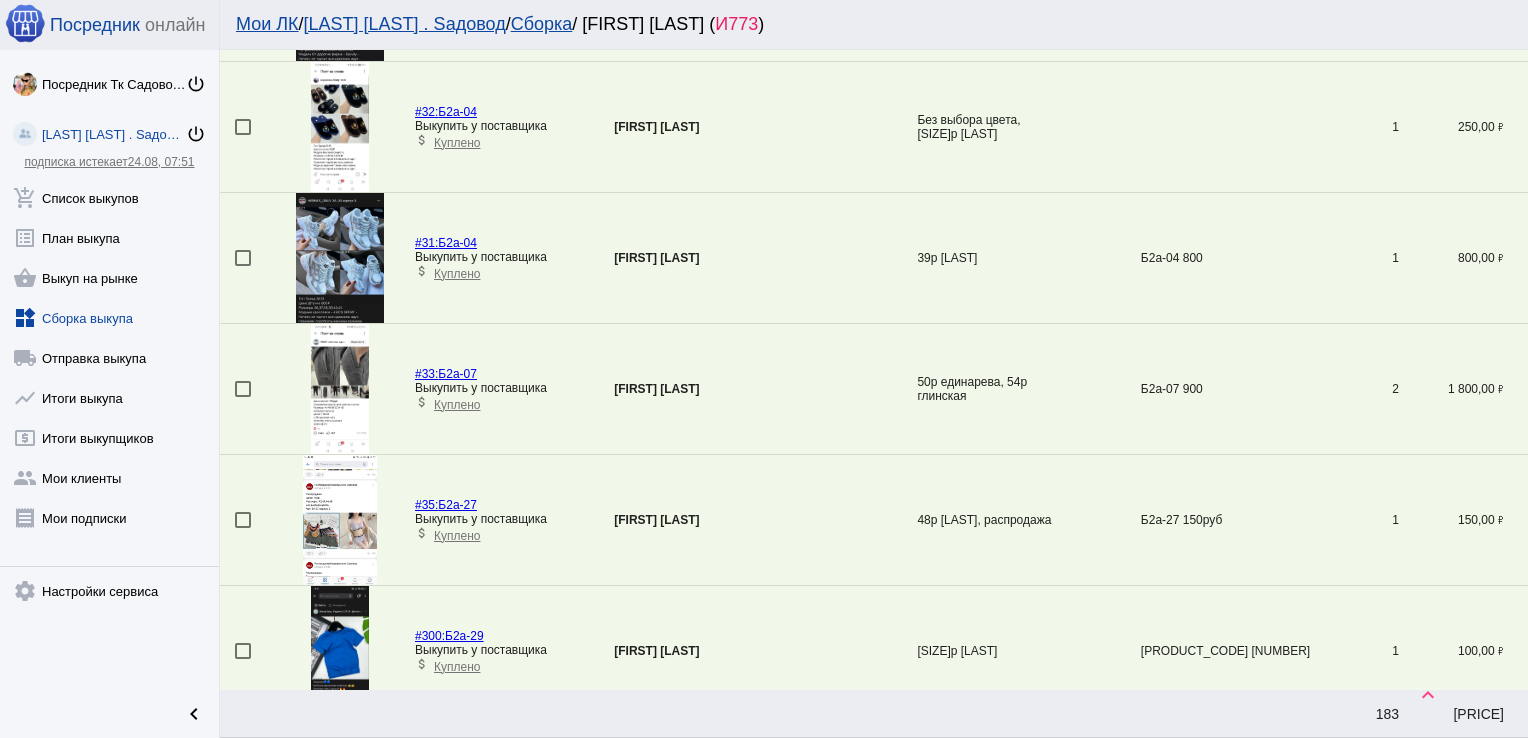 scroll, scrollTop: 6155, scrollLeft: 0, axis: vertical 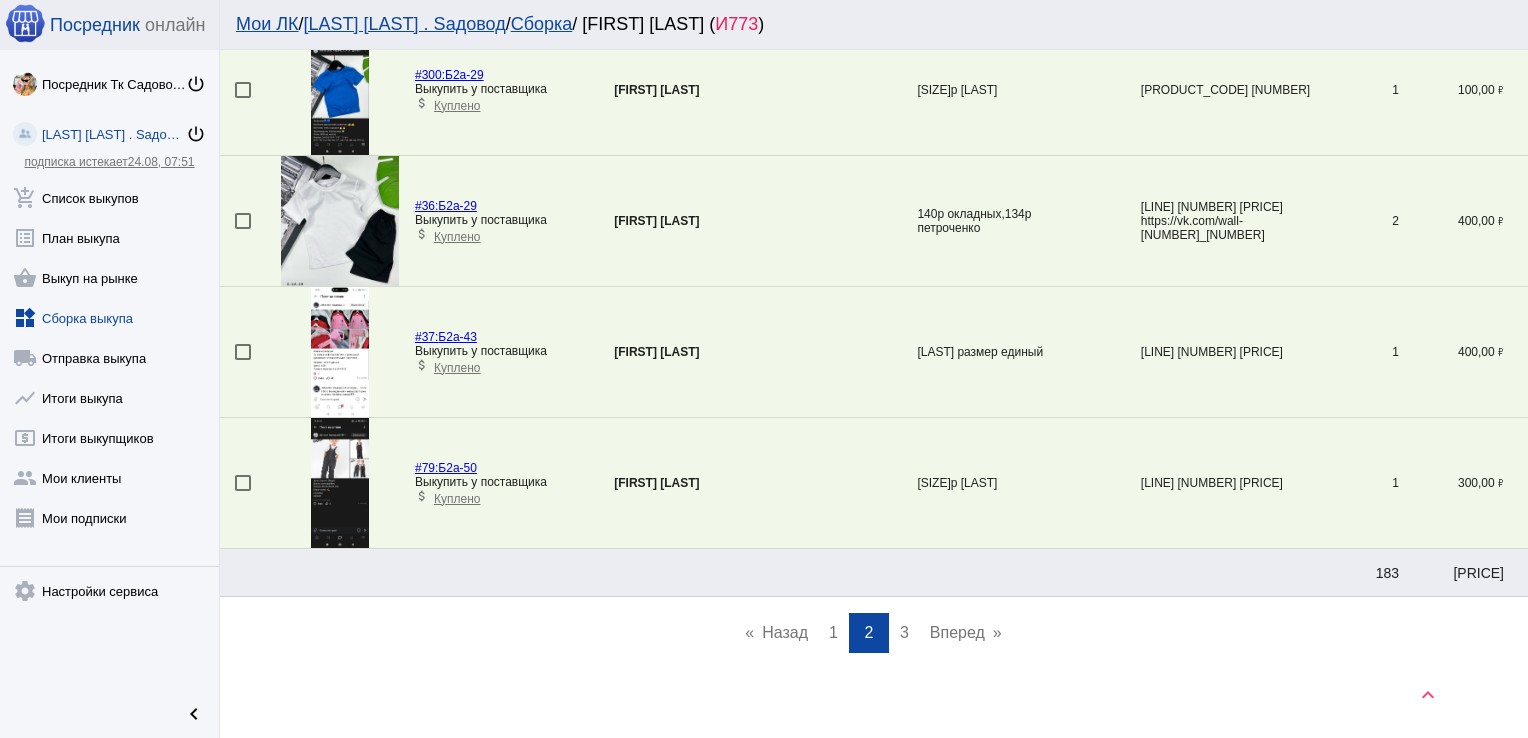 click on "page  1" at bounding box center [833, 633] 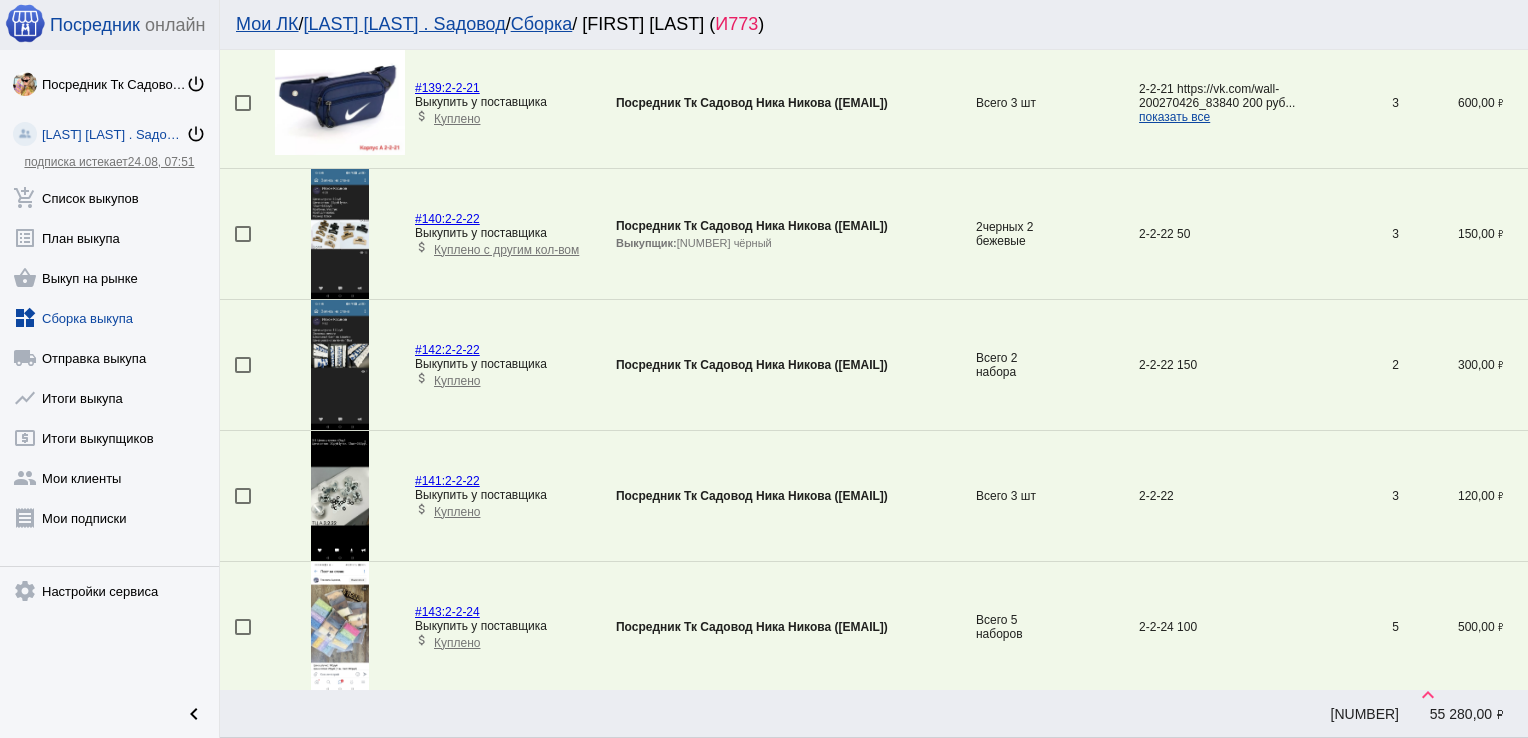 scroll, scrollTop: 6155, scrollLeft: 0, axis: vertical 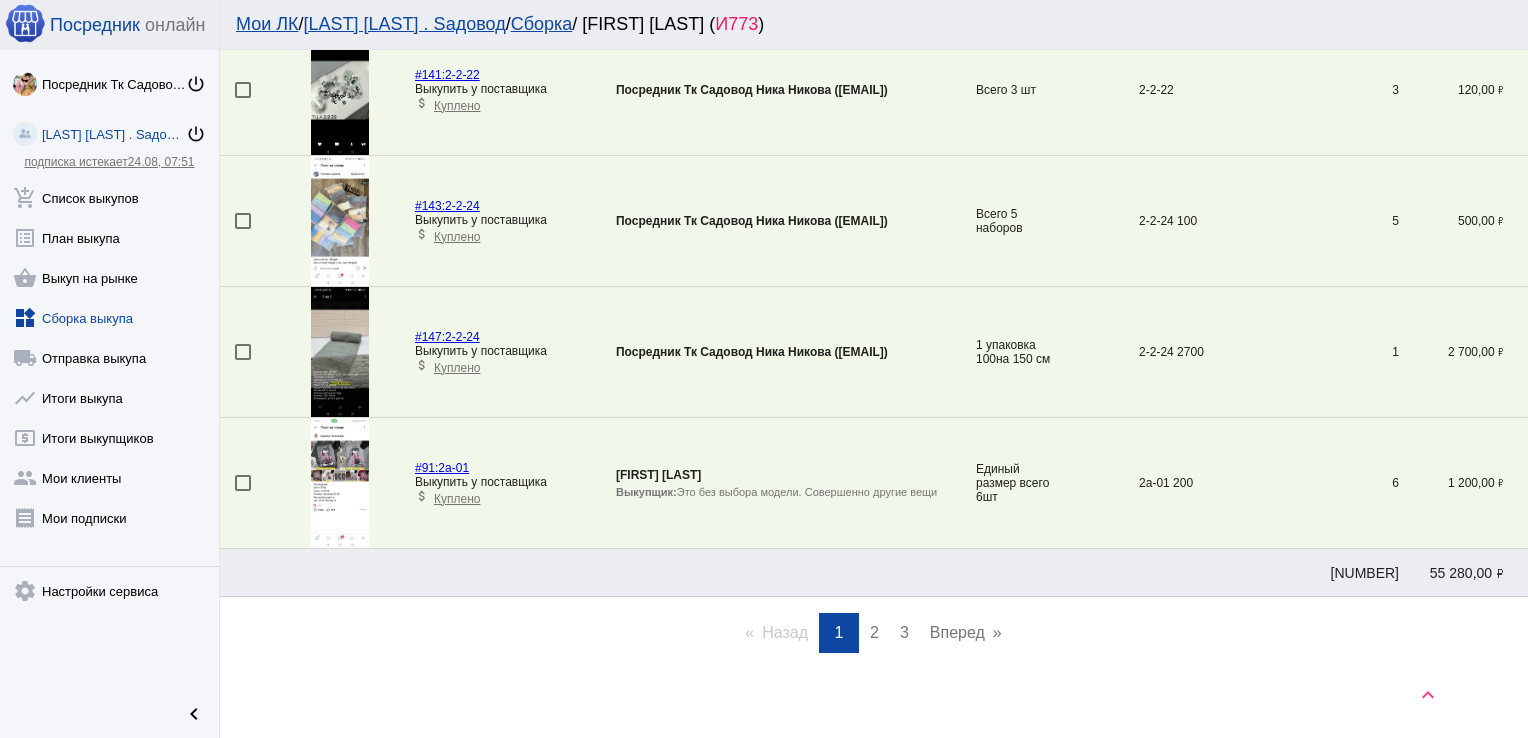 click on "3" at bounding box center (904, 632) 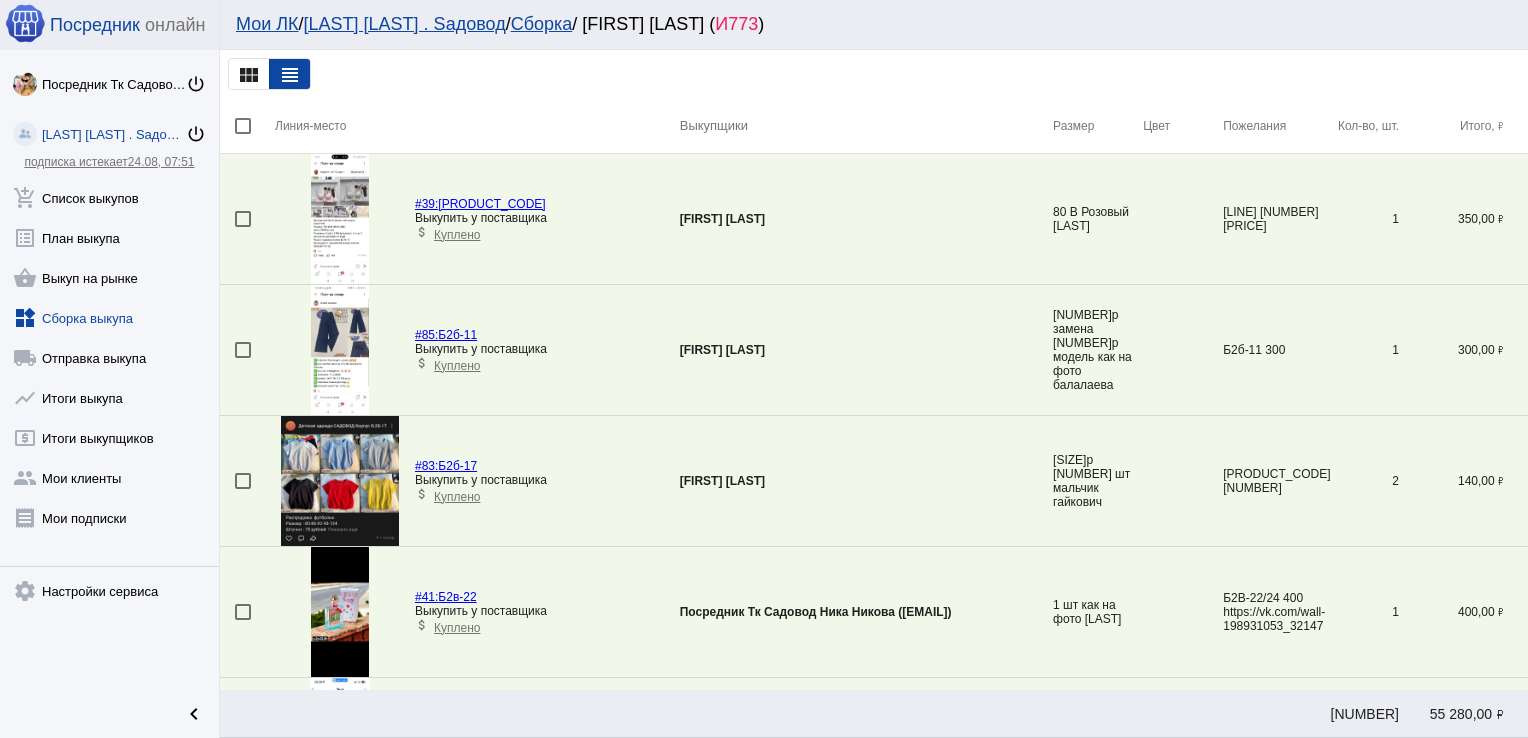 scroll, scrollTop: 1378, scrollLeft: 0, axis: vertical 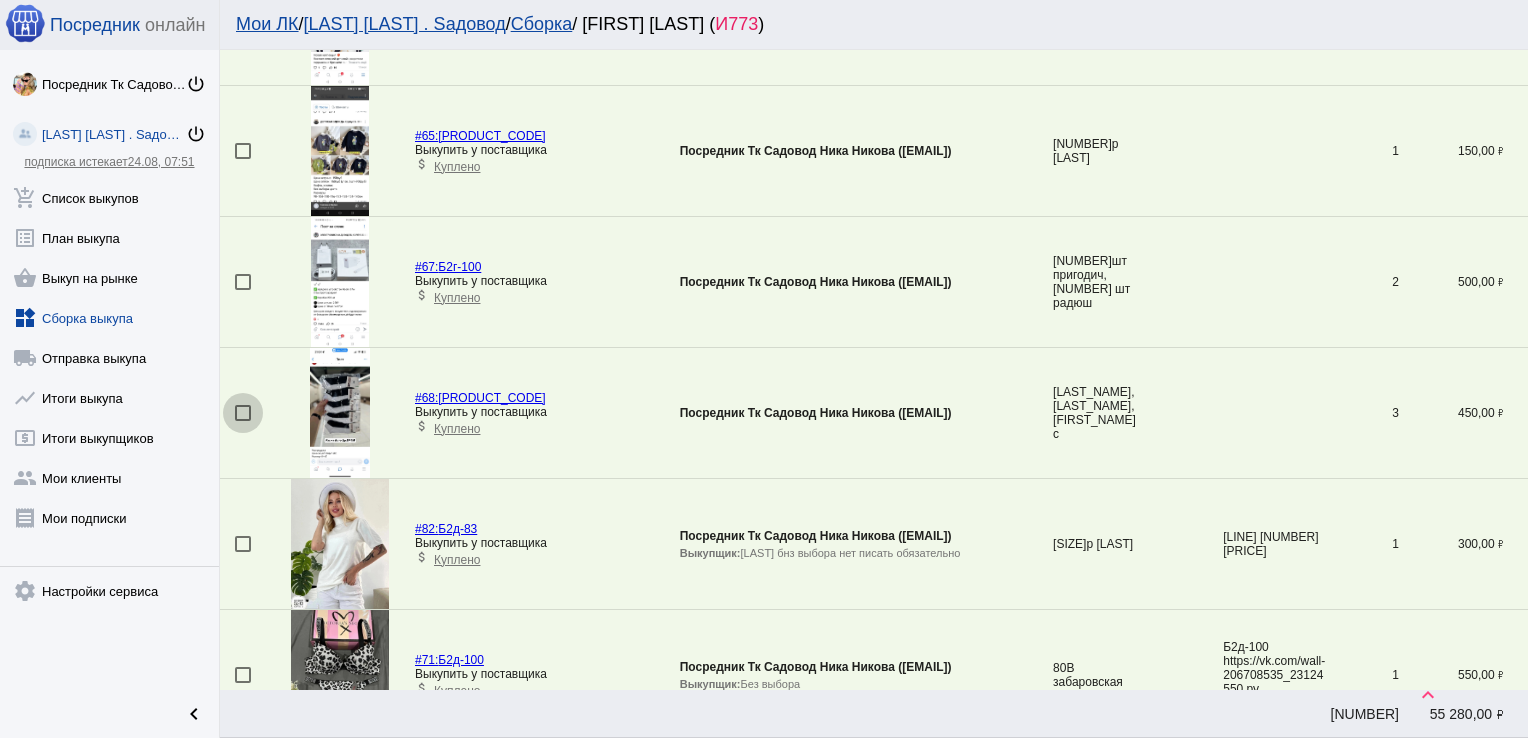 click at bounding box center (243, 413) 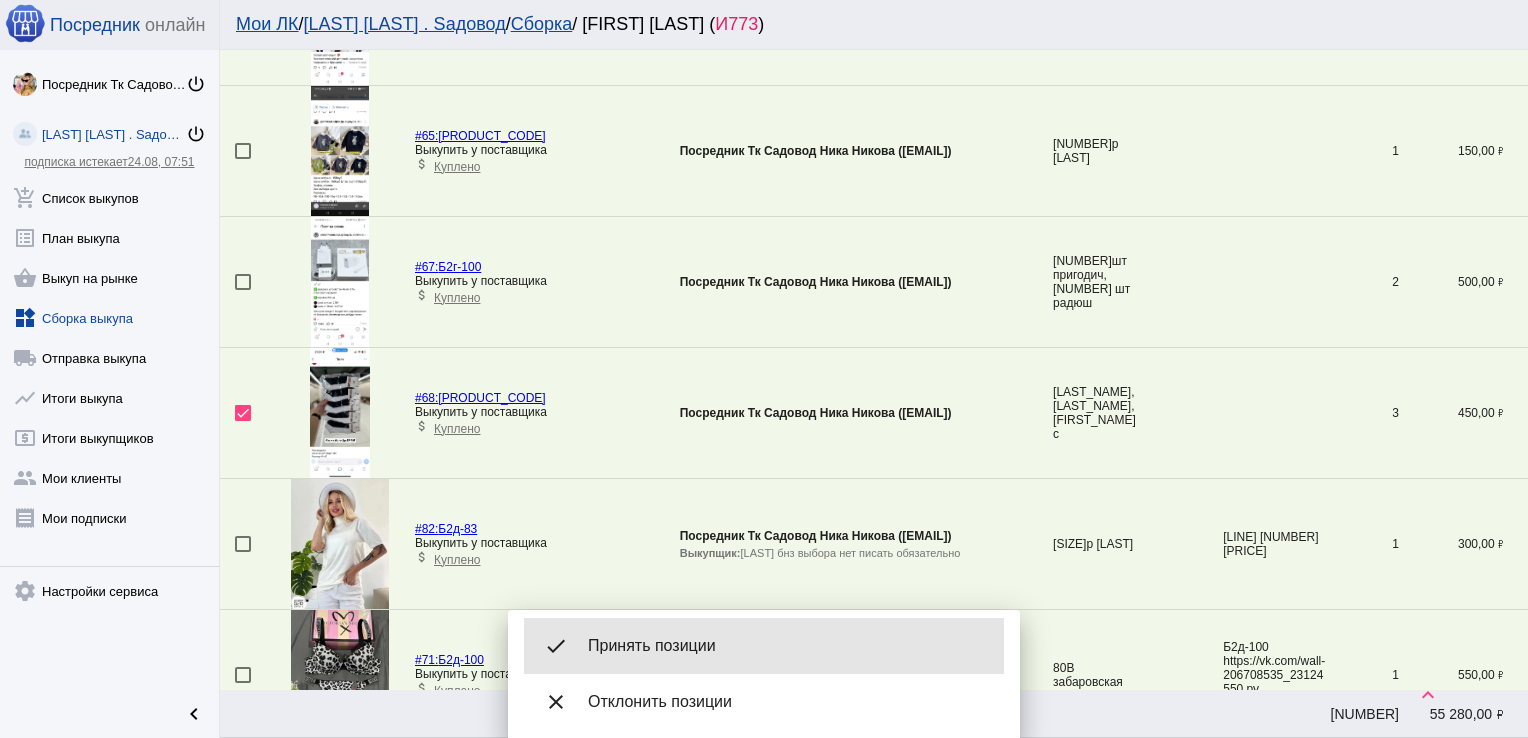 click on "Принять позиции" at bounding box center [788, 646] 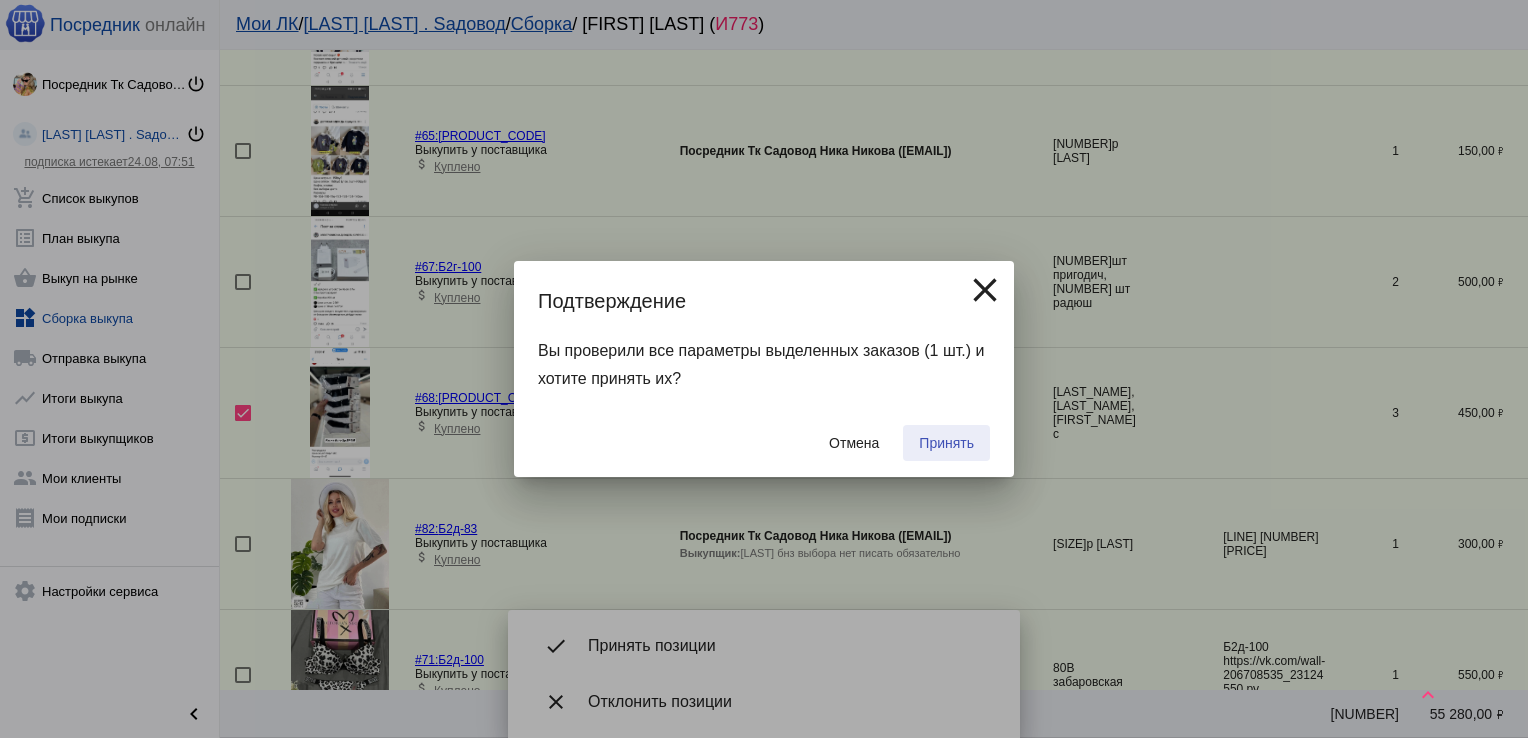 click on "Принять" at bounding box center [946, 443] 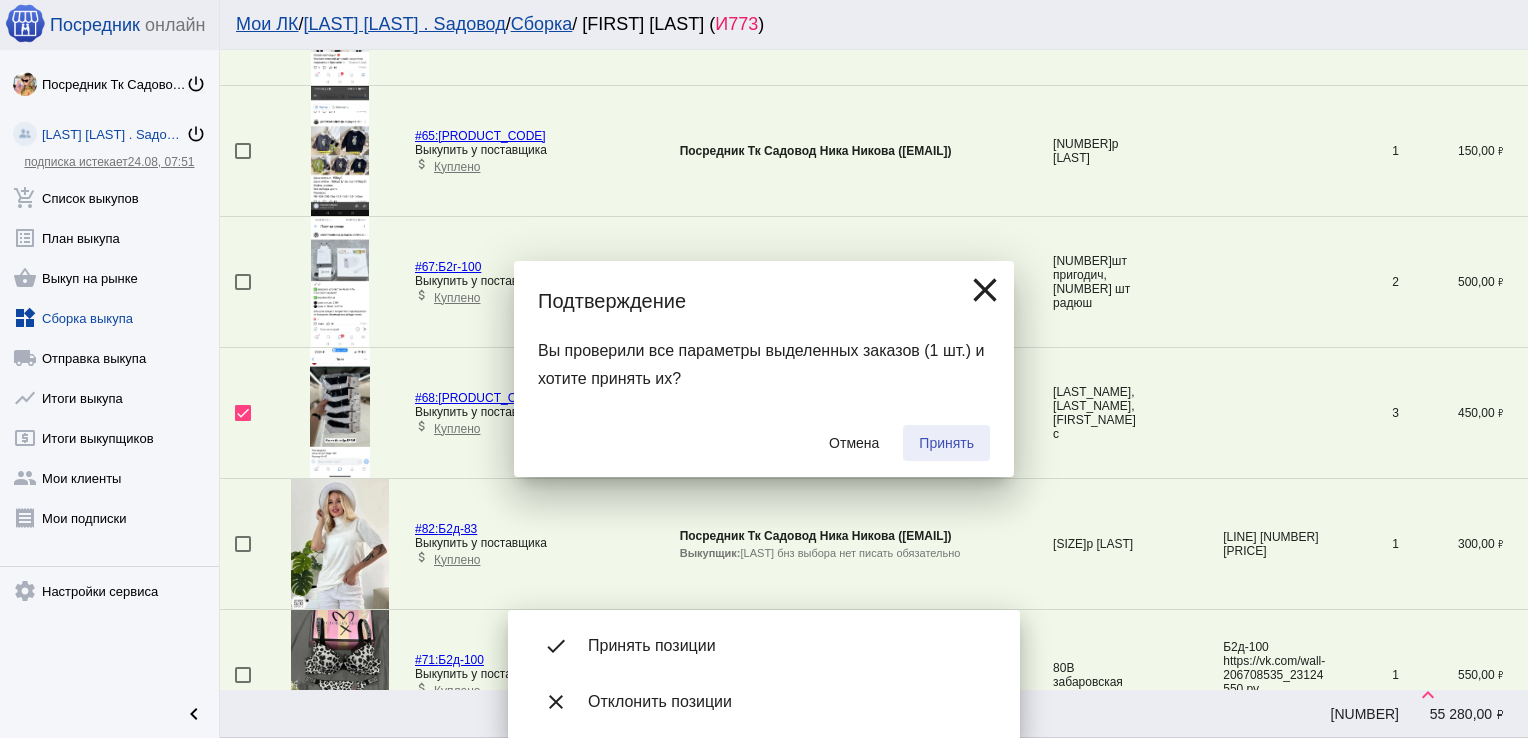 checkbox on "false" 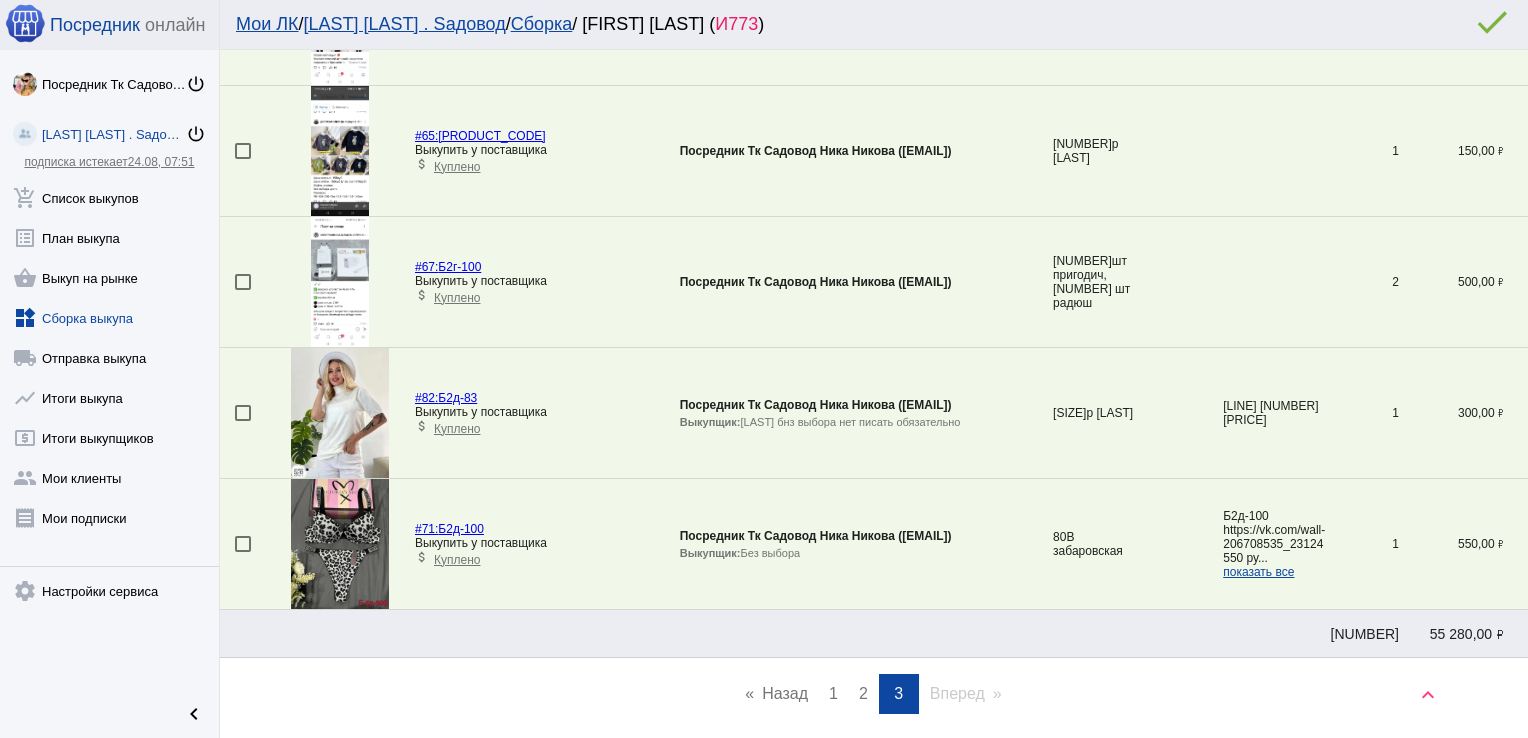 scroll, scrollTop: 332, scrollLeft: 0, axis: vertical 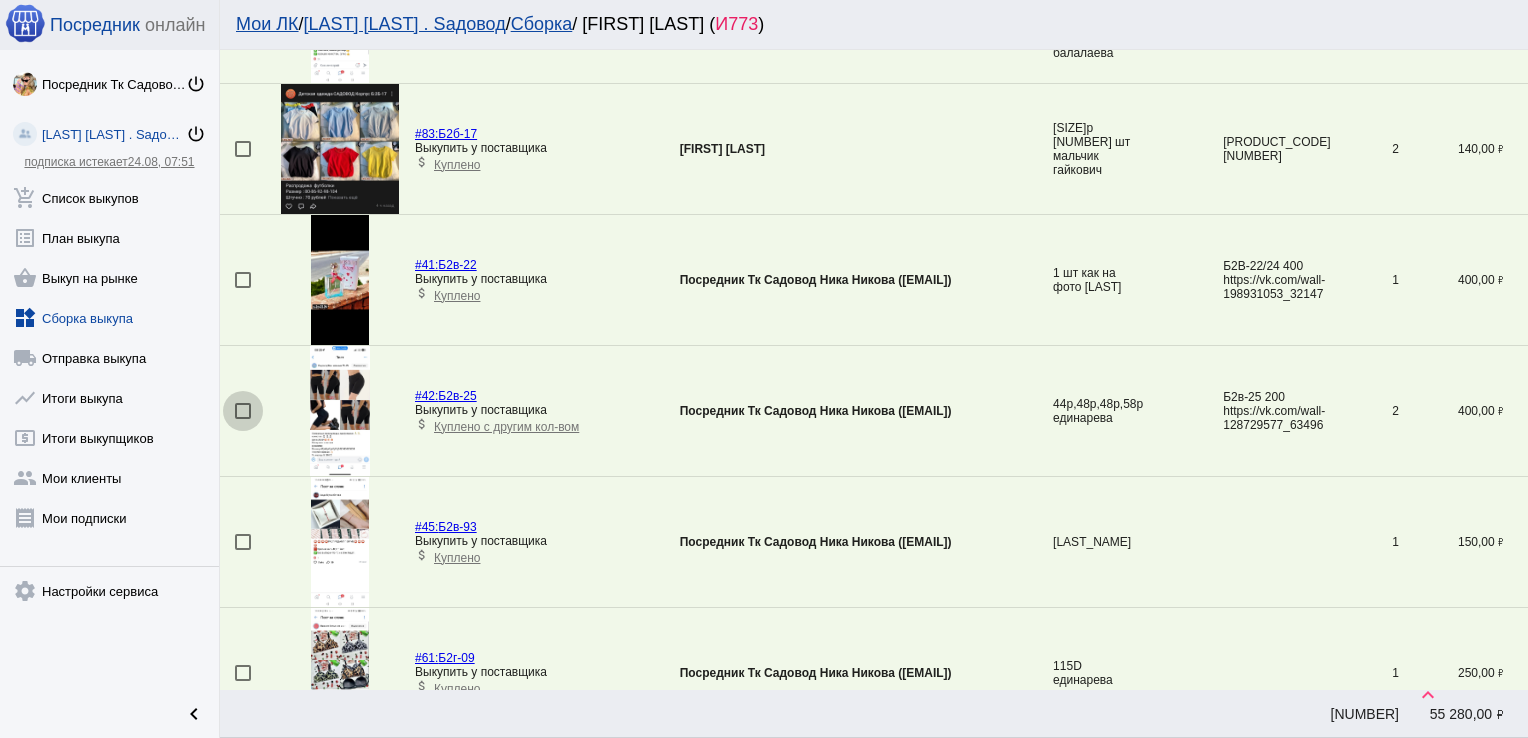 click at bounding box center (243, 411) 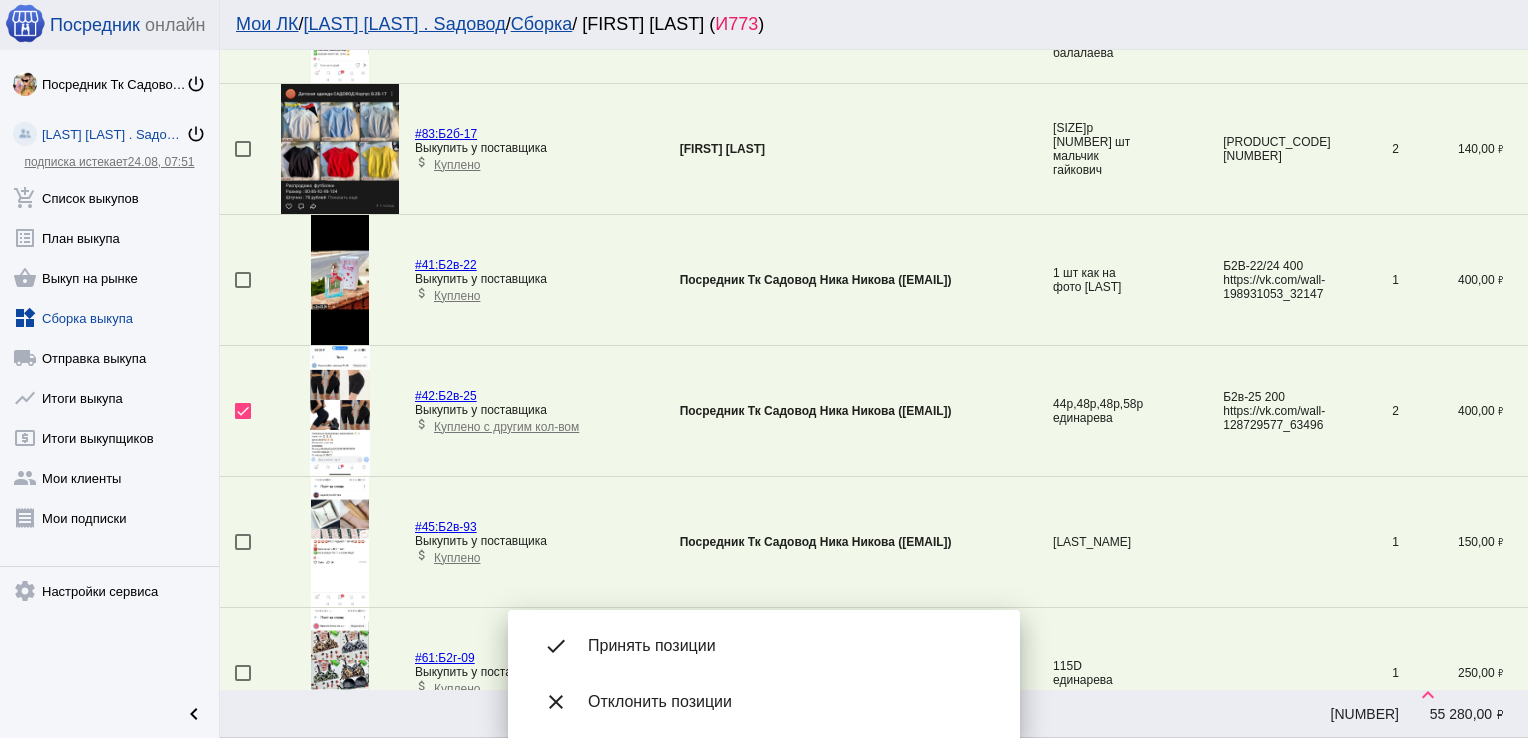 click on "Принять позиции" at bounding box center (788, 646) 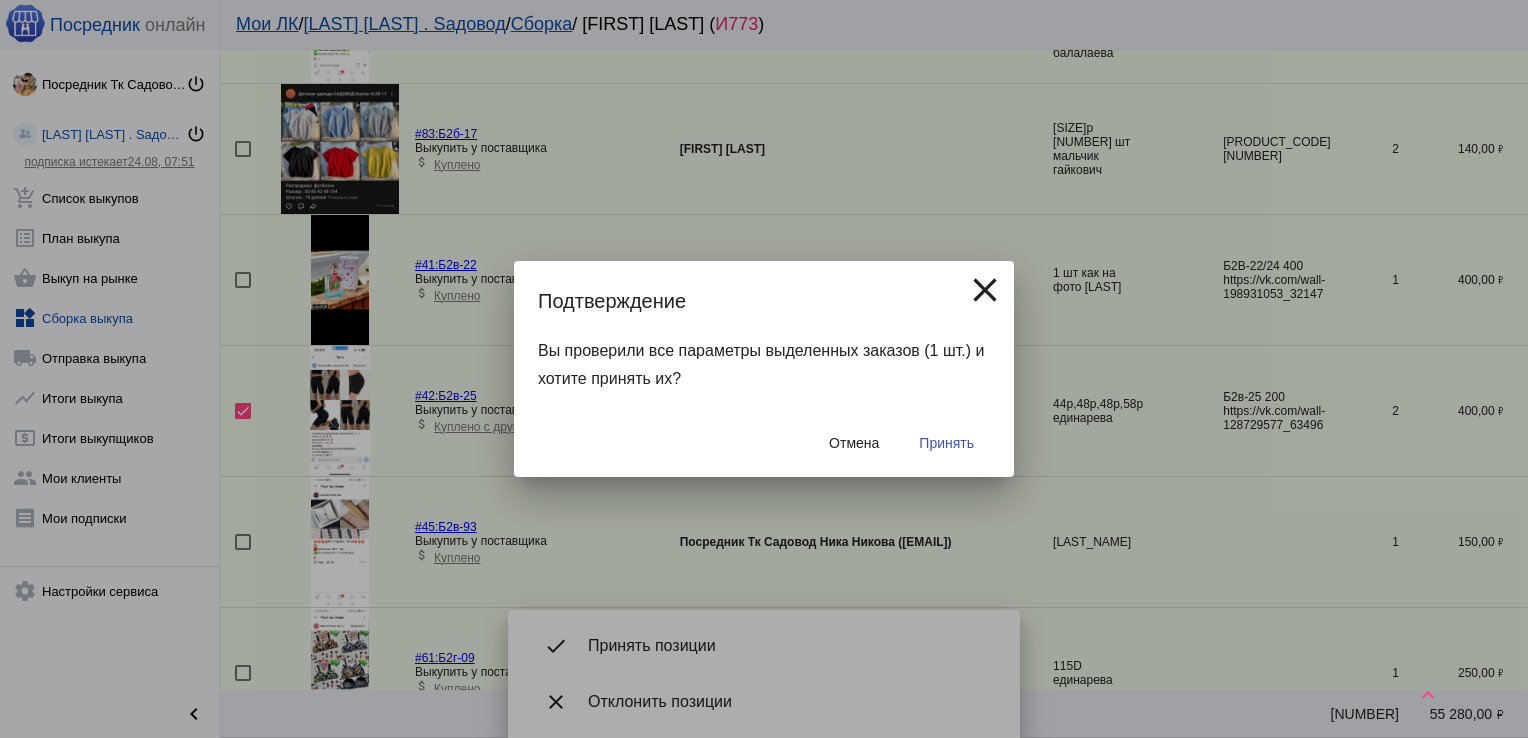 click on "Принять" at bounding box center [946, 443] 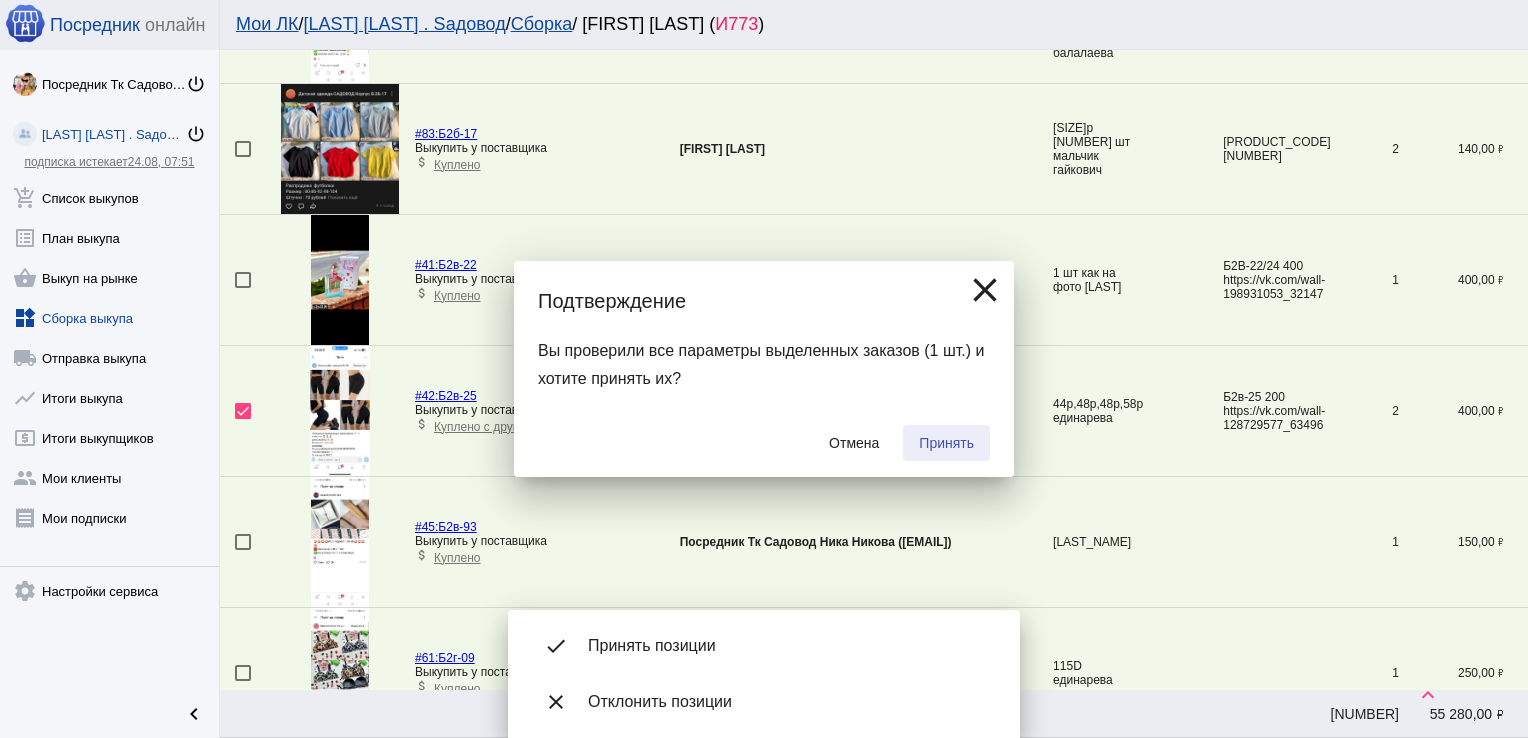 checkbox on "false" 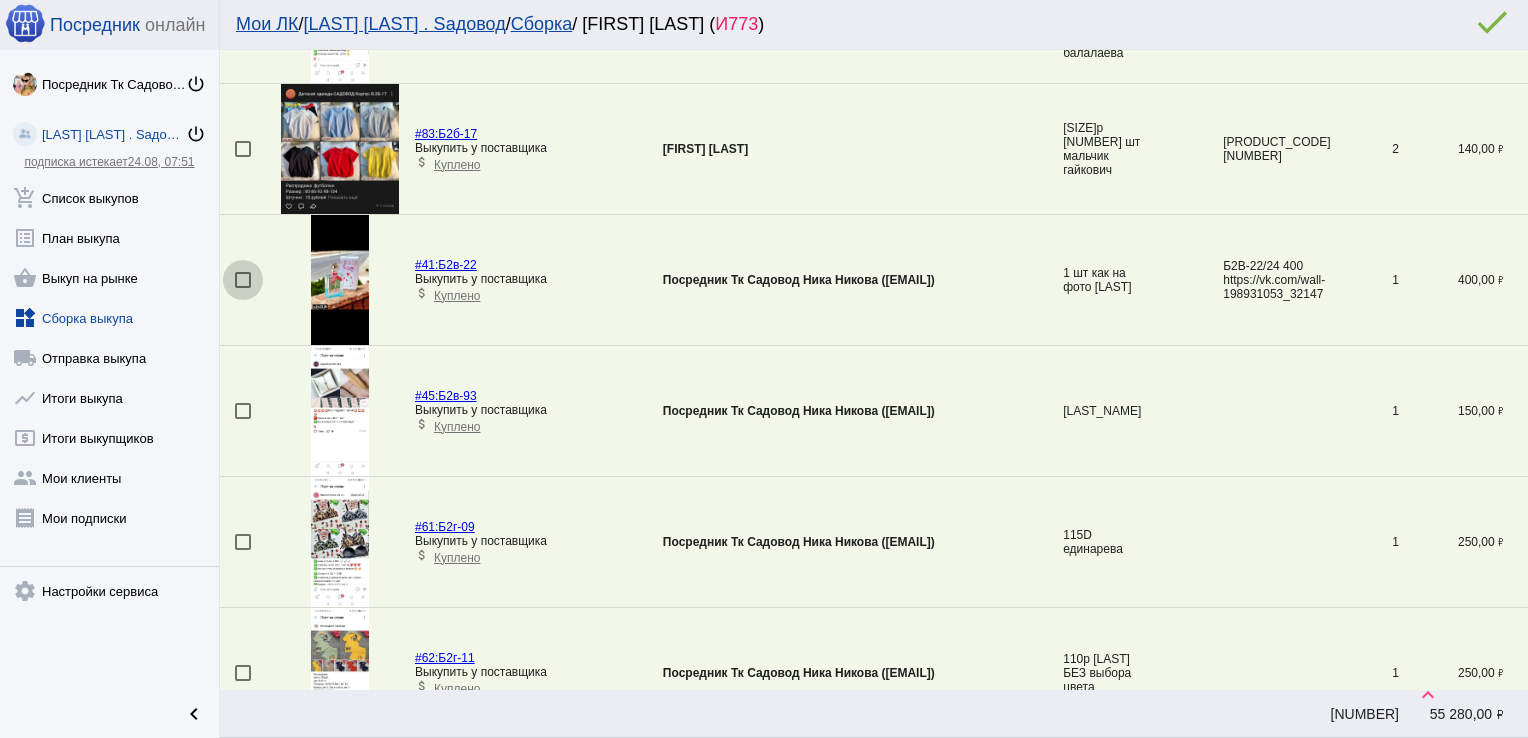 click at bounding box center (243, 280) 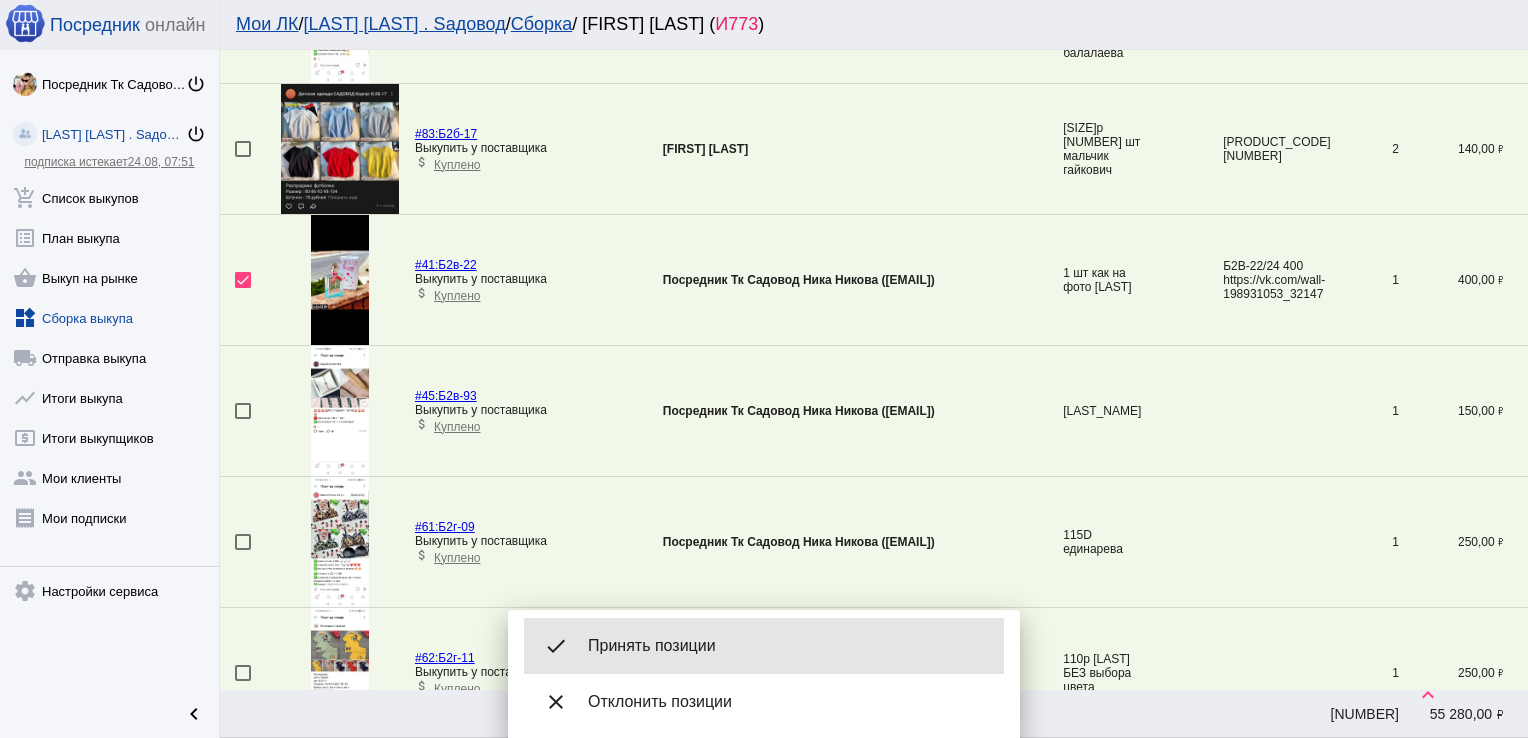 click on "Принять позиции" at bounding box center (788, 646) 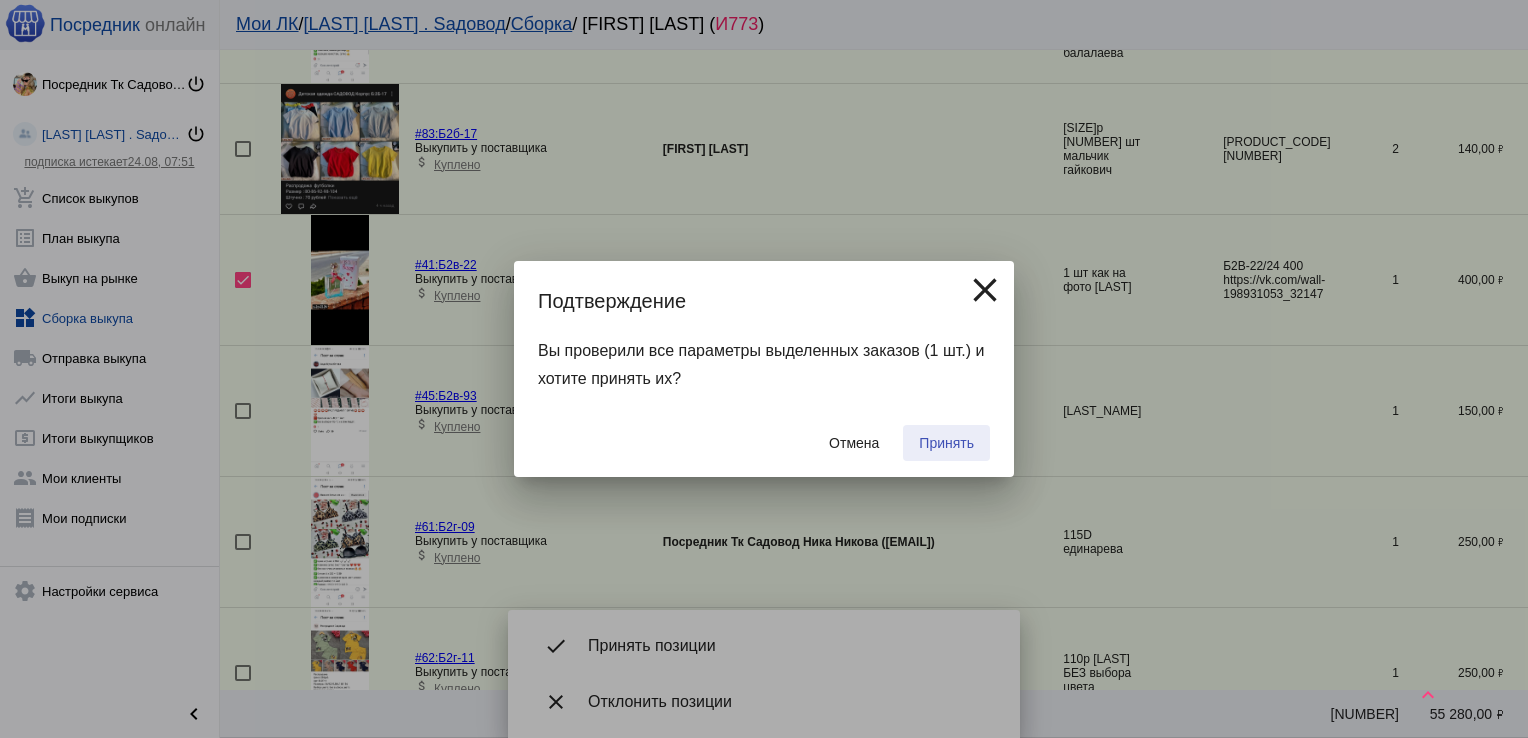 click on "Принять" at bounding box center [946, 443] 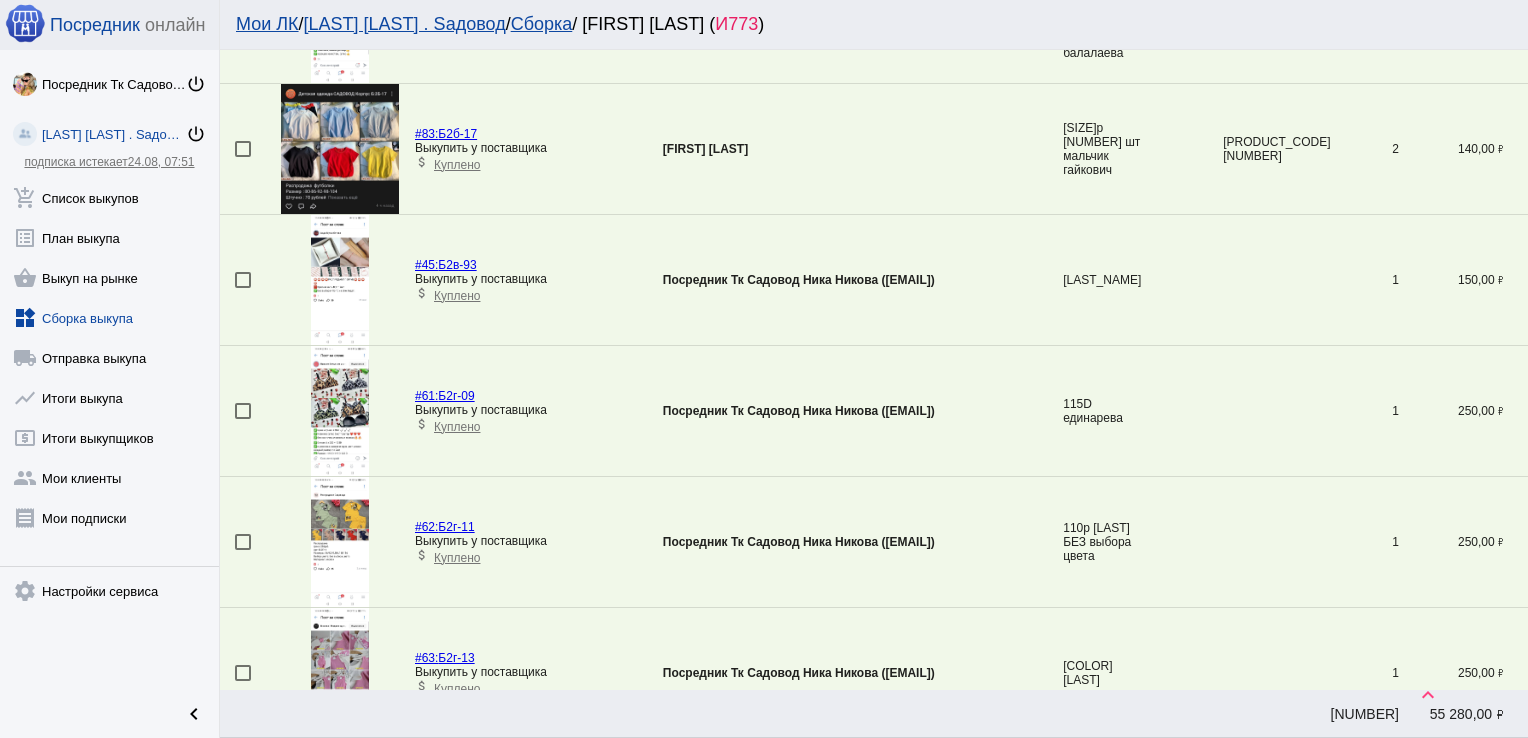 scroll, scrollTop: 724, scrollLeft: 0, axis: vertical 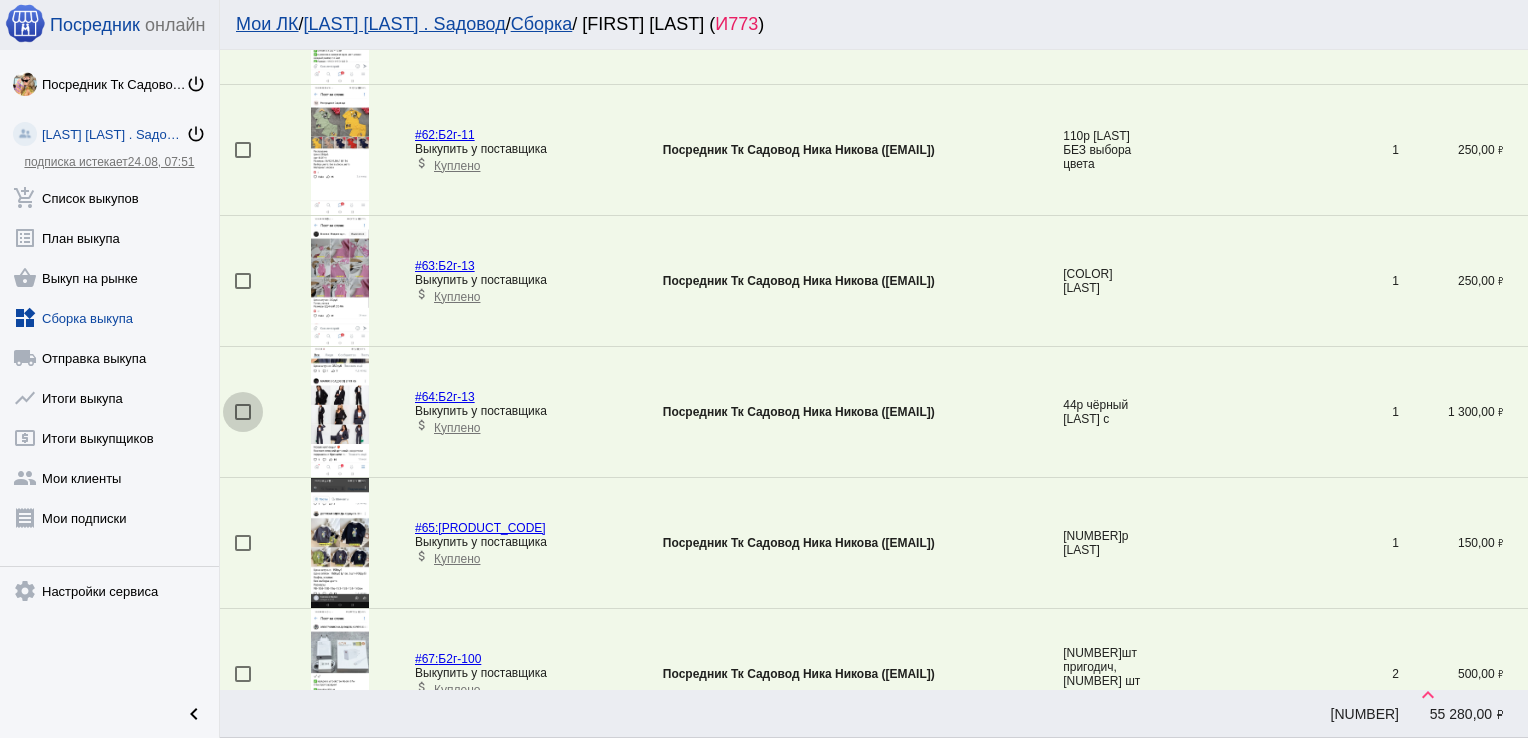 click at bounding box center [243, 412] 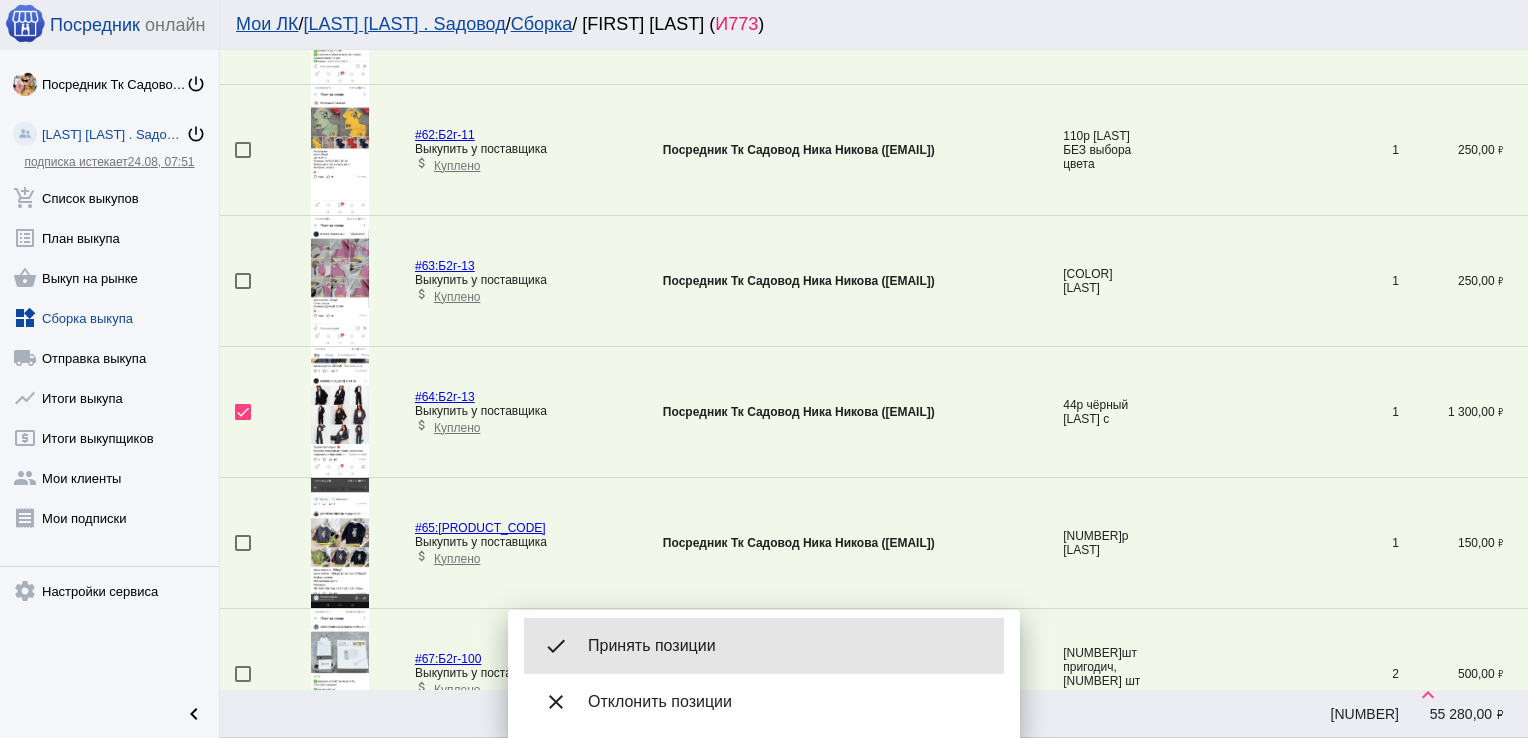 click on "Принять позиции" at bounding box center [788, 646] 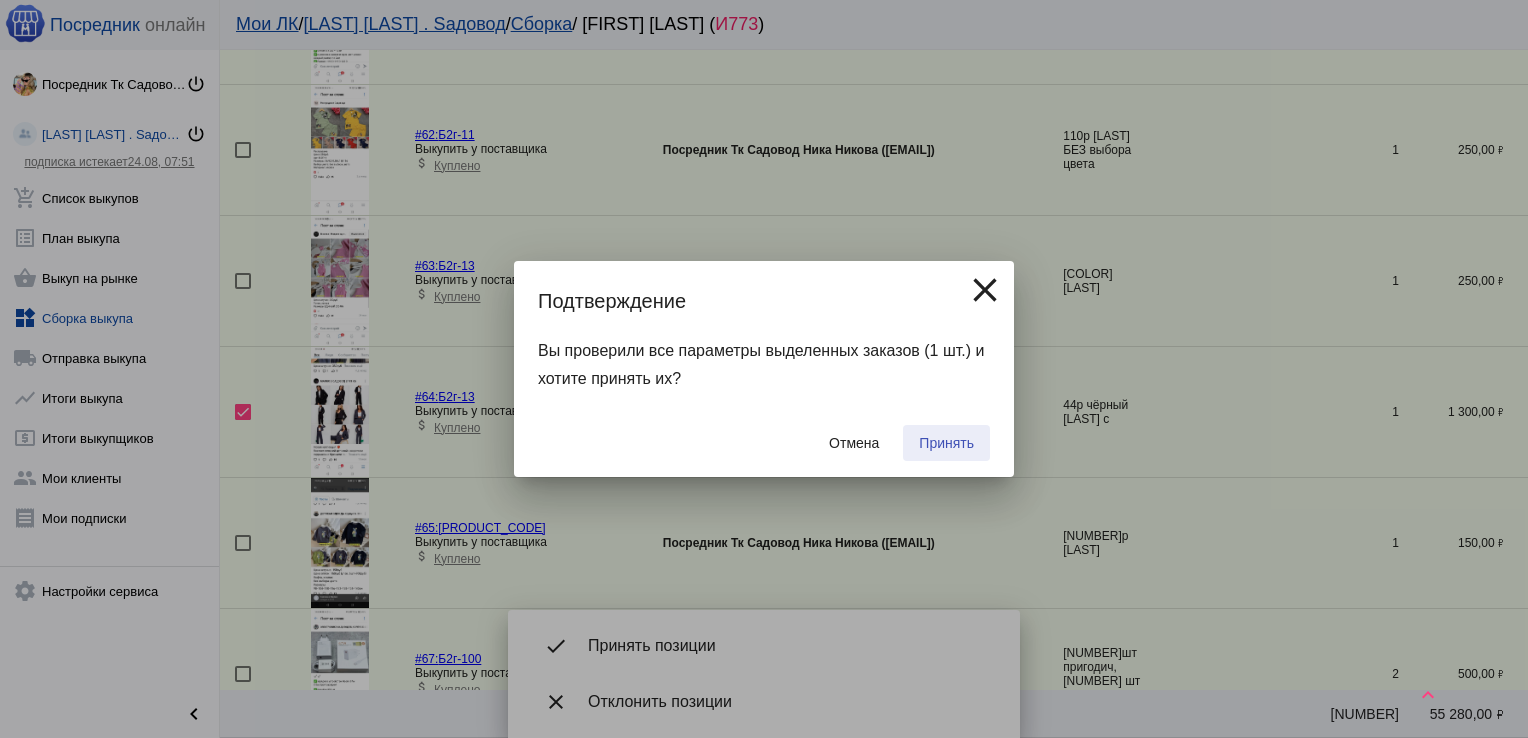 click on "Принять" at bounding box center [946, 443] 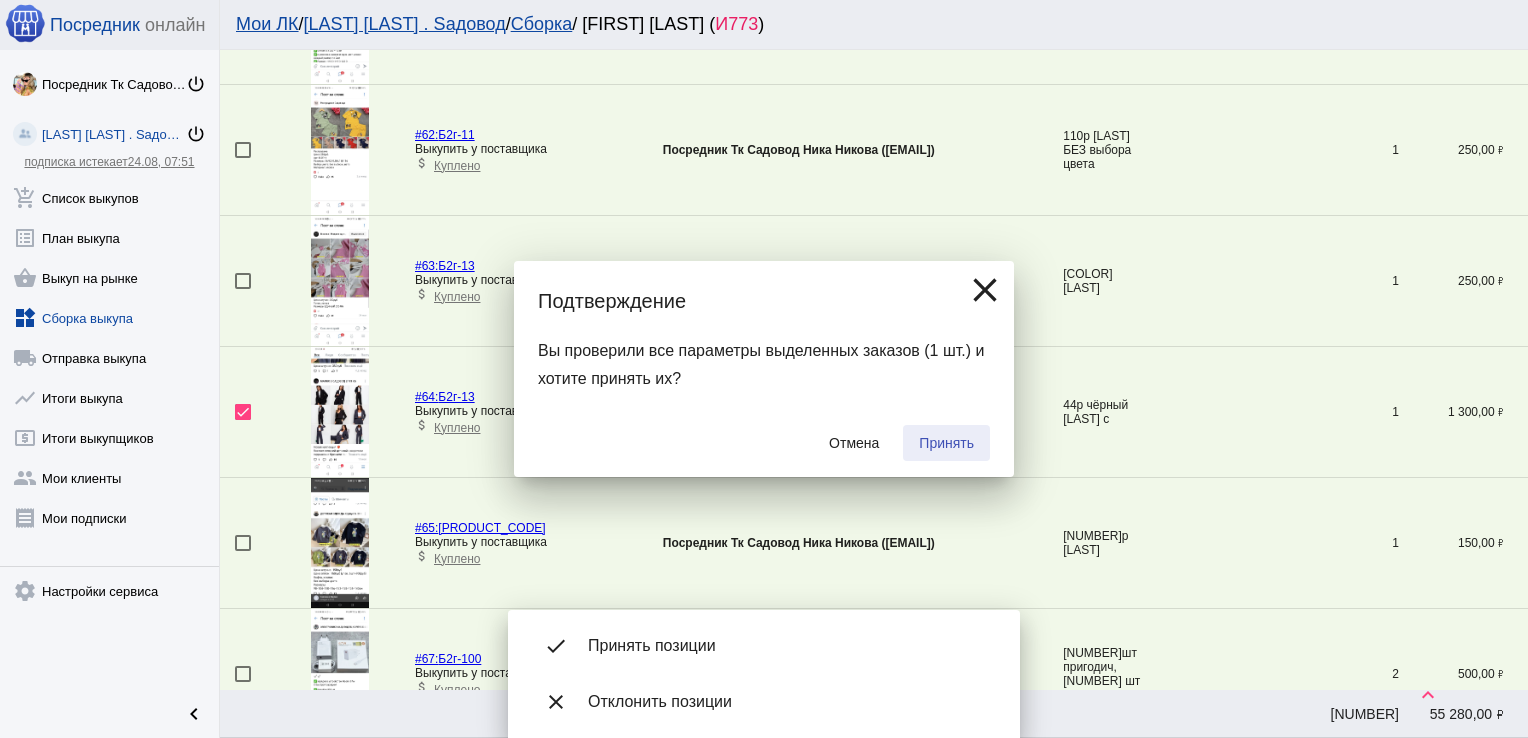 checkbox on "false" 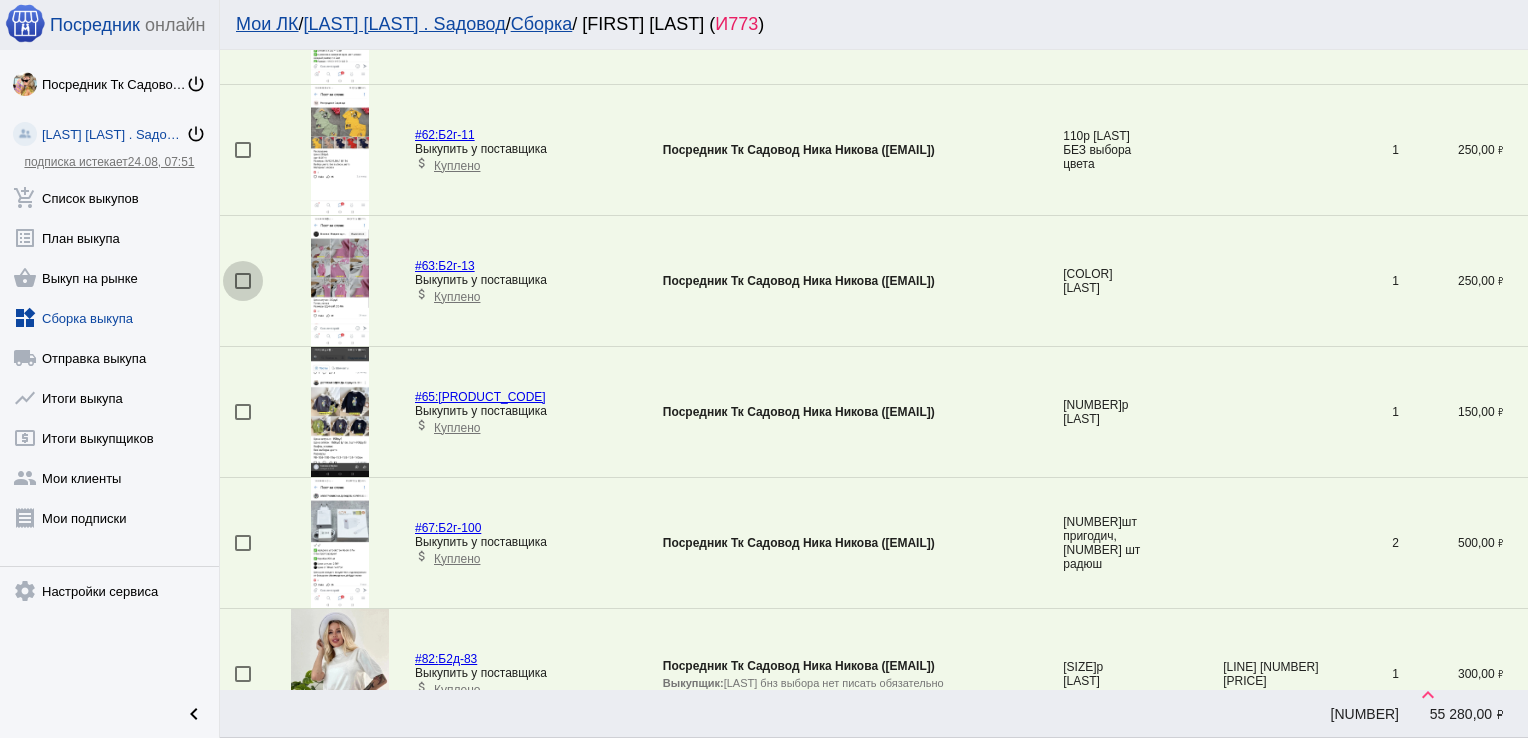 click at bounding box center [243, 281] 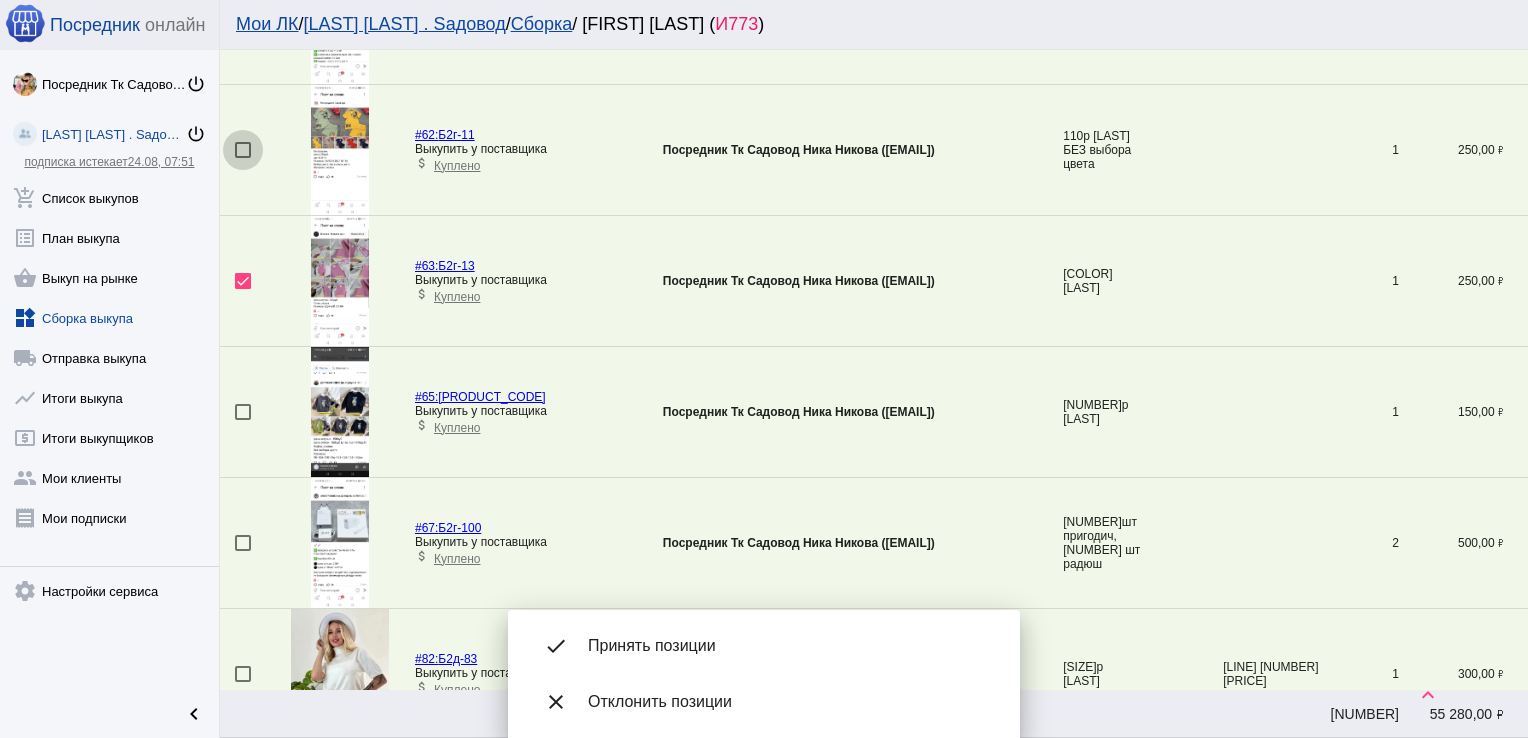 click at bounding box center (243, 150) 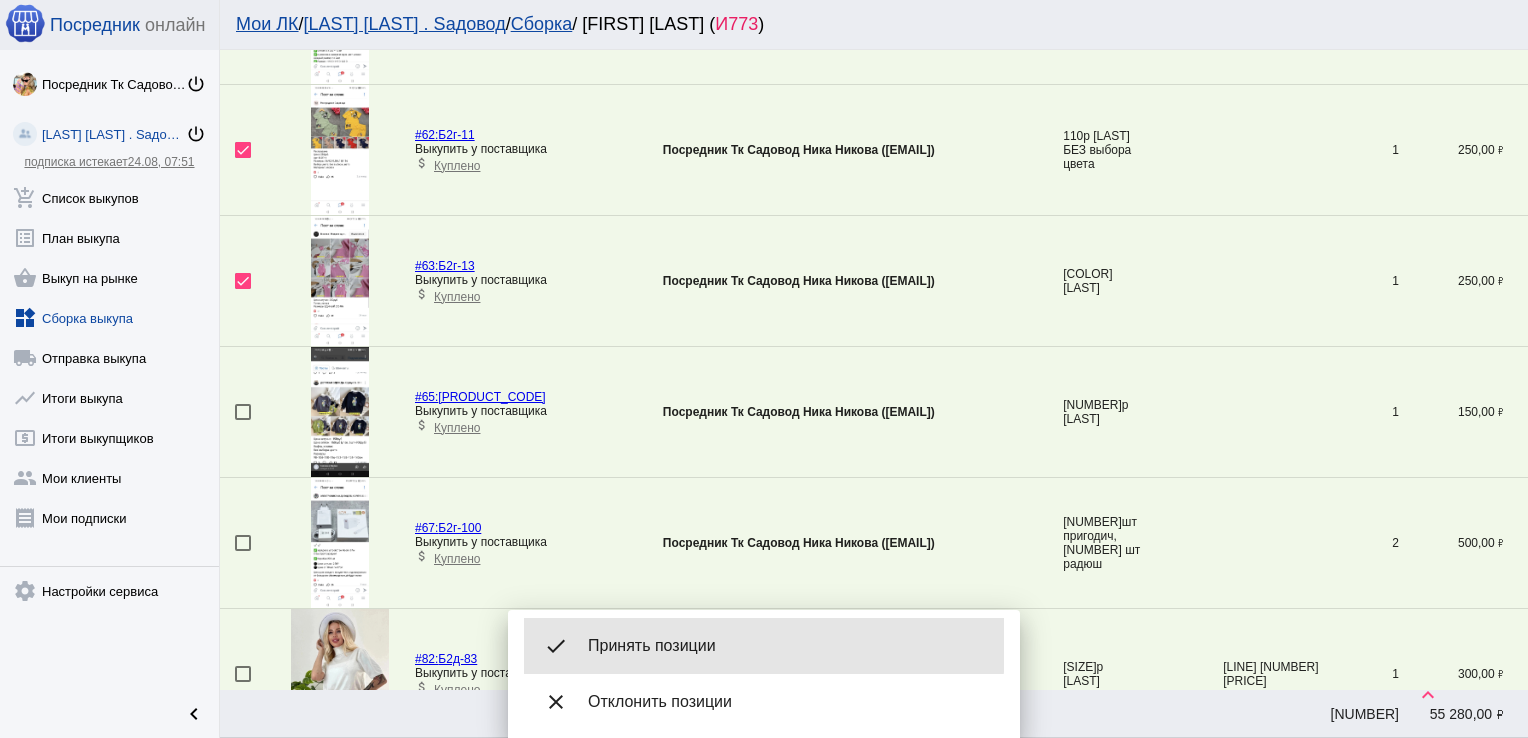 click on "Принять позиции" at bounding box center (788, 646) 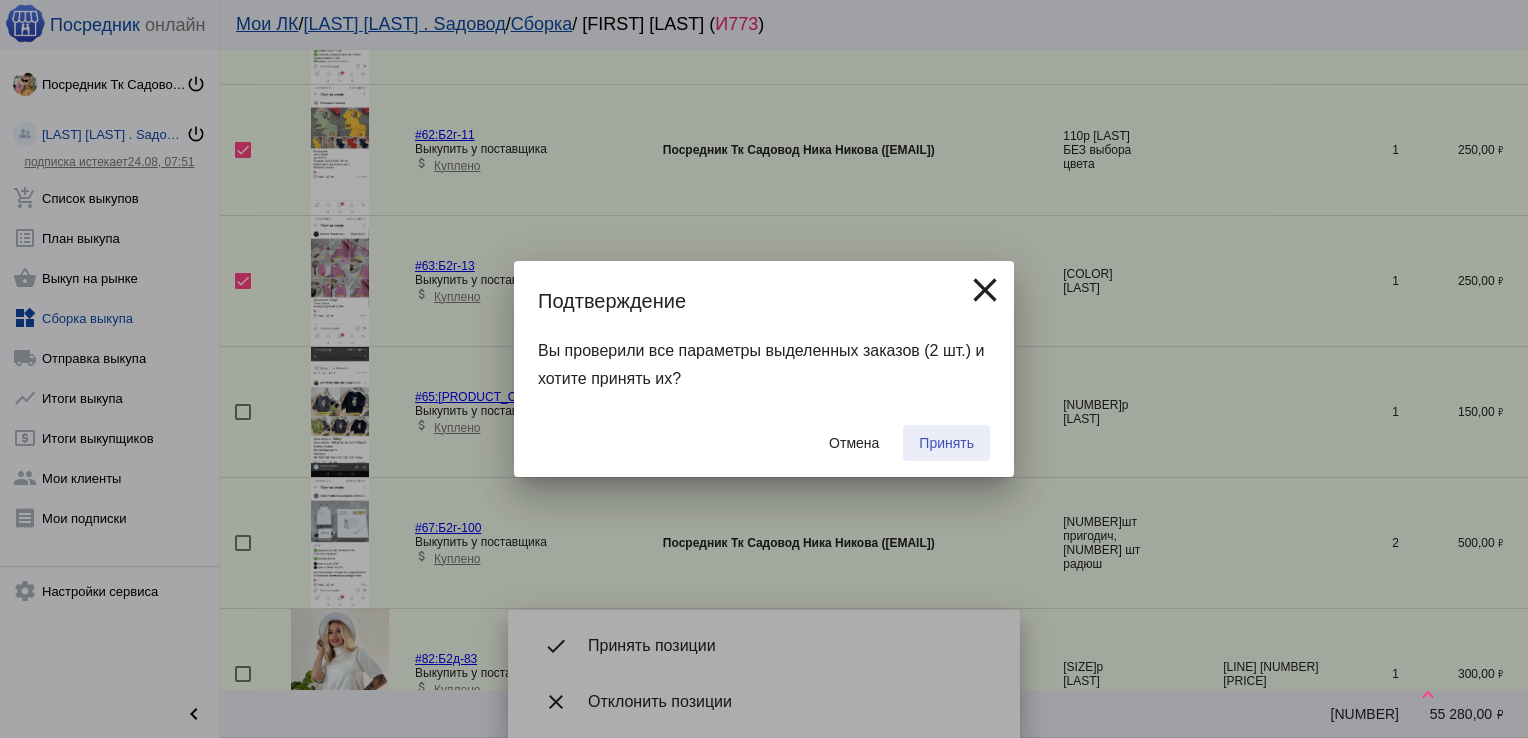 click on "Принять" at bounding box center (946, 443) 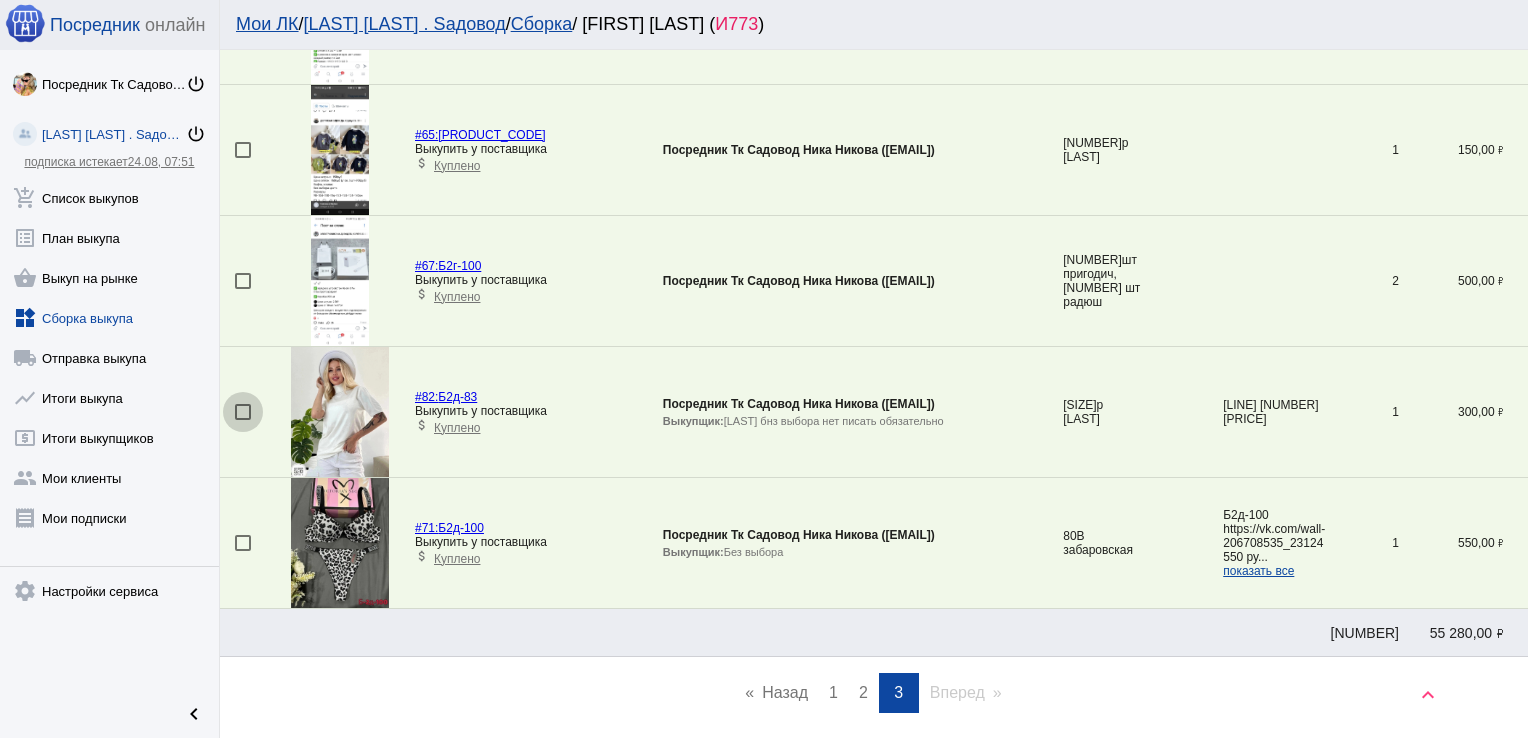 click at bounding box center (243, 412) 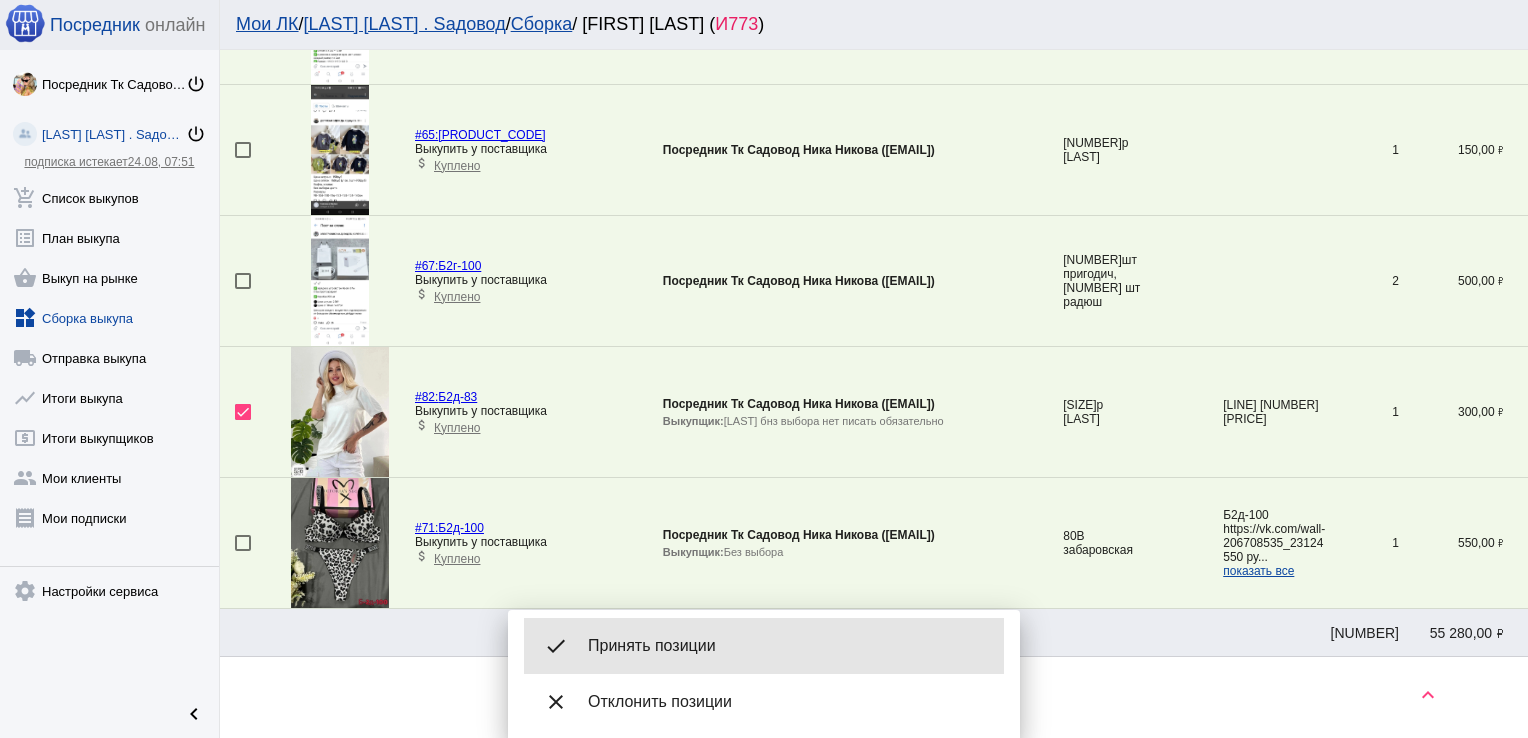 click on "Принять позиции" at bounding box center (788, 646) 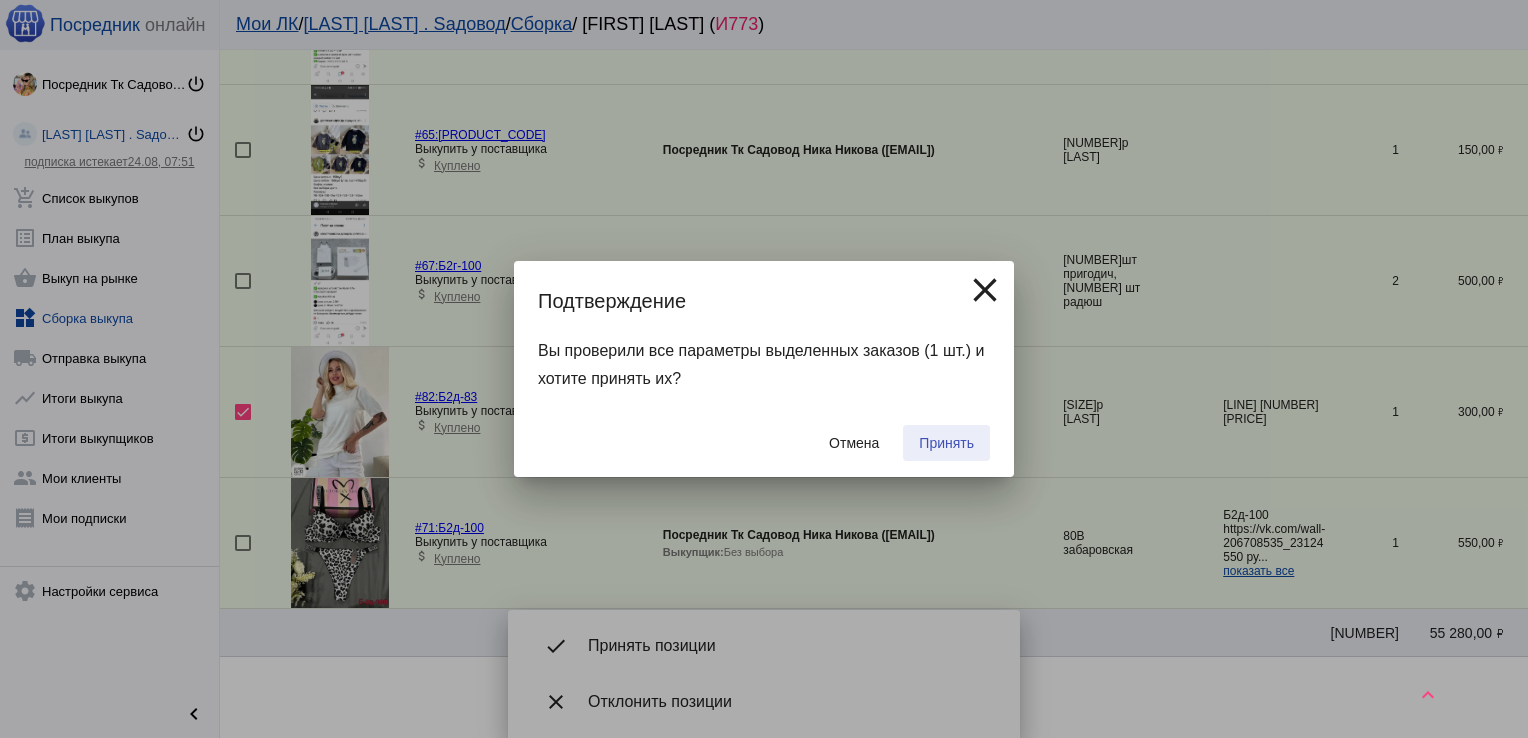 click on "Принять" at bounding box center (946, 443) 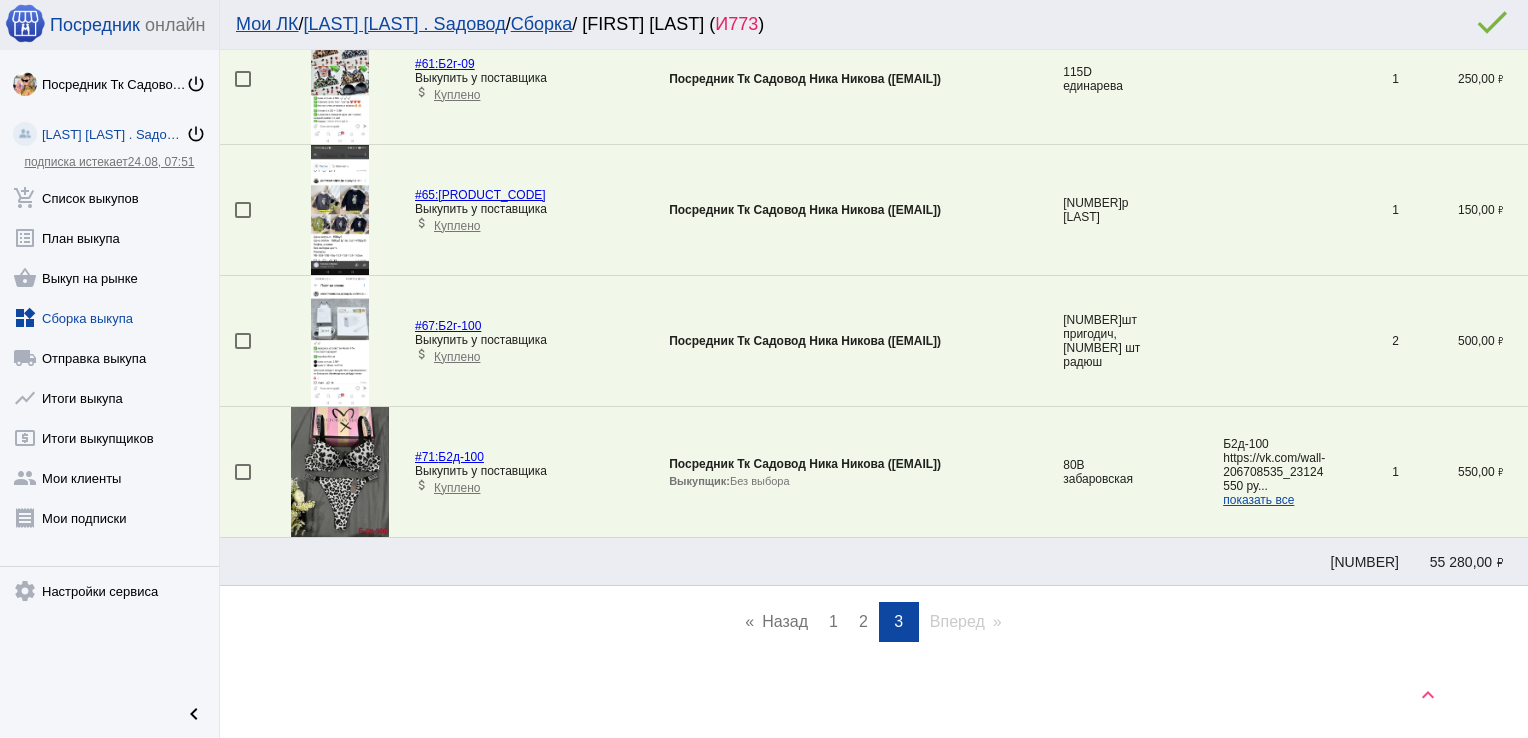 scroll, scrollTop: 661, scrollLeft: 0, axis: vertical 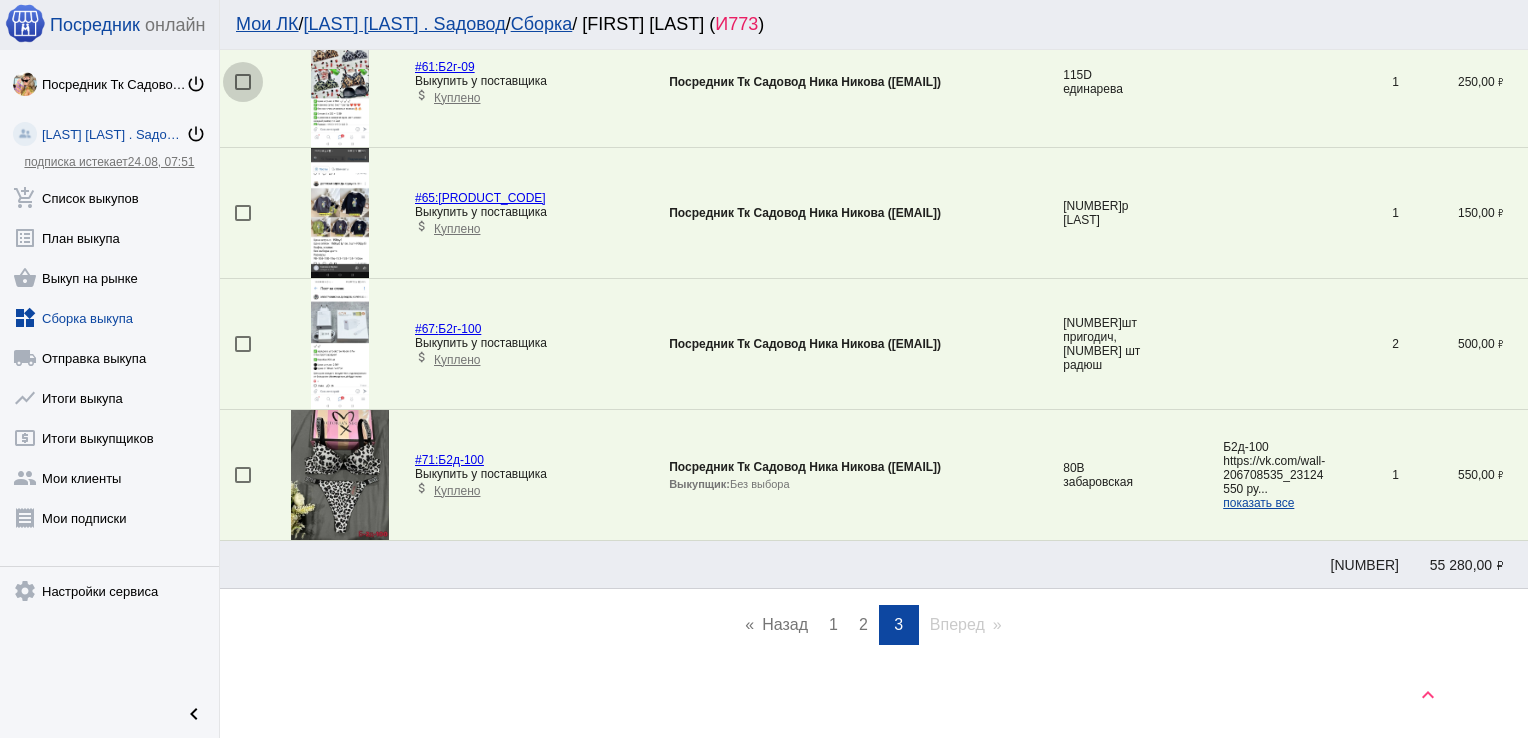 click at bounding box center (243, 82) 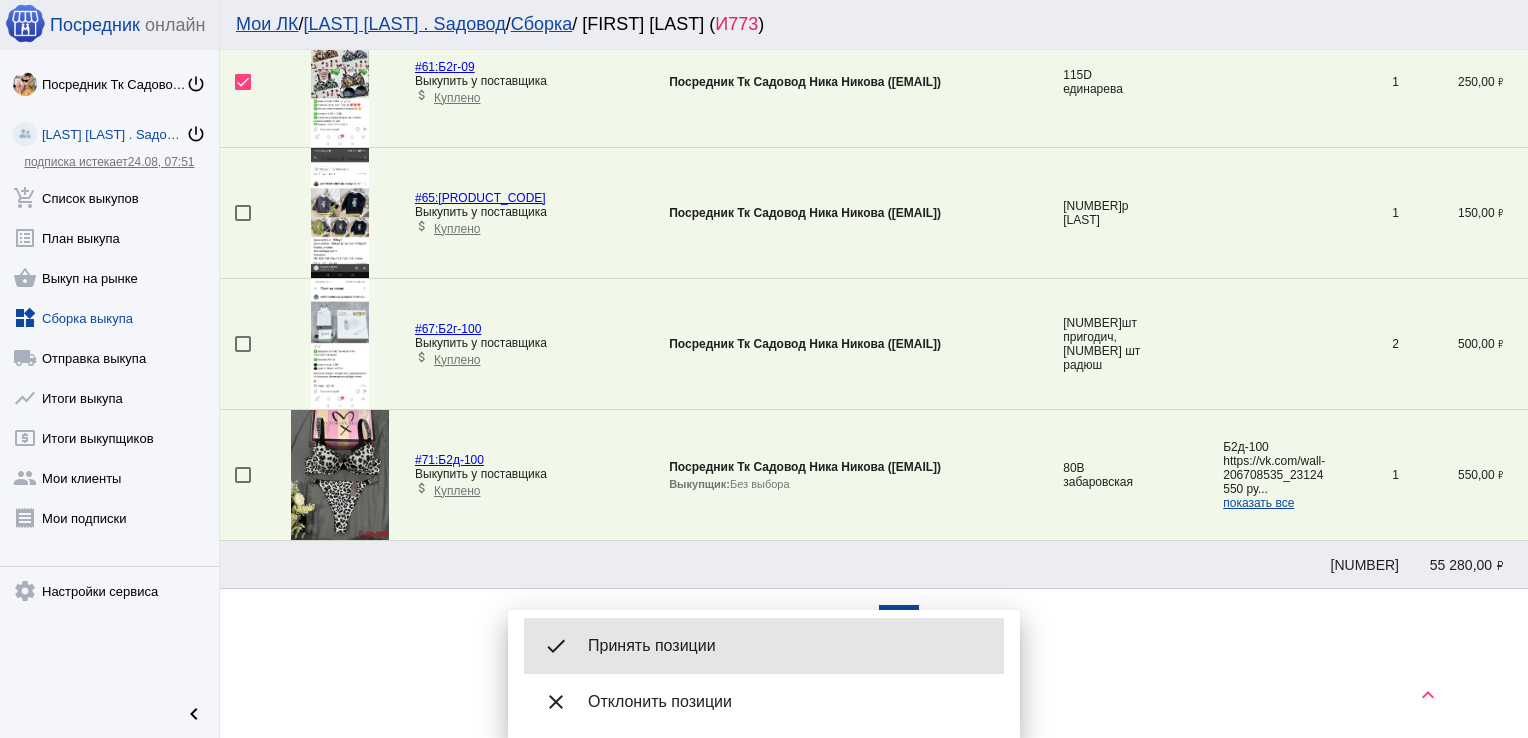 click on "Принять позиции" at bounding box center [788, 646] 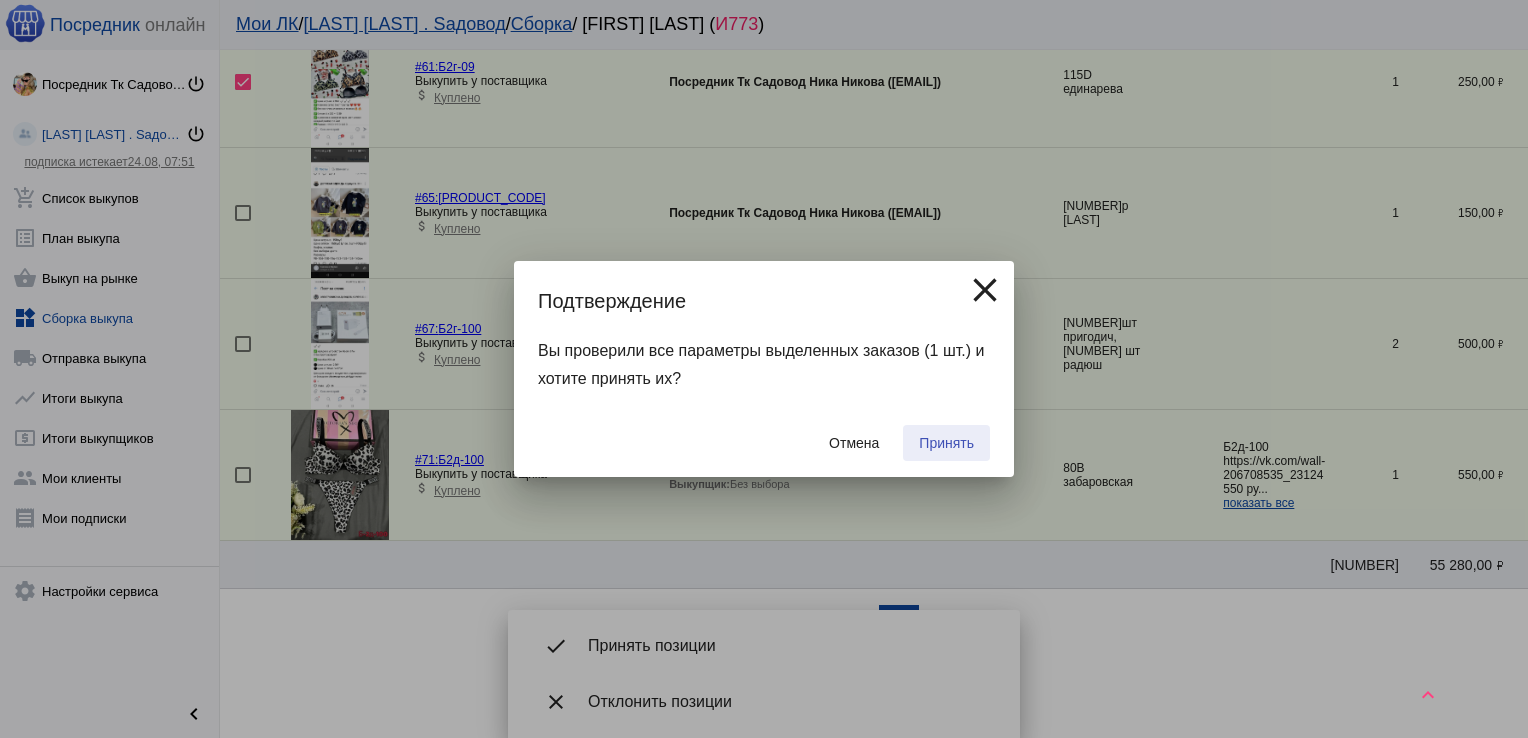 click on "Принять" at bounding box center (946, 443) 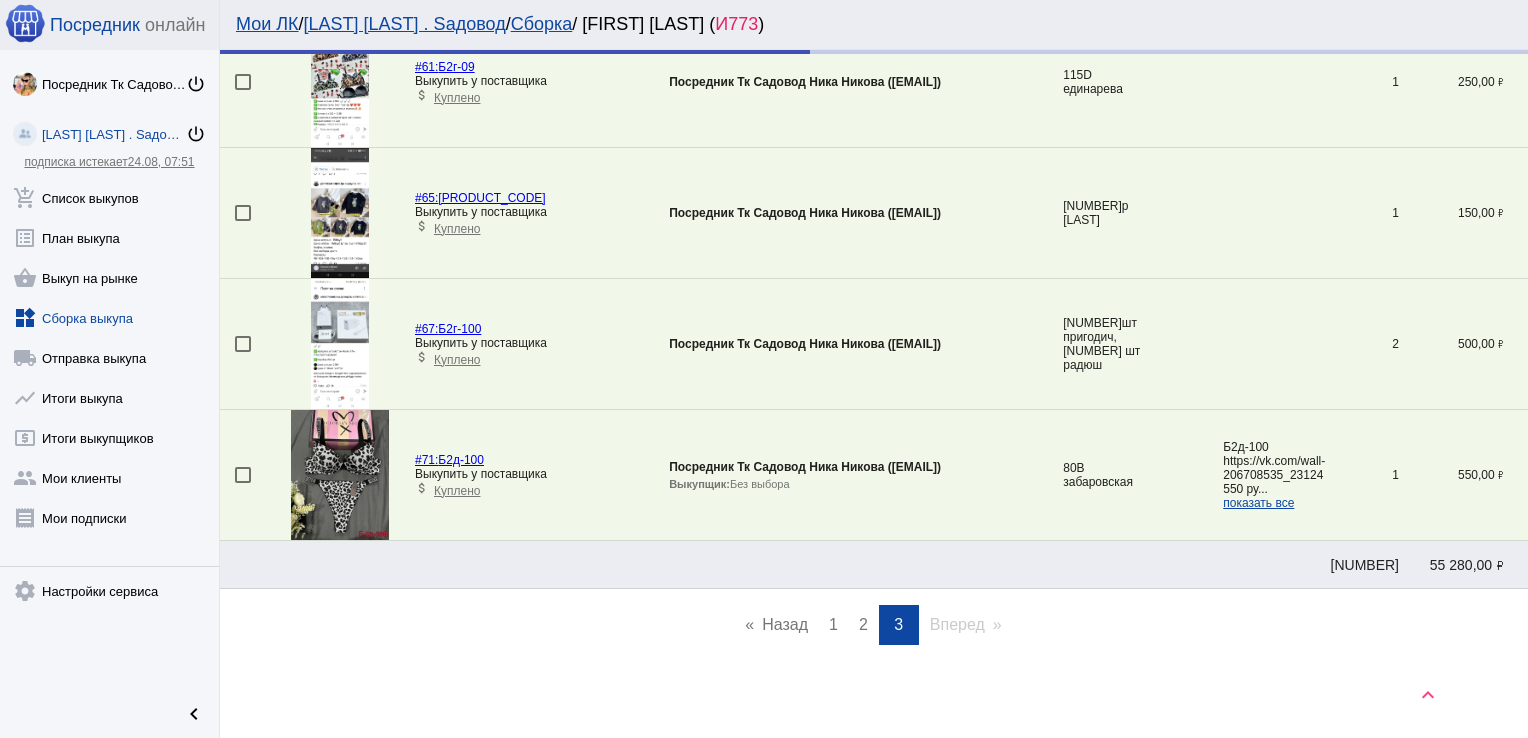 scroll, scrollTop: 530, scrollLeft: 0, axis: vertical 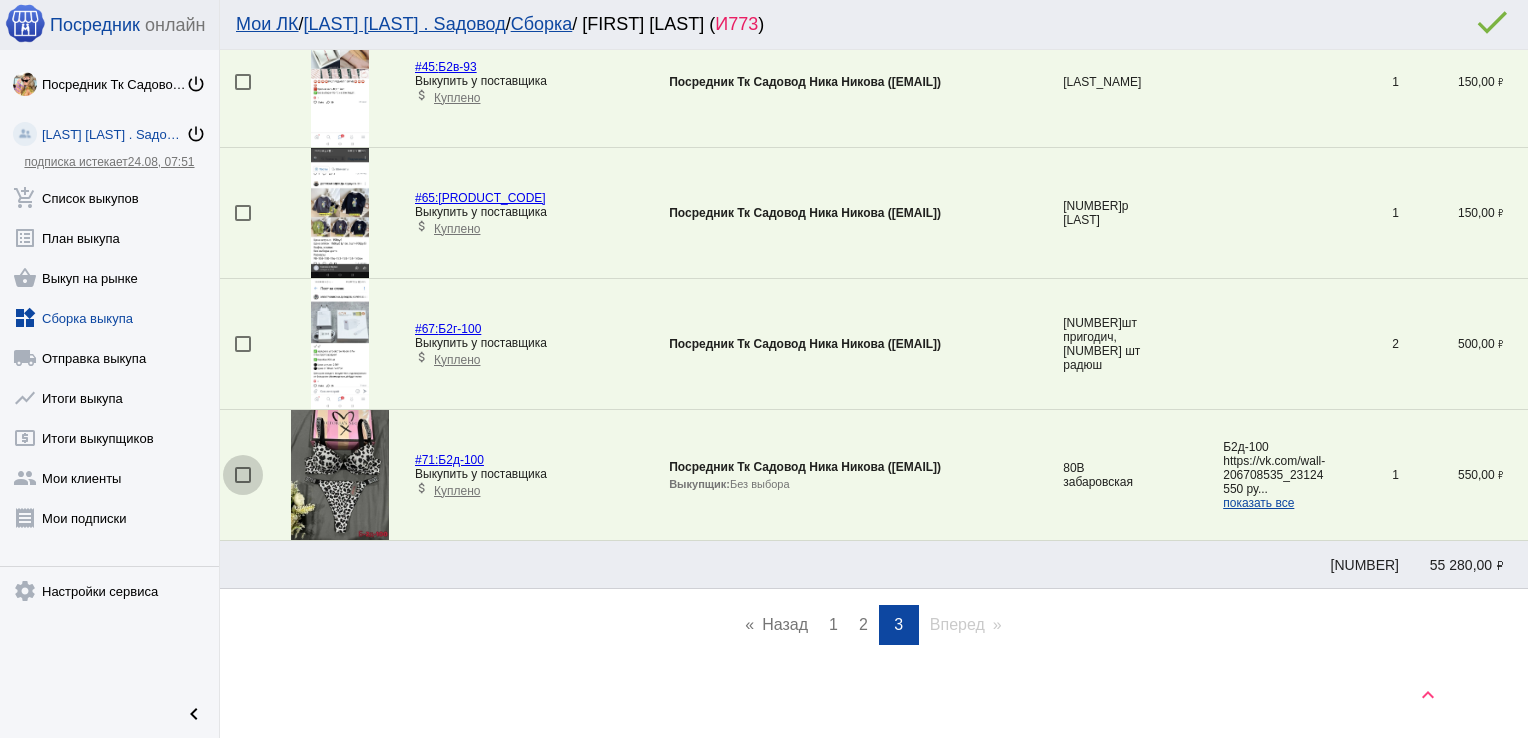 click at bounding box center (243, 475) 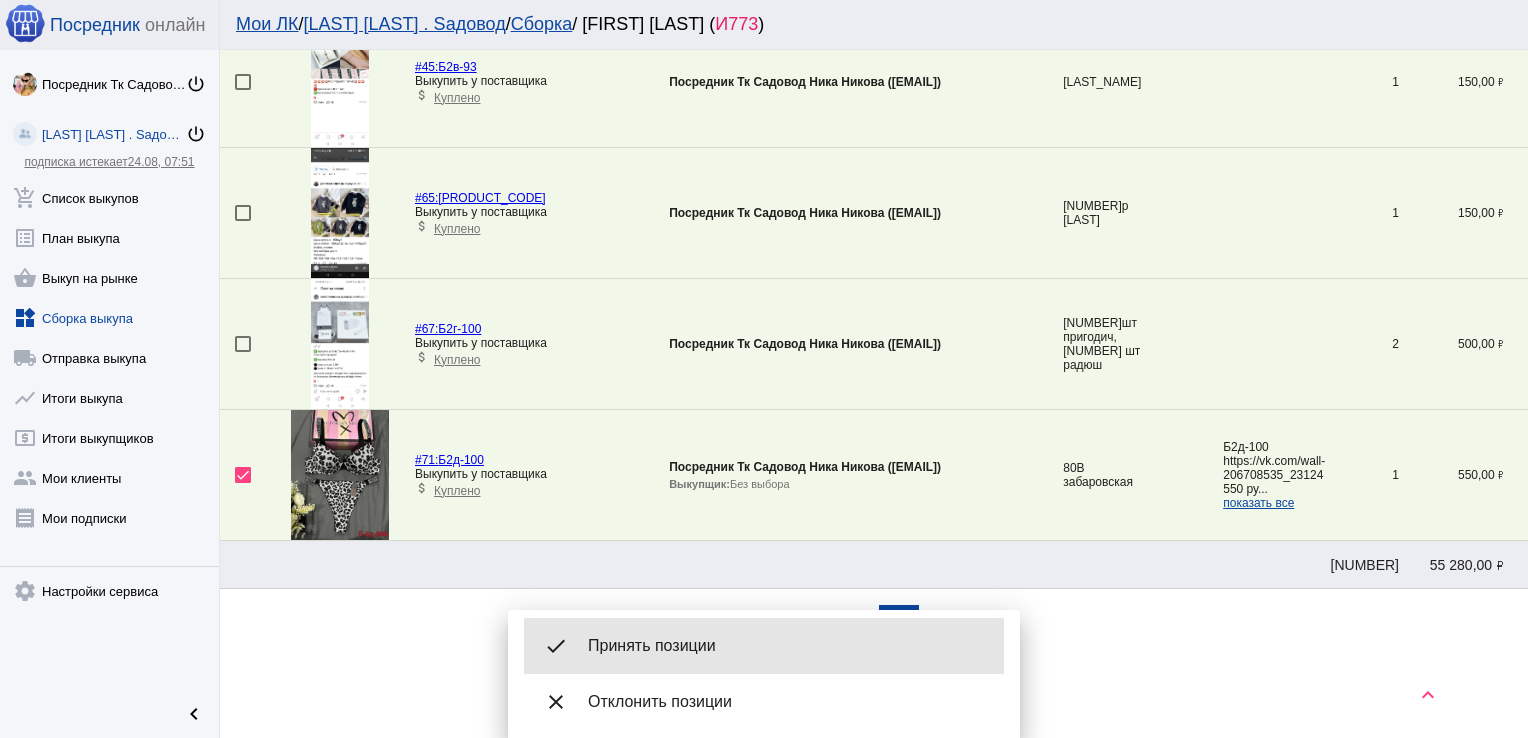 click on "Принять позиции" at bounding box center (788, 646) 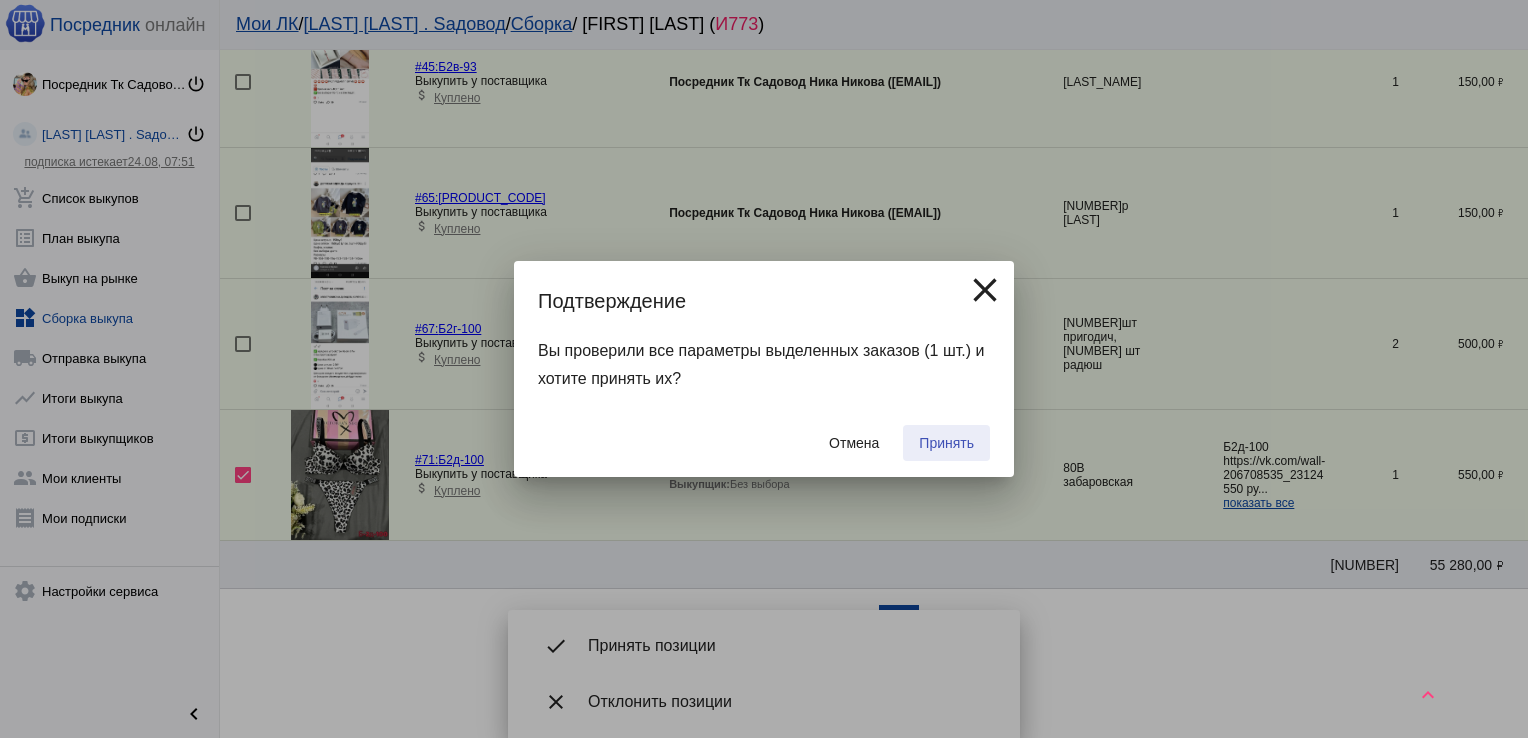 click on "Принять" at bounding box center [946, 443] 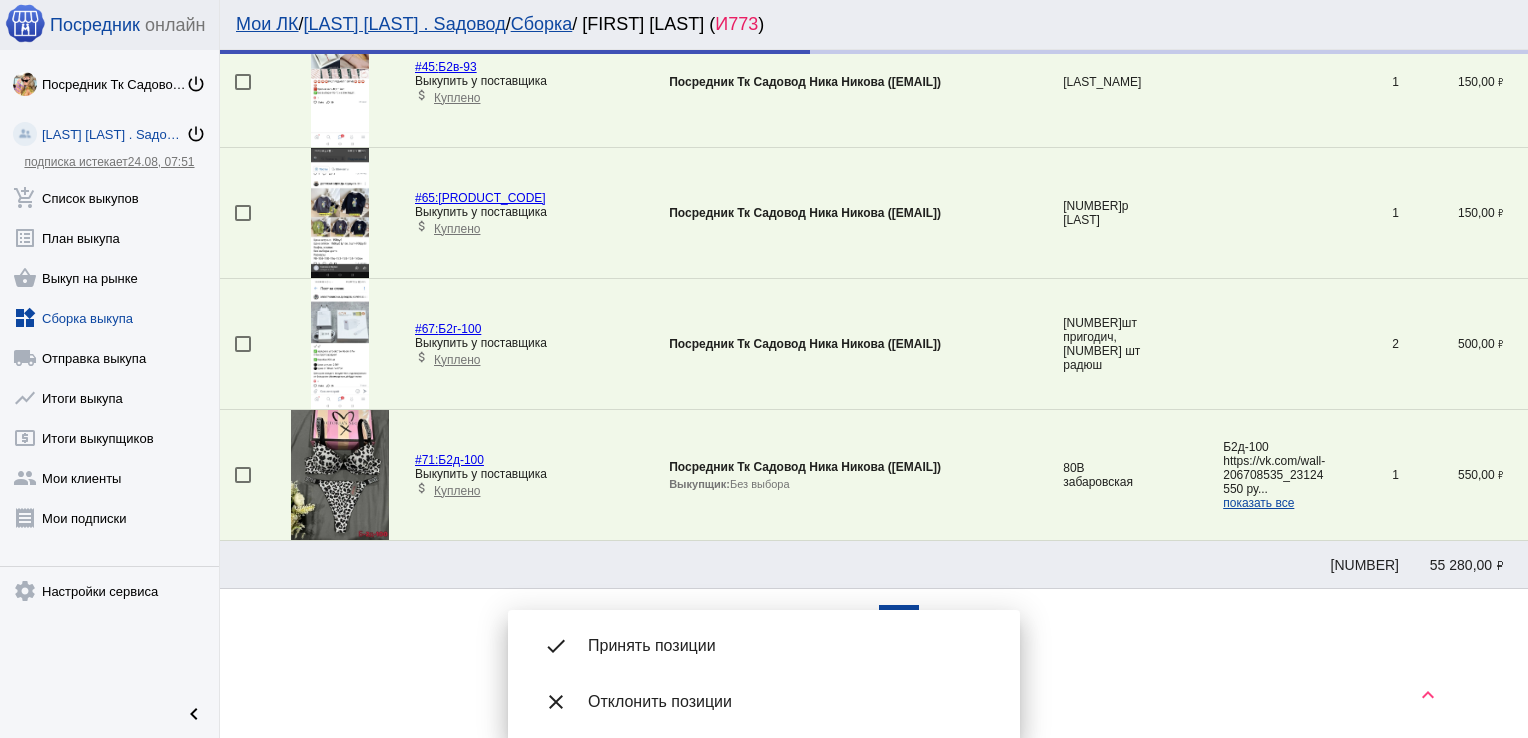scroll, scrollTop: 400, scrollLeft: 0, axis: vertical 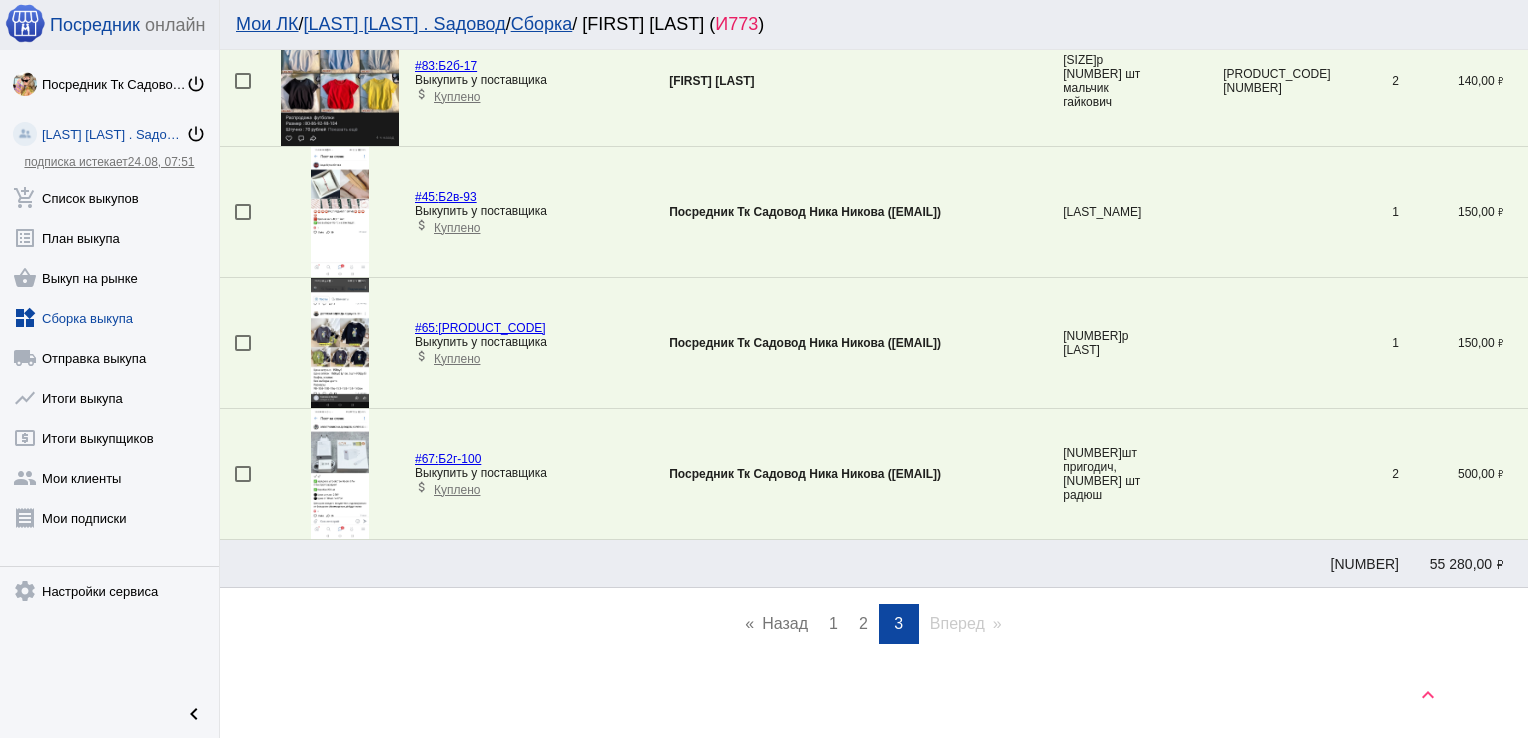 click at bounding box center (247, 212) 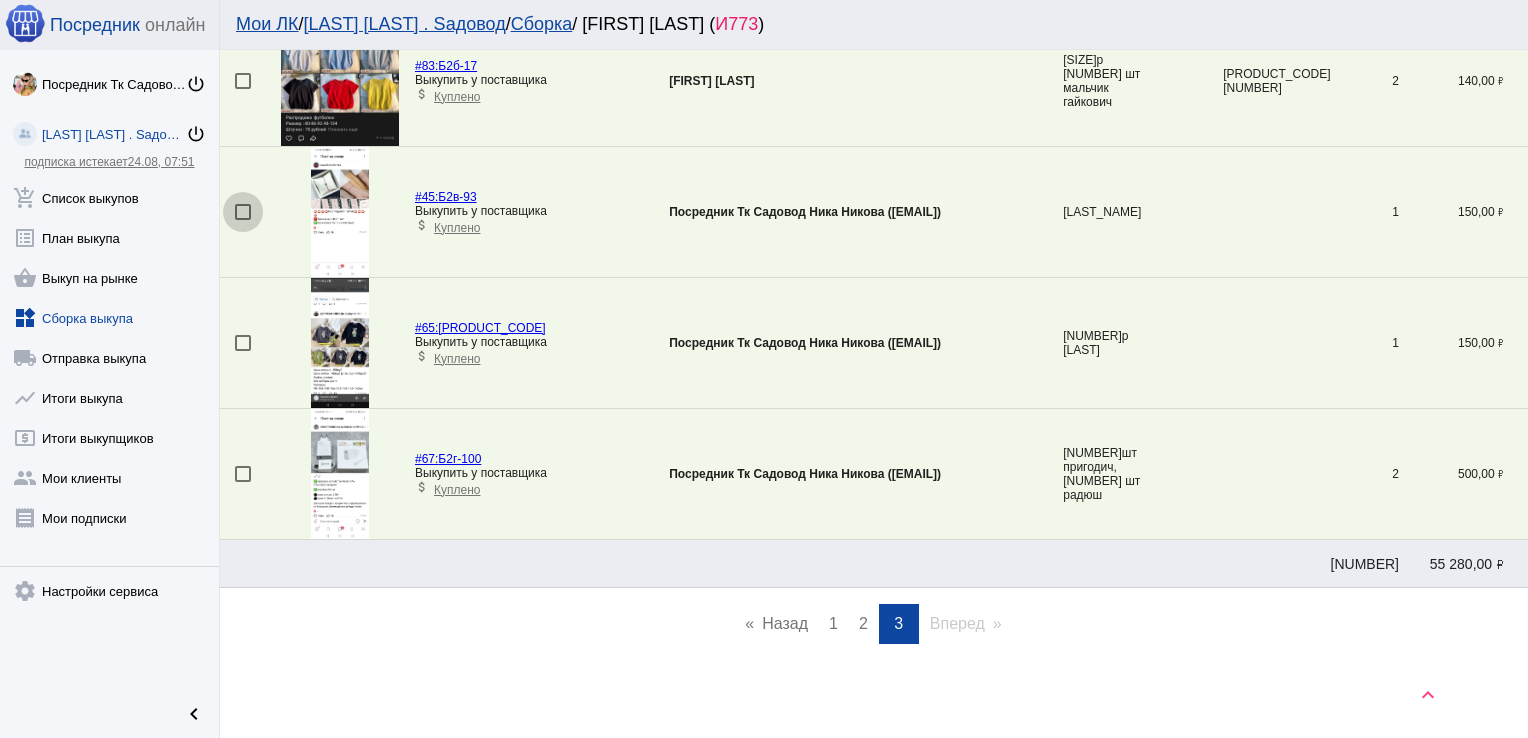 click at bounding box center [243, 212] 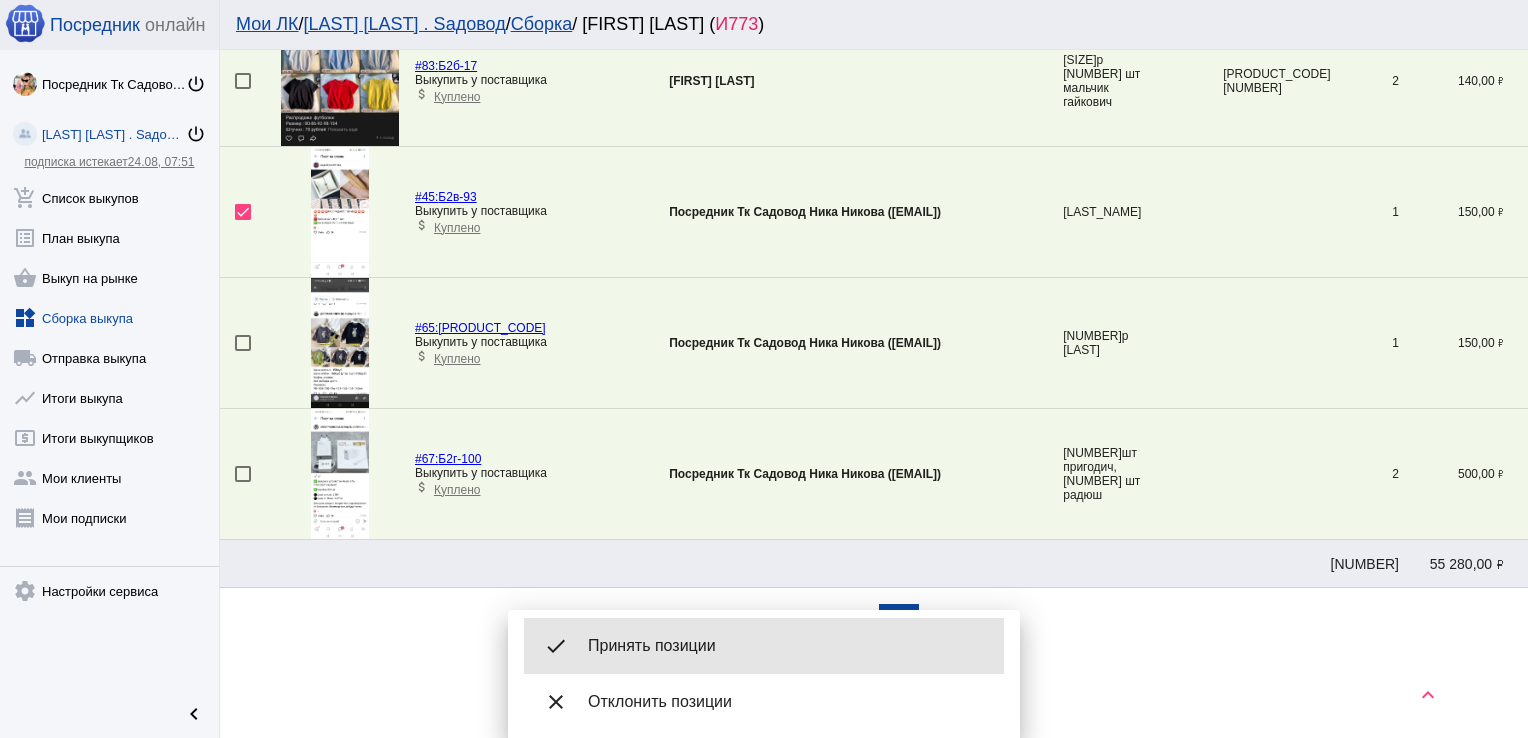 click on "Принять позиции" at bounding box center (788, 646) 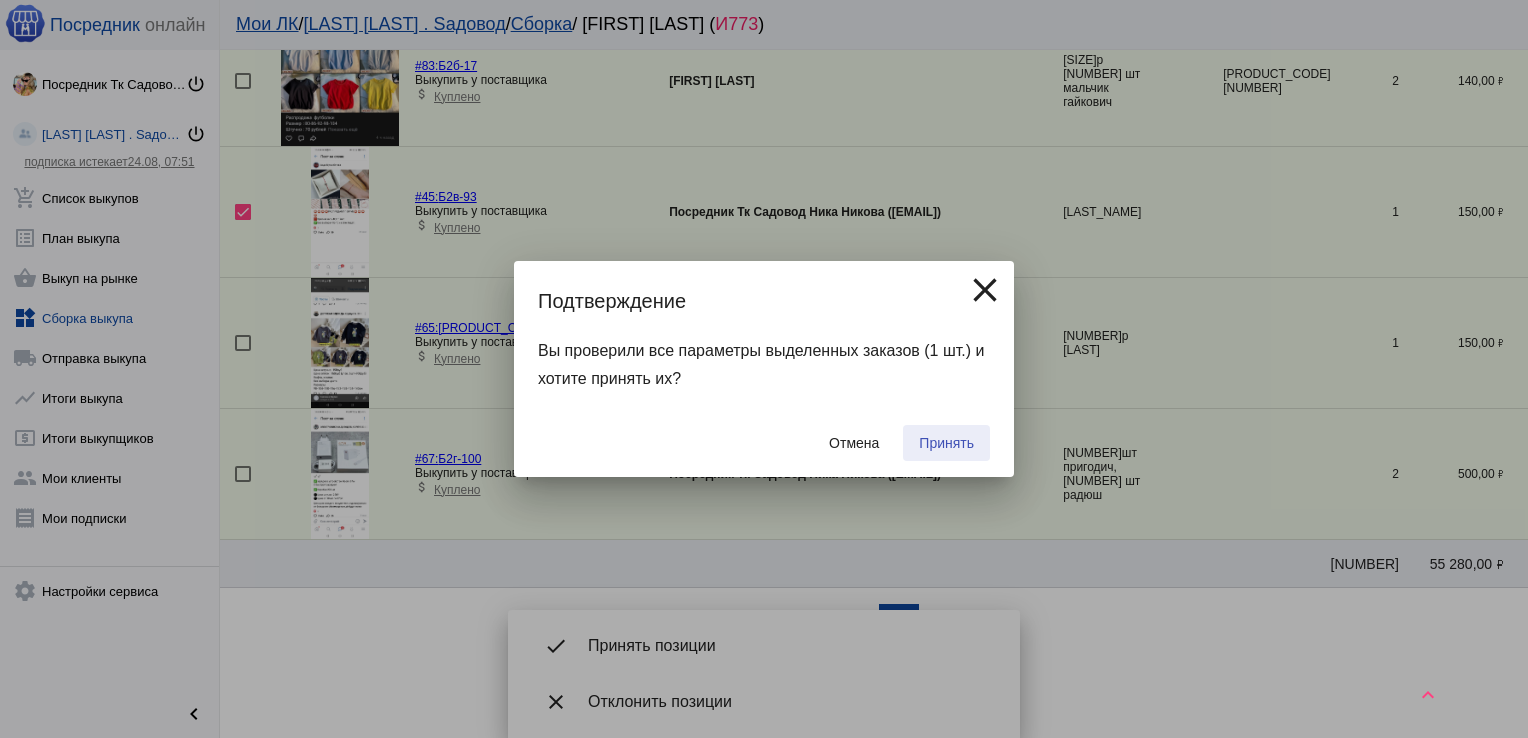 click on "Принять" at bounding box center (946, 443) 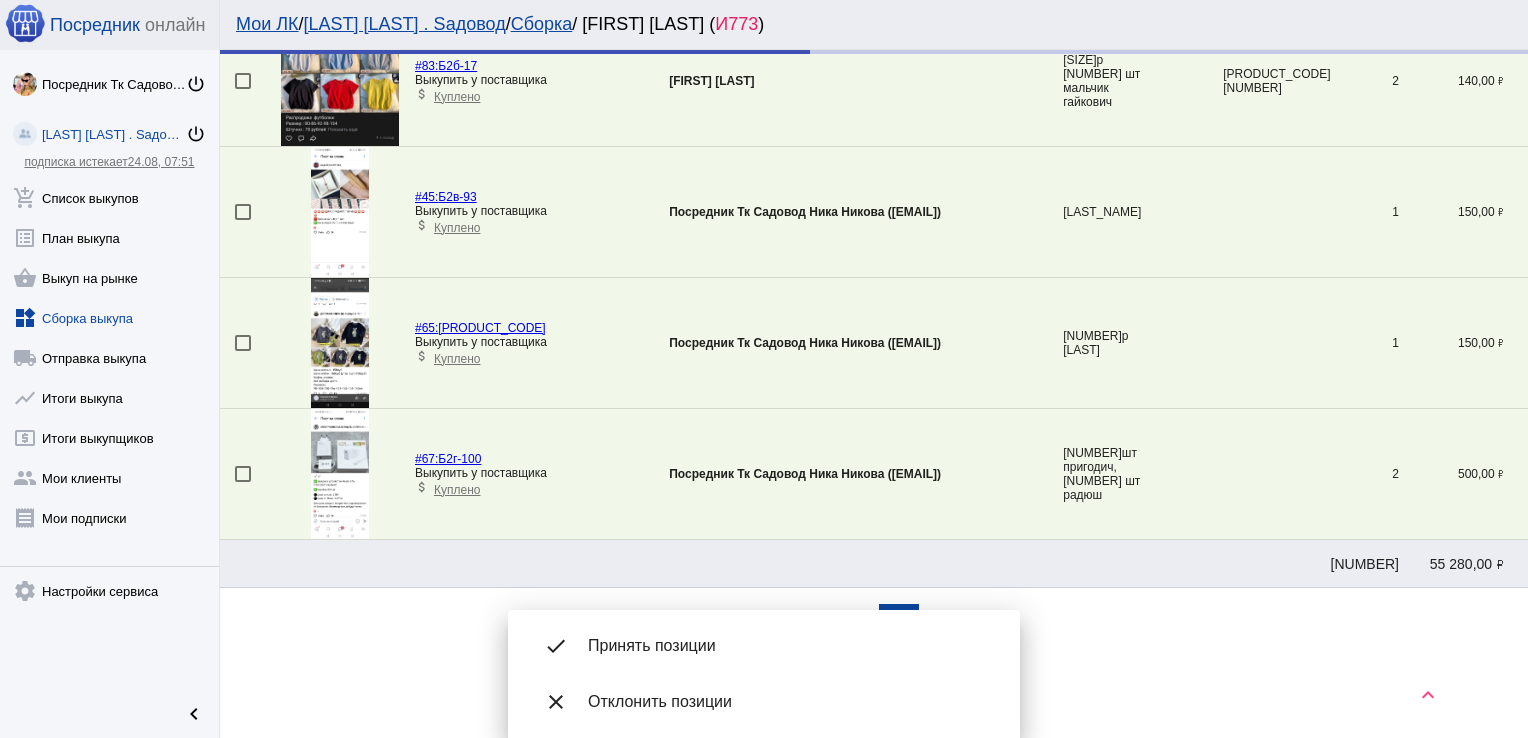 scroll, scrollTop: 268, scrollLeft: 0, axis: vertical 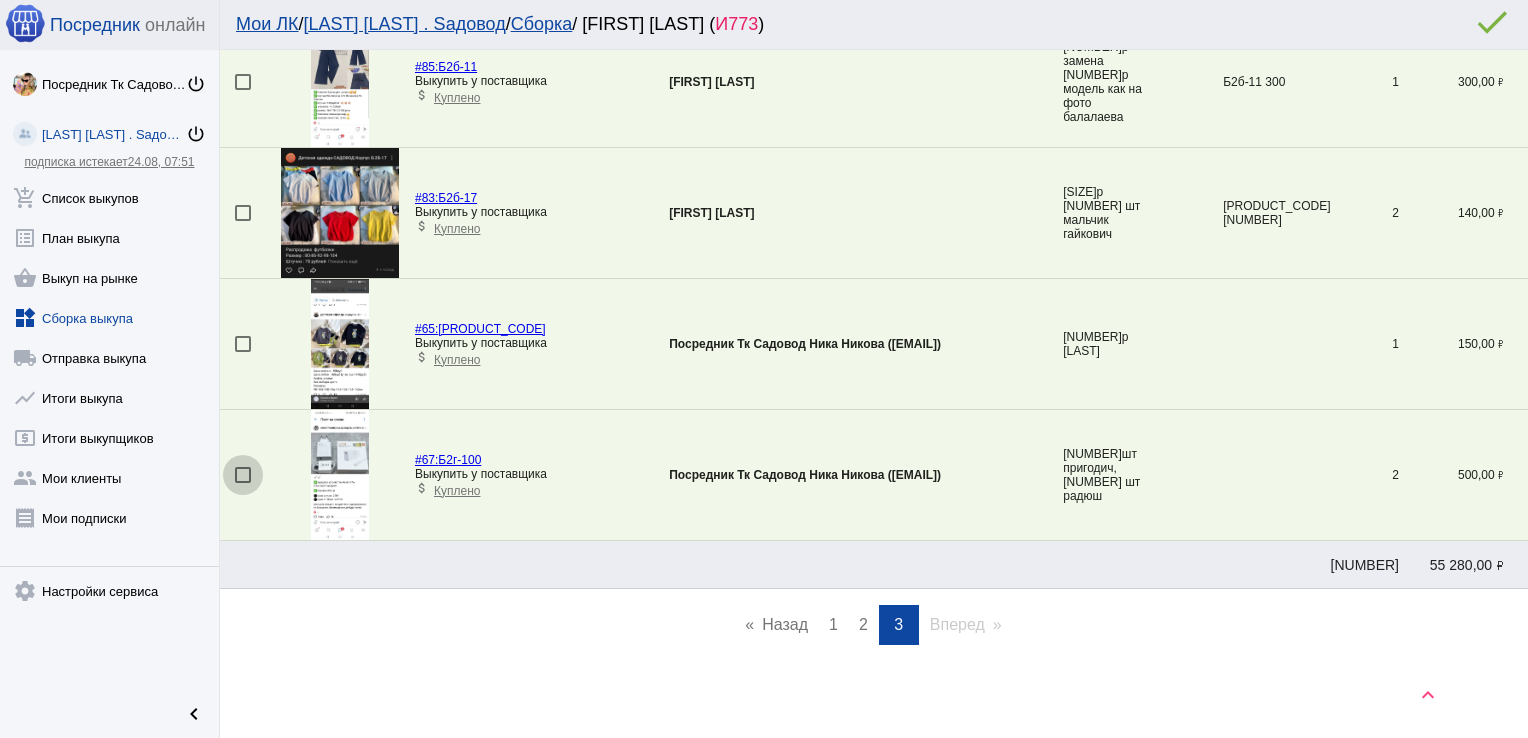 click at bounding box center [243, 475] 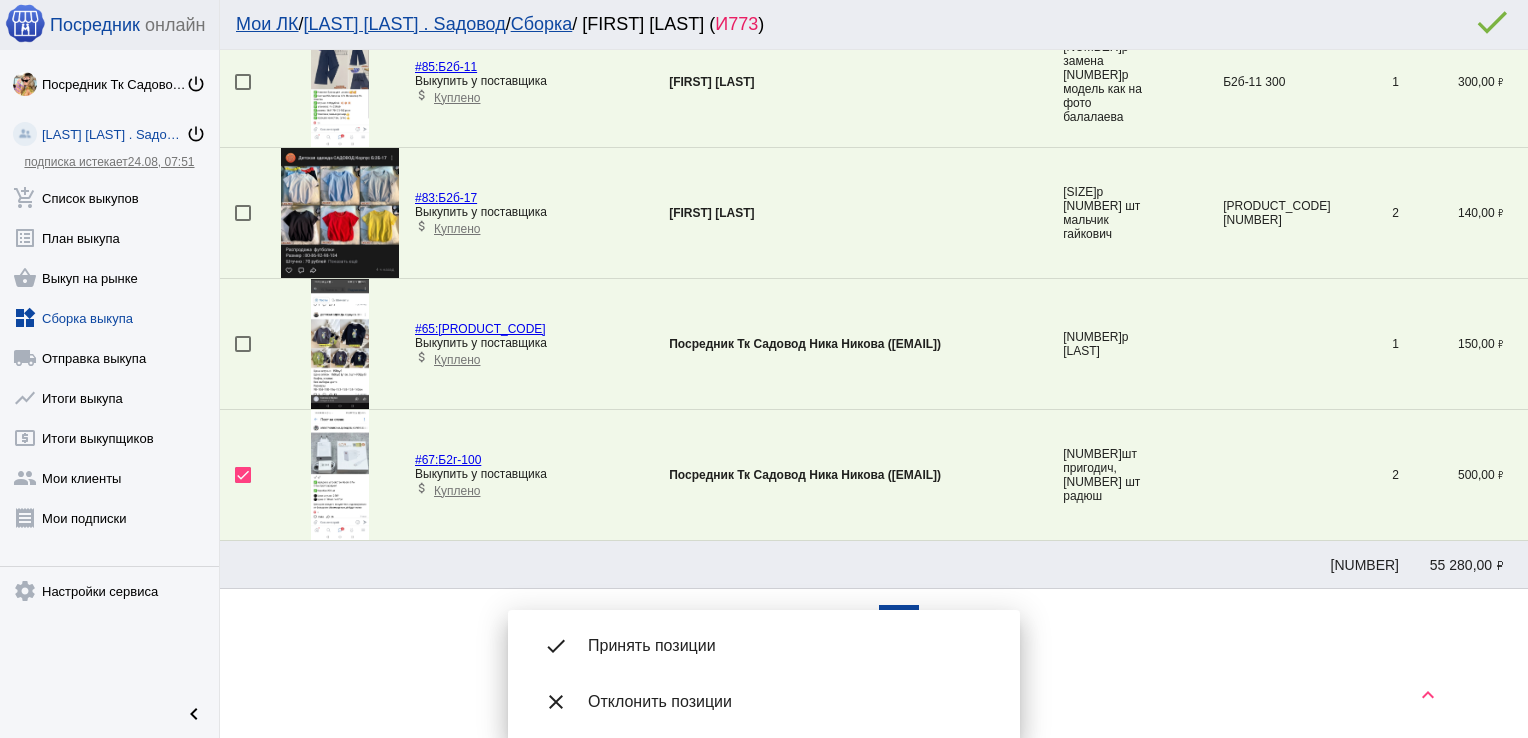 click on "Принять позиции" at bounding box center (788, 646) 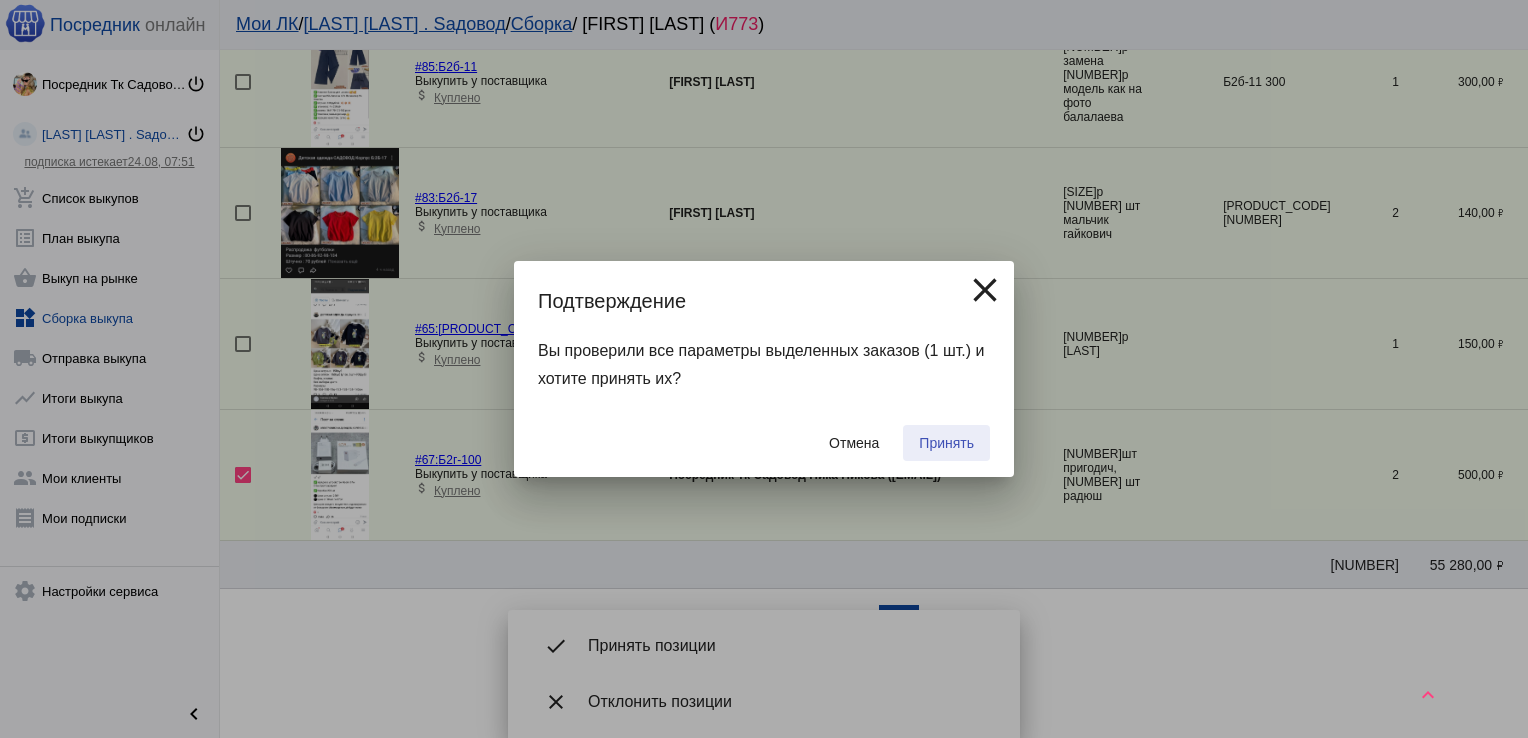 click on "Принять" at bounding box center [946, 443] 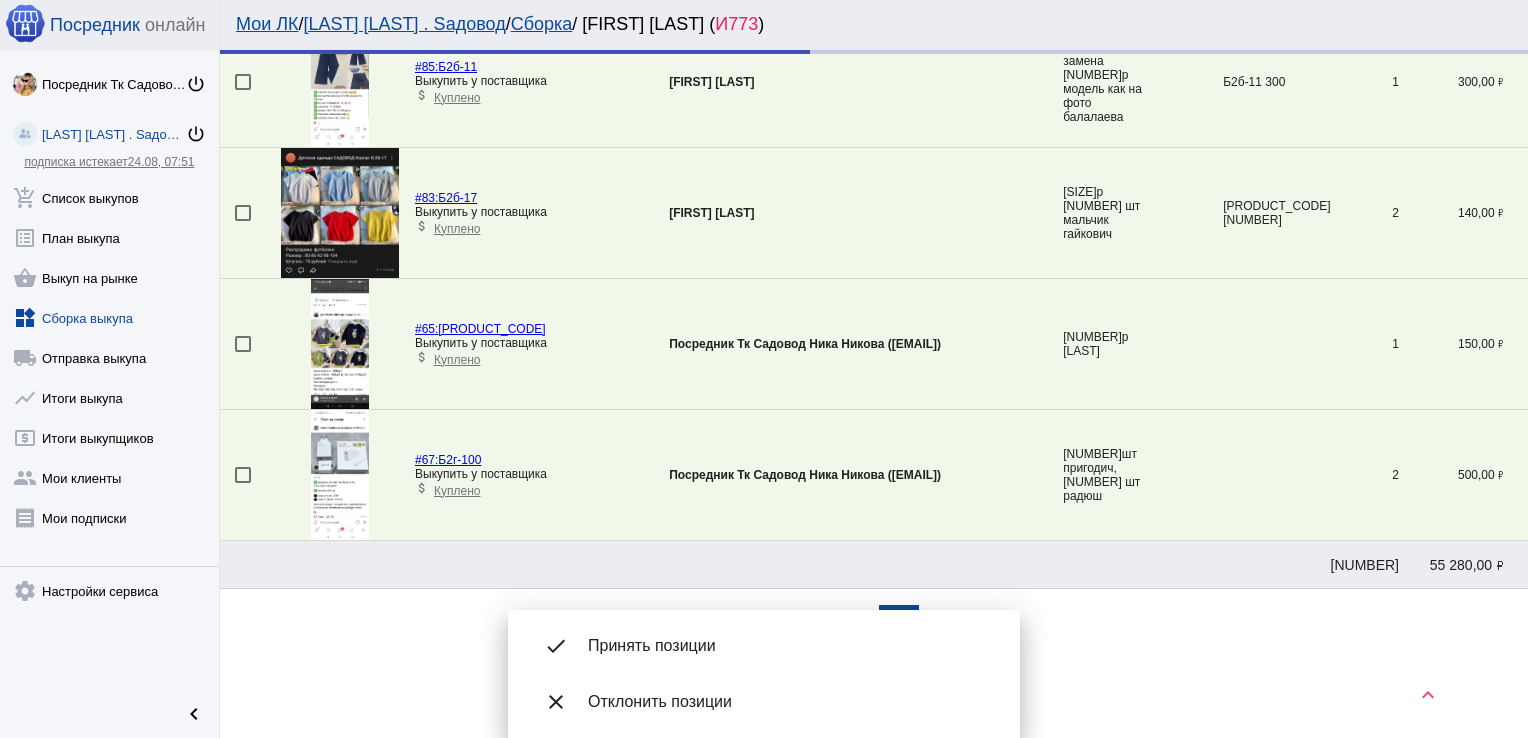 scroll, scrollTop: 138, scrollLeft: 0, axis: vertical 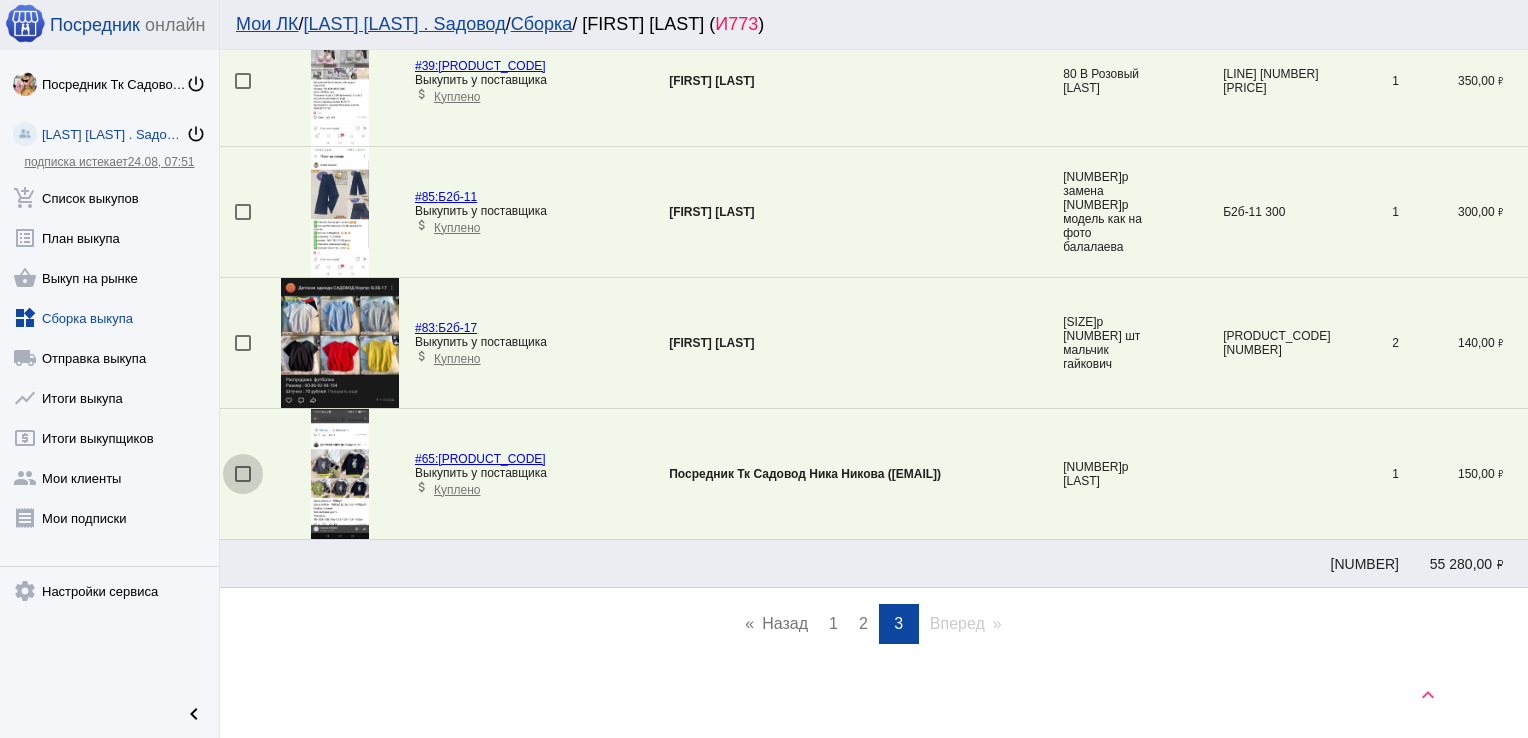 click at bounding box center (243, 474) 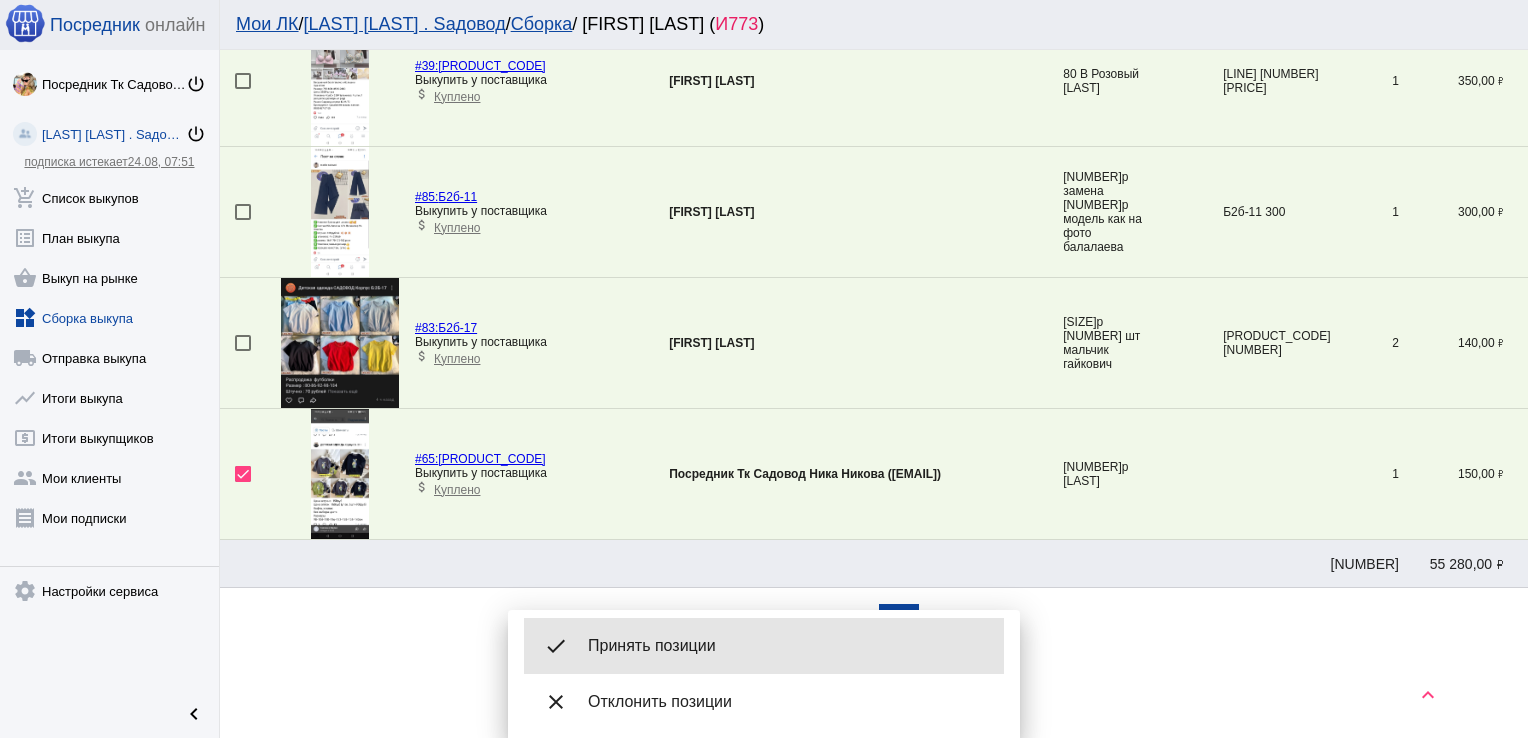 click on "done Принять позиции" at bounding box center [764, 646] 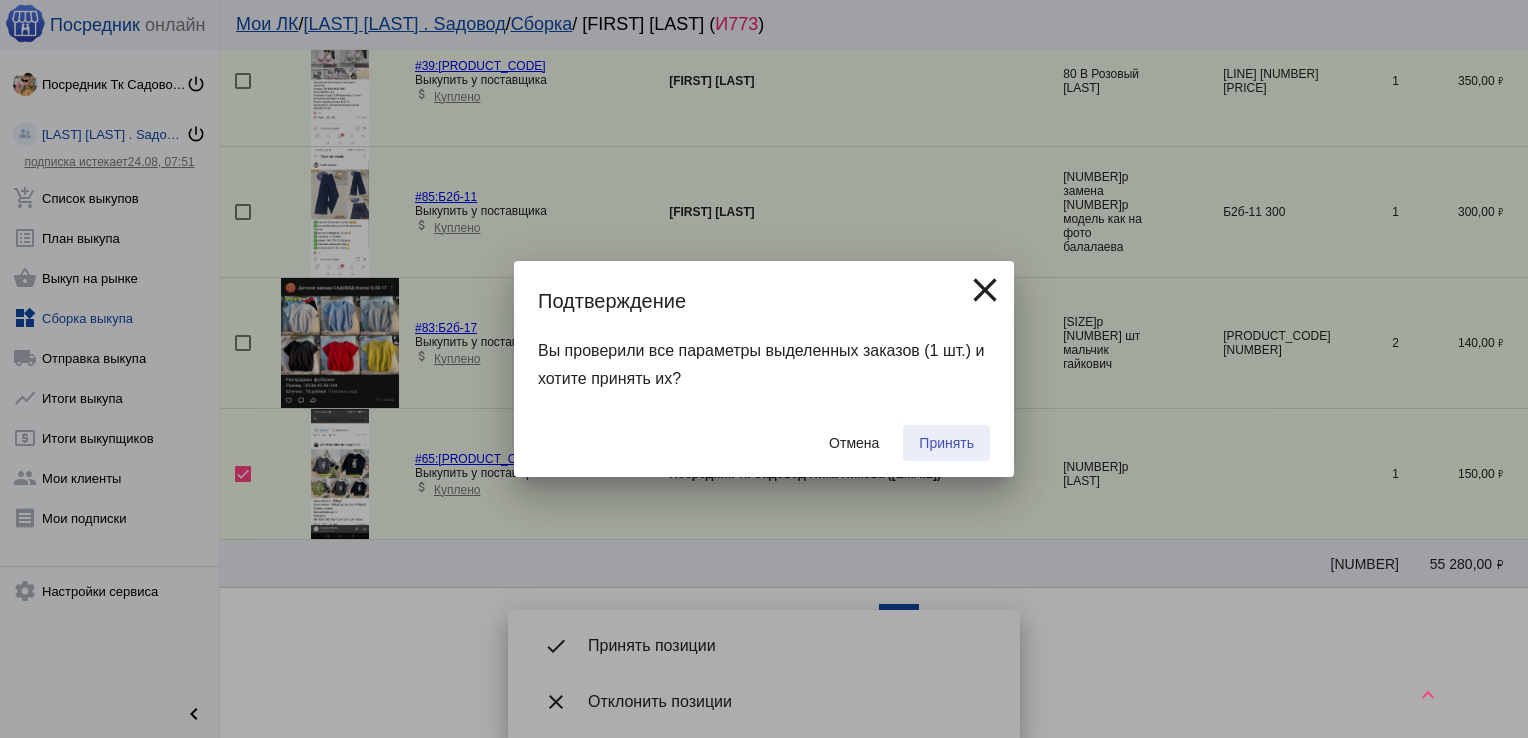 click on "Принять" at bounding box center [946, 443] 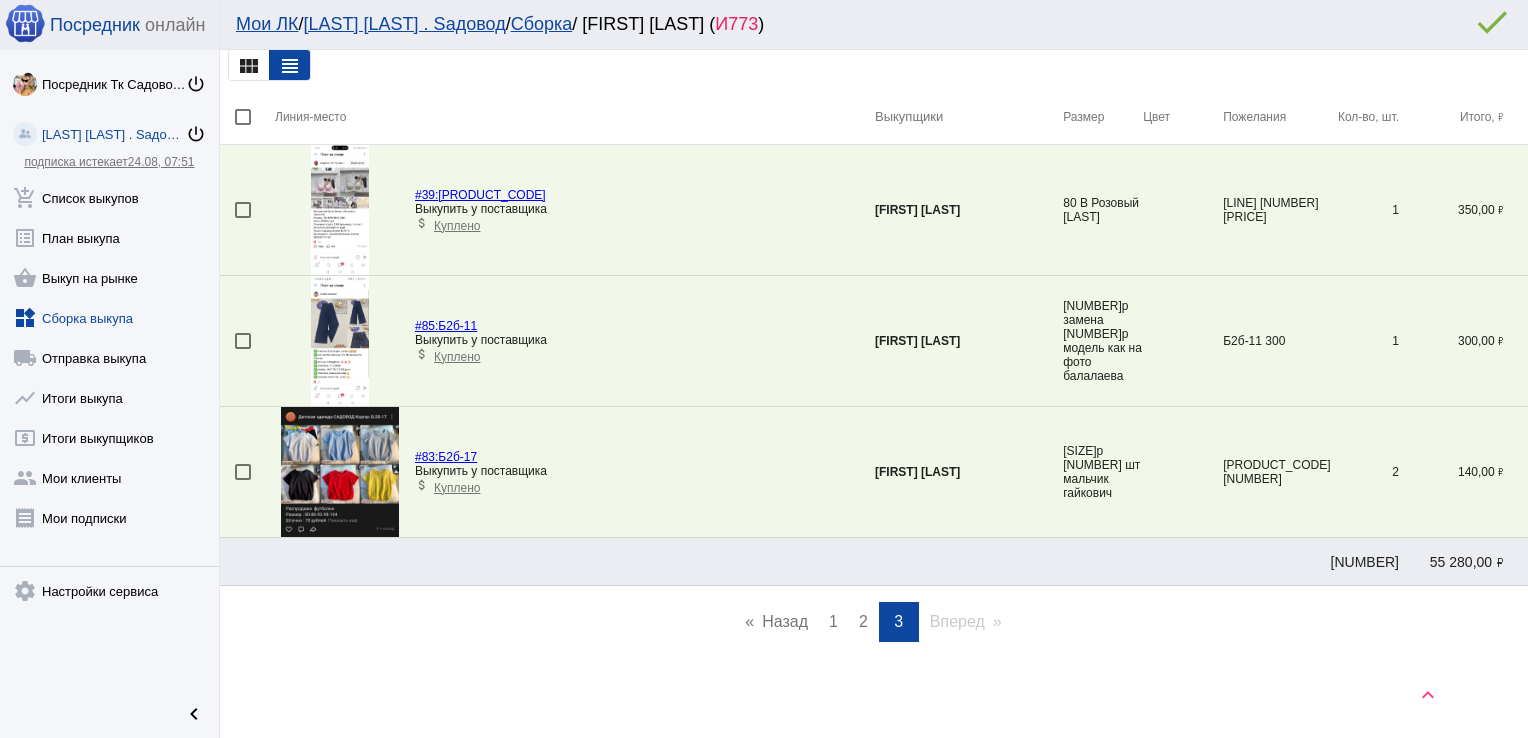 scroll, scrollTop: 7, scrollLeft: 0, axis: vertical 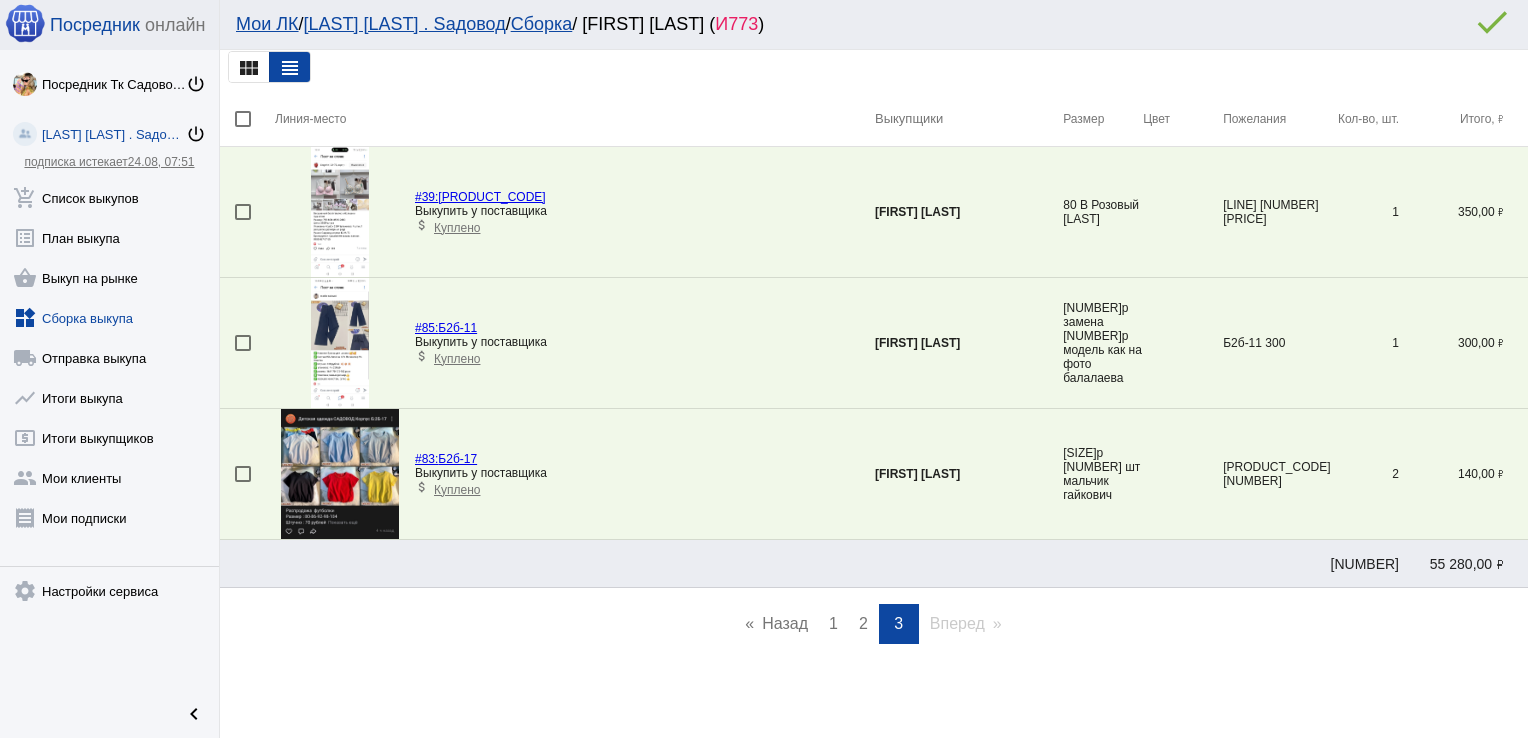 click on "page  2" at bounding box center (863, 624) 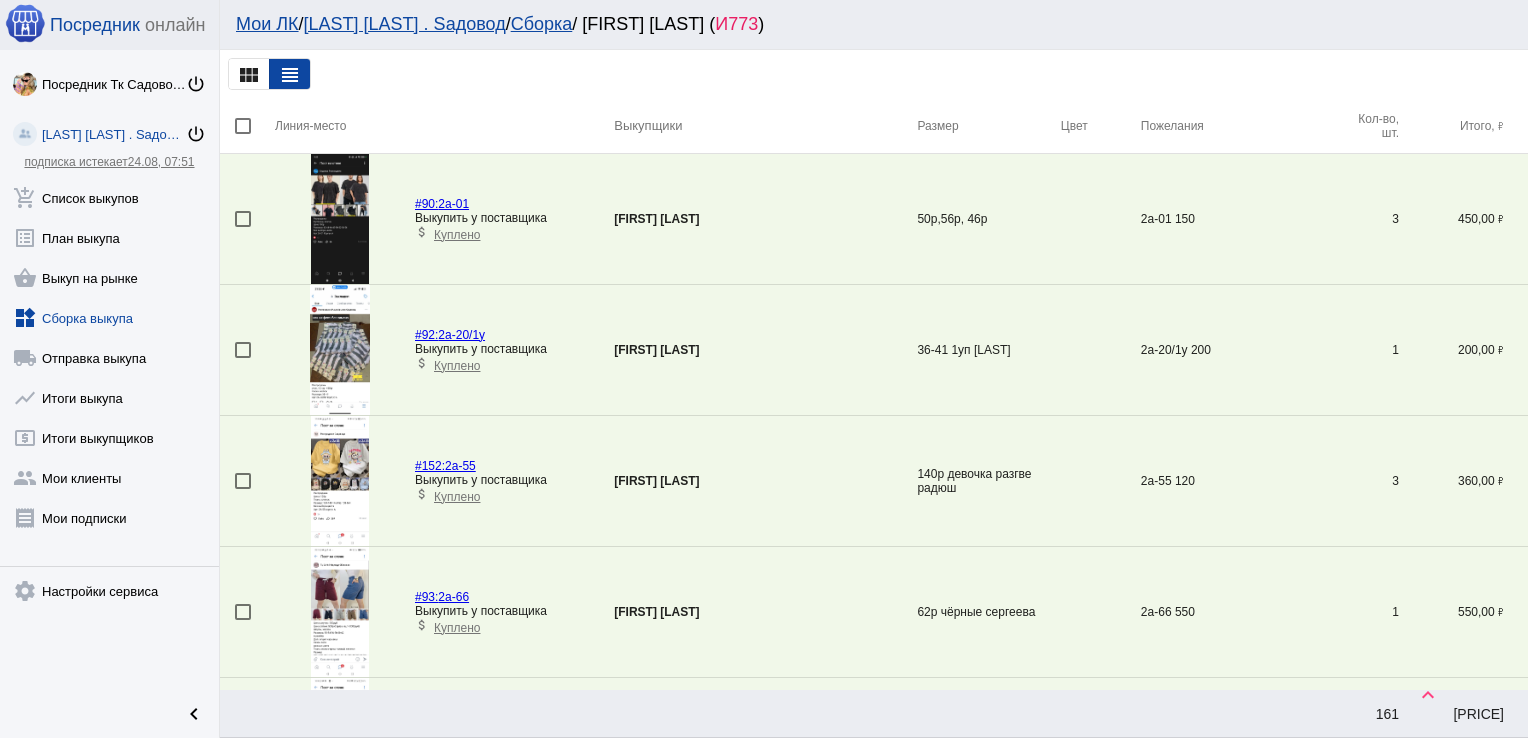 scroll, scrollTop: 2948, scrollLeft: 0, axis: vertical 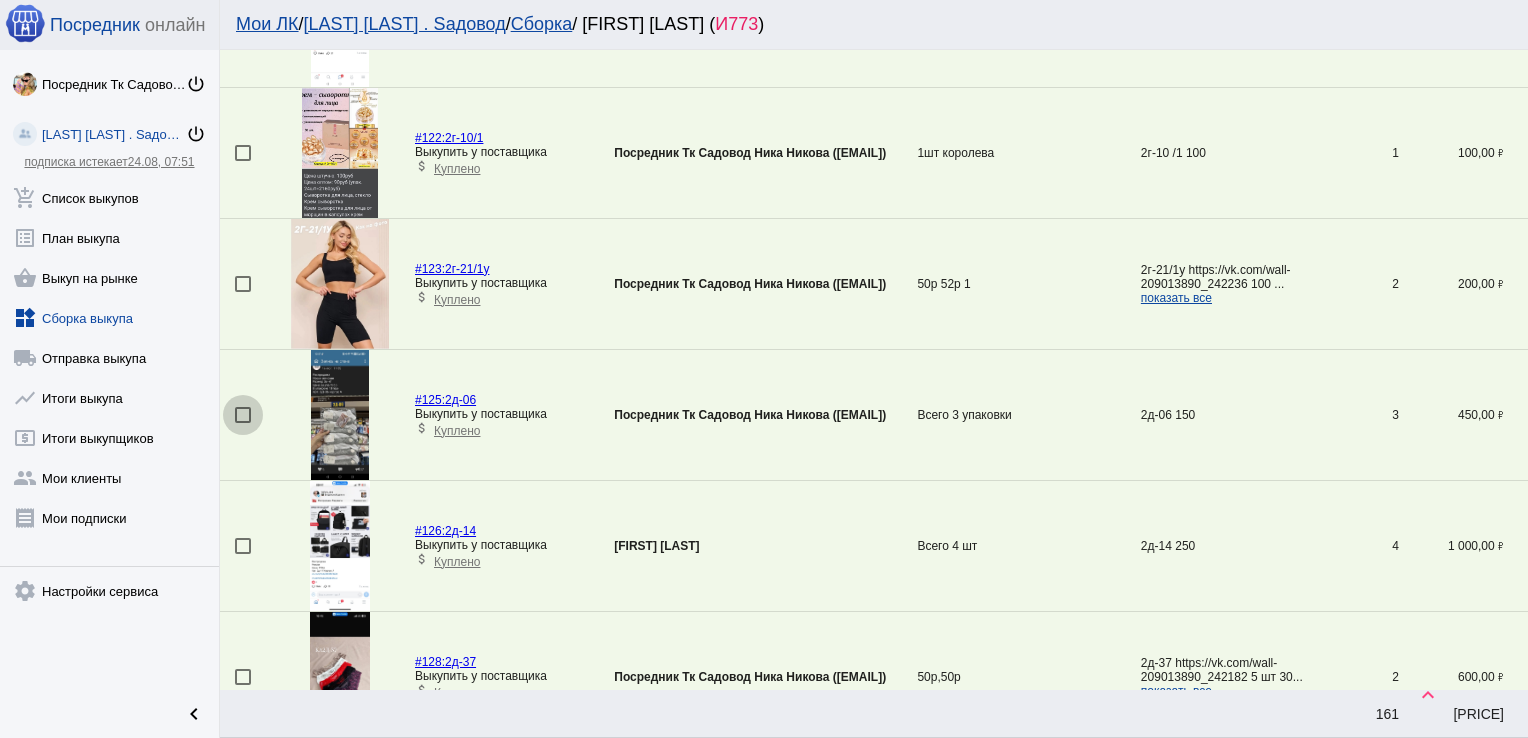 click at bounding box center [243, 415] 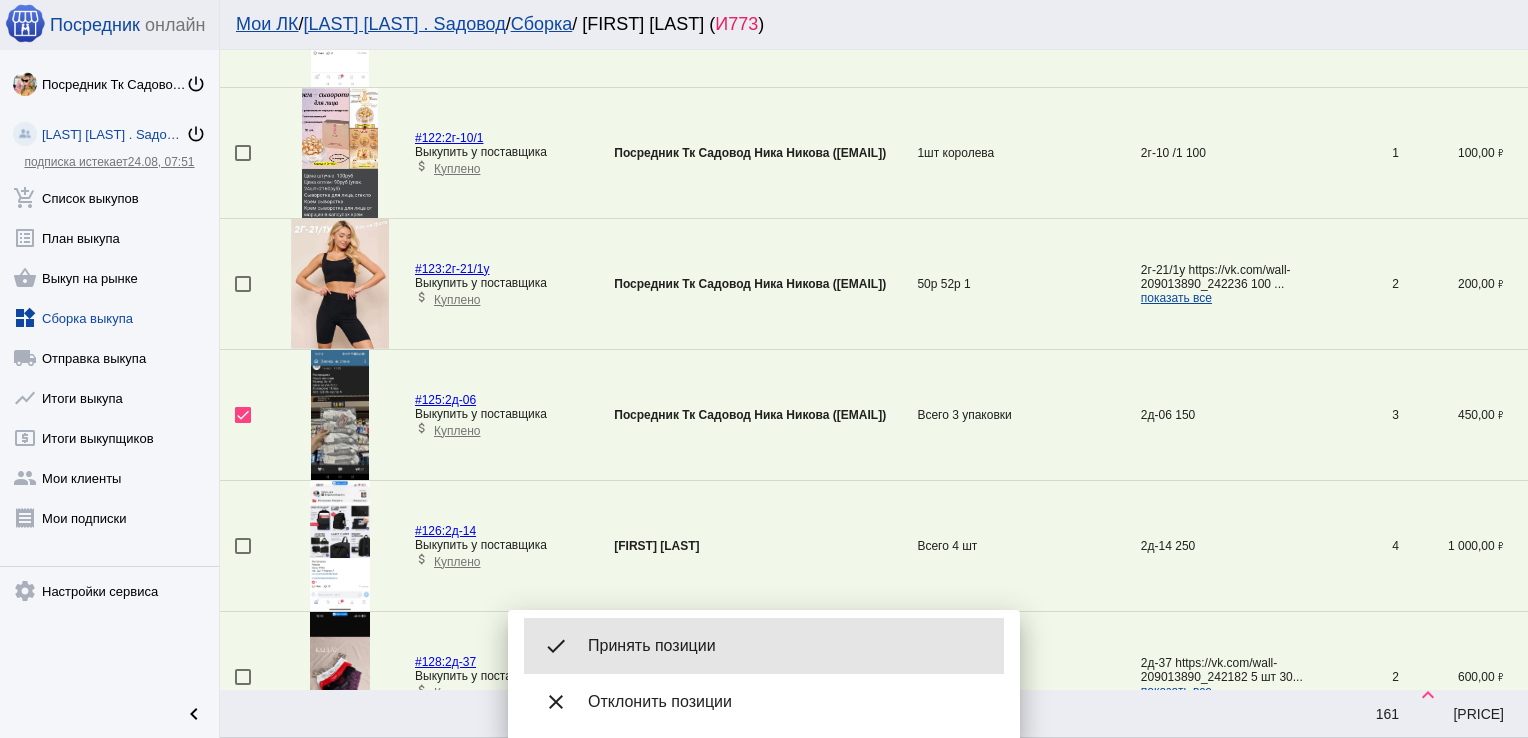 click on "Принять позиции" at bounding box center (788, 646) 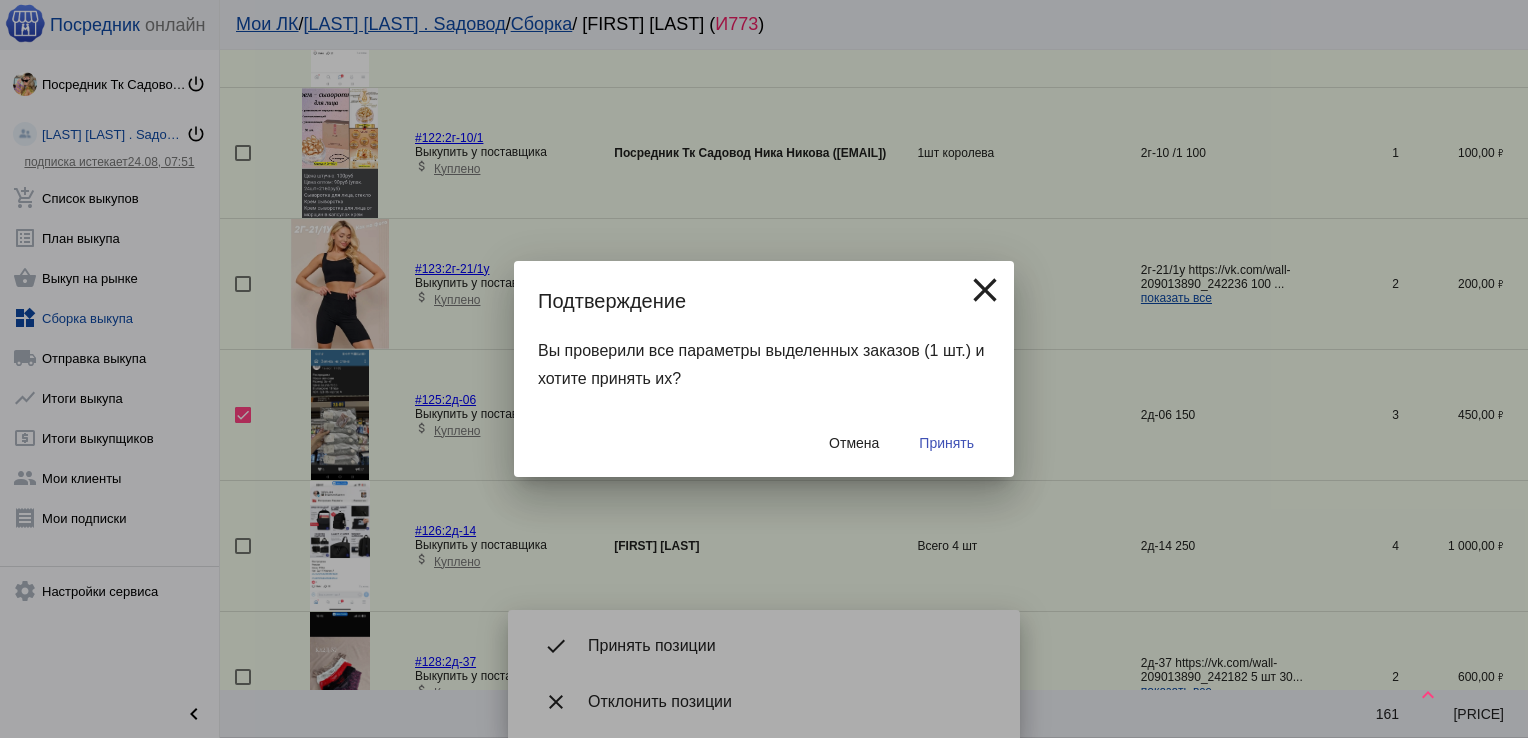 click on "Принять" at bounding box center [946, 443] 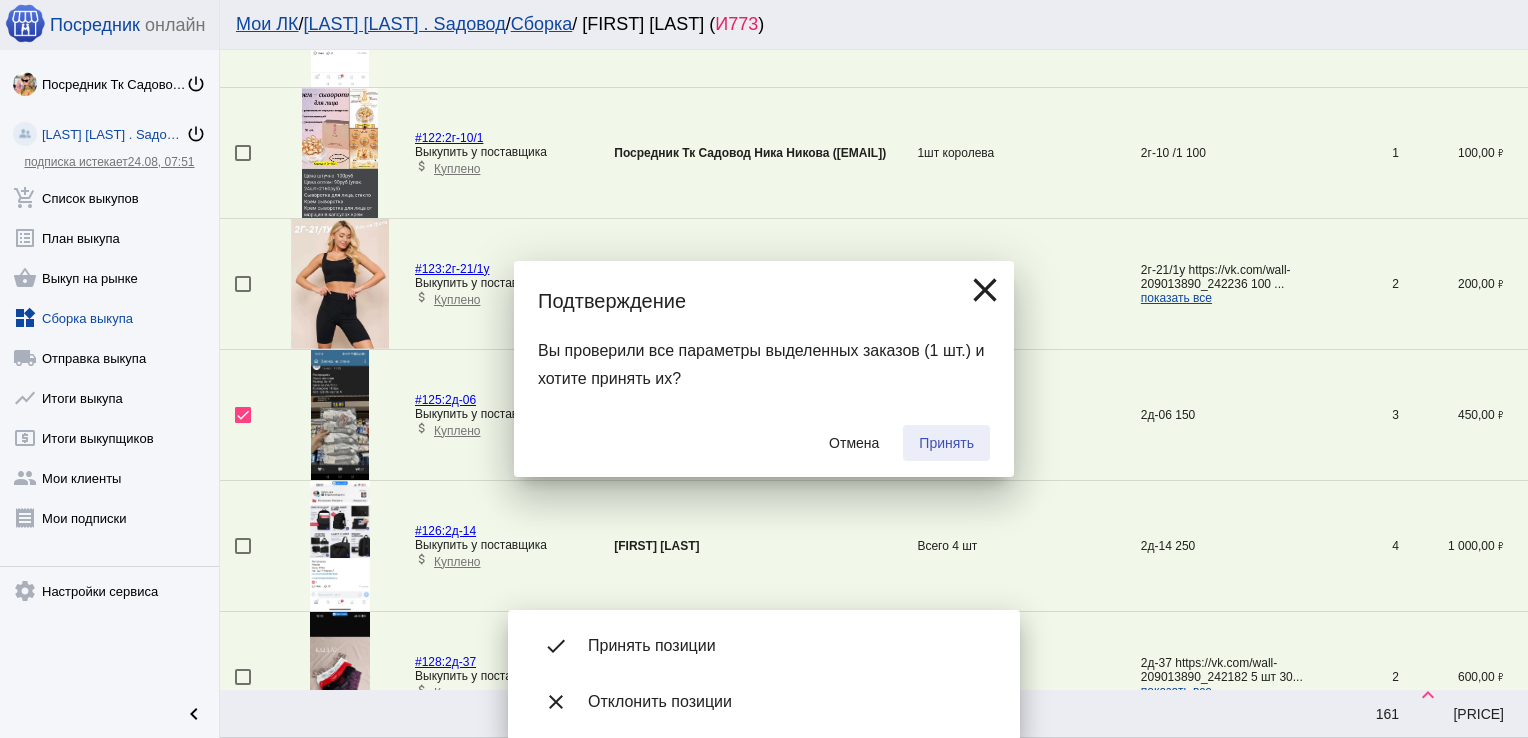 checkbox on "false" 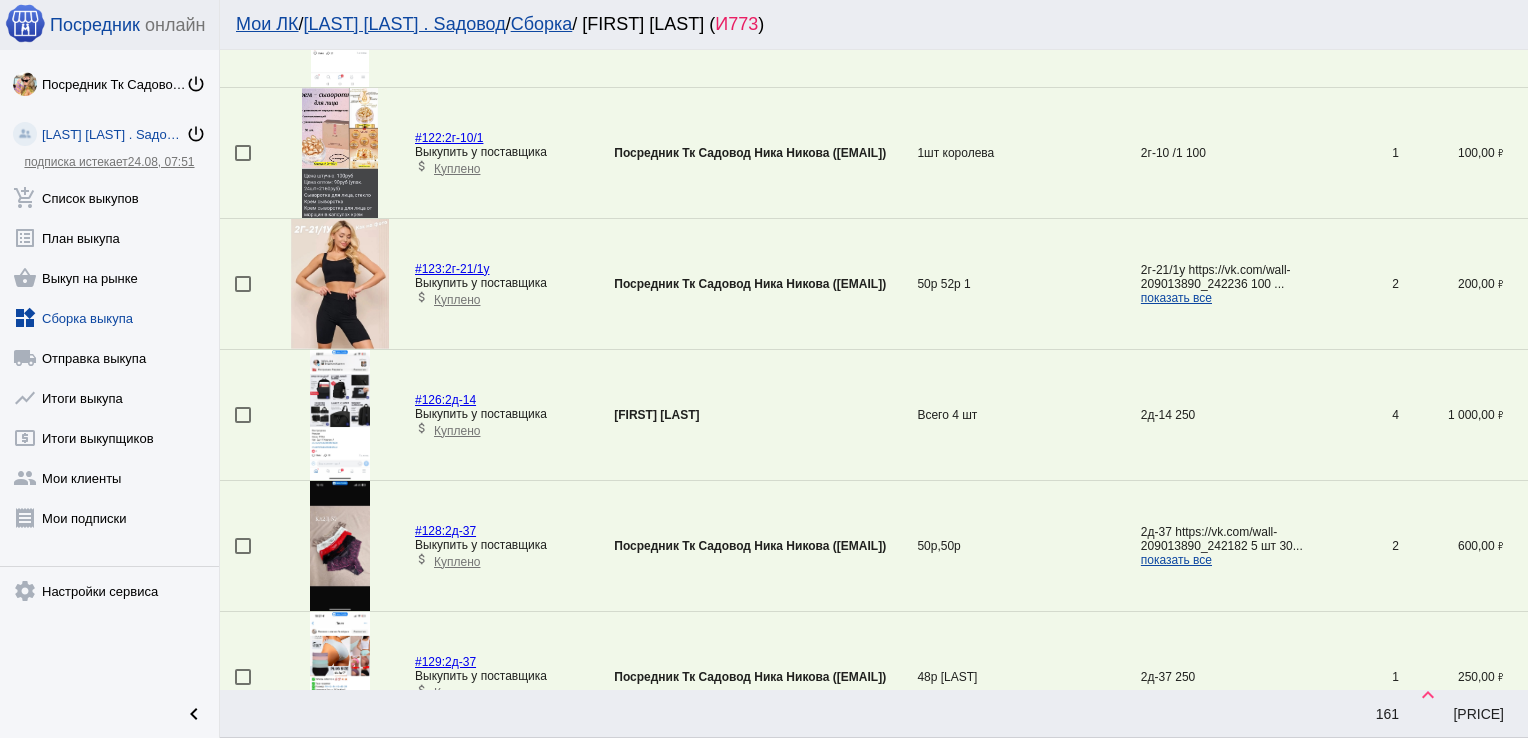 scroll, scrollTop: 6155, scrollLeft: 0, axis: vertical 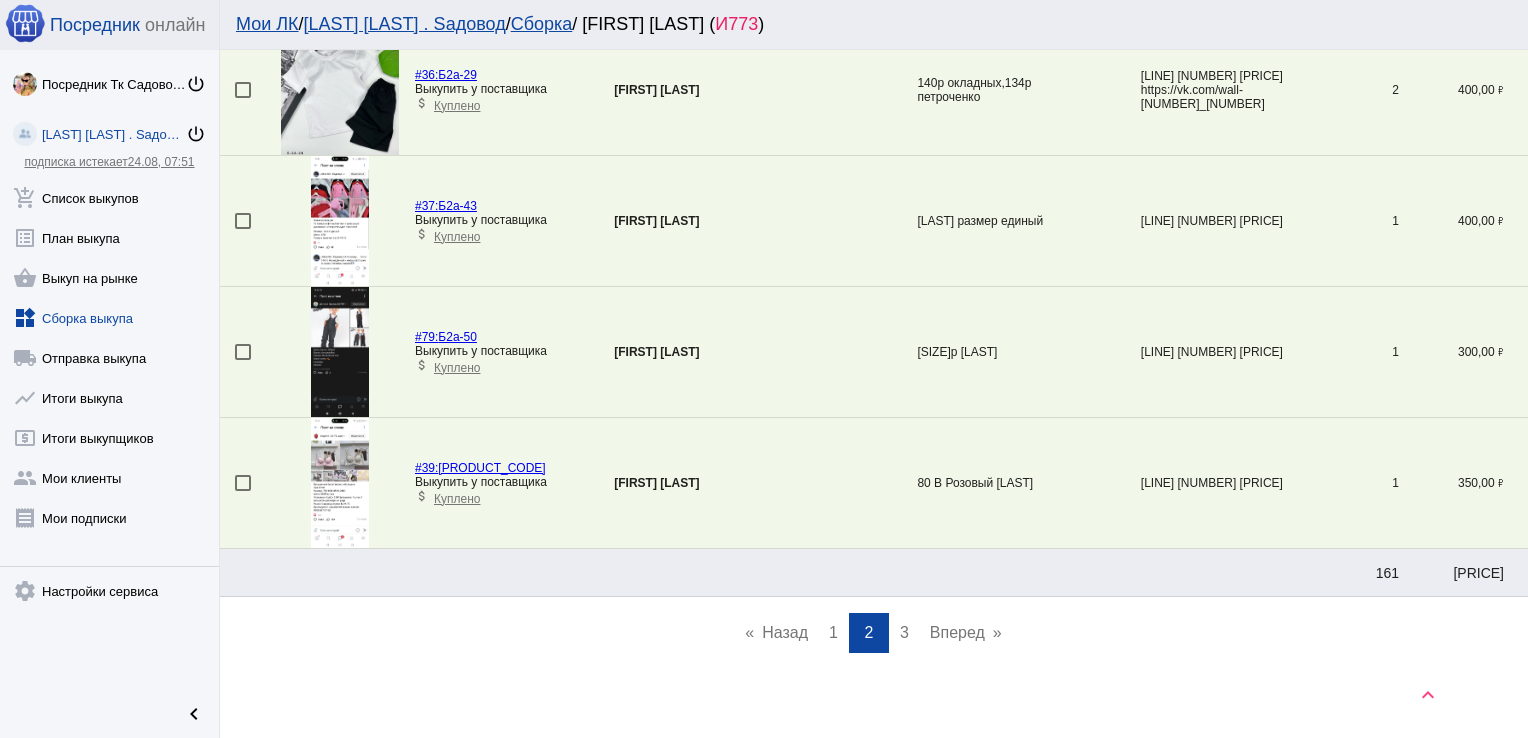 click on "1" at bounding box center (833, 632) 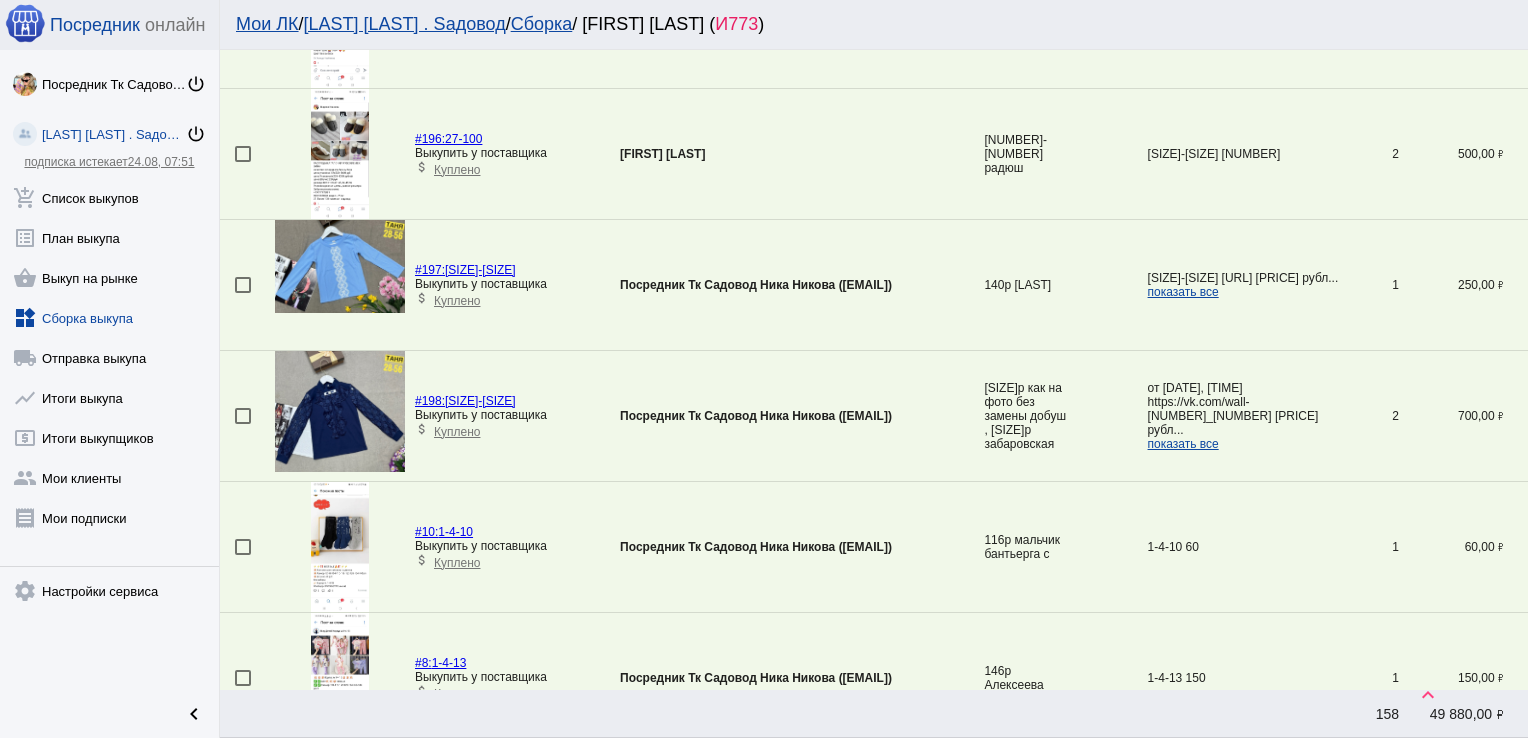 scroll, scrollTop: 332, scrollLeft: 0, axis: vertical 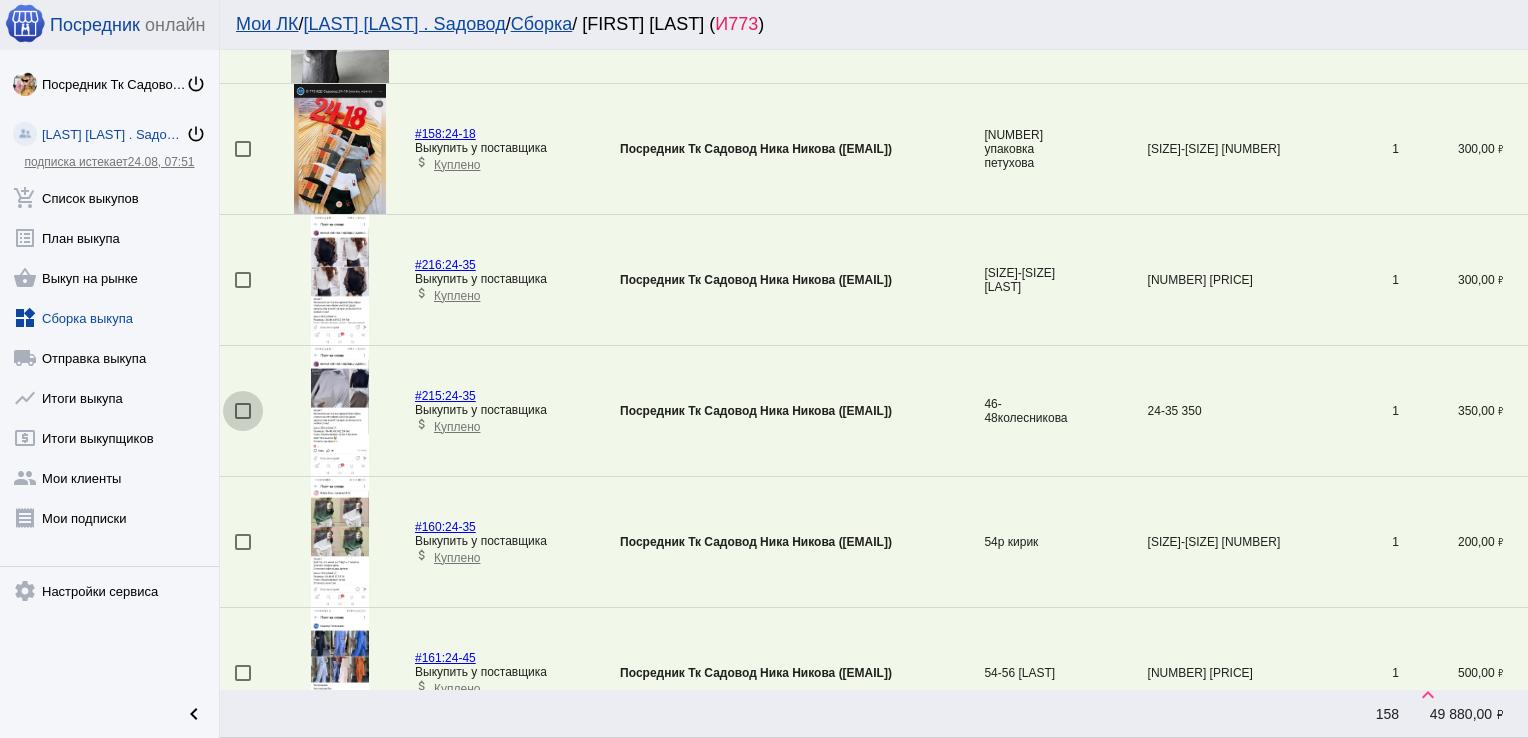 click at bounding box center (243, 411) 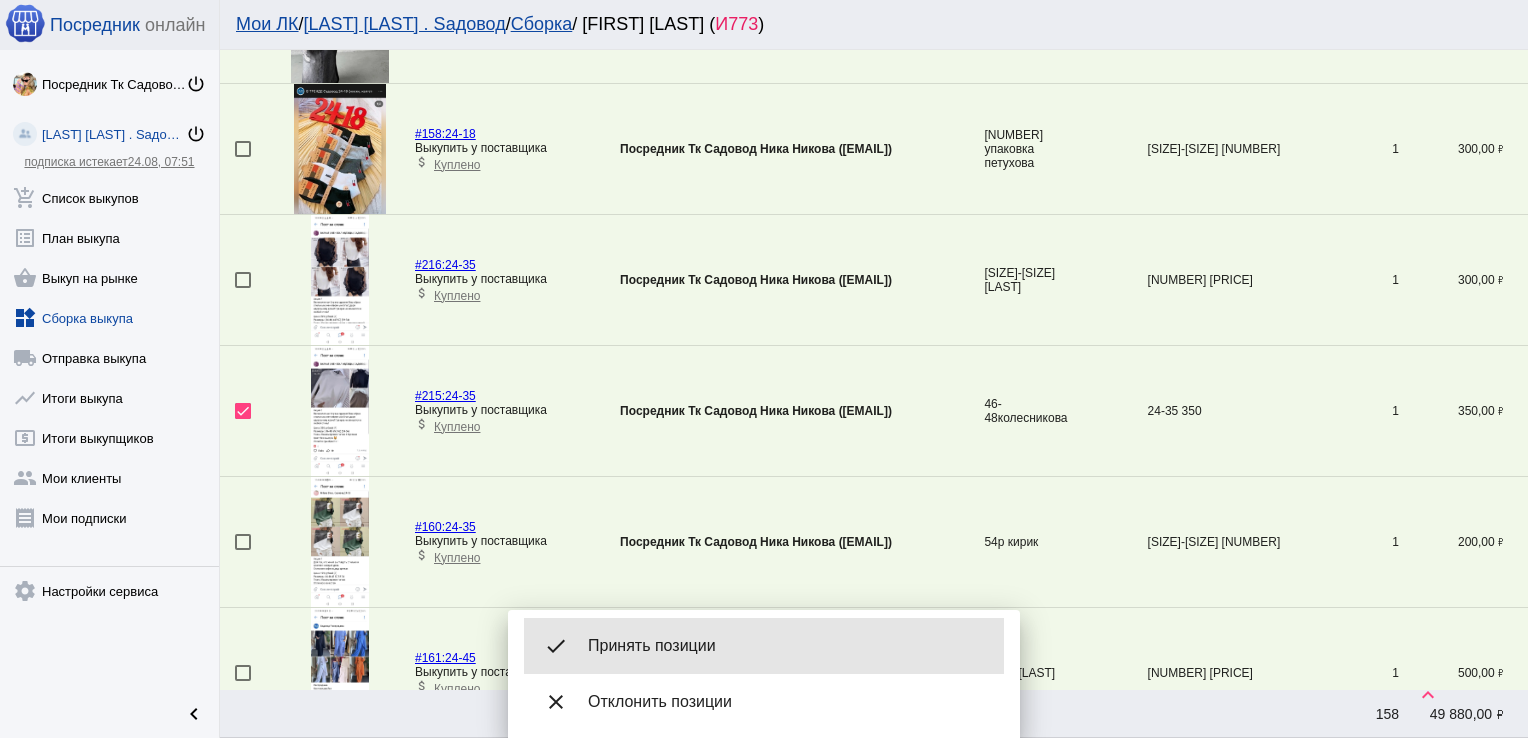 click on "Принять позиции" at bounding box center [788, 646] 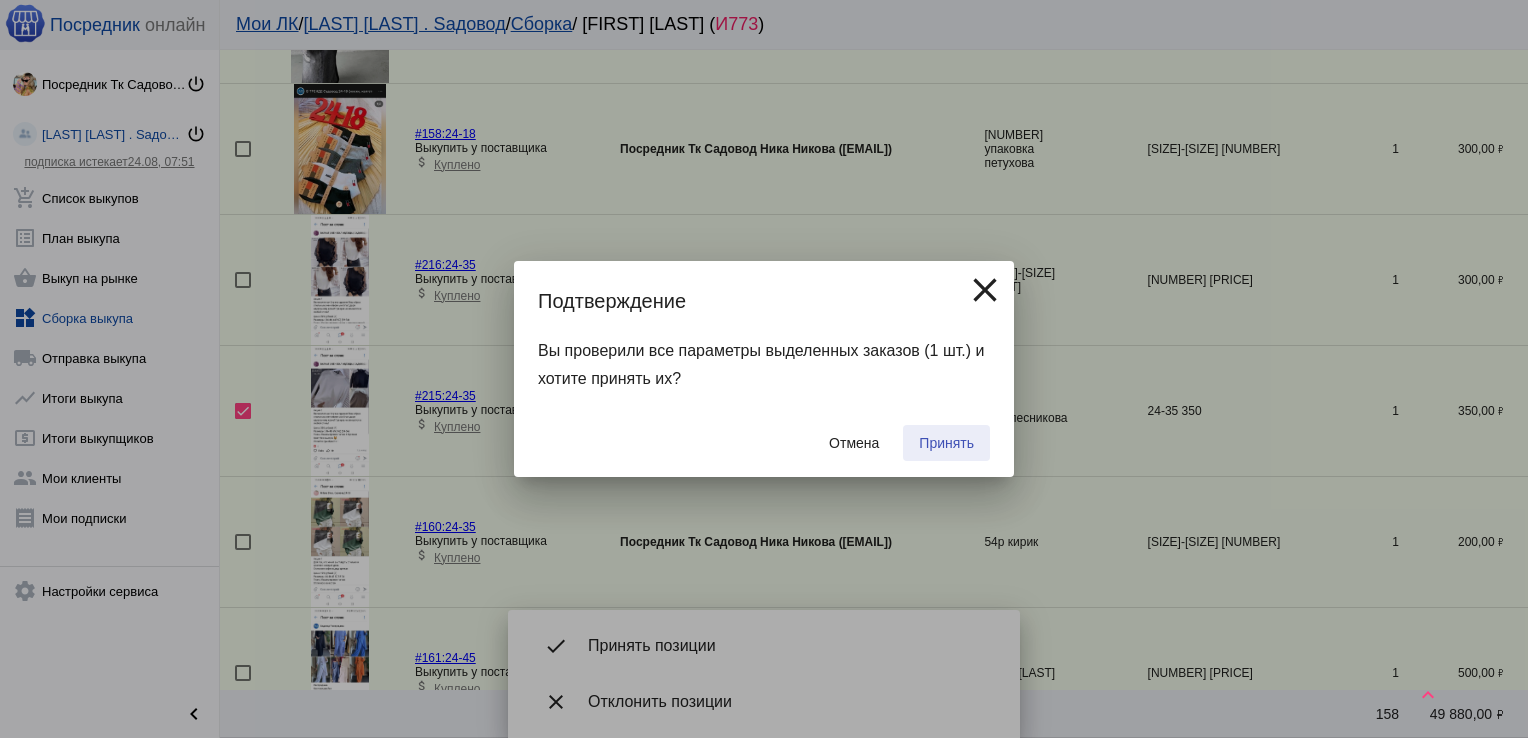 click on "Принять" at bounding box center [946, 443] 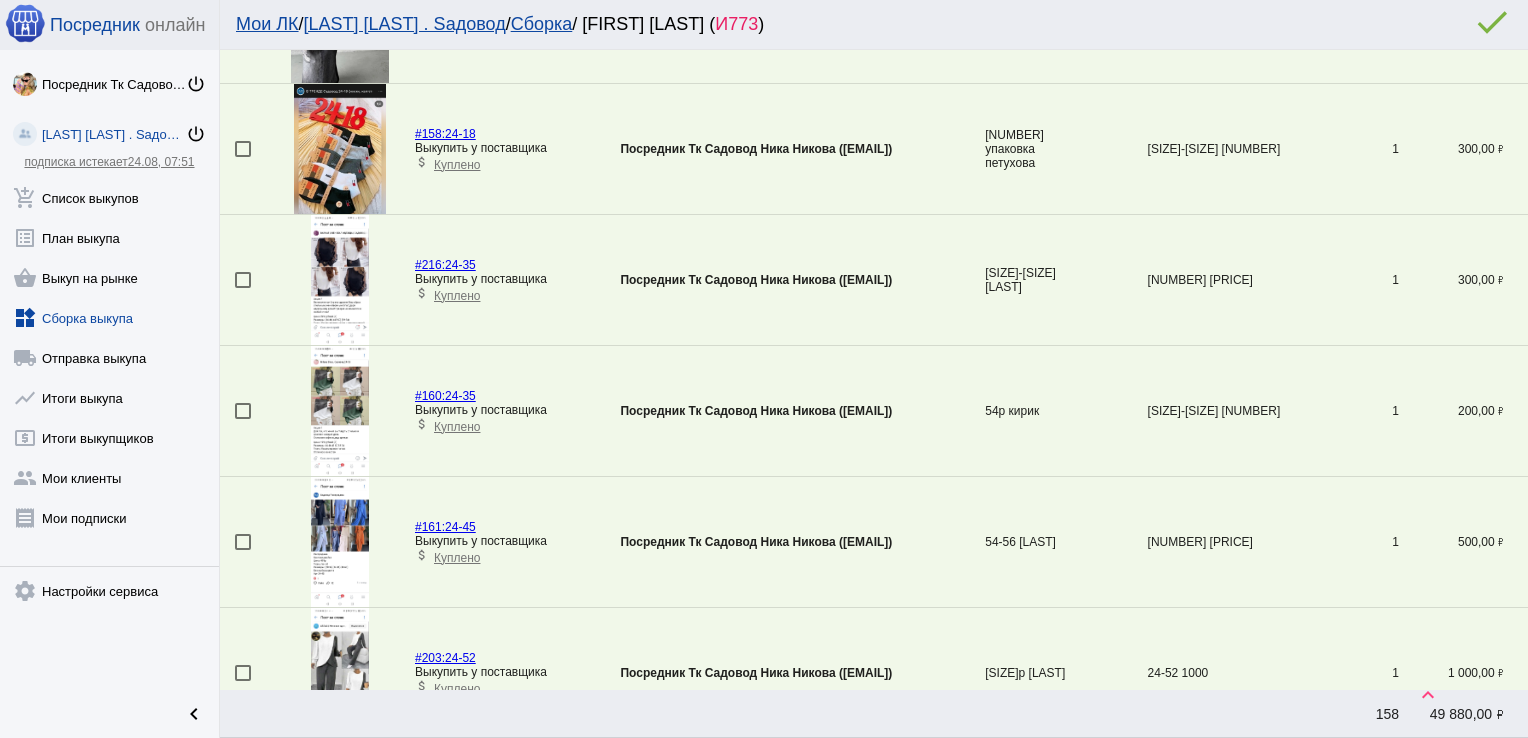 scroll, scrollTop: 986, scrollLeft: 0, axis: vertical 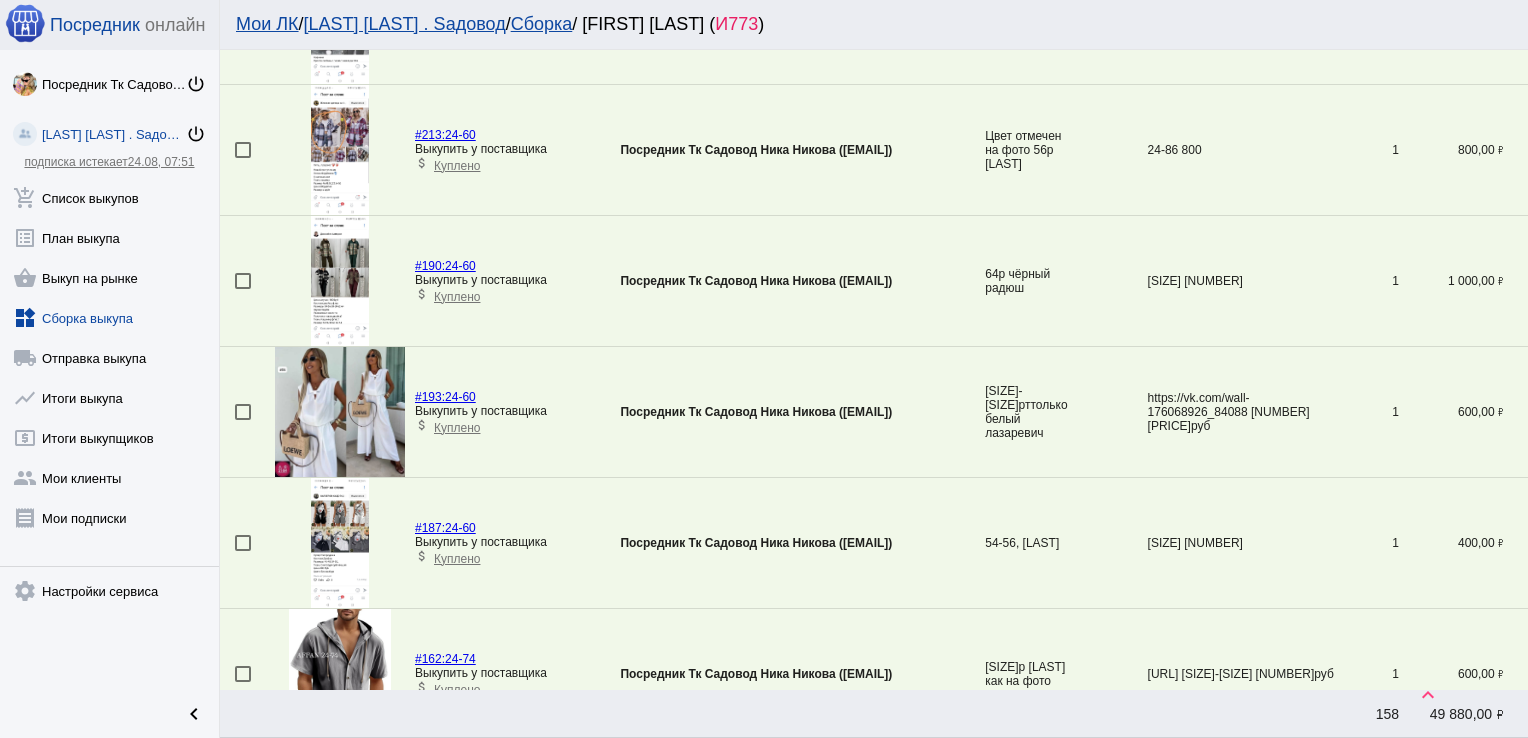 click at bounding box center (243, 412) 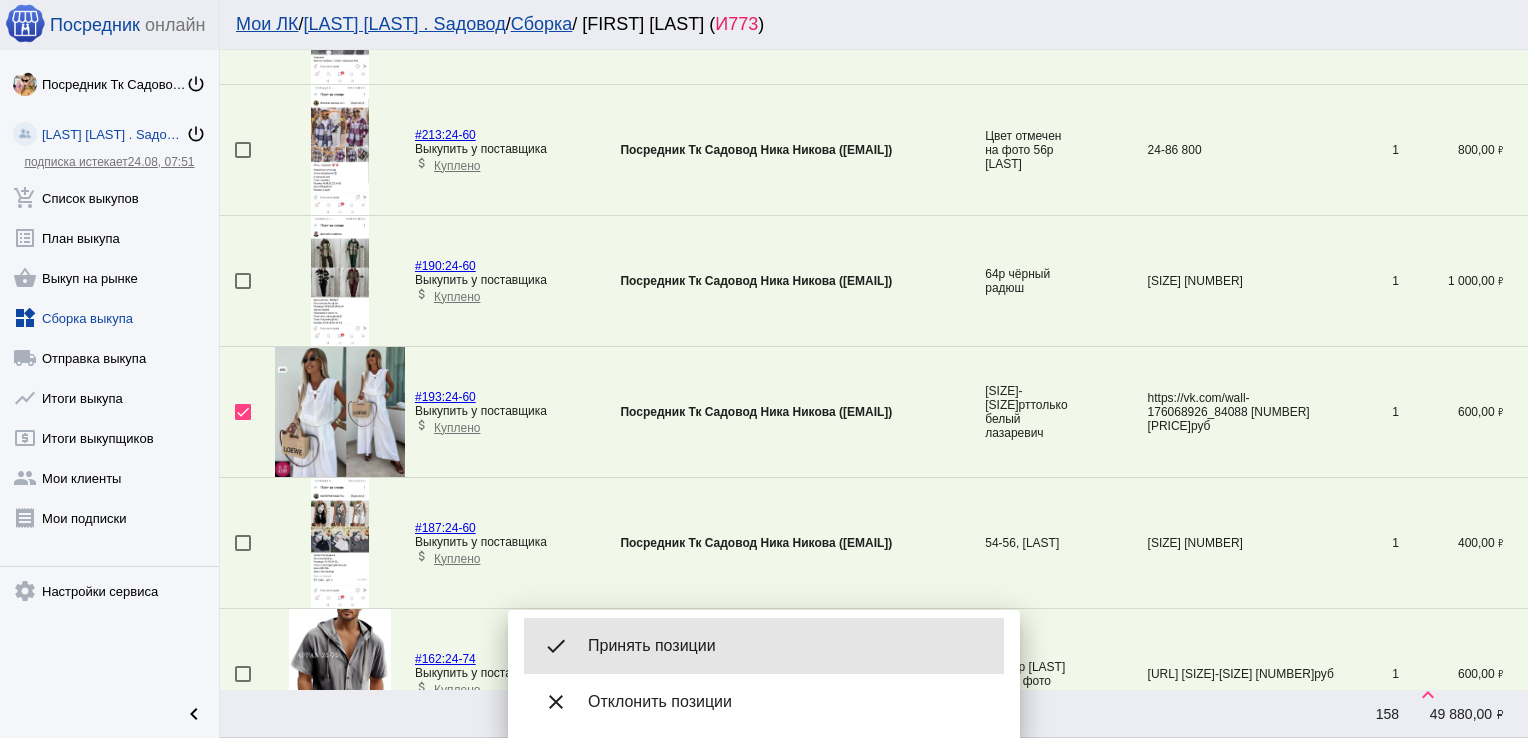 click on "done Принять позиции" at bounding box center [764, 646] 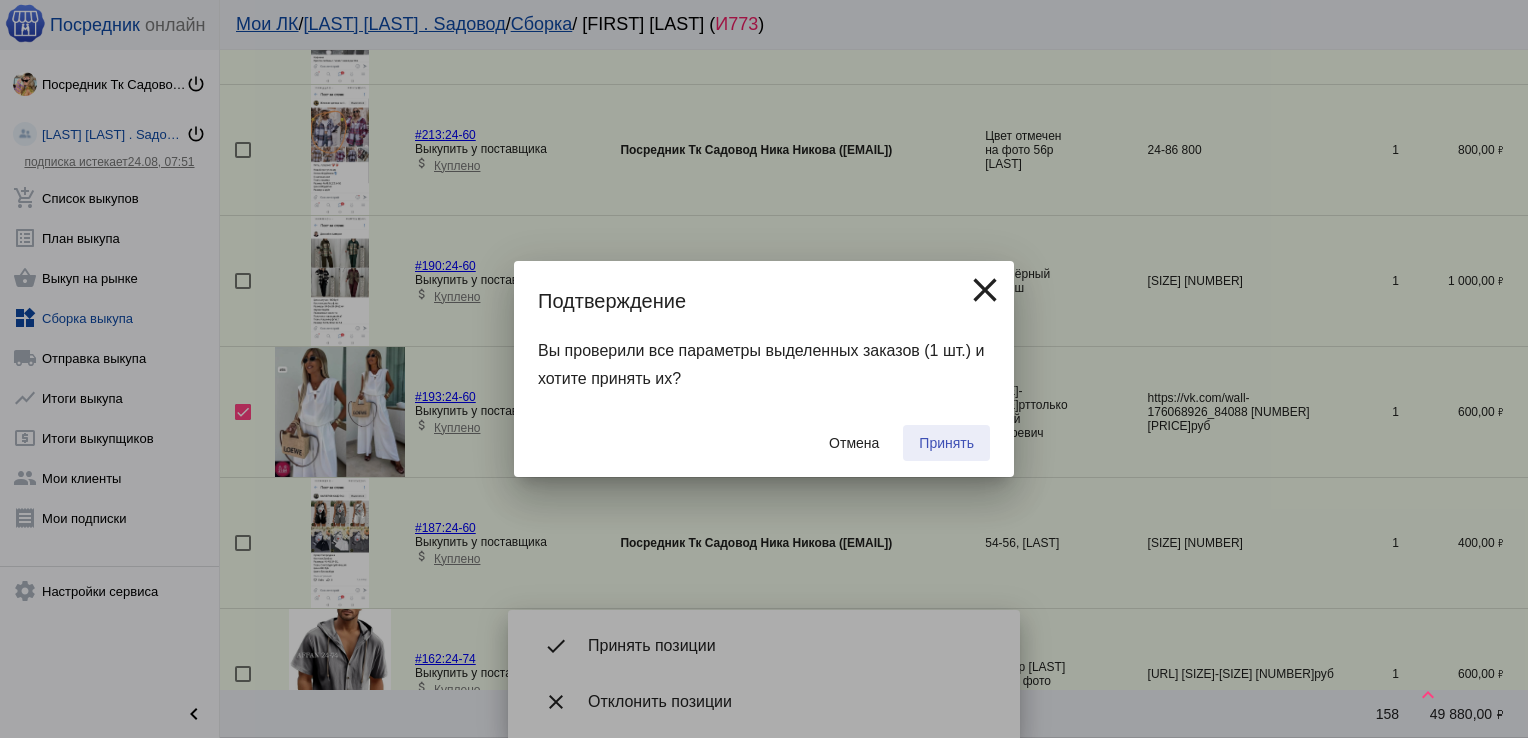 click on "Принять" at bounding box center (946, 443) 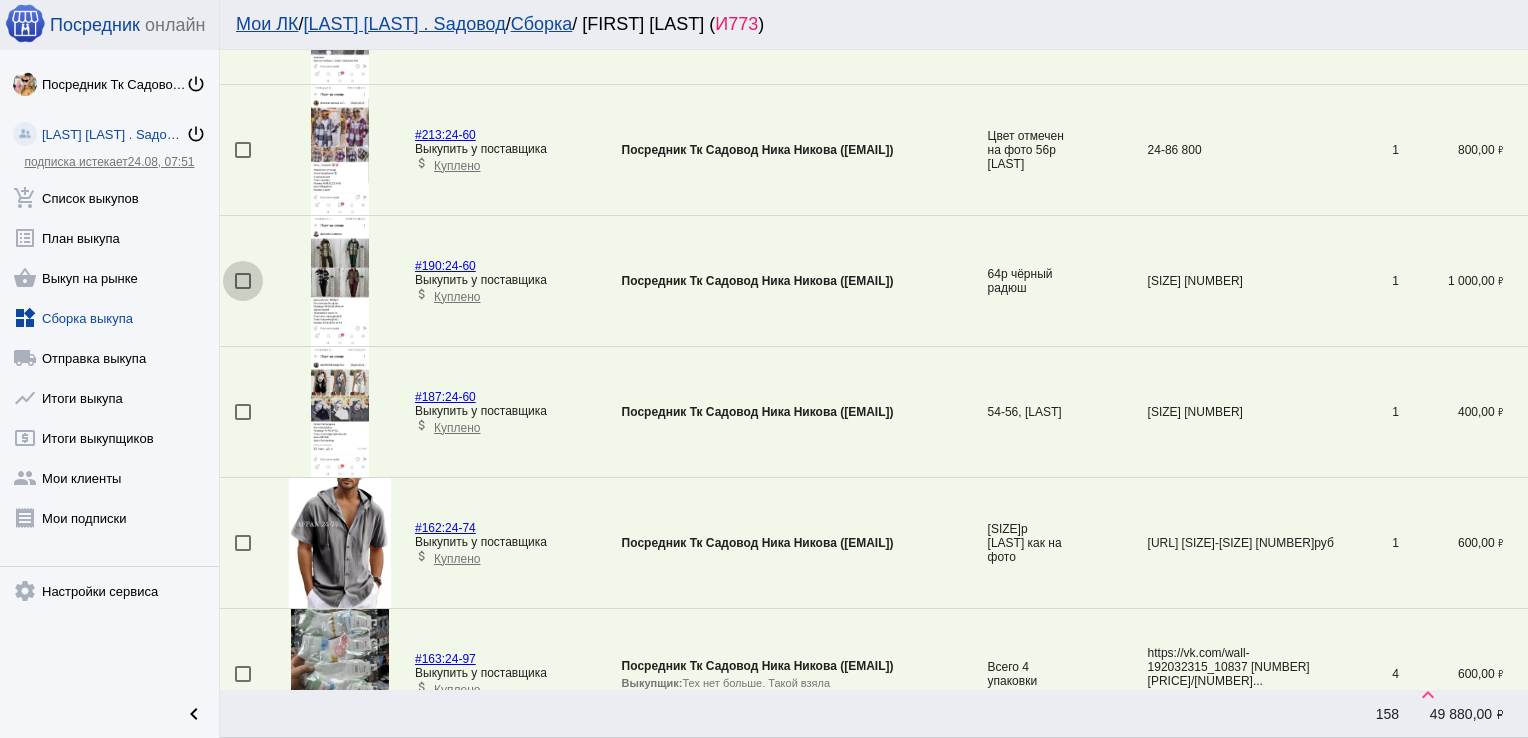 click at bounding box center (243, 281) 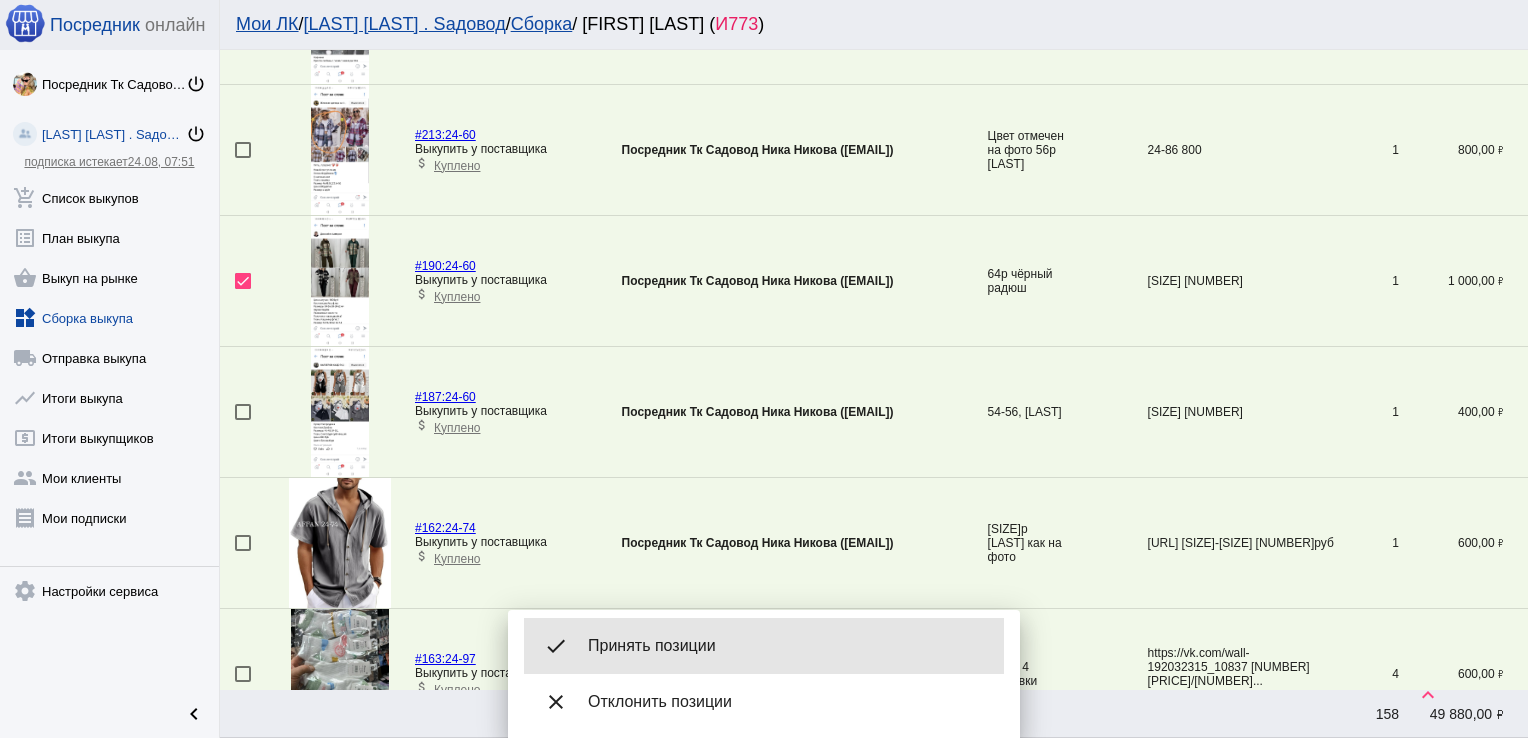 click on "done Принять позиции" at bounding box center [764, 646] 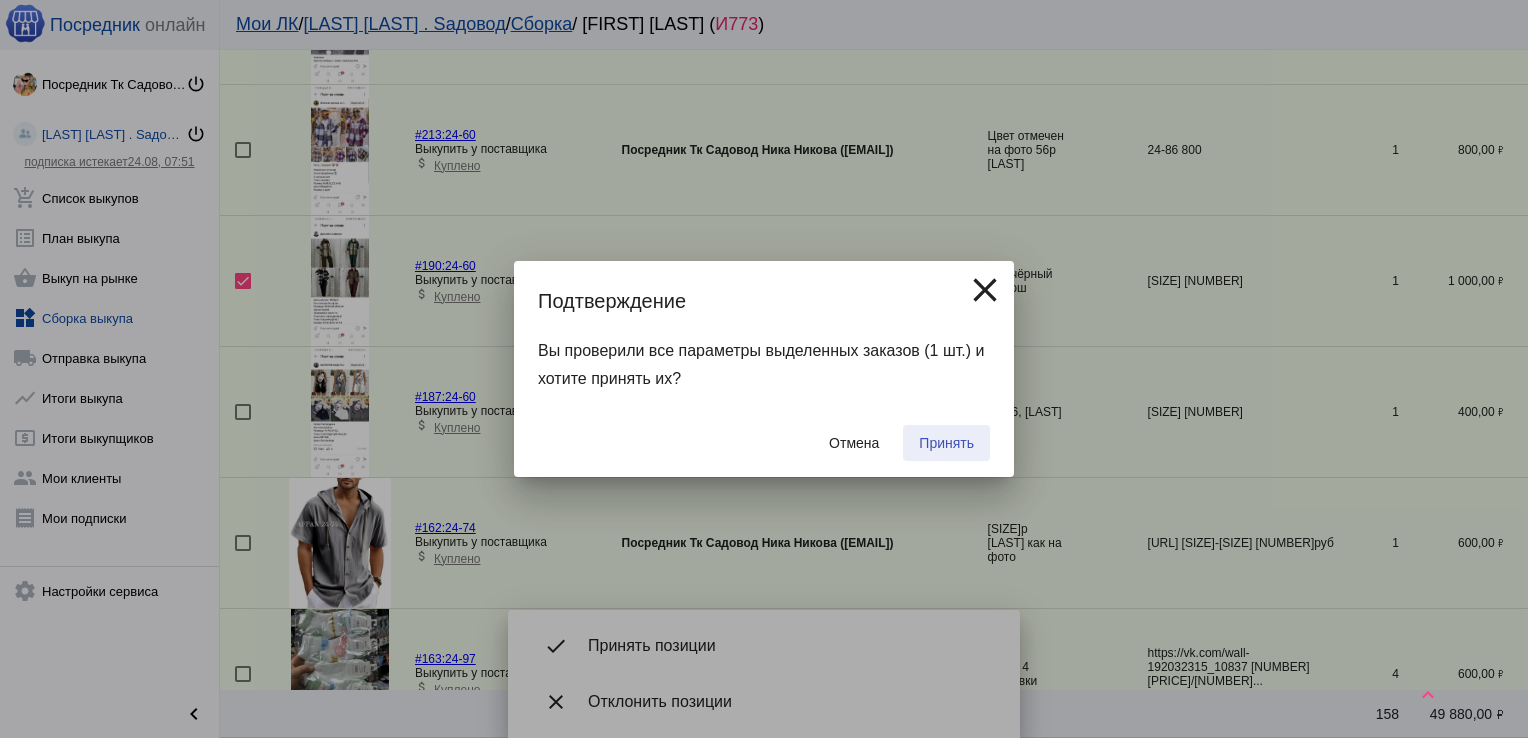 click on "Принять" at bounding box center (946, 443) 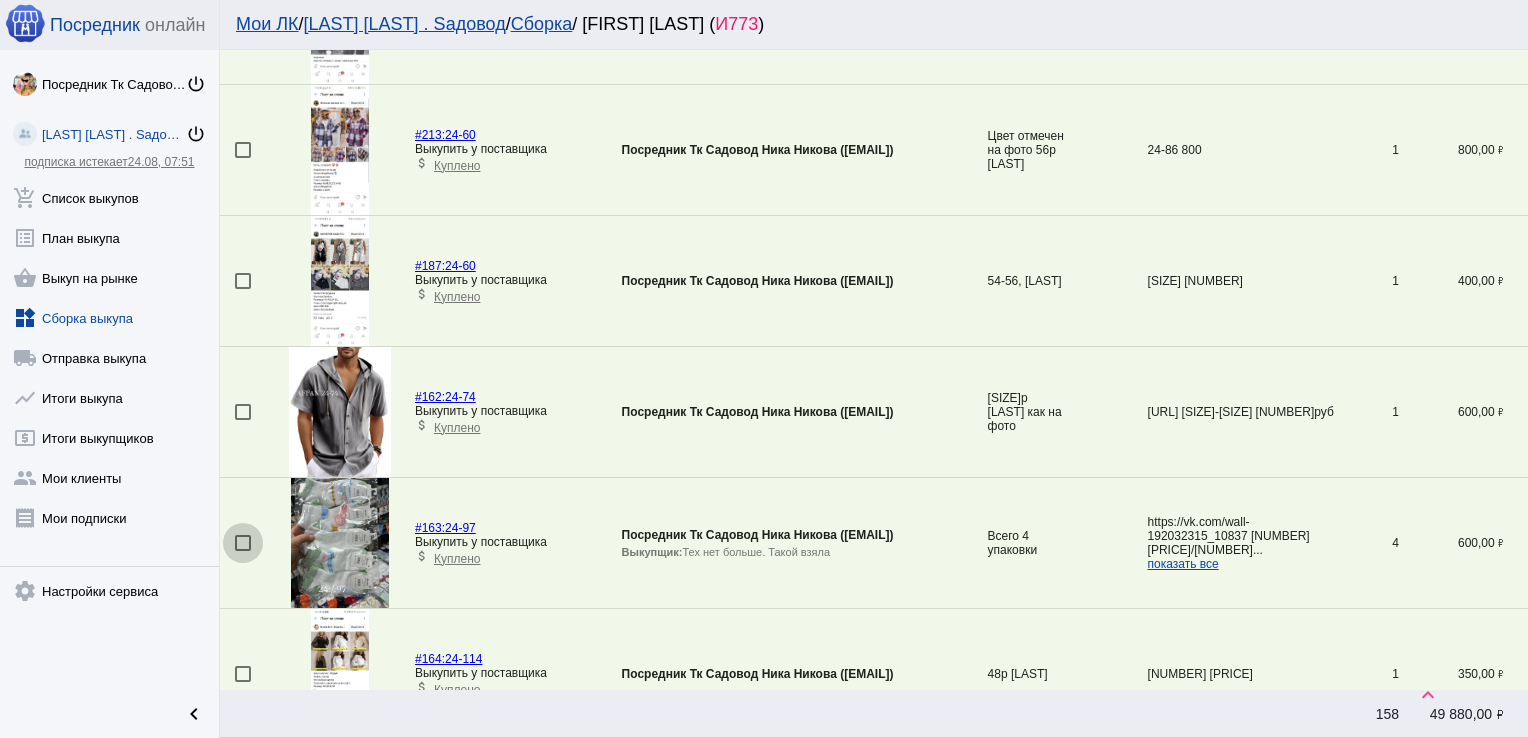 click at bounding box center (243, 543) 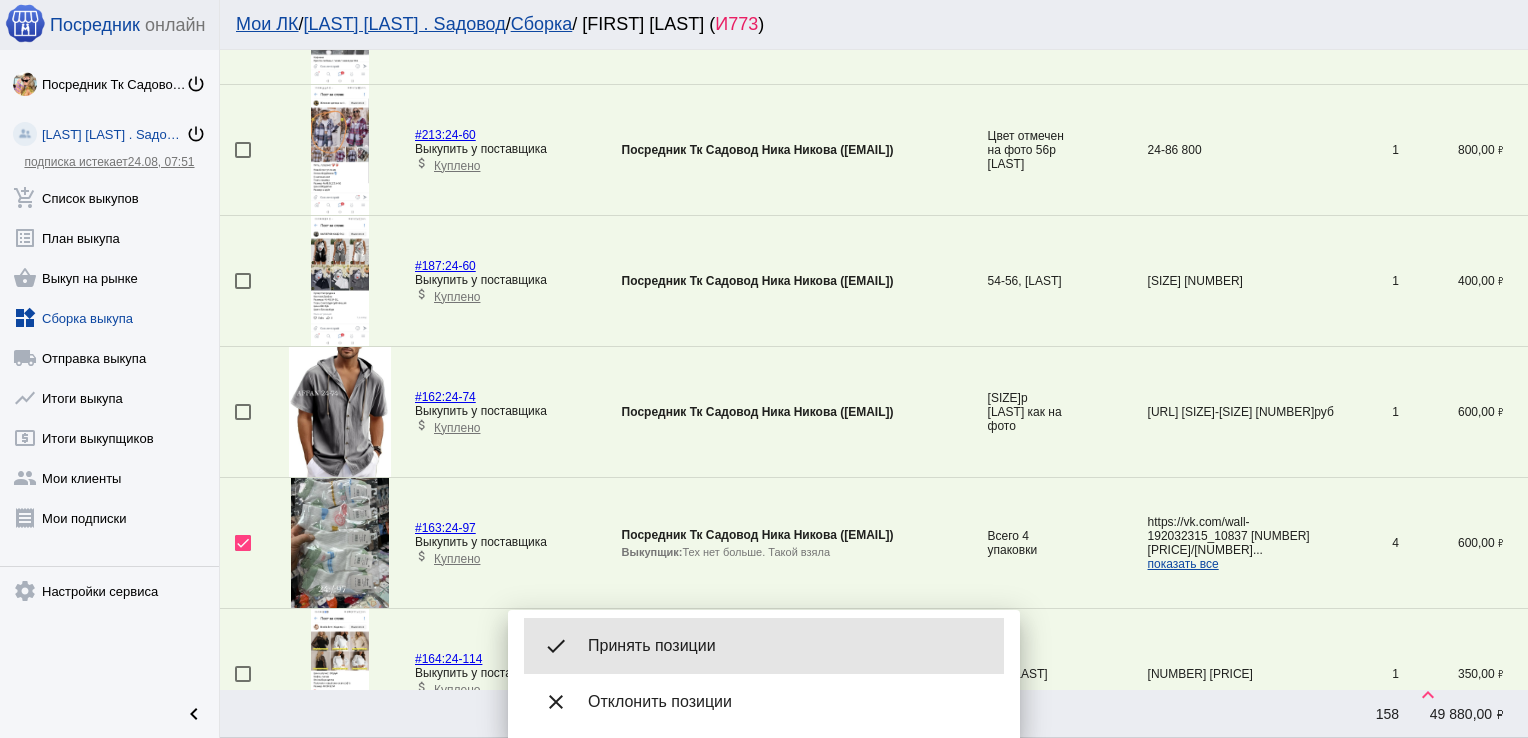 click on "done Принять позиции" at bounding box center [764, 646] 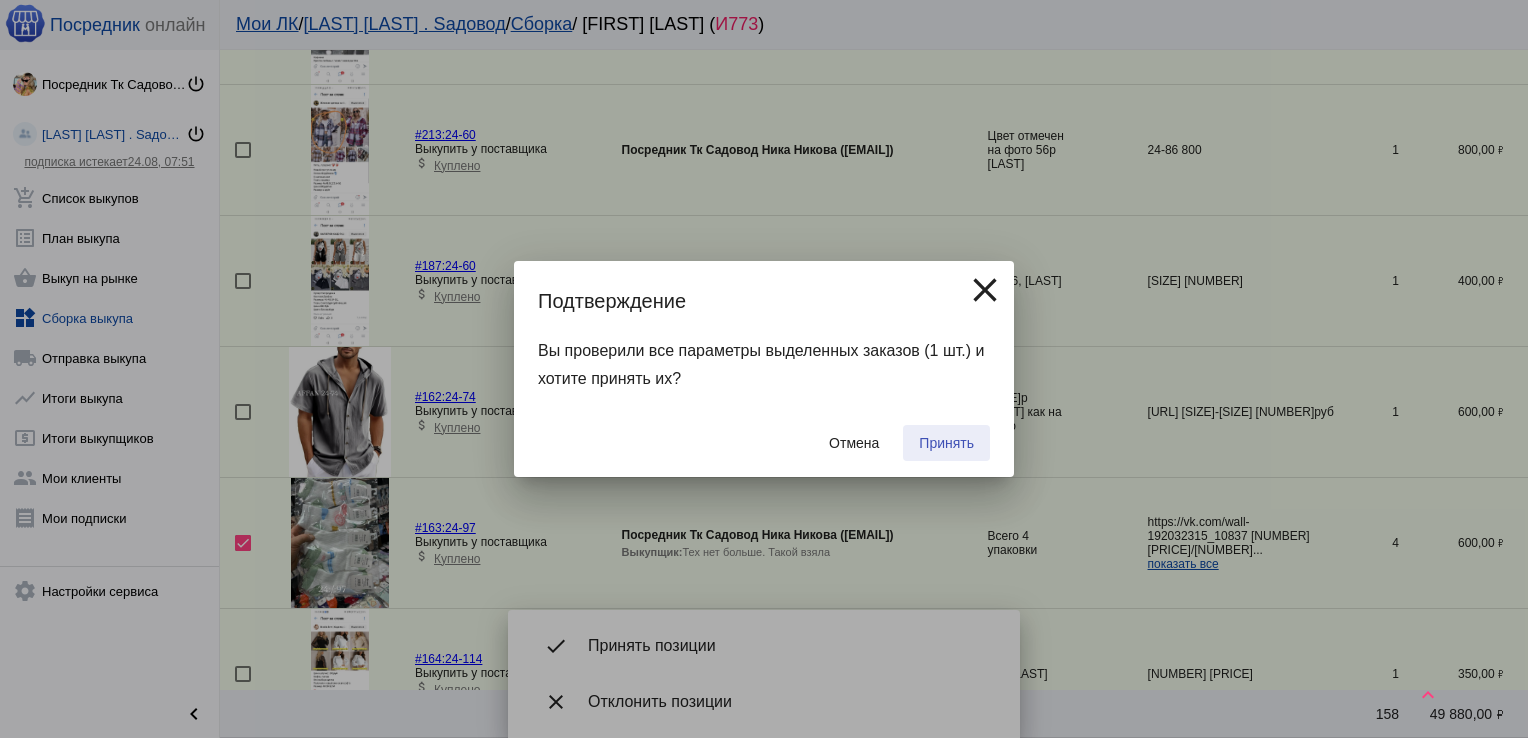 click on "Принять" at bounding box center [946, 443] 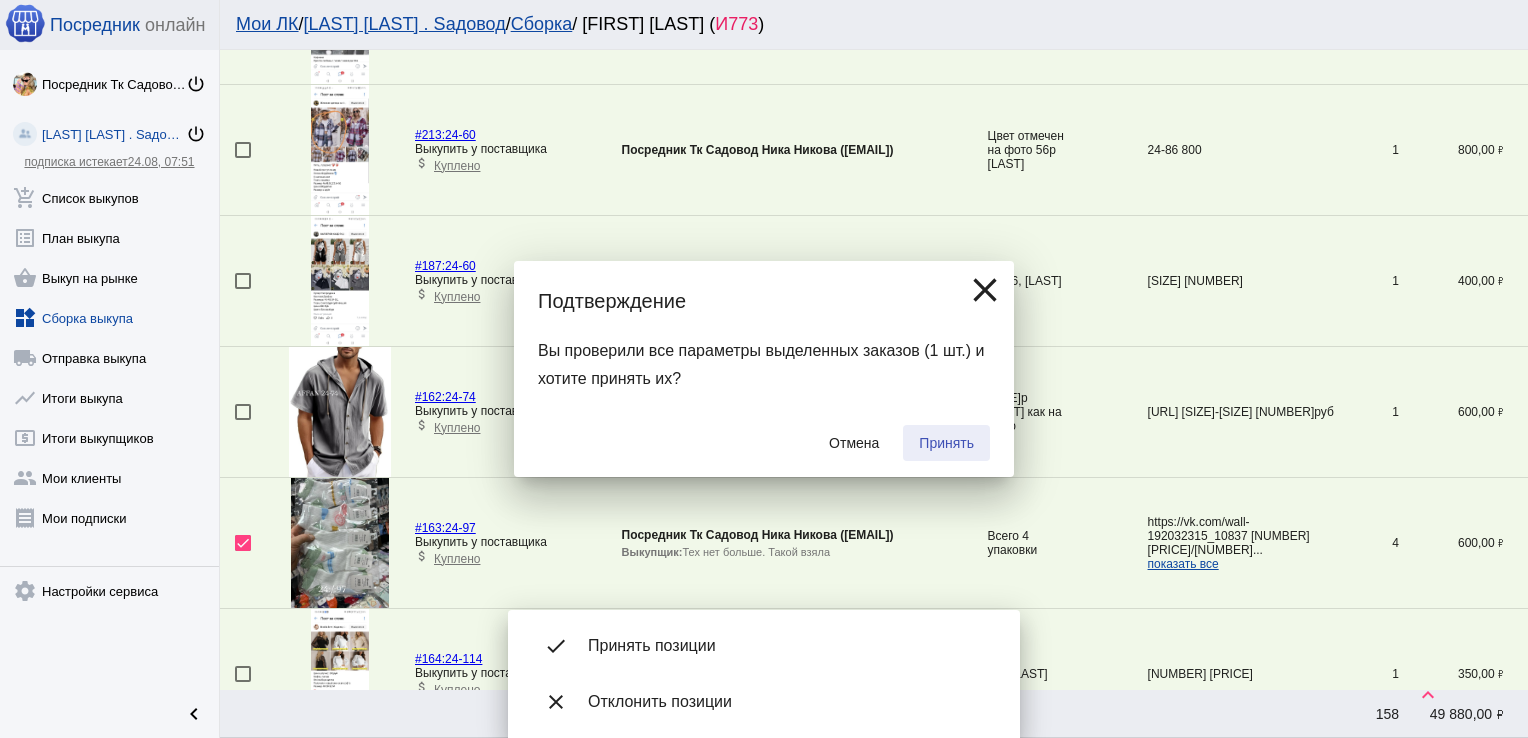 checkbox on "false" 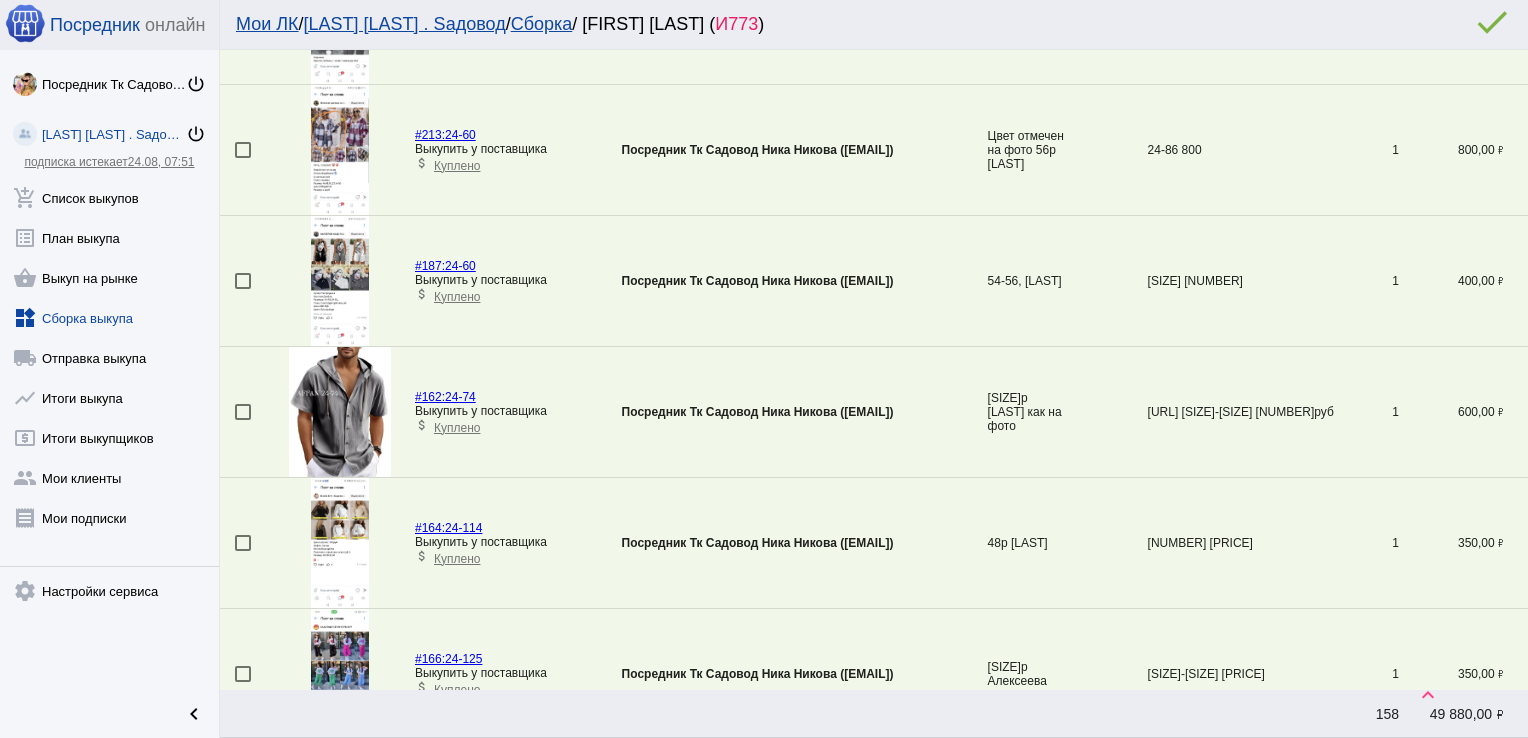 scroll, scrollTop: 593, scrollLeft: 0, axis: vertical 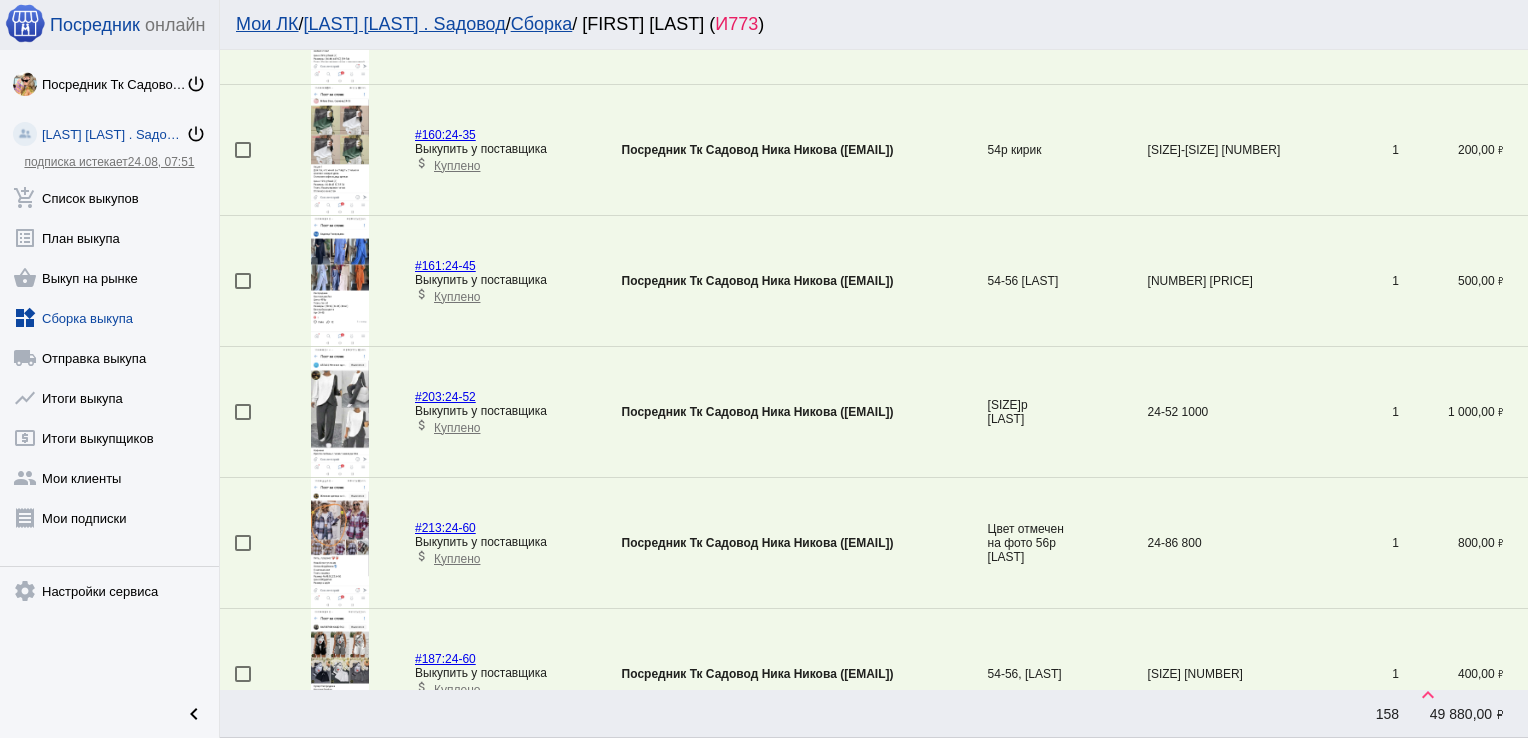click at bounding box center (243, 412) 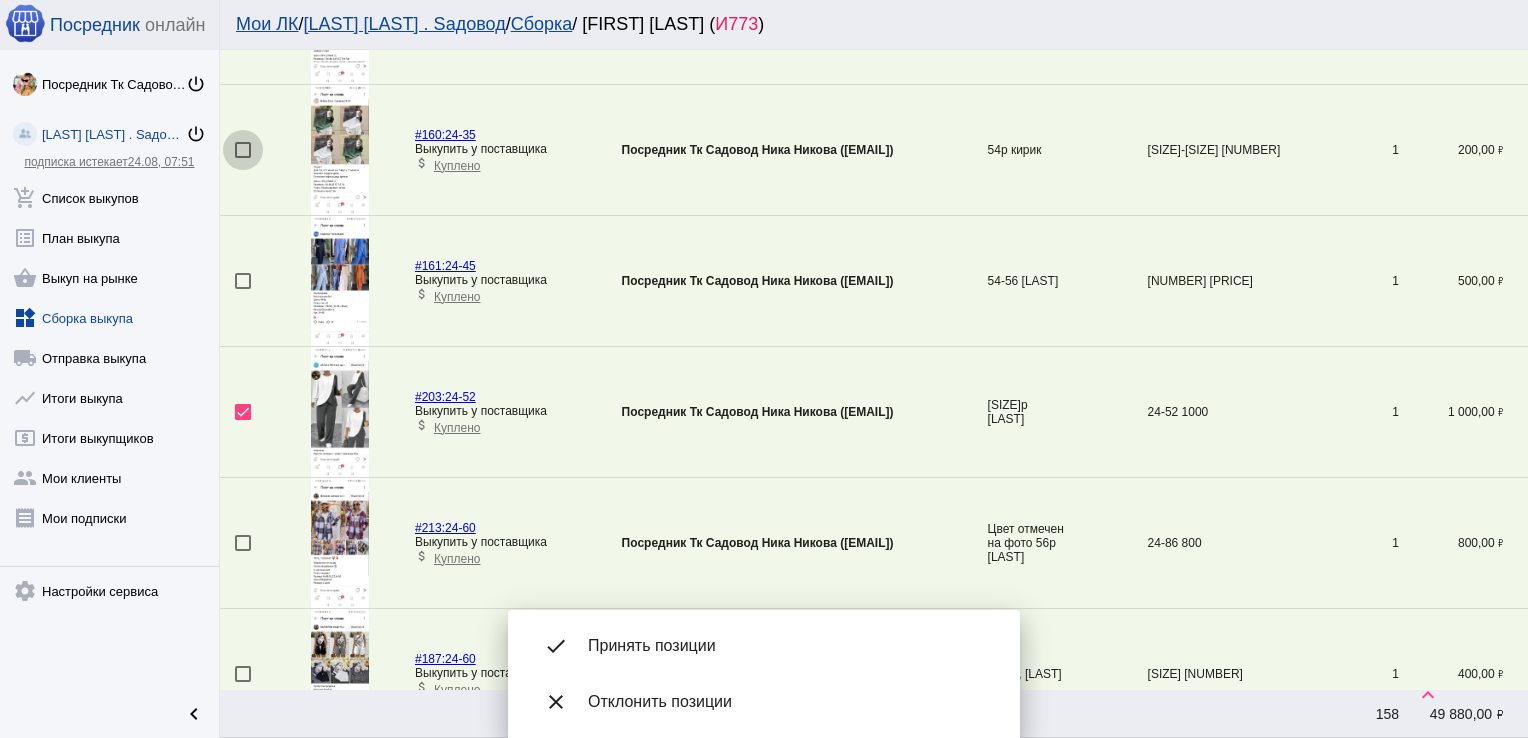 click at bounding box center (243, 150) 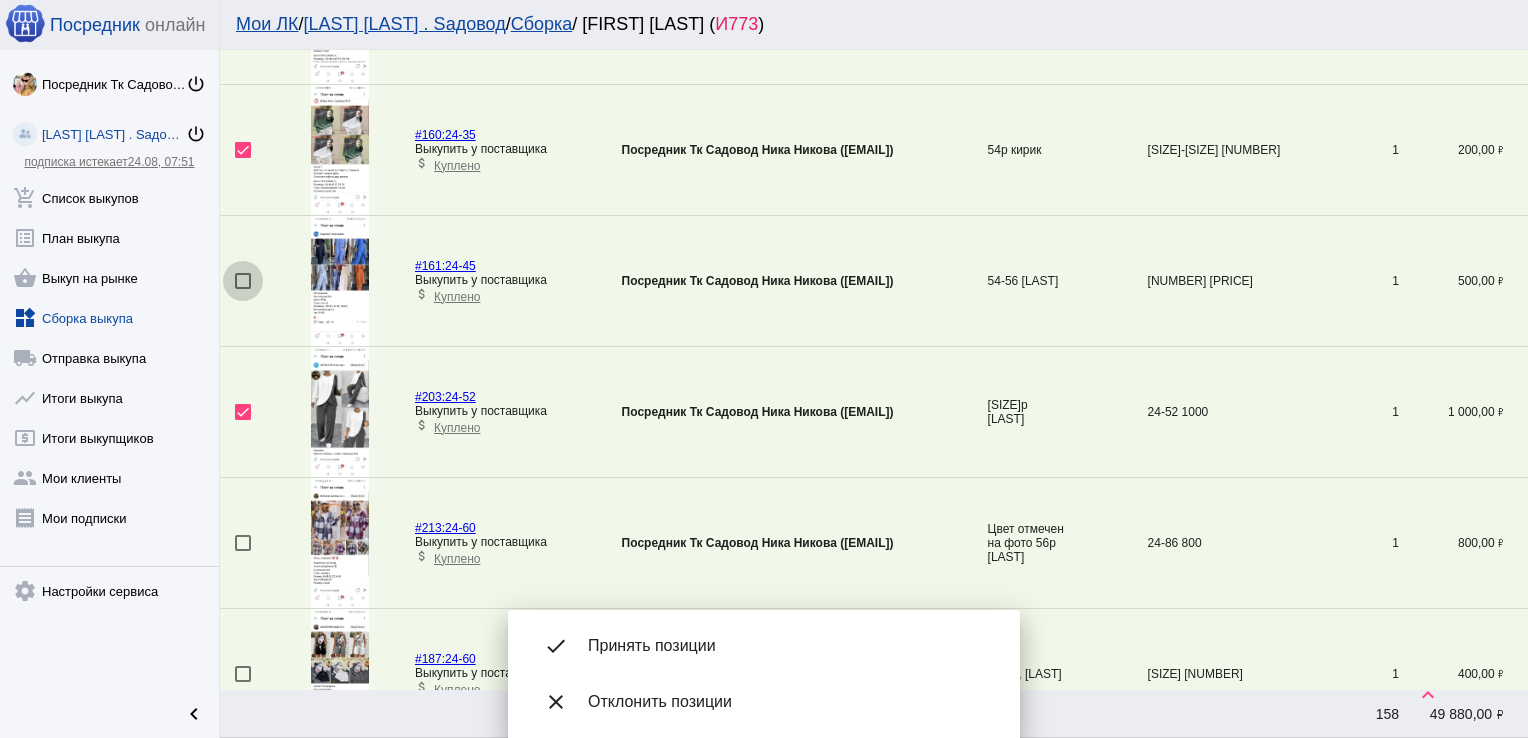 click at bounding box center (243, 281) 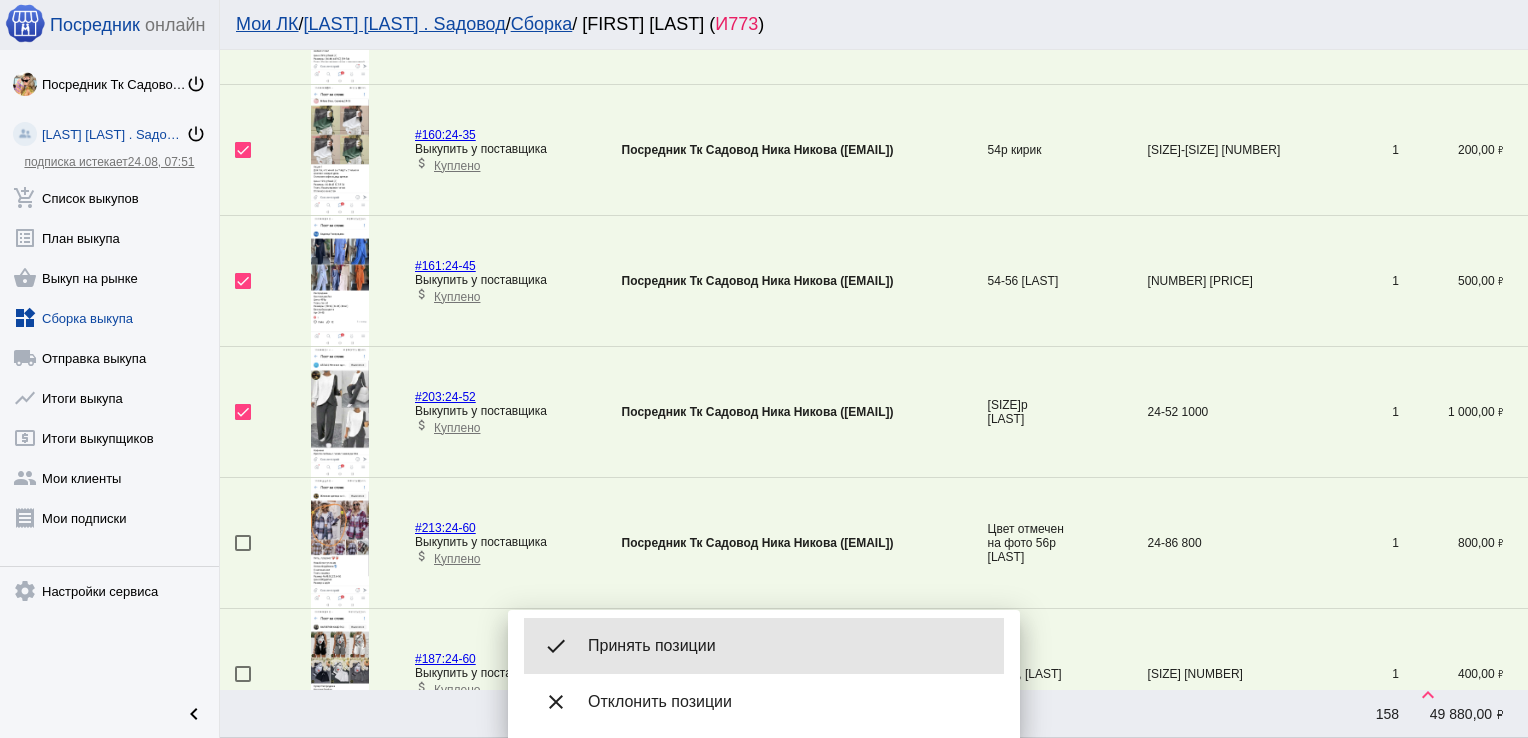 click on "done Принять позиции" at bounding box center (764, 646) 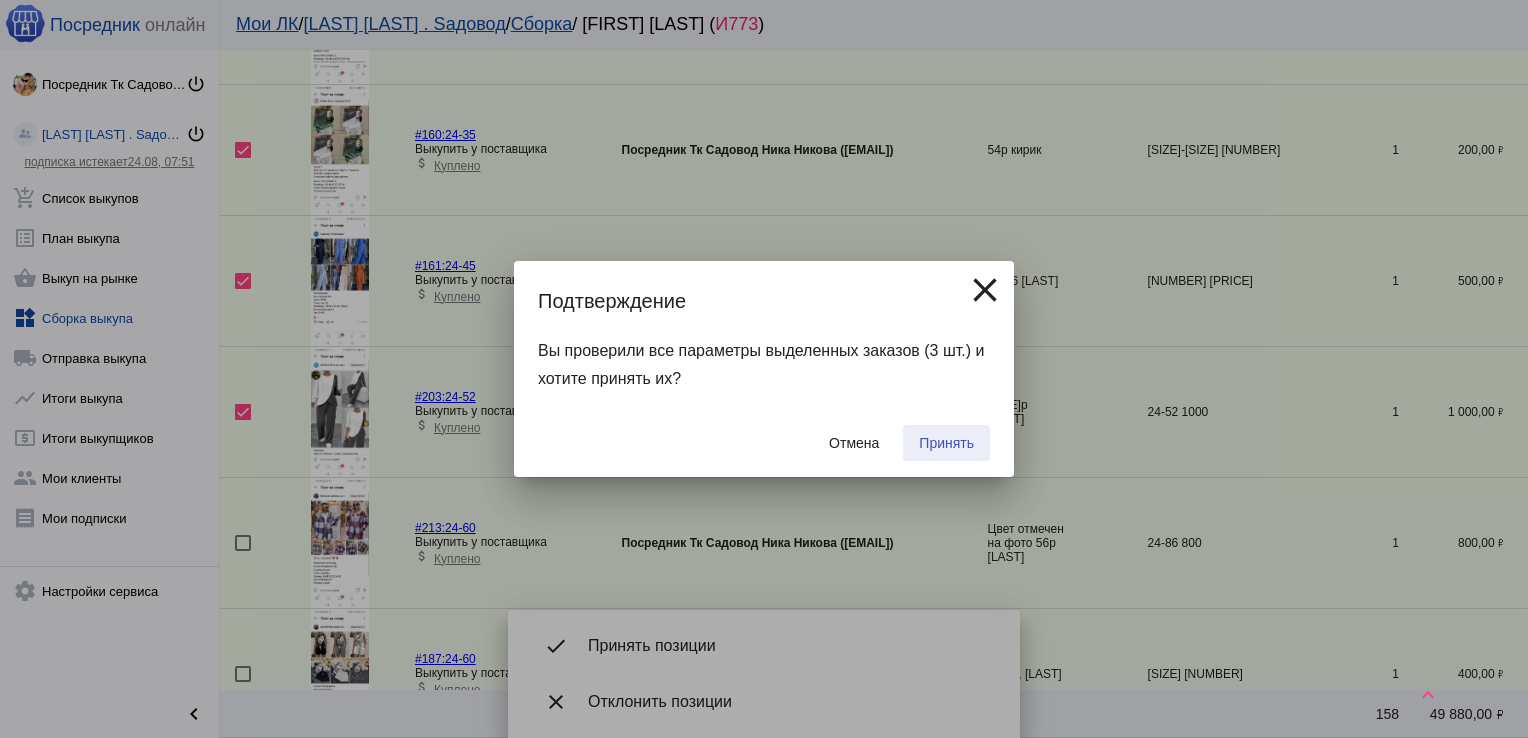 click on "Принять" at bounding box center (946, 443) 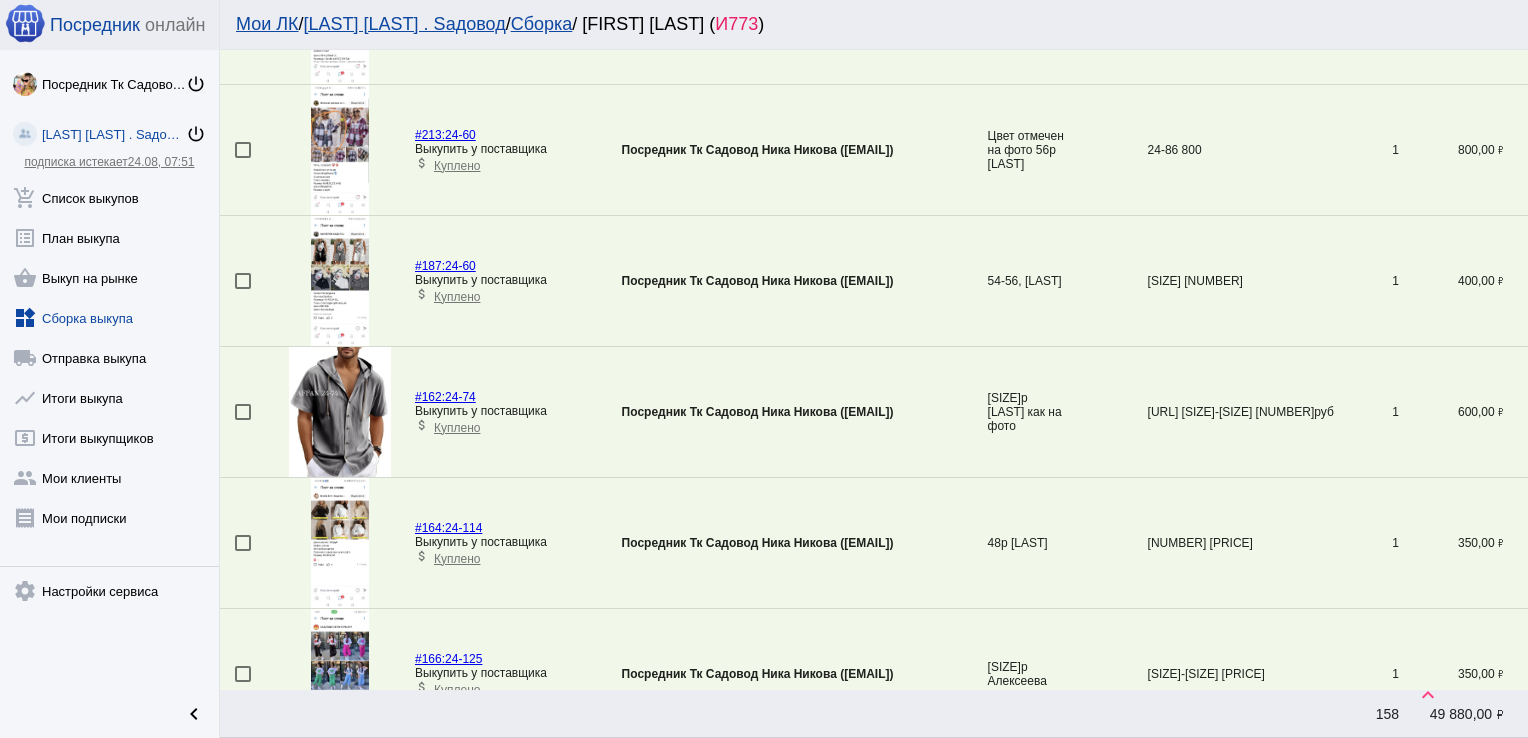 scroll, scrollTop: 201, scrollLeft: 0, axis: vertical 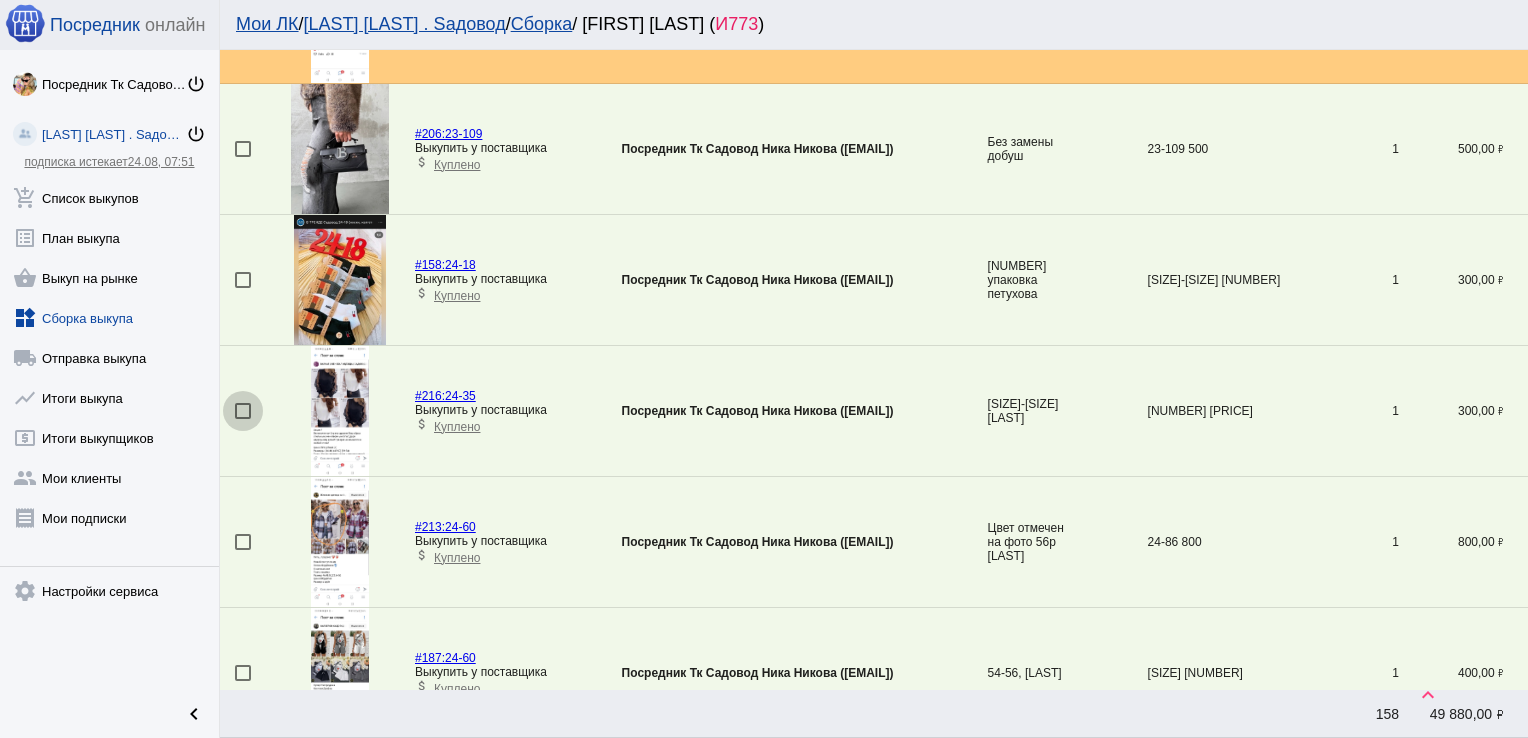 click at bounding box center [243, 411] 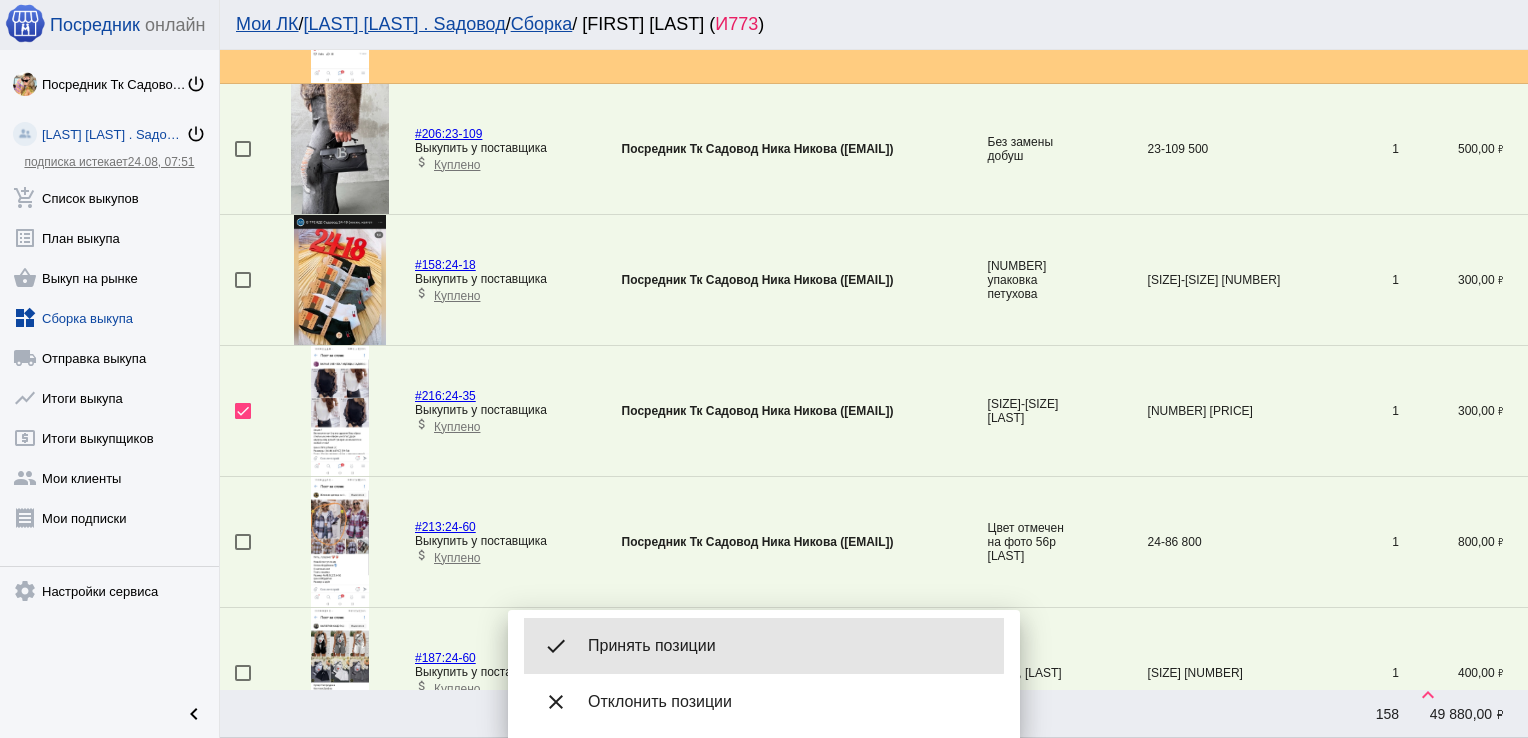click on "done Принять позиции" at bounding box center [764, 646] 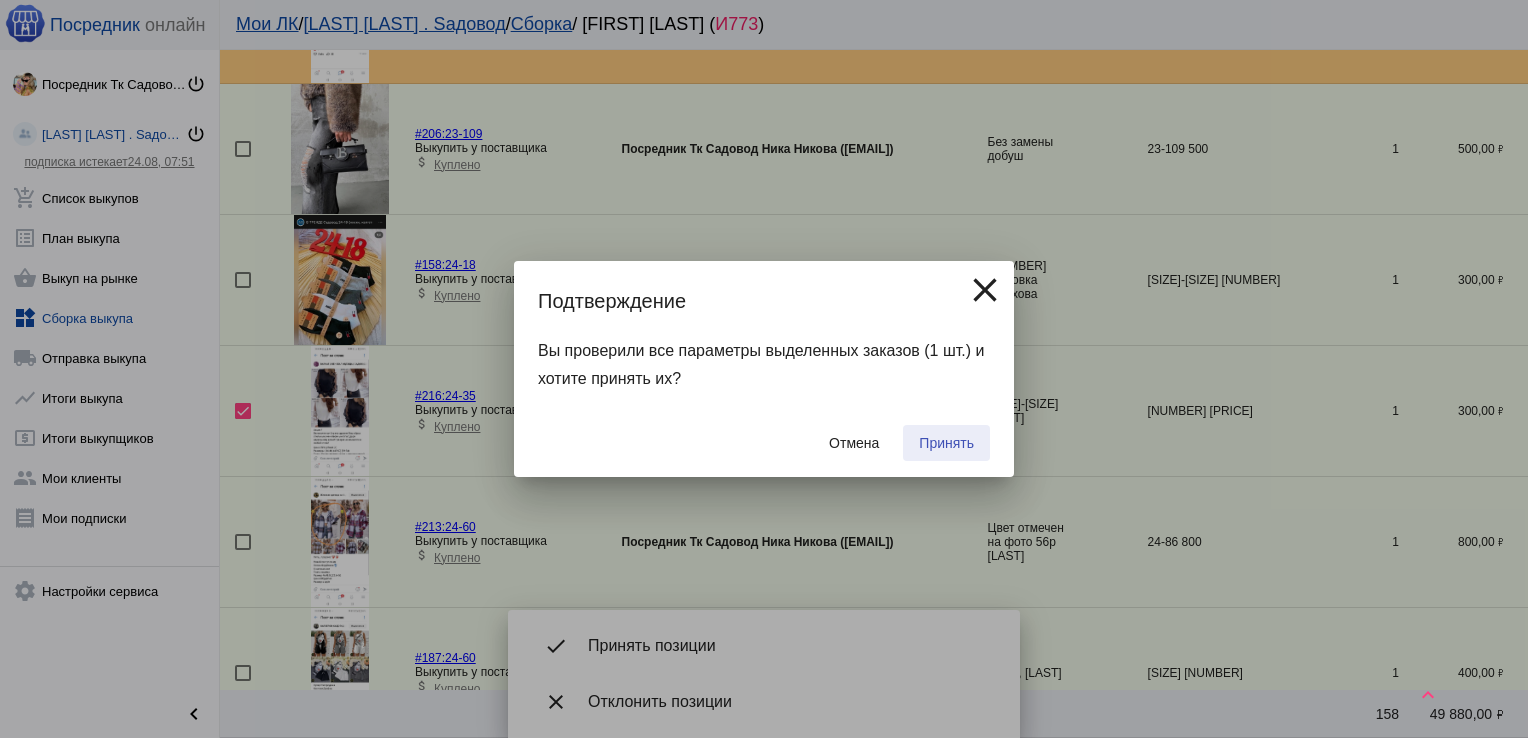 click on "Принять" at bounding box center (946, 443) 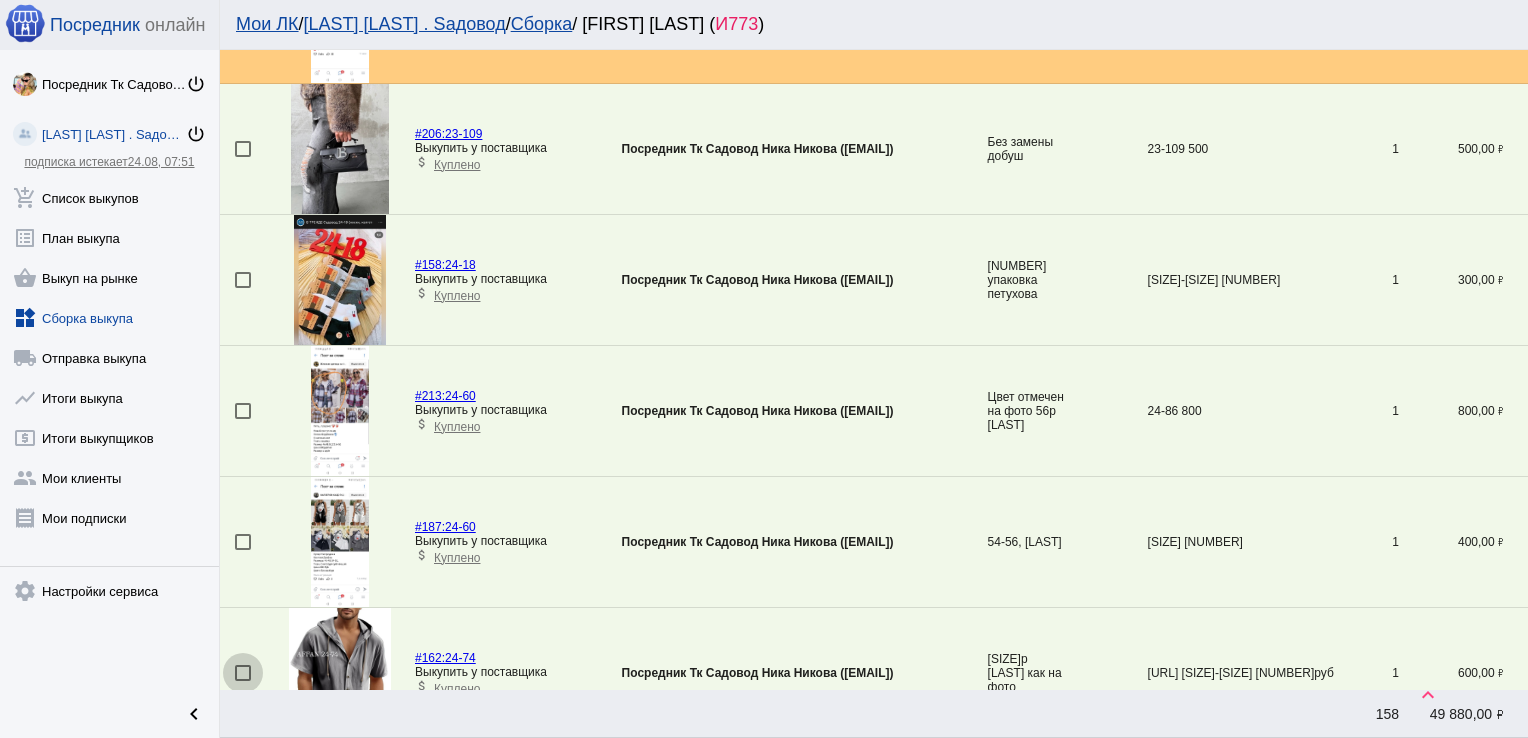 click at bounding box center (243, 673) 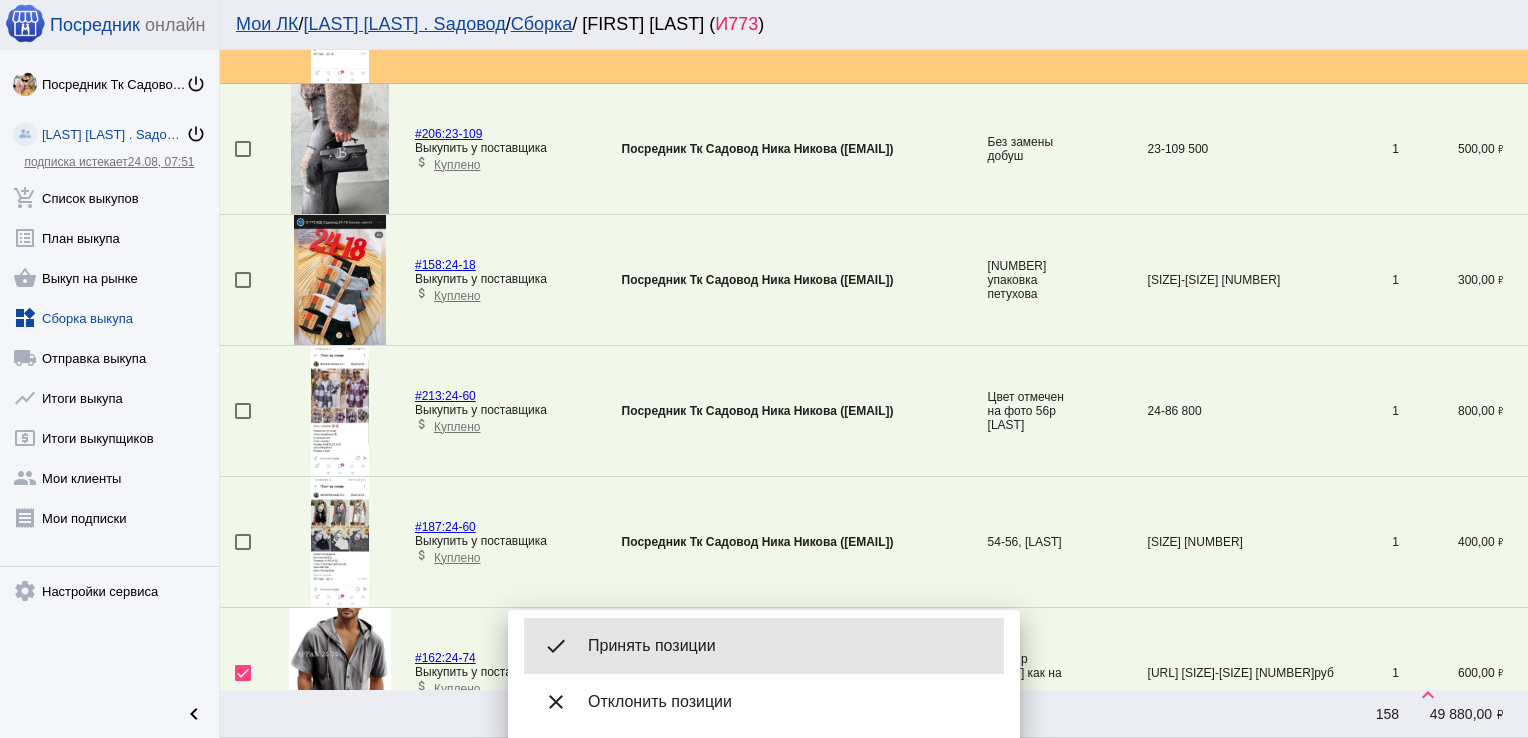 click on "Принять позиции" at bounding box center [788, 646] 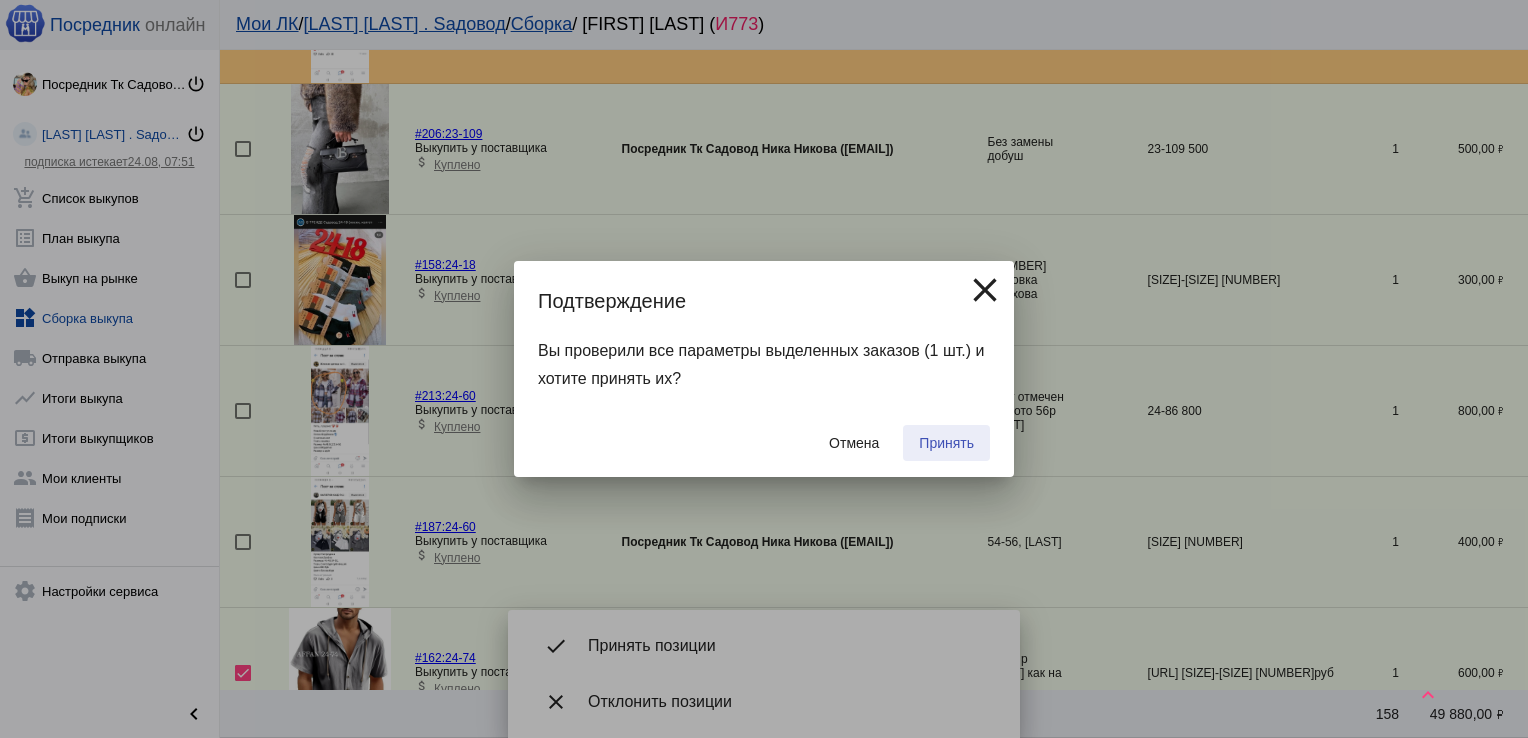 click on "Принять" at bounding box center (946, 443) 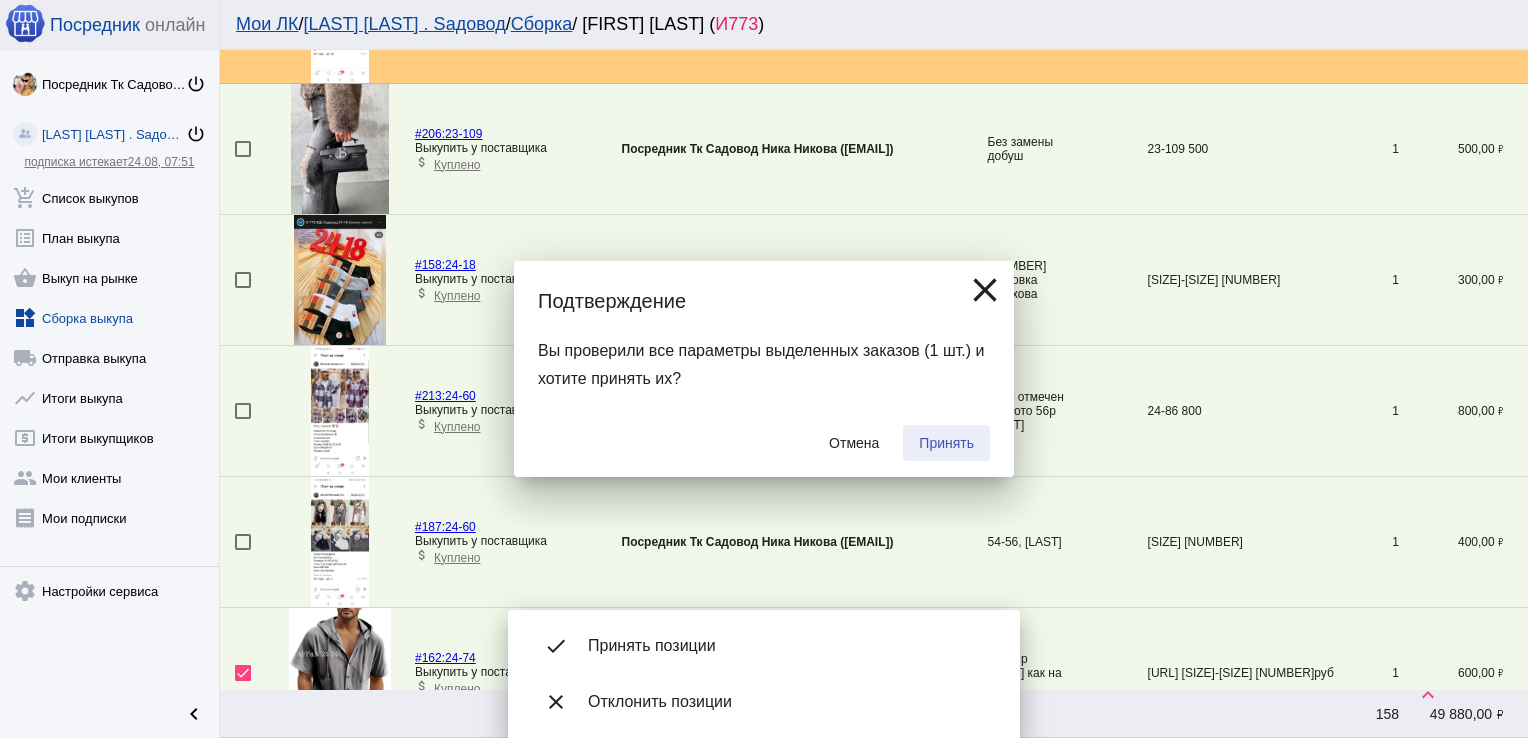checkbox on "false" 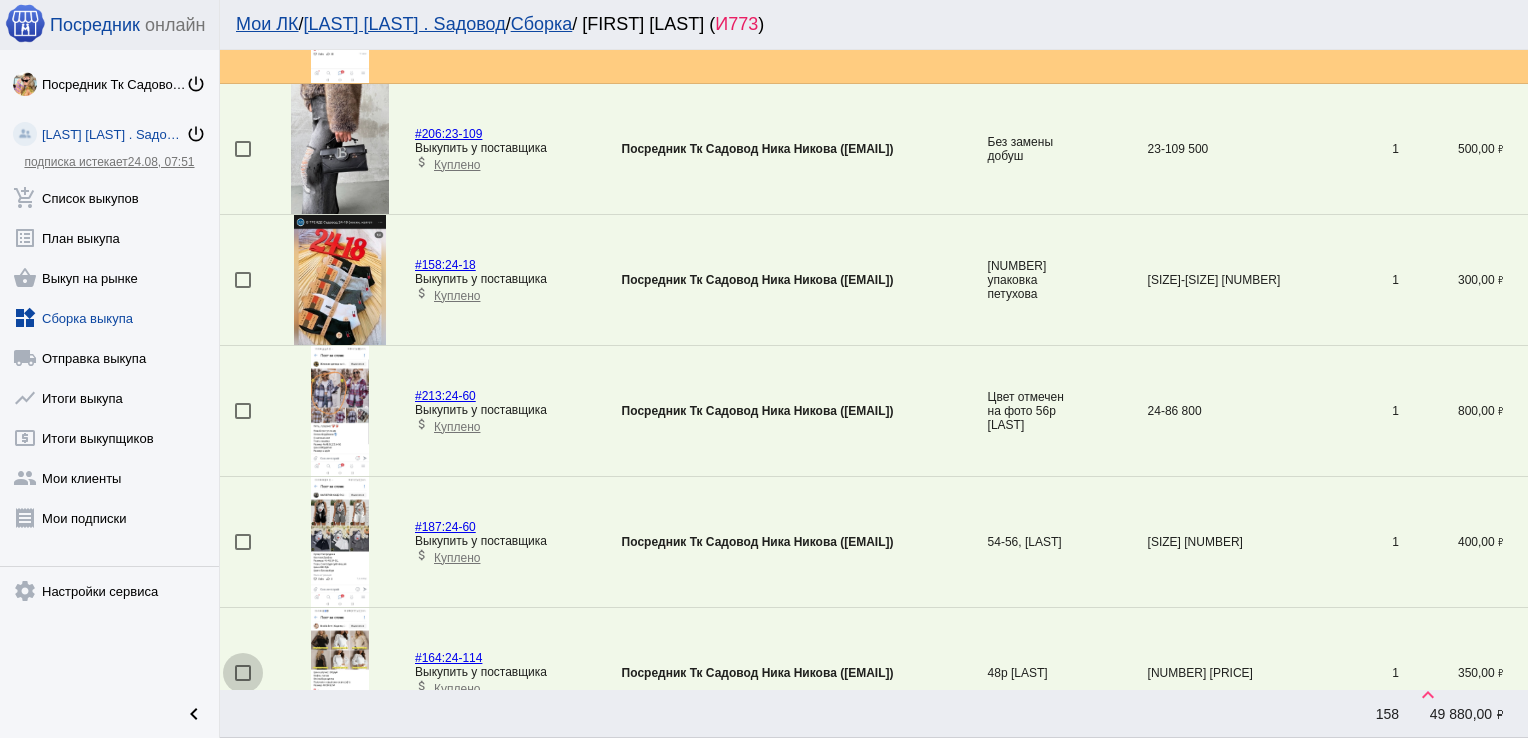 click at bounding box center (243, 673) 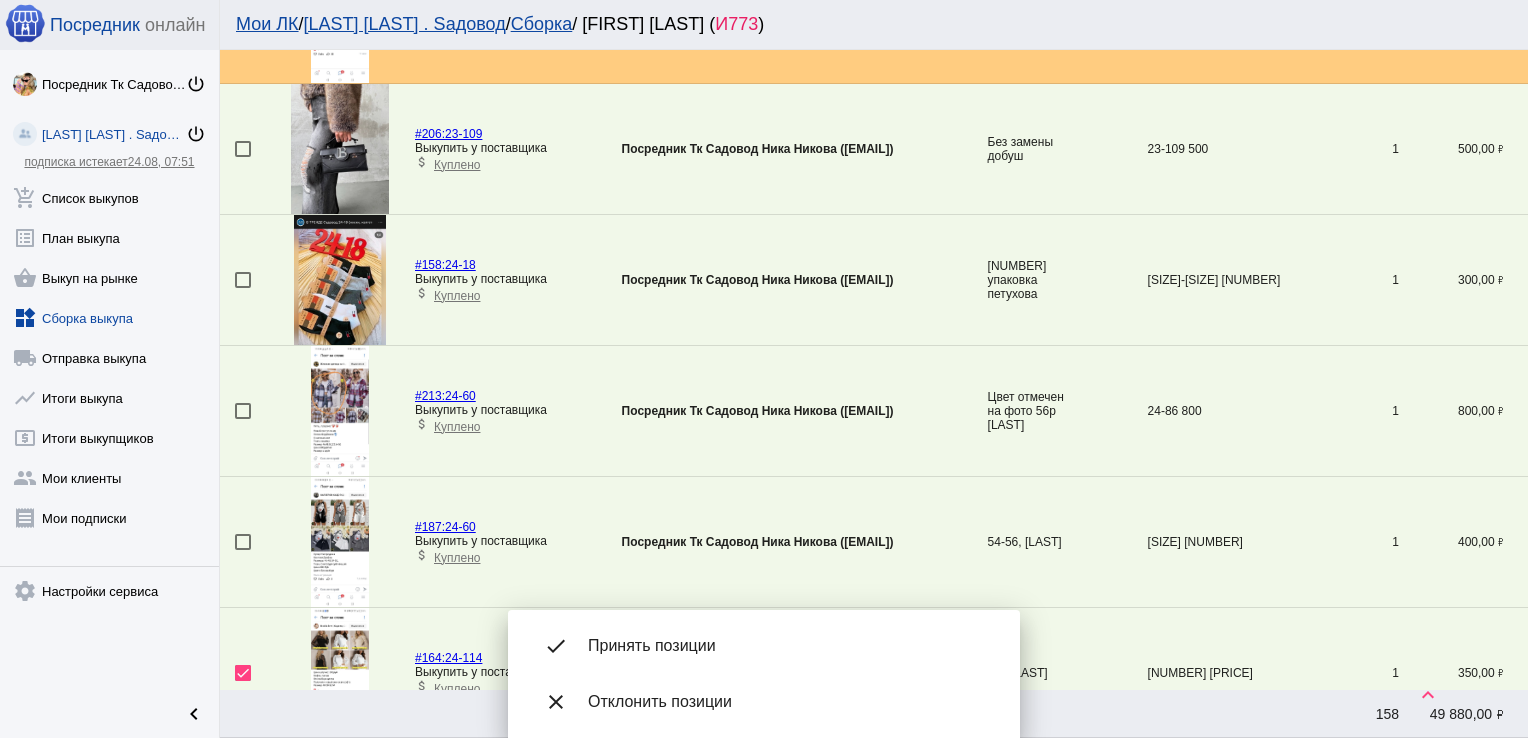 click on "Принять позиции" at bounding box center [788, 646] 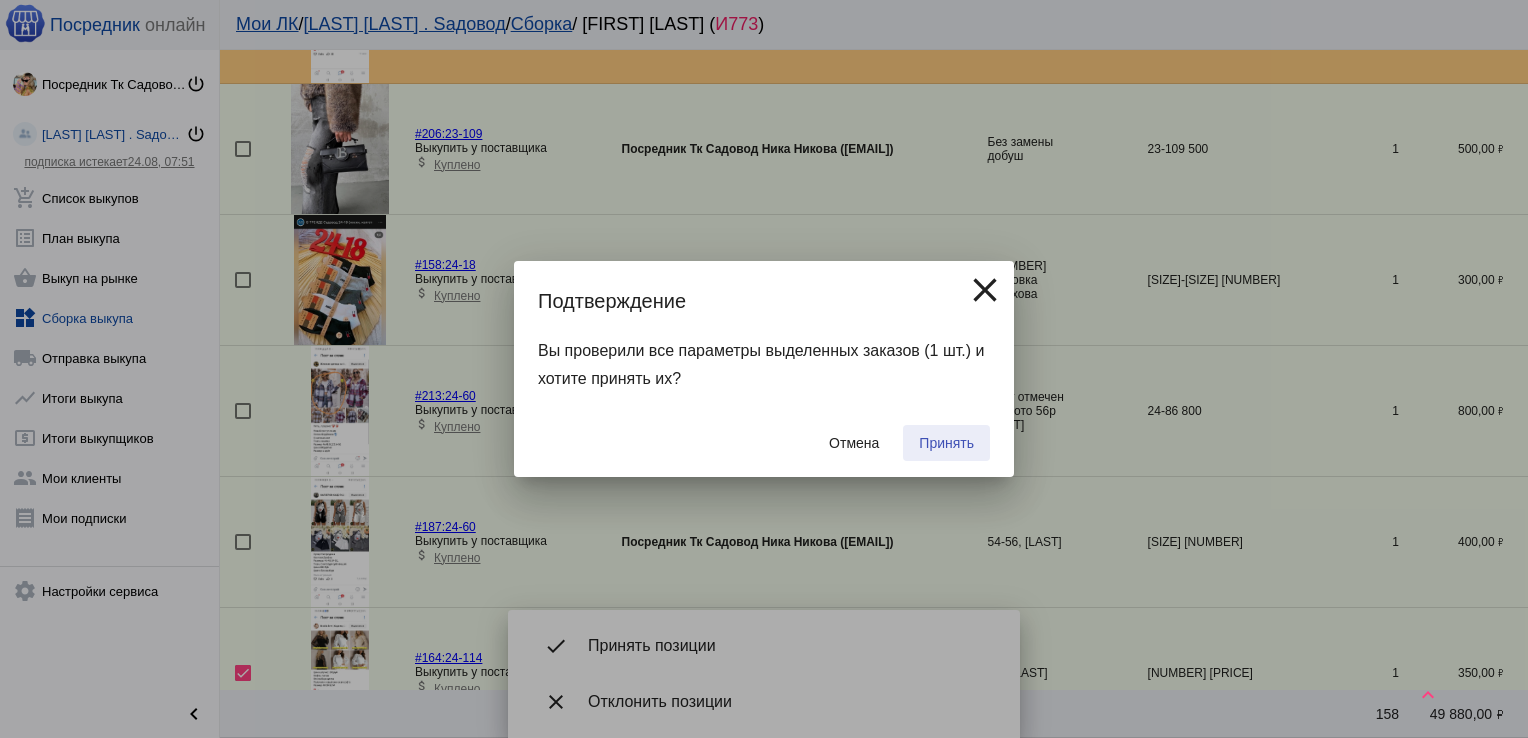 click on "Принять" at bounding box center (946, 443) 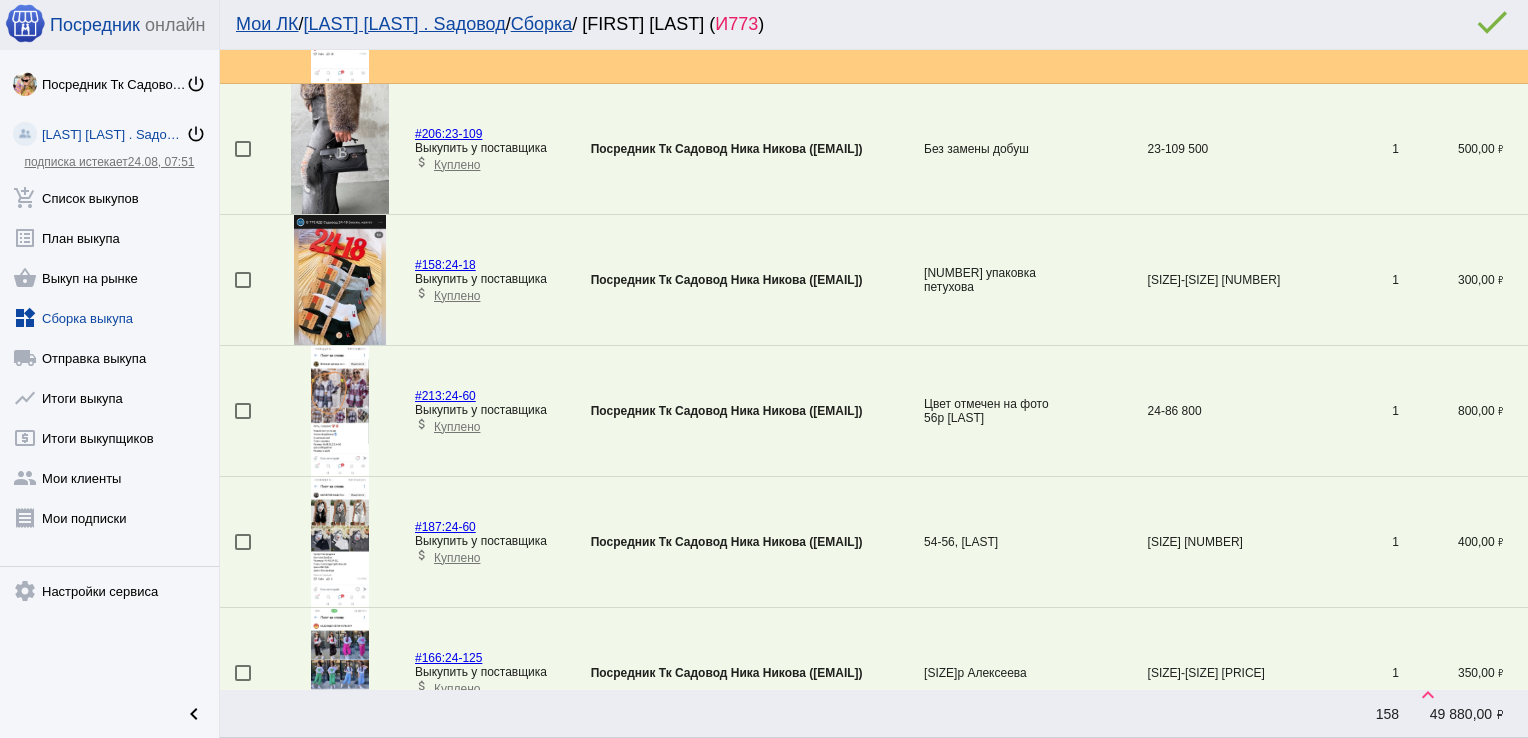 scroll, scrollTop: 1771, scrollLeft: 0, axis: vertical 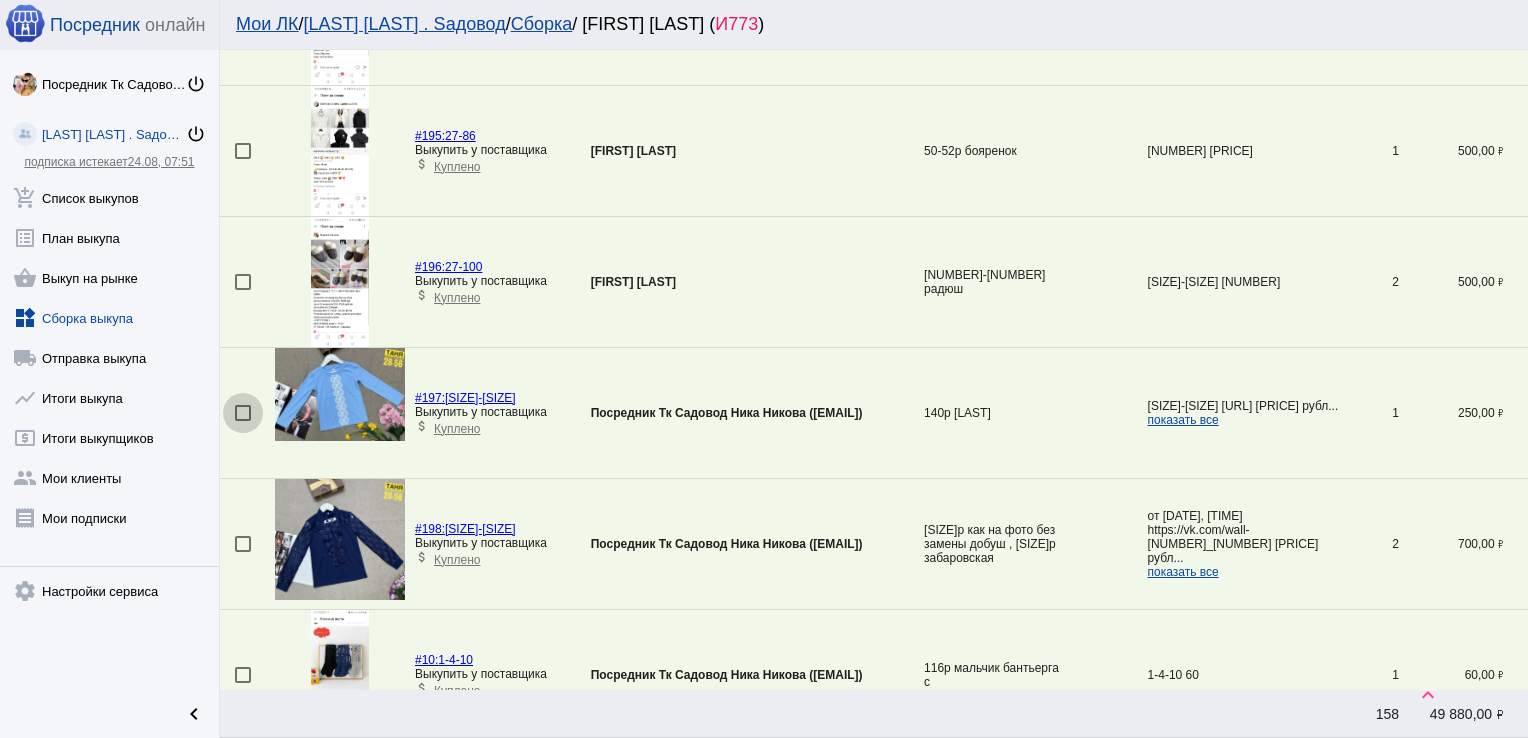 click at bounding box center [243, 413] 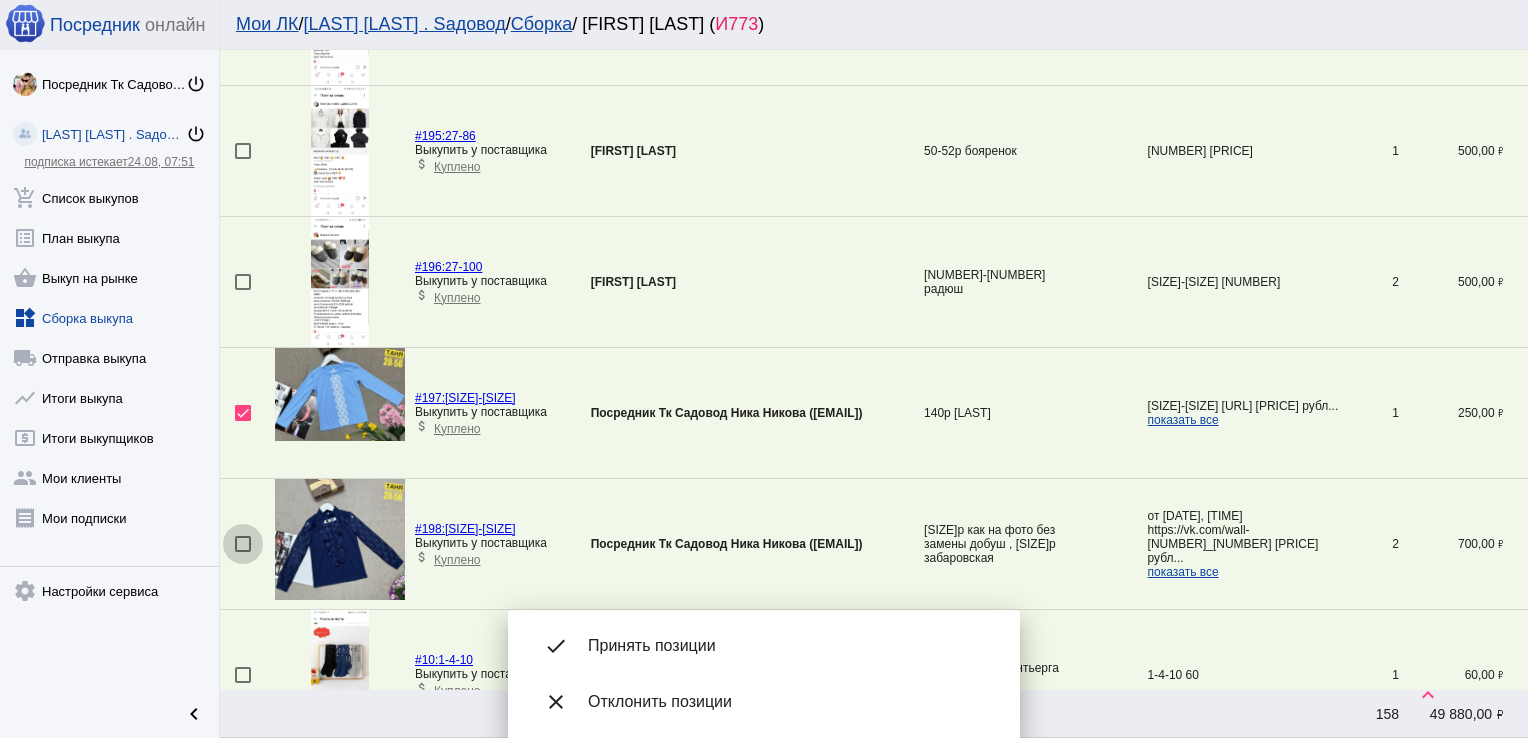 click at bounding box center (243, 544) 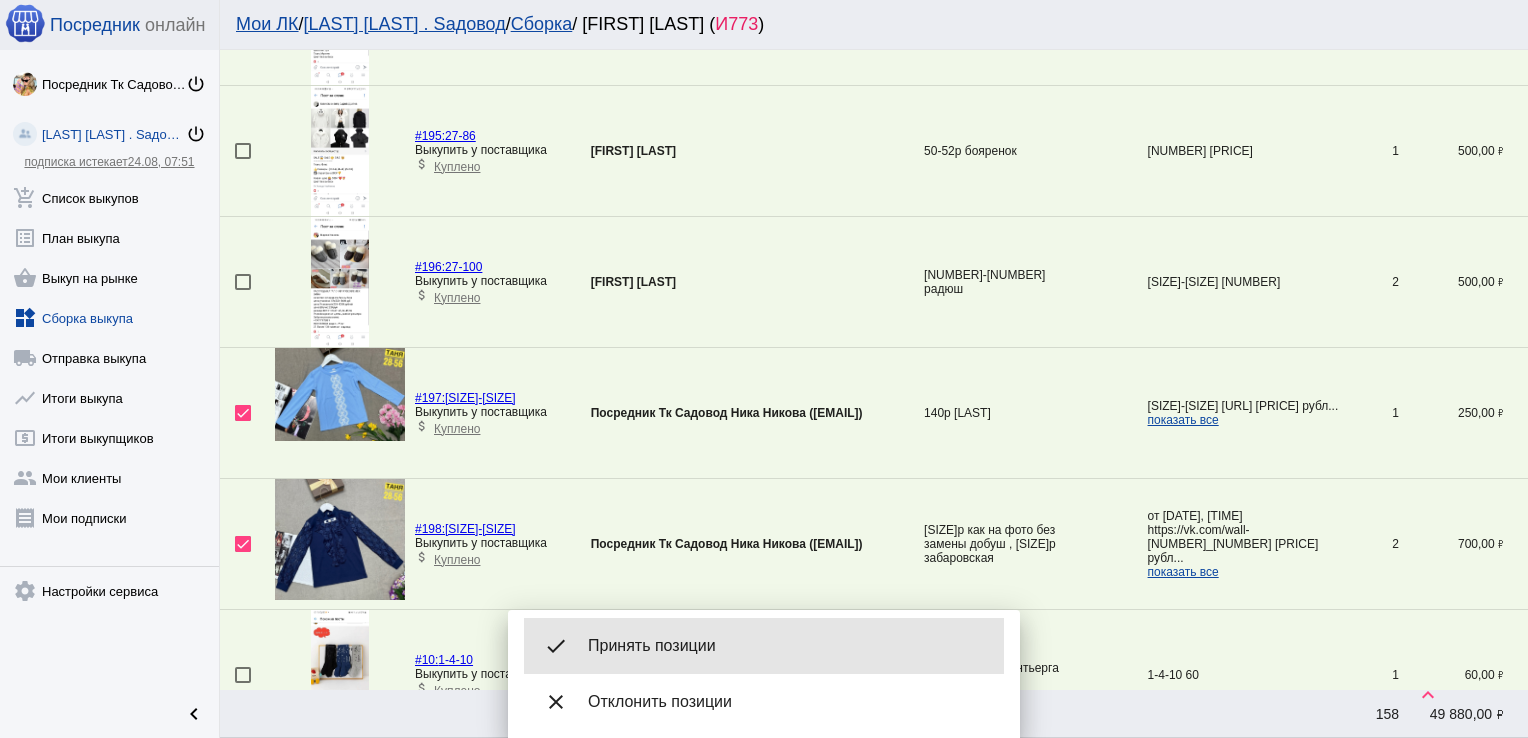 click on "Принять позиции" at bounding box center [788, 646] 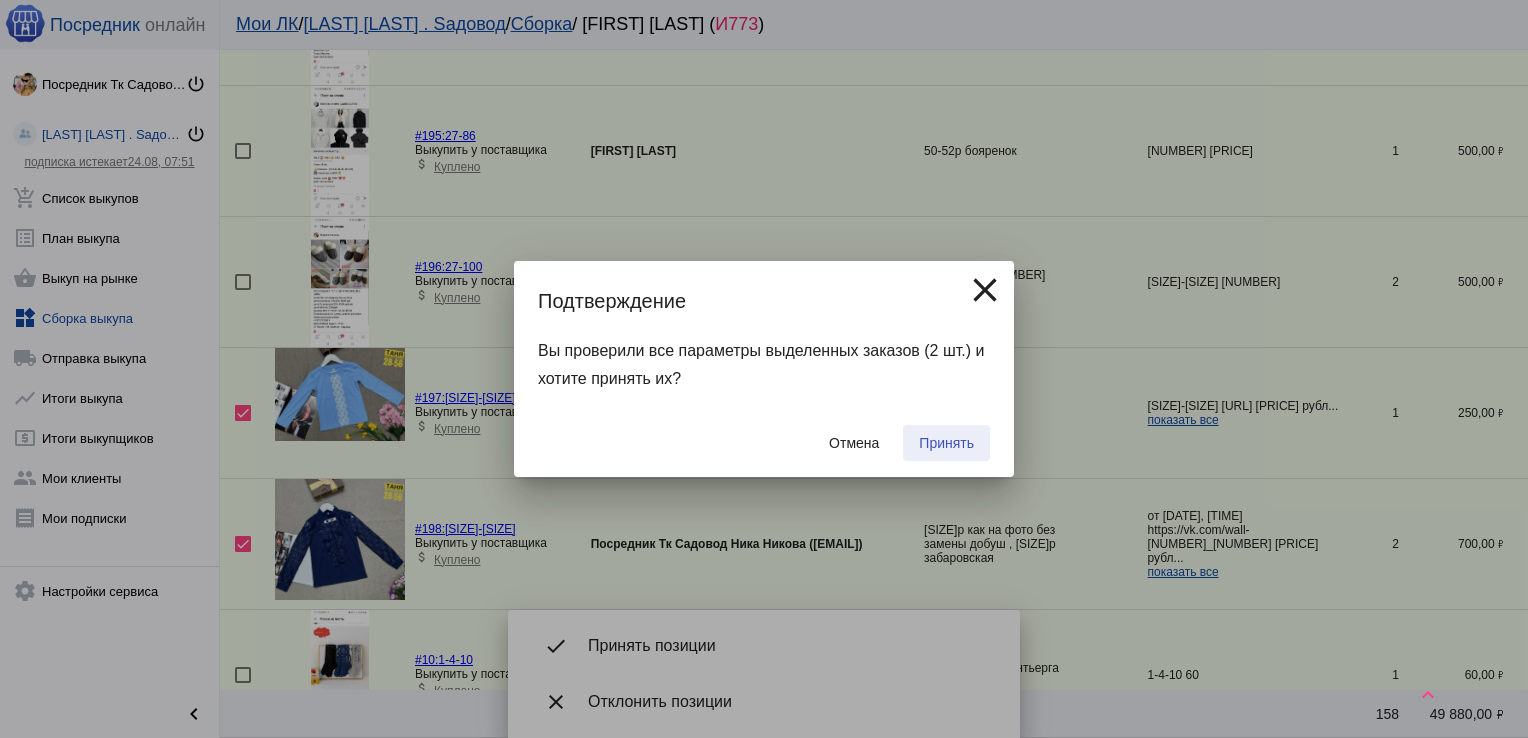 click on "Принять" at bounding box center (946, 443) 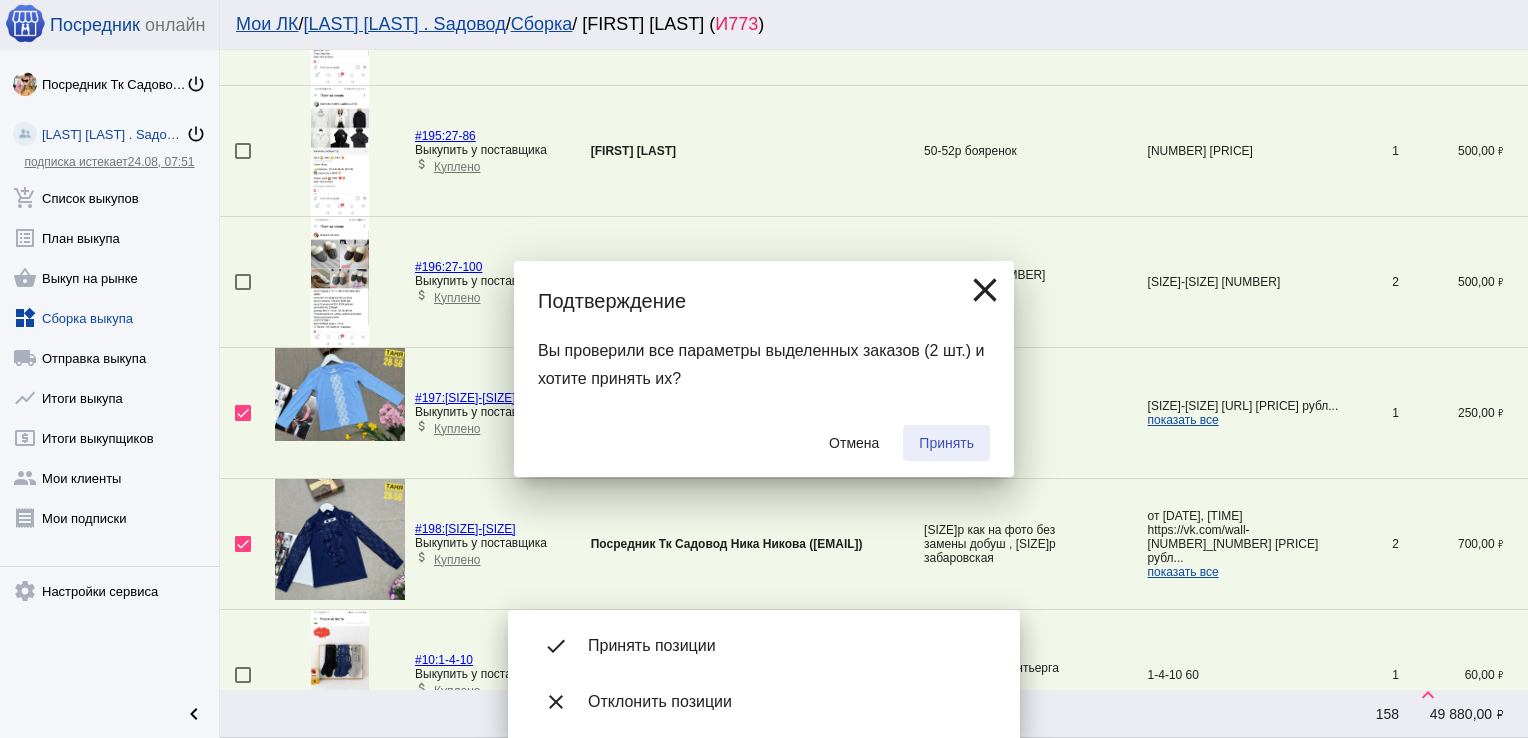 checkbox on "false" 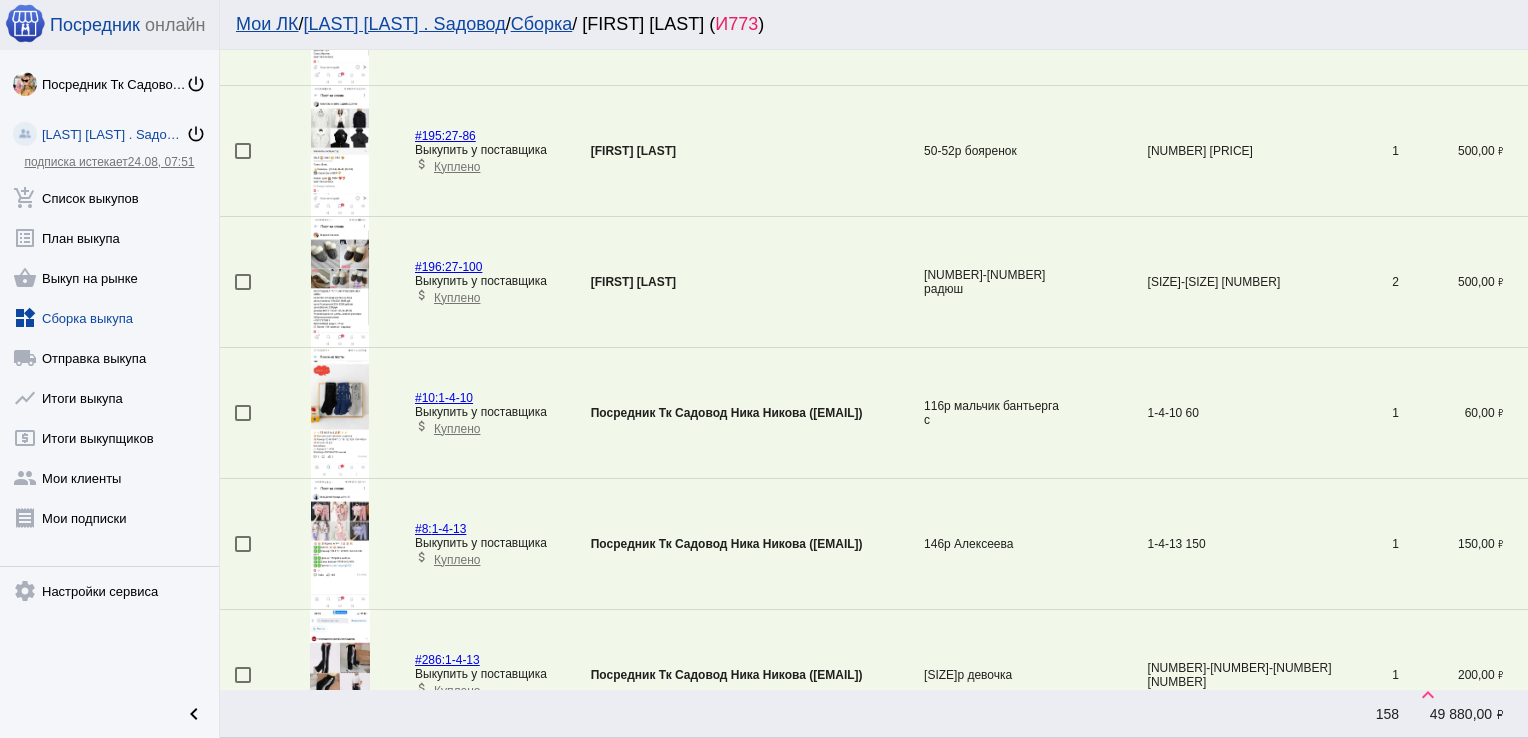 scroll, scrollTop: 201, scrollLeft: 0, axis: vertical 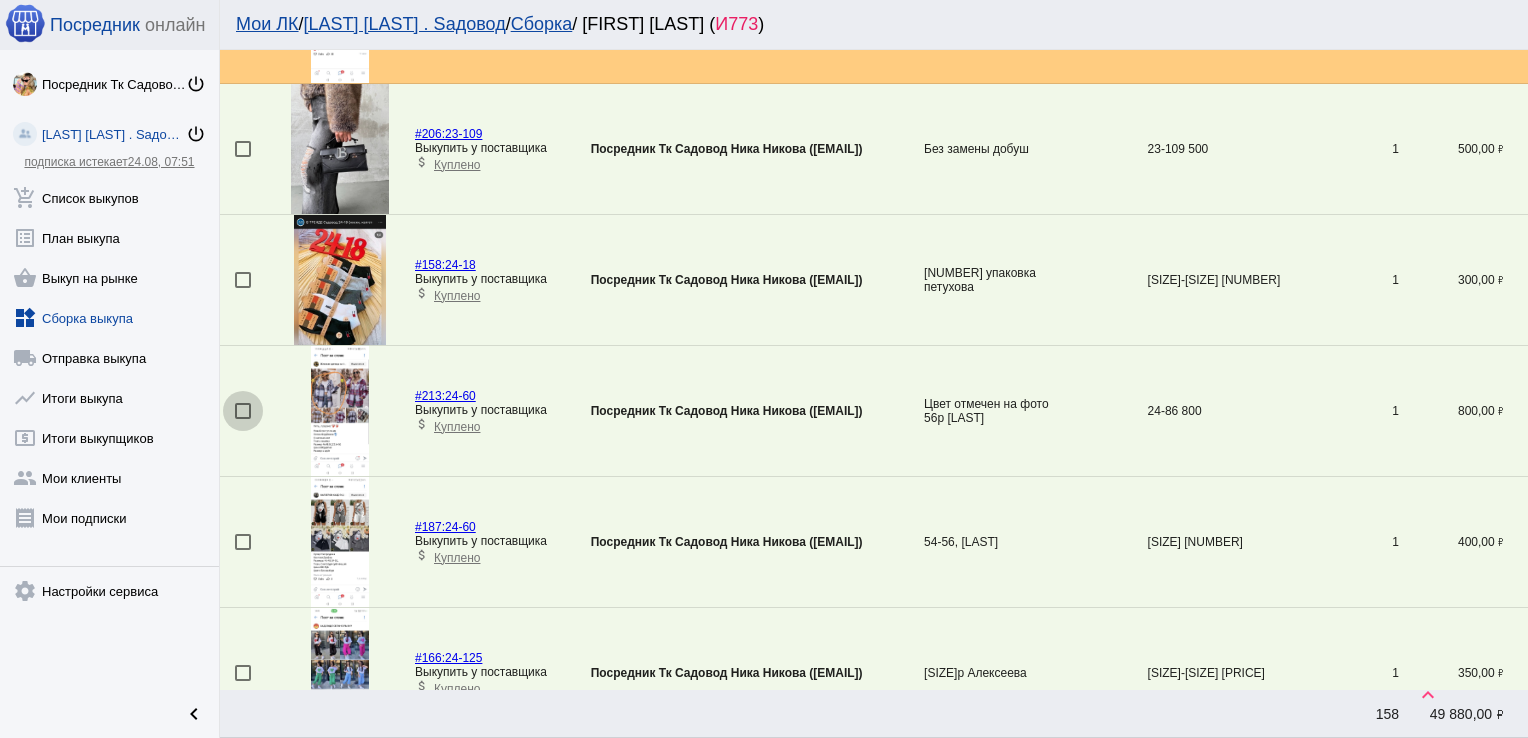 click at bounding box center [243, 411] 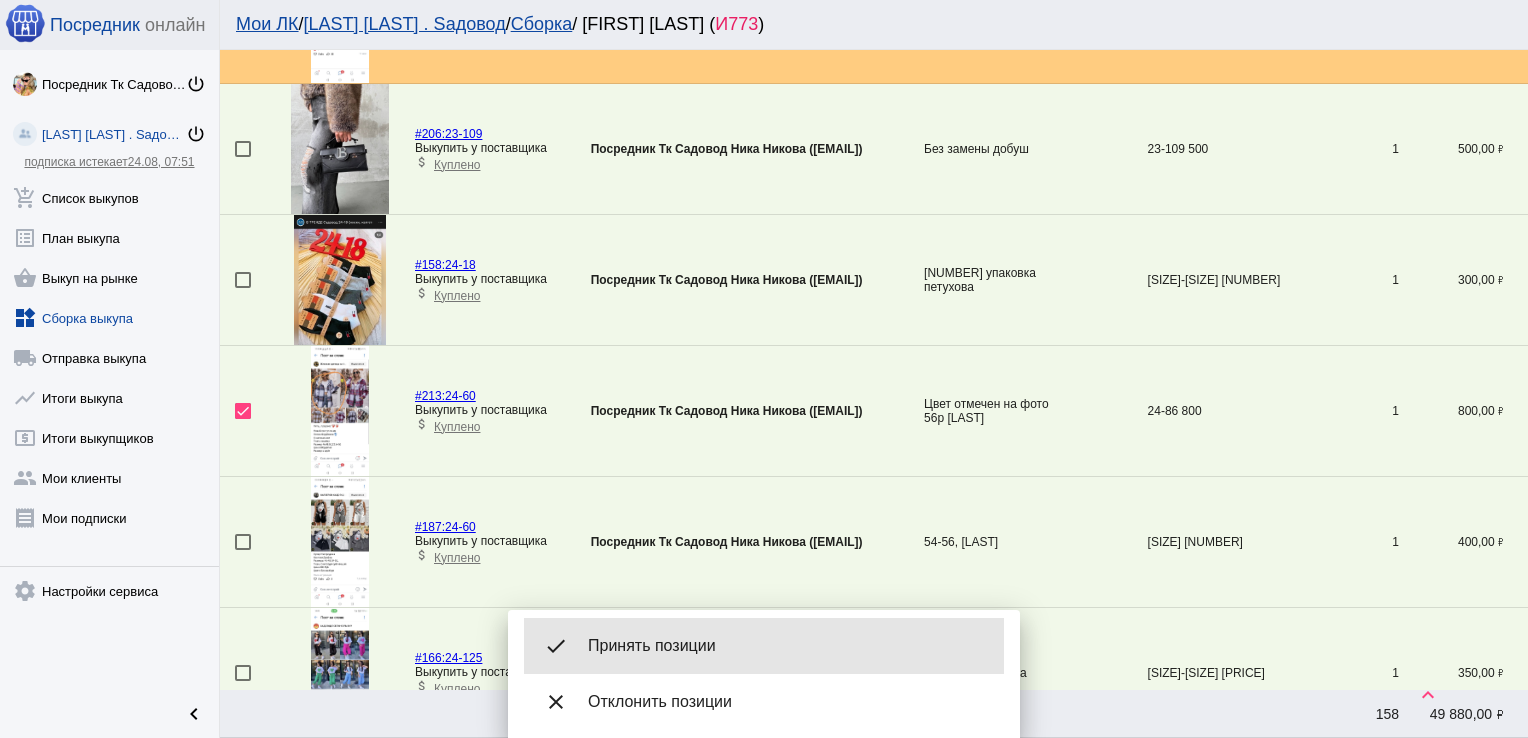 click on "done Принять позиции" at bounding box center (764, 646) 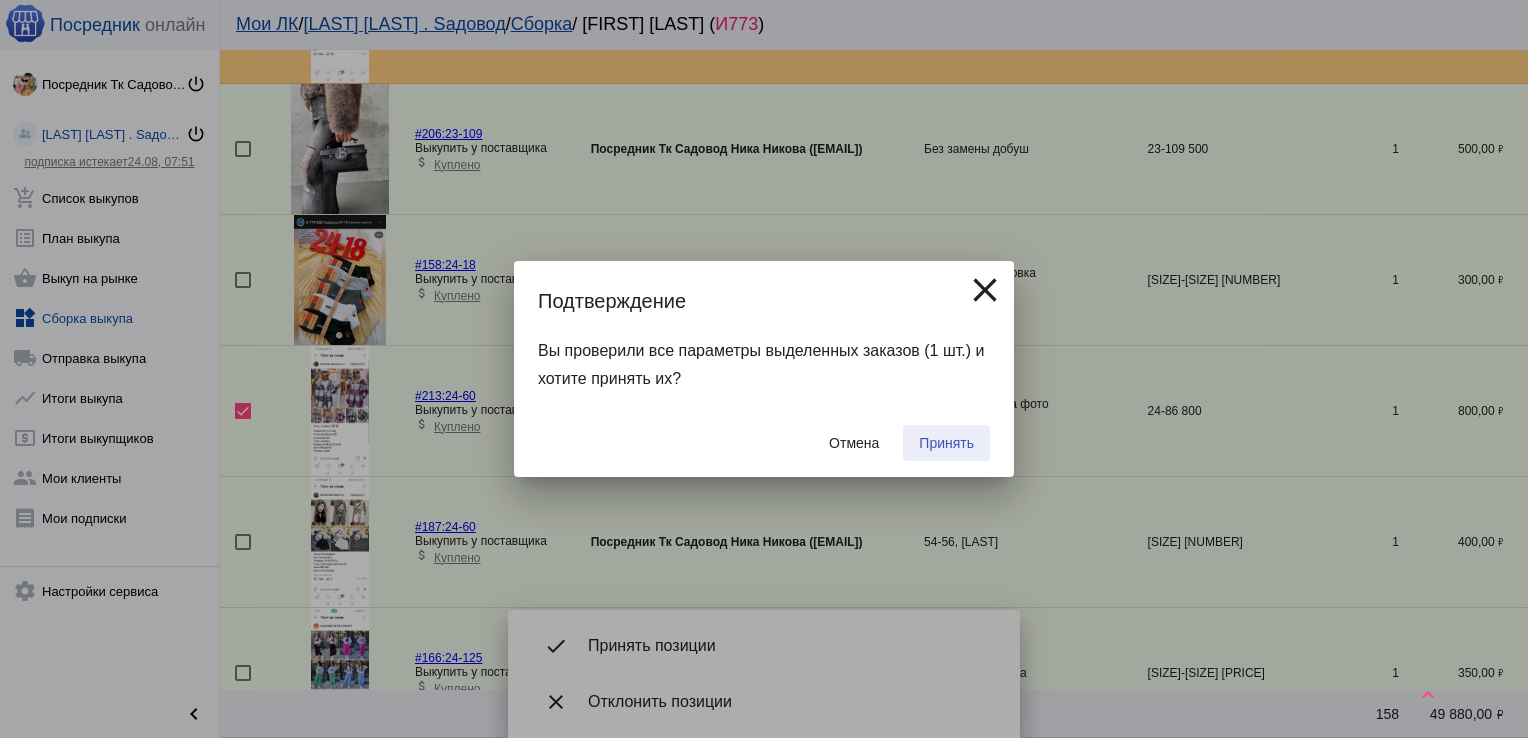 click on "Принять" at bounding box center (946, 443) 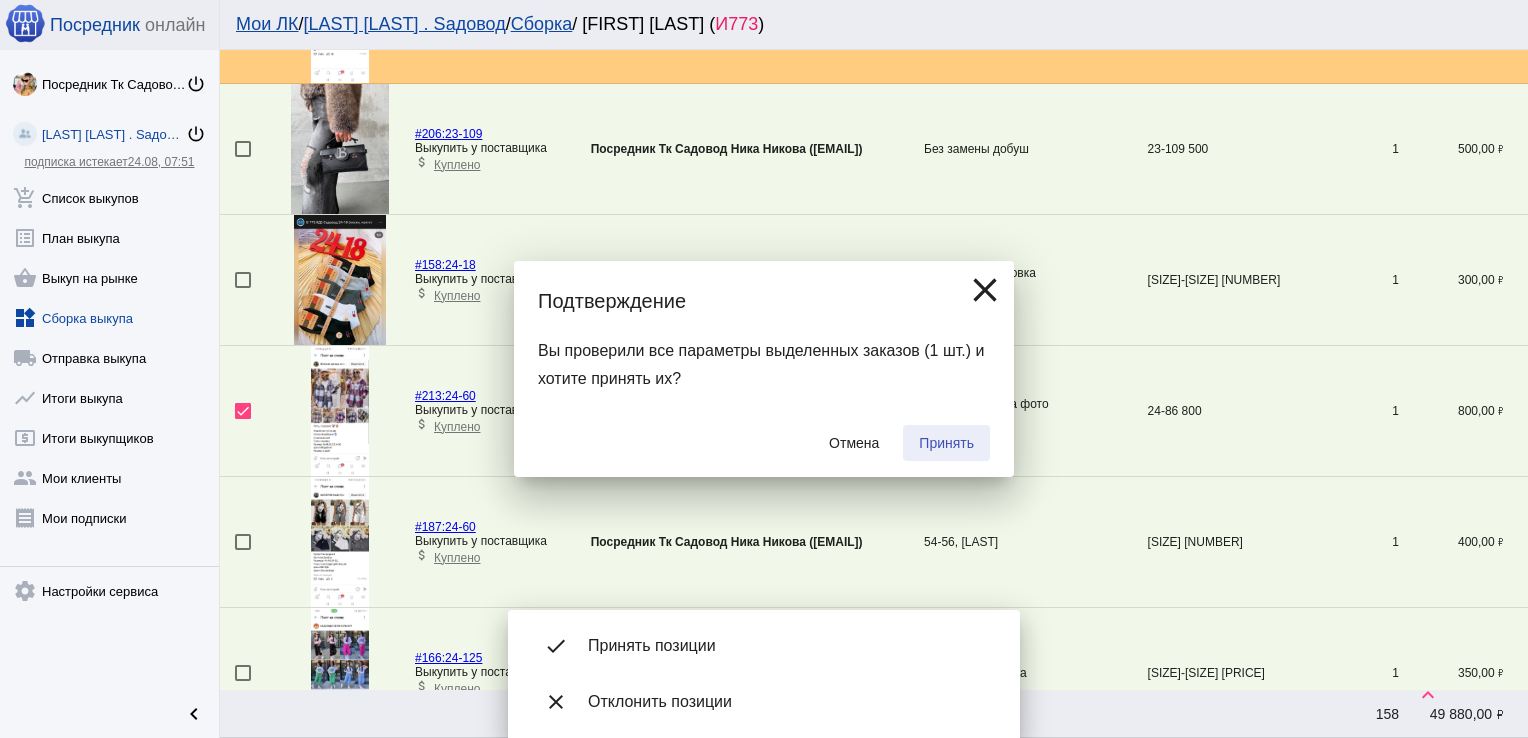 checkbox on "false" 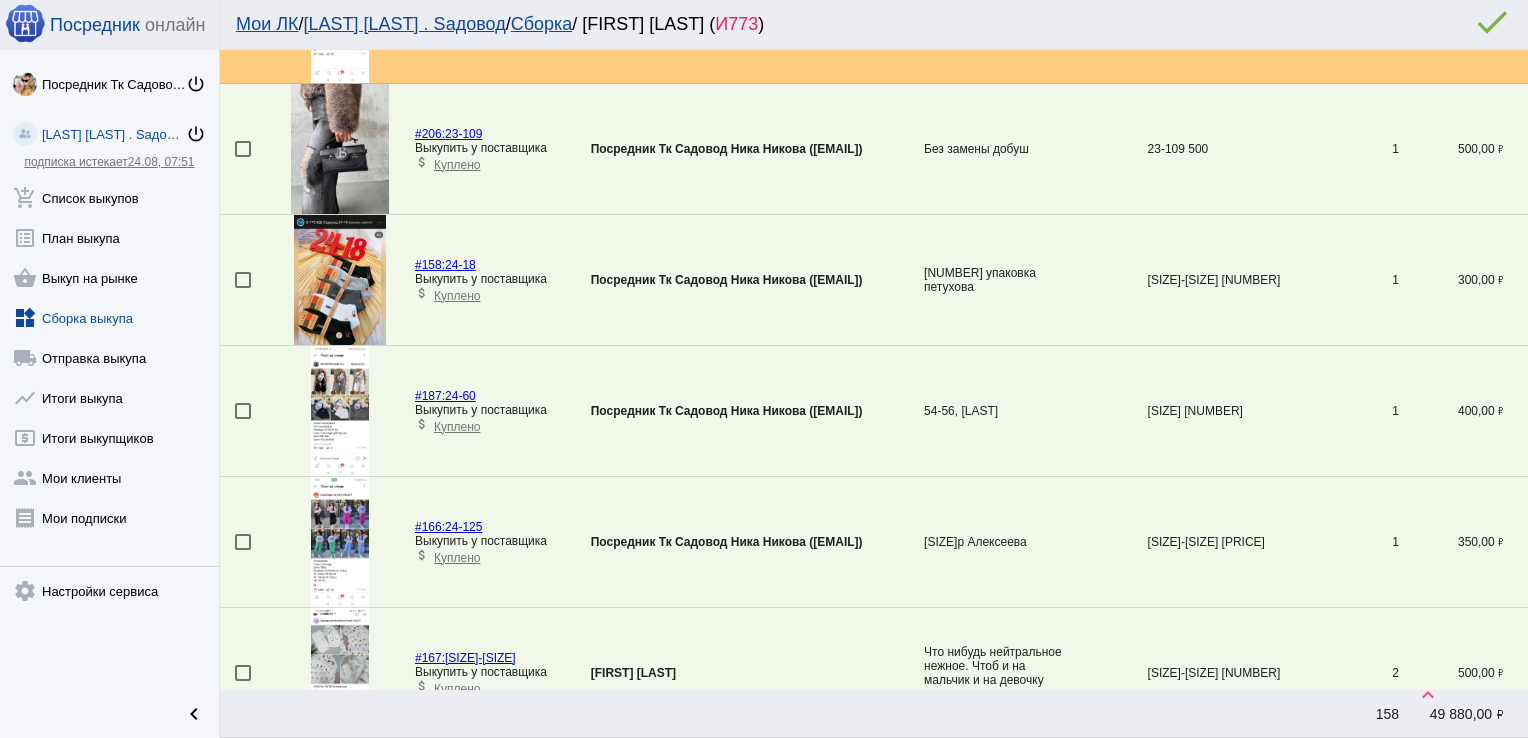 scroll, scrollTop: 1378, scrollLeft: 0, axis: vertical 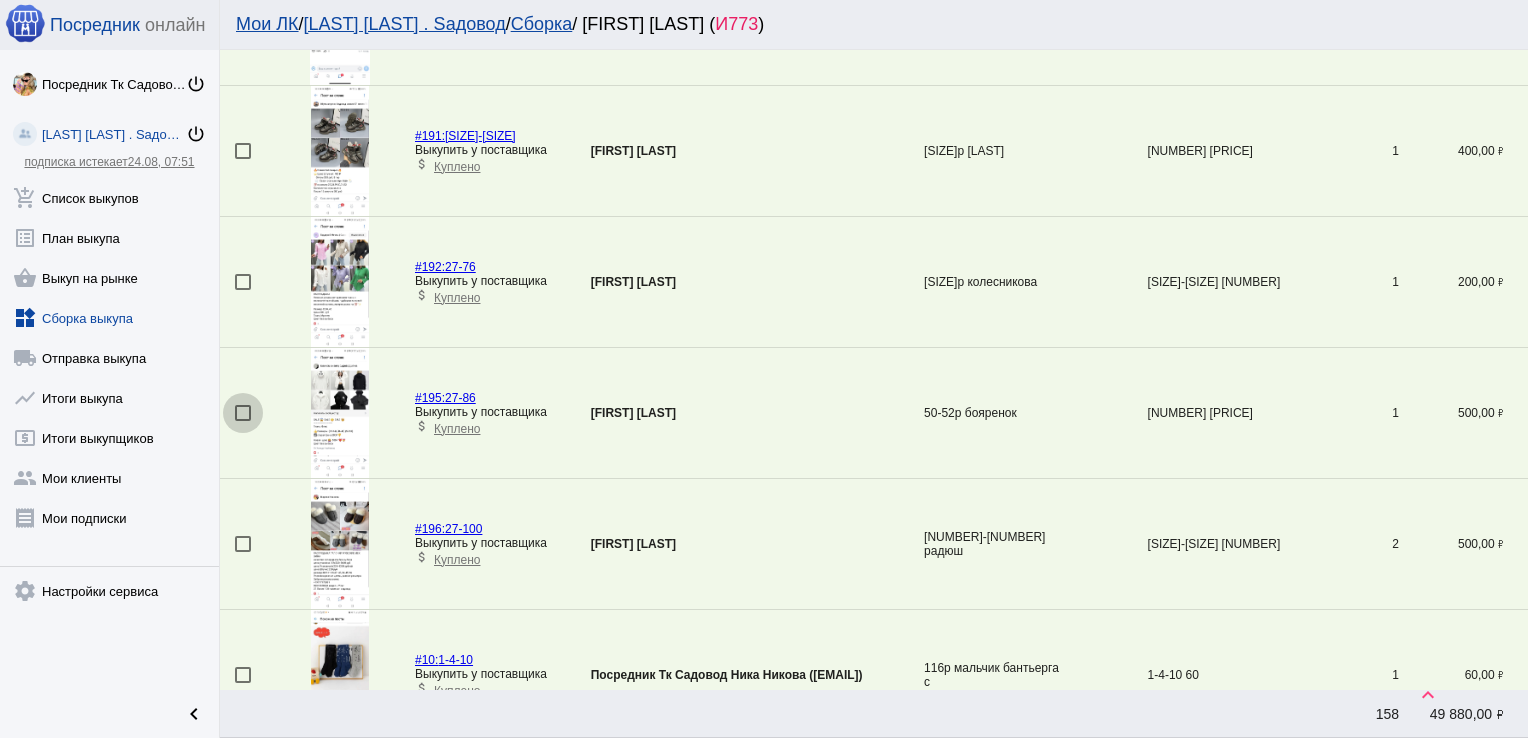 click at bounding box center [243, 413] 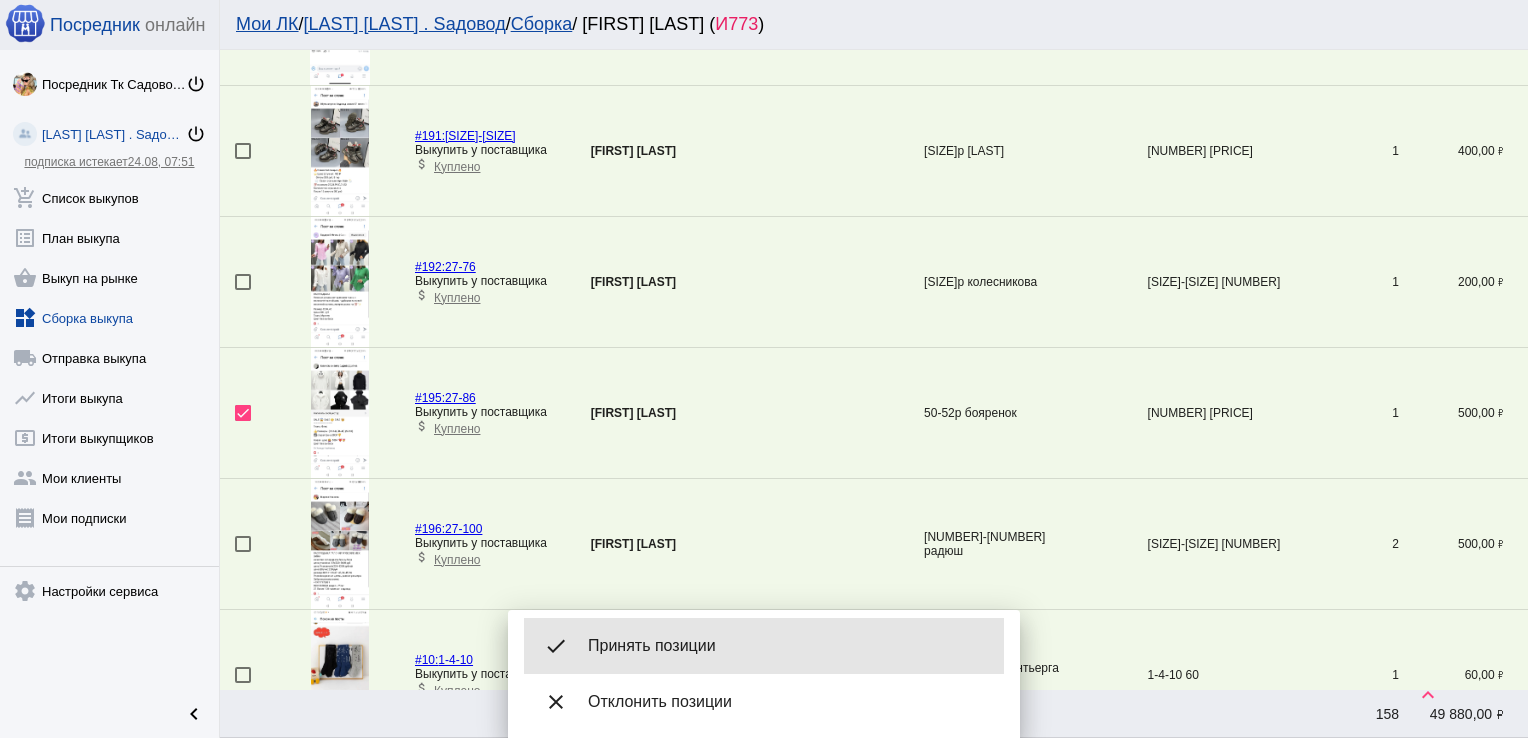click on "done Принять позиции" at bounding box center [764, 646] 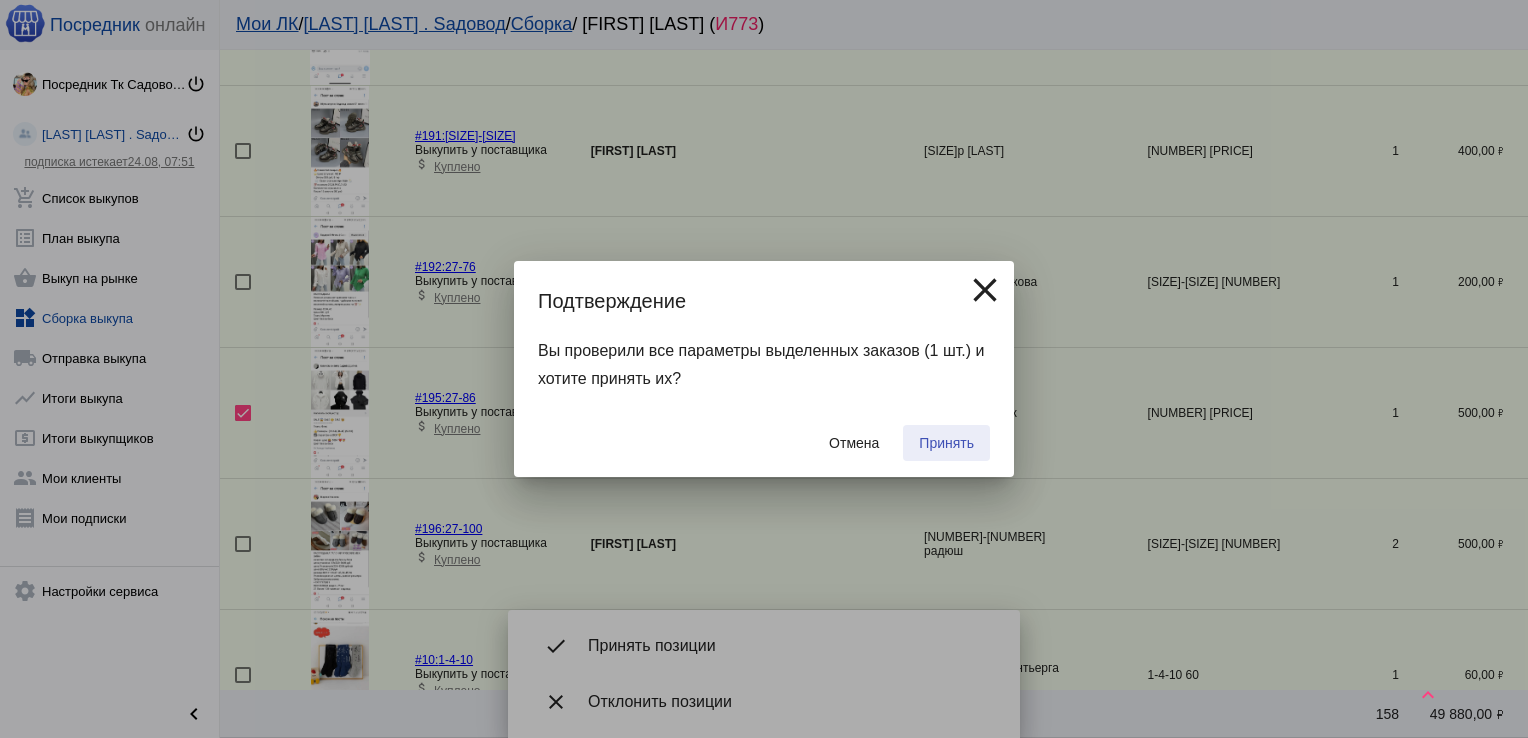 click on "Принять" at bounding box center [946, 443] 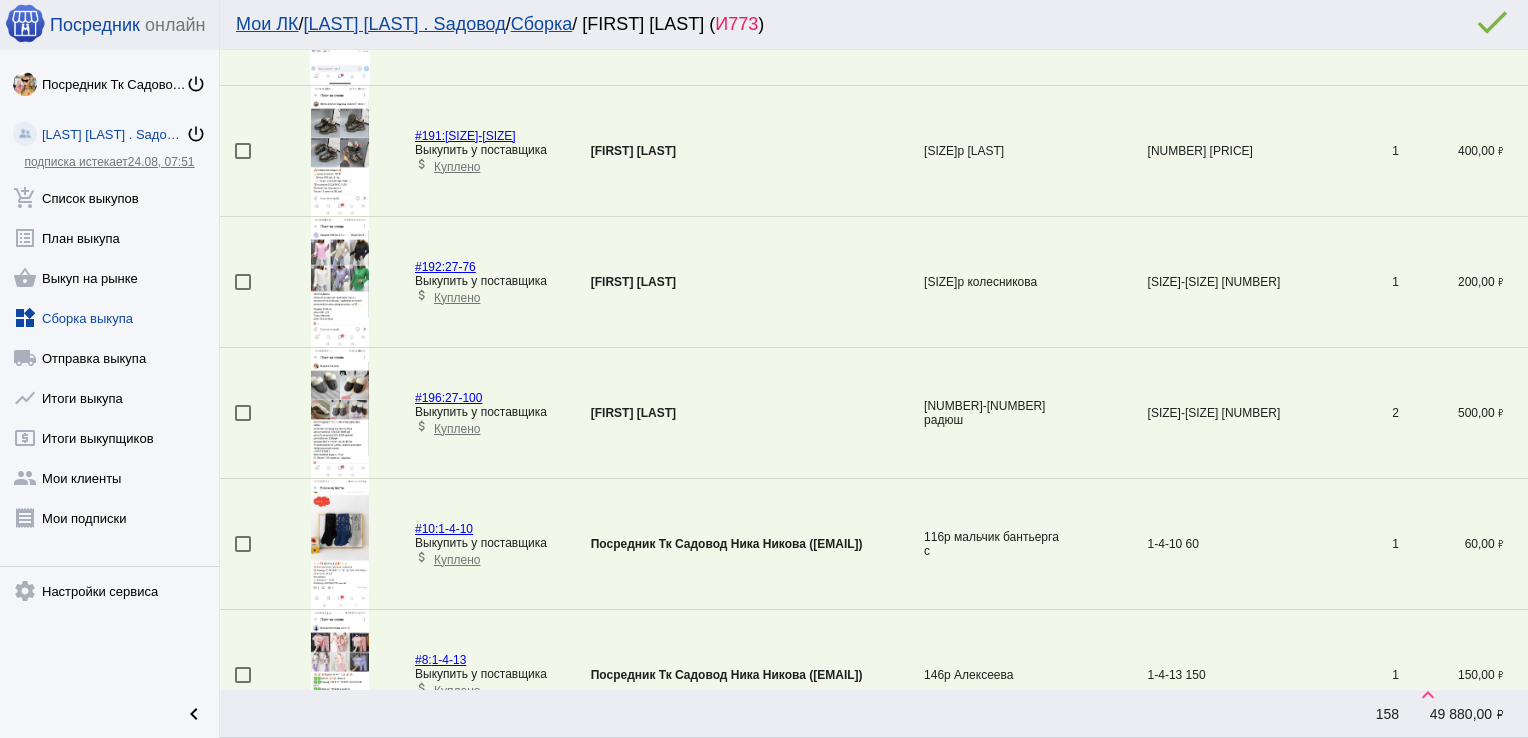 scroll, scrollTop: 855, scrollLeft: 0, axis: vertical 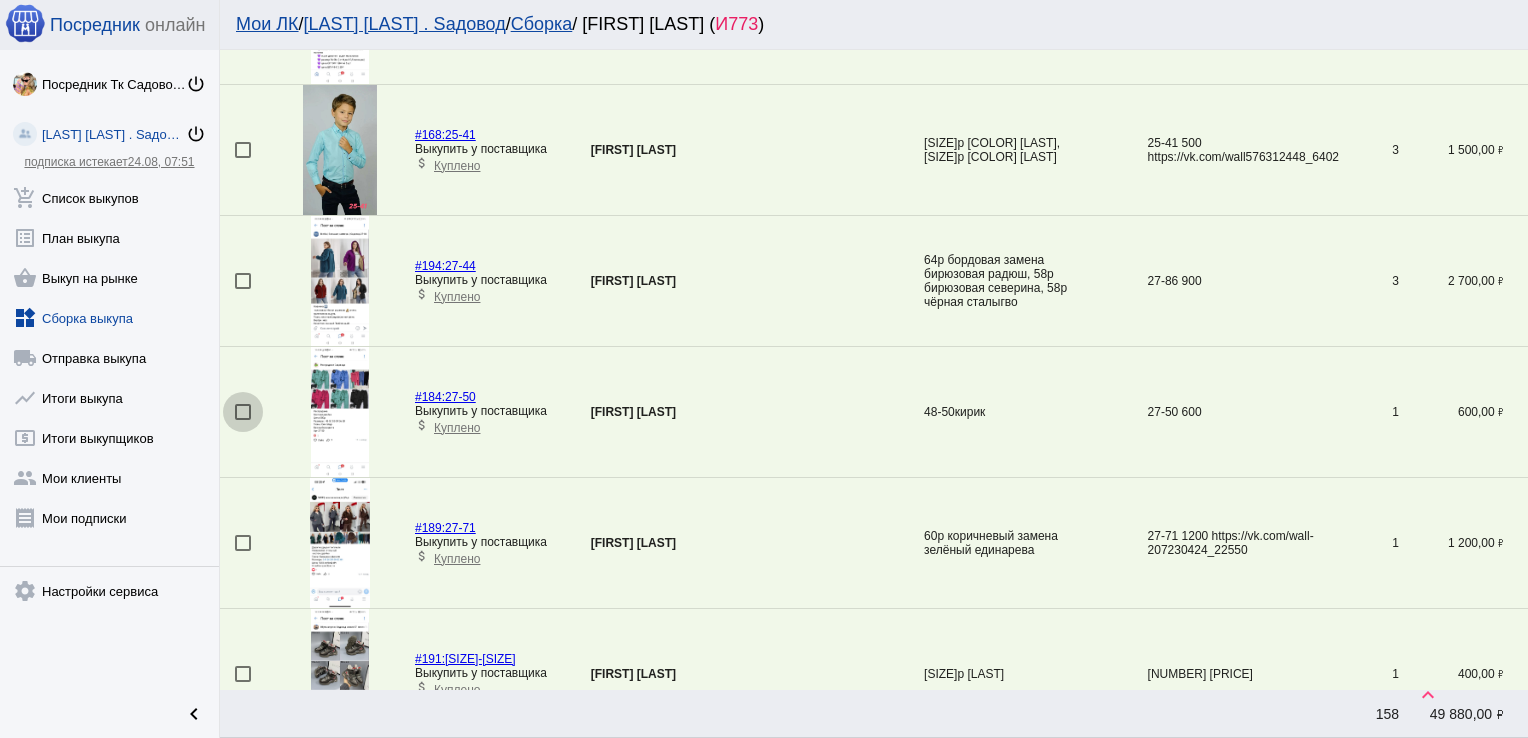 click at bounding box center (243, 412) 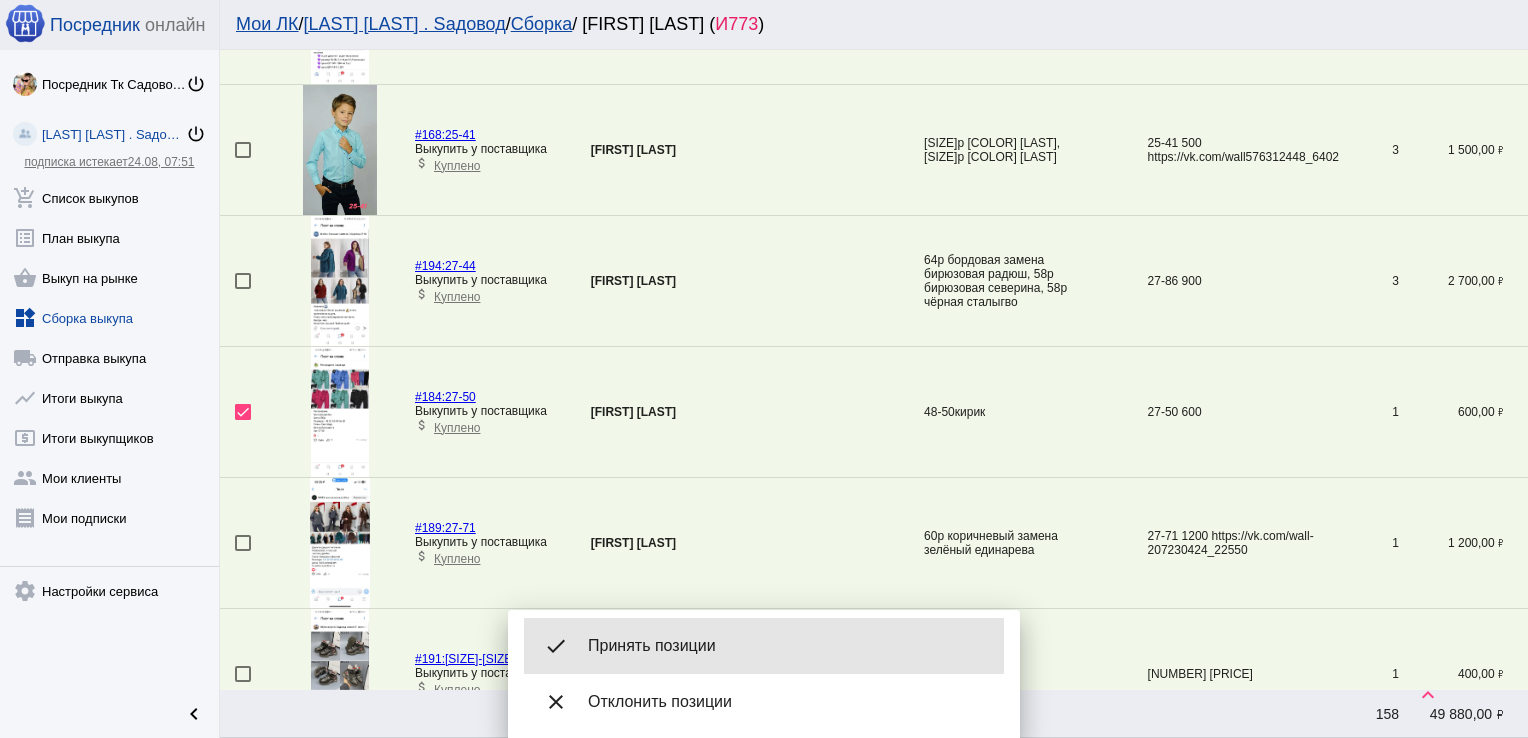 click on "Принять позиции" at bounding box center (788, 646) 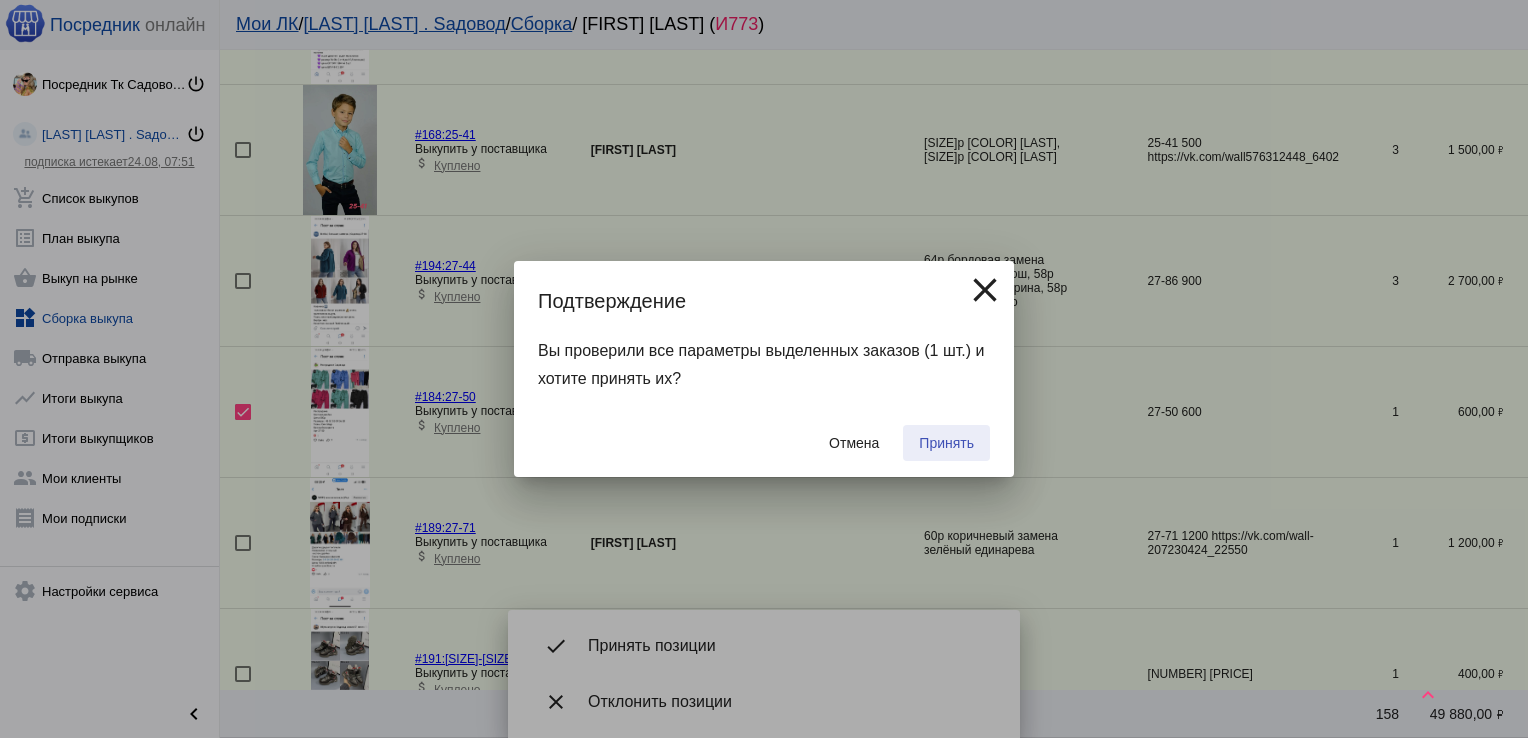 click on "Принять" at bounding box center (946, 443) 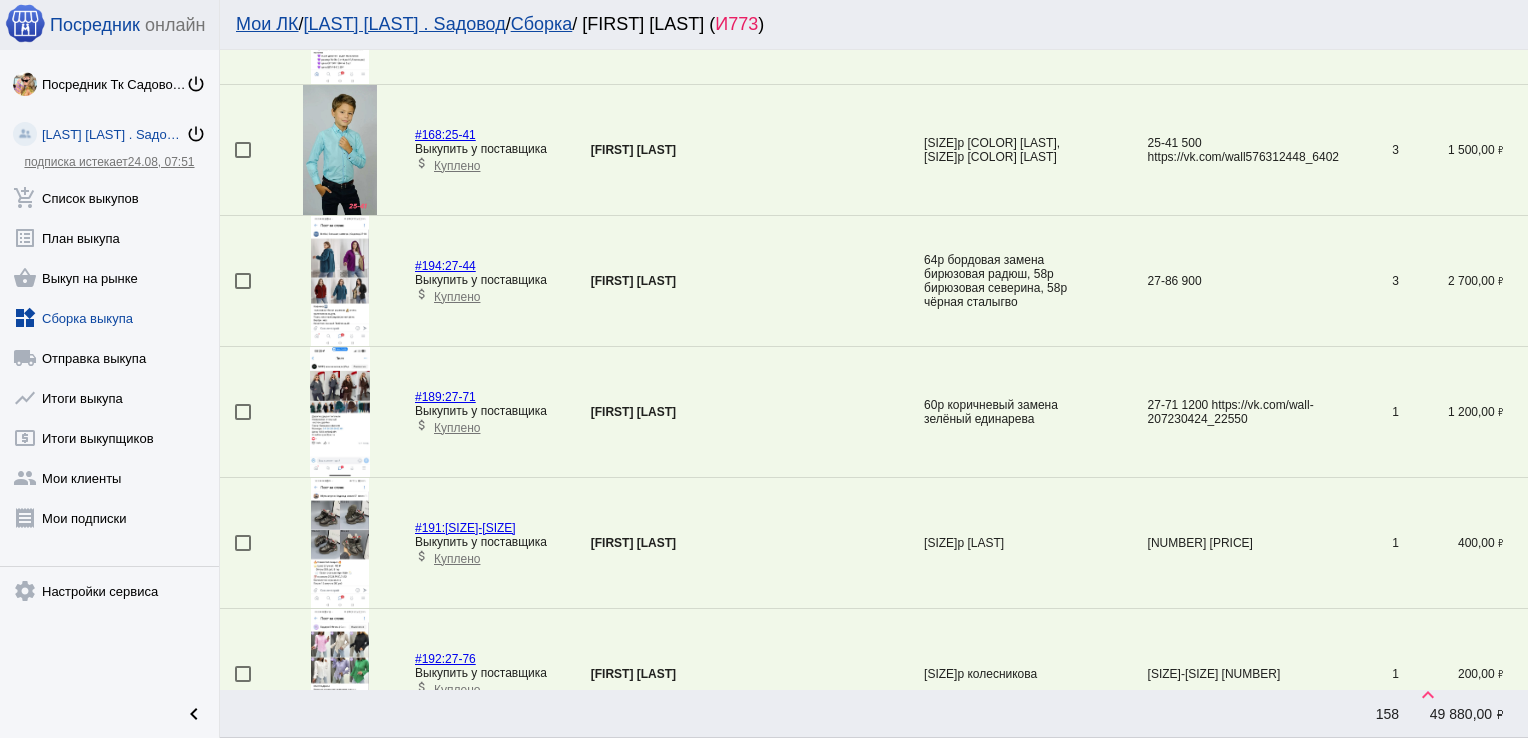 click at bounding box center [243, 543] 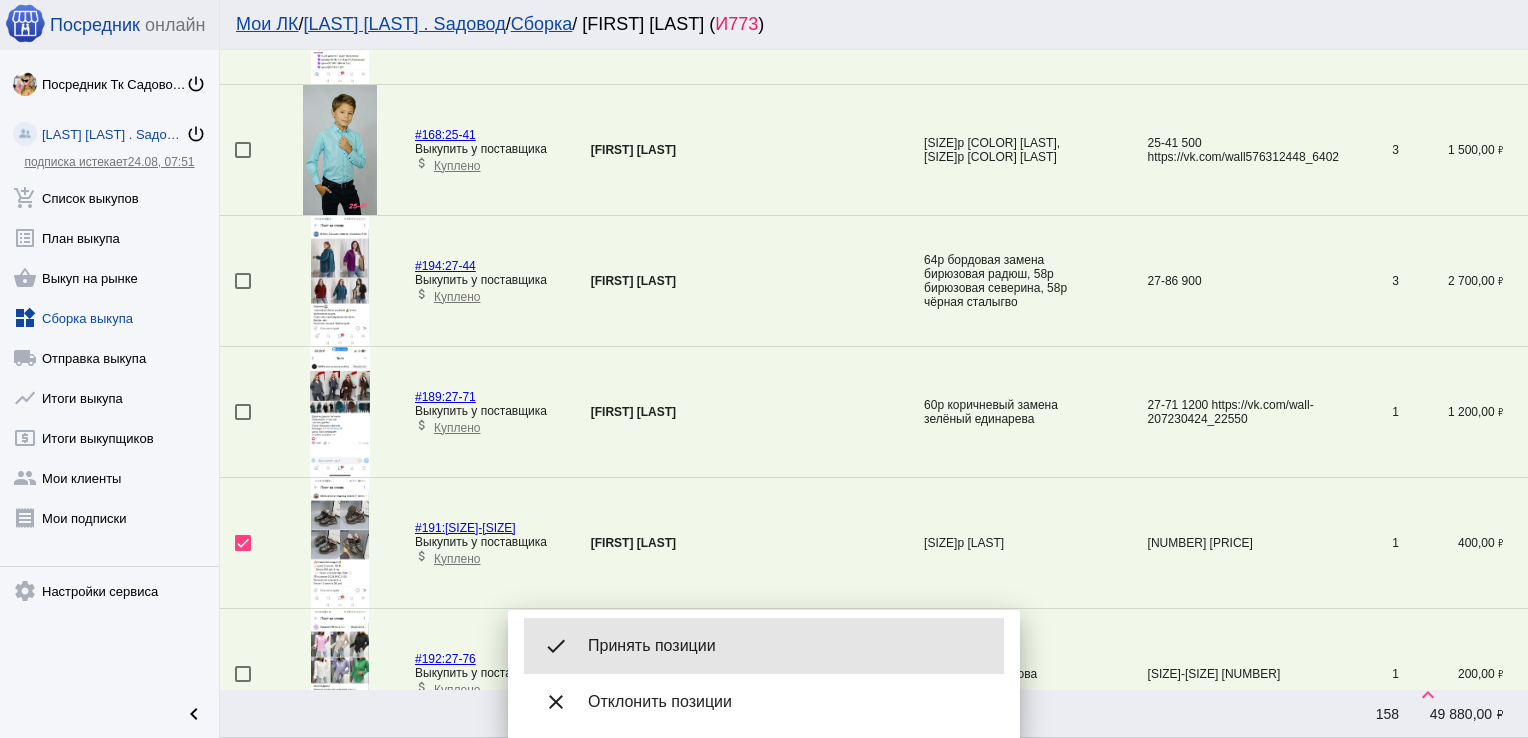 click on "done Принять позиции" at bounding box center [764, 646] 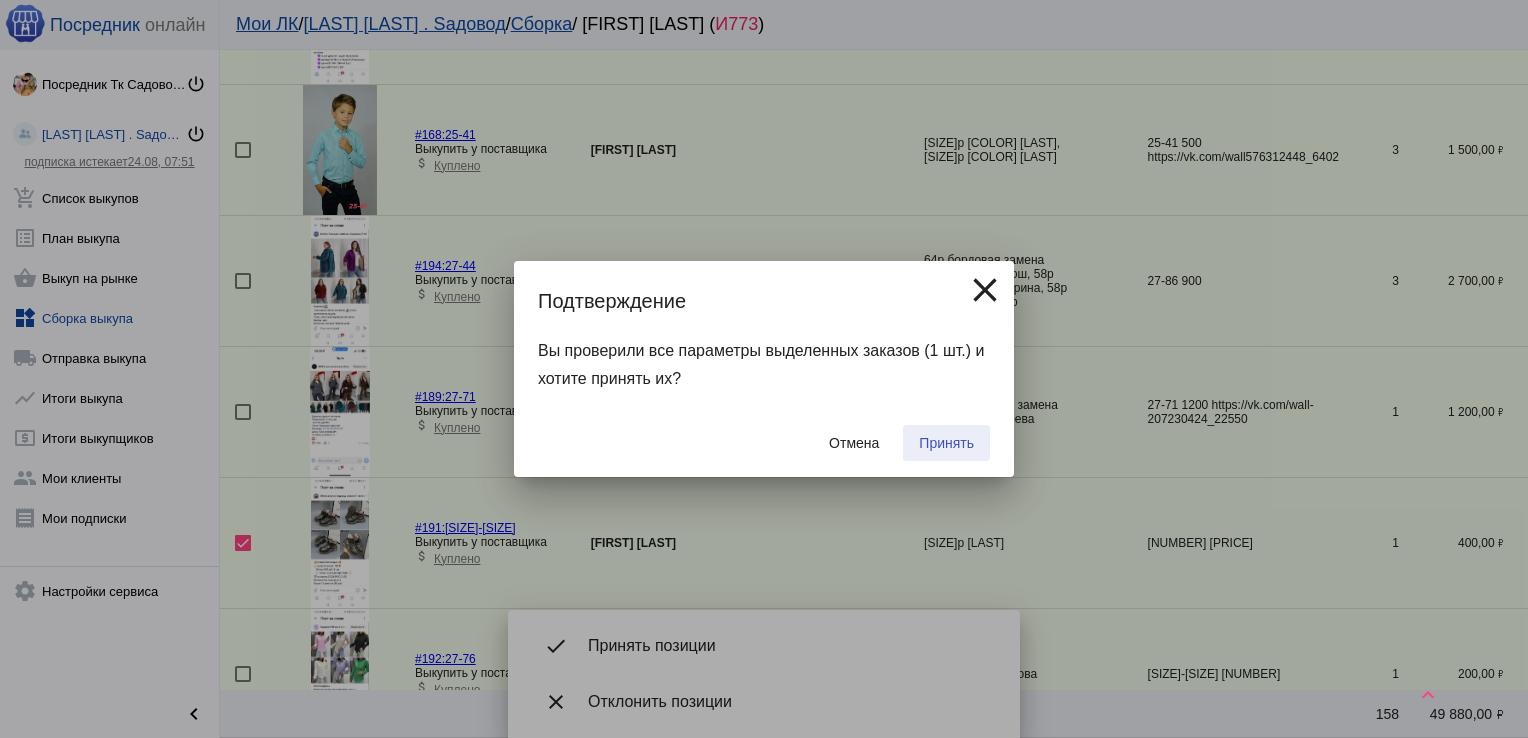 click on "Принять" at bounding box center [946, 443] 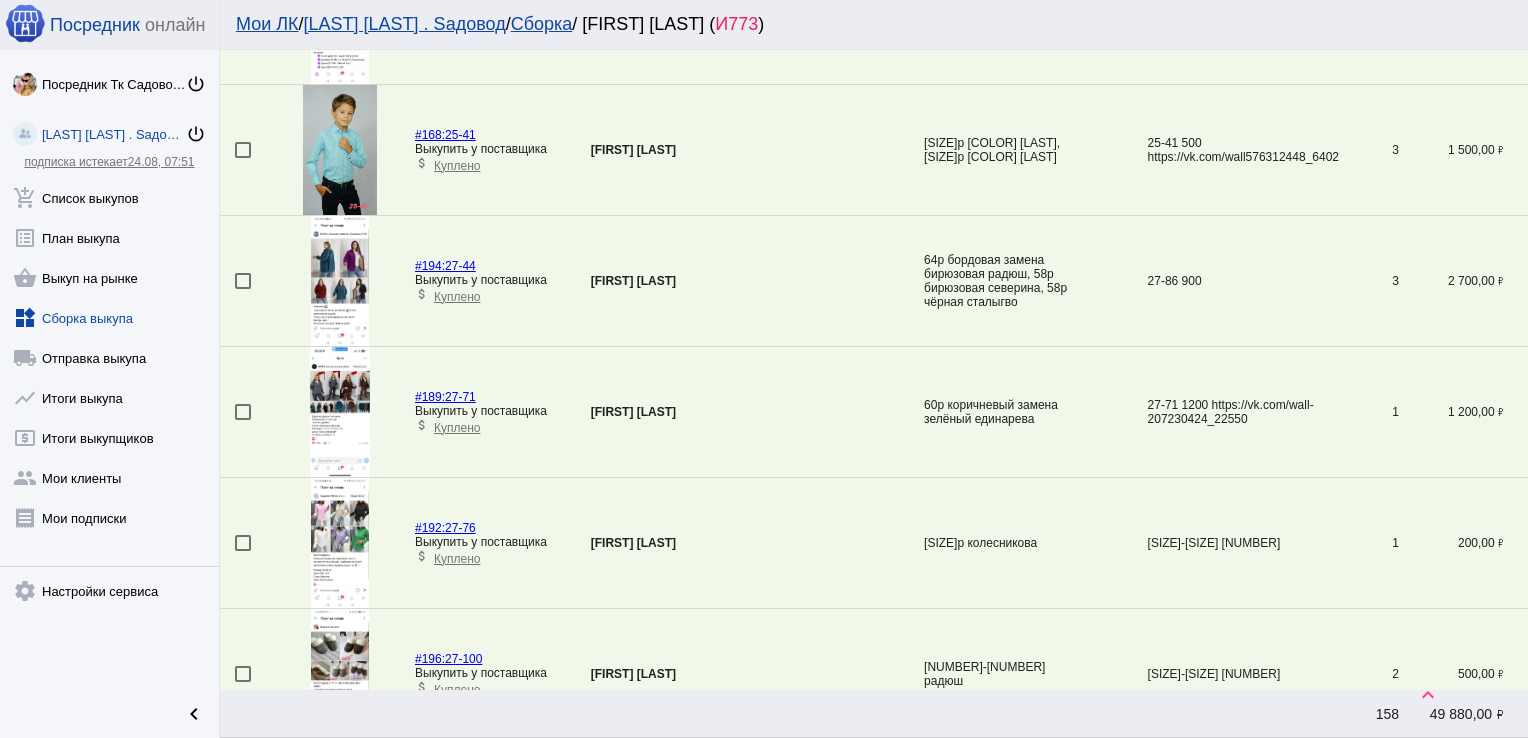 click at bounding box center (243, 543) 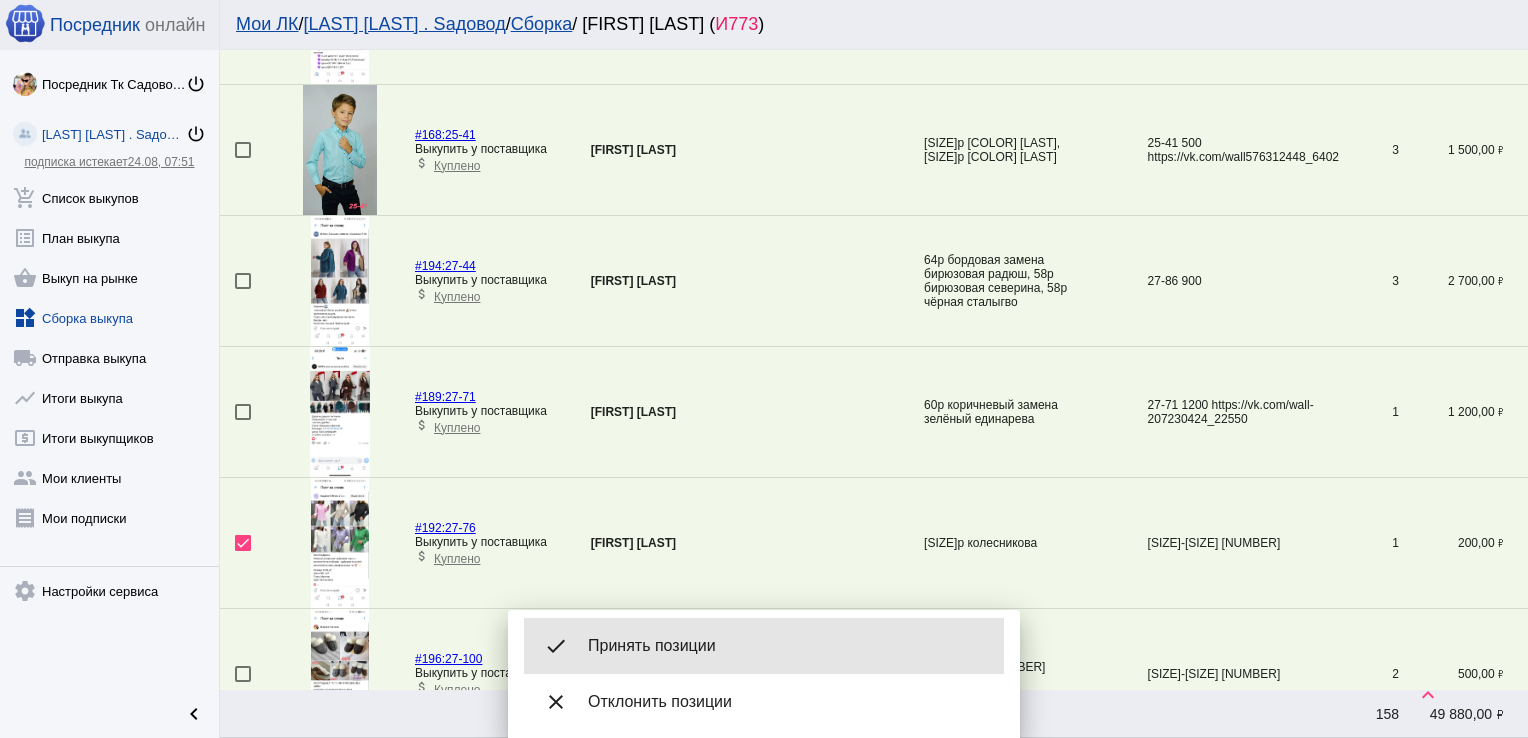 click on "done Принять позиции" at bounding box center [764, 646] 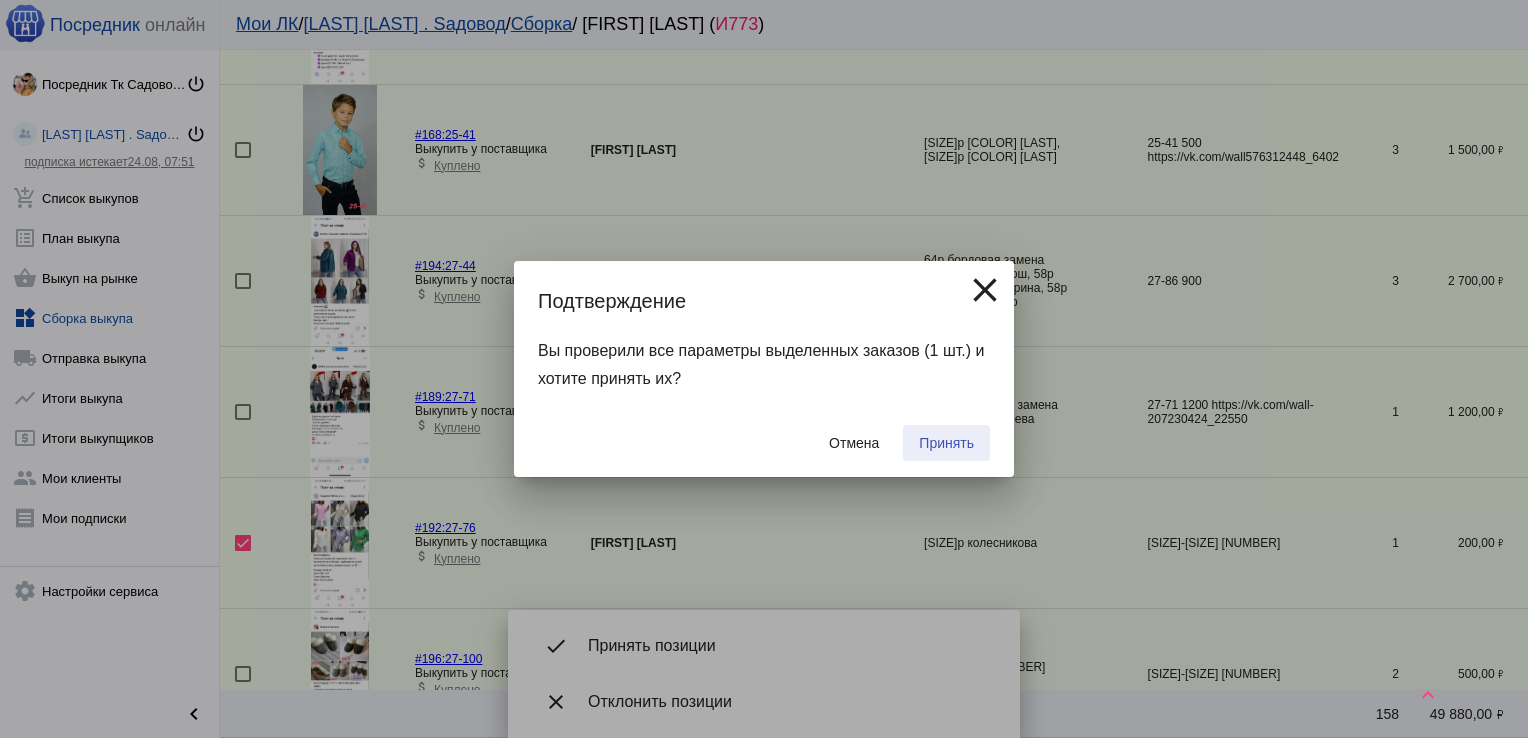 click on "Принять" at bounding box center [946, 443] 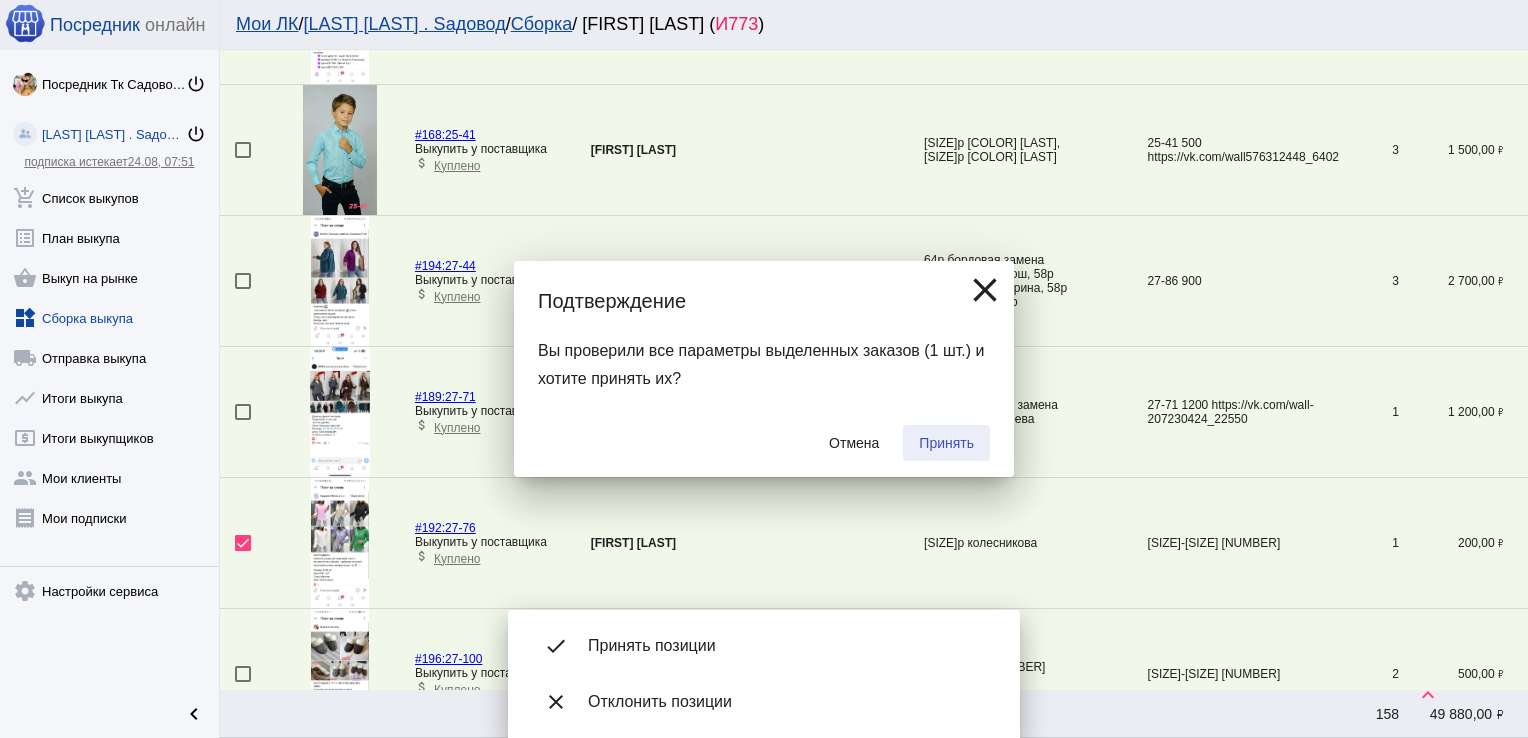 checkbox on "false" 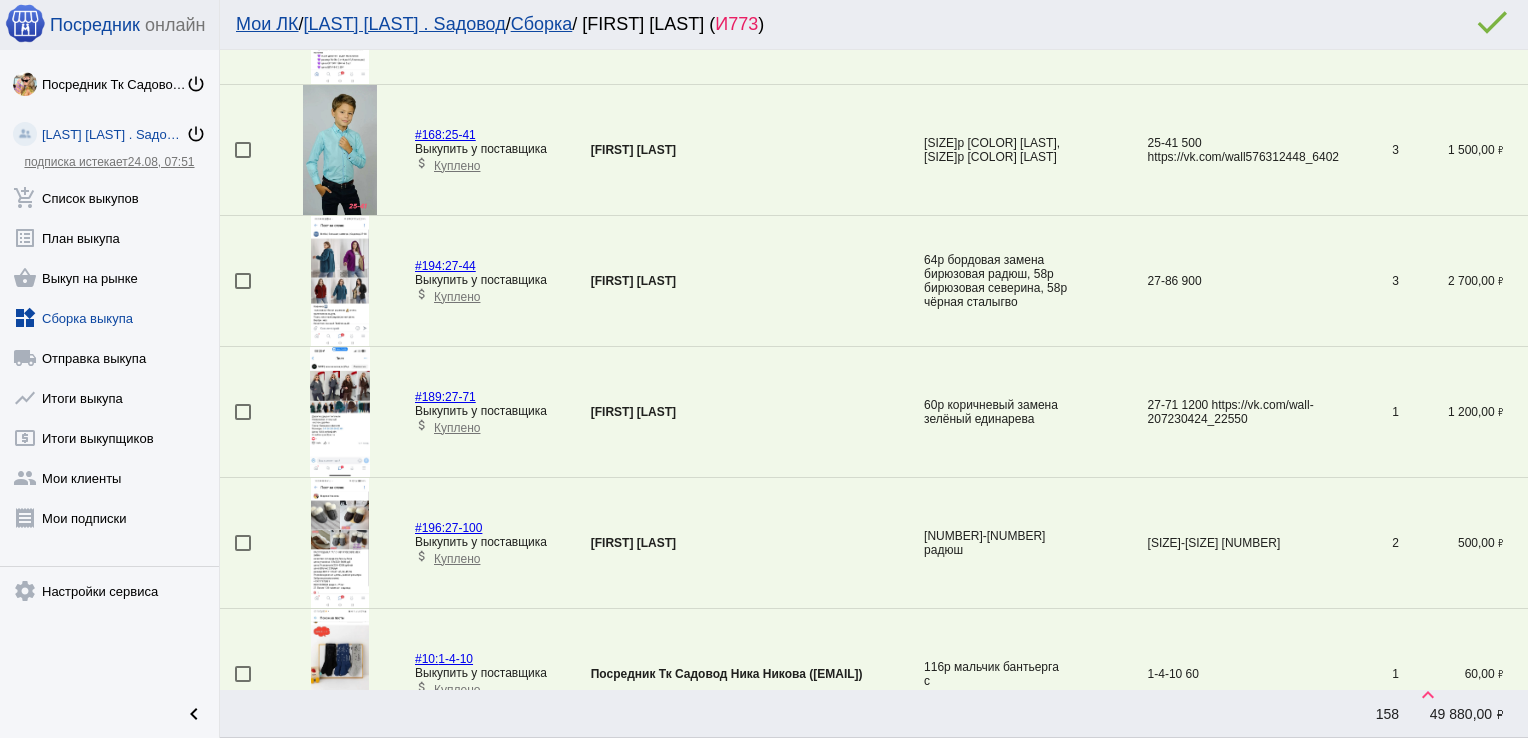 scroll, scrollTop: 70, scrollLeft: 0, axis: vertical 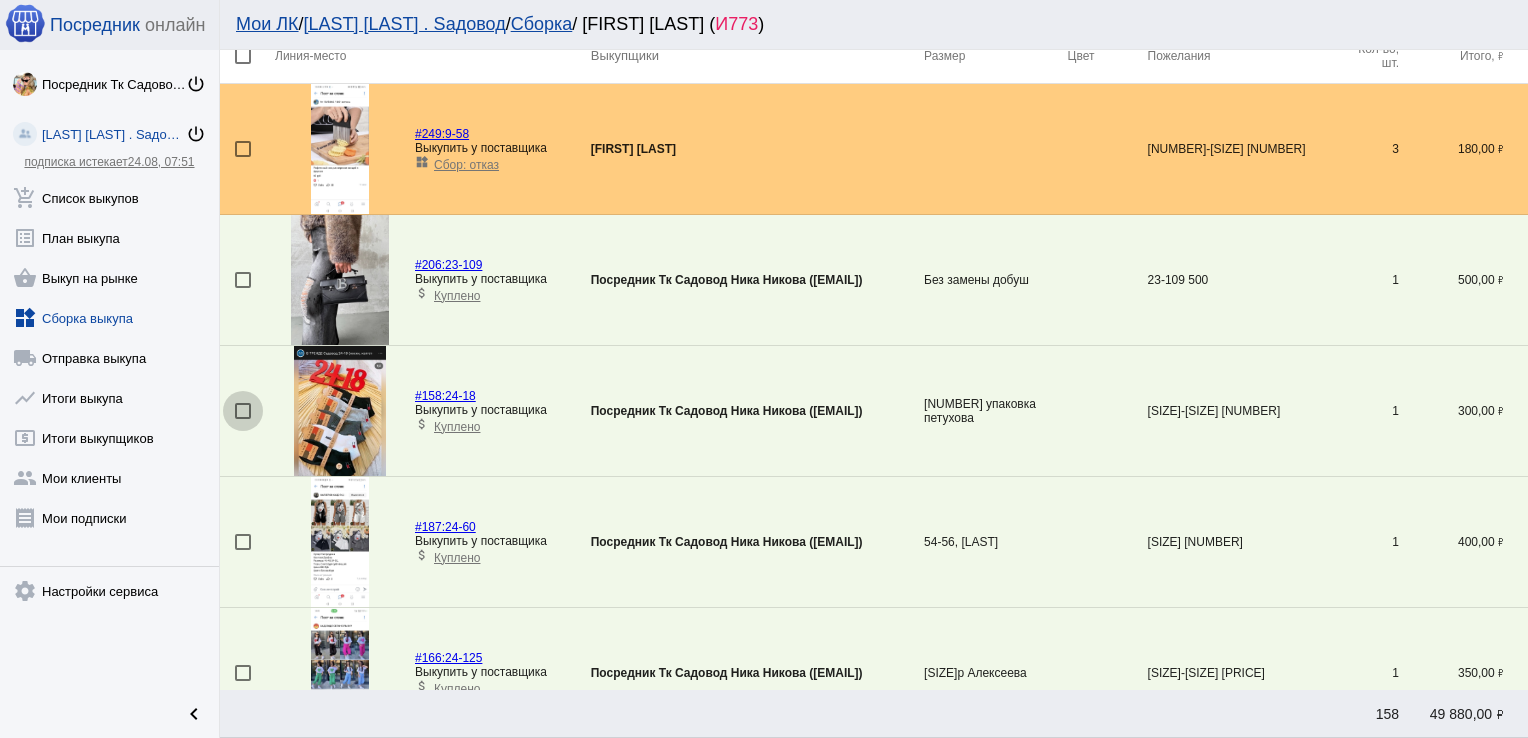 click at bounding box center (243, 411) 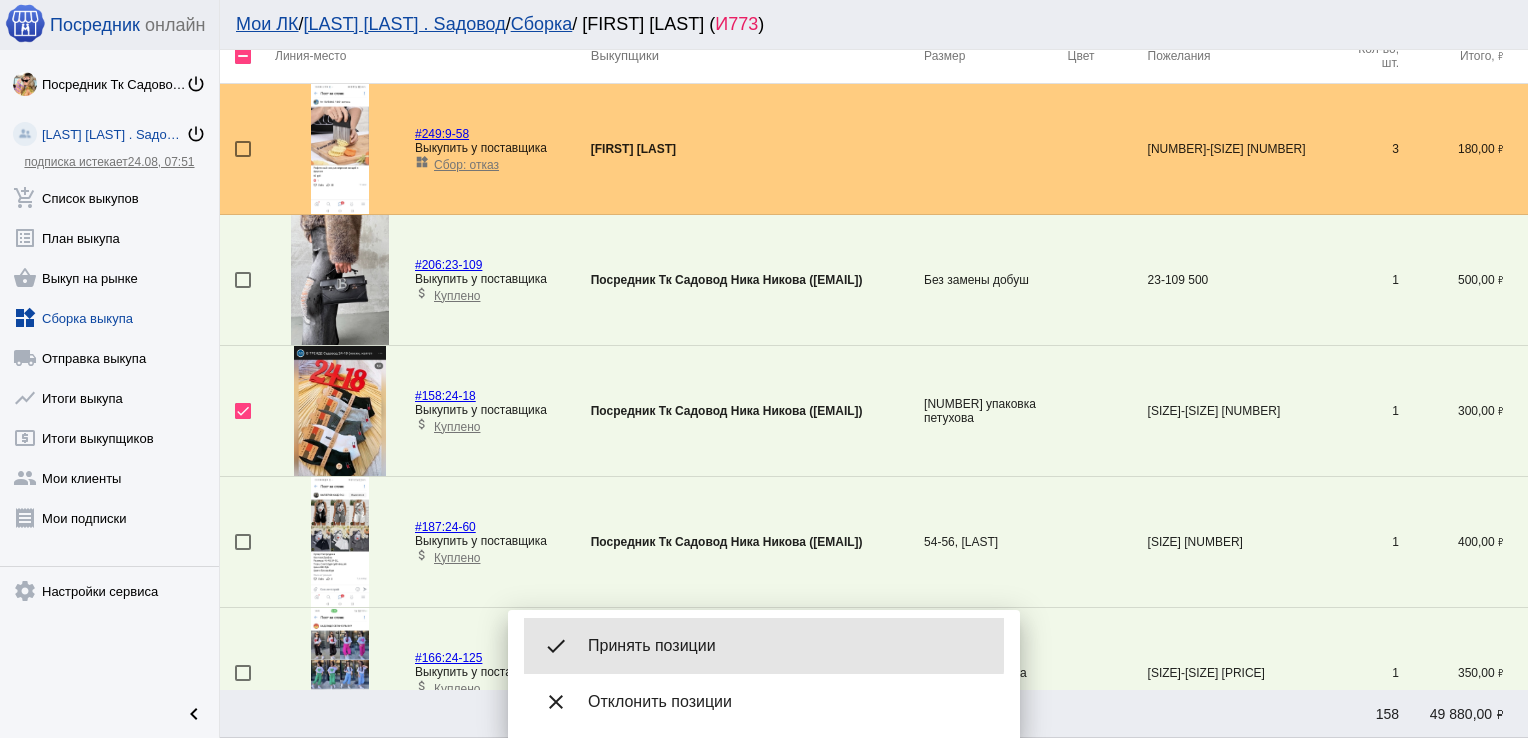 click on "done Принять позиции" at bounding box center [764, 646] 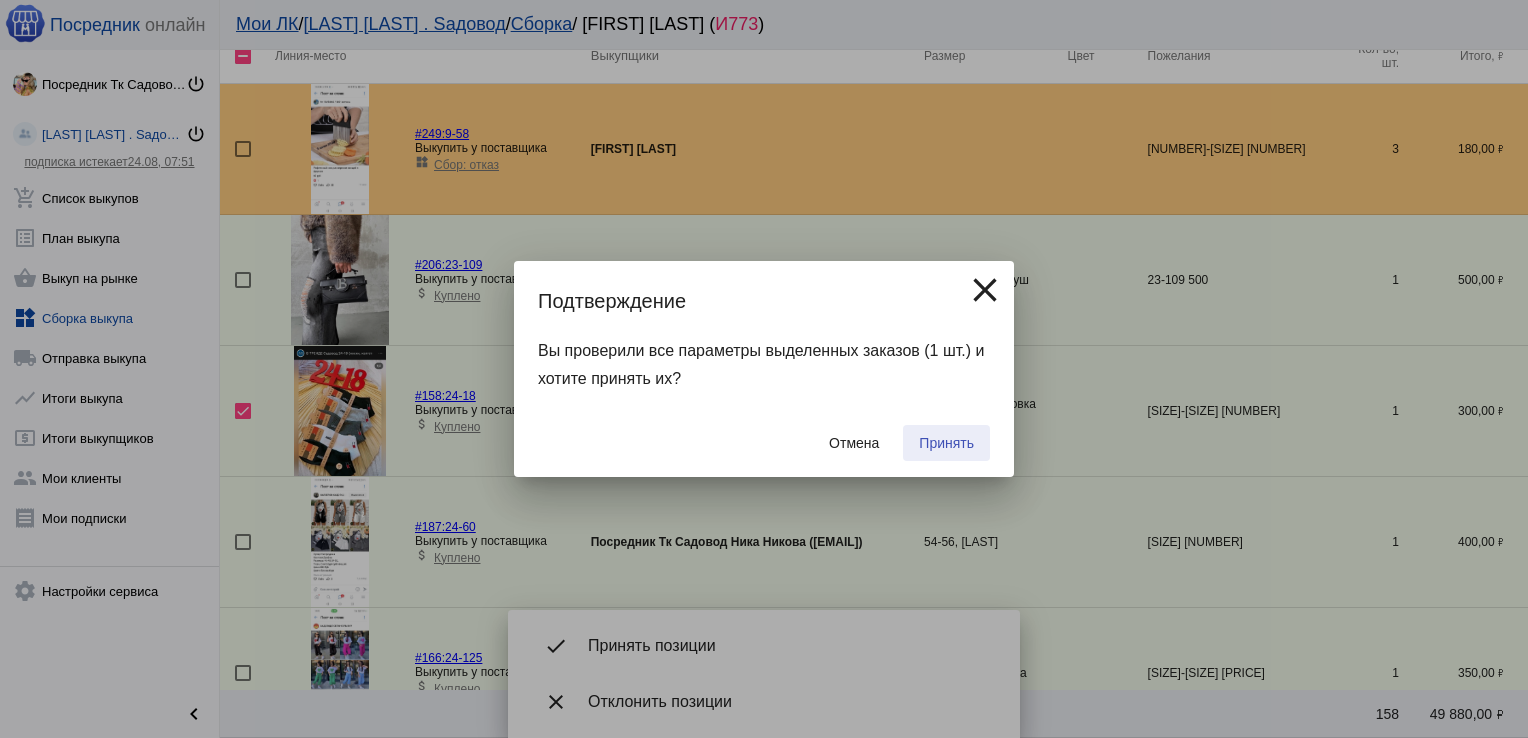 click on "Принять" at bounding box center [946, 443] 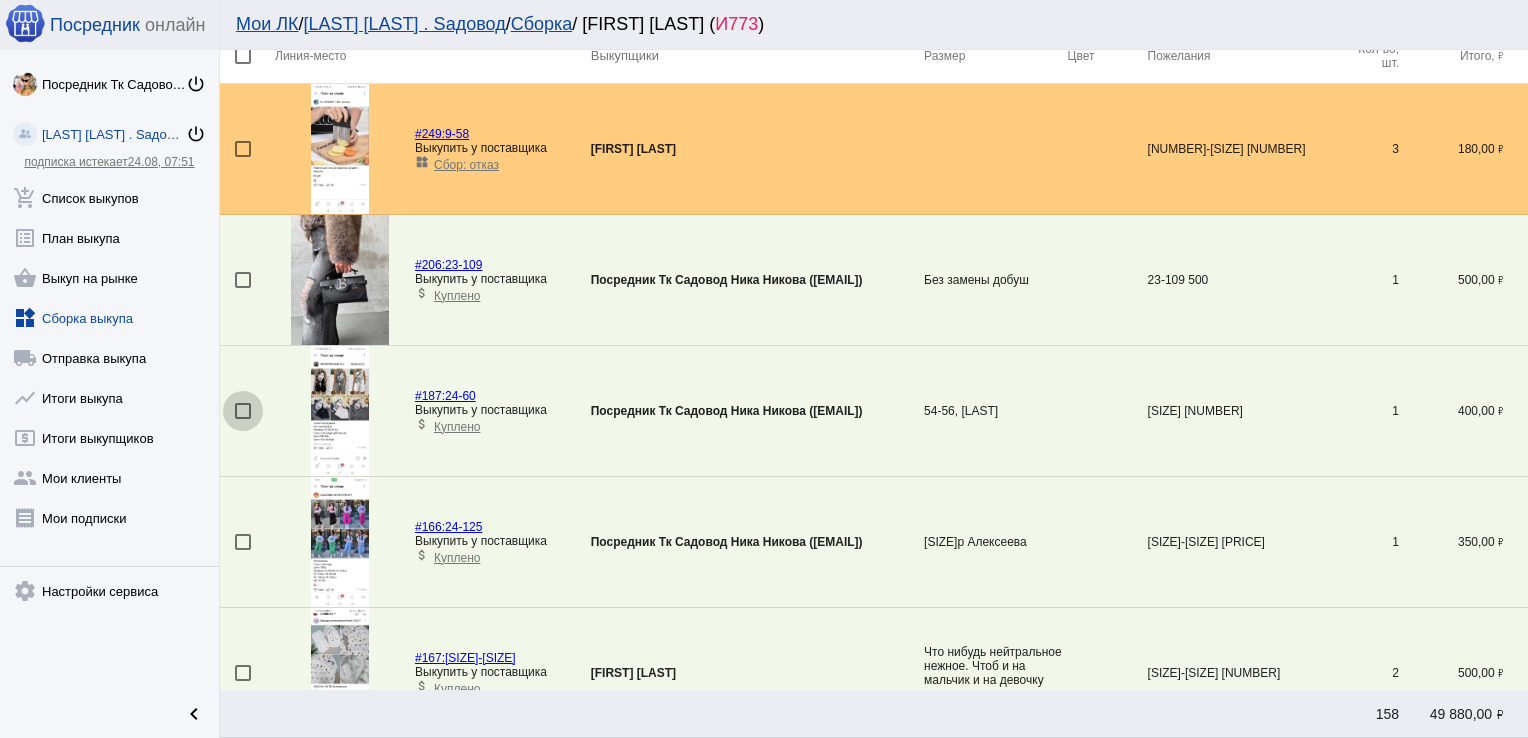 click at bounding box center (243, 411) 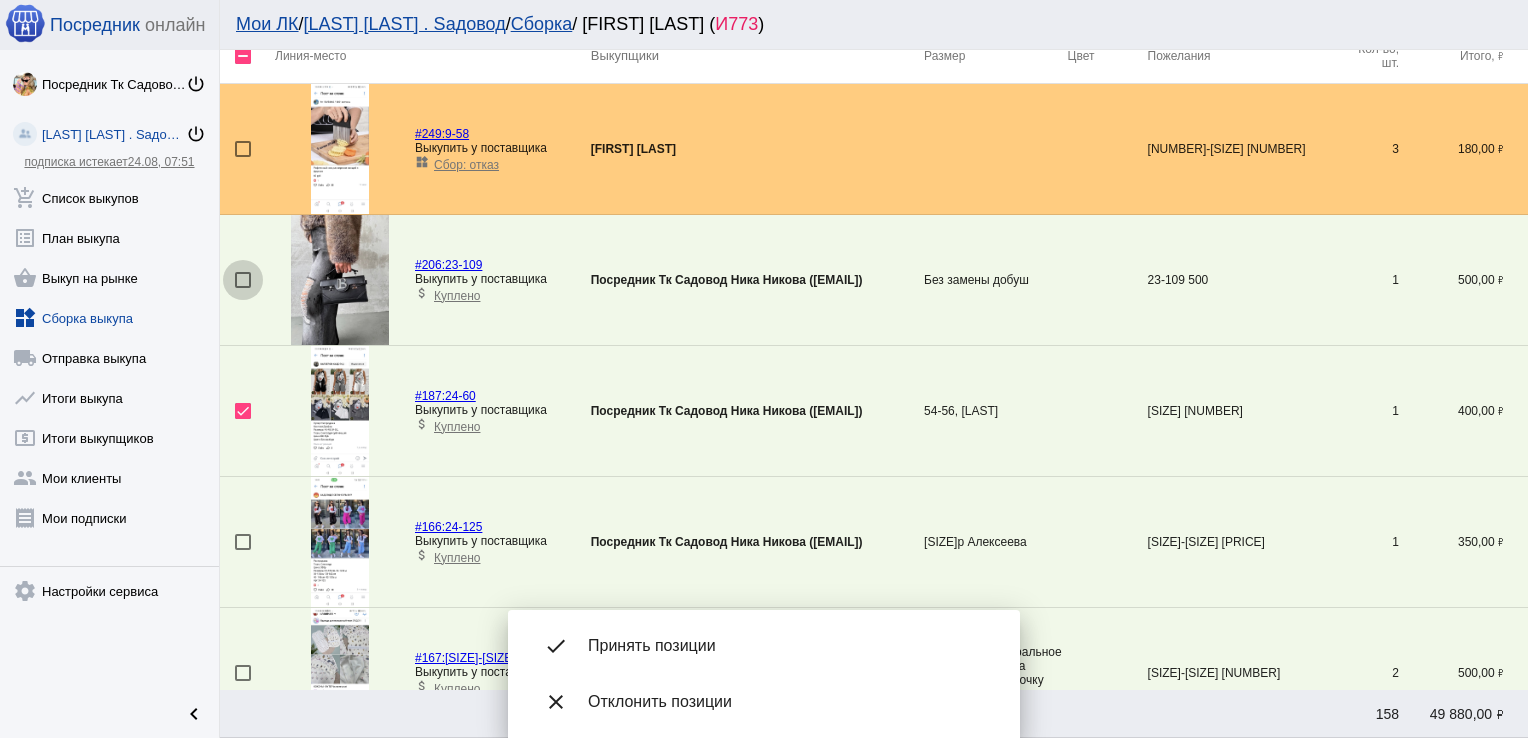click at bounding box center (243, 280) 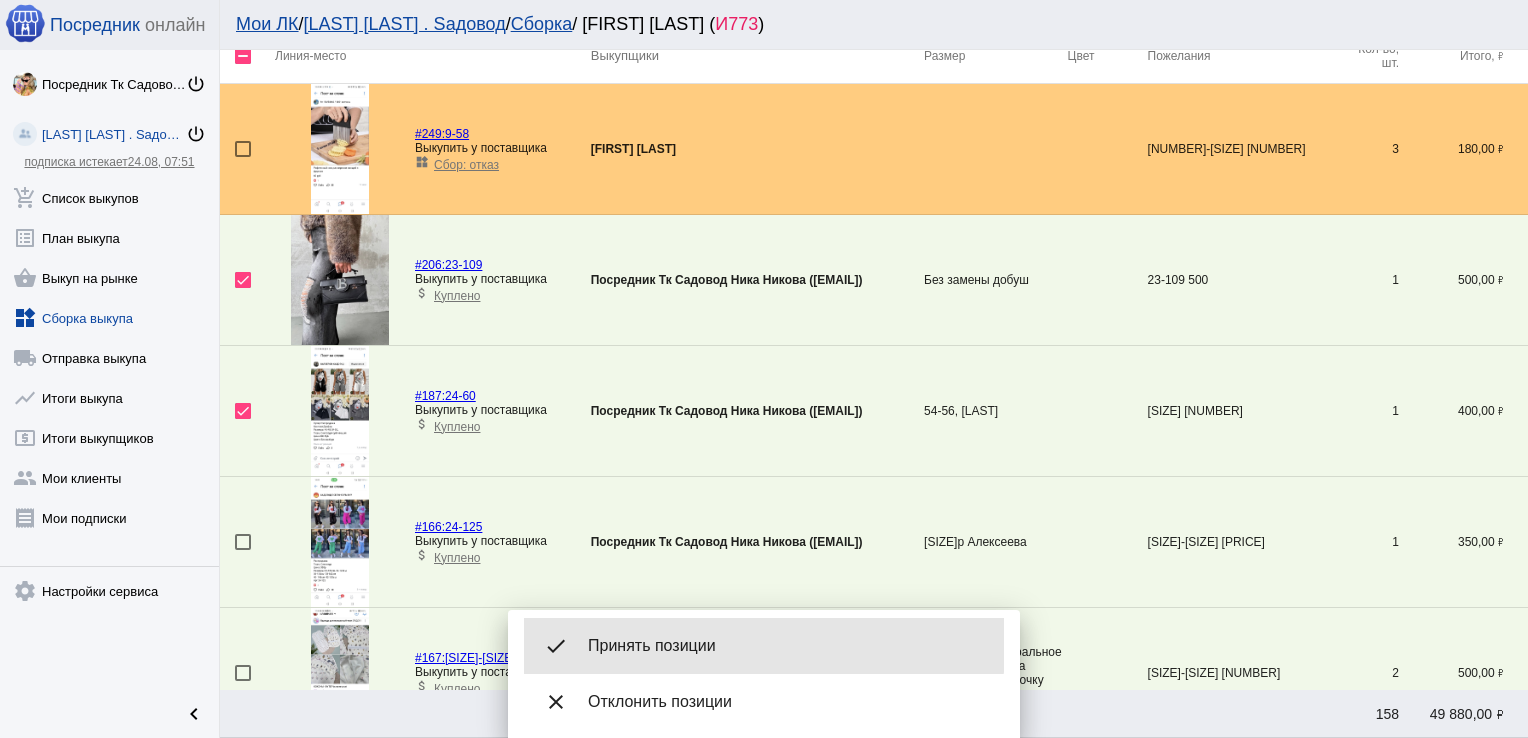 click on "done Принять позиции" at bounding box center (764, 646) 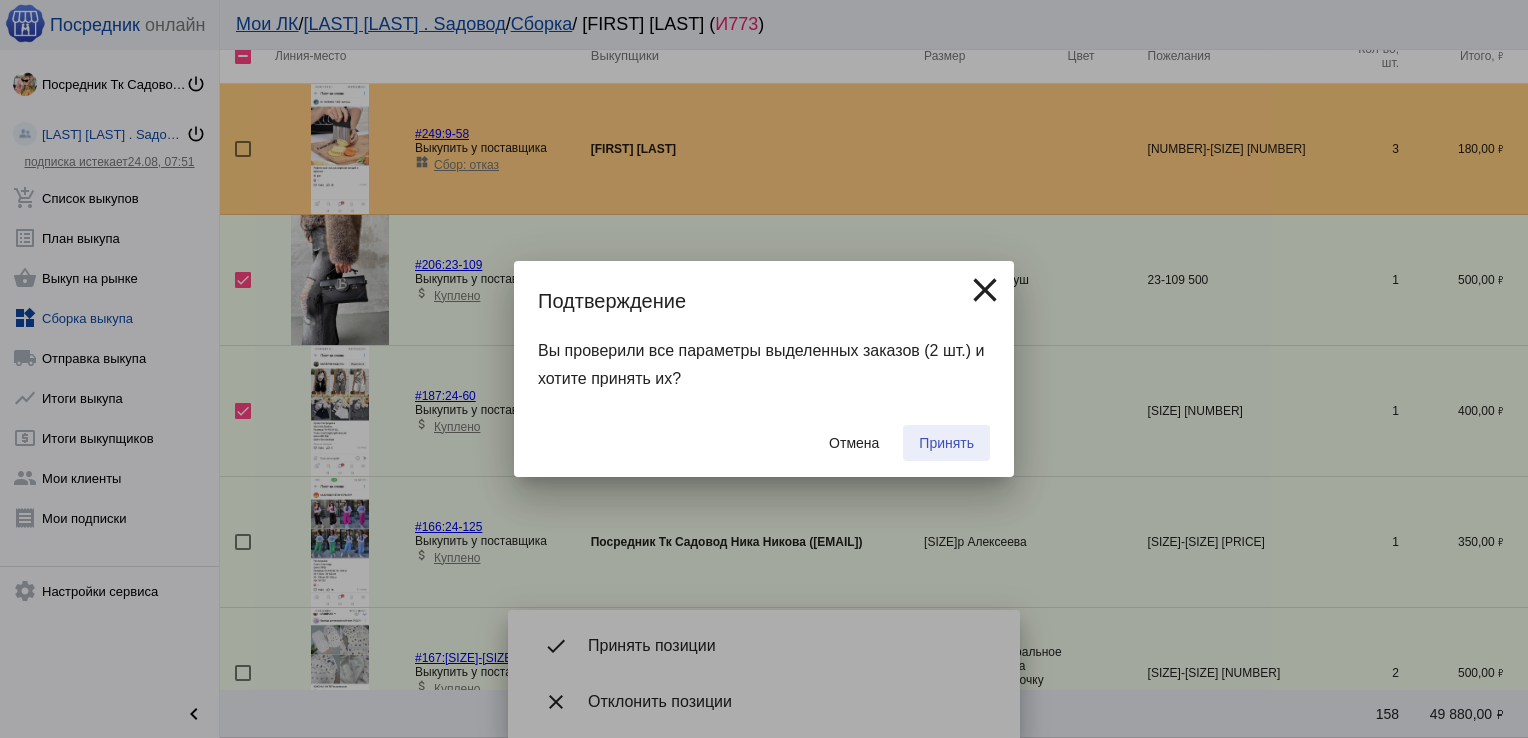 click on "Принять" at bounding box center (946, 443) 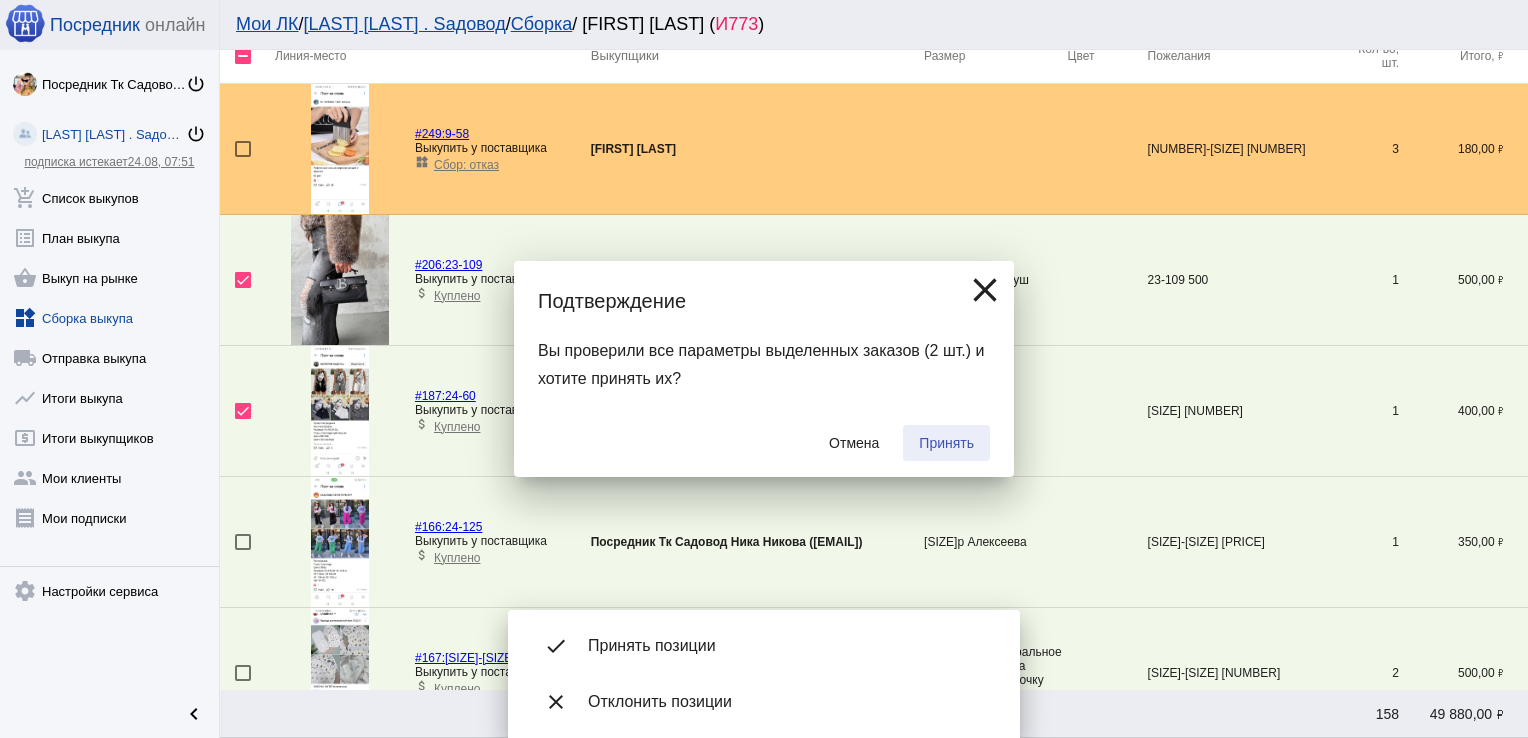 checkbox on "false" 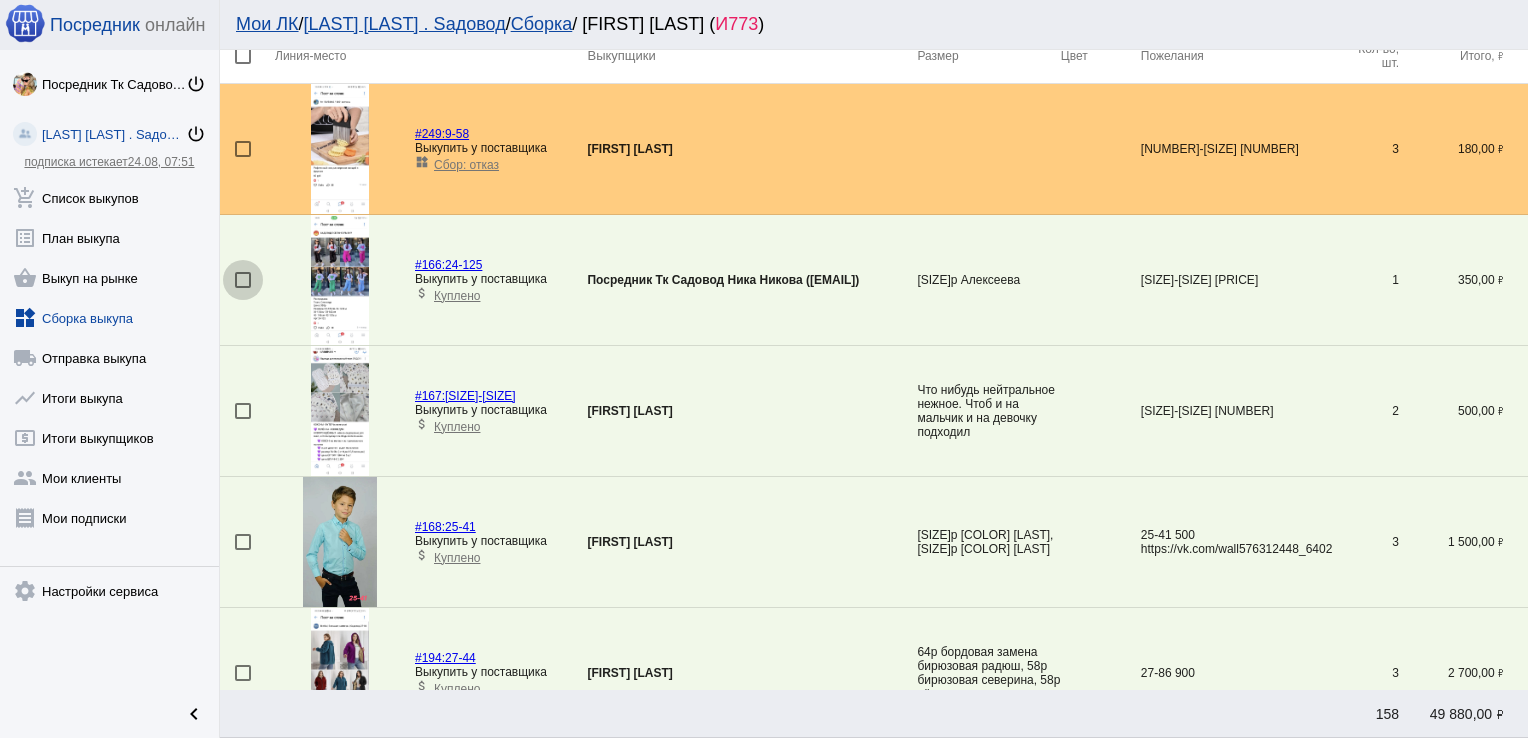 click at bounding box center (243, 280) 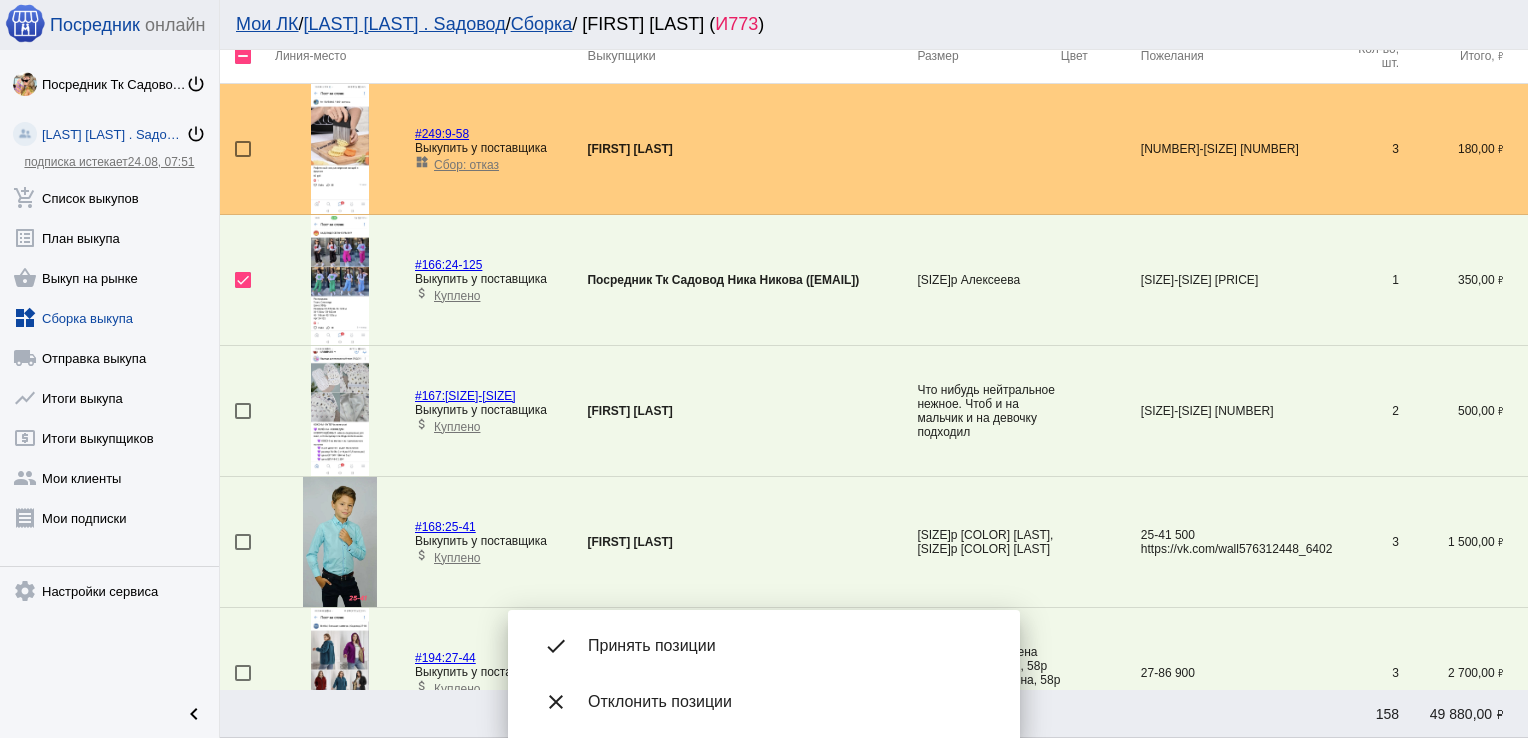 click on "Принять позиции" at bounding box center (788, 646) 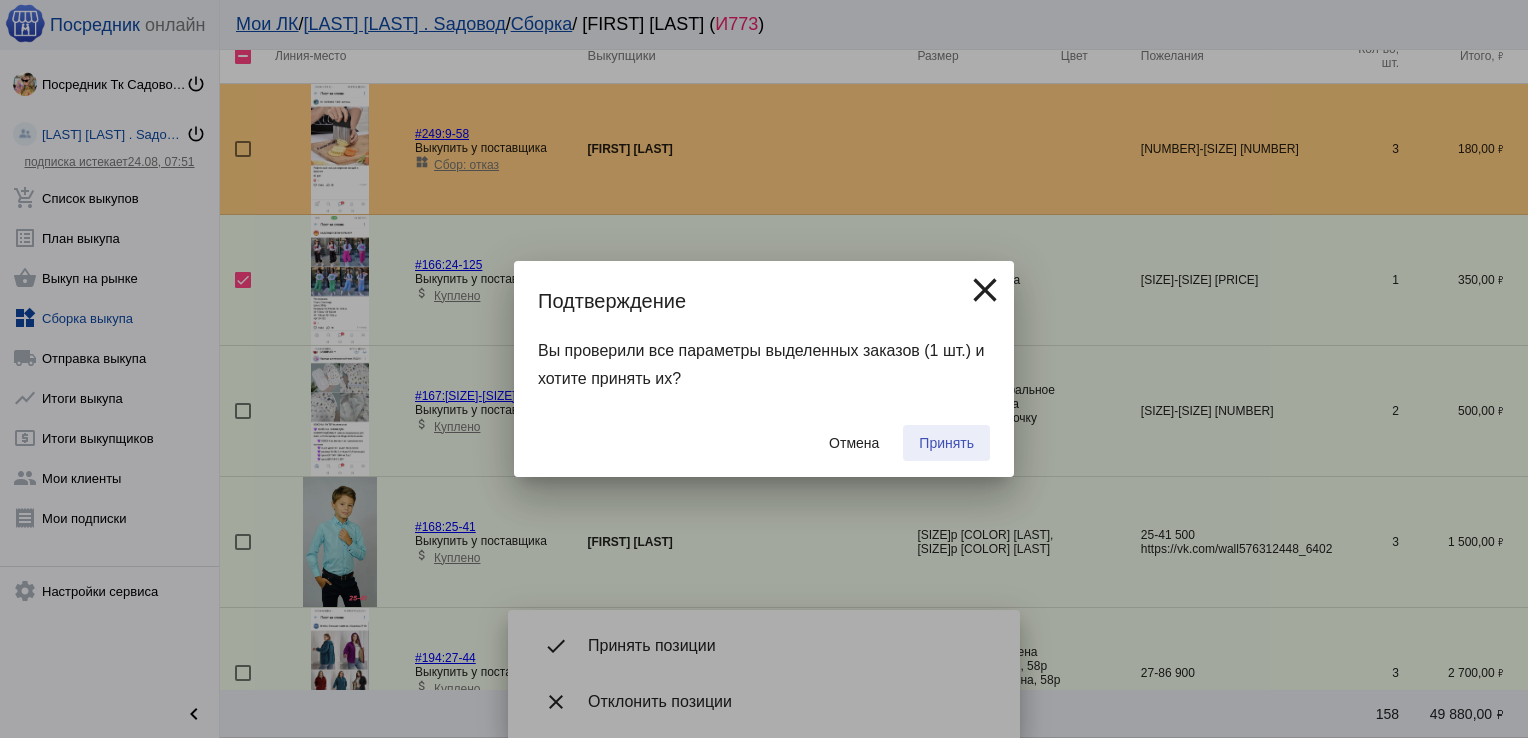click on "Принять" at bounding box center (946, 443) 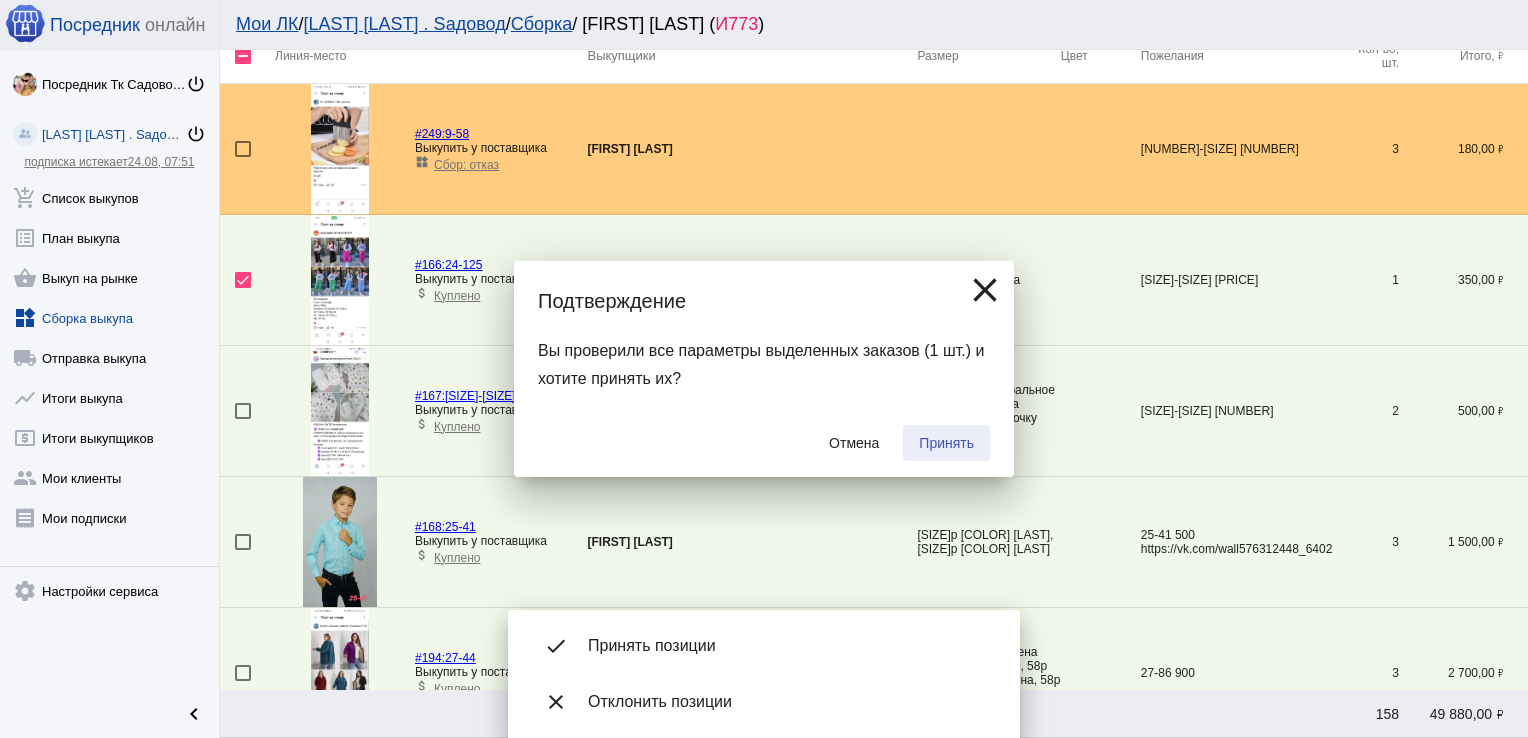 checkbox on "false" 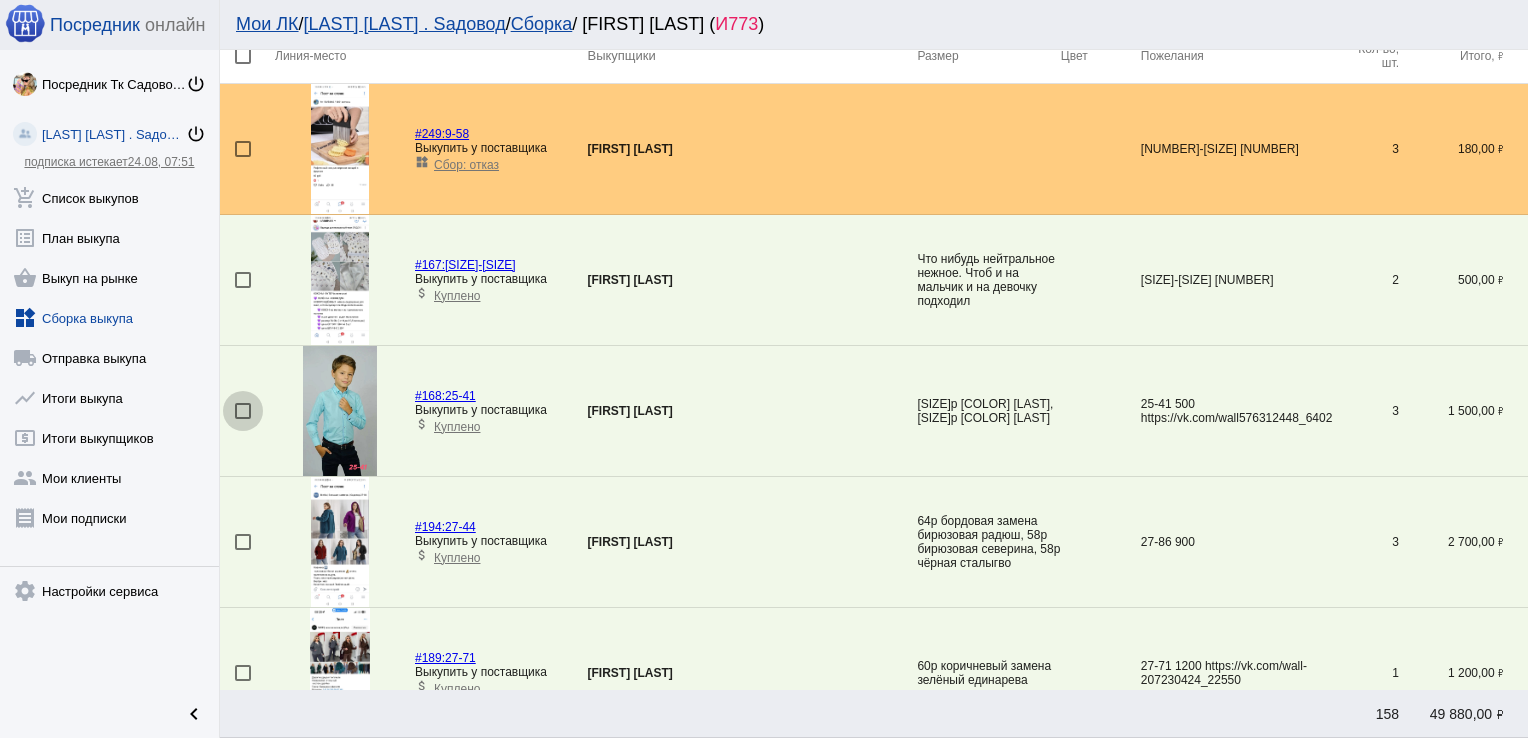 click at bounding box center [243, 411] 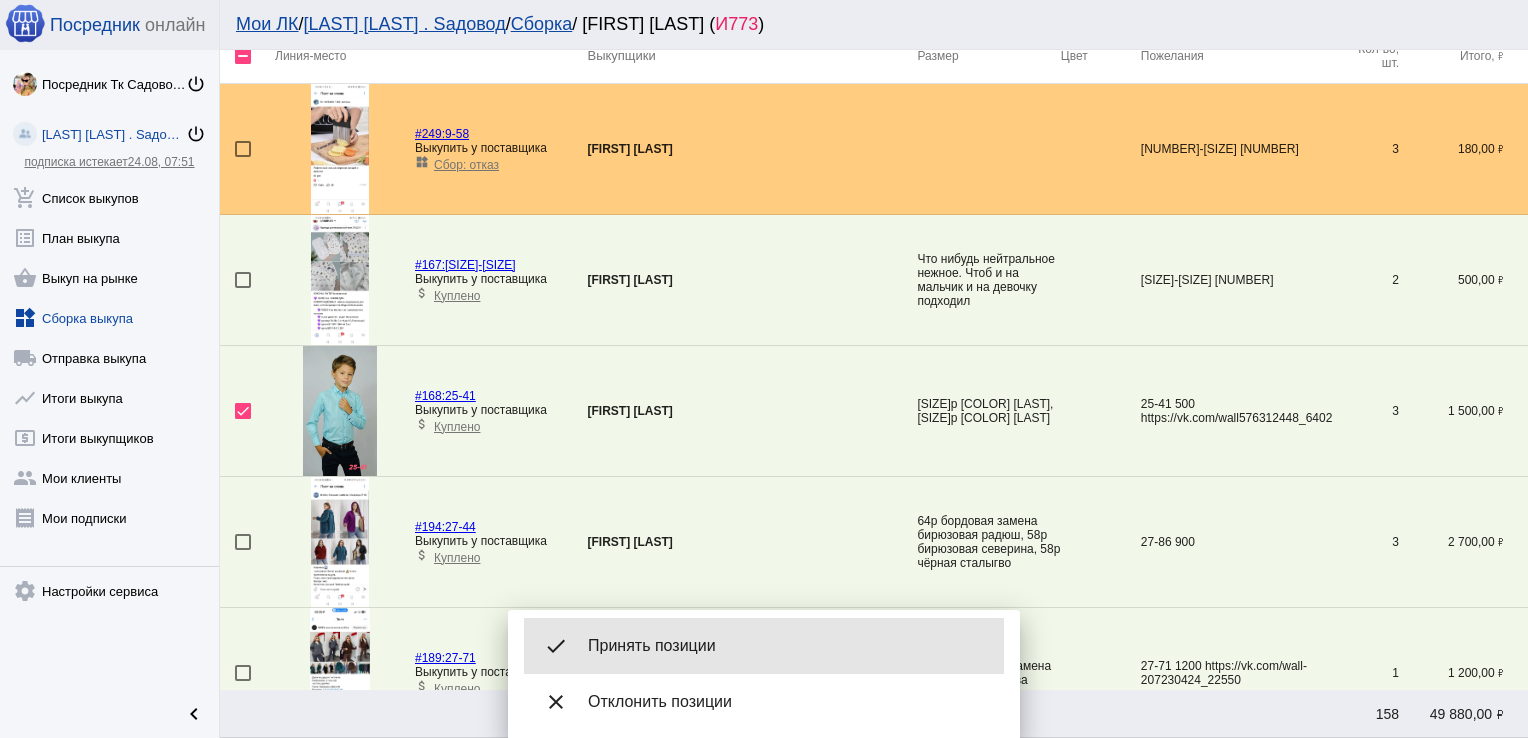 click on "done Принять позиции" at bounding box center (764, 646) 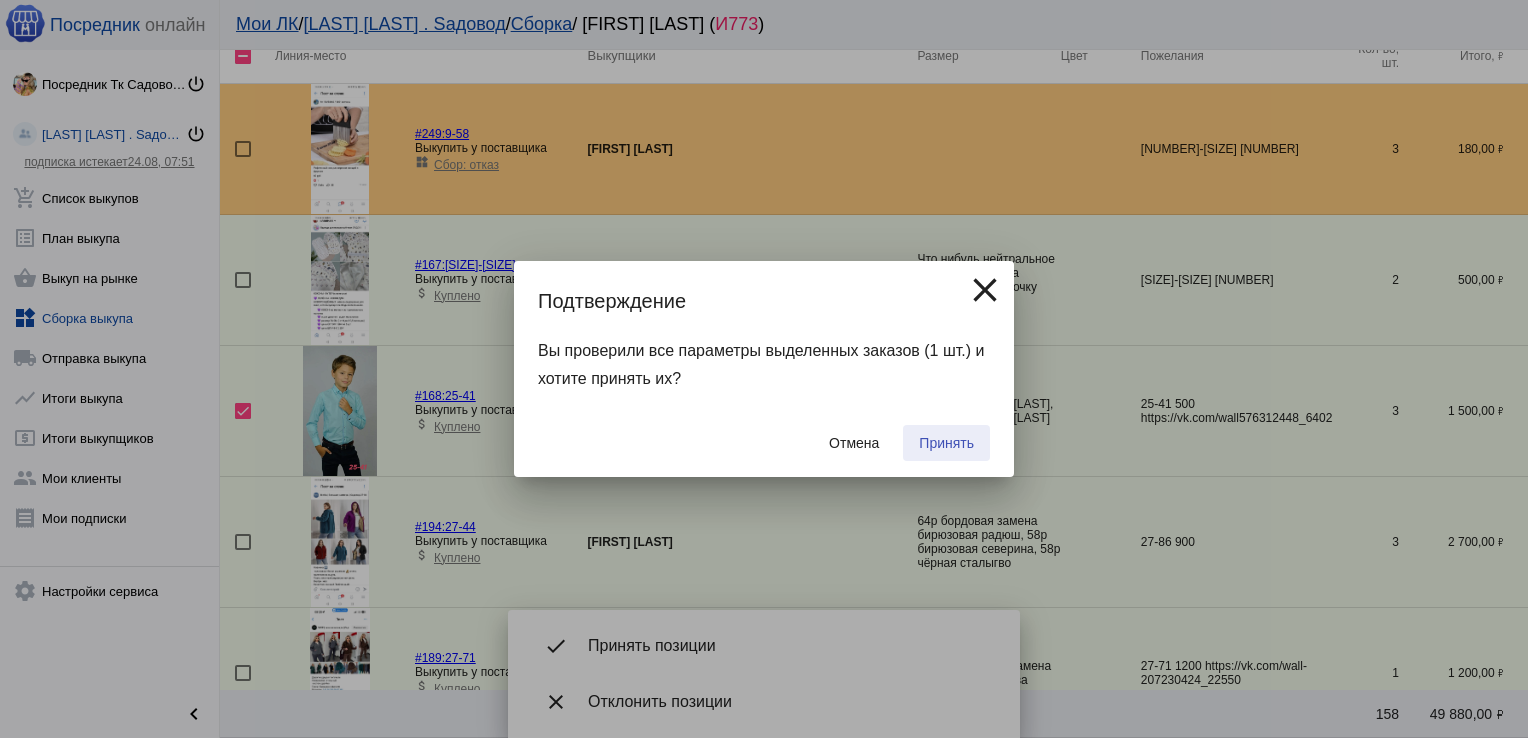 click on "Принять" at bounding box center [946, 443] 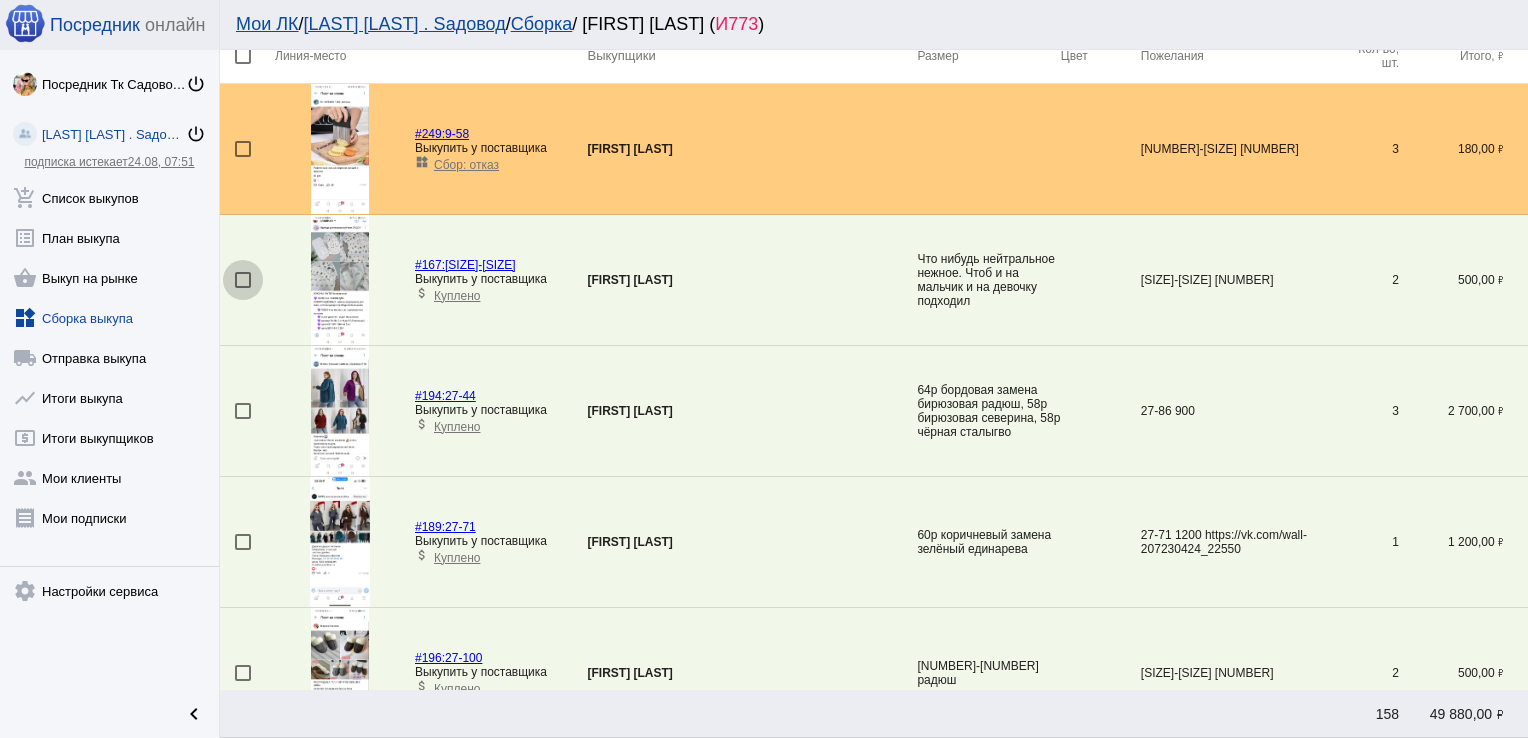 click at bounding box center [243, 280] 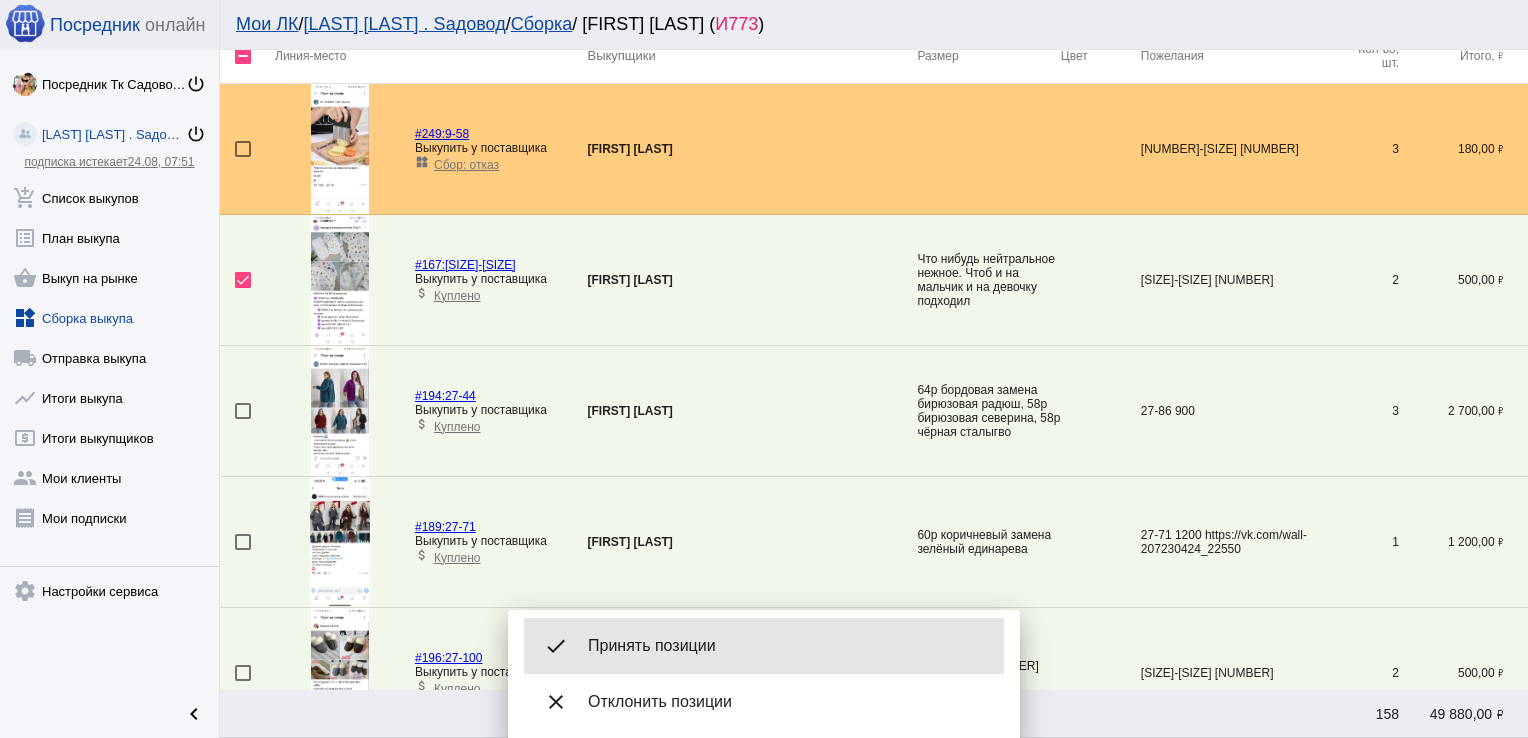 click on "Принять позиции" at bounding box center [788, 646] 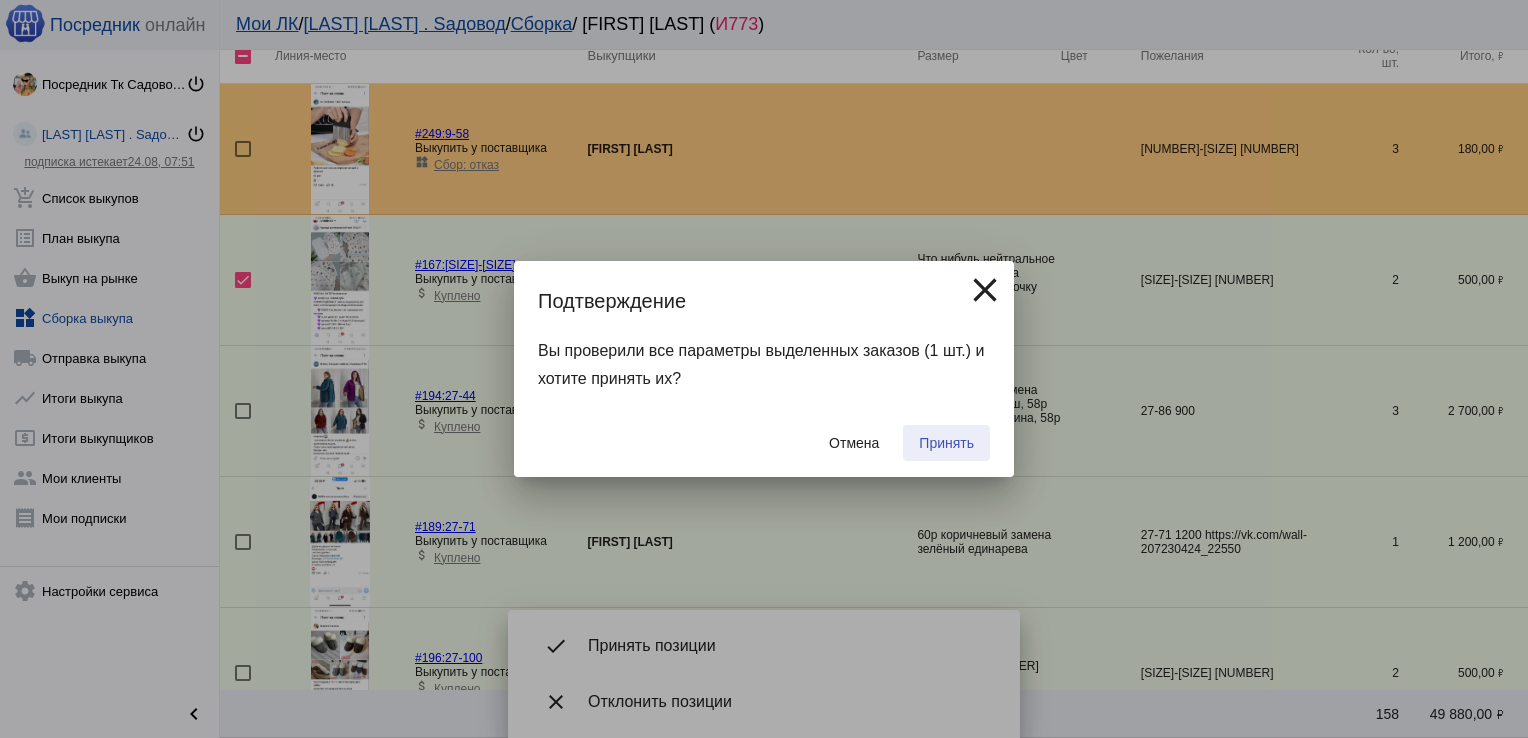 click on "Принять" at bounding box center [946, 443] 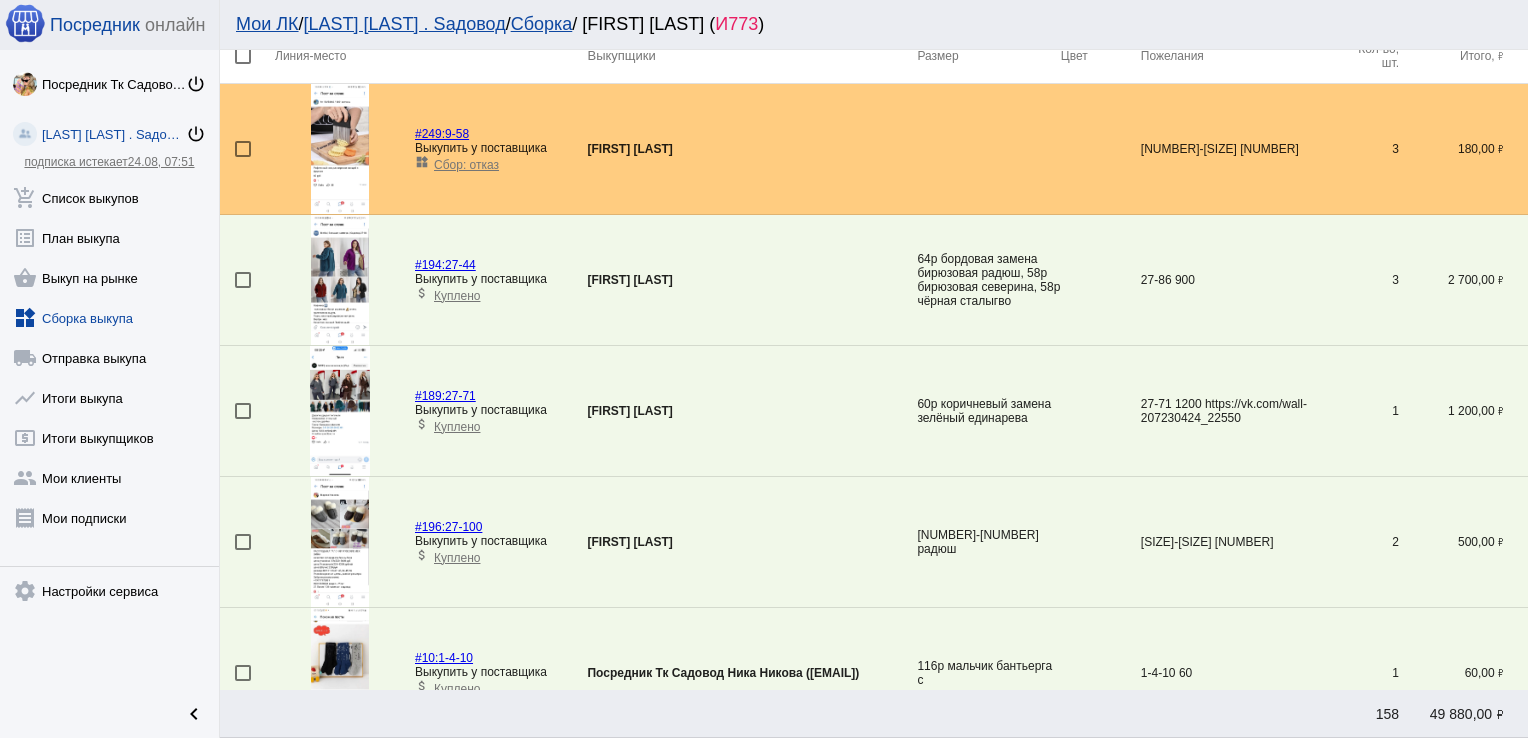 click at bounding box center (243, 411) 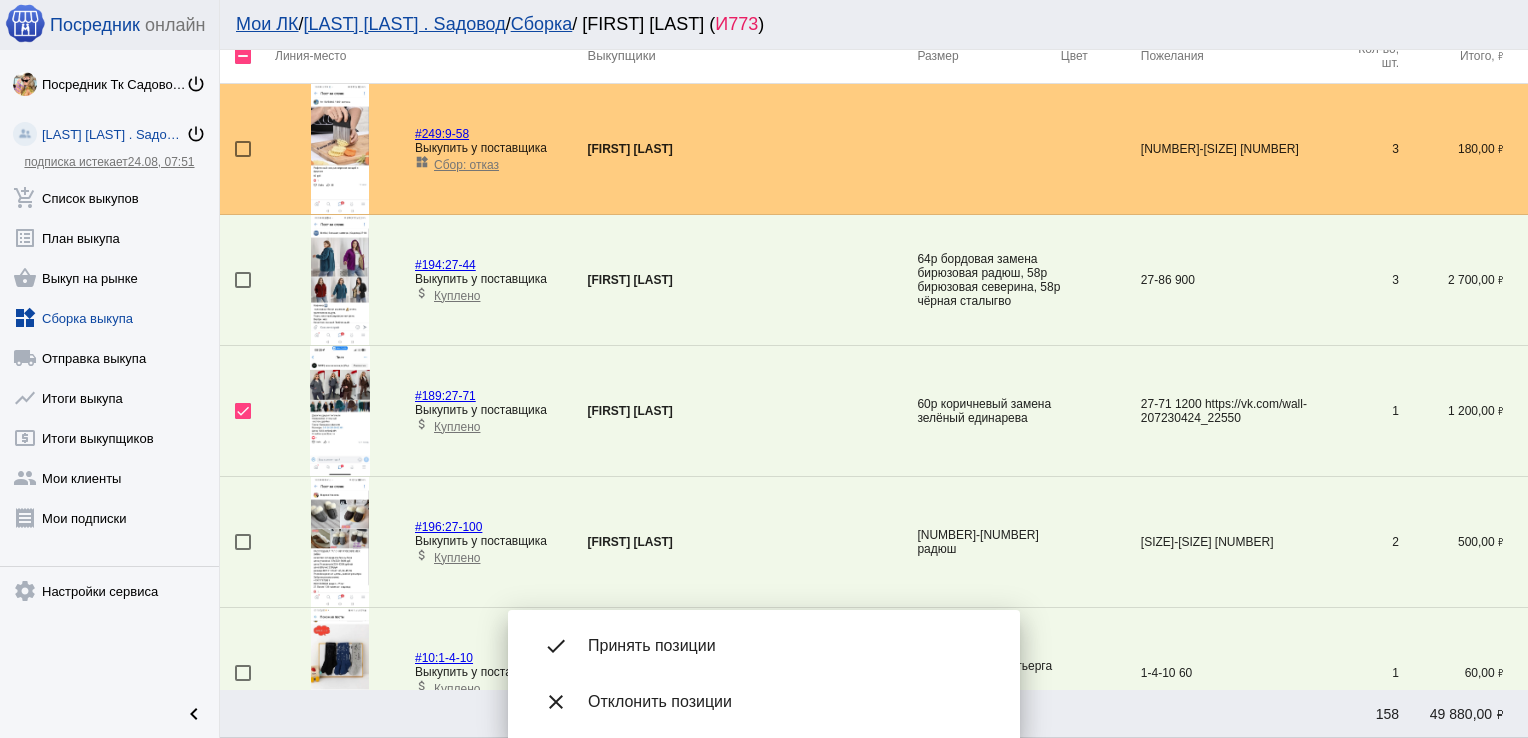 click on "done Принять позиции" at bounding box center [764, 646] 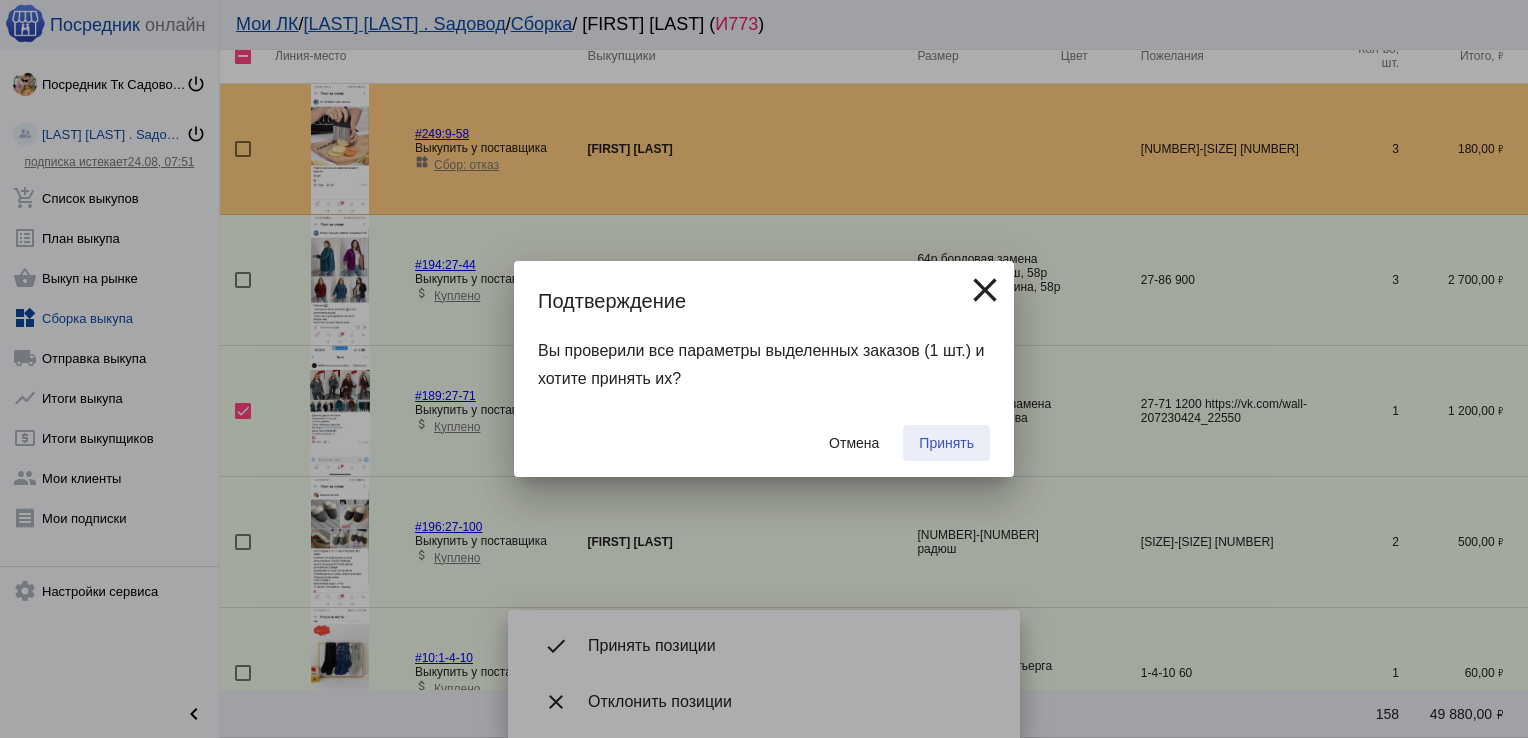click on "Принять" at bounding box center (946, 443) 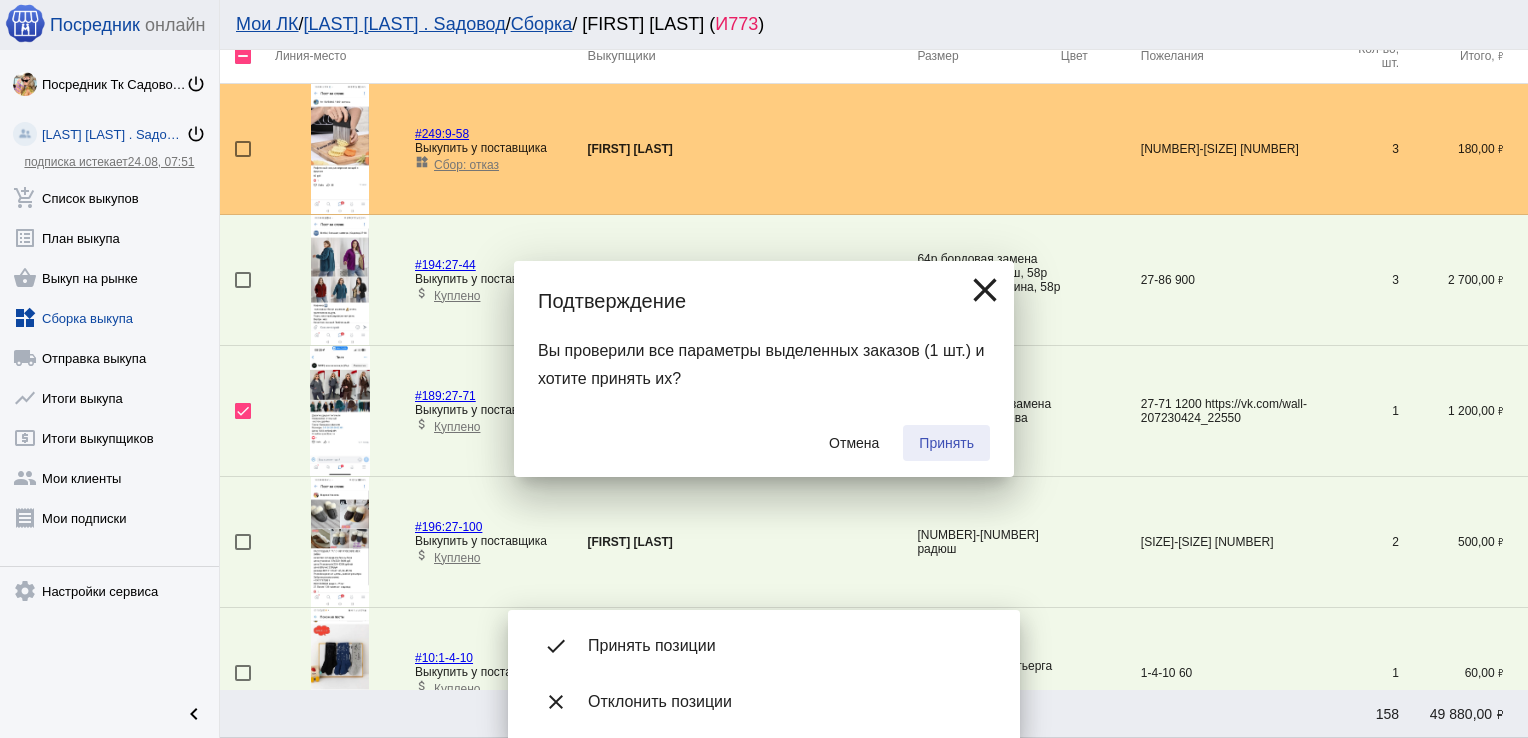 checkbox on "false" 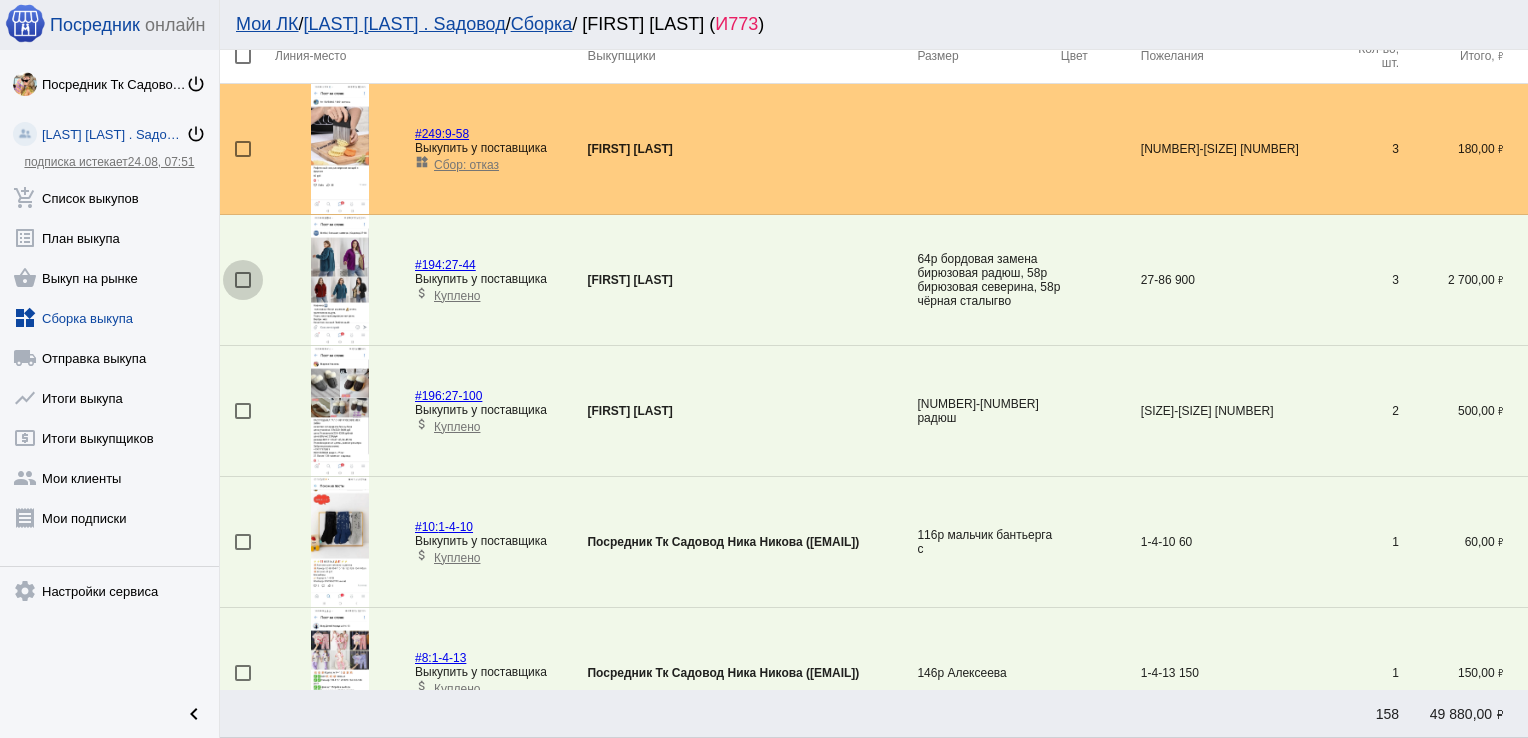 click at bounding box center (243, 280) 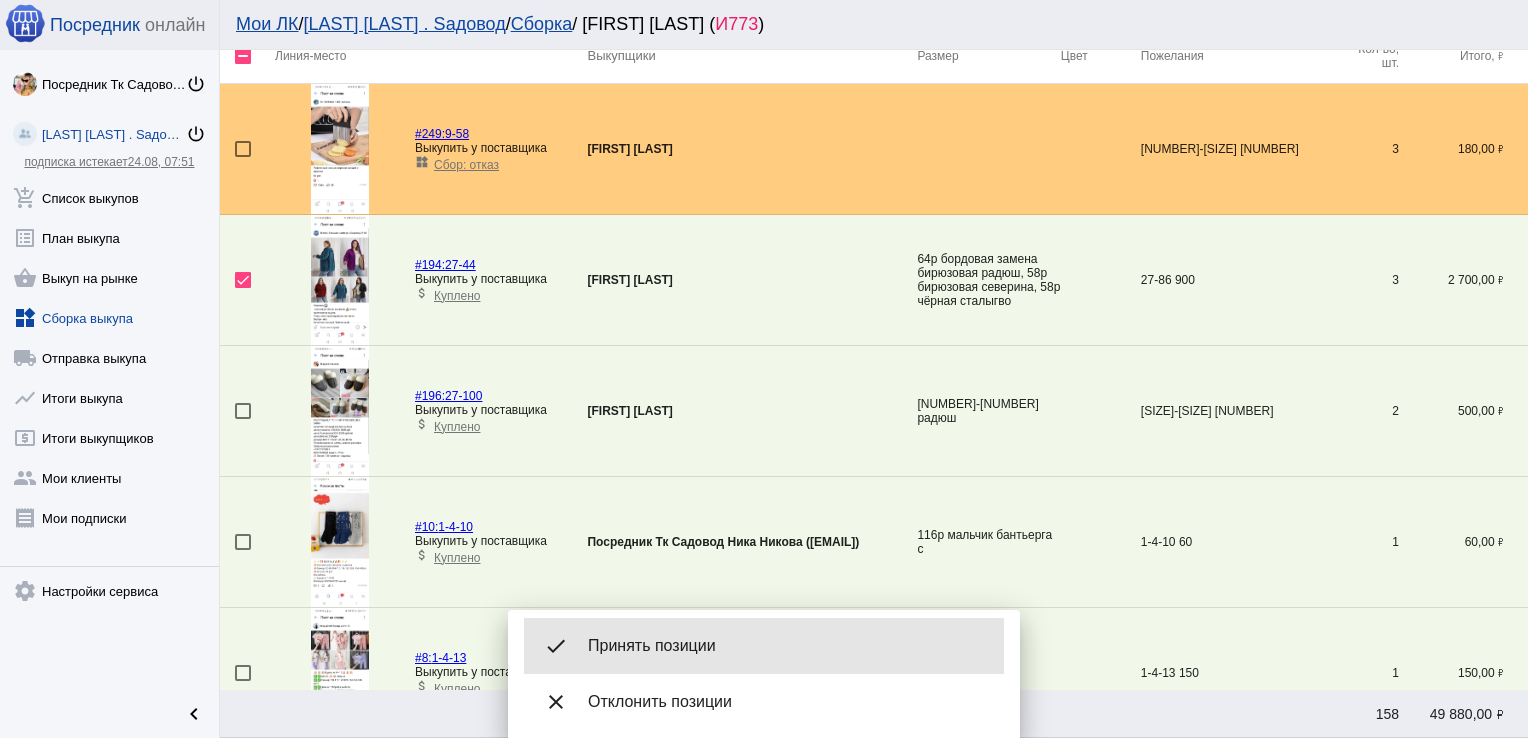 click on "Принять позиции" at bounding box center (788, 646) 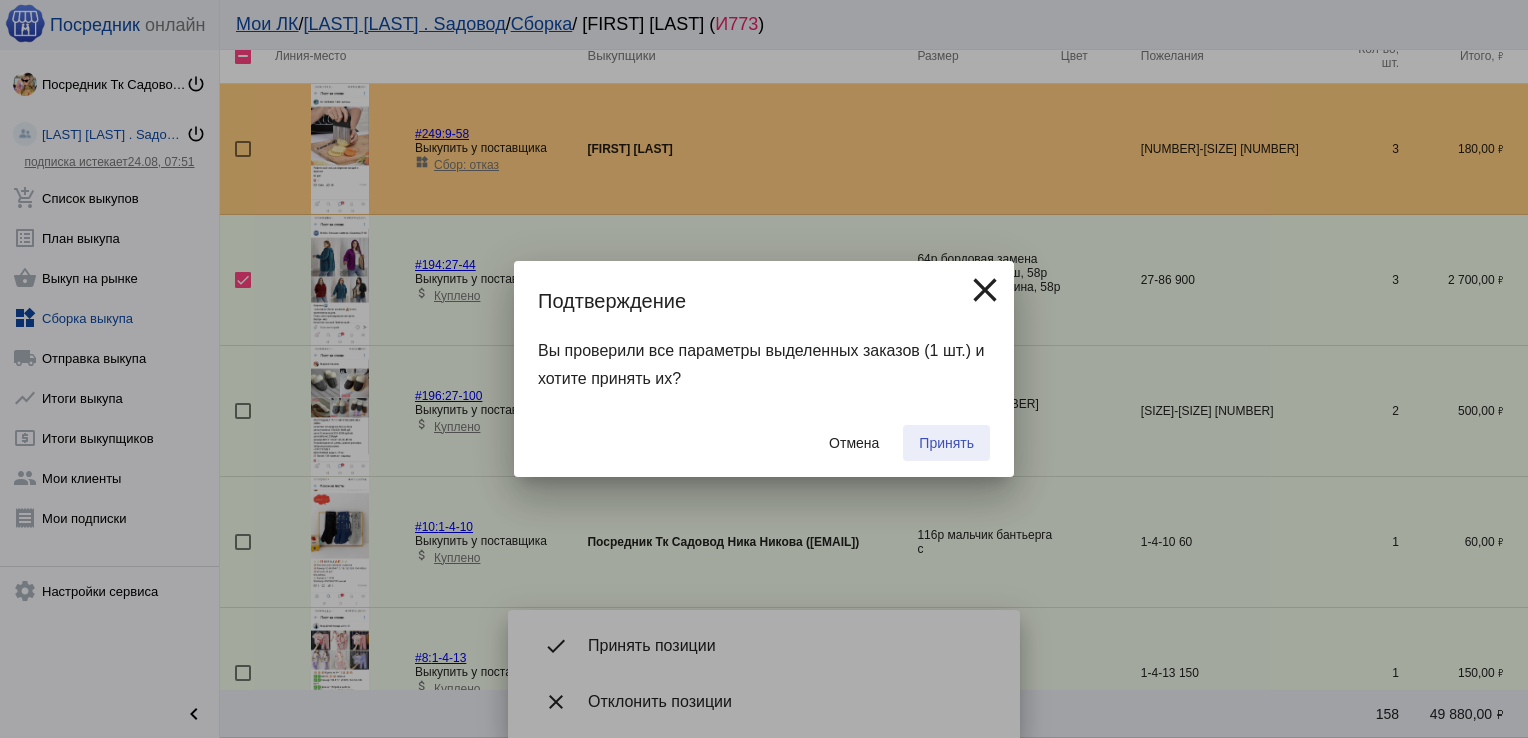click on "Принять" at bounding box center (946, 443) 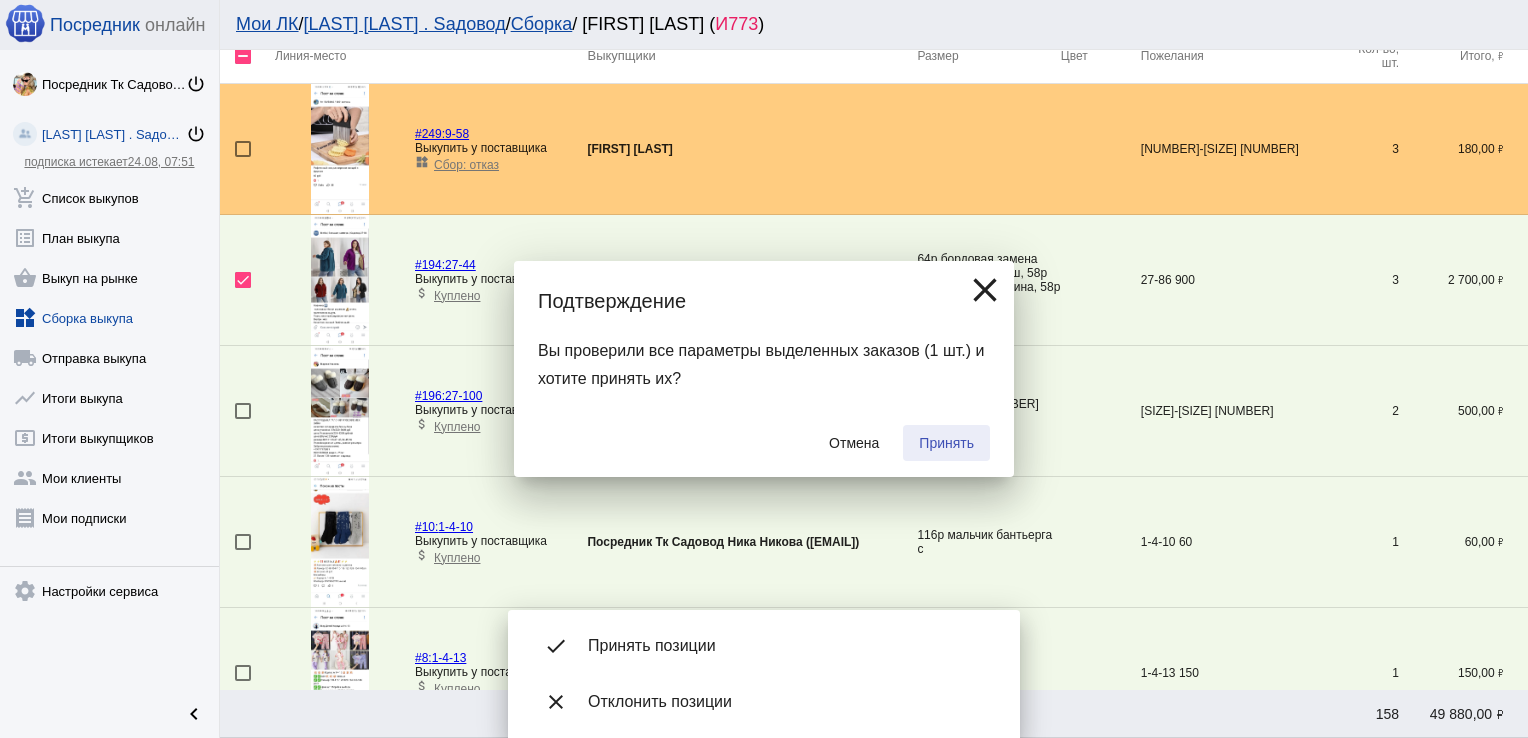 checkbox on "false" 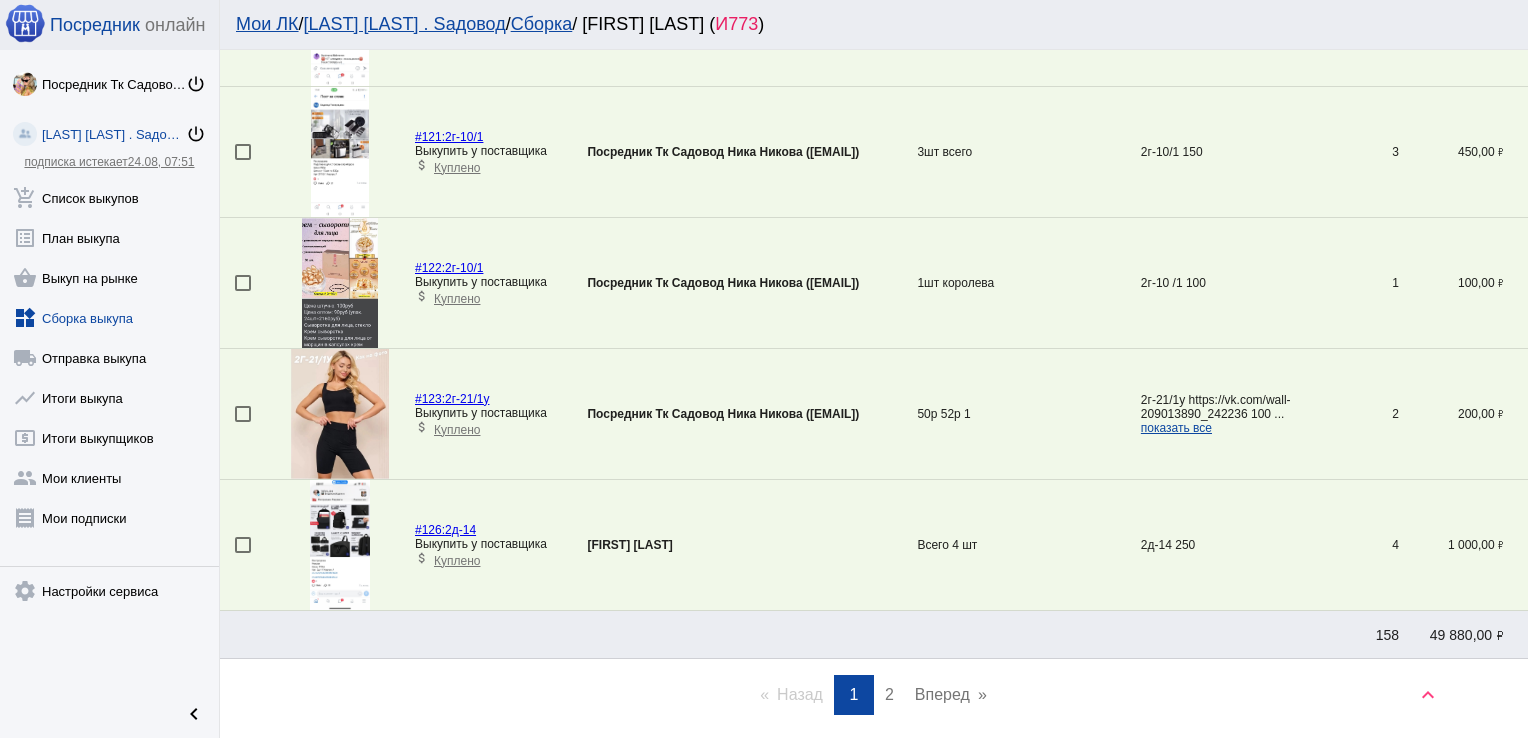 scroll, scrollTop: 6155, scrollLeft: 0, axis: vertical 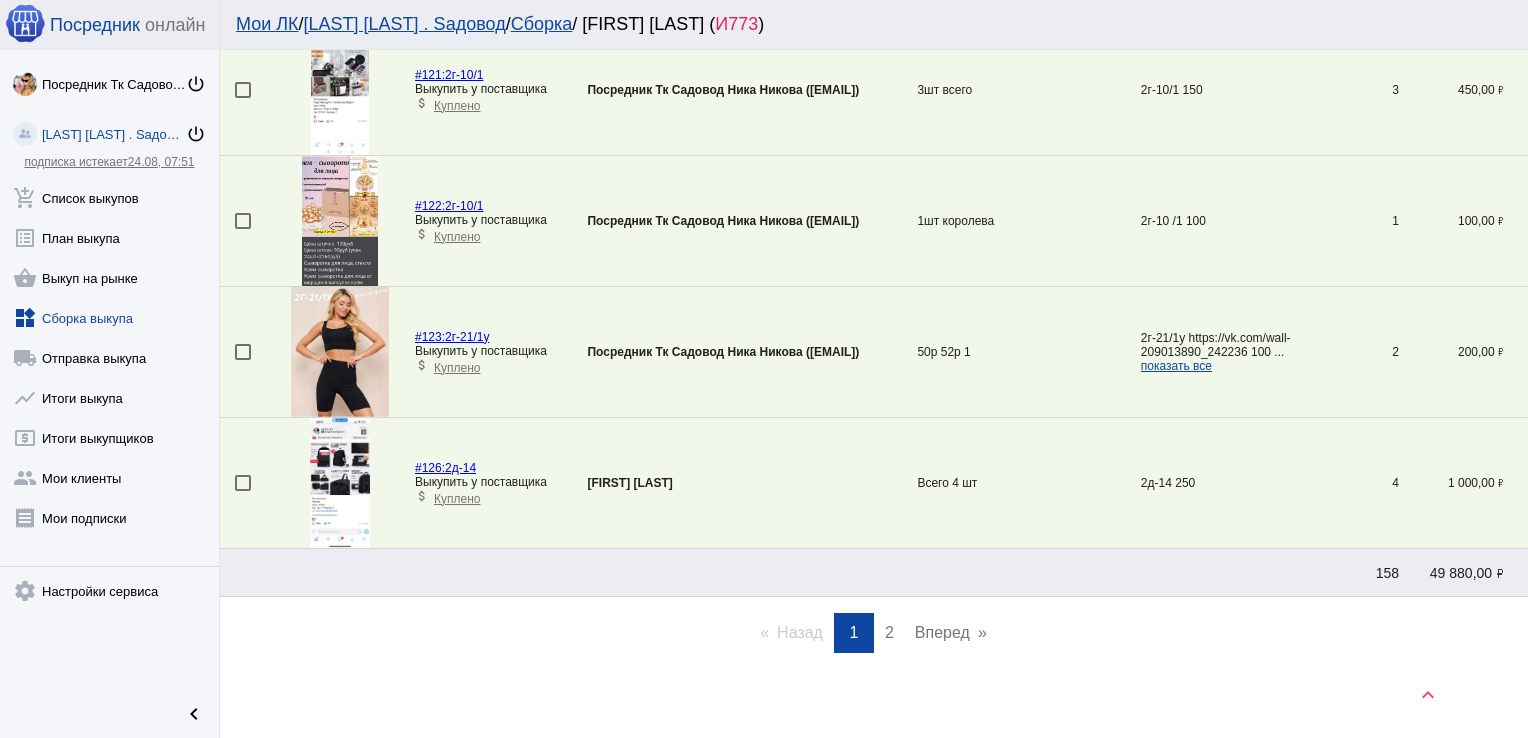 click on "2" at bounding box center [889, 632] 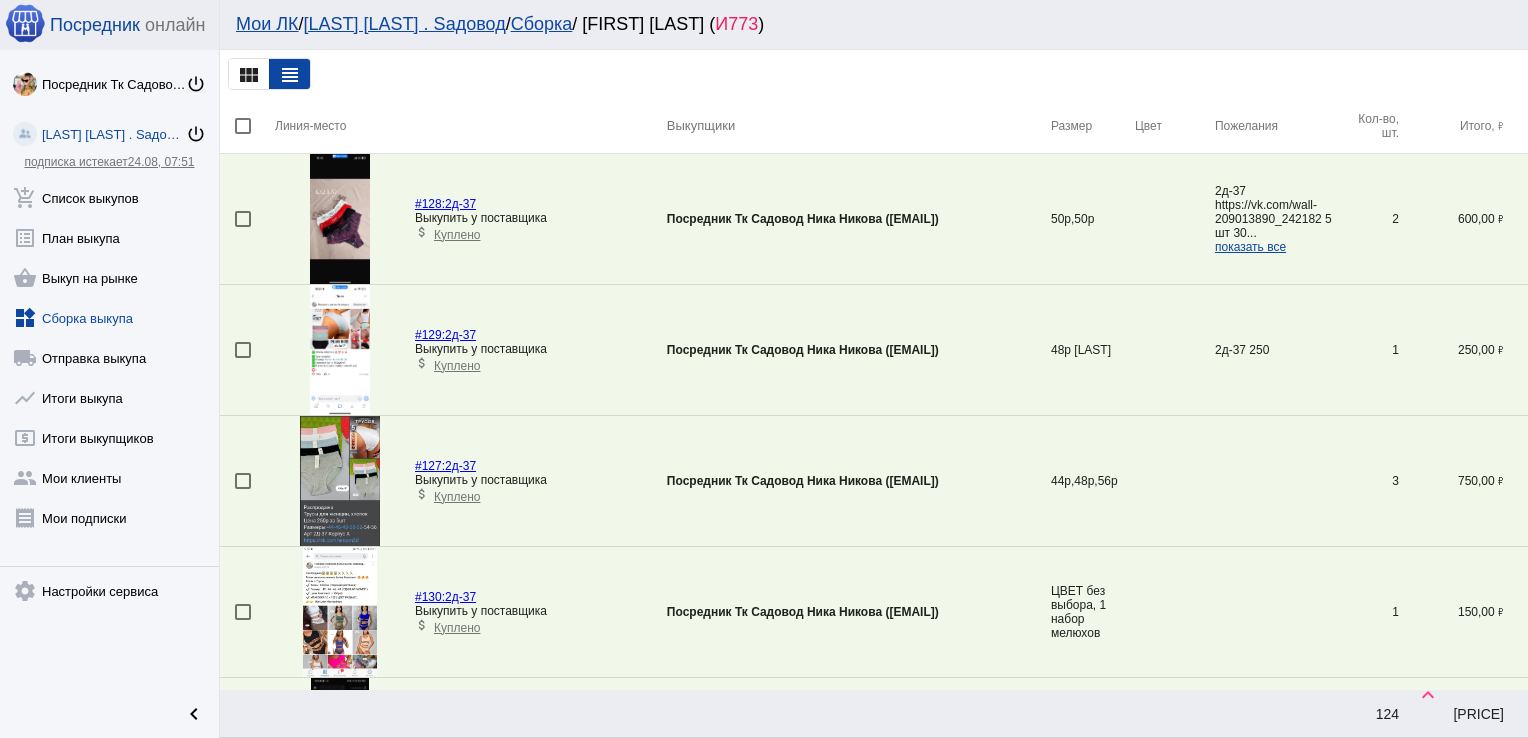 scroll, scrollTop: 2817, scrollLeft: 0, axis: vertical 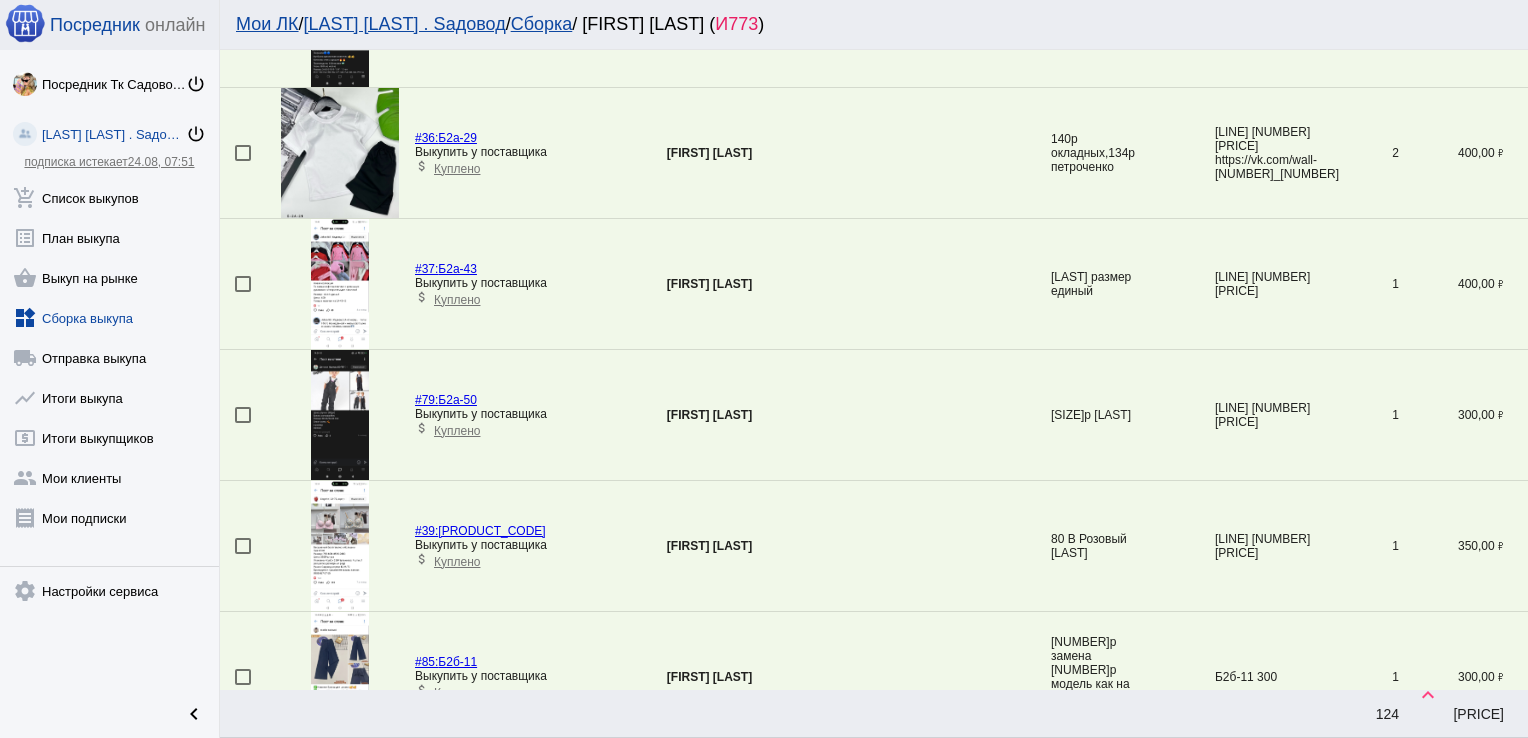 click at bounding box center [247, 415] 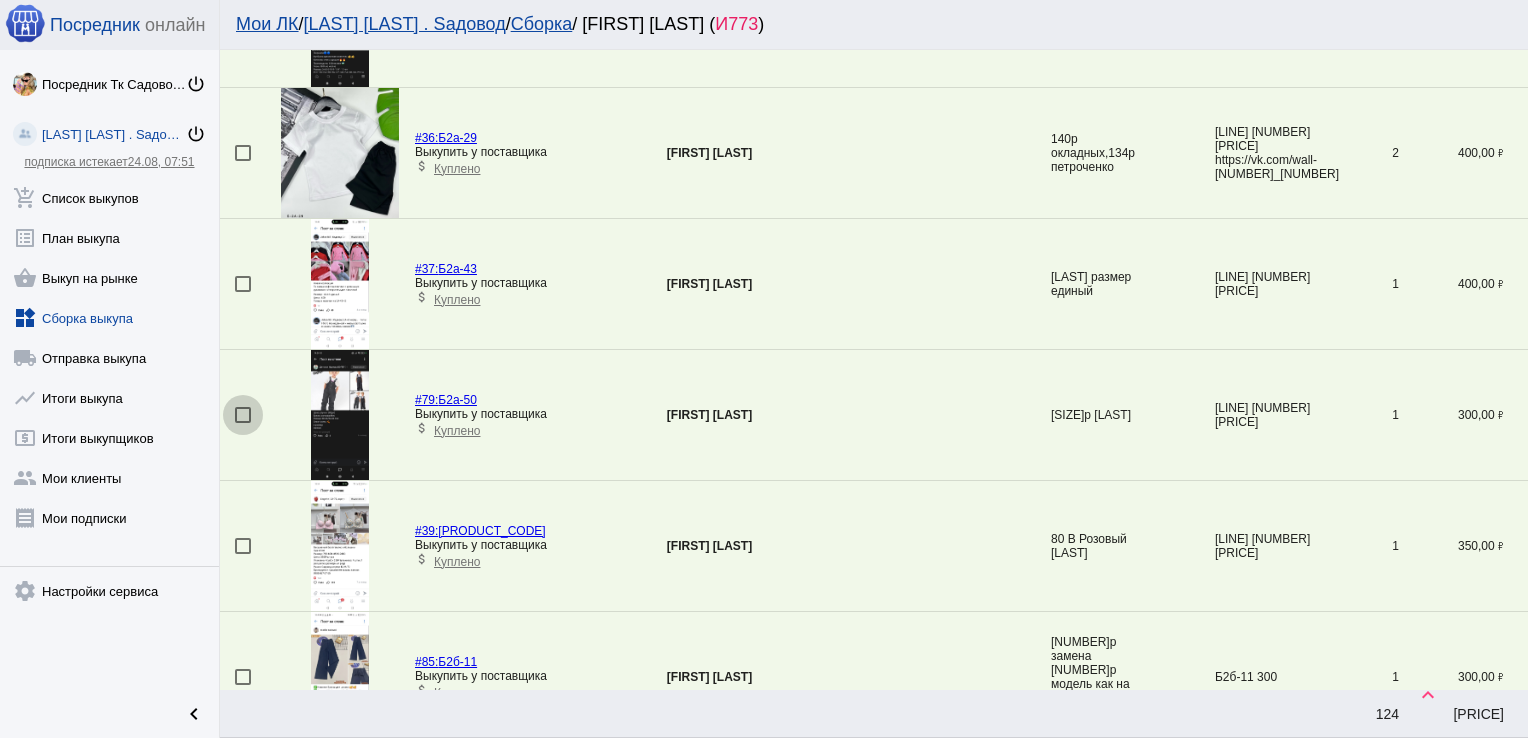 click at bounding box center (243, 415) 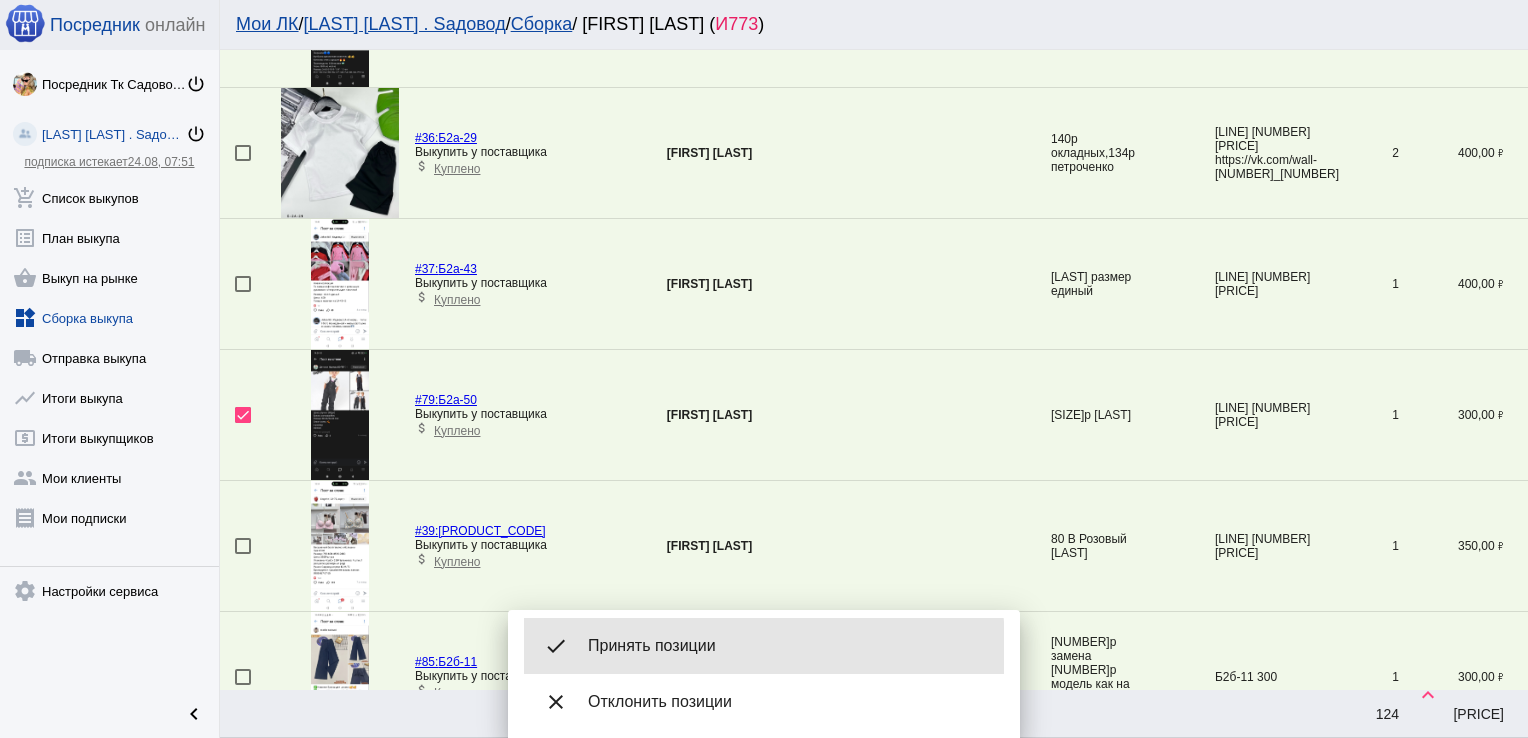 click on "Принять позиции" at bounding box center [788, 646] 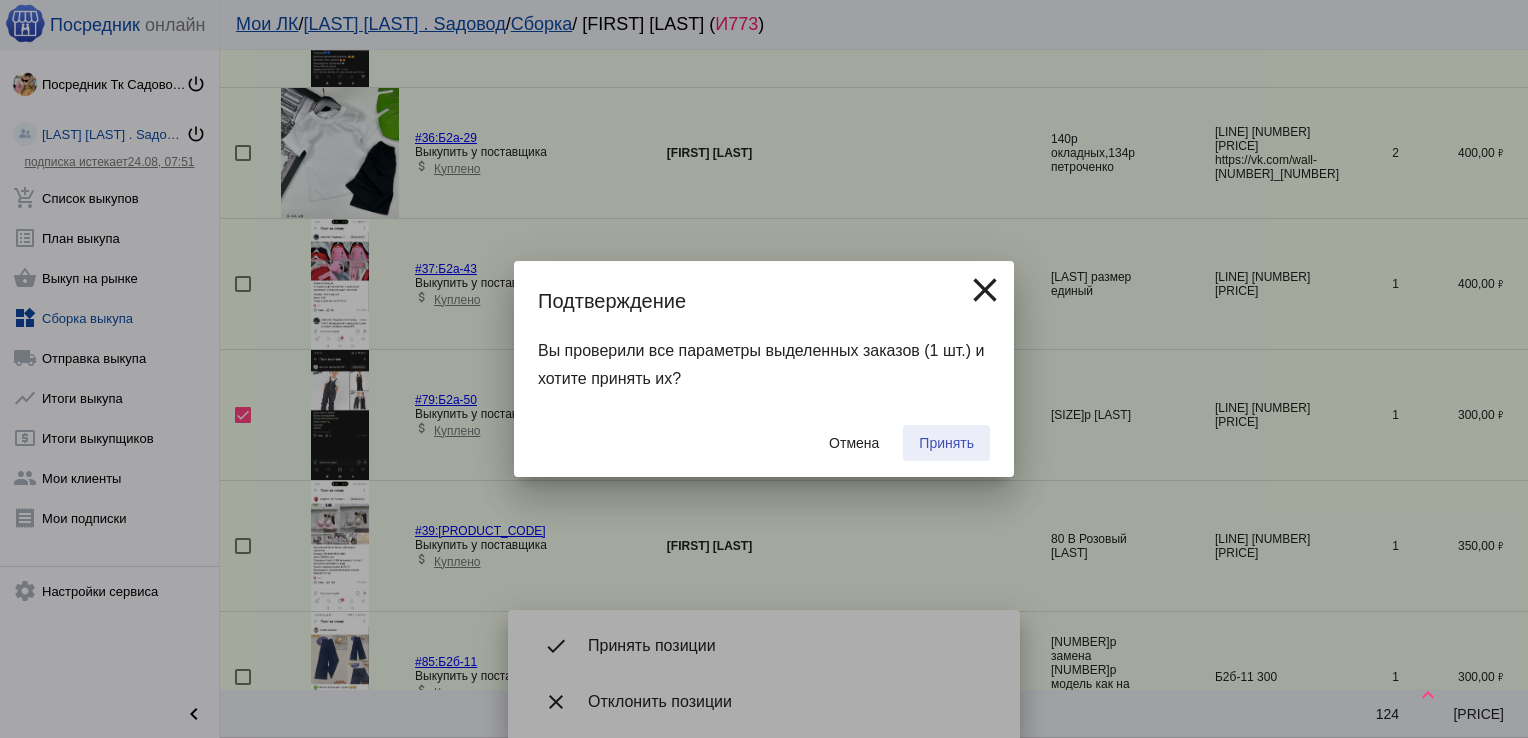 click on "Принять" at bounding box center [946, 443] 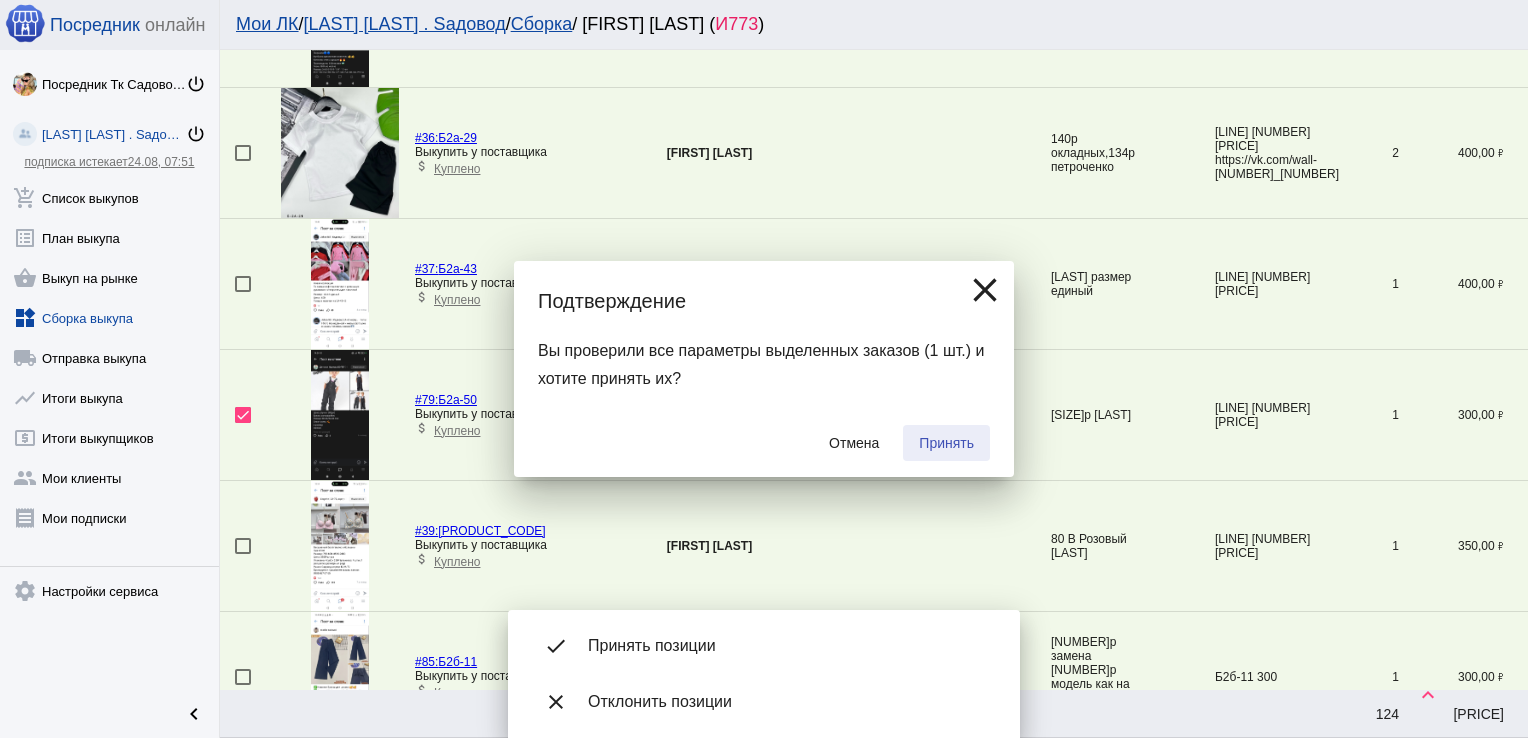 checkbox on "false" 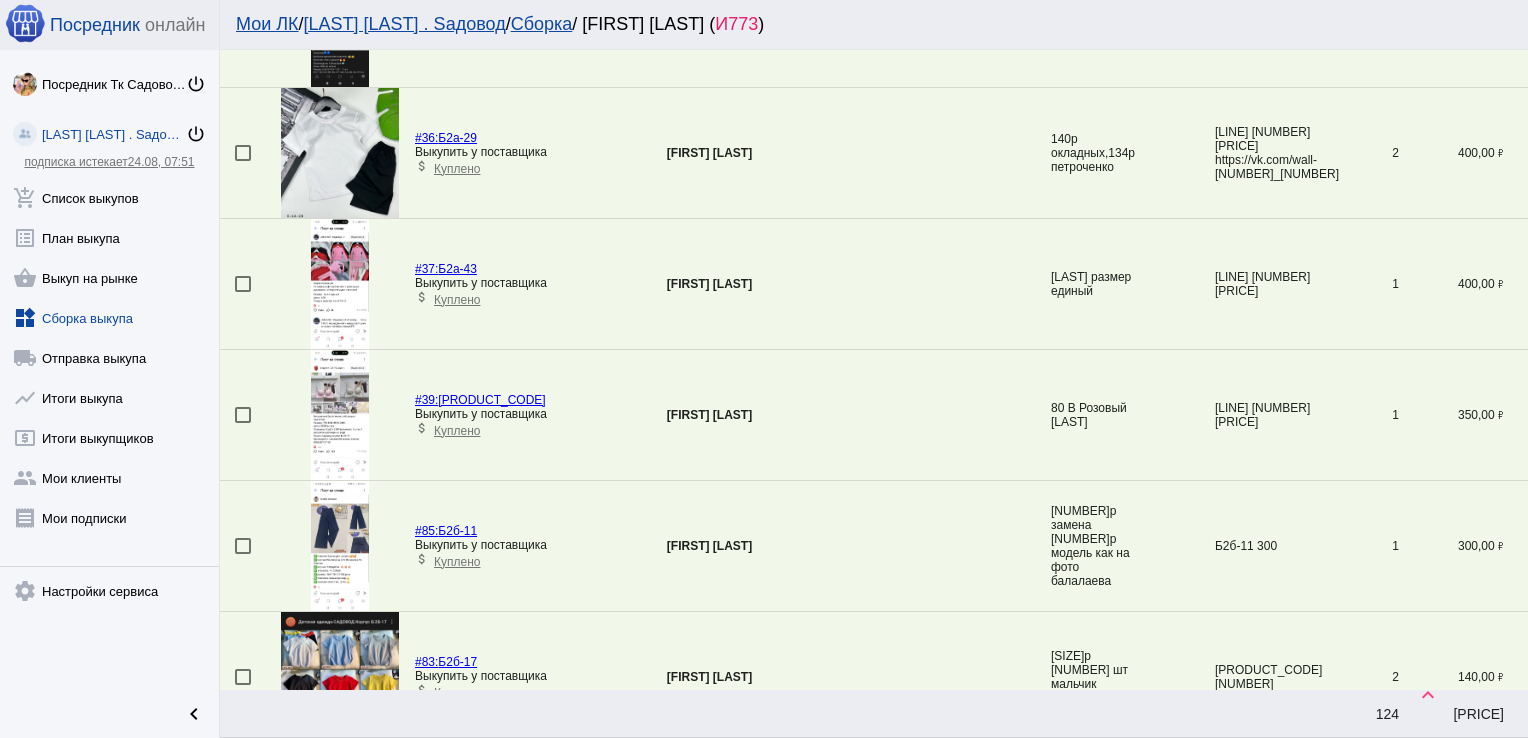 scroll, scrollTop: 3016, scrollLeft: 0, axis: vertical 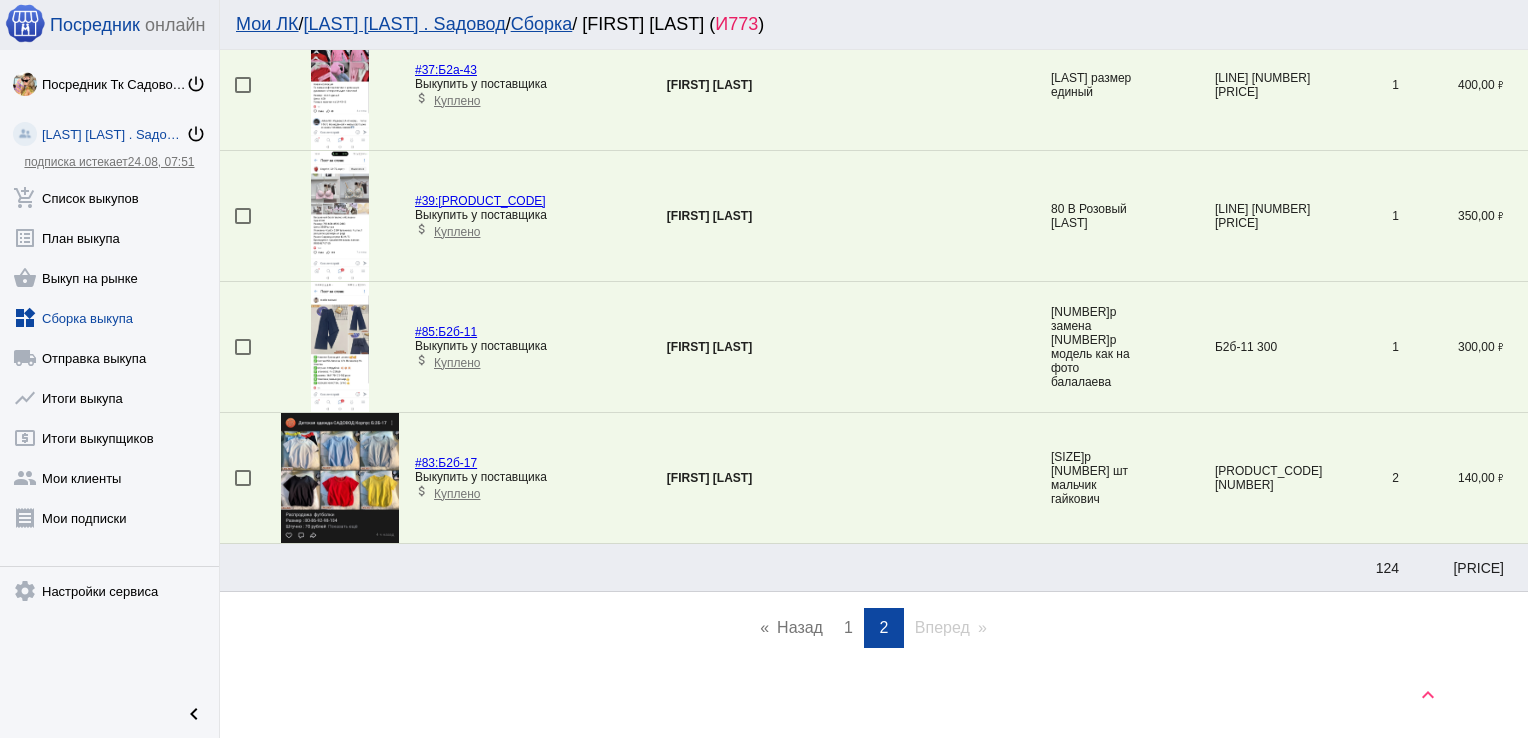 click on "1" at bounding box center [848, 627] 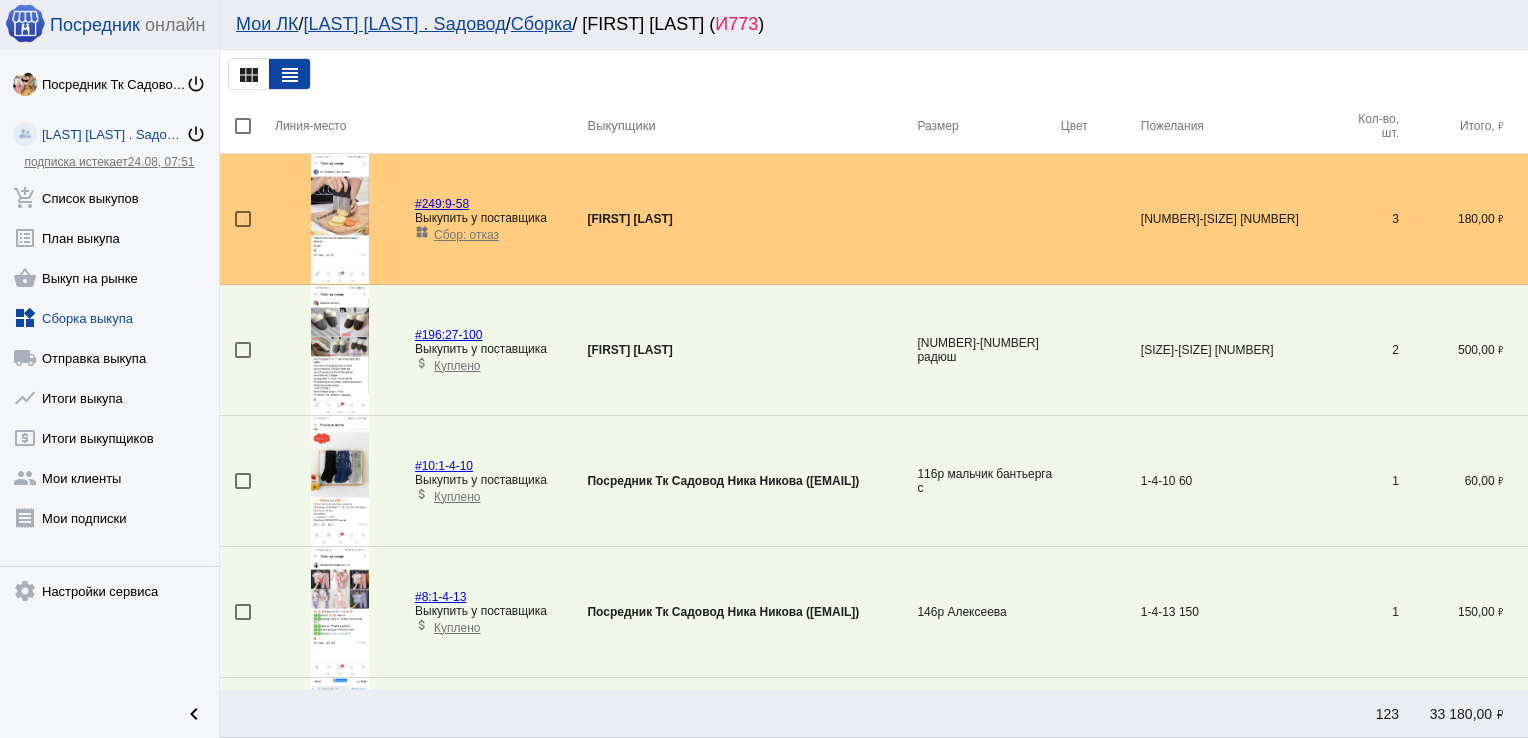 scroll, scrollTop: 6155, scrollLeft: 0, axis: vertical 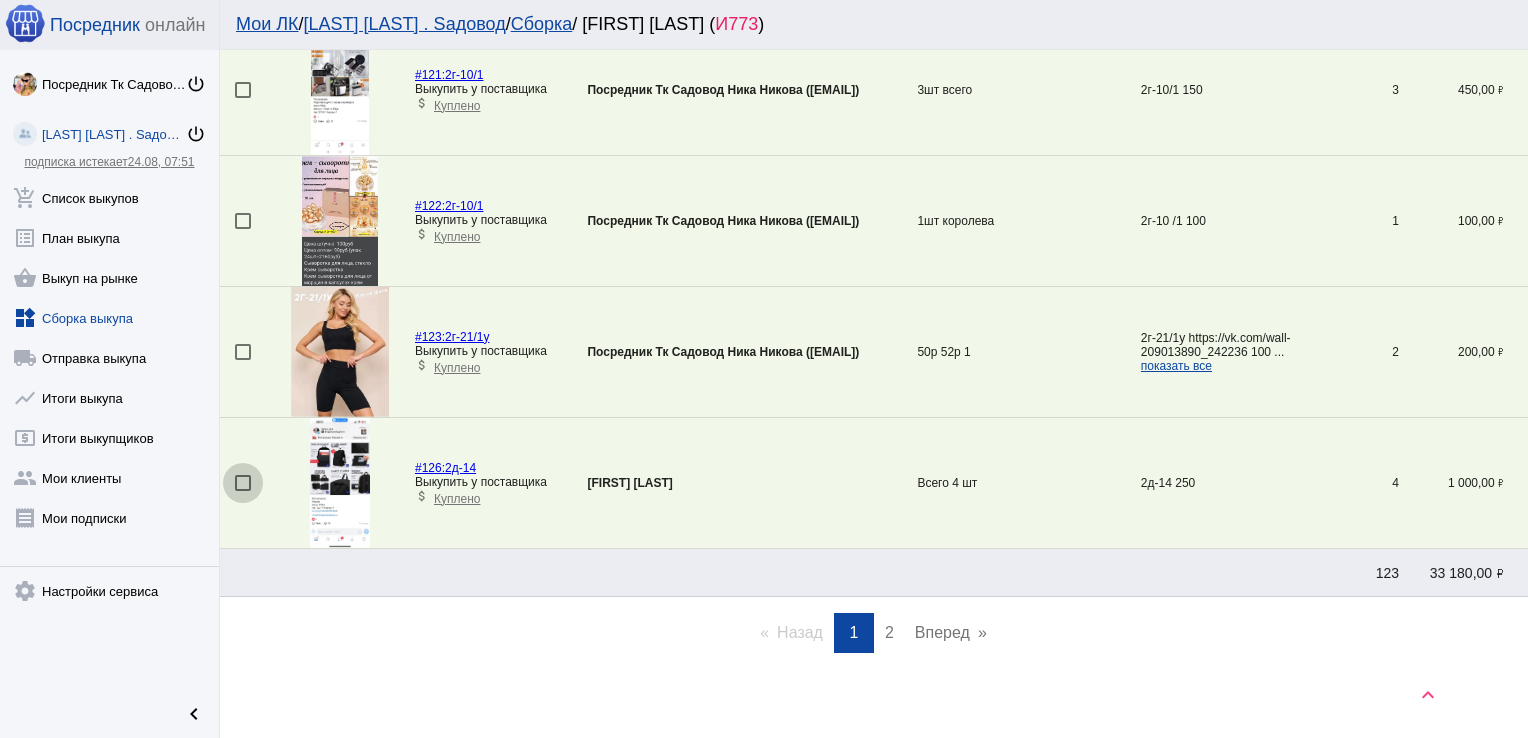 click at bounding box center (243, 483) 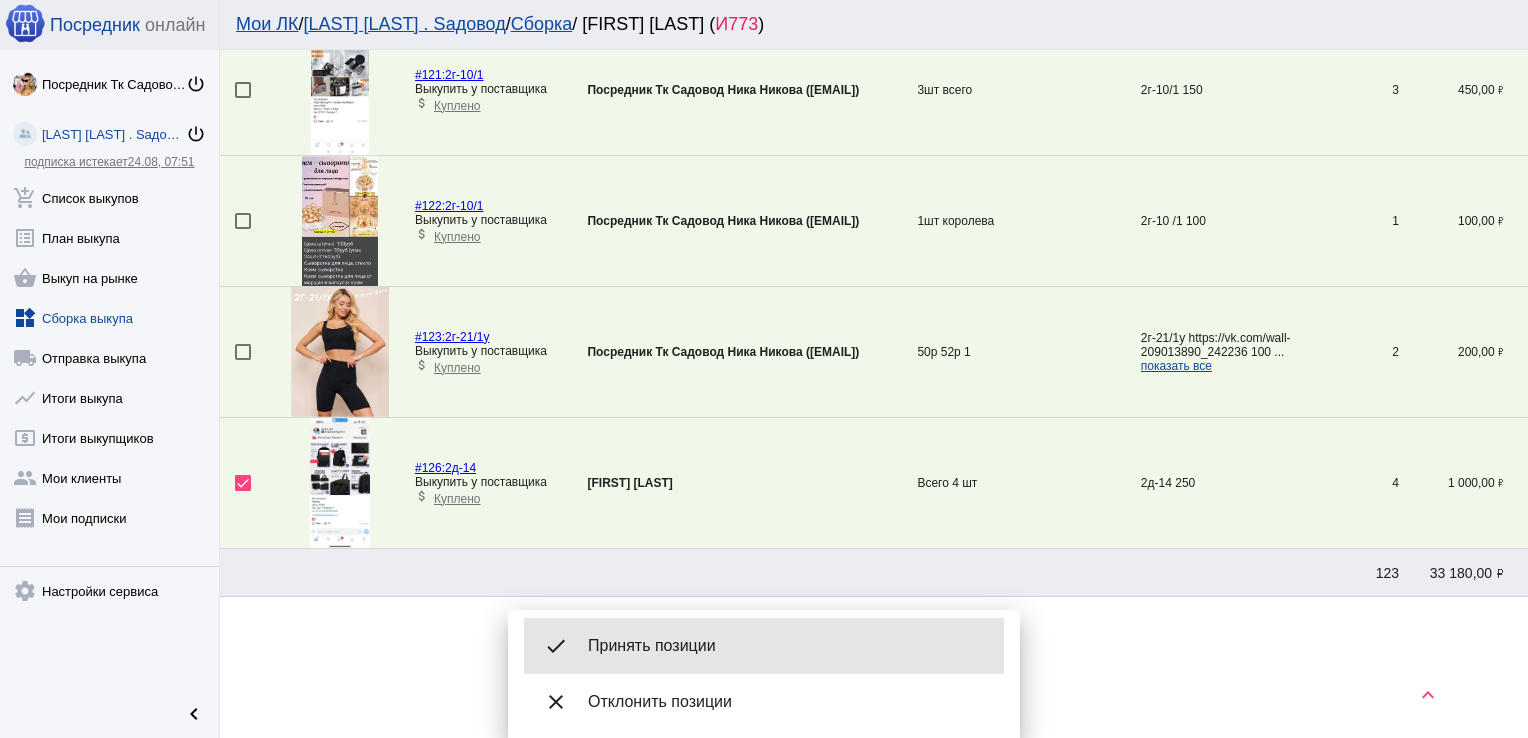 click on "Принять позиции" at bounding box center [788, 646] 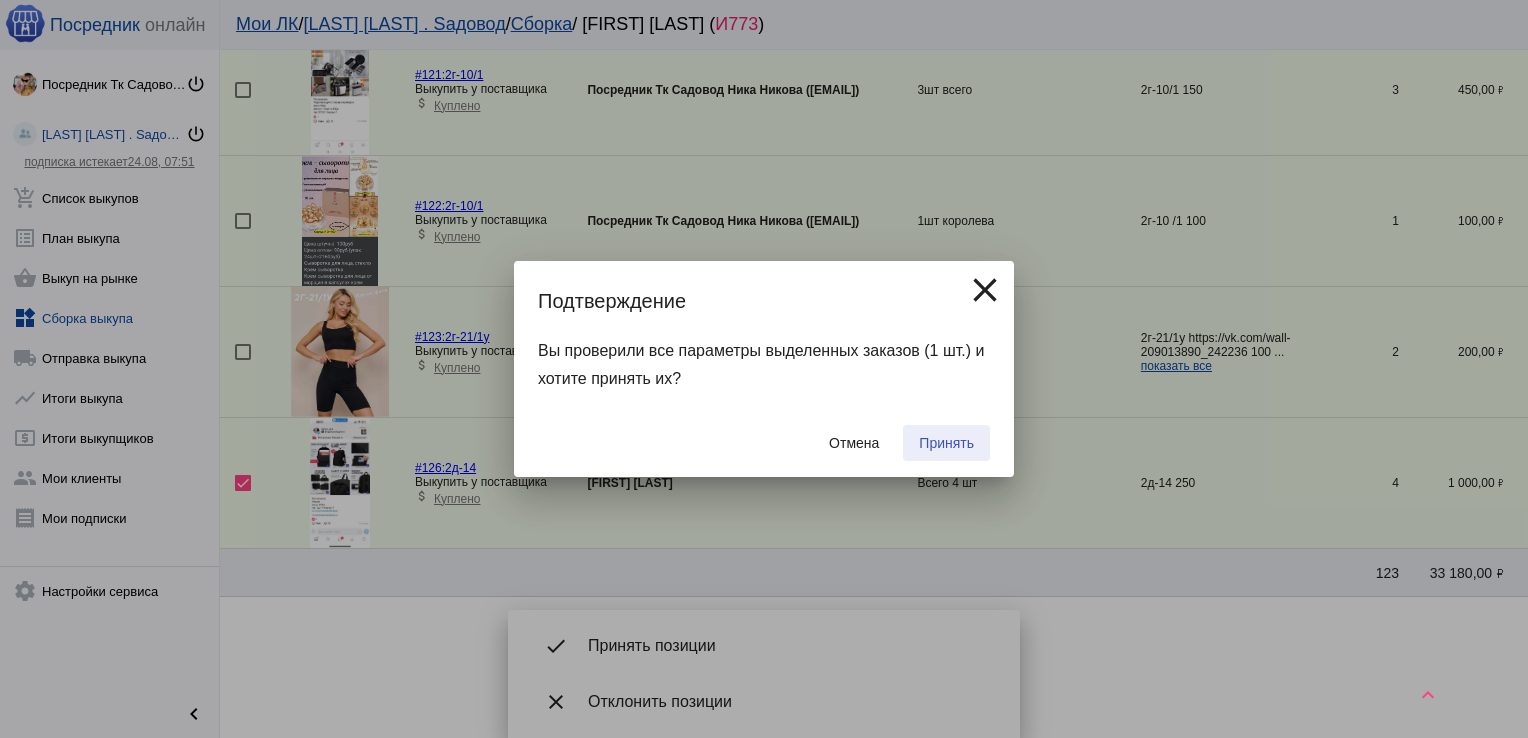 click on "Принять" at bounding box center (946, 443) 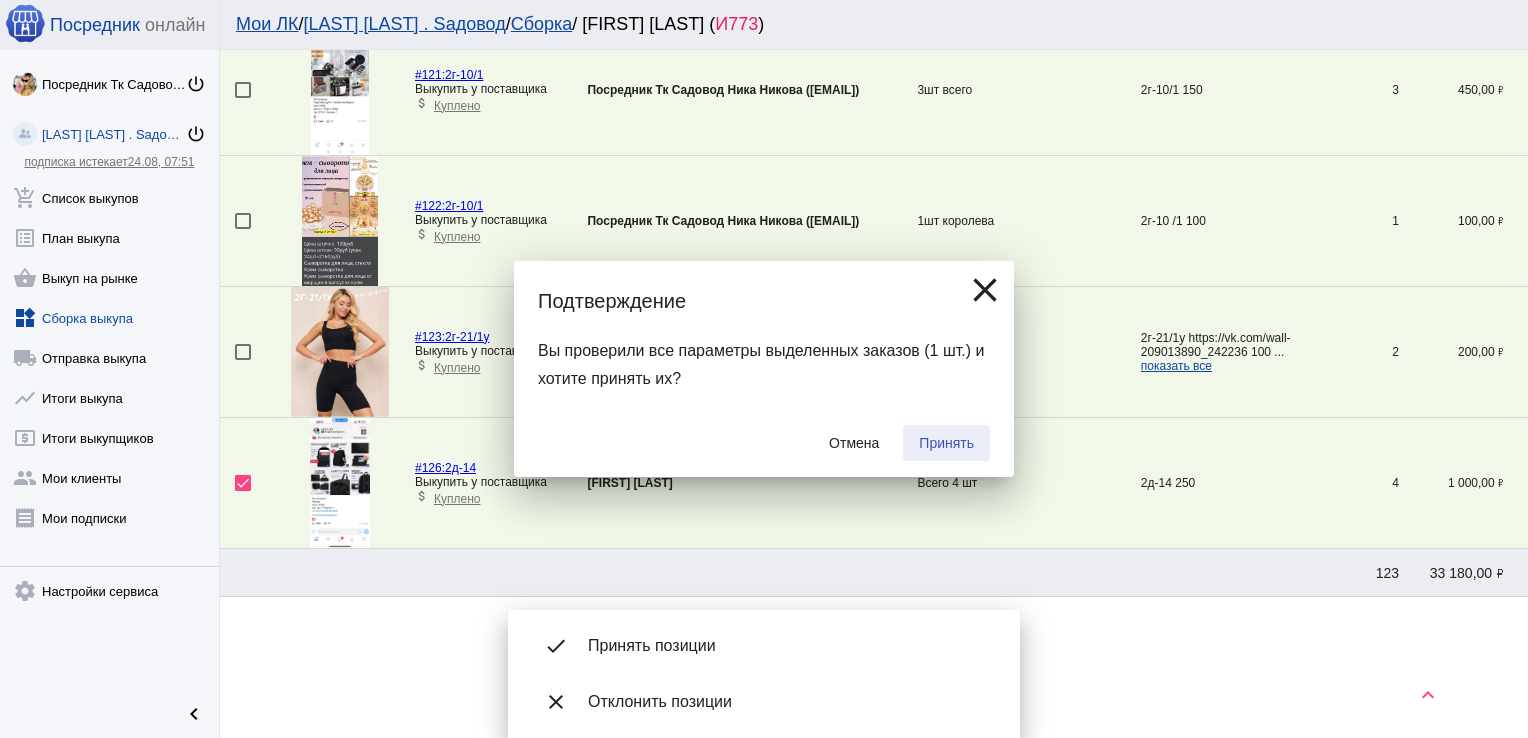 checkbox on "false" 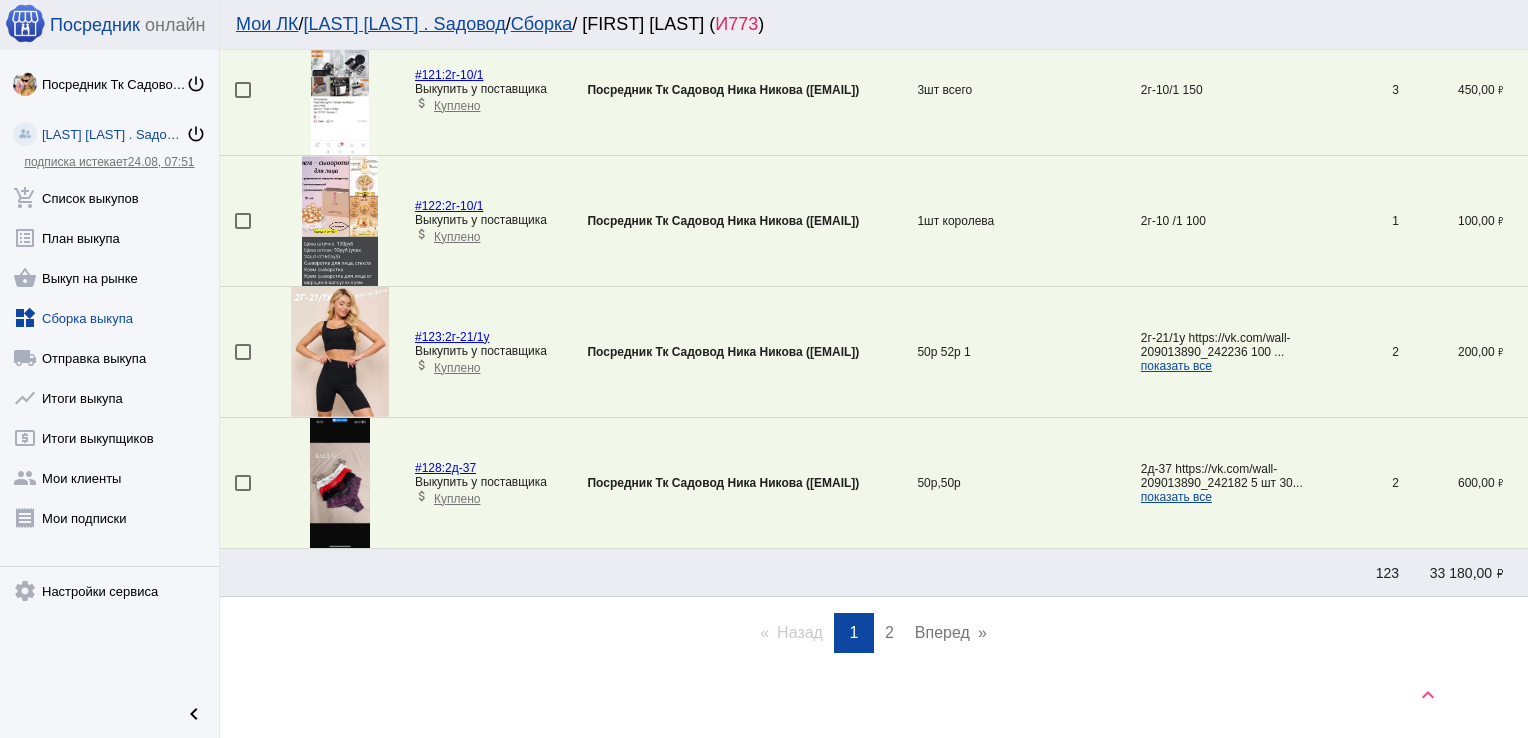click on "2" at bounding box center [889, 632] 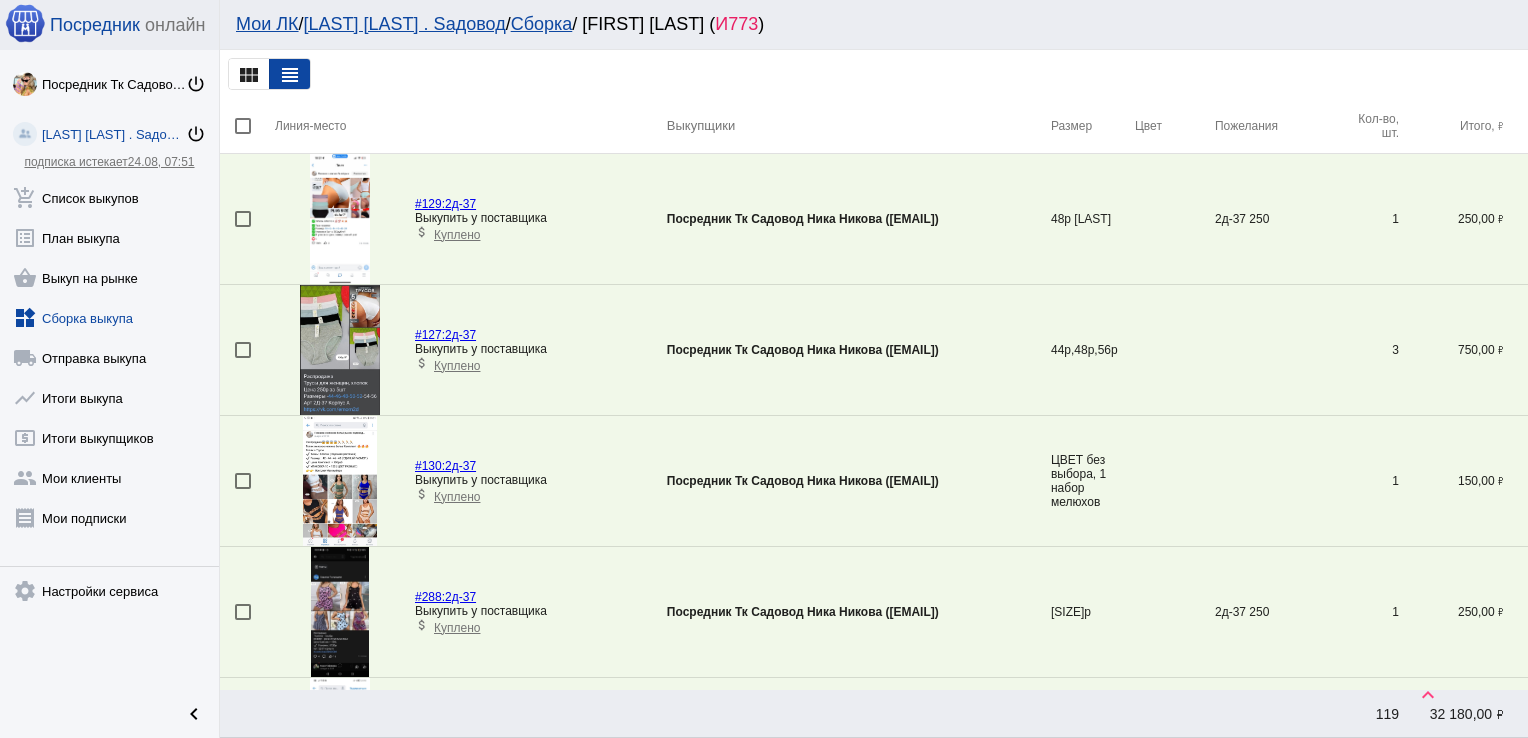 scroll, scrollTop: 2686, scrollLeft: 0, axis: vertical 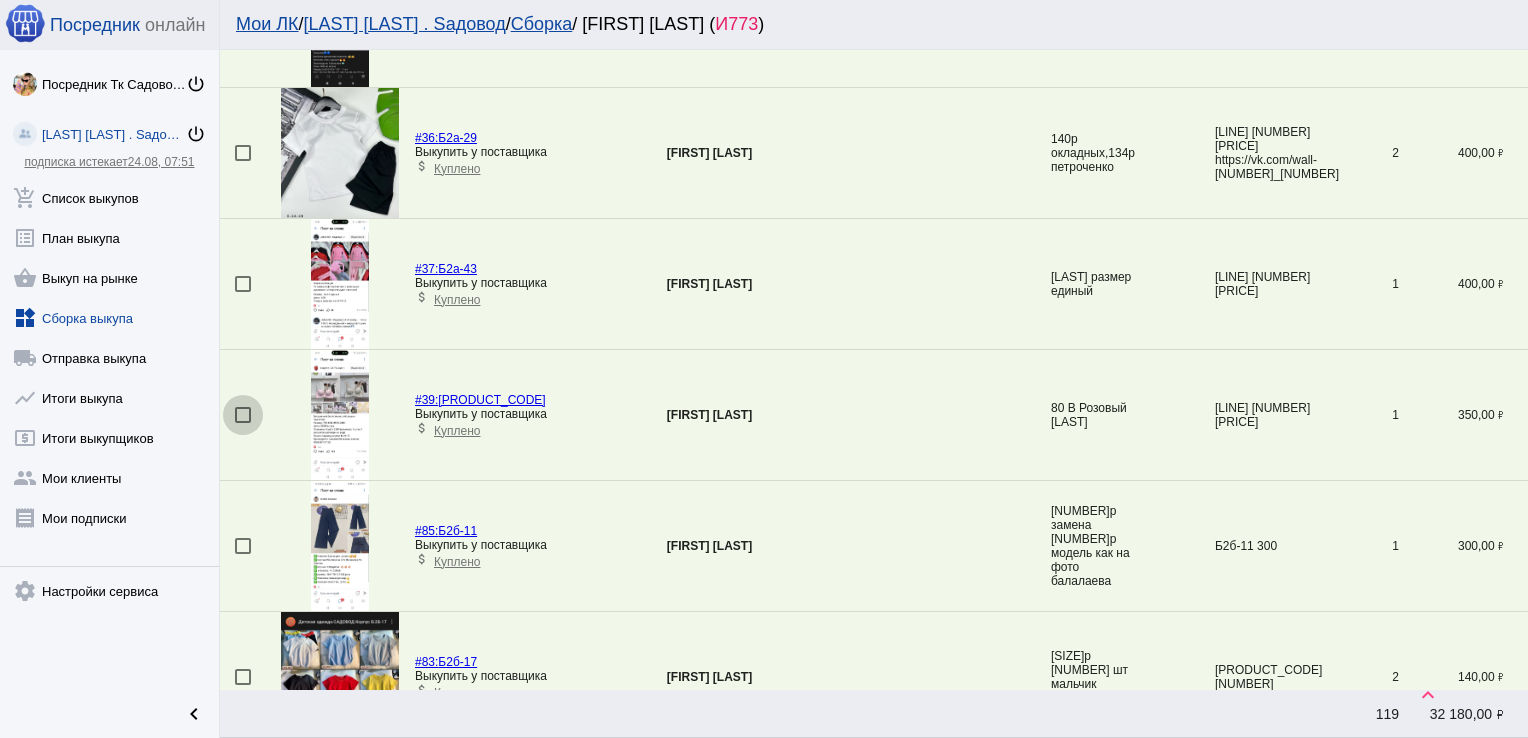 click at bounding box center [243, 415] 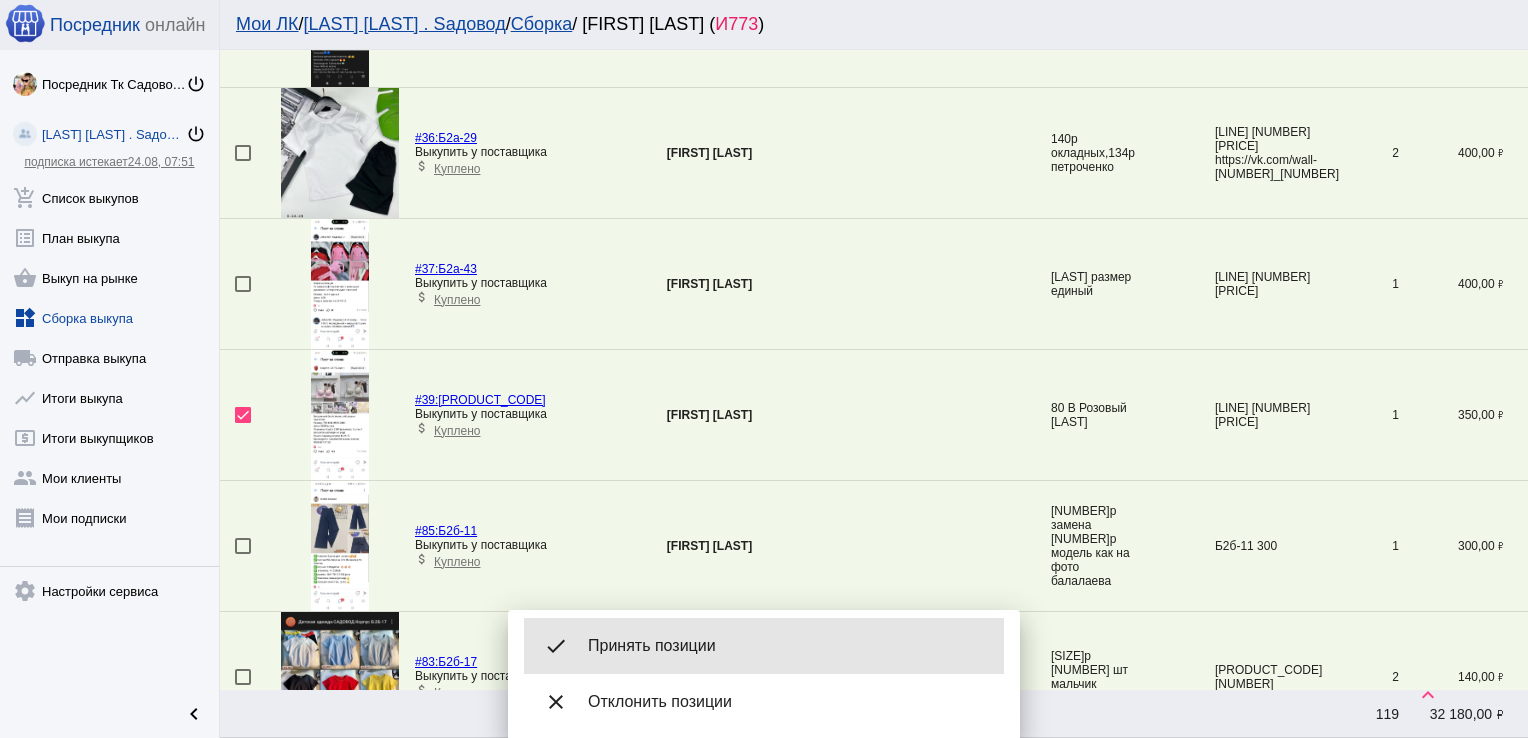 click on "Принять позиции" at bounding box center (788, 646) 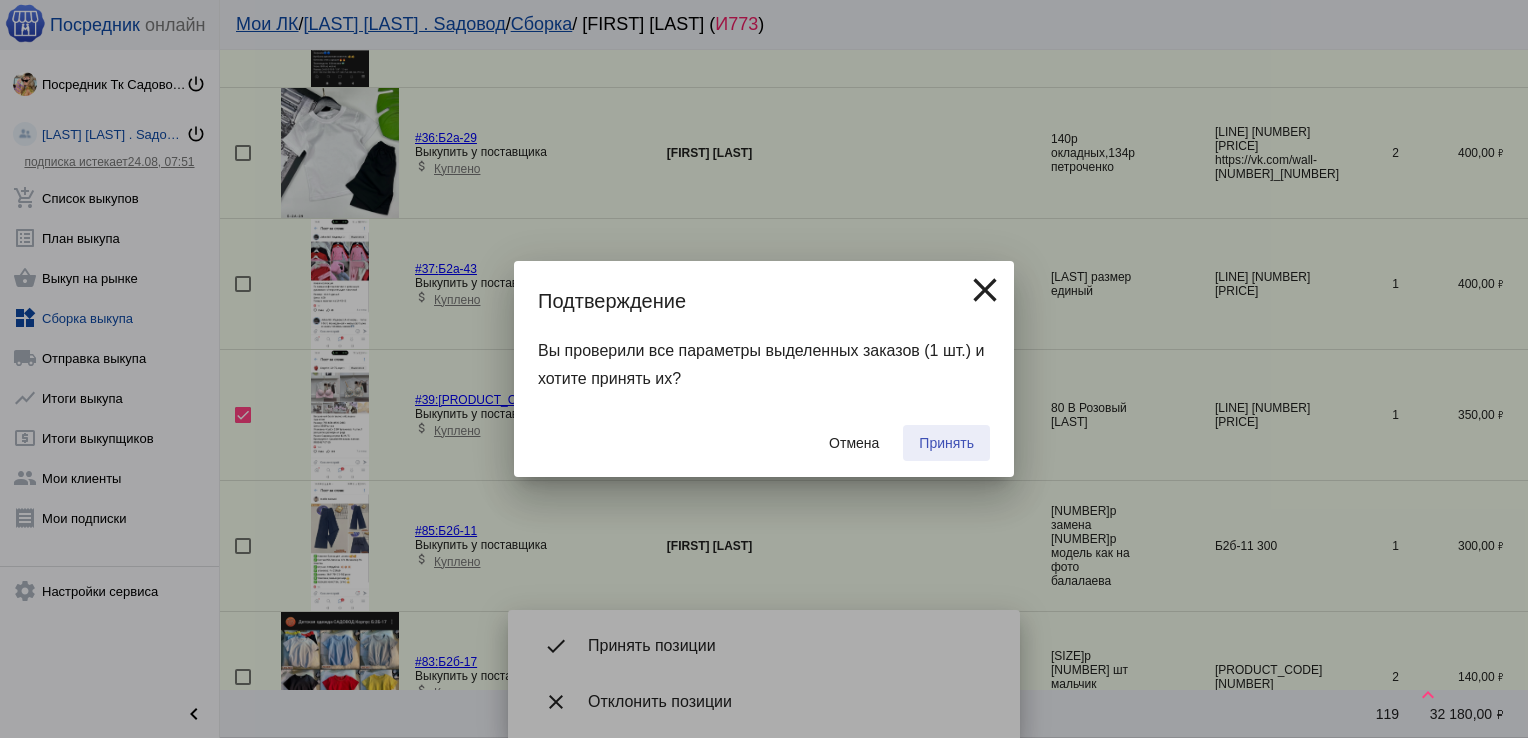 click on "Принять" at bounding box center [946, 443] 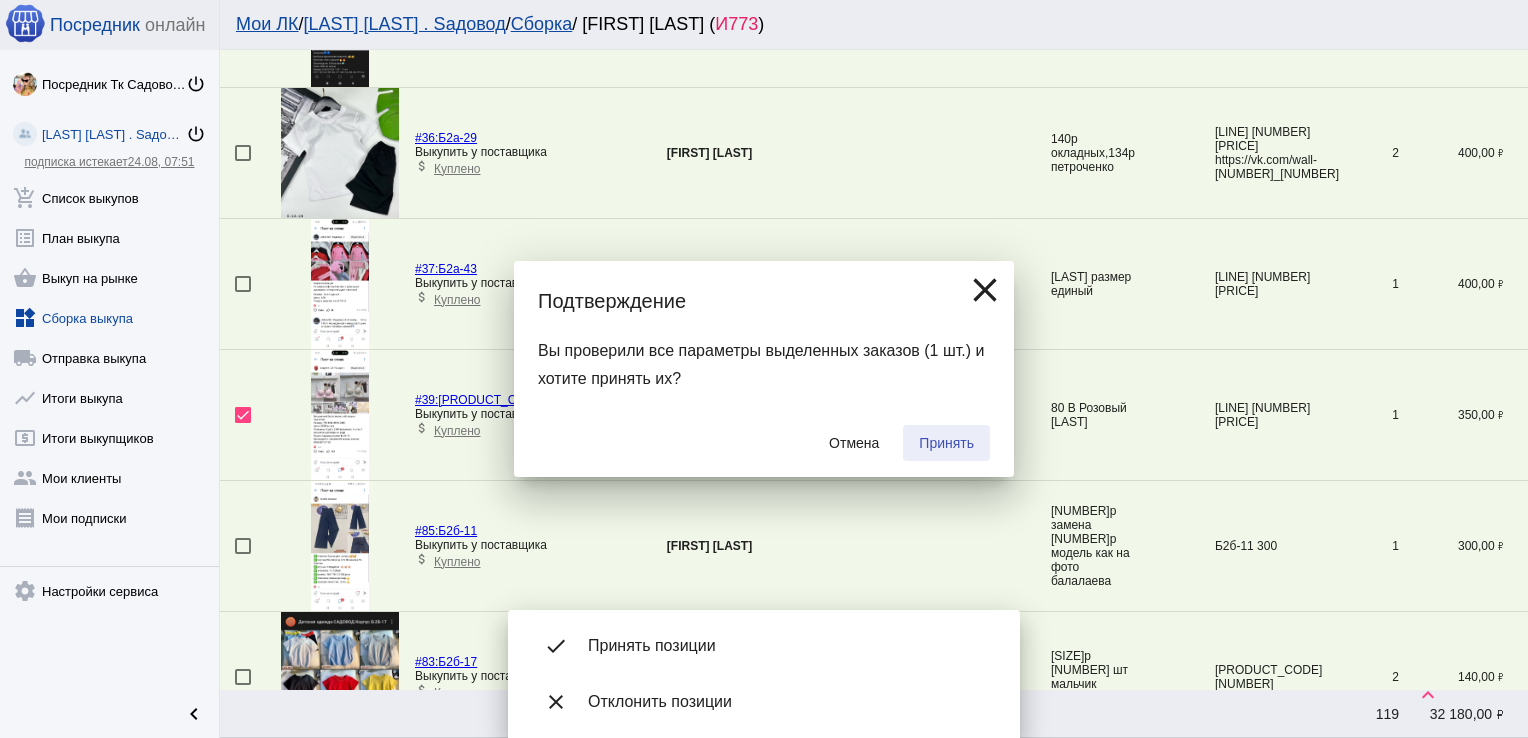 checkbox on "false" 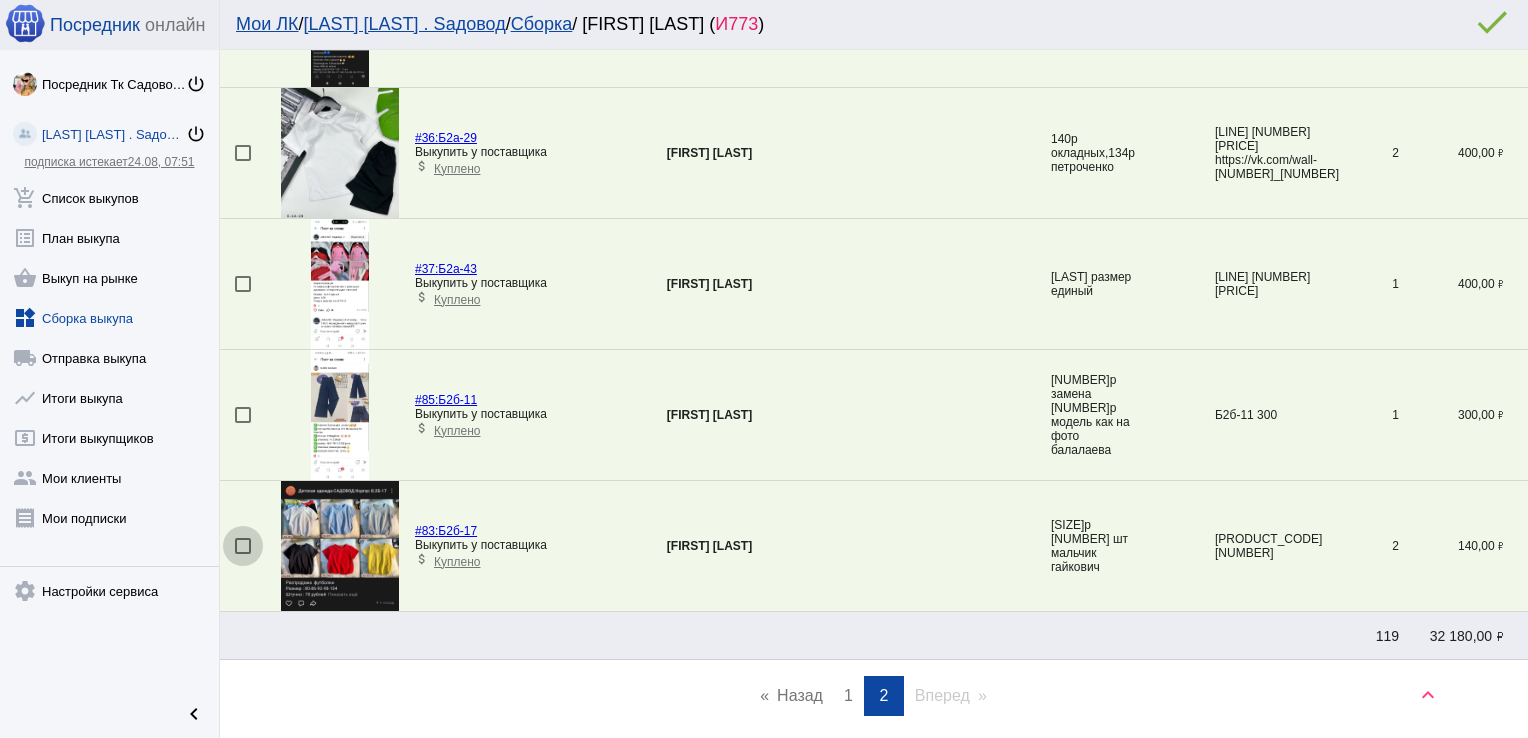 click at bounding box center (243, 546) 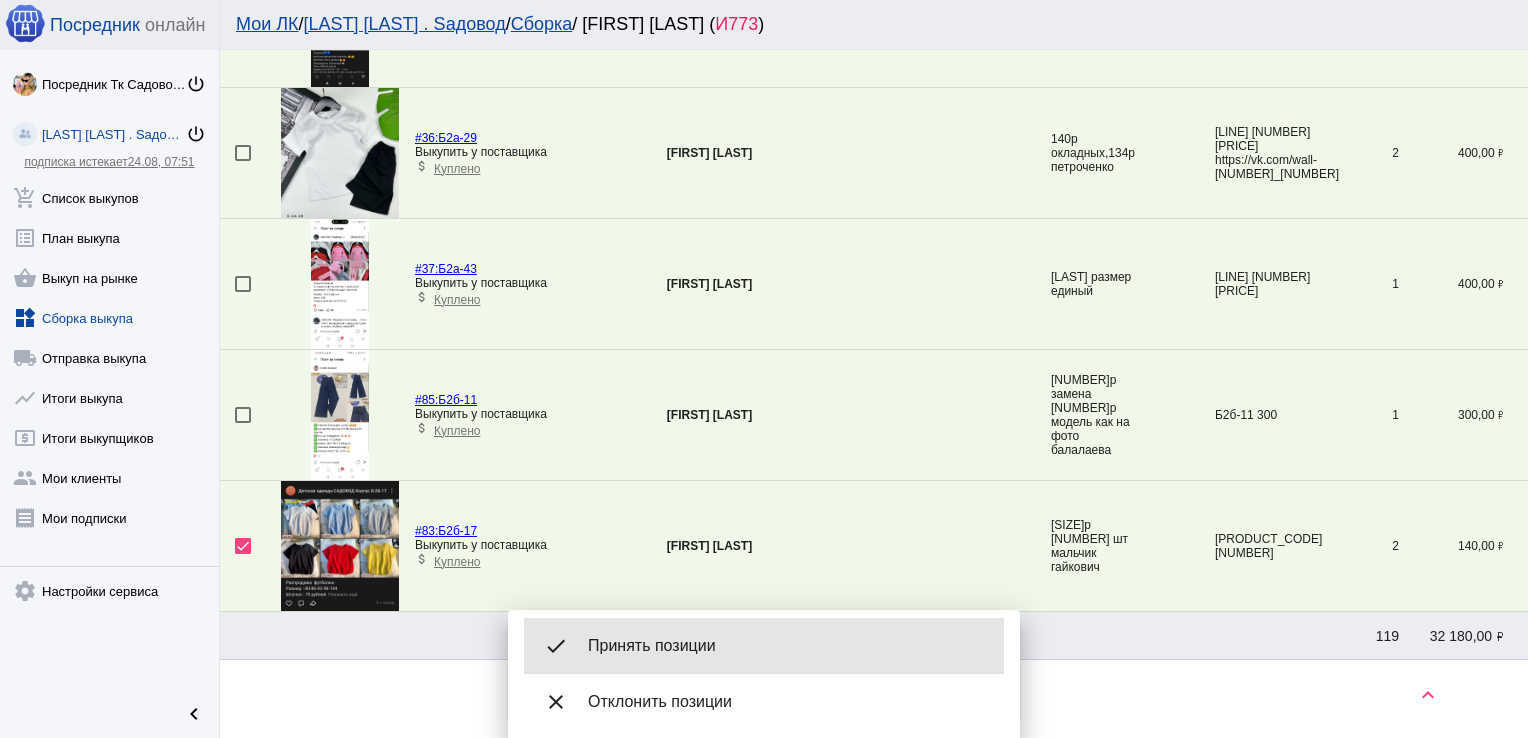 click on "Принять позиции" at bounding box center (788, 646) 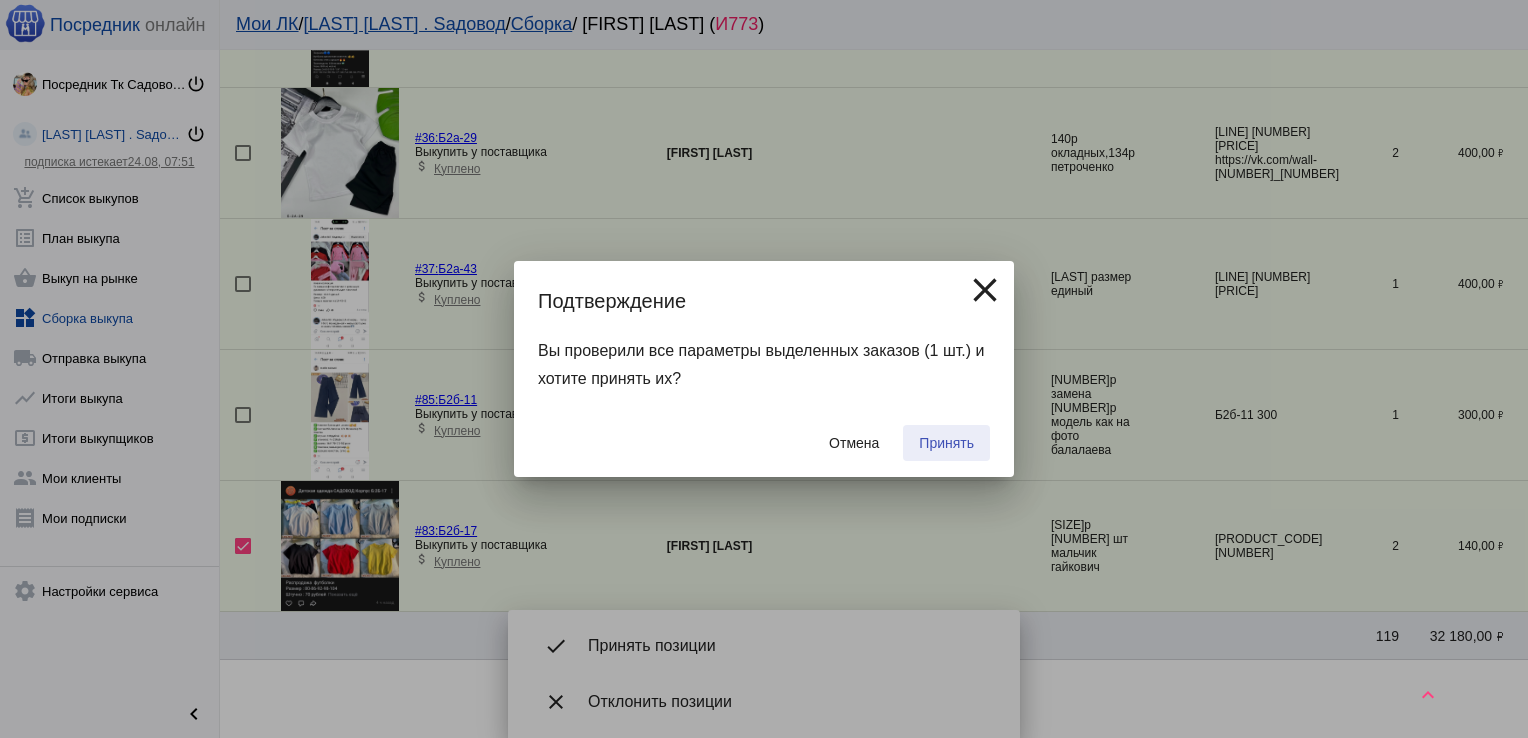 click on "Принять" at bounding box center (946, 443) 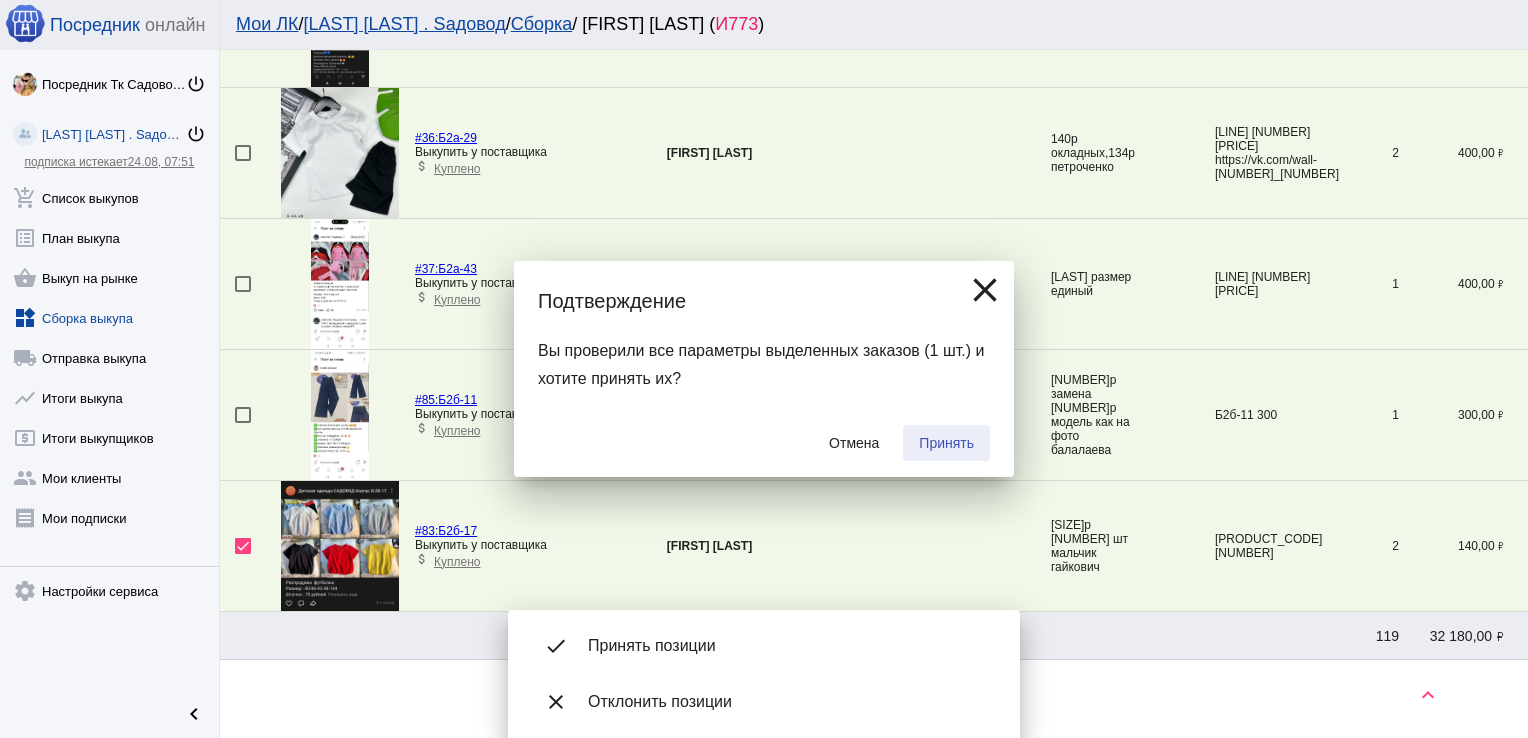 checkbox on "false" 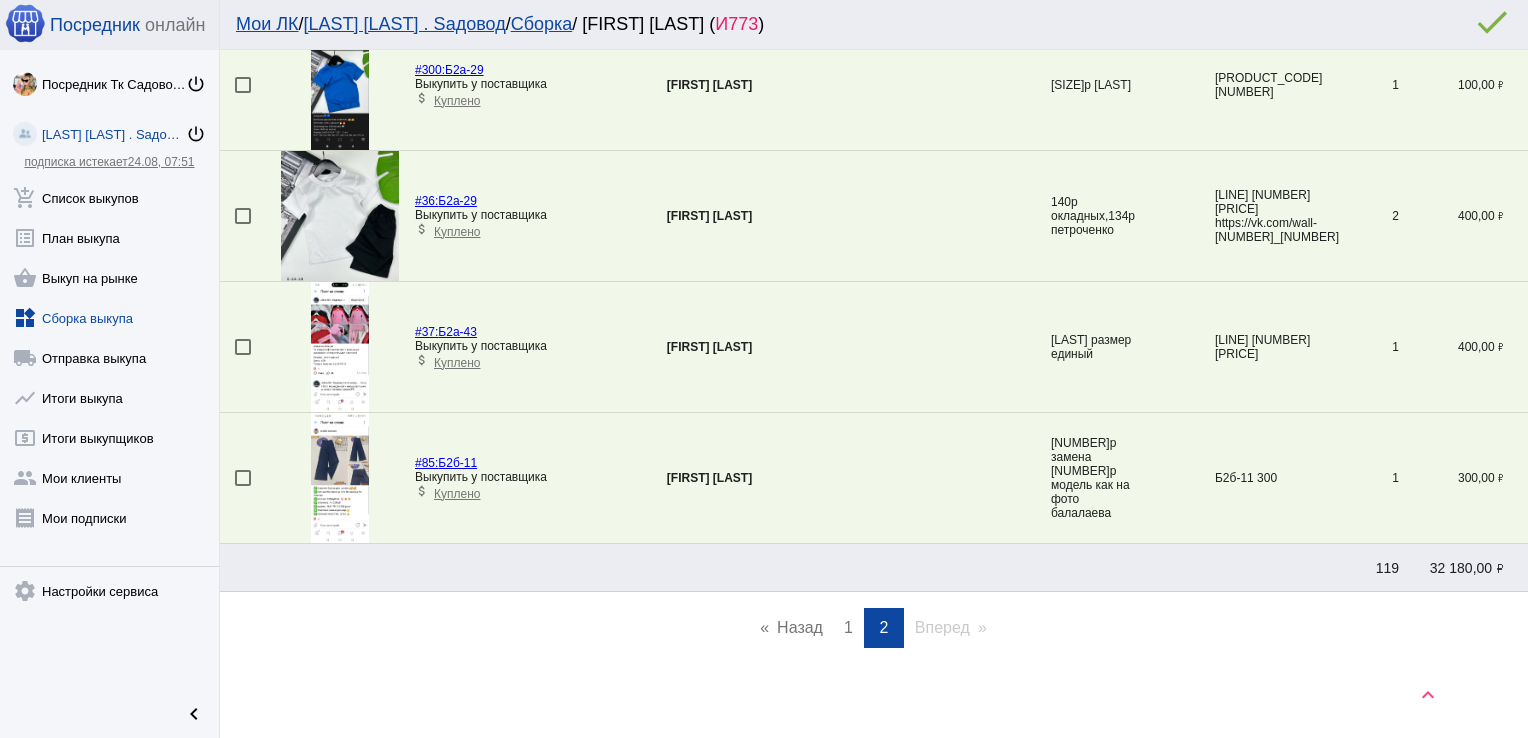 scroll, scrollTop: 986, scrollLeft: 0, axis: vertical 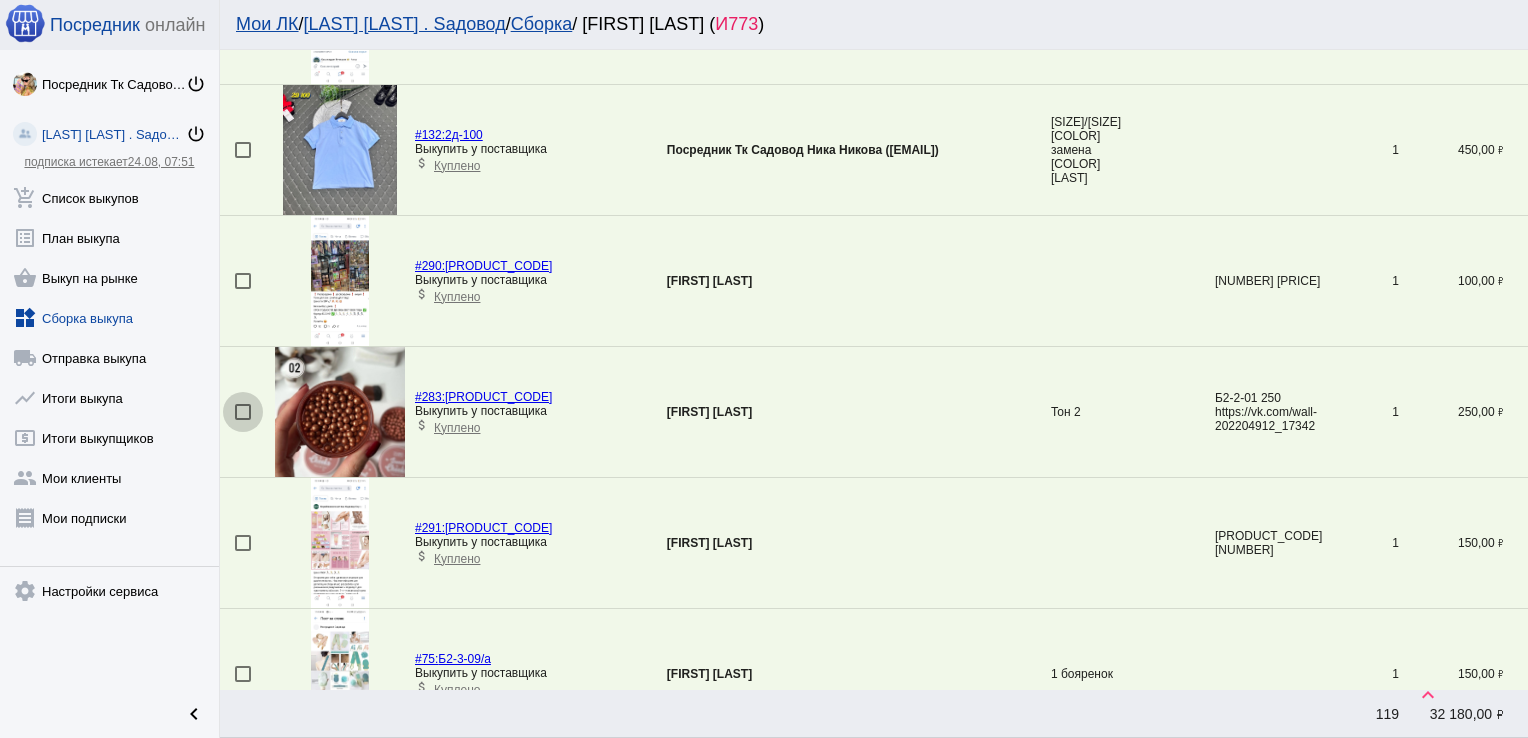 click at bounding box center [243, 412] 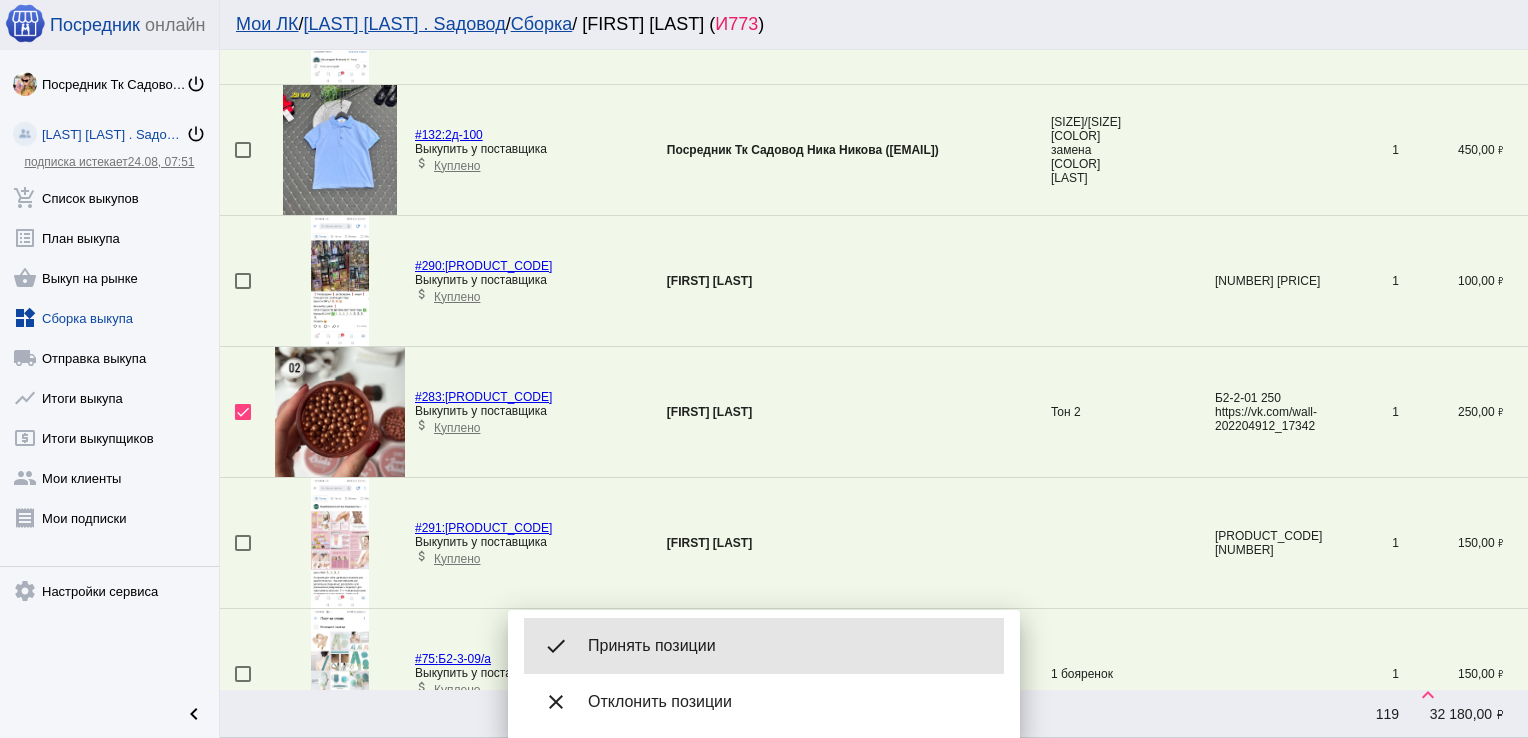 click on "done Принять позиции" at bounding box center [764, 646] 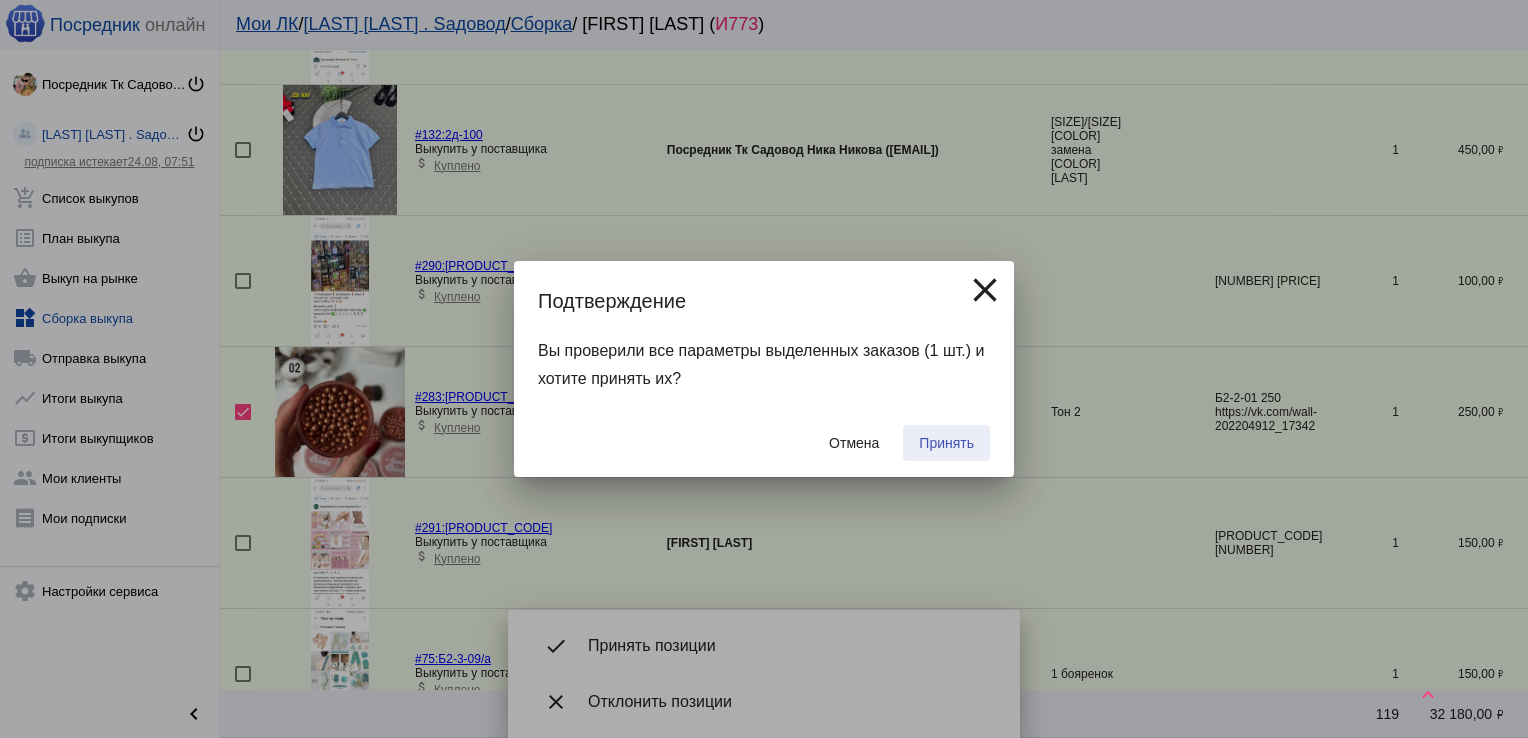 click on "Принять" at bounding box center (946, 443) 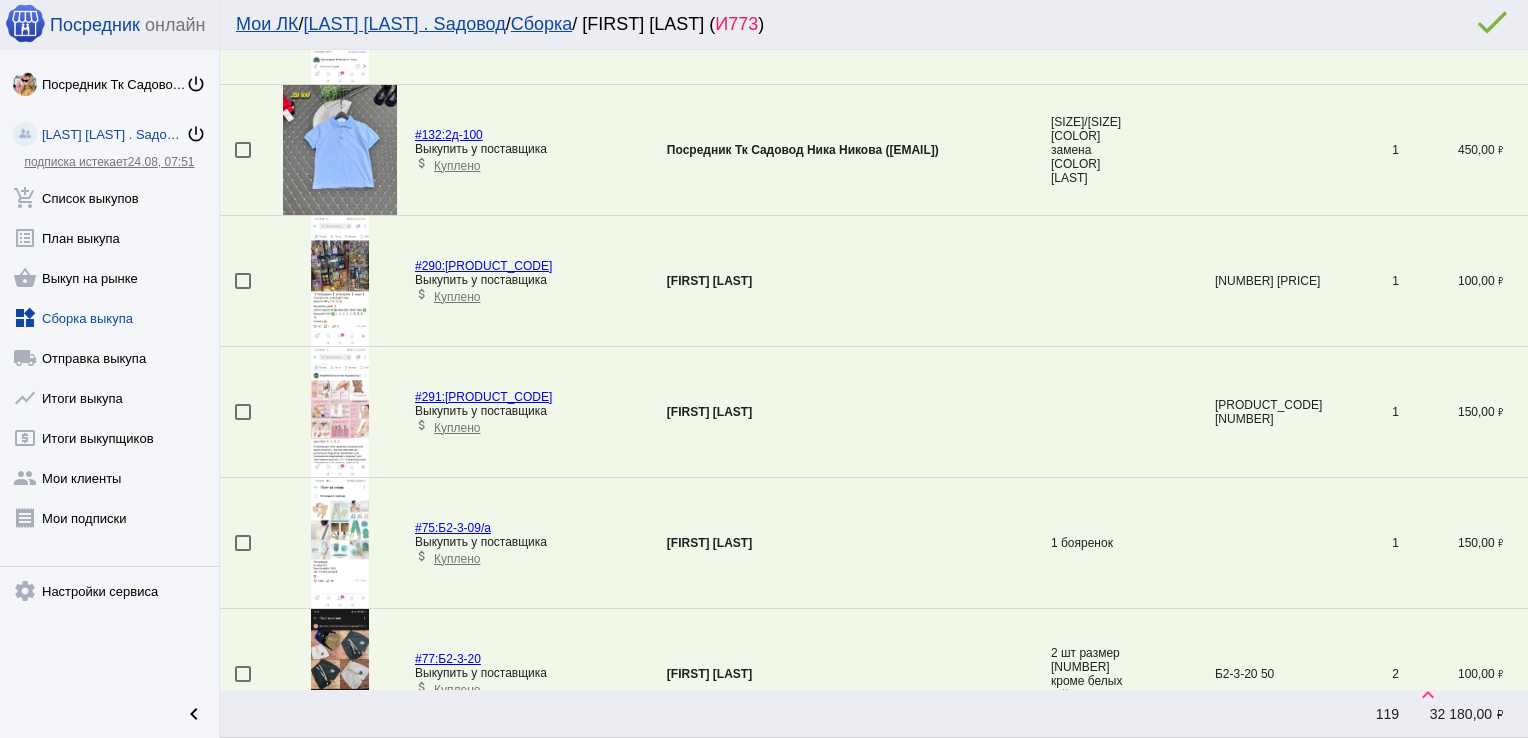 scroll, scrollTop: 1901, scrollLeft: 0, axis: vertical 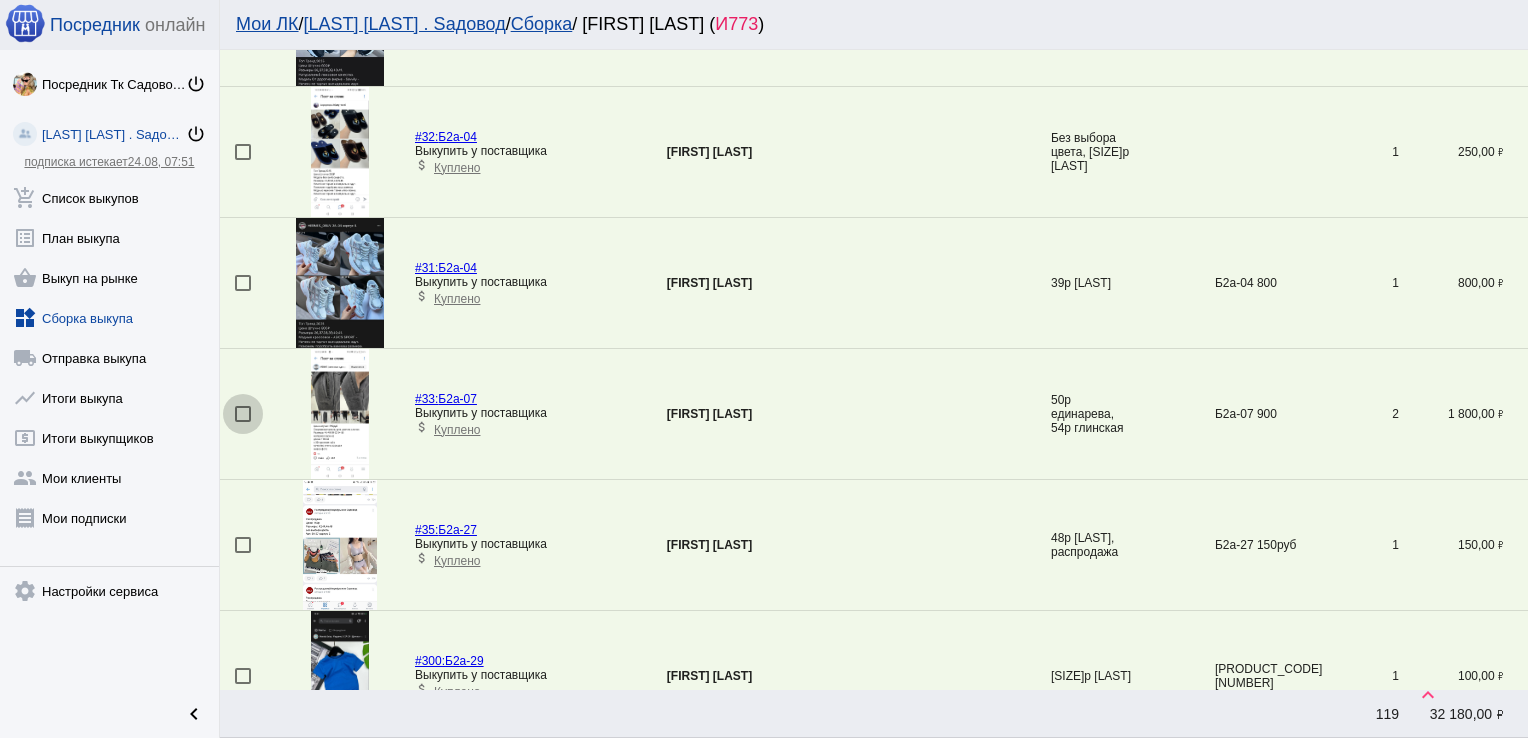 click at bounding box center (243, 414) 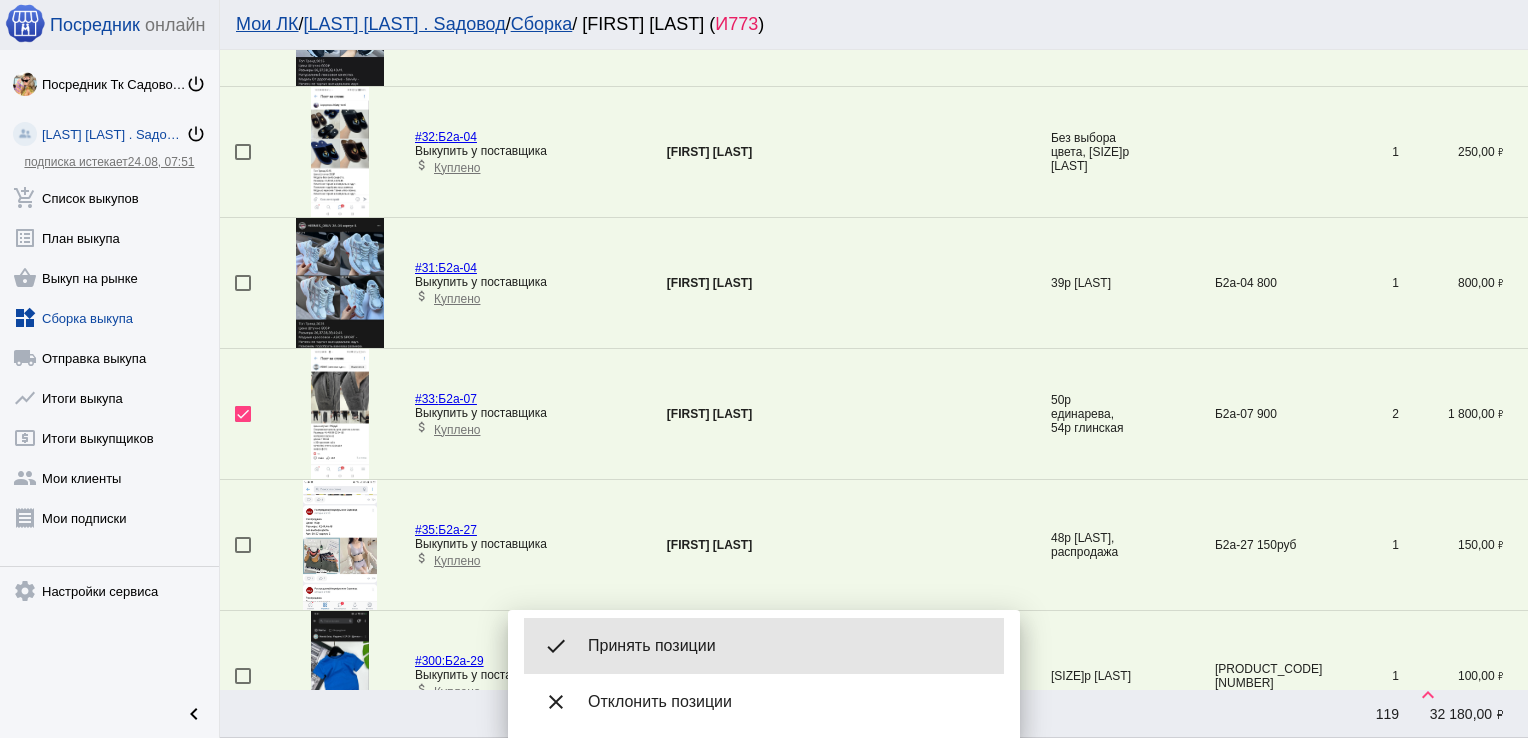 click on "Принять позиции" at bounding box center (788, 646) 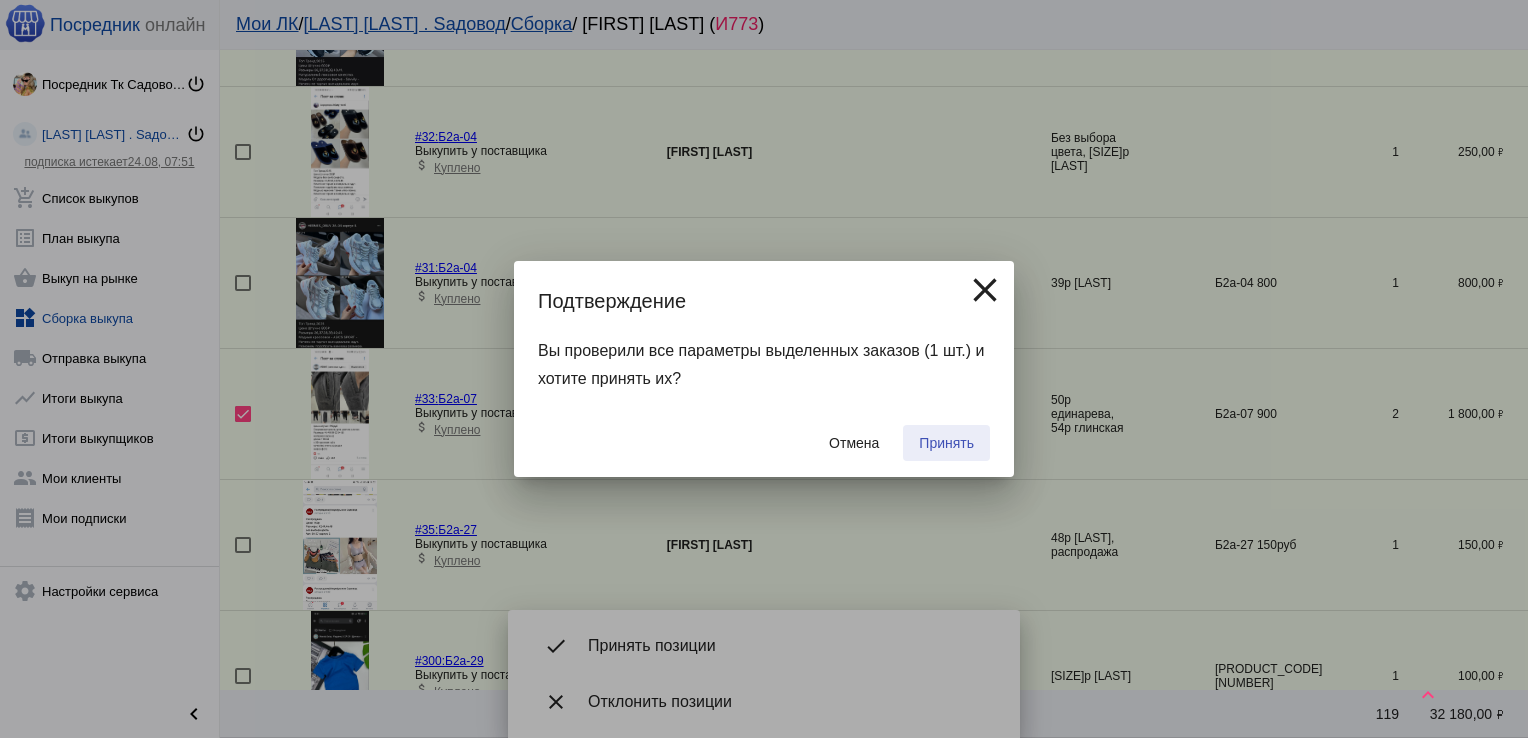 click on "Принять" at bounding box center [946, 443] 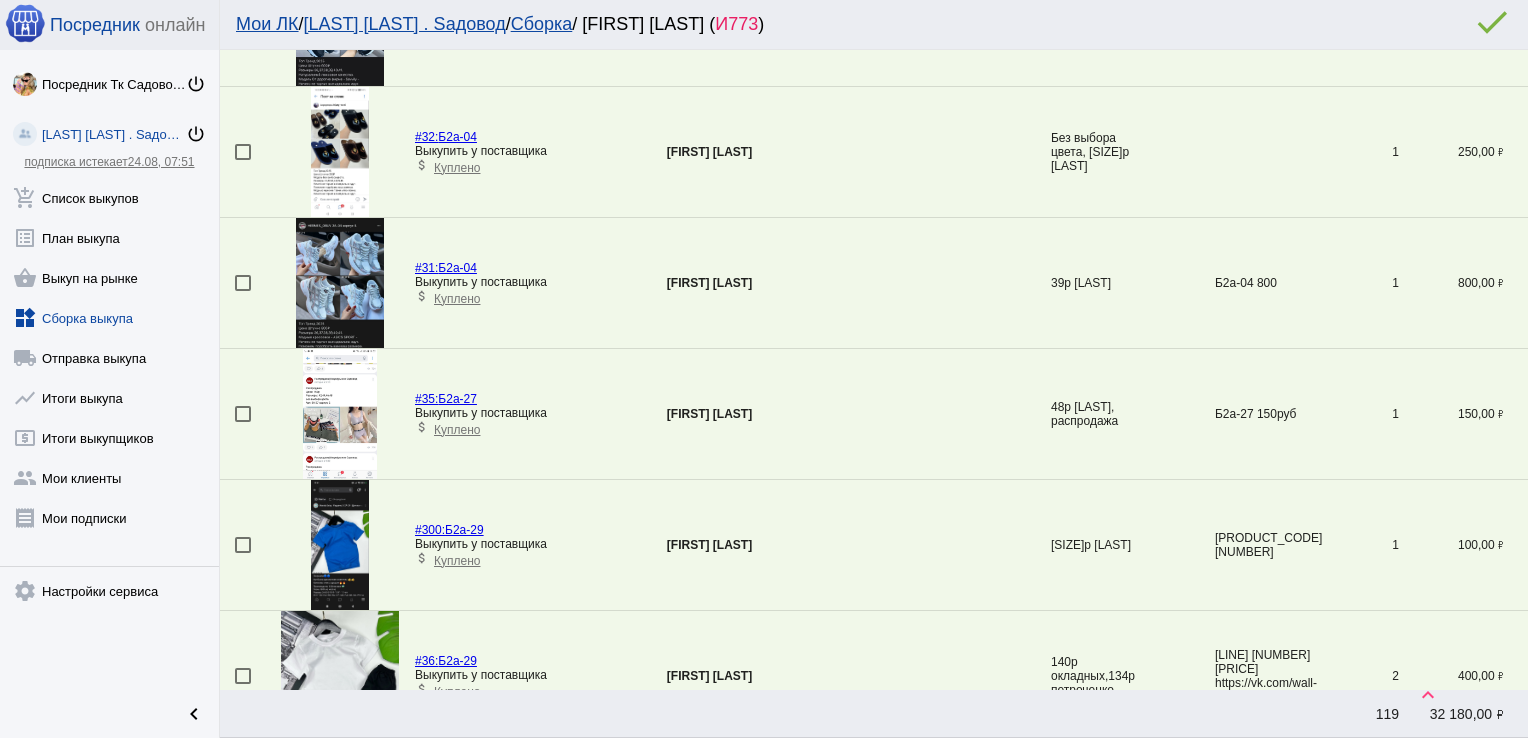 scroll, scrollTop: 2361, scrollLeft: 0, axis: vertical 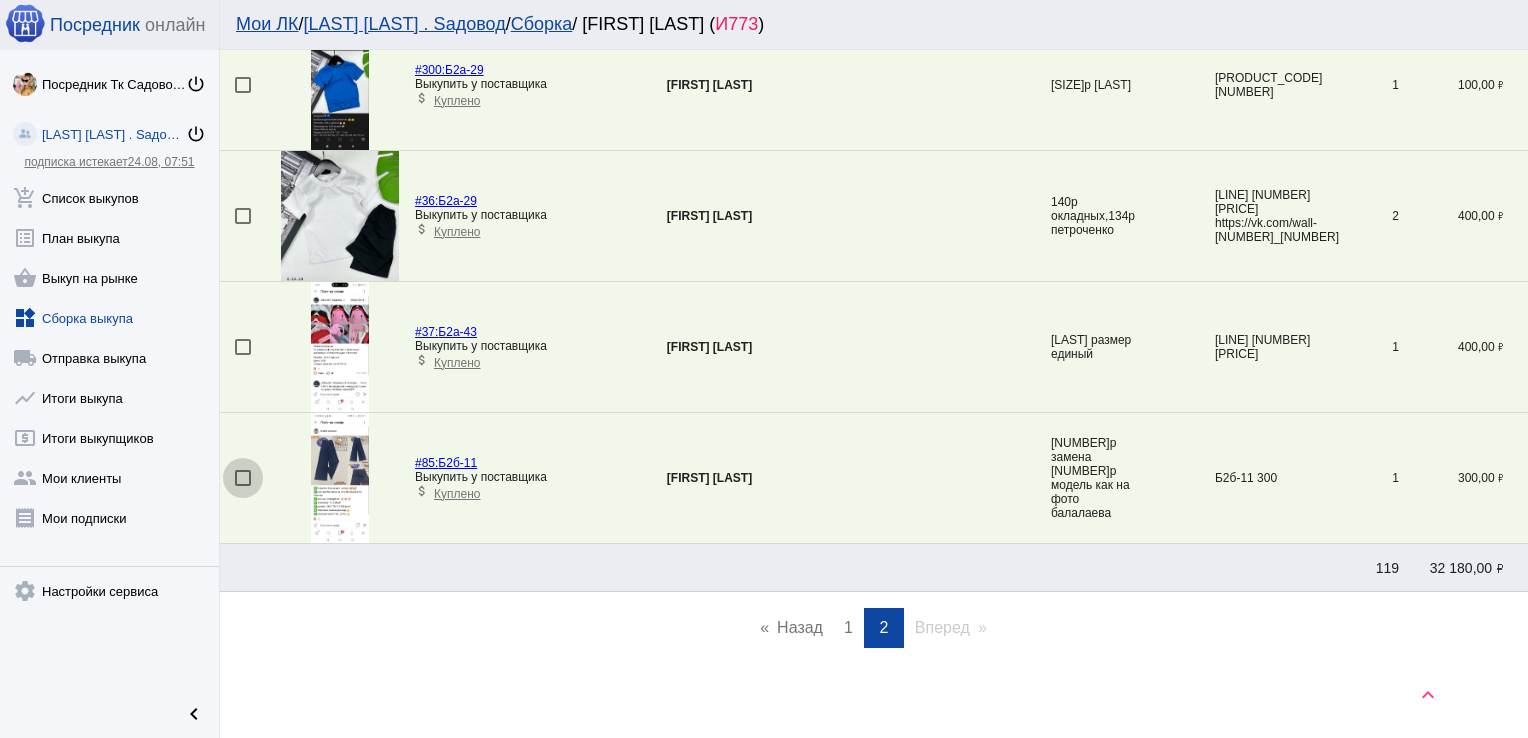 click at bounding box center (243, 478) 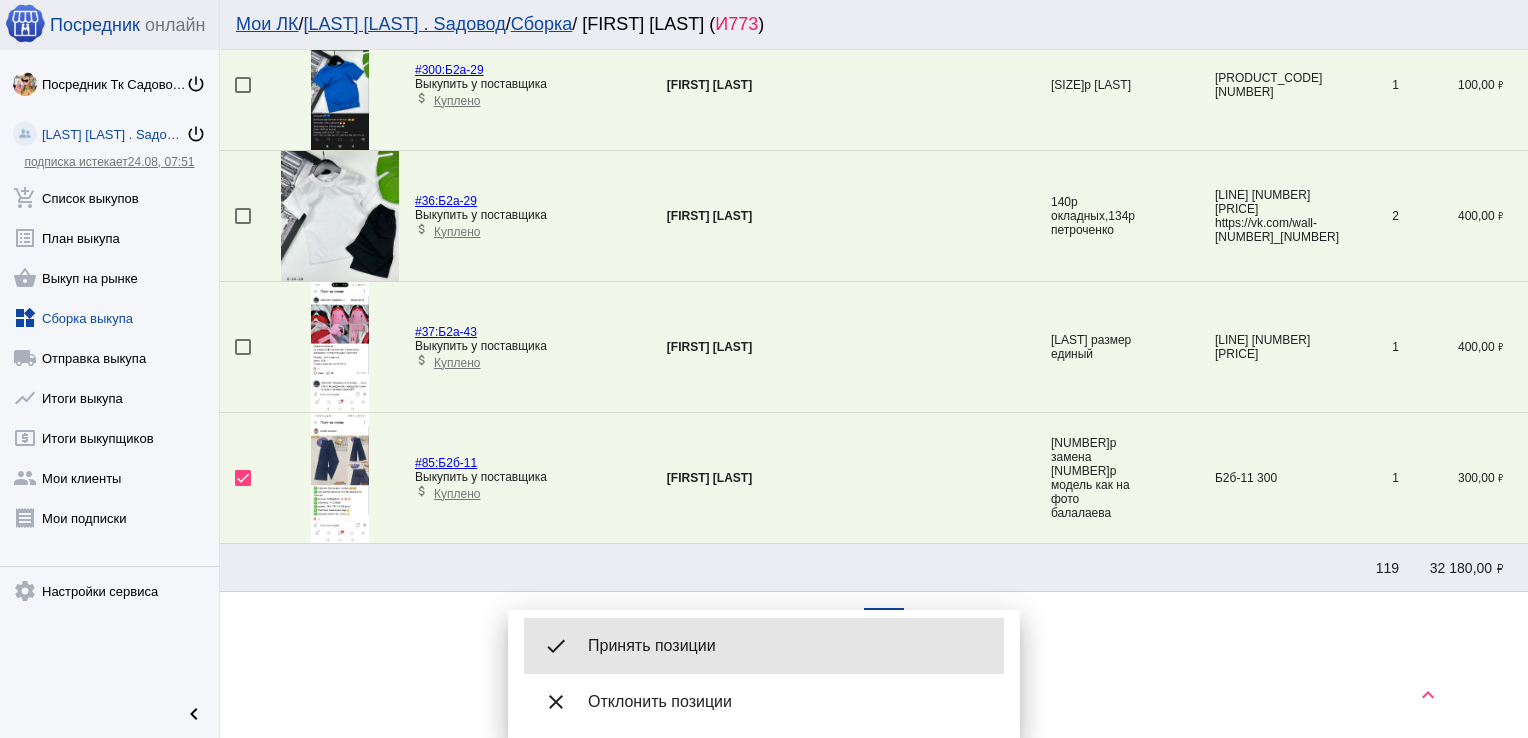 click on "Принять позиции" at bounding box center (788, 646) 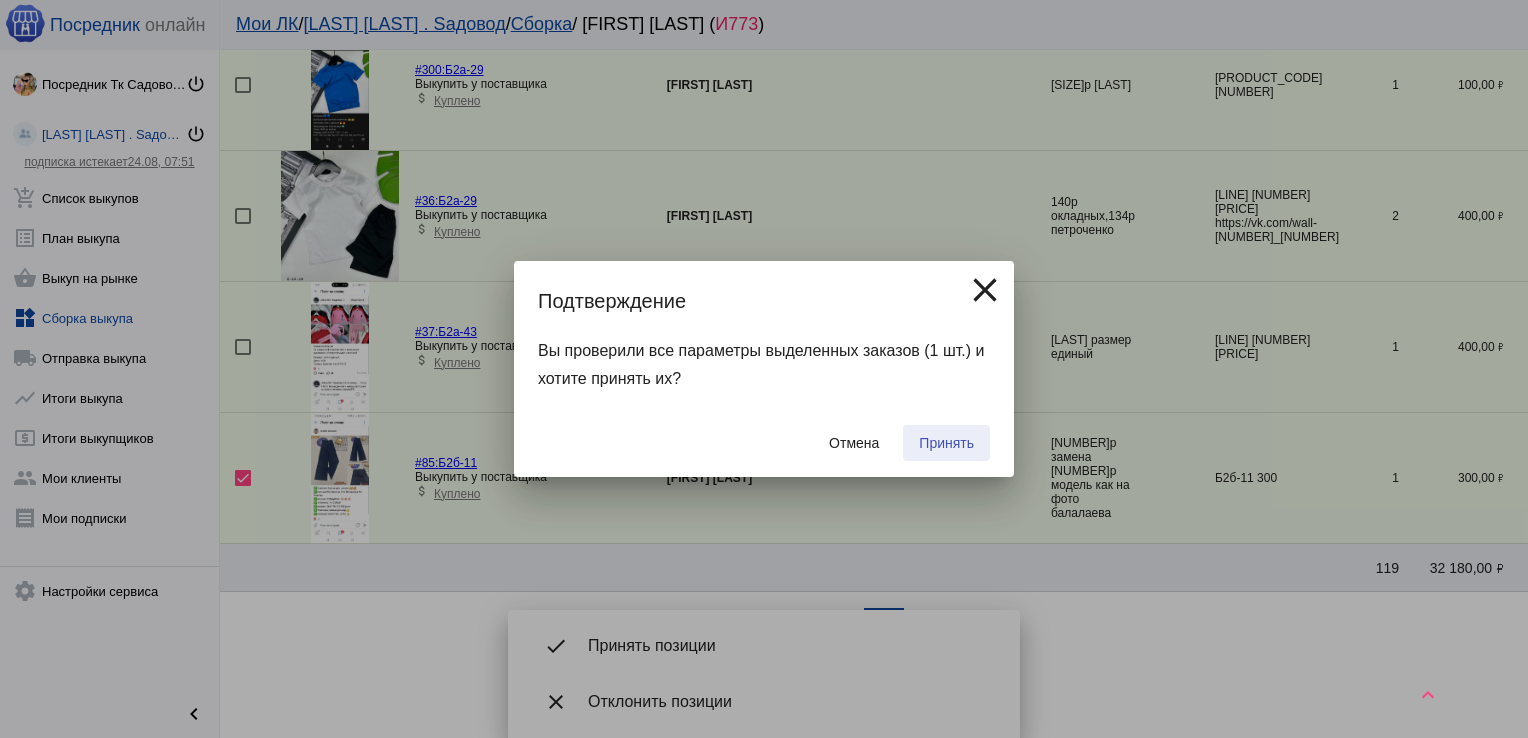 click on "Принять" at bounding box center (946, 443) 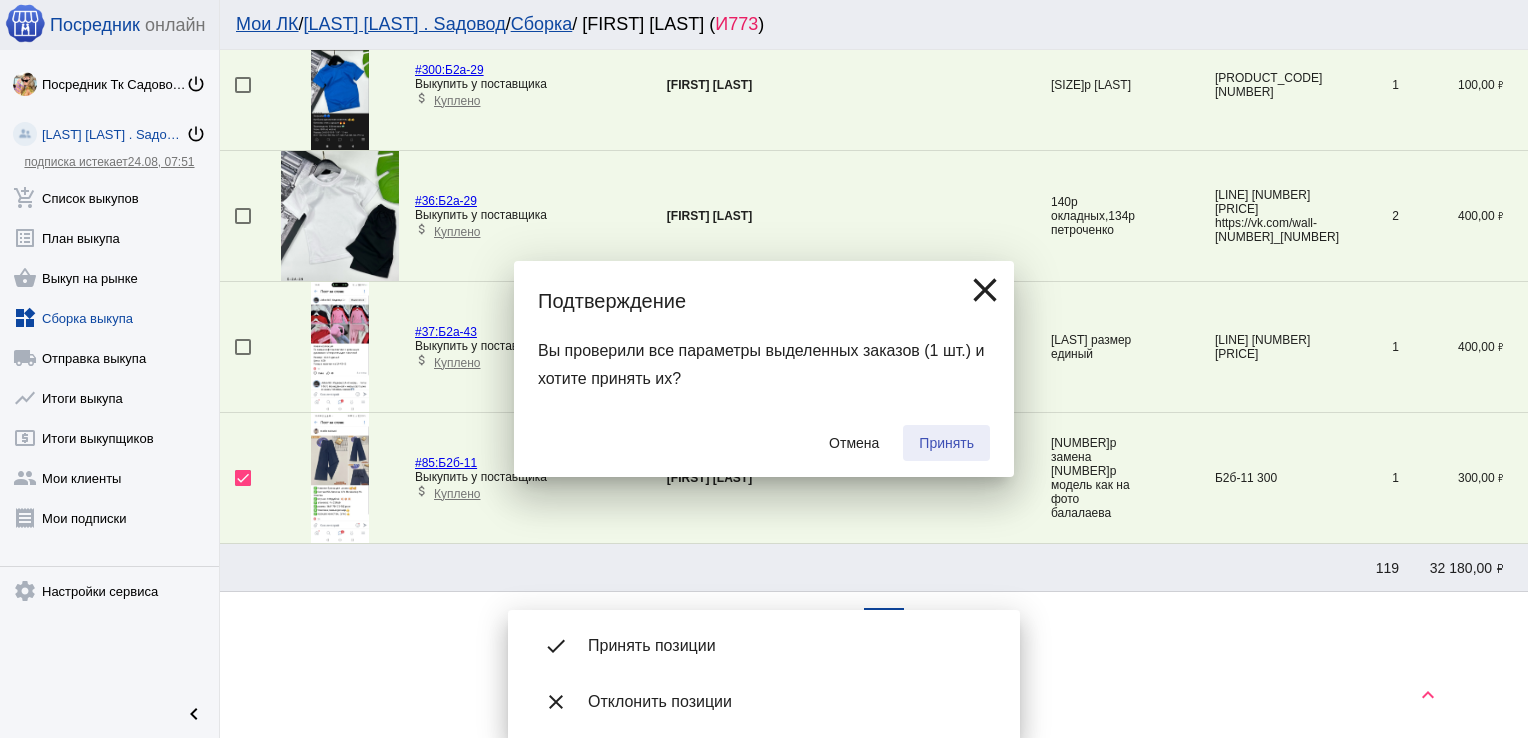 checkbox on "false" 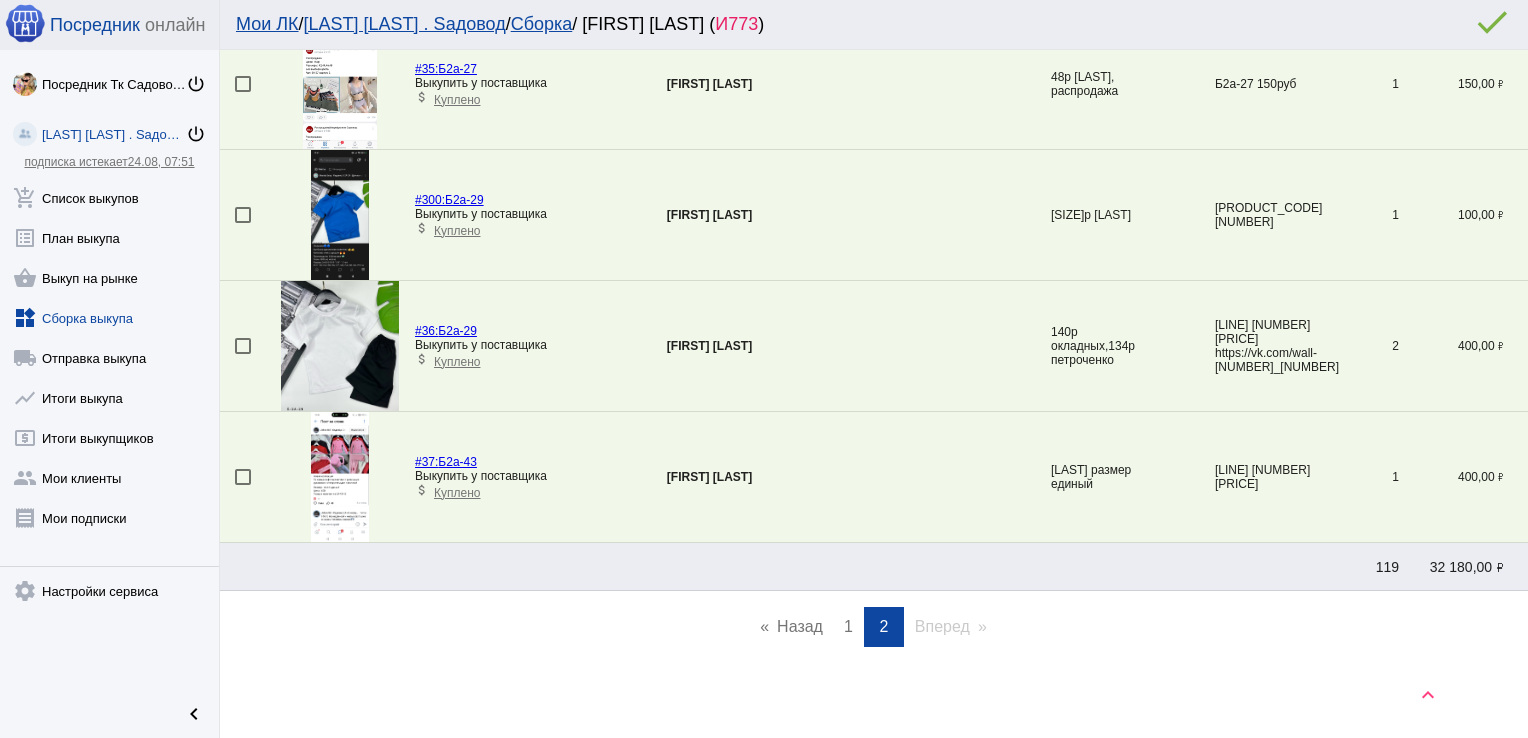 scroll, scrollTop: 1378, scrollLeft: 0, axis: vertical 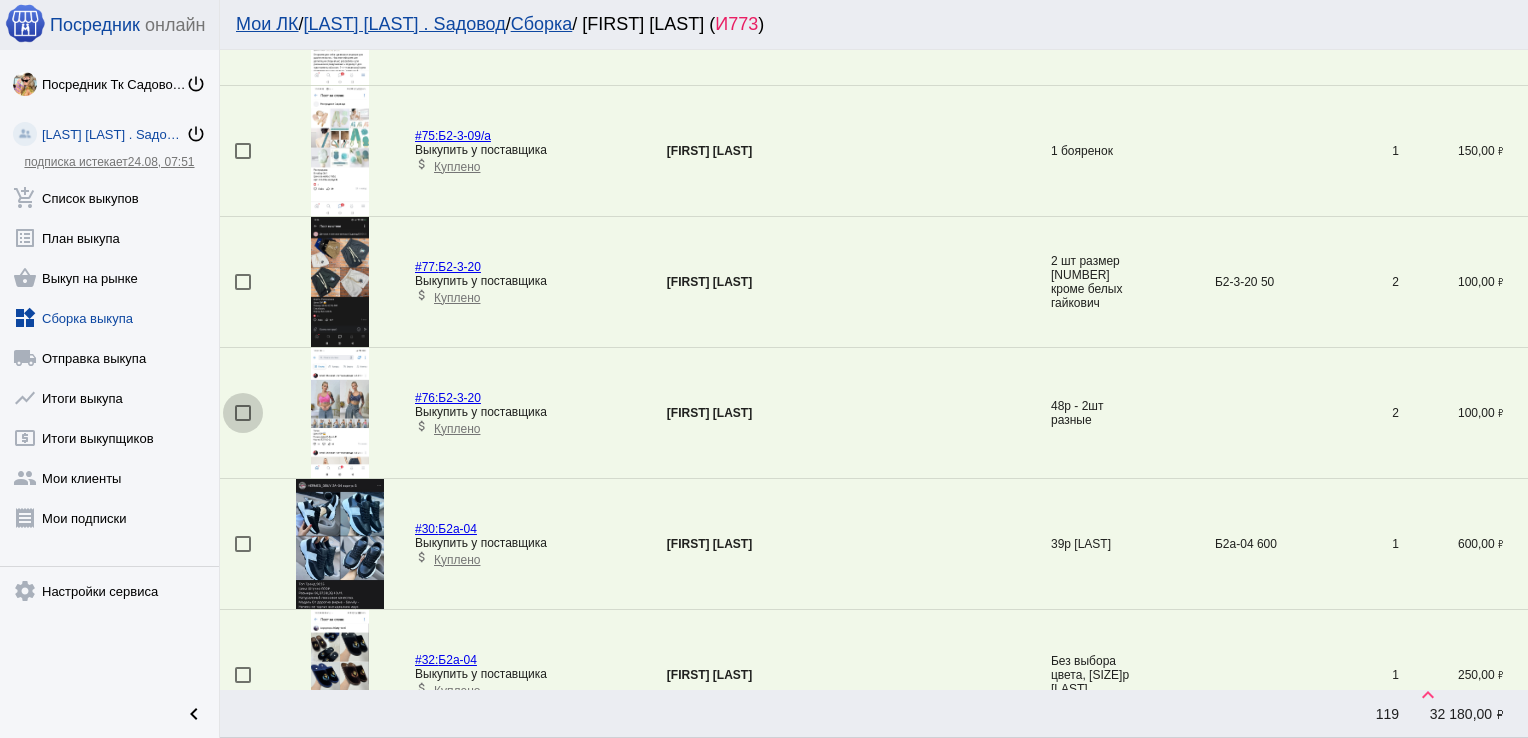 click at bounding box center [243, 413] 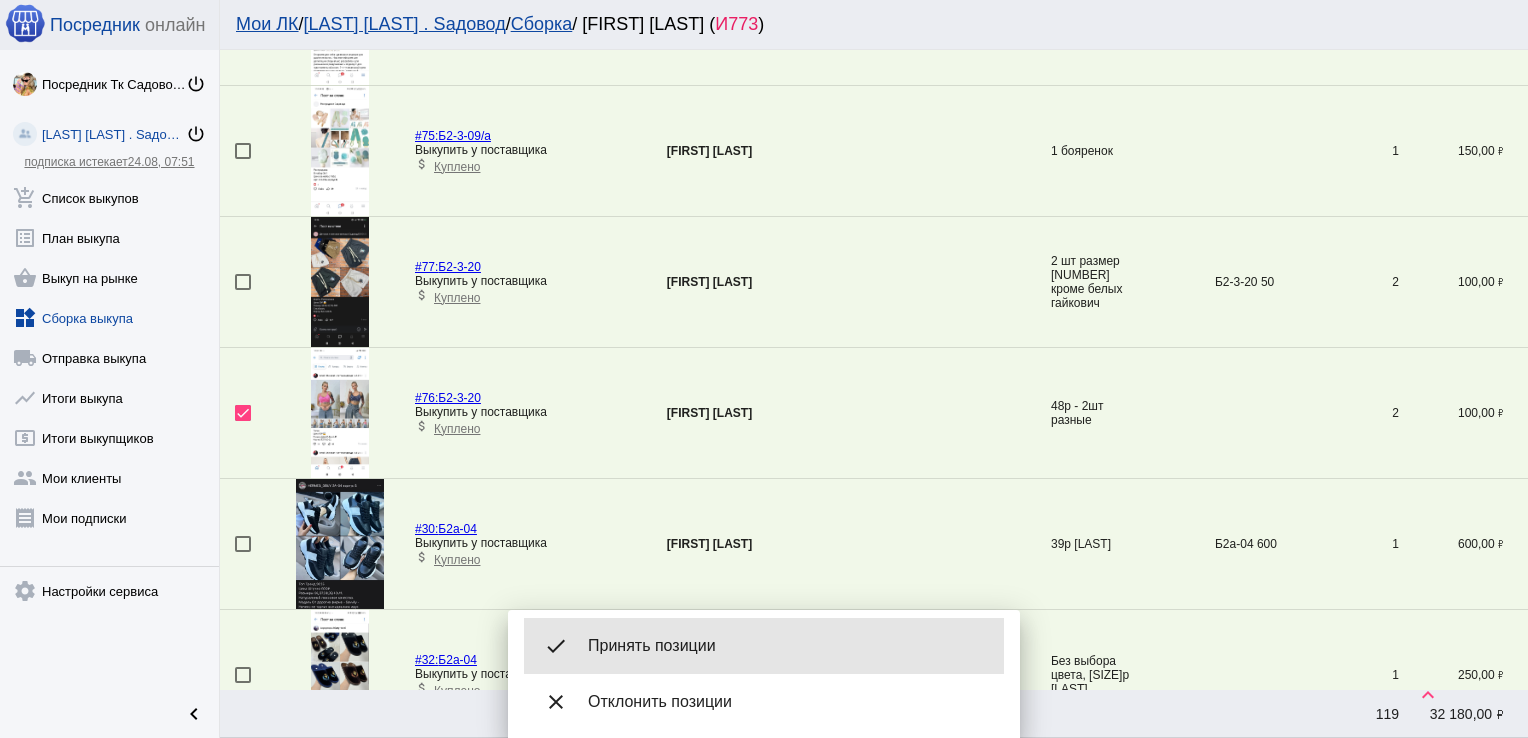 click on "done Принять позиции" at bounding box center (764, 646) 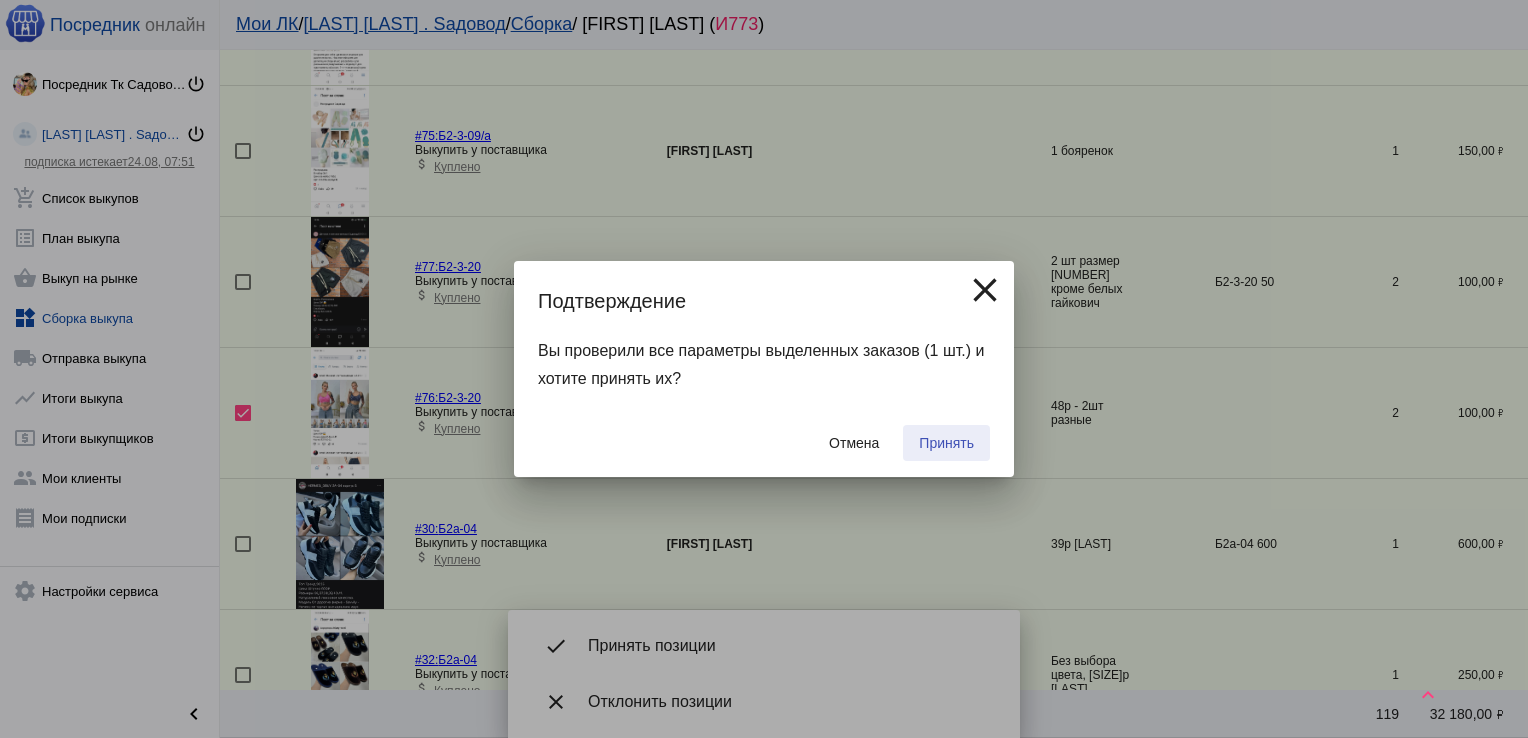 click on "Принять" at bounding box center (946, 443) 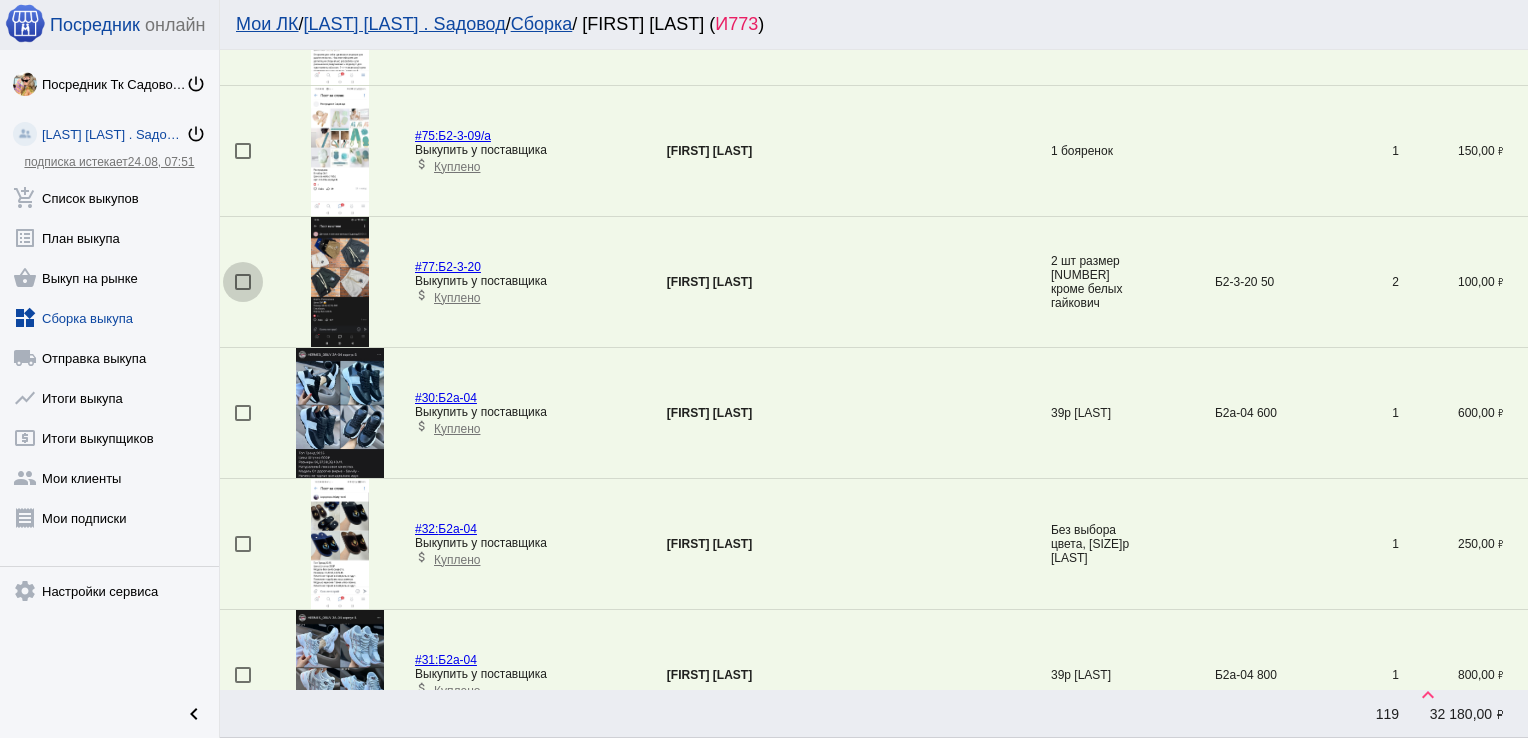 click at bounding box center [243, 282] 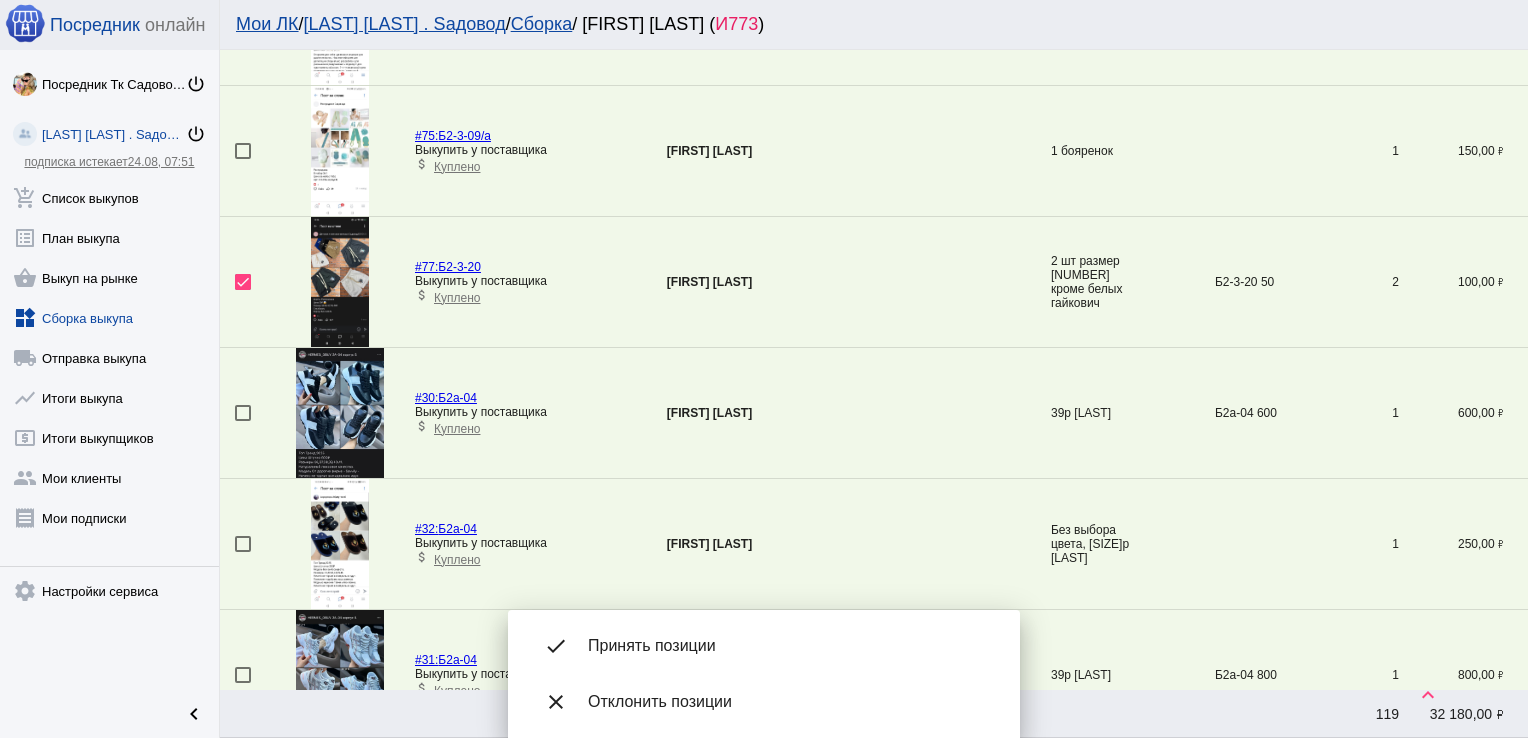click on "Принять позиции" at bounding box center [788, 646] 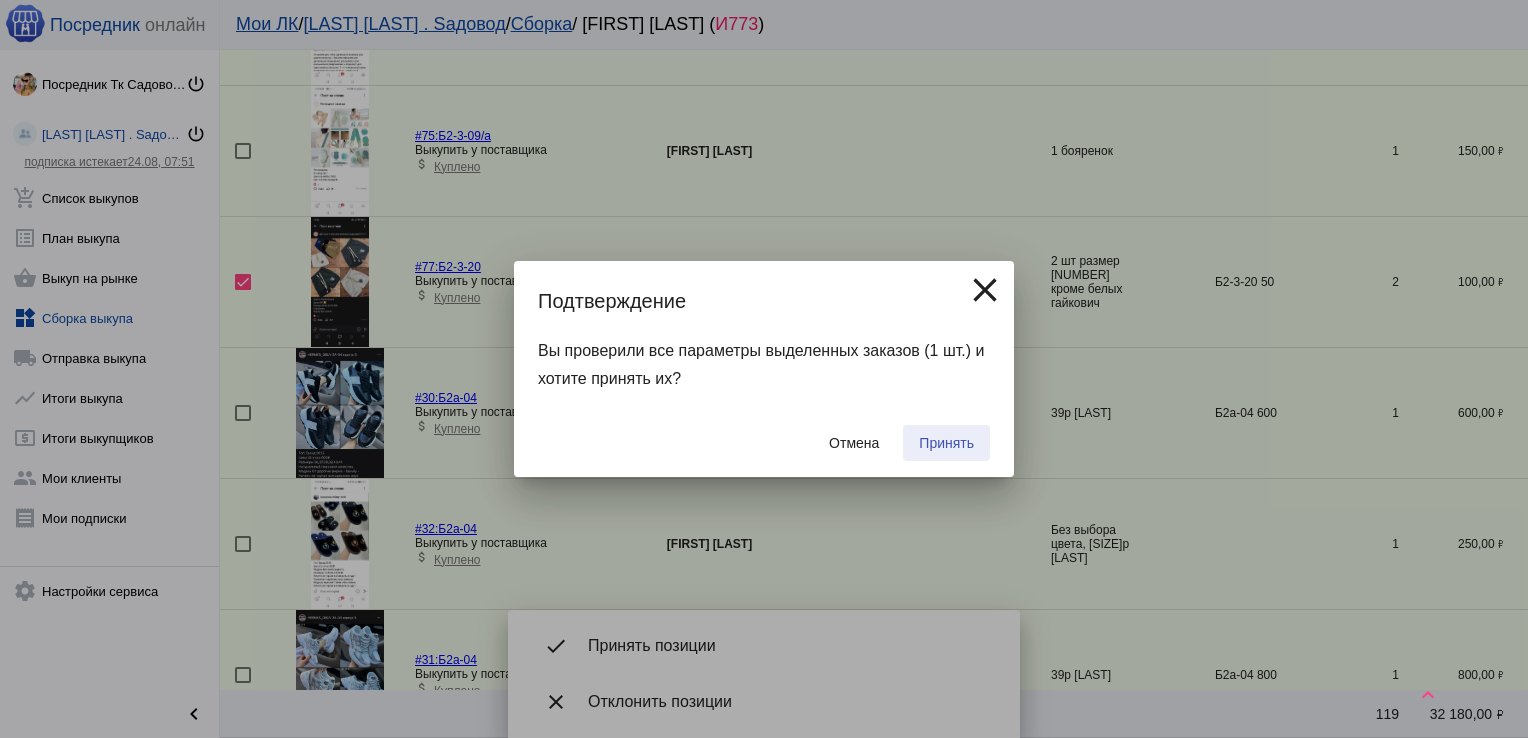 click on "Принять" at bounding box center [946, 443] 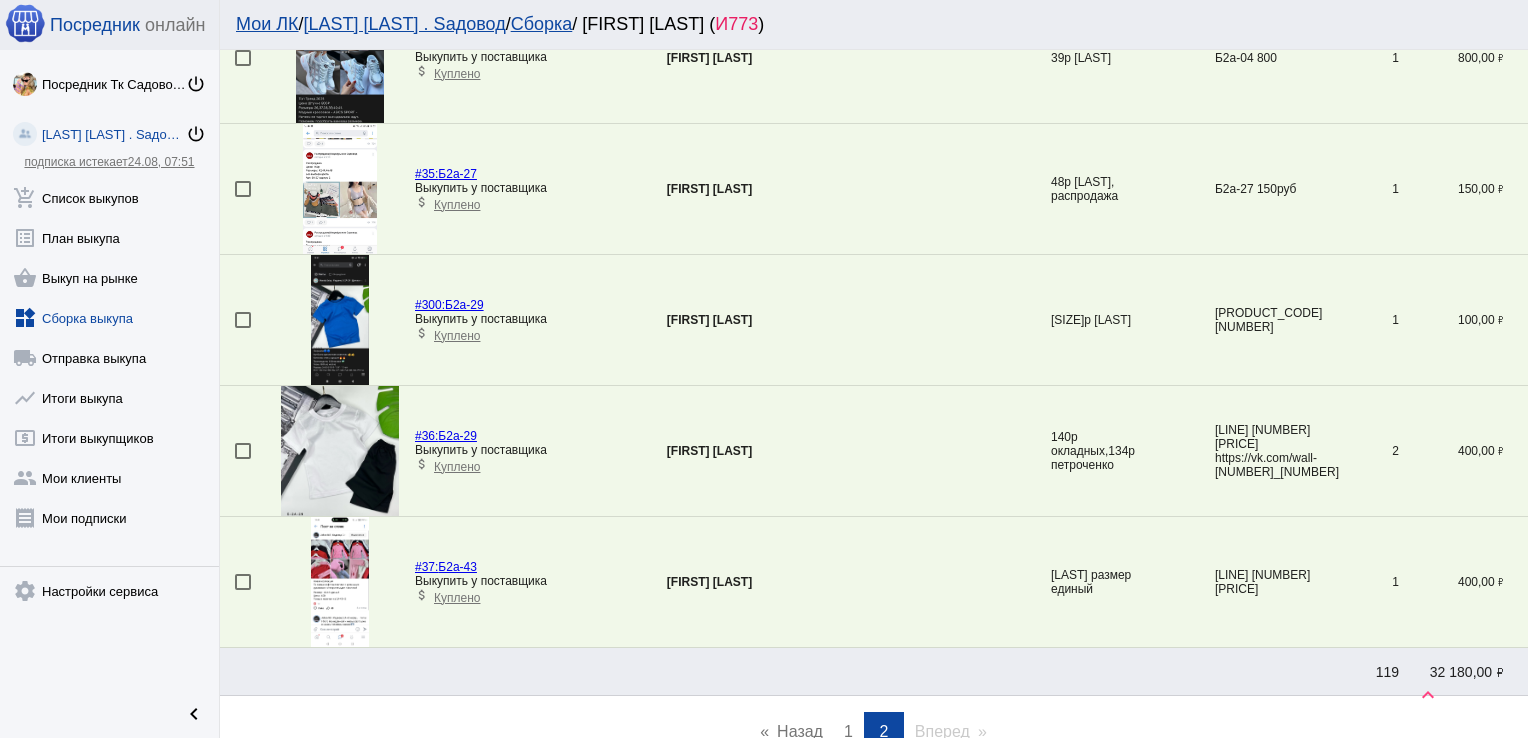 scroll, scrollTop: 1969, scrollLeft: 0, axis: vertical 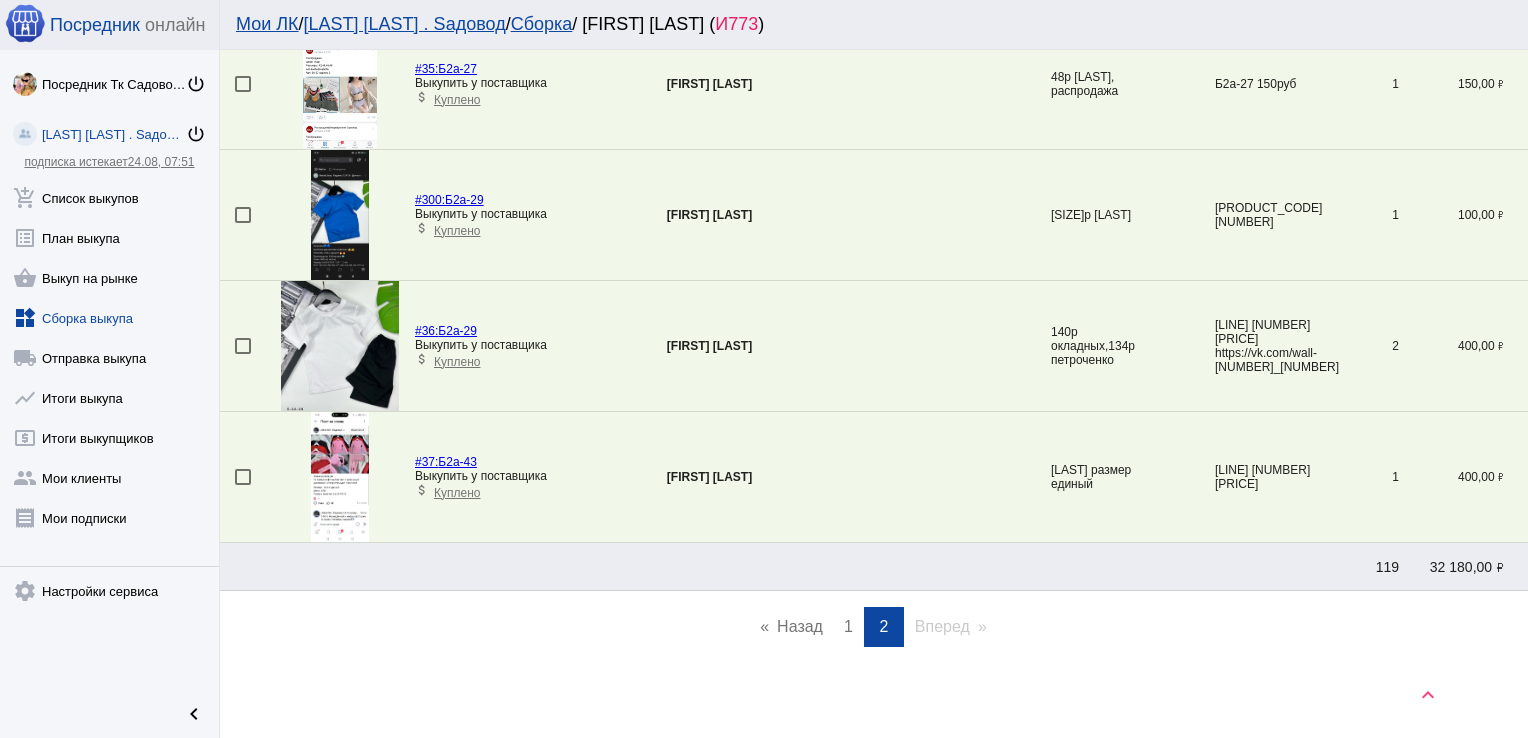 click on "page  1" at bounding box center (848, 627) 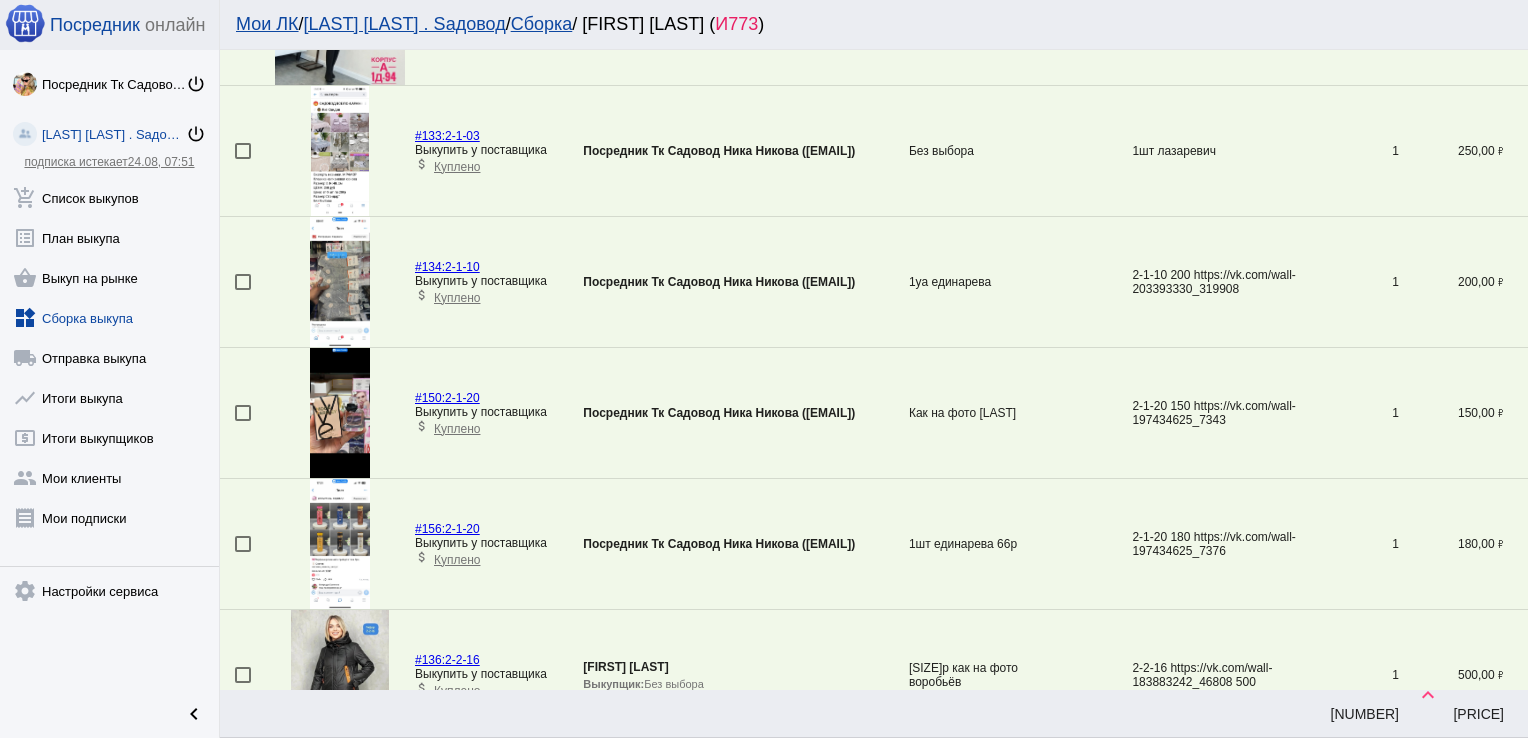 scroll, scrollTop: 3340, scrollLeft: 0, axis: vertical 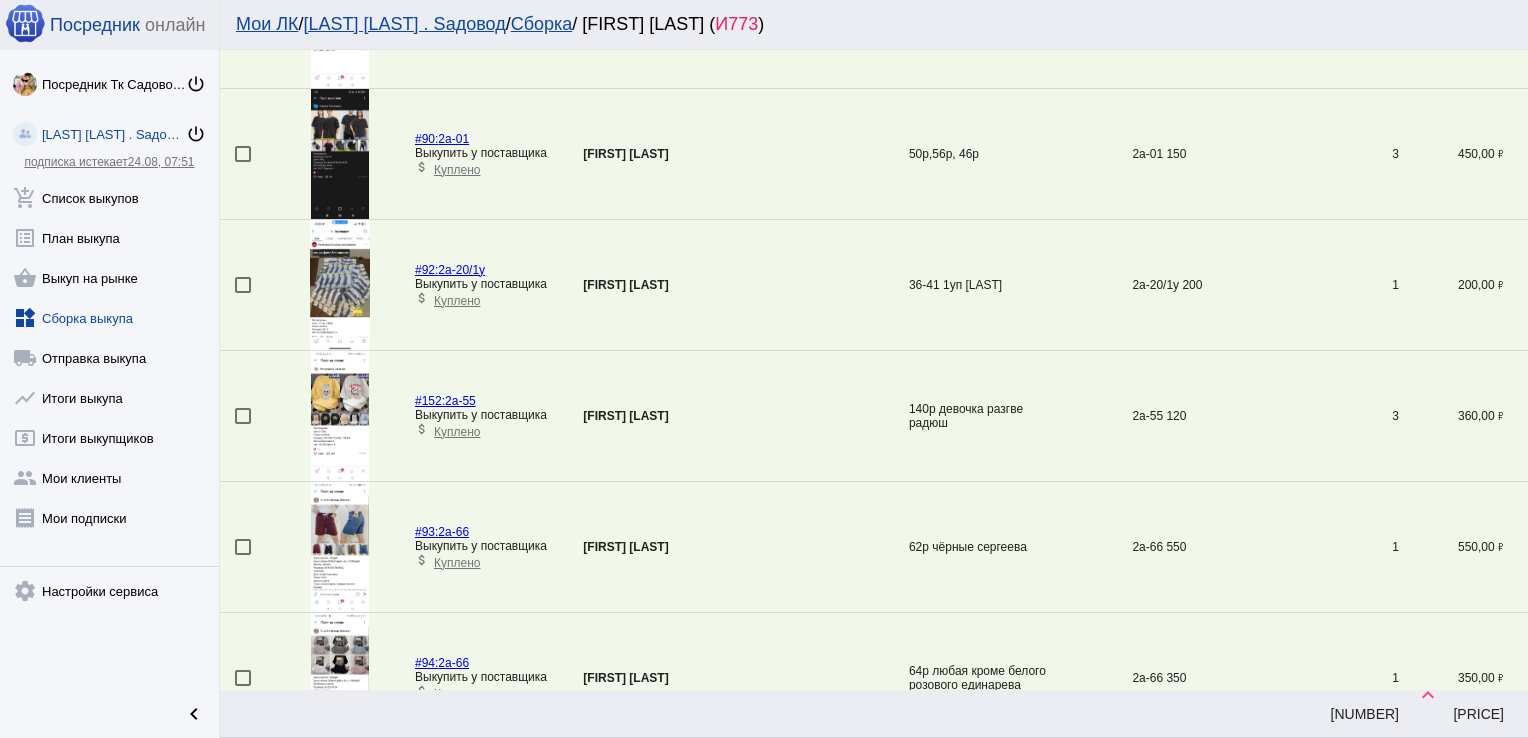 click at bounding box center [243, 416] 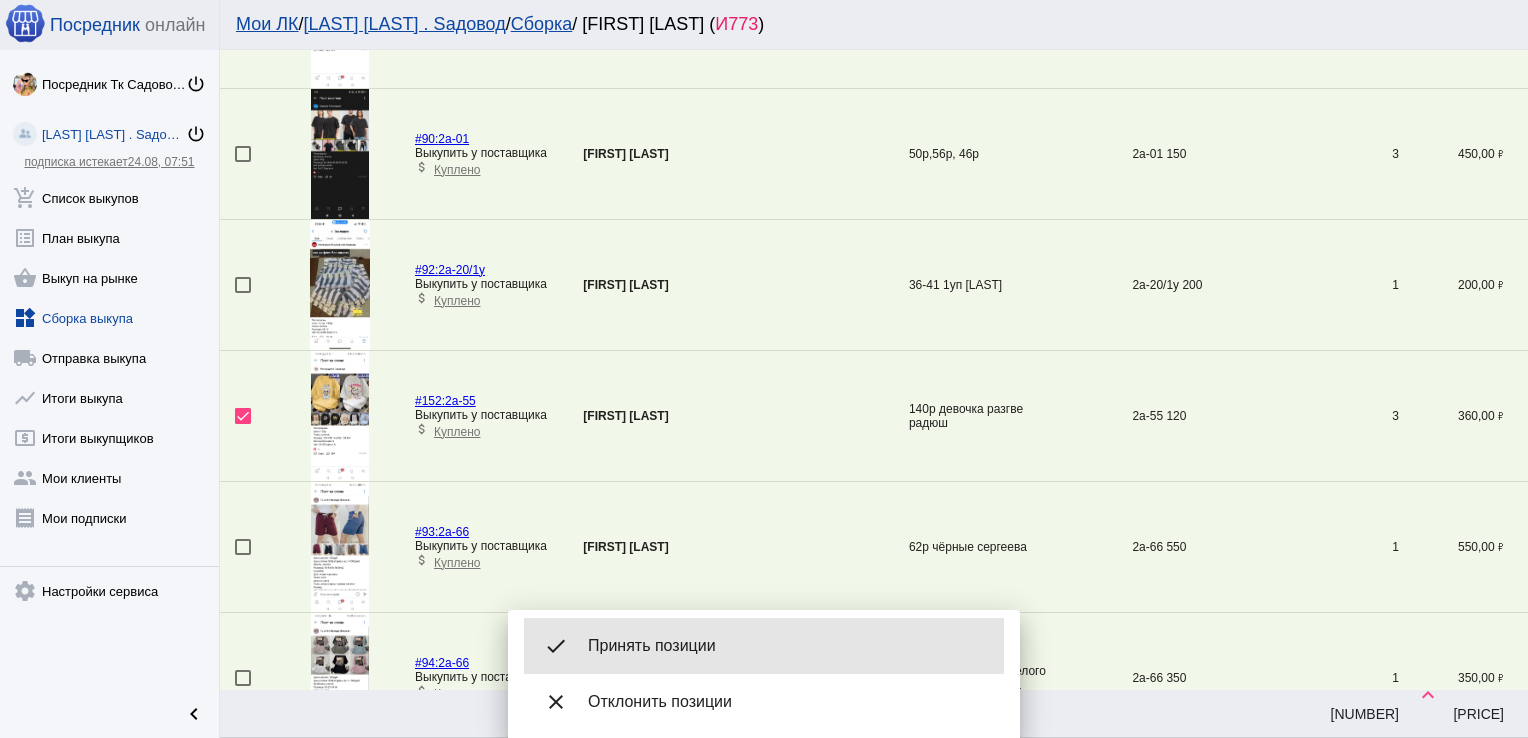 click on "done Принять позиции" at bounding box center [764, 646] 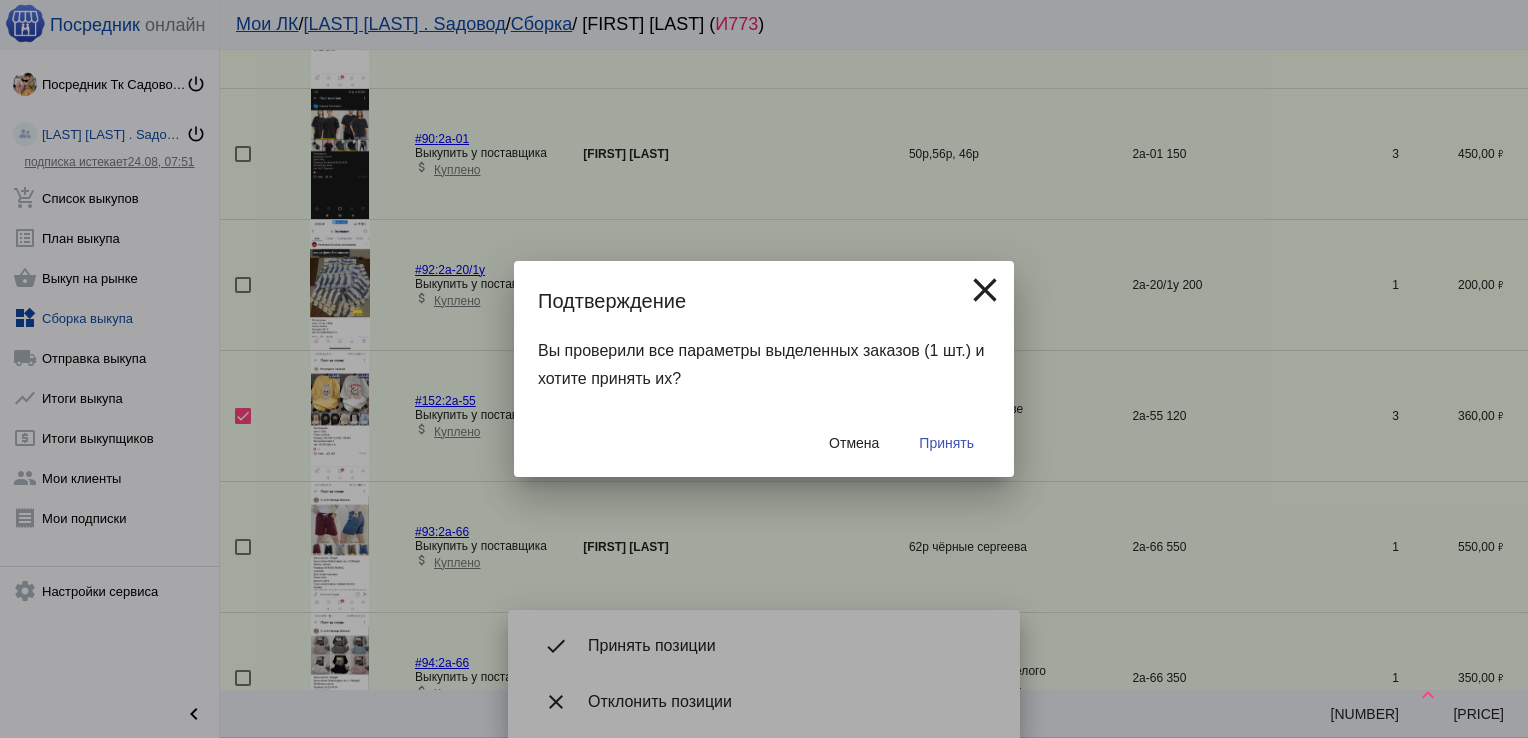 click on "Принять" at bounding box center [946, 443] 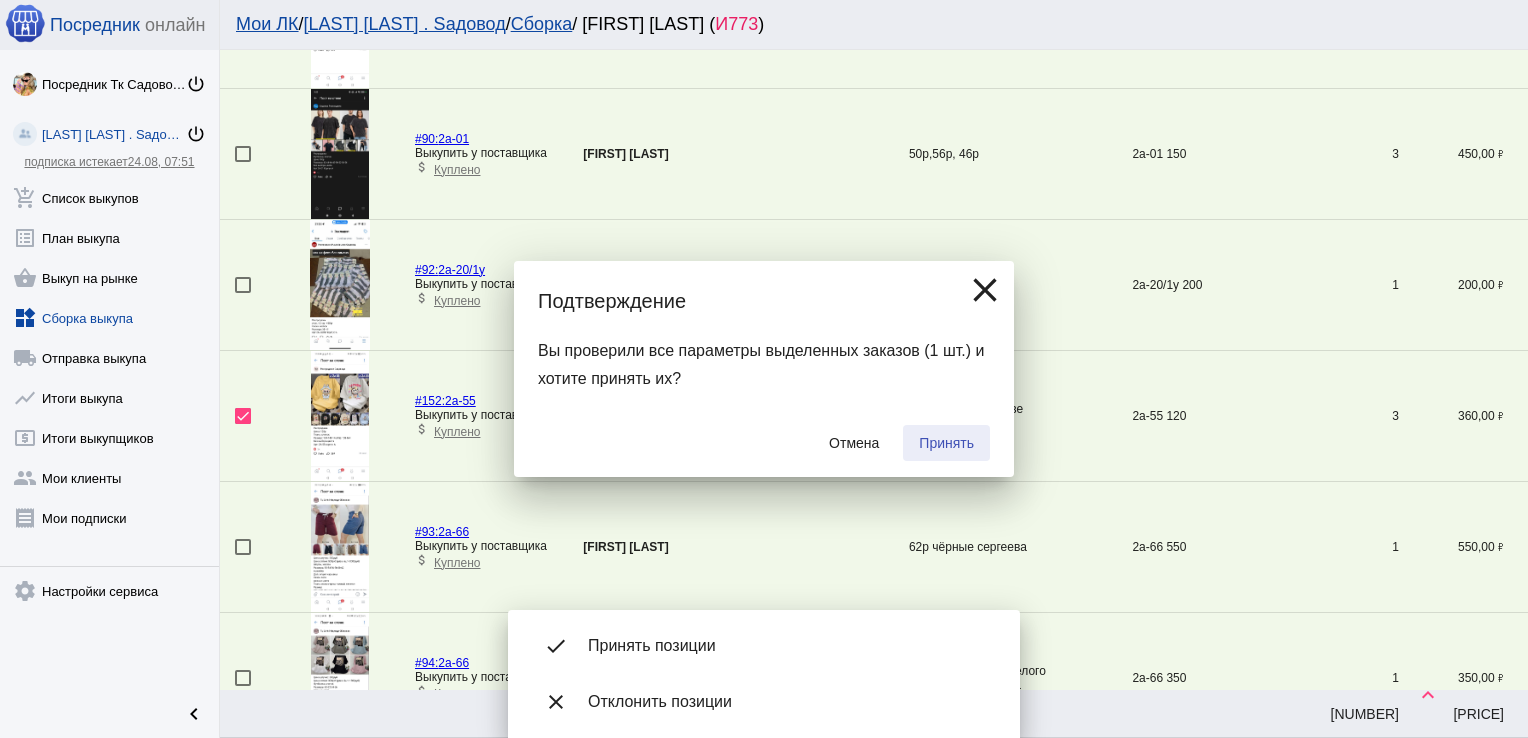checkbox on "false" 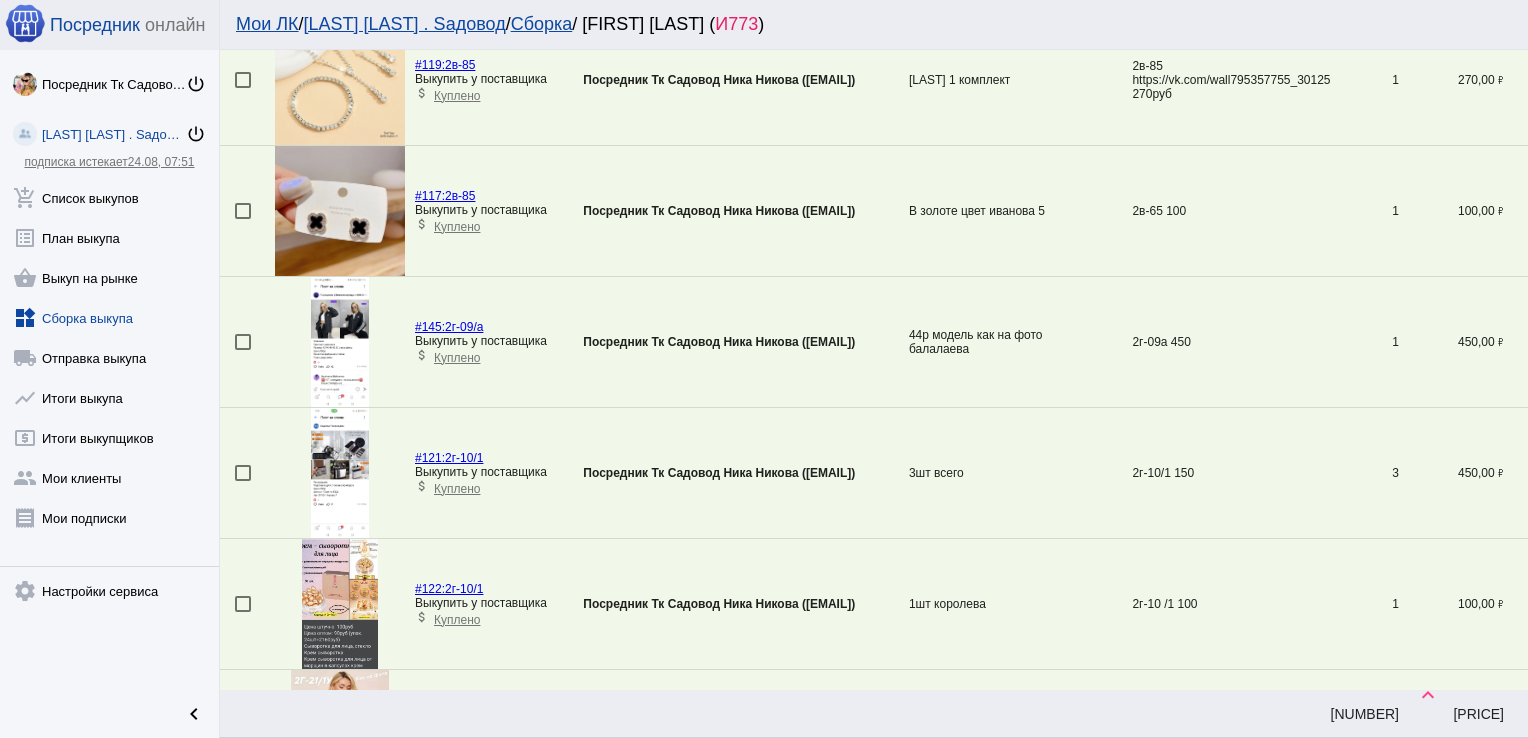 scroll, scrollTop: 6155, scrollLeft: 0, axis: vertical 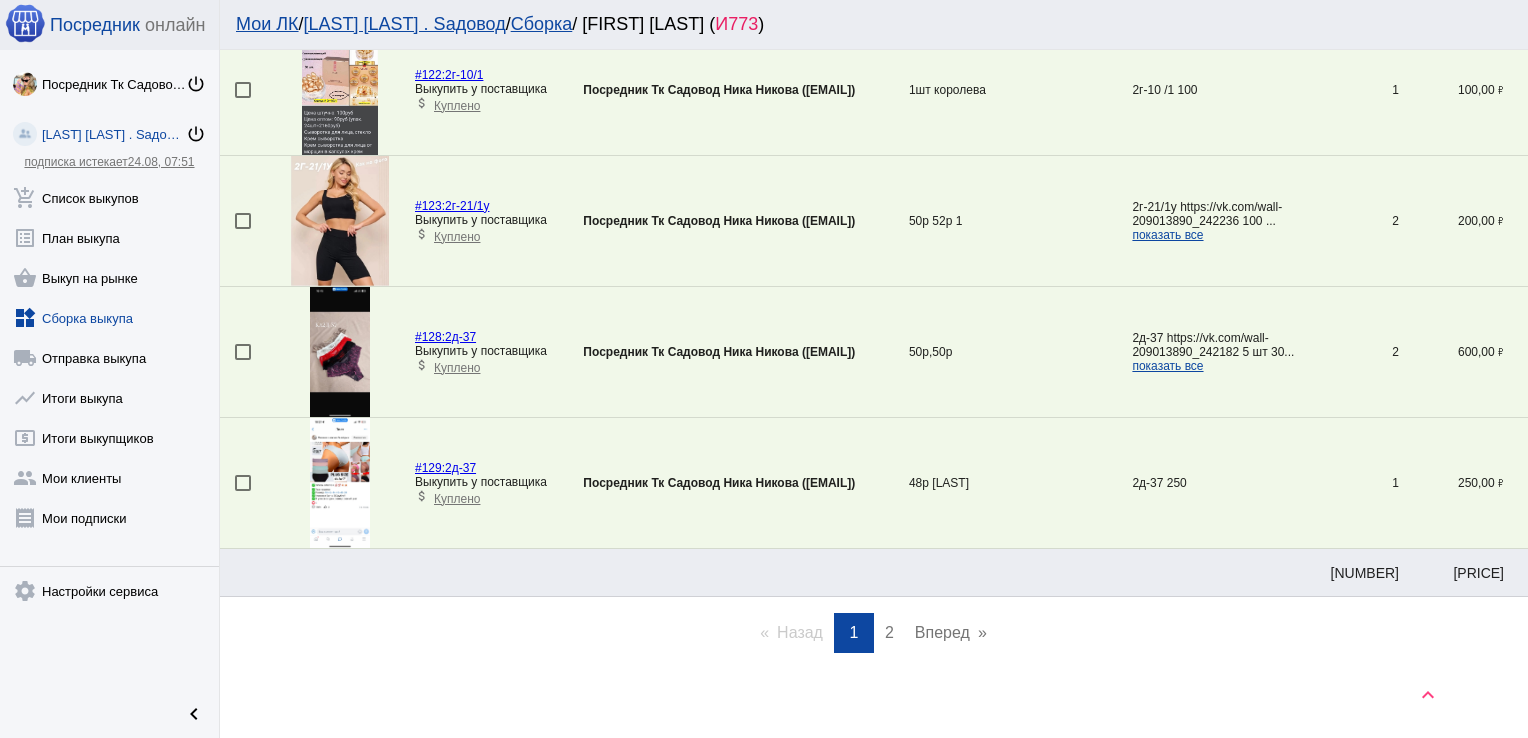 click on "page  2" at bounding box center (889, 633) 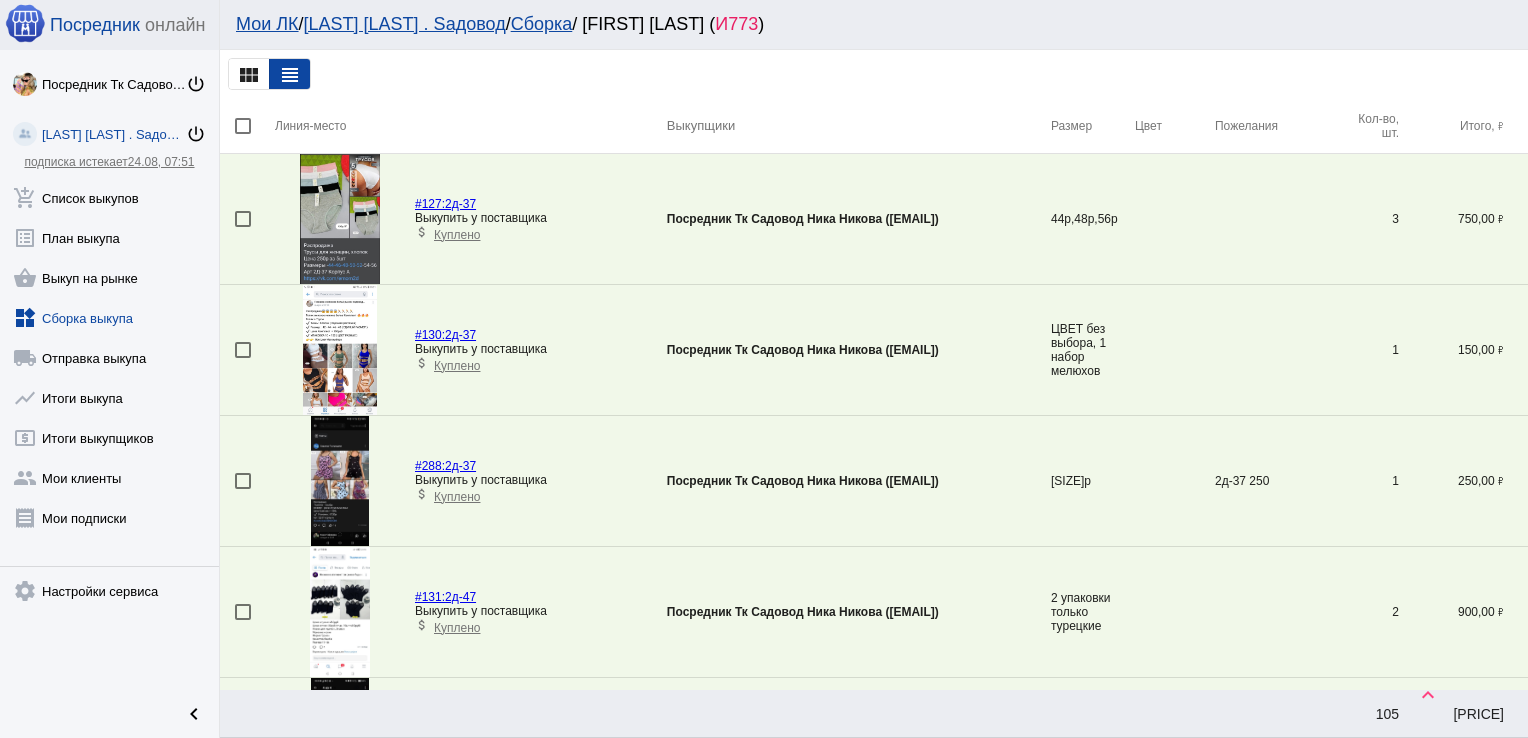 scroll, scrollTop: 1640, scrollLeft: 0, axis: vertical 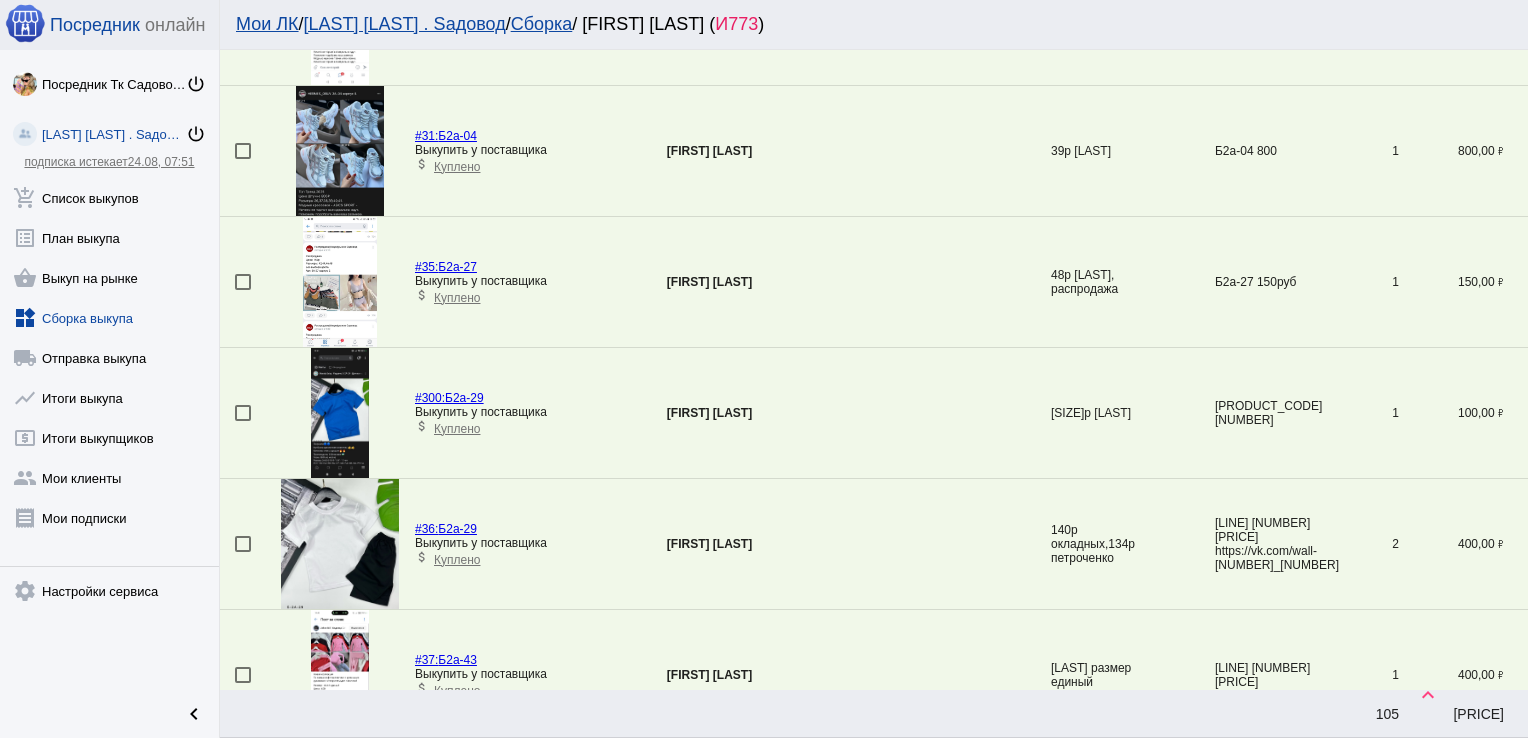click at bounding box center [243, 413] 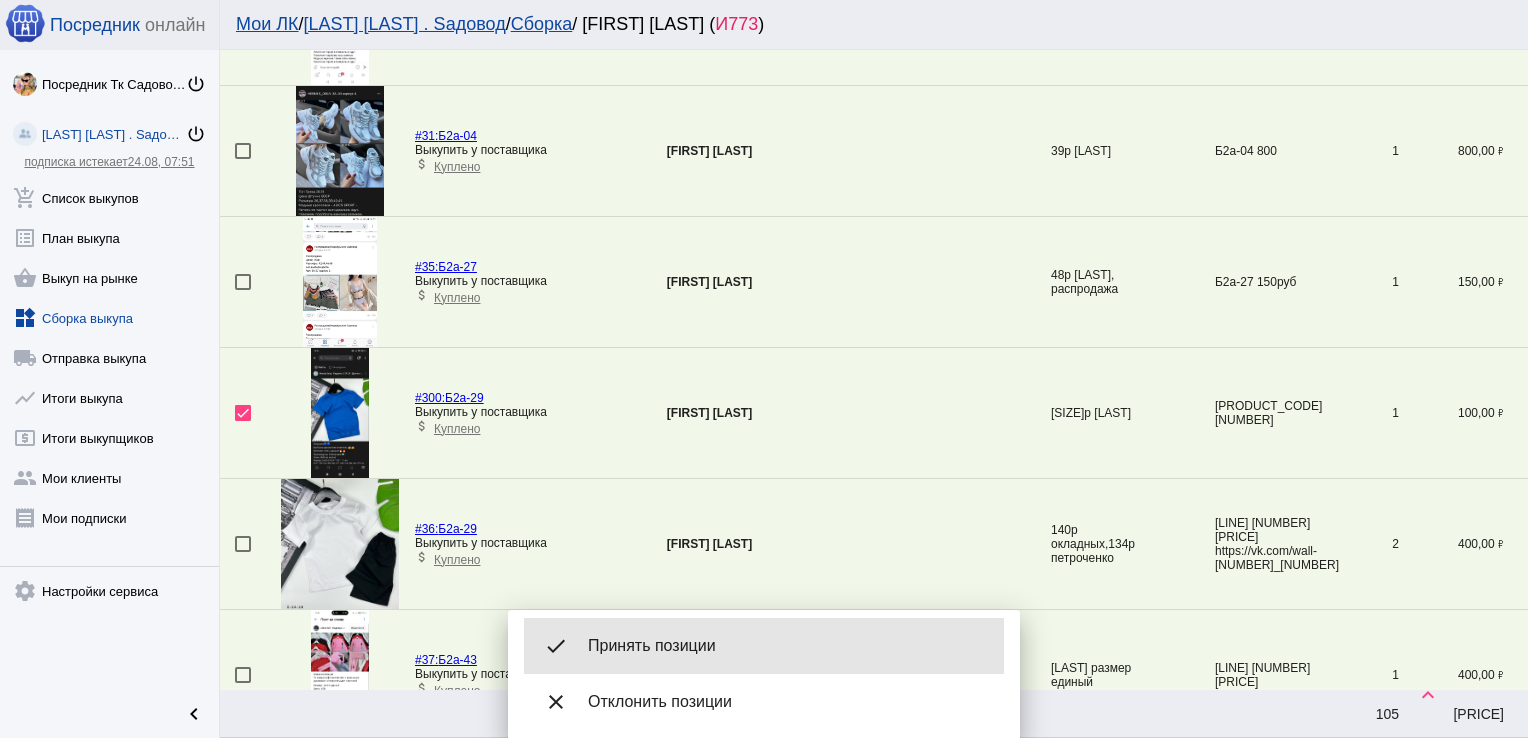 click on "Принять позиции" at bounding box center [788, 646] 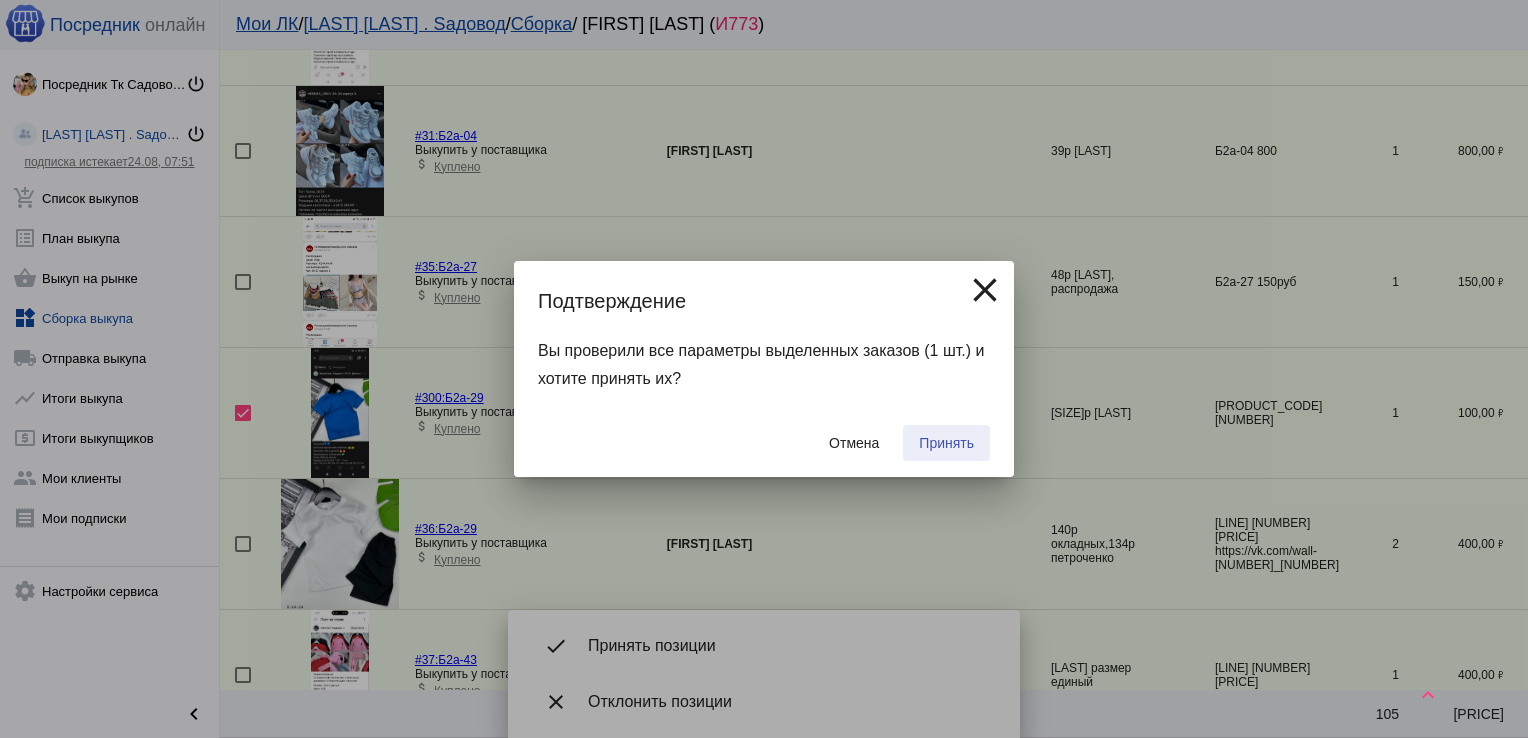 click on "Принять" at bounding box center (946, 443) 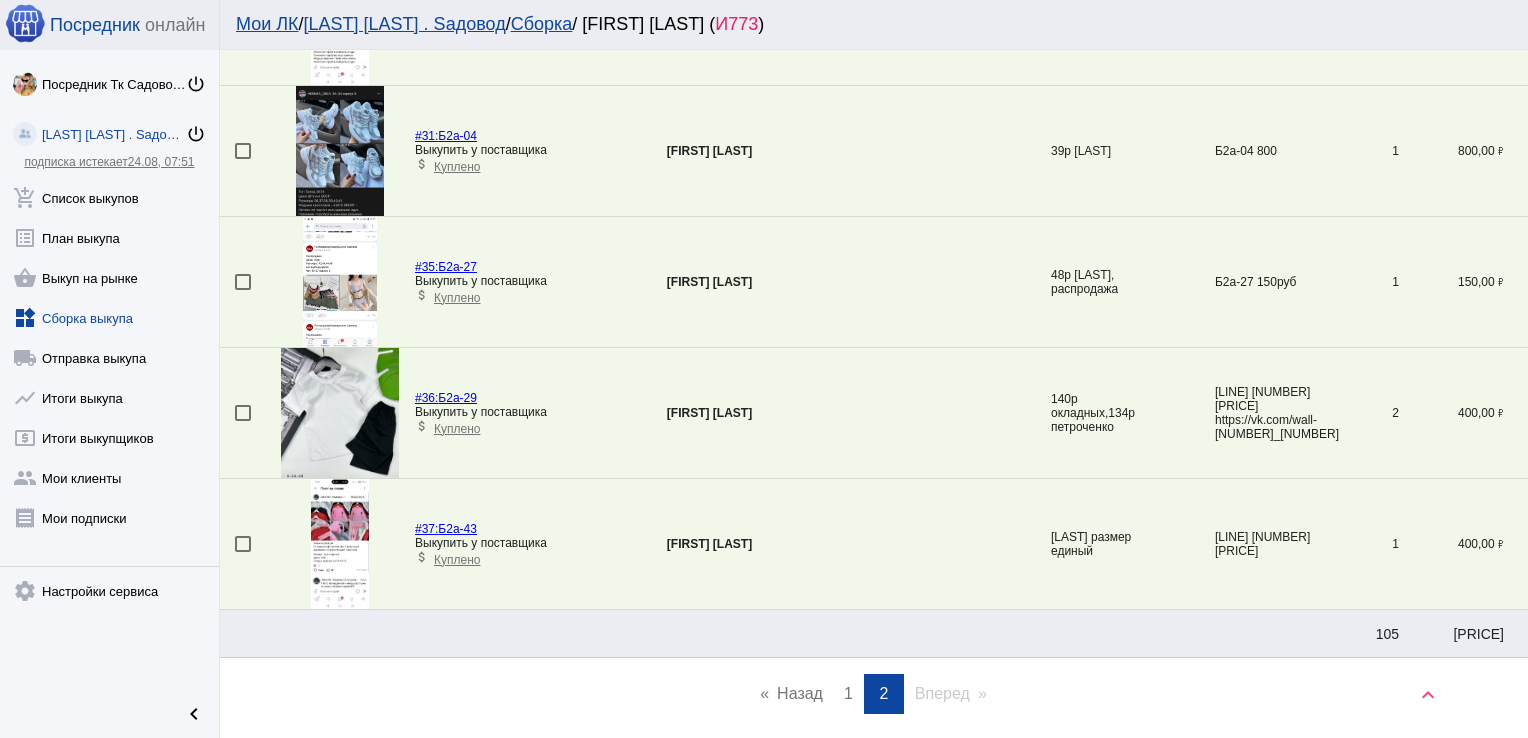 click on "1" at bounding box center [848, 693] 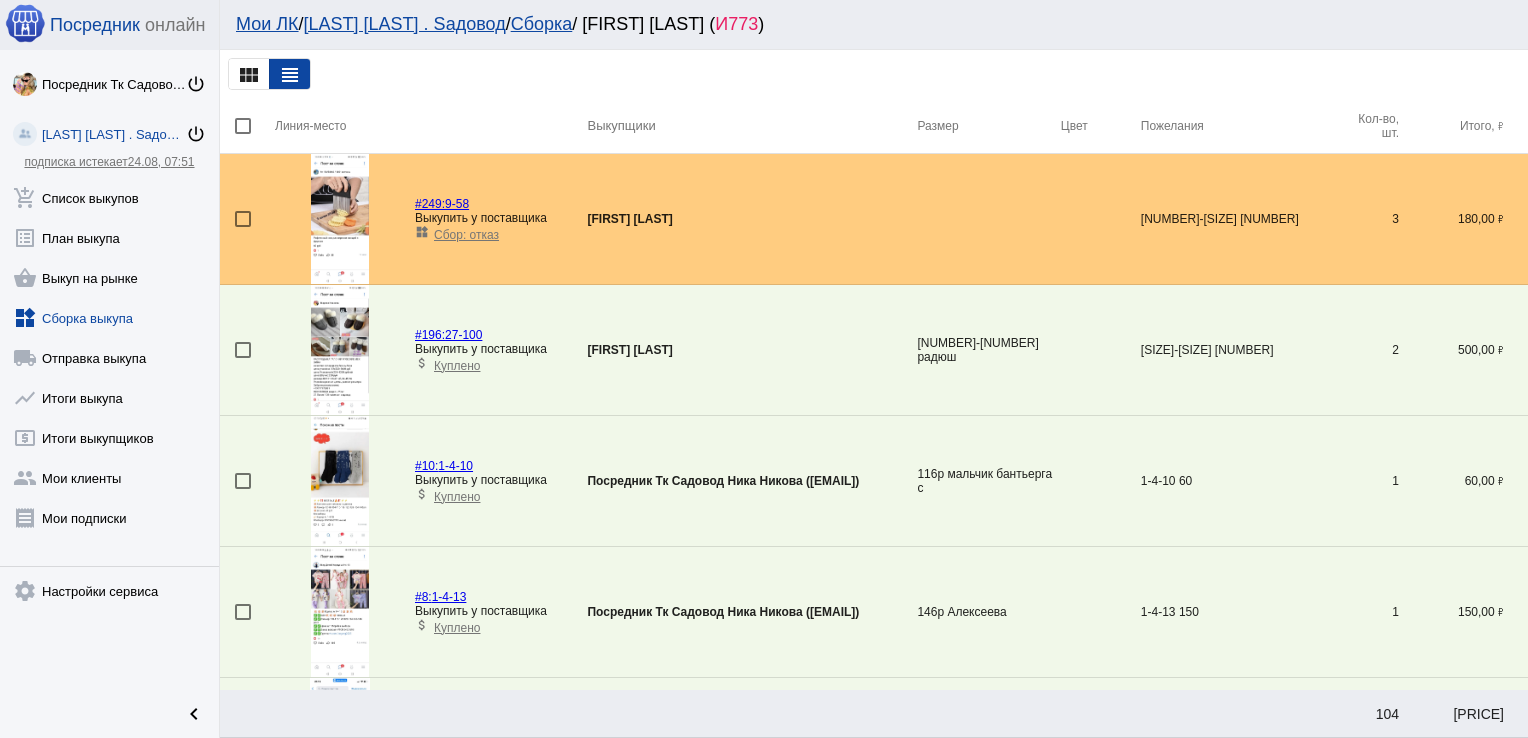scroll, scrollTop: 3602, scrollLeft: 0, axis: vertical 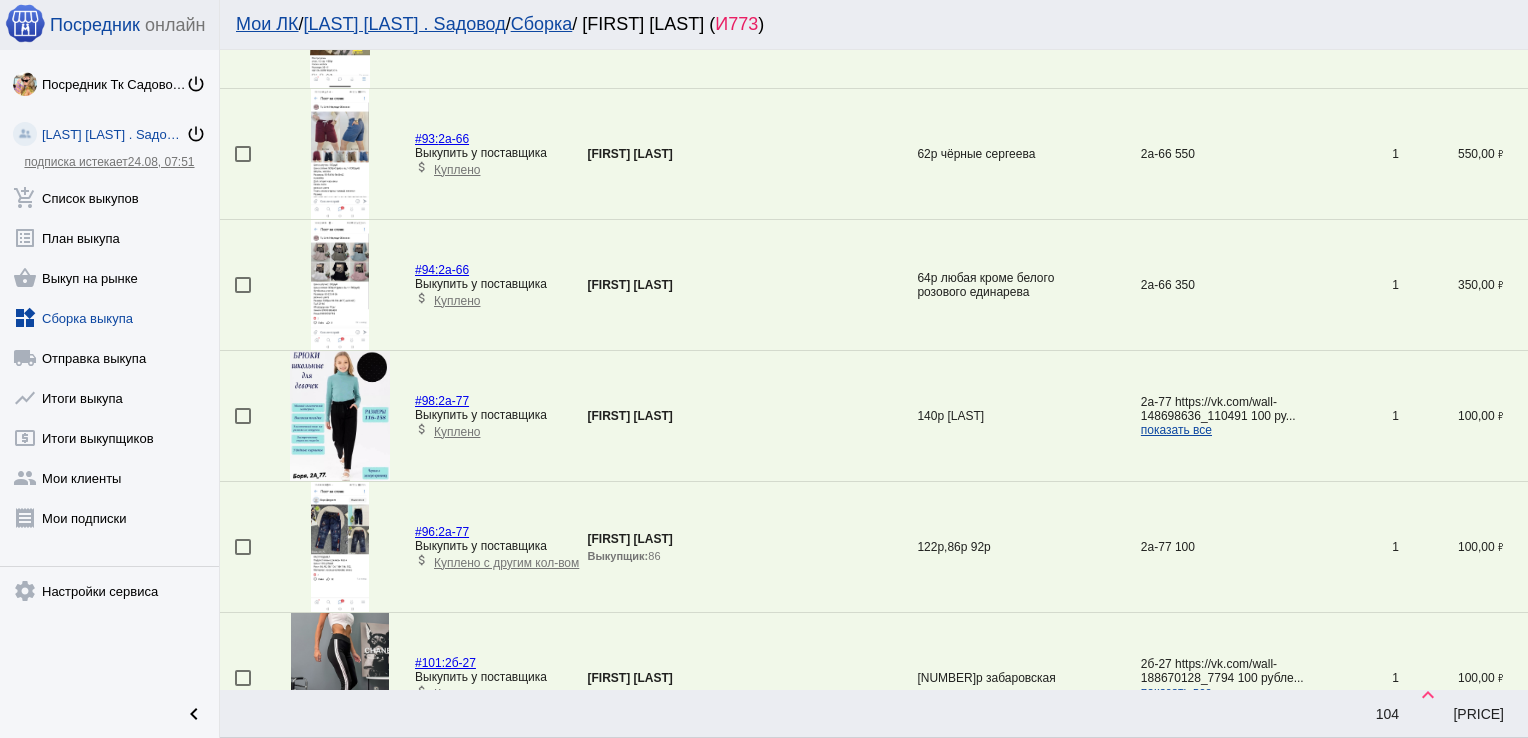 click at bounding box center [243, 416] 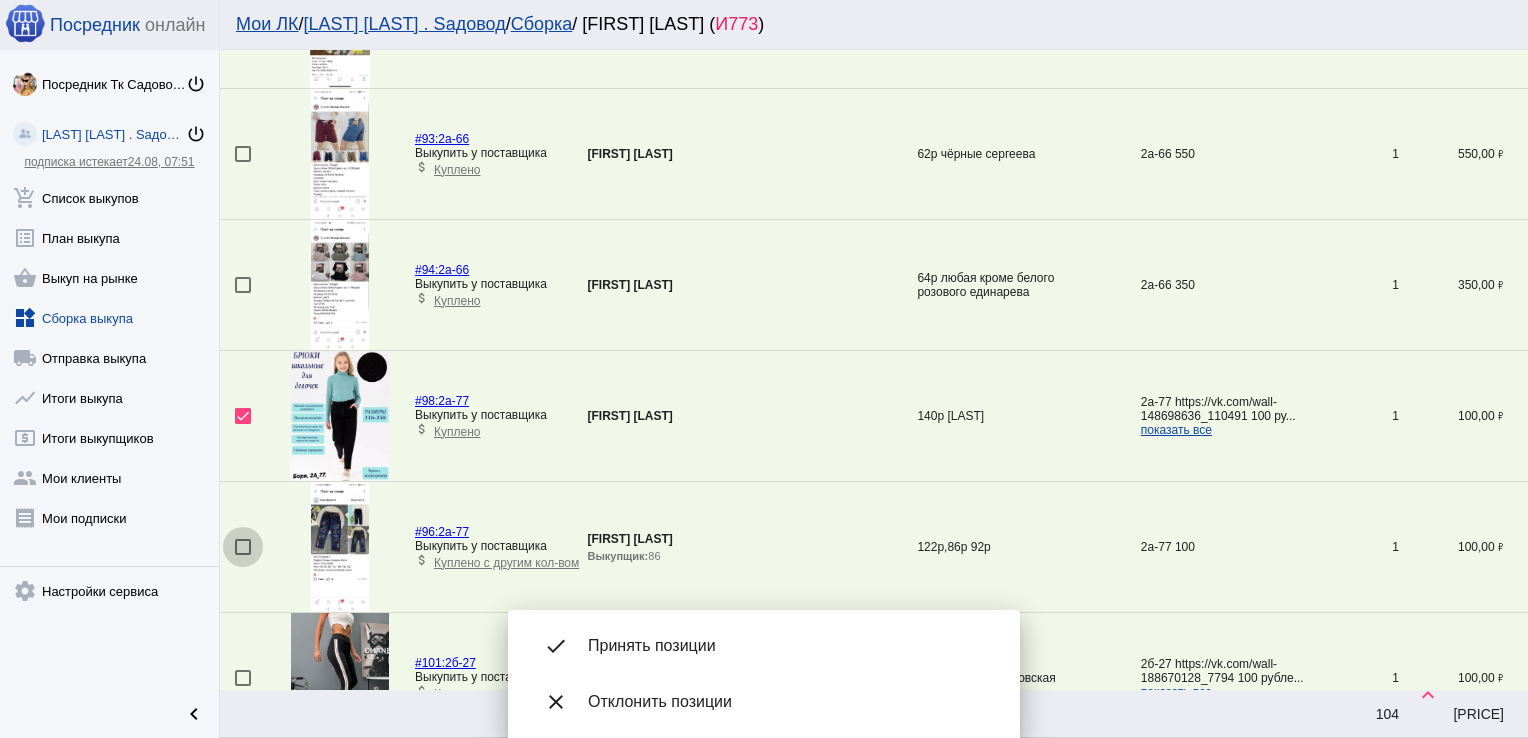 click at bounding box center (243, 547) 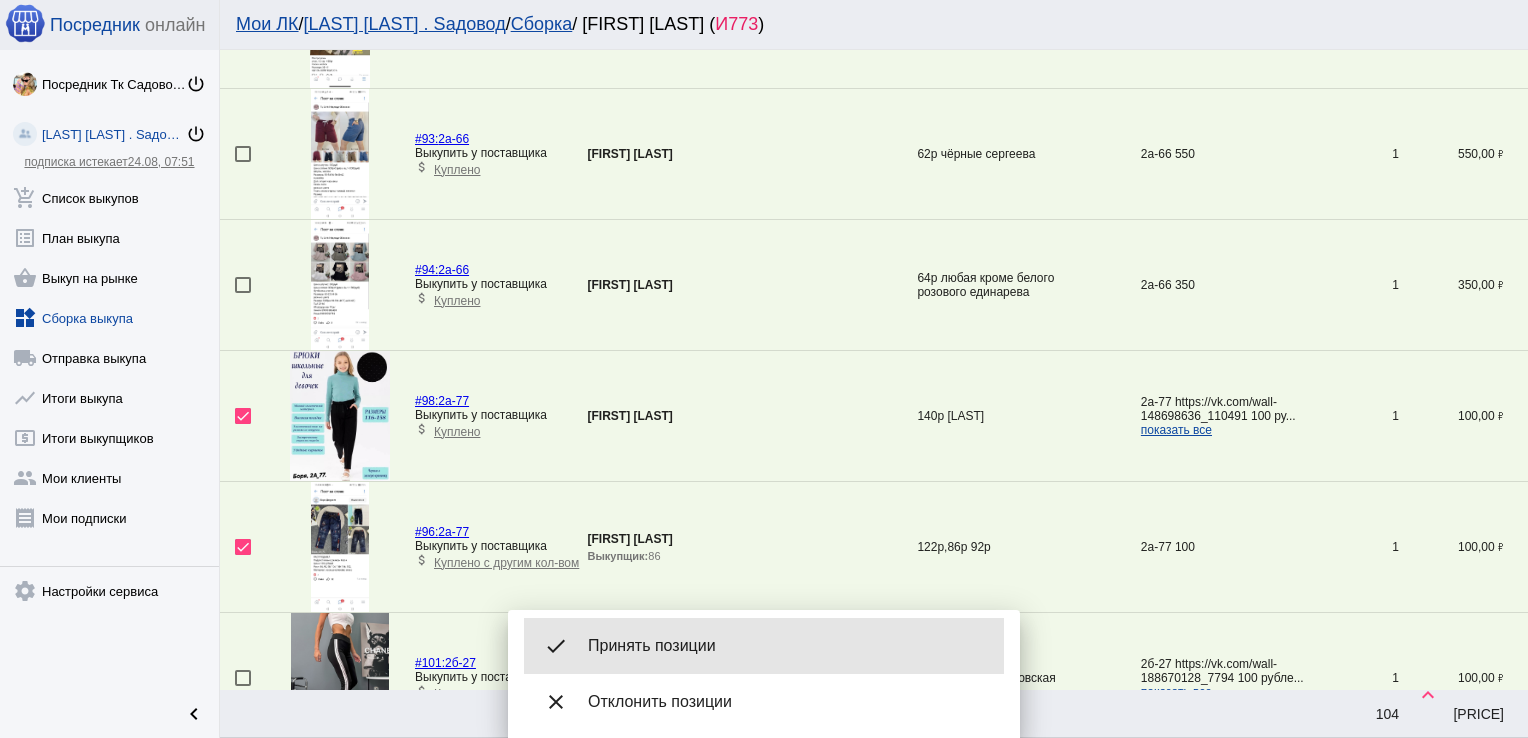 click on "done Принять позиции" at bounding box center [764, 646] 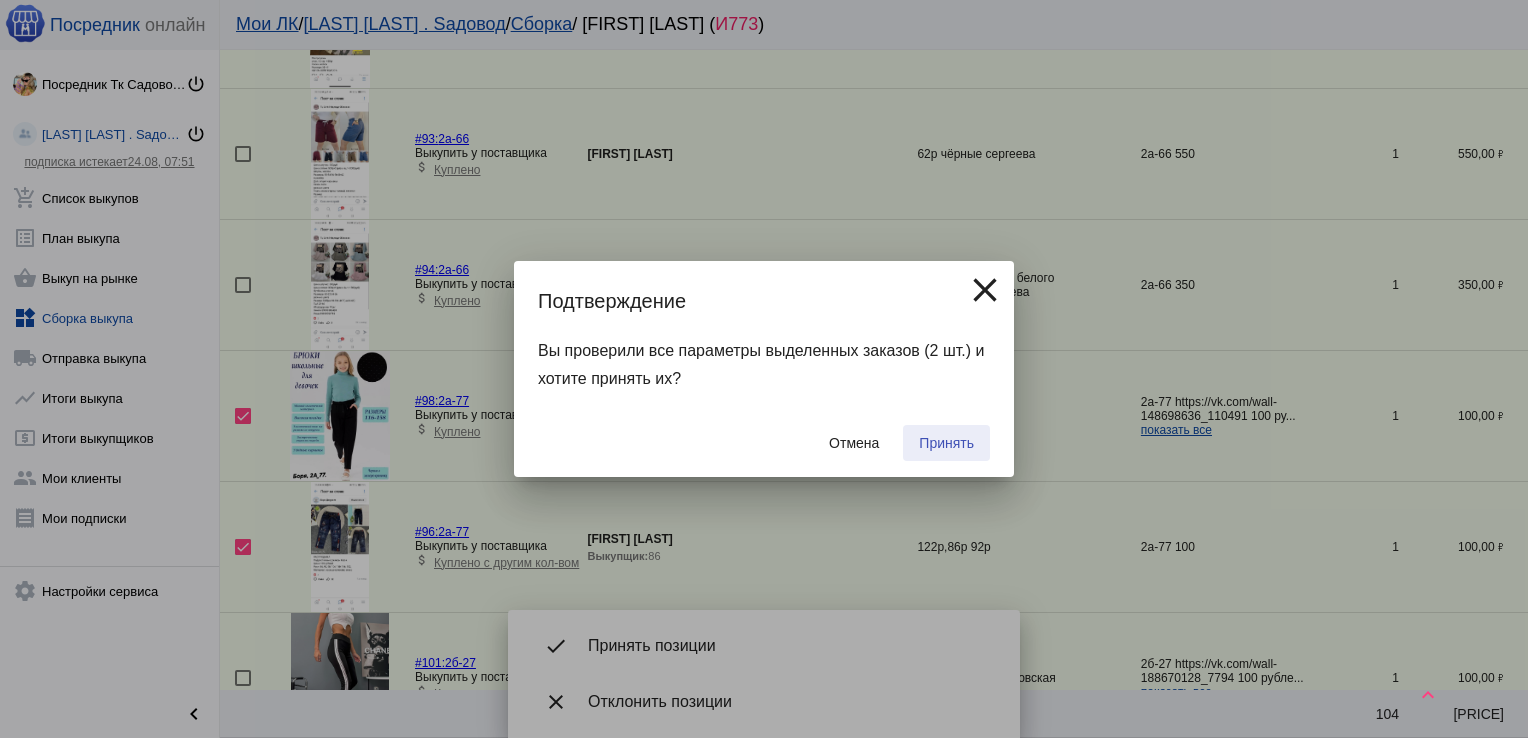 click on "Принять" at bounding box center [946, 443] 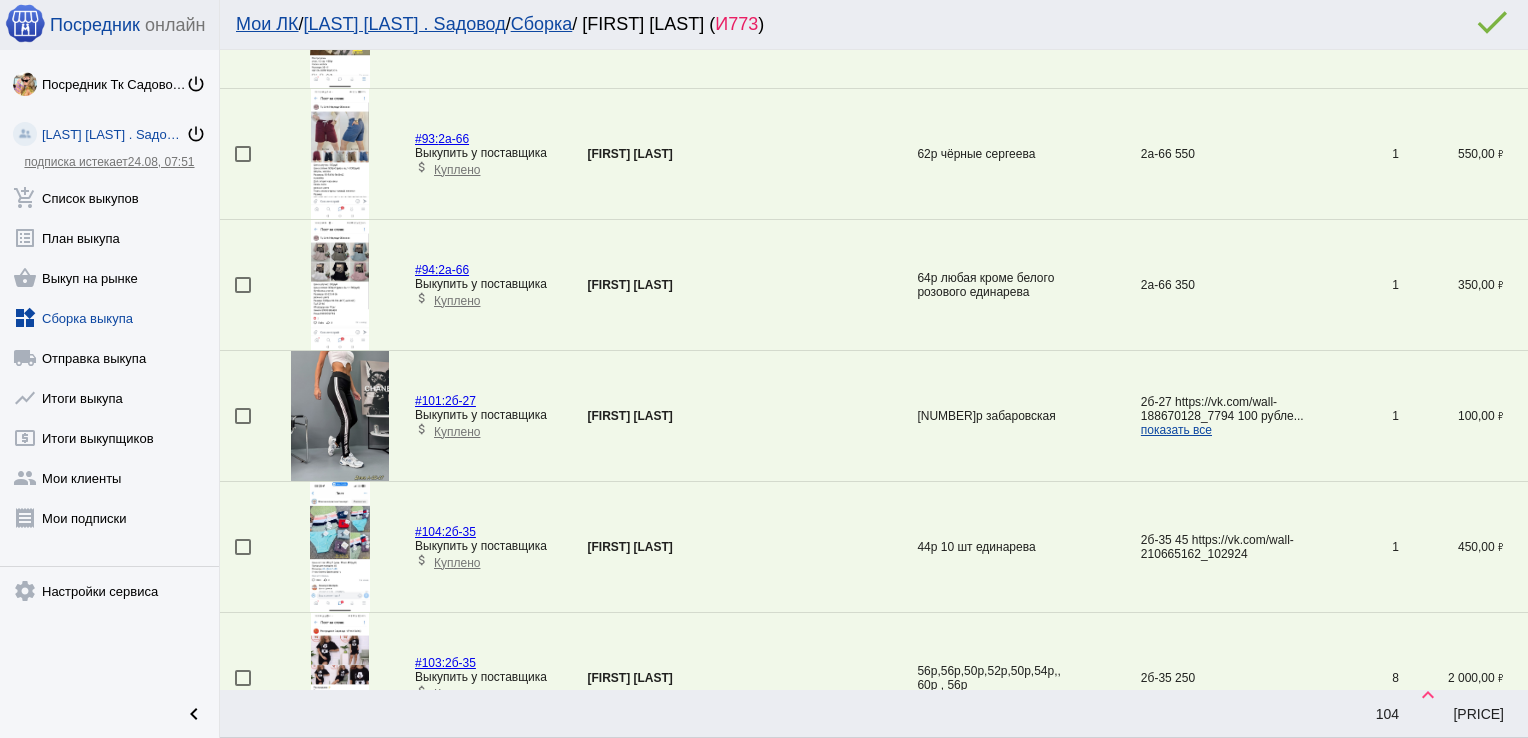 scroll, scrollTop: 3209, scrollLeft: 0, axis: vertical 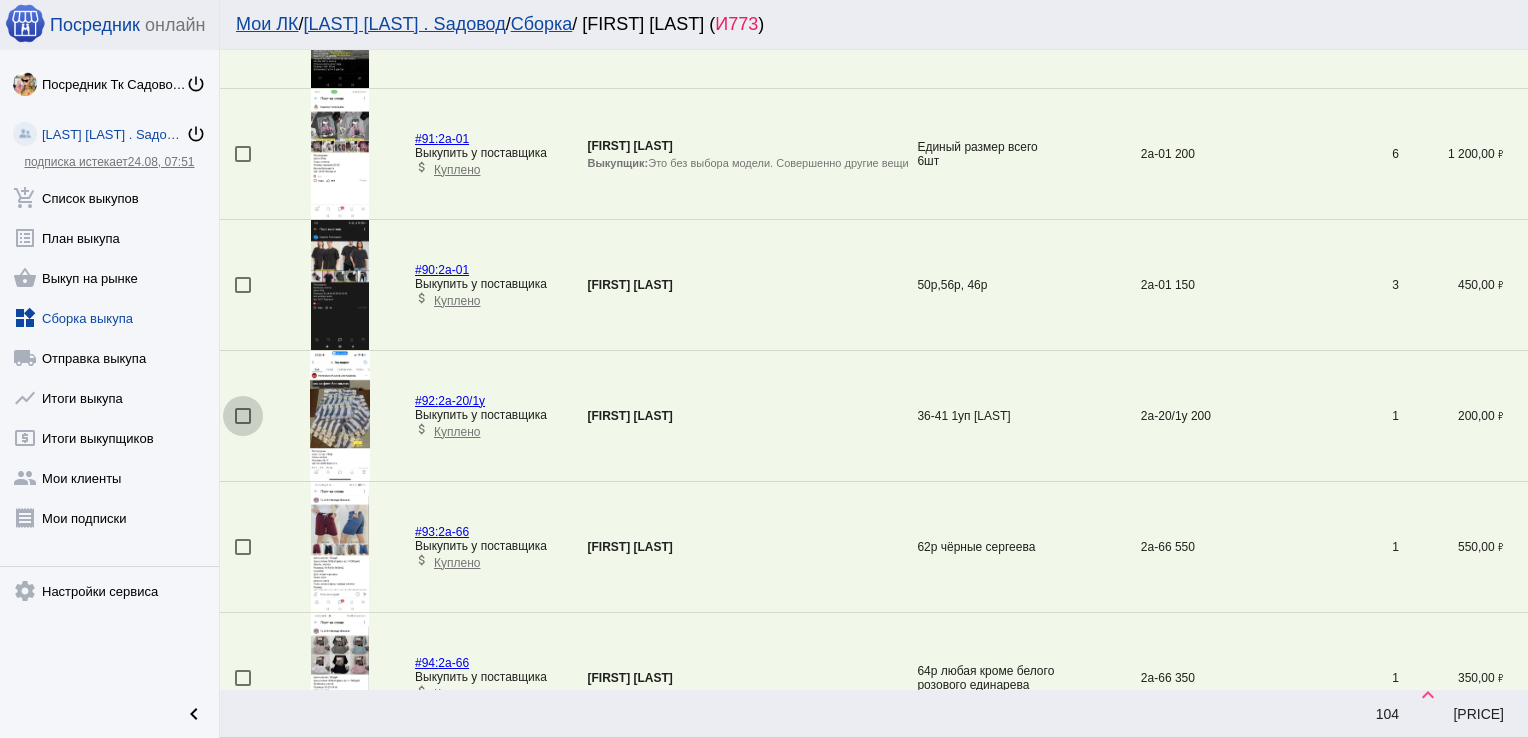 click at bounding box center [243, 416] 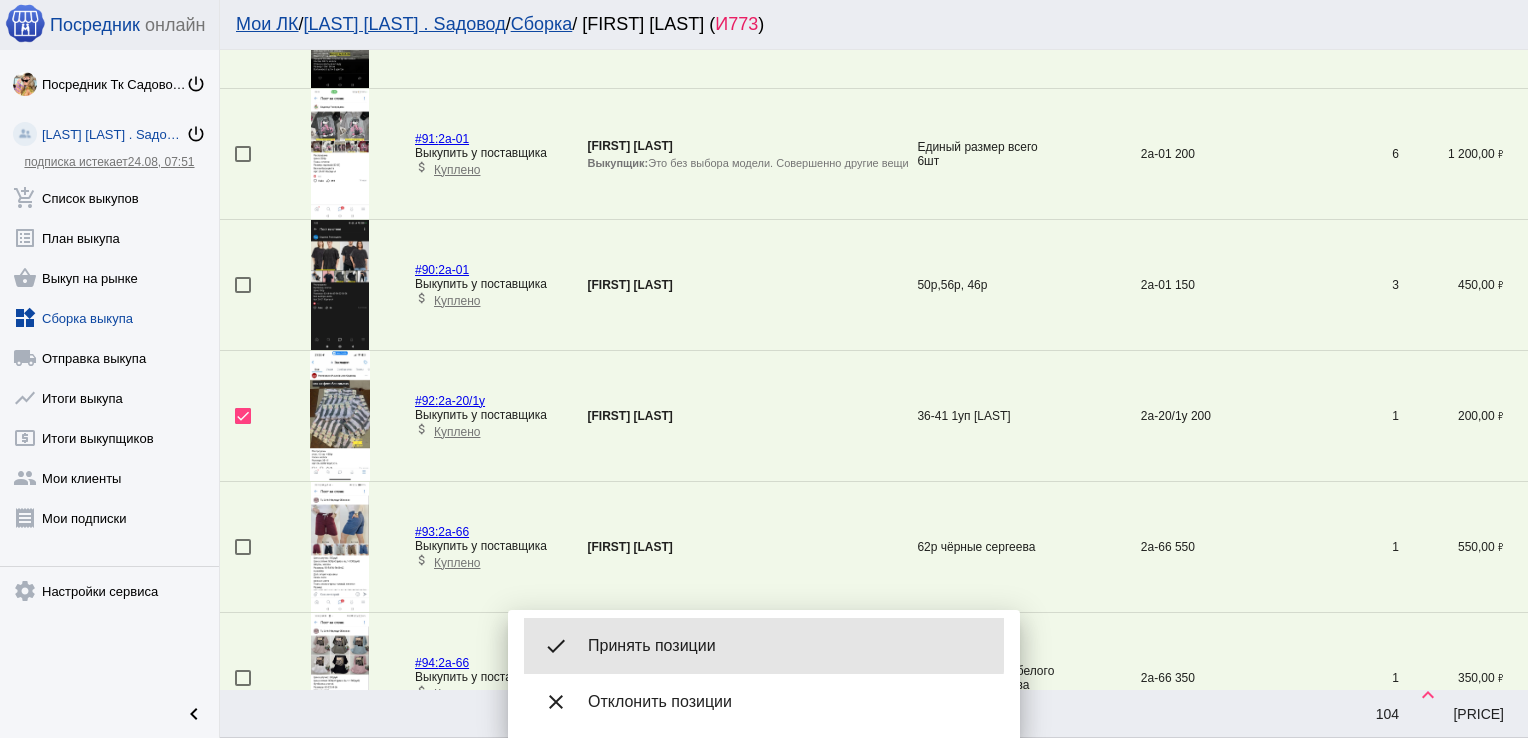 click on "done Принять позиции" at bounding box center (764, 646) 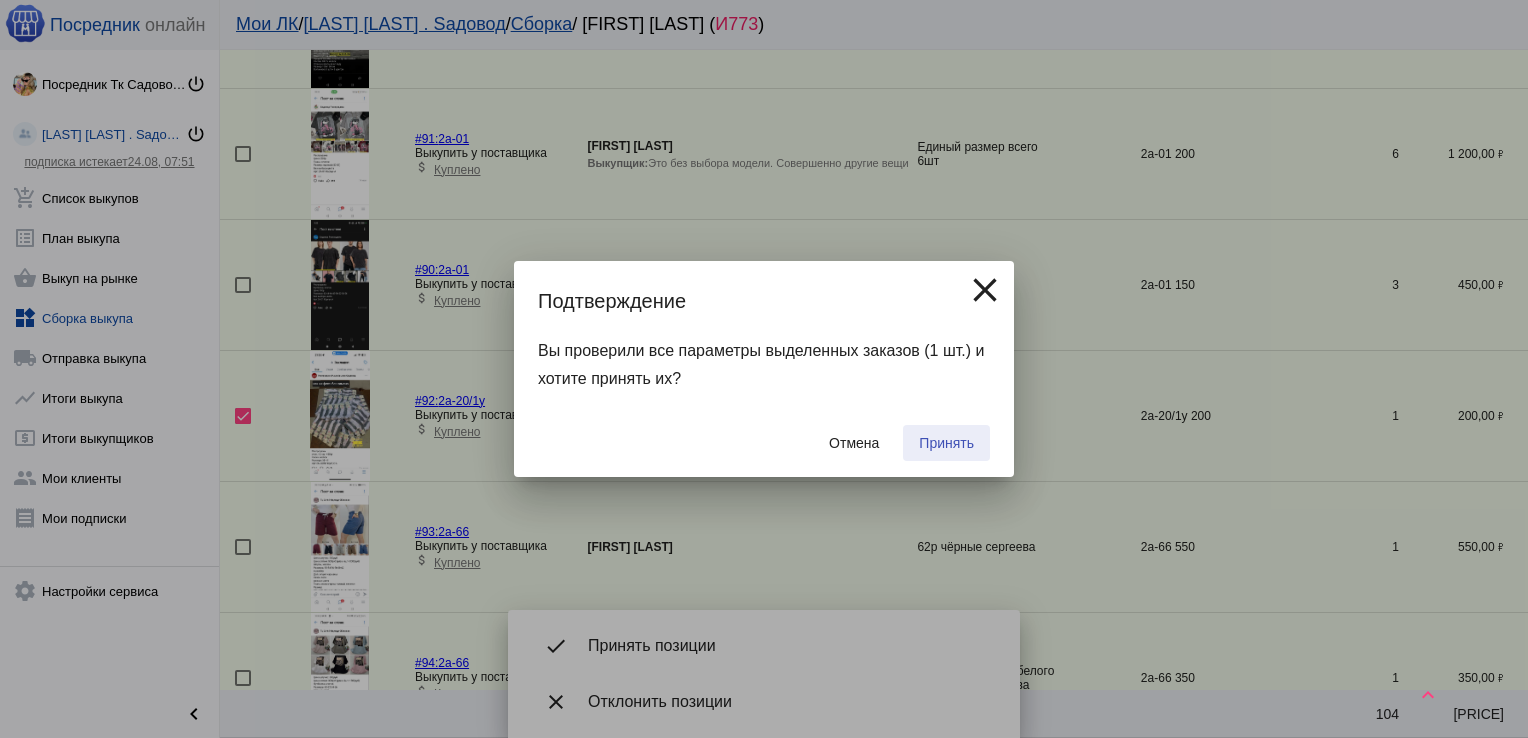 click on "Принять" at bounding box center [946, 443] 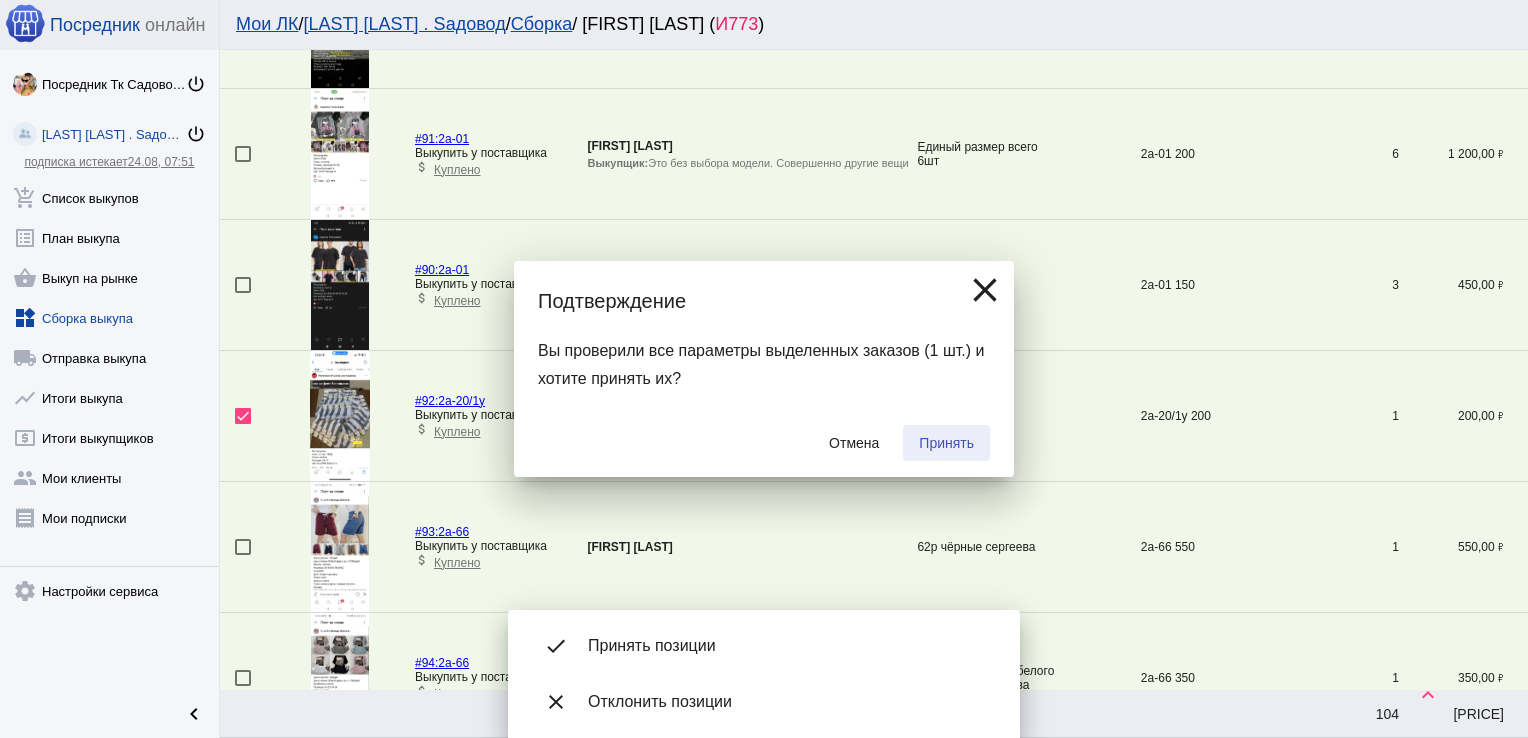 checkbox on "false" 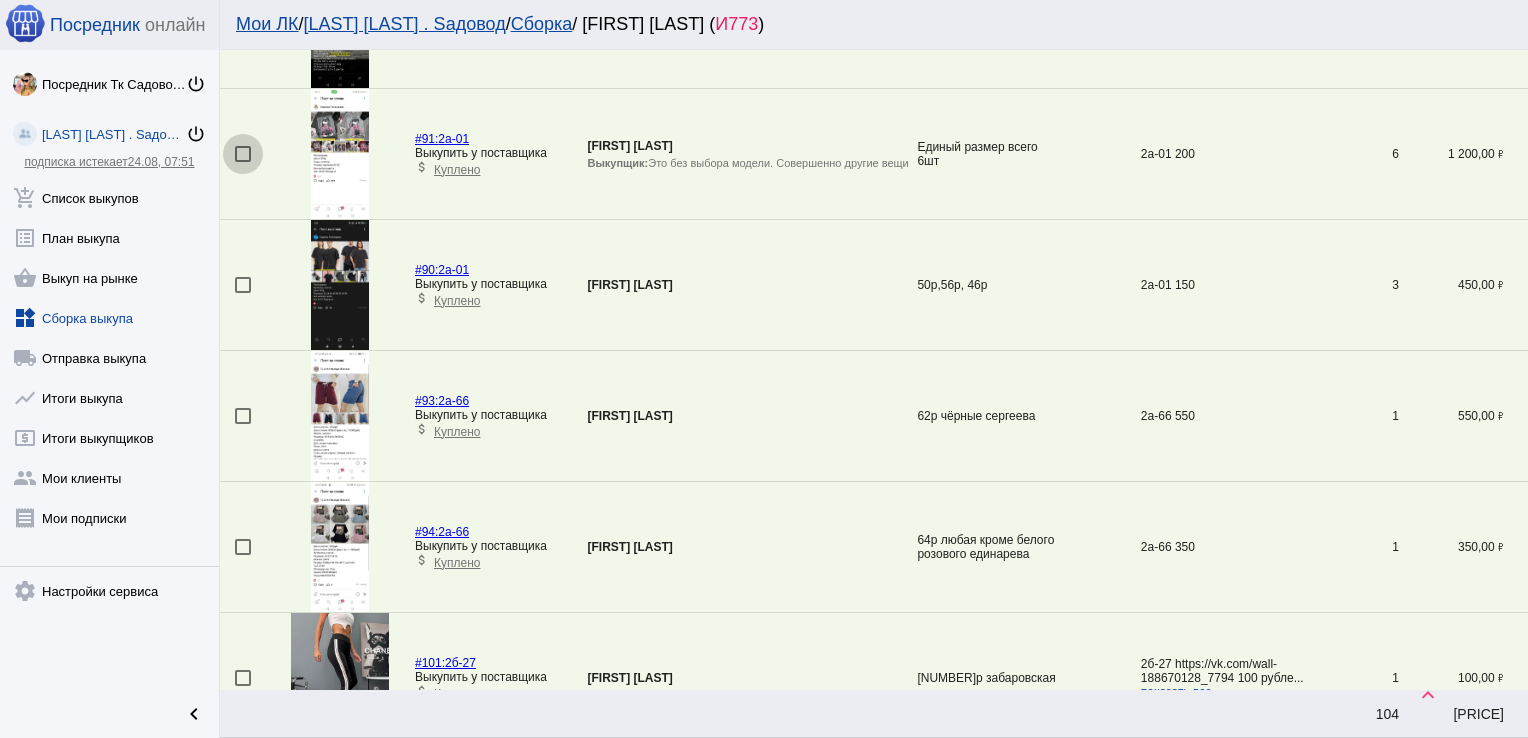 click at bounding box center (243, 154) 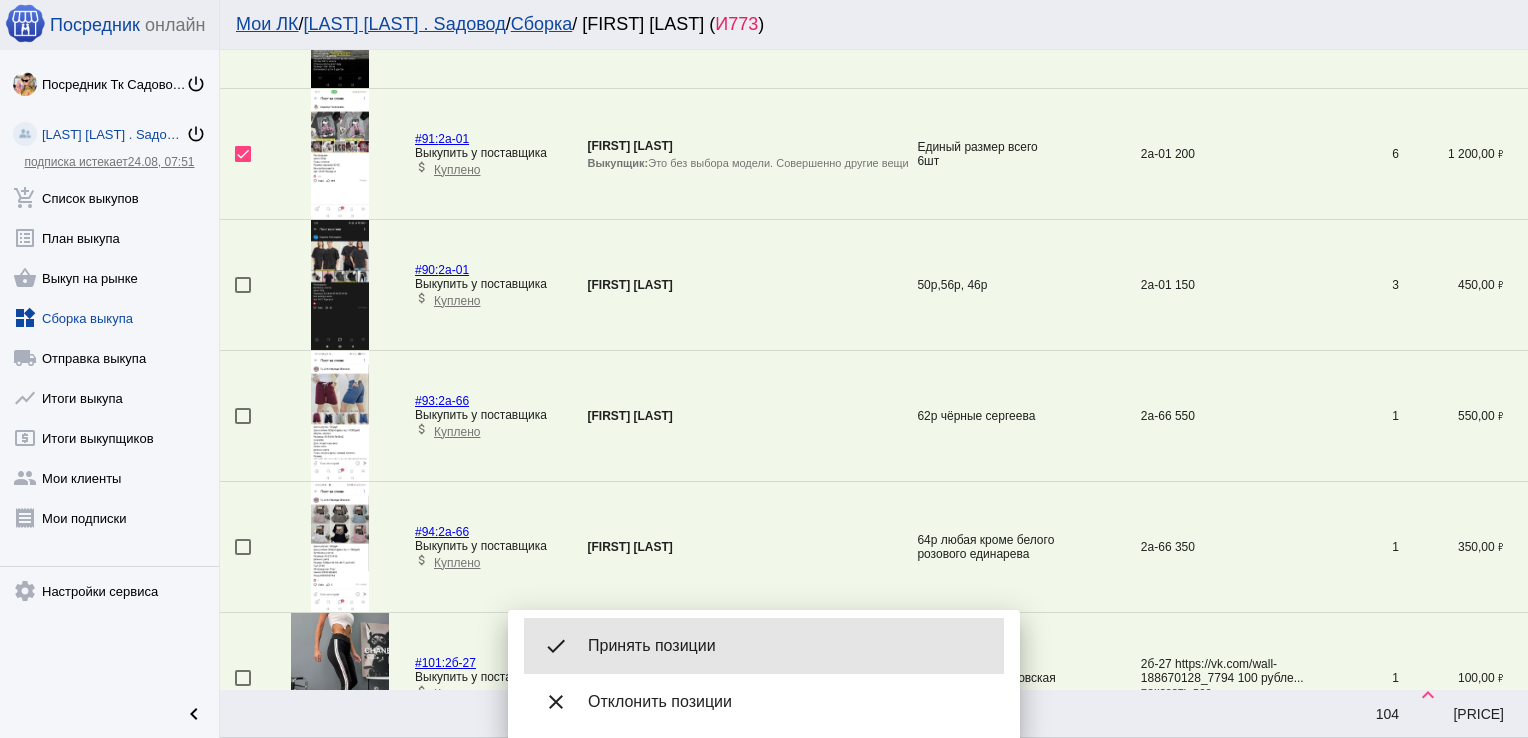 click on "Принять позиции" at bounding box center [788, 646] 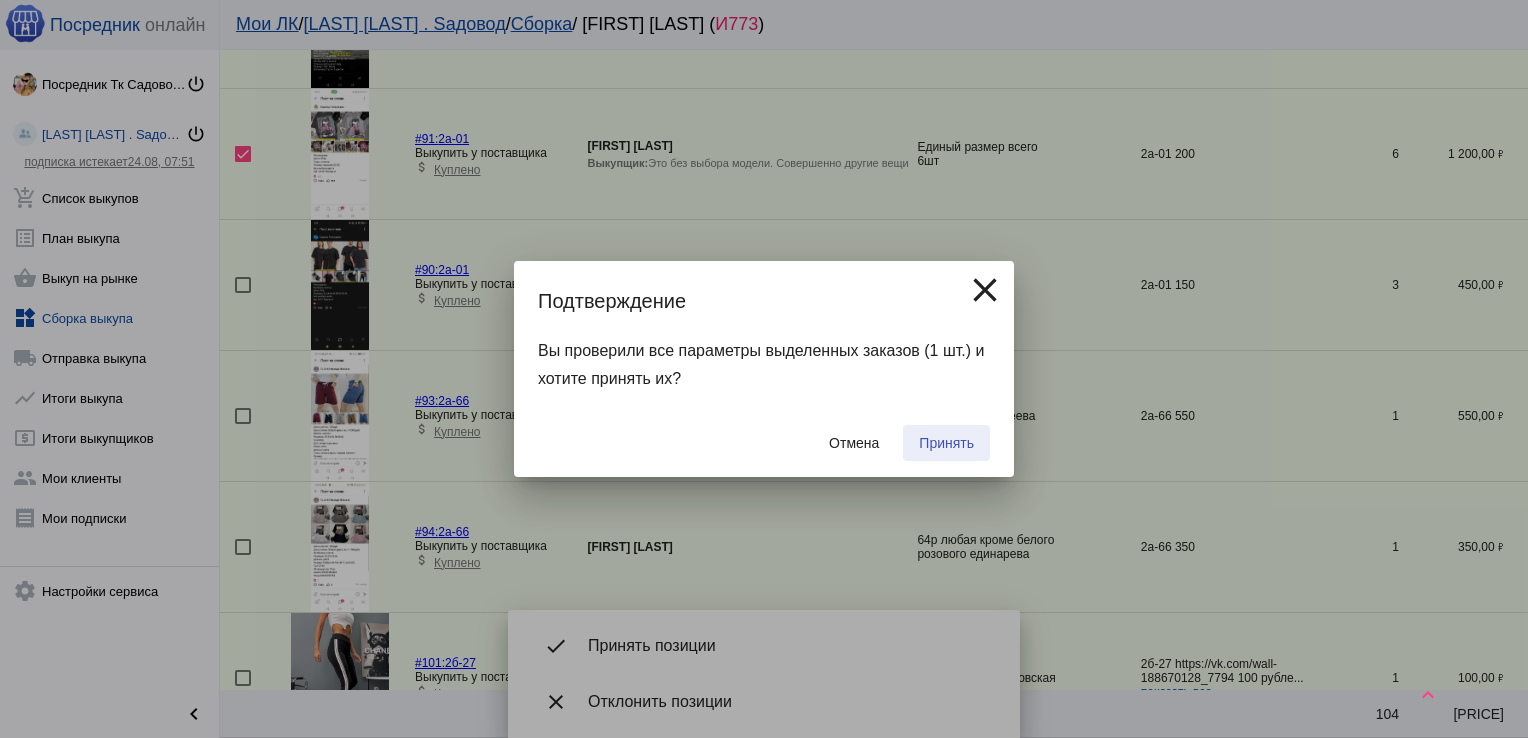 click on "Принять" at bounding box center (946, 443) 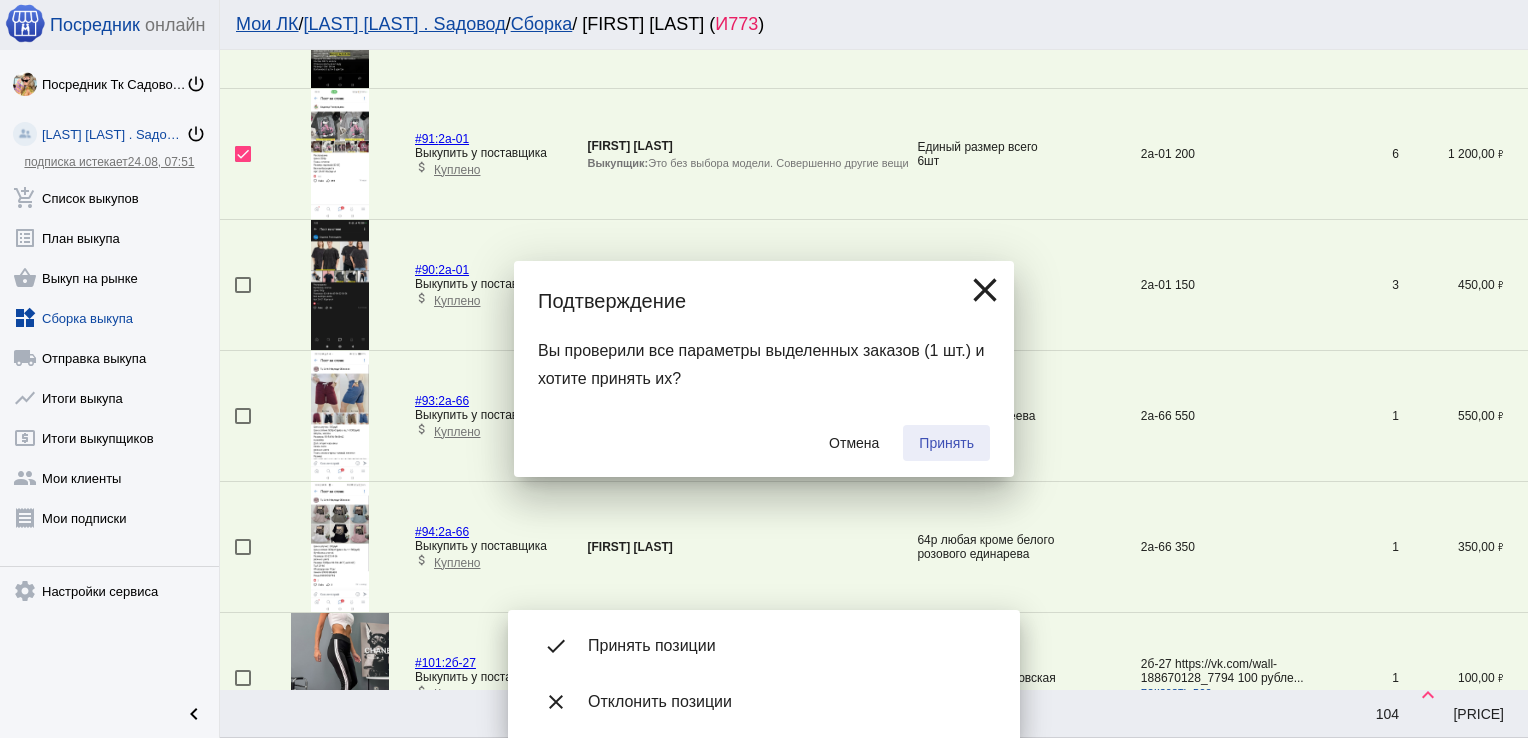 checkbox on "false" 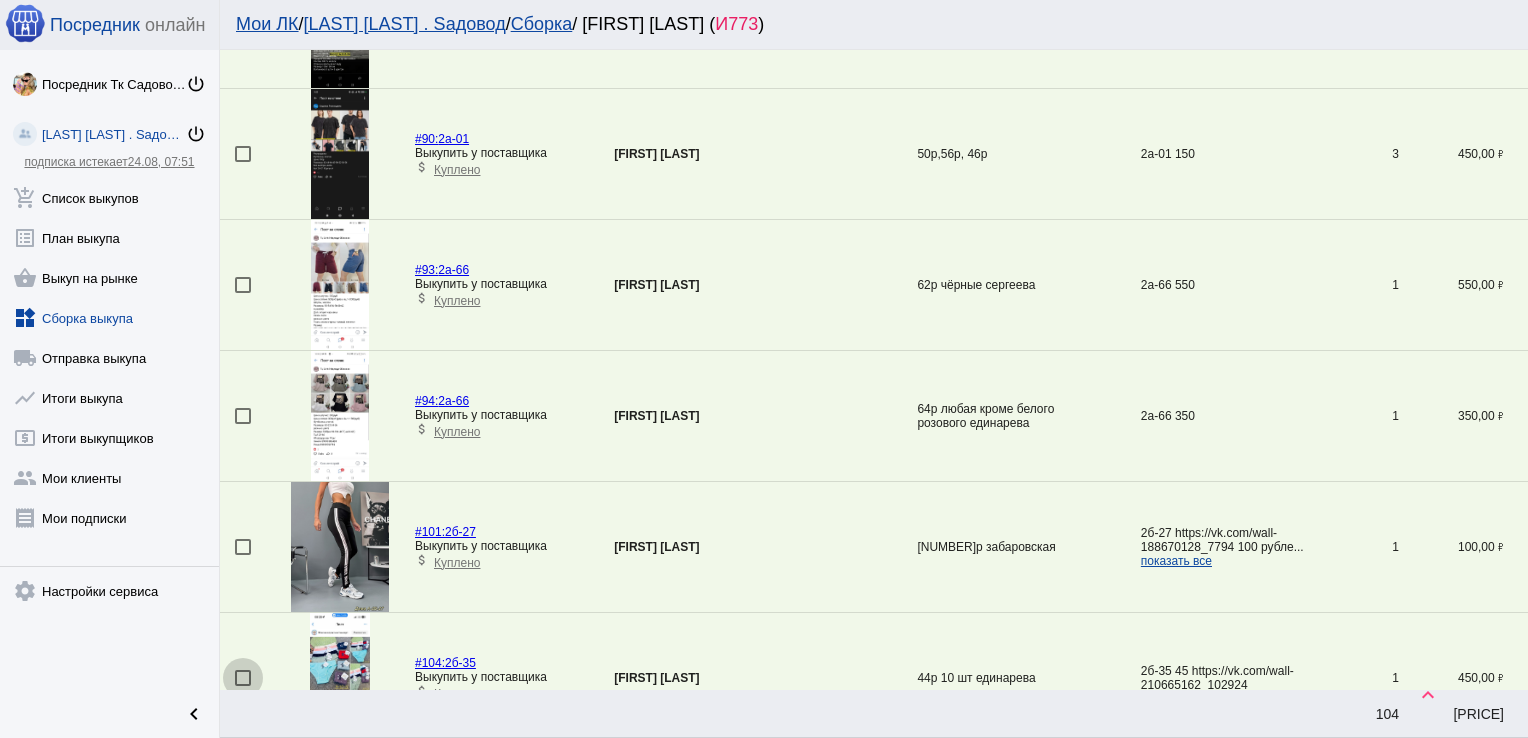 click at bounding box center [243, 678] 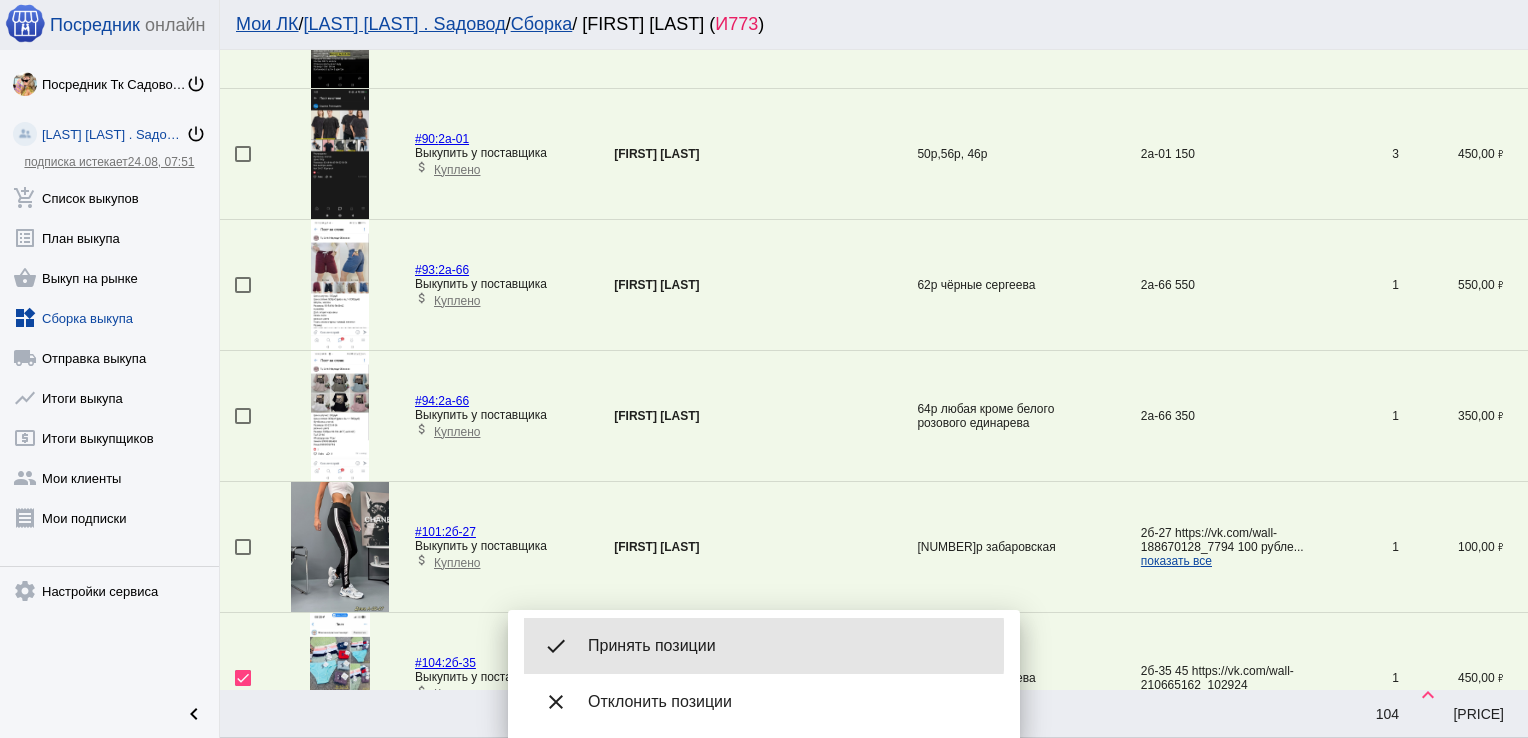click on "Принять позиции" at bounding box center [788, 646] 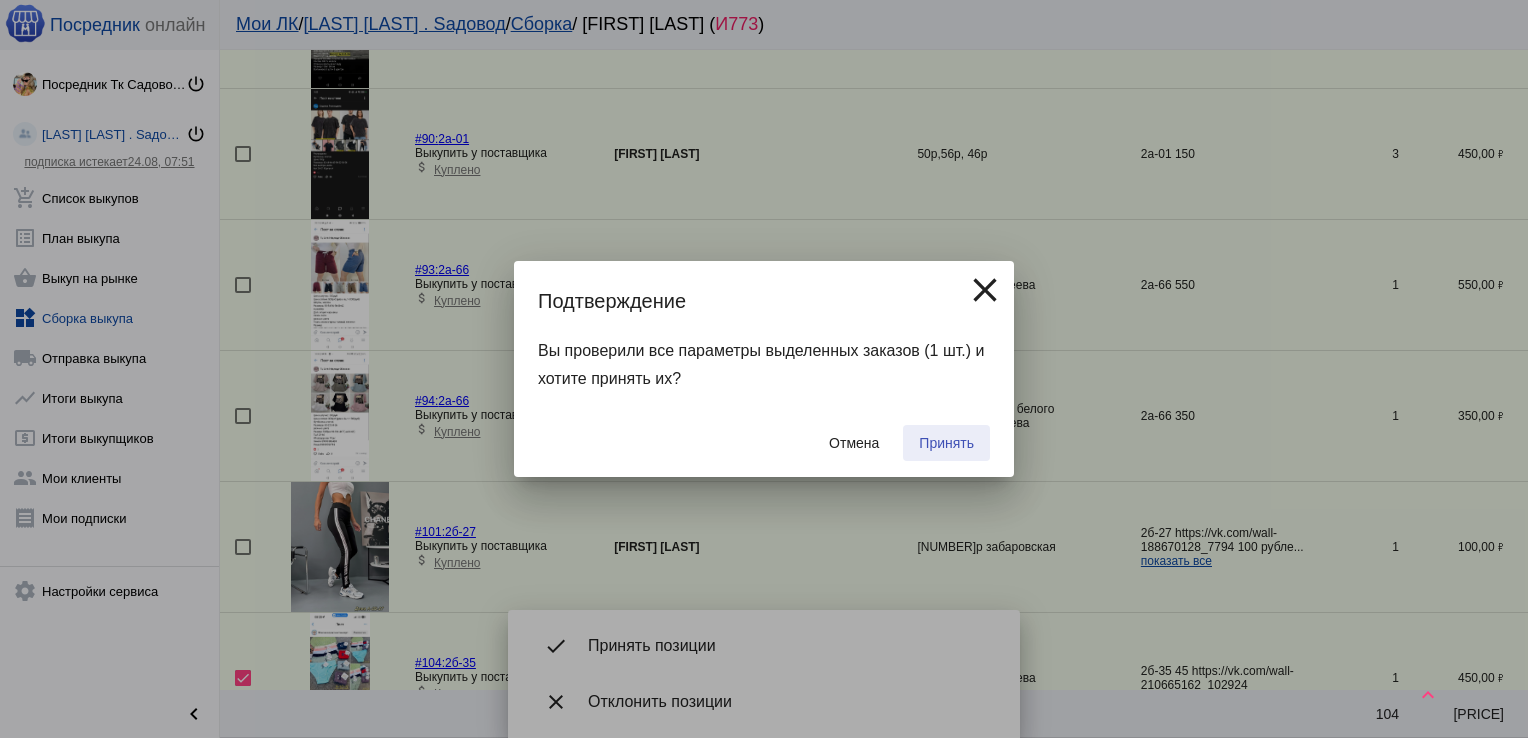 click on "Принять" at bounding box center (946, 443) 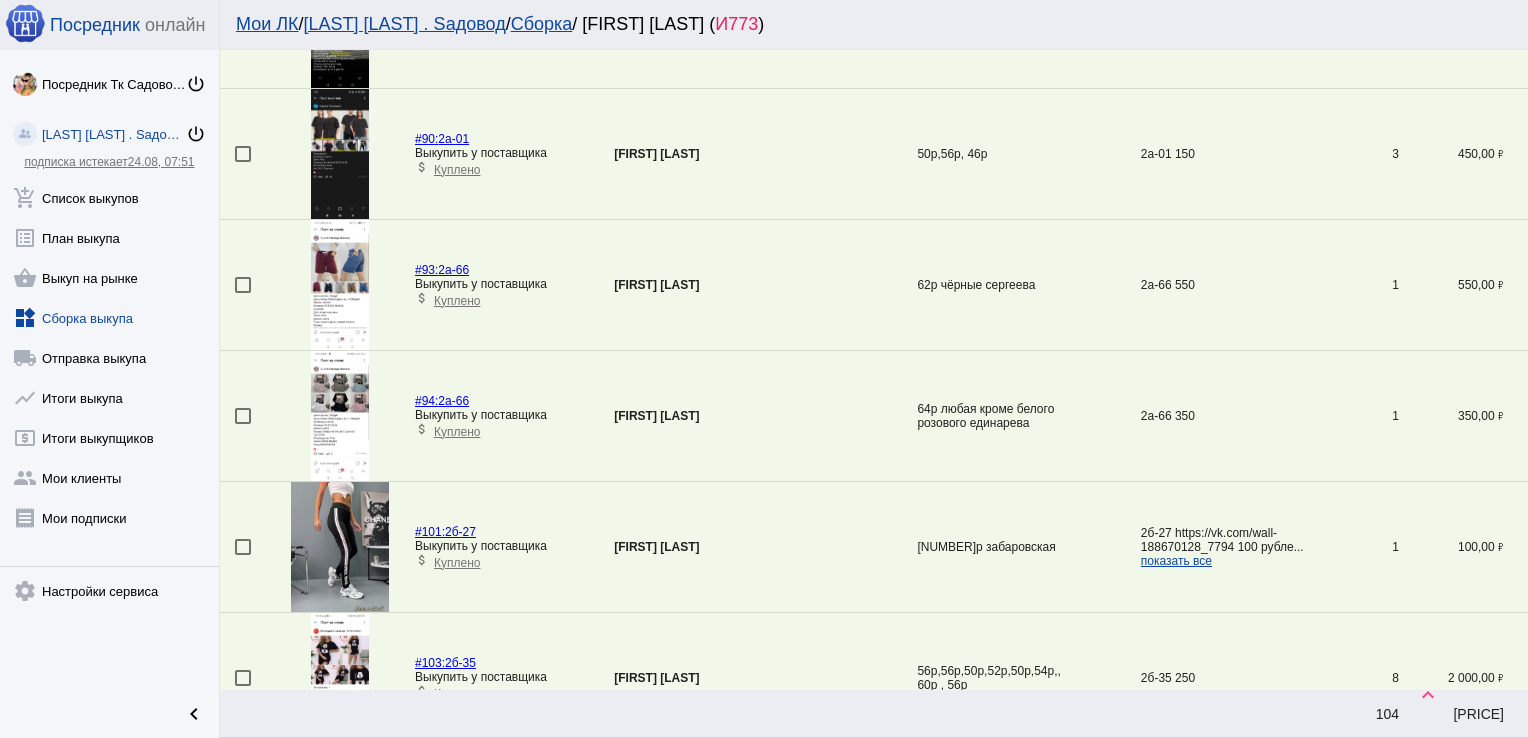 scroll, scrollTop: 6155, scrollLeft: 0, axis: vertical 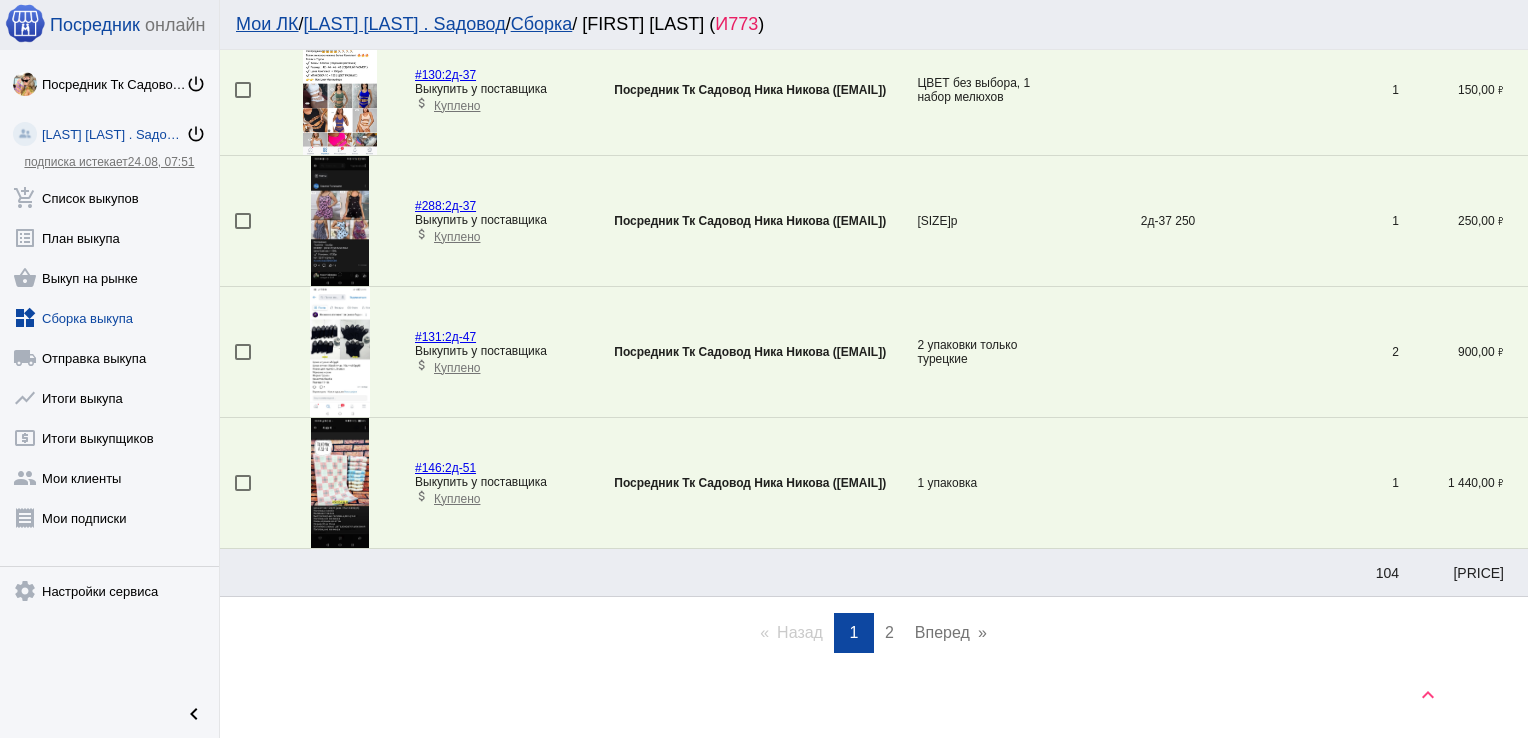 click on "page  2" at bounding box center [889, 633] 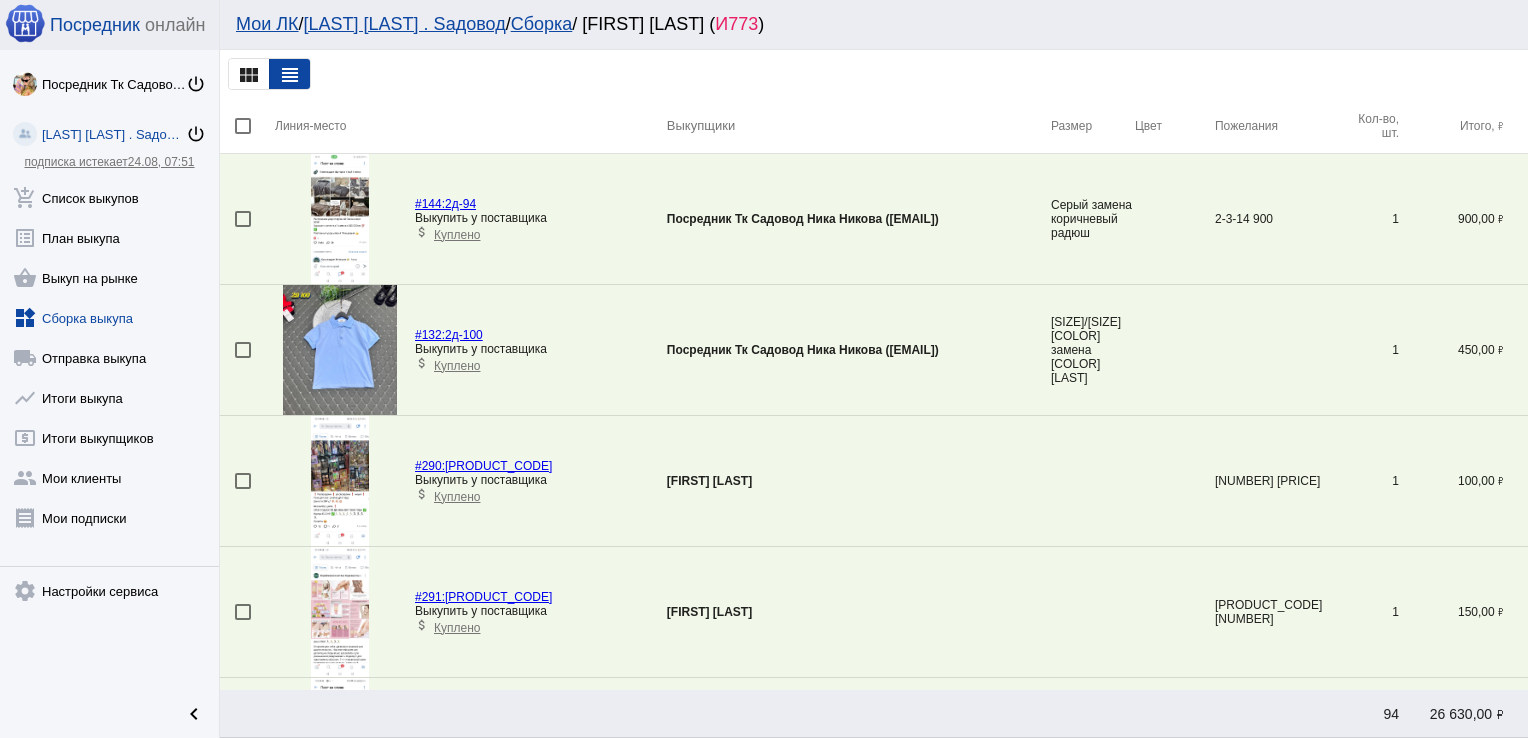 scroll, scrollTop: 986, scrollLeft: 0, axis: vertical 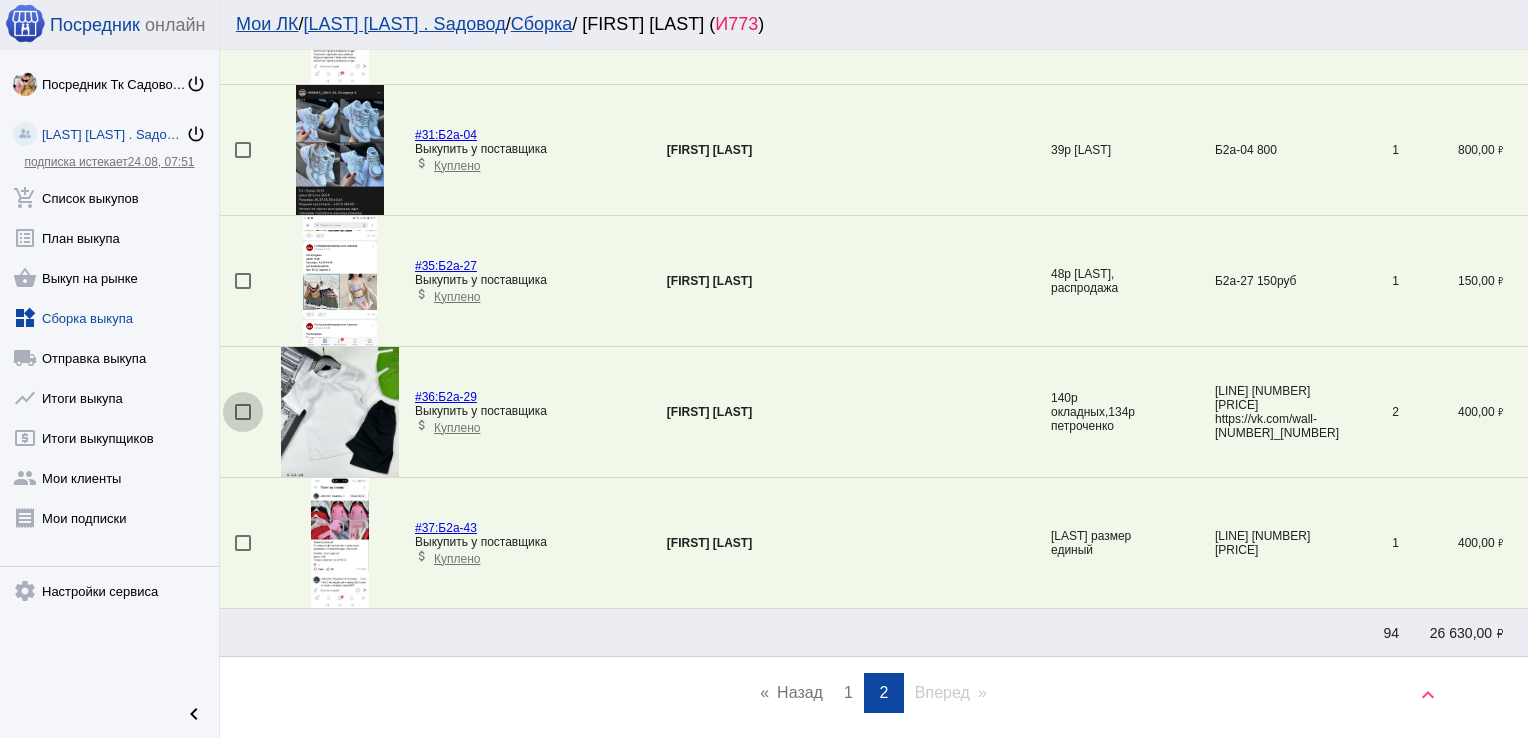 click at bounding box center [243, 412] 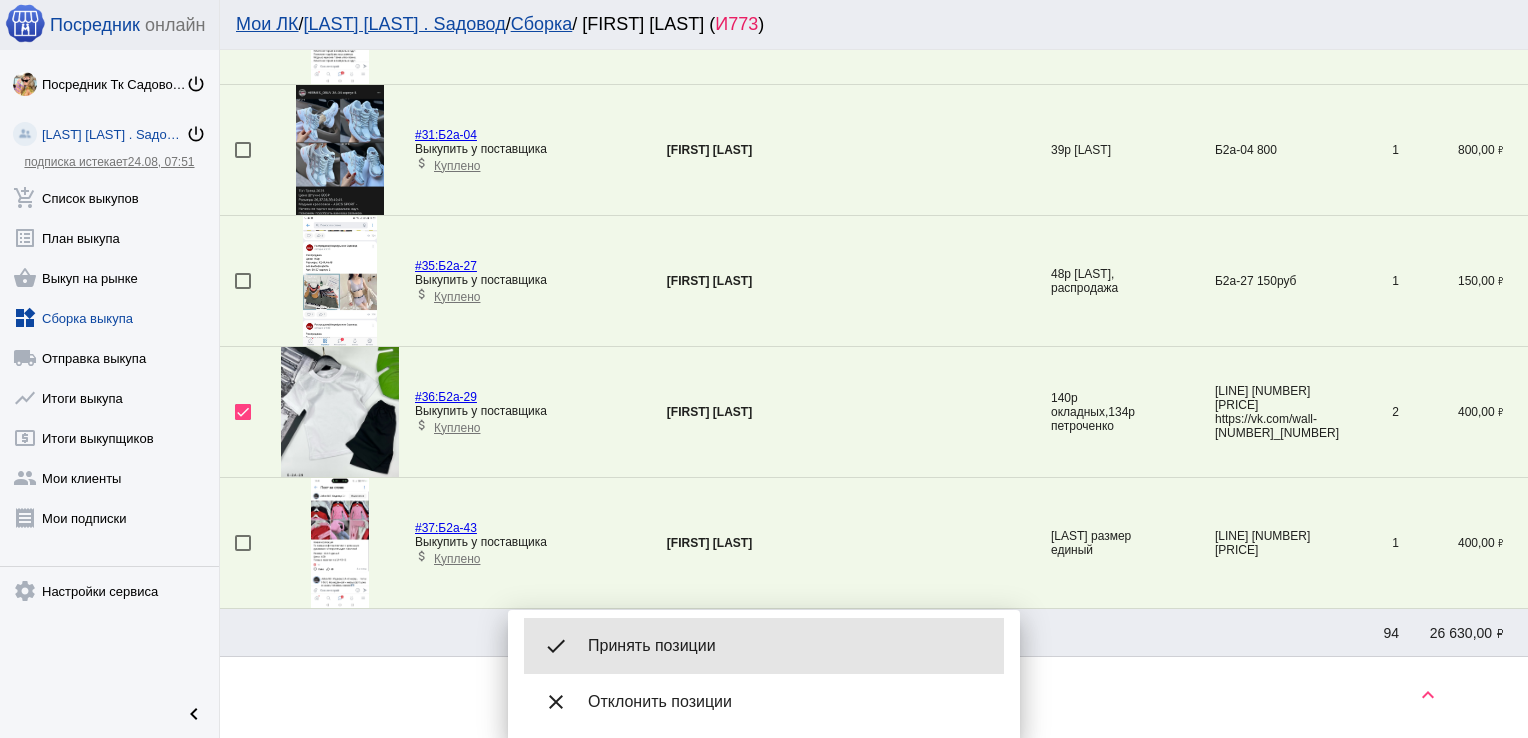 click on "done Принять позиции" at bounding box center [764, 646] 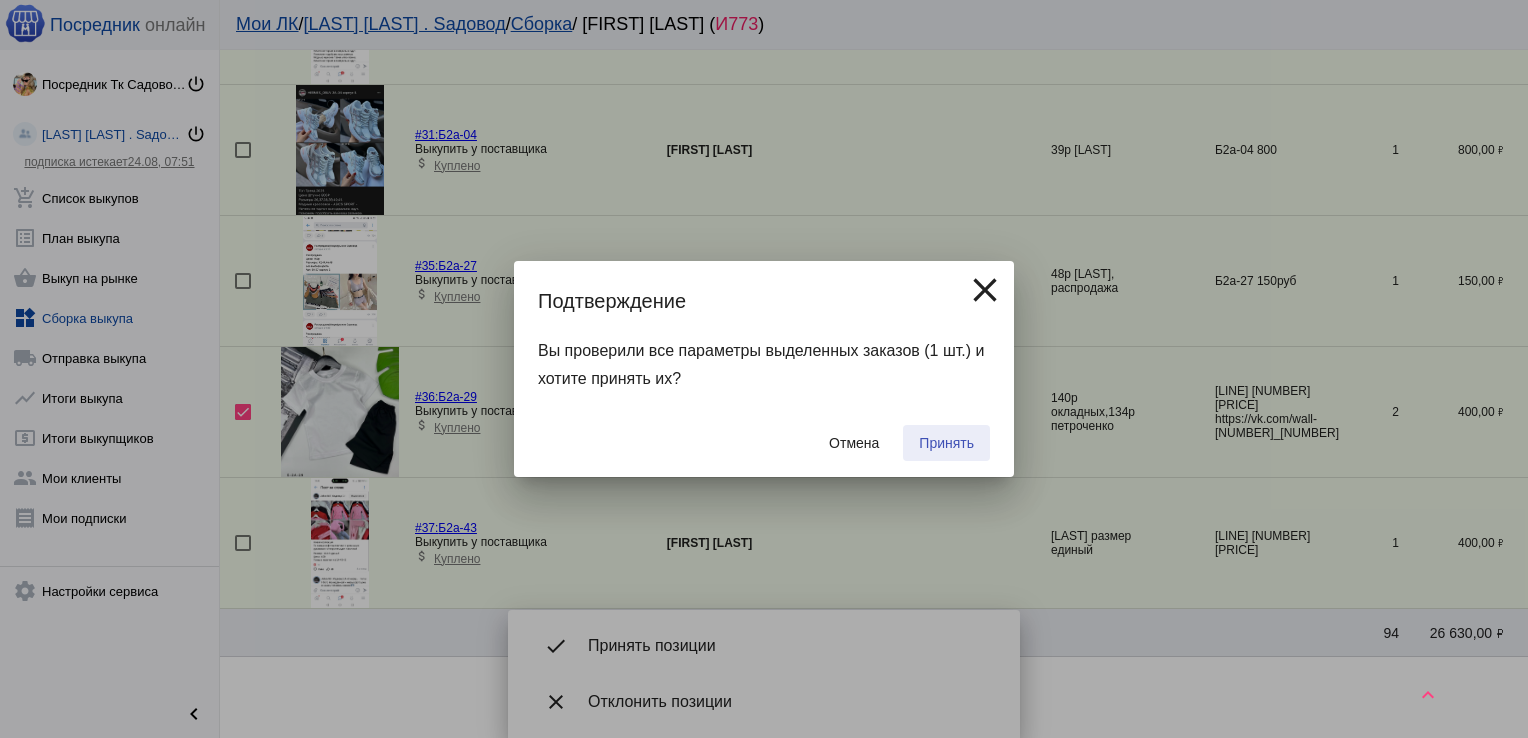 click on "Принять" at bounding box center [946, 443] 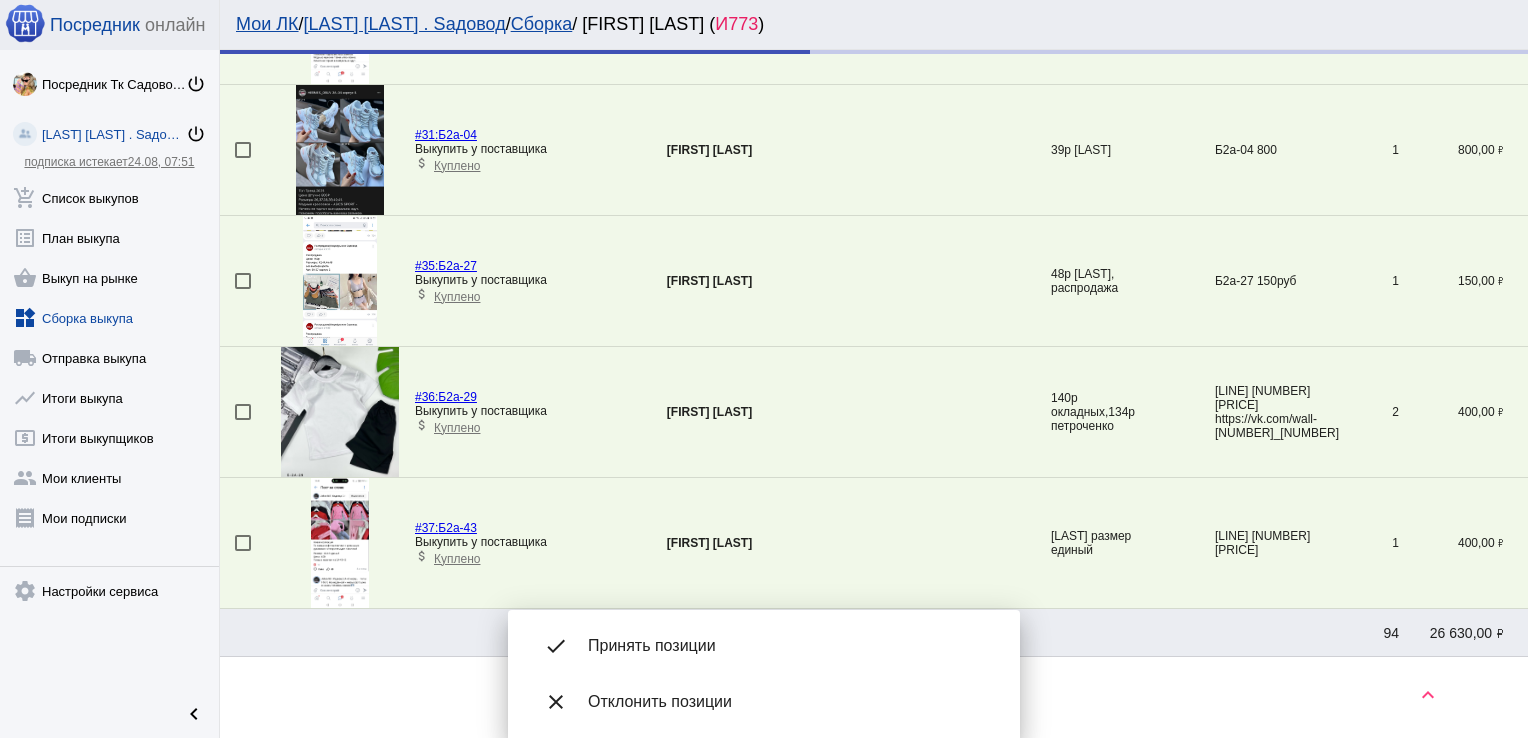 scroll, scrollTop: 923, scrollLeft: 0, axis: vertical 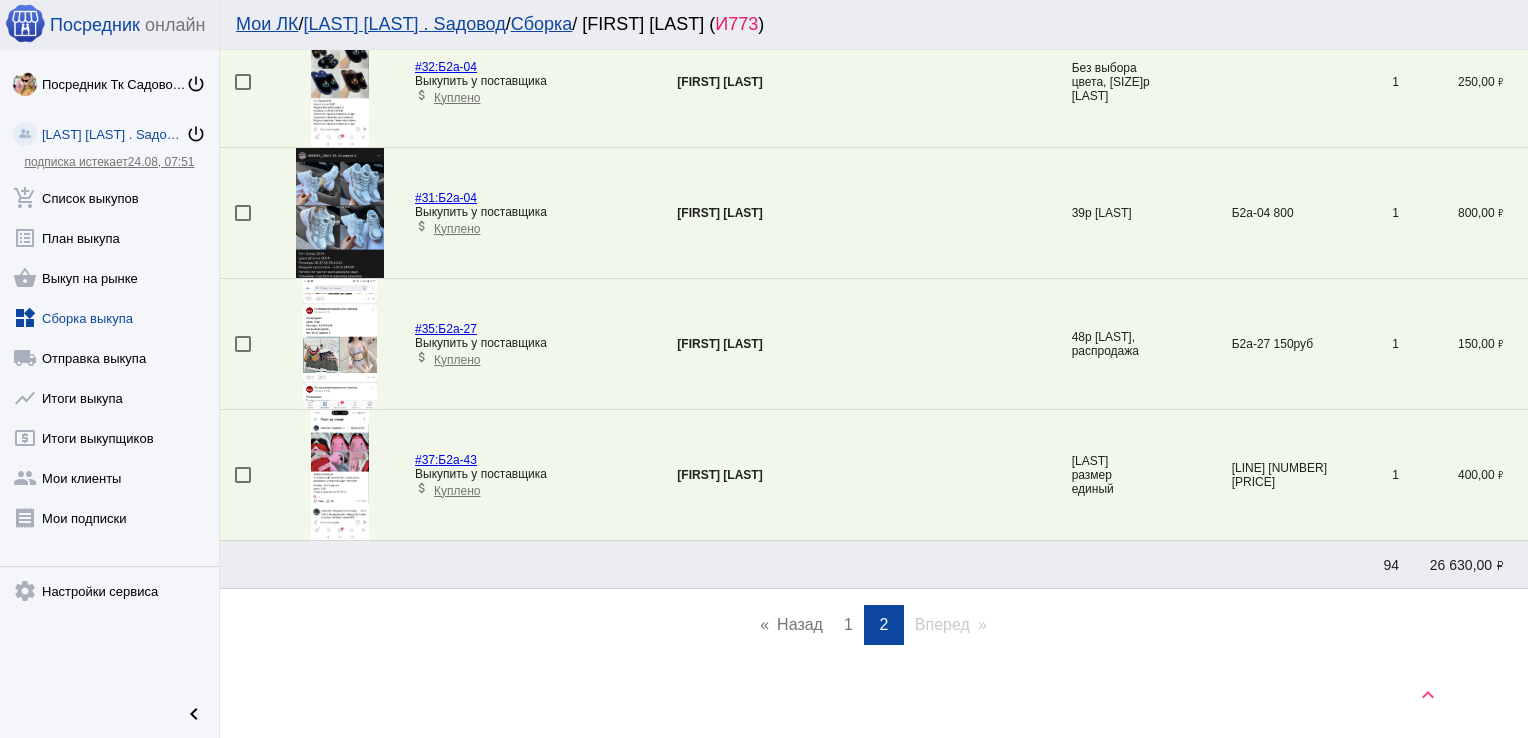 click on "1" at bounding box center [848, 624] 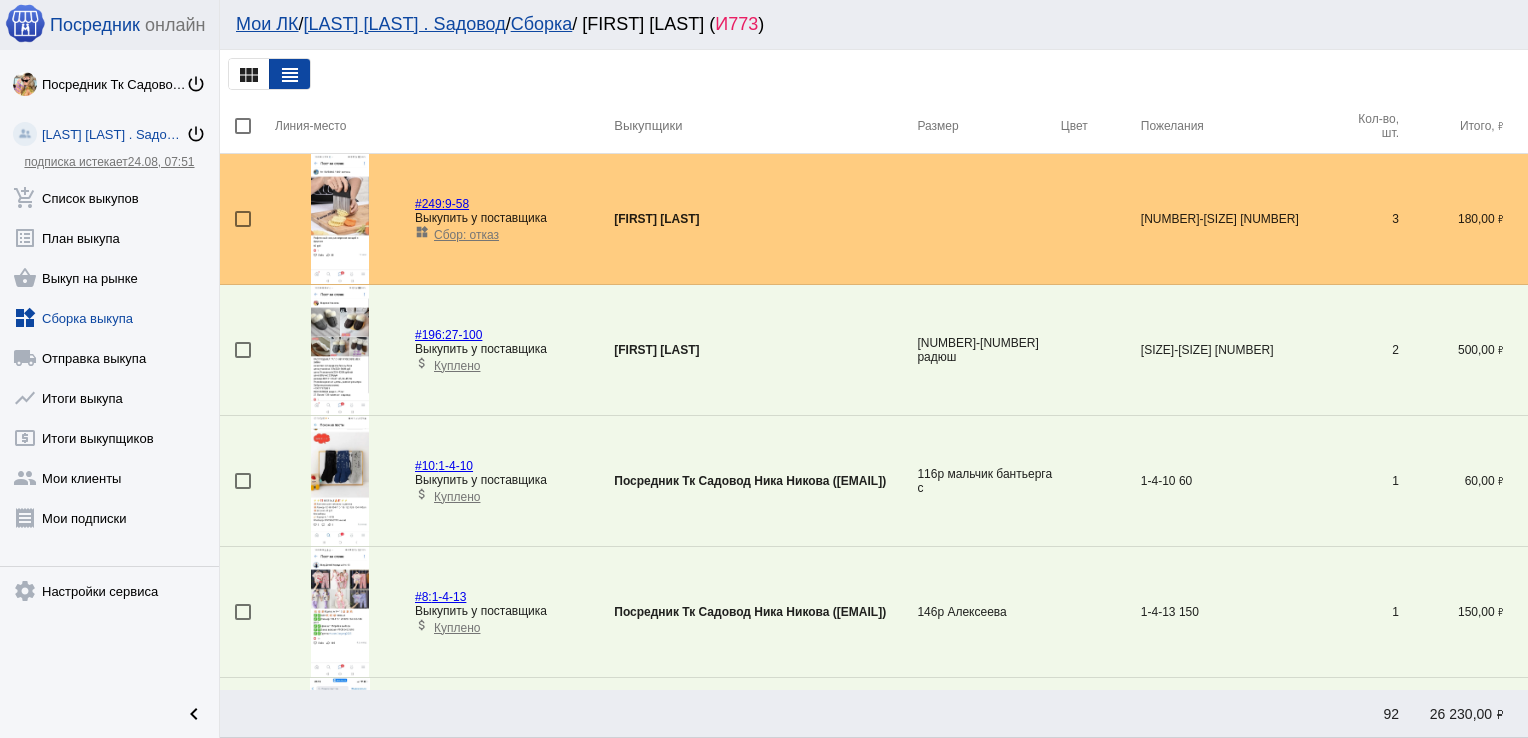 scroll, scrollTop: 3732, scrollLeft: 0, axis: vertical 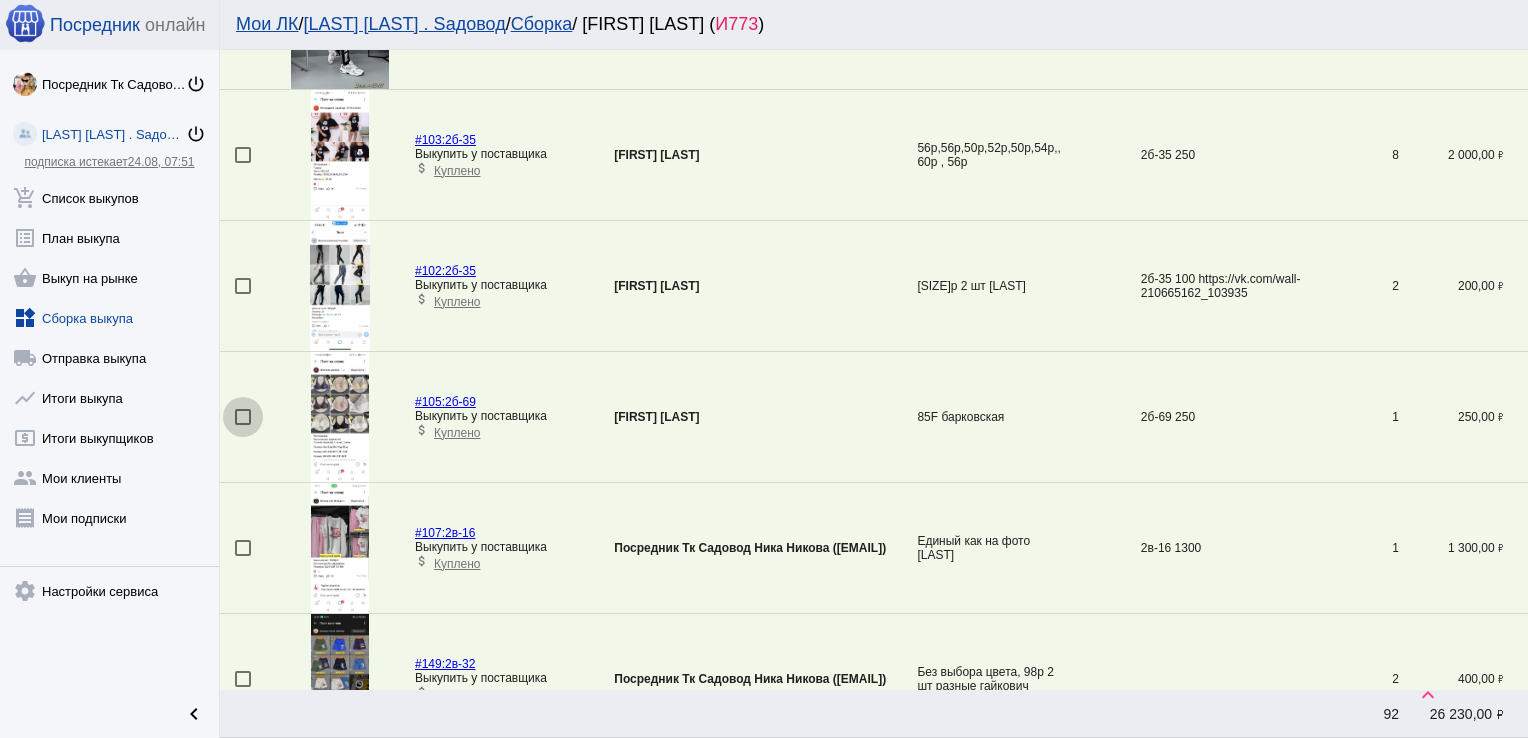 click at bounding box center [243, 417] 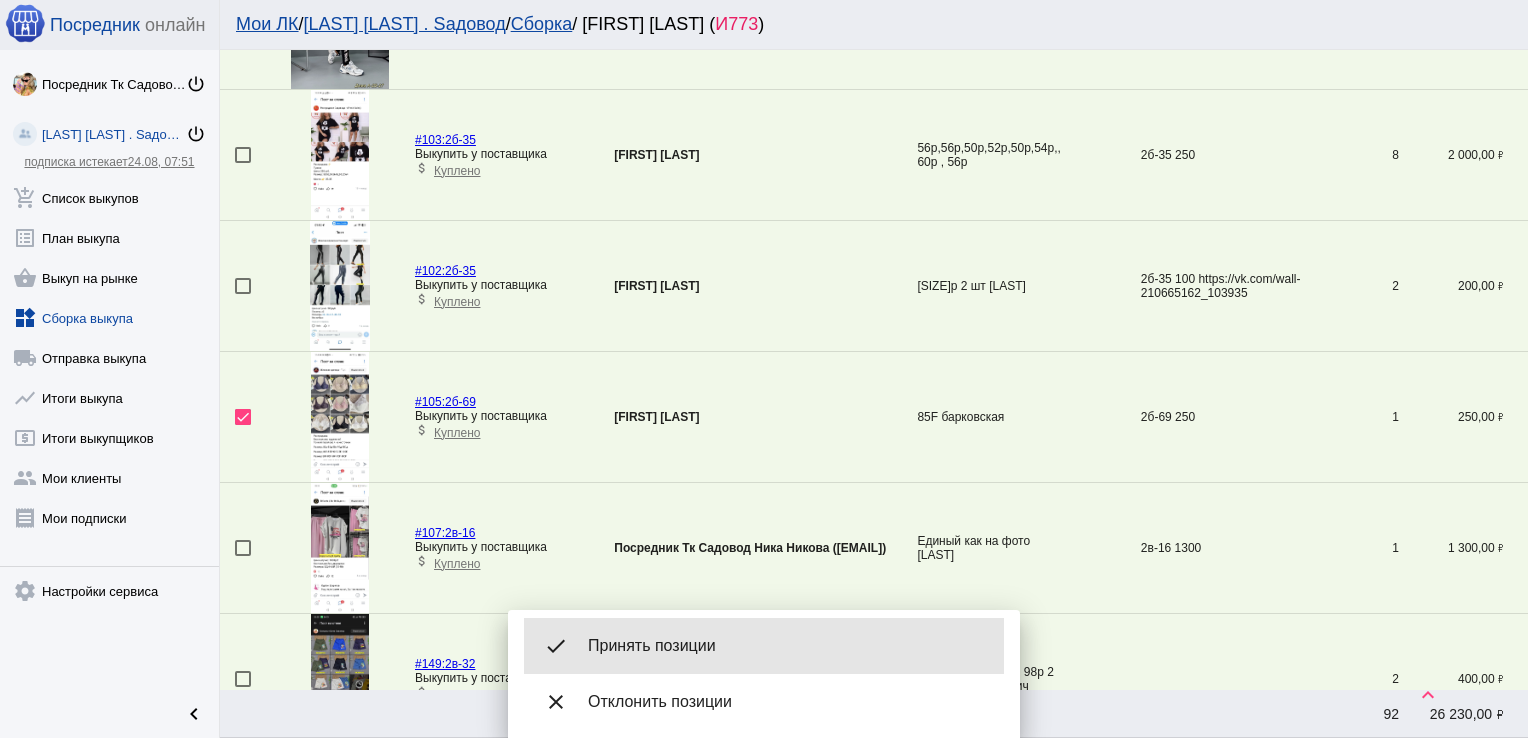click on "Принять позиции" at bounding box center [788, 646] 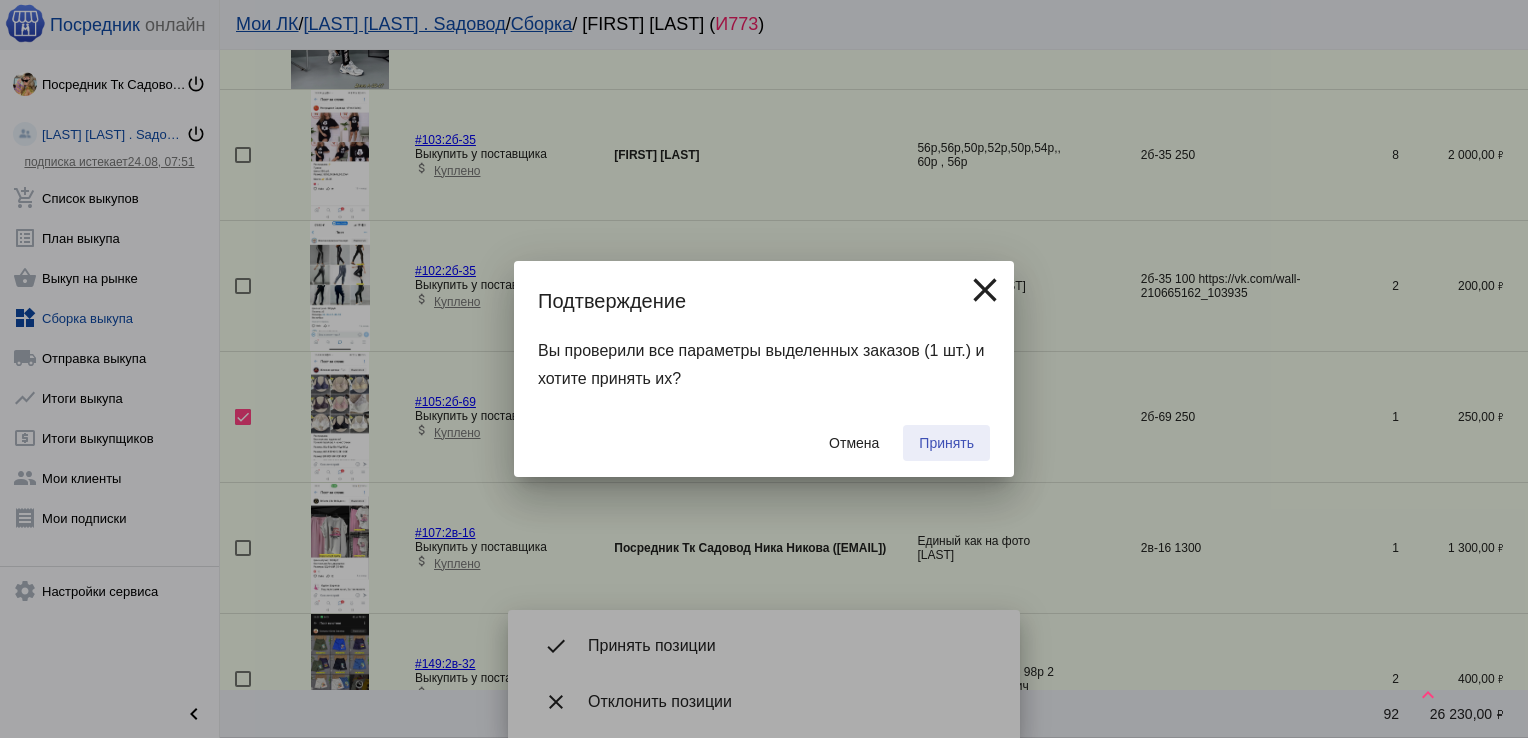 click on "Принять" at bounding box center [946, 443] 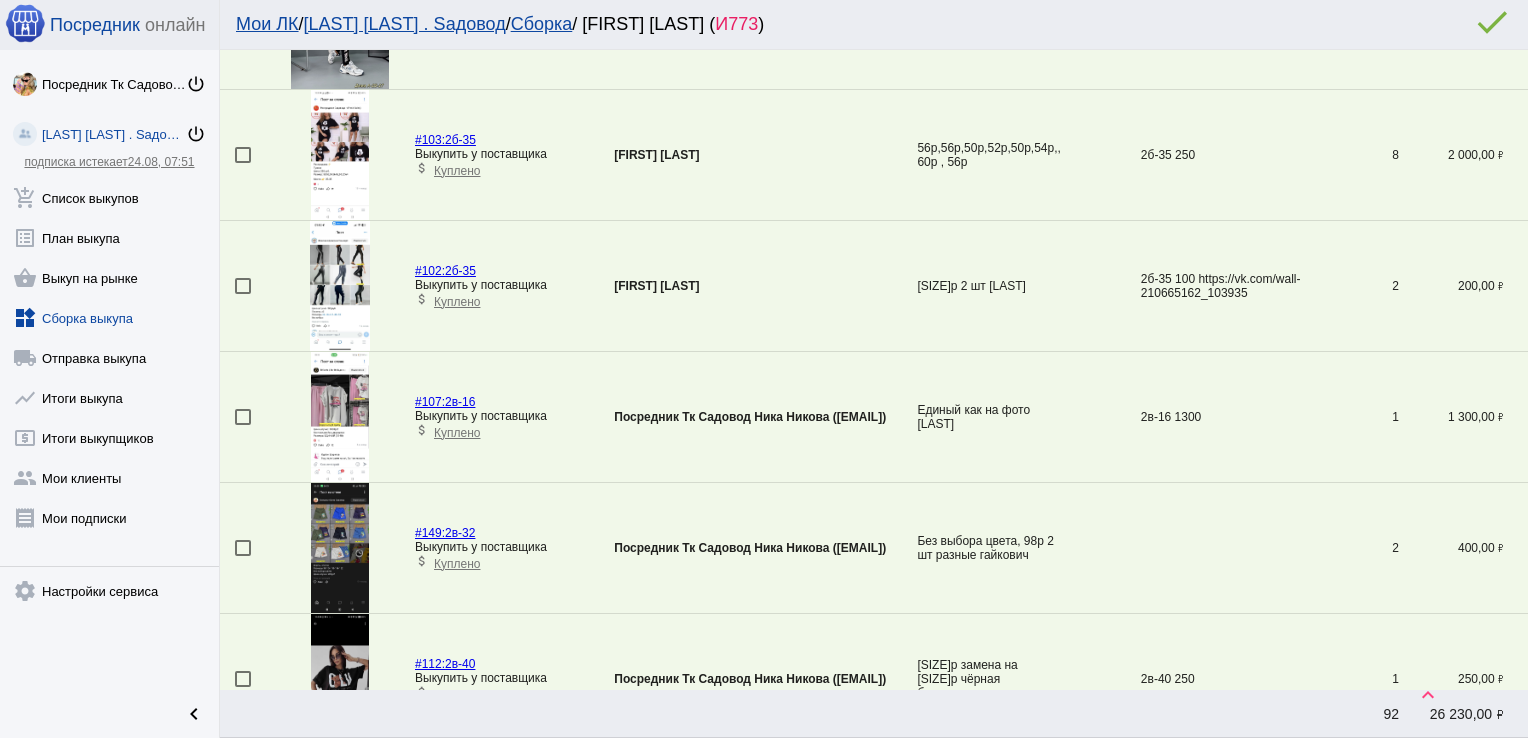 scroll, scrollTop: 3209, scrollLeft: 0, axis: vertical 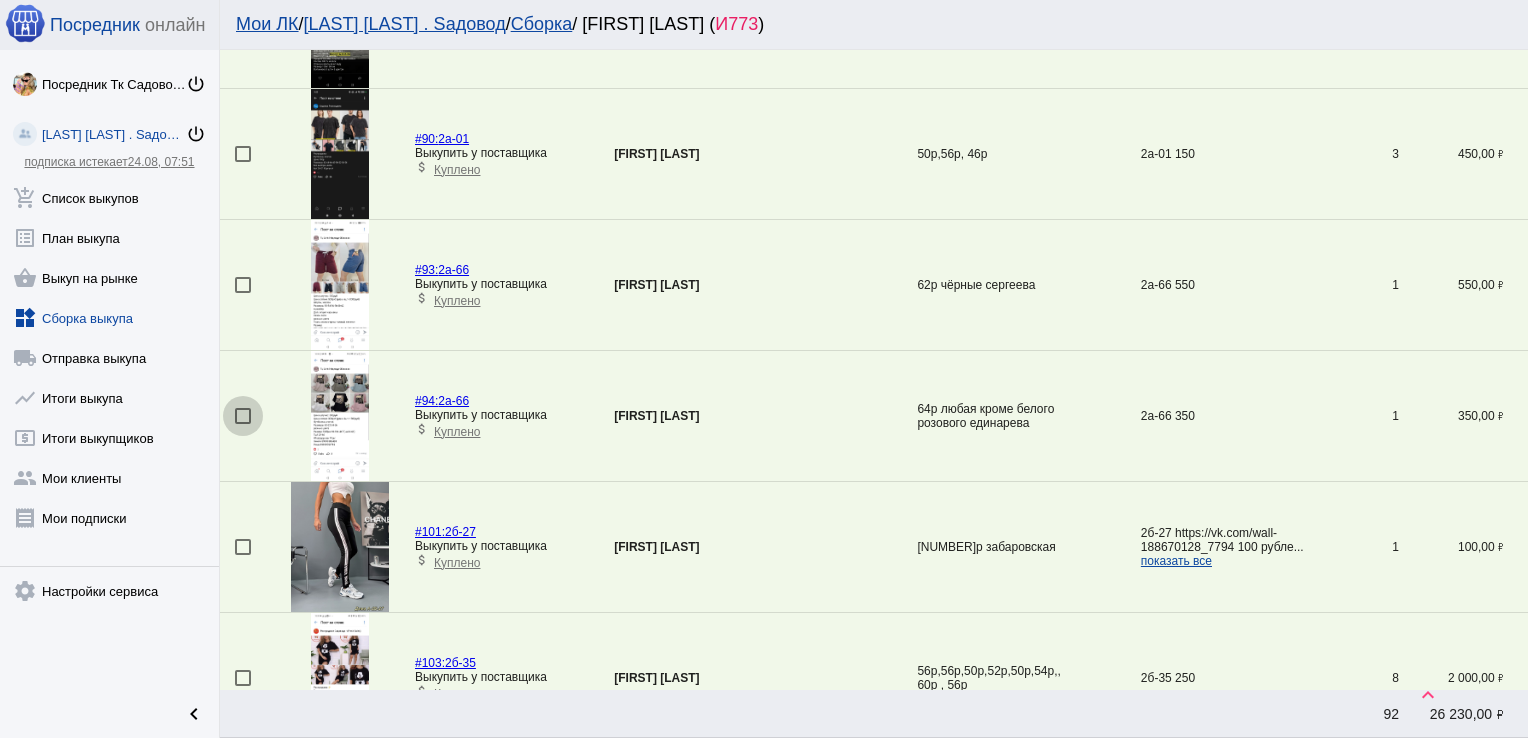 click at bounding box center (243, 416) 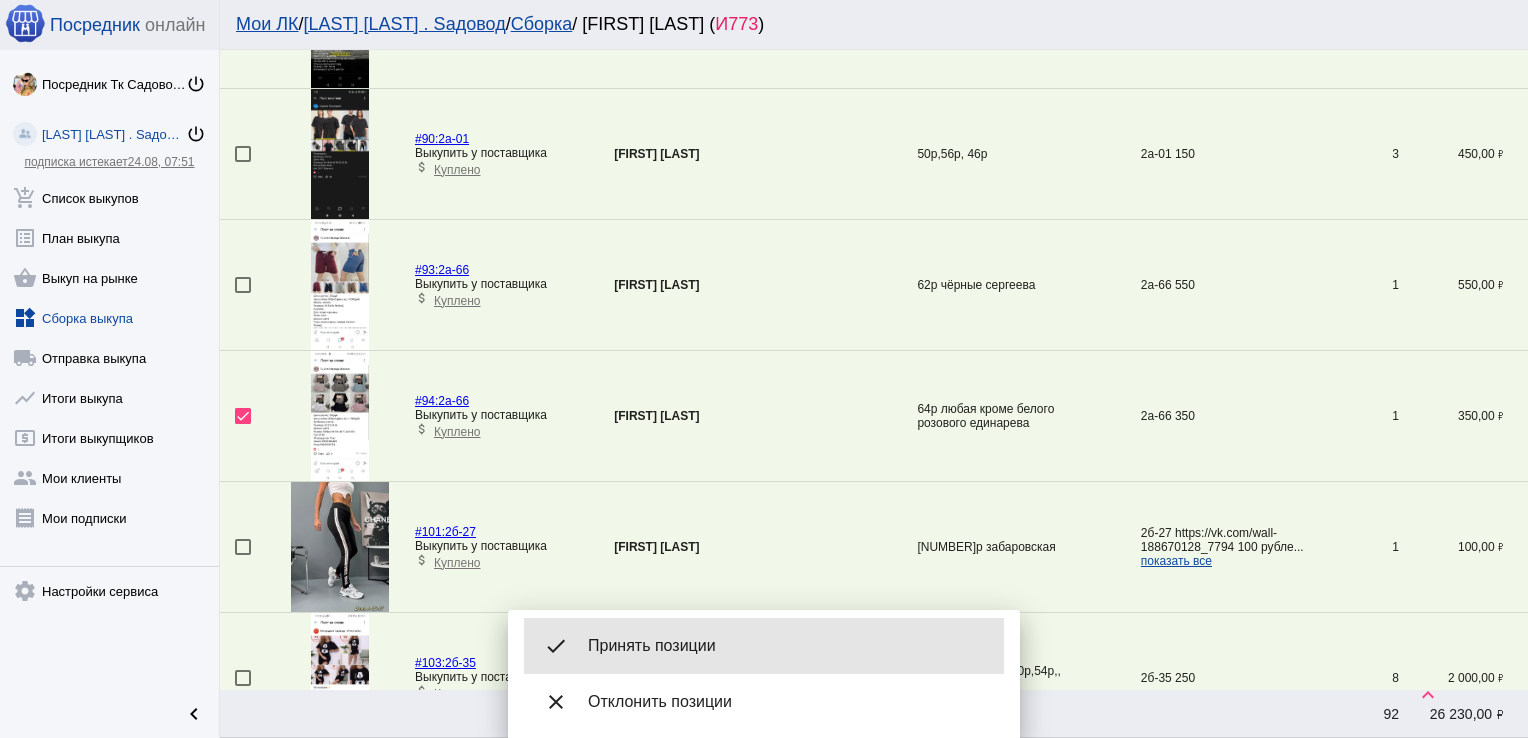 click on "done Принять позиции" at bounding box center (764, 646) 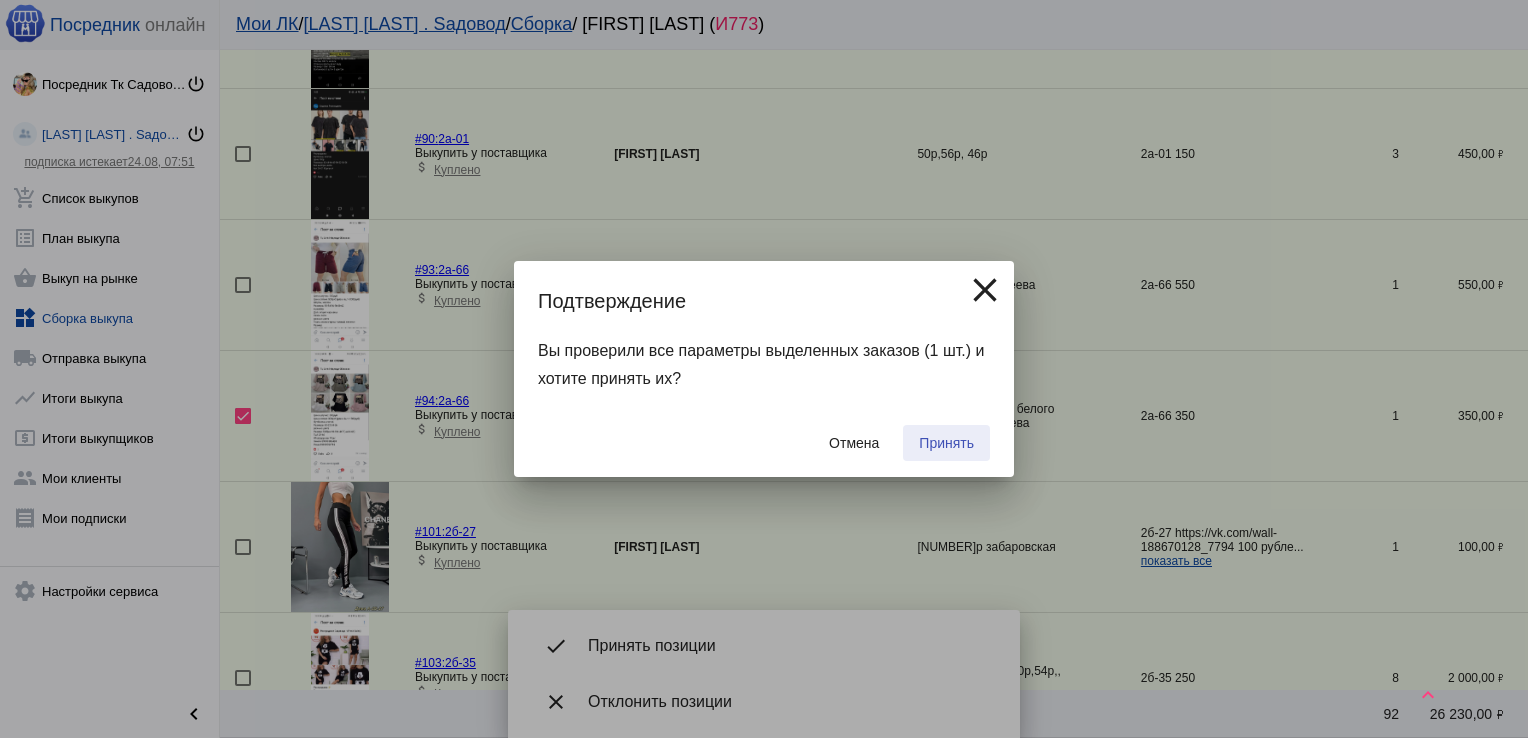 click on "Принять" at bounding box center [946, 443] 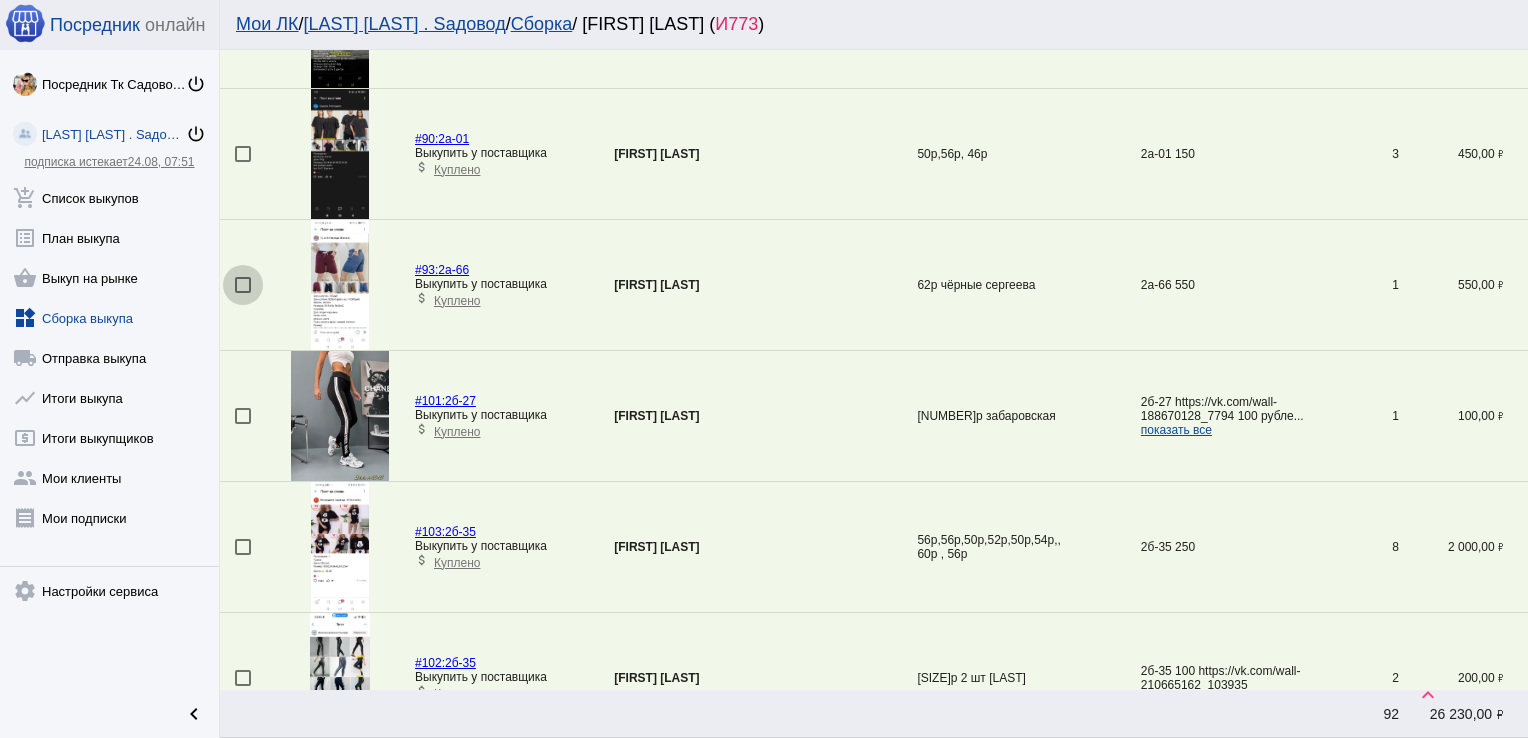 click at bounding box center [243, 285] 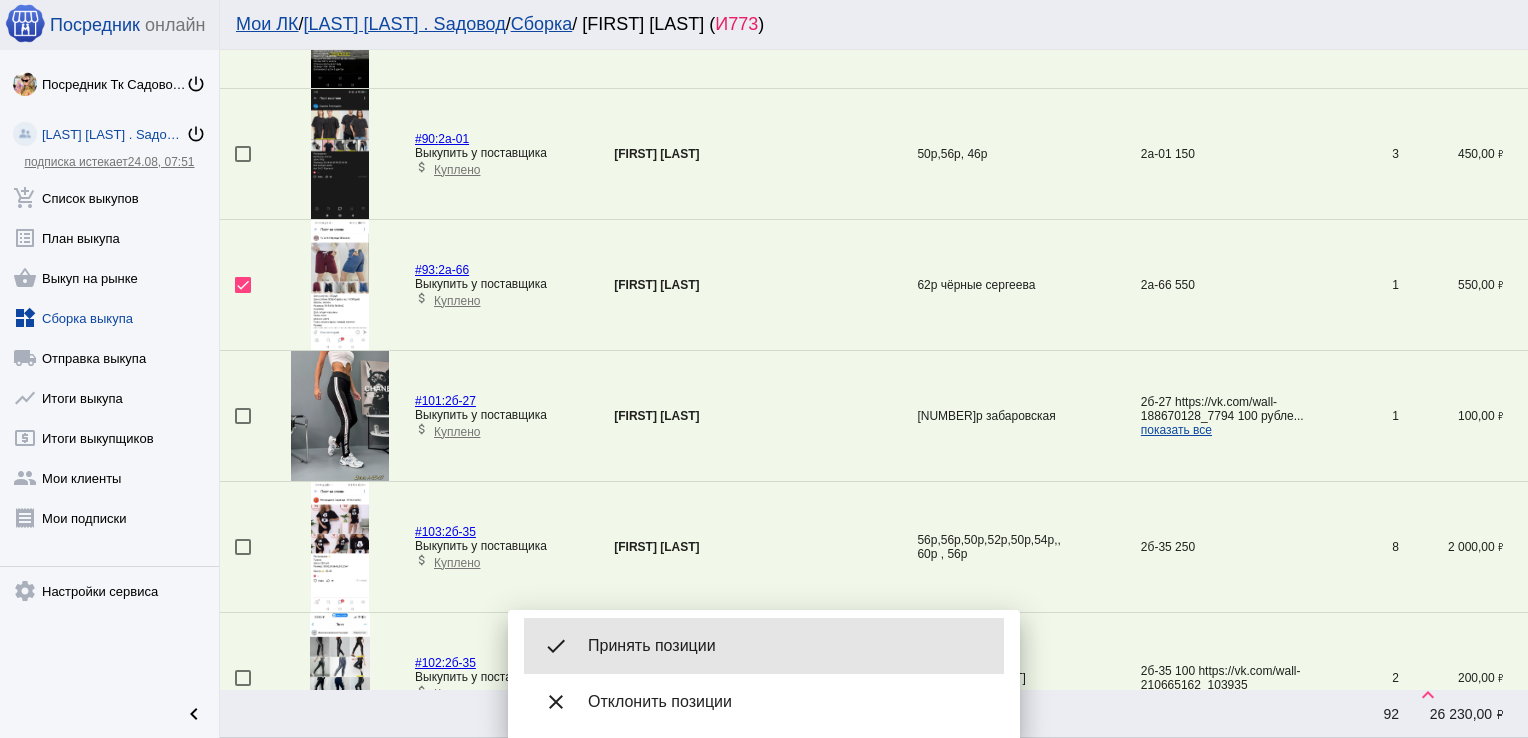 click on "Принять позиции" at bounding box center [788, 646] 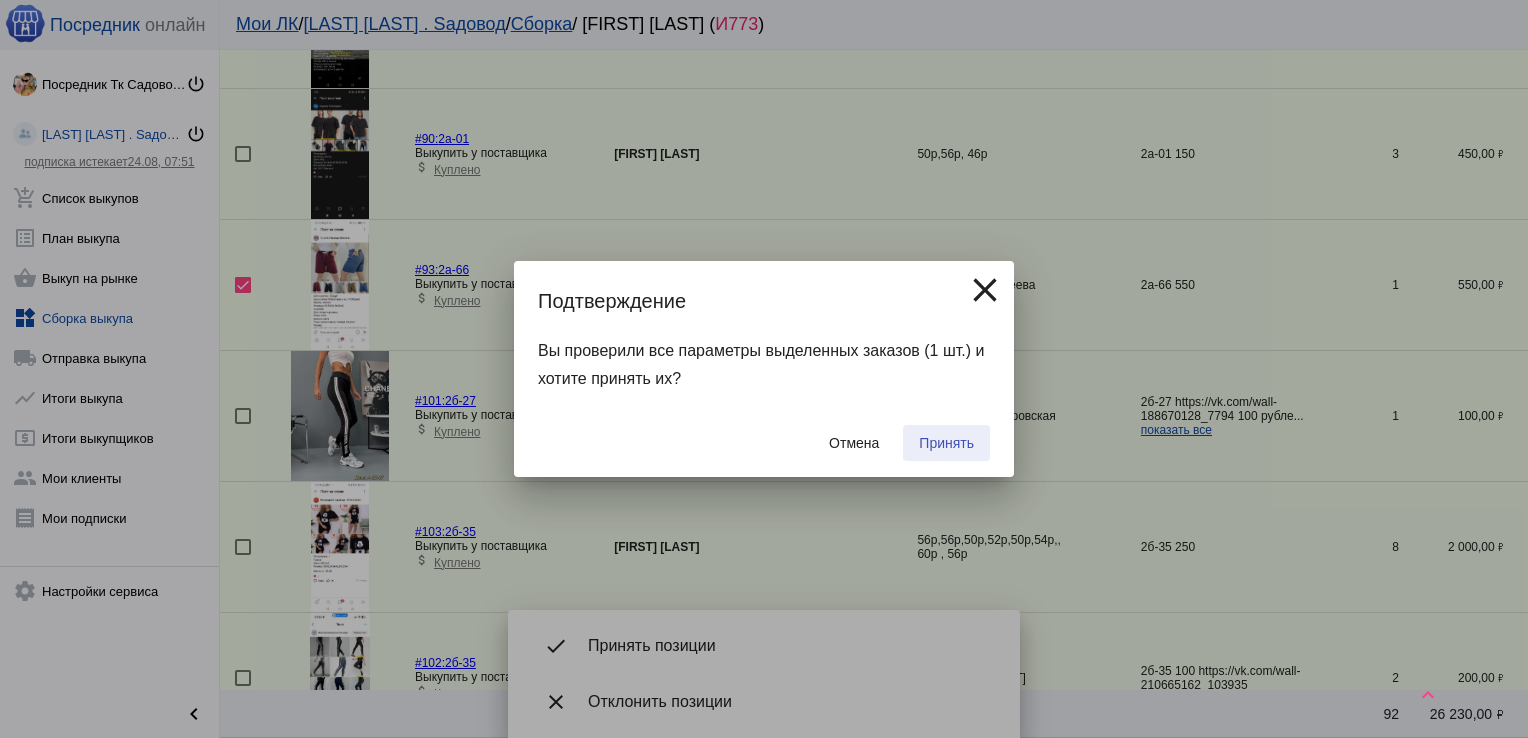 click on "Принять" at bounding box center (946, 443) 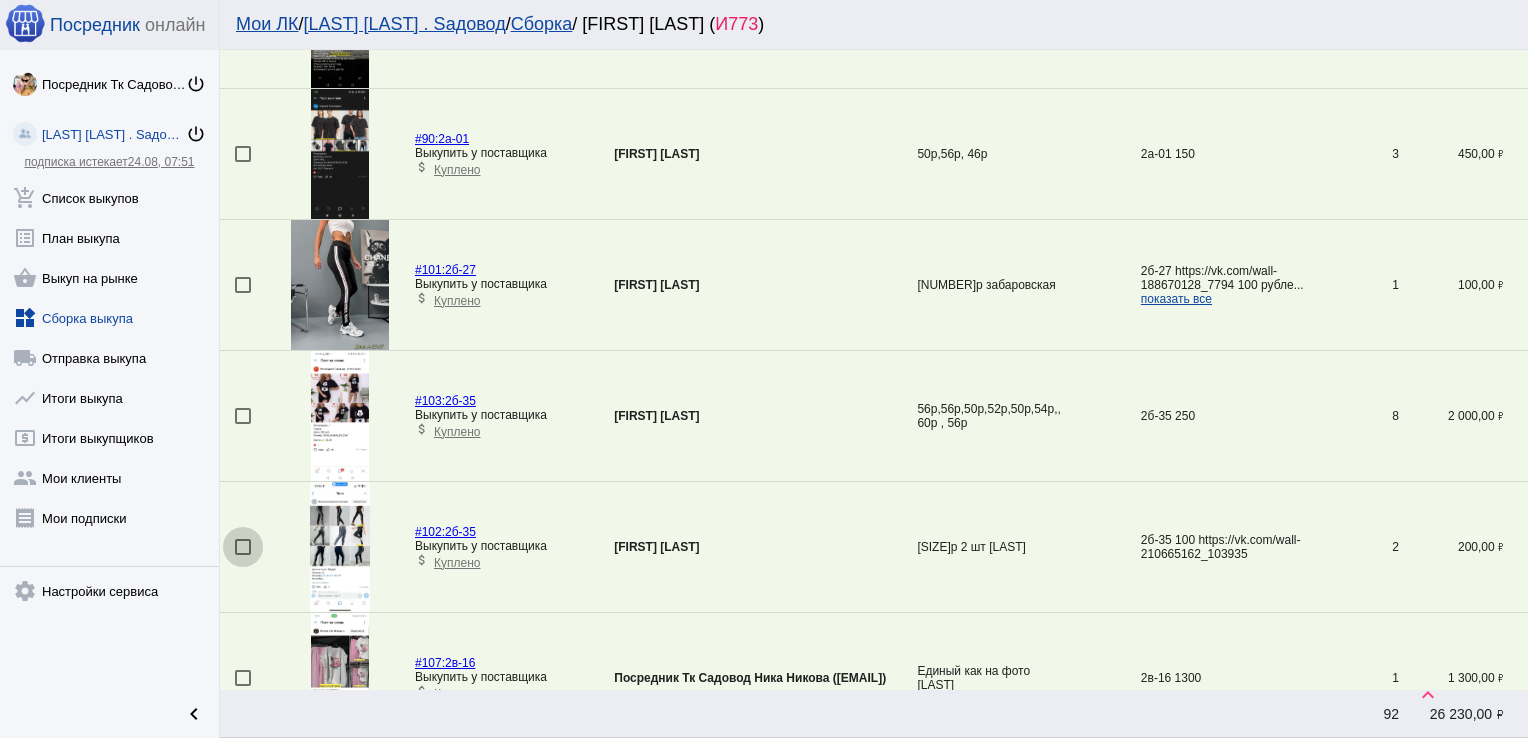 click at bounding box center [243, 547] 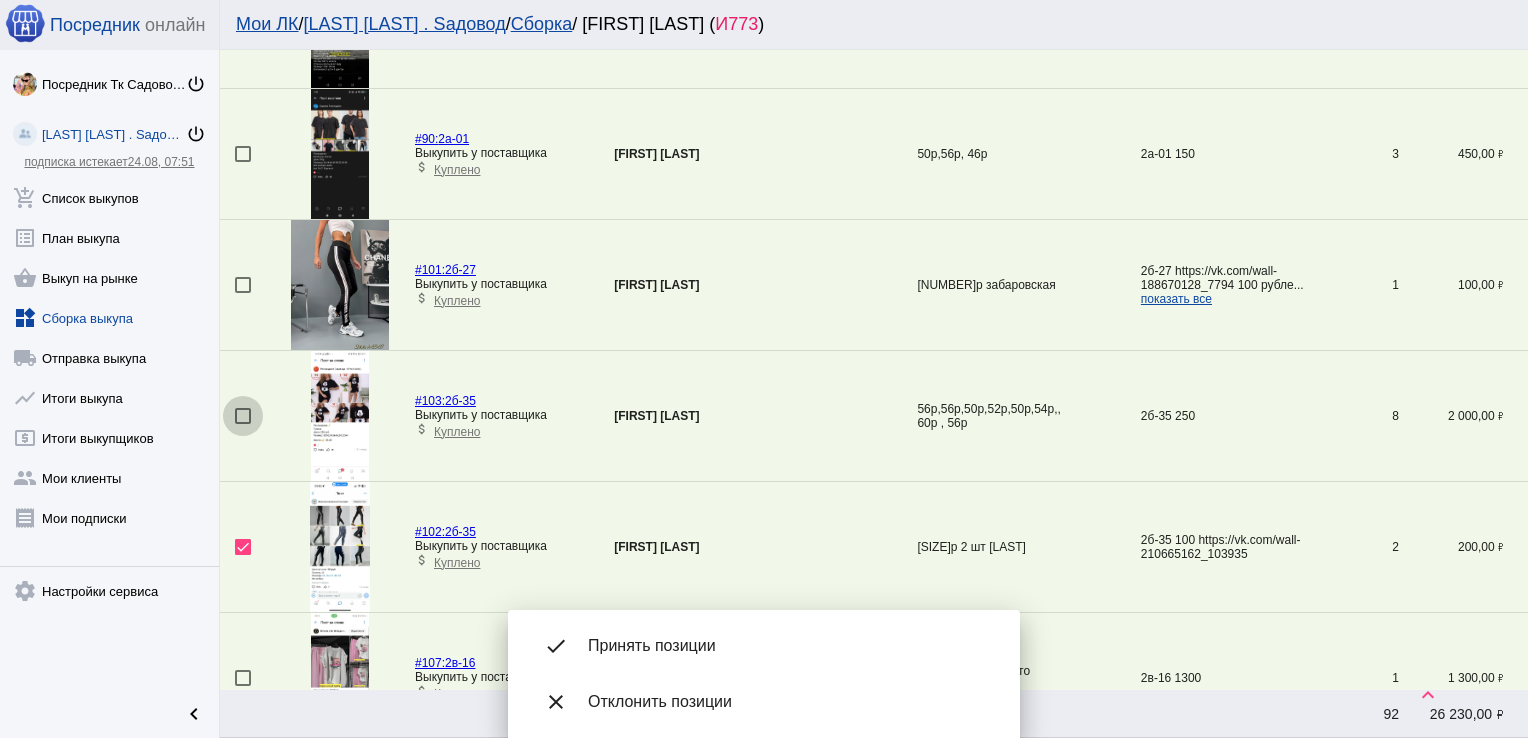 click at bounding box center (243, 416) 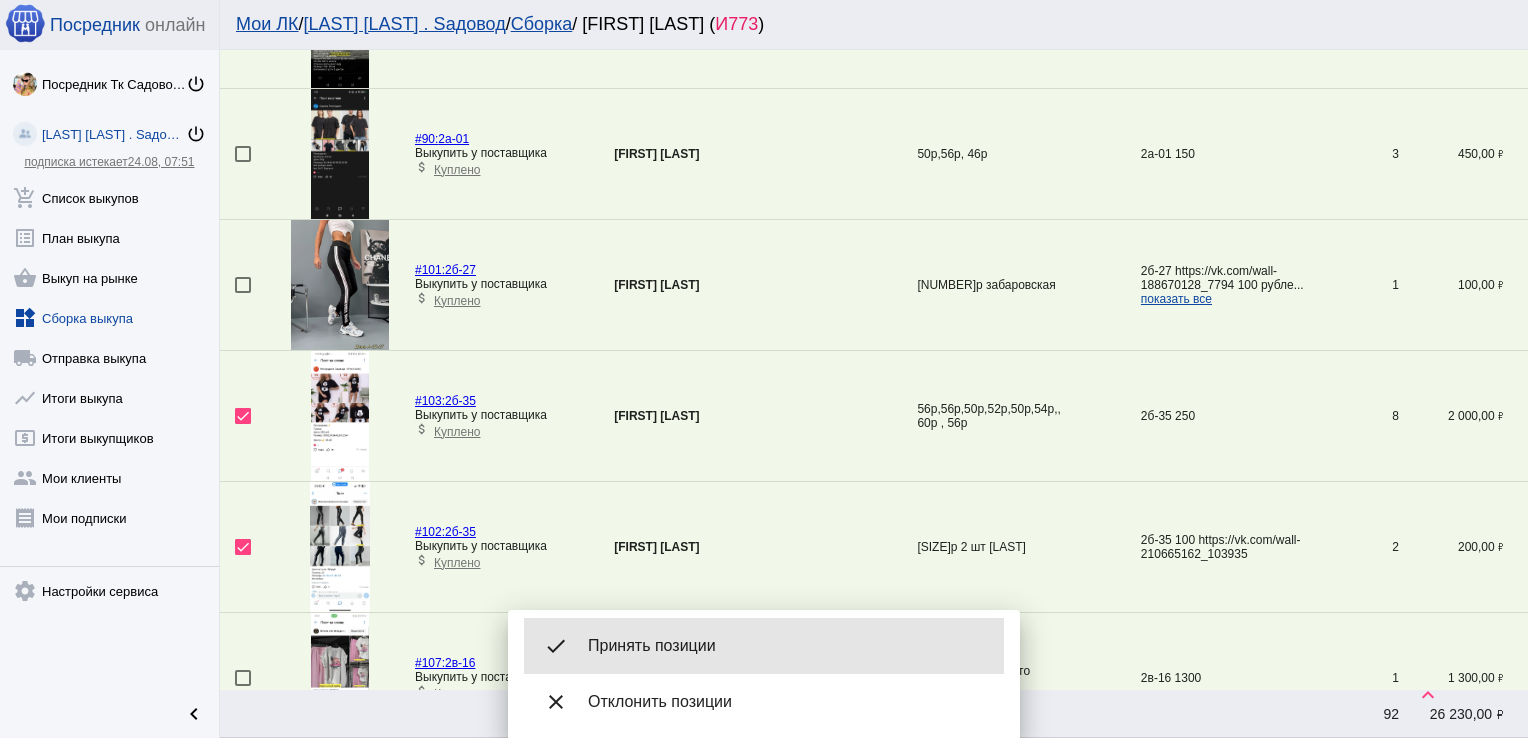 click on "Принять позиции" at bounding box center (788, 646) 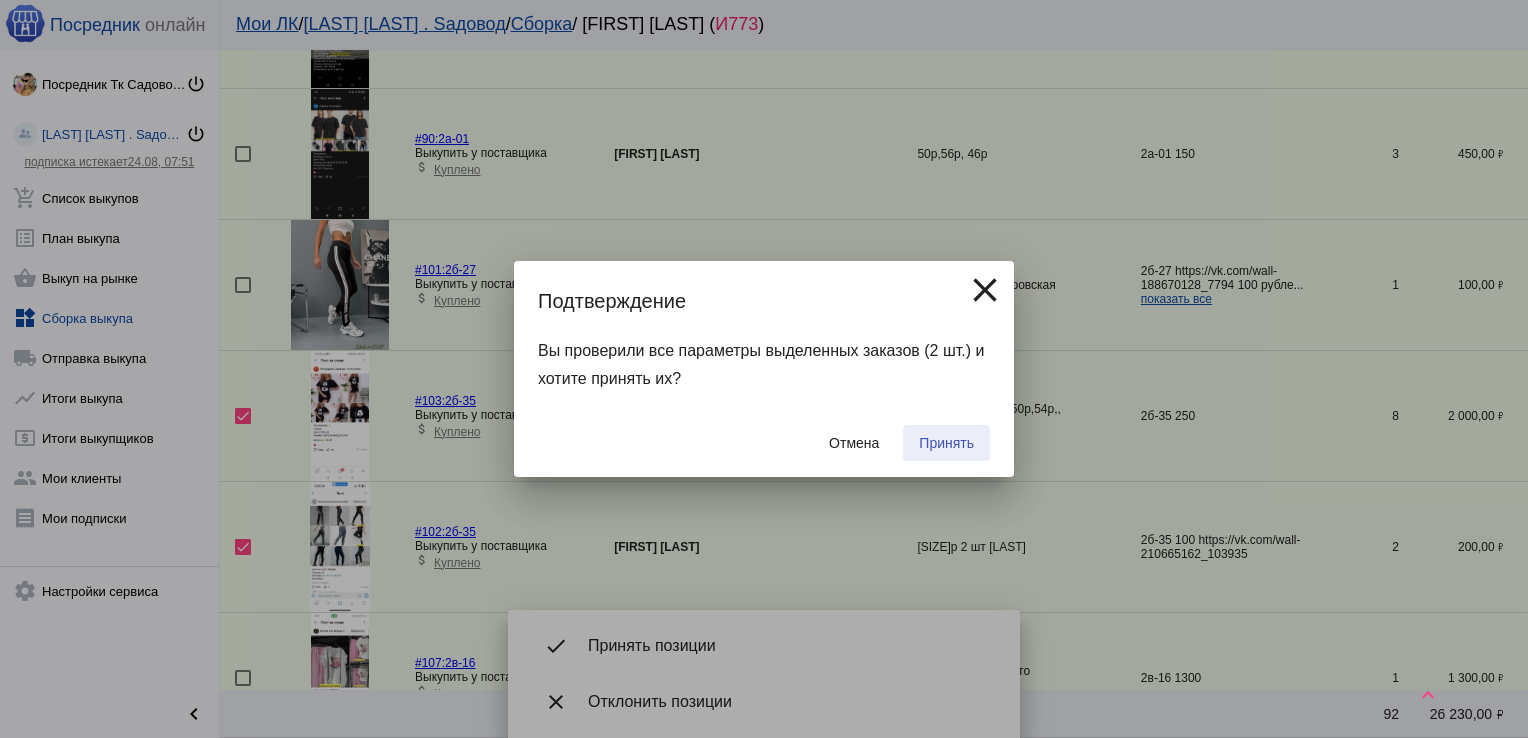click on "Принять" at bounding box center (946, 443) 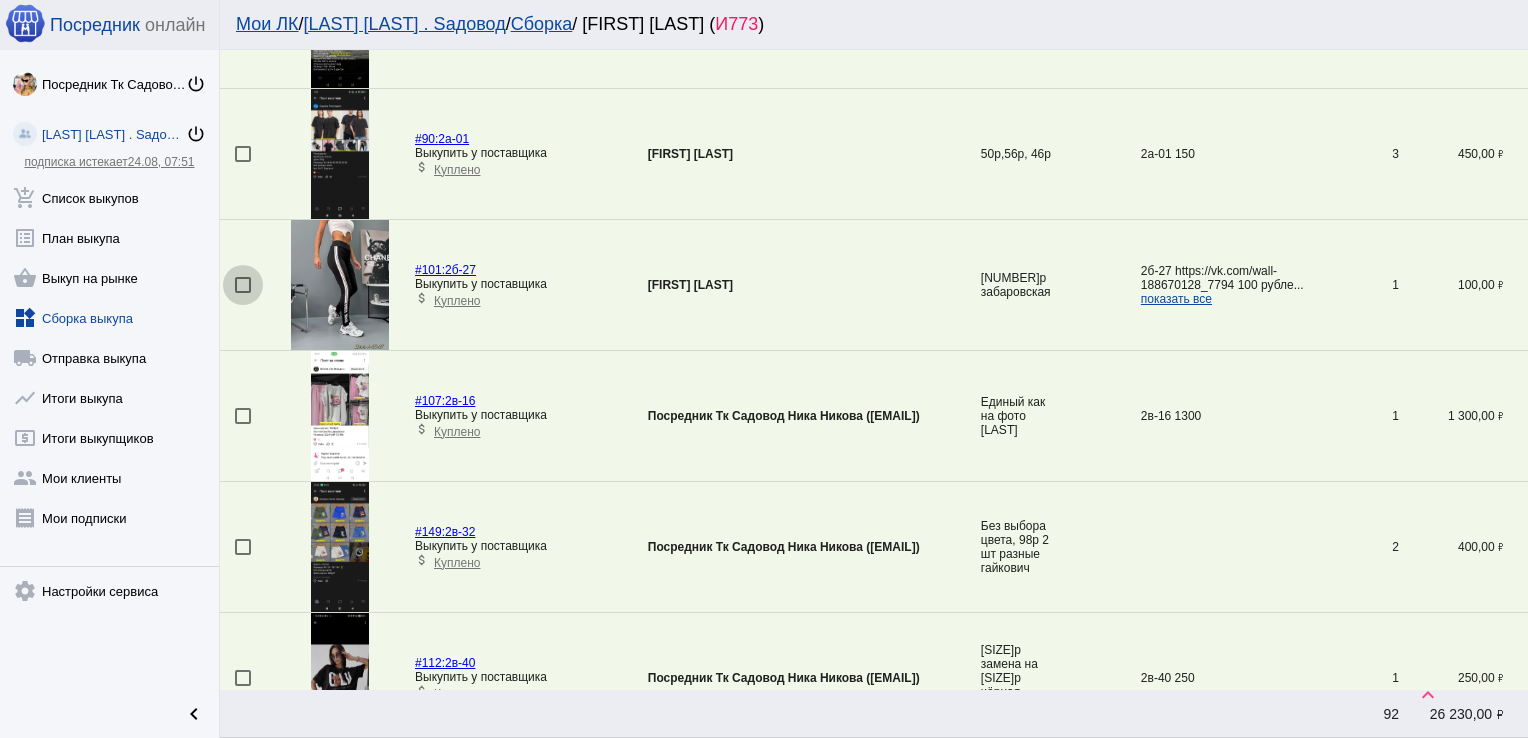 click at bounding box center [243, 285] 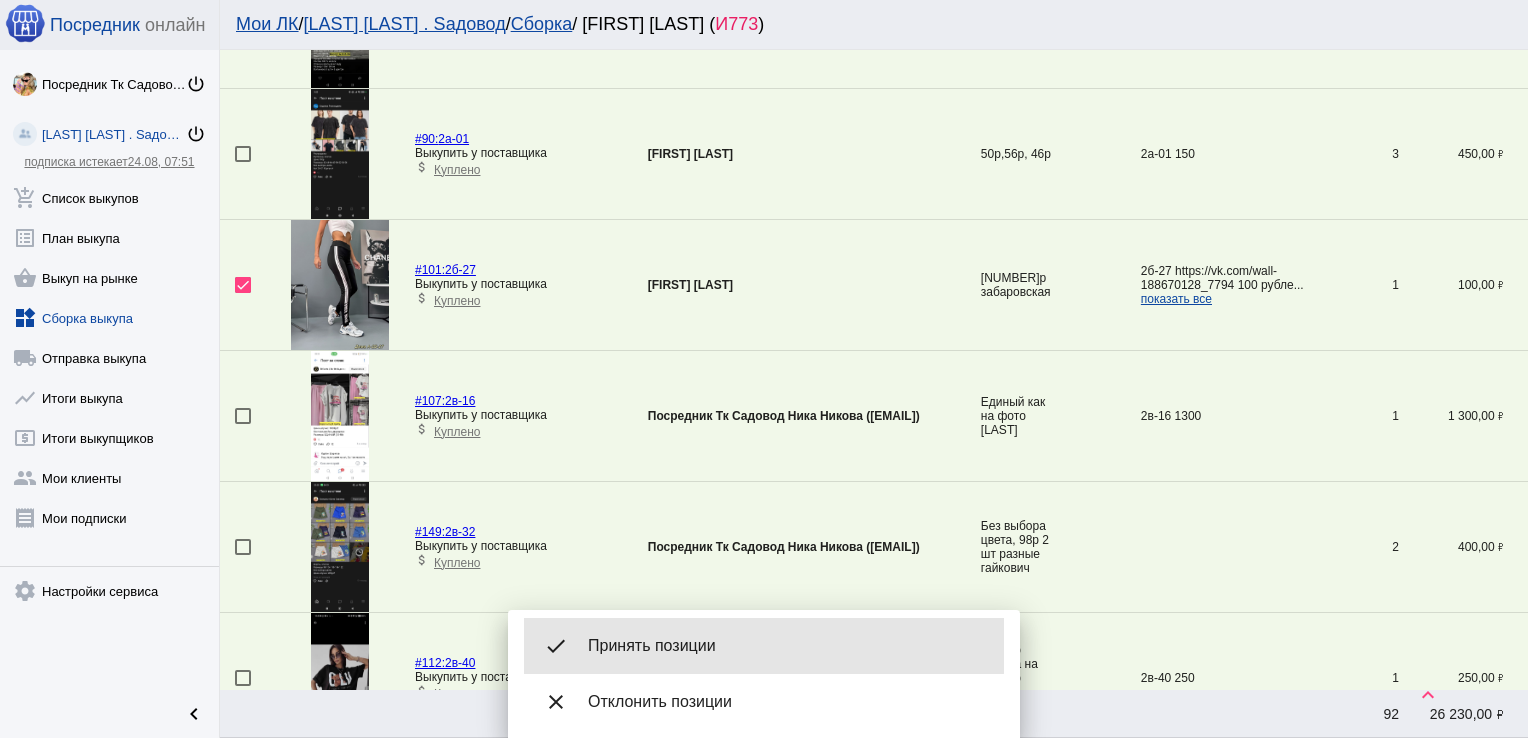 click on "Принять позиции" at bounding box center (788, 646) 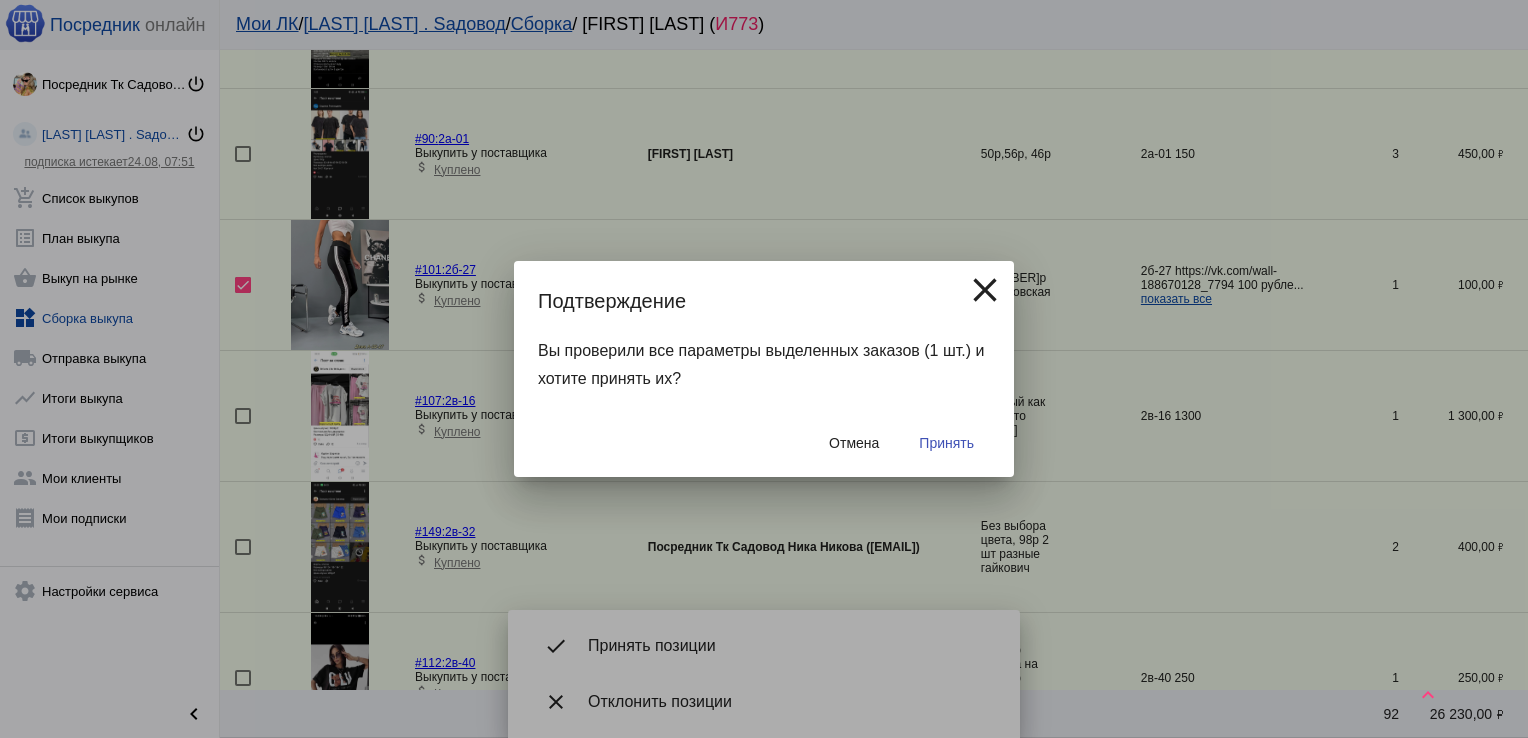 click on "Принять" at bounding box center (946, 443) 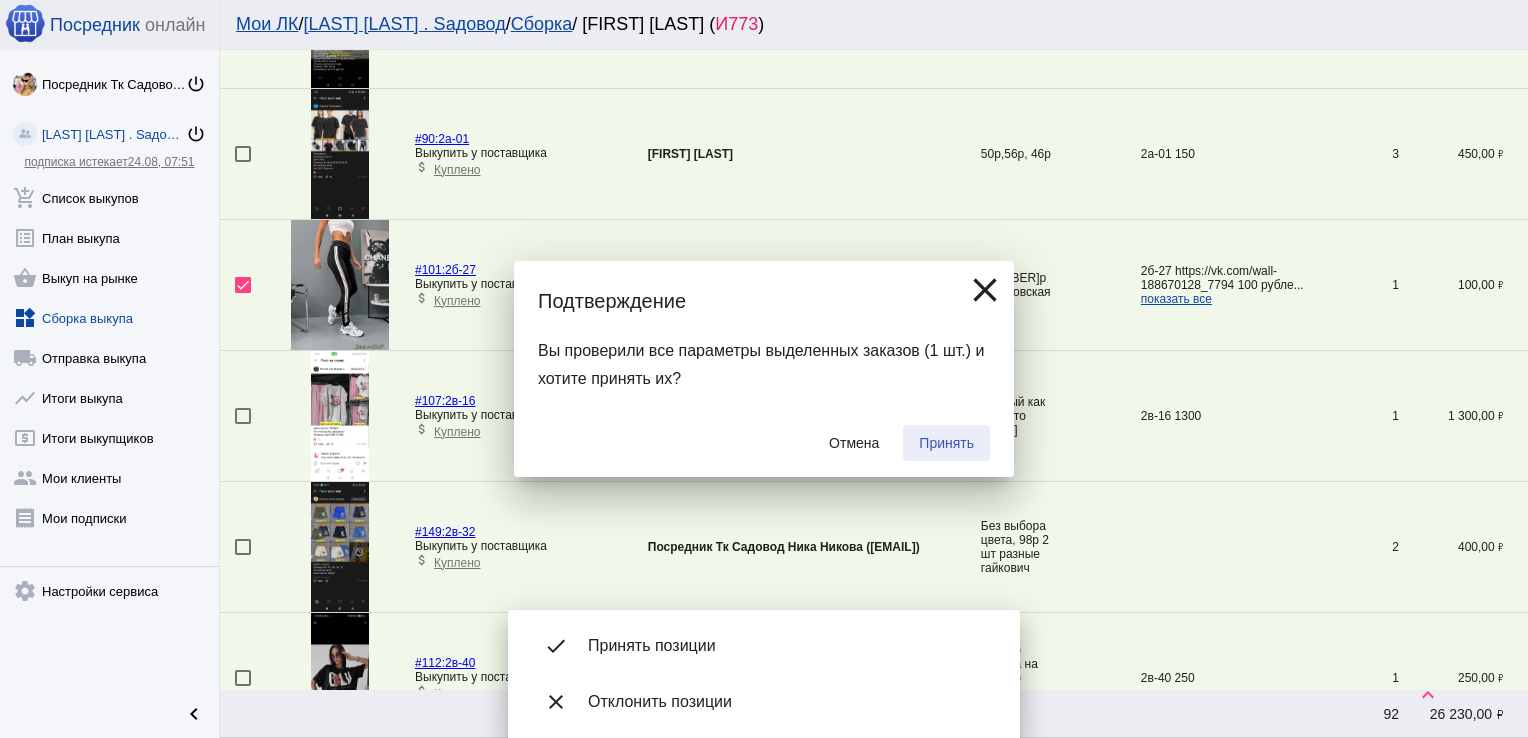 checkbox on "false" 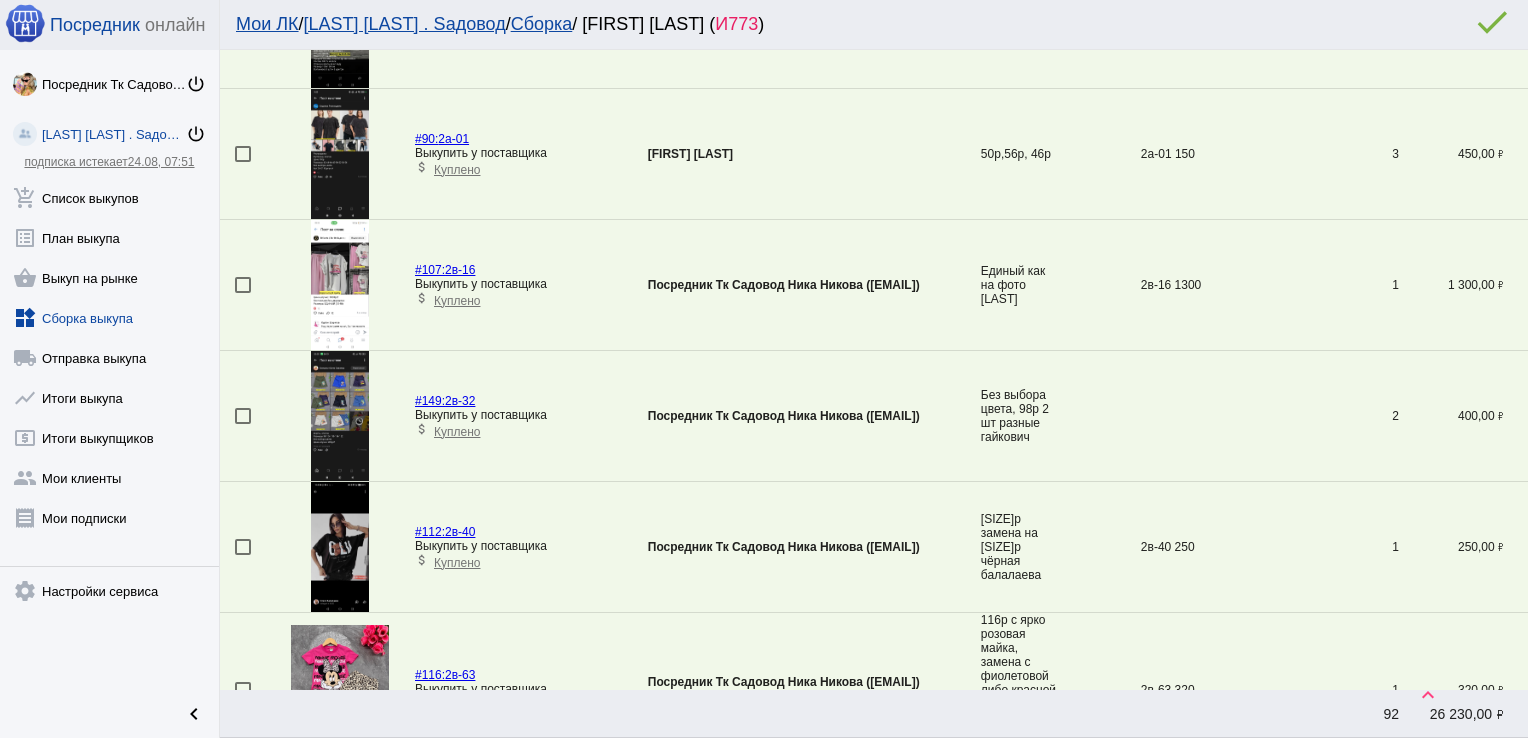scroll, scrollTop: 1901, scrollLeft: 0, axis: vertical 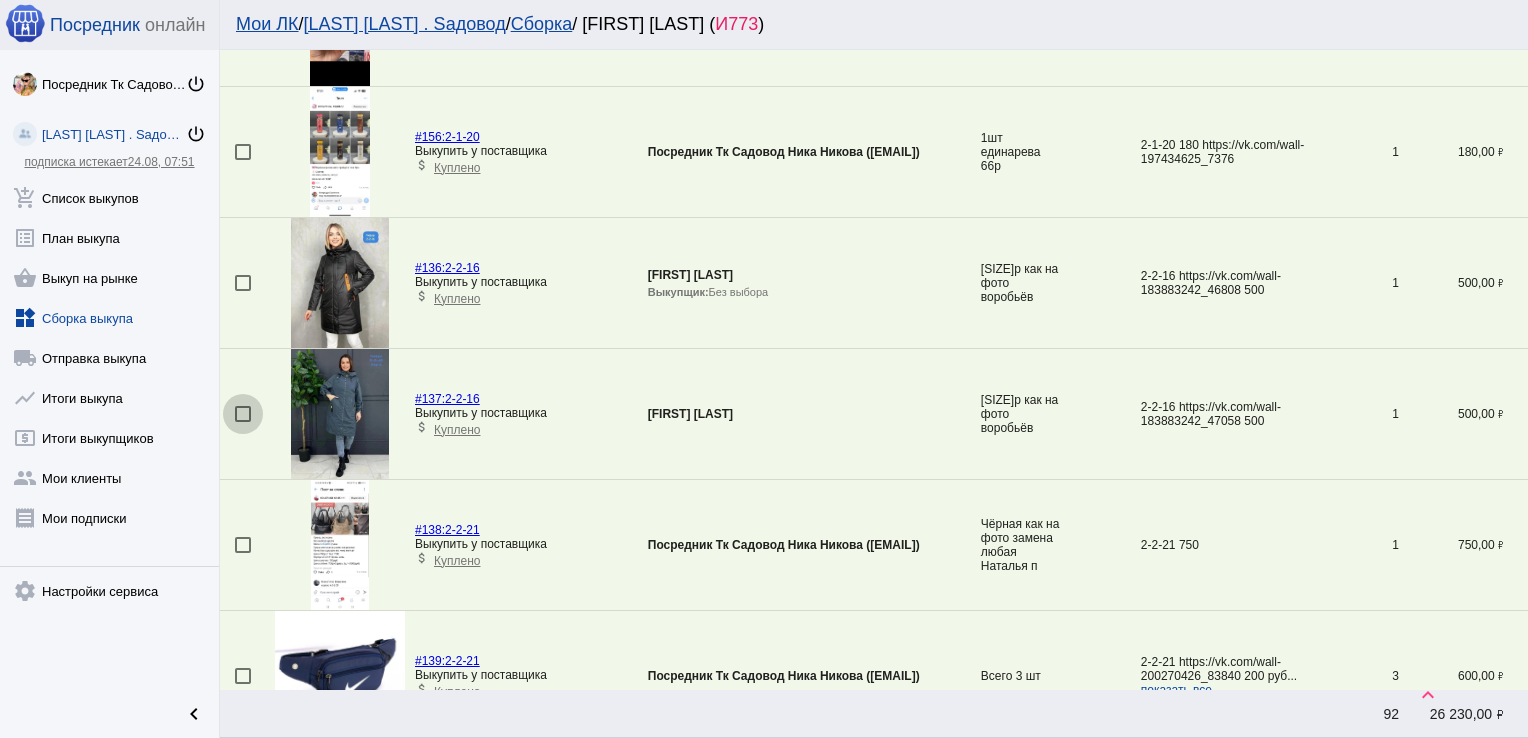 click at bounding box center (243, 414) 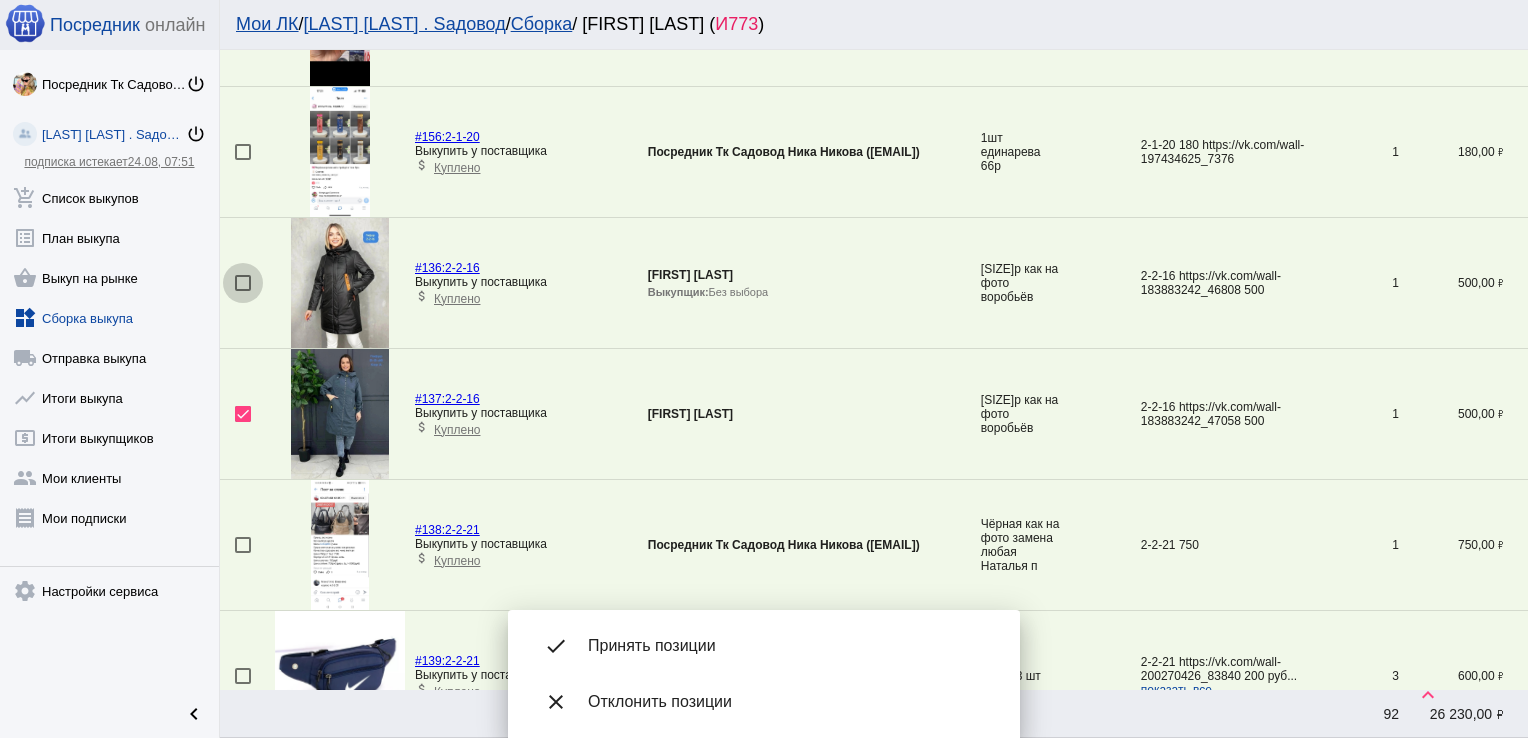 click at bounding box center [243, 283] 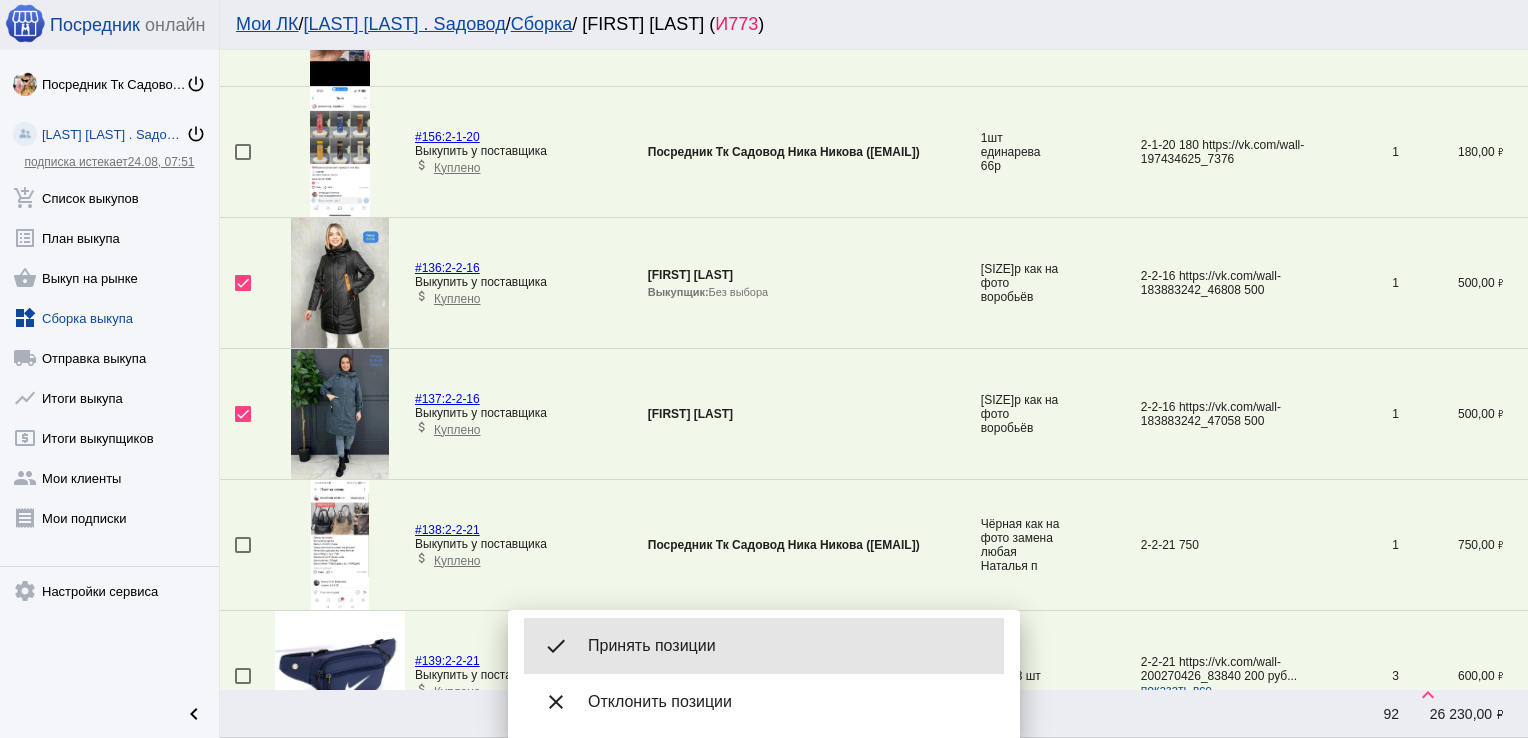 click on "Принять позиции" at bounding box center [788, 646] 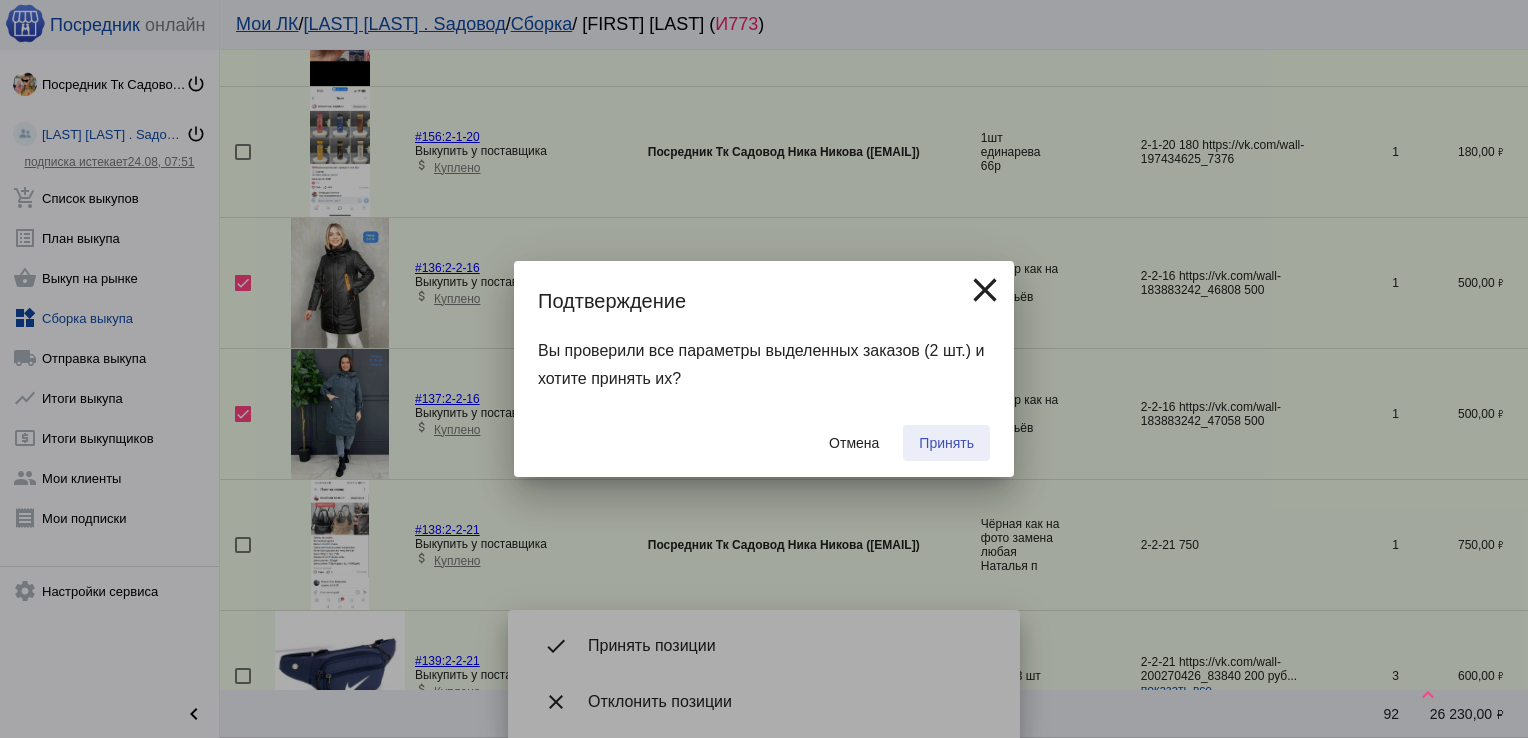 click on "Принять" at bounding box center [946, 443] 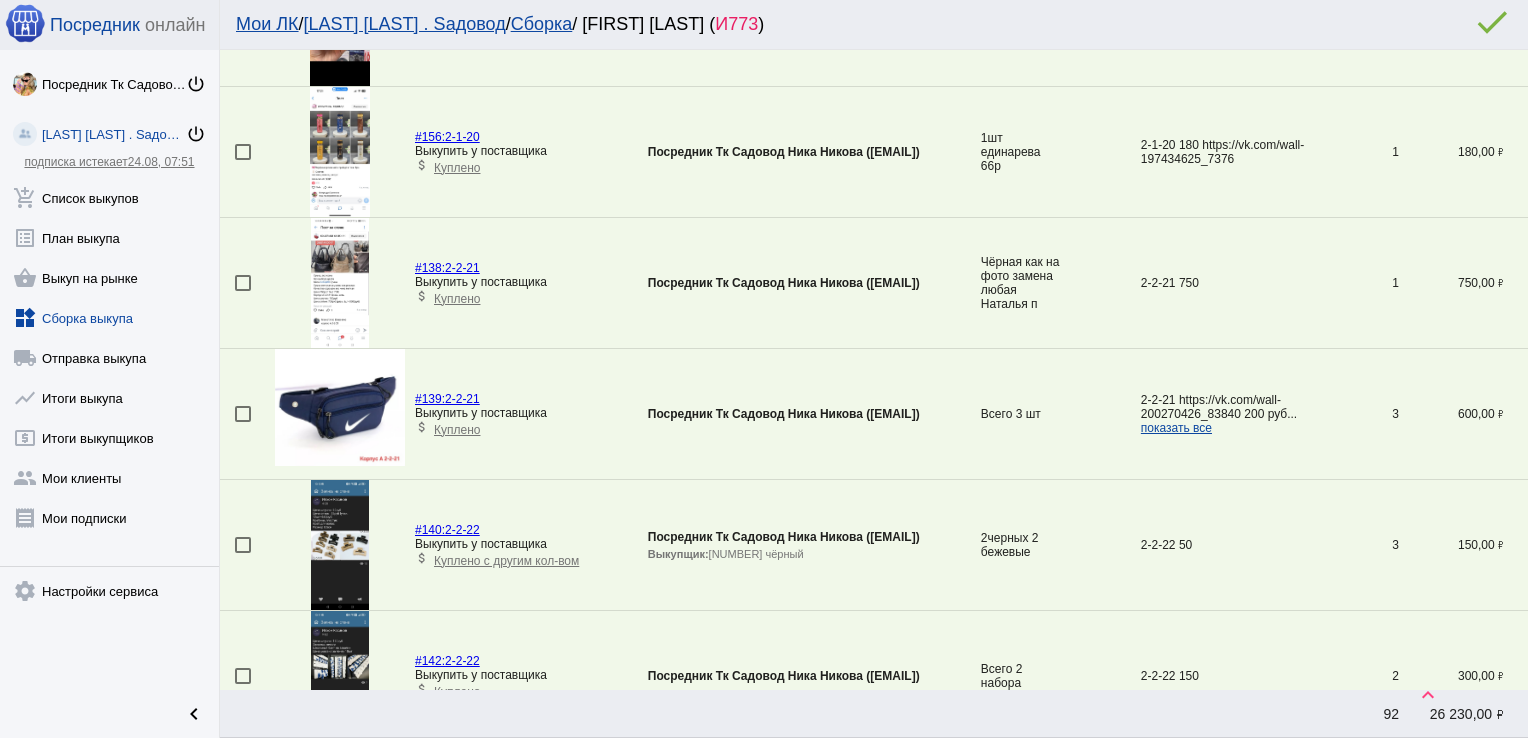 scroll, scrollTop: 332, scrollLeft: 0, axis: vertical 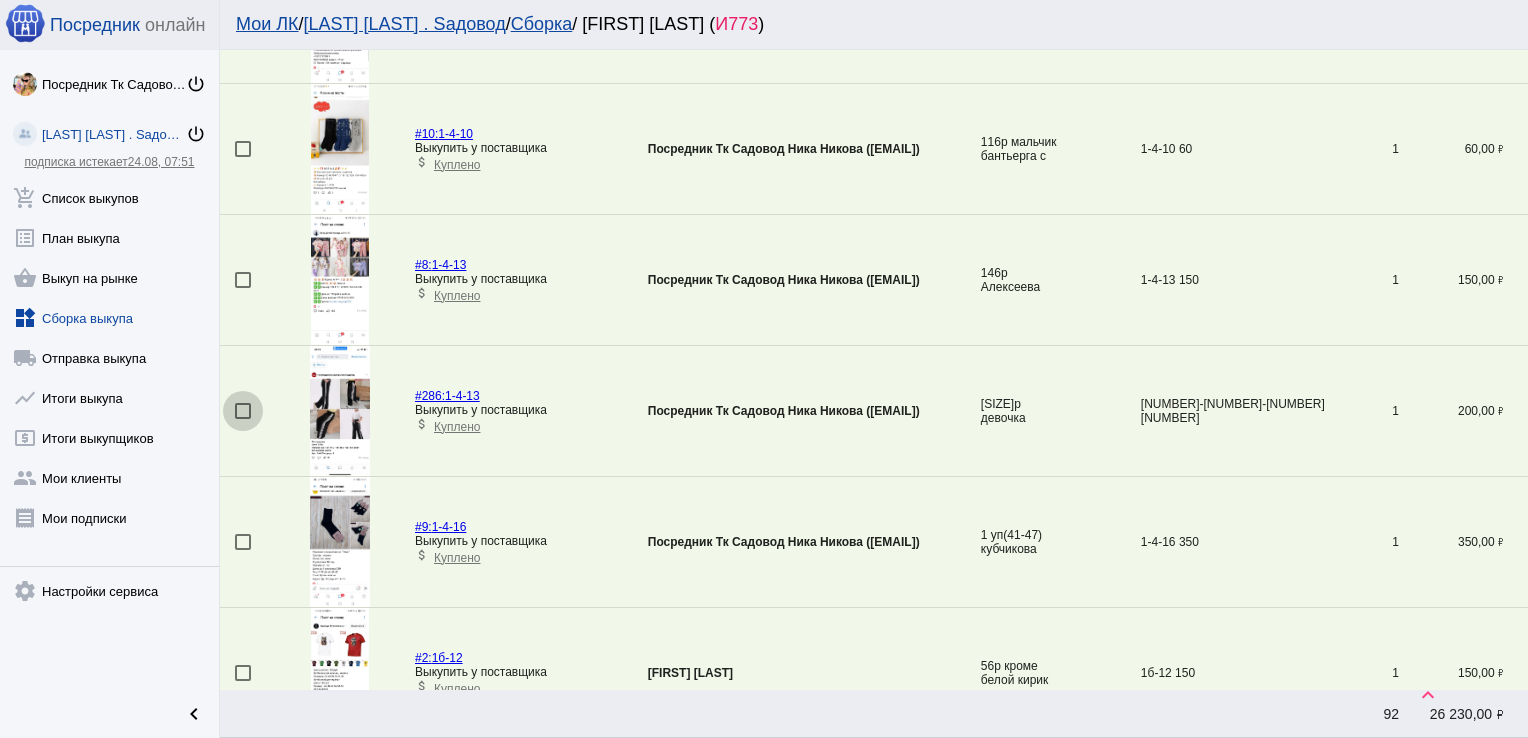 click at bounding box center (243, 411) 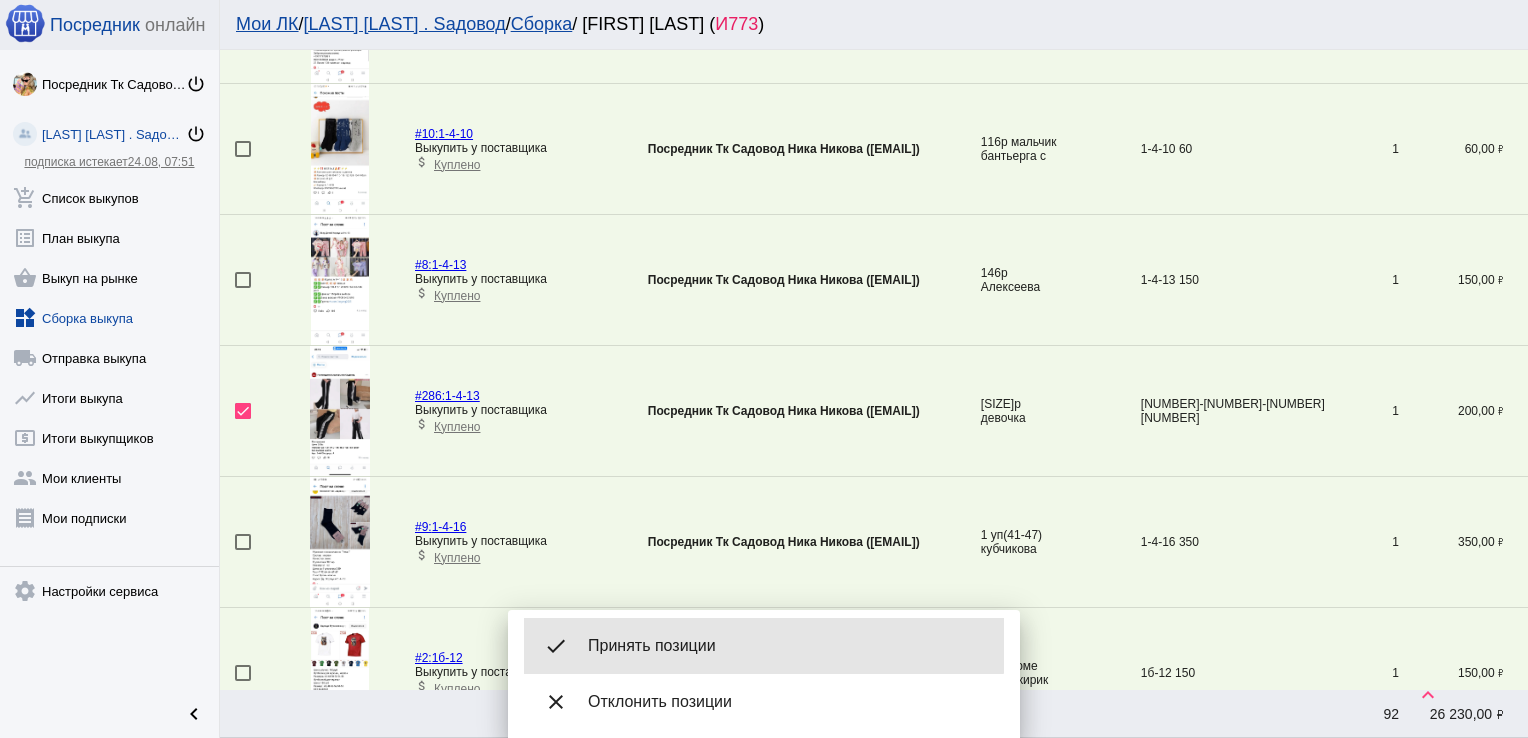 click on "done Принять позиции" at bounding box center (764, 646) 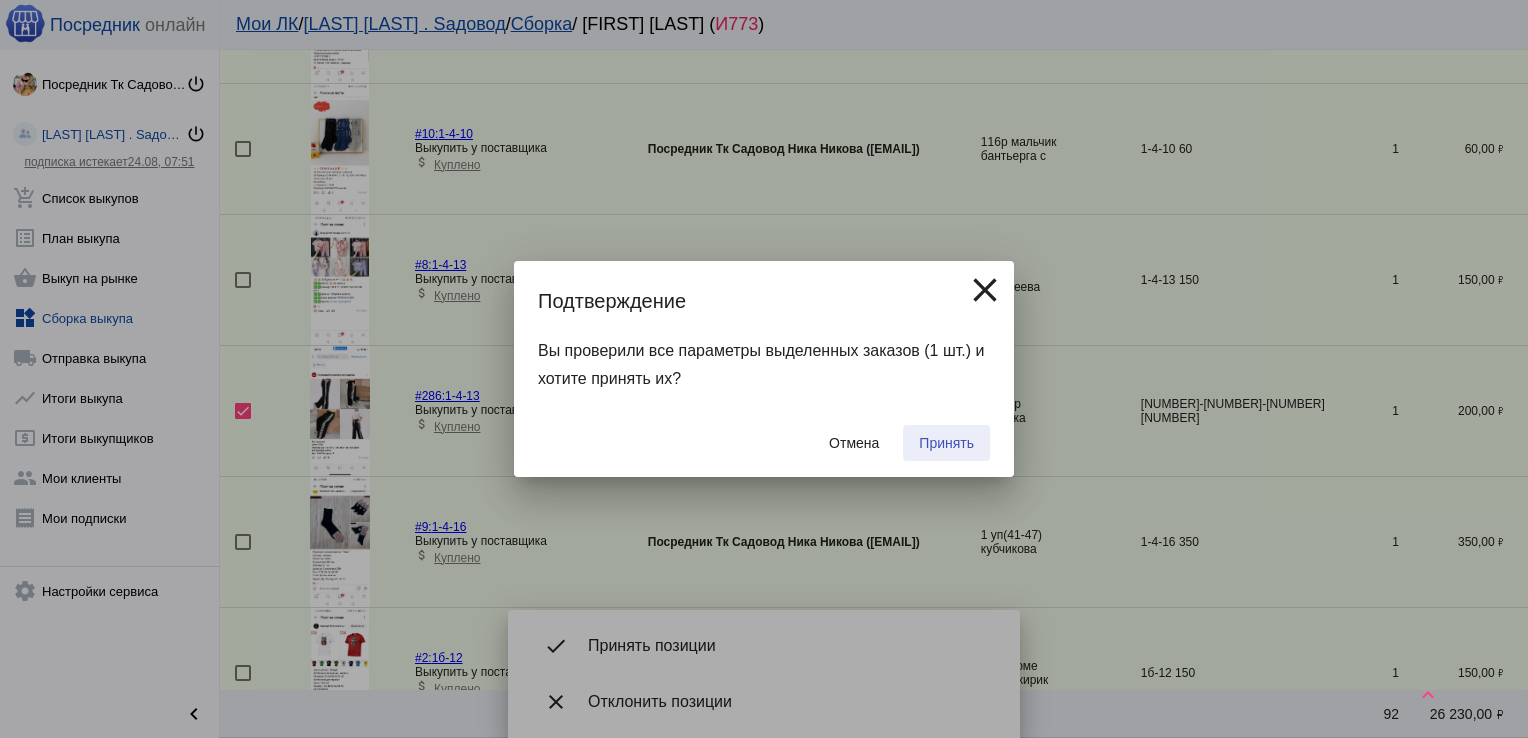 click on "Принять" at bounding box center (946, 443) 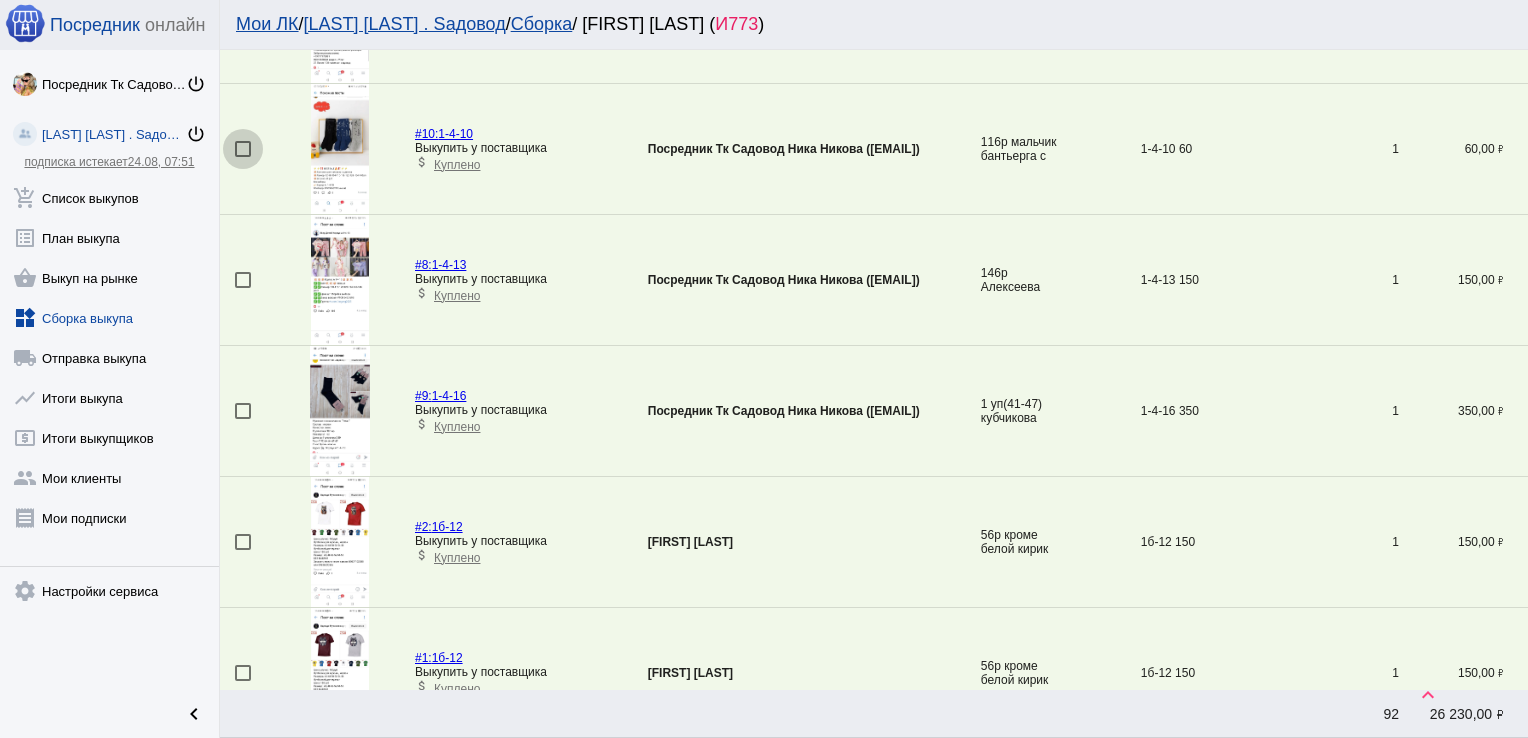 click at bounding box center [243, 149] 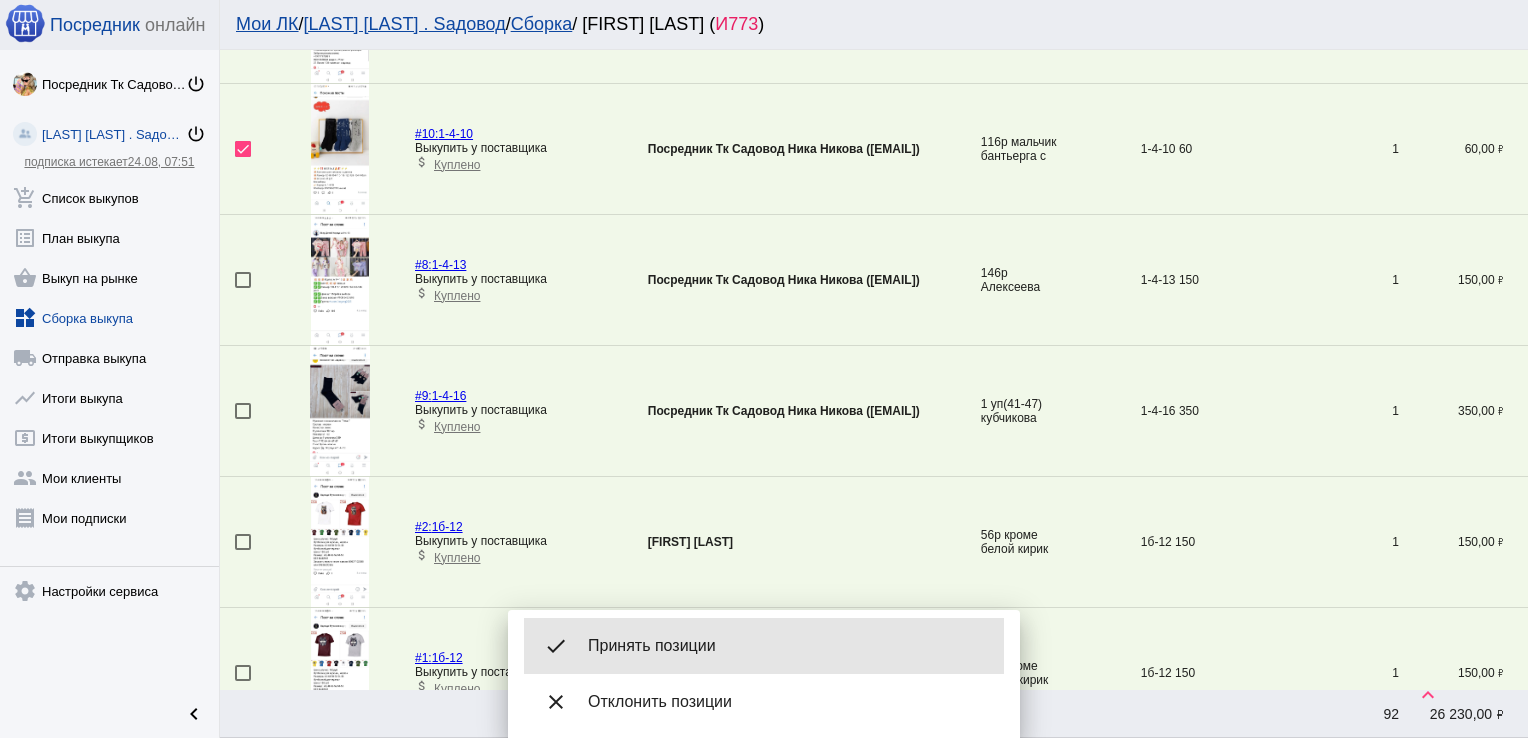 click on "Принять позиции" at bounding box center [788, 646] 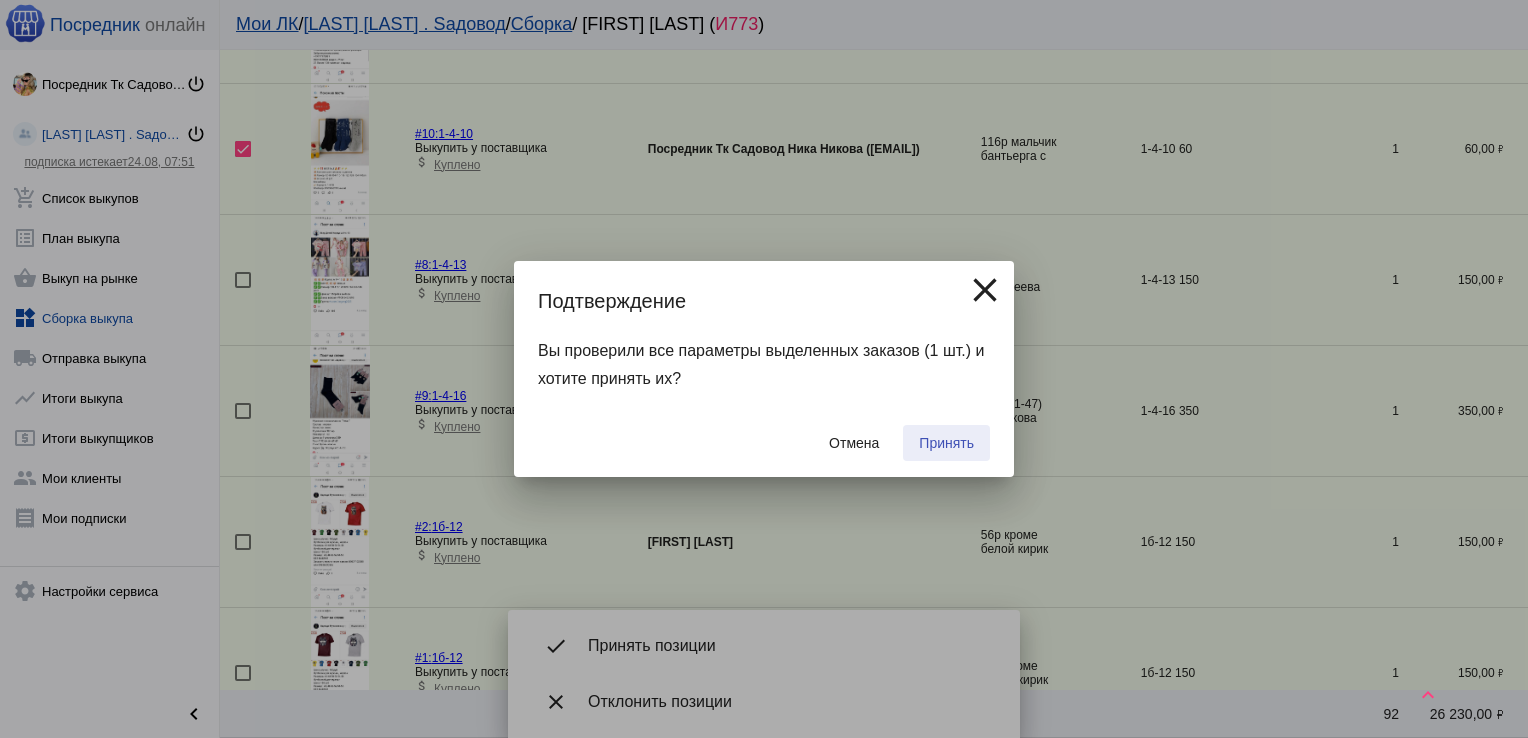 click on "Принять" at bounding box center (946, 443) 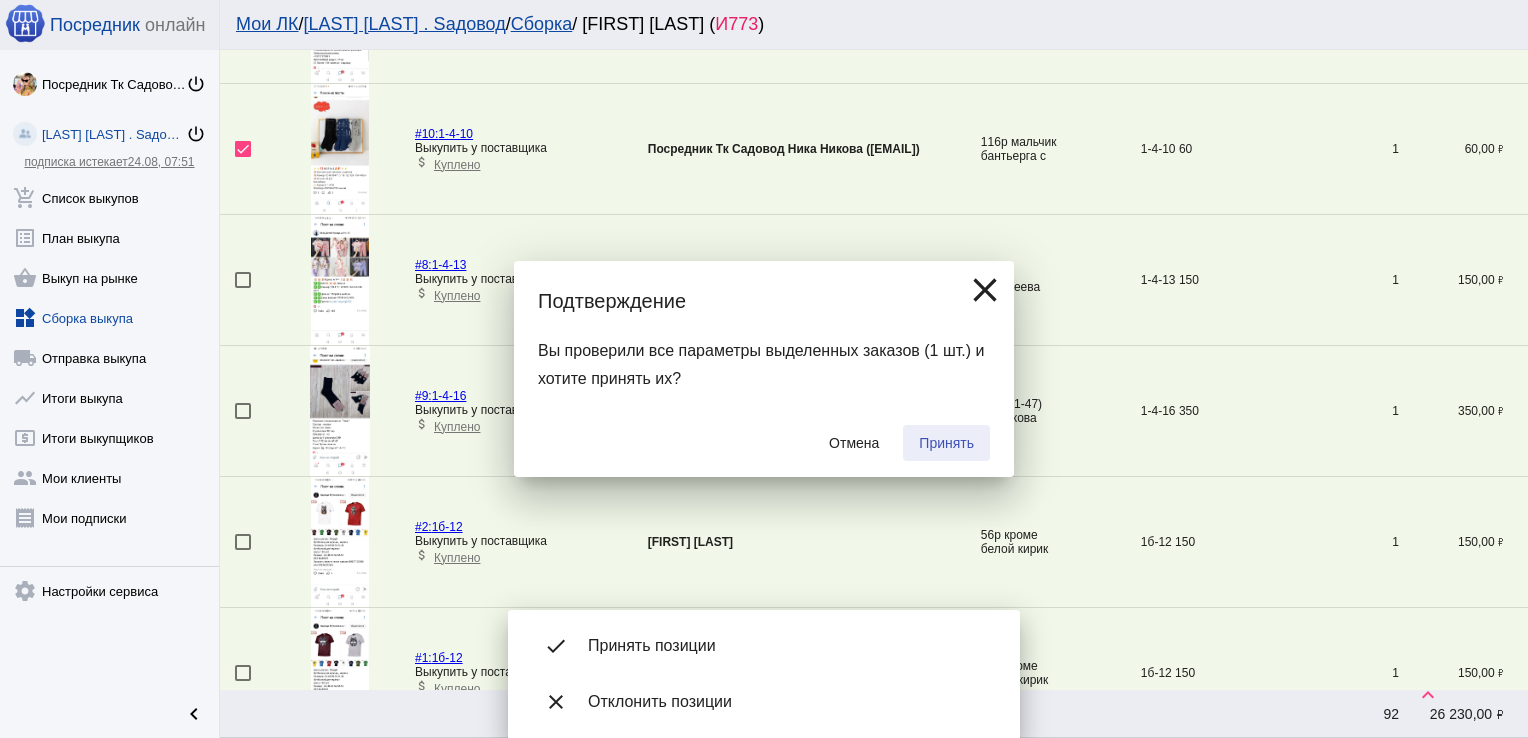 checkbox on "false" 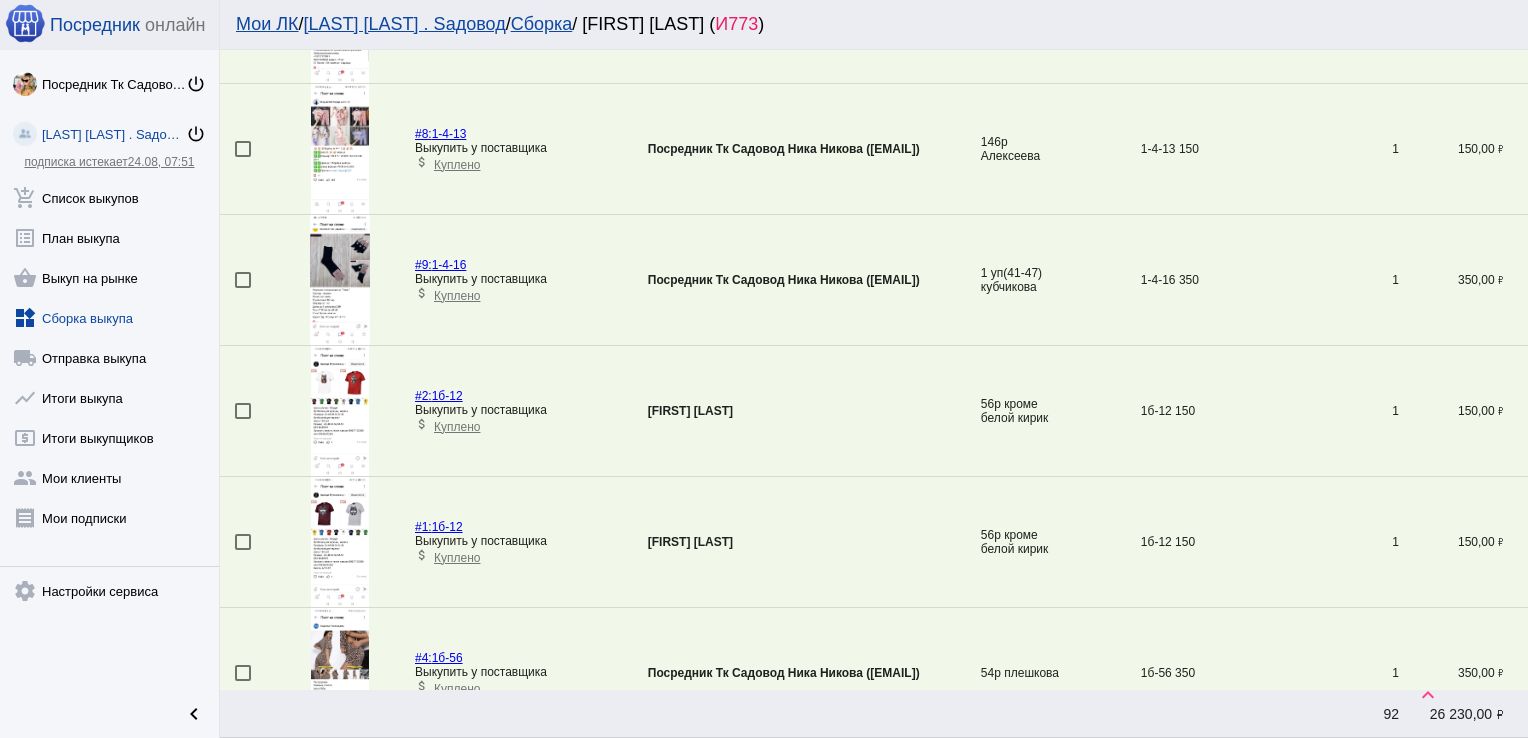 scroll, scrollTop: 5578, scrollLeft: 0, axis: vertical 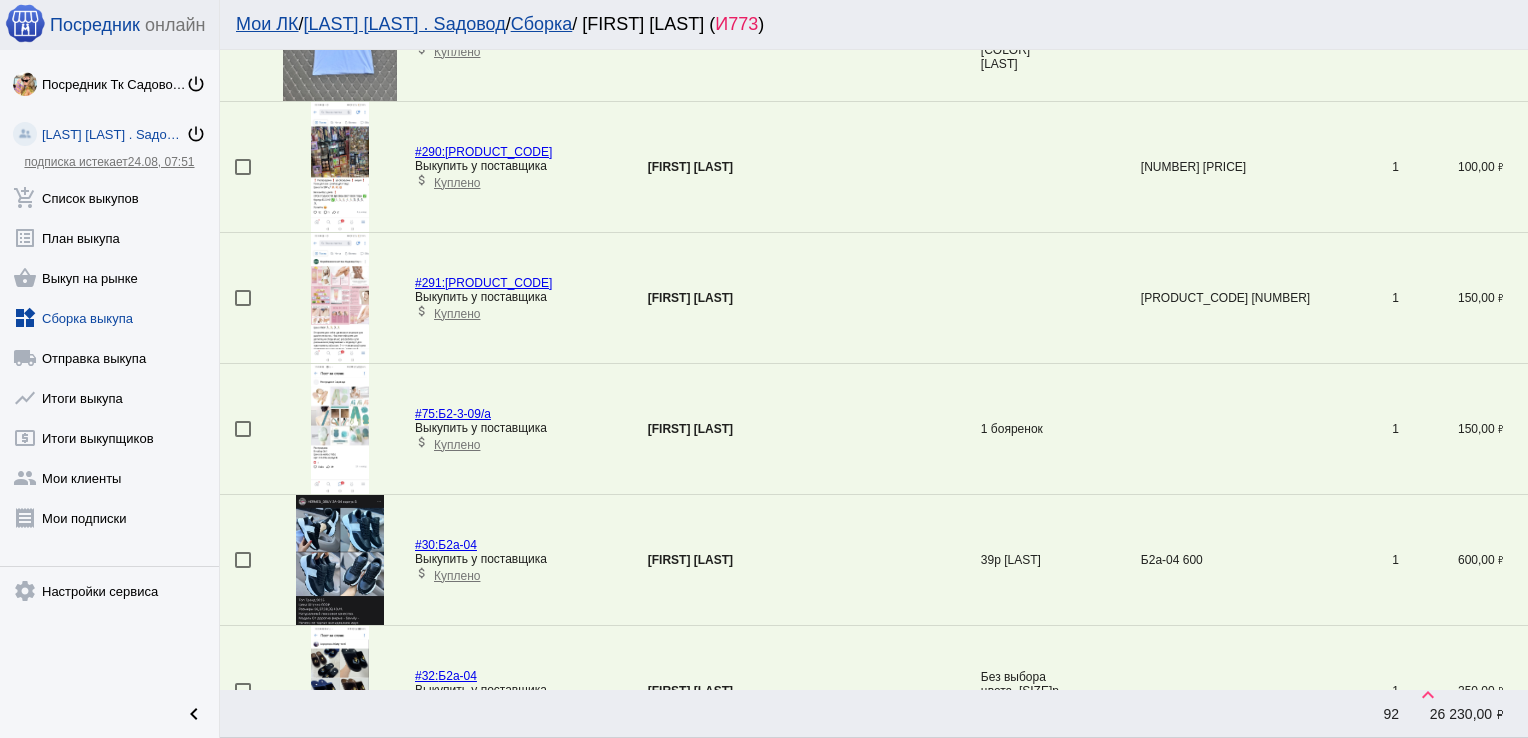 click at bounding box center [243, 429] 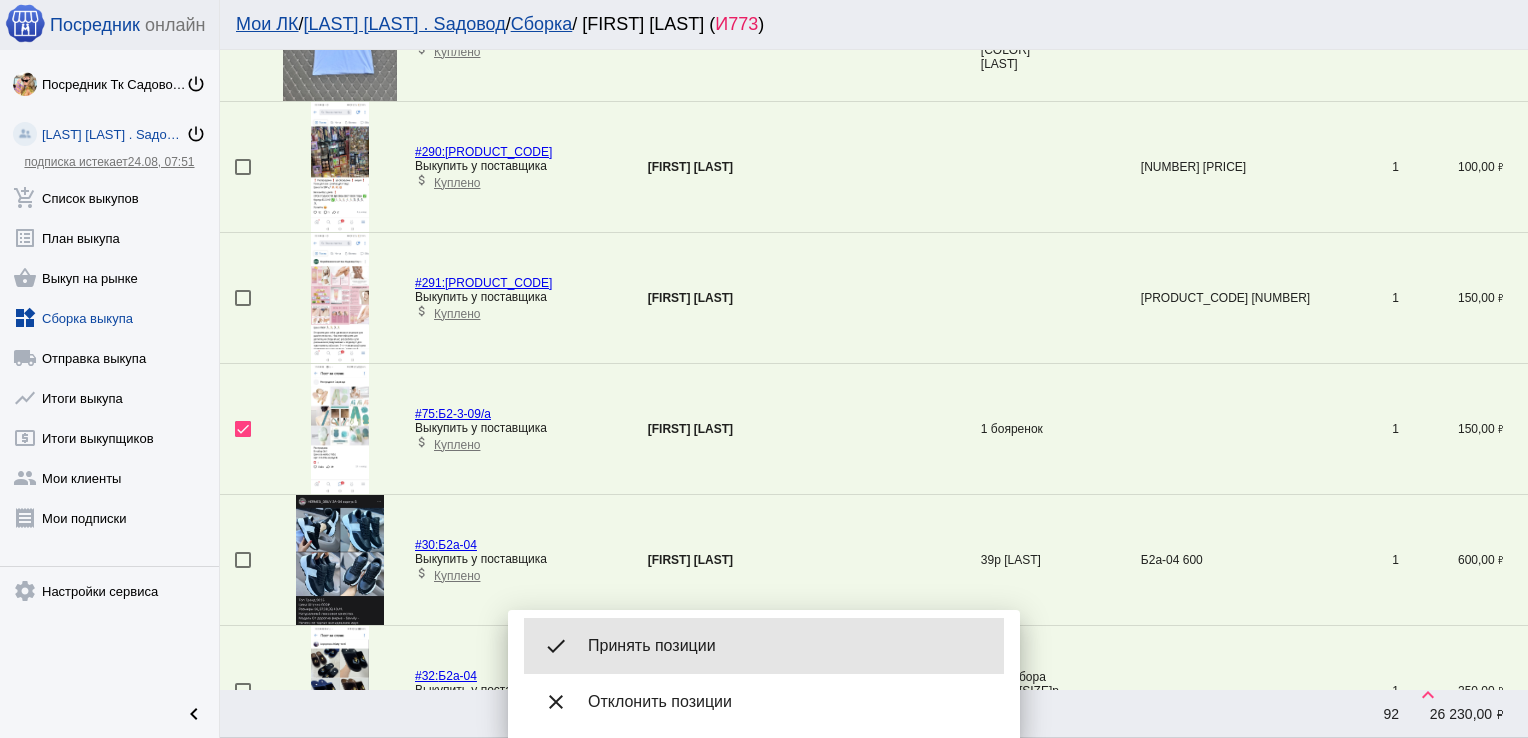 click on "Принять позиции" at bounding box center (788, 646) 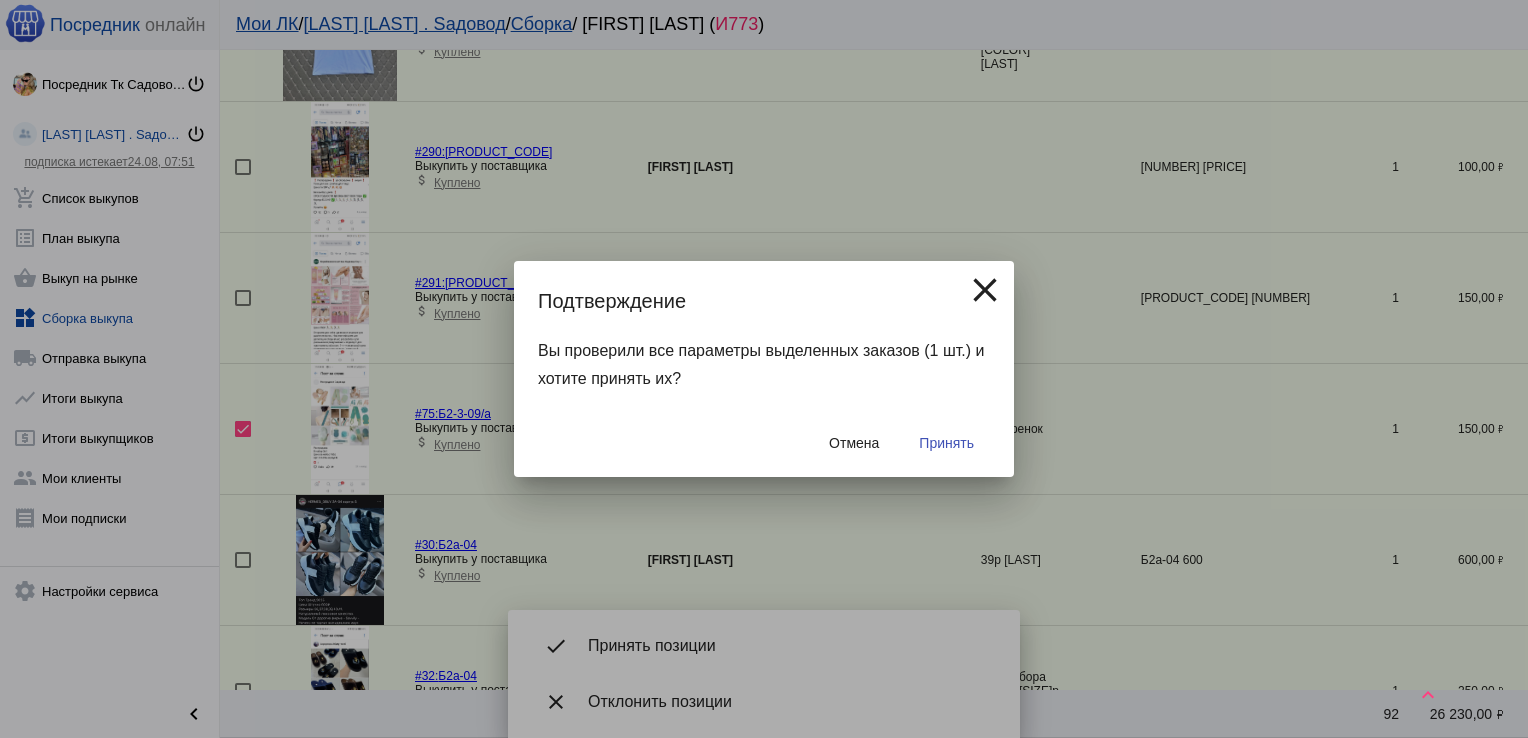 click on "Принять" at bounding box center (946, 443) 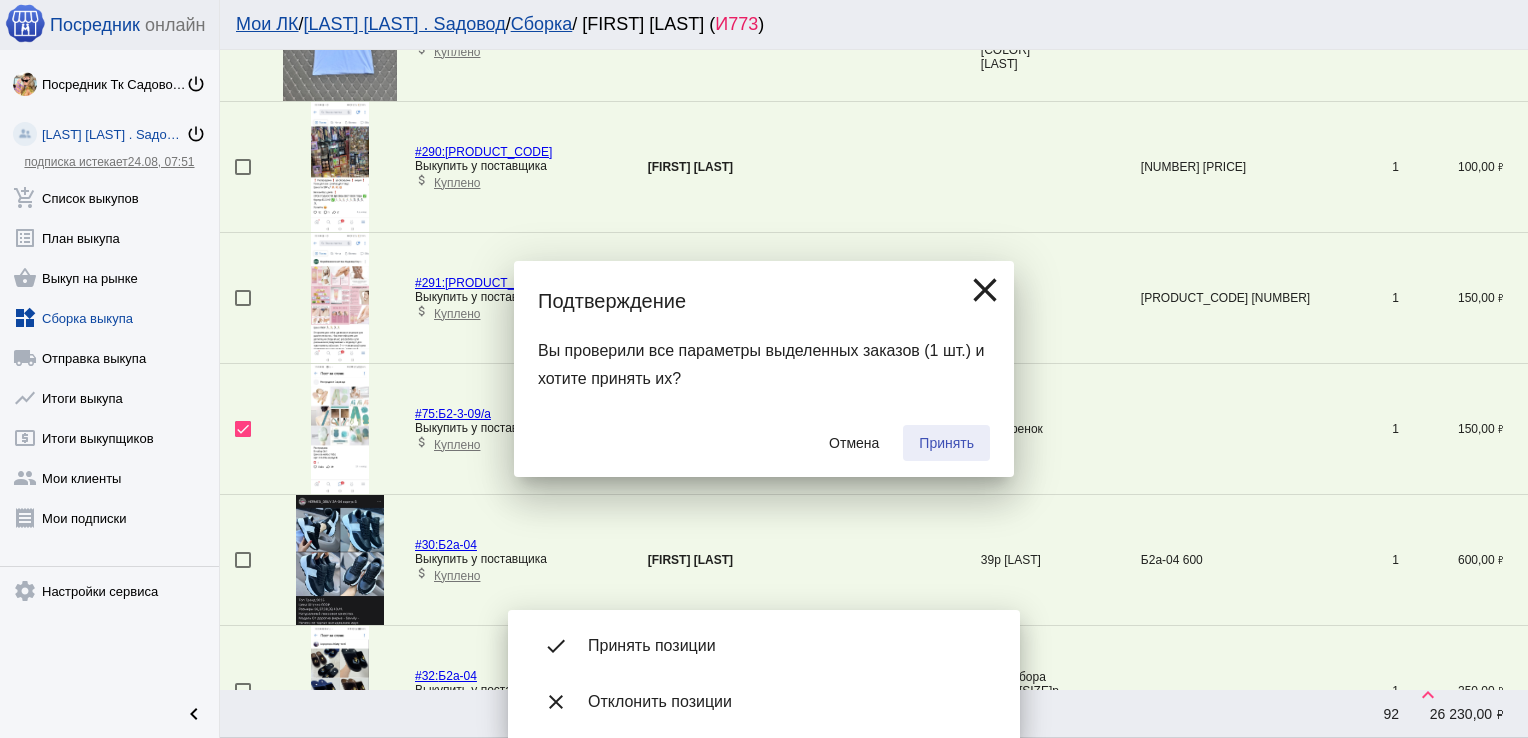 checkbox on "false" 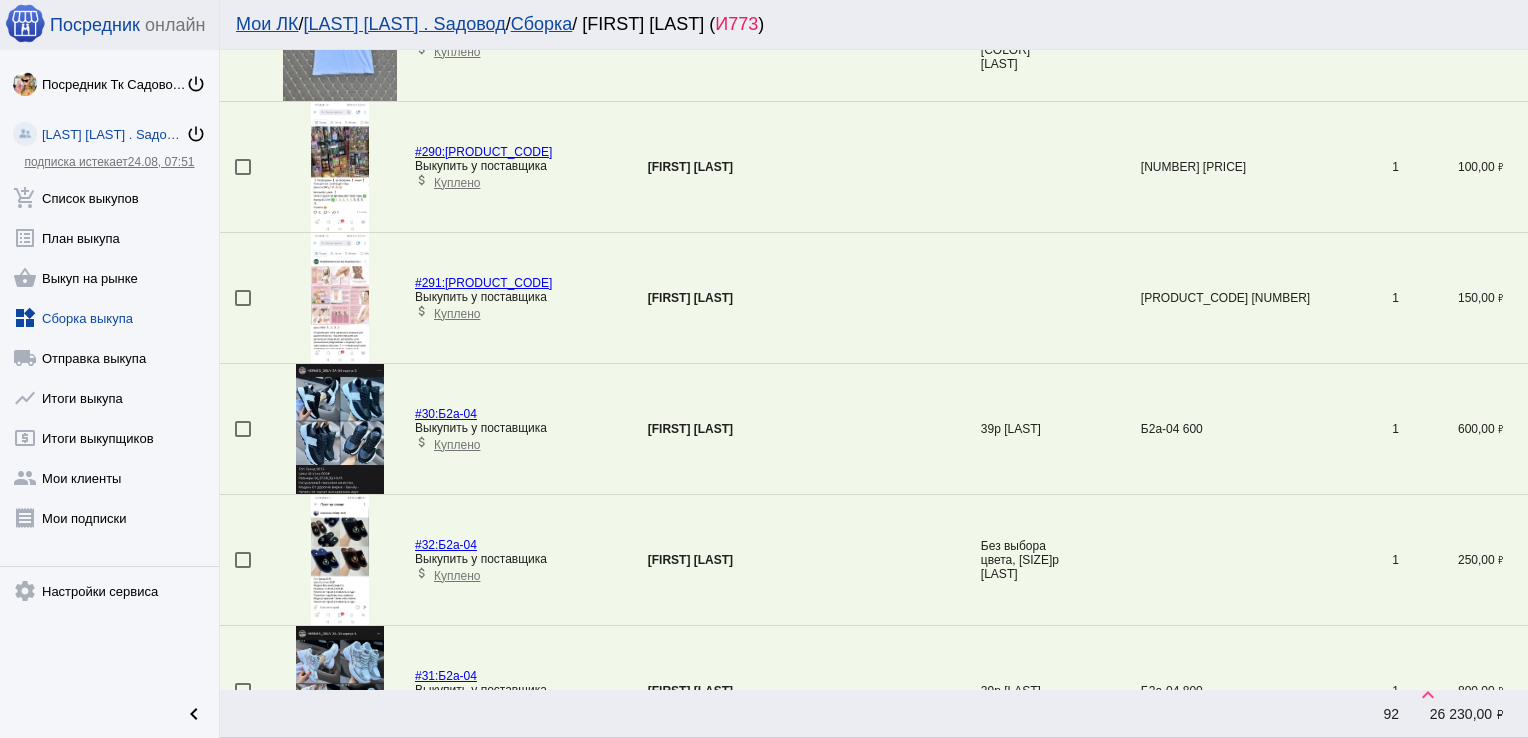 scroll, scrollTop: 6038, scrollLeft: 0, axis: vertical 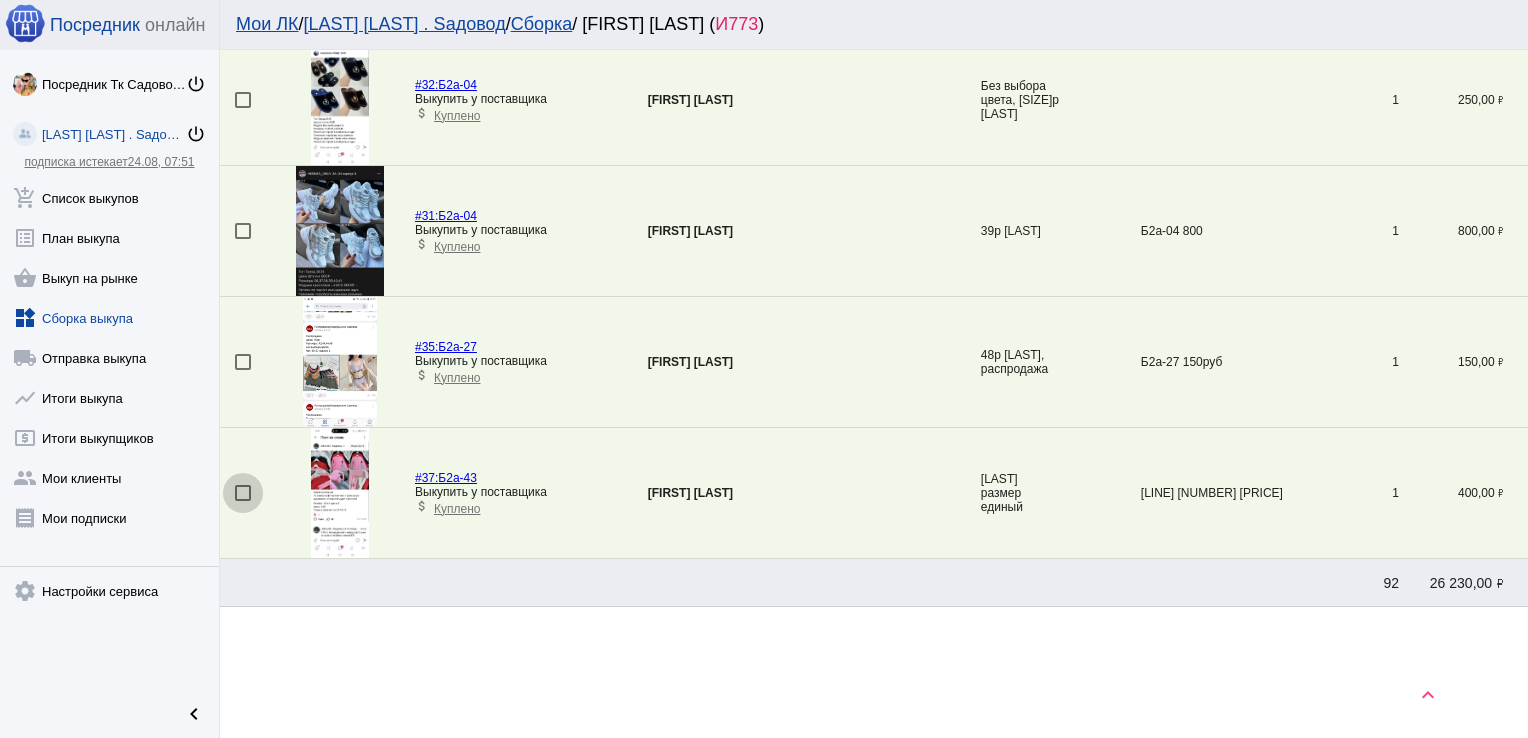 click at bounding box center (243, 493) 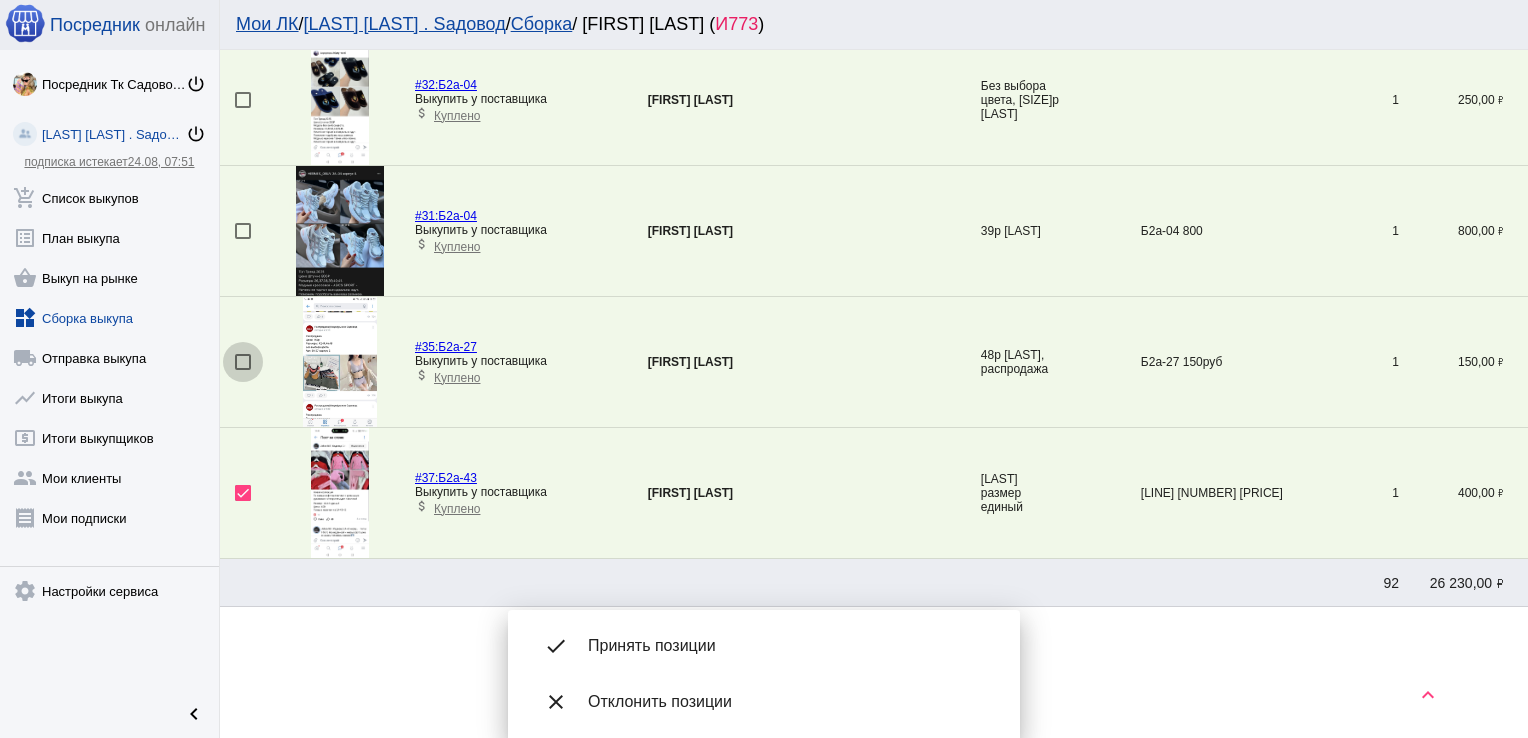 click at bounding box center (243, 362) 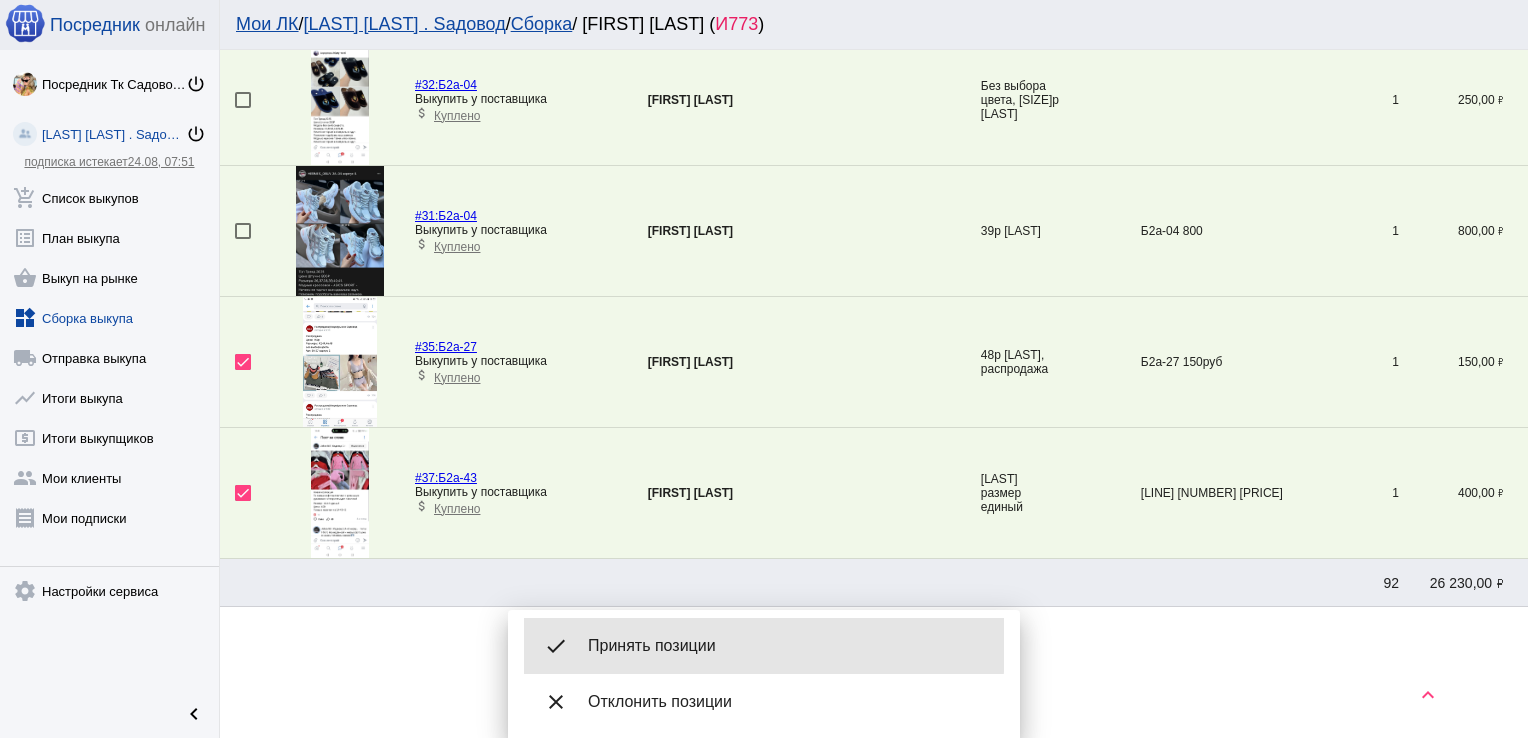 click on "Принять позиции" at bounding box center [788, 646] 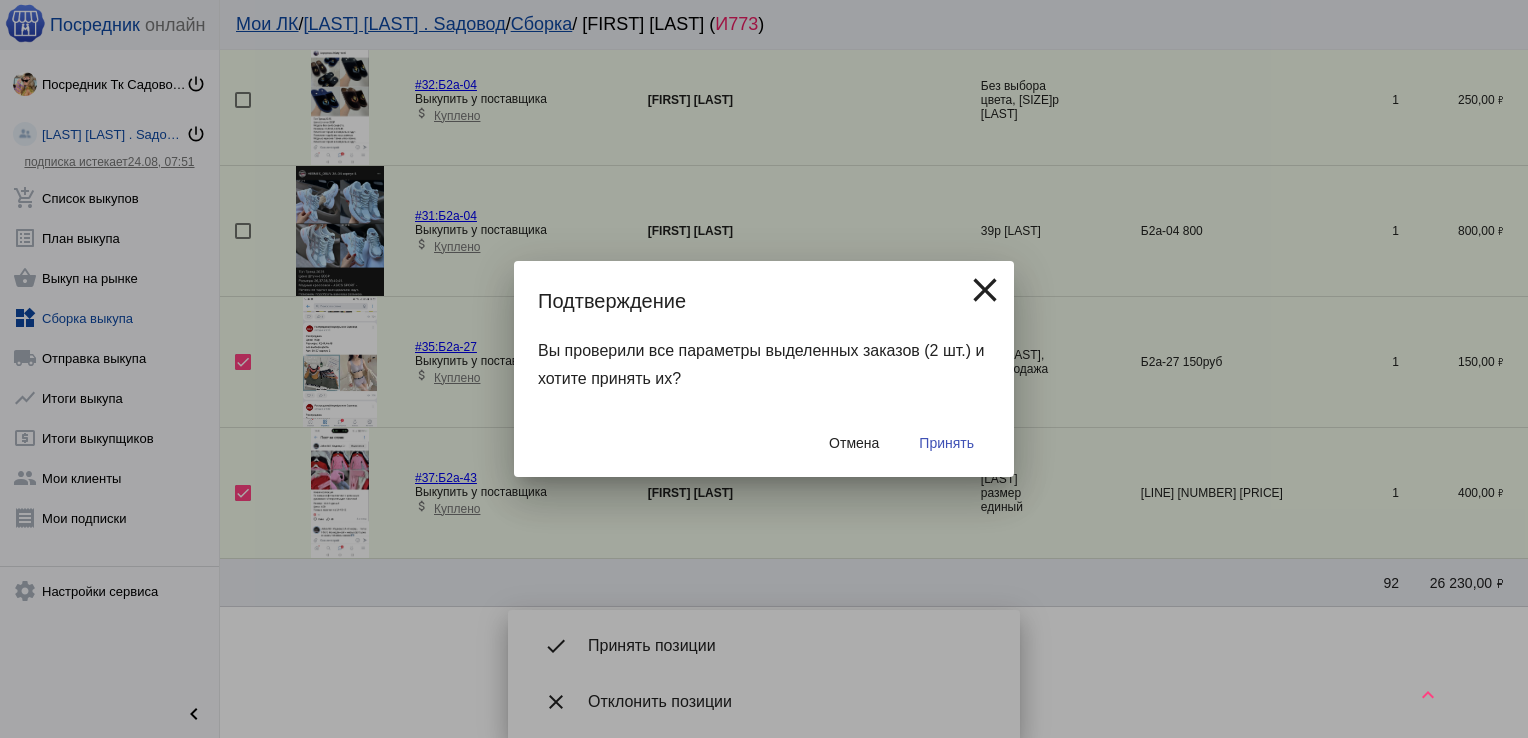 click on "Принять" at bounding box center [946, 443] 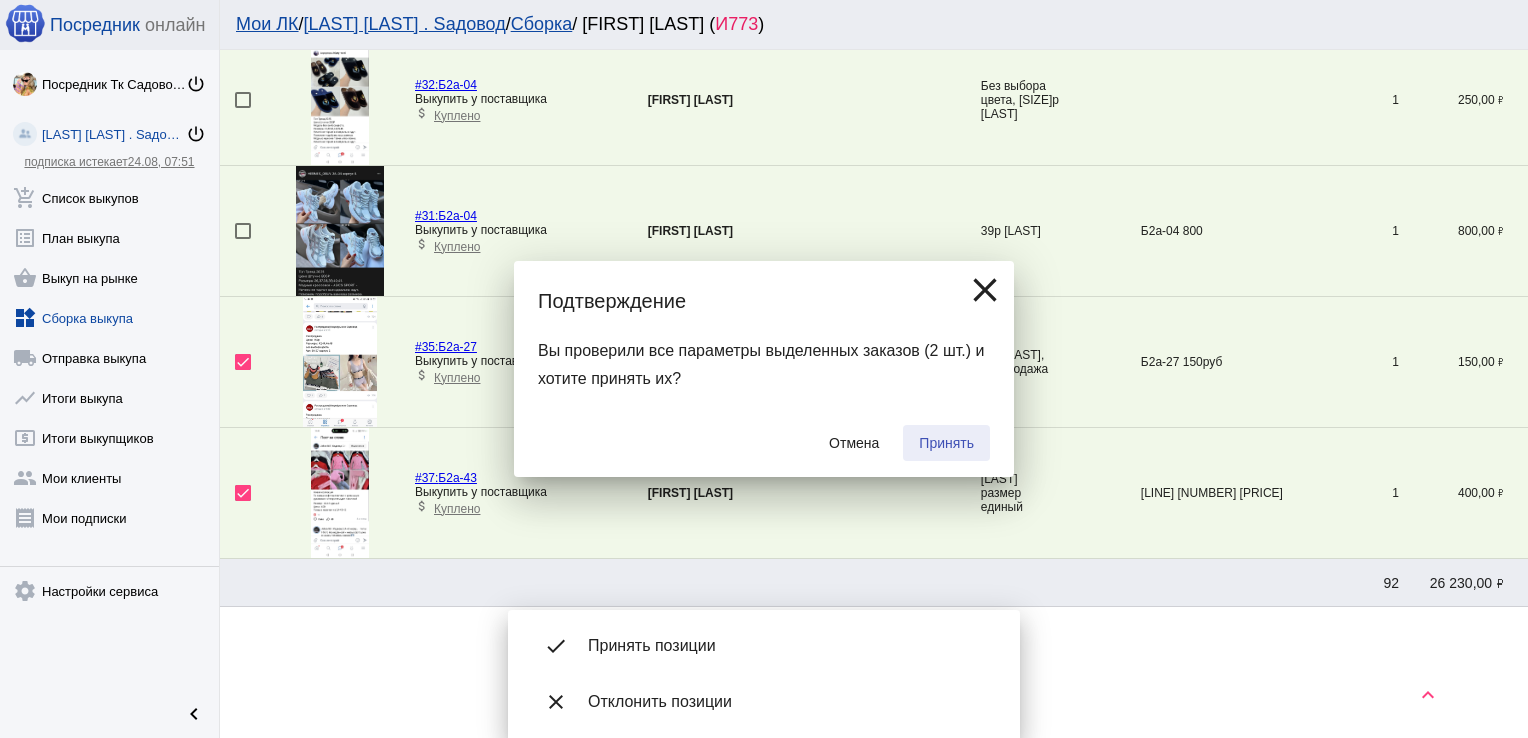 checkbox on "false" 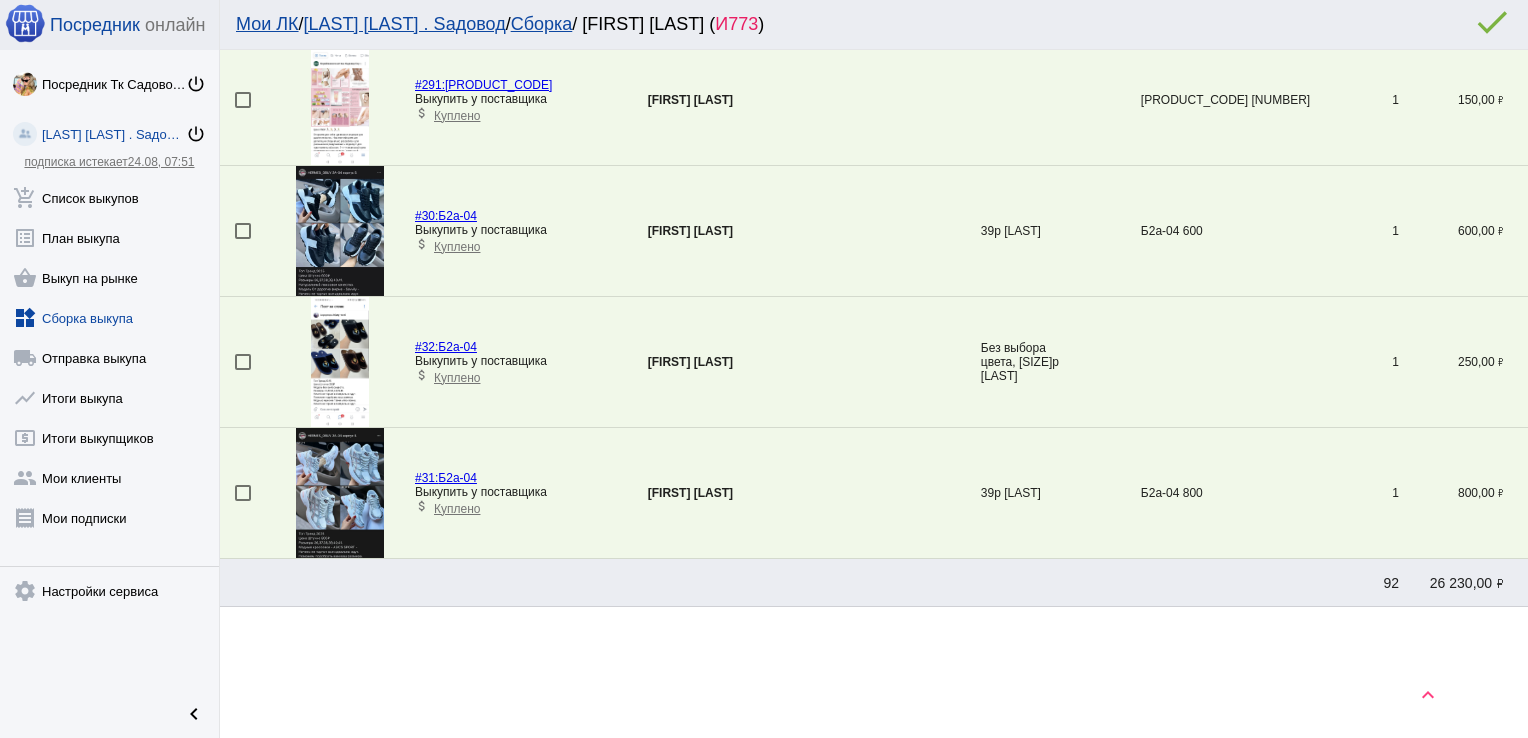 scroll, scrollTop: 4924, scrollLeft: 0, axis: vertical 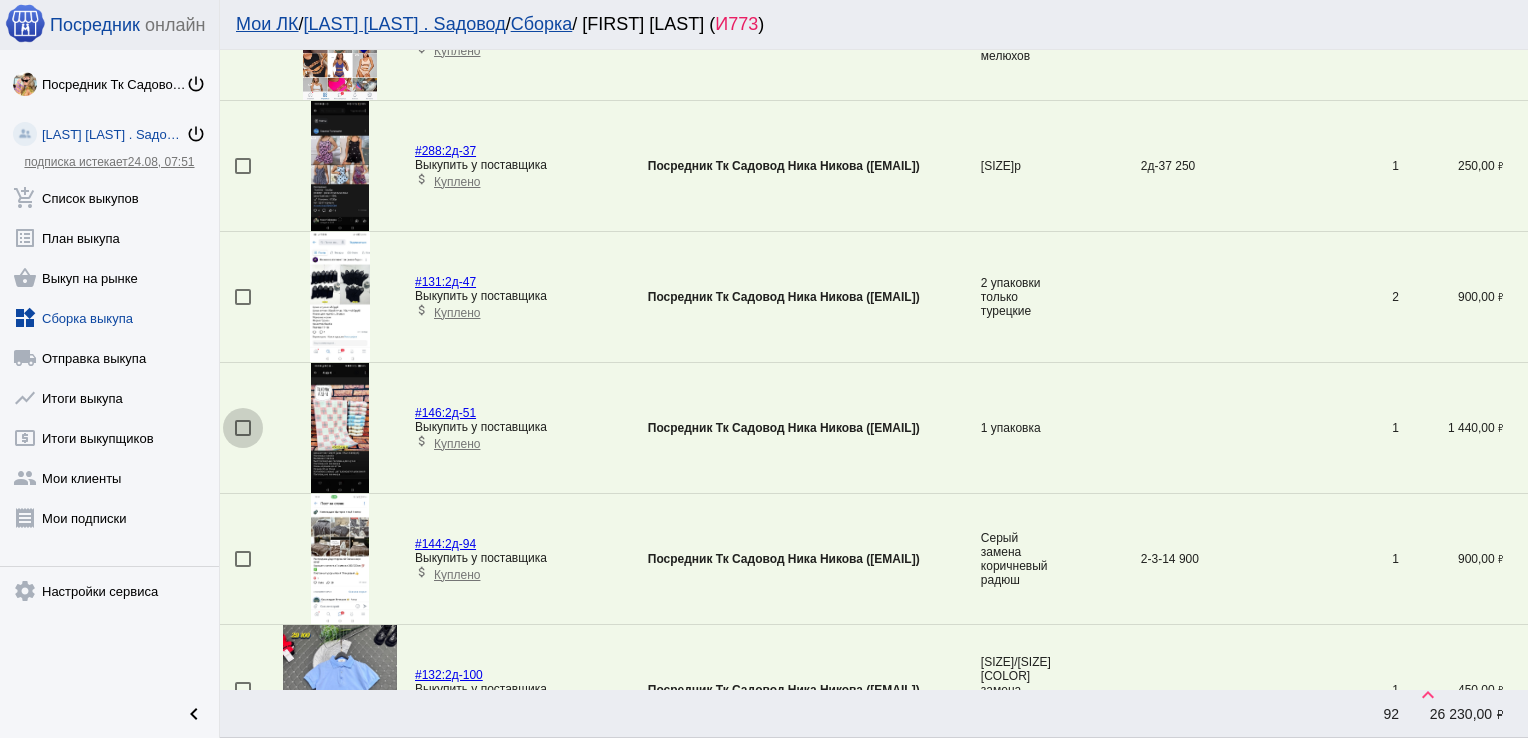 click at bounding box center [243, 428] 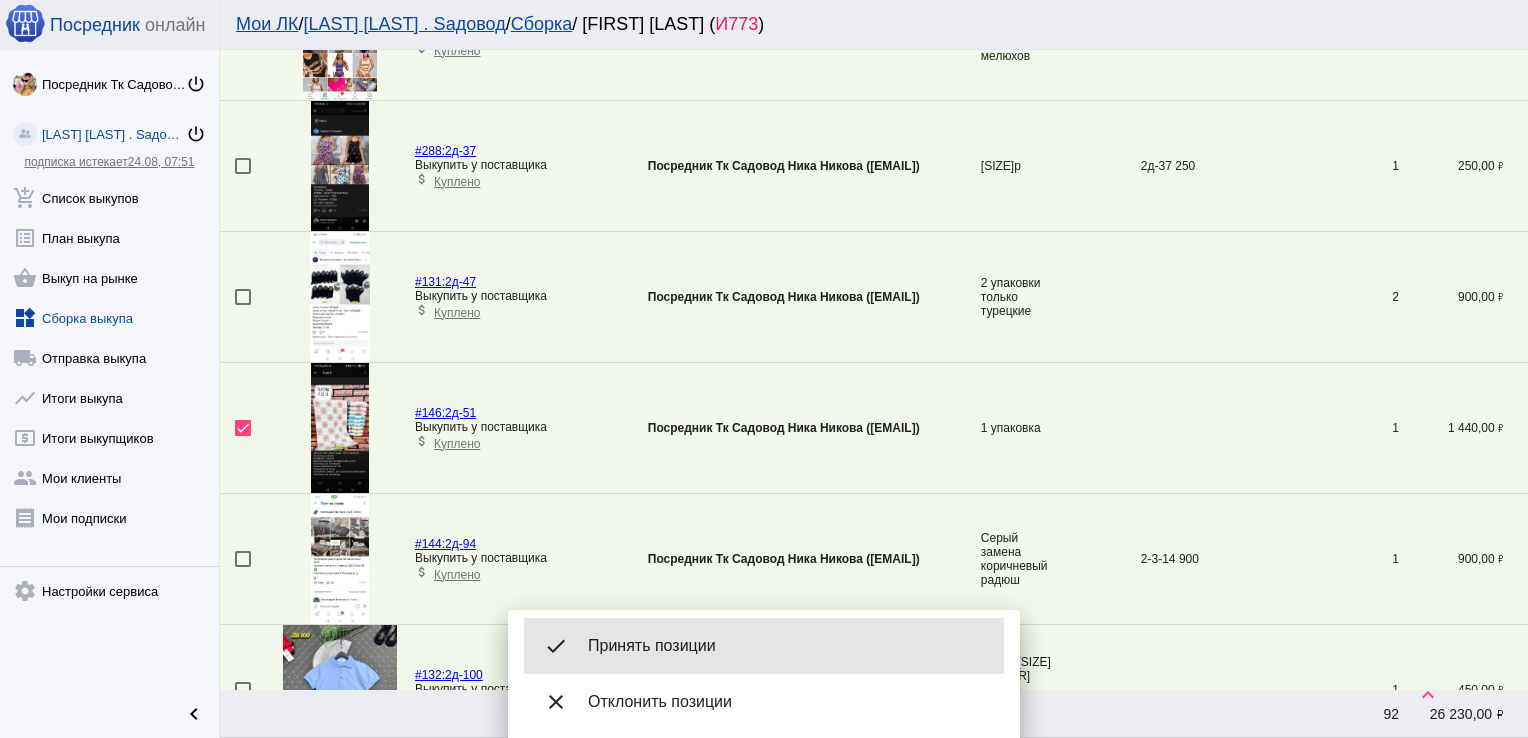 click on "Принять позиции" at bounding box center (788, 646) 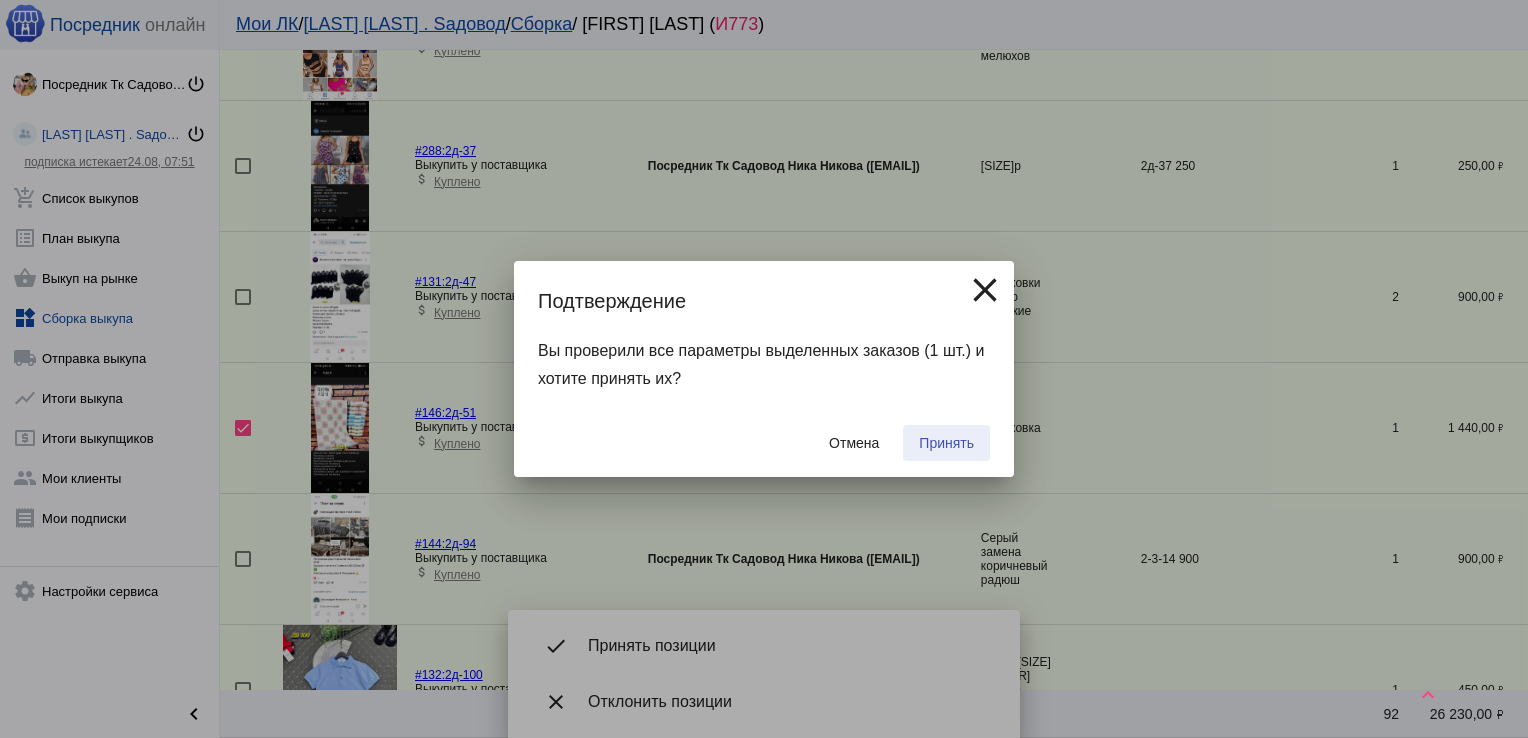 click on "Принять" at bounding box center [946, 443] 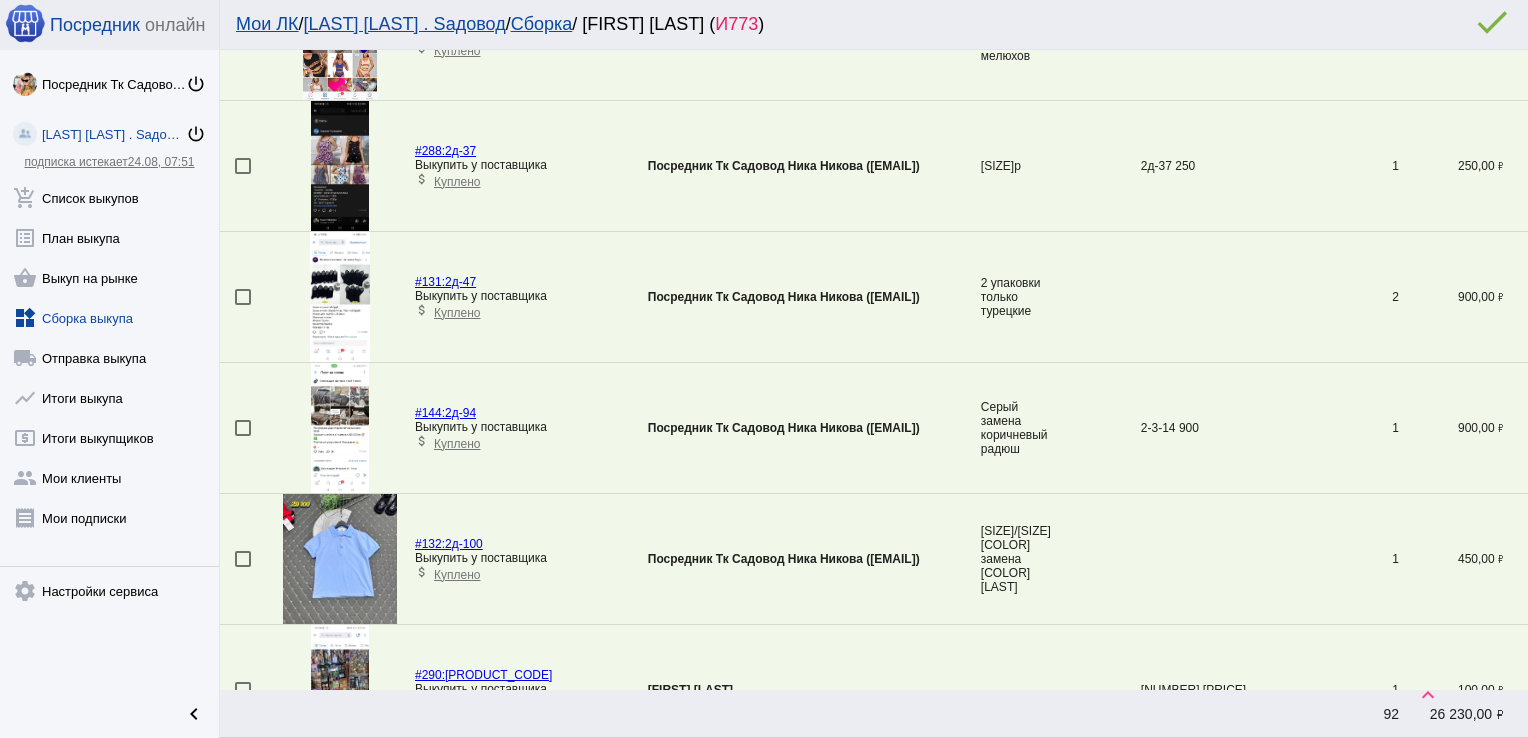 scroll, scrollTop: 2294, scrollLeft: 0, axis: vertical 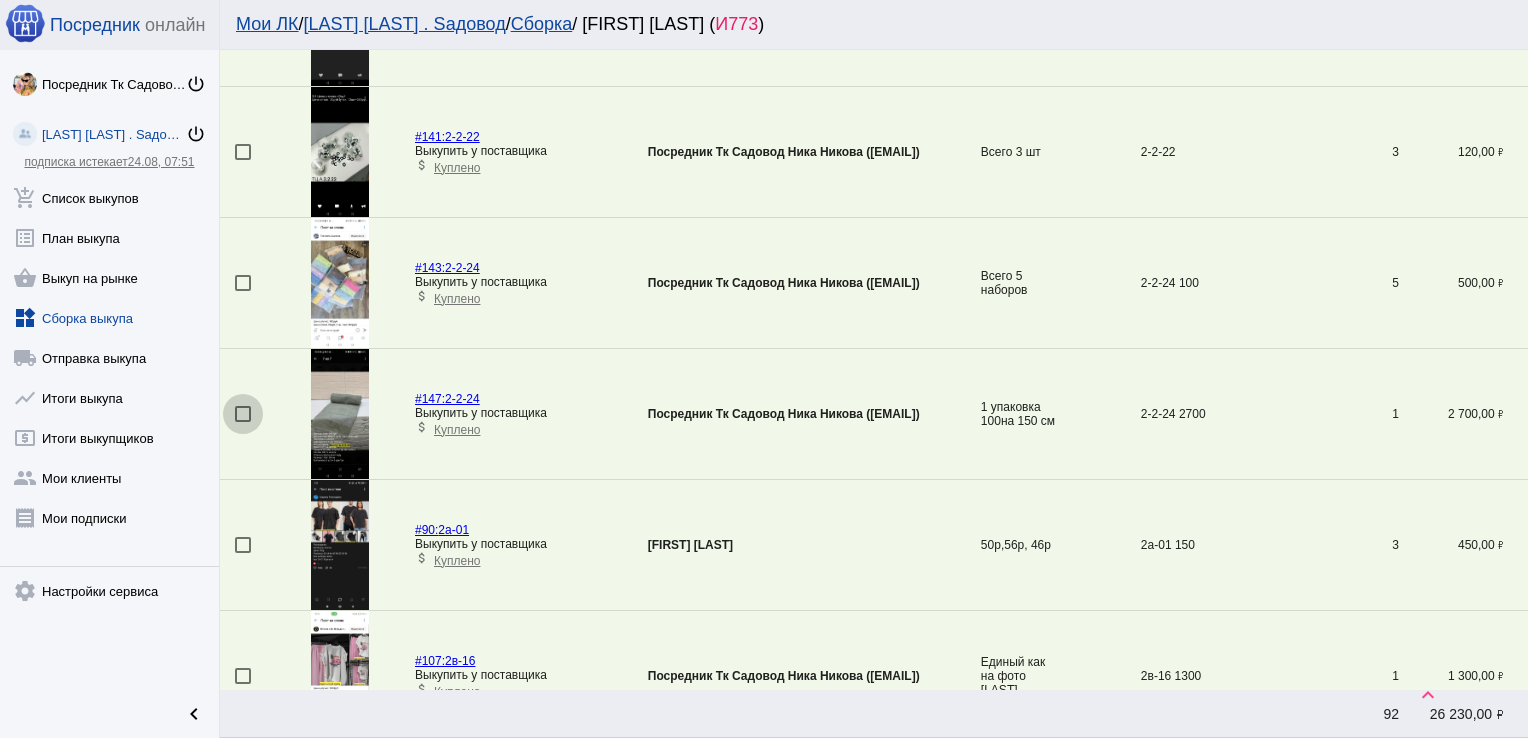 click at bounding box center [243, 414] 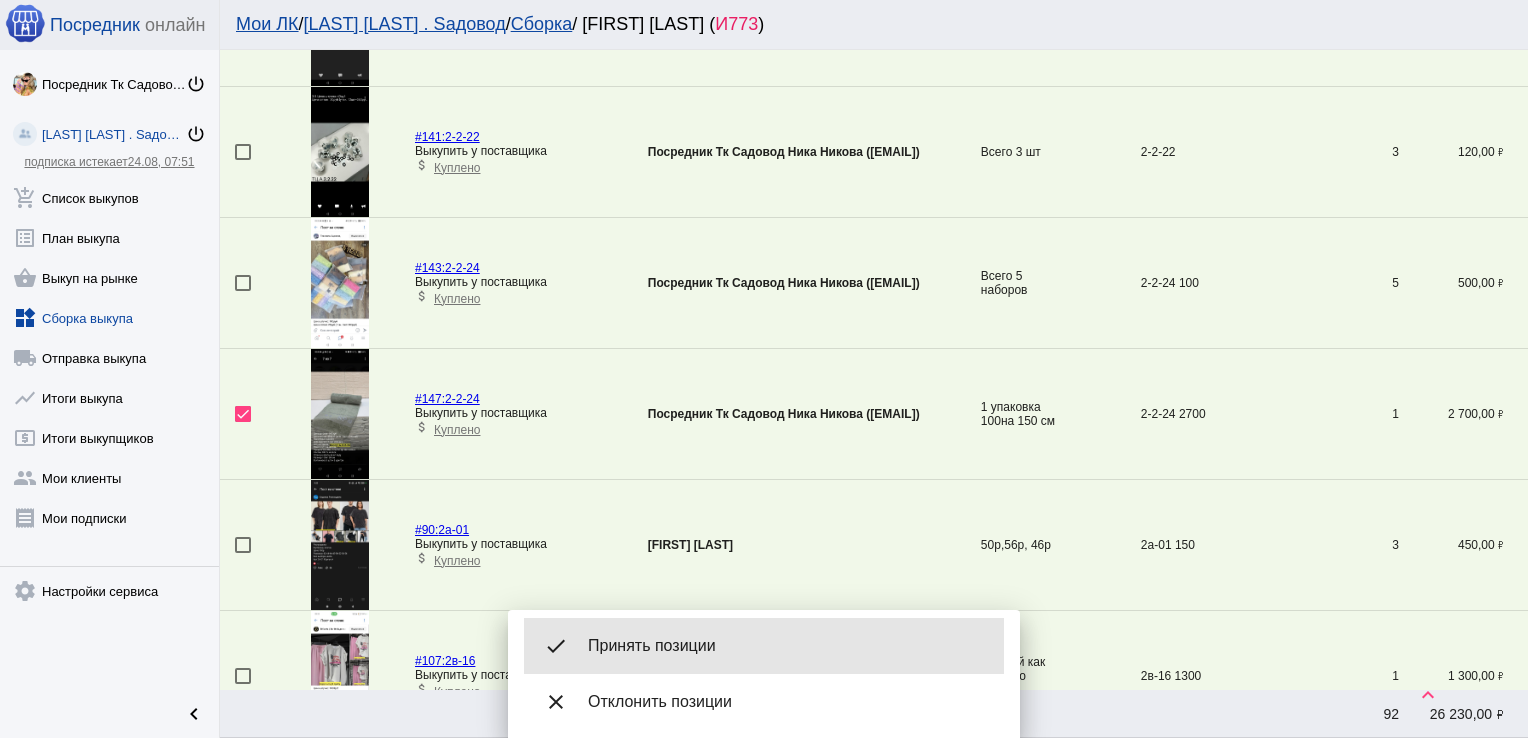 click on "done Принять позиции" at bounding box center (764, 646) 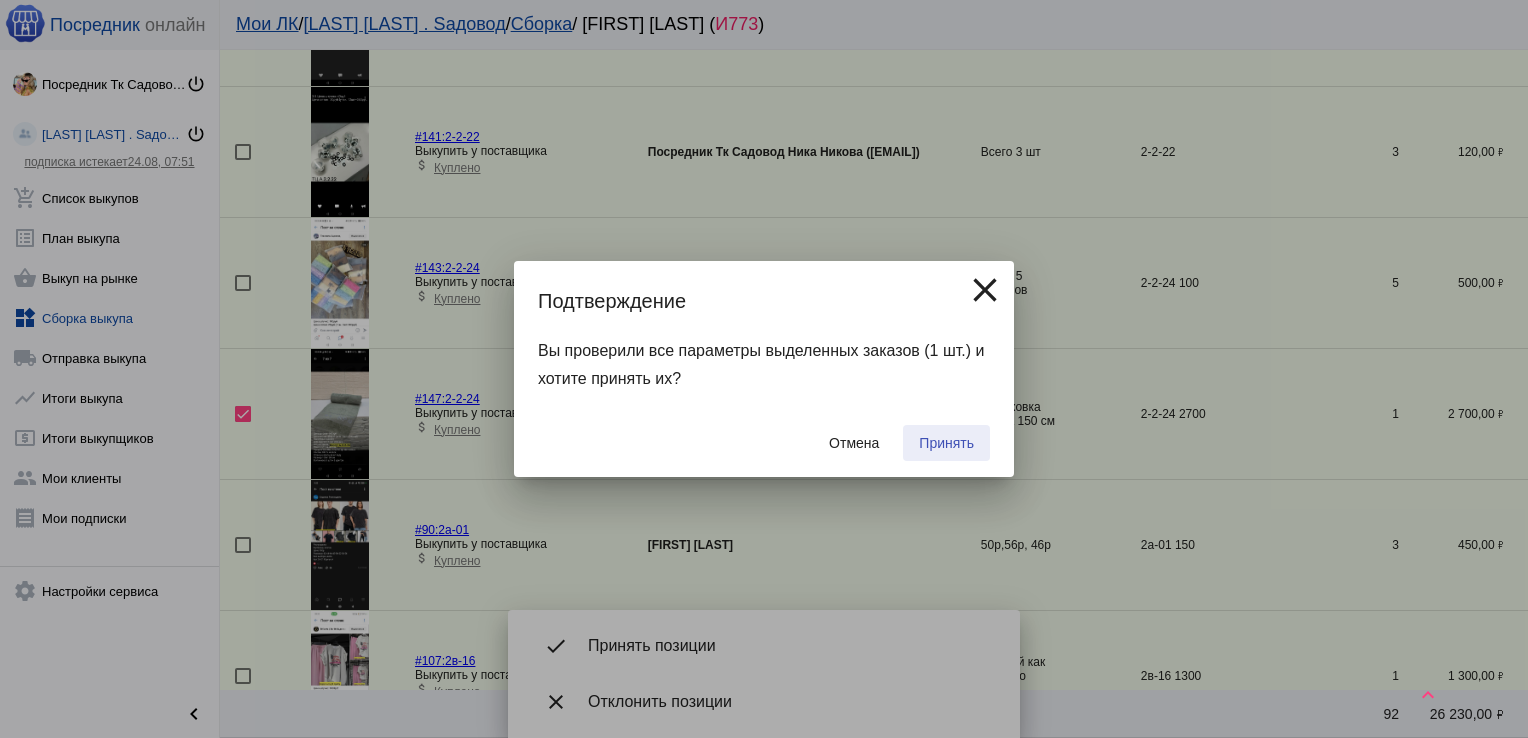 click on "Принять" at bounding box center [946, 443] 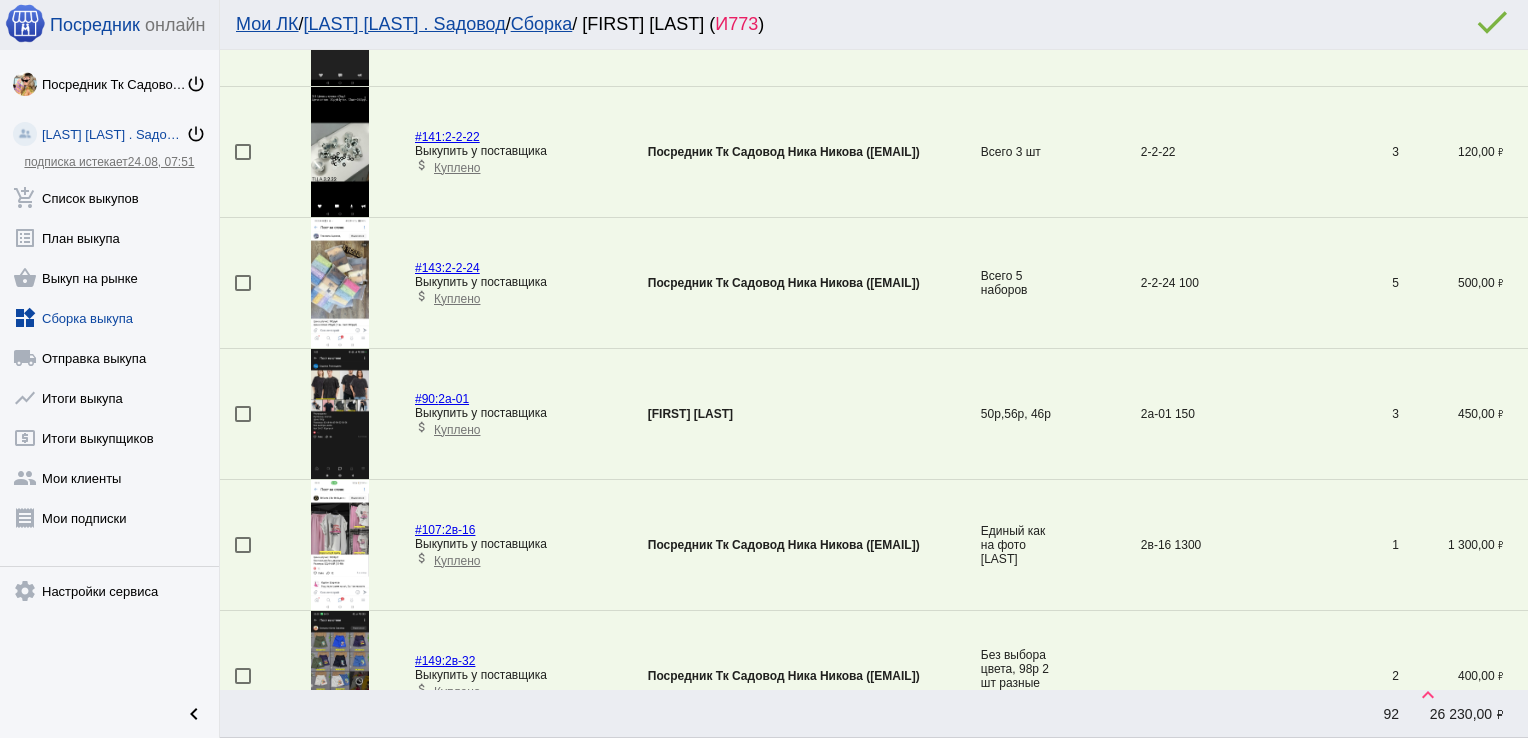 scroll, scrollTop: 986, scrollLeft: 0, axis: vertical 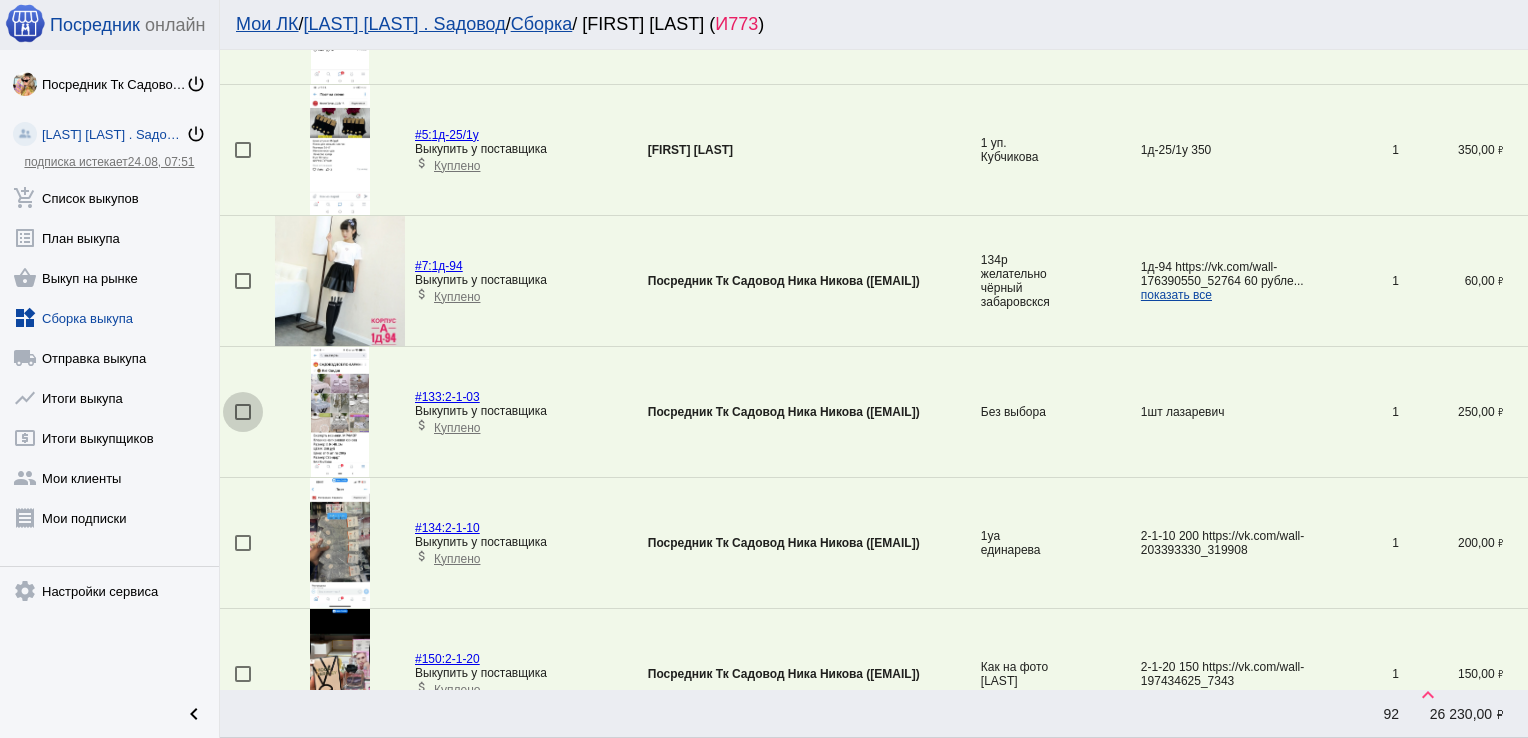 click at bounding box center [243, 412] 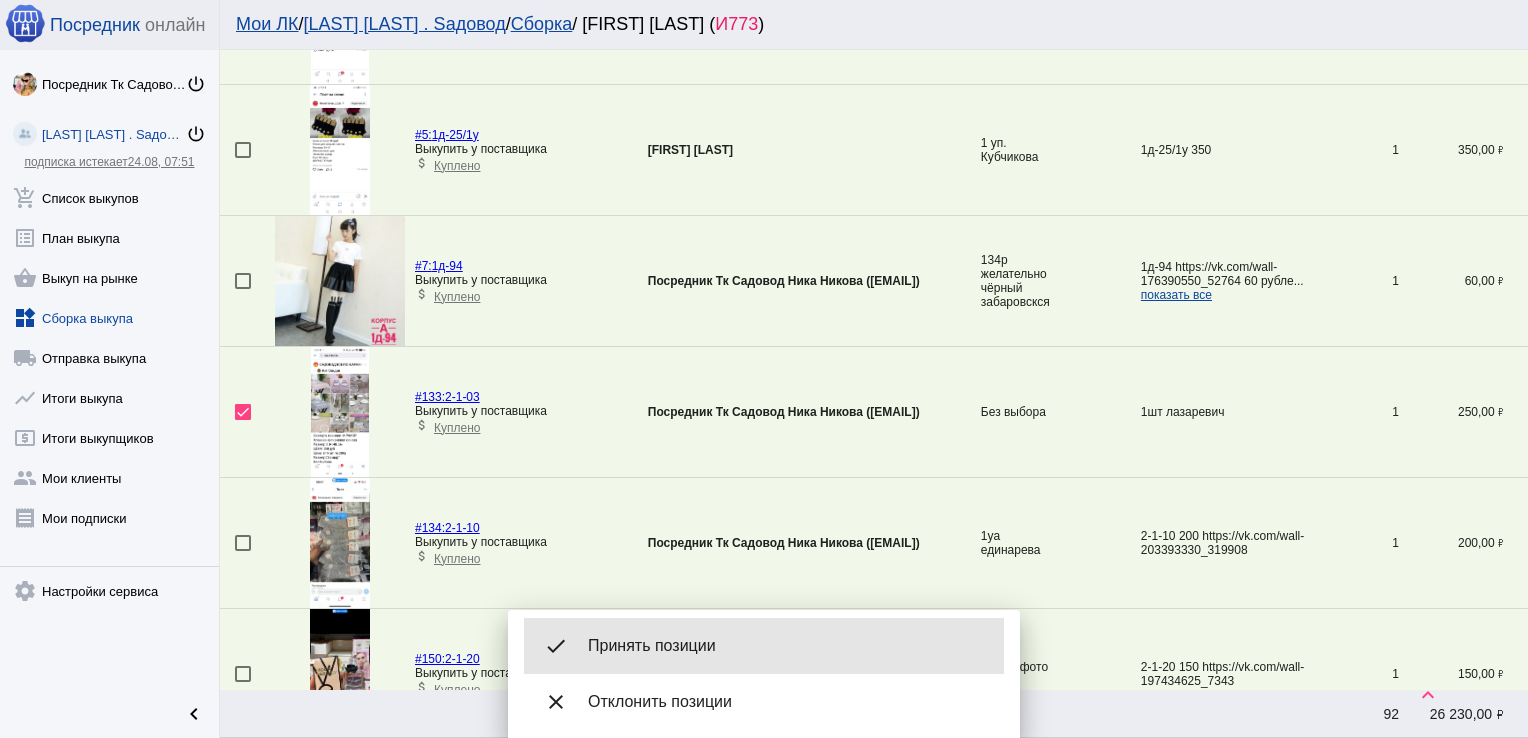 click on "Принять позиции" at bounding box center (788, 646) 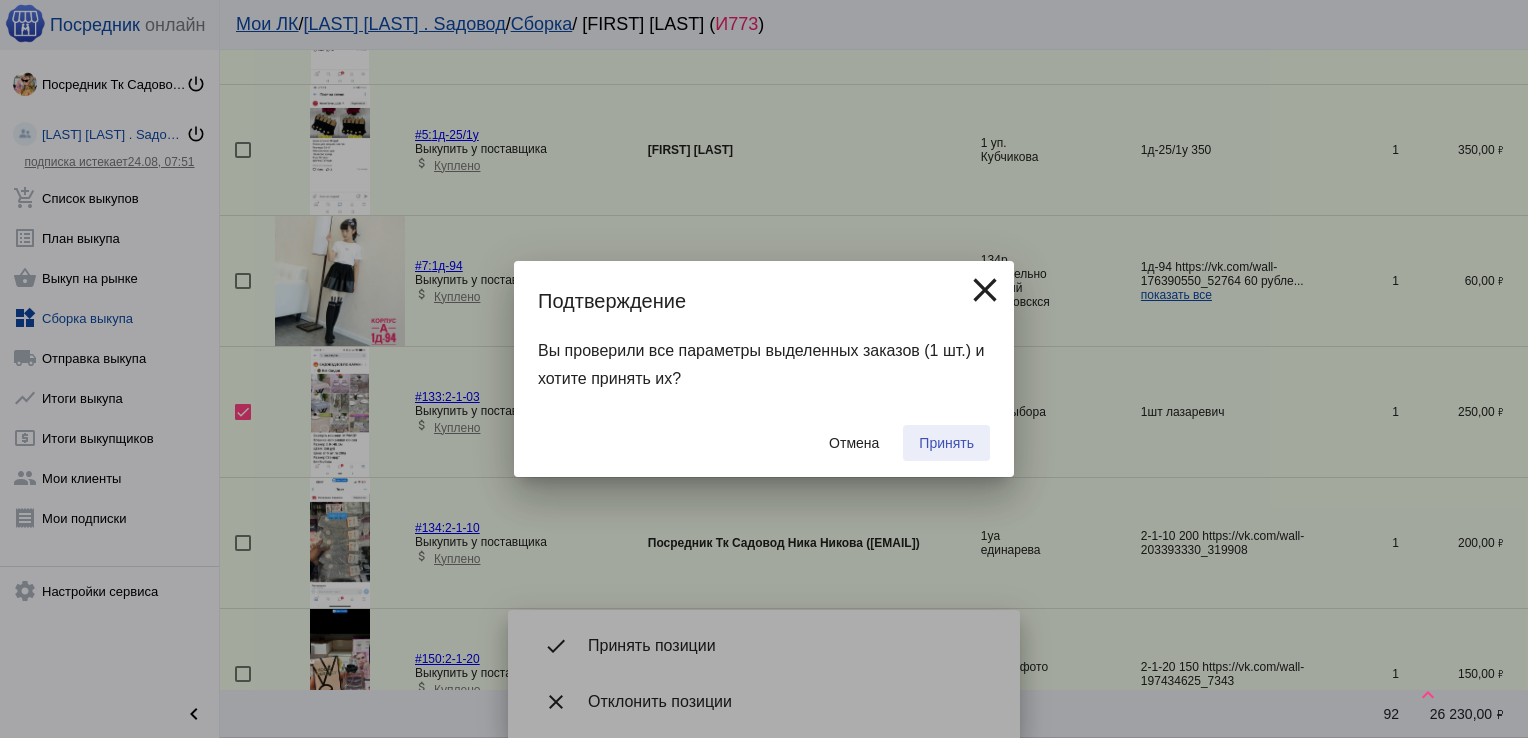 click on "Принять" at bounding box center (946, 443) 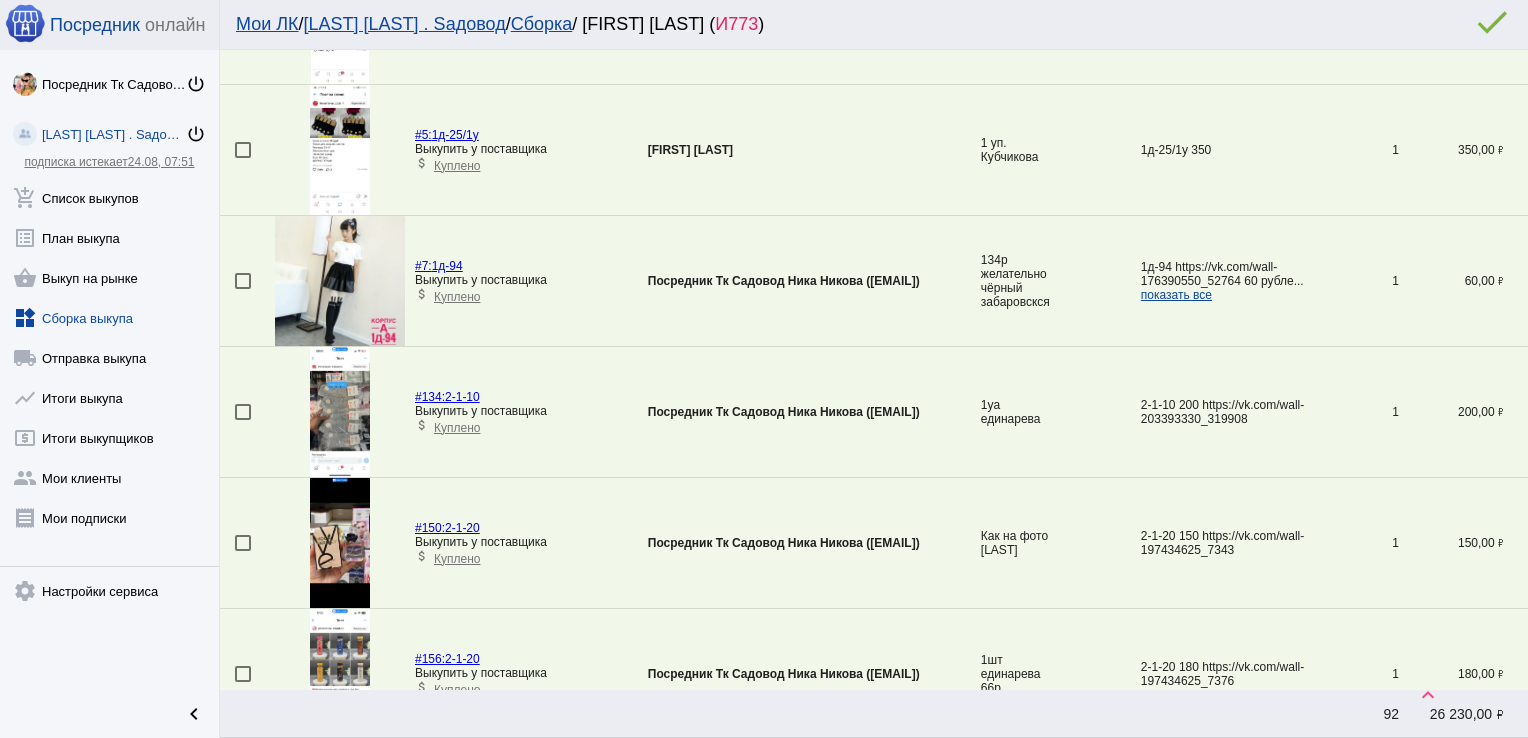 scroll, scrollTop: 4793, scrollLeft: 0, axis: vertical 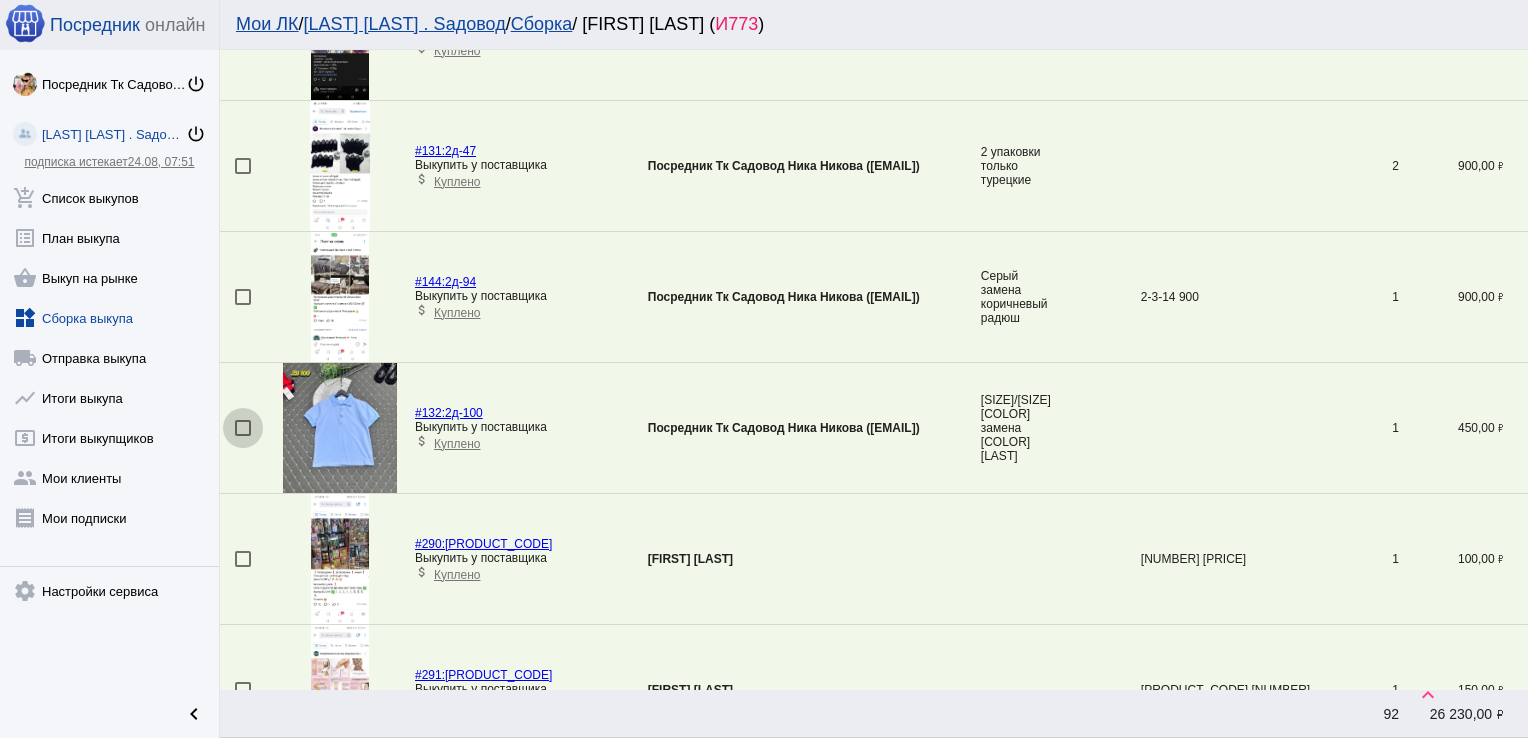 click at bounding box center [243, 428] 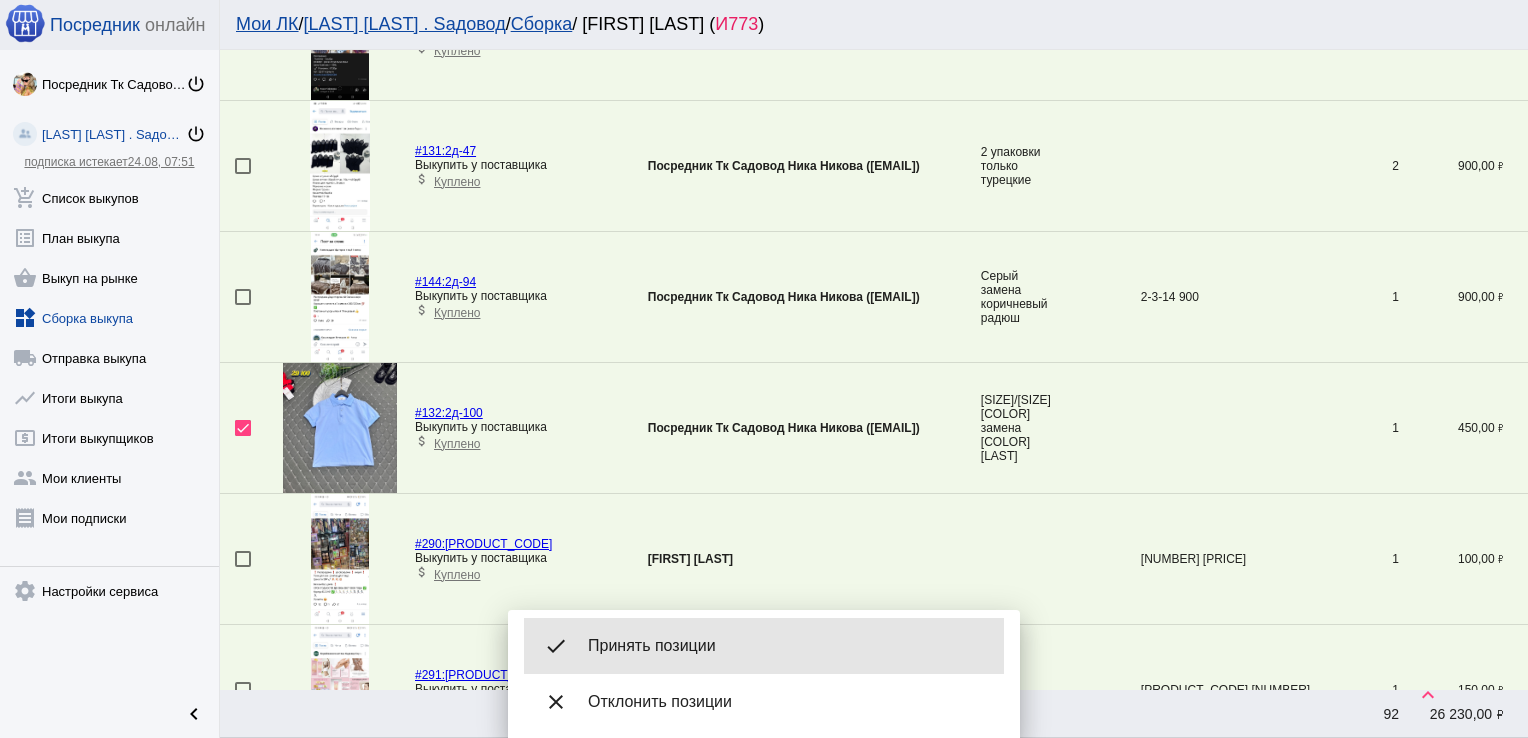 click on "Принять позиции" at bounding box center [788, 646] 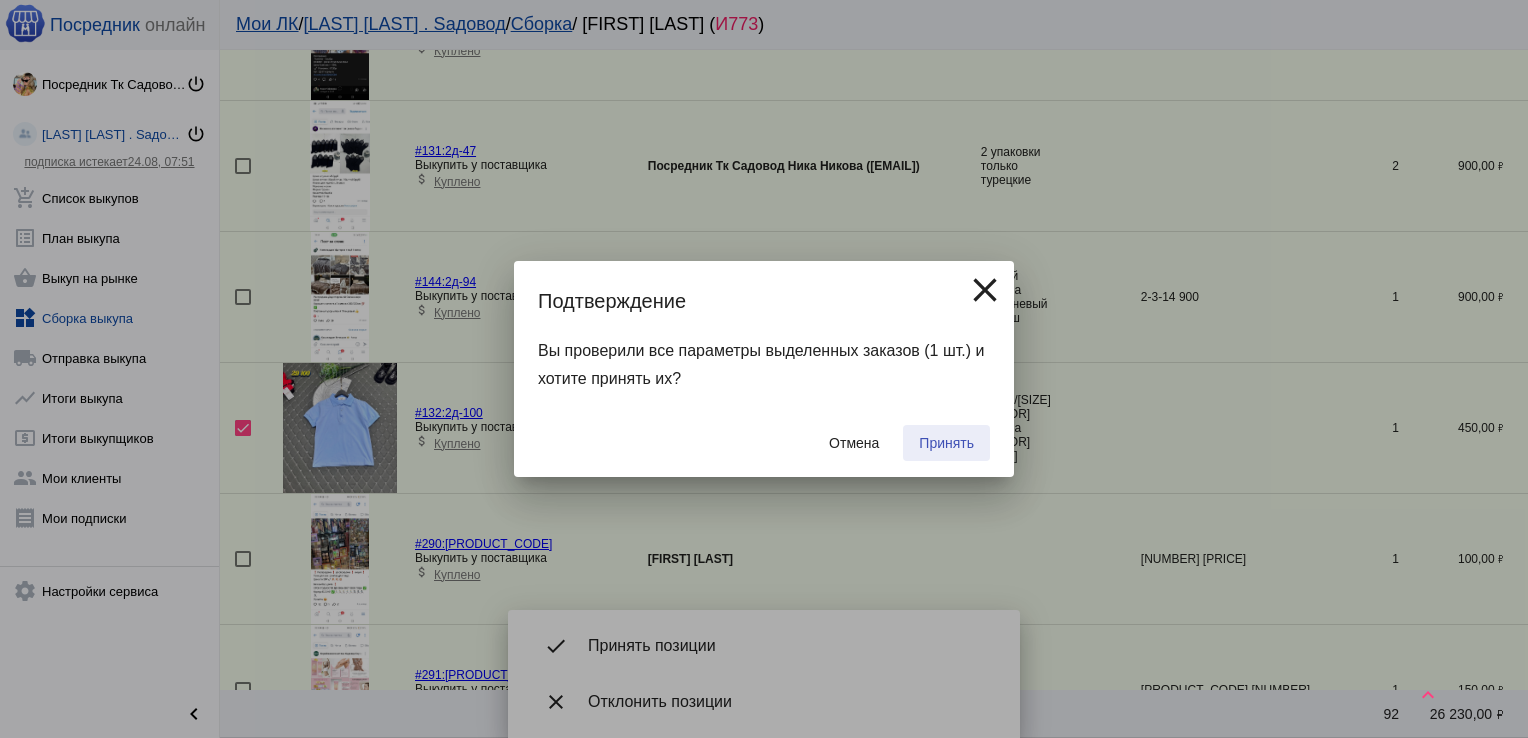 click on "Принять" at bounding box center [946, 443] 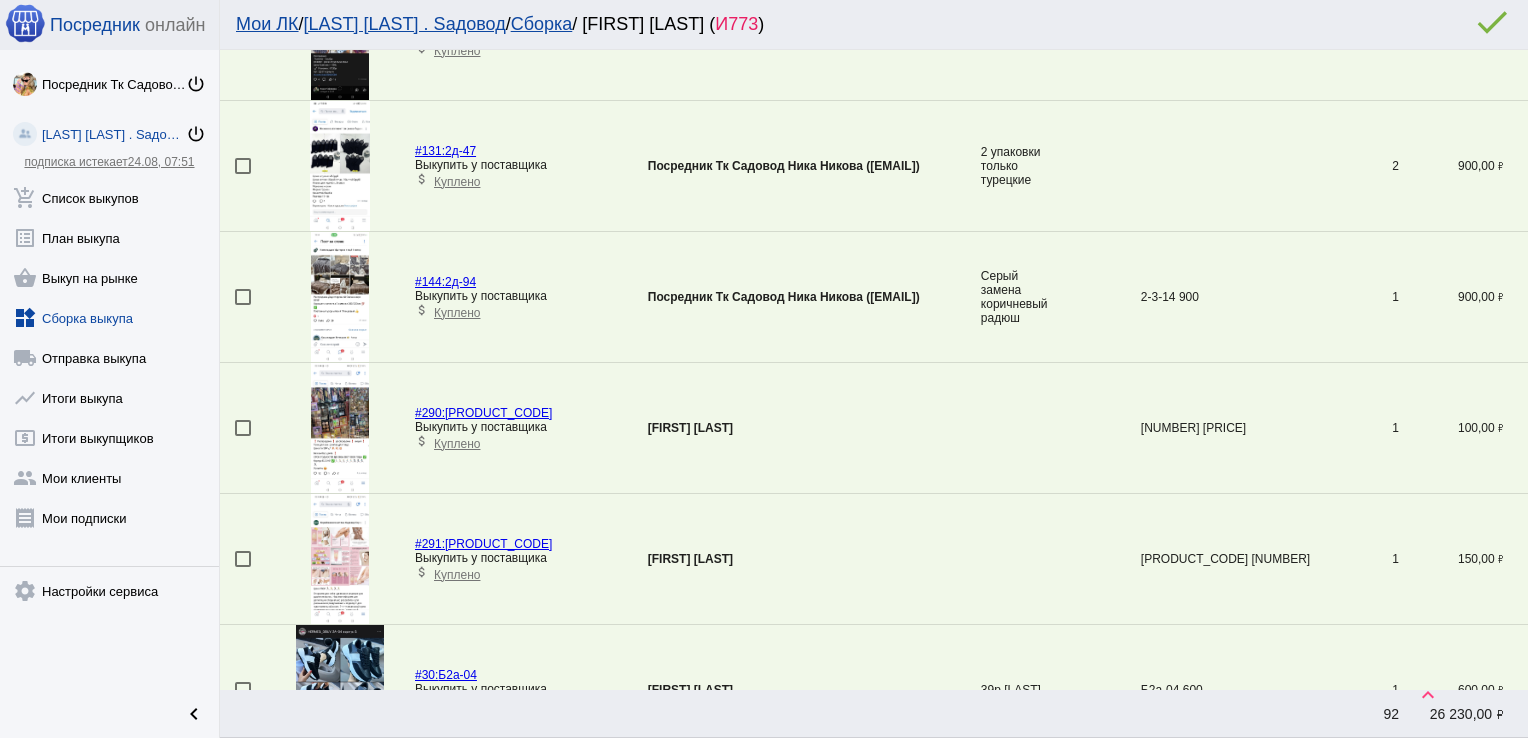 scroll, scrollTop: 4400, scrollLeft: 0, axis: vertical 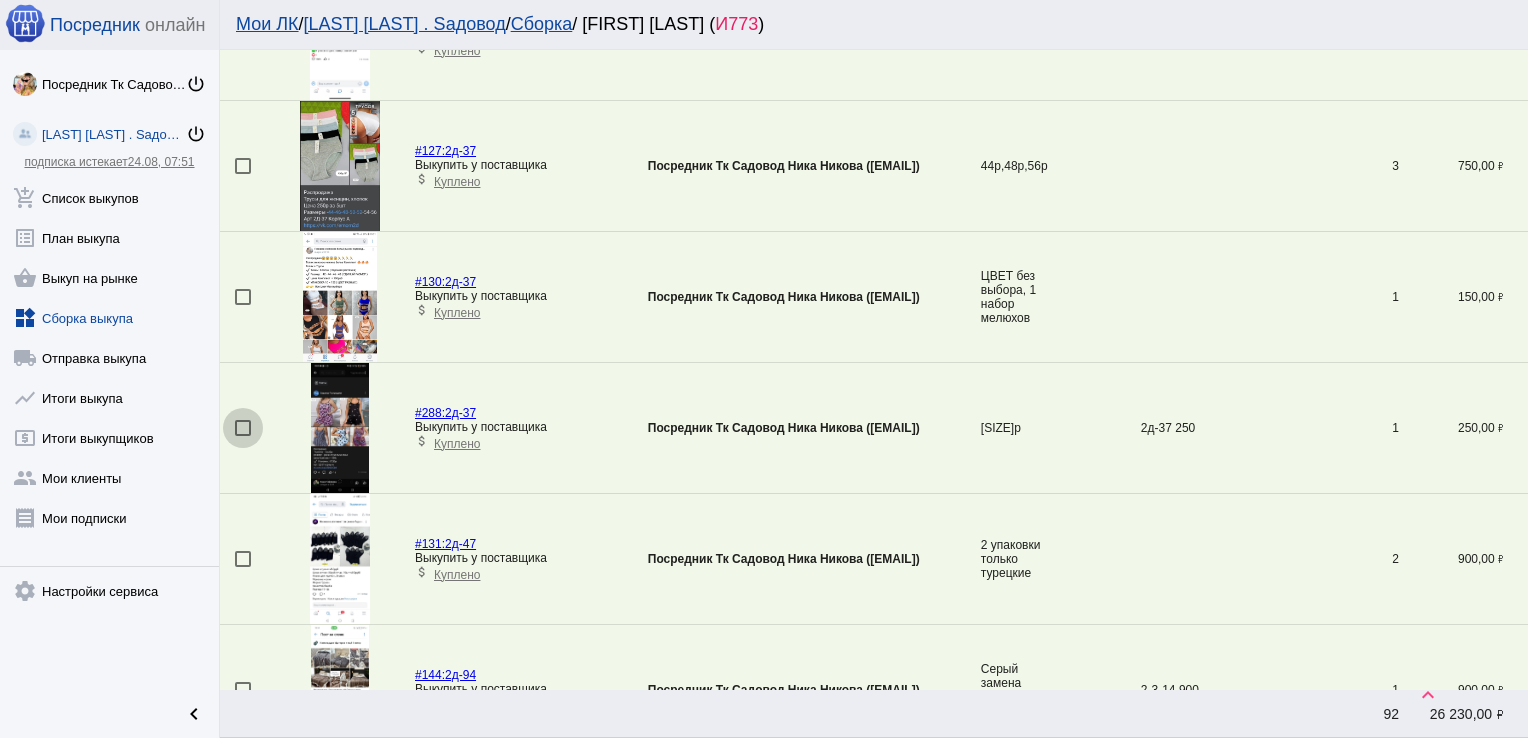 click at bounding box center [243, 428] 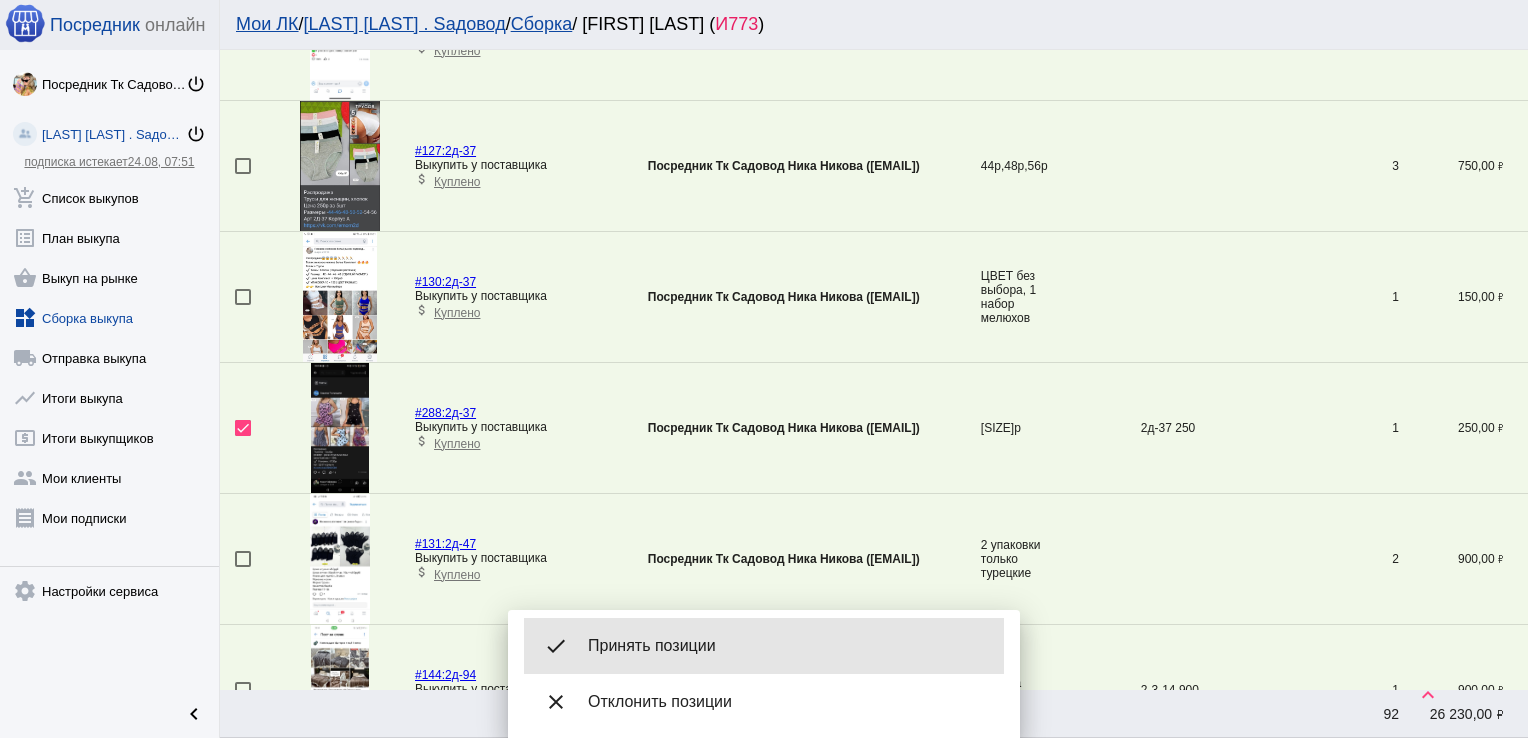 click on "Принять позиции" at bounding box center [788, 646] 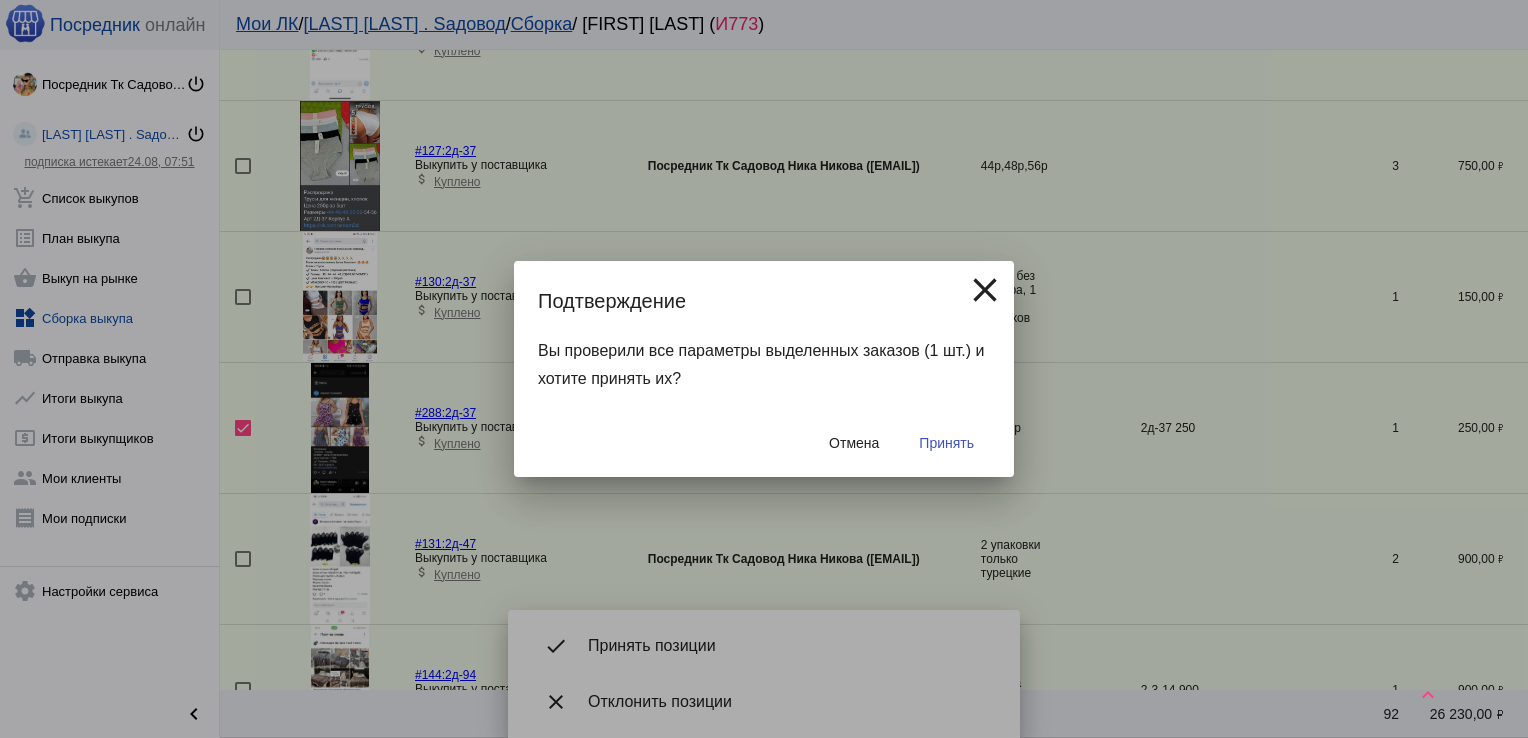 click on "Принять" at bounding box center (946, 443) 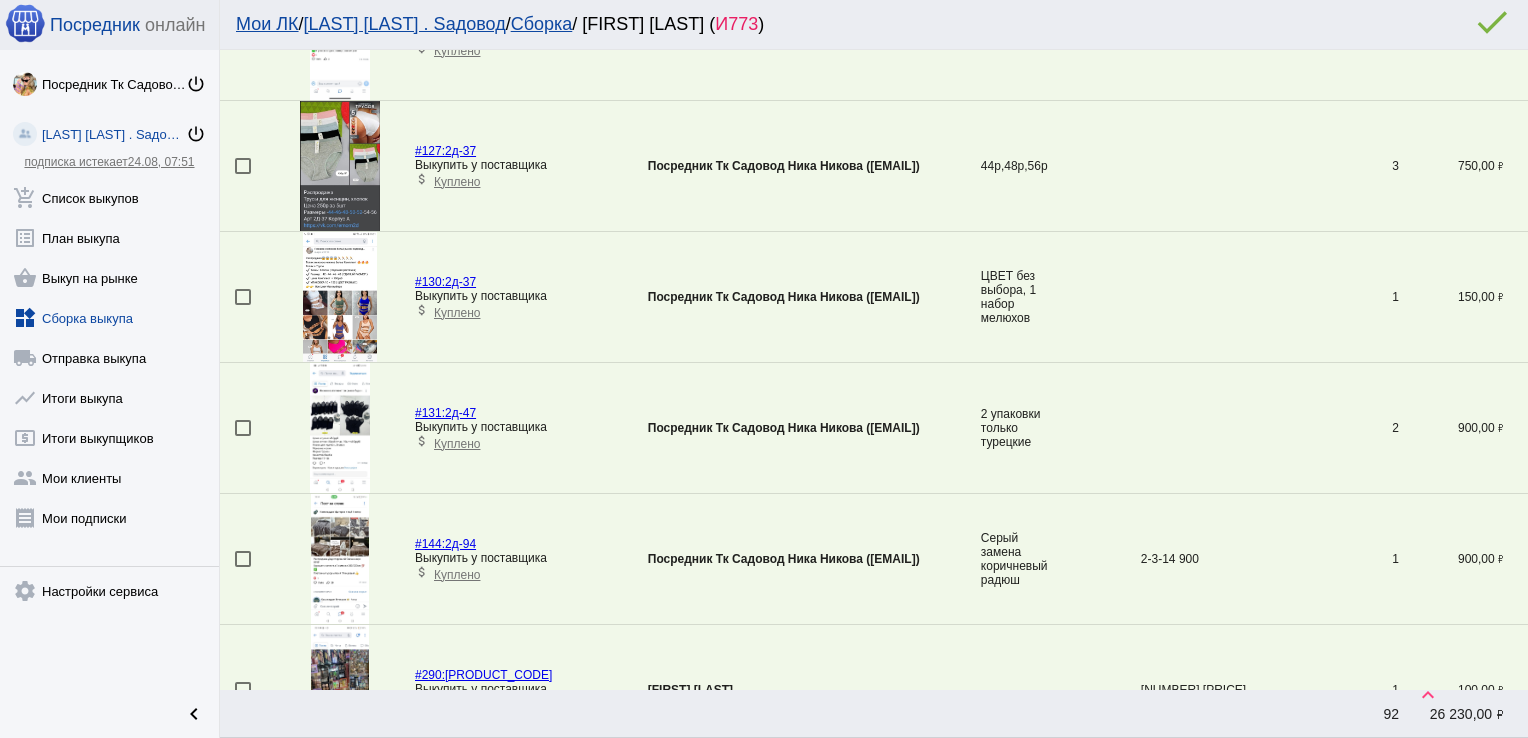scroll, scrollTop: 4008, scrollLeft: 0, axis: vertical 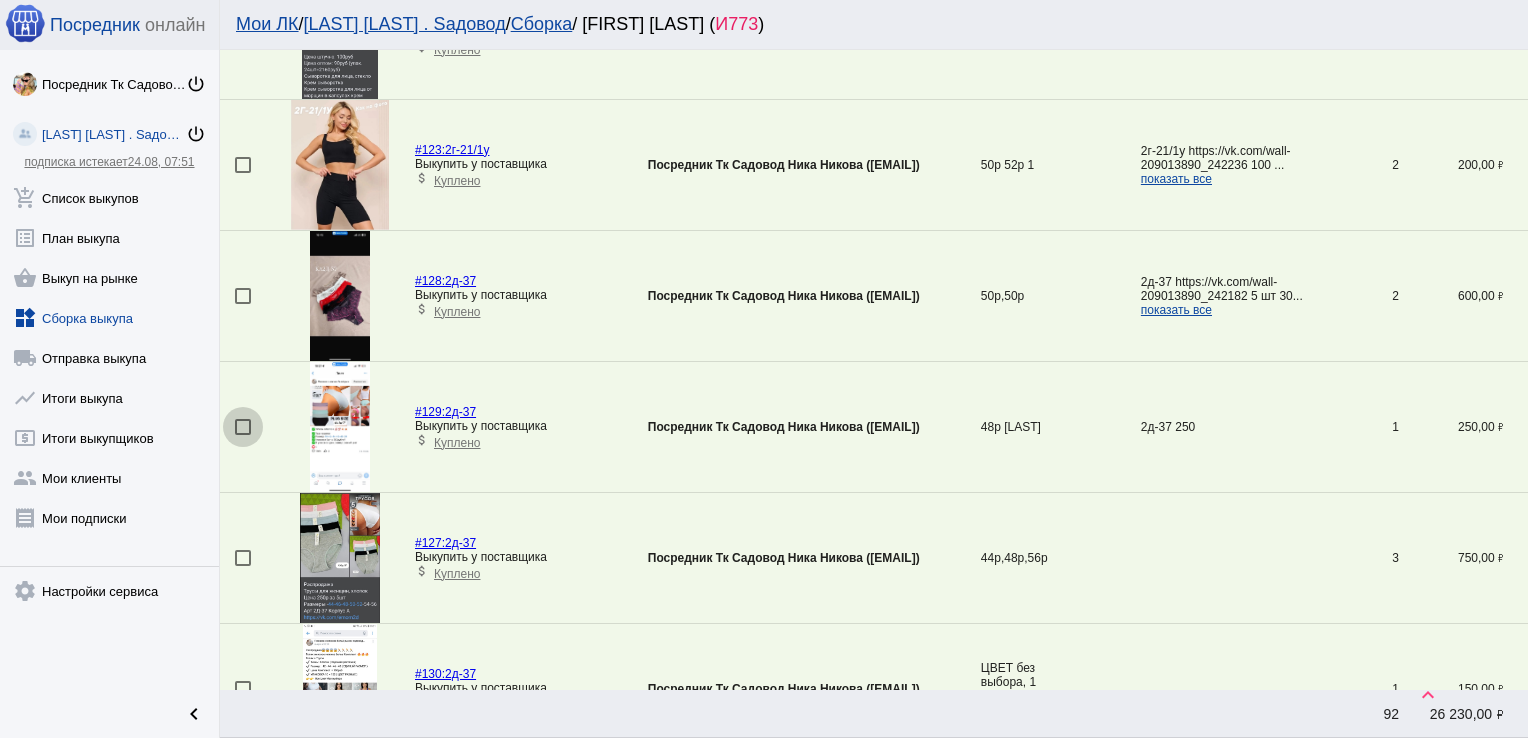 click at bounding box center (243, 427) 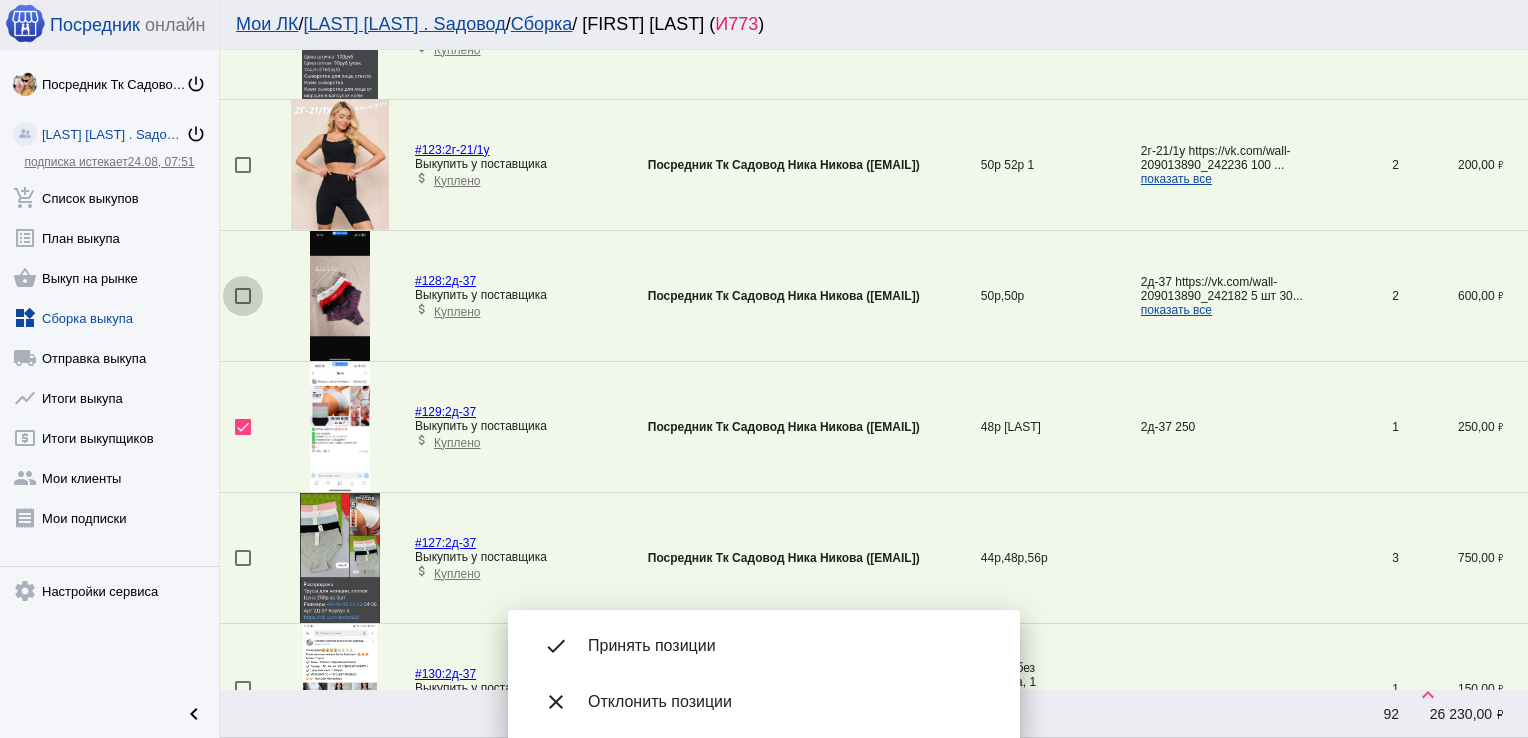 click at bounding box center [243, 296] 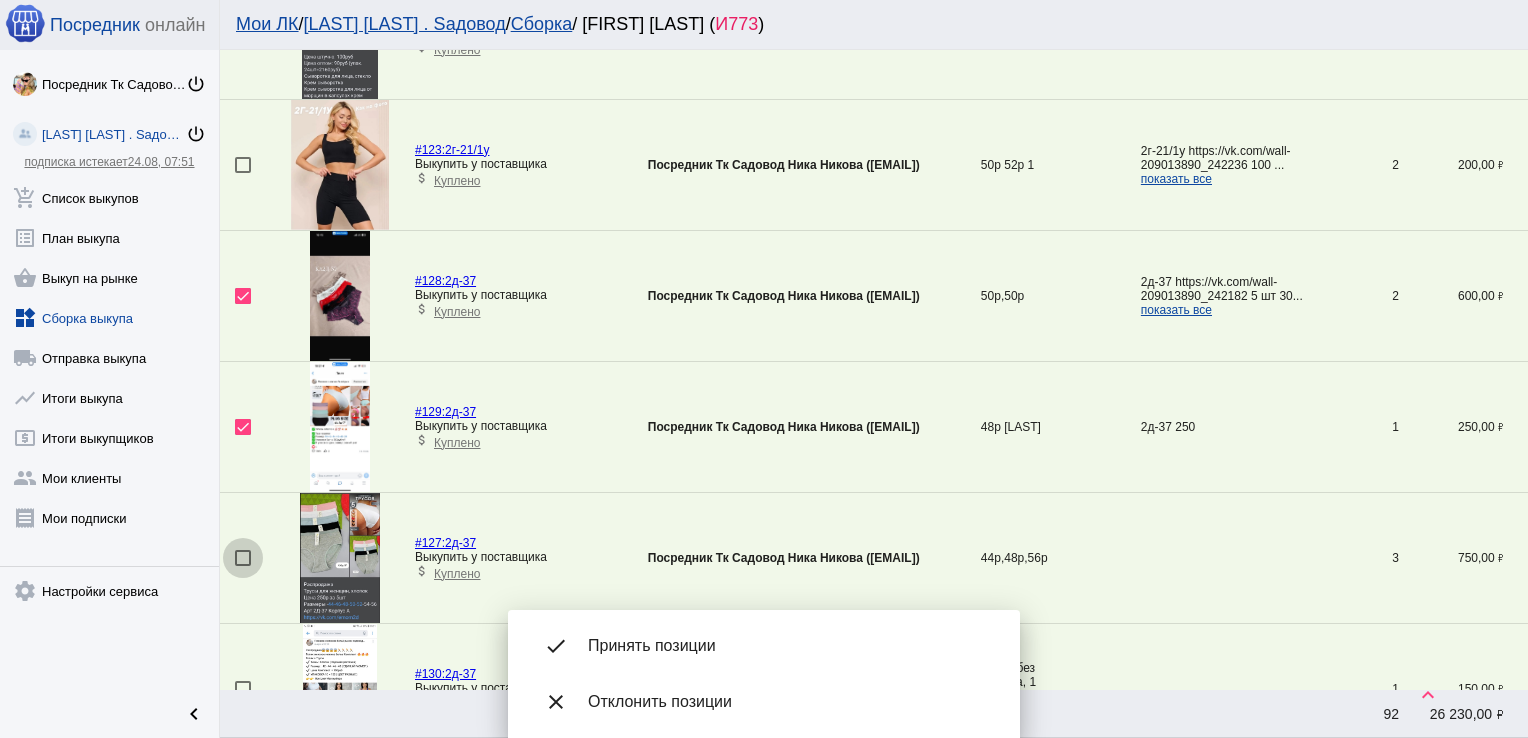 click at bounding box center (243, 558) 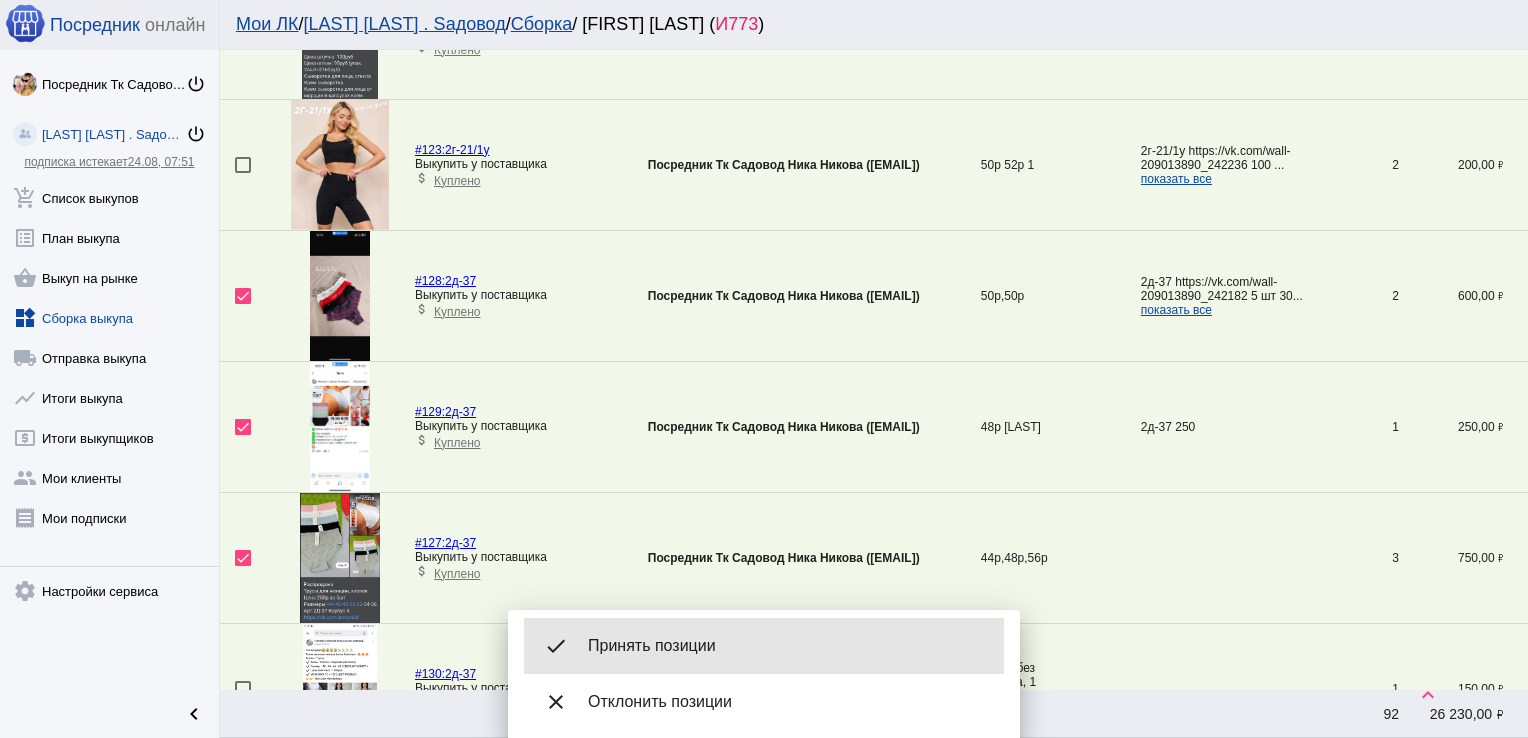 click on "Принять позиции" at bounding box center [788, 646] 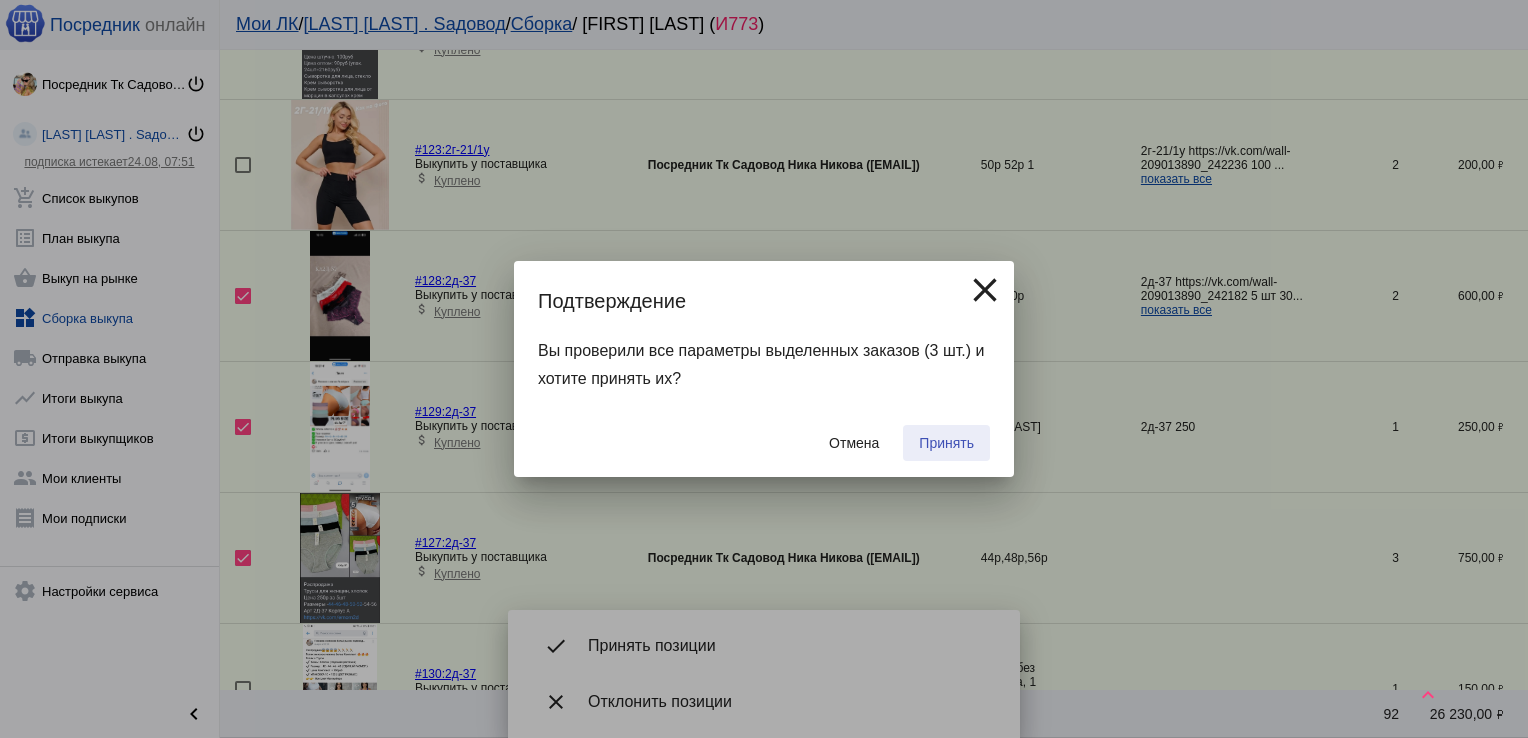 click on "Принять" at bounding box center [946, 443] 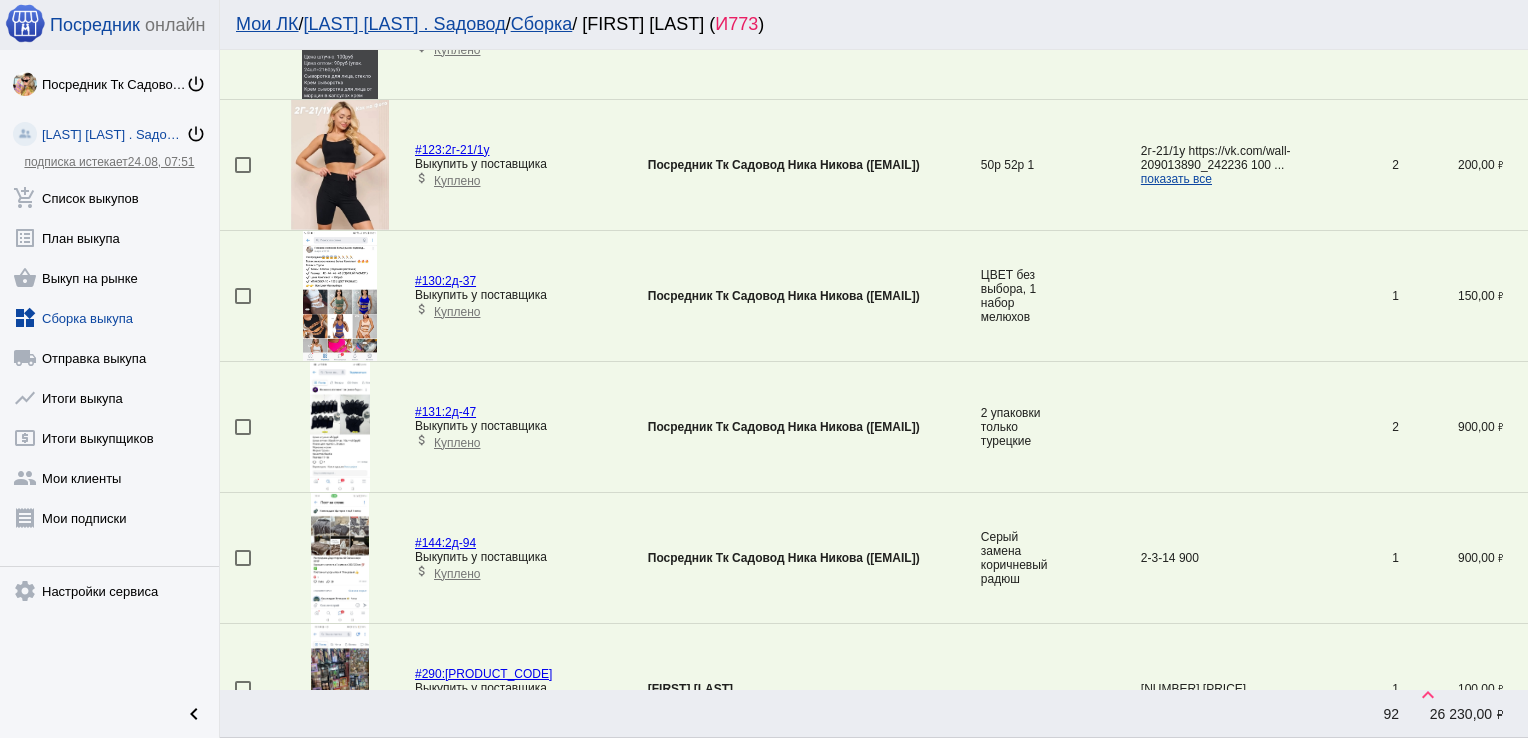 click at bounding box center [243, 427] 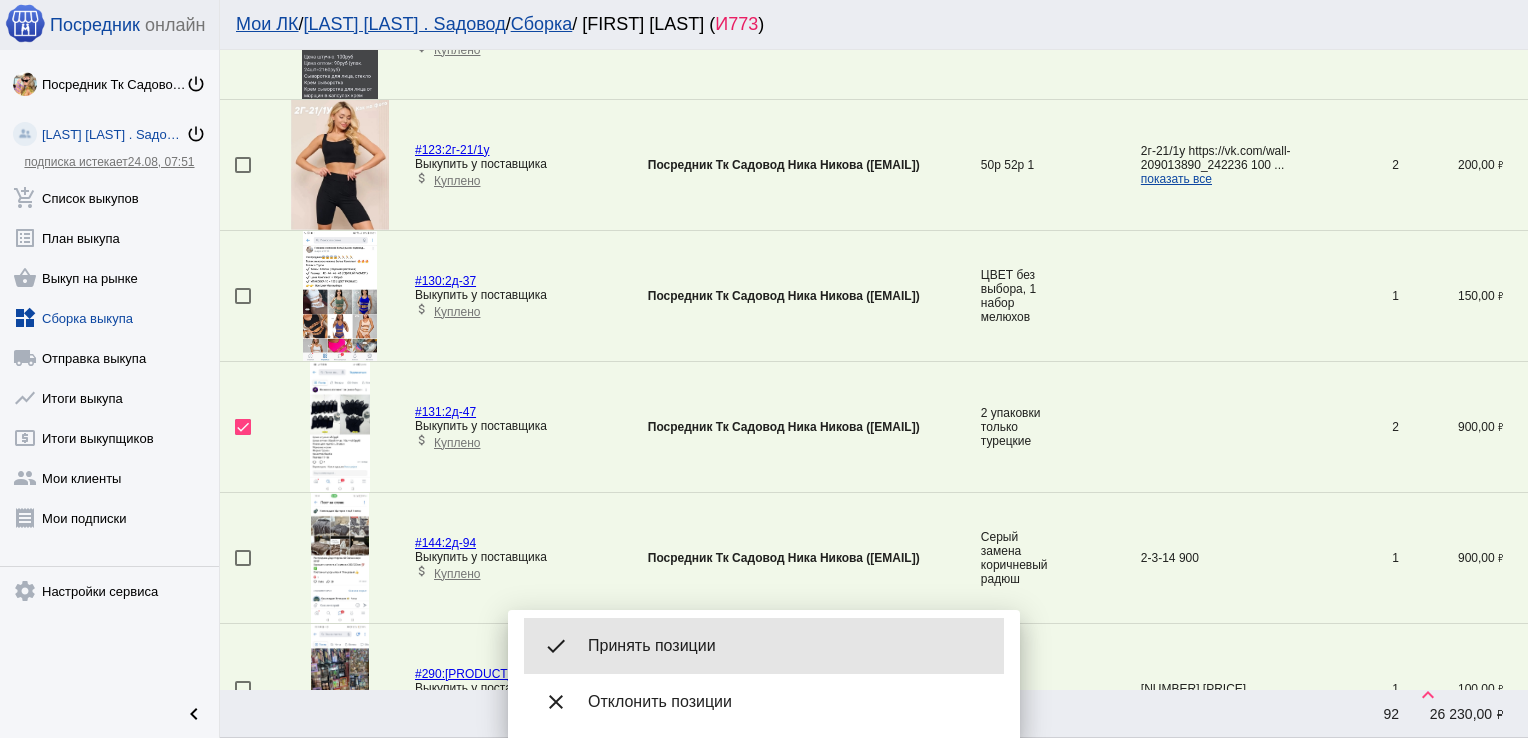 click on "Принять позиции" at bounding box center (788, 646) 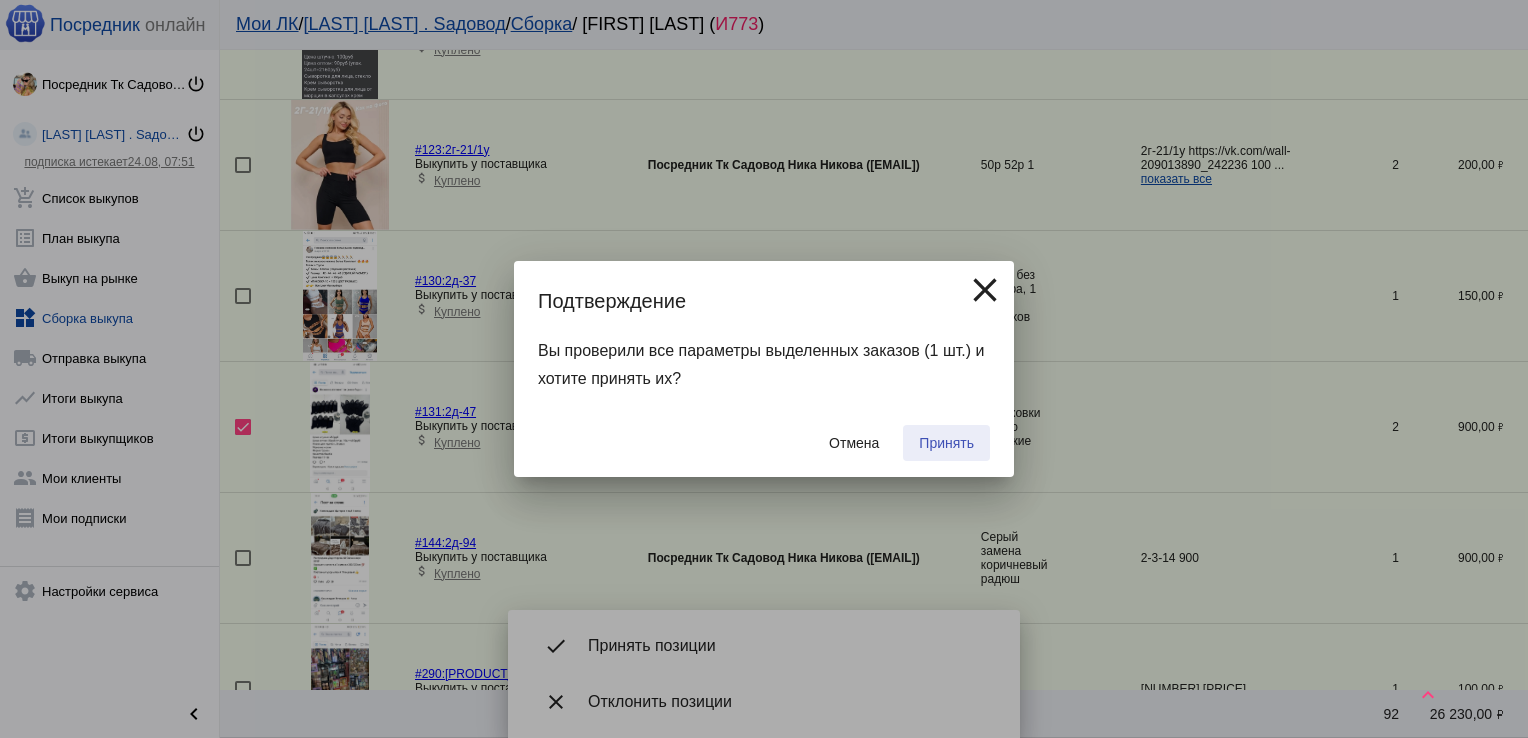 click on "Принять" at bounding box center (946, 443) 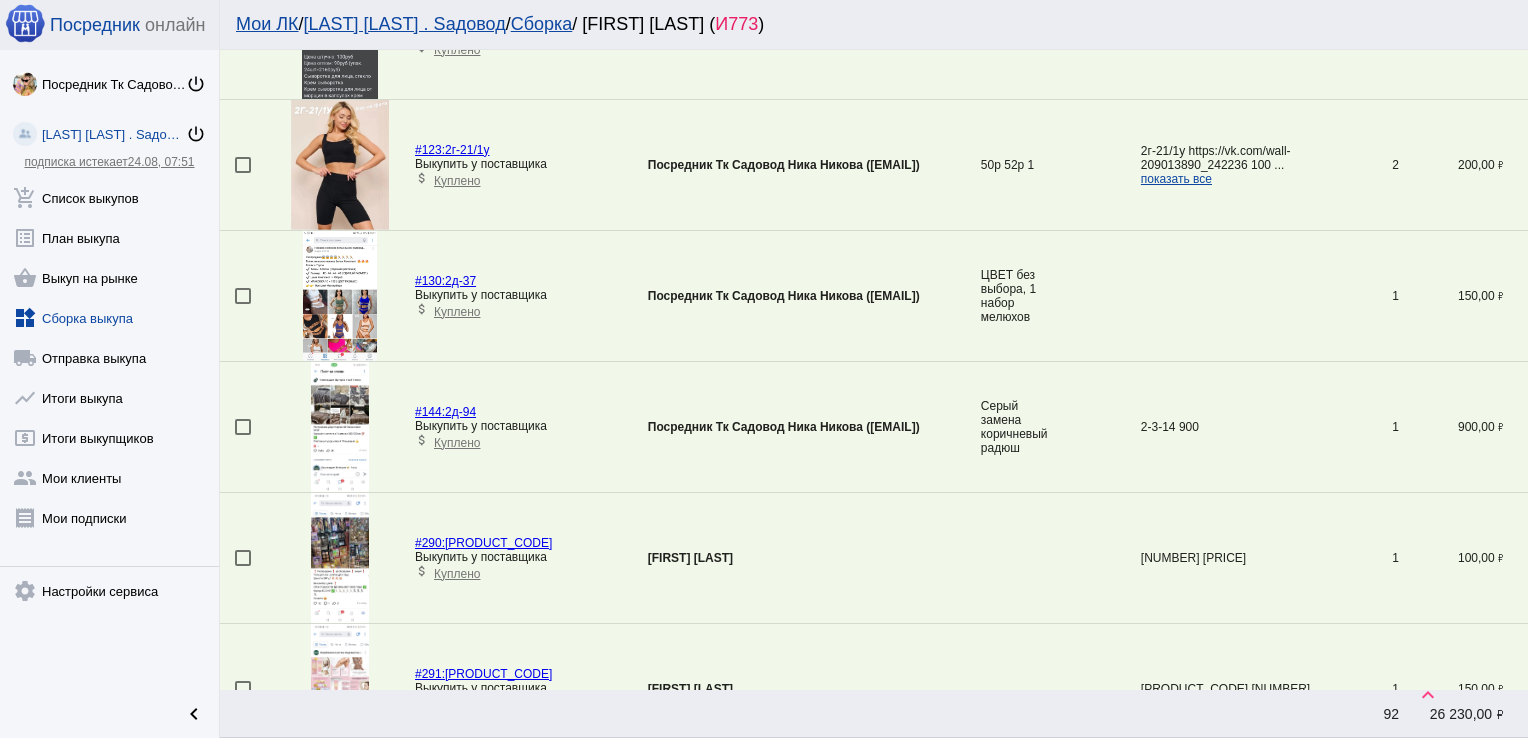 scroll, scrollTop: 1509, scrollLeft: 0, axis: vertical 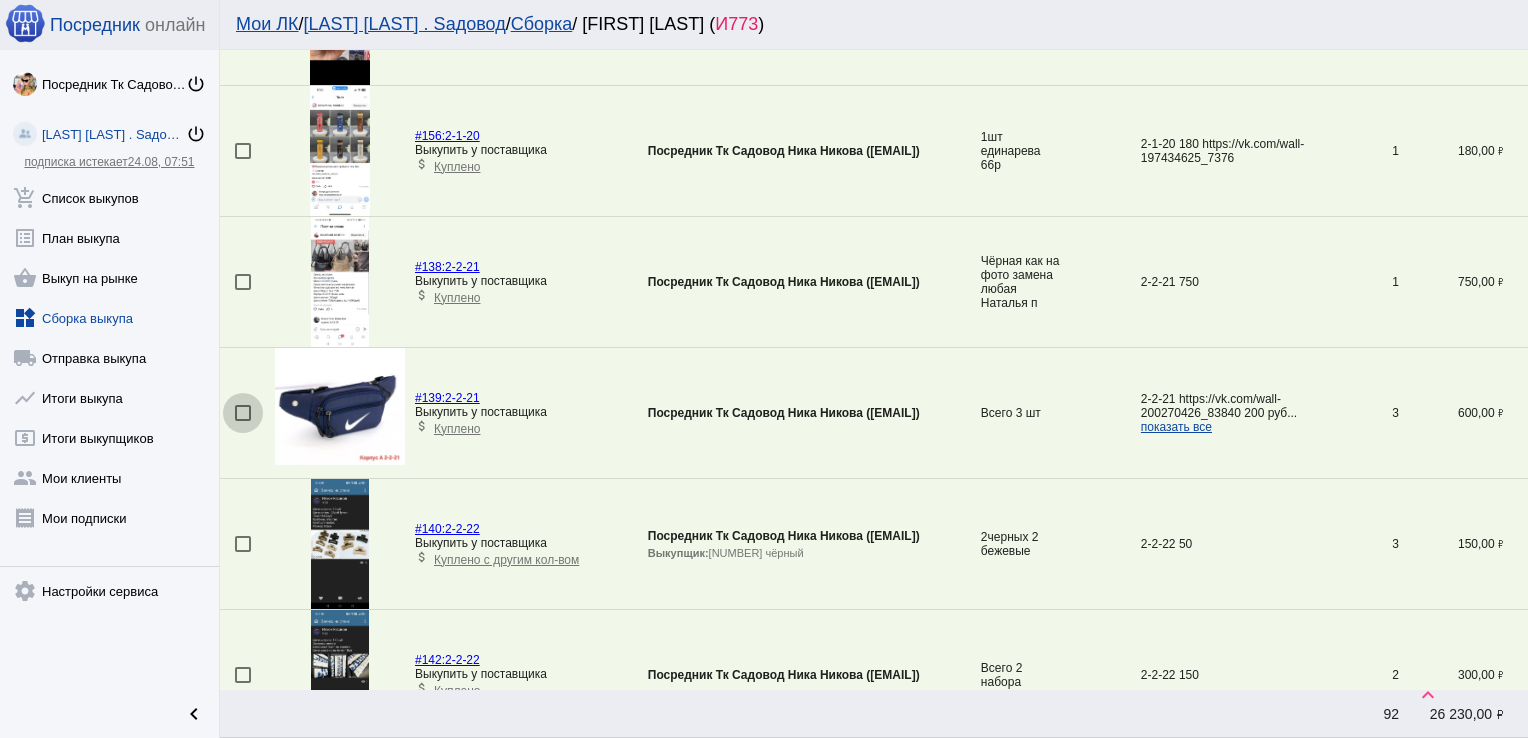 click at bounding box center (243, 413) 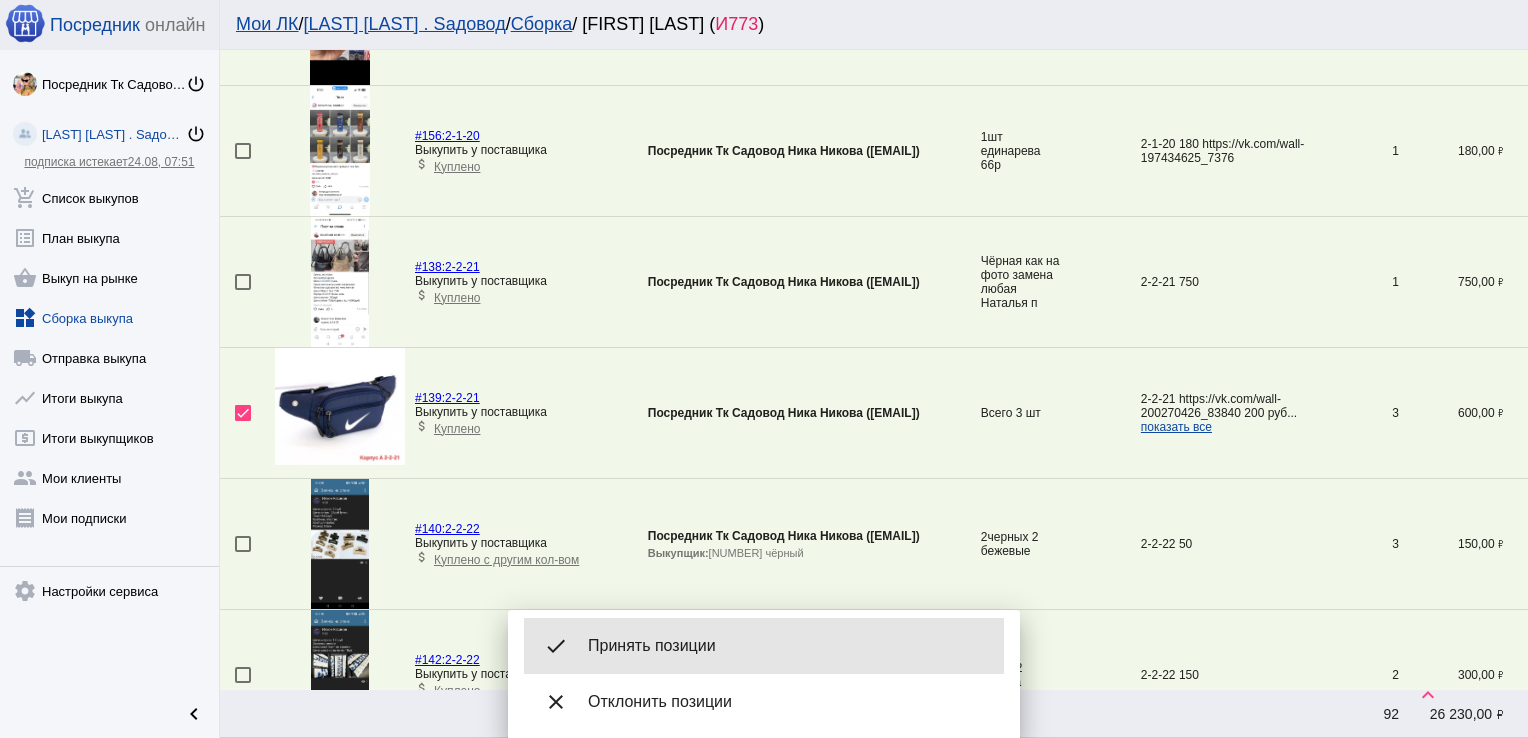 click on "done Принять позиции" at bounding box center (764, 646) 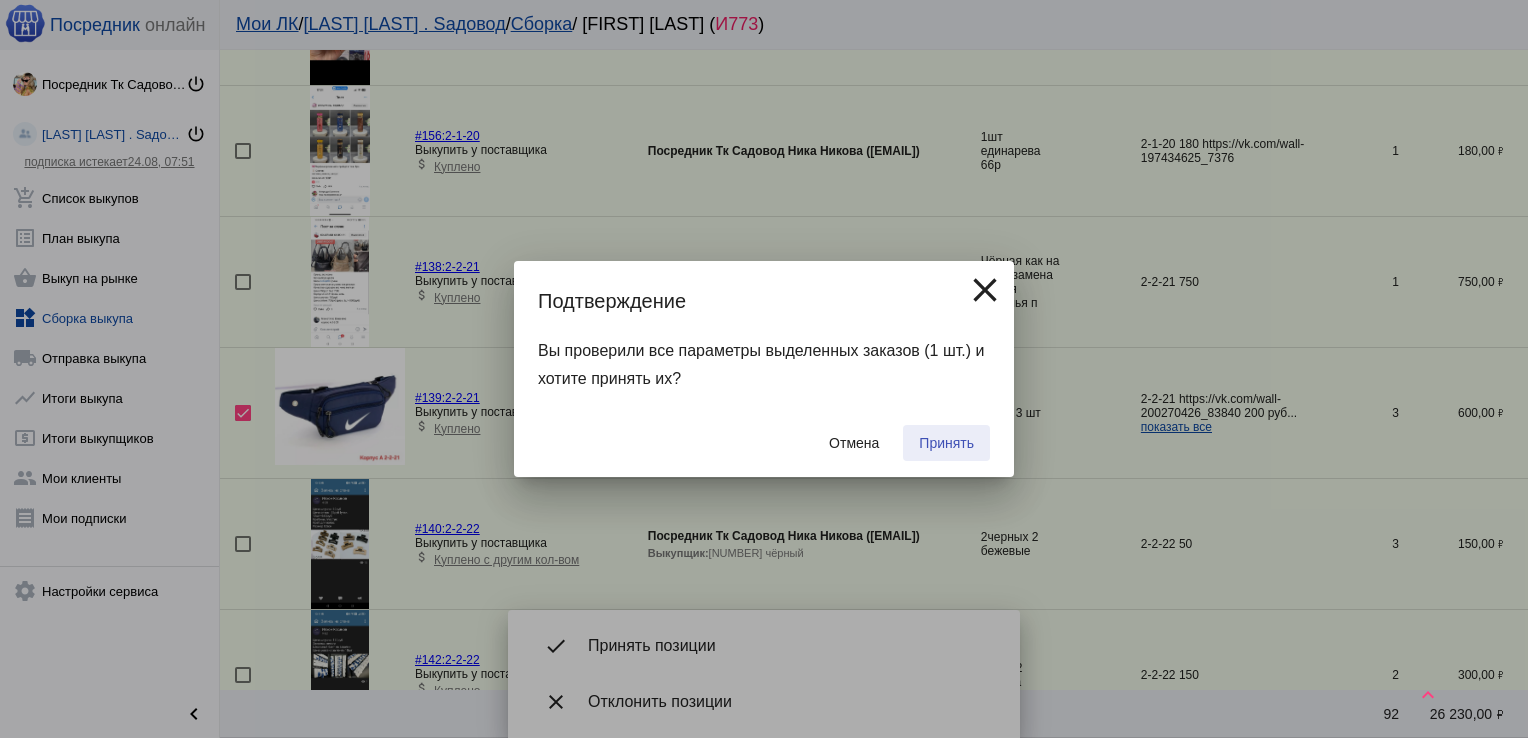 click on "Принять" at bounding box center (946, 443) 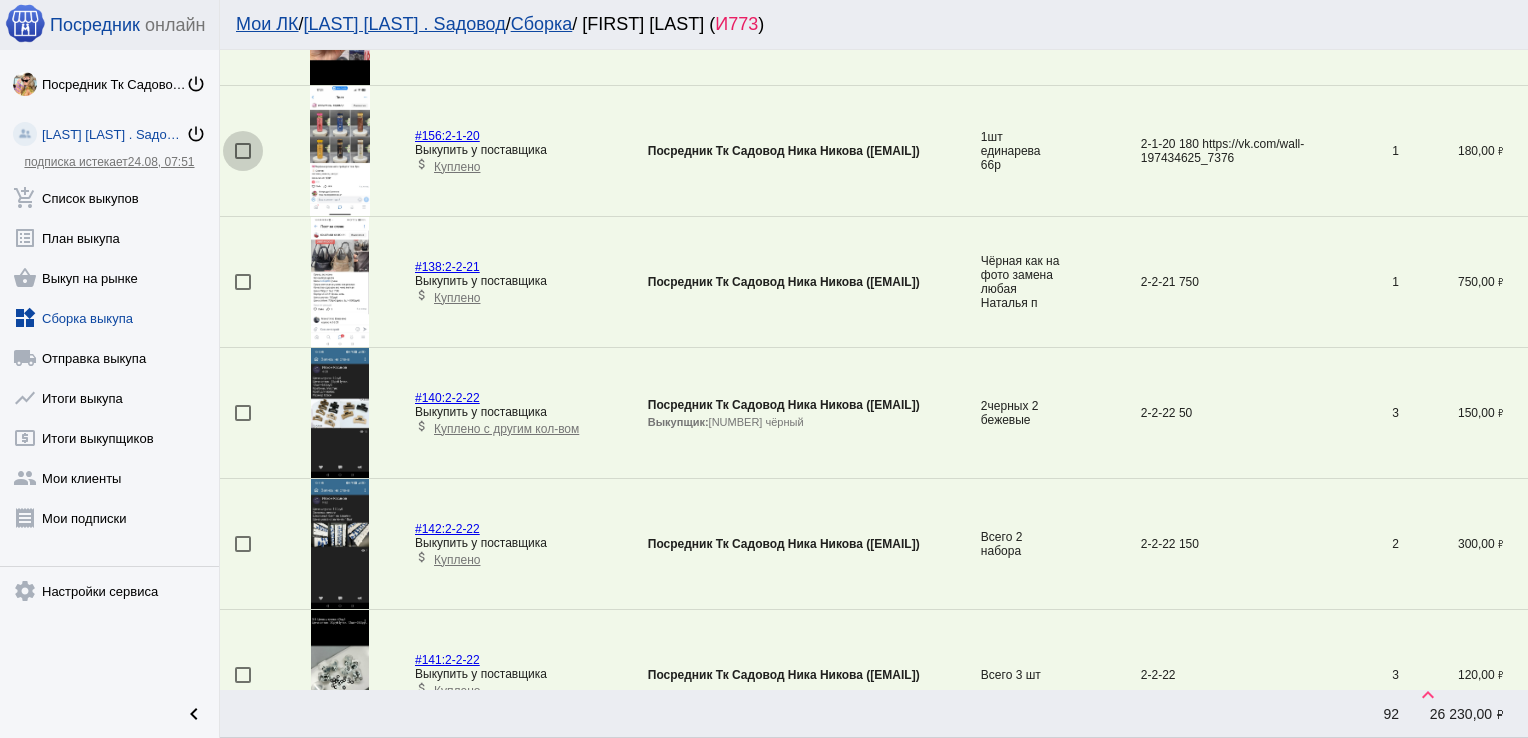 click at bounding box center [243, 151] 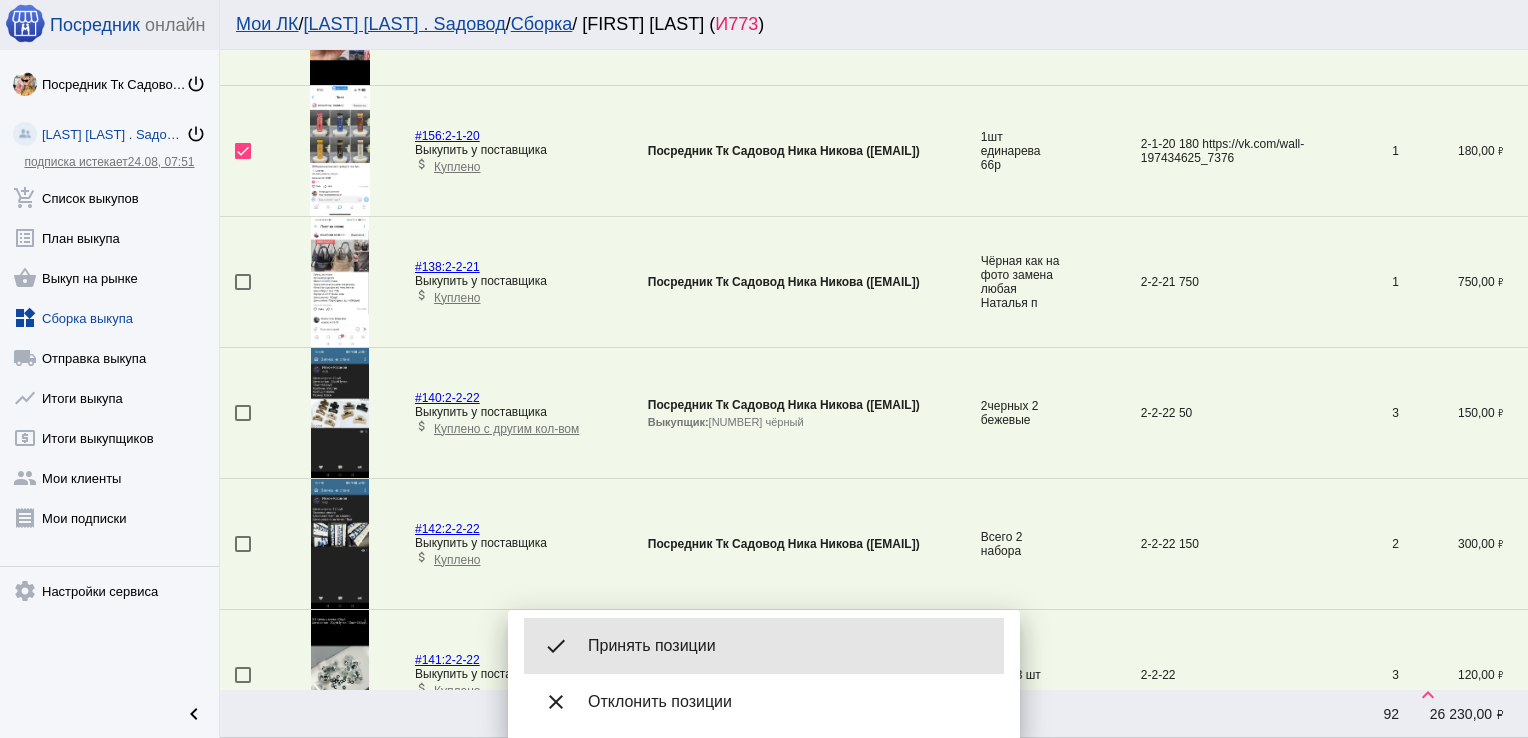 click on "Принять позиции" at bounding box center (788, 646) 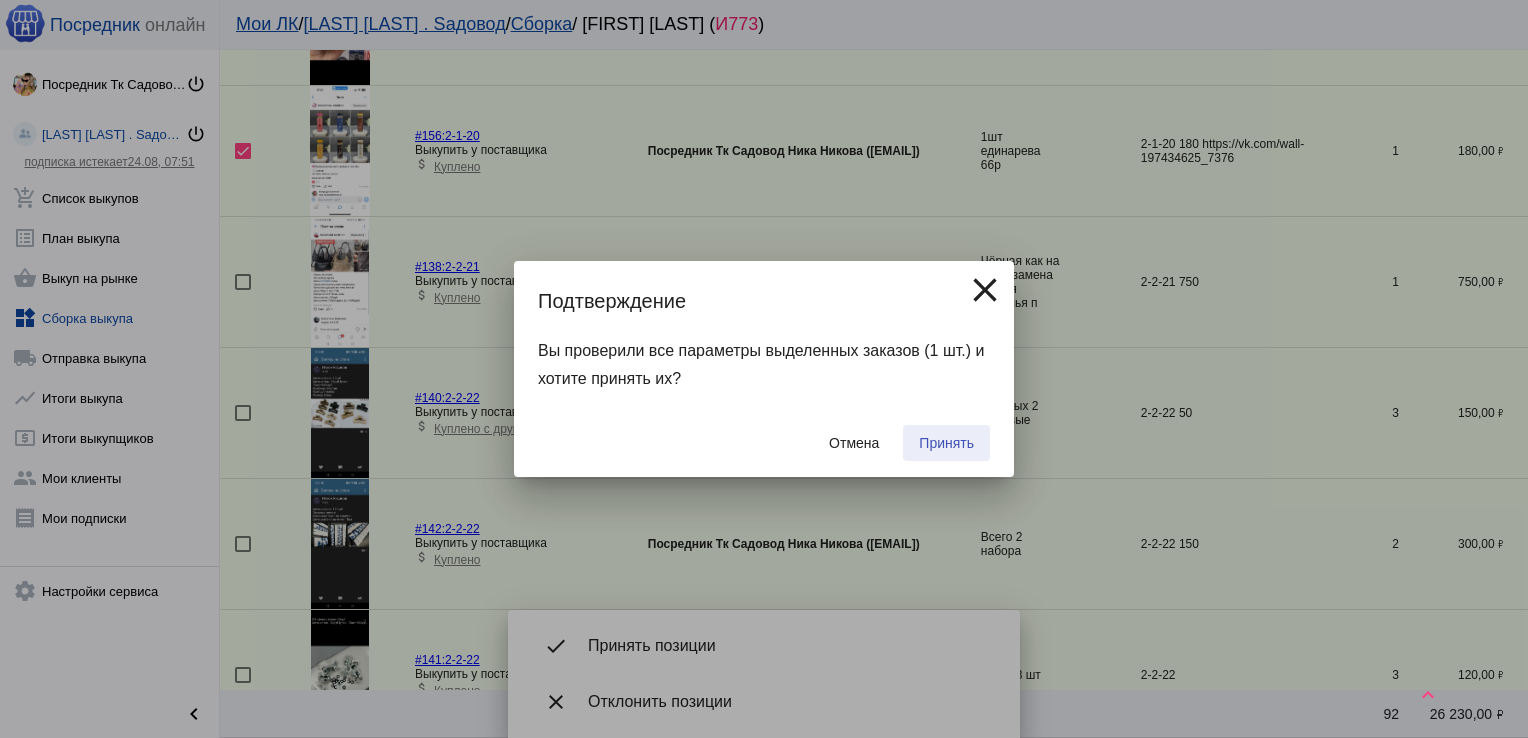 click on "Принять" at bounding box center (946, 443) 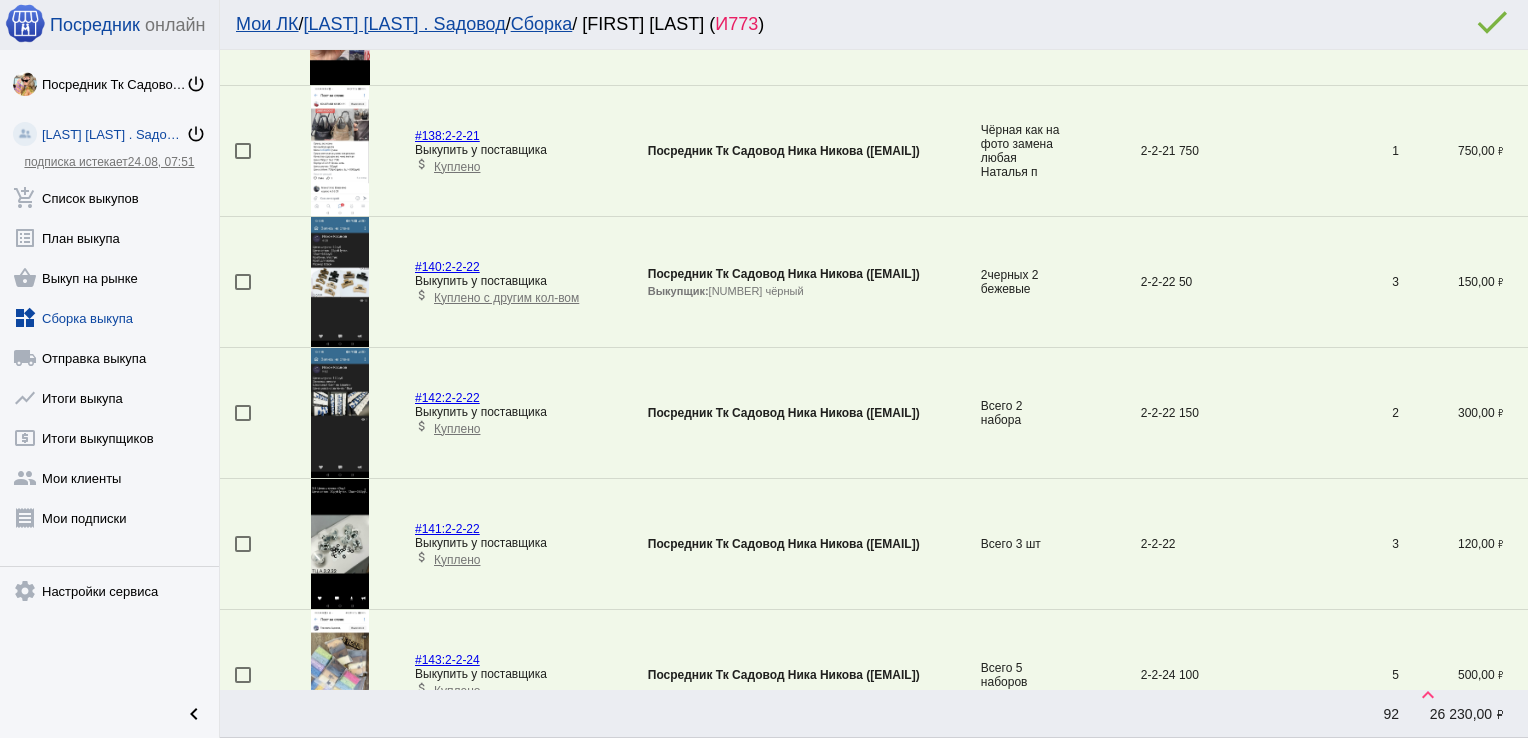 scroll, scrollTop: 3485, scrollLeft: 0, axis: vertical 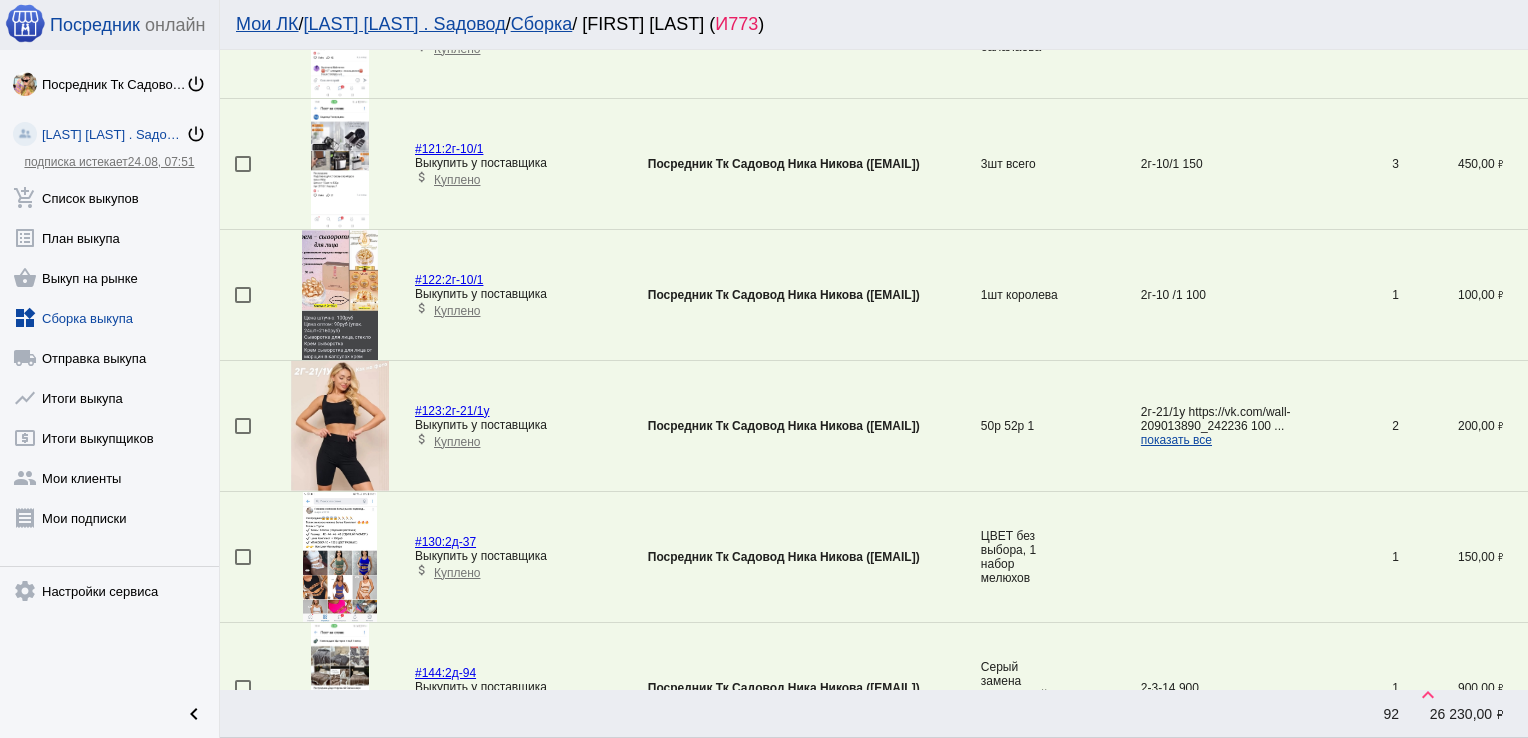 click at bounding box center [243, 426] 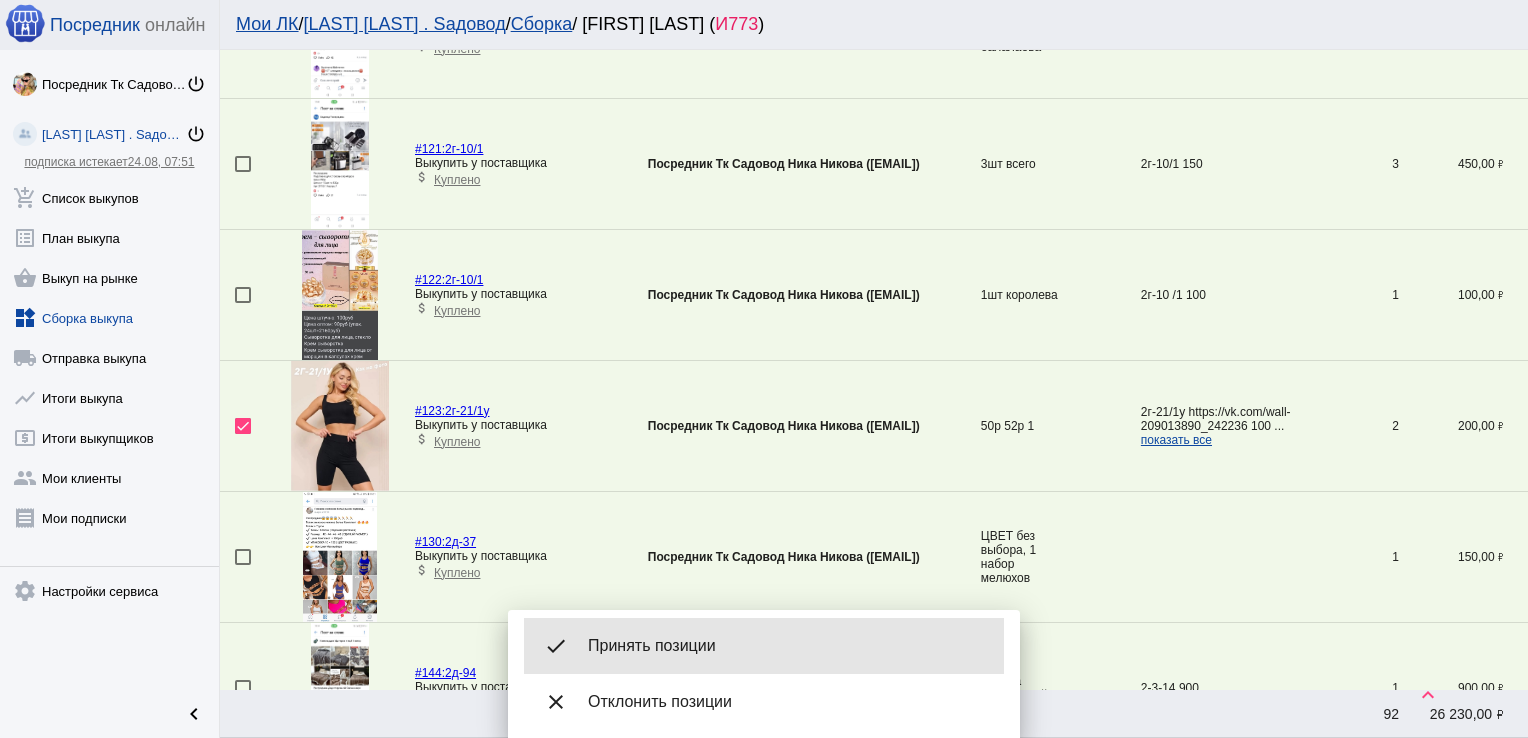 click on "done Принять позиции" at bounding box center (764, 646) 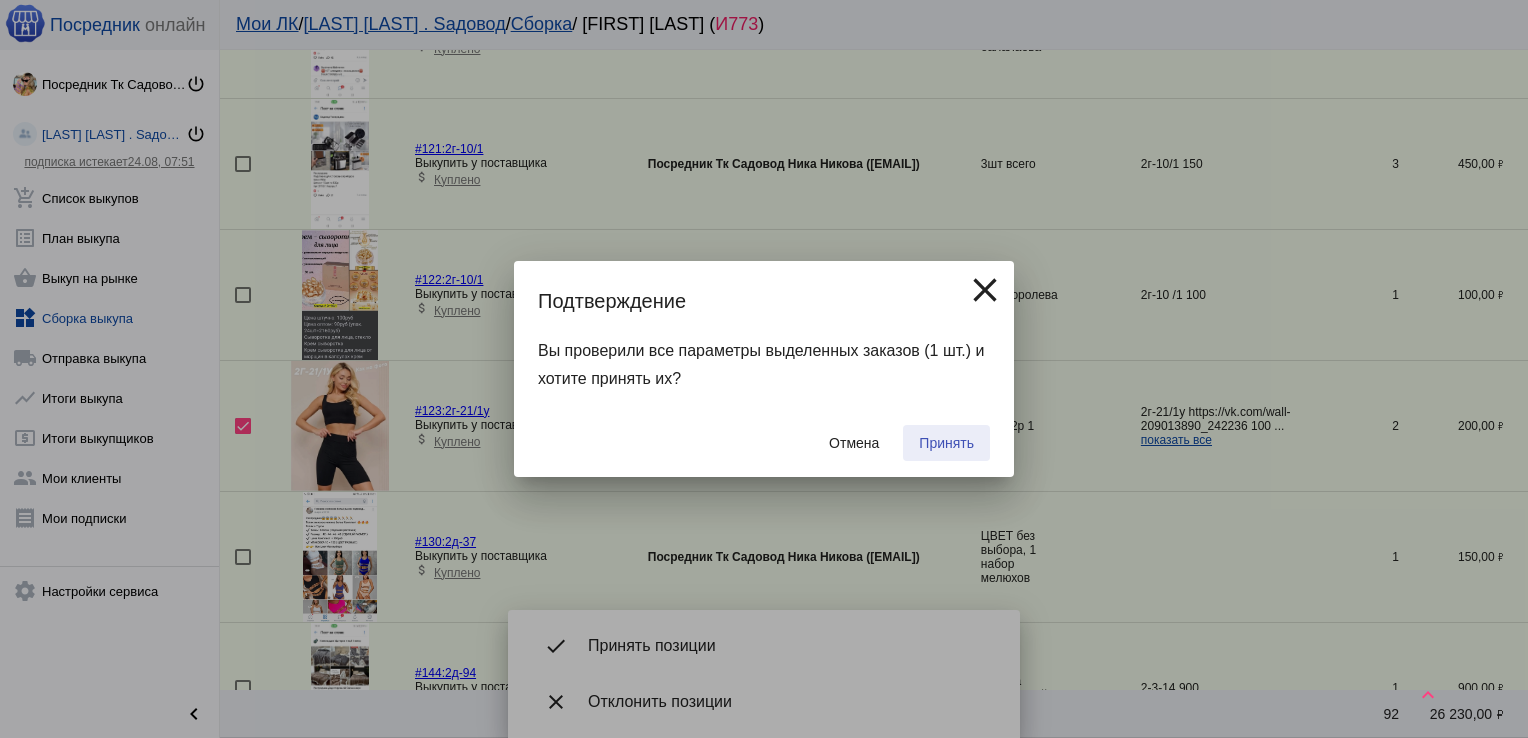 click on "Принять" at bounding box center (946, 443) 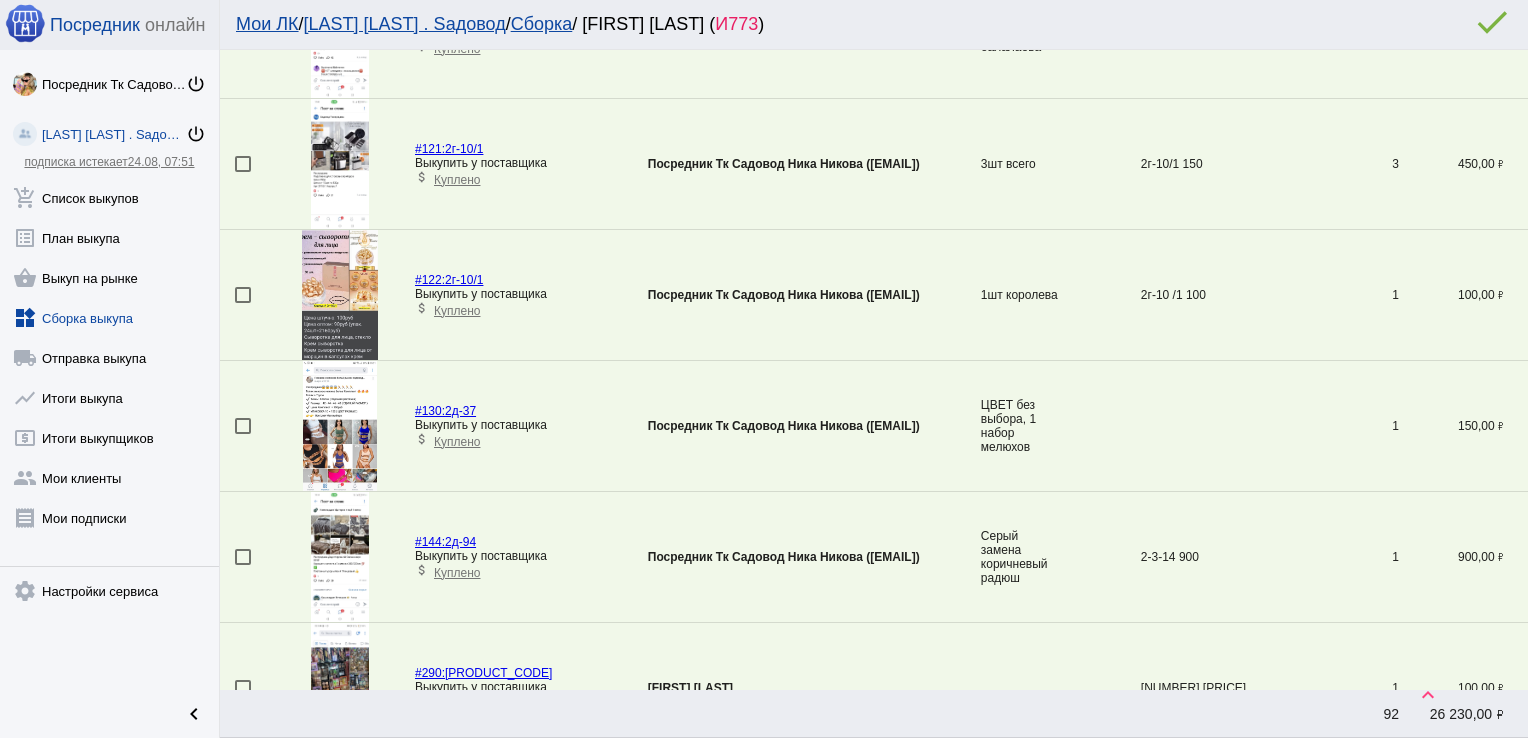scroll, scrollTop: 1248, scrollLeft: 0, axis: vertical 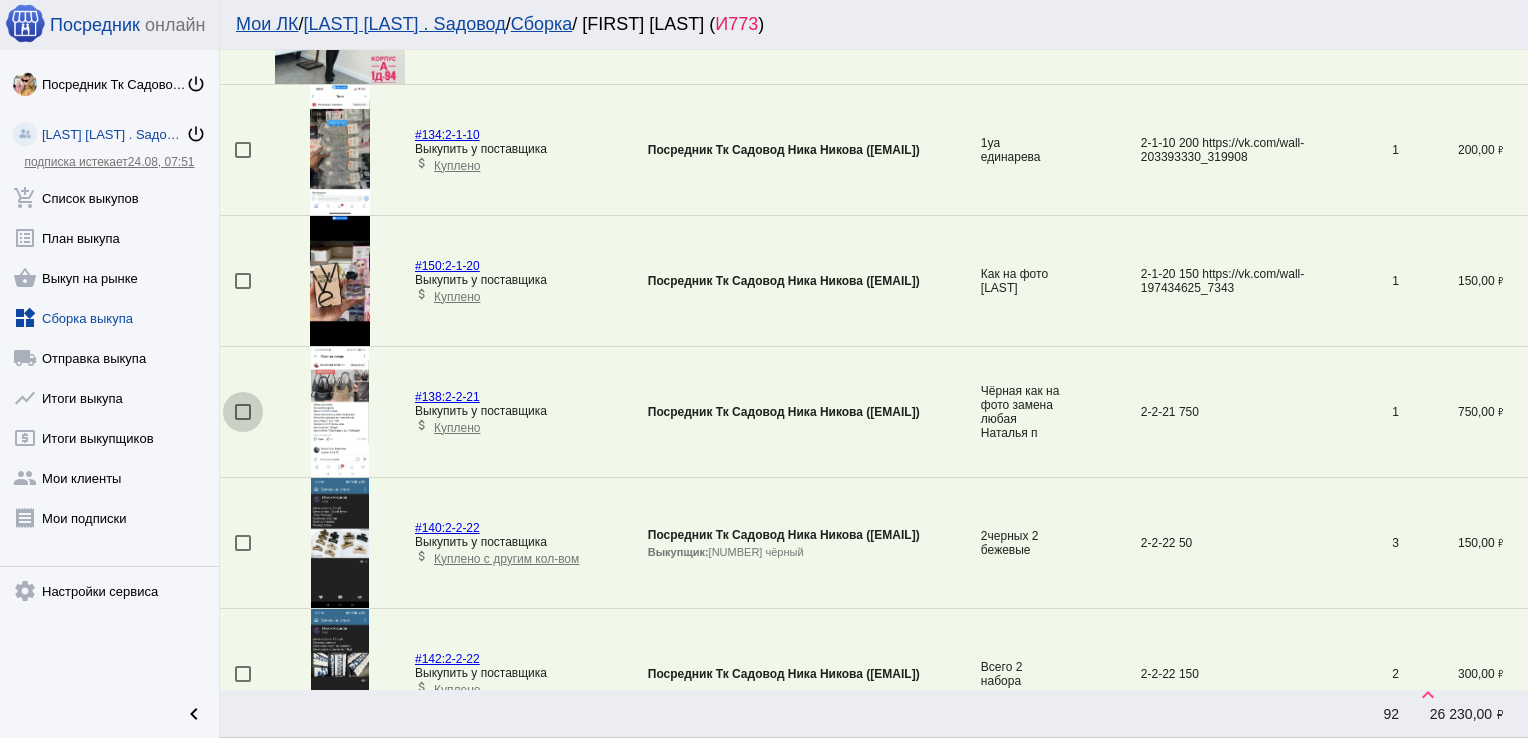 click at bounding box center [243, 412] 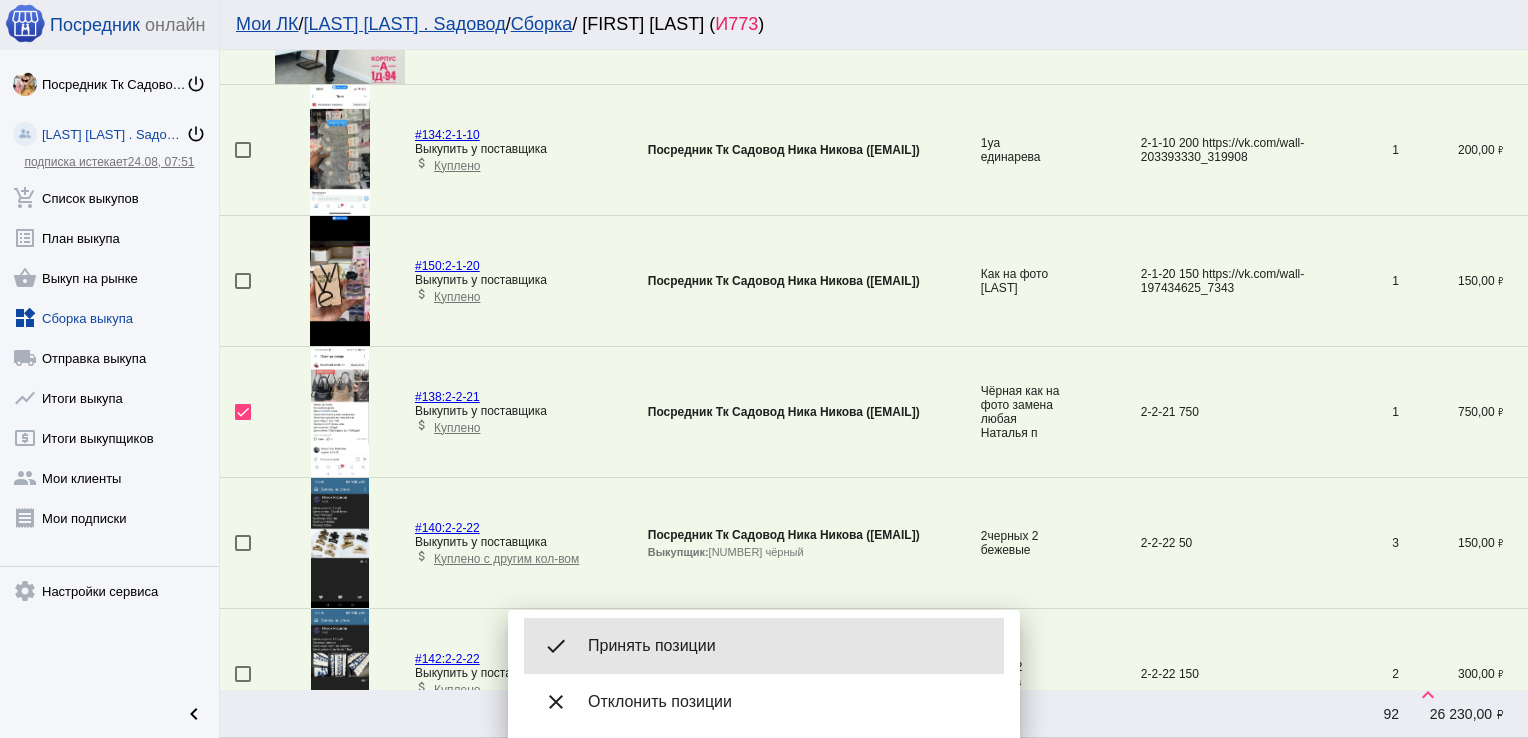 click on "Принять позиции" at bounding box center [788, 646] 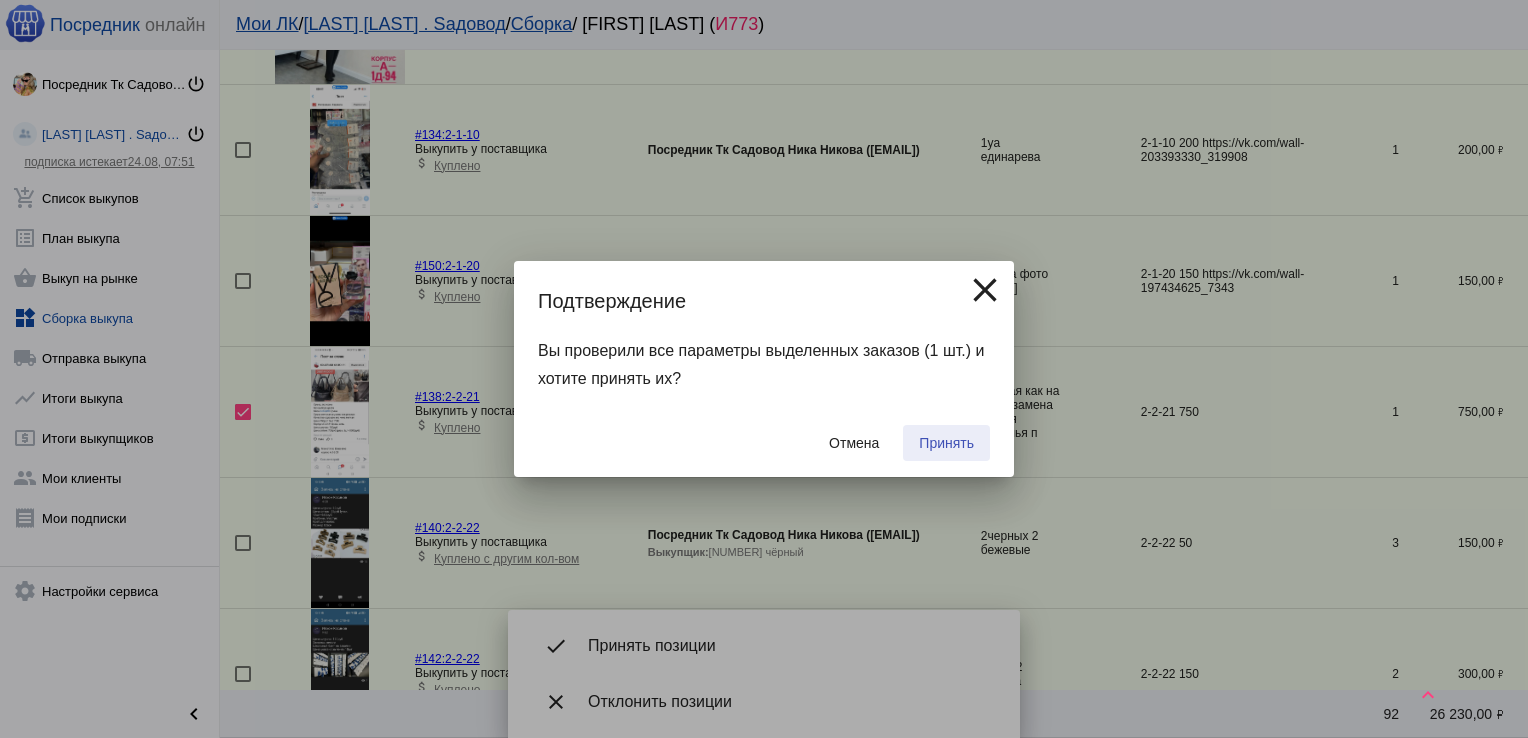 click on "Принять" at bounding box center [946, 443] 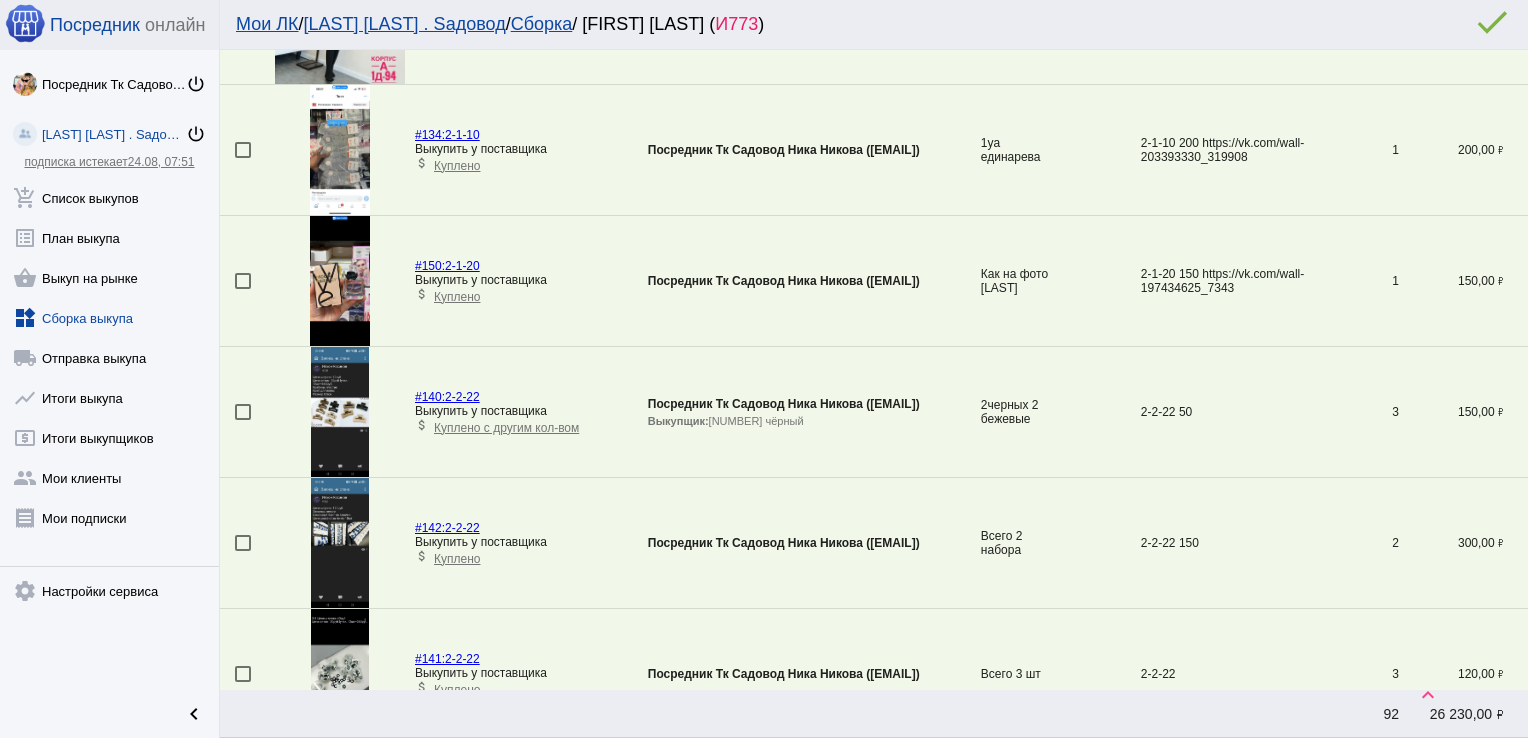 scroll, scrollTop: 3354, scrollLeft: 0, axis: vertical 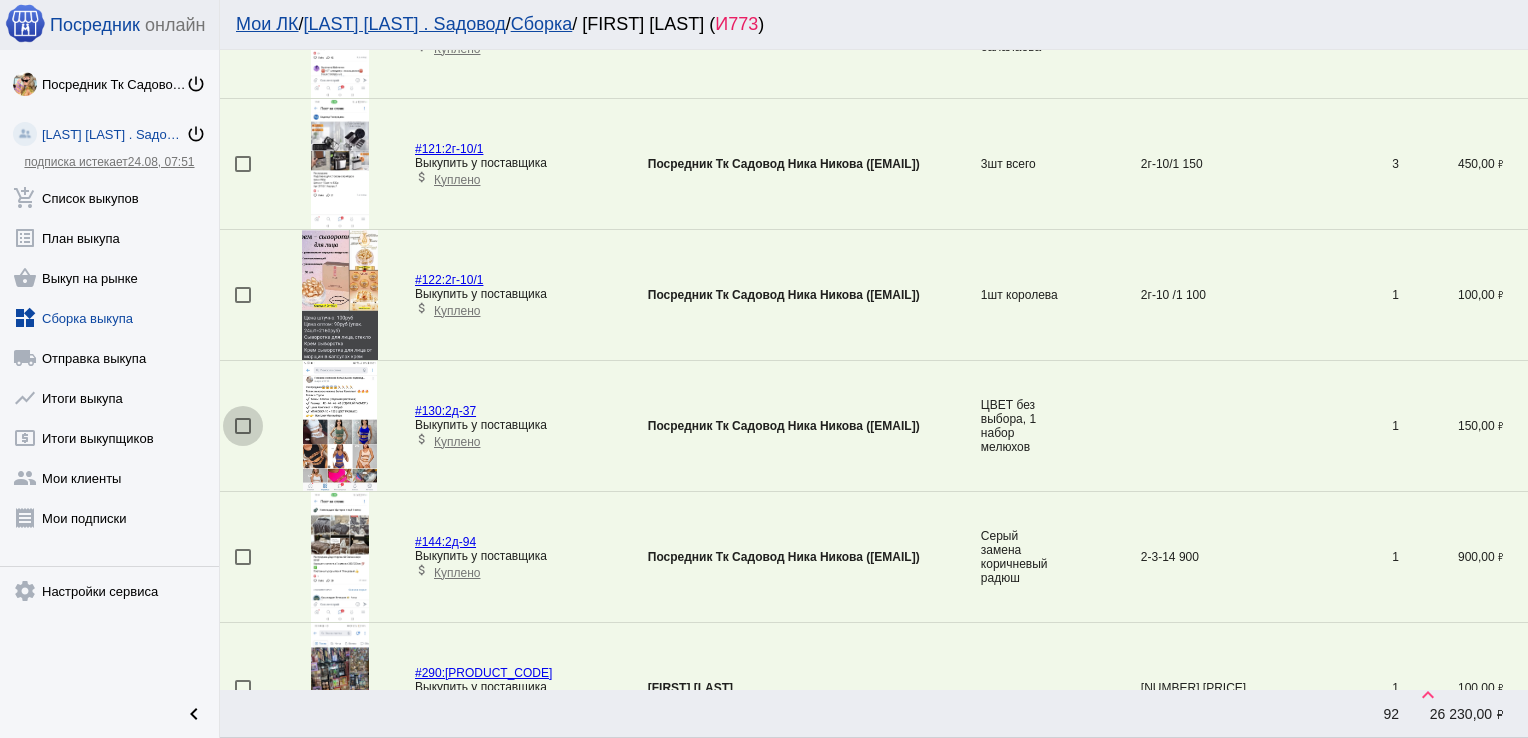 click at bounding box center [243, 426] 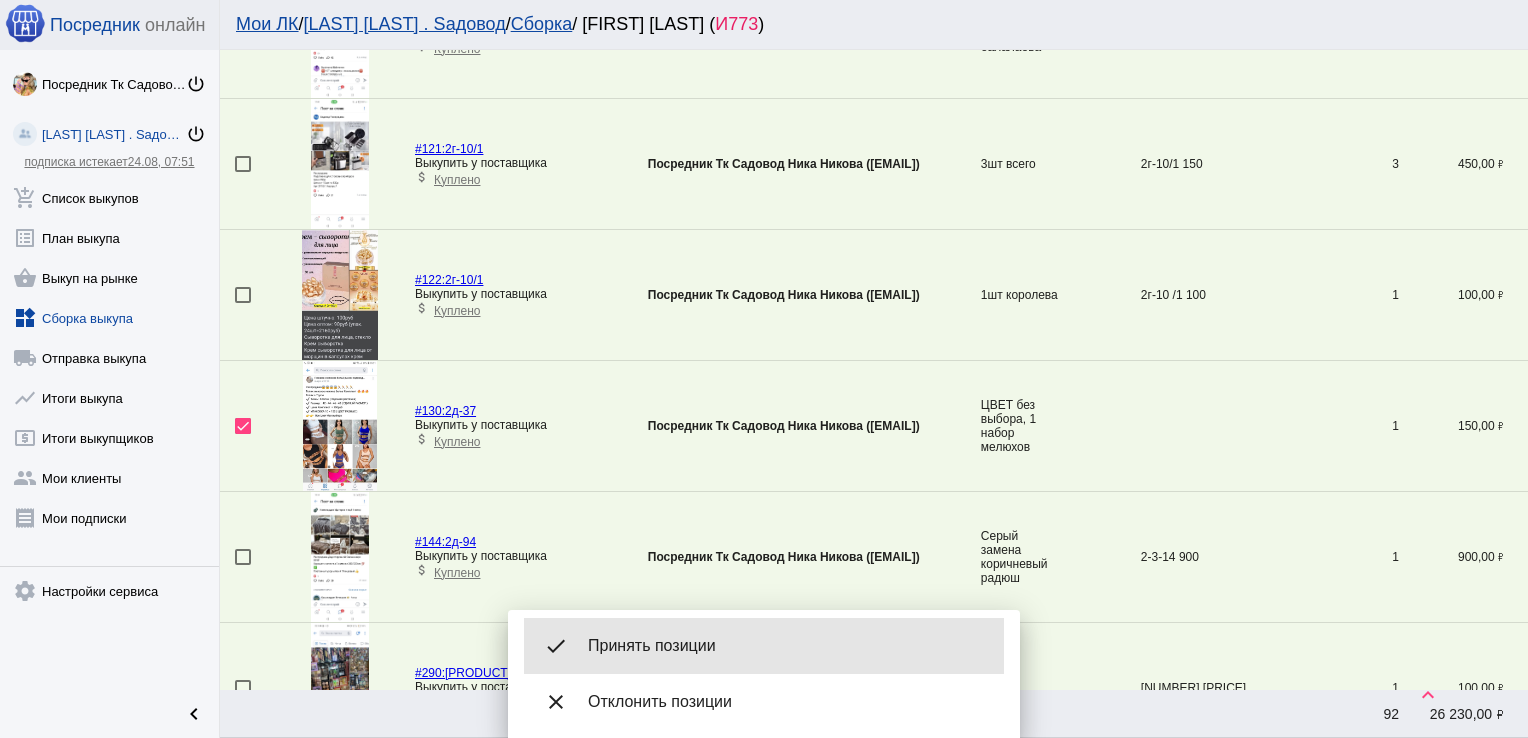 click on "done Принять позиции" at bounding box center [764, 646] 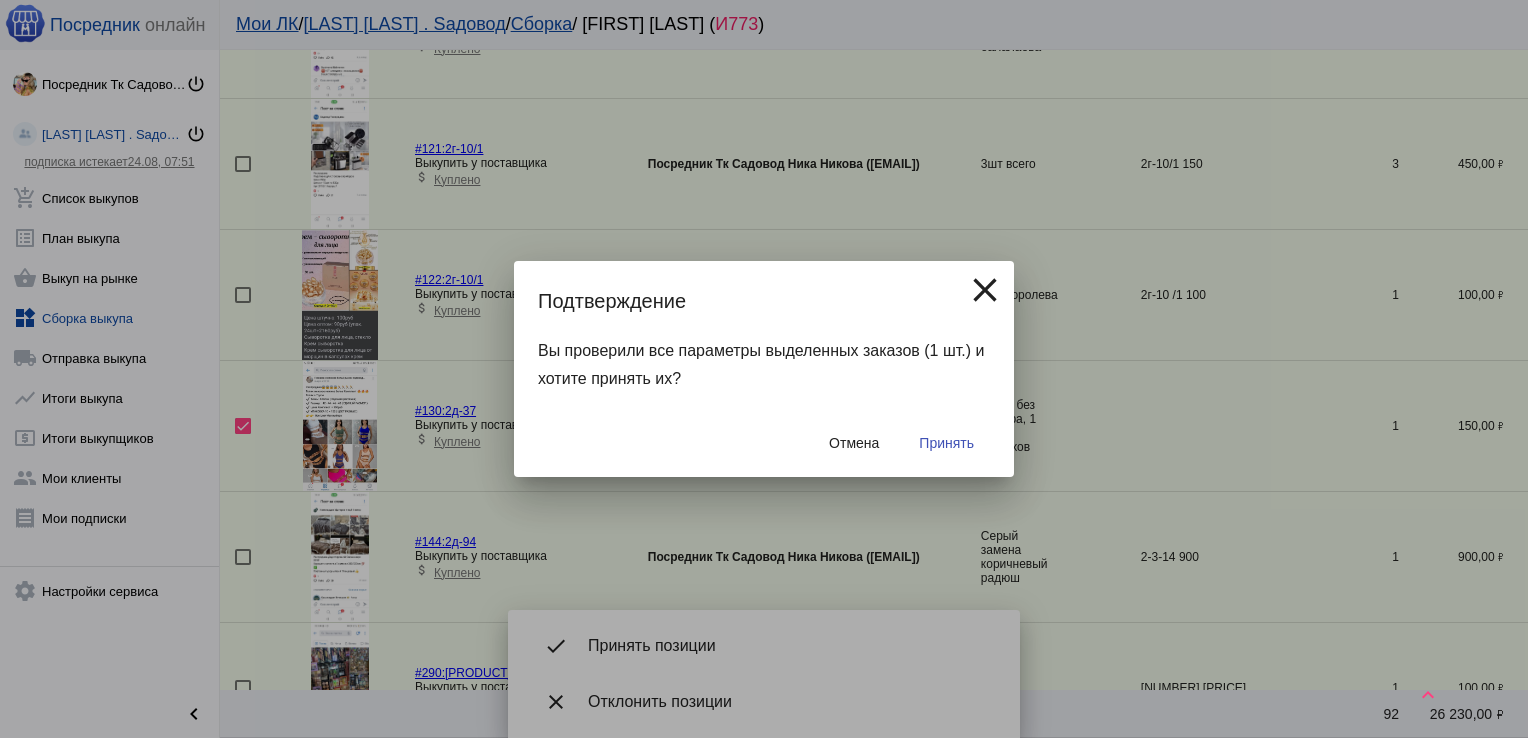 click on "Принять" at bounding box center [946, 443] 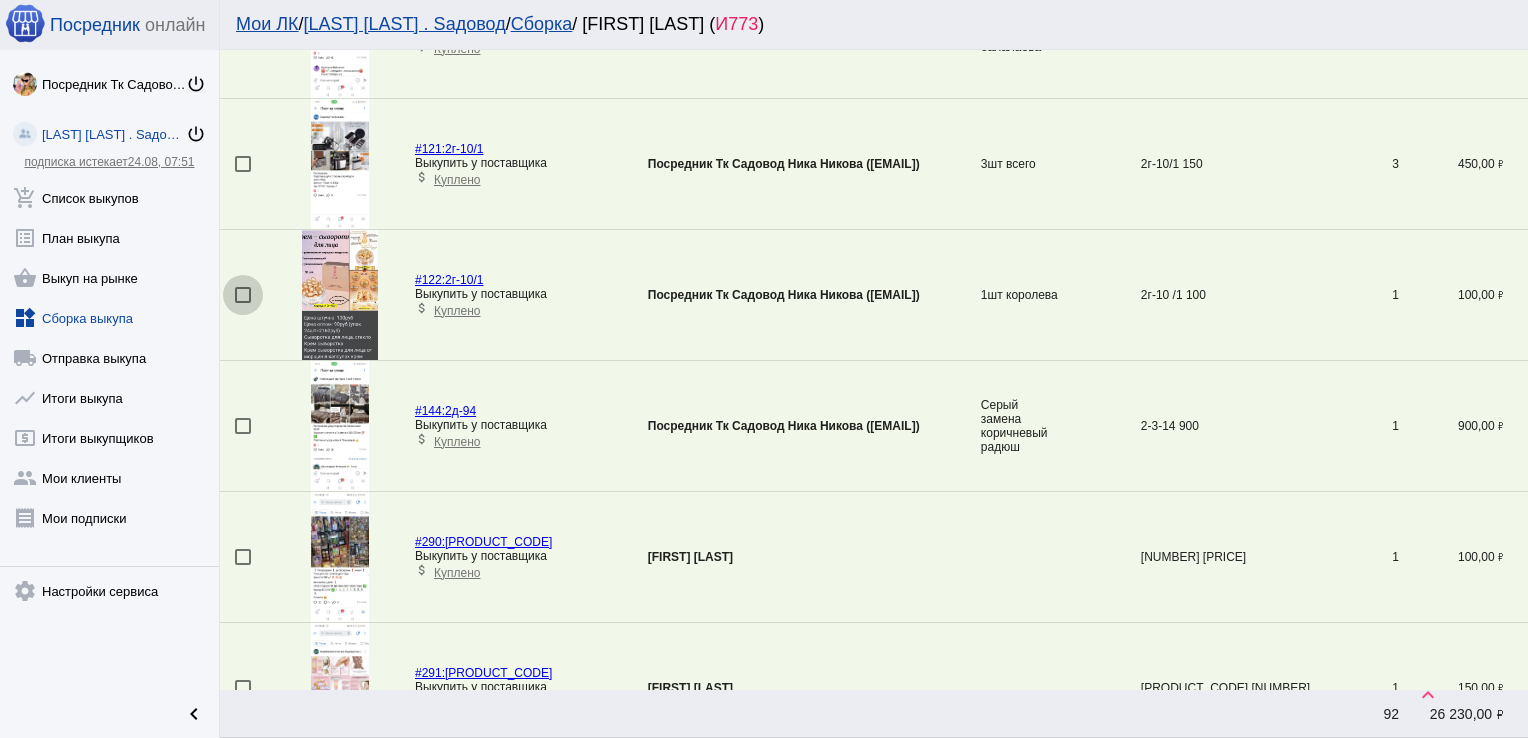 click at bounding box center (243, 295) 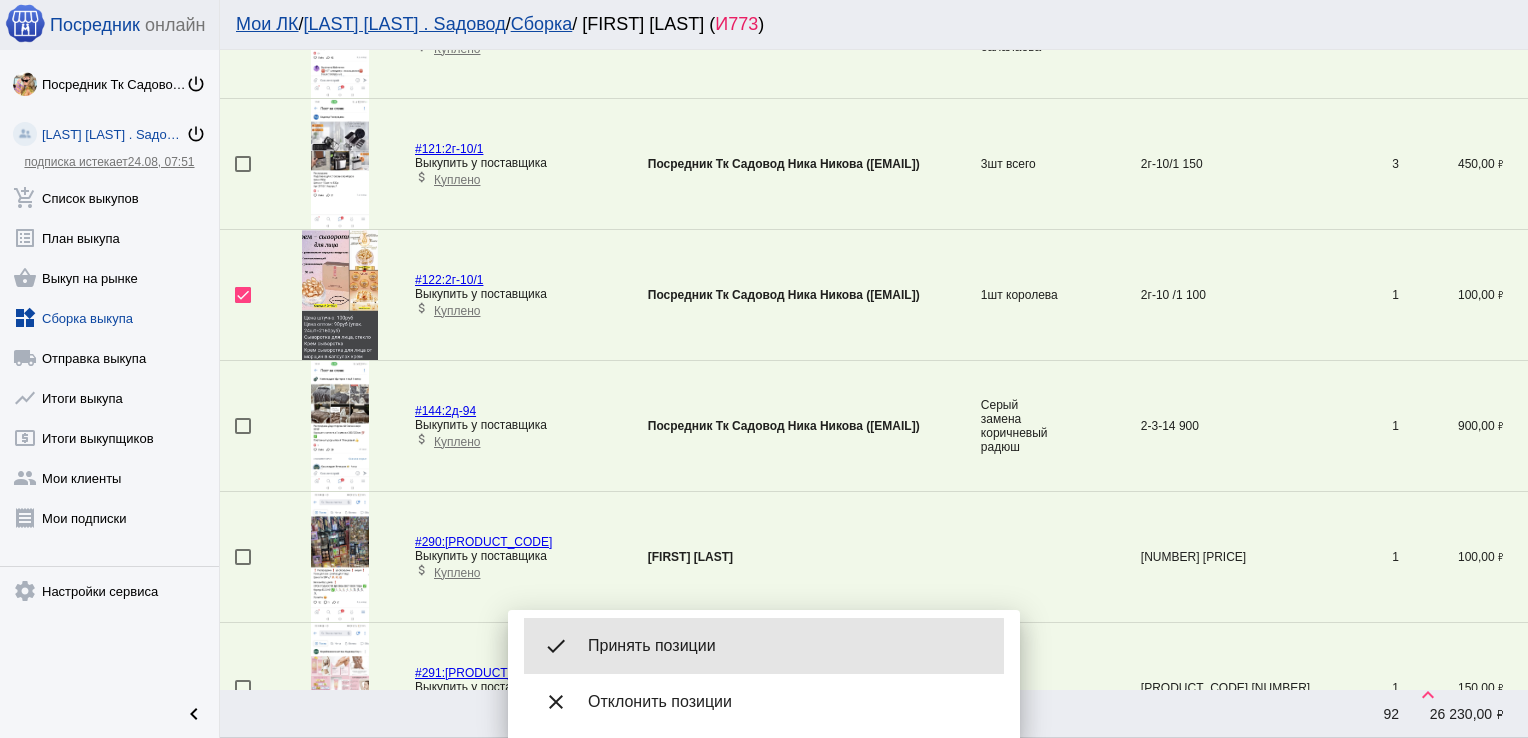 click on "done Принять позиции" at bounding box center [764, 646] 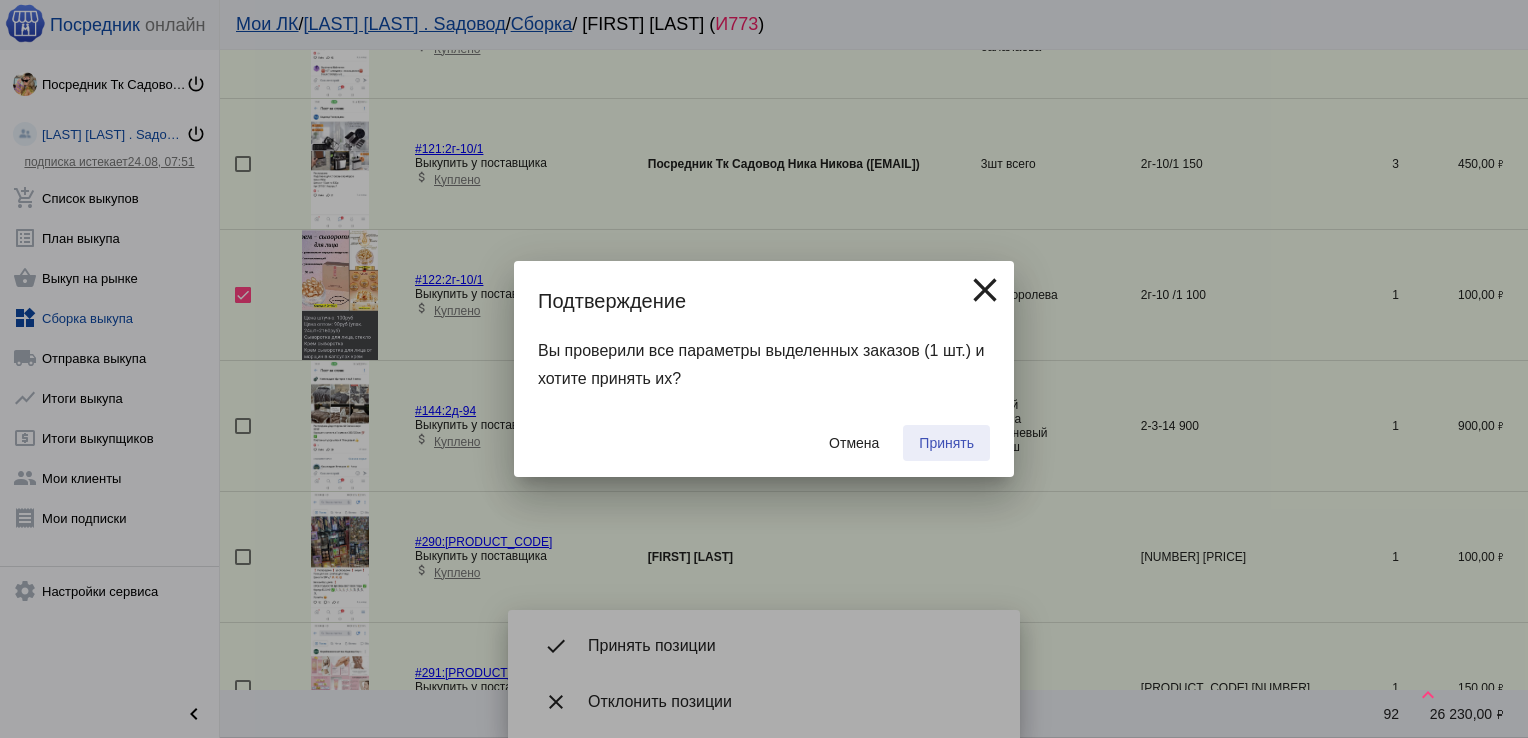 click on "Принять" at bounding box center [946, 443] 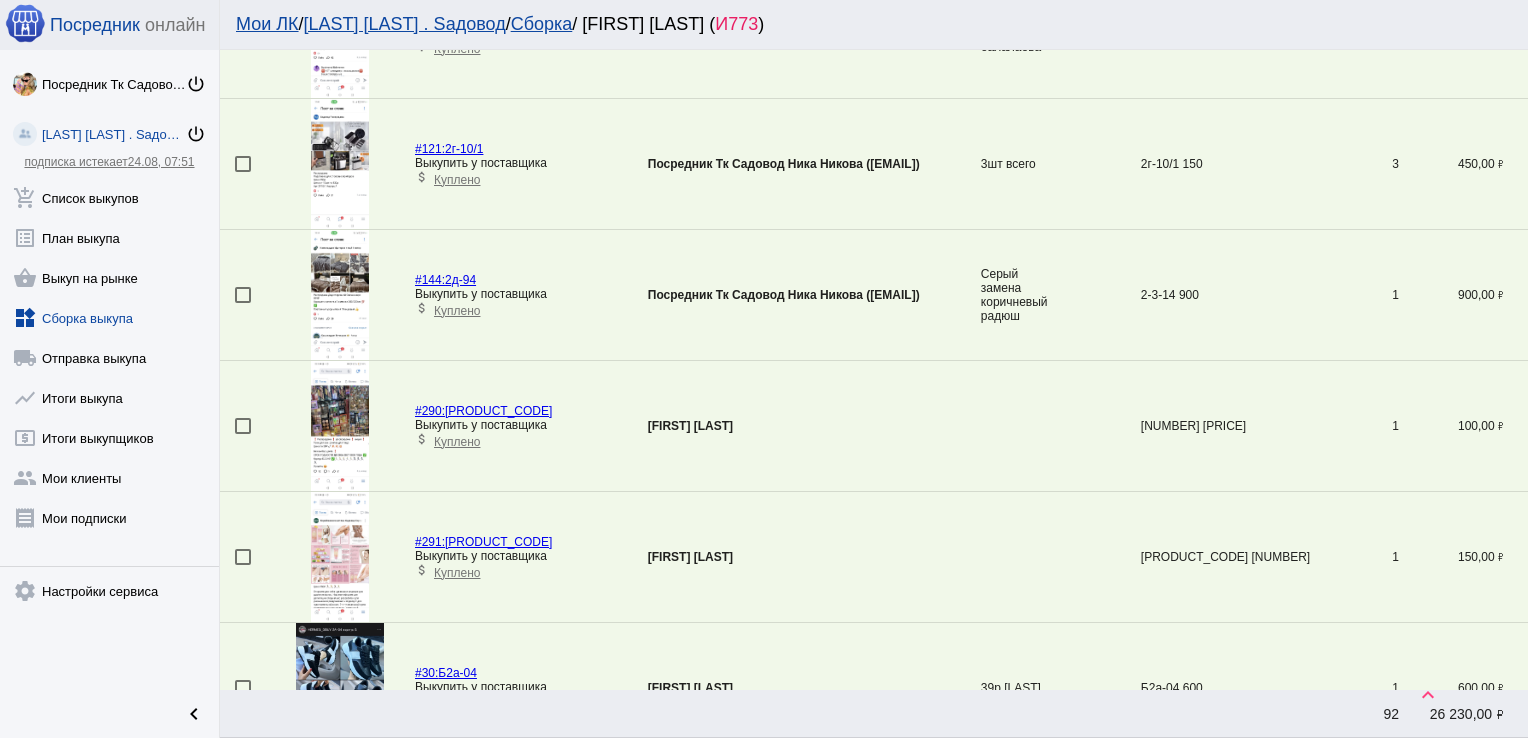 scroll, scrollTop: 1640, scrollLeft: 0, axis: vertical 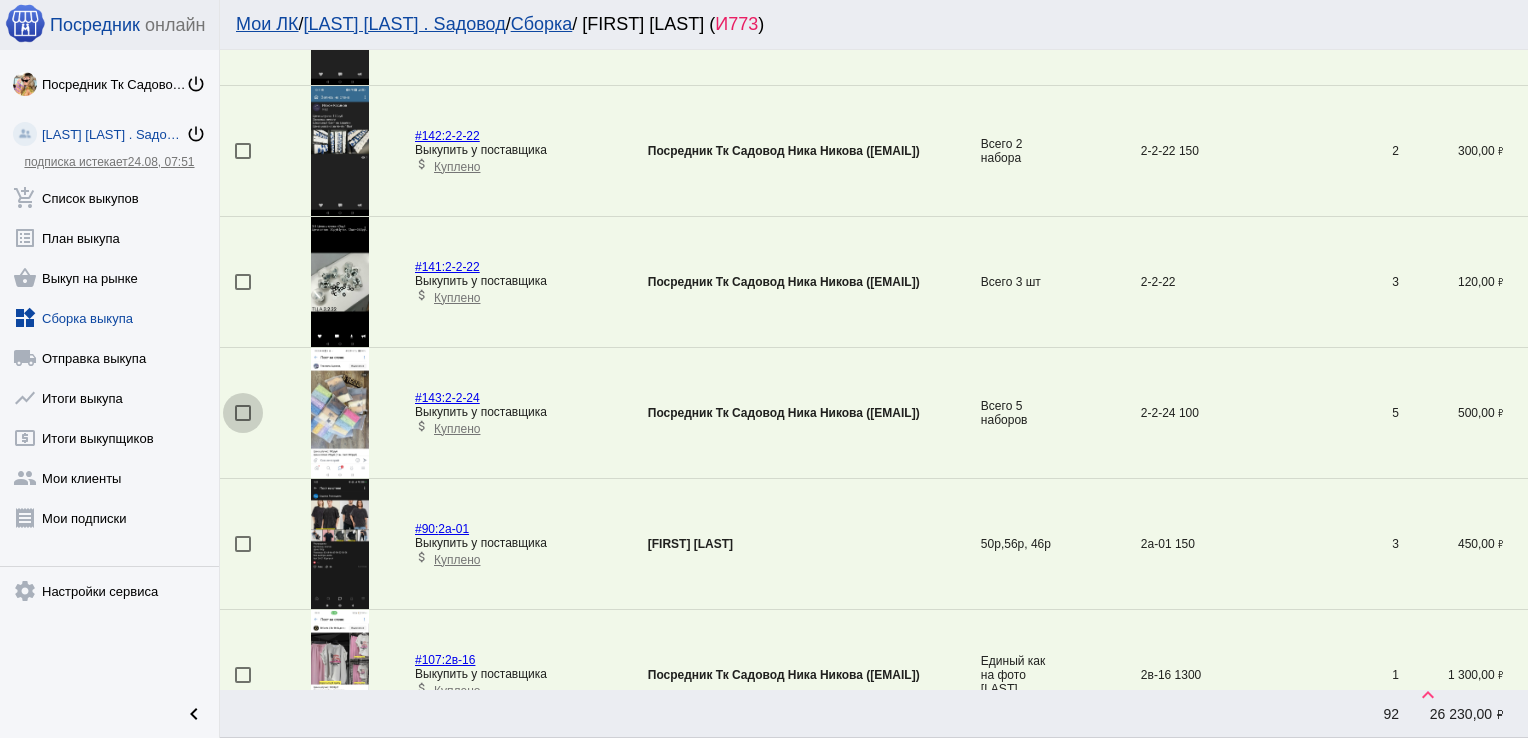 click at bounding box center (243, 413) 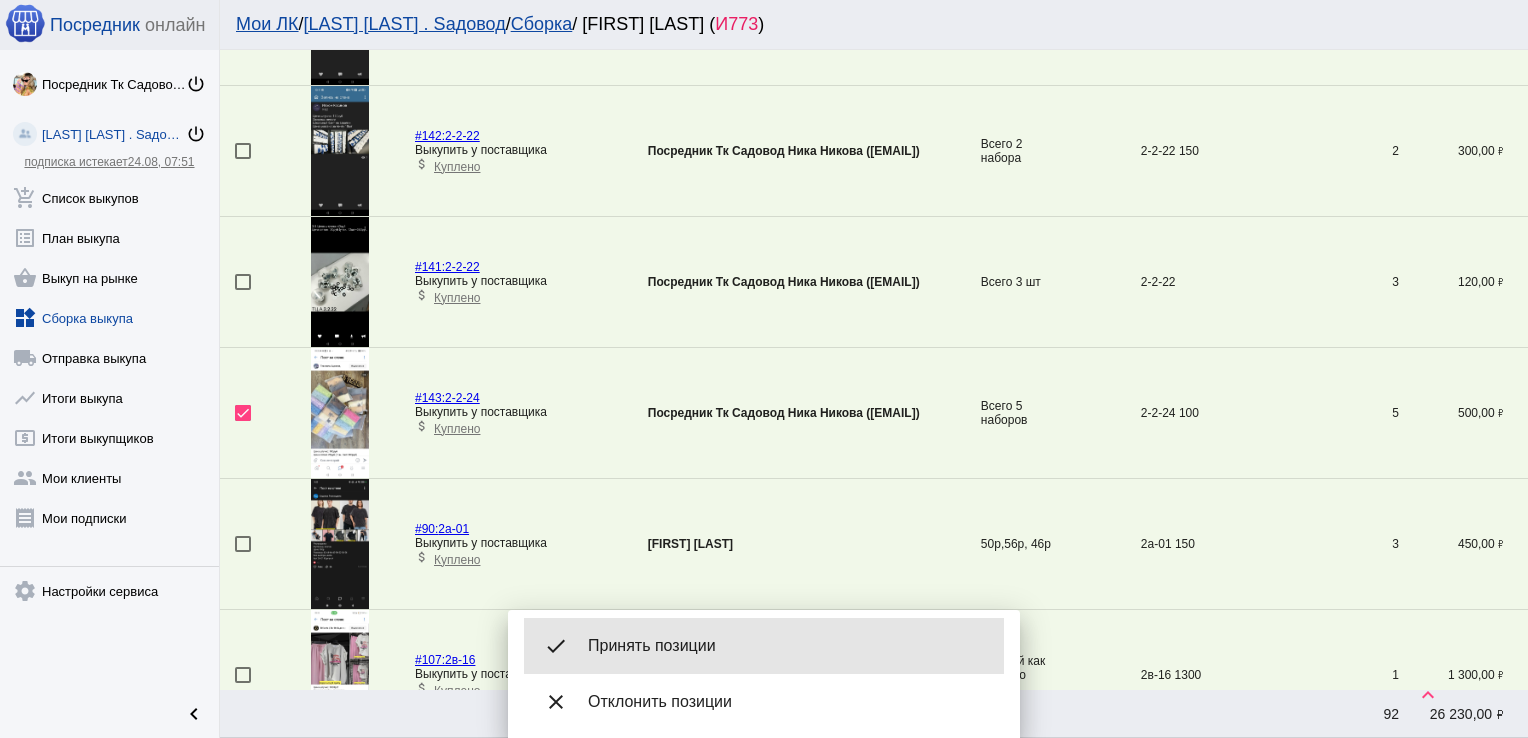 click on "Принять позиции" at bounding box center [788, 646] 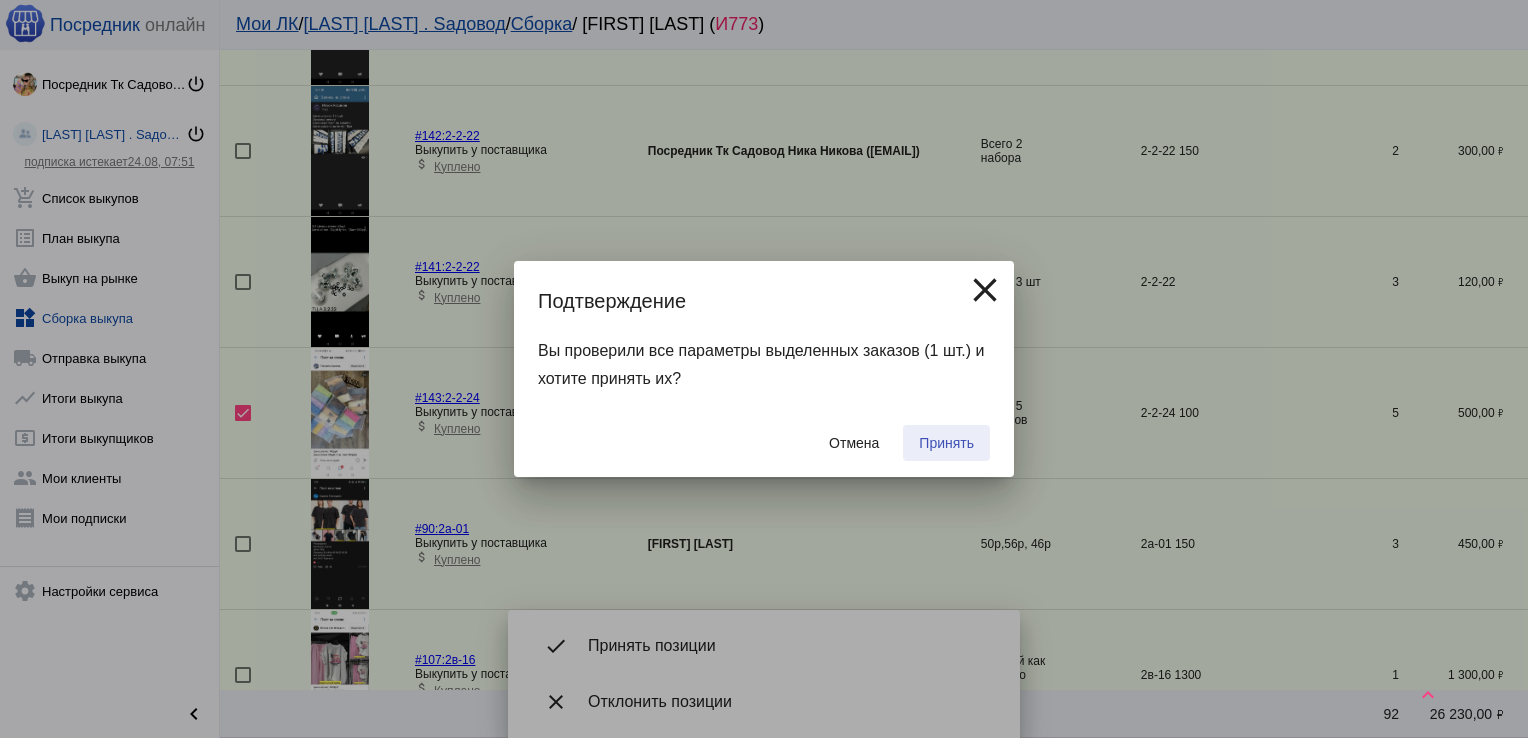 click on "Принять" at bounding box center [946, 443] 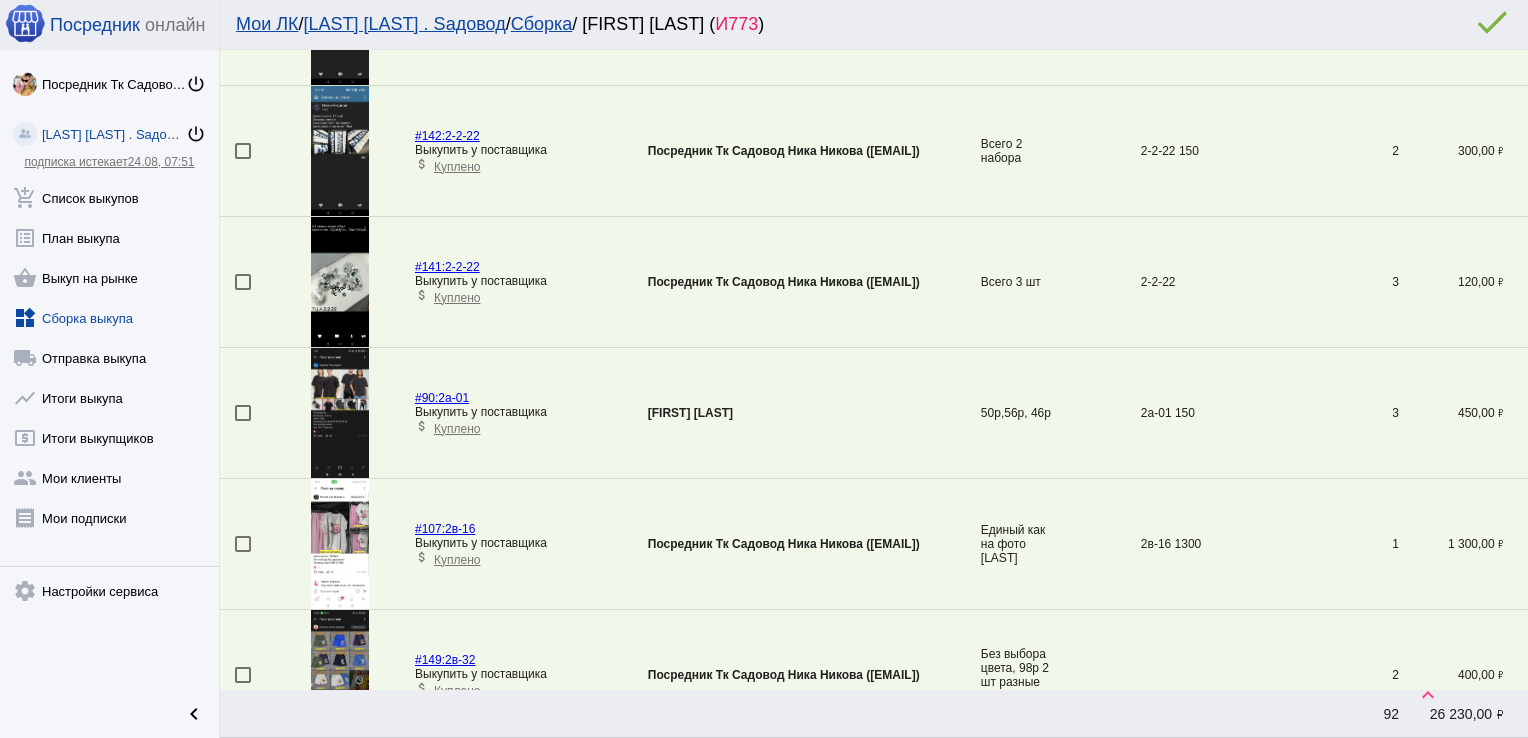scroll, scrollTop: 1116, scrollLeft: 0, axis: vertical 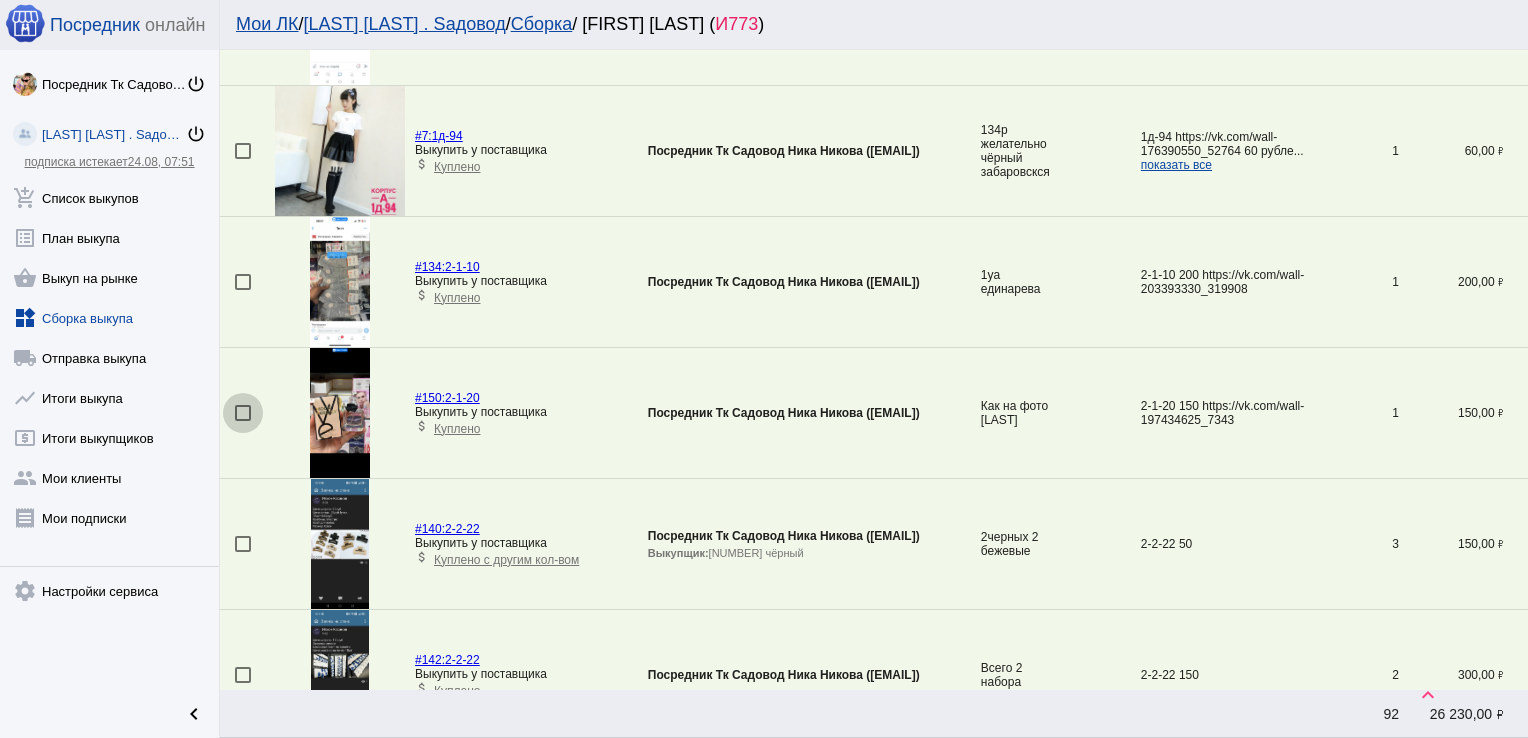 click at bounding box center (243, 413) 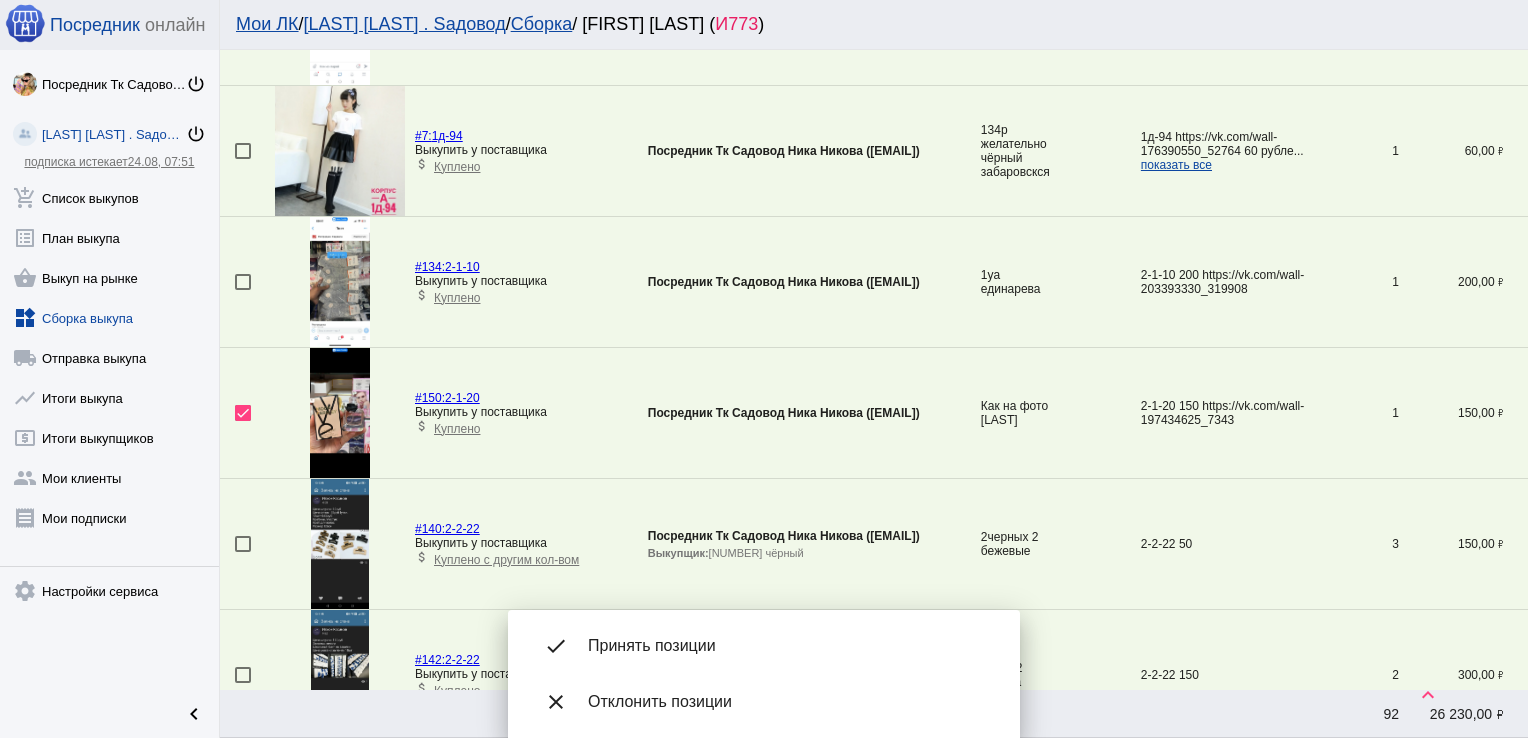 click on "Принять позиции" at bounding box center [788, 646] 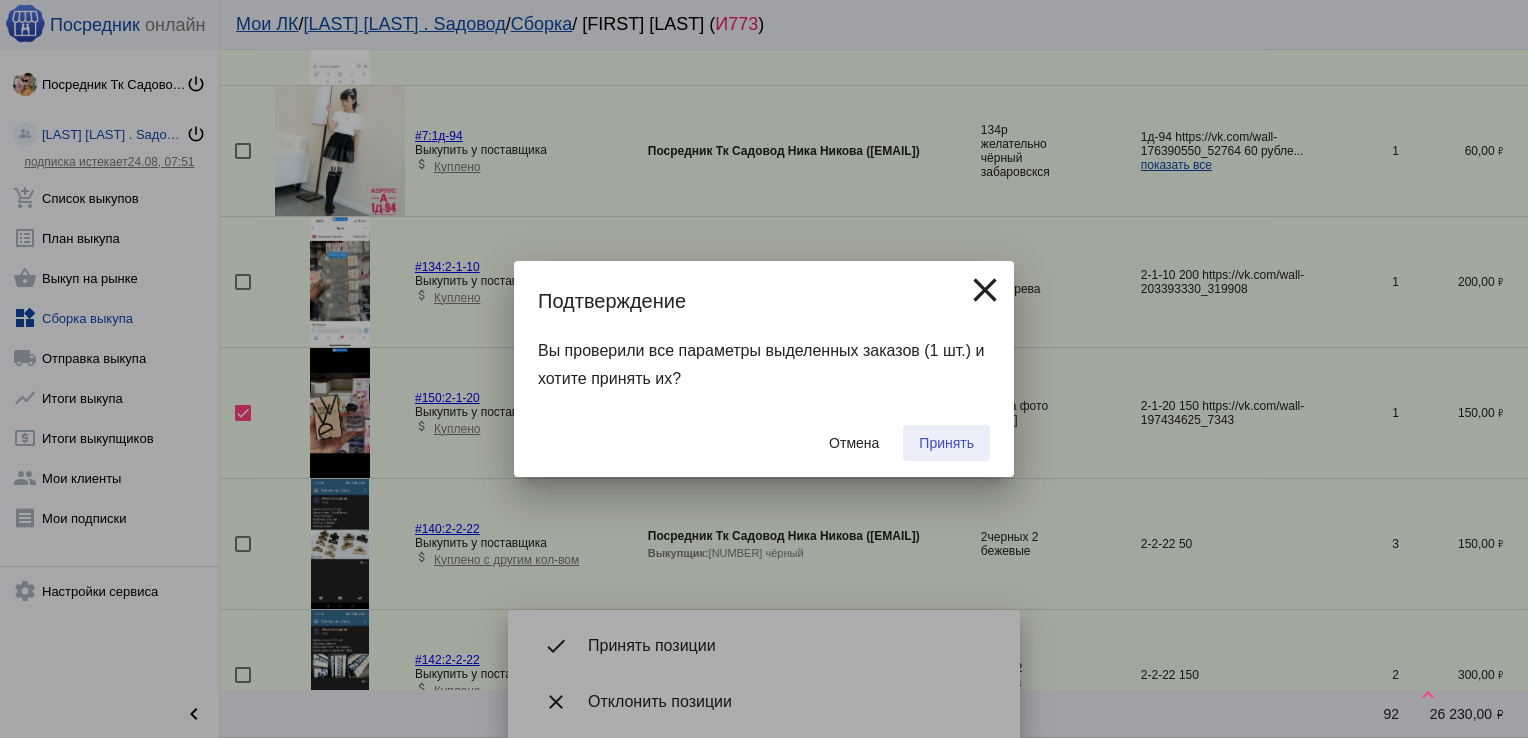 click on "Принять" at bounding box center [946, 443] 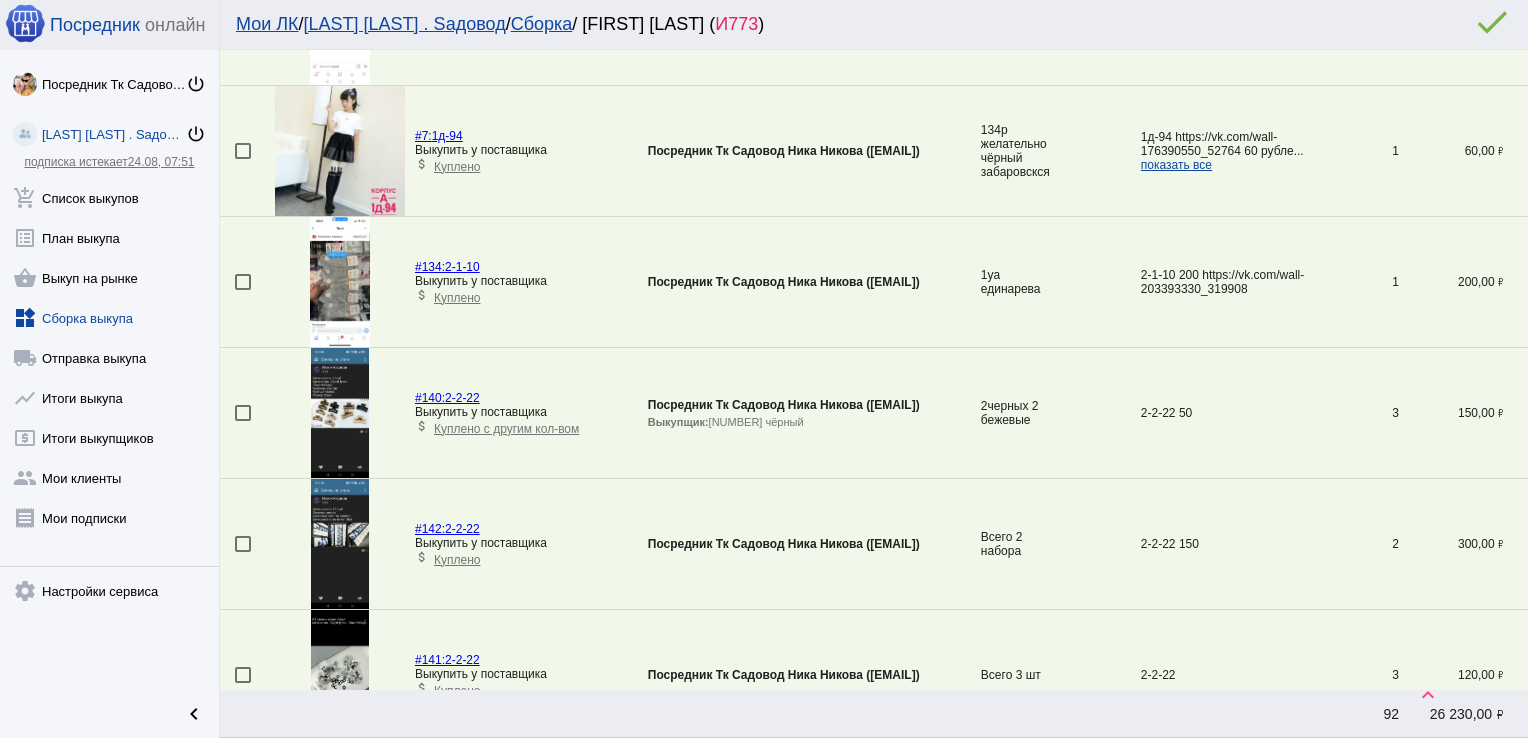 scroll, scrollTop: 3224, scrollLeft: 0, axis: vertical 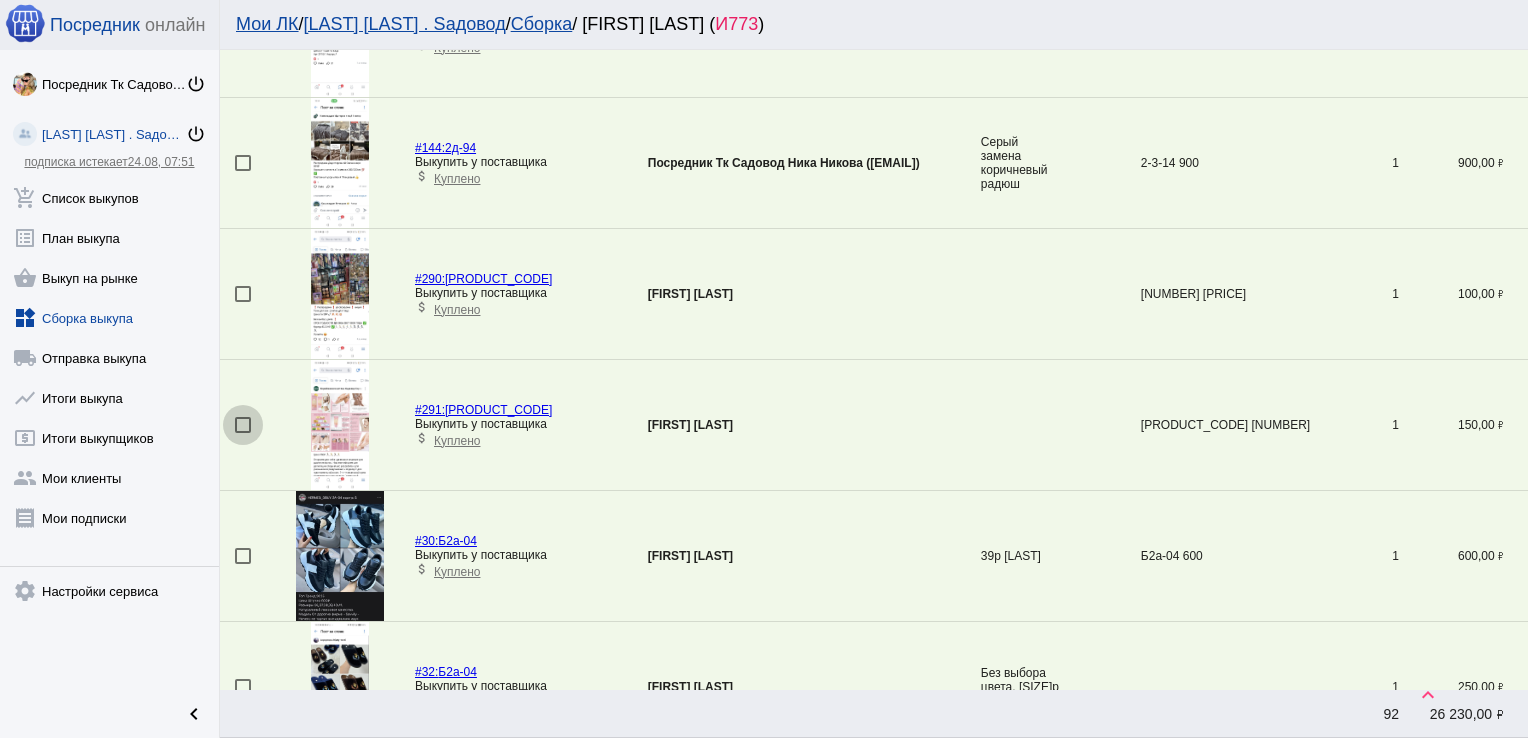 click at bounding box center [243, 425] 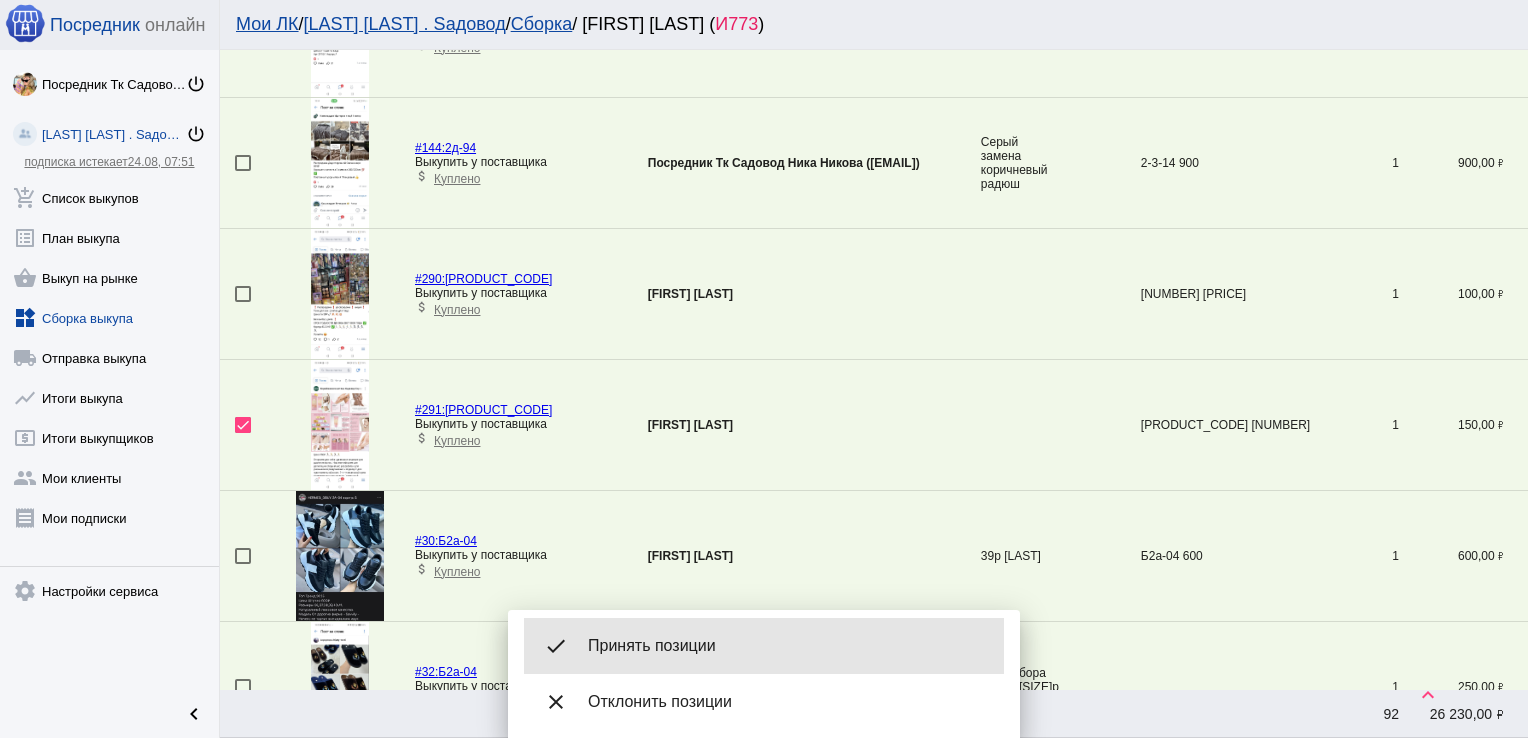 click on "done Принять позиции" at bounding box center (764, 646) 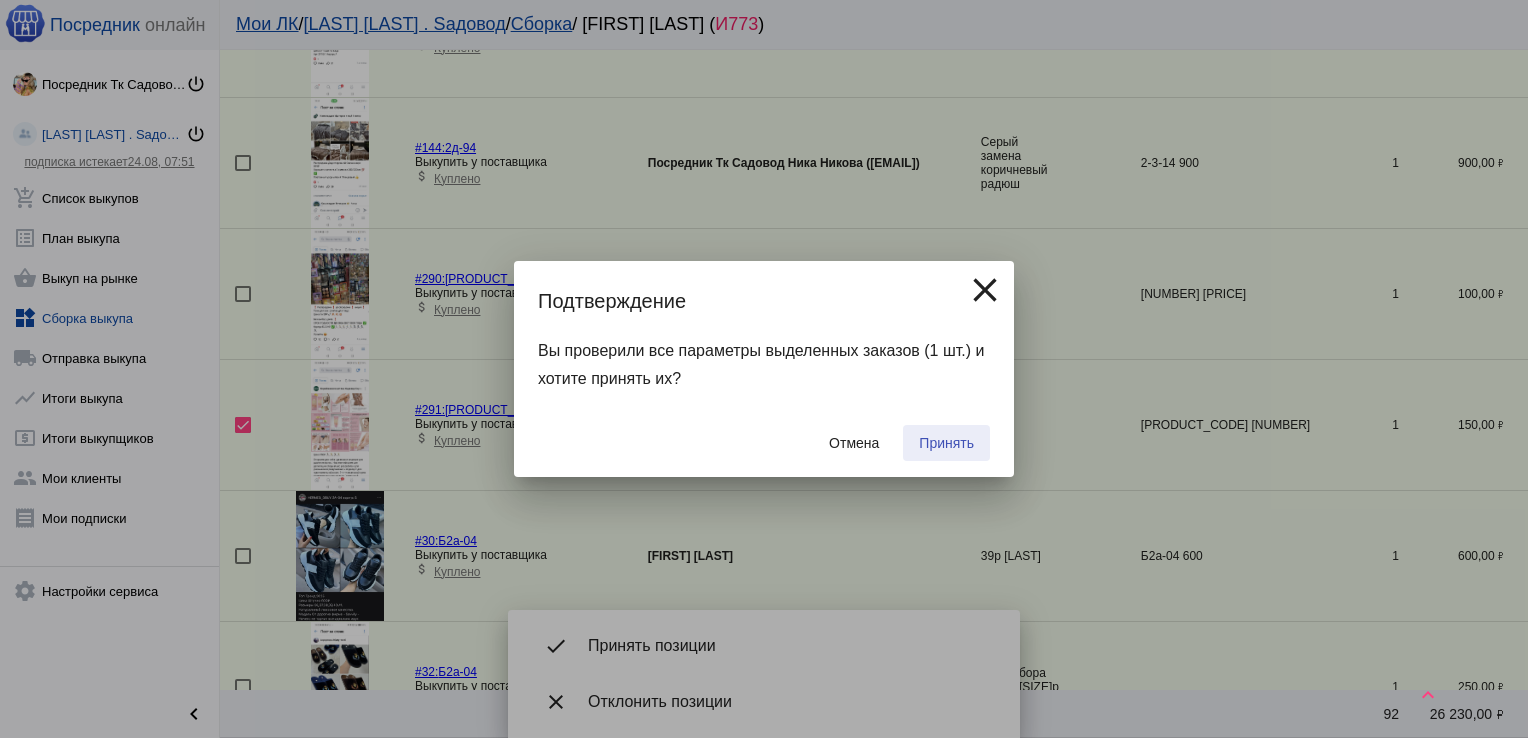 click on "Принять" at bounding box center [946, 443] 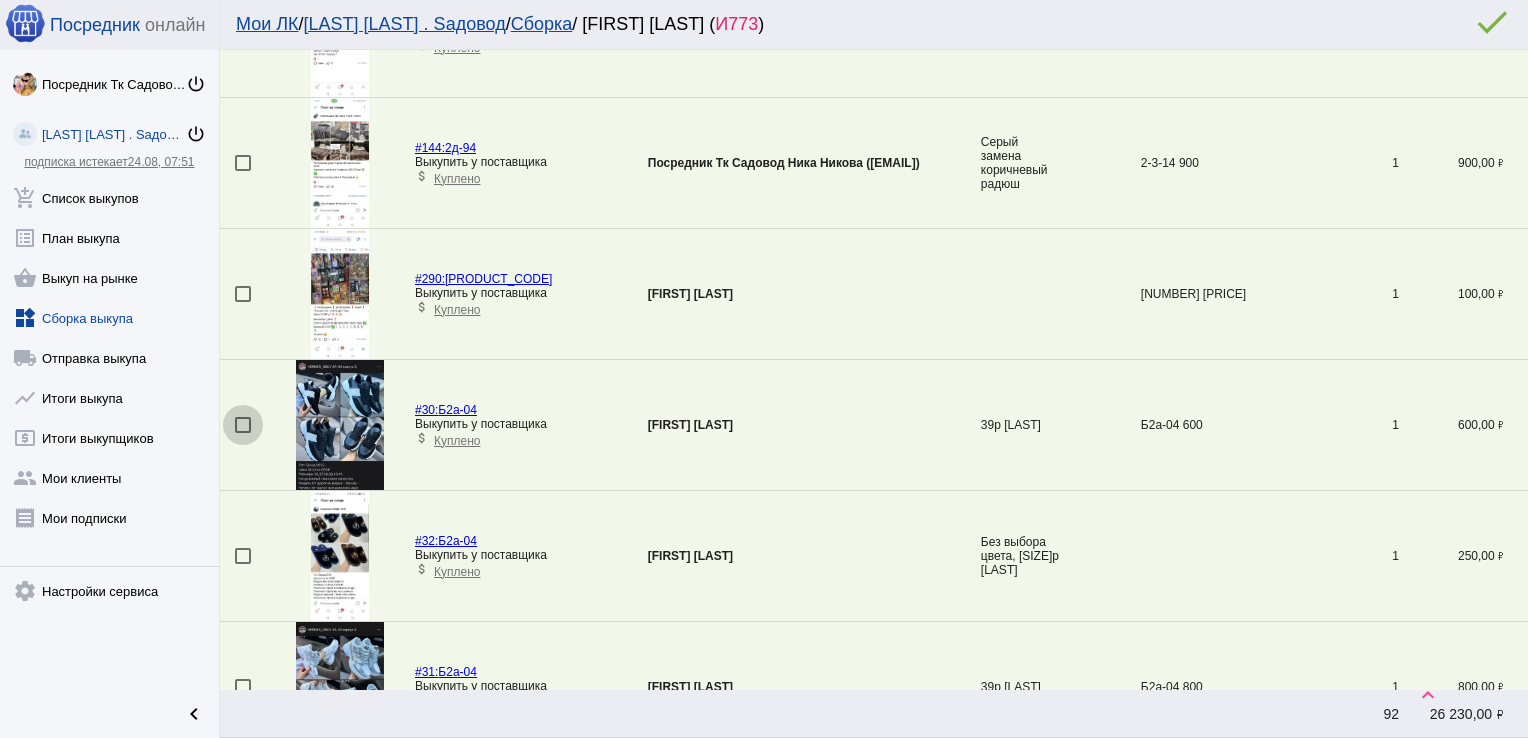 click at bounding box center [243, 425] 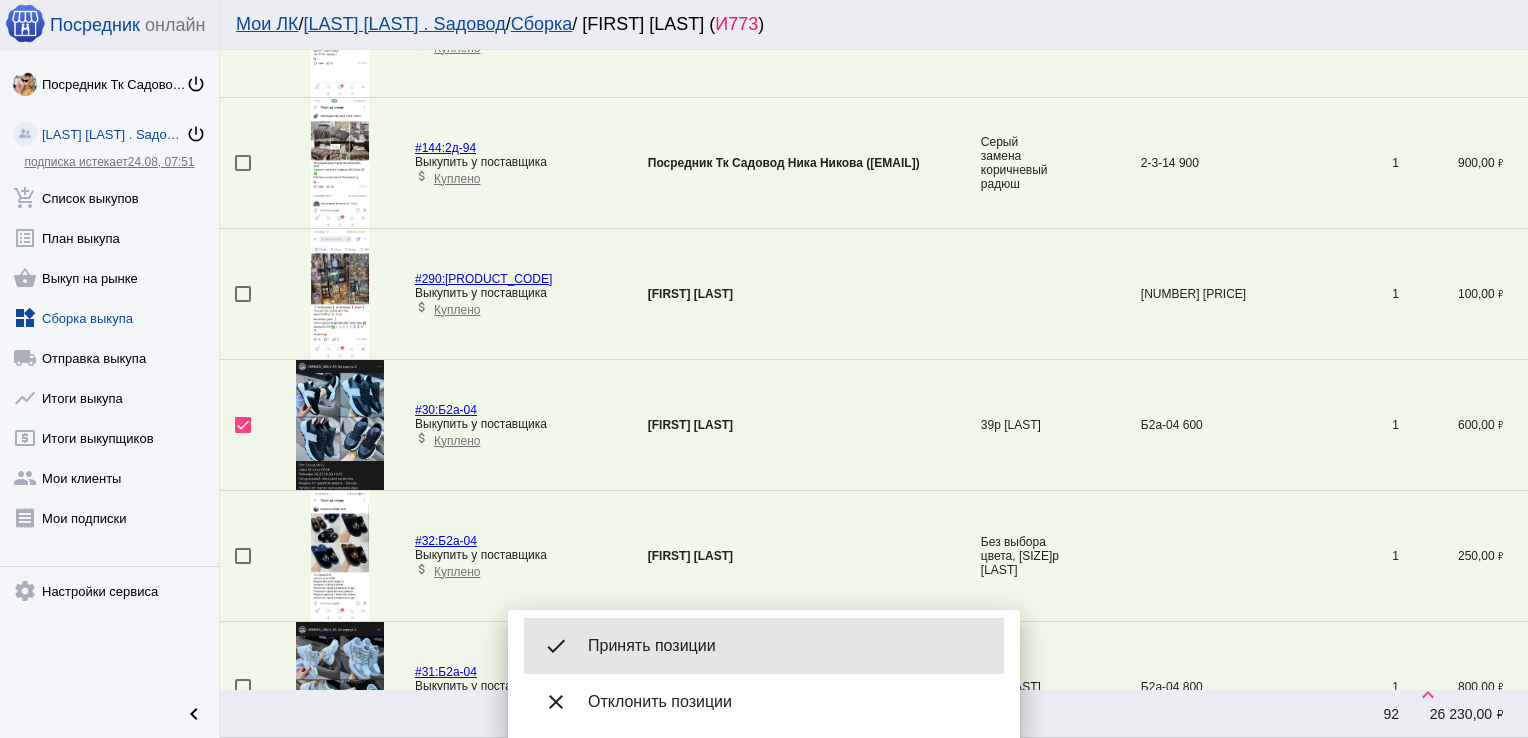 click on "done Принять позиции" at bounding box center (764, 646) 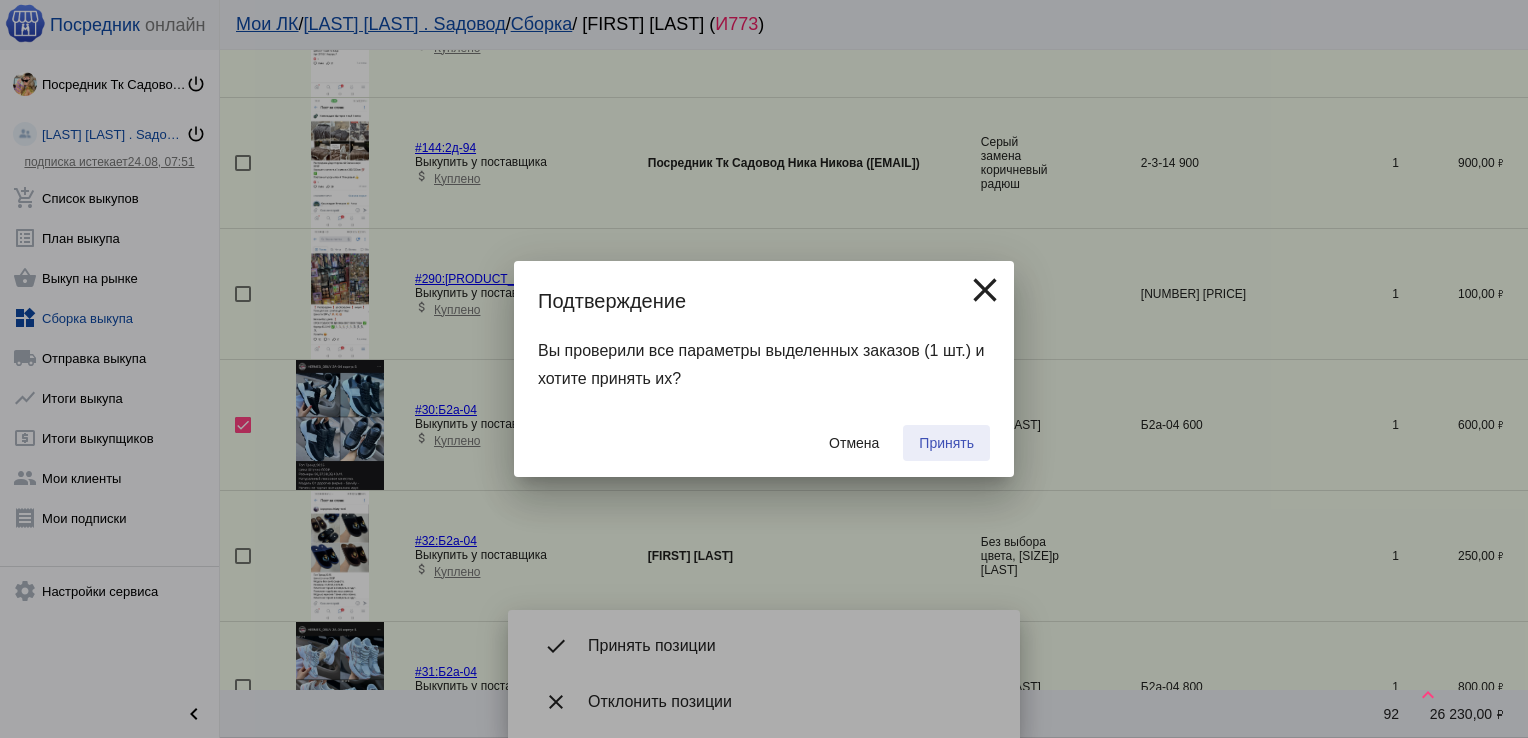click on "Принять" at bounding box center (946, 443) 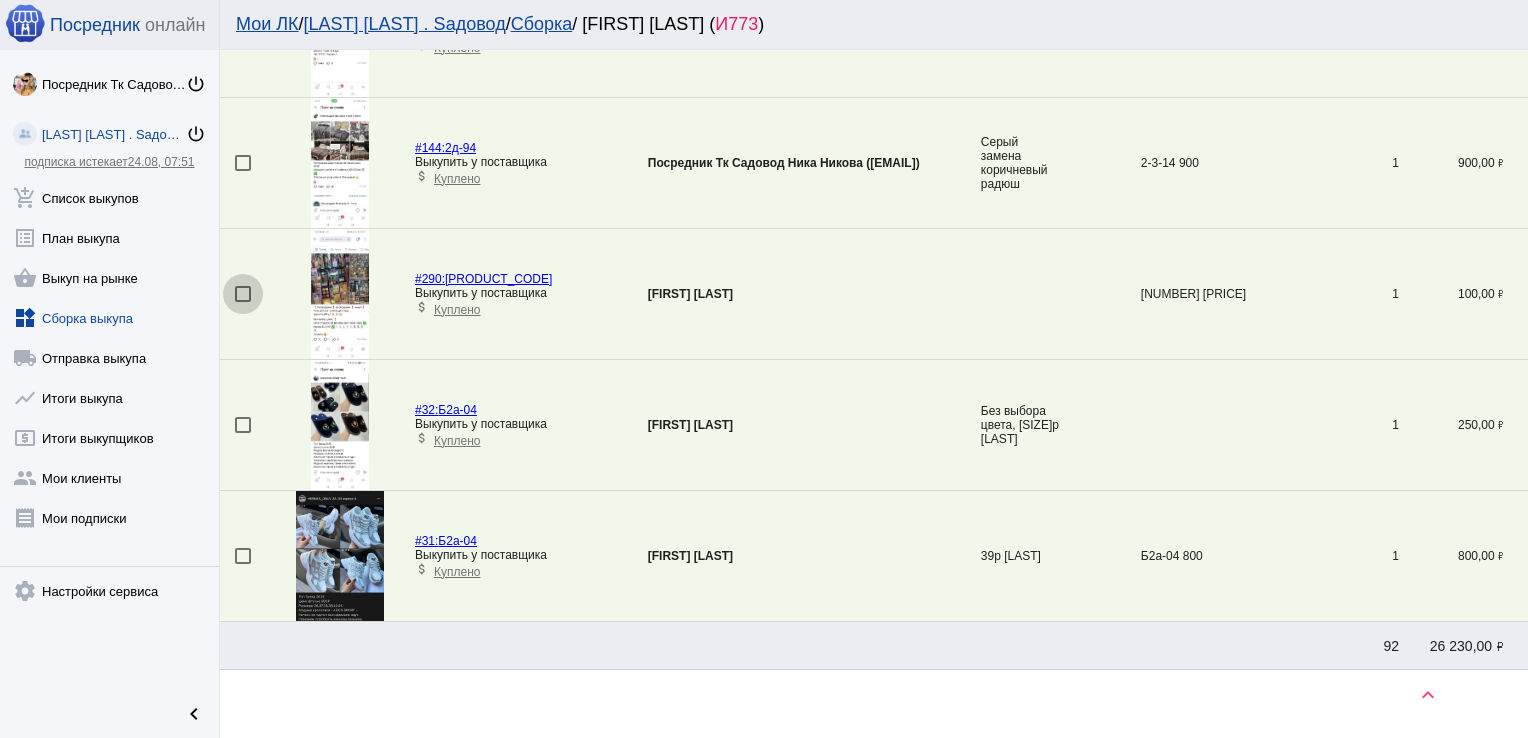 click at bounding box center (243, 294) 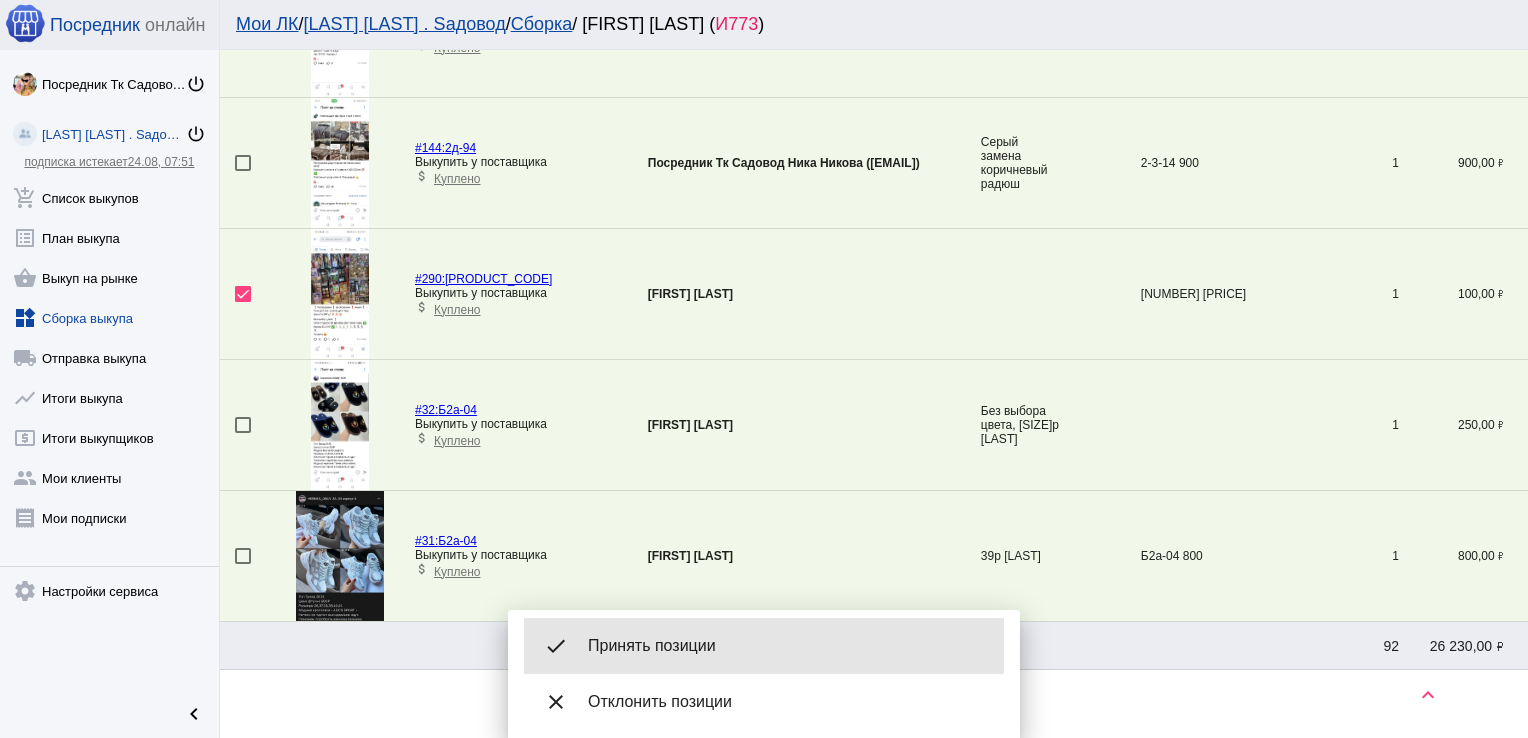 click on "Принять позиции" at bounding box center [788, 646] 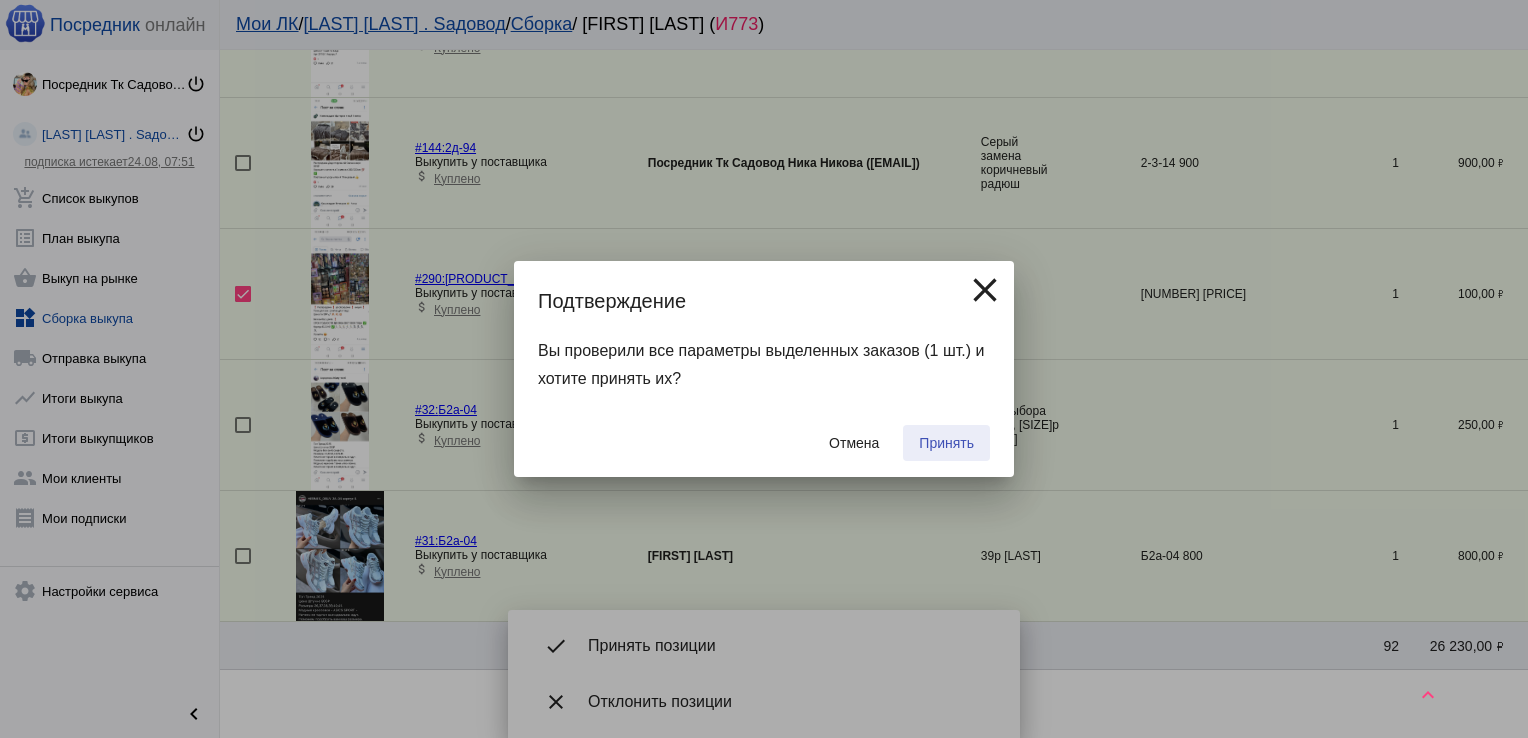 click on "Принять" at bounding box center [946, 443] 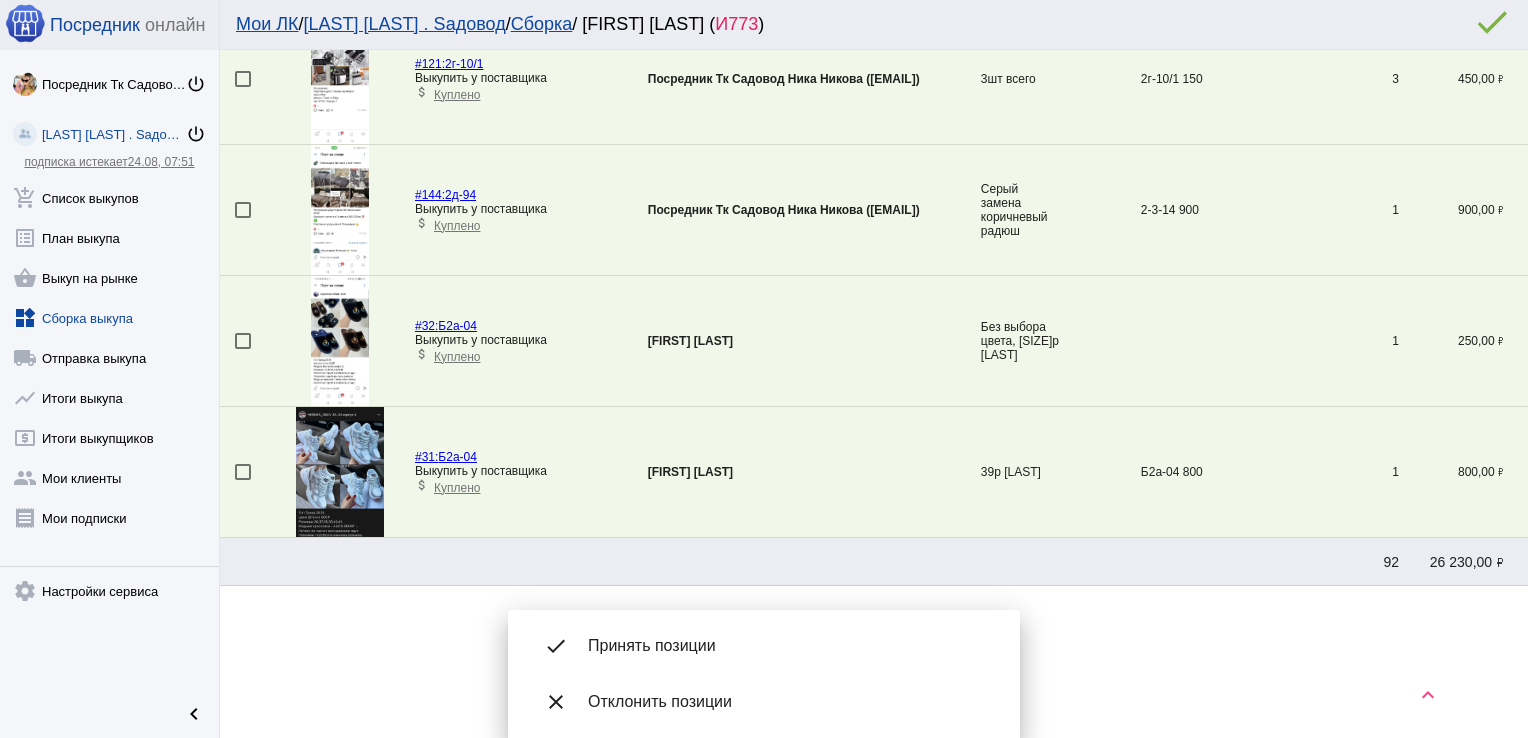 scroll, scrollTop: 3160, scrollLeft: 0, axis: vertical 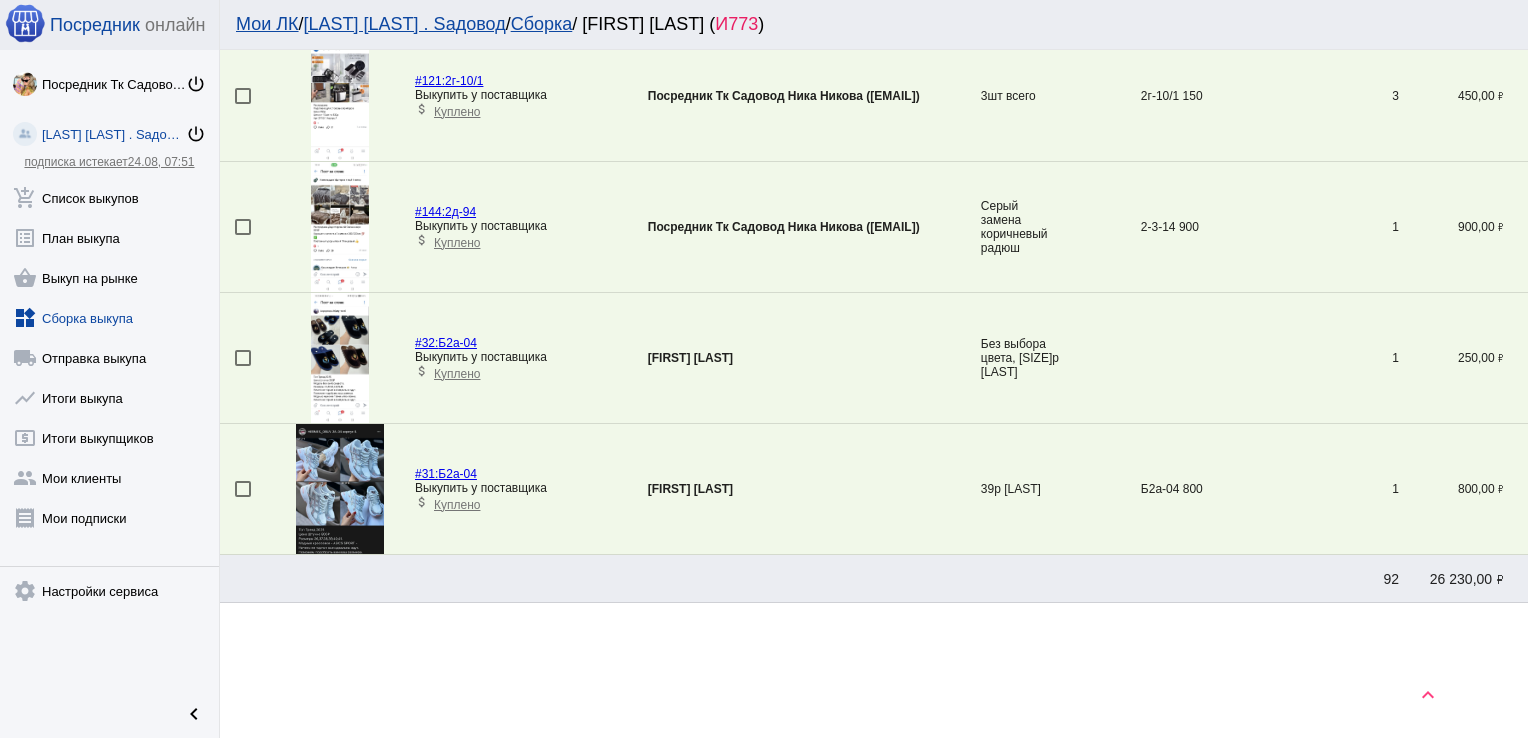 click at bounding box center (243, 96) 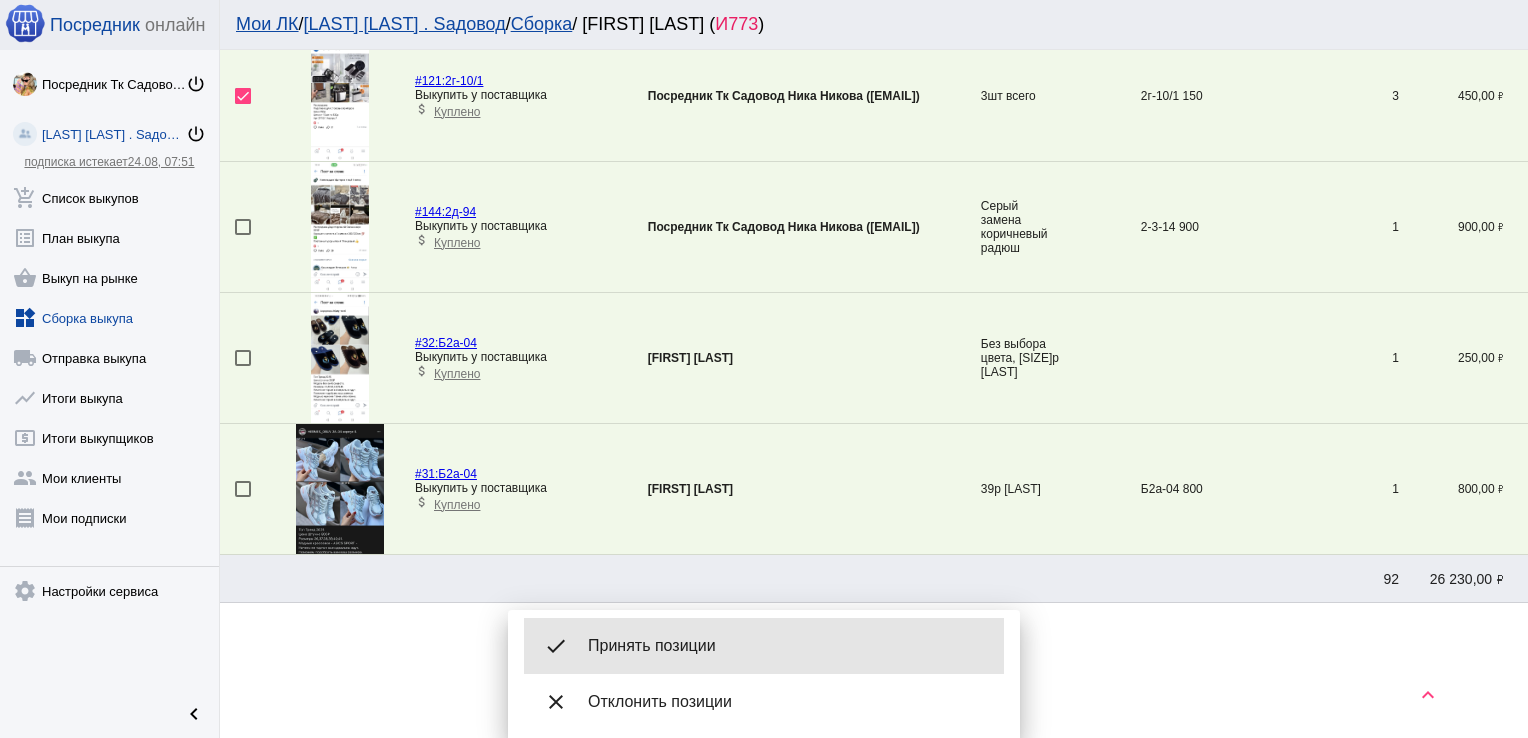 click on "done Принять позиции" at bounding box center [764, 646] 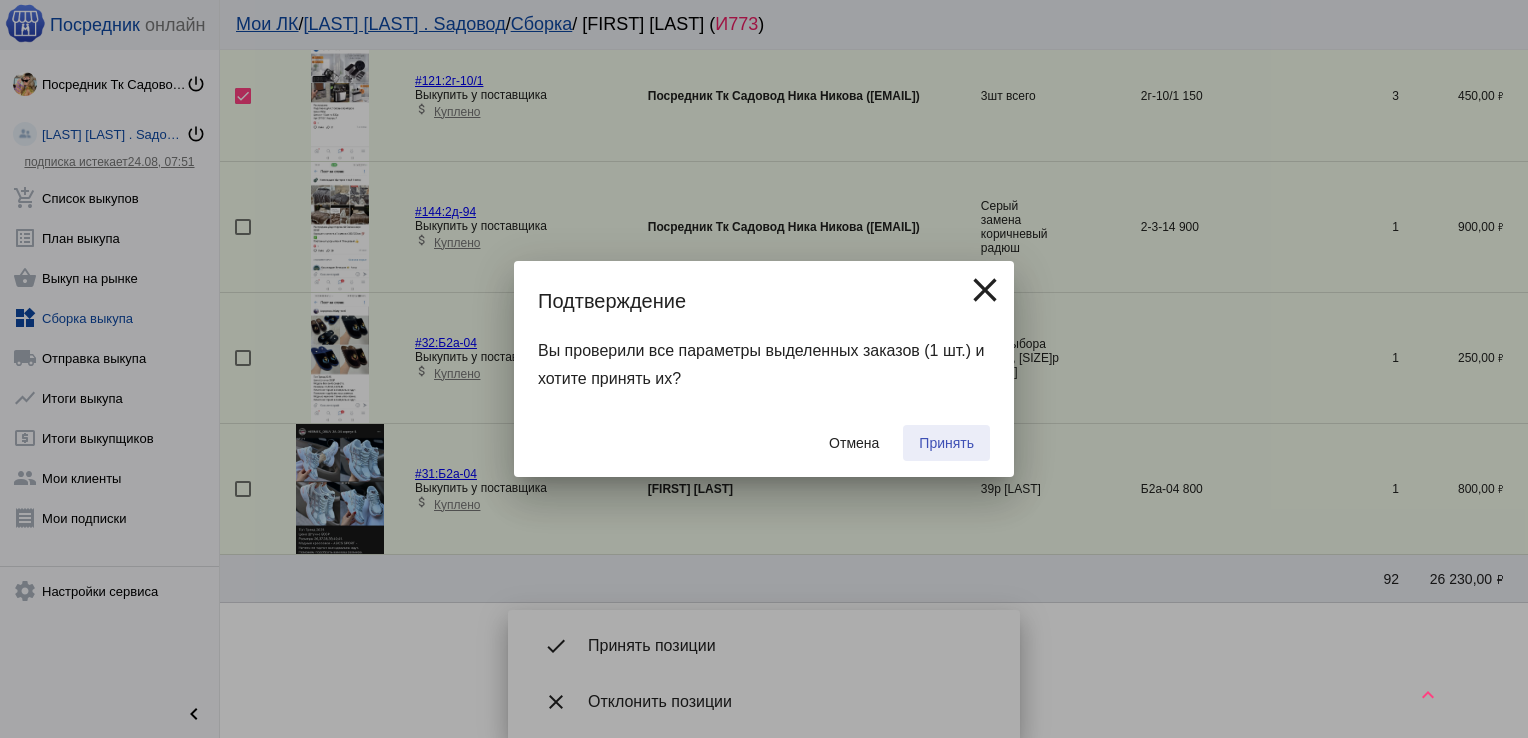 click on "Принять" at bounding box center [946, 443] 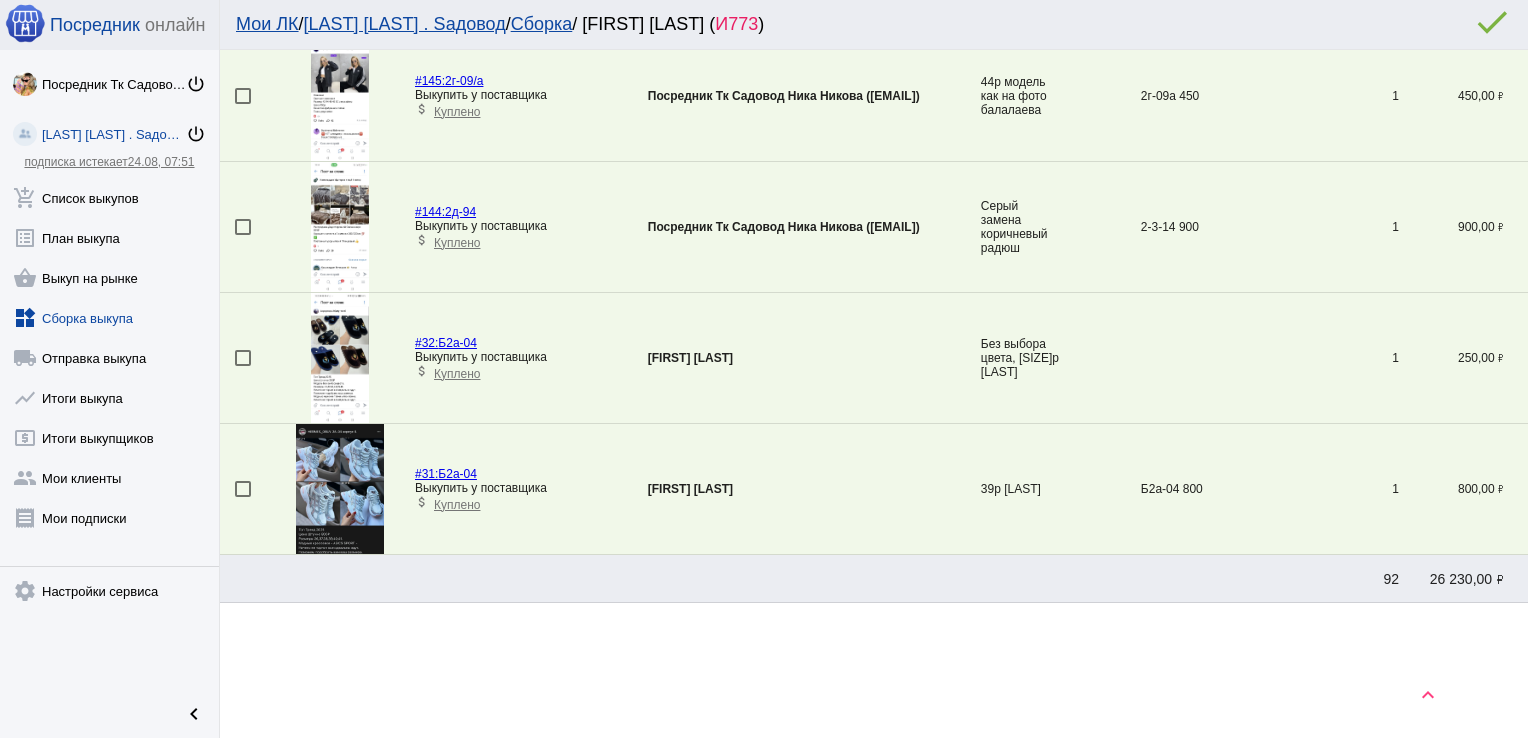 scroll, scrollTop: 986, scrollLeft: 0, axis: vertical 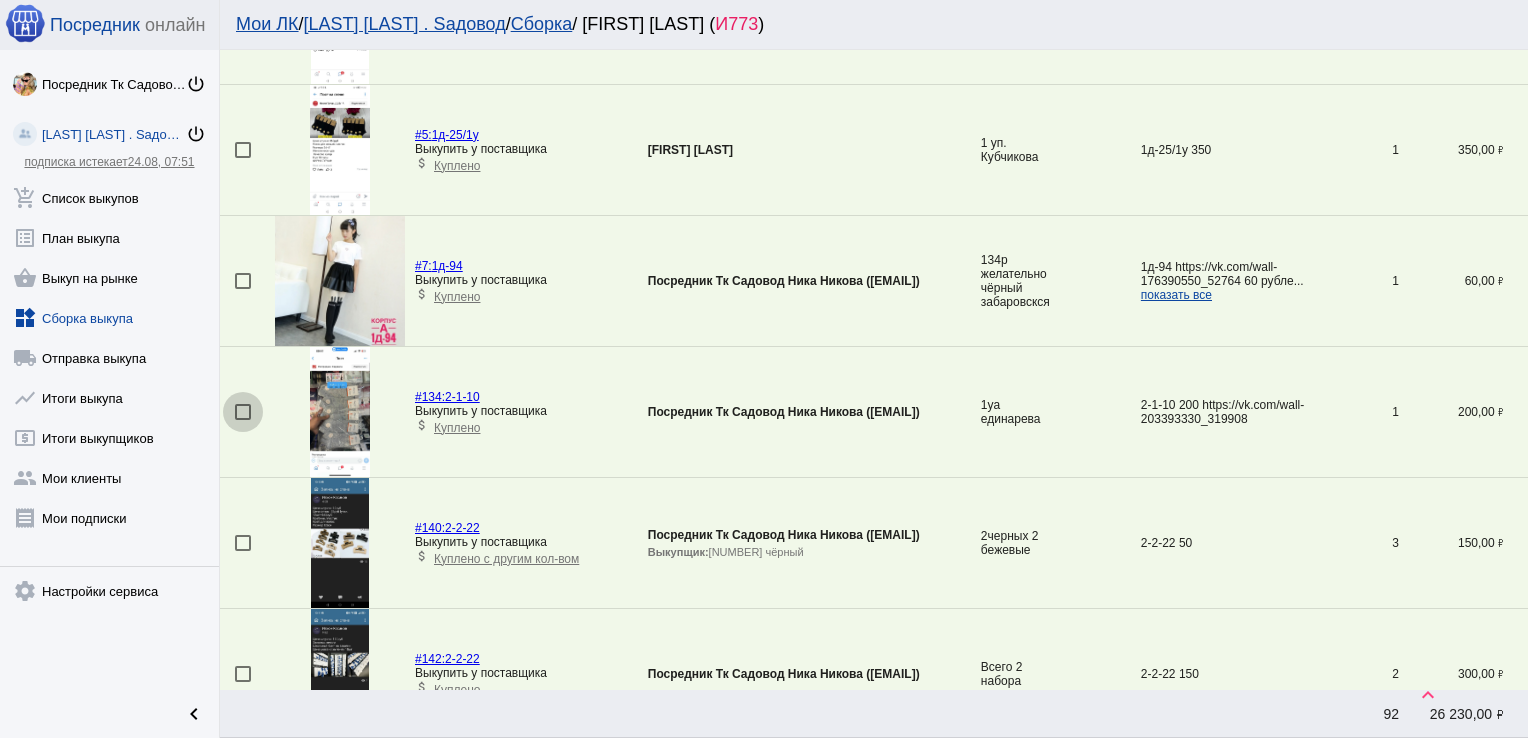 click at bounding box center [243, 412] 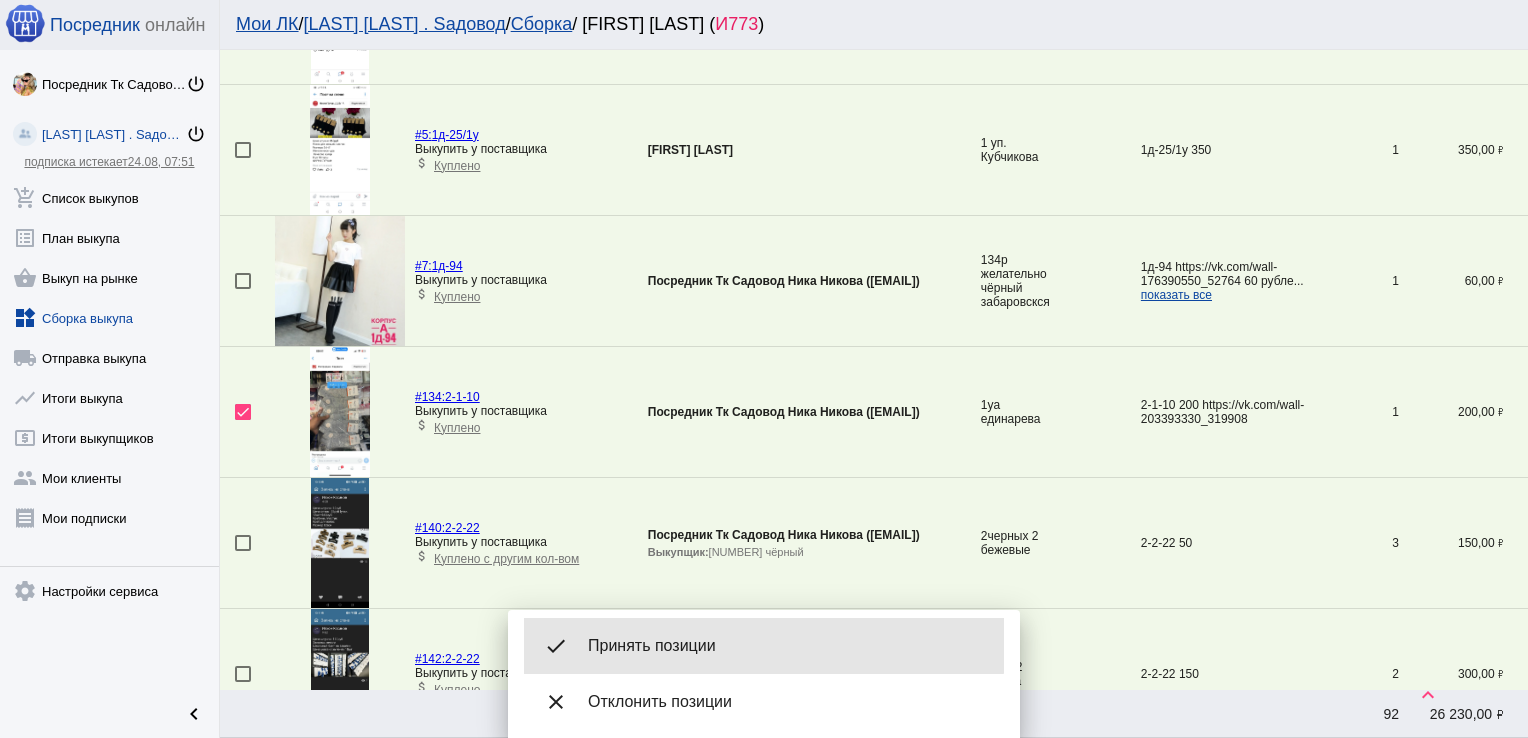 click on "done Принять позиции" at bounding box center [764, 646] 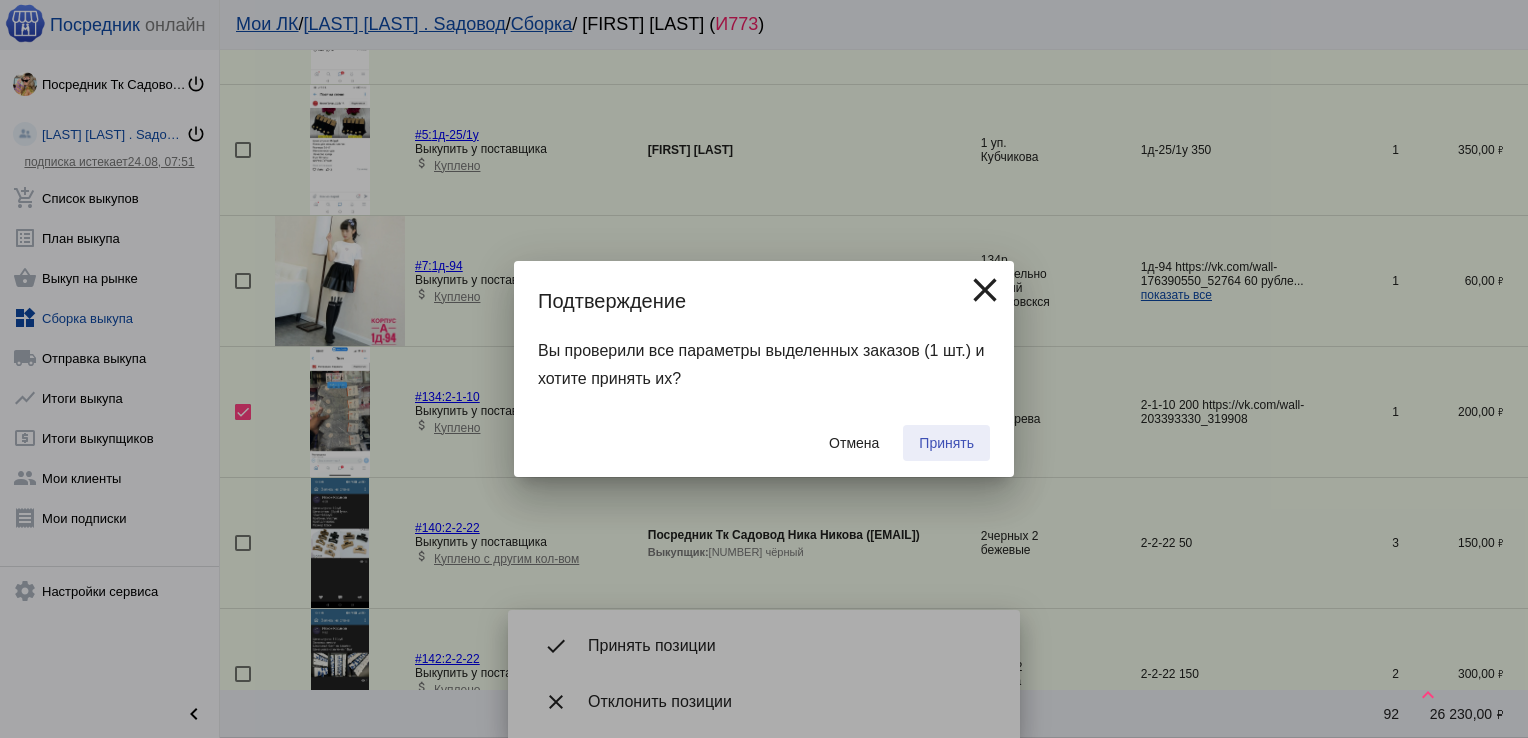 click on "Принять" at bounding box center [946, 443] 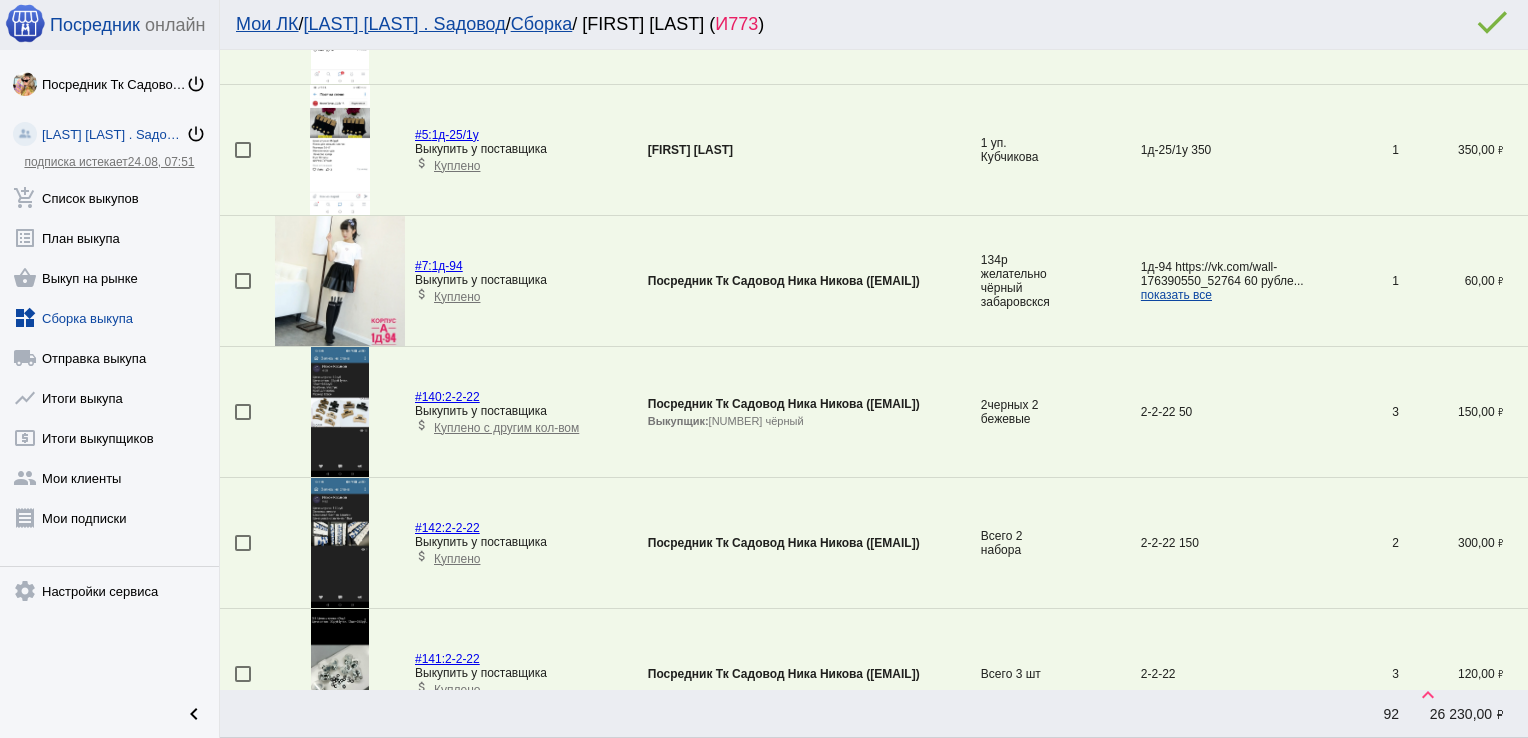 scroll, scrollTop: 2569, scrollLeft: 0, axis: vertical 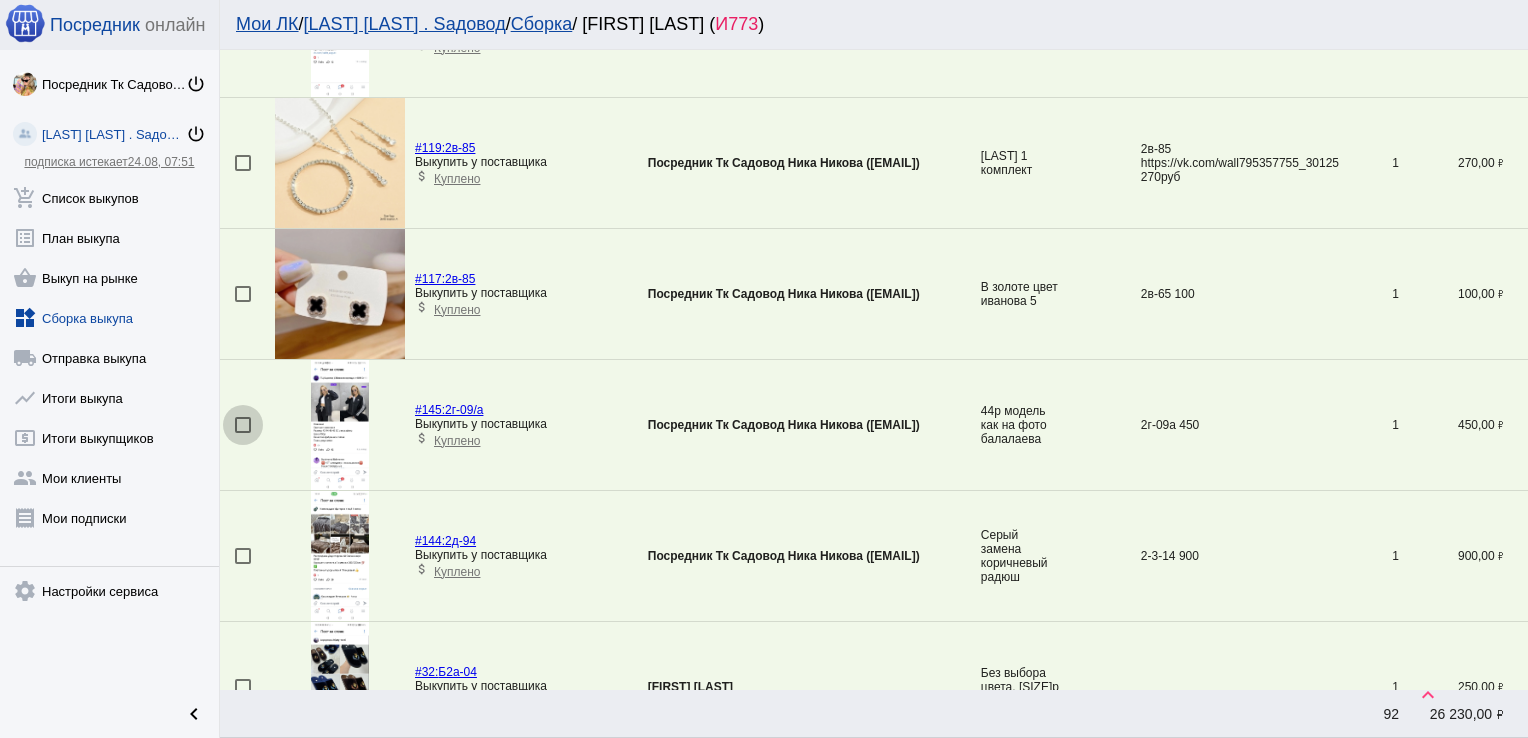 click at bounding box center [243, 425] 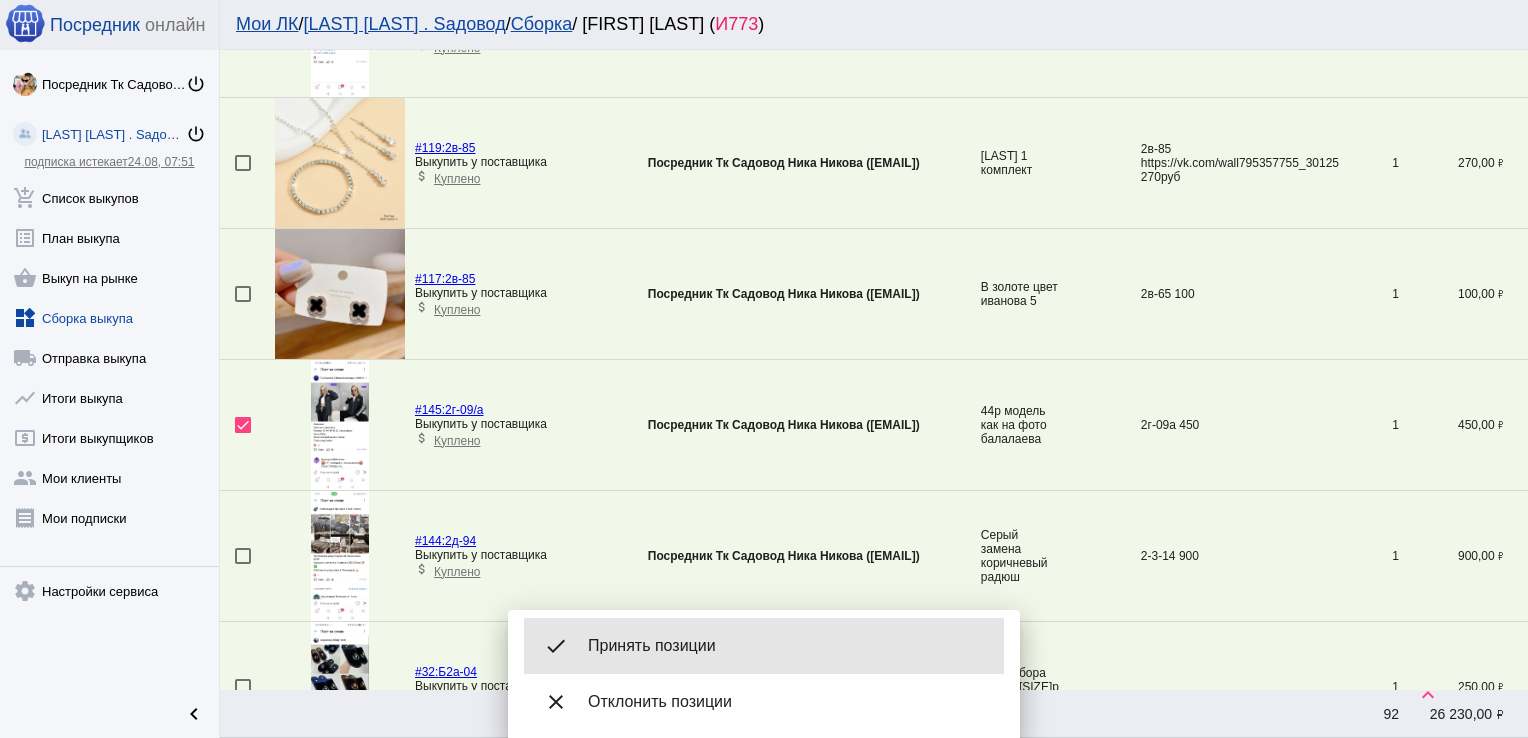 click on "Принять позиции" at bounding box center [788, 646] 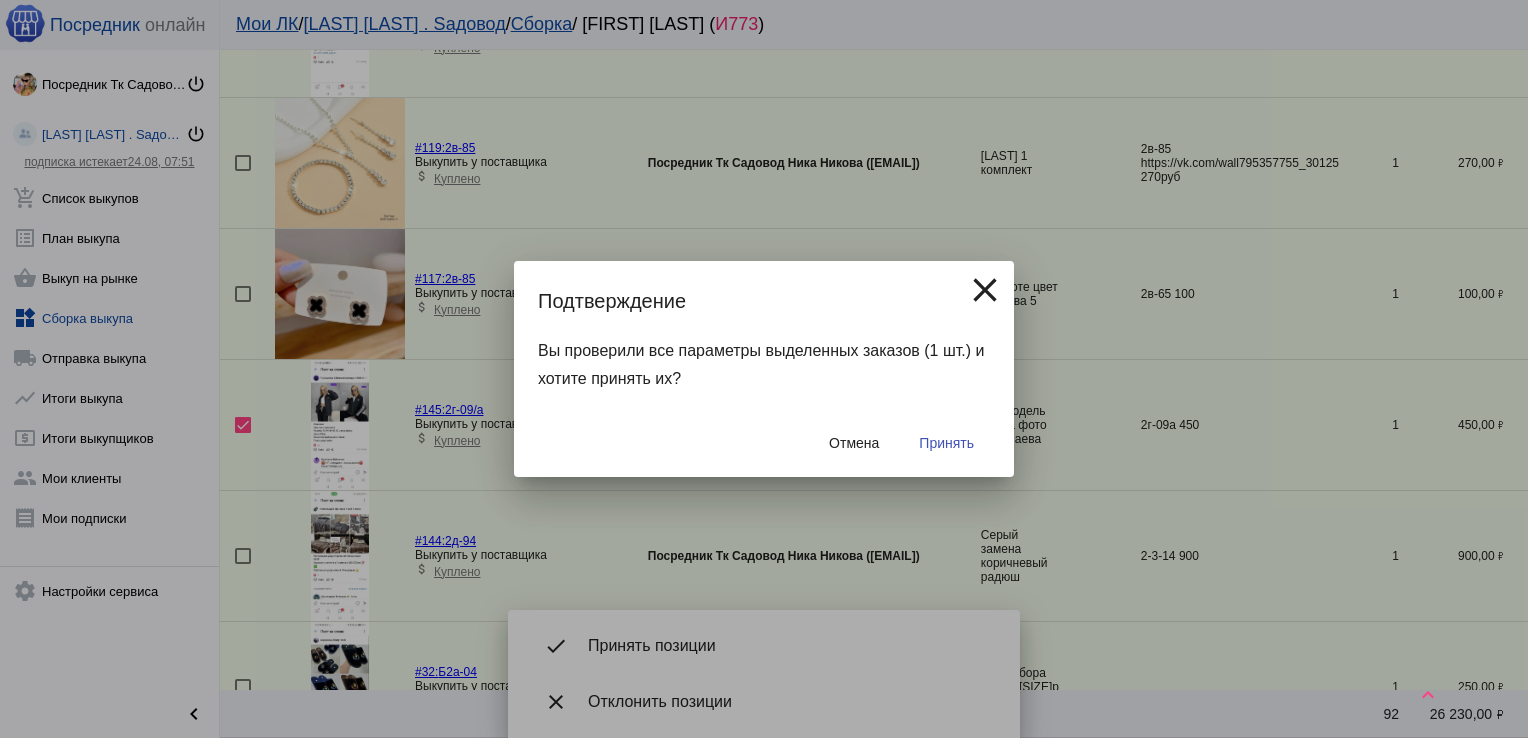 click on "Принять" at bounding box center [946, 443] 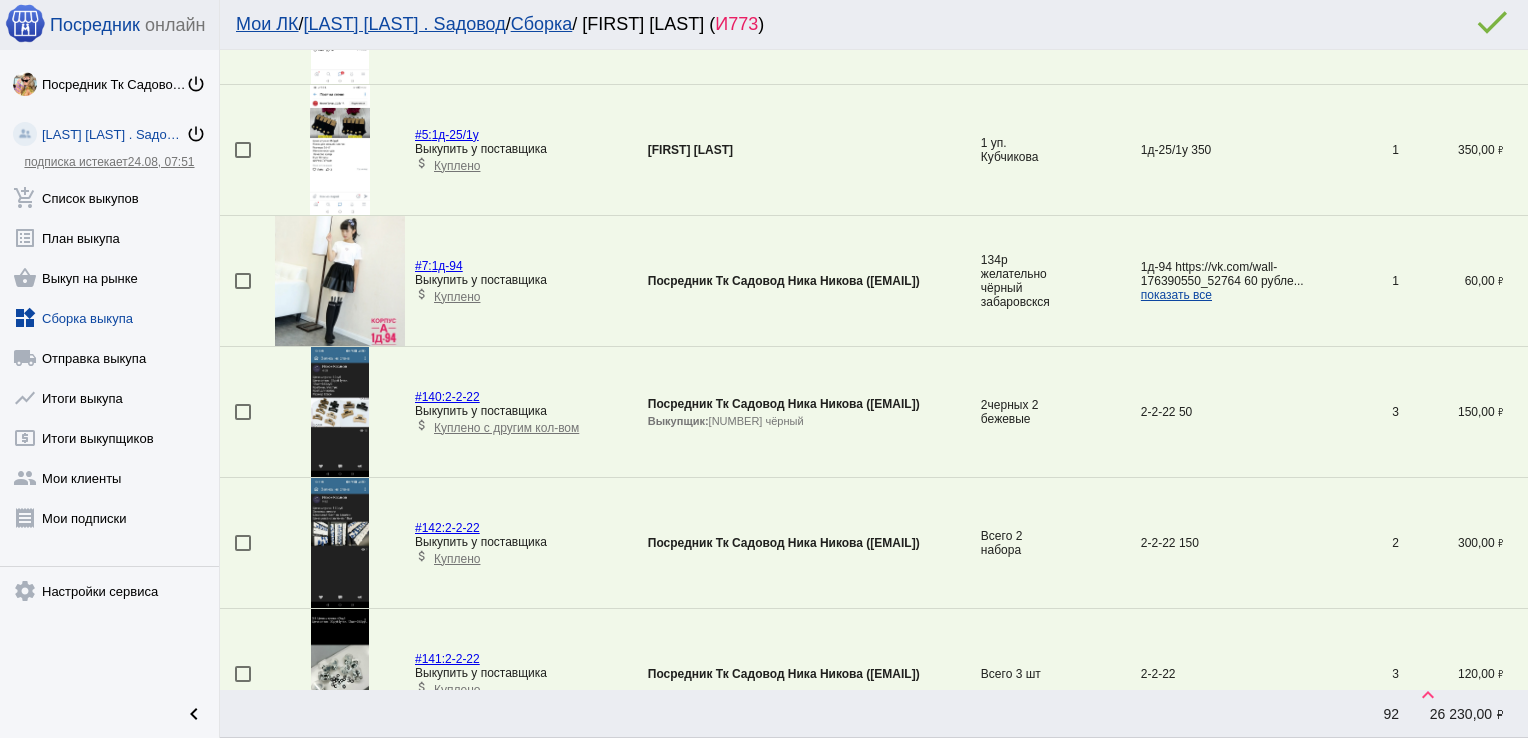 scroll, scrollTop: 1640, scrollLeft: 0, axis: vertical 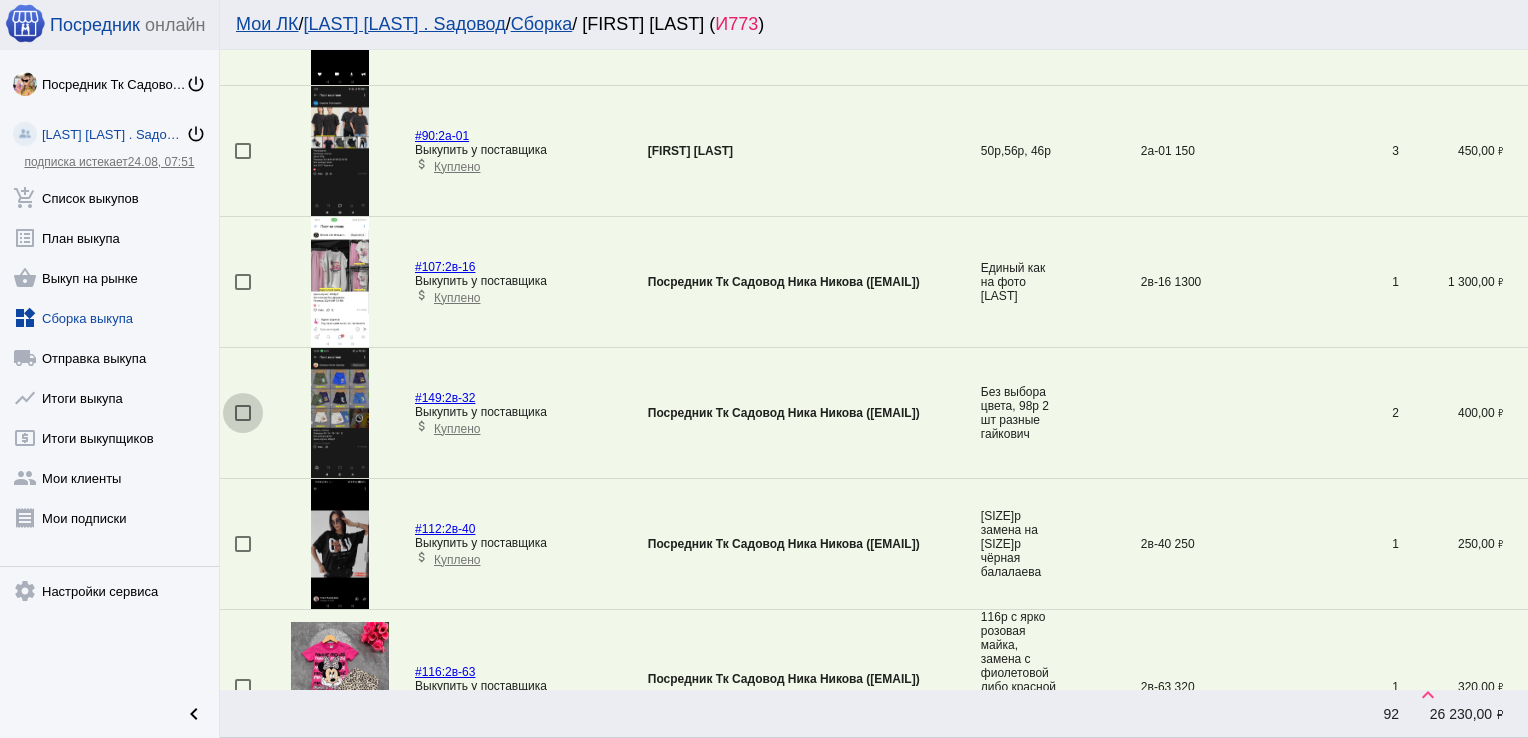 click at bounding box center [243, 413] 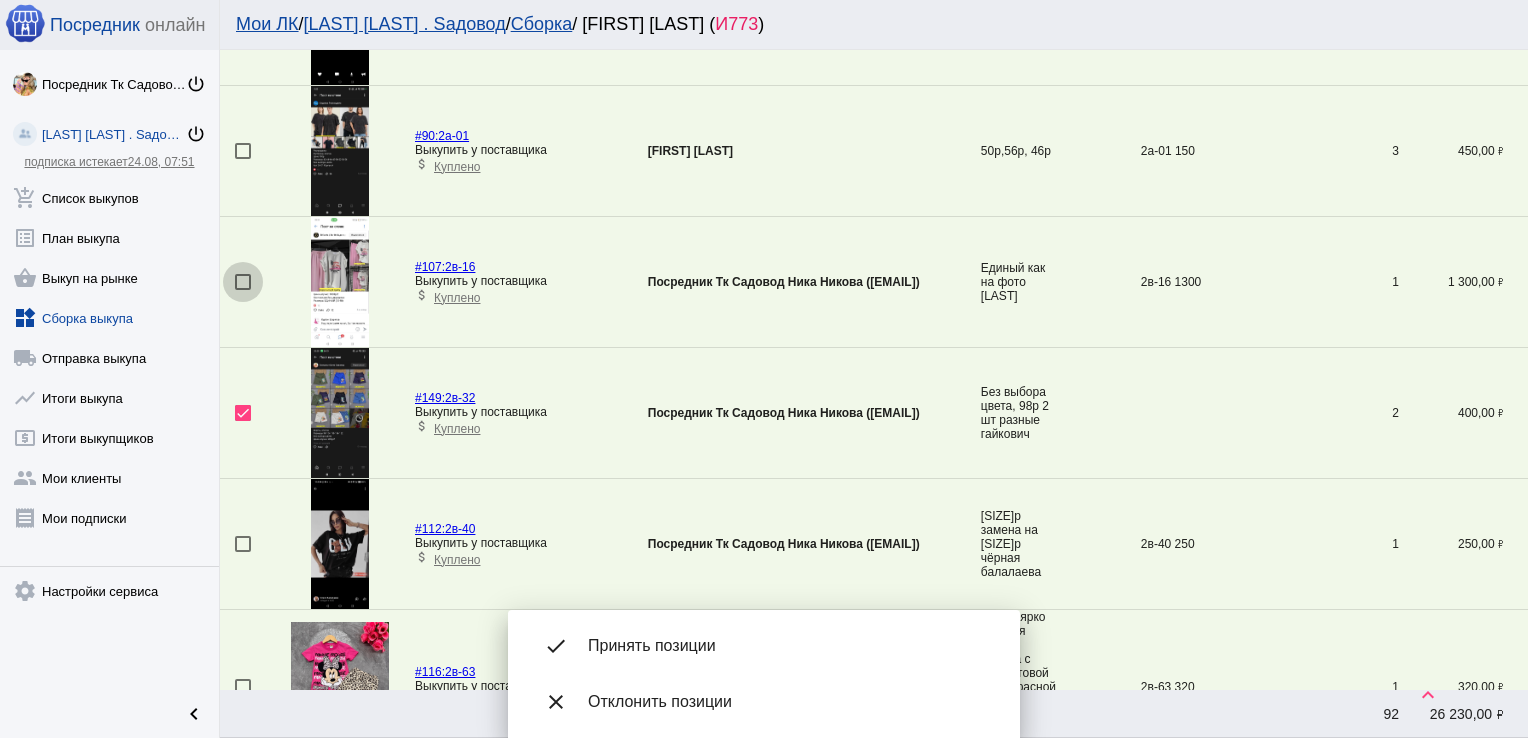 click at bounding box center [243, 282] 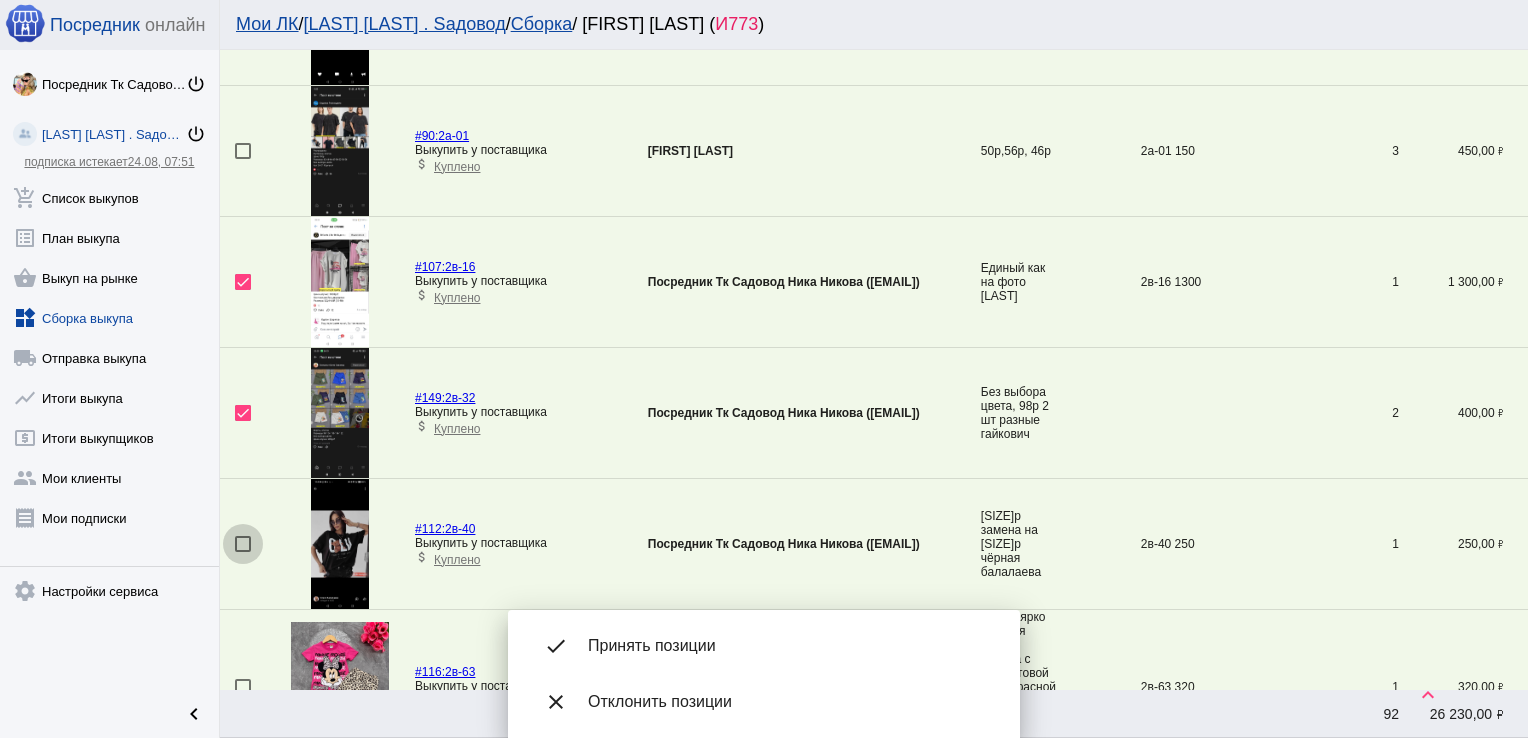 click at bounding box center (243, 544) 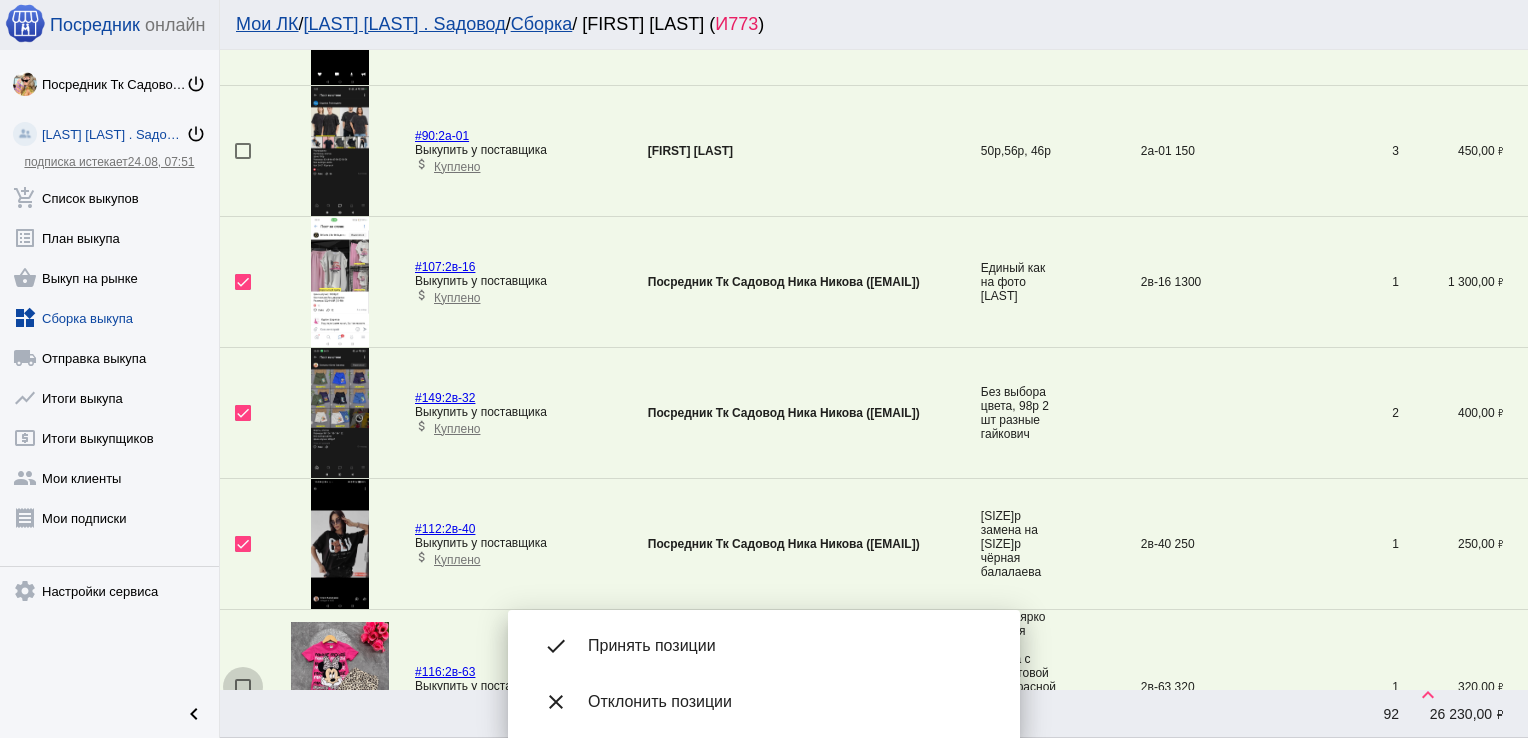click at bounding box center (243, 687) 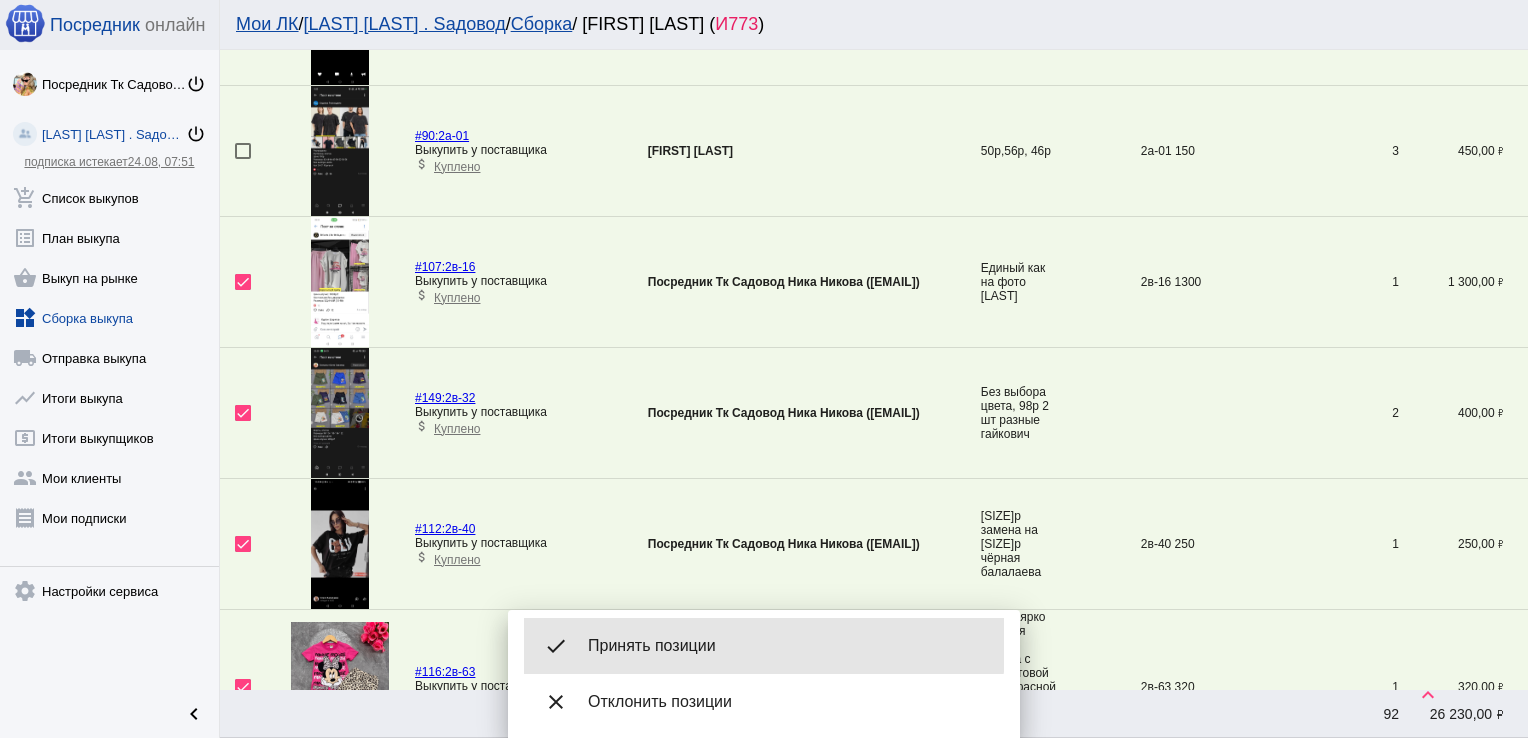 click on "done Принять позиции" at bounding box center (764, 646) 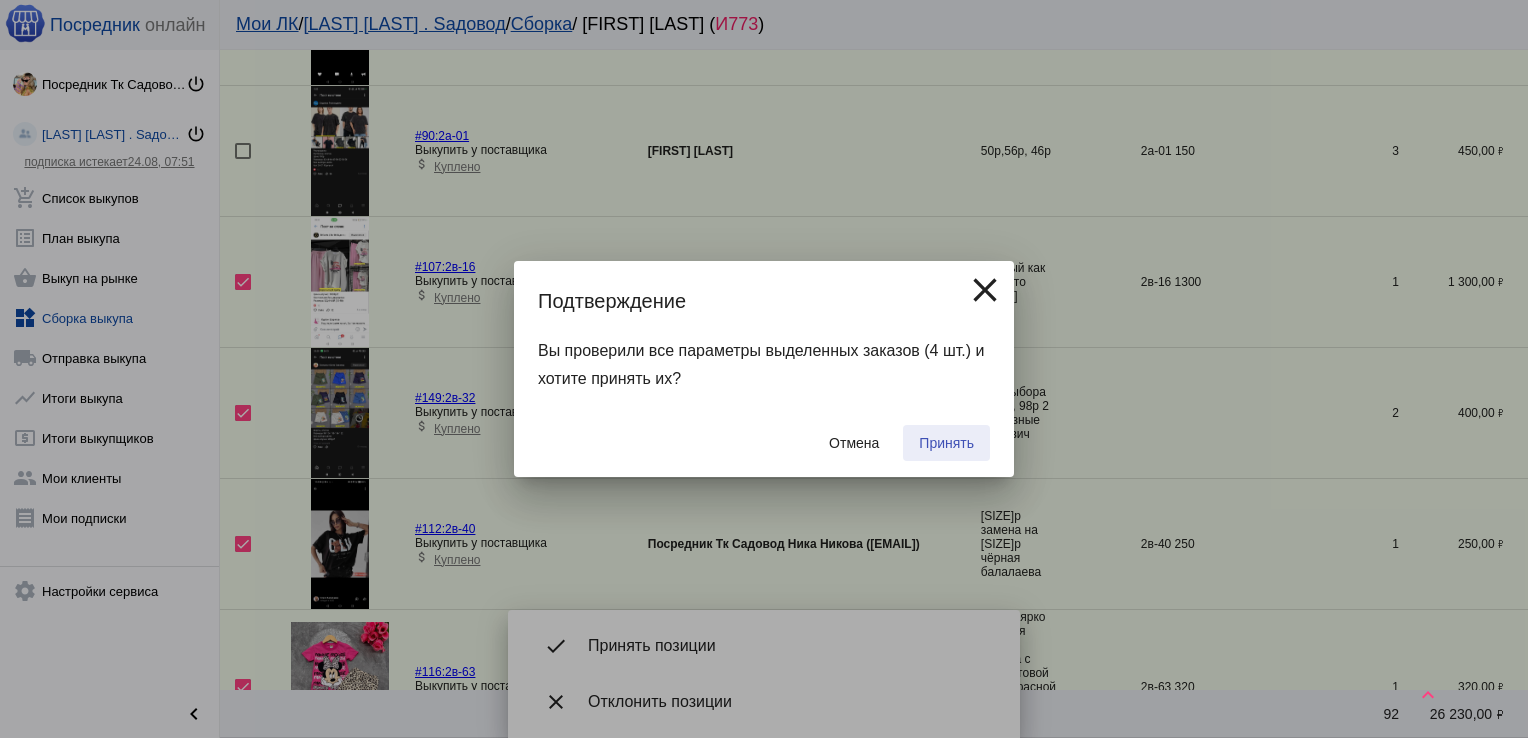 click on "Принять" at bounding box center (946, 443) 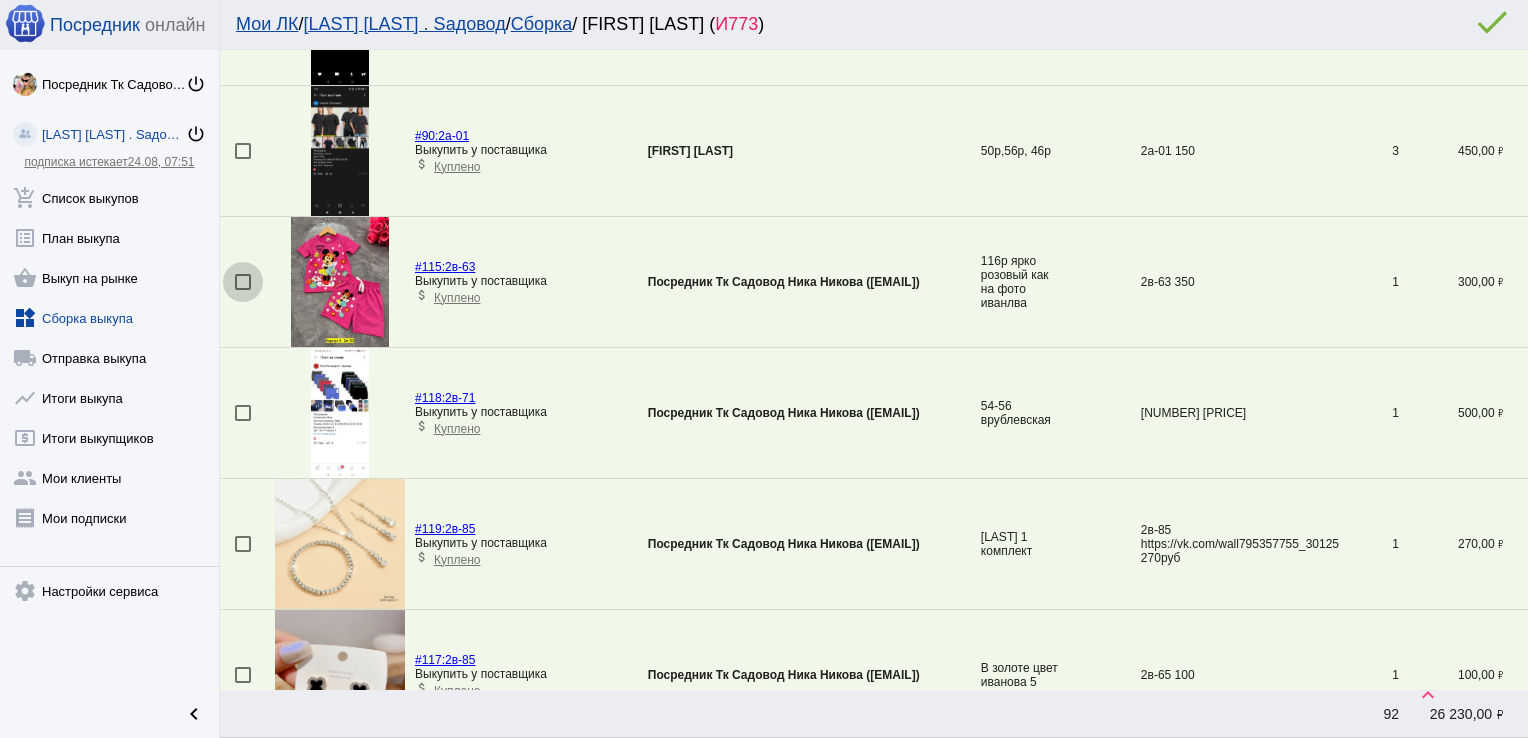 click at bounding box center [243, 282] 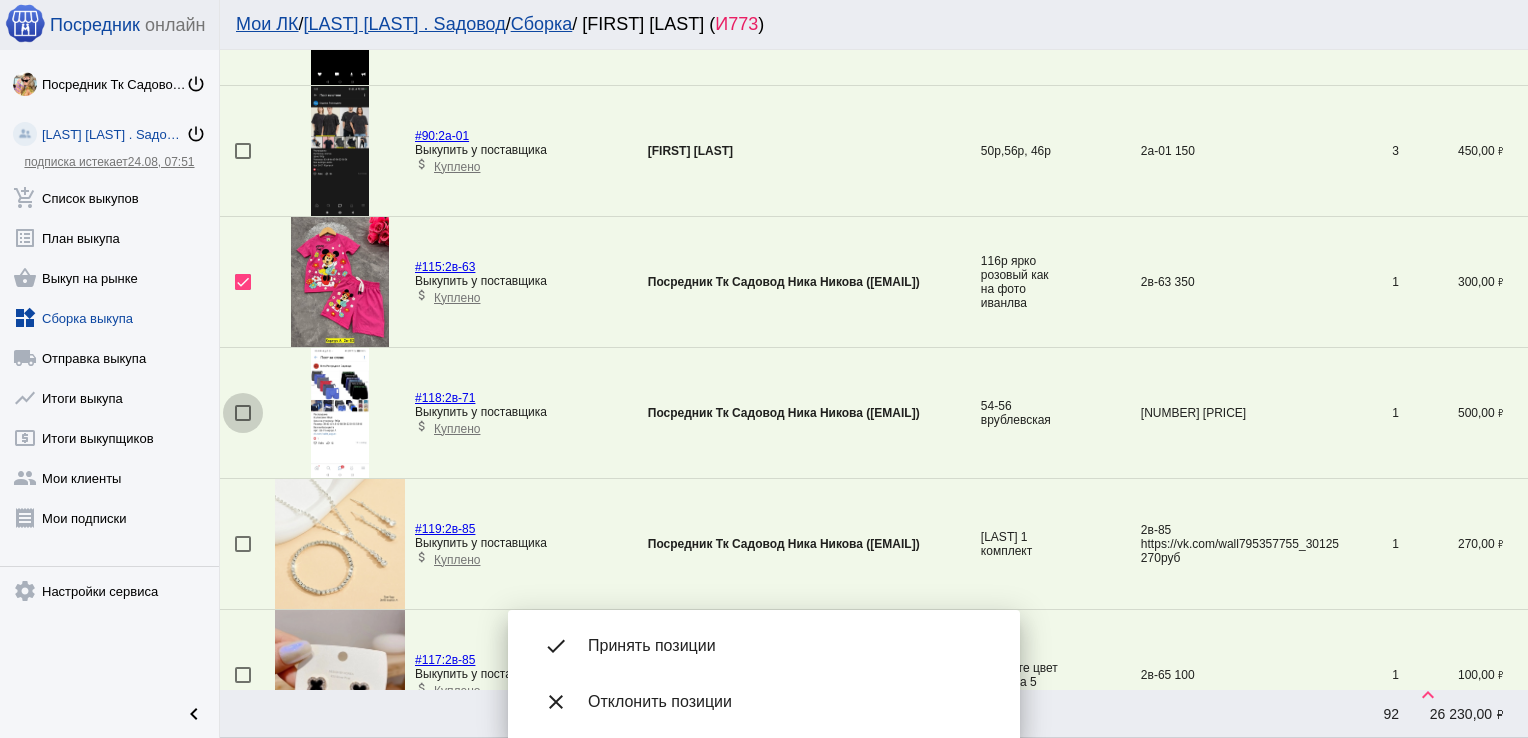 click at bounding box center (243, 413) 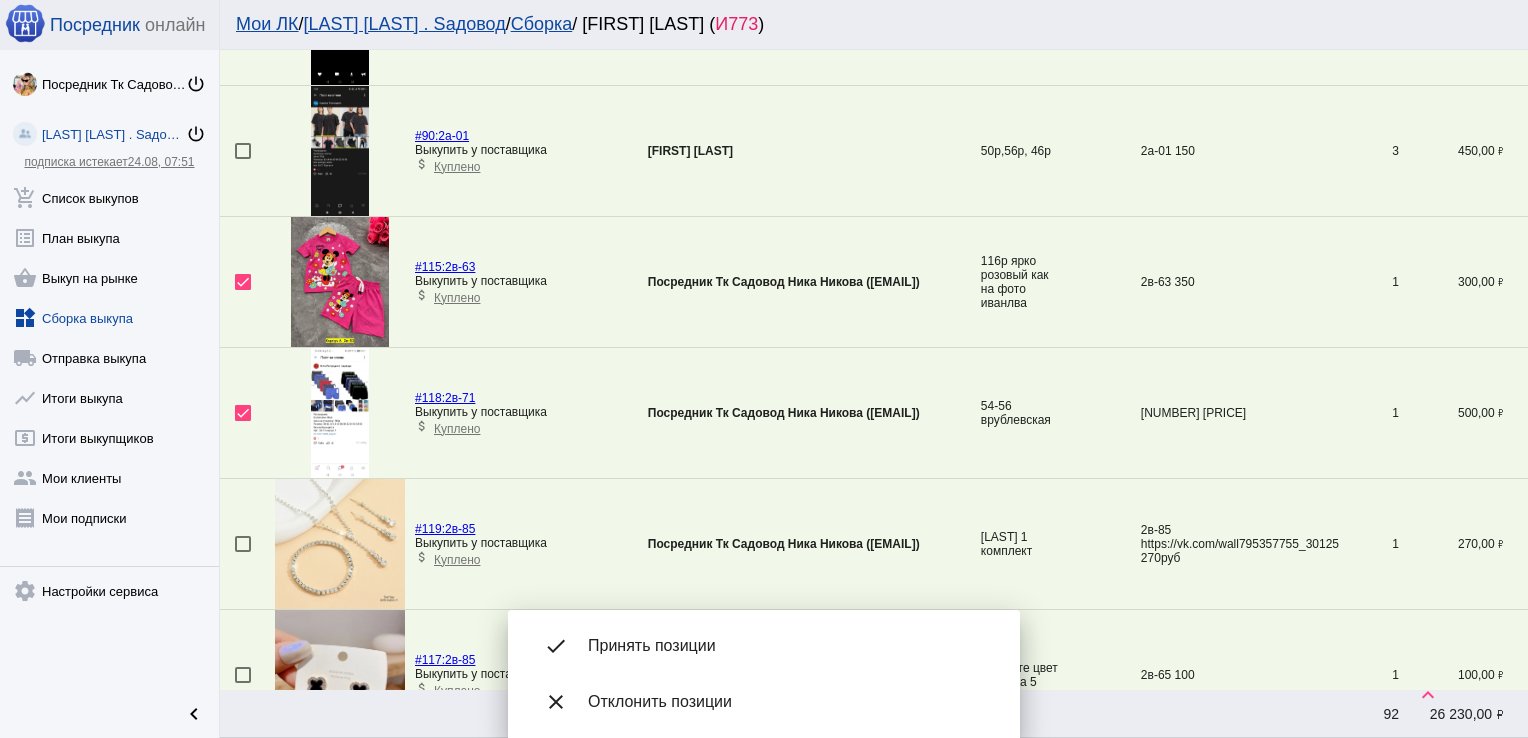 click on "done Принять позиции" at bounding box center (764, 646) 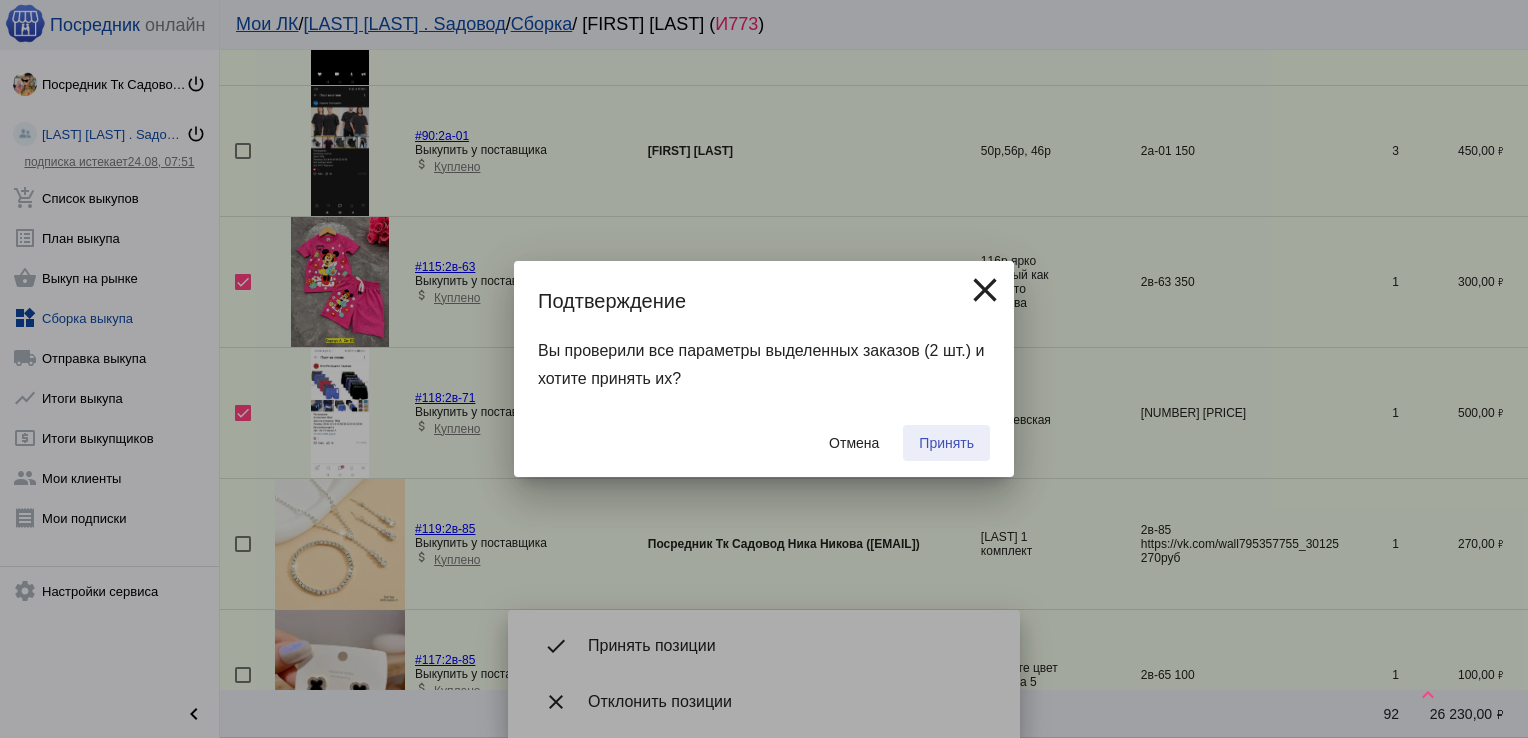 click on "Принять" at bounding box center [946, 443] 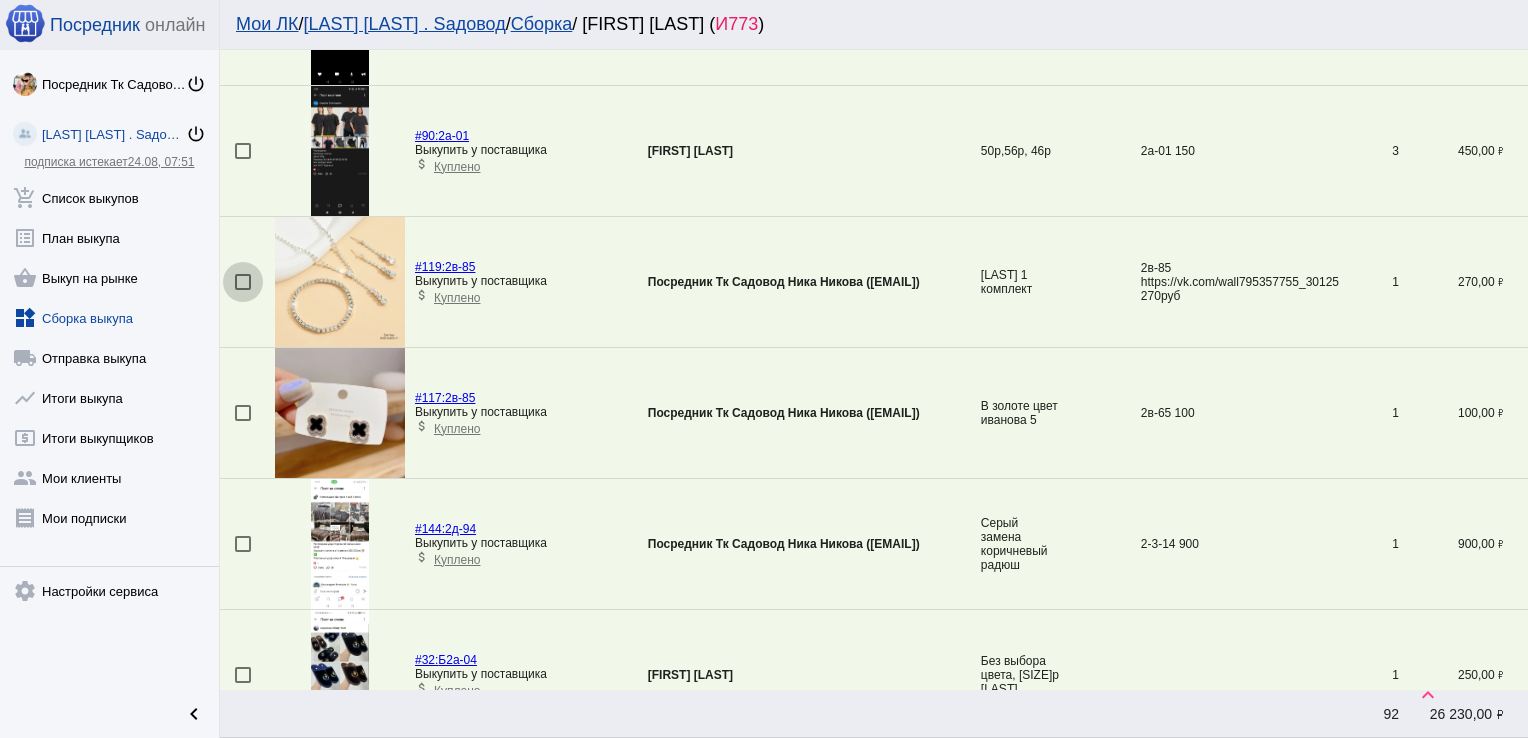 click at bounding box center (243, 282) 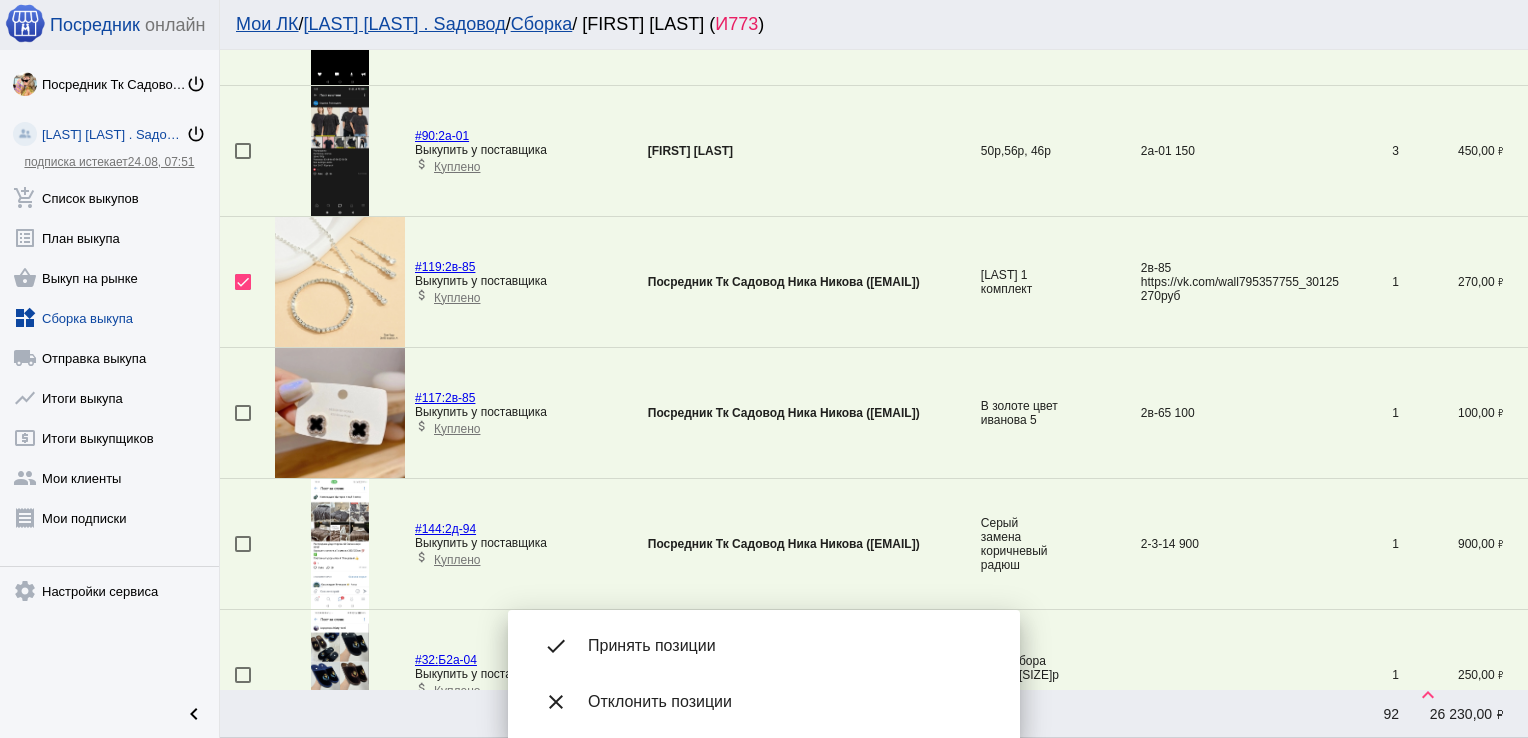 click at bounding box center (340, 413) 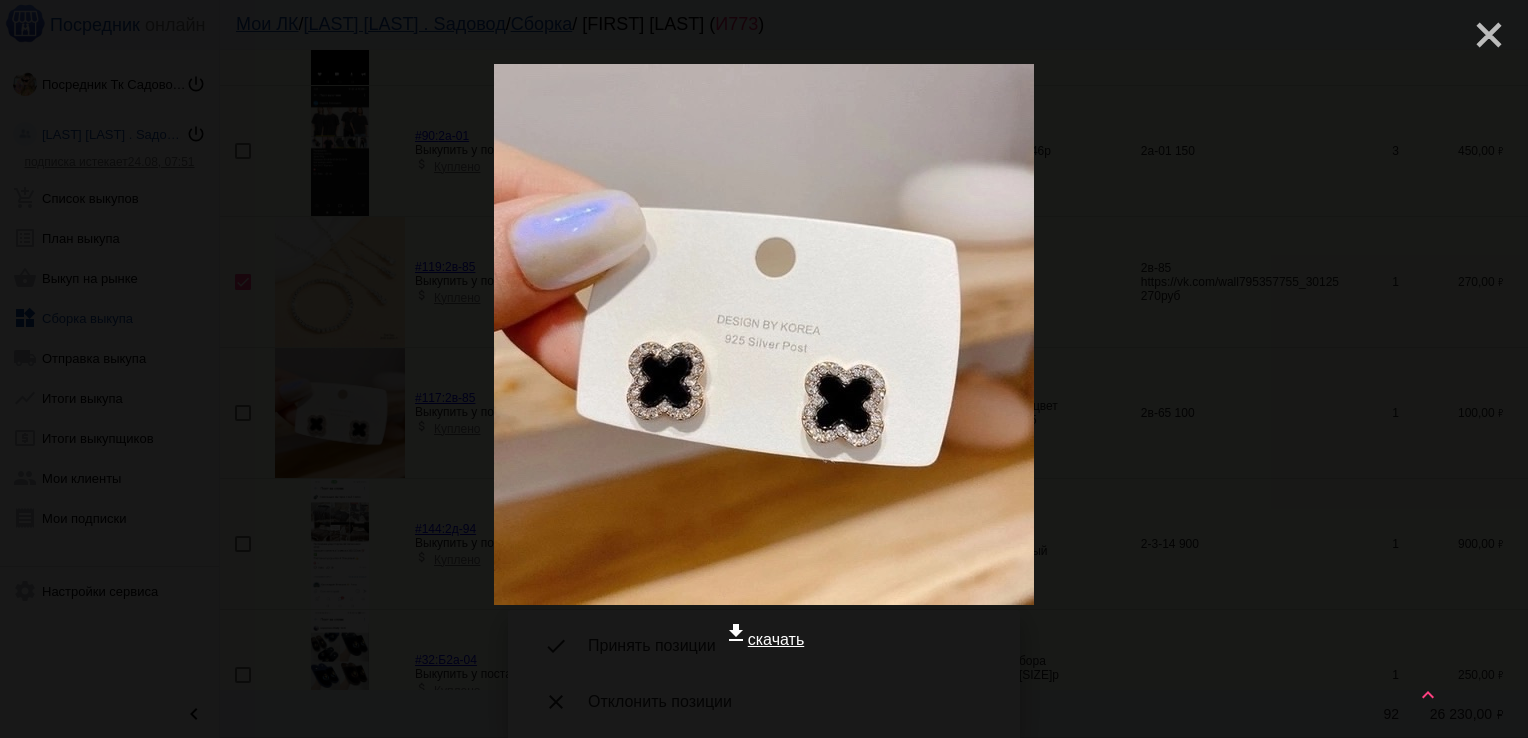 click on "close" 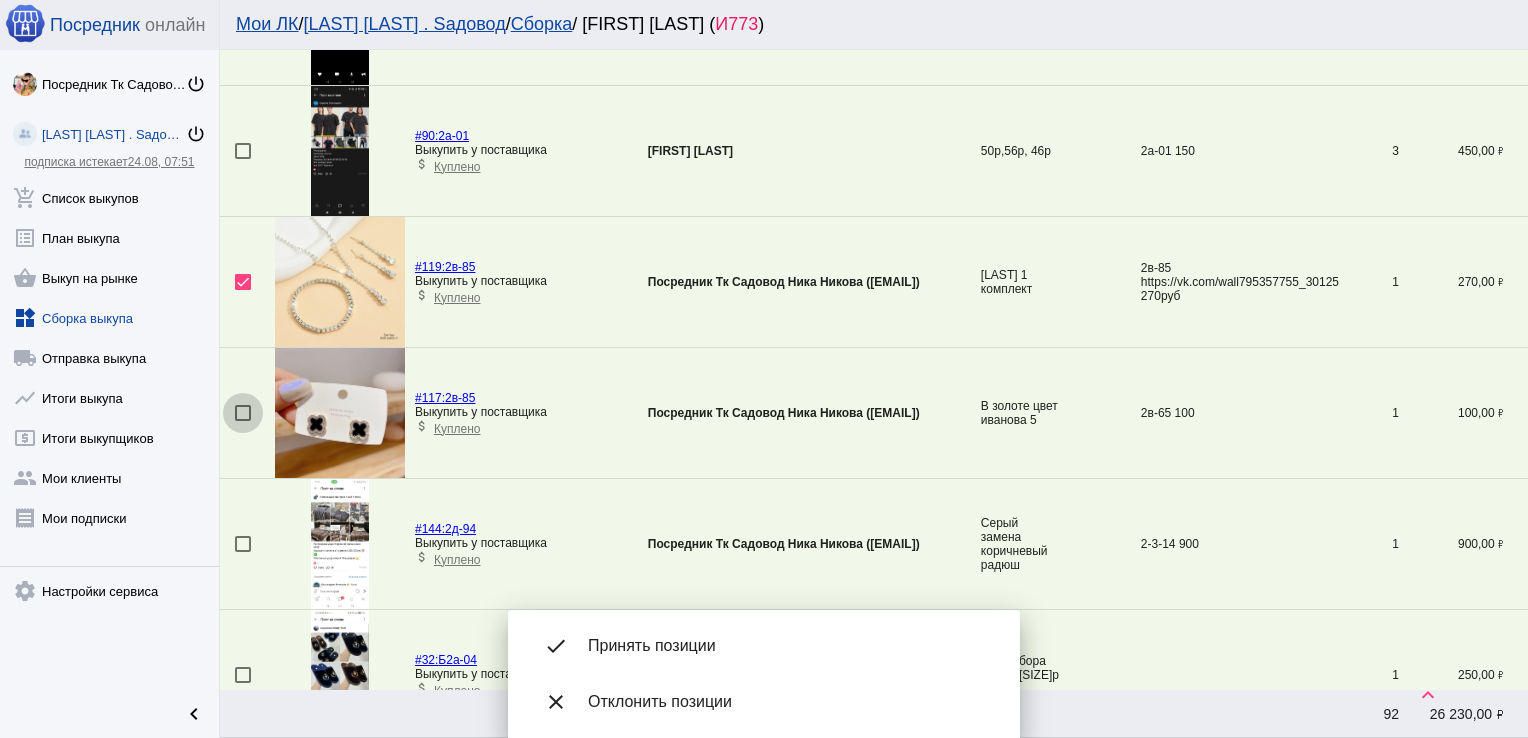 click at bounding box center [243, 413] 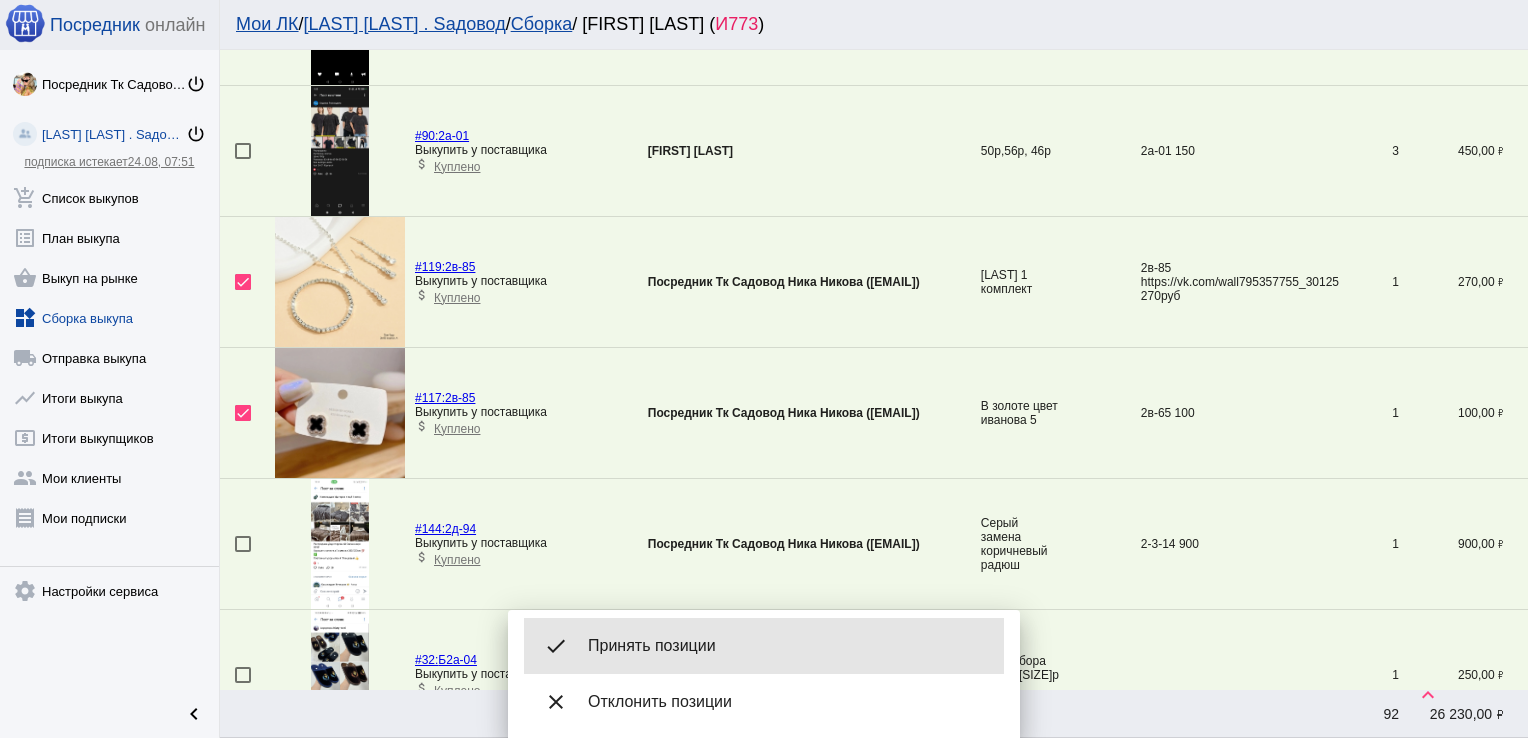click on "Принять позиции" at bounding box center [788, 646] 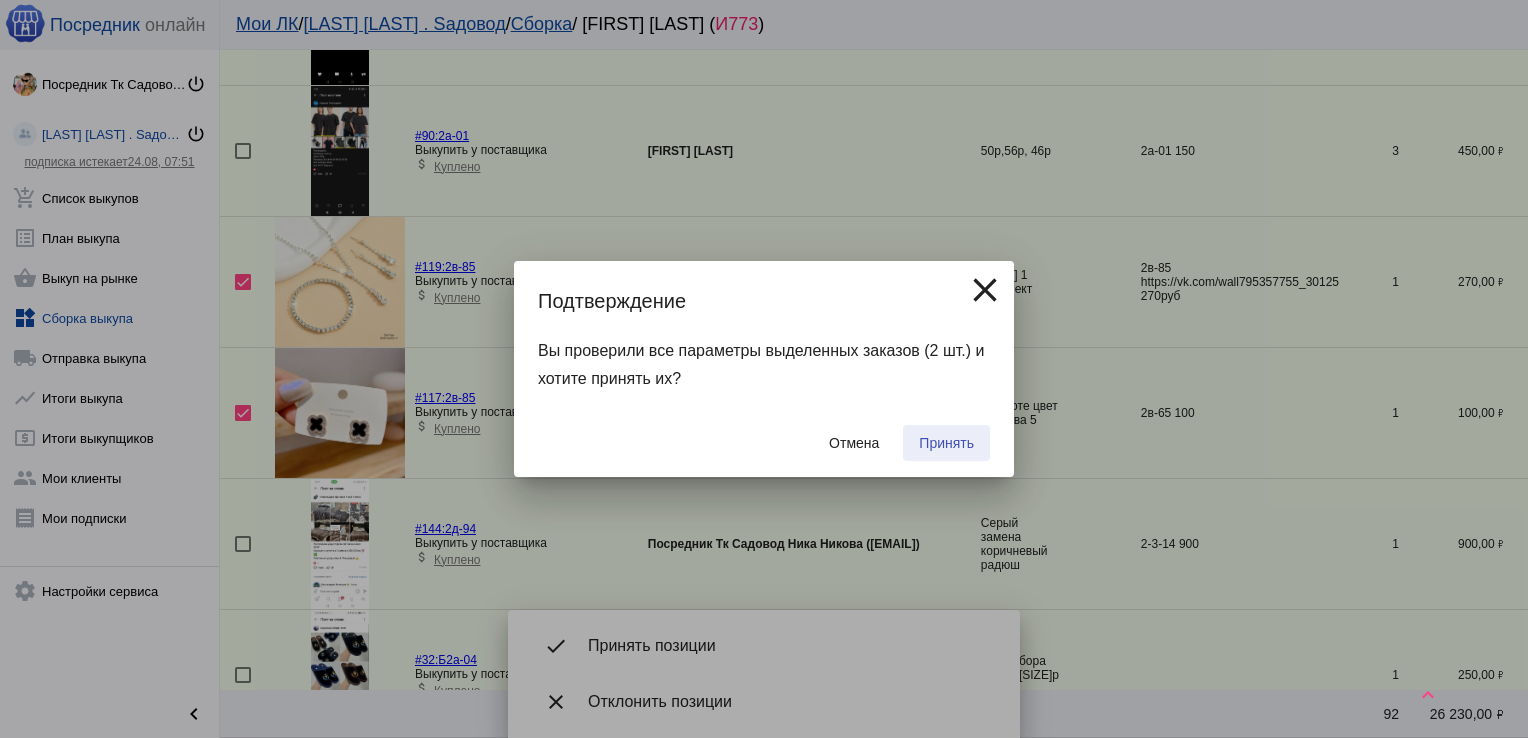 click on "Принять" at bounding box center [946, 443] 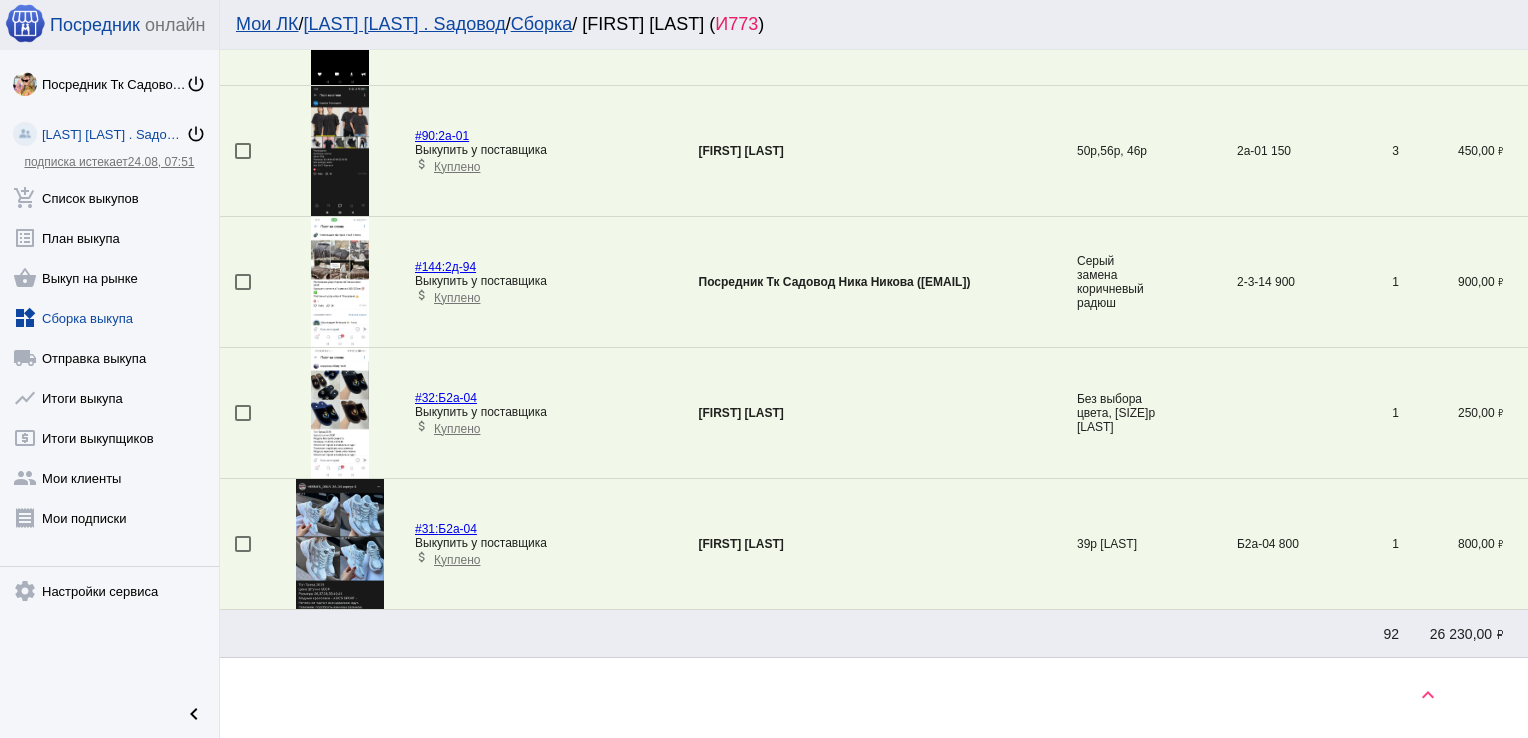 scroll, scrollTop: 70, scrollLeft: 0, axis: vertical 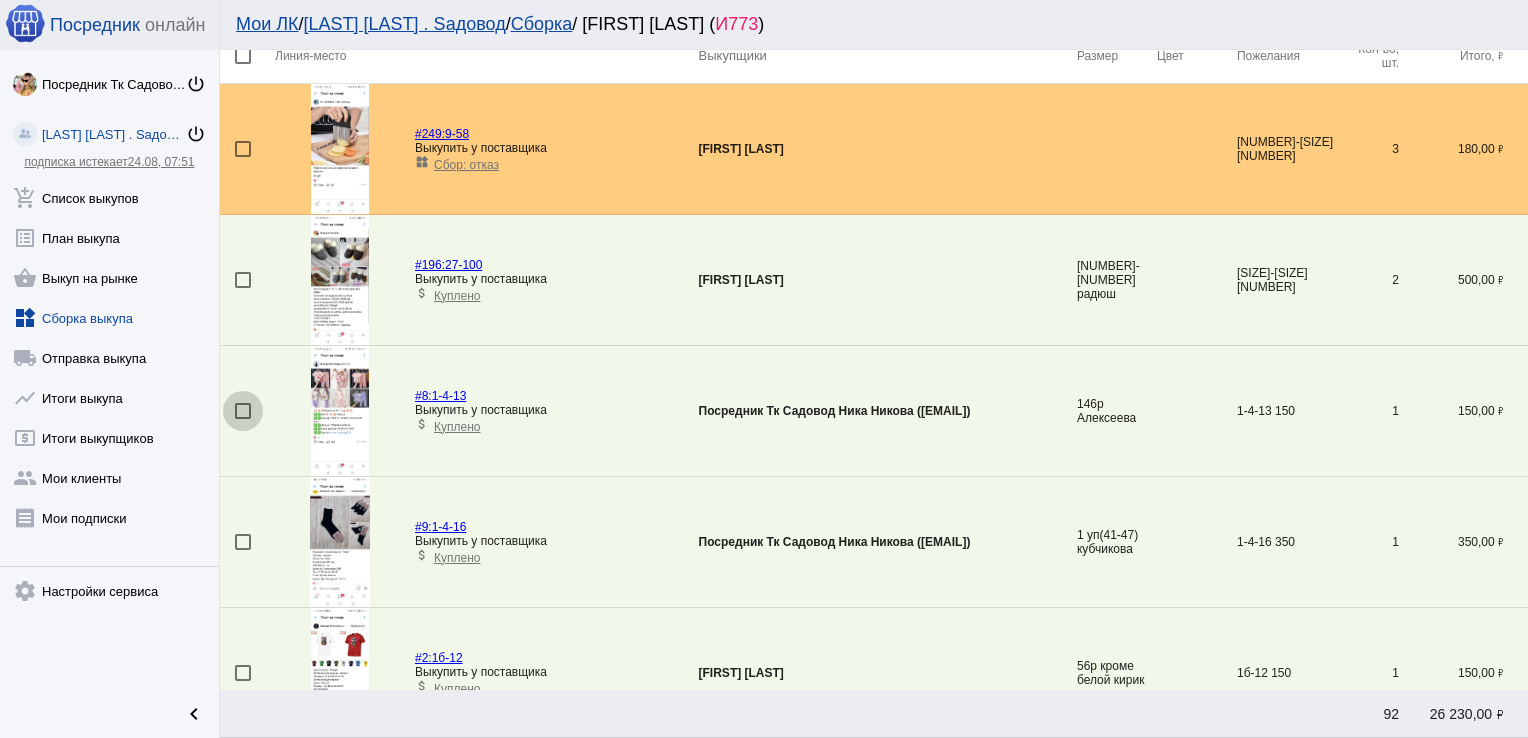 click at bounding box center [243, 411] 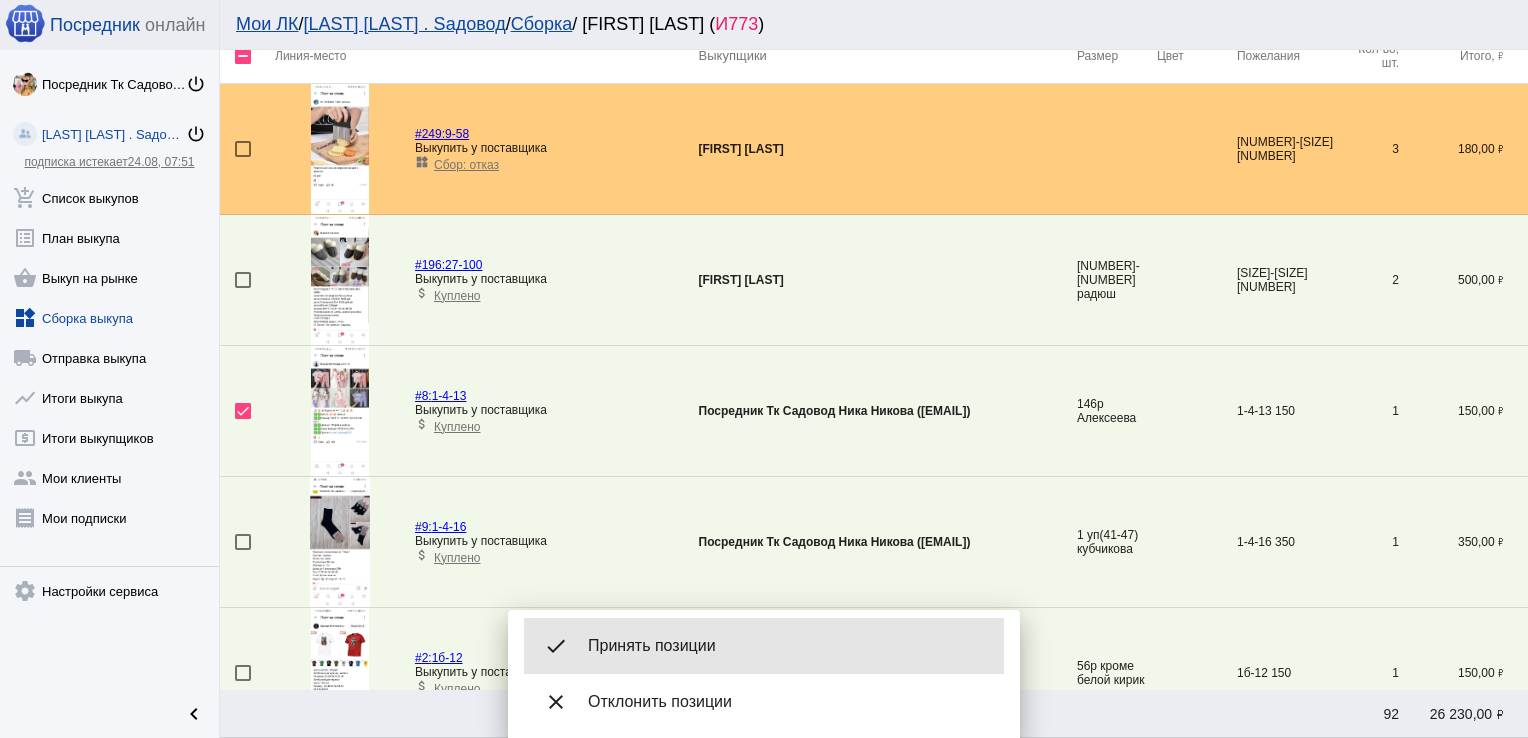 click on "Принять позиции" at bounding box center (788, 646) 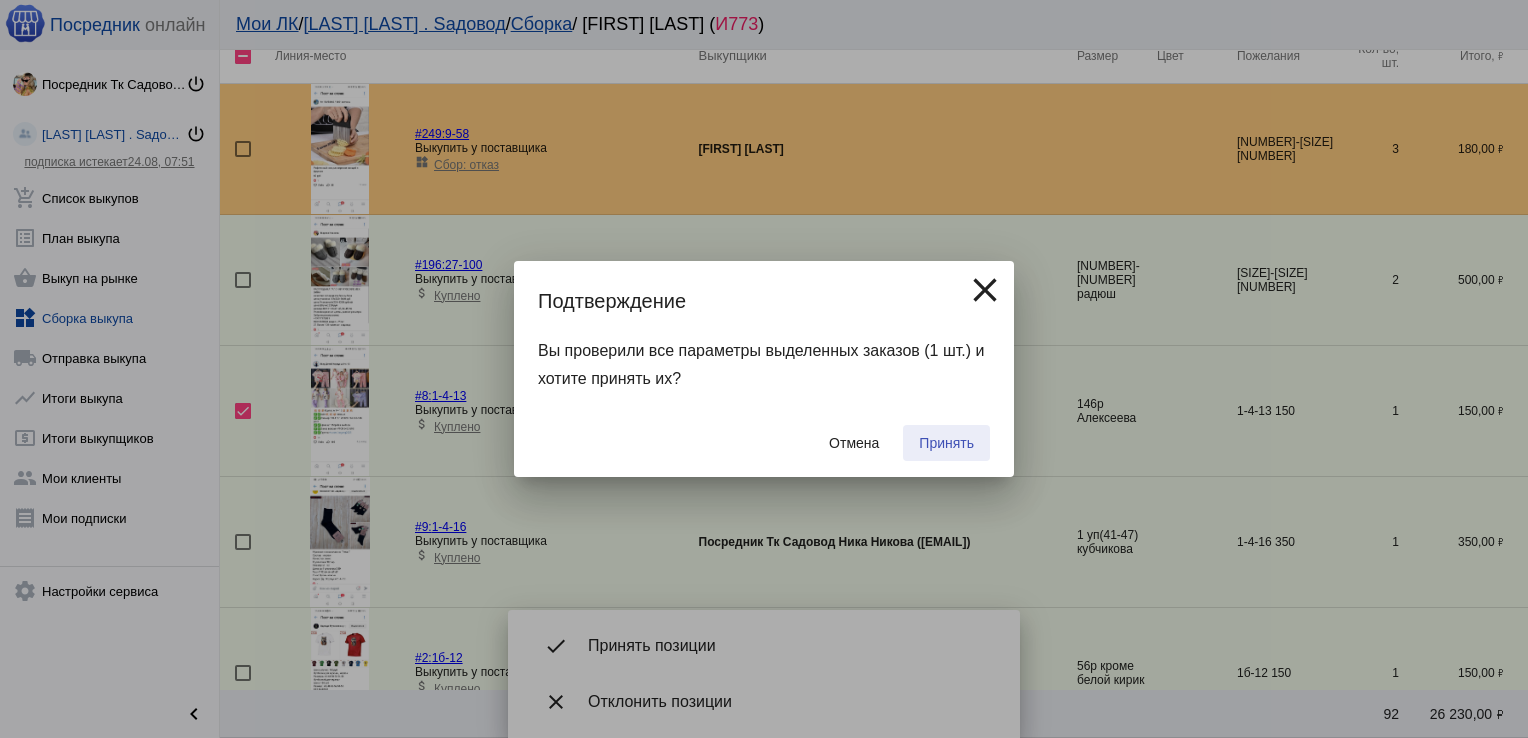 click on "Принять" at bounding box center [946, 443] 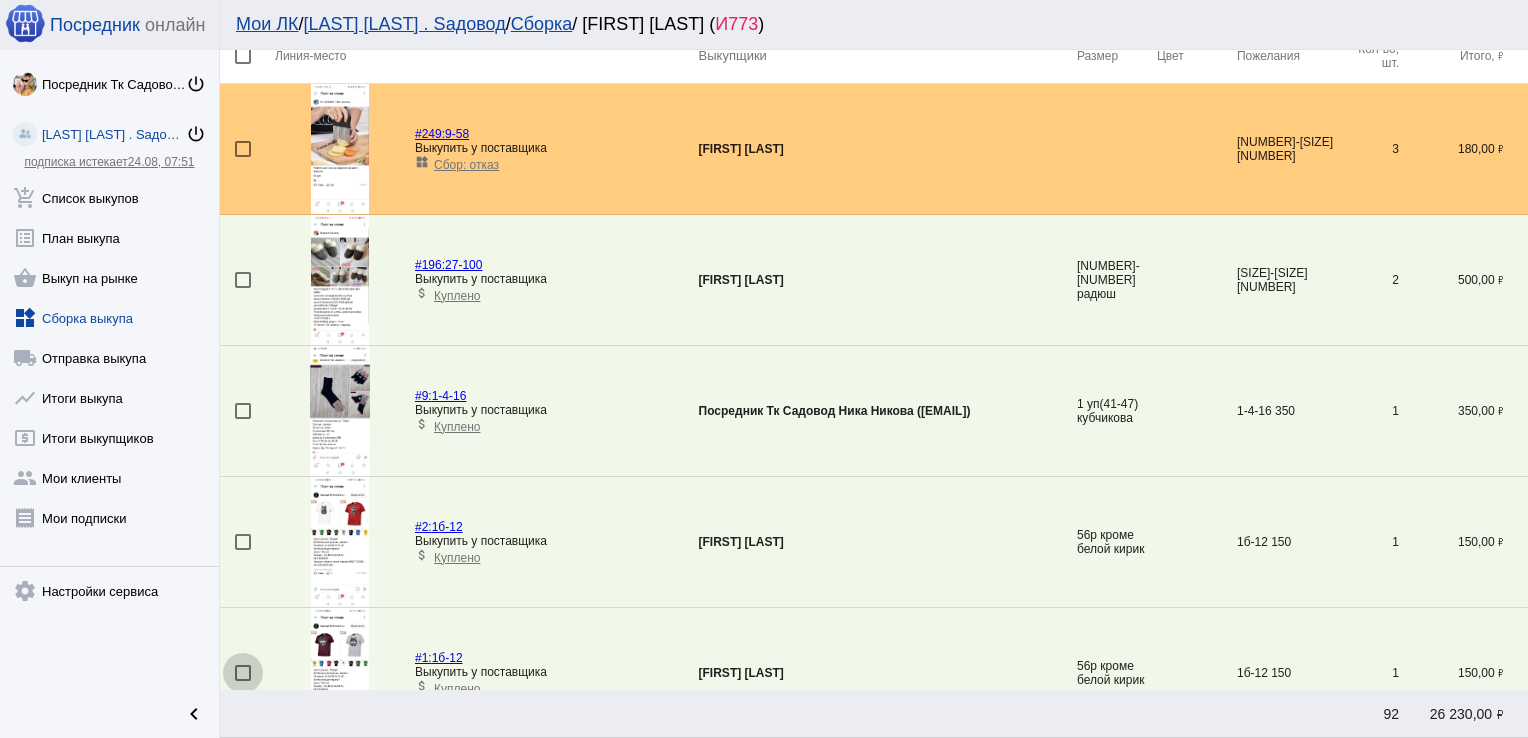click at bounding box center (243, 673) 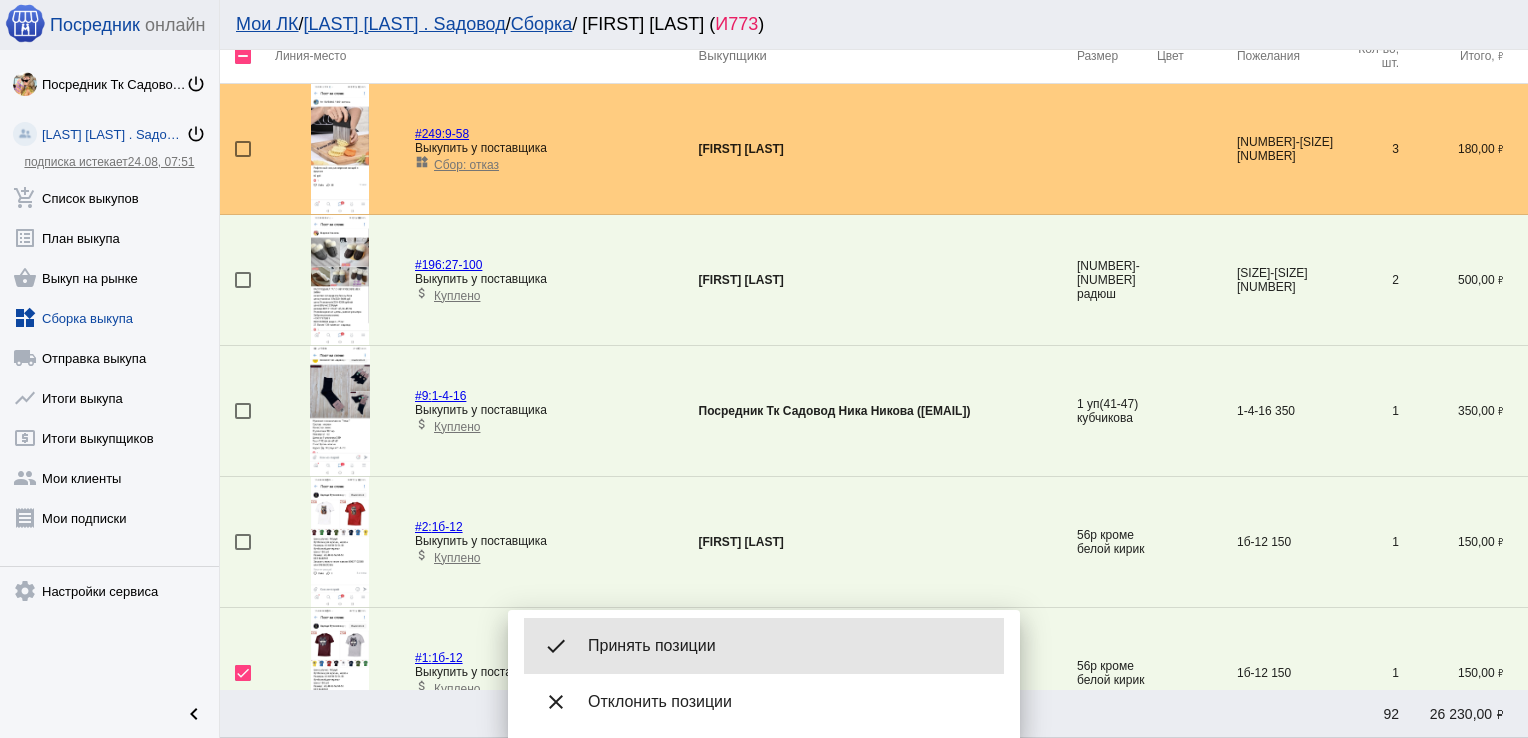 click on "Принять позиции" at bounding box center [788, 646] 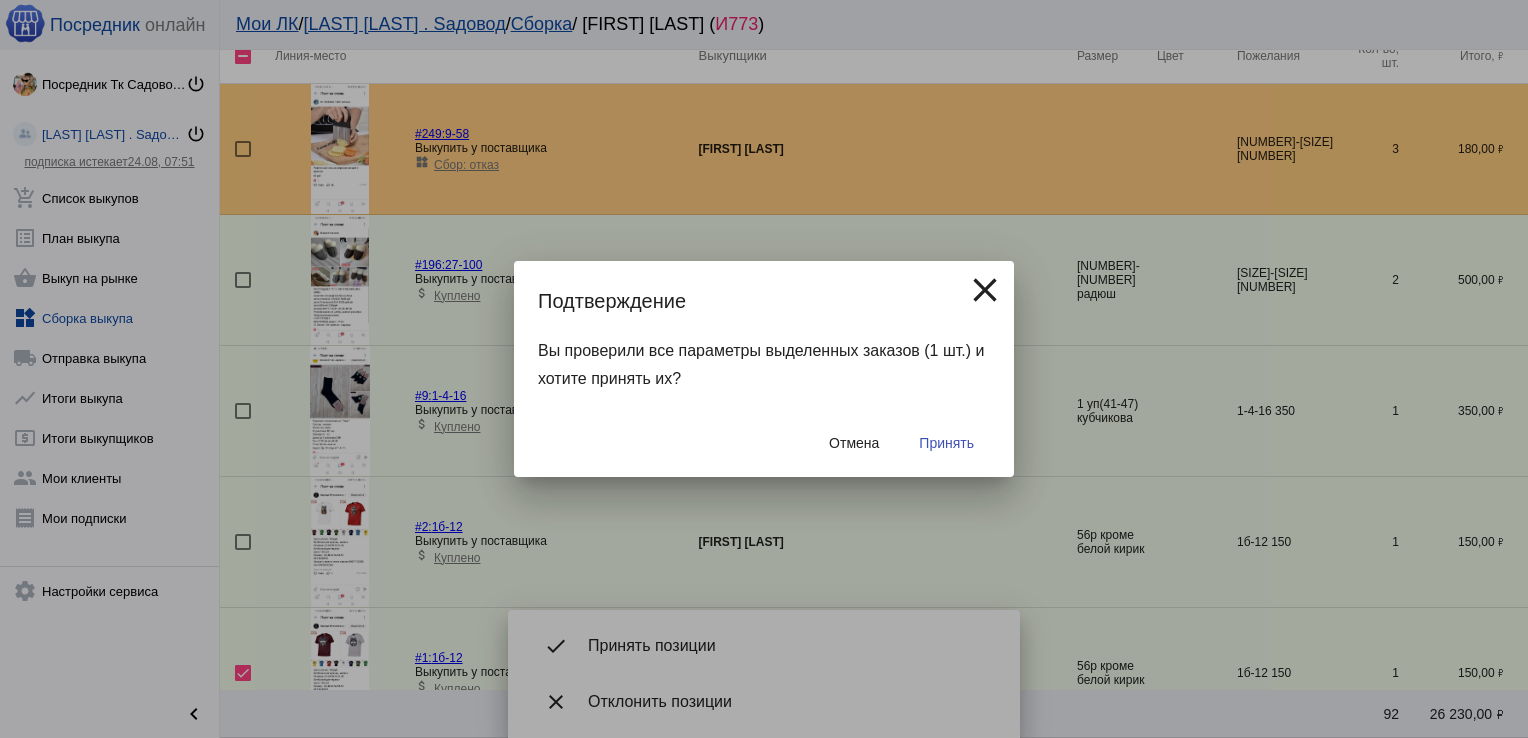 click on "Отмена Принять" at bounding box center [764, 443] 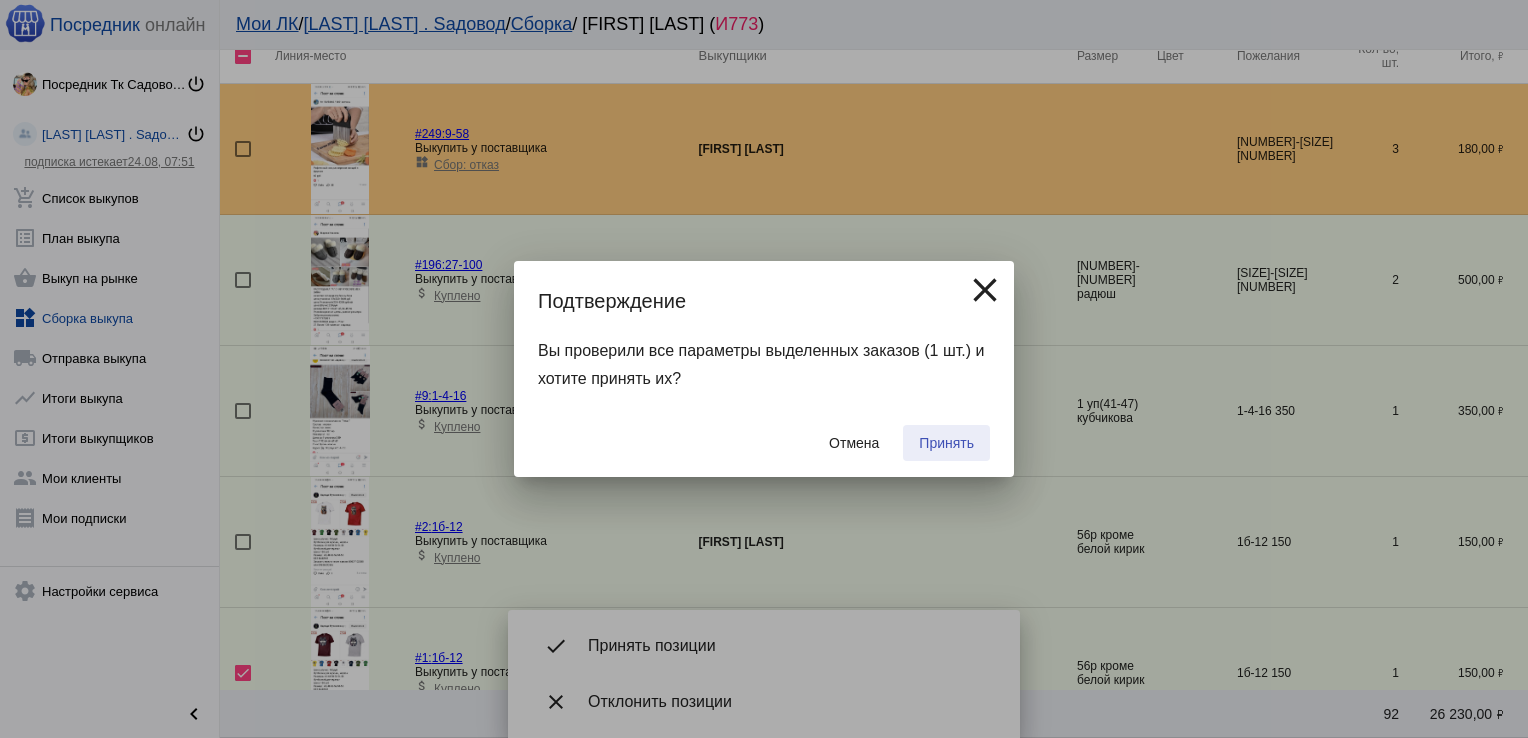 click on "Принять" at bounding box center (946, 443) 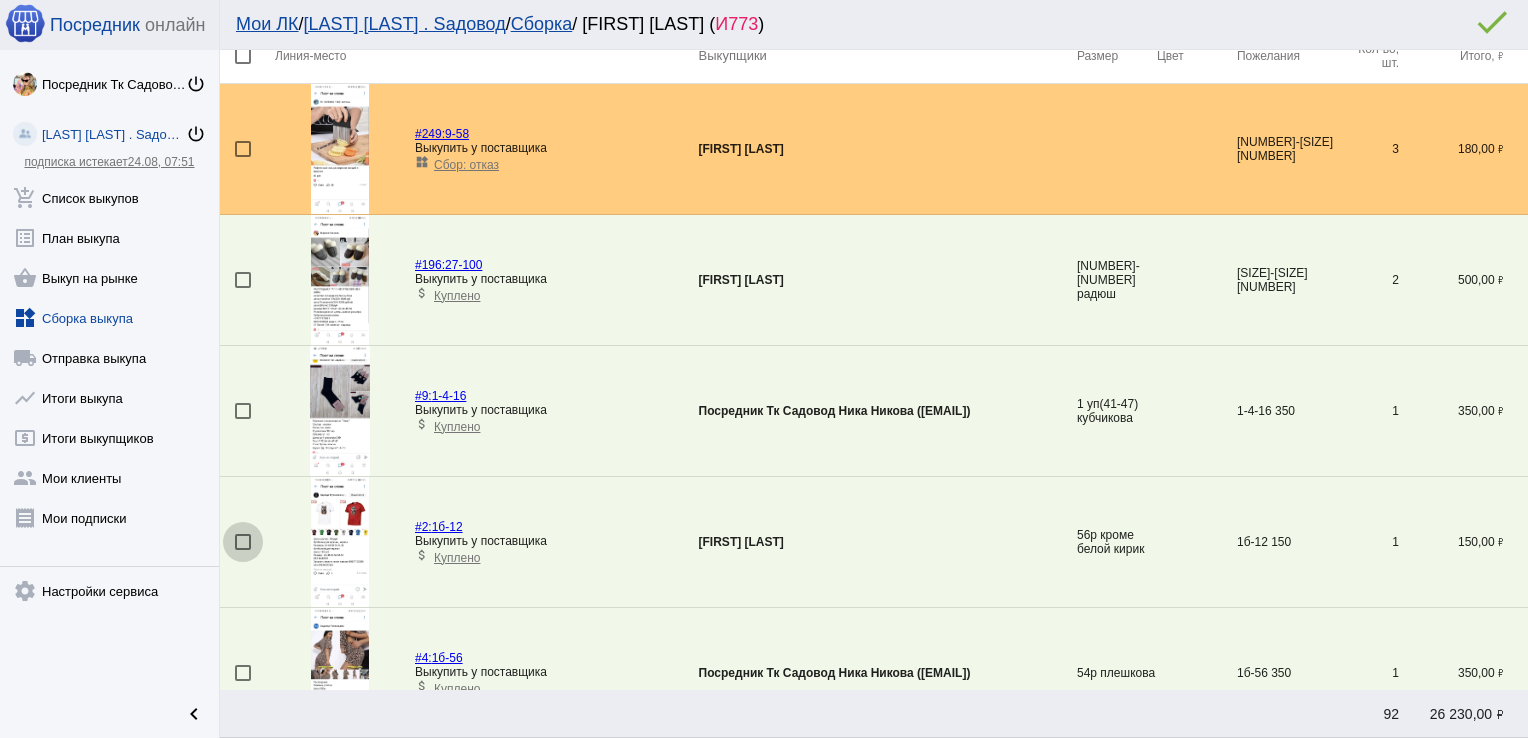 click at bounding box center (243, 542) 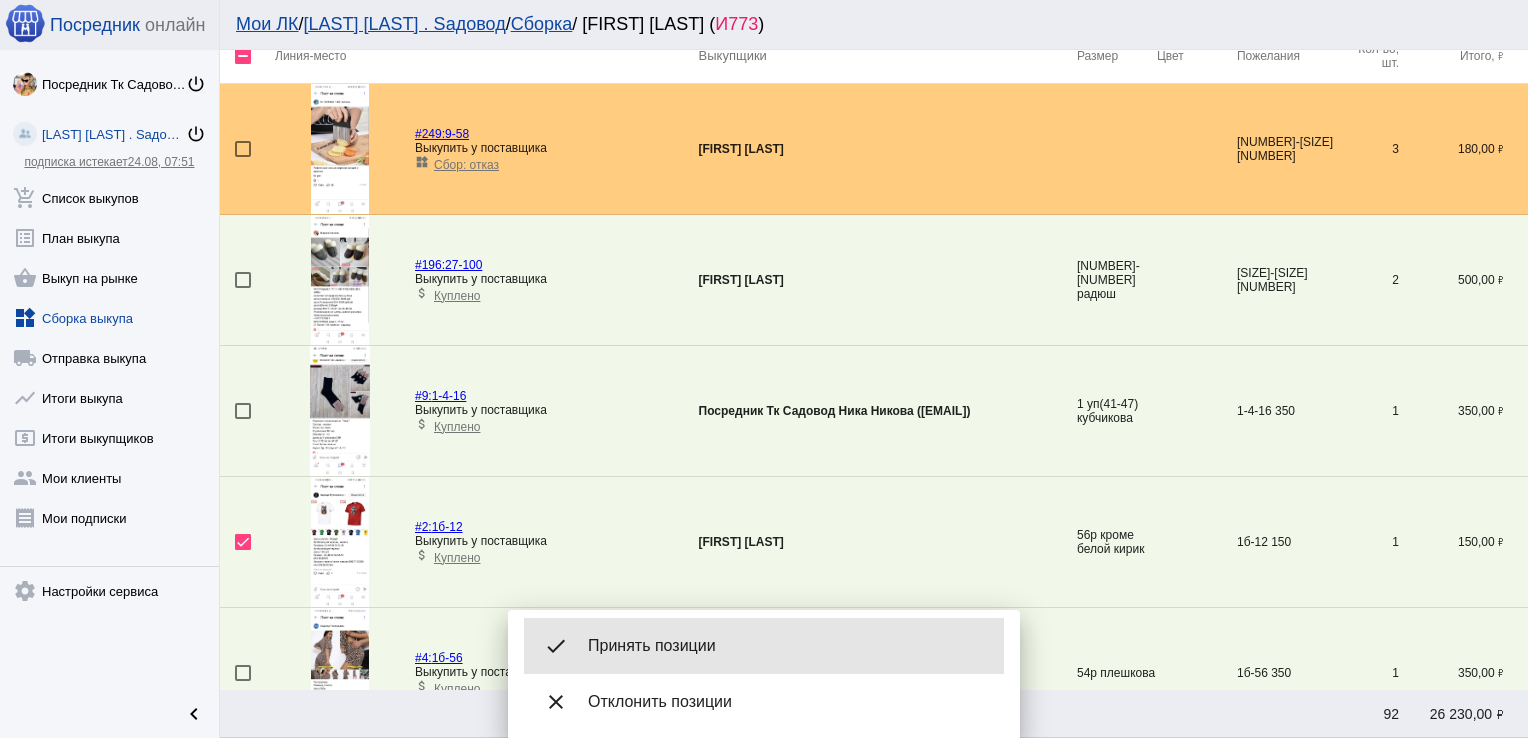 click on "Принять позиции" at bounding box center [788, 646] 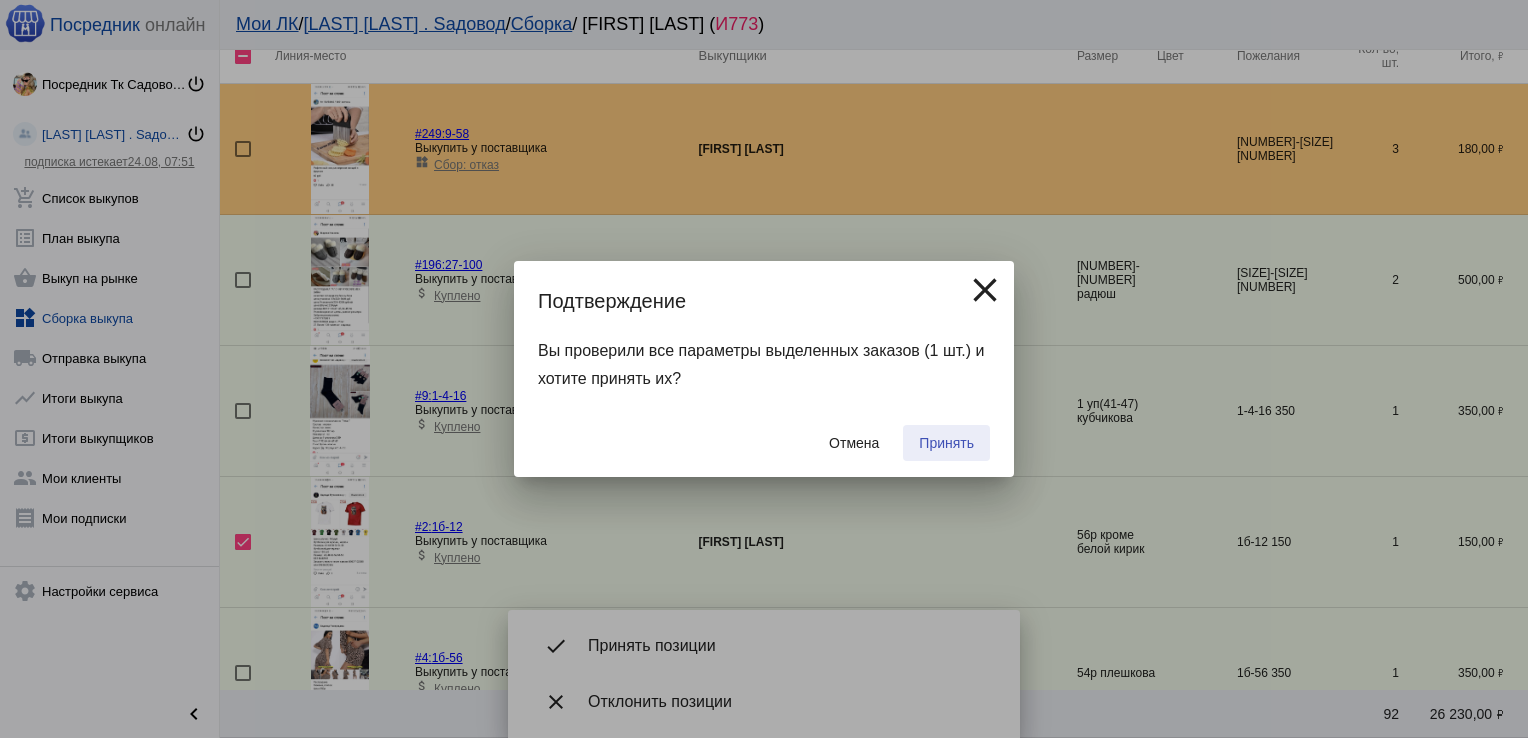 click on "Принять" at bounding box center (946, 443) 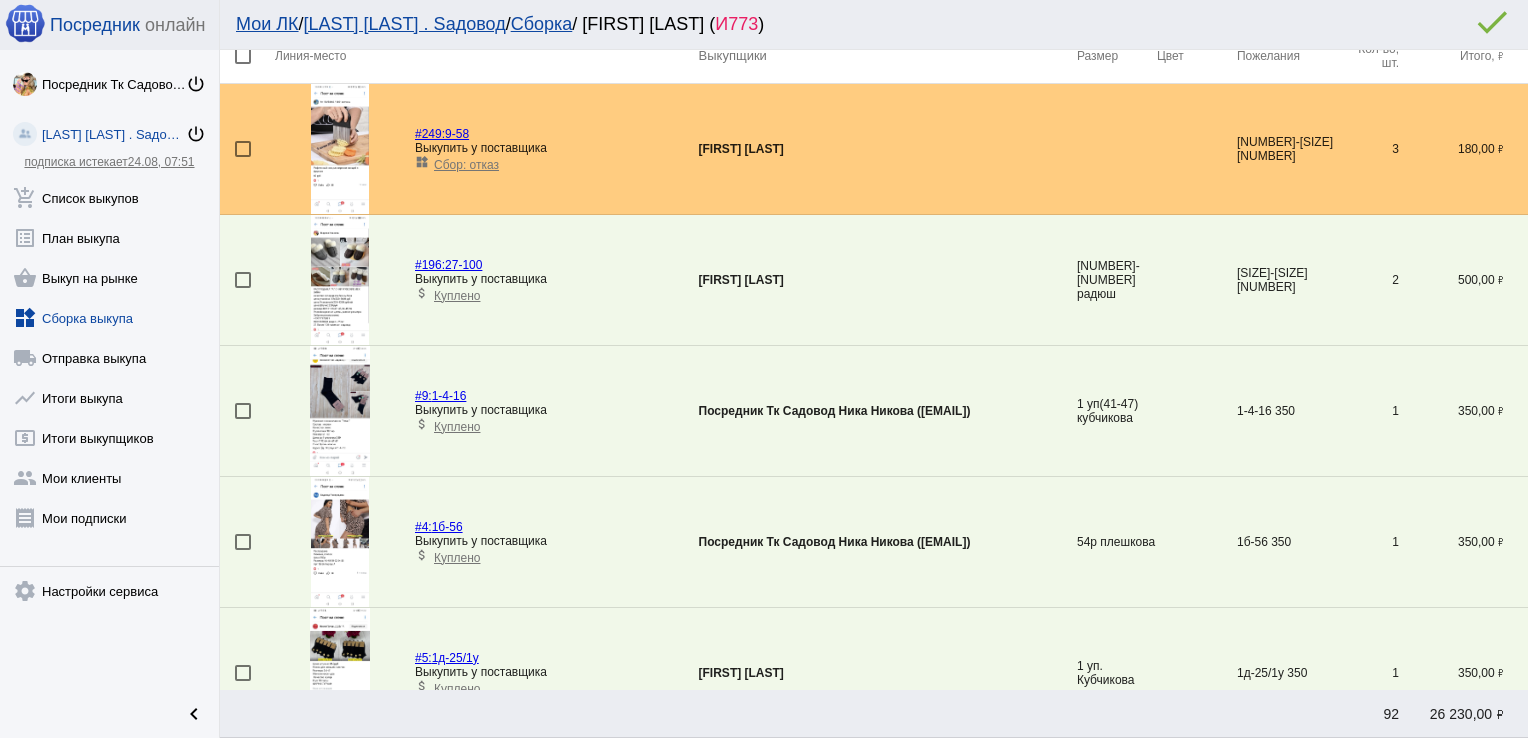 click at bounding box center (243, 411) 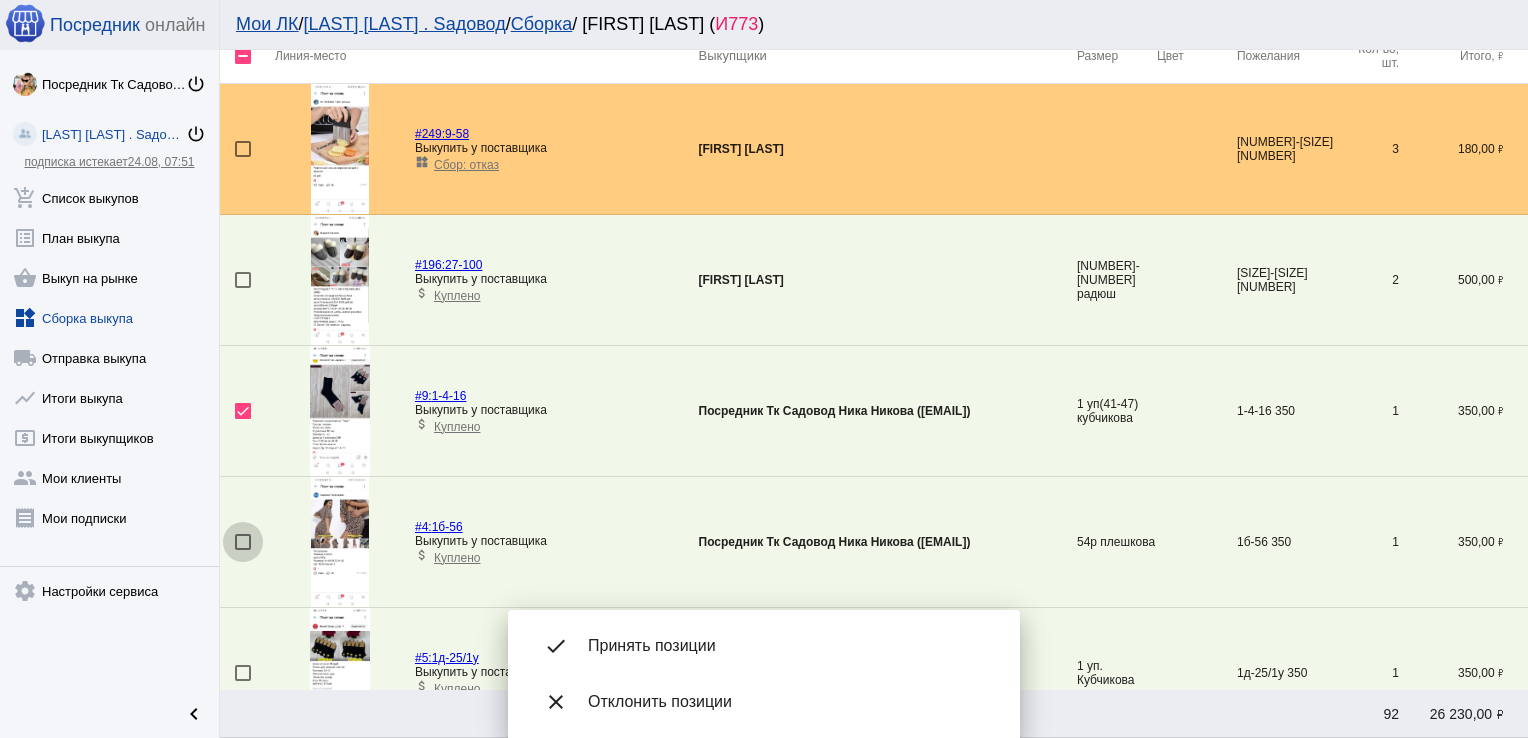 click at bounding box center (243, 542) 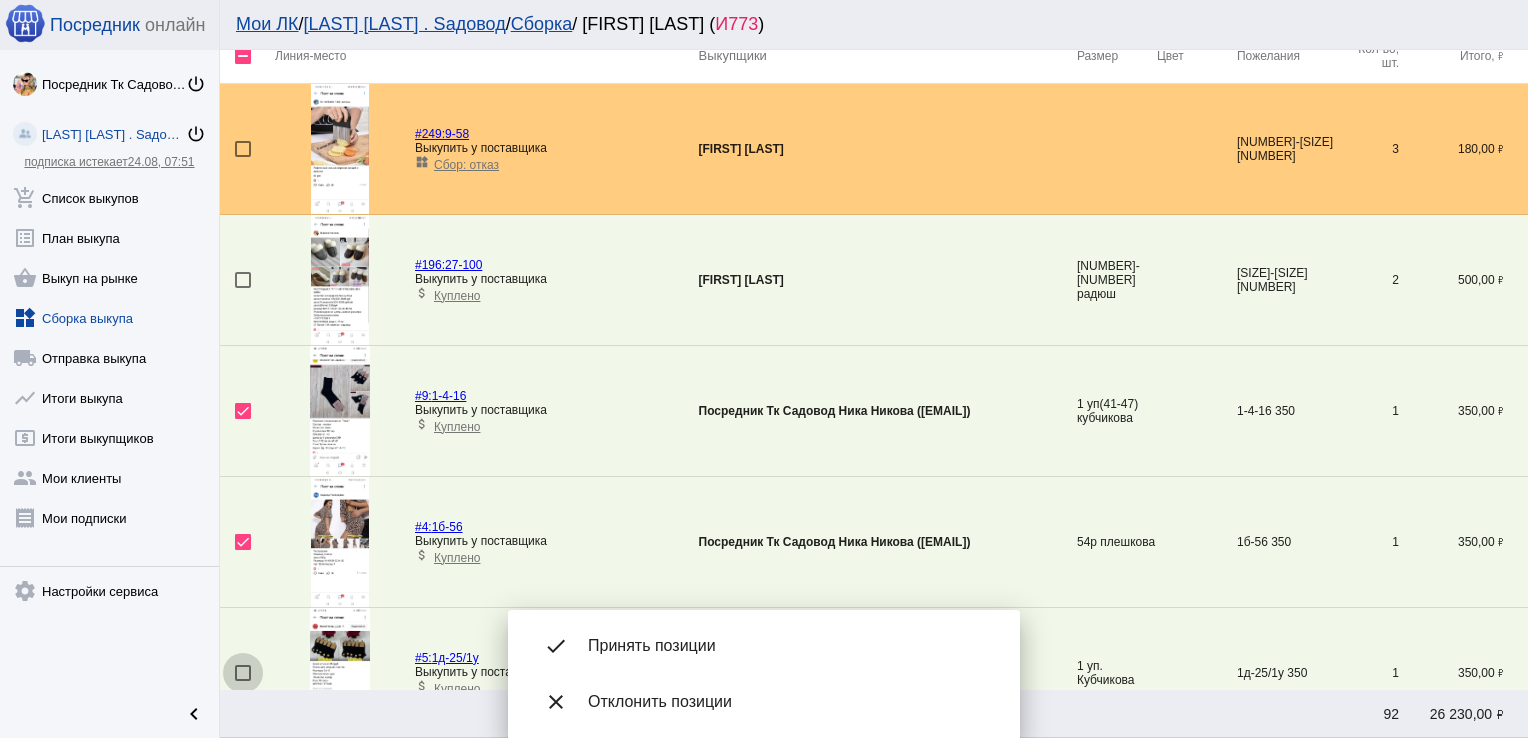 click at bounding box center (243, 673) 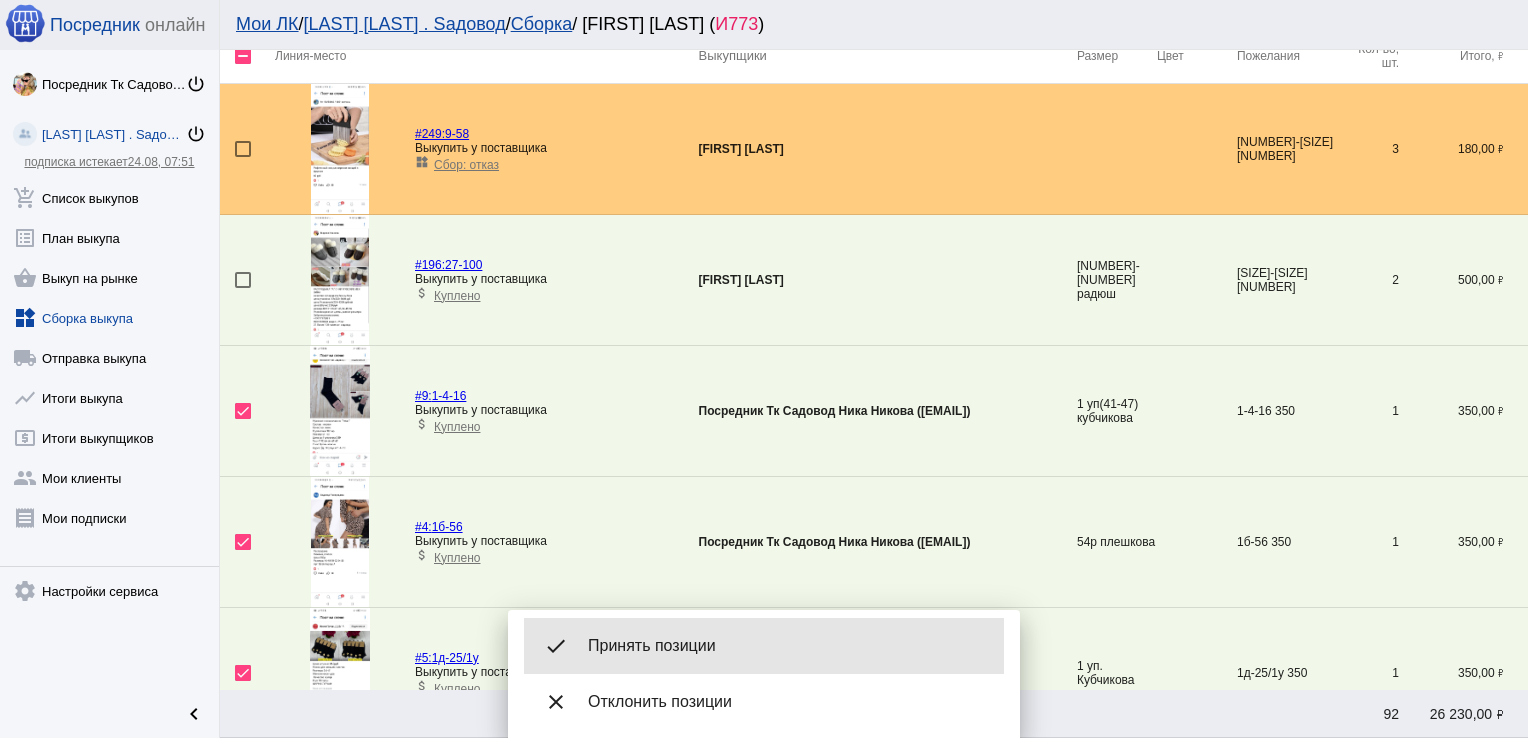 click on "Принять позиции" at bounding box center (788, 646) 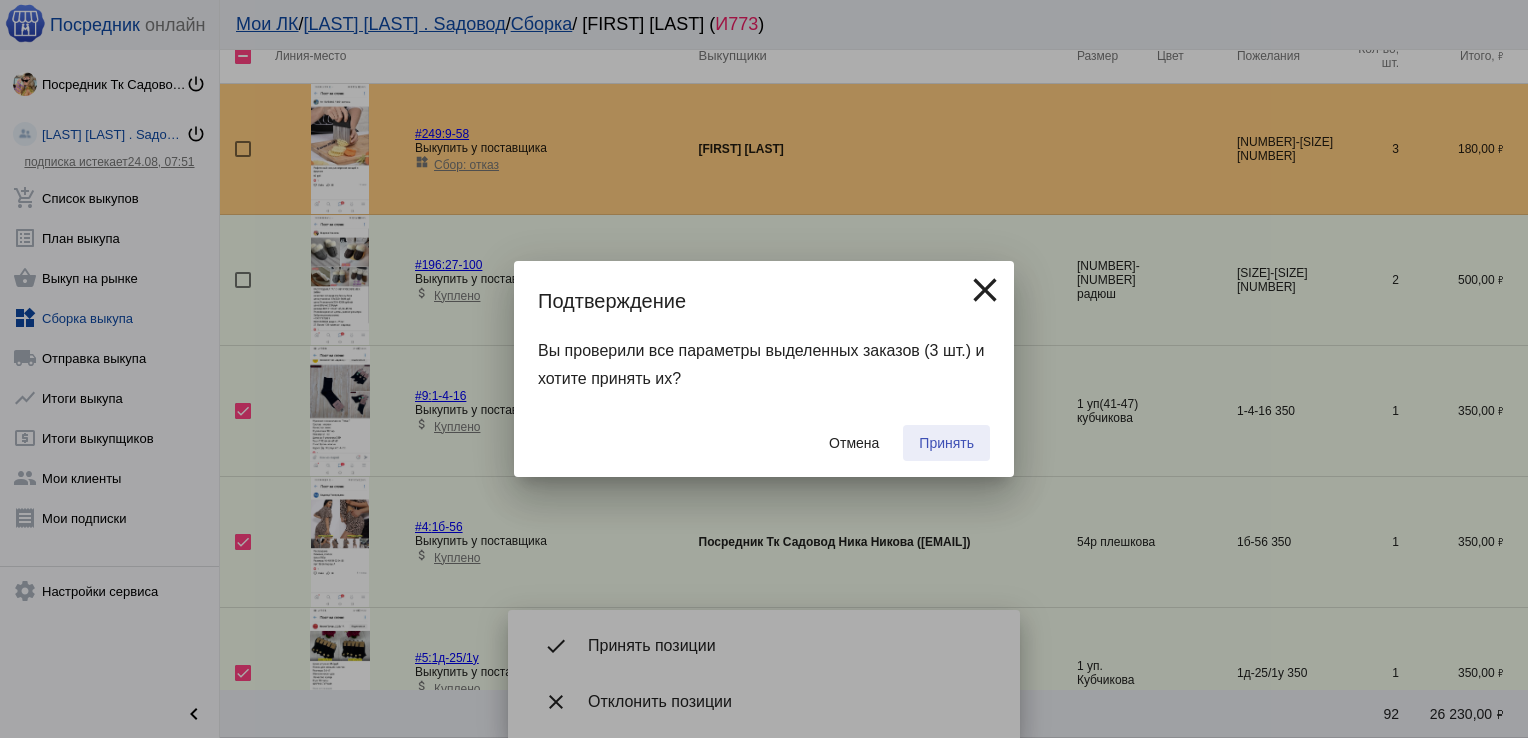 click on "Принять" at bounding box center [946, 443] 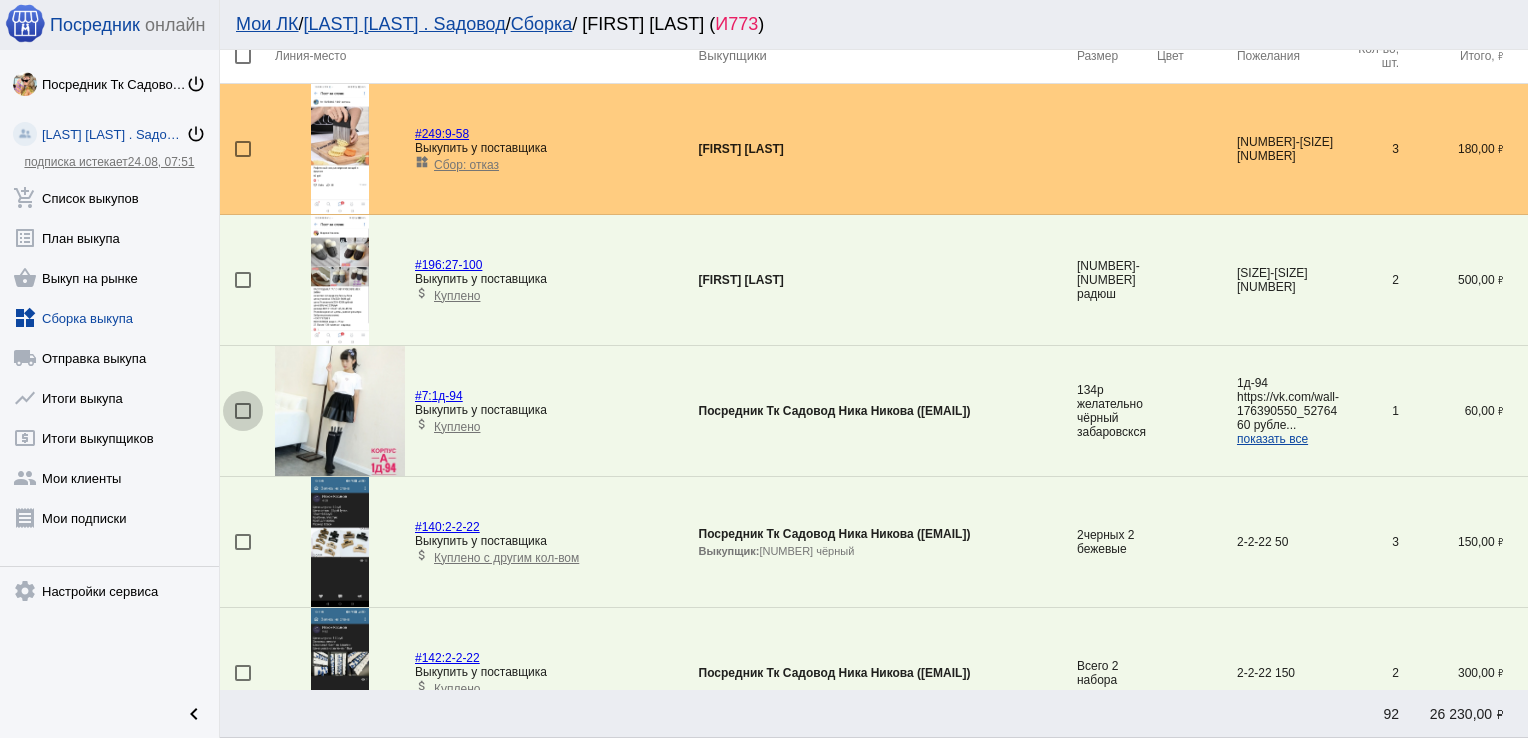 click at bounding box center [243, 411] 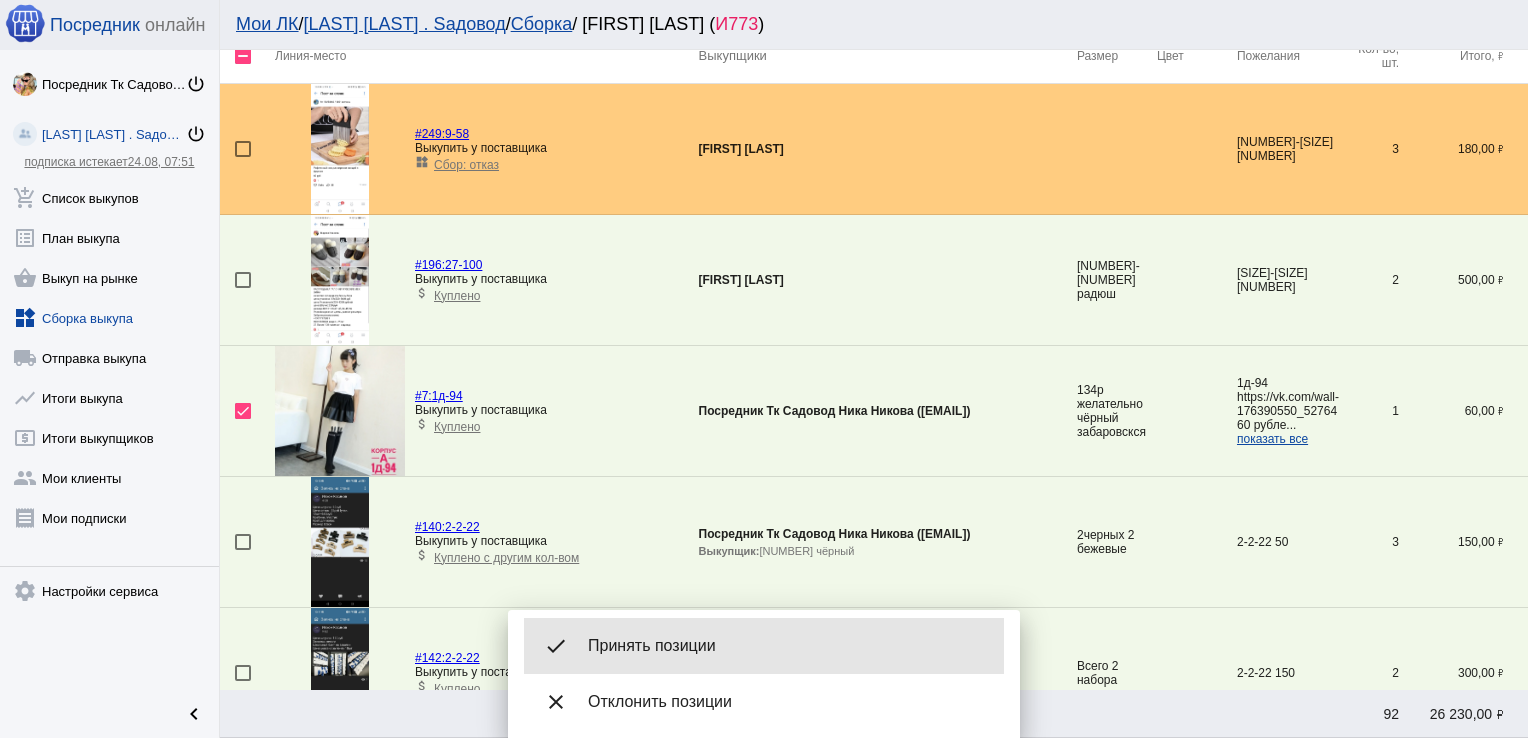 click on "done Принять позиции" at bounding box center (764, 646) 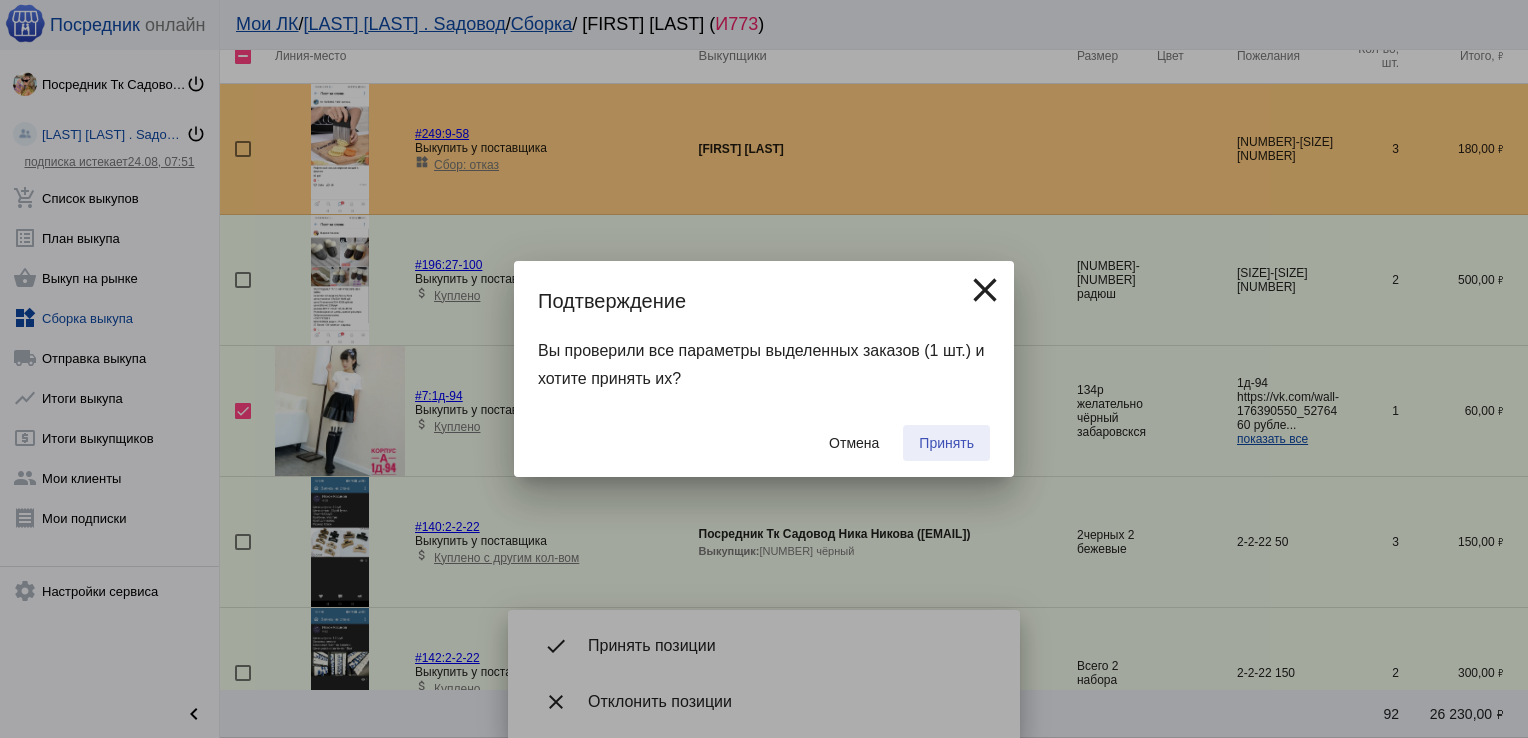 click on "Принять" at bounding box center [946, 443] 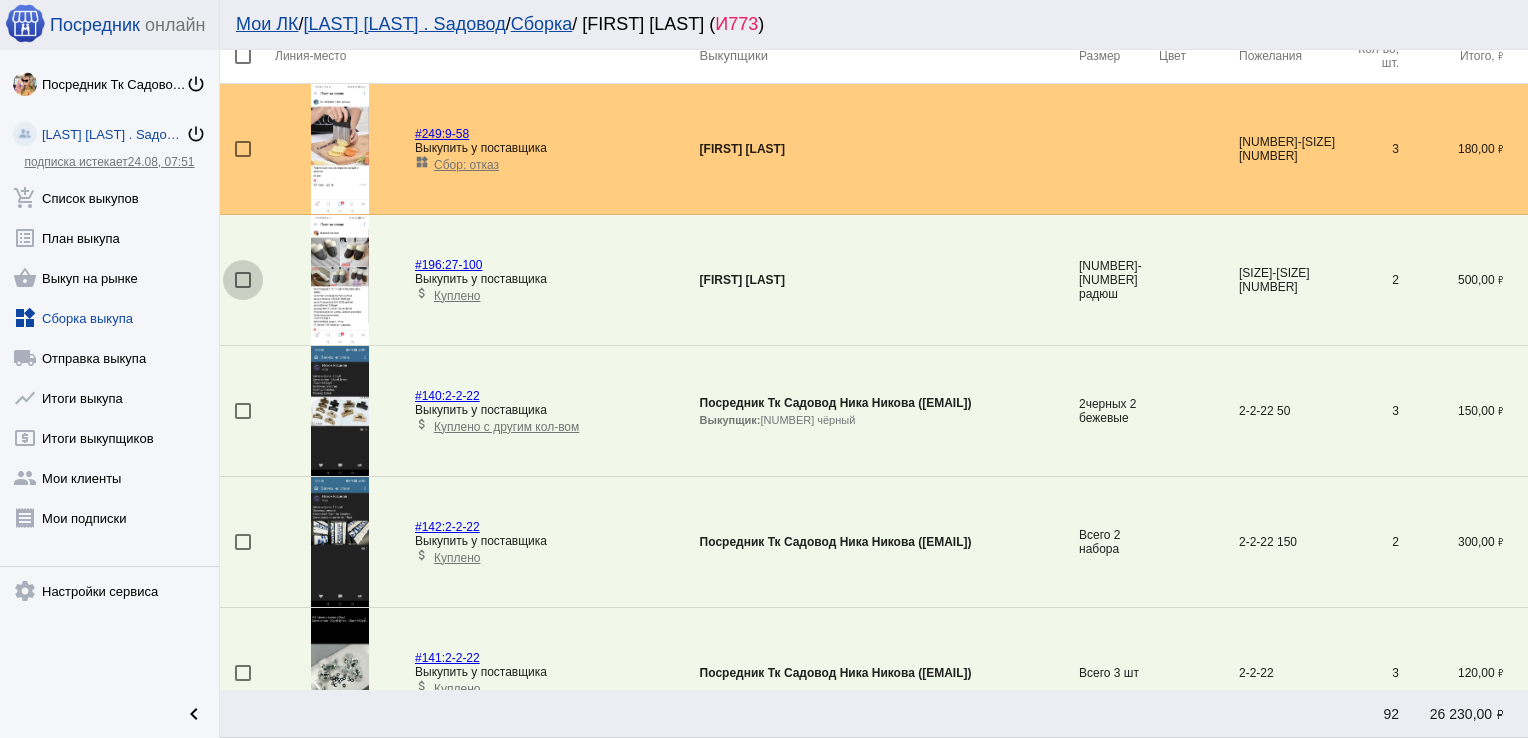 click at bounding box center (243, 280) 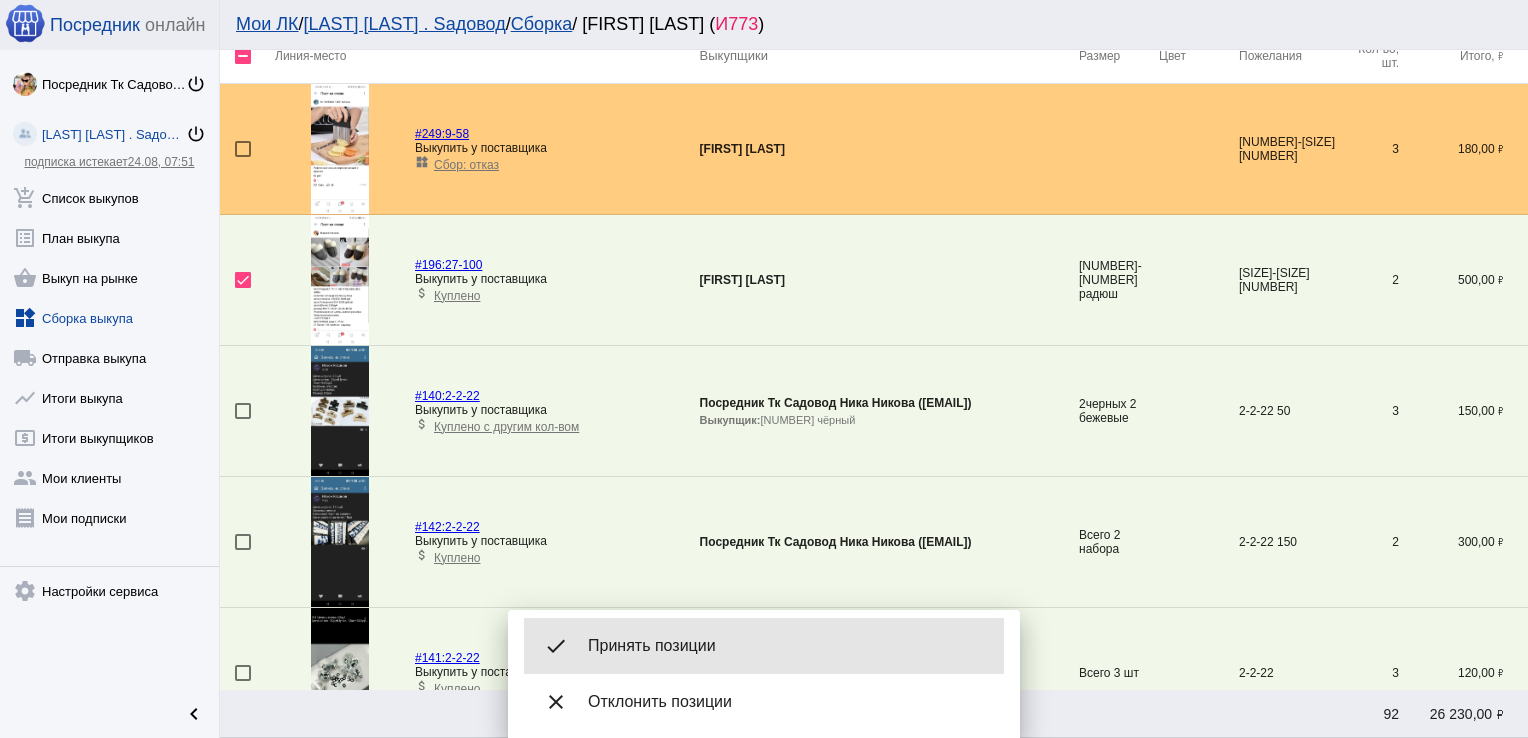 click on "Принять позиции" at bounding box center (788, 646) 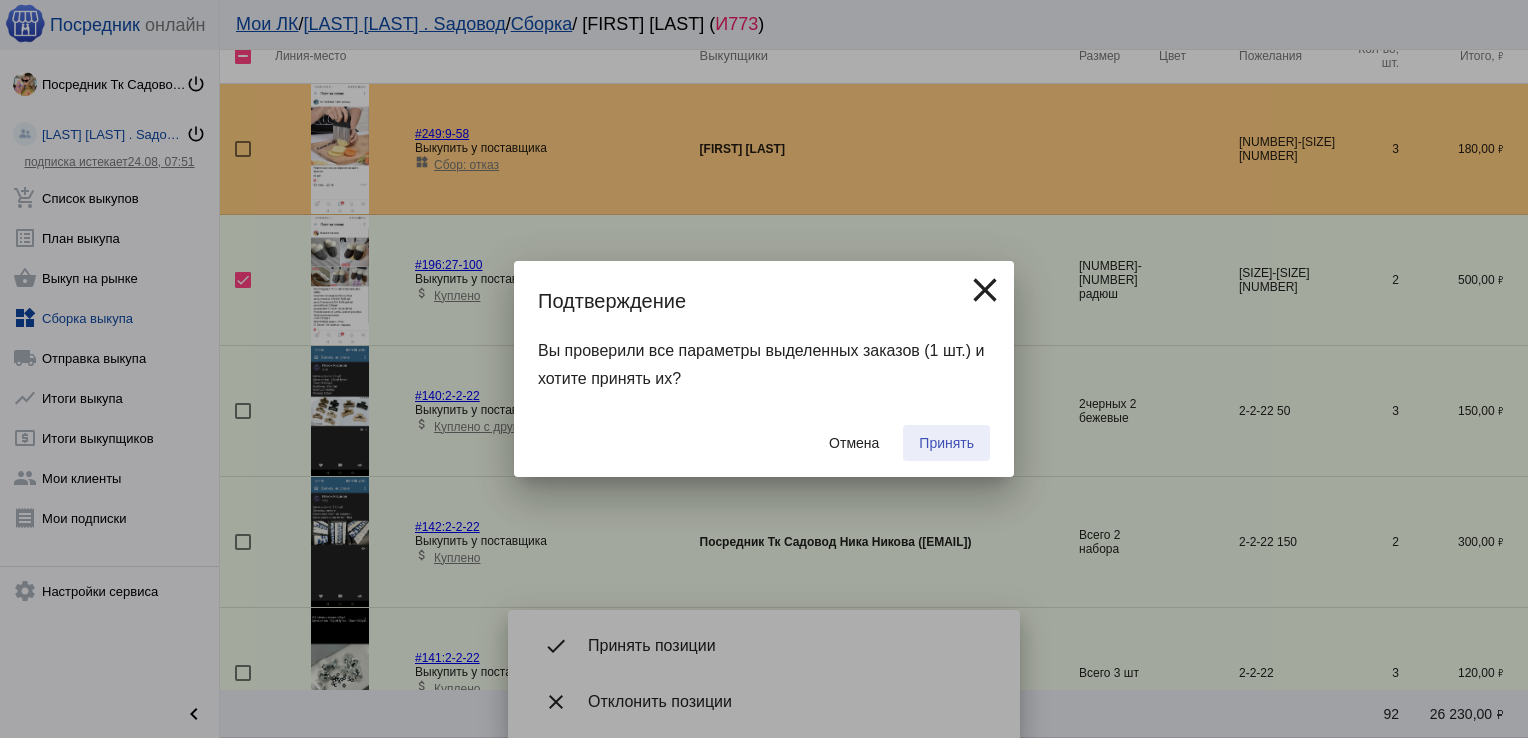 click on "Принять" at bounding box center [946, 443] 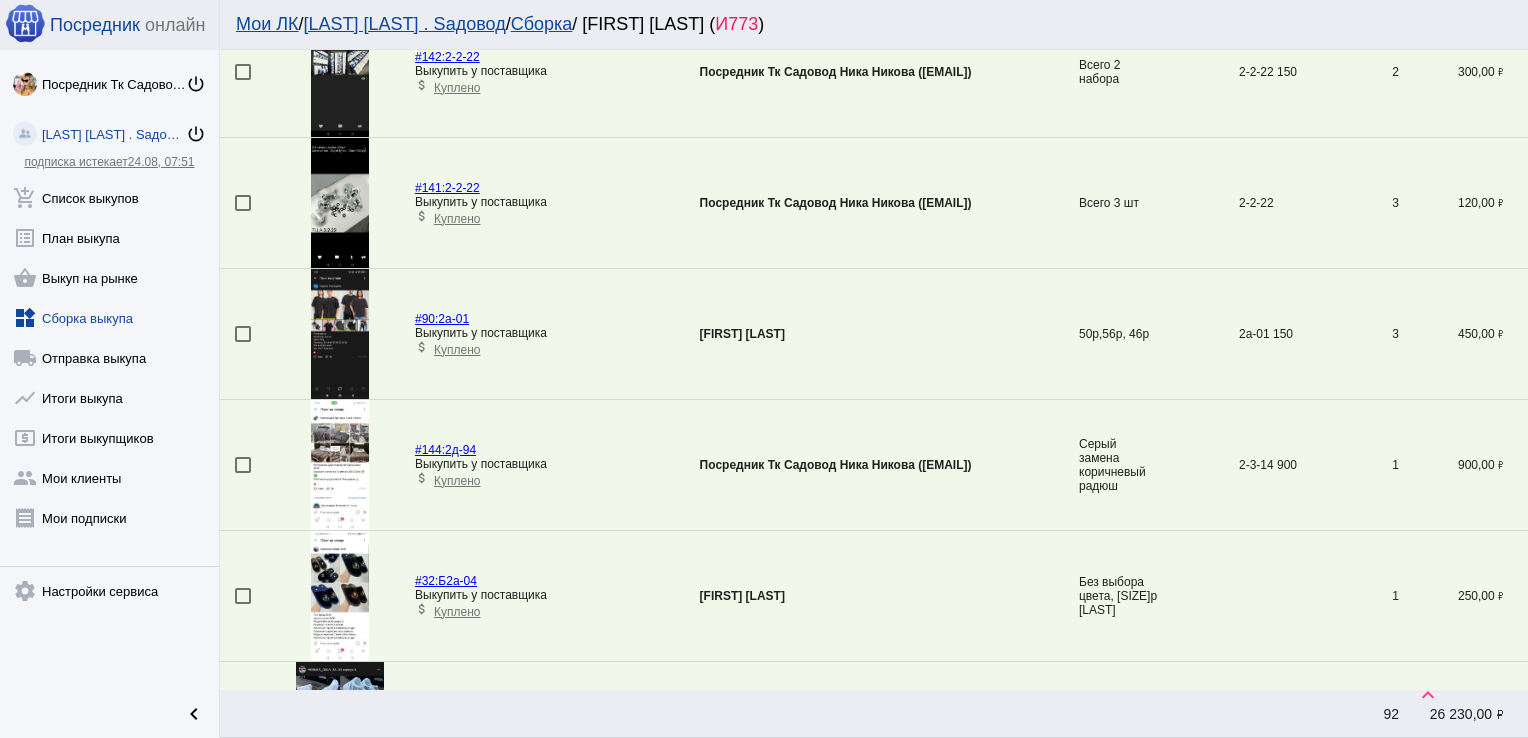 scroll, scrollTop: 431, scrollLeft: 0, axis: vertical 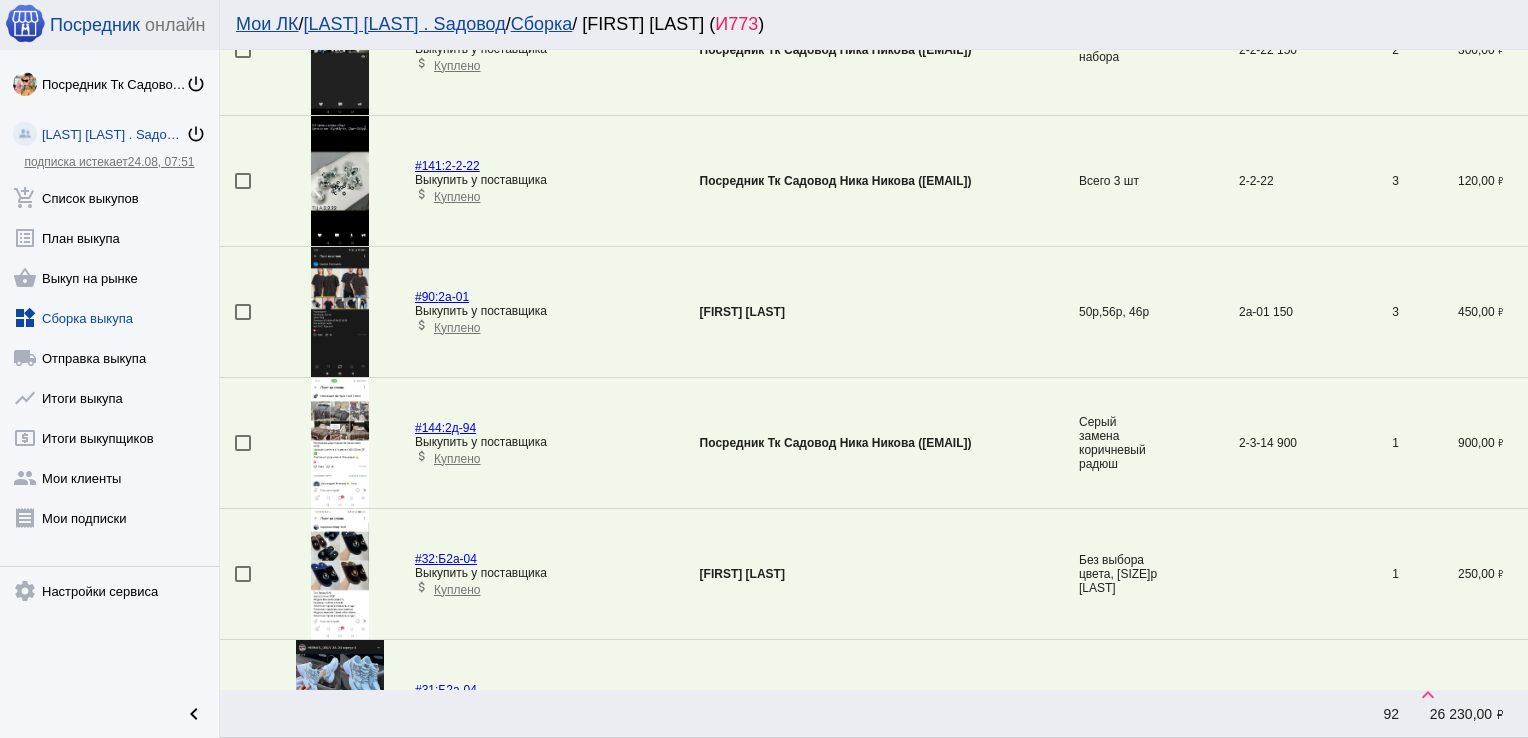 click at bounding box center (340, 443) 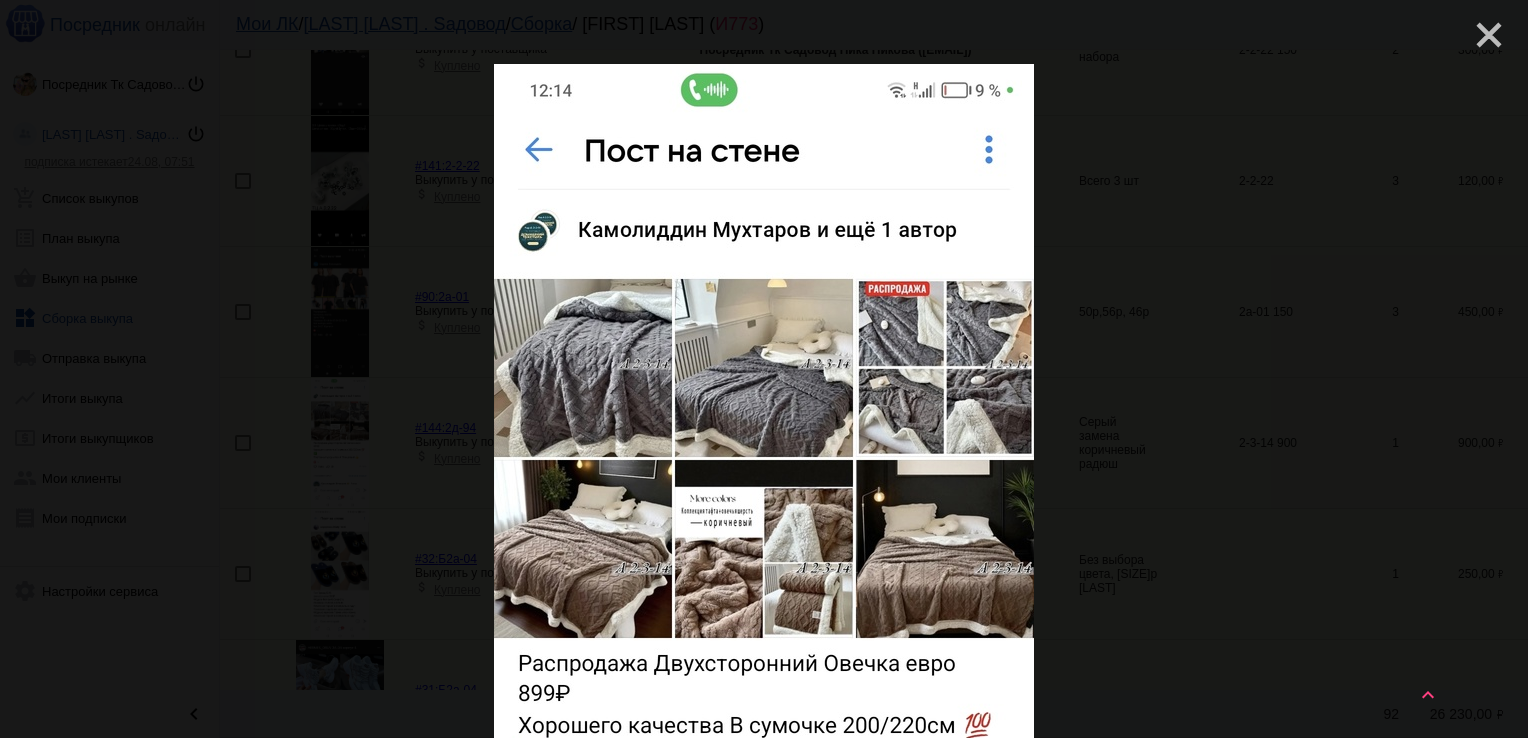 click on "close" 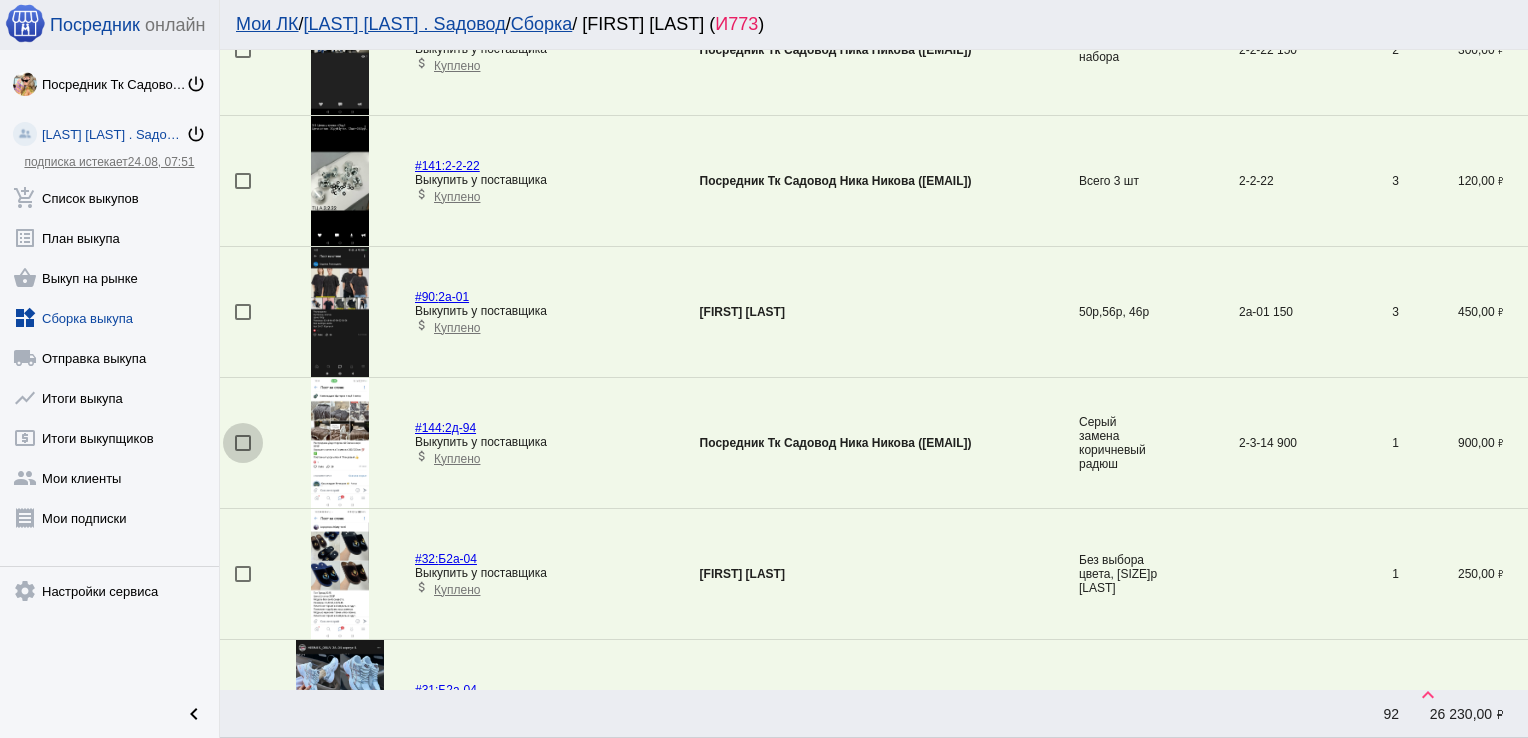 click at bounding box center (243, 443) 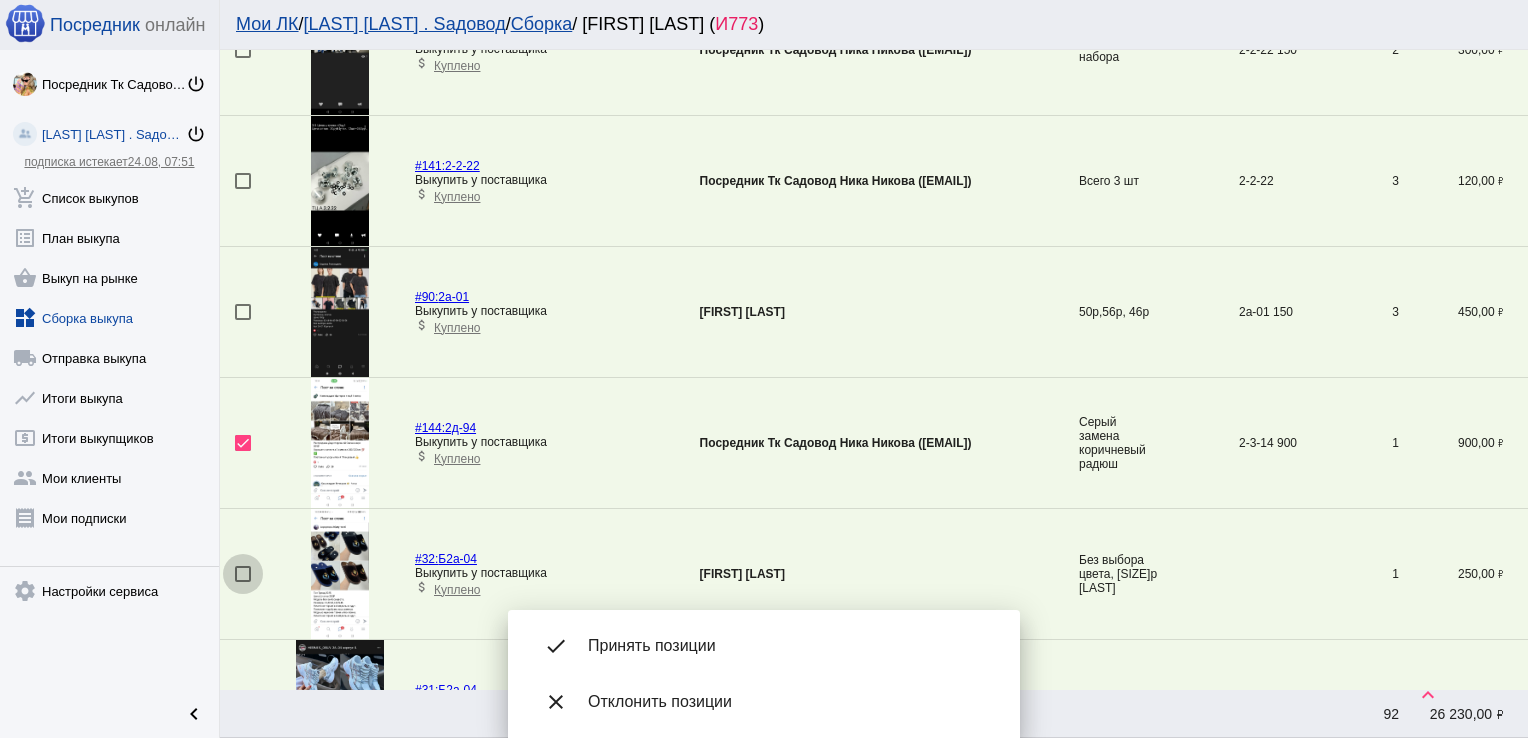 click at bounding box center [243, 574] 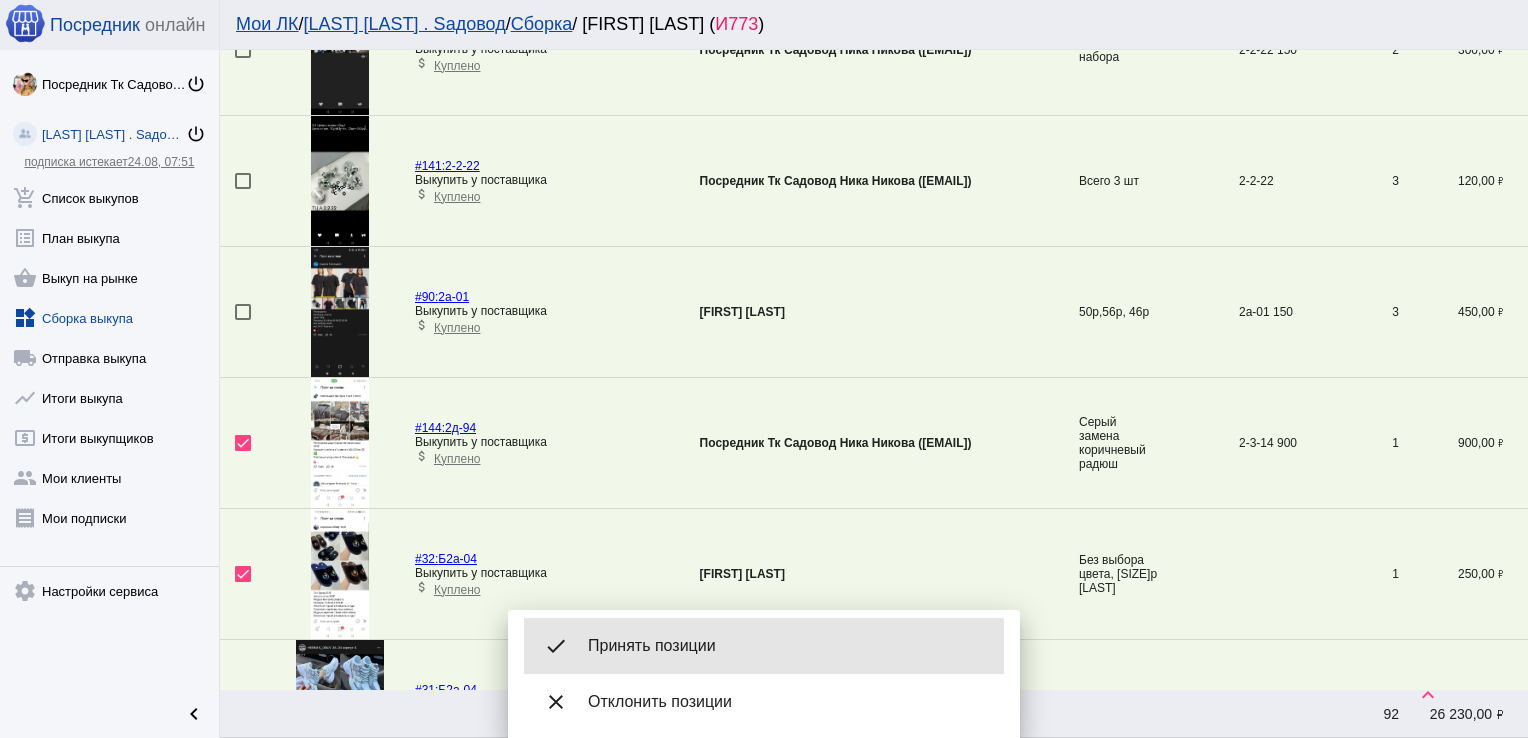 click on "Принять позиции" at bounding box center (788, 646) 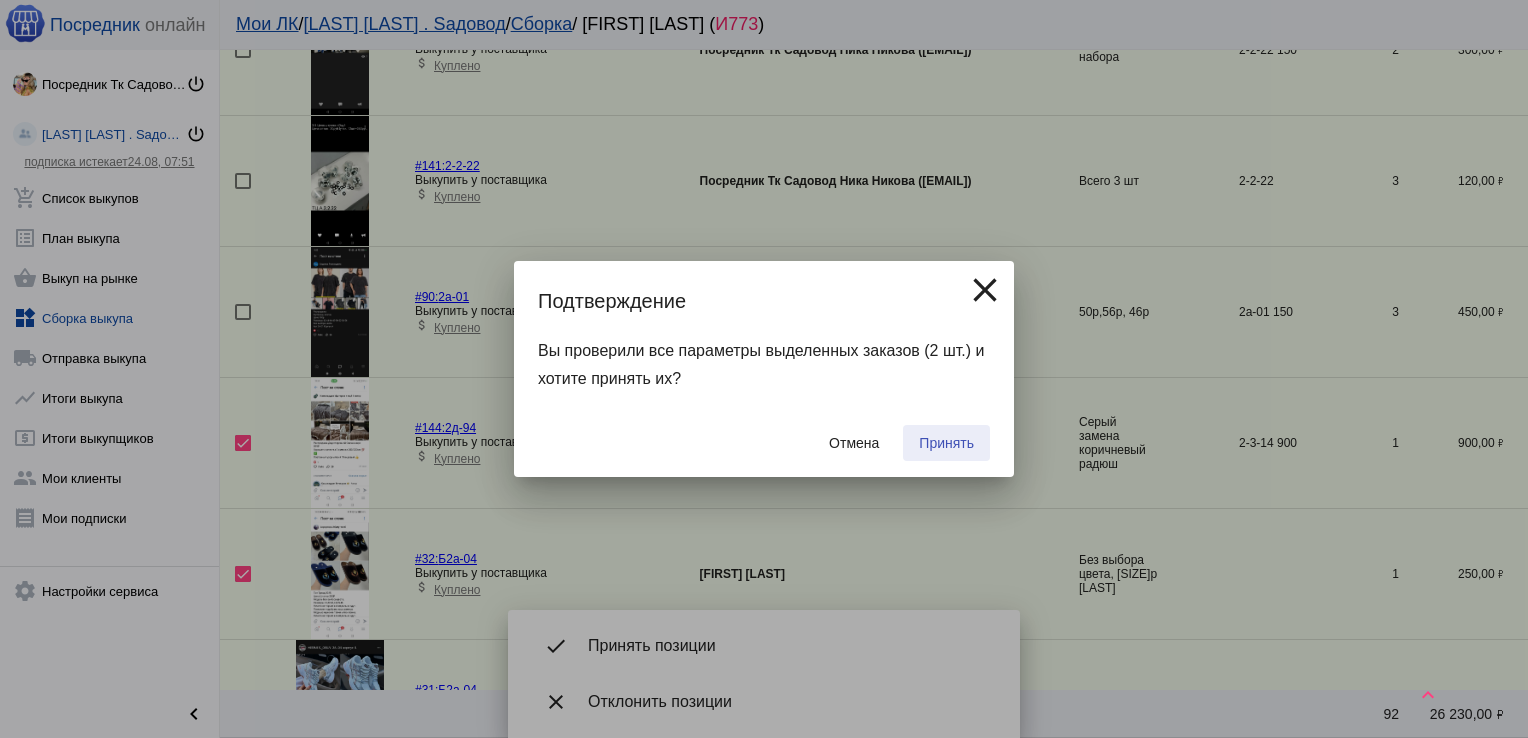 click on "Принять" at bounding box center (946, 443) 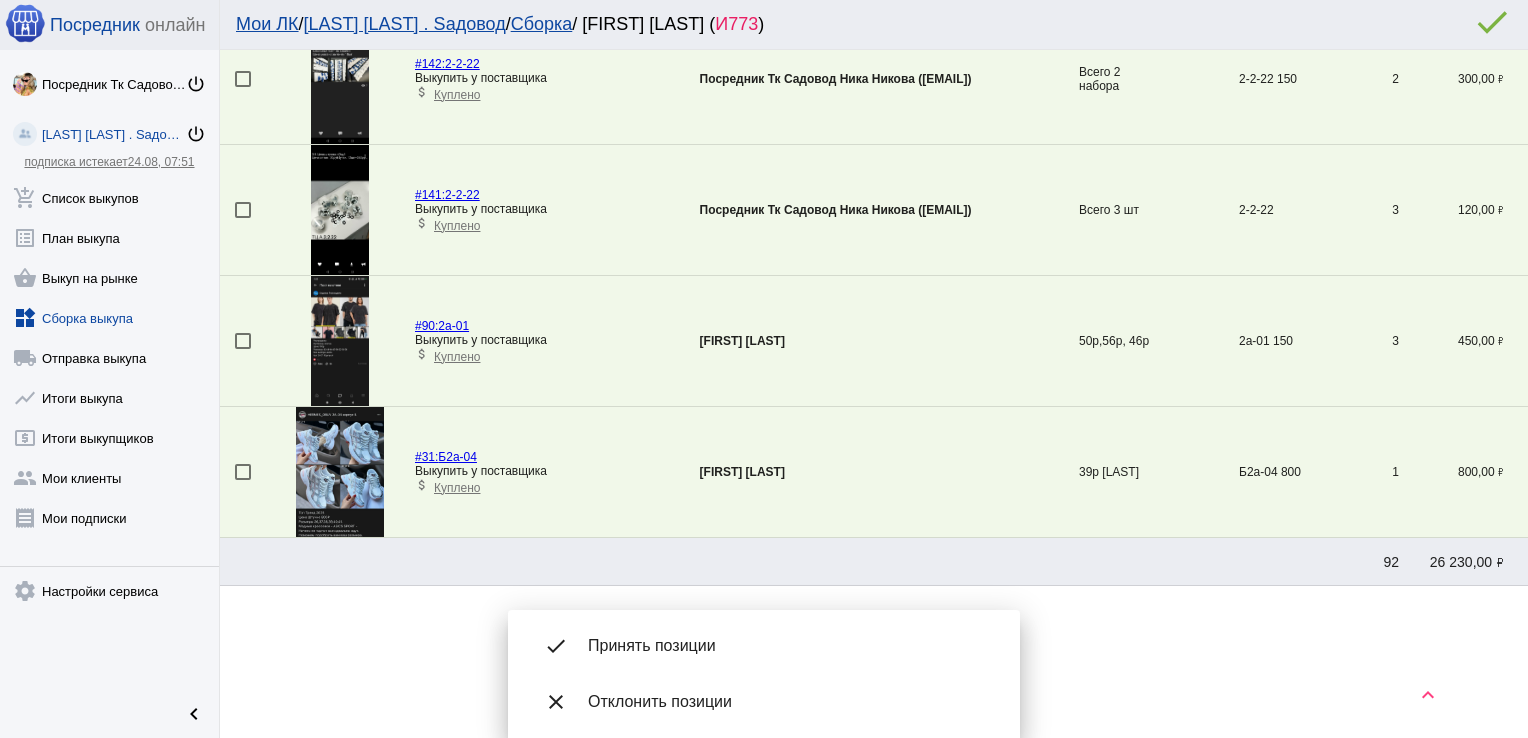 scroll, scrollTop: 400, scrollLeft: 0, axis: vertical 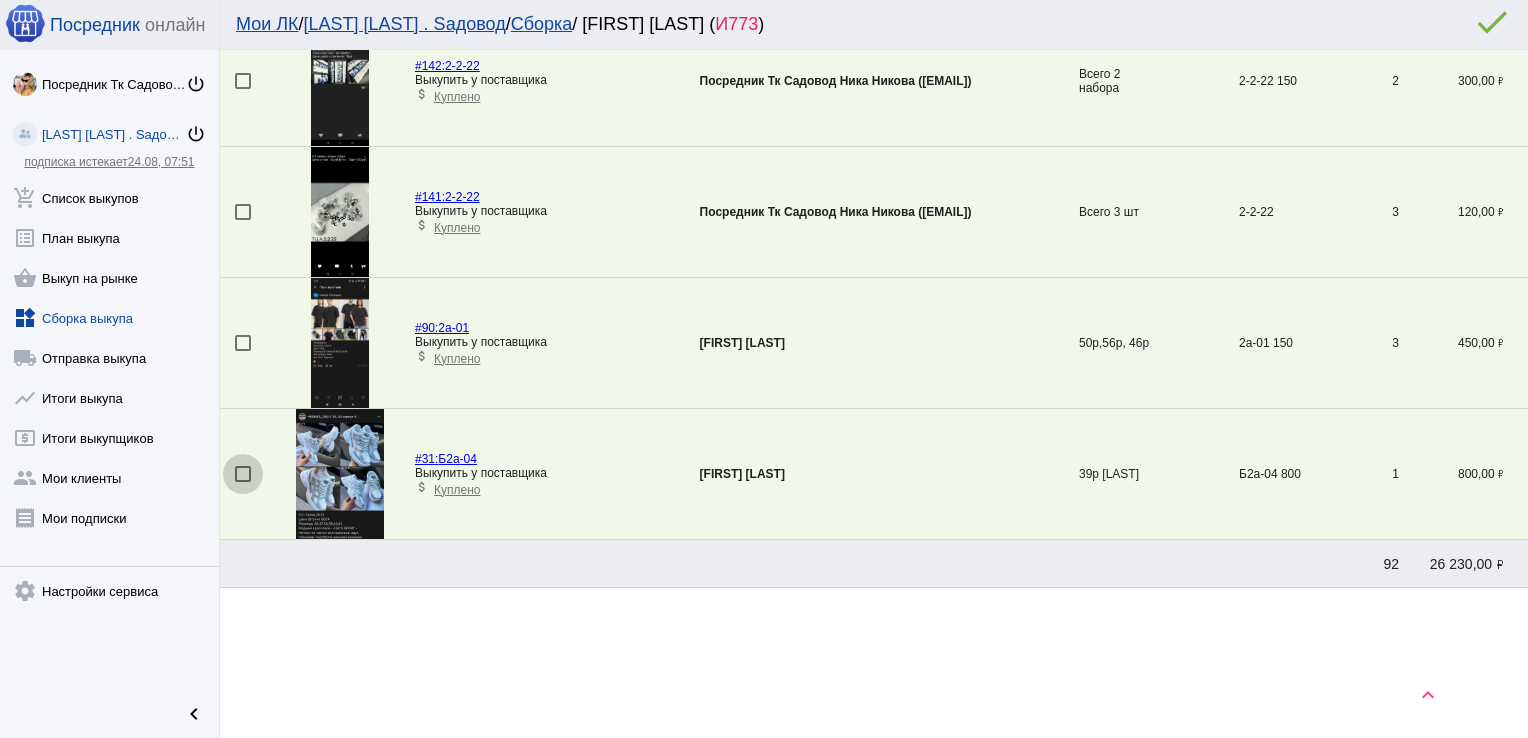 click at bounding box center [243, 474] 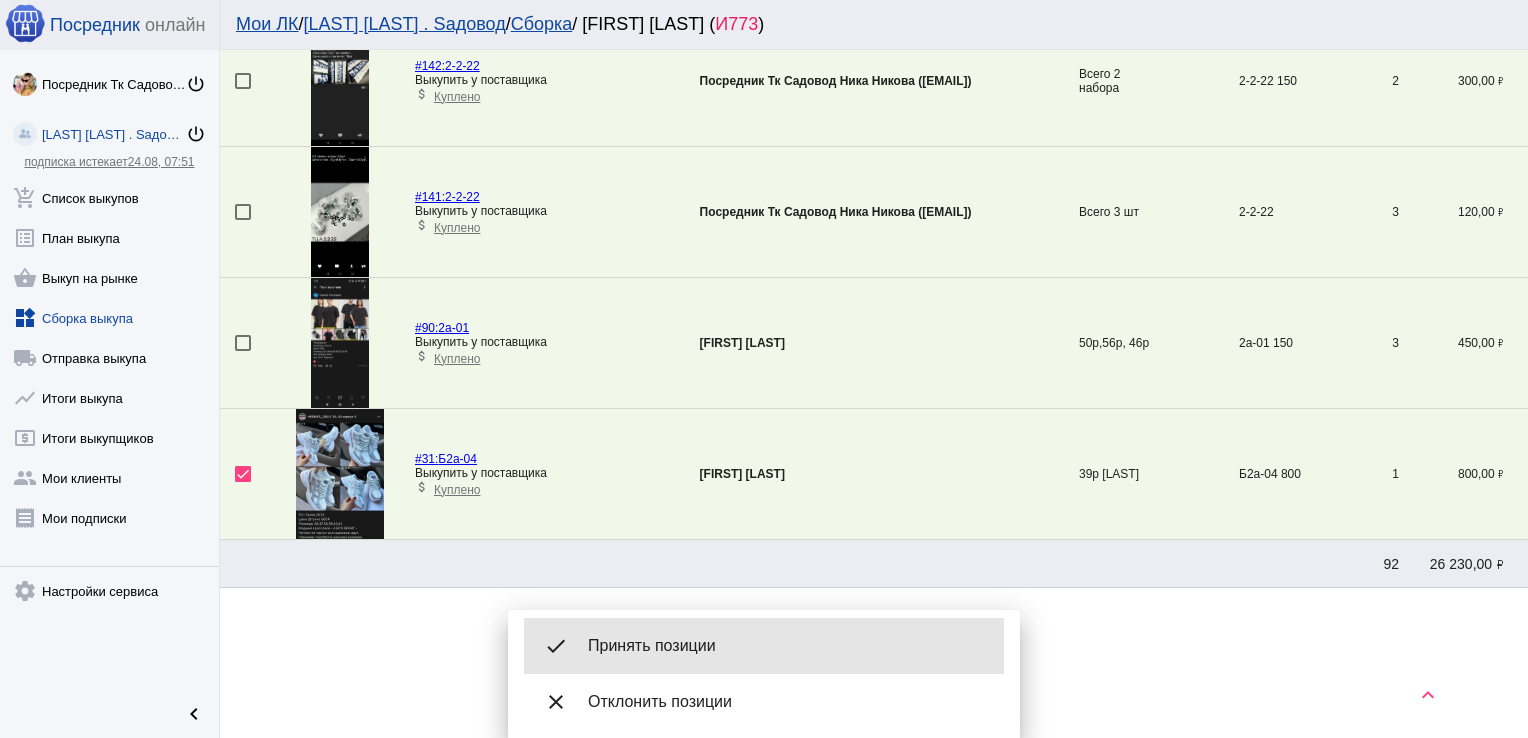 click on "Принять позиции" at bounding box center (788, 646) 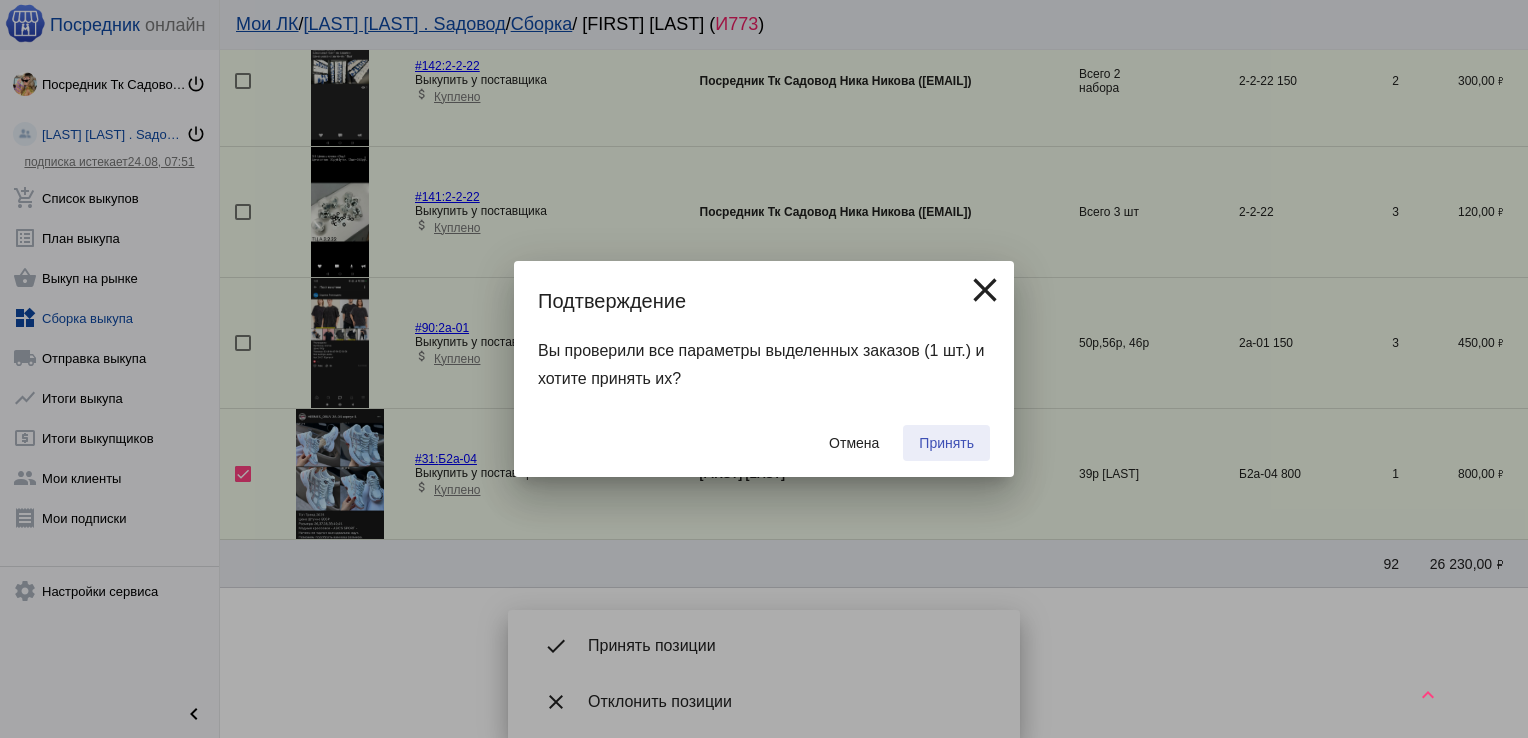 click on "Принять" at bounding box center [946, 443] 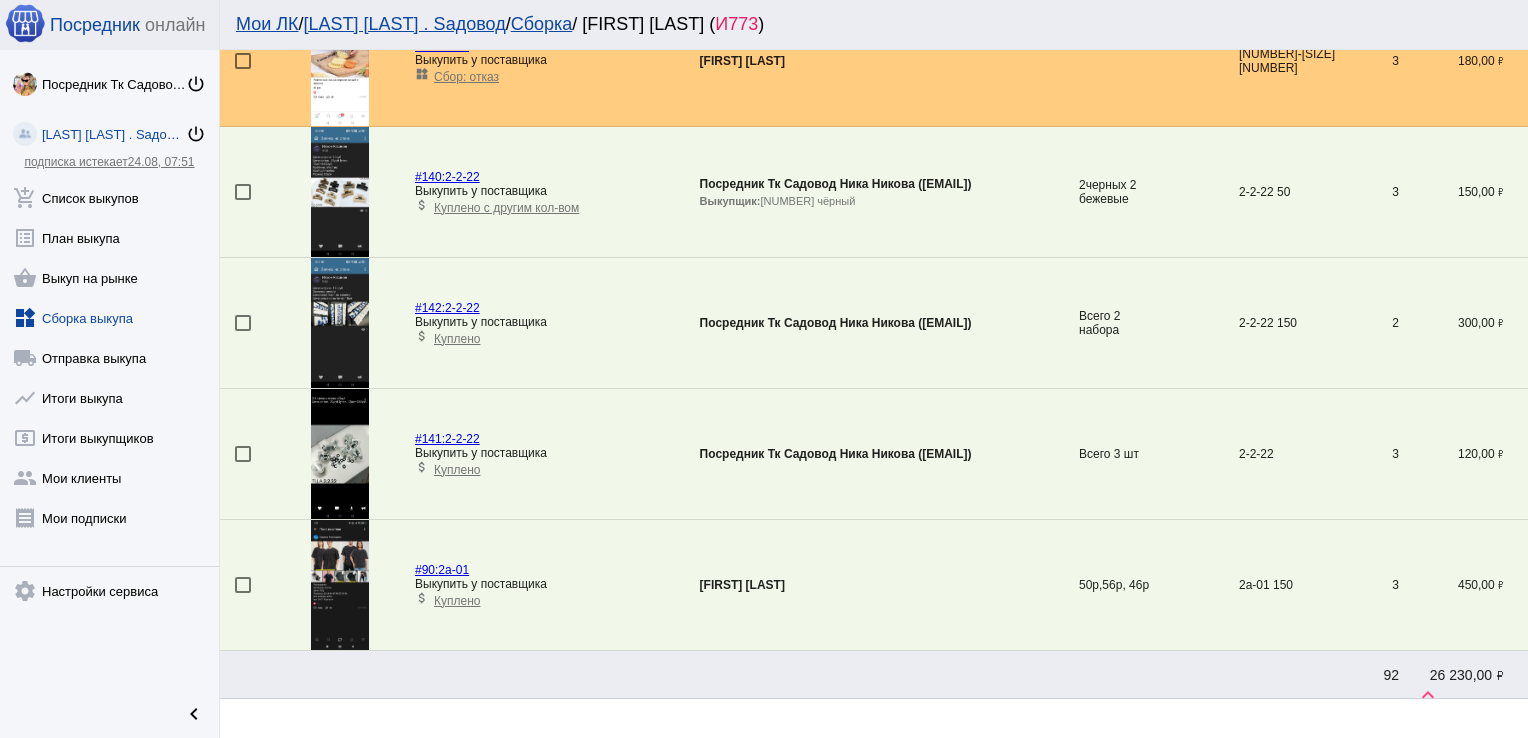scroll, scrollTop: 156, scrollLeft: 0, axis: vertical 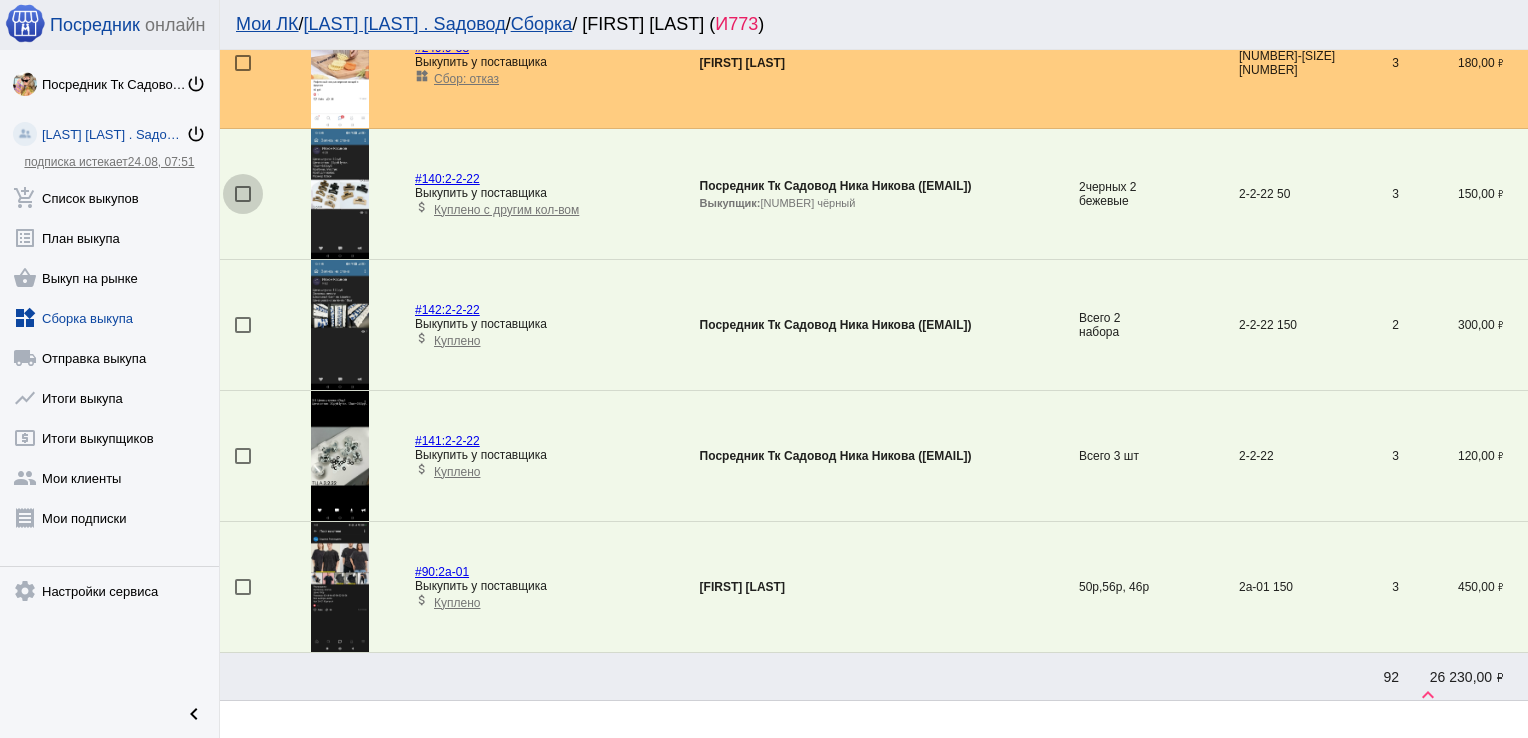 click at bounding box center (243, 194) 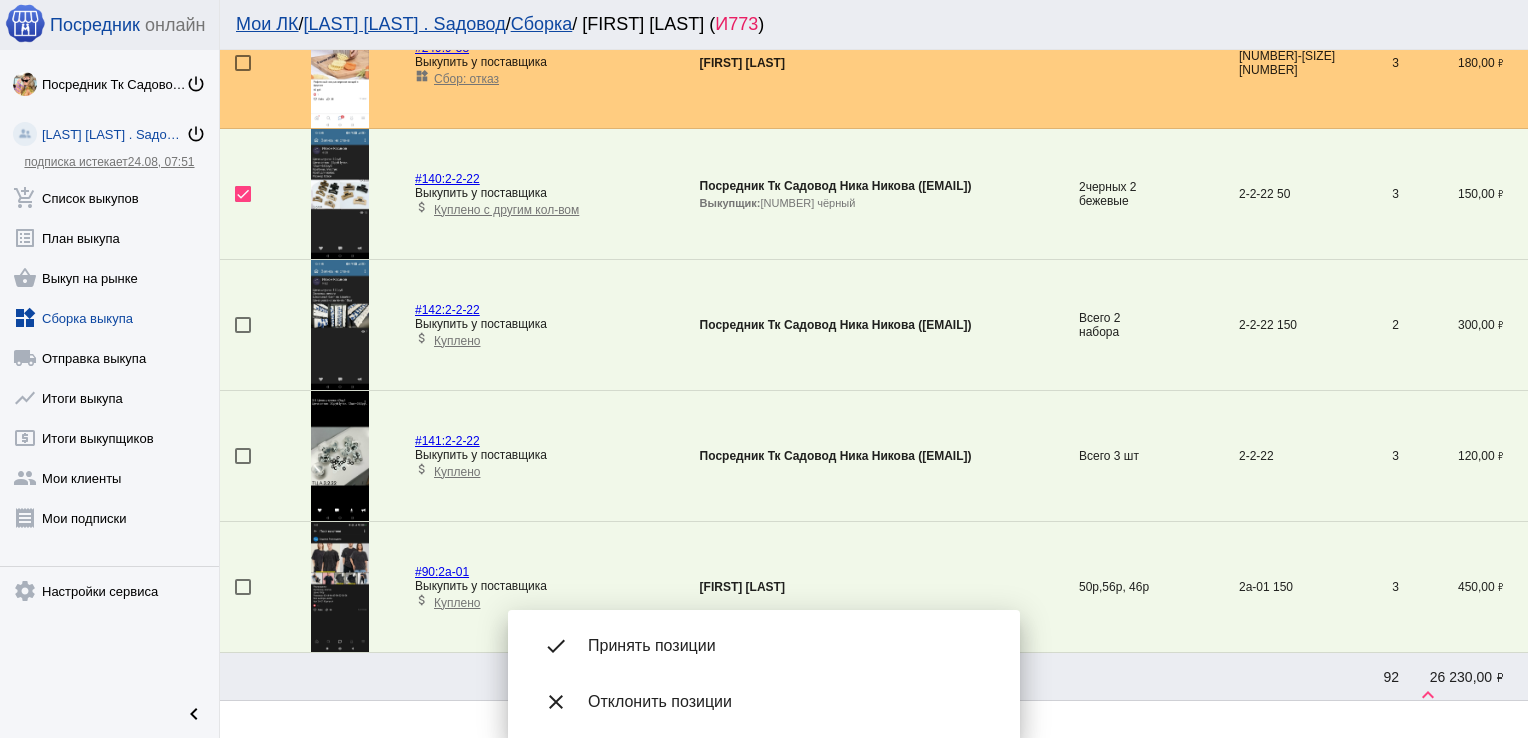 click at bounding box center [340, 325] 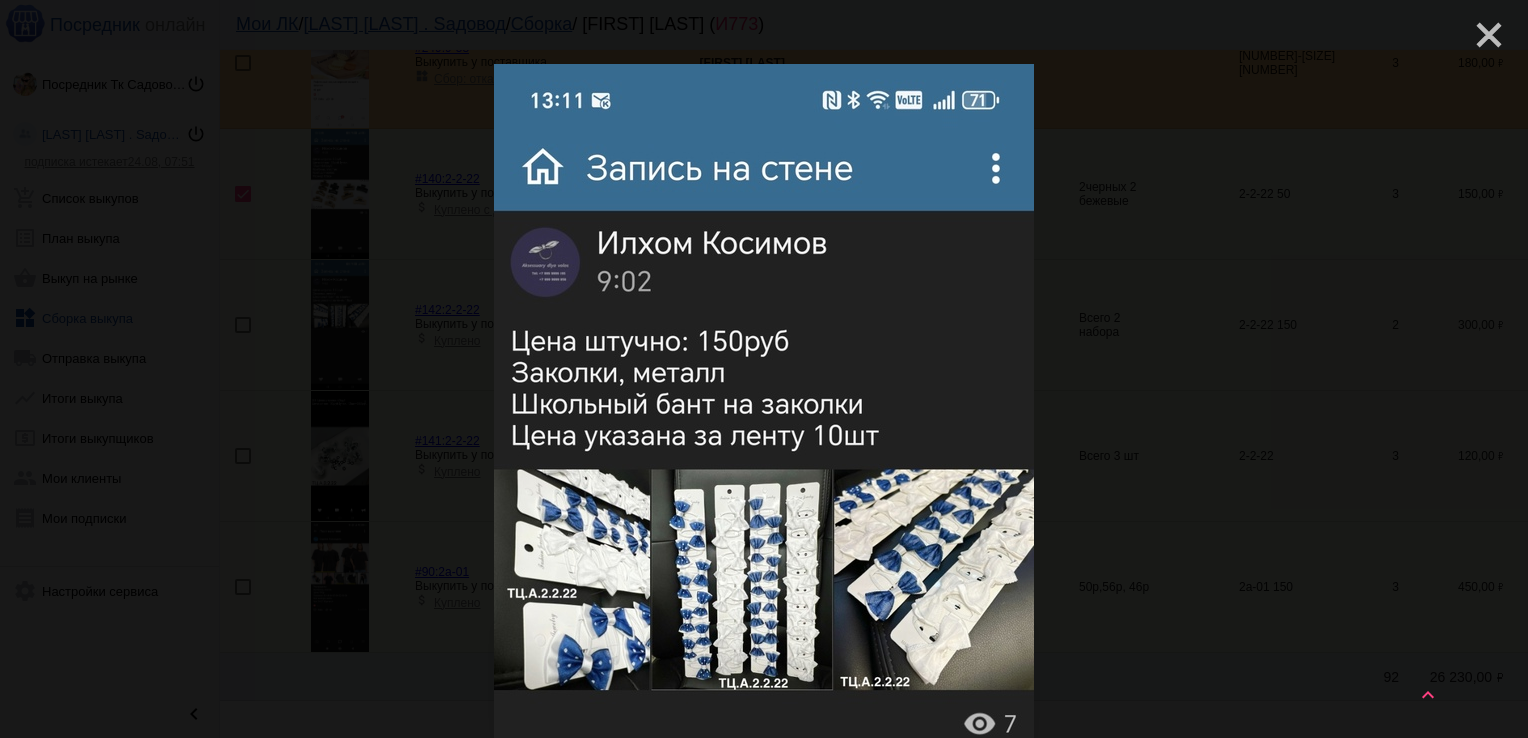 click on "close" 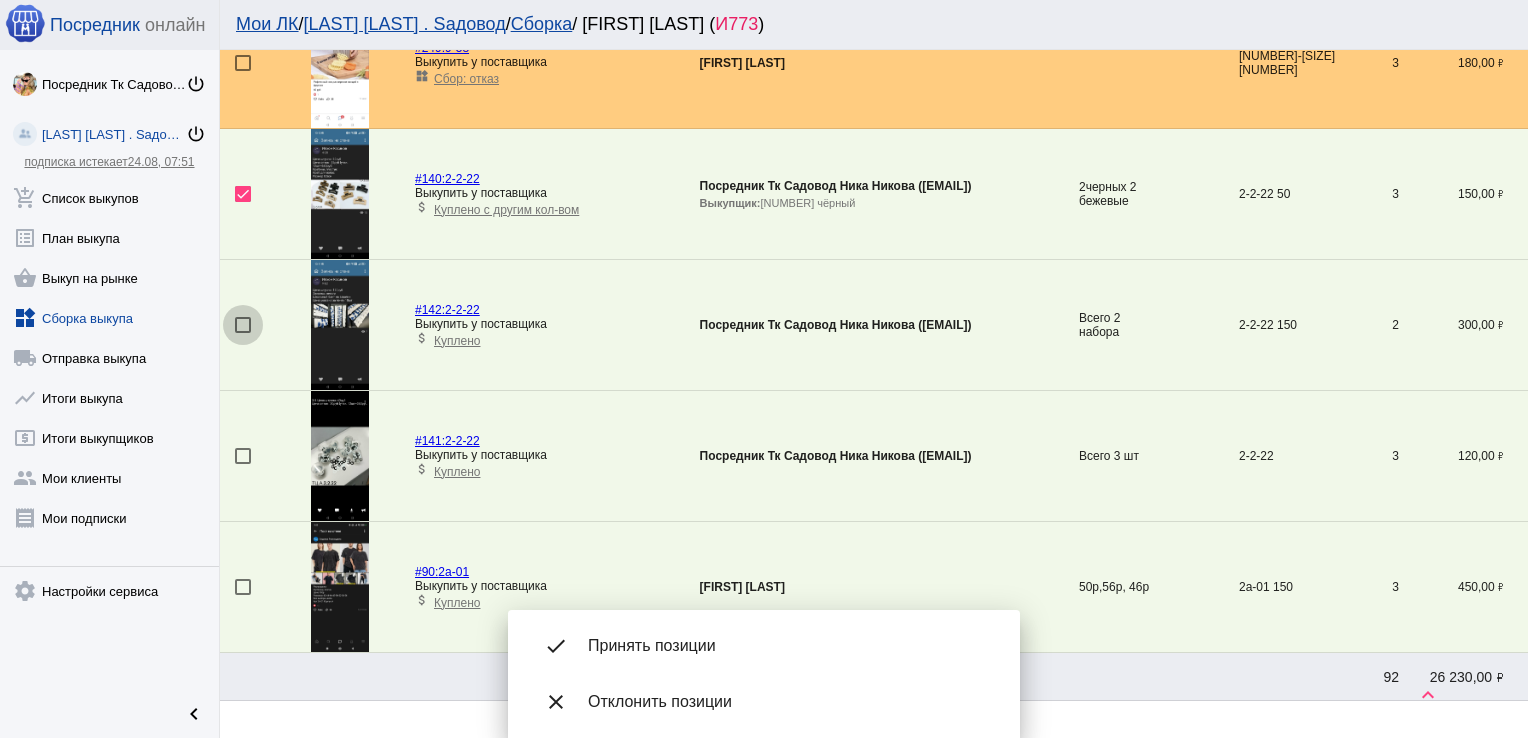 click at bounding box center (243, 325) 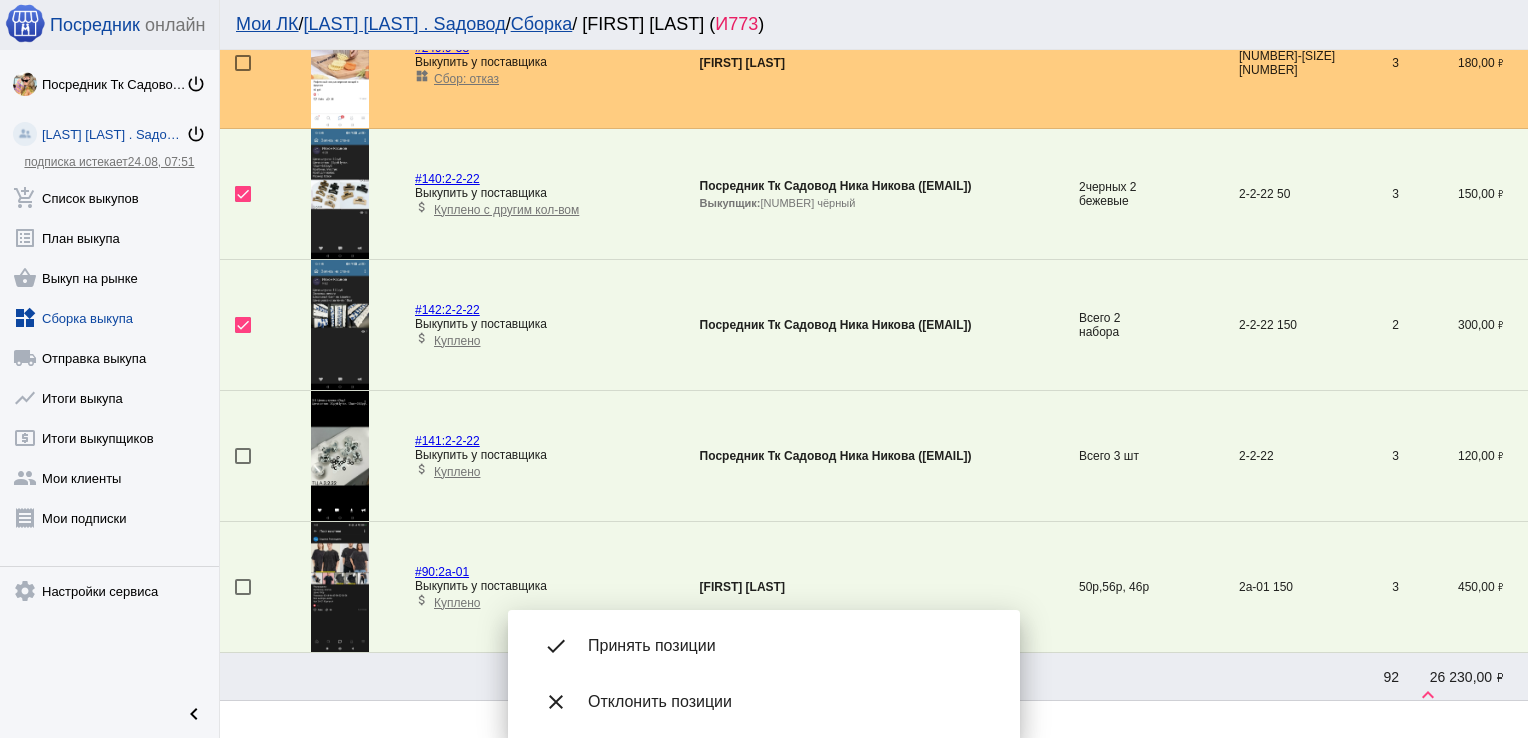 click at bounding box center [340, 456] 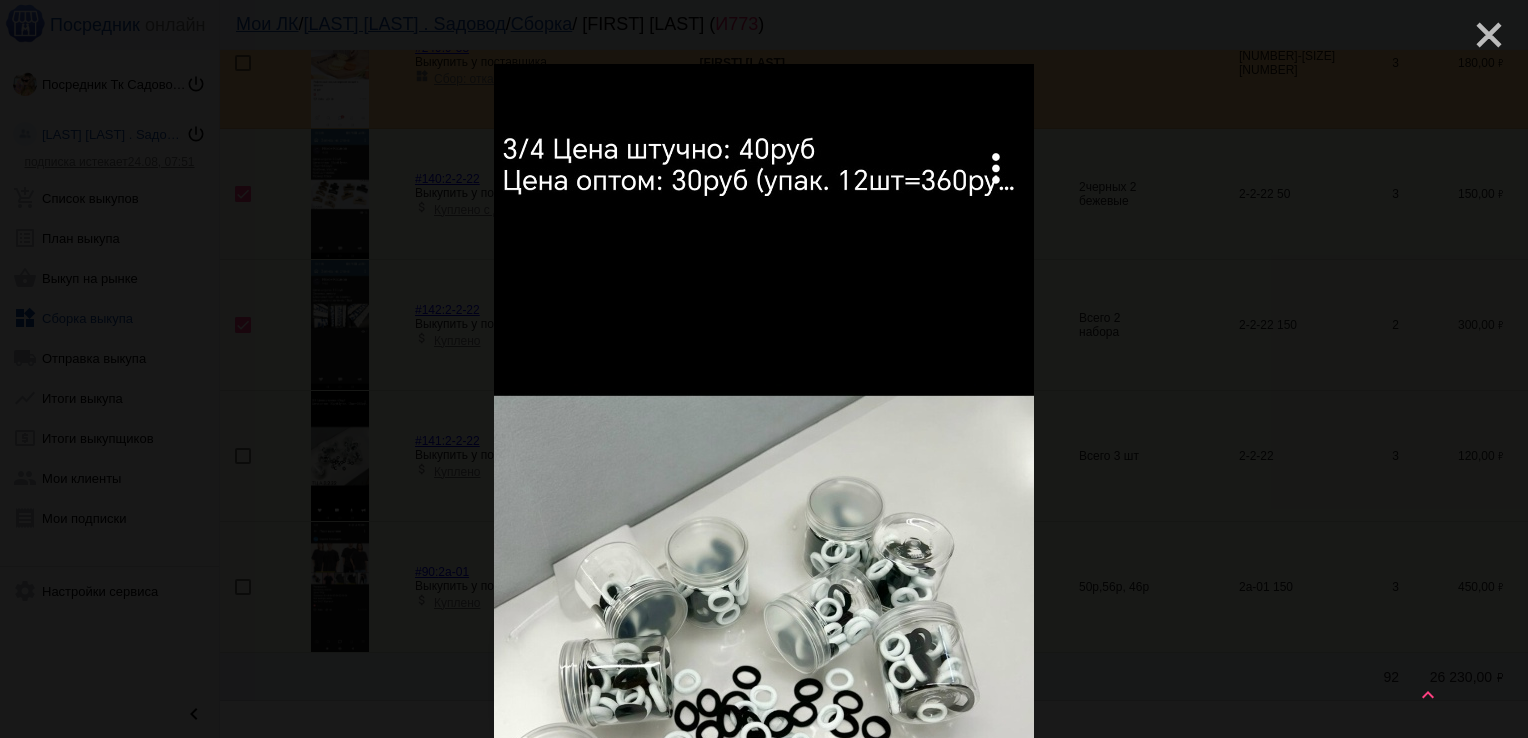 click on "close" 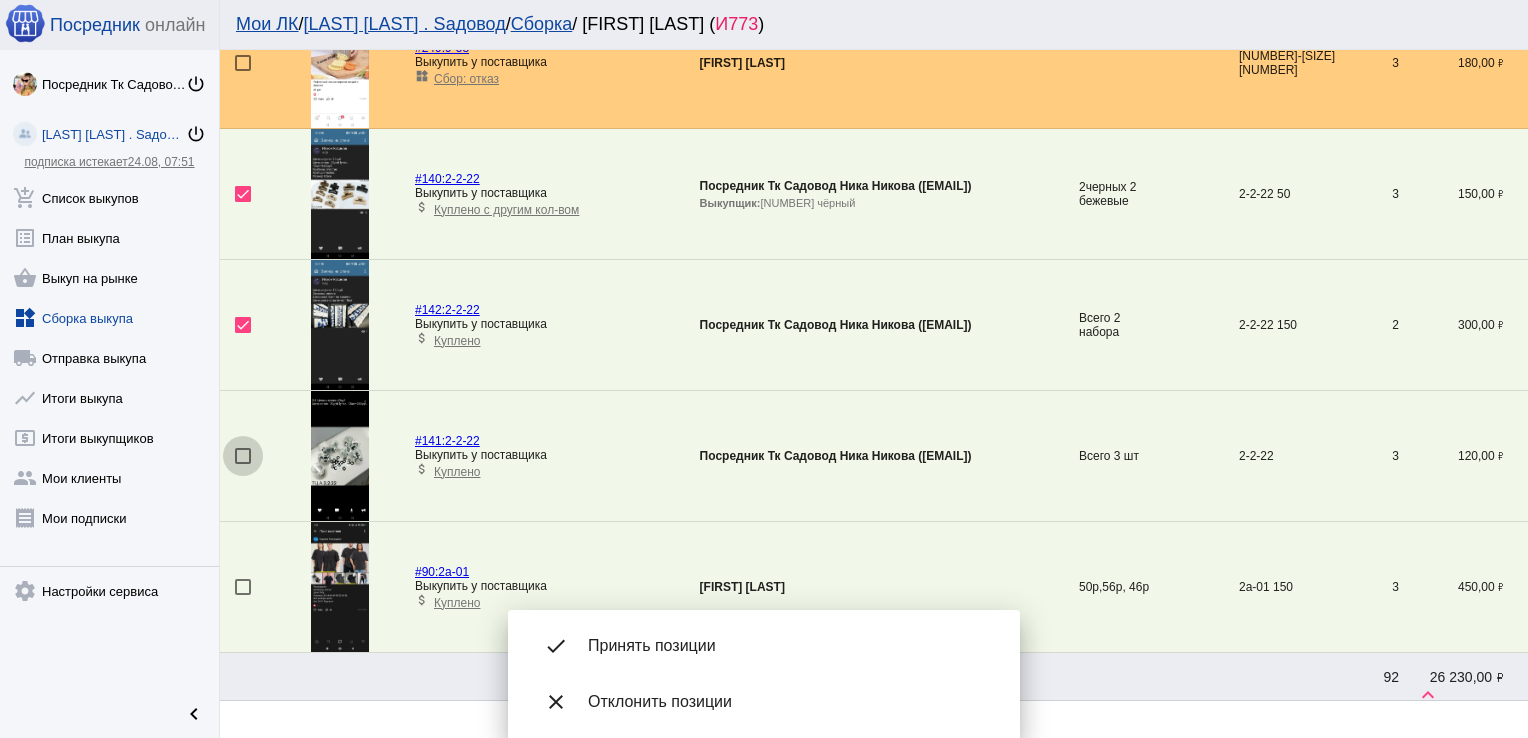 click at bounding box center (243, 456) 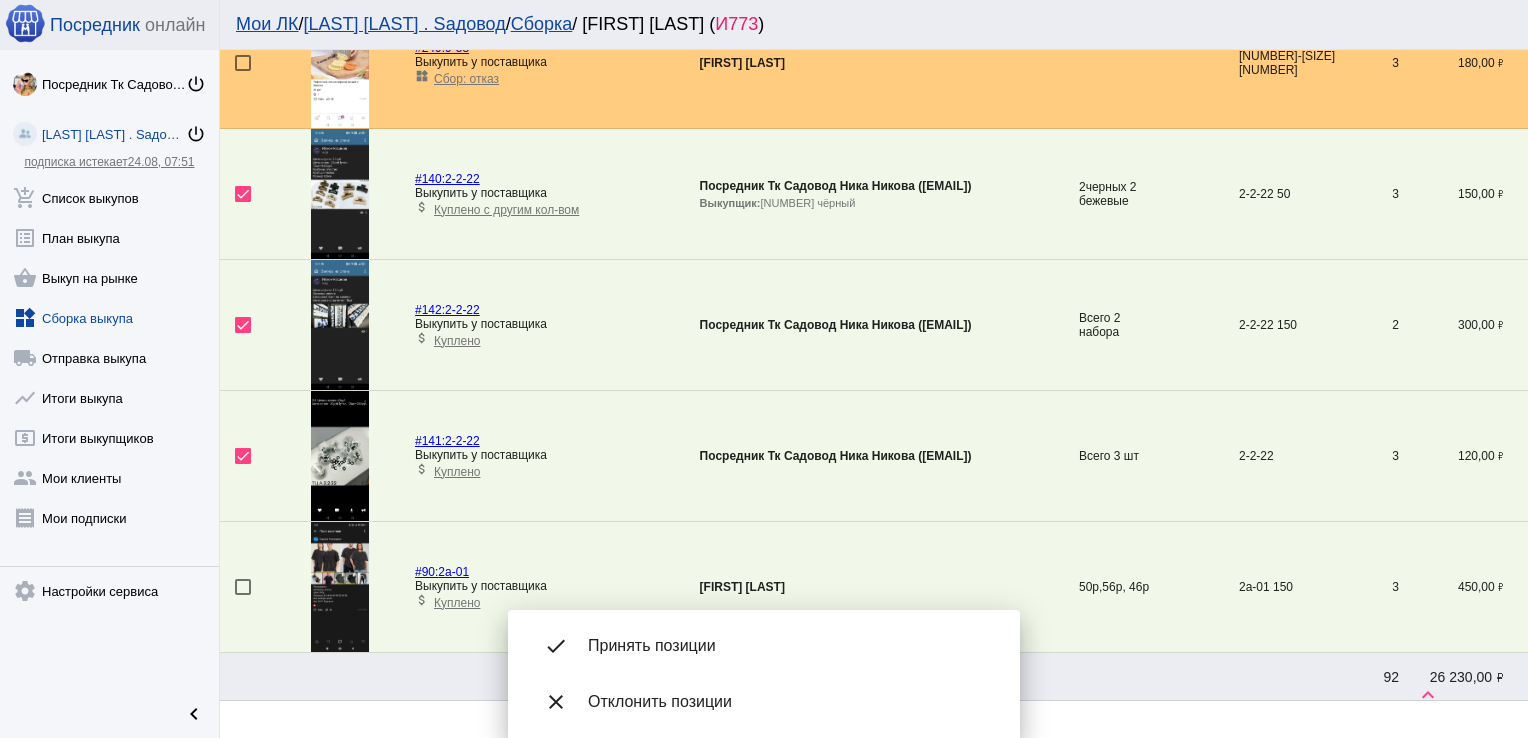 click on "done Принять позиции" at bounding box center (764, 646) 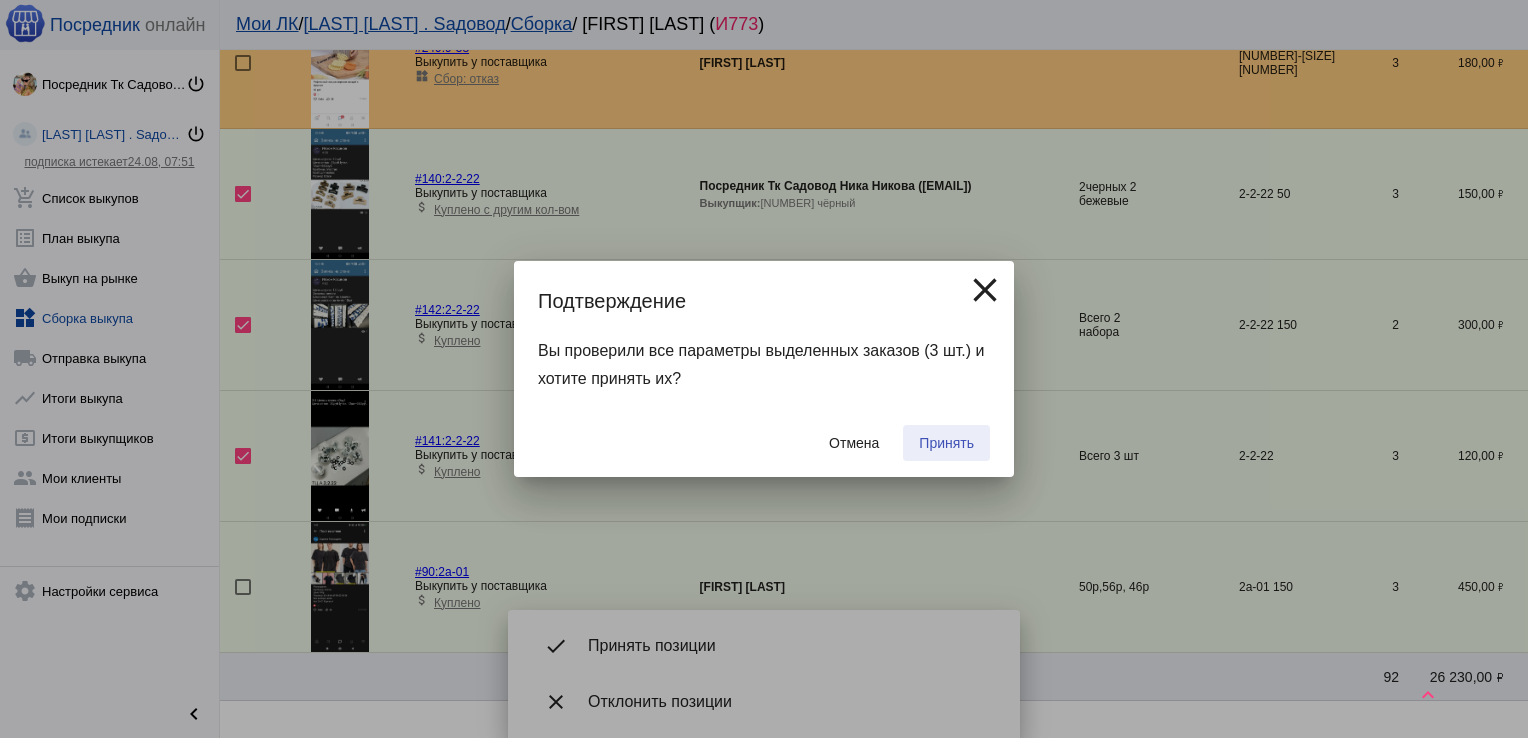 click on "Принять" at bounding box center (946, 443) 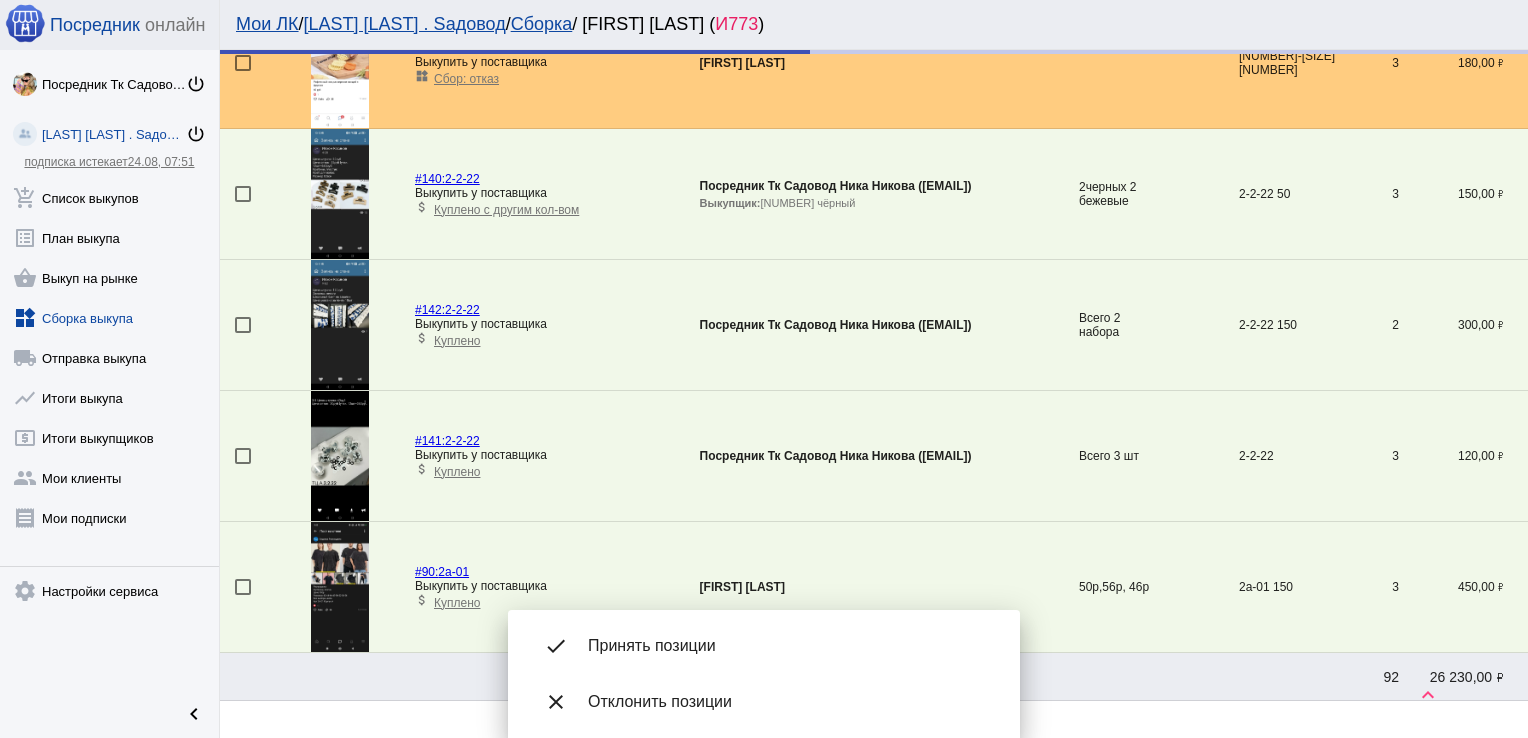 scroll, scrollTop: 0, scrollLeft: 0, axis: both 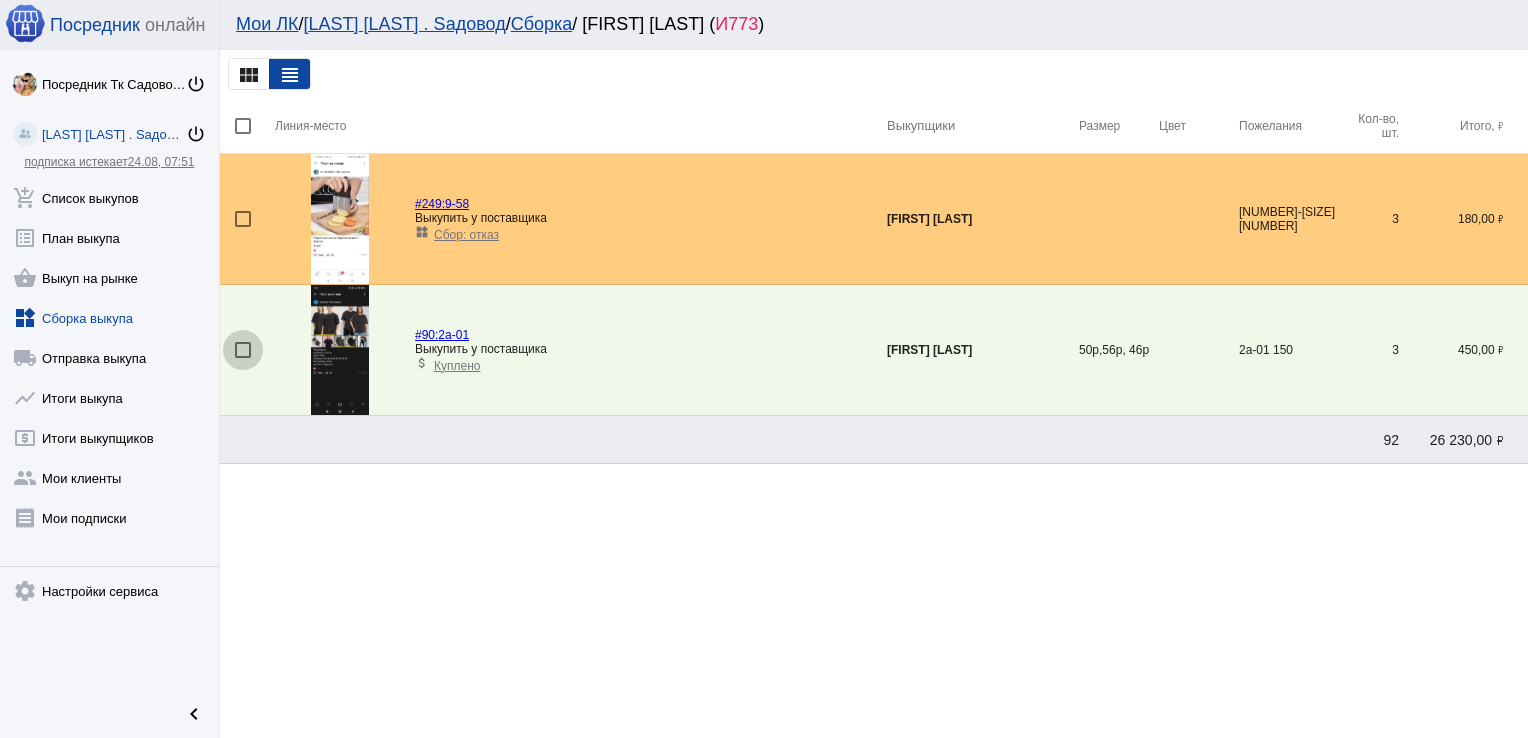 click at bounding box center [243, 350] 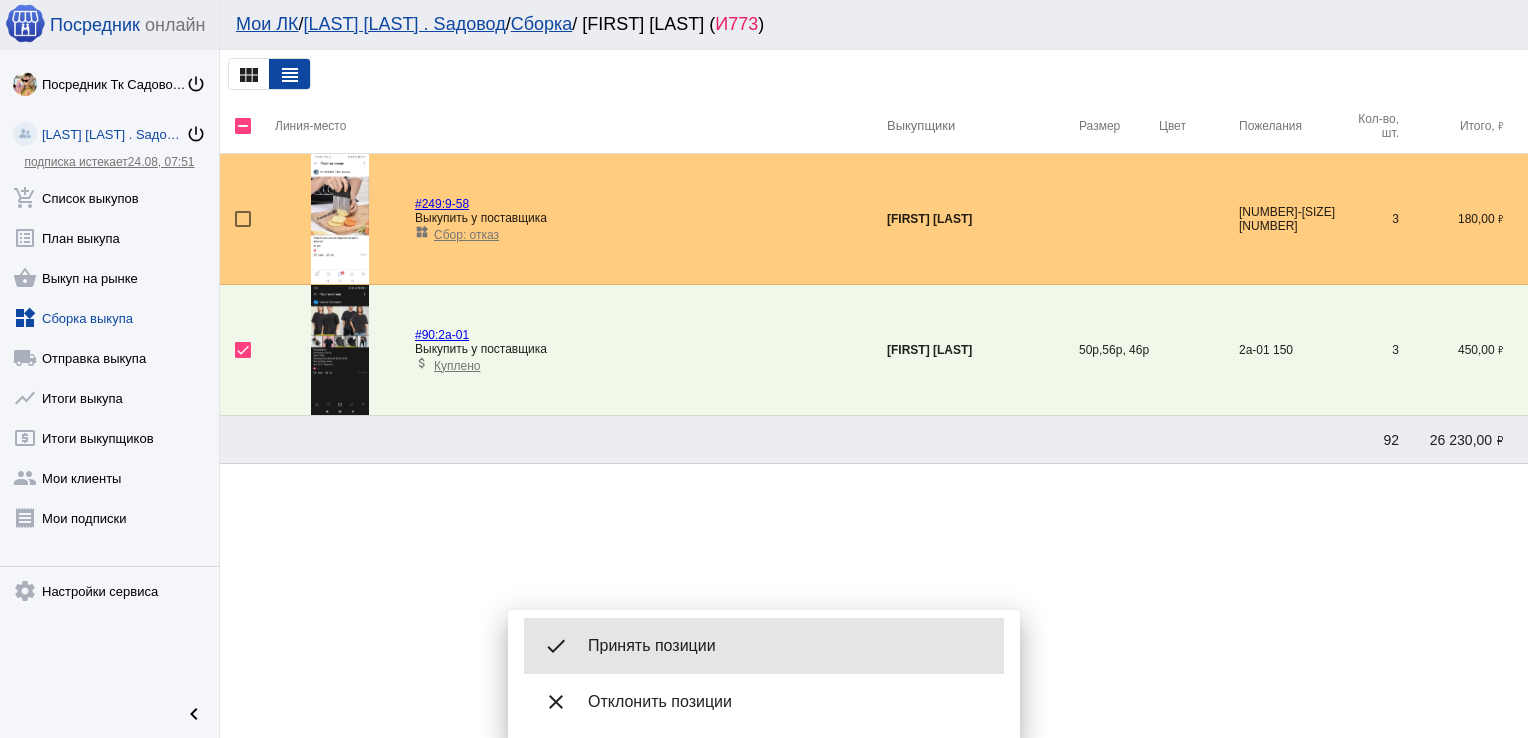 click on "Принять позиции" at bounding box center (788, 646) 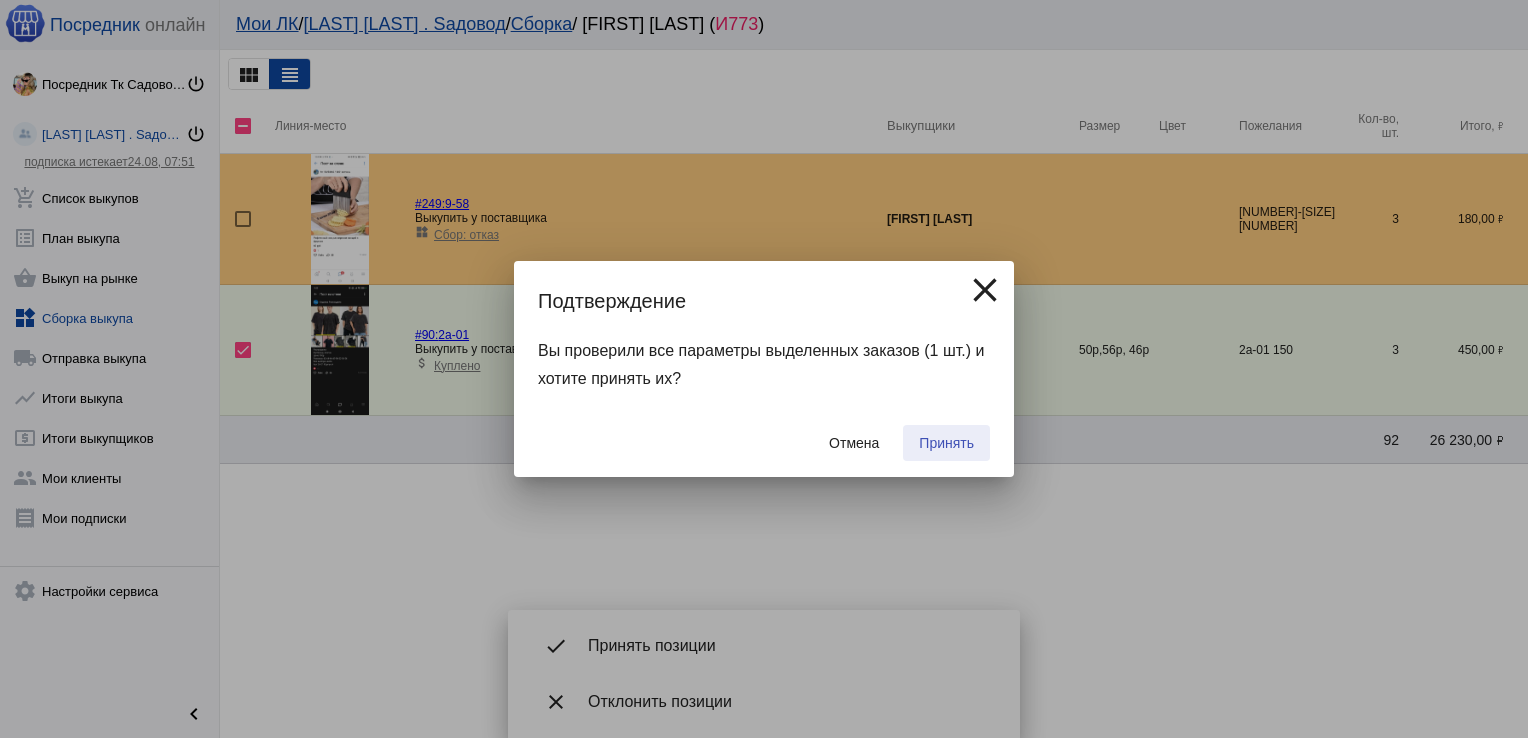 click on "Принять" at bounding box center (946, 443) 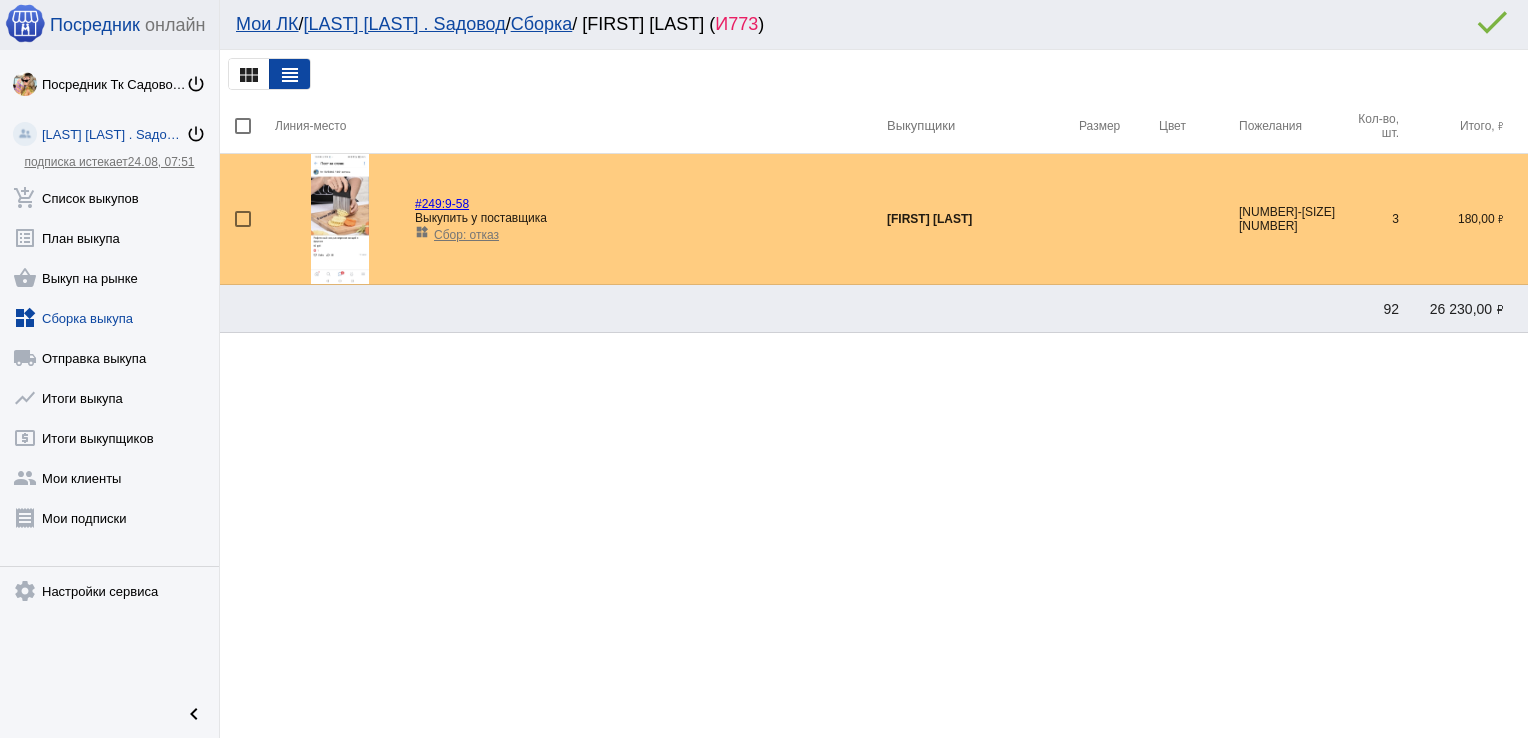 click on "widgets  Сборка выкупа" 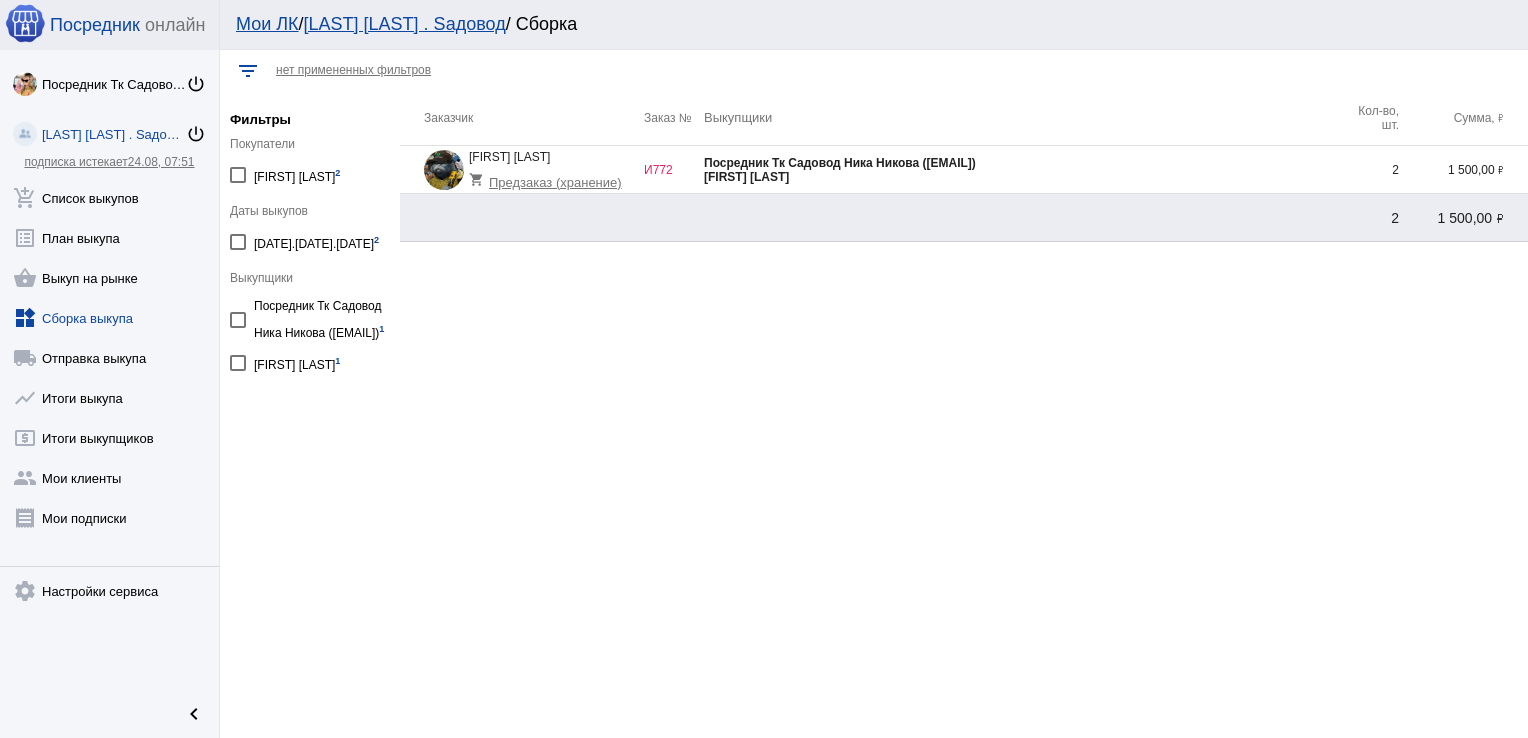 click on "[FIRST] [LAST]" 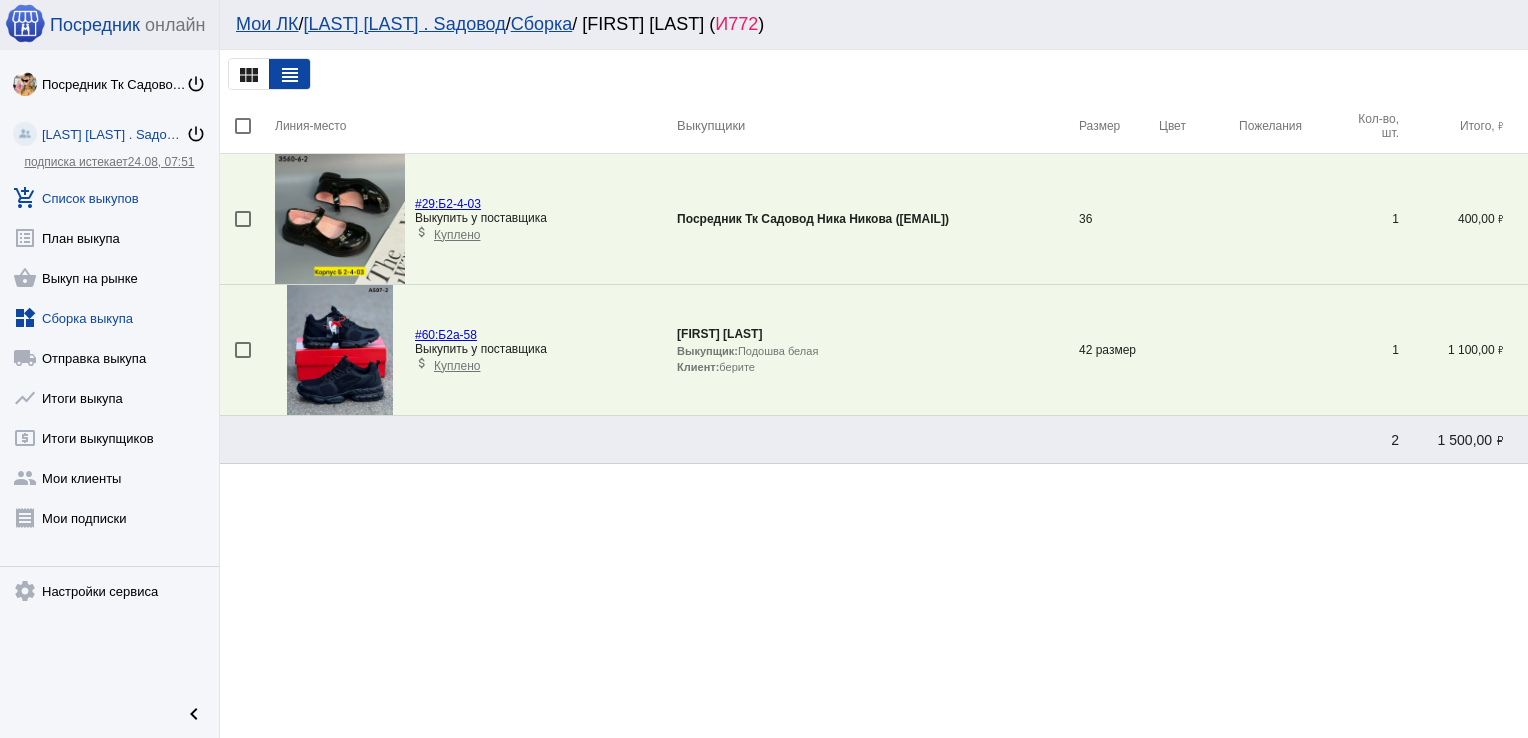 click on "add_shopping_cart  Список выкупов" 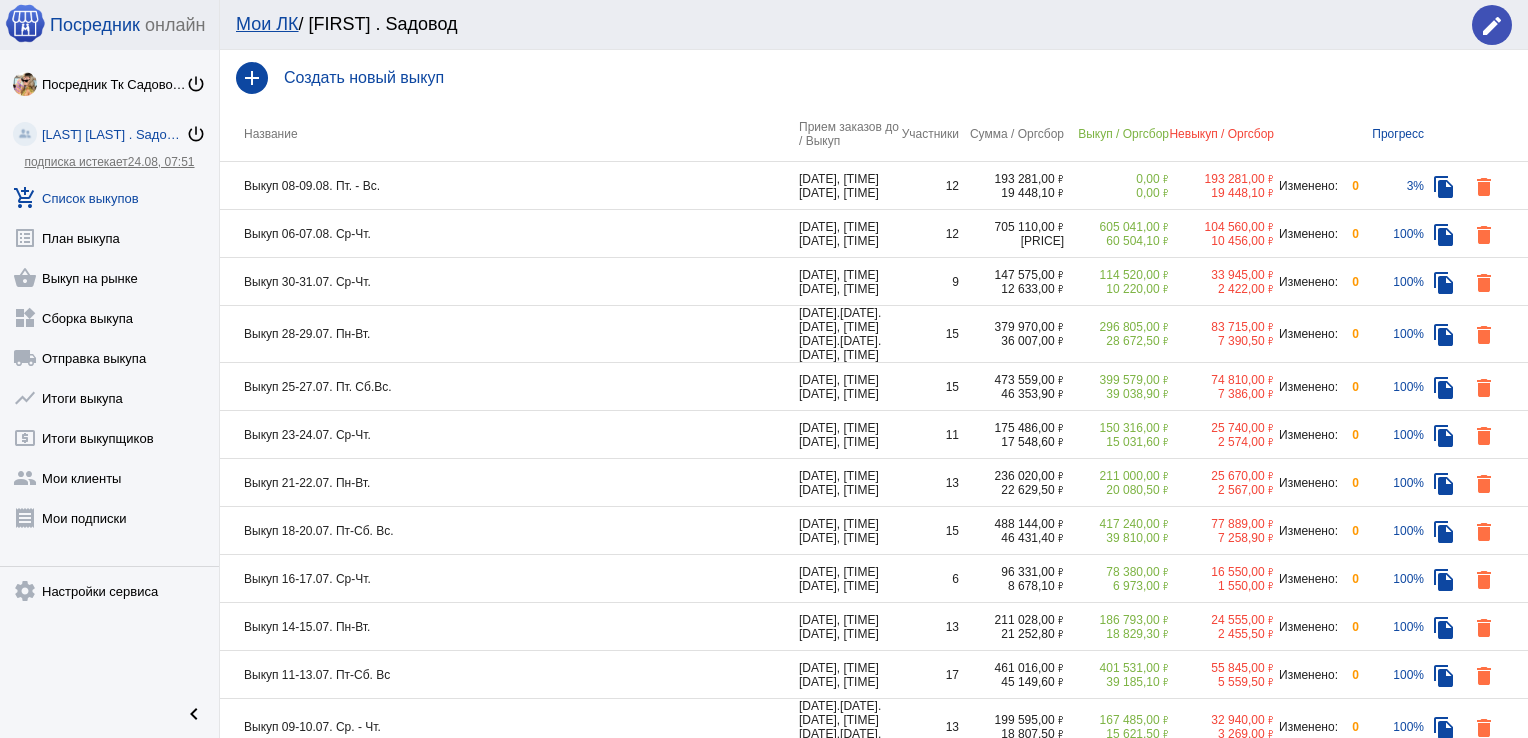 click on "Выкуп 06-07.08. Ср-Чт." 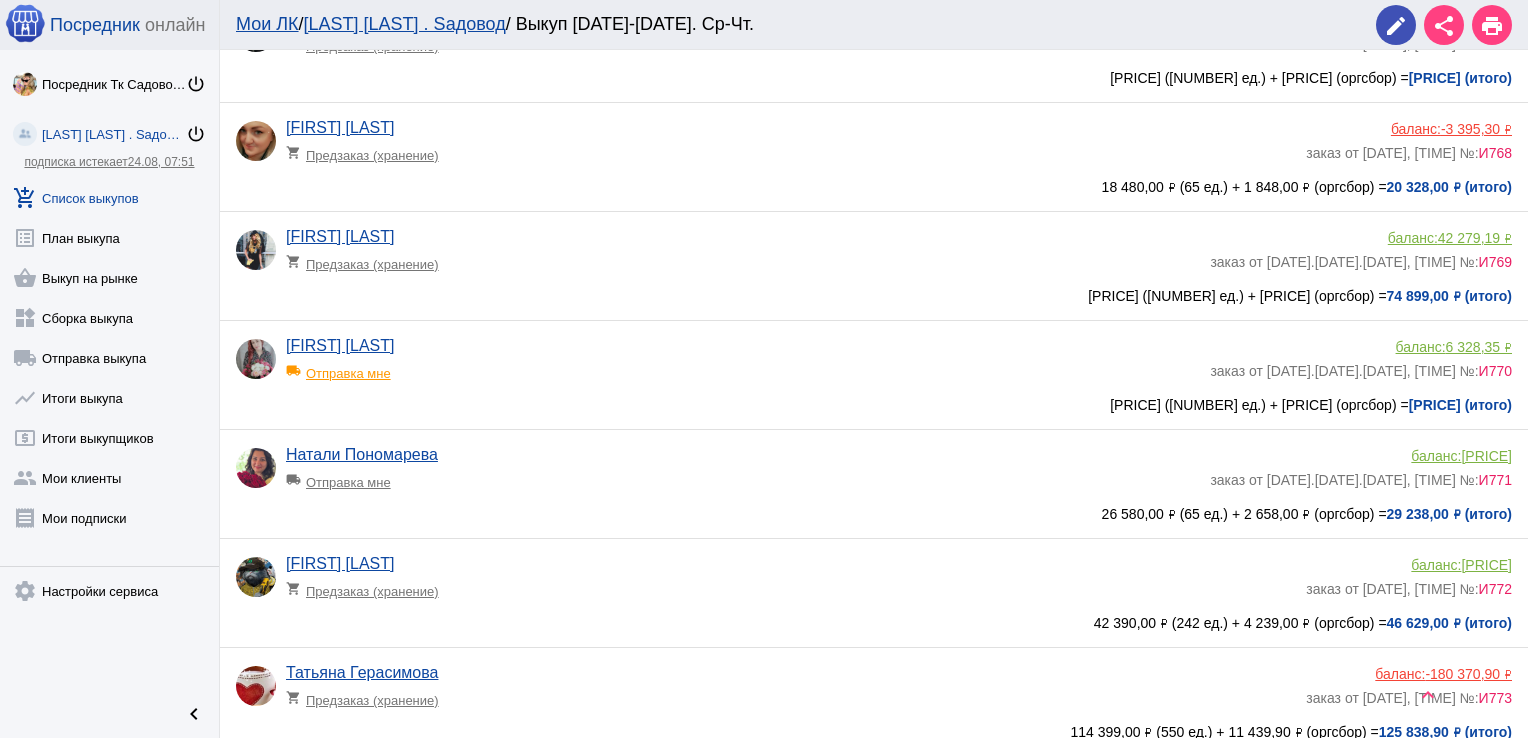 scroll, scrollTop: 720, scrollLeft: 0, axis: vertical 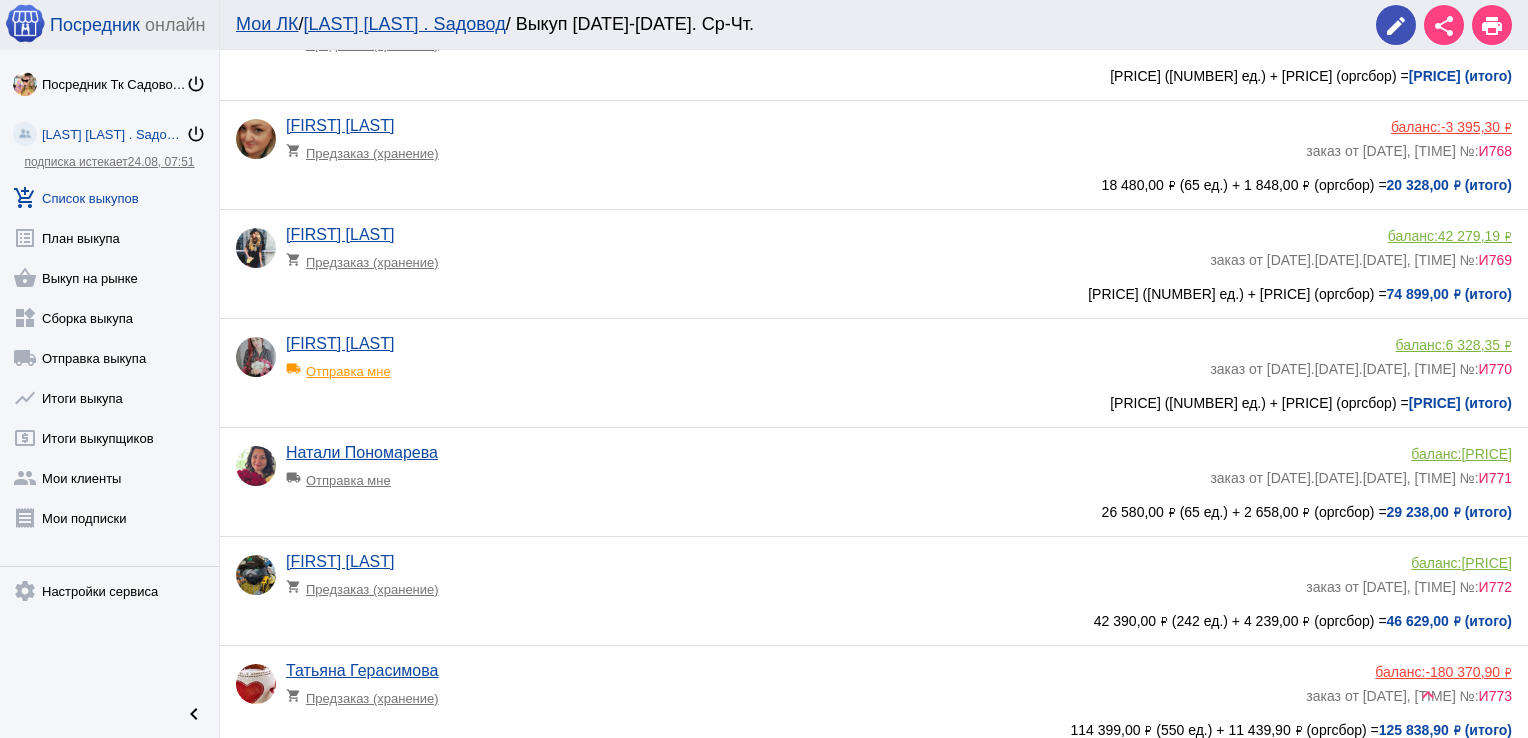 click on "shopping_cart  Предзаказ (хранение)" 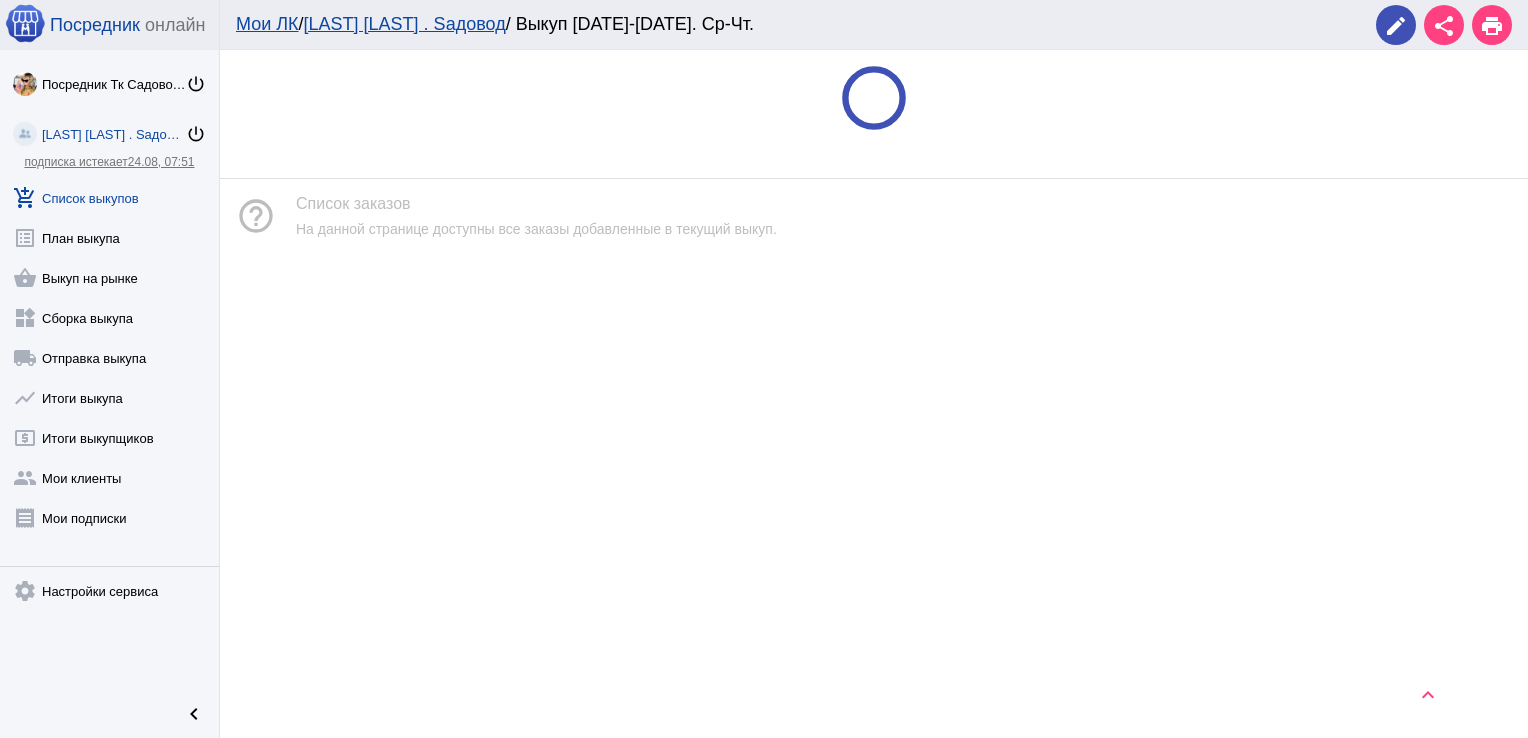 scroll, scrollTop: 0, scrollLeft: 0, axis: both 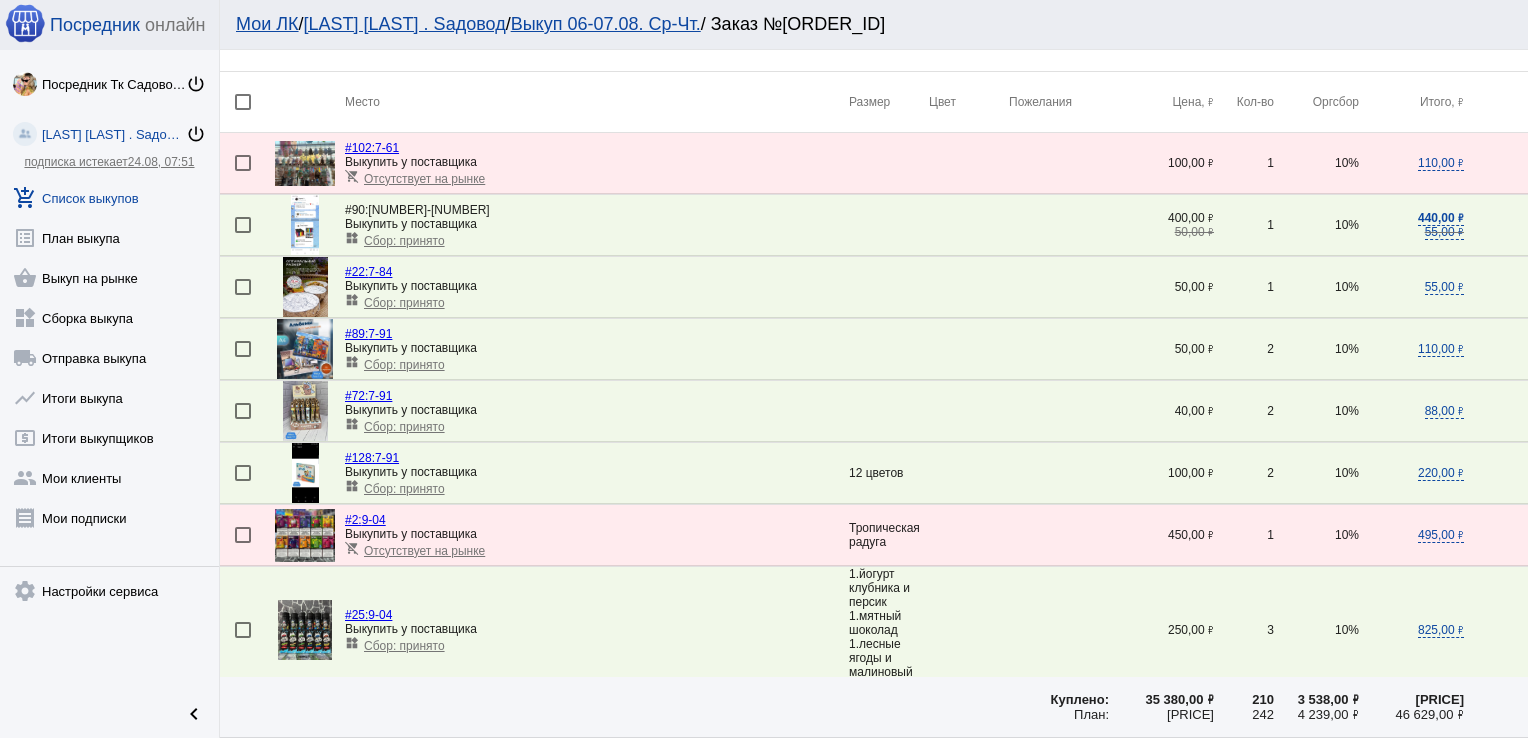click 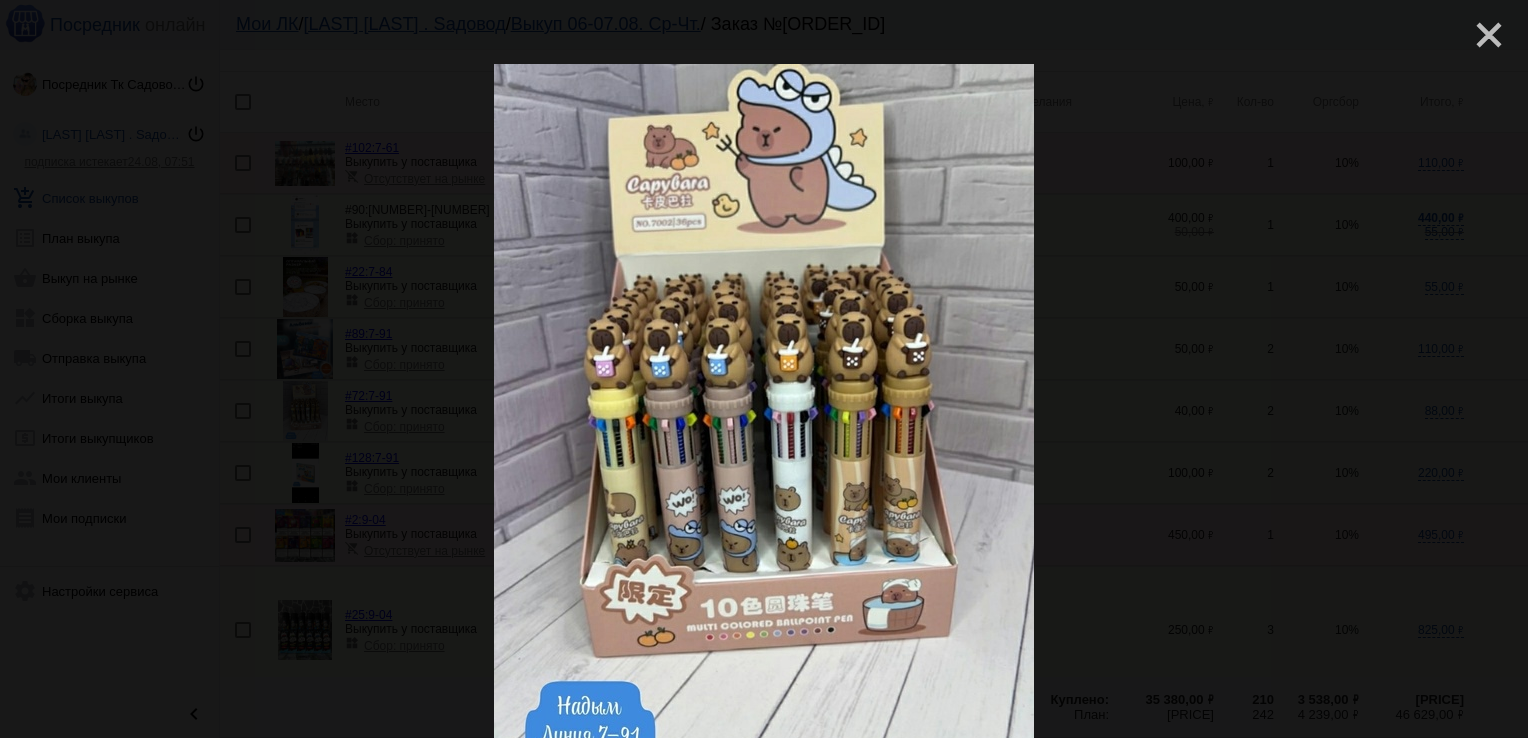 click on "close" 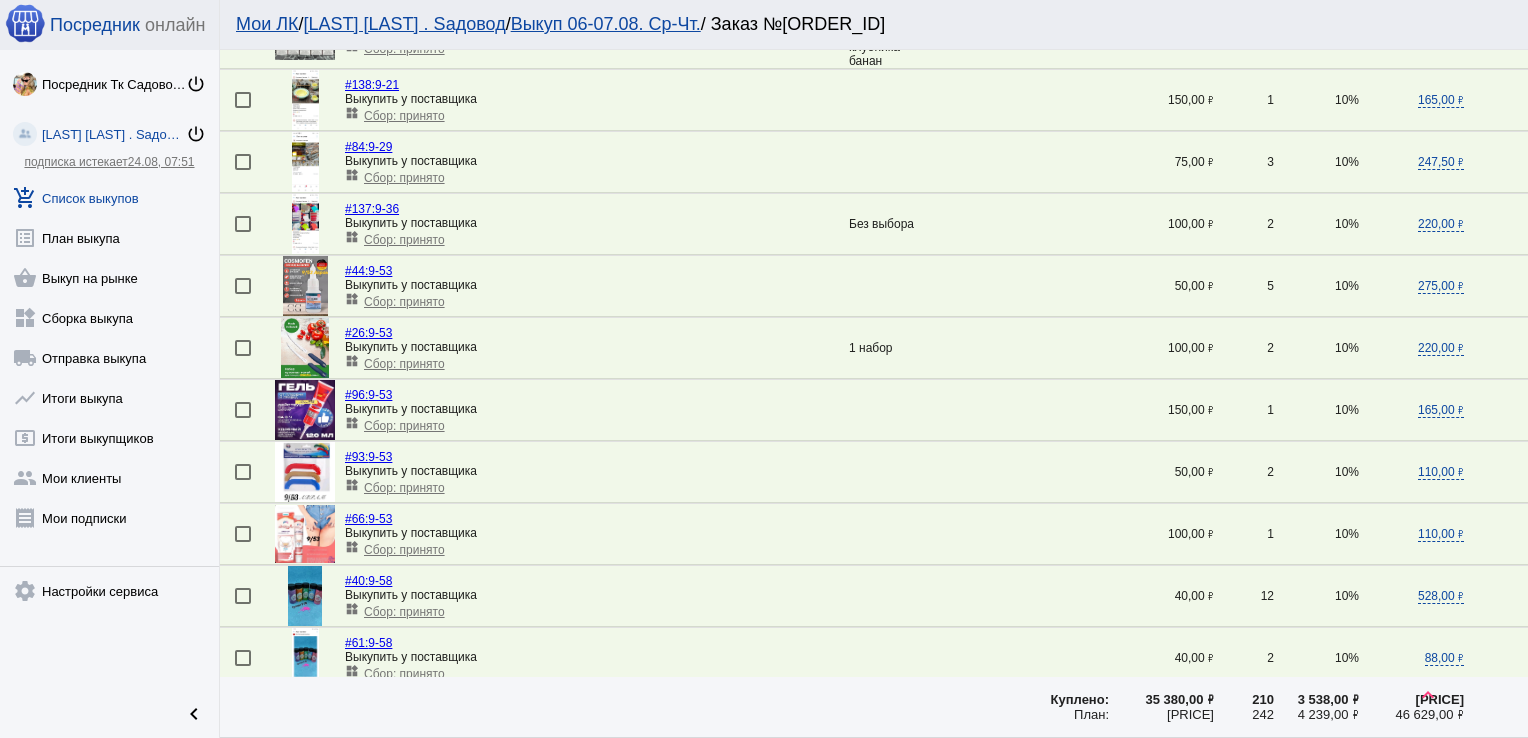 scroll, scrollTop: 71, scrollLeft: 0, axis: vertical 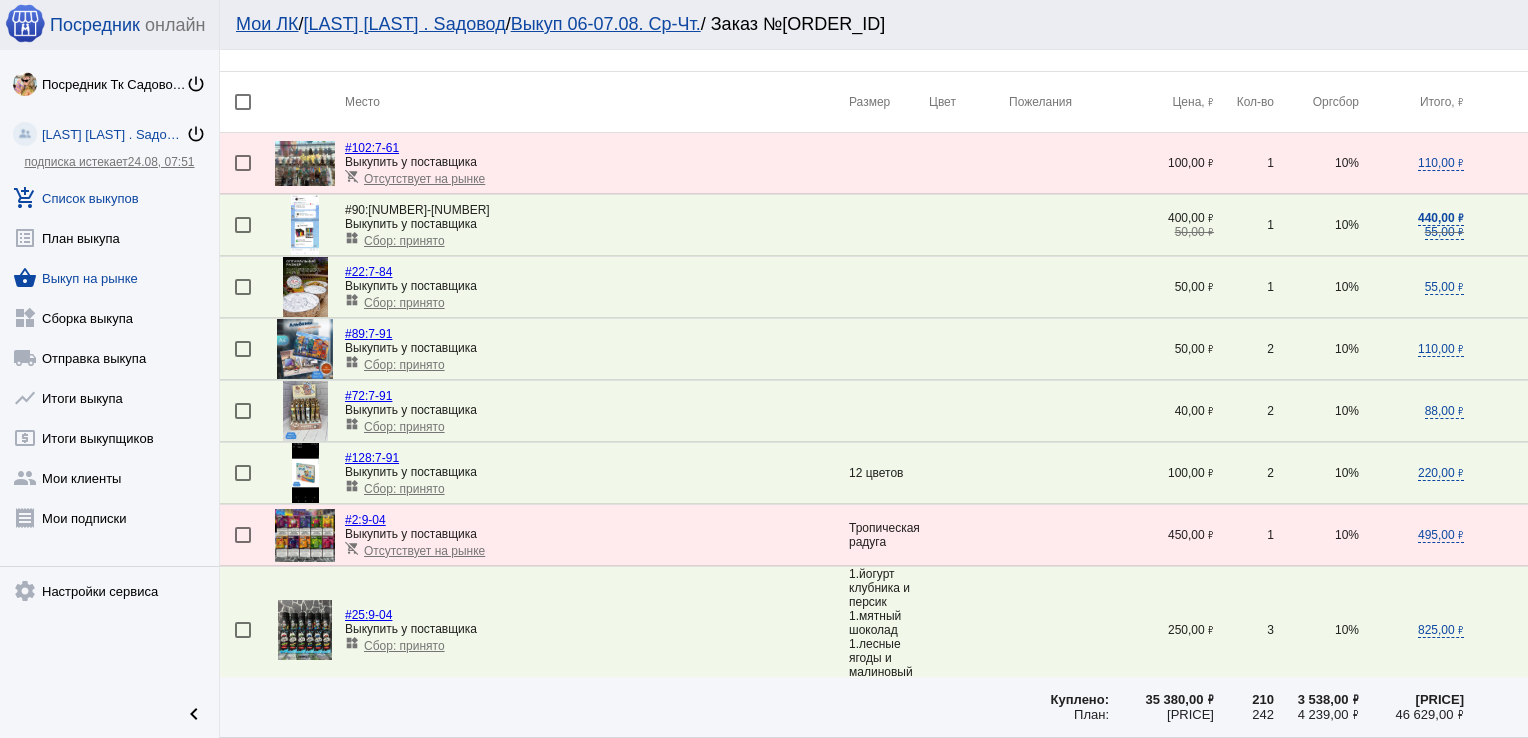 click on "shopping_basket  Выкуп на рынке" 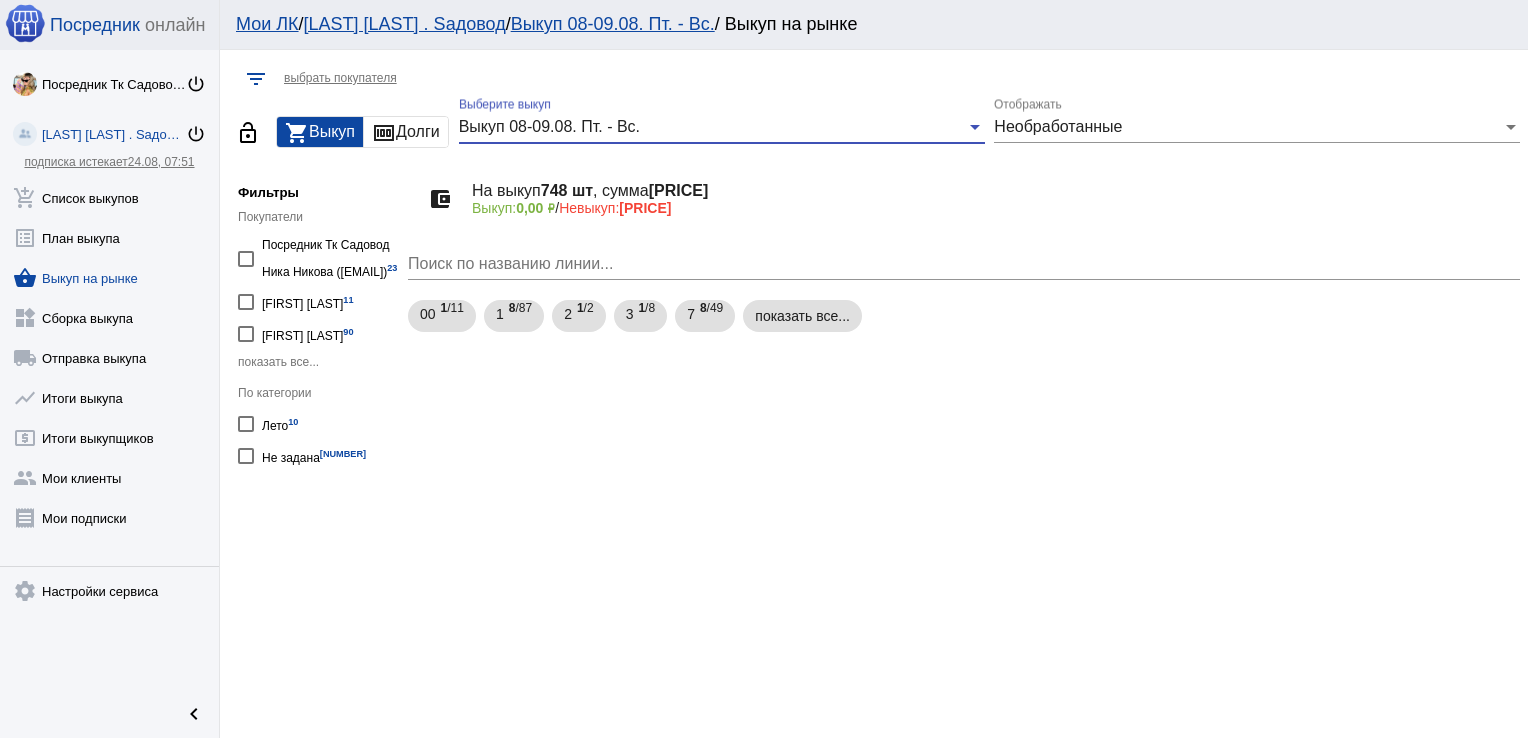 click on "Выкуп 08-09.08. Пт. - Вс." at bounding box center (549, 126) 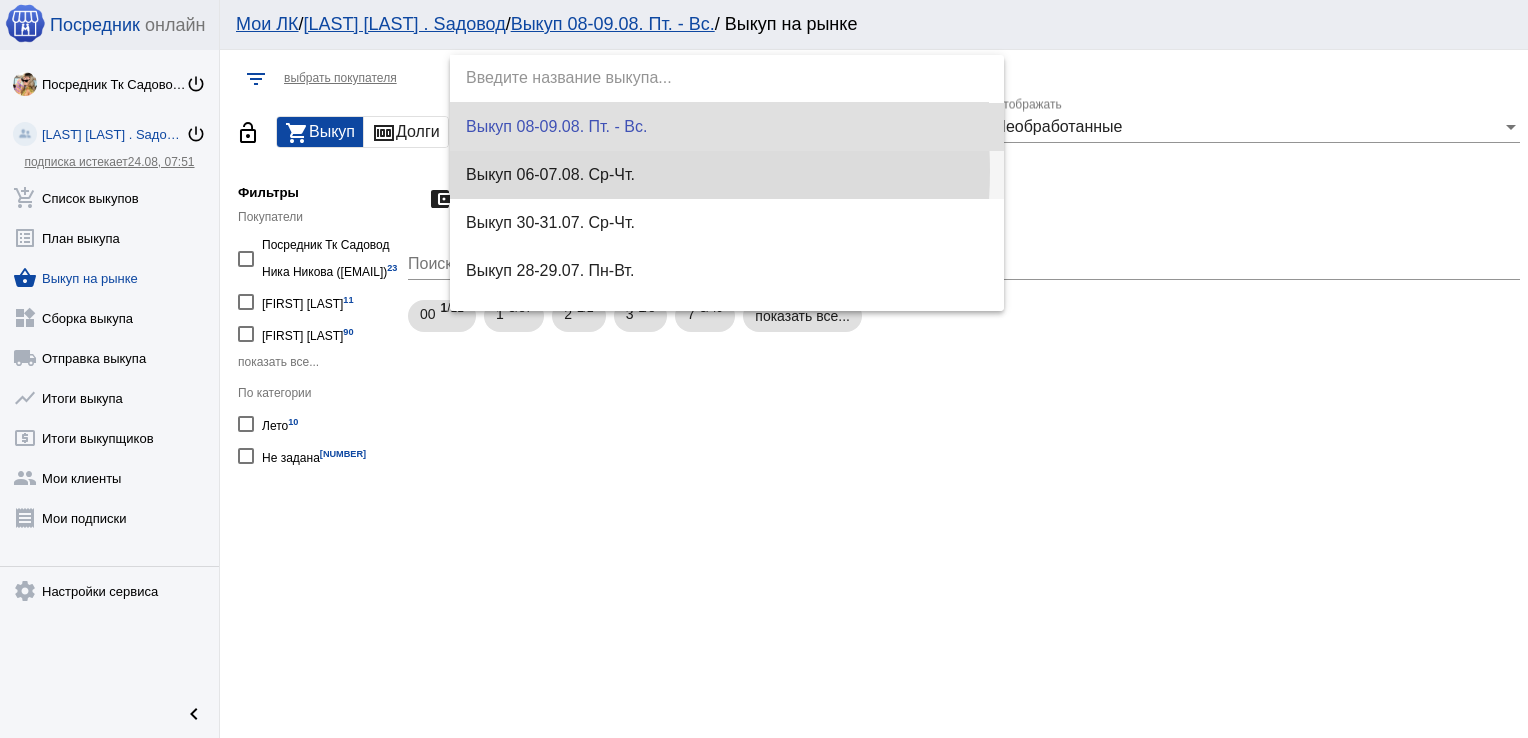 click on "Выкуп 06-07.08. Ср-Чт." at bounding box center [727, 175] 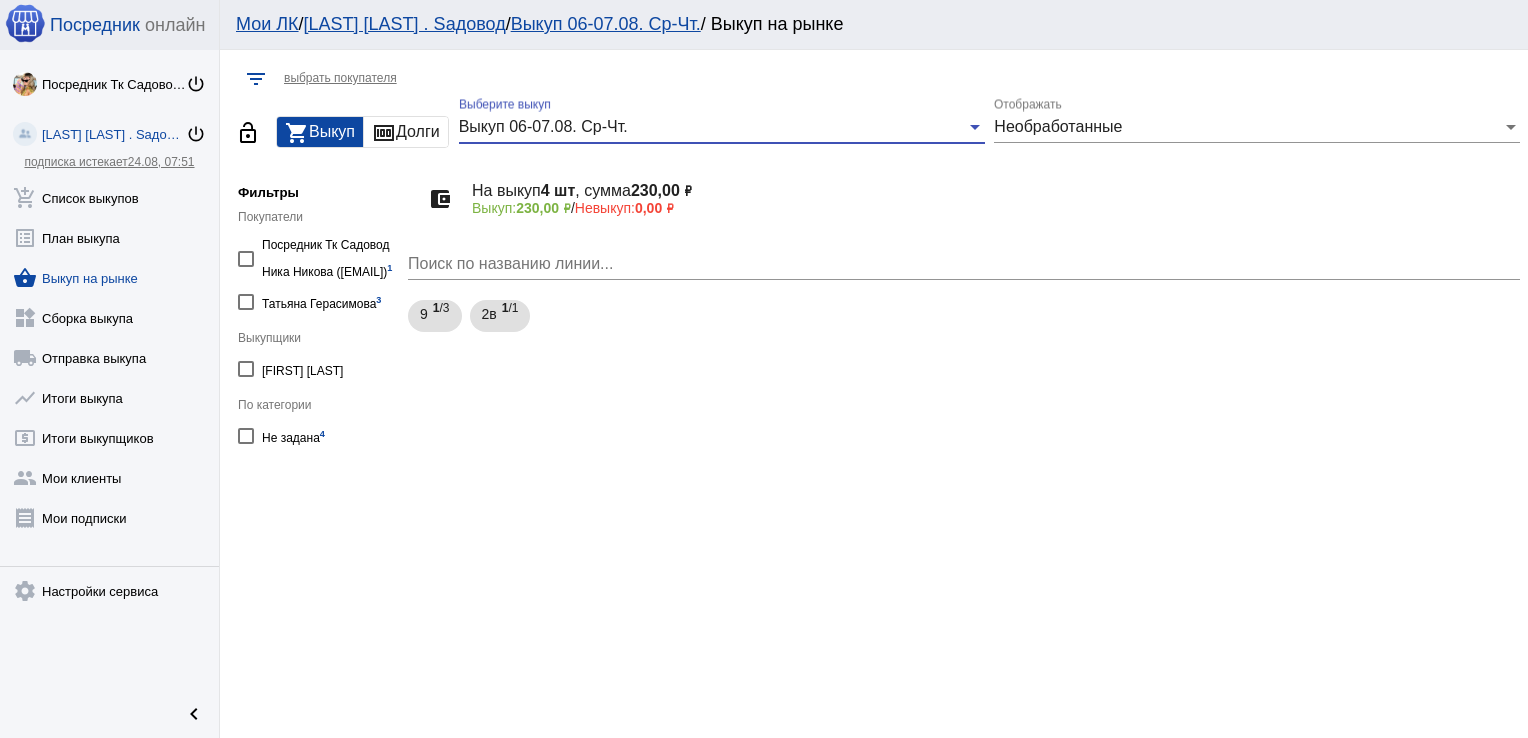 click on "Необработанные" at bounding box center [1058, 126] 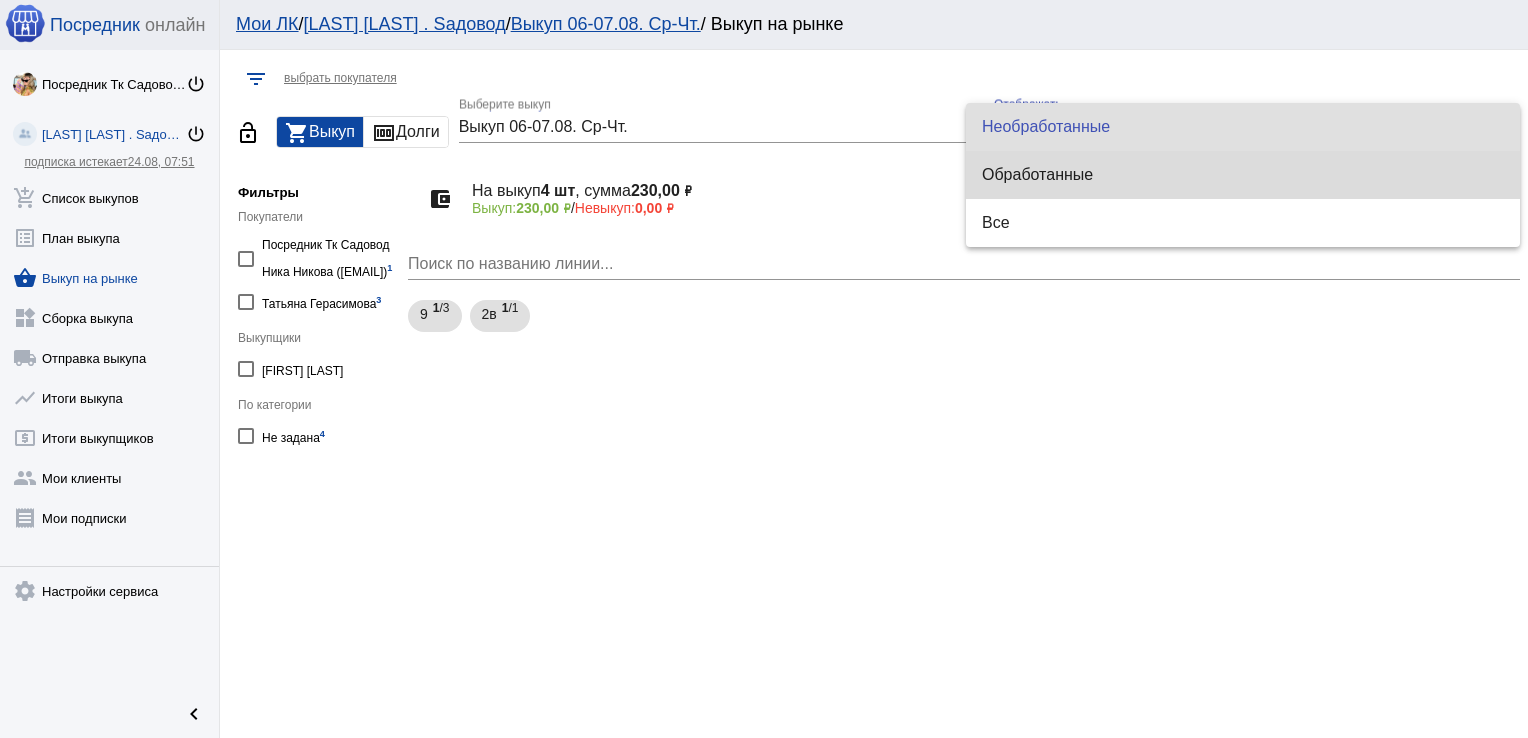 click on "Обработанные" at bounding box center (1243, 175) 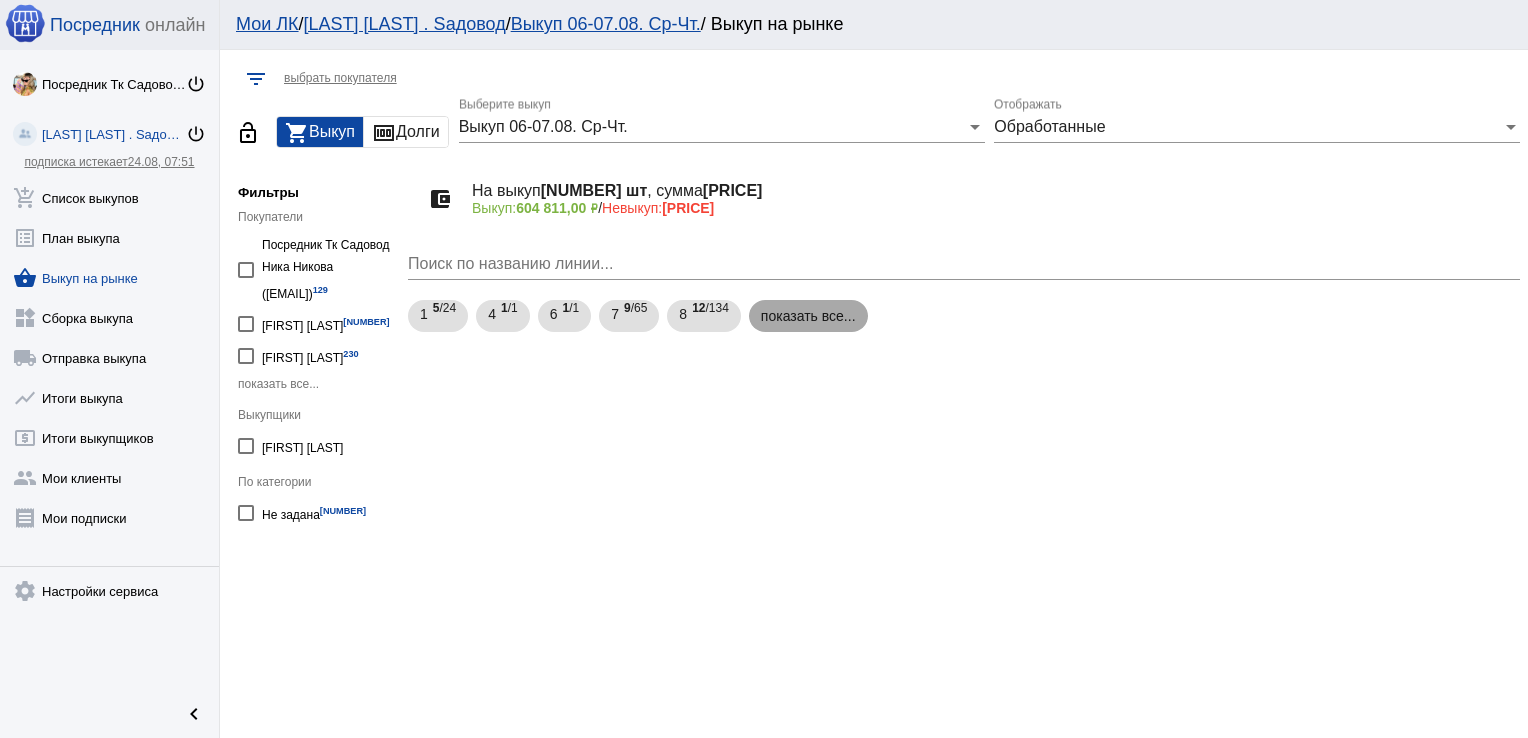 click on "показать все..." at bounding box center [808, 316] 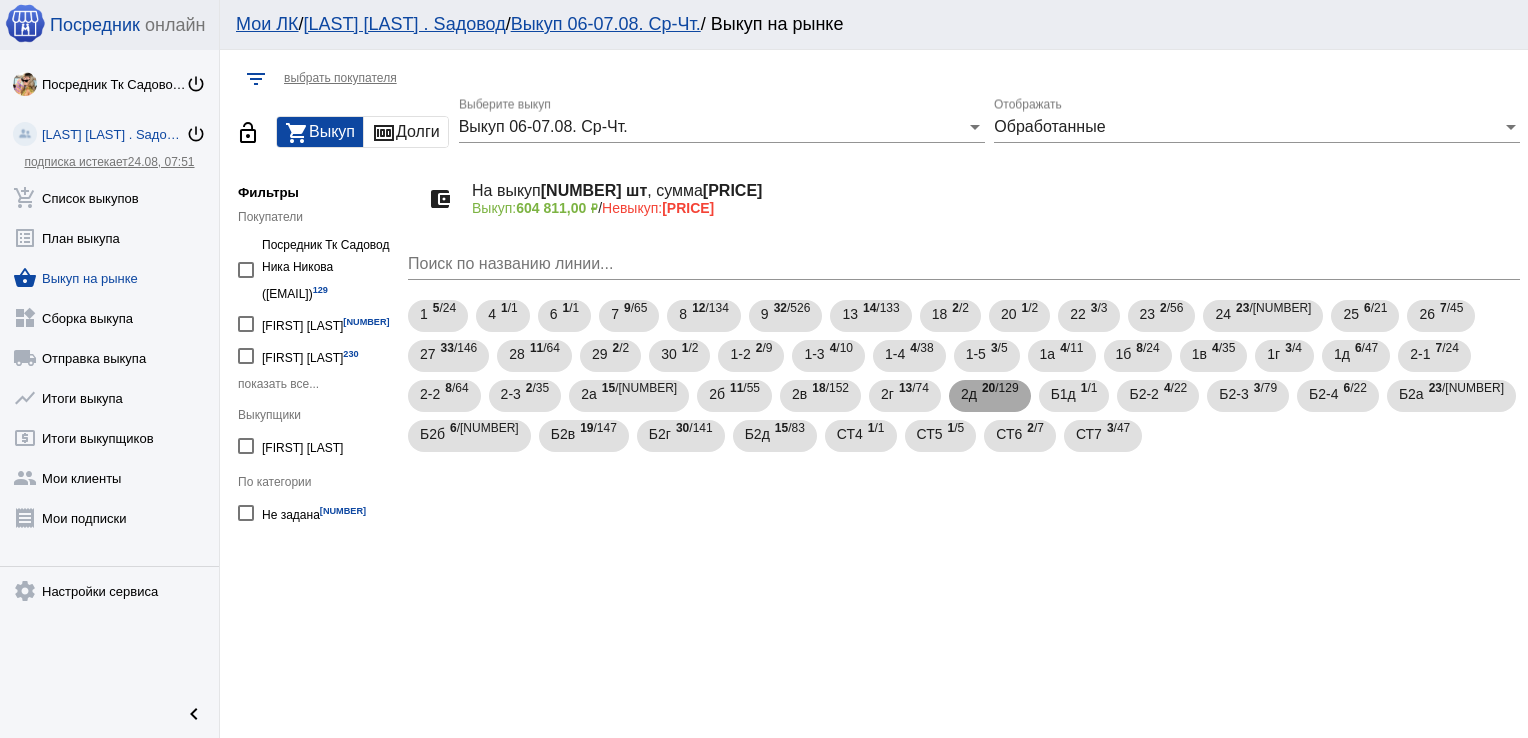 click on "20 /129" at bounding box center [1000, 396] 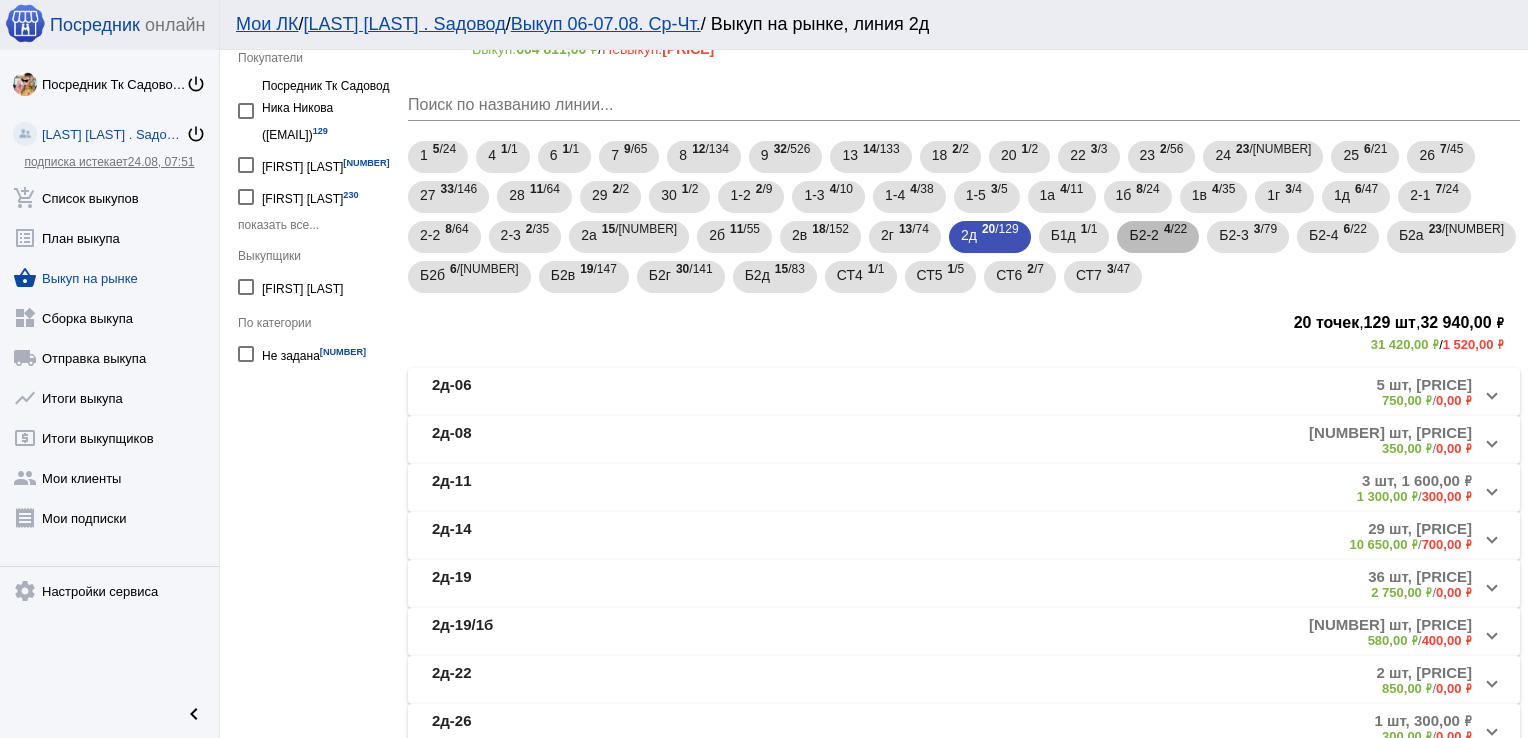 scroll, scrollTop: 170, scrollLeft: 0, axis: vertical 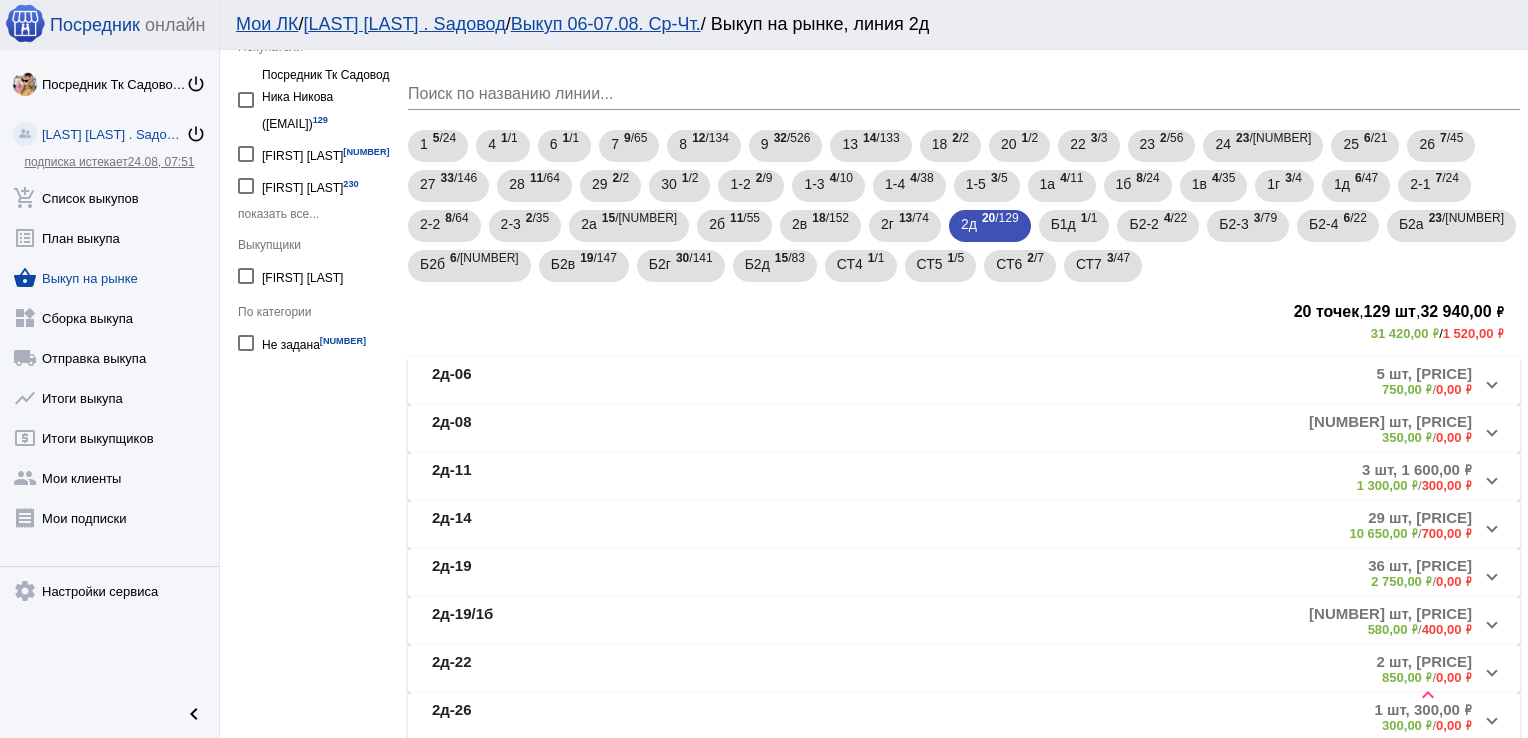 click on "[NUMBER] шт, [PRICE] [PRICE]  /  [PRICE]" 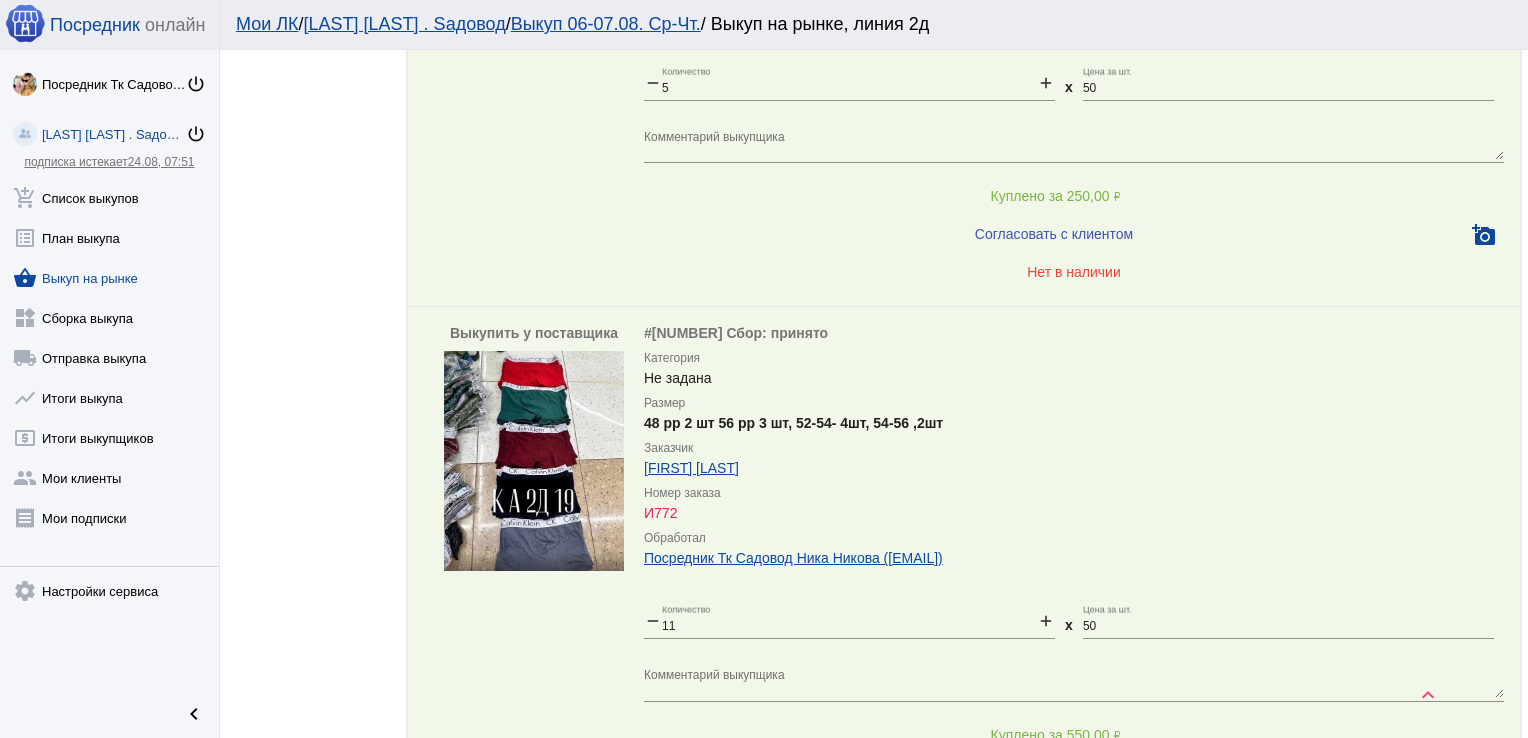 scroll, scrollTop: 1711, scrollLeft: 0, axis: vertical 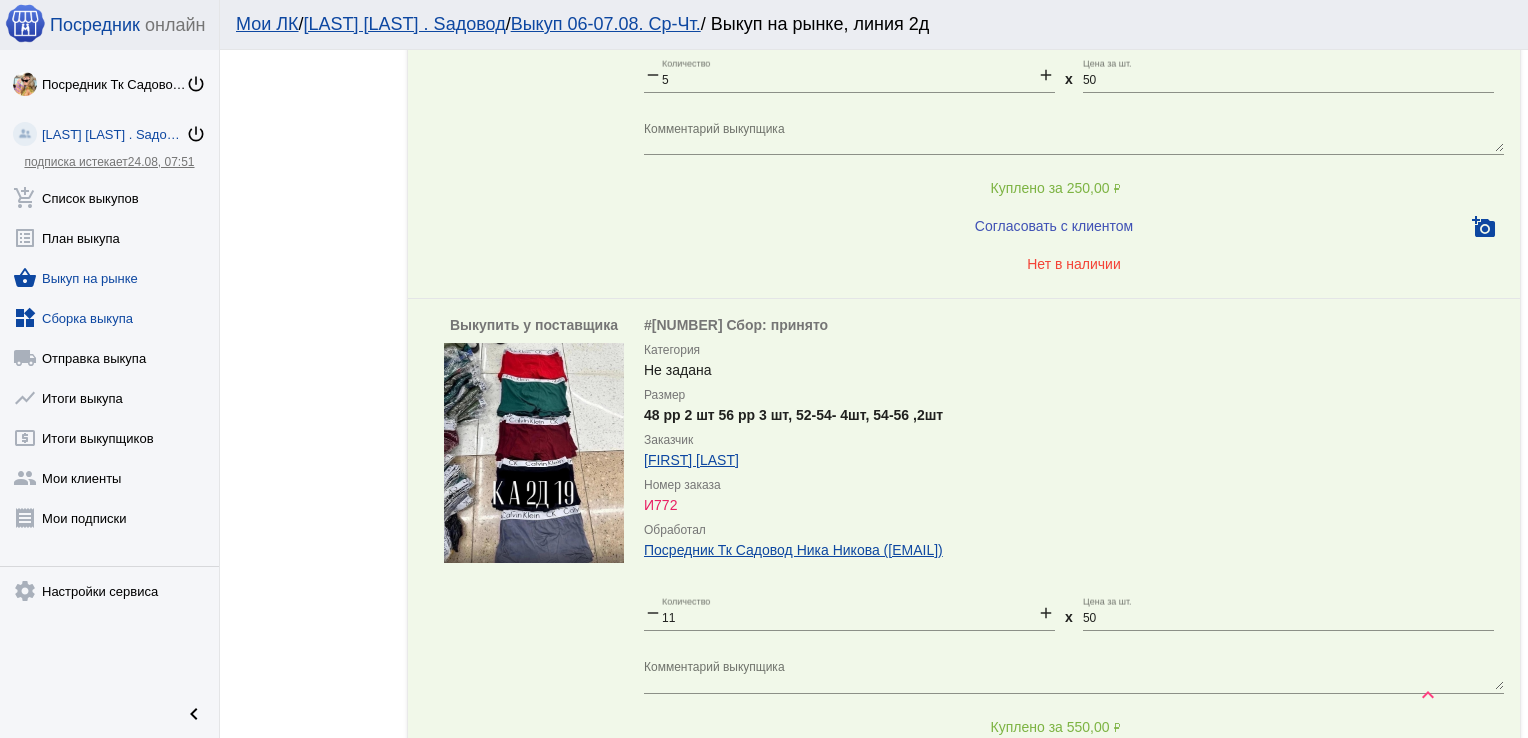 click on "widgets  Сборка выкупа" 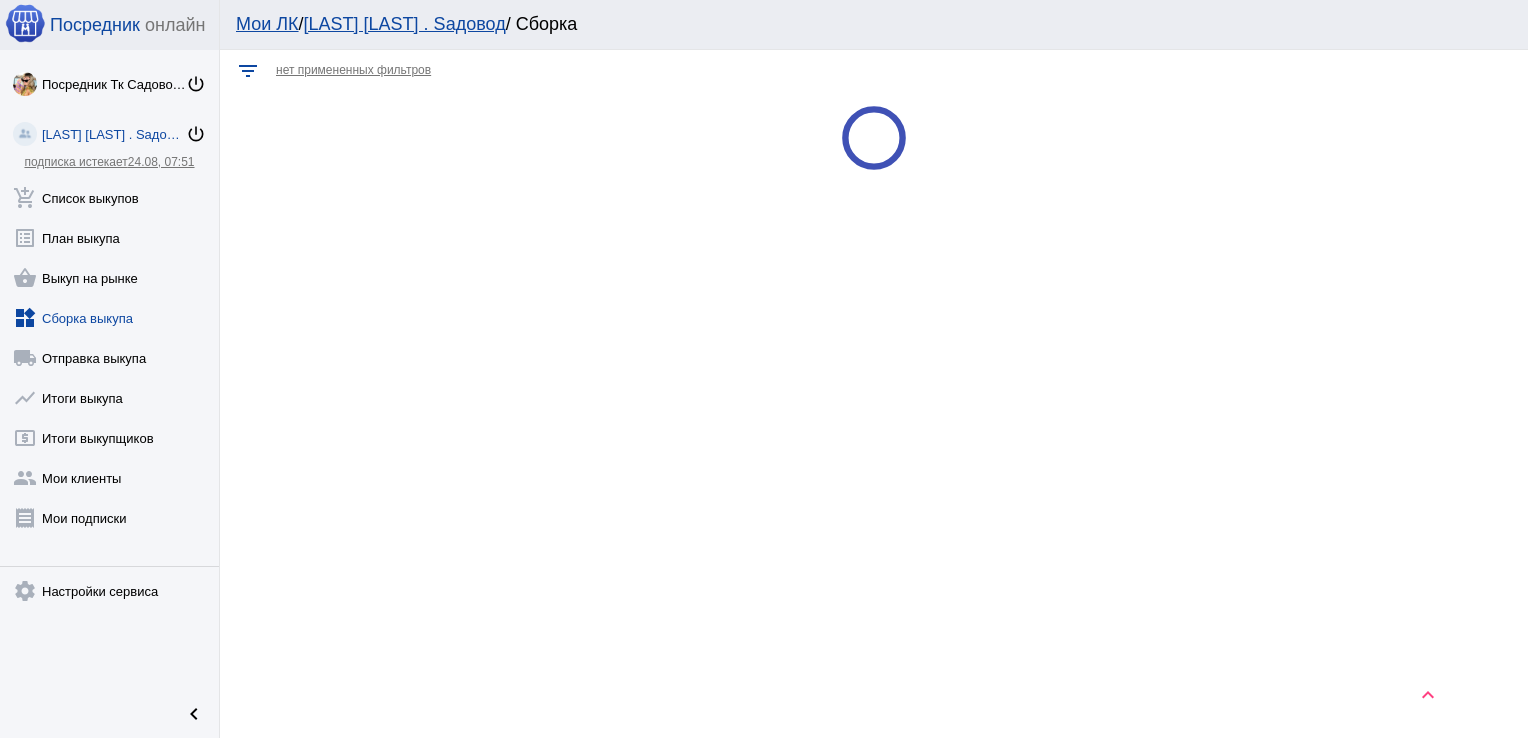 scroll, scrollTop: 0, scrollLeft: 0, axis: both 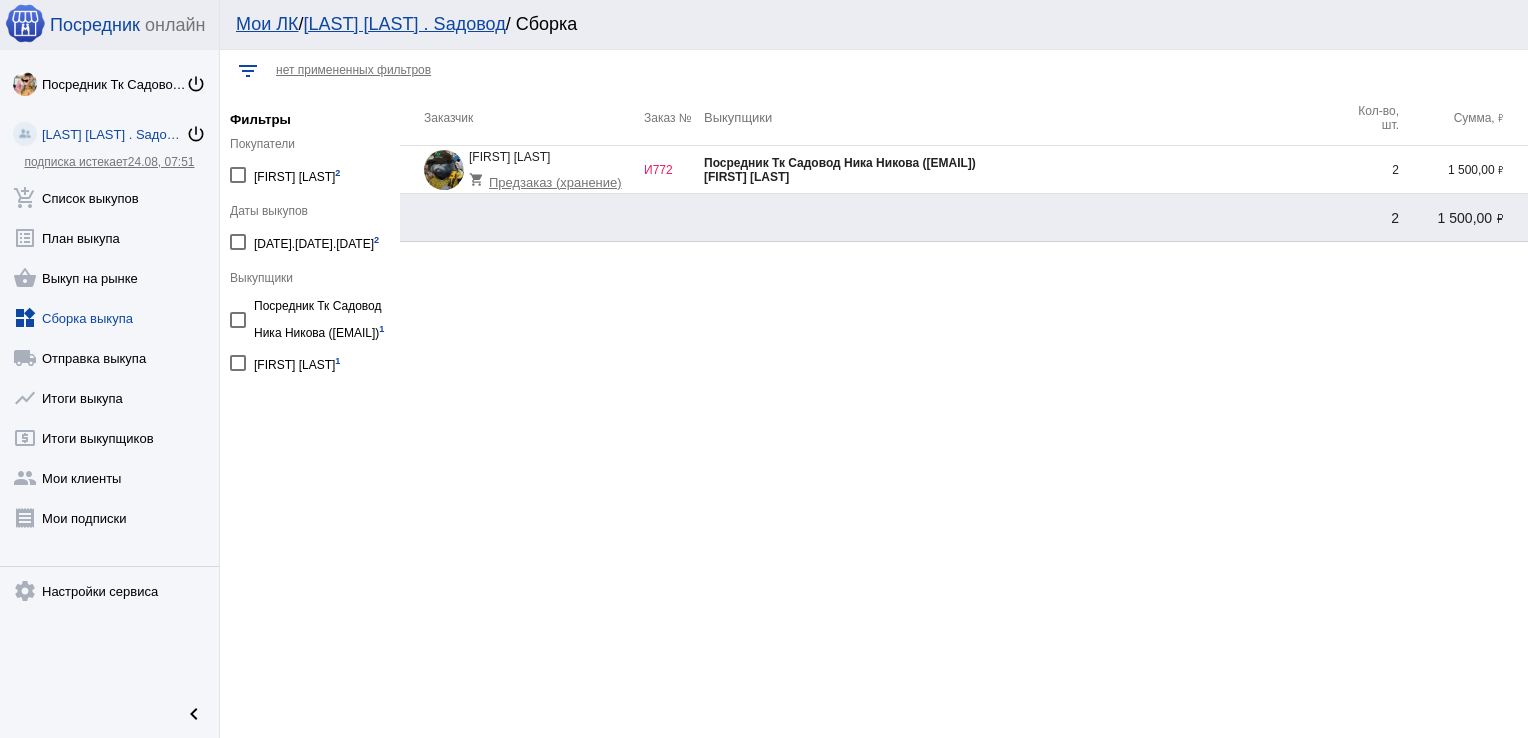 click on "Посредник Тк Садовод Ника Никова ([EMAIL])" 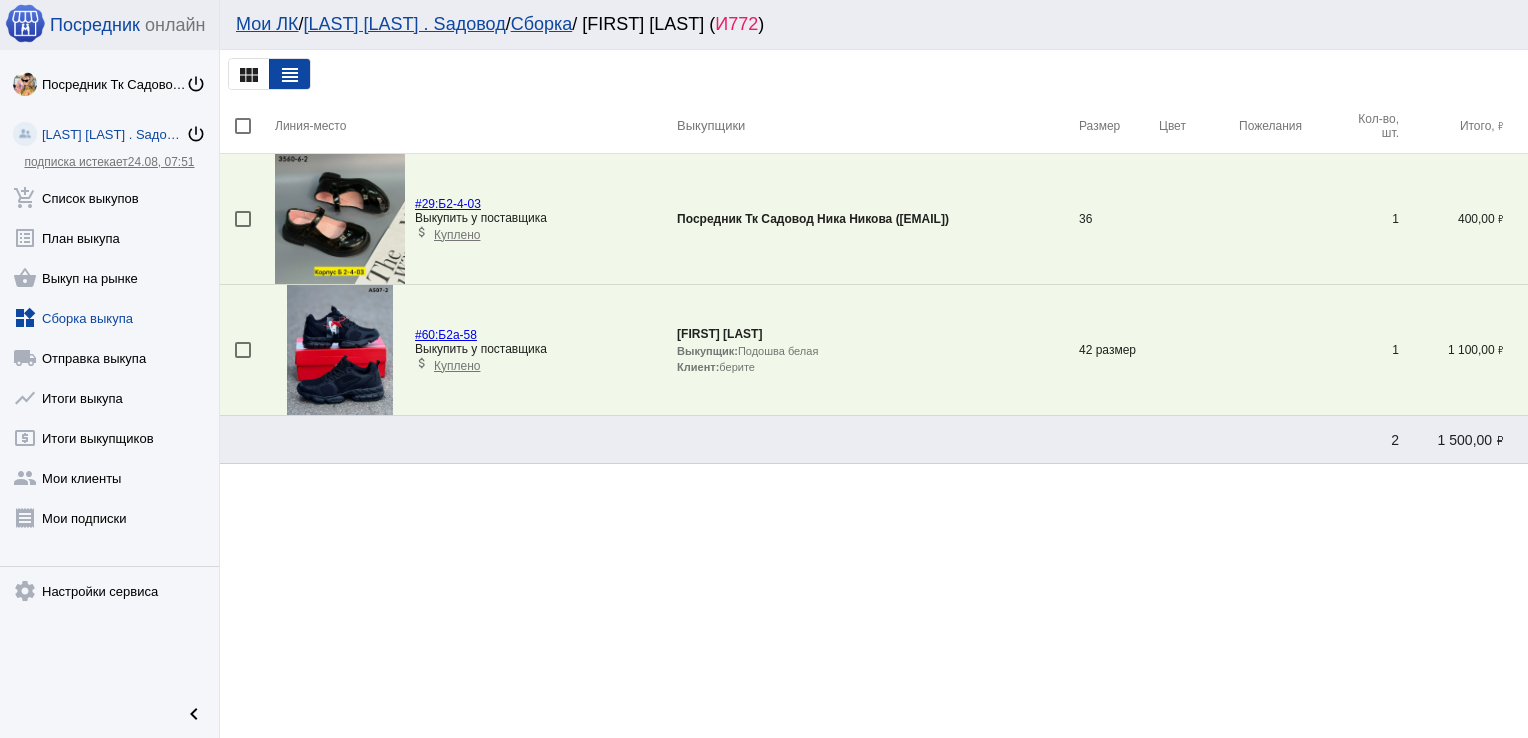 click at bounding box center (243, 219) 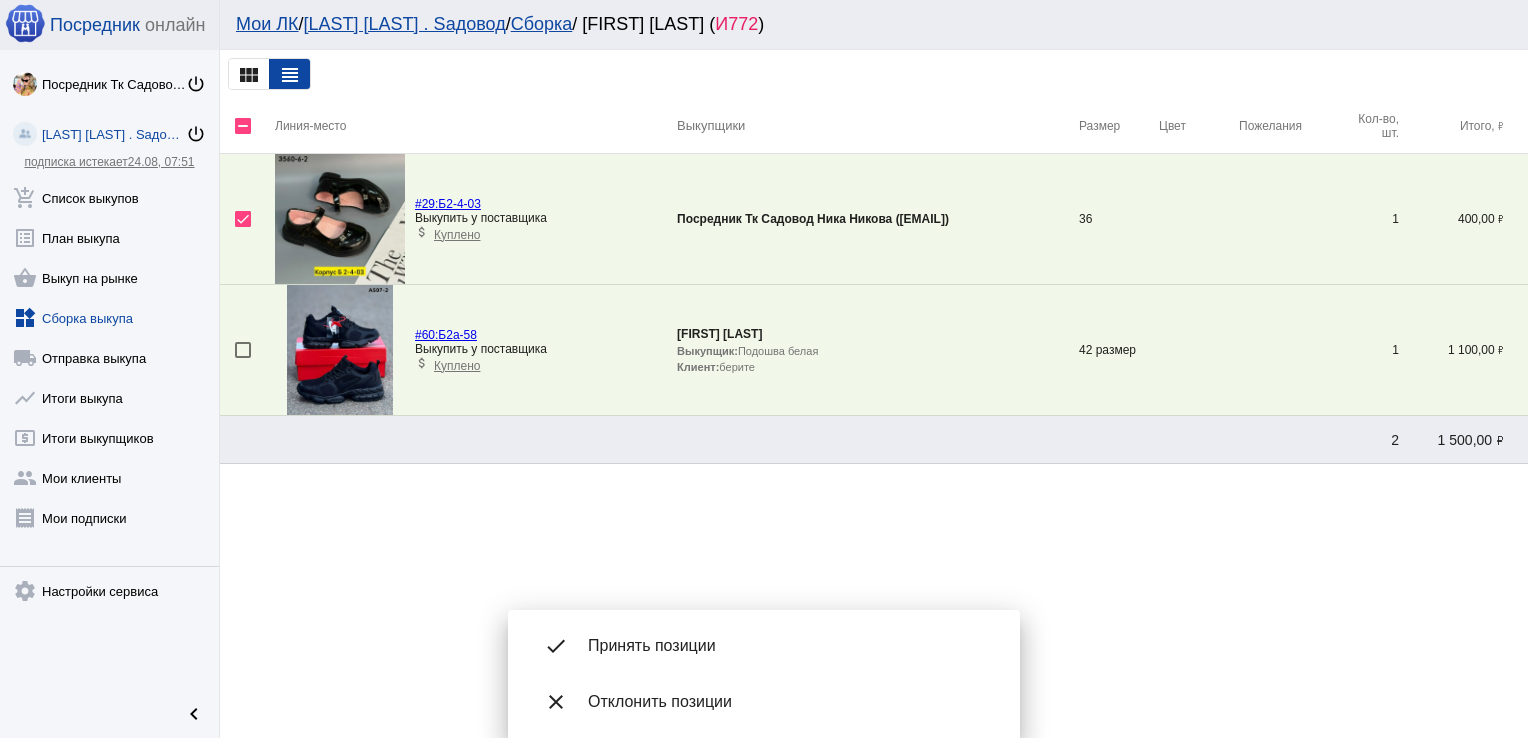 click at bounding box center [243, 350] 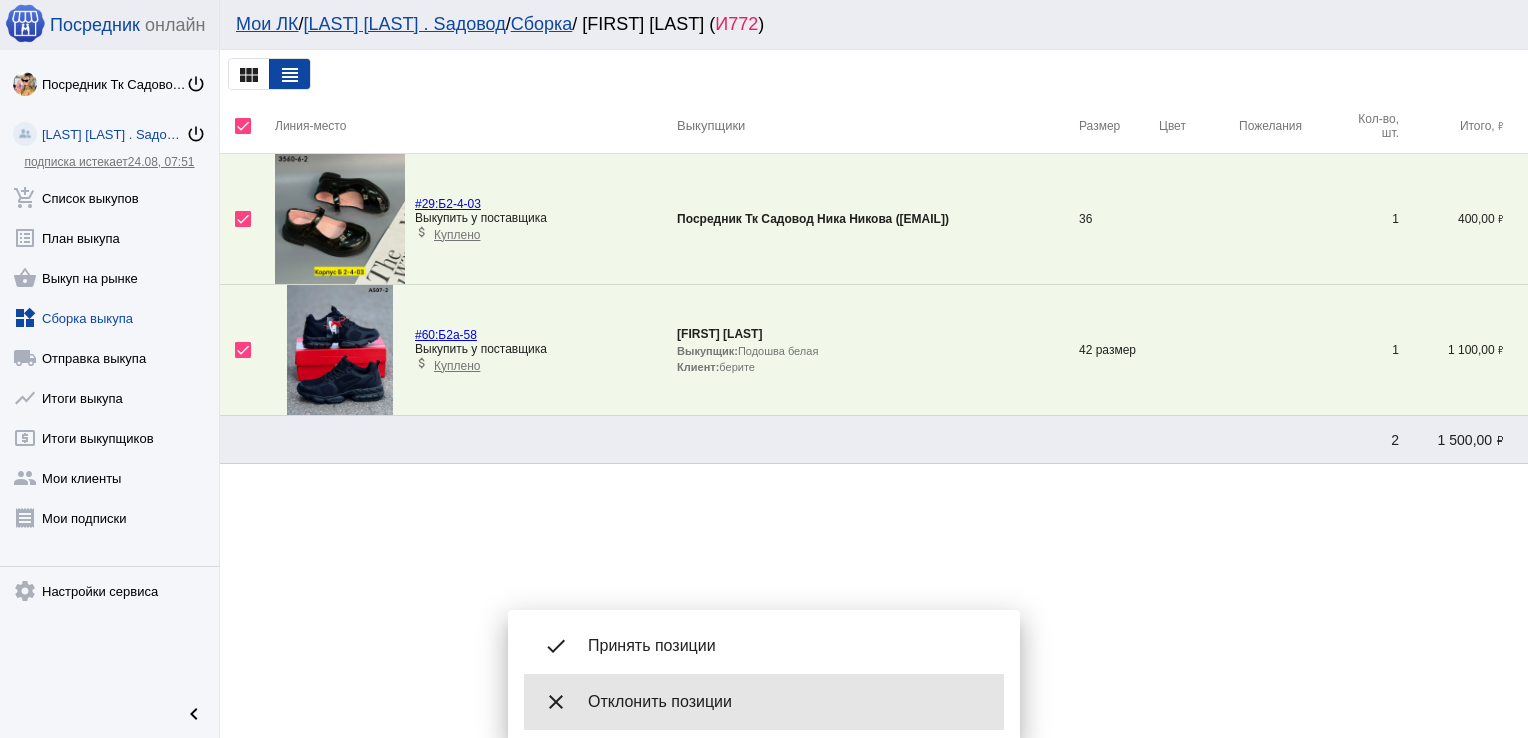 click on "Отклонить позиции" at bounding box center (788, 702) 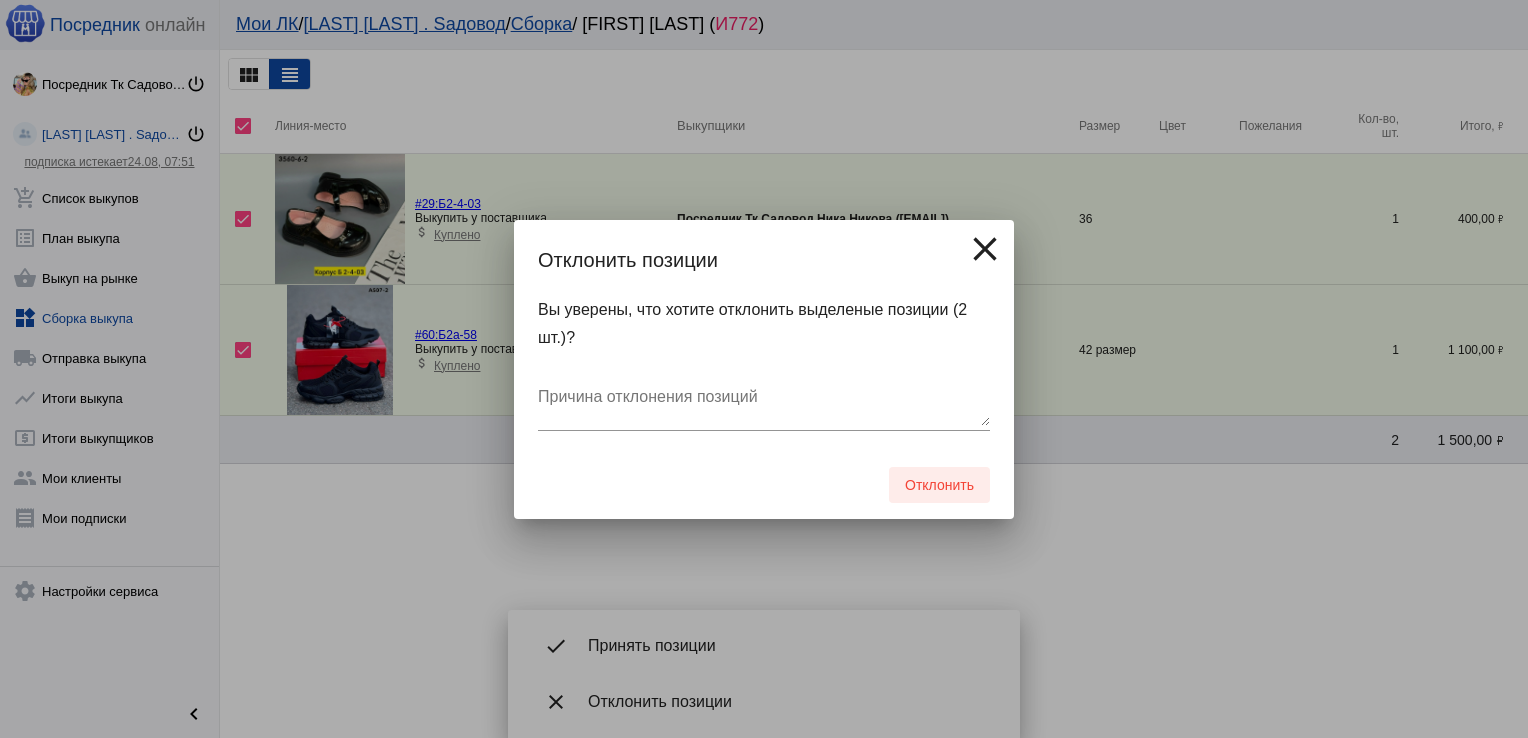 click on "Отклонить" at bounding box center (939, 485) 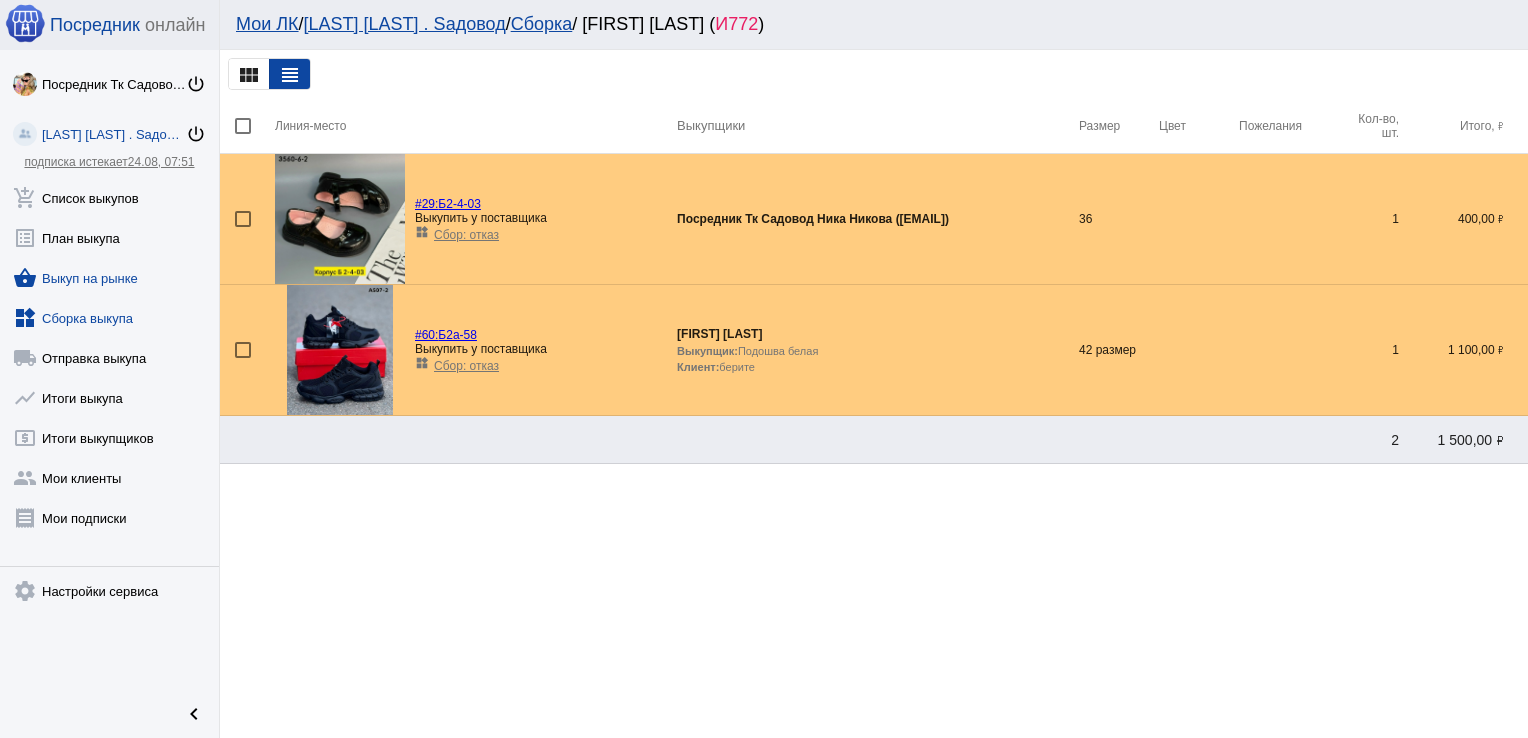 click on "shopping_basket  Выкуп на рынке" 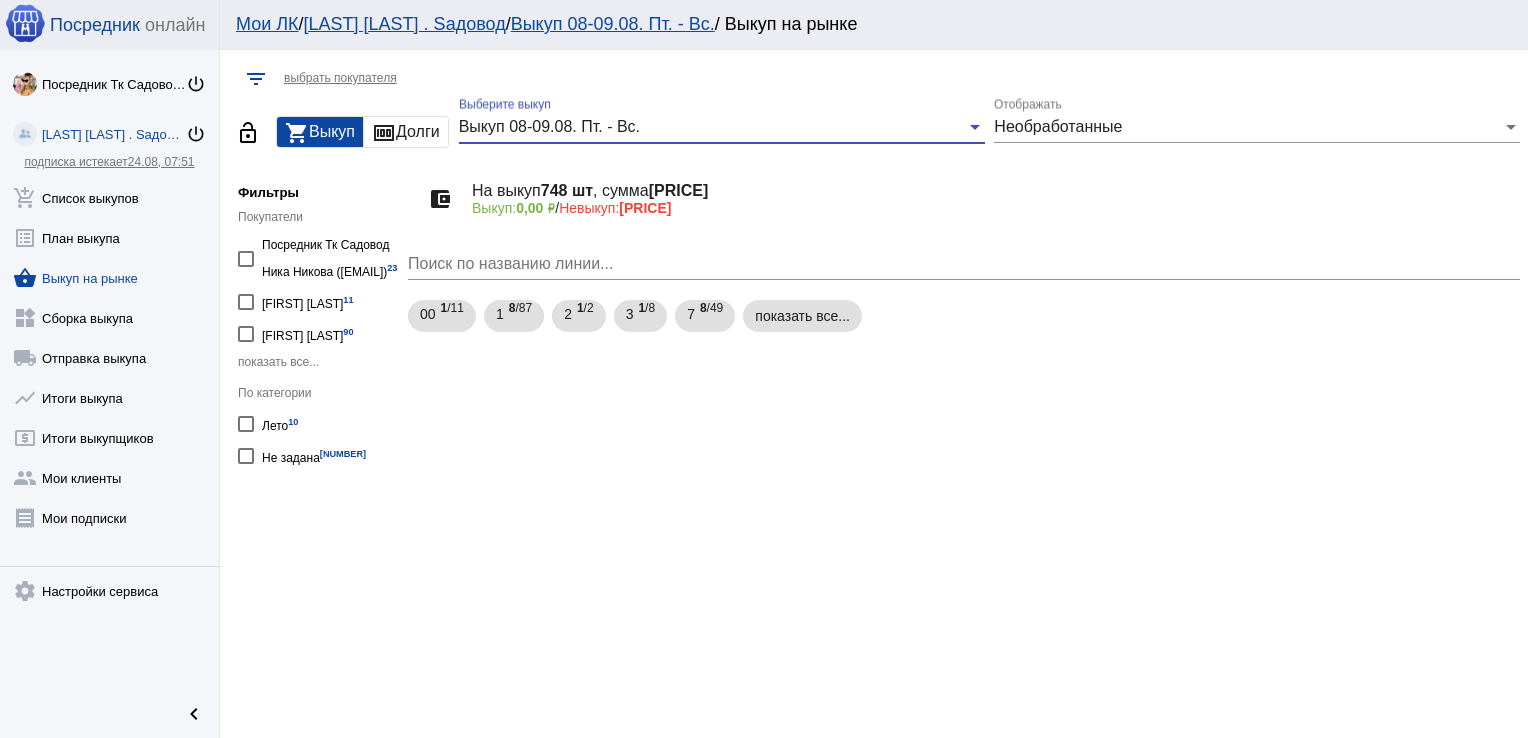 click on "Выкуп 08-09.08. Пт. - Вс." at bounding box center (713, 127) 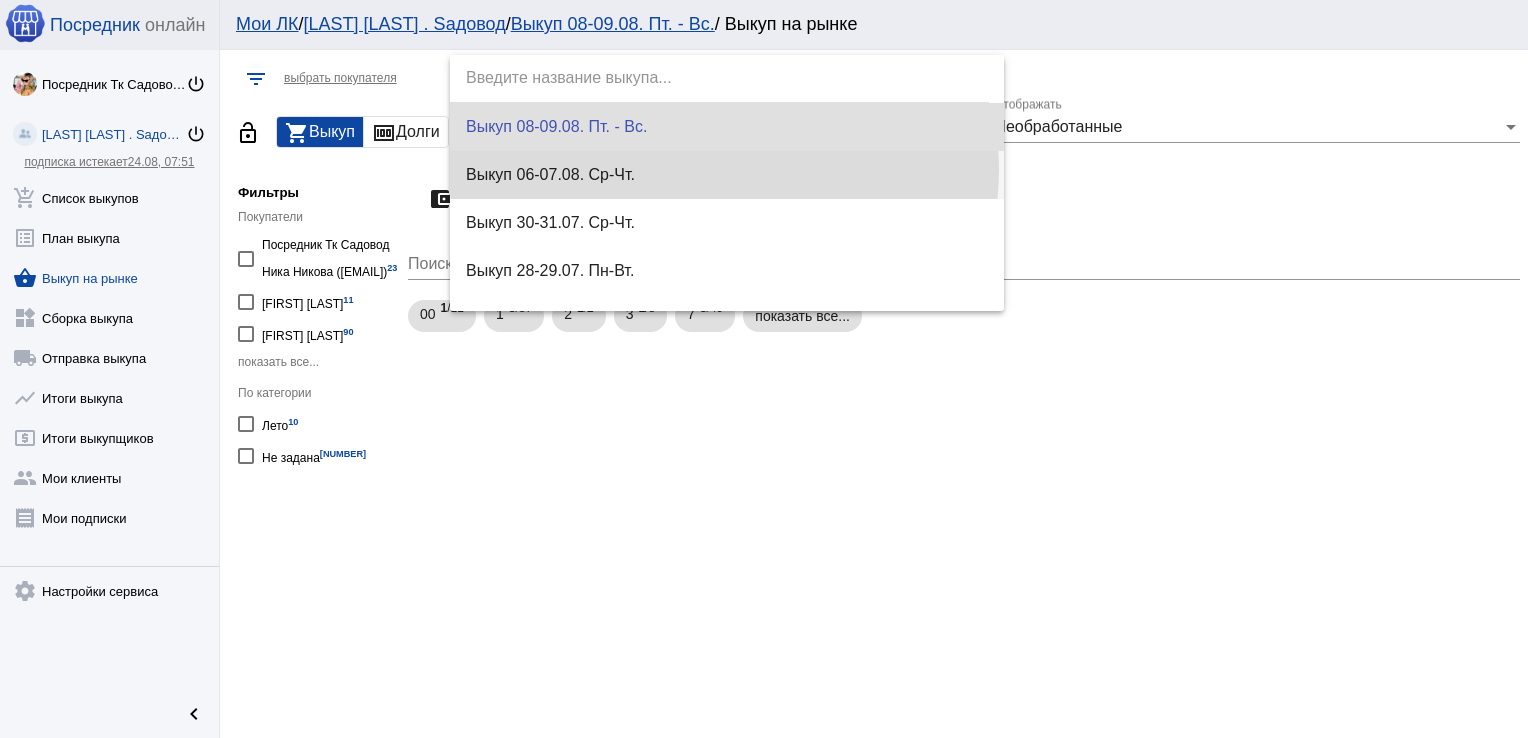 click on "Выкуп 06-07.08. Ср-Чт." at bounding box center (727, 175) 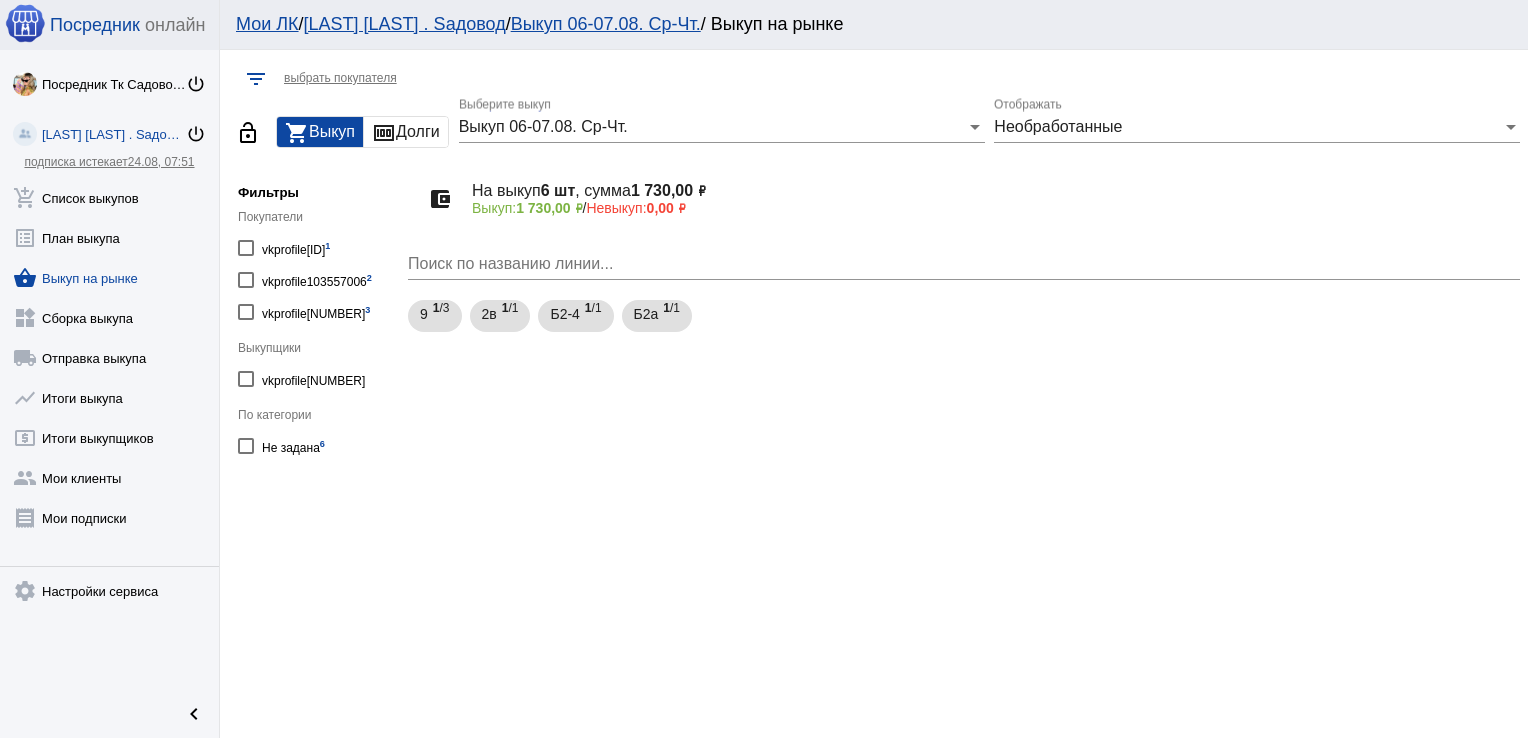 click at bounding box center (246, 248) 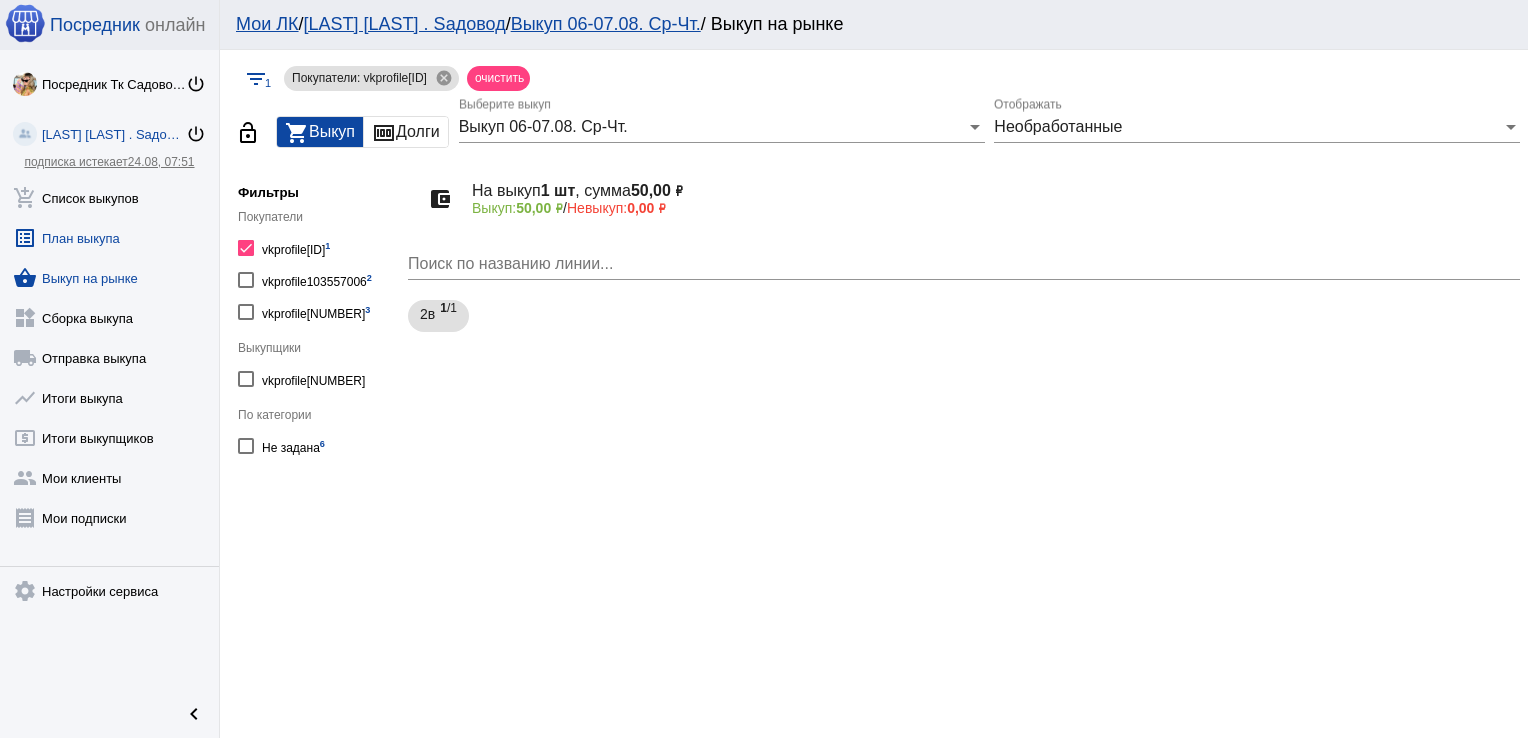 click on "list_alt  План выкупа" 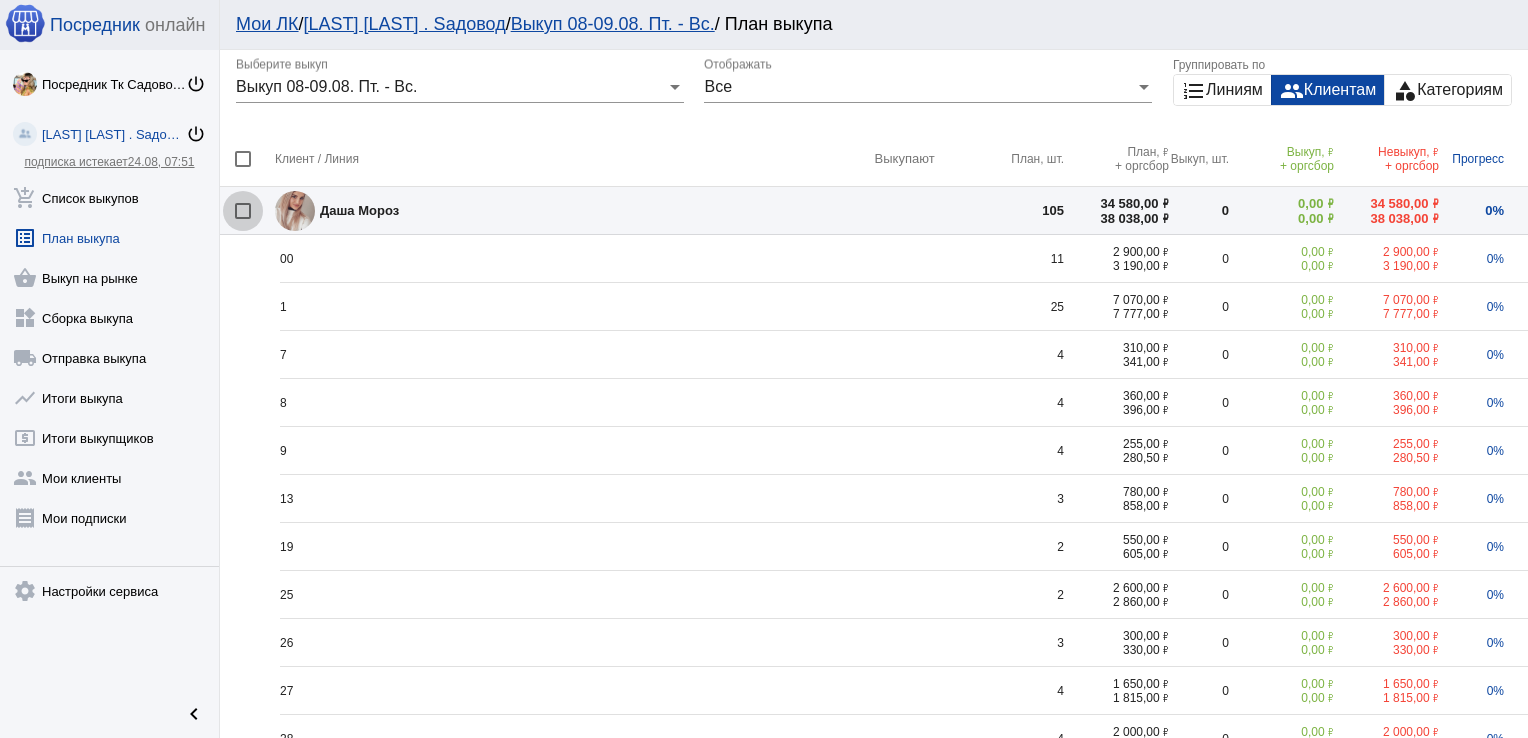 click at bounding box center (243, 211) 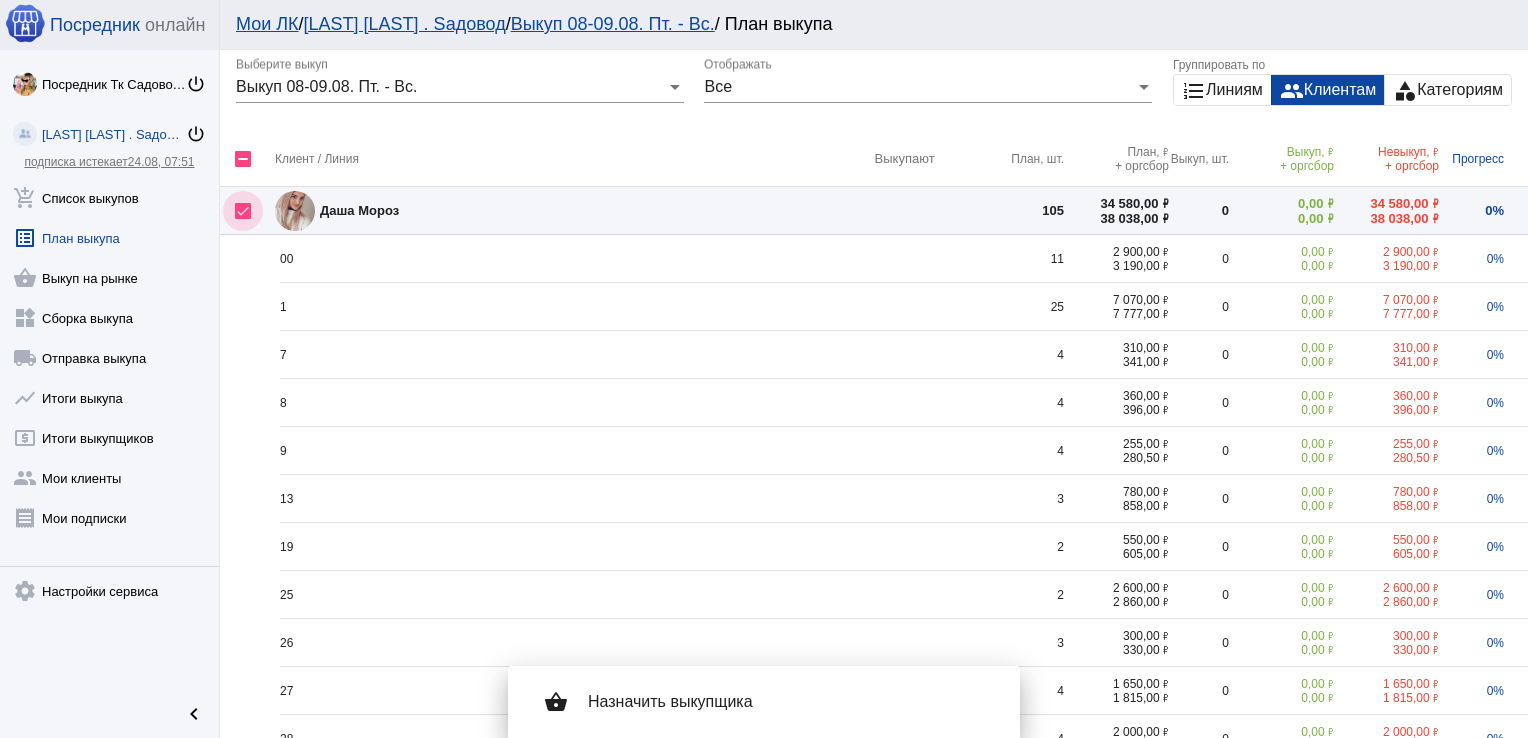 click at bounding box center [243, 211] 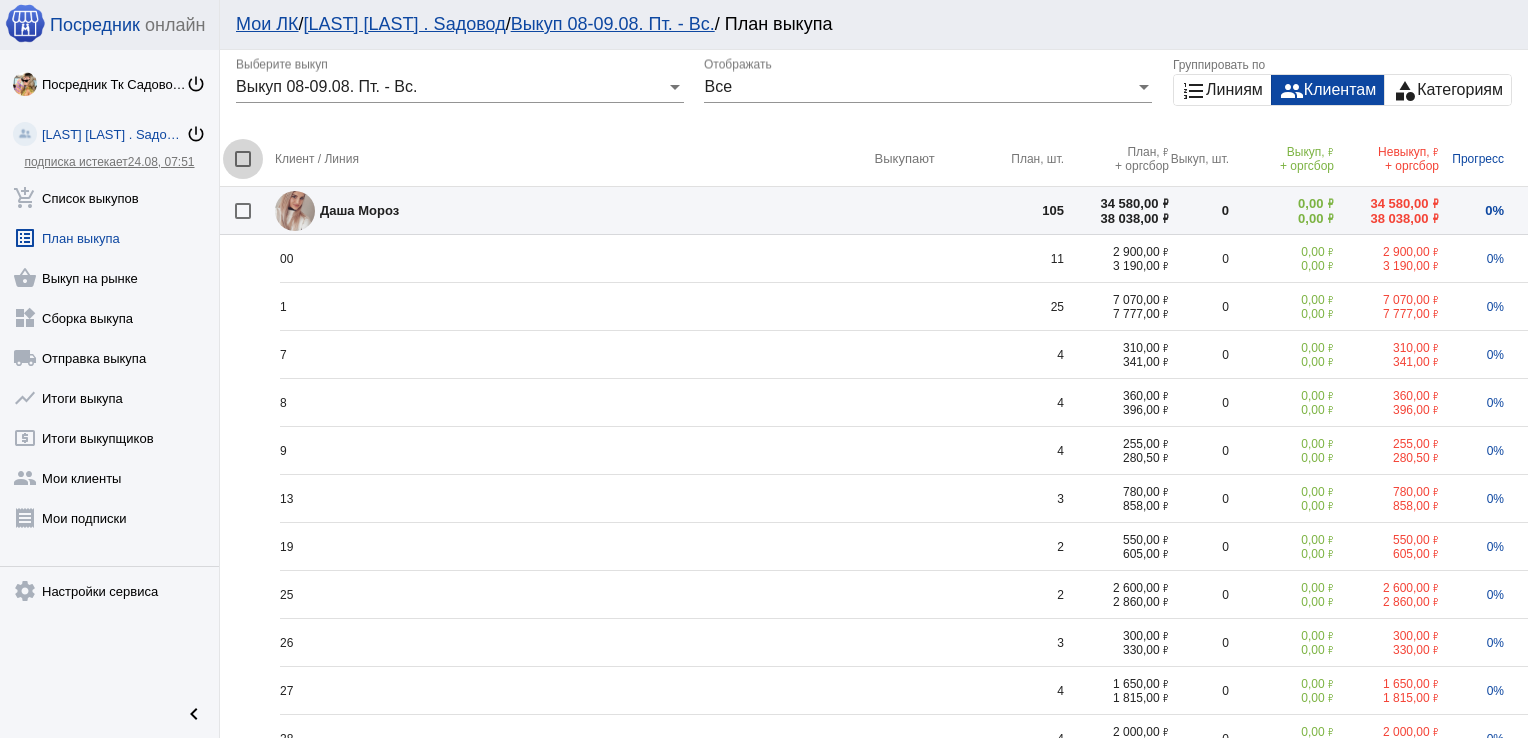 click at bounding box center (243, 159) 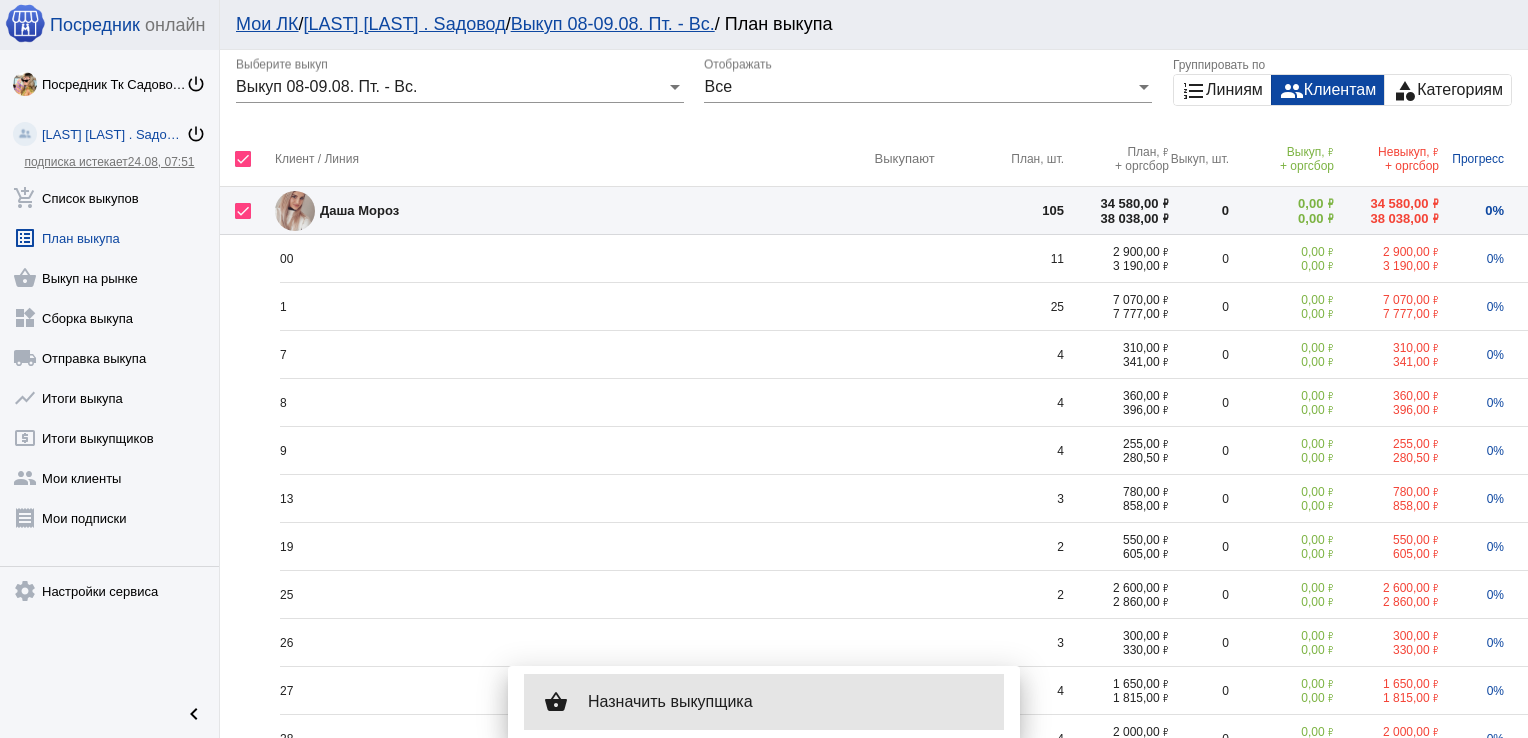 click on "shopping_basket Назначить выкупщика" at bounding box center [764, 702] 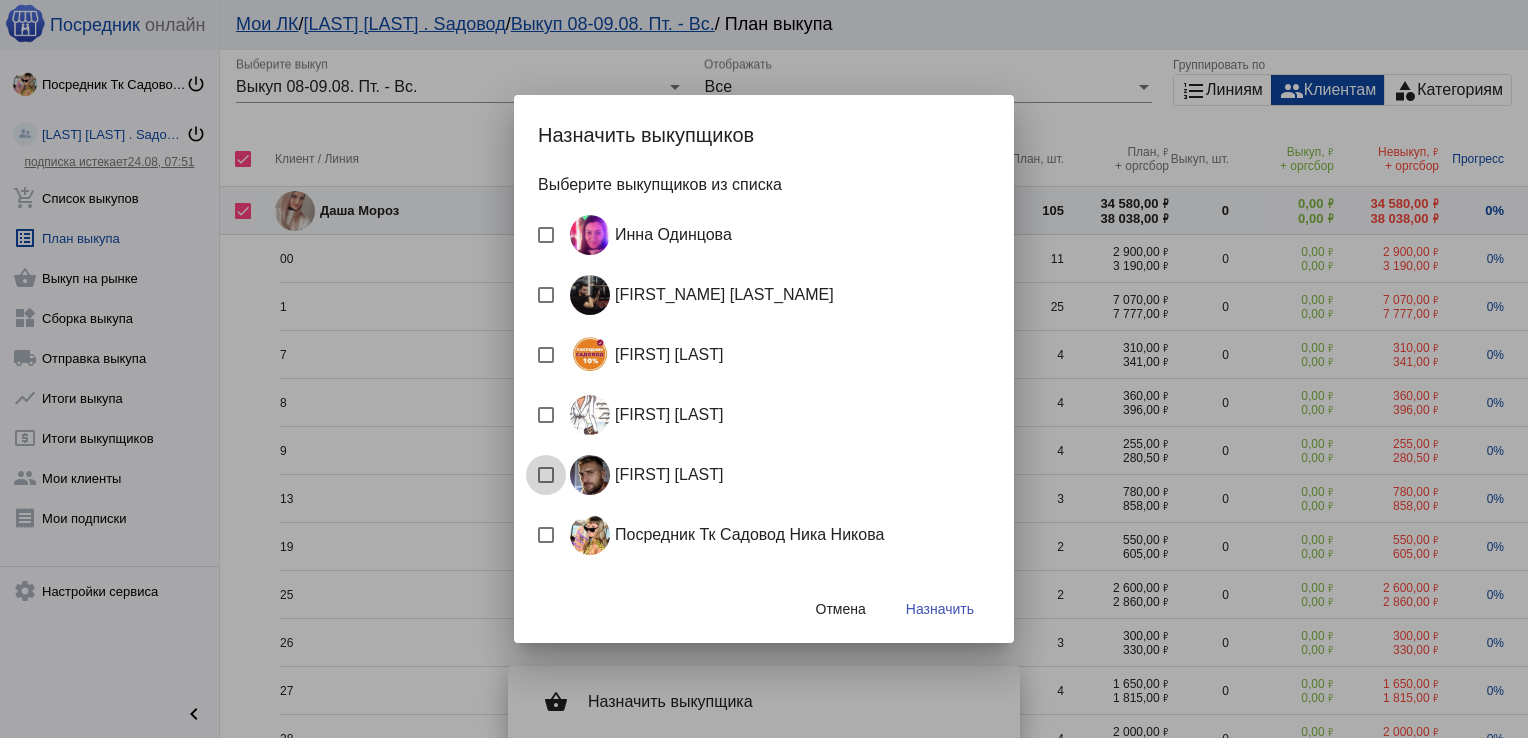 click at bounding box center [546, 475] 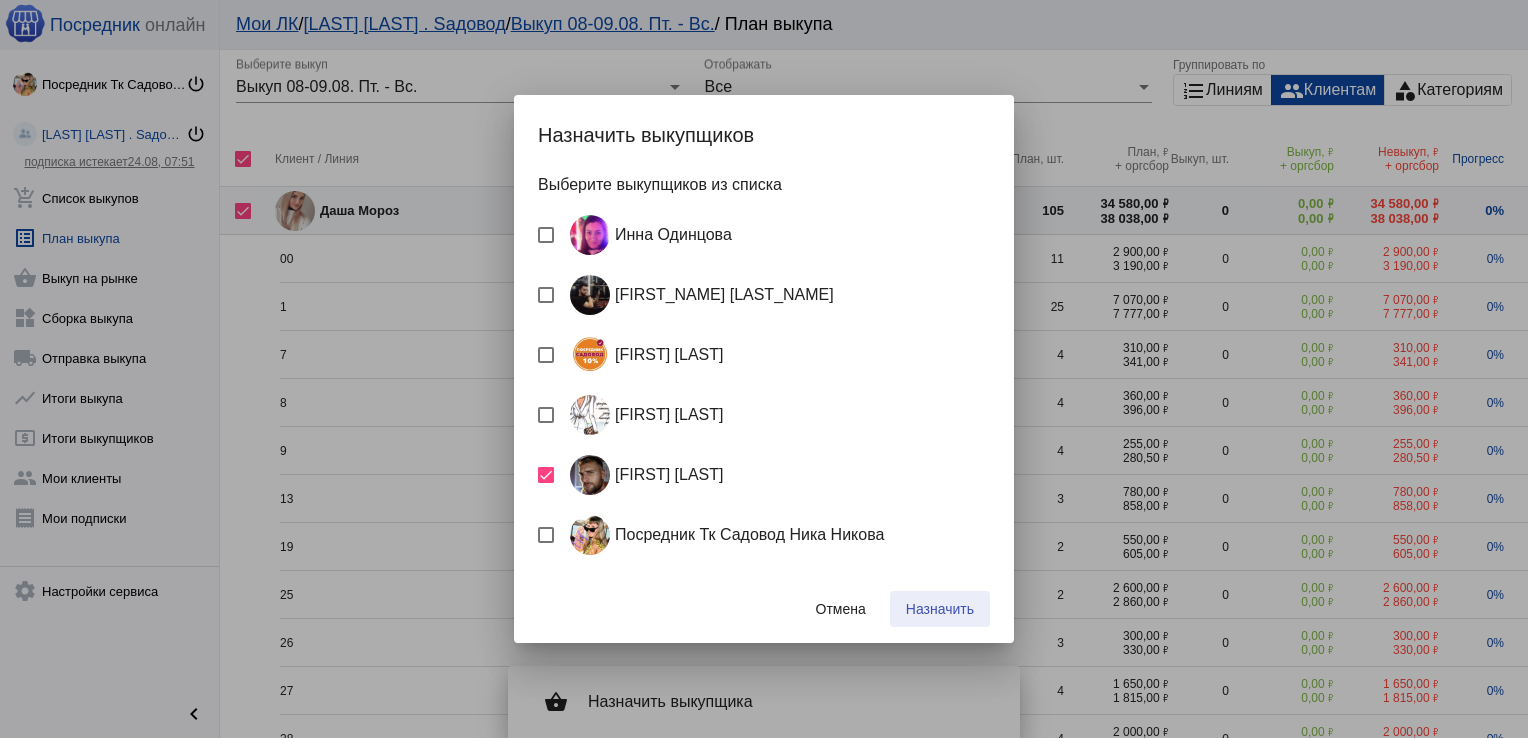 click on "Назначить" at bounding box center (940, 609) 